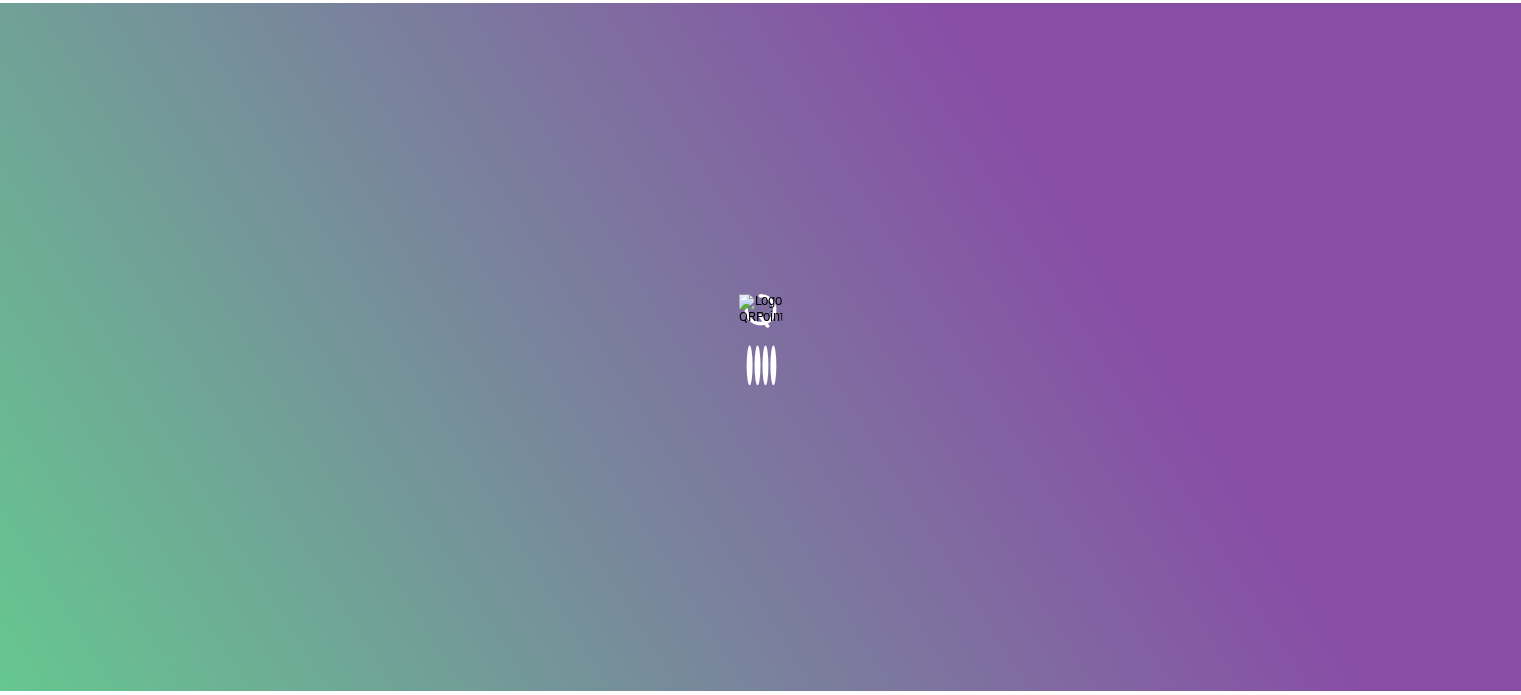 scroll, scrollTop: 0, scrollLeft: 0, axis: both 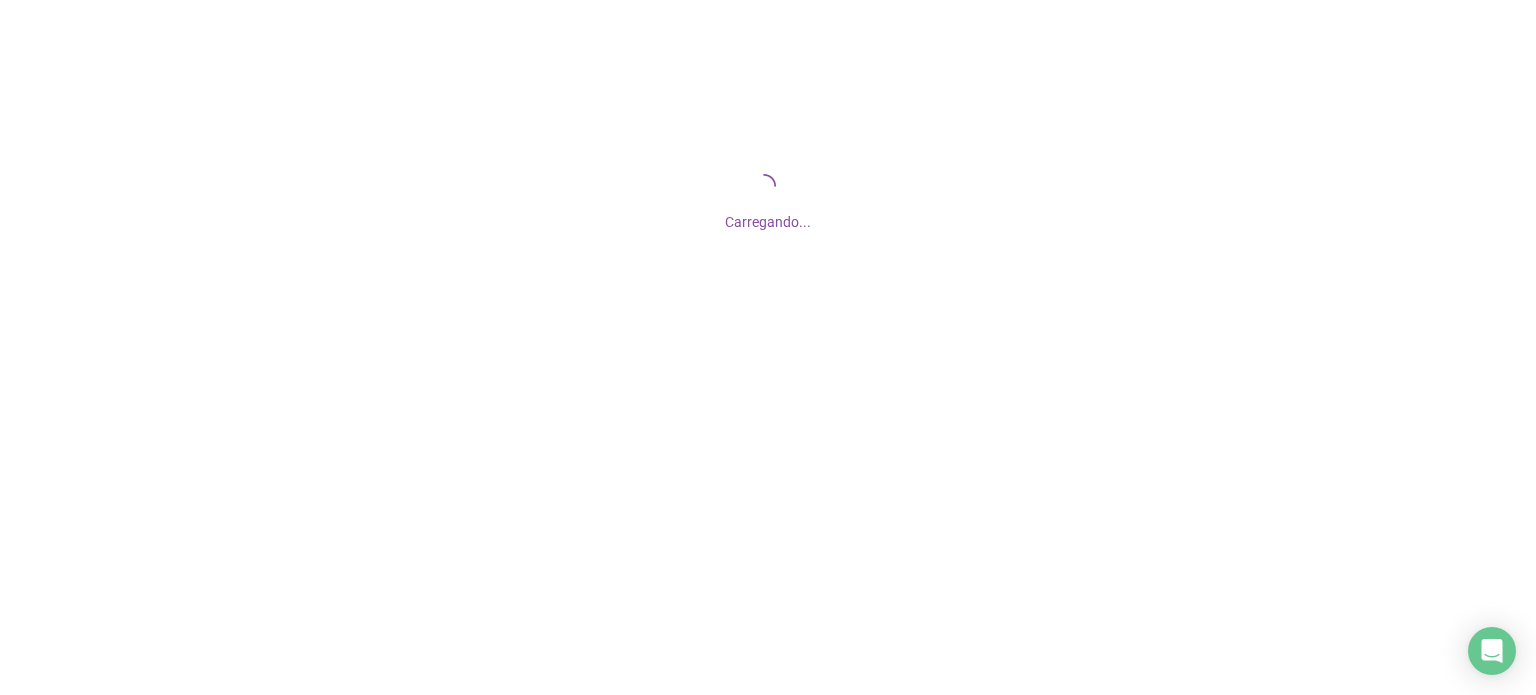 click at bounding box center [768, 347] 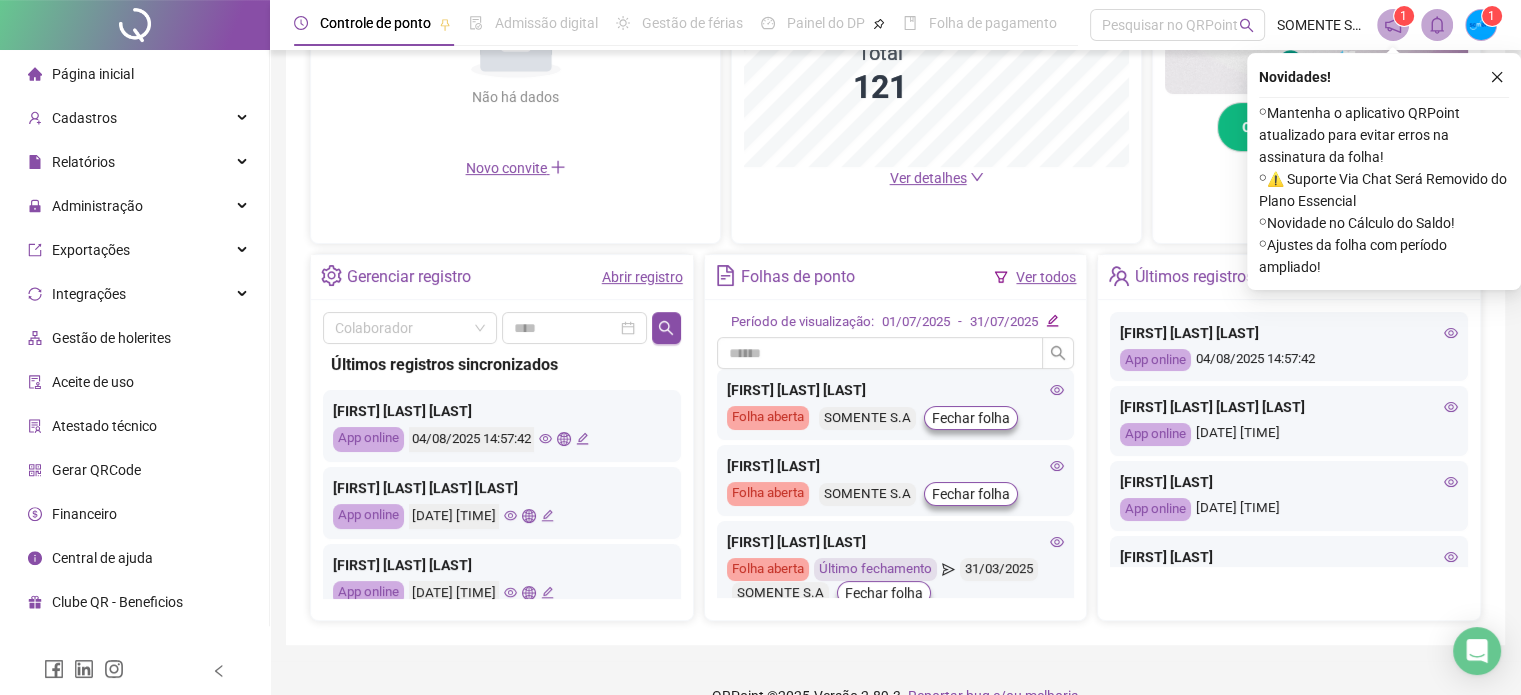 scroll, scrollTop: 604, scrollLeft: 0, axis: vertical 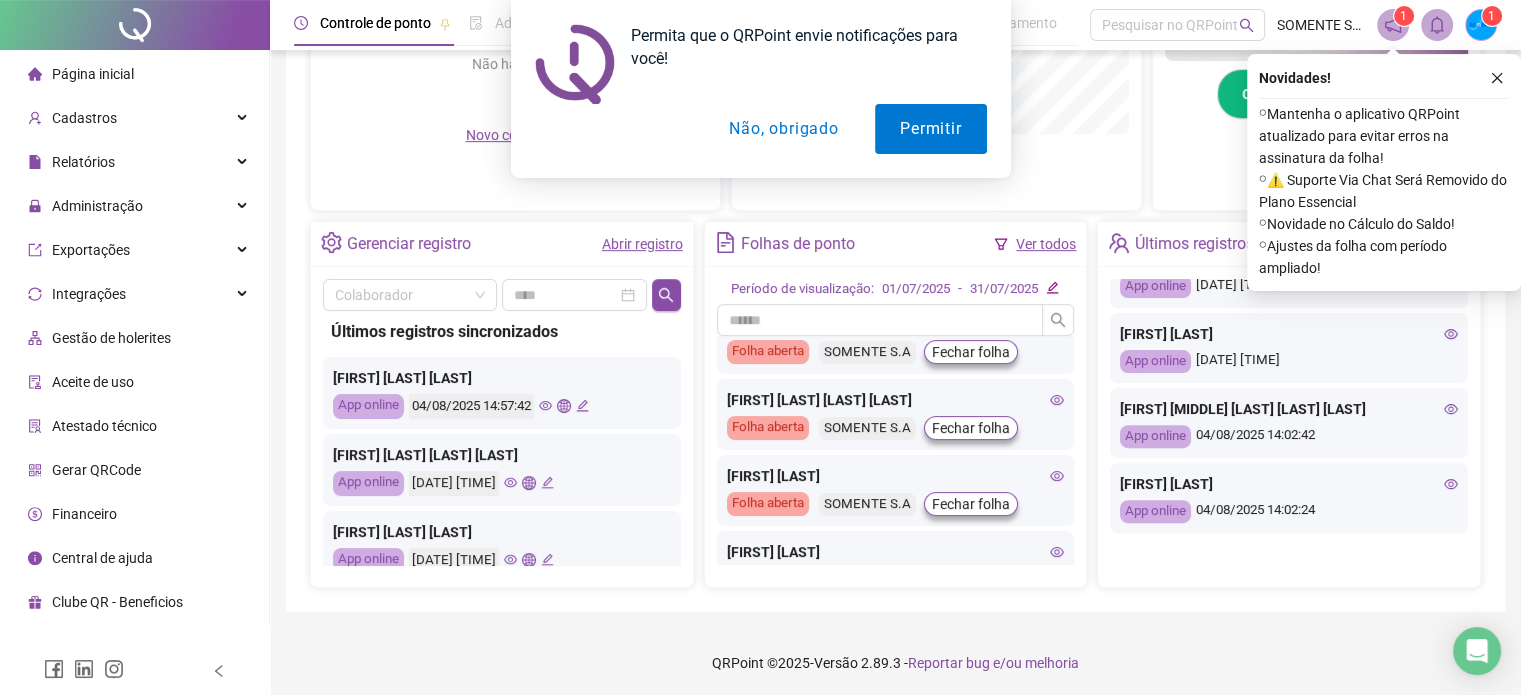 click on "[FIRST] [LAST]" at bounding box center [896, 476] 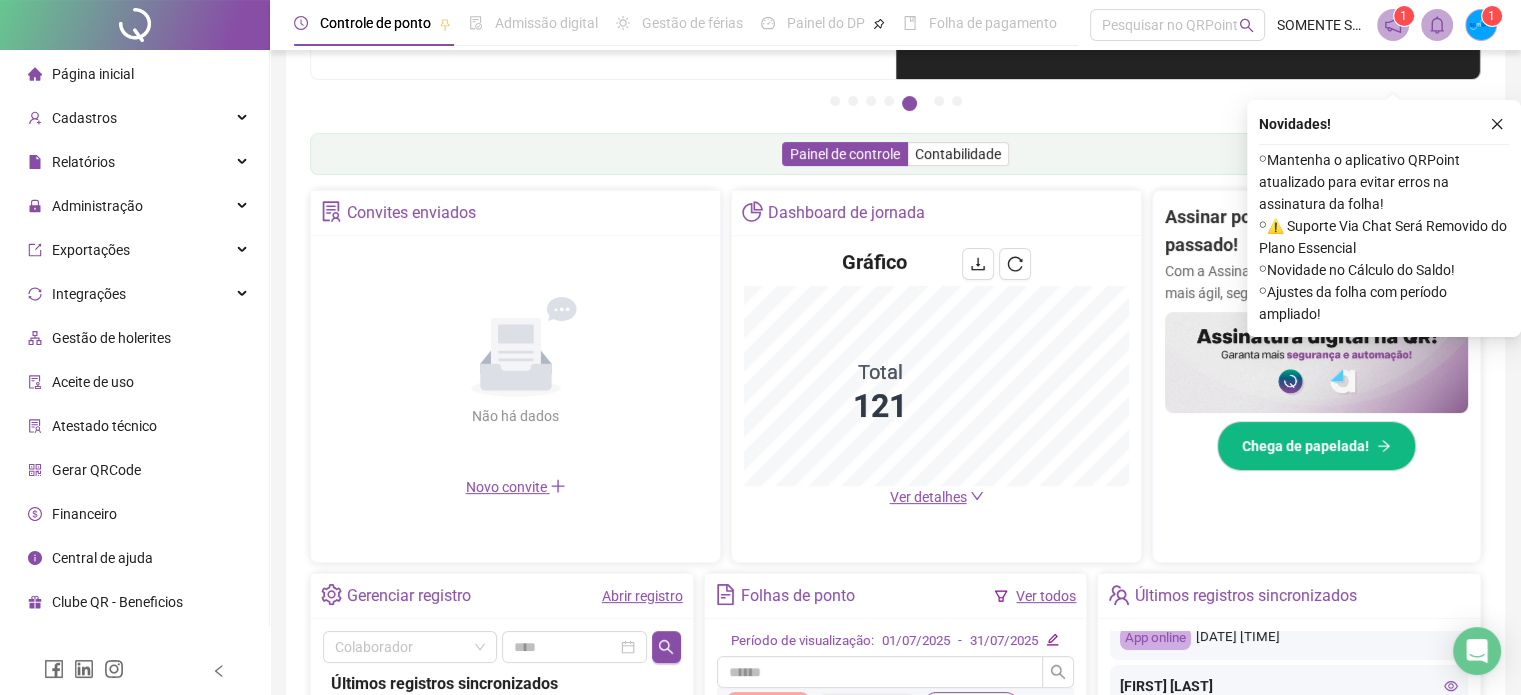 scroll, scrollTop: 204, scrollLeft: 0, axis: vertical 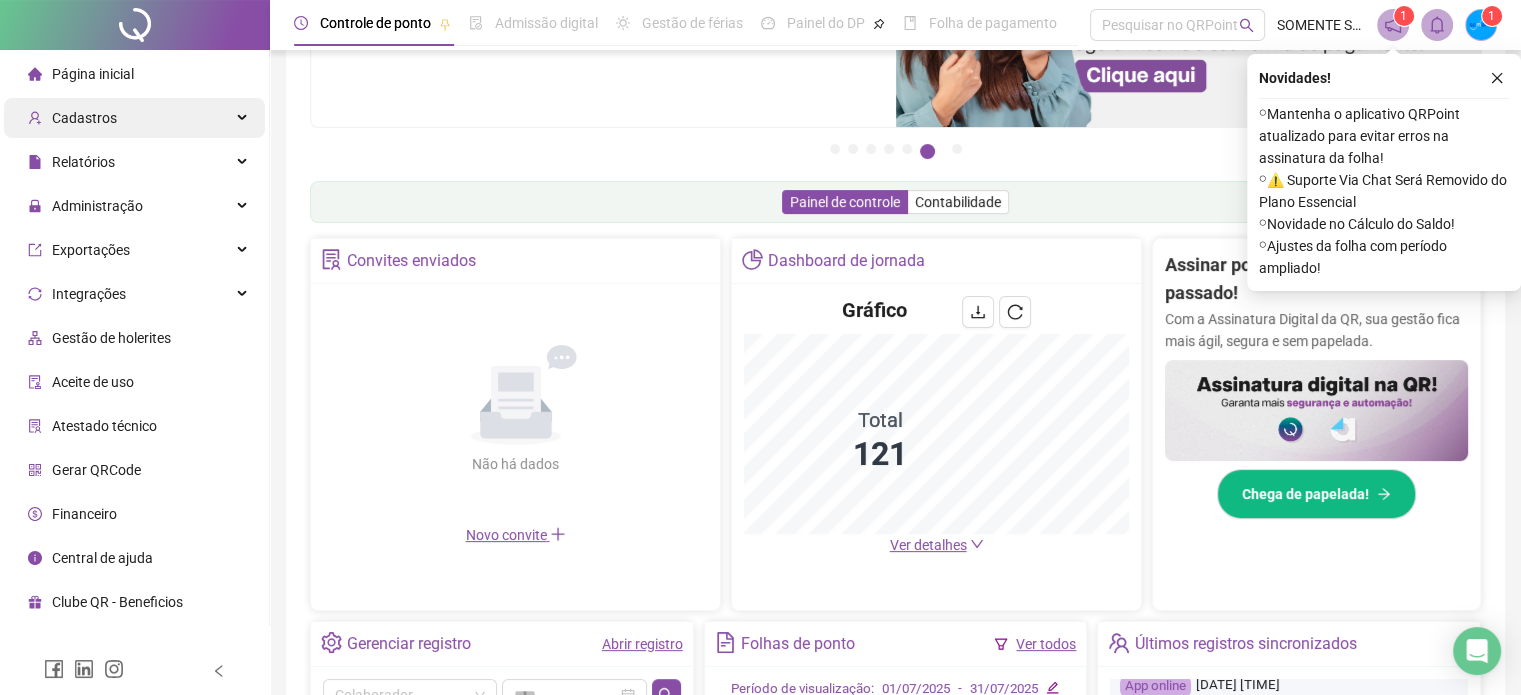 click on "Cadastros" at bounding box center [134, 118] 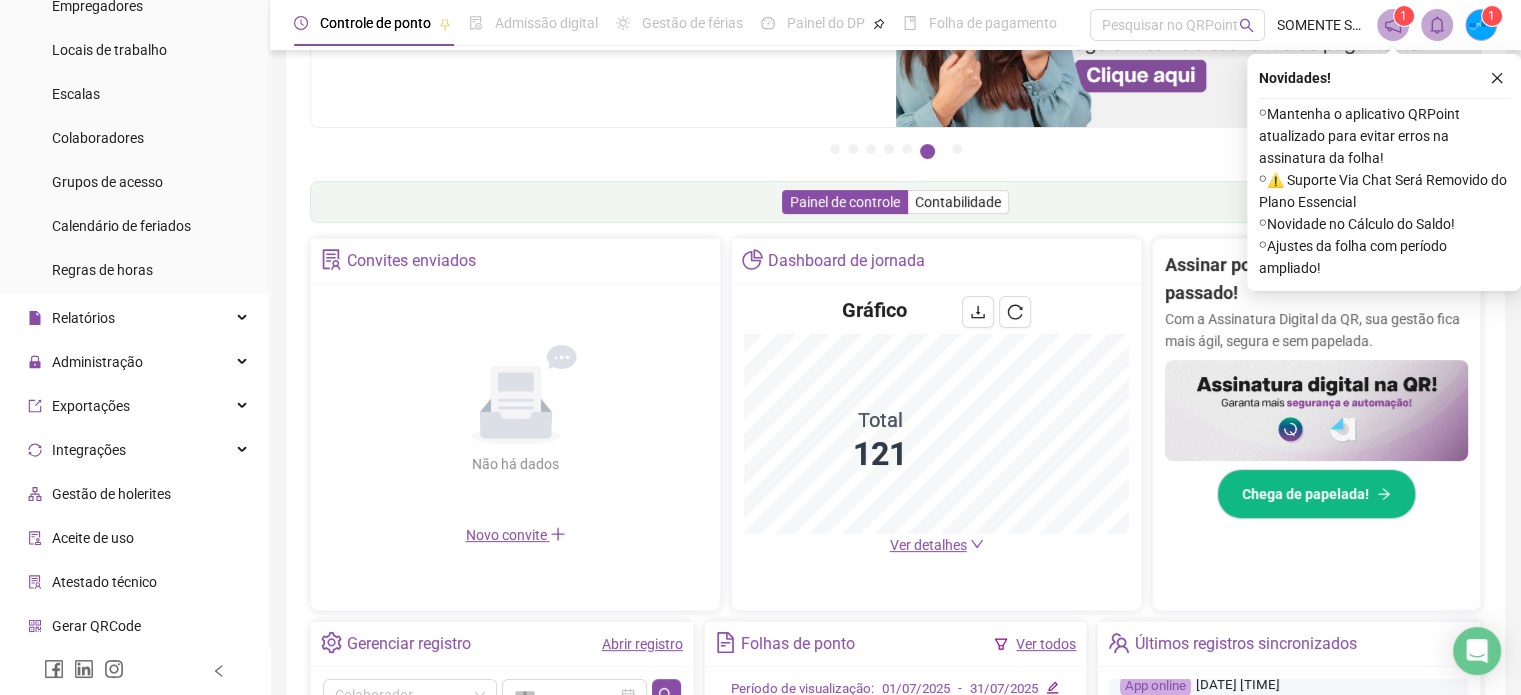 scroll, scrollTop: 200, scrollLeft: 0, axis: vertical 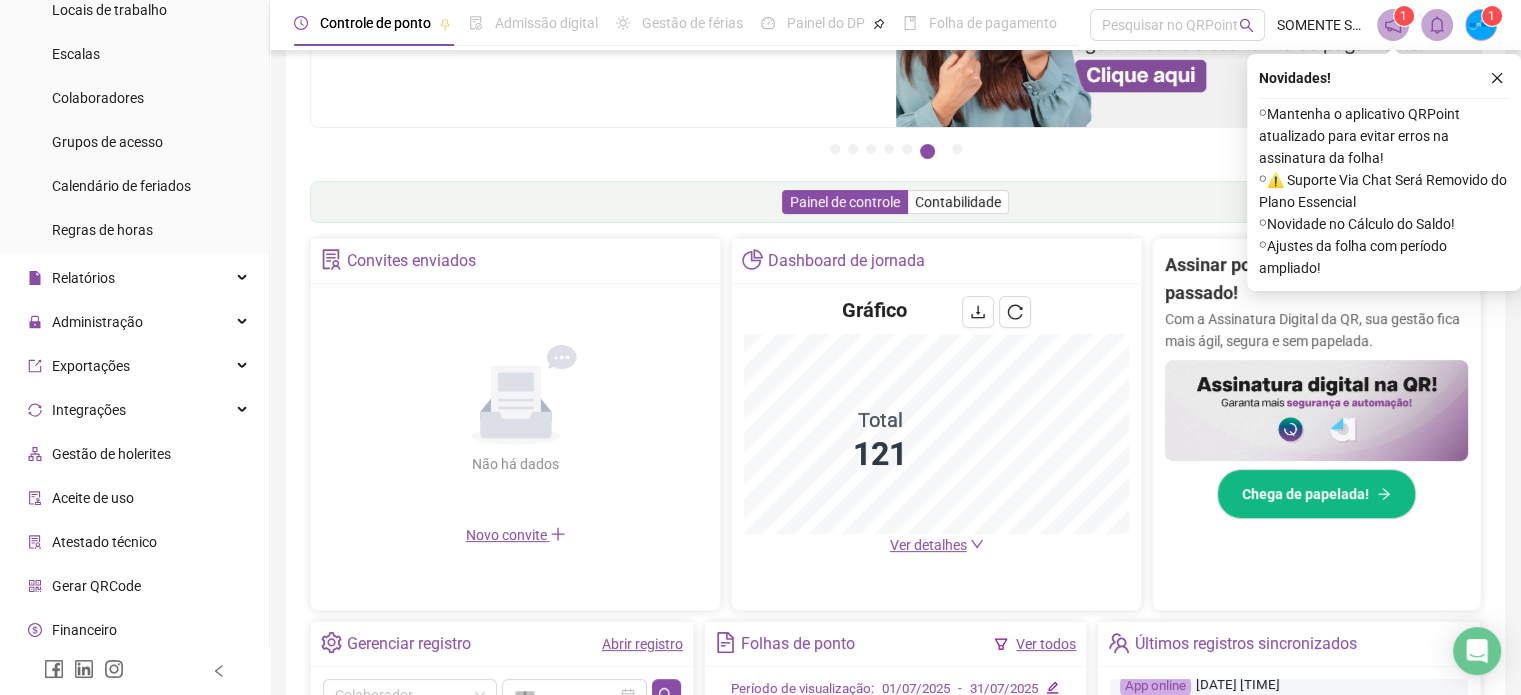 click on "Gestão de holerites" at bounding box center (111, 454) 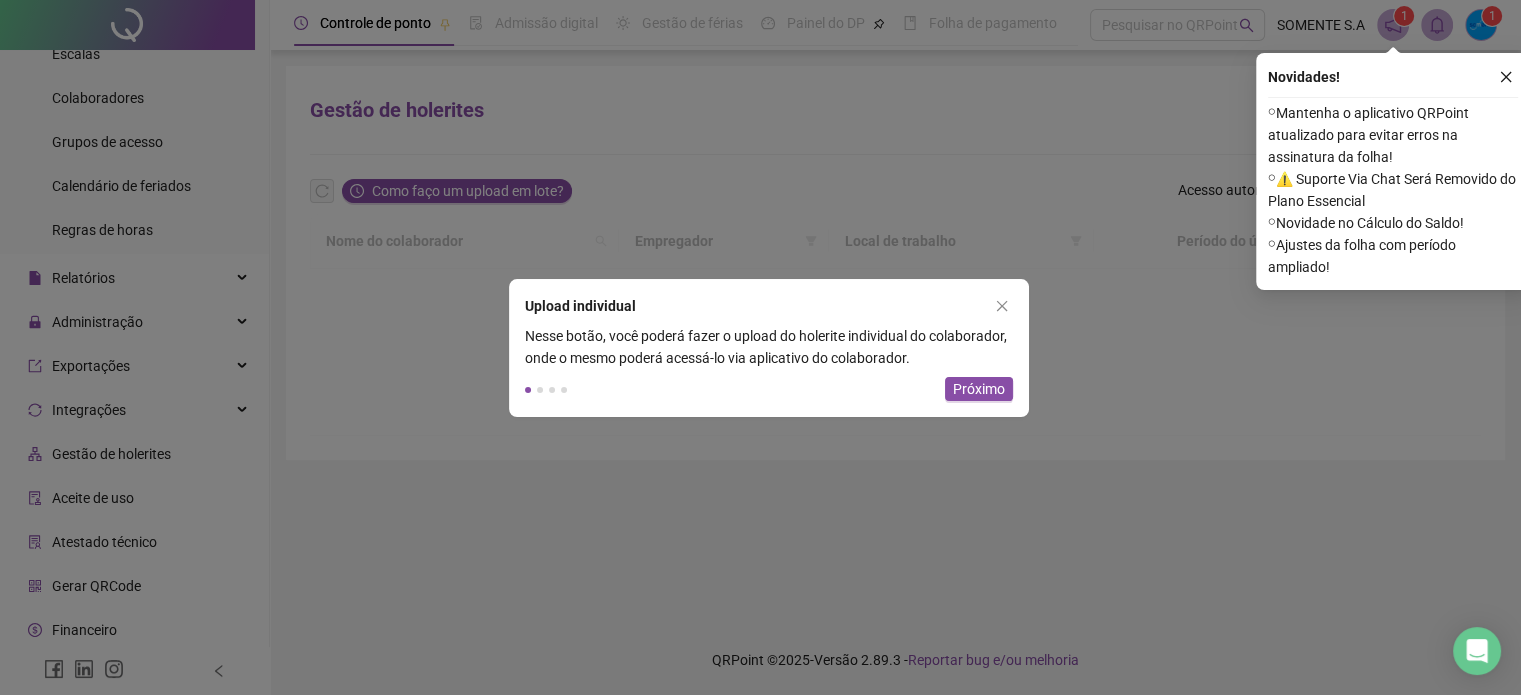 scroll, scrollTop: 0, scrollLeft: 0, axis: both 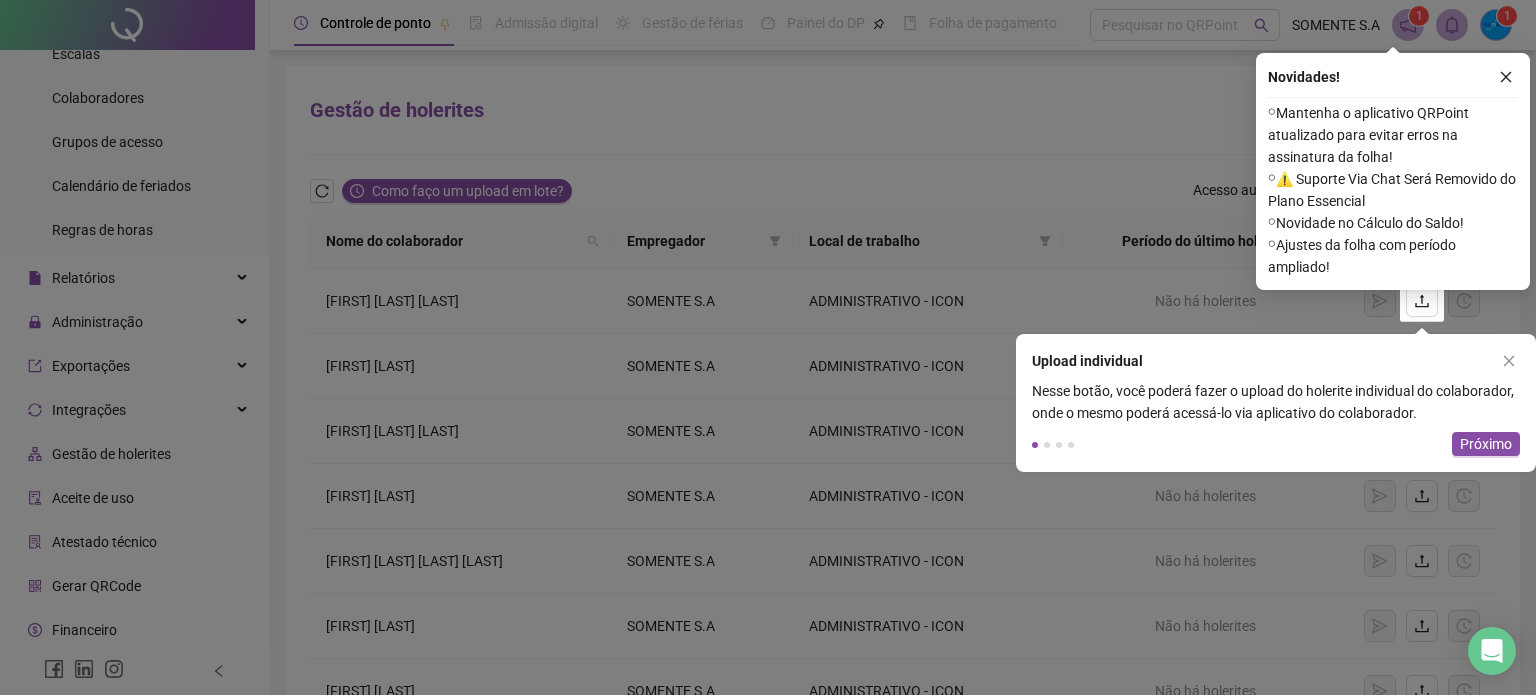 click 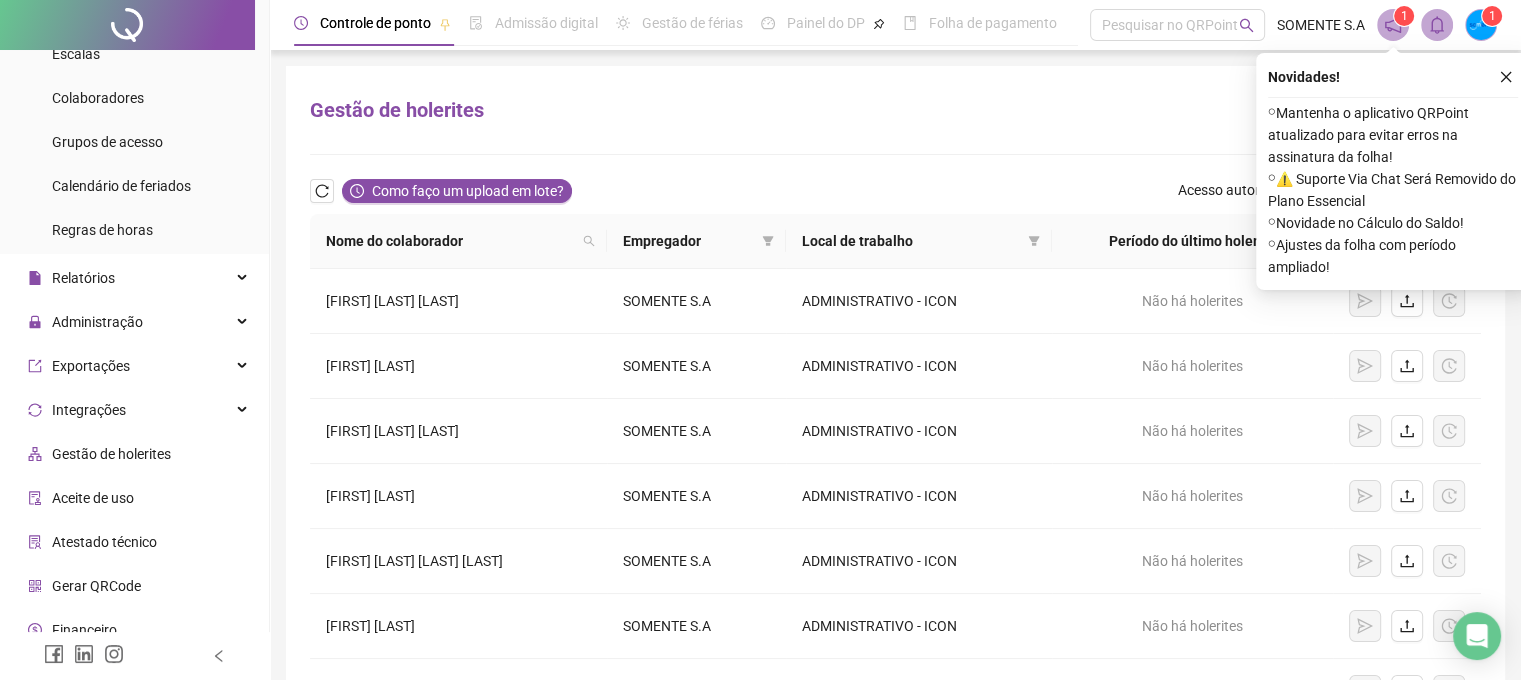 click 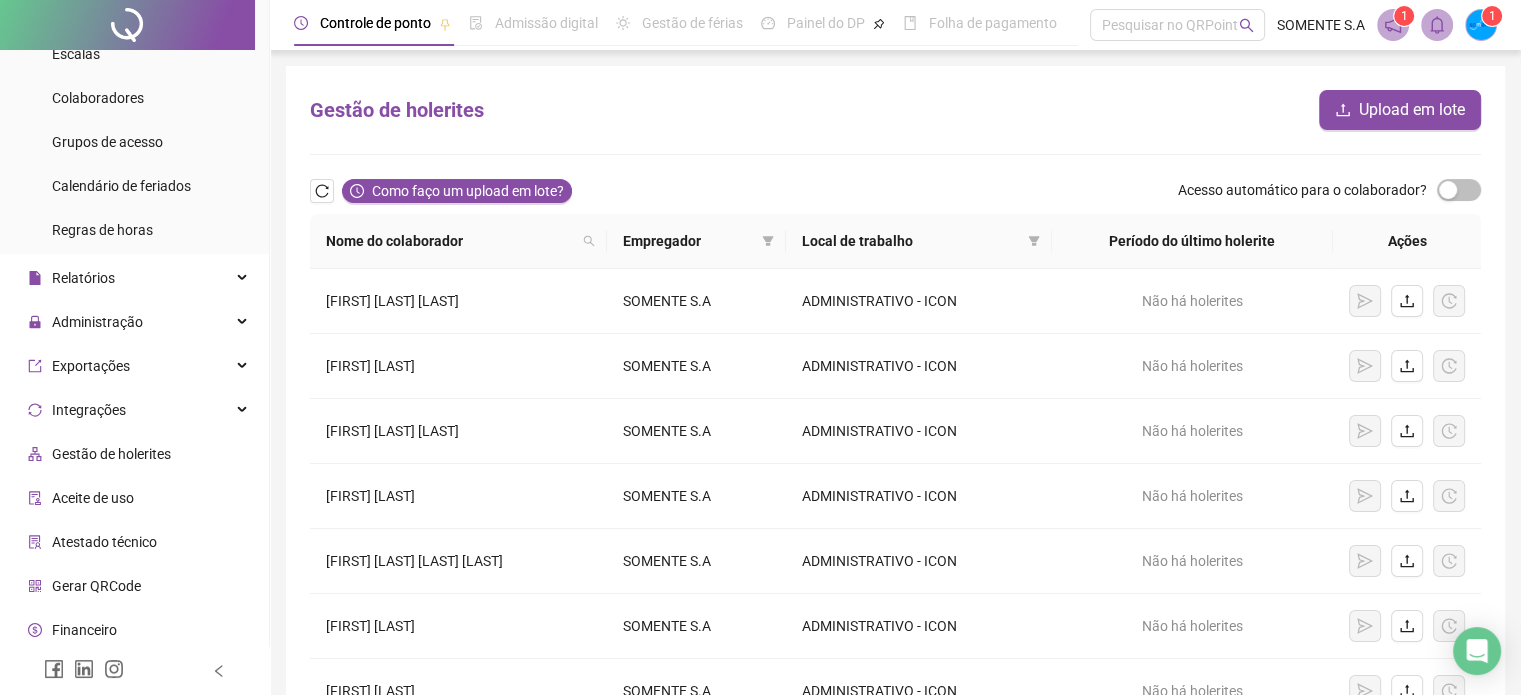 click on "Gestão de holerites Upload em lote Como faço um upload em lote? Acesso automático para o colaborador? Nome do colaborador Empregador Local de trabalho Período do último holerite Ações           ADRIELLE SIQUEIRA DE MORAIS  SOMENTE S.A  ADMINISTRATIVO - ICON  Não há holerites ADRIELLY ALELUIA DOS SANTOS SOUZA SOMENTE S.A  ADMINISTRATIVO - ICON  Não há holerites AMANDA APARECIDA BARBOSA PIRES SOMENTE S.A ADMINISTRATIVO - ICON  Não há holerites AMANDA CAROLINE VERISSIMO DOS SANTOS SOMENTE S.A ADMINISTRATIVO - ICON  Não há holerites AMANDA CRISTINA FACHAS RIZZO SOMENTE S.A  ADMINISTRATIVO - ICON  Não há holerites ANA BEATRIZ ALVES CARVALHO DE ALMEIDA  SOMENTE S.A  ADMINISTRATIVO - ICON  Não há holerites ANA ETELVINA DE JESUS SANTOS  SOMENTE S.A  ADMINISTRATIVO - ICON  Não há holerites ANA JULIA SOUZA PEREIRA SOMENTE S.A  ADMINISTRATIVO - ICON  Não há holerites ANA KELLY CHRISOSTOMO  SOMENTE S.A ADMINISTRATIVO - ICON  Não há holerites ANDRÊINA VITÓRIA MARQUES DE FARIAS SOMENTE S.A" at bounding box center [895, 532] 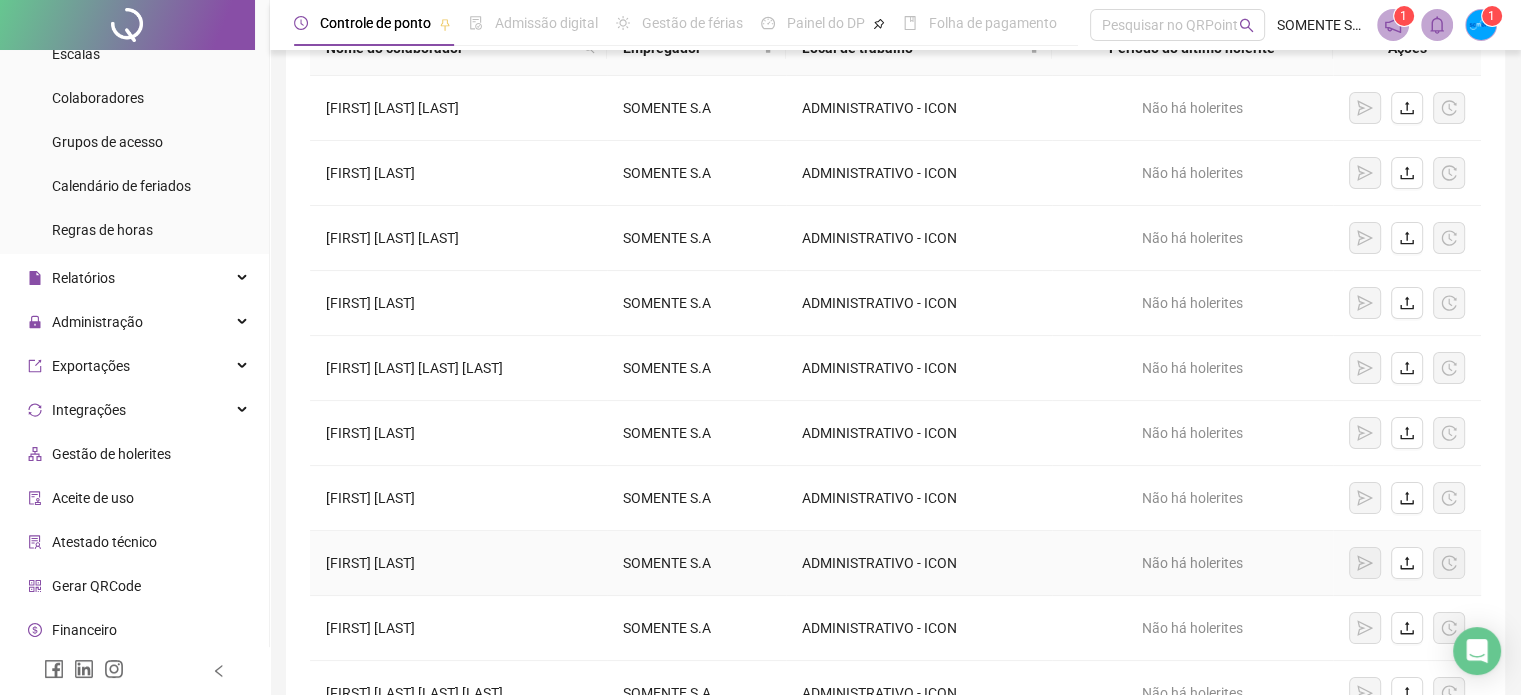scroll, scrollTop: 0, scrollLeft: 0, axis: both 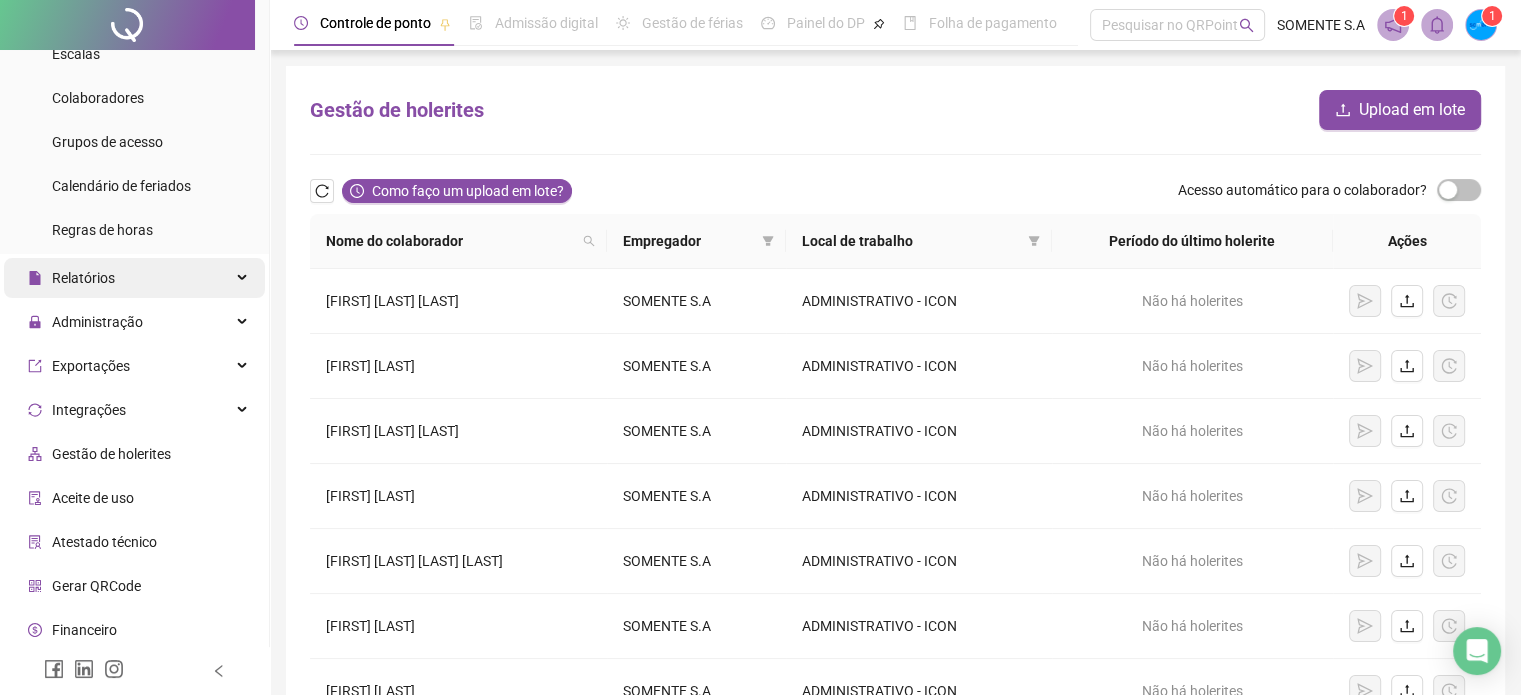 click on "Relatórios" at bounding box center (134, 278) 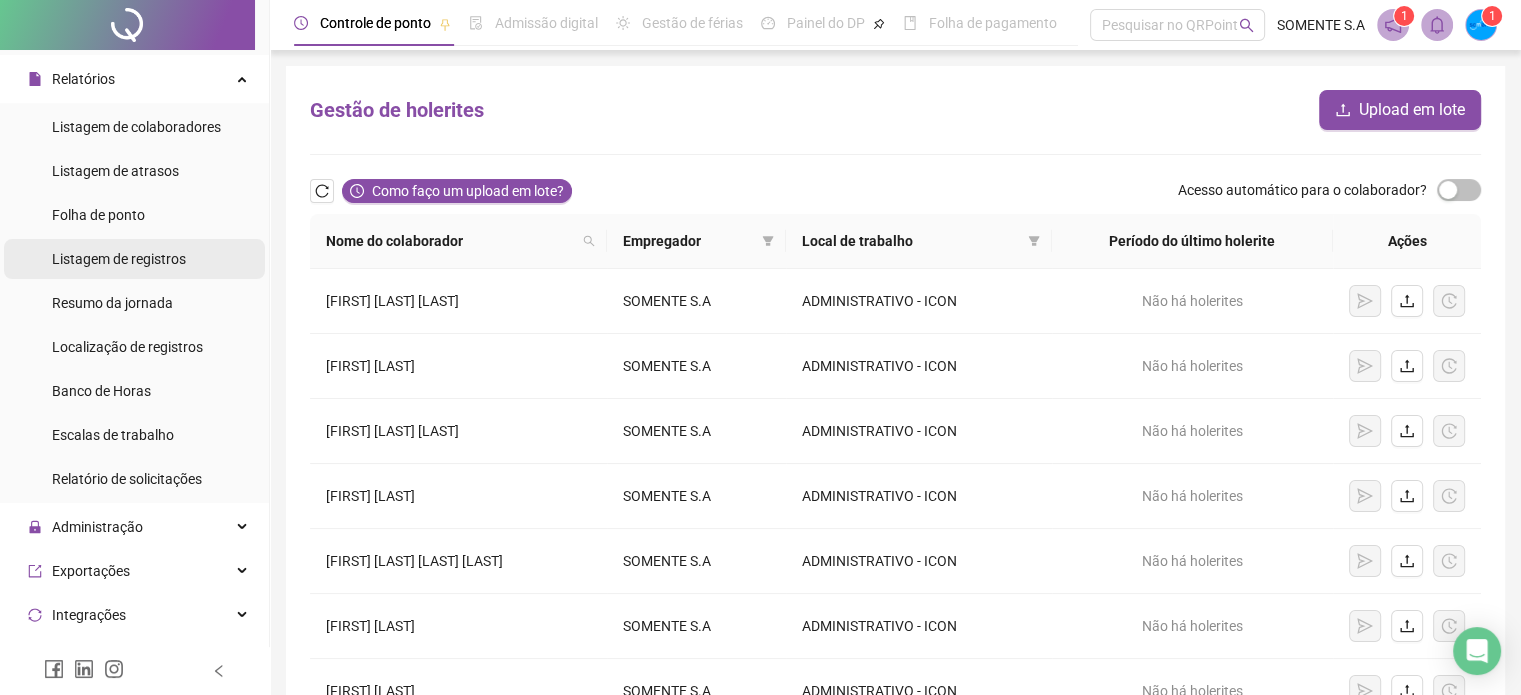 scroll, scrollTop: 400, scrollLeft: 0, axis: vertical 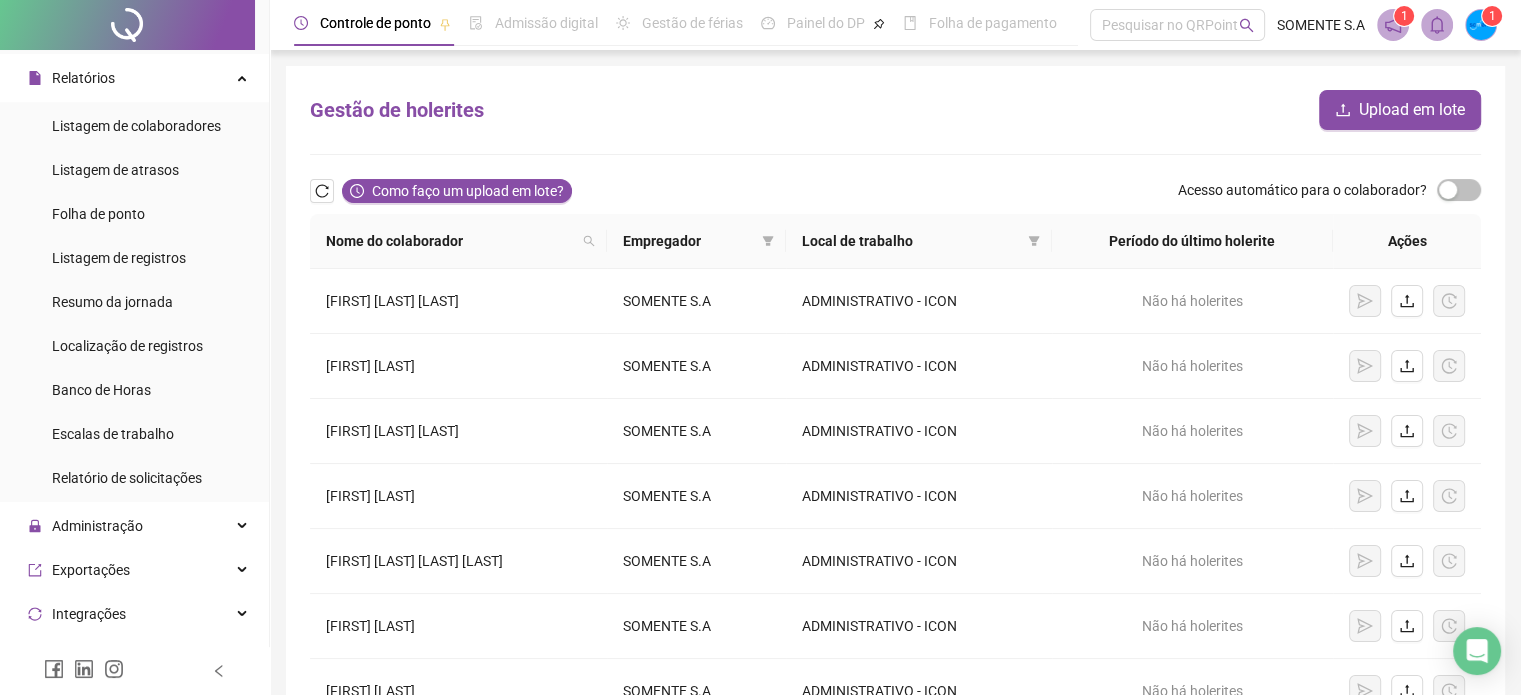 click on "Folha de ponto" at bounding box center (98, 214) 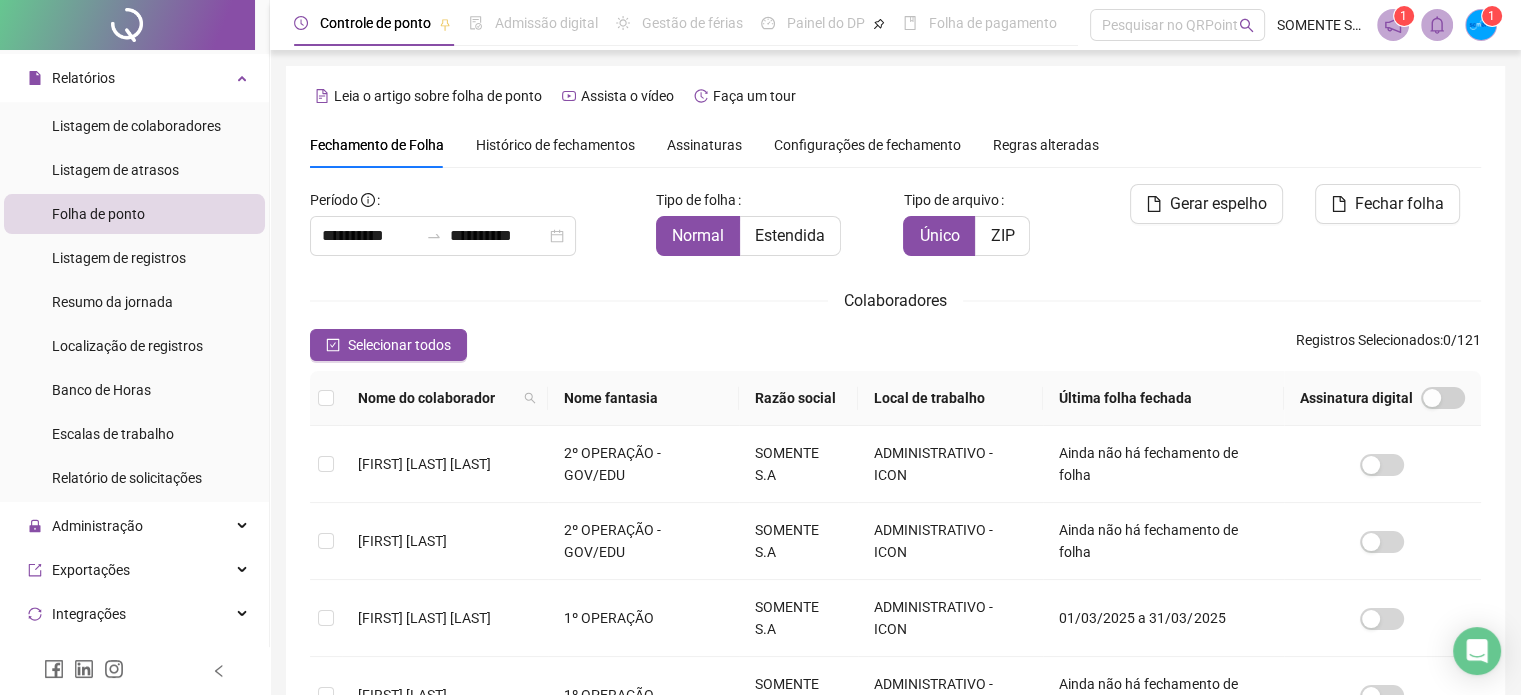 scroll, scrollTop: 51, scrollLeft: 0, axis: vertical 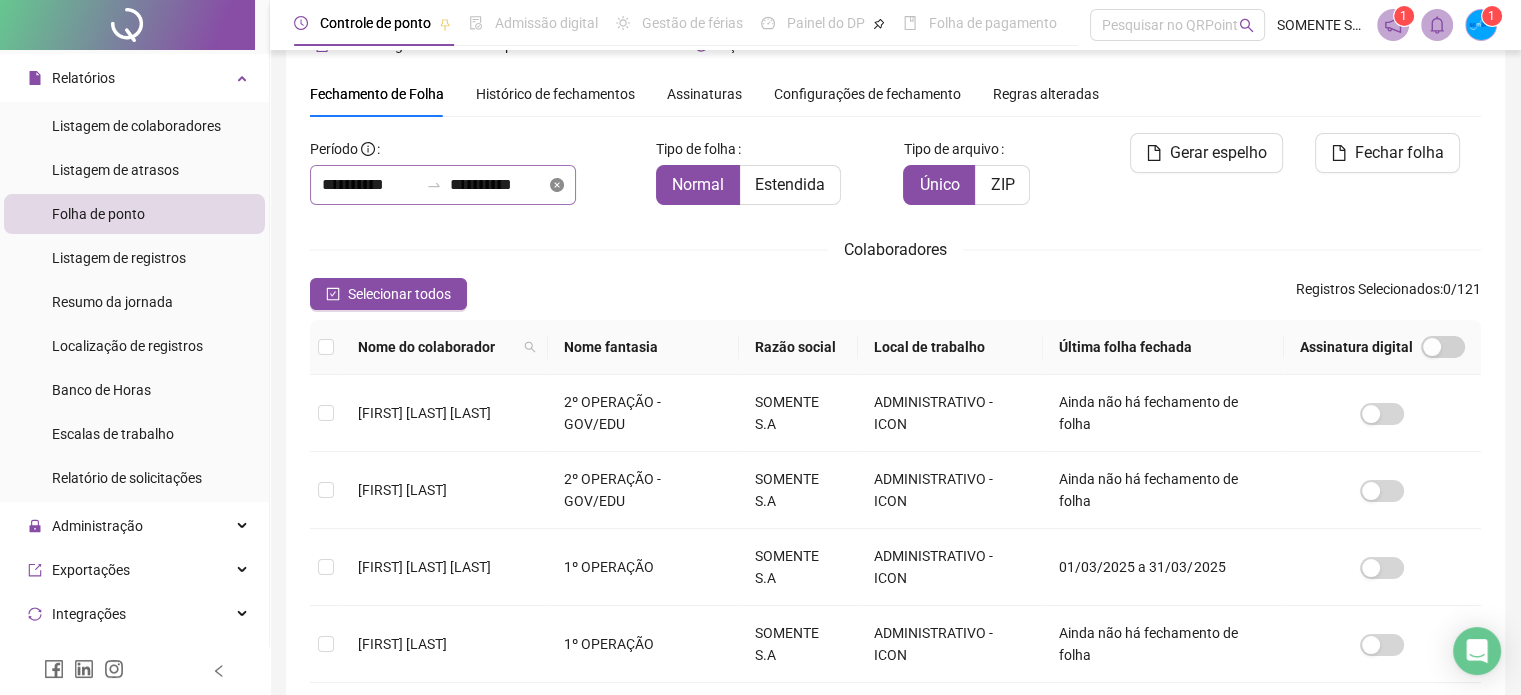 click 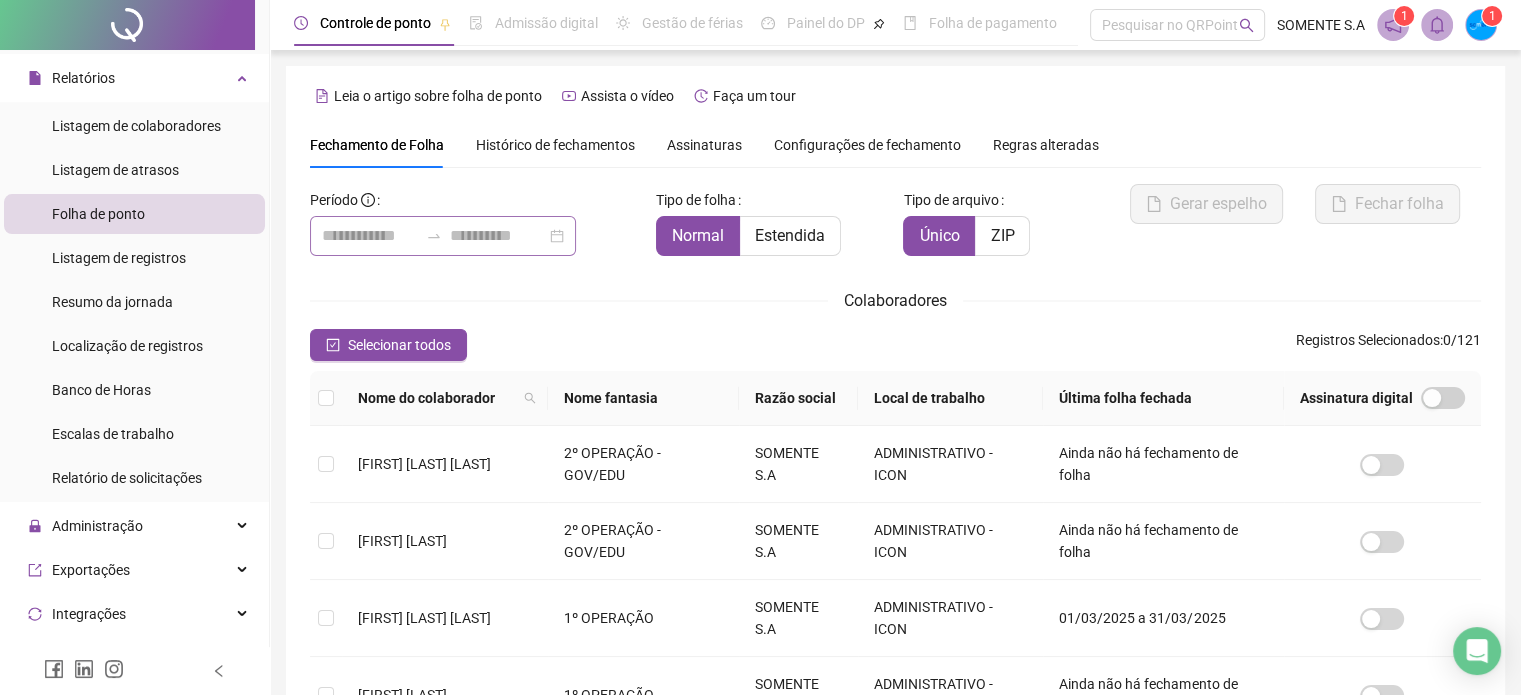 scroll, scrollTop: 61, scrollLeft: 0, axis: vertical 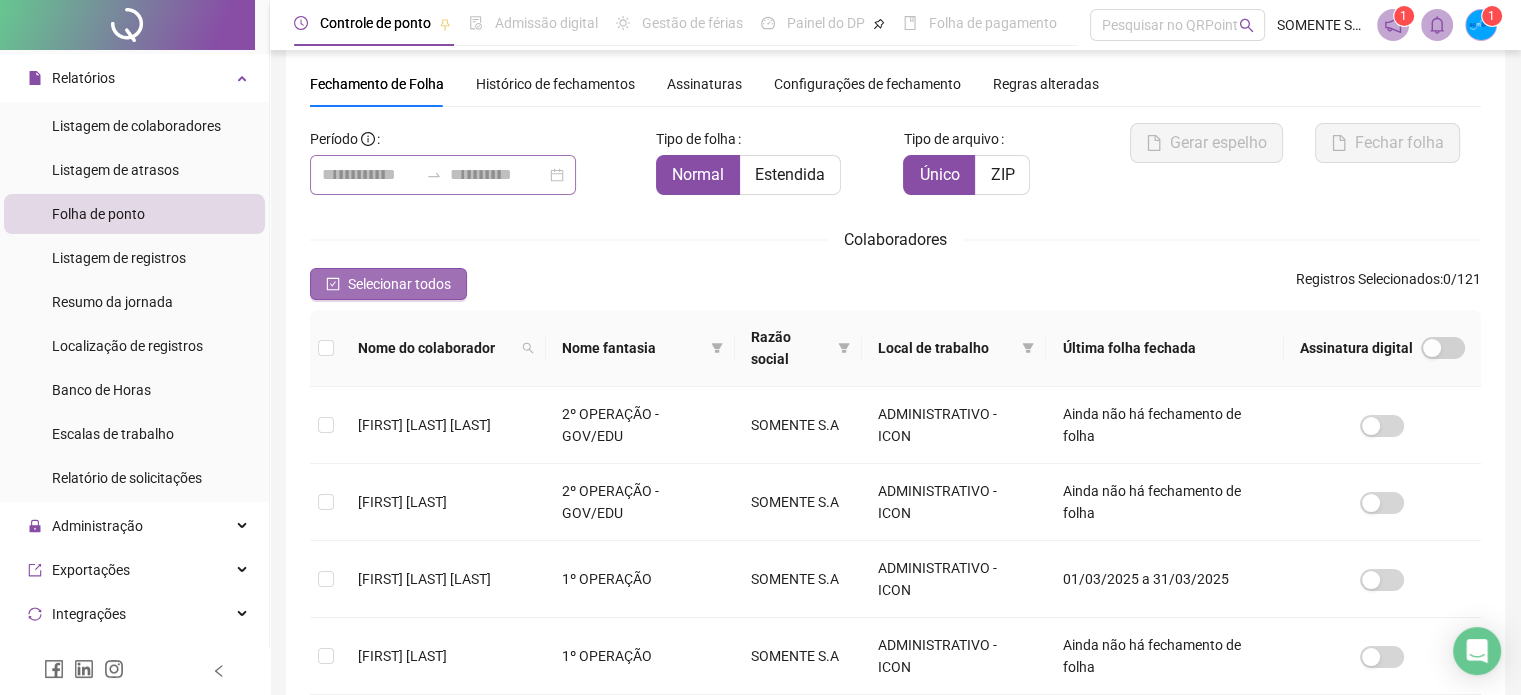 click on "Selecionar todos" at bounding box center (399, 284) 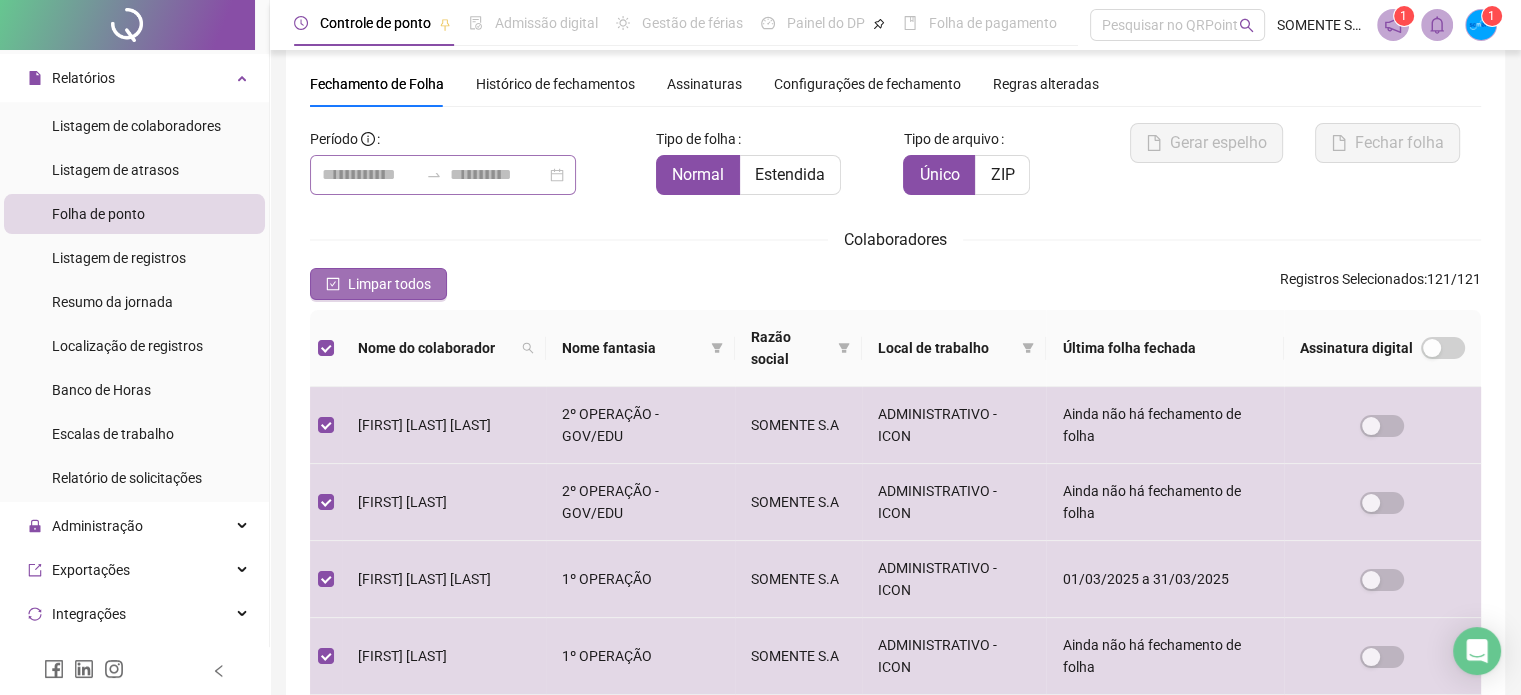 click 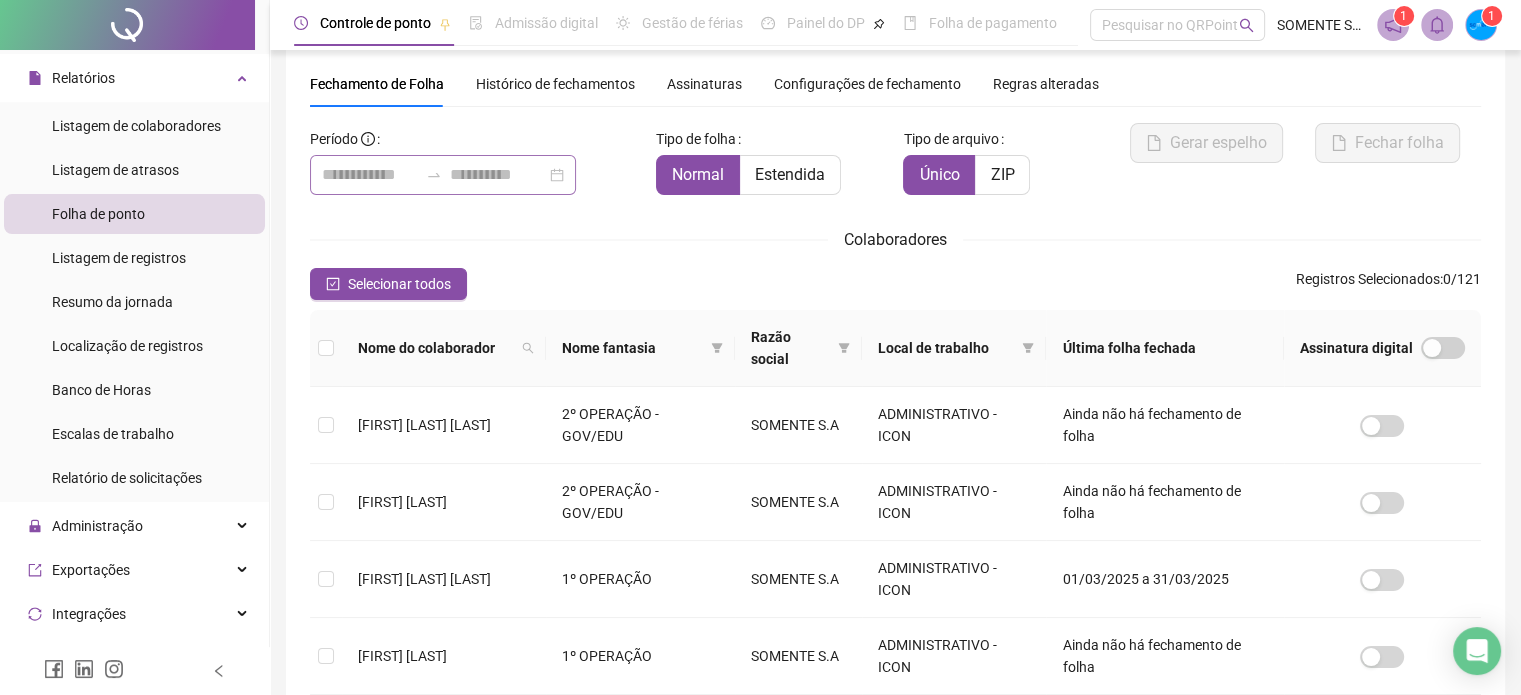 click at bounding box center (443, 175) 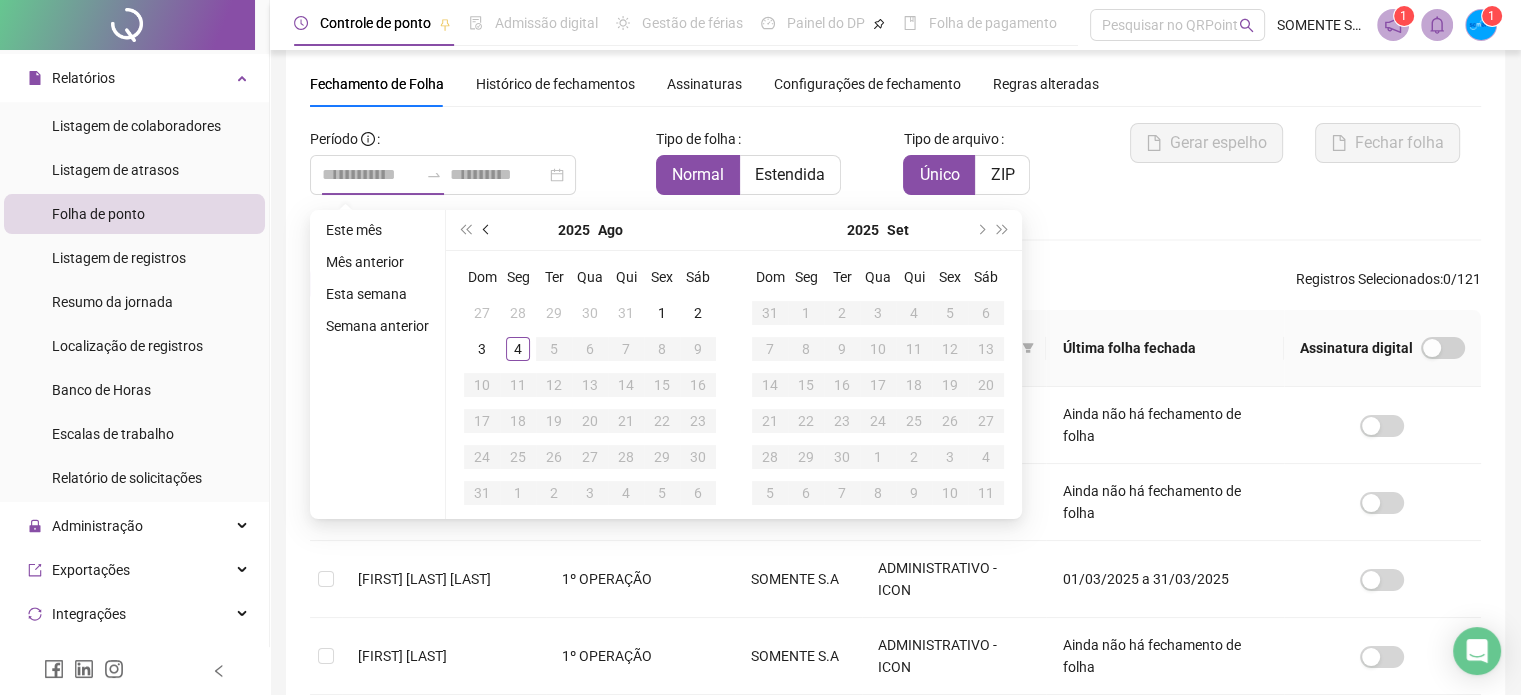 click at bounding box center [487, 230] 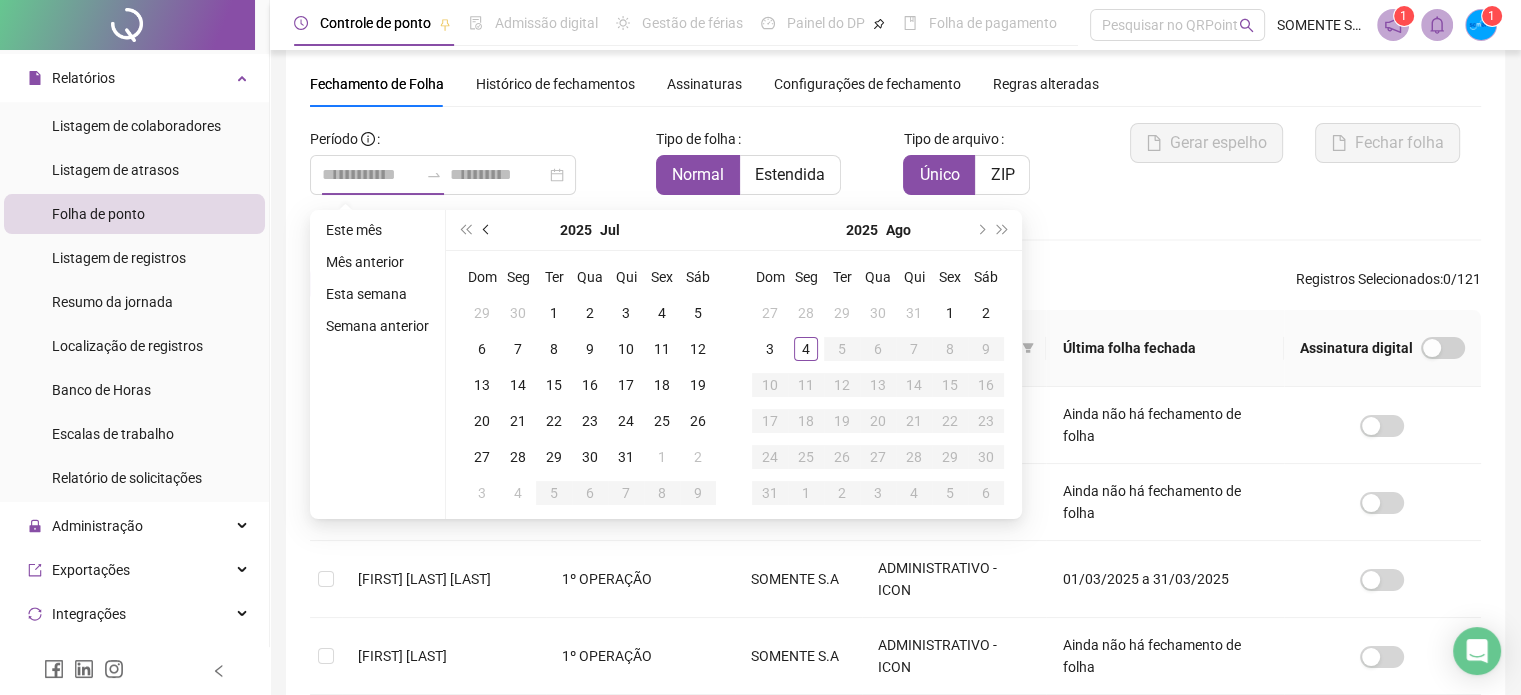 click at bounding box center (487, 230) 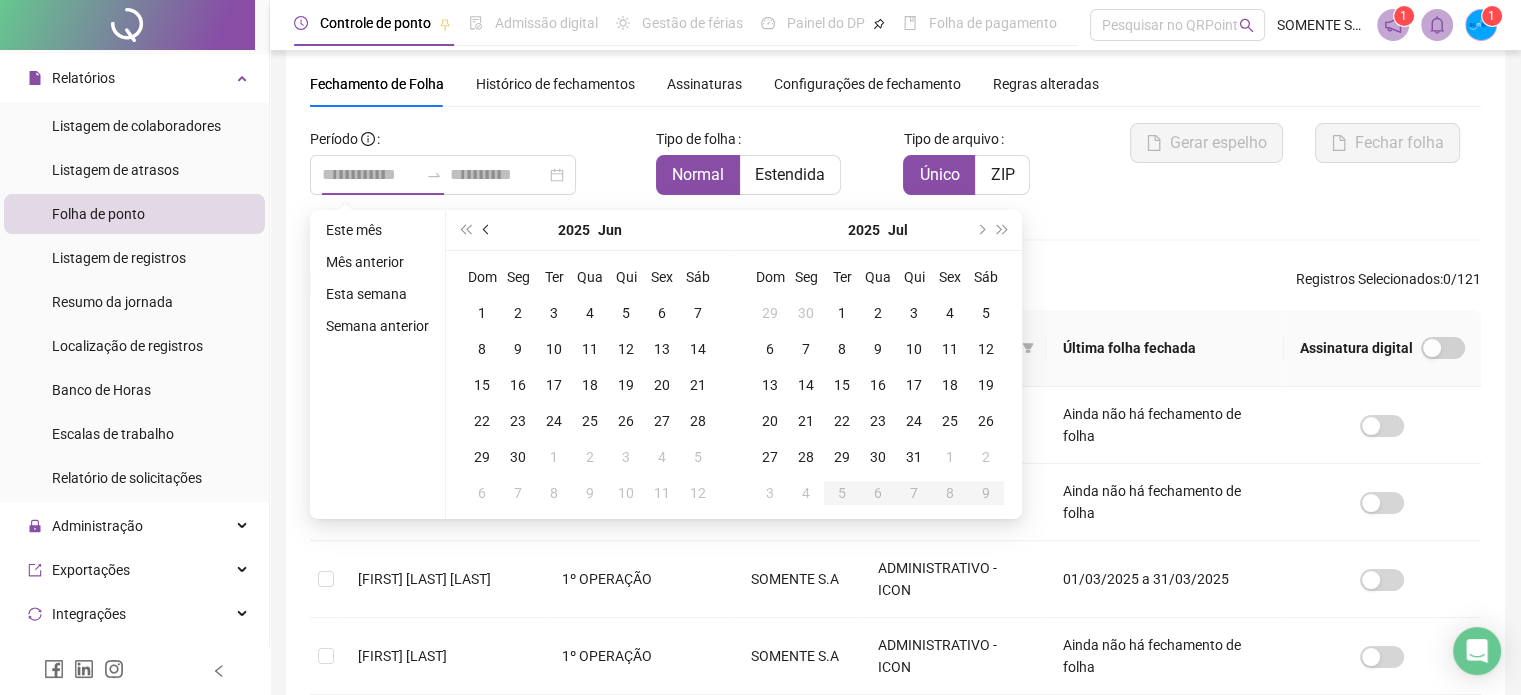 click at bounding box center (487, 230) 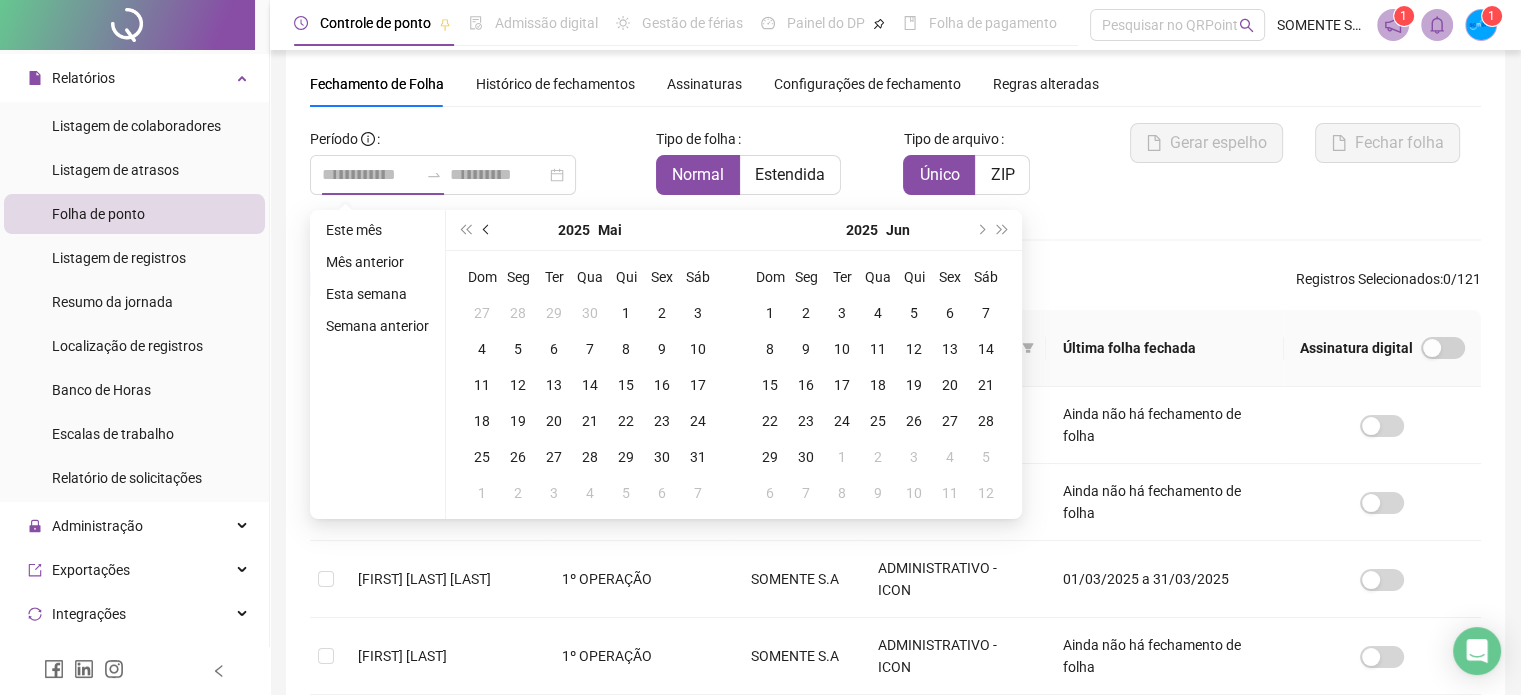 click at bounding box center [487, 230] 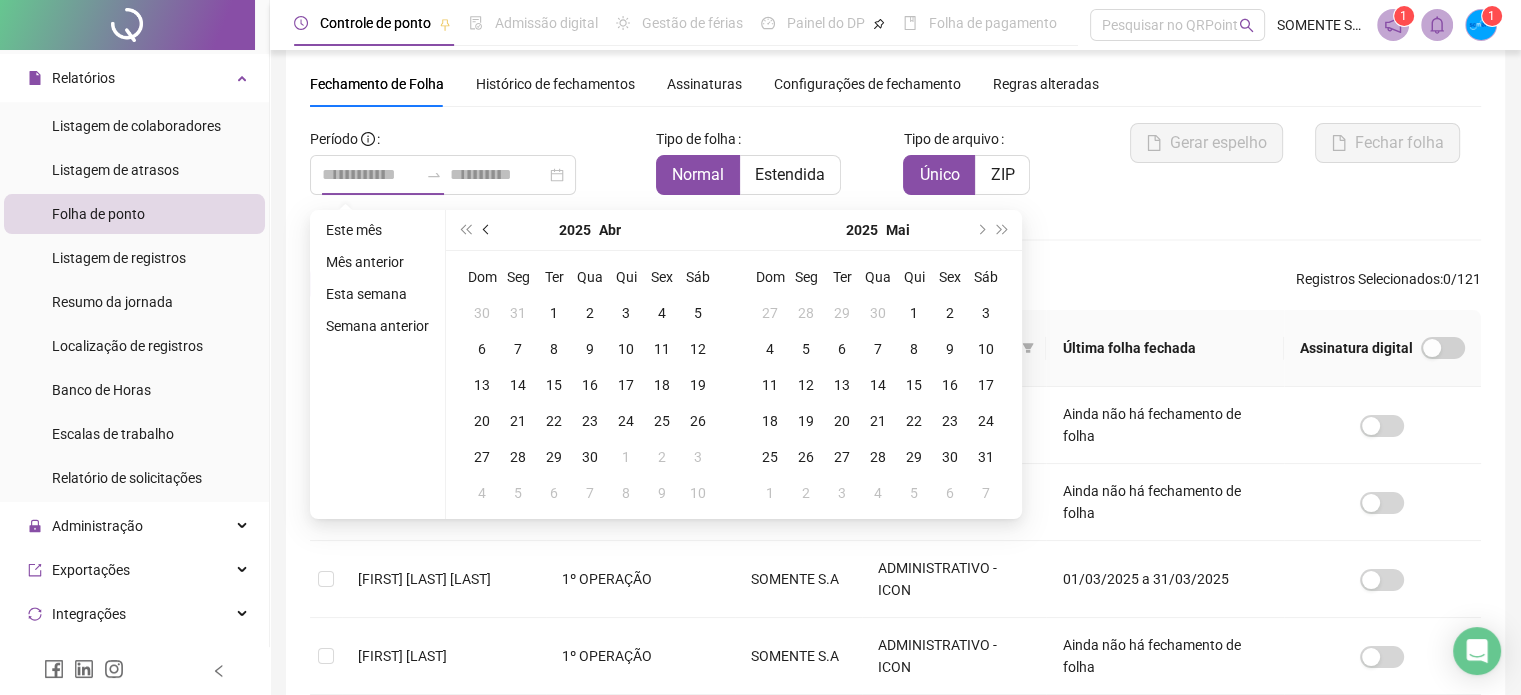 click at bounding box center (487, 230) 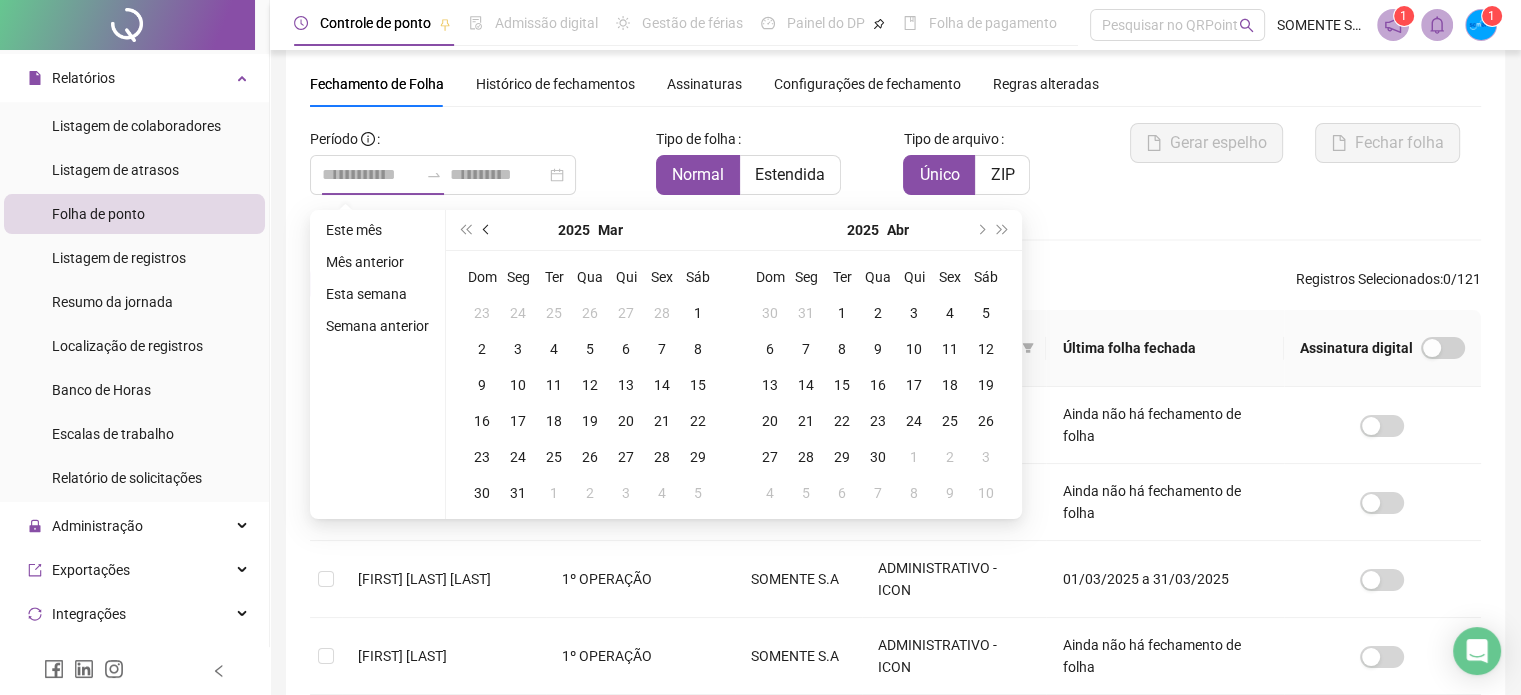 click at bounding box center [487, 230] 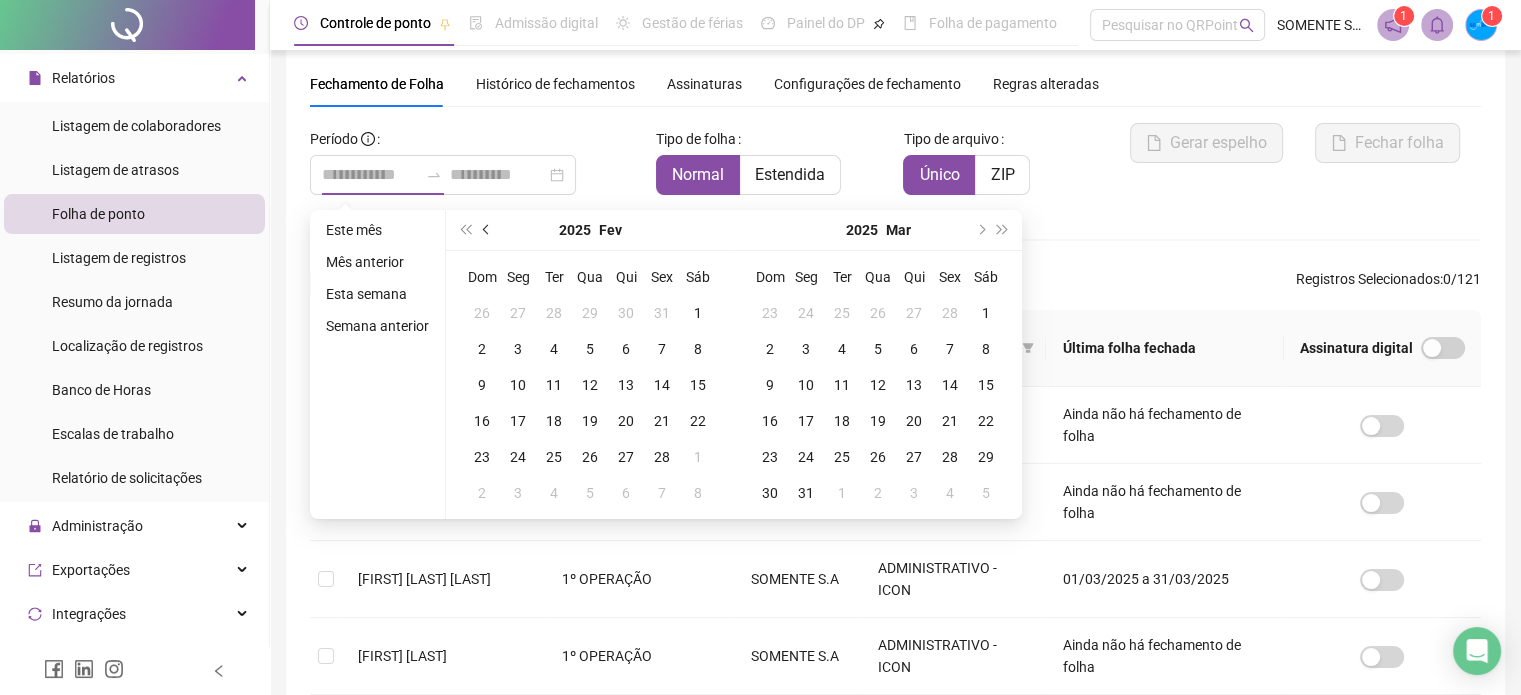 click at bounding box center (487, 230) 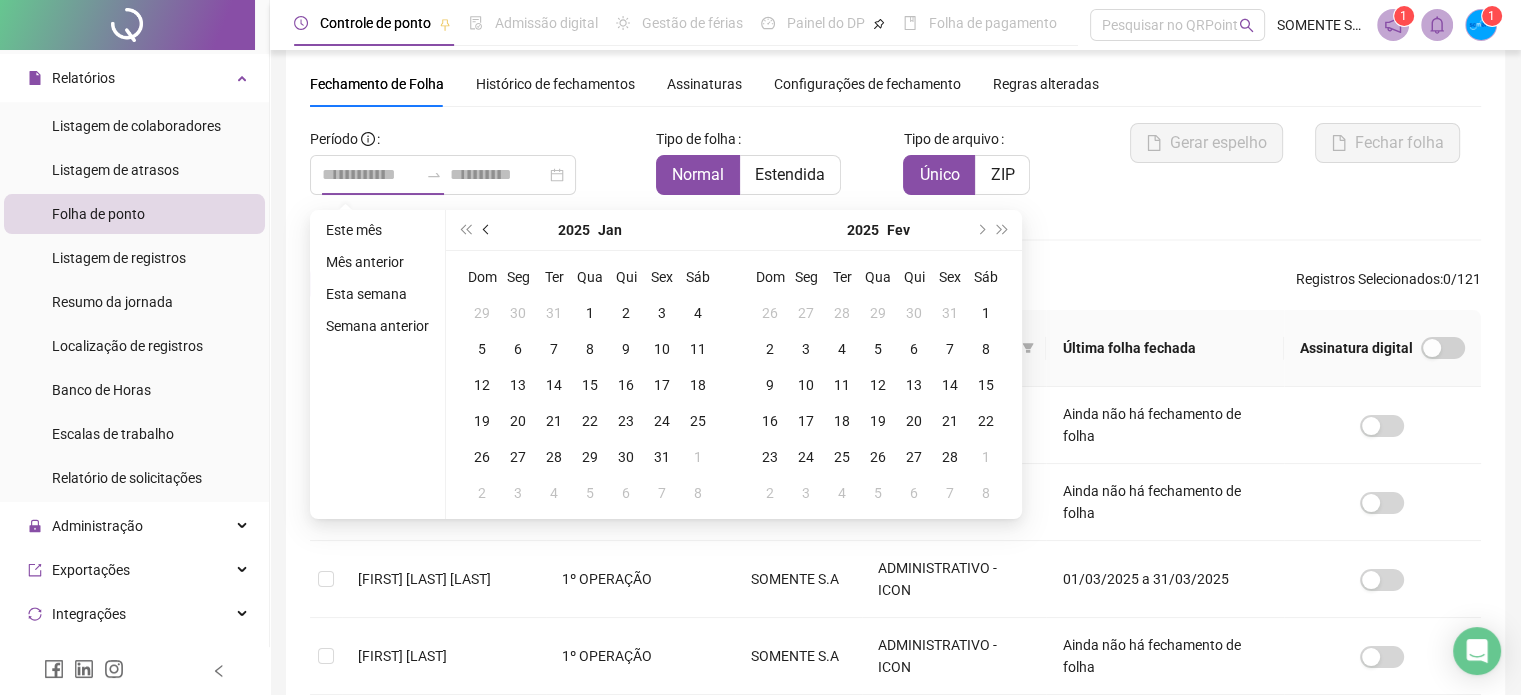 click at bounding box center [487, 230] 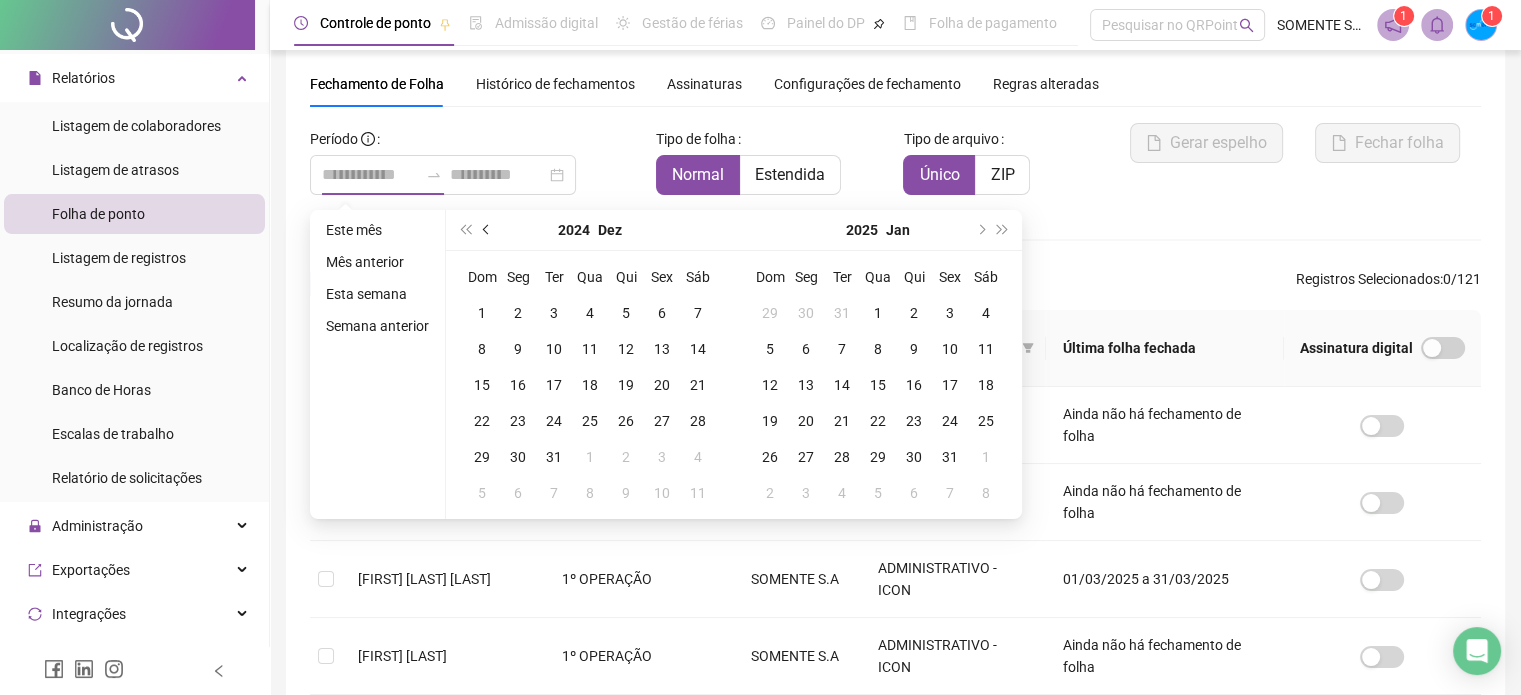 click at bounding box center [487, 230] 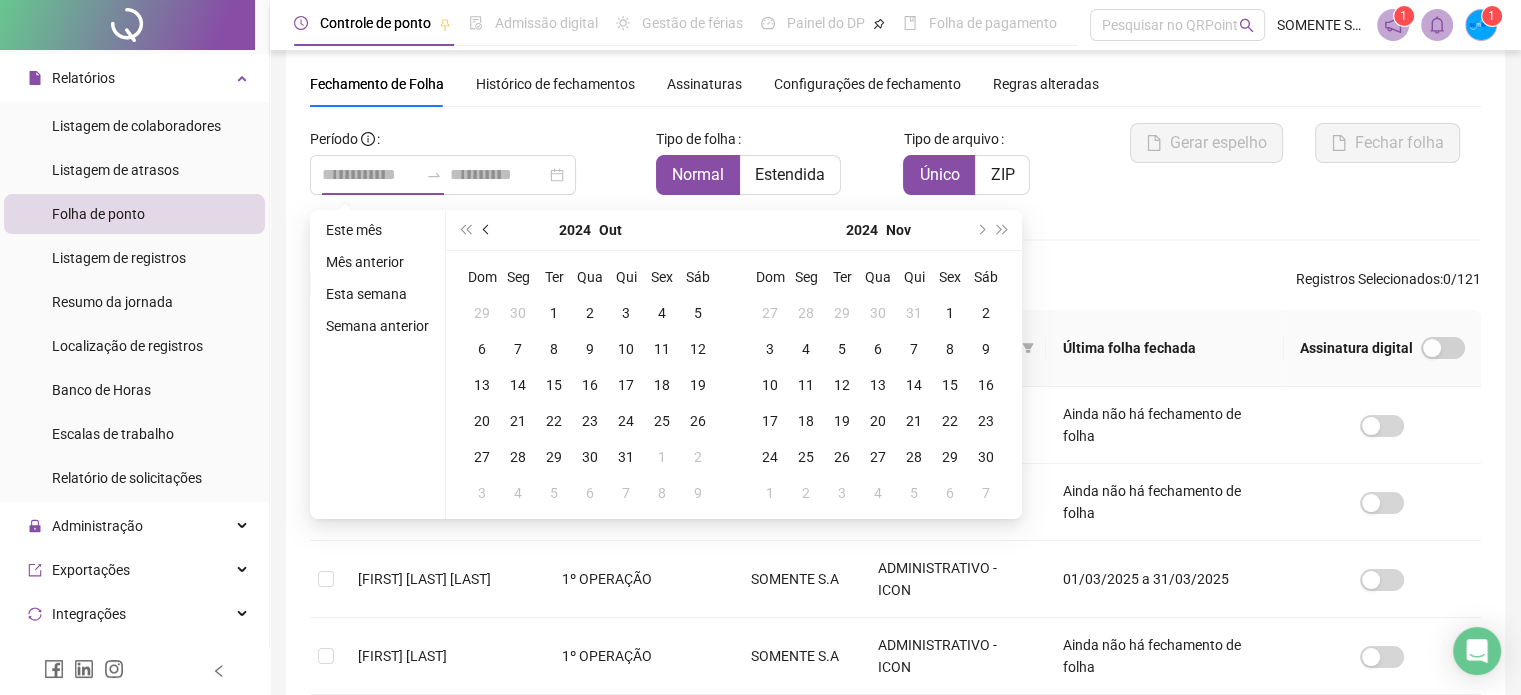 click at bounding box center [487, 230] 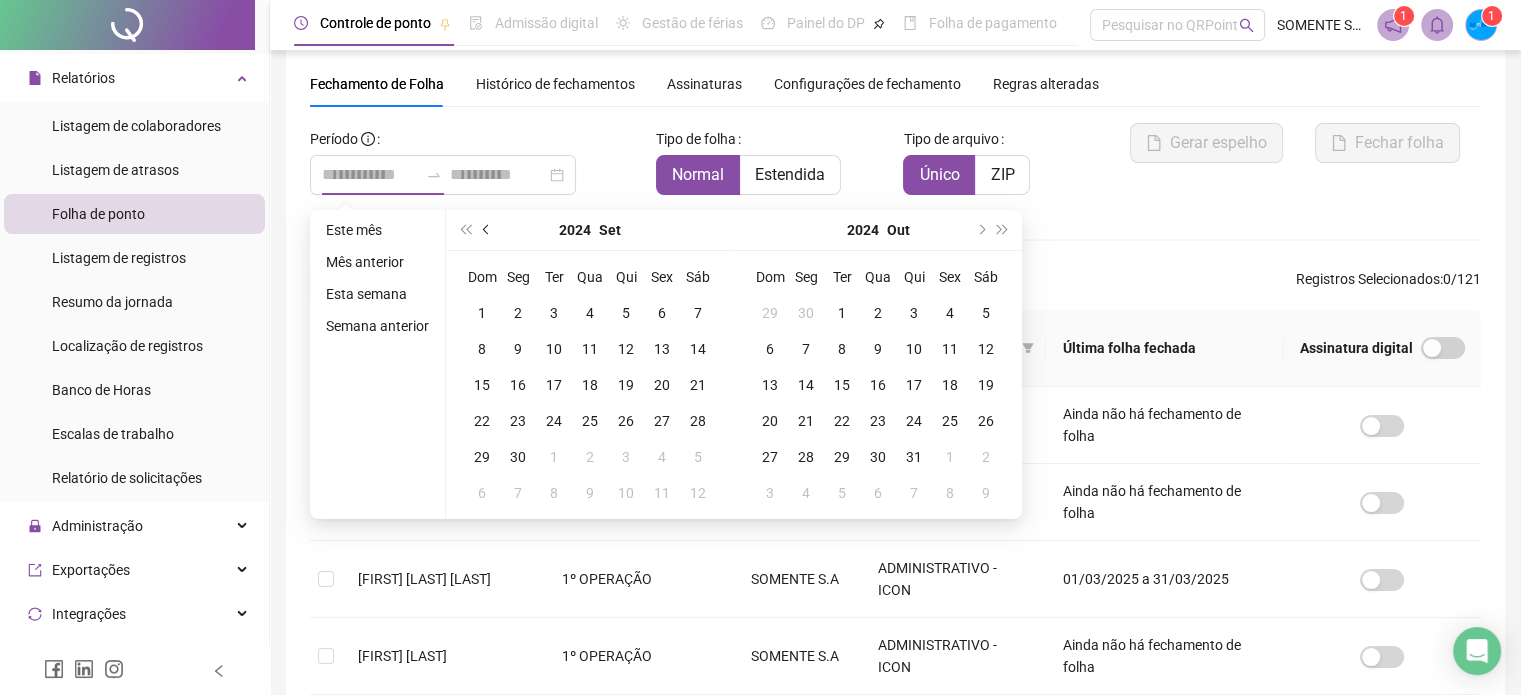 click at bounding box center (487, 230) 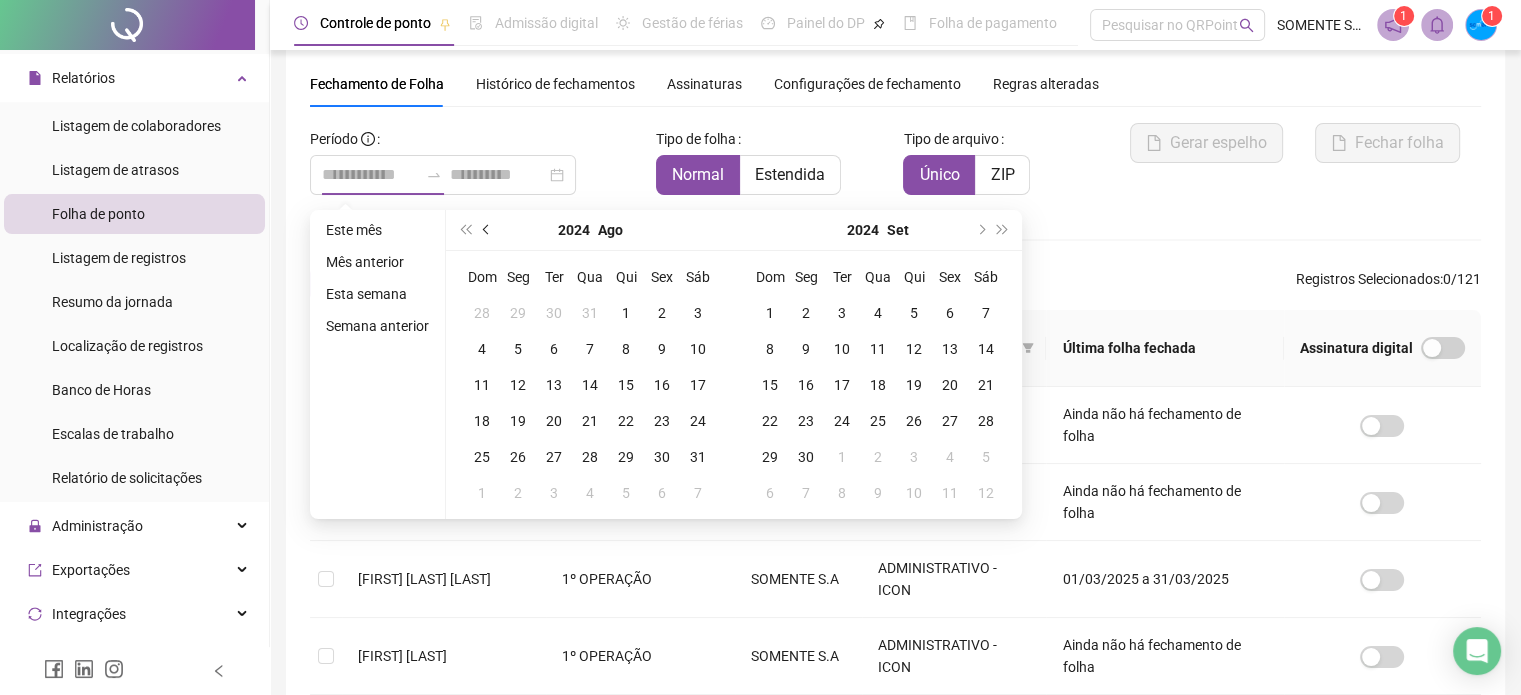 click at bounding box center (487, 230) 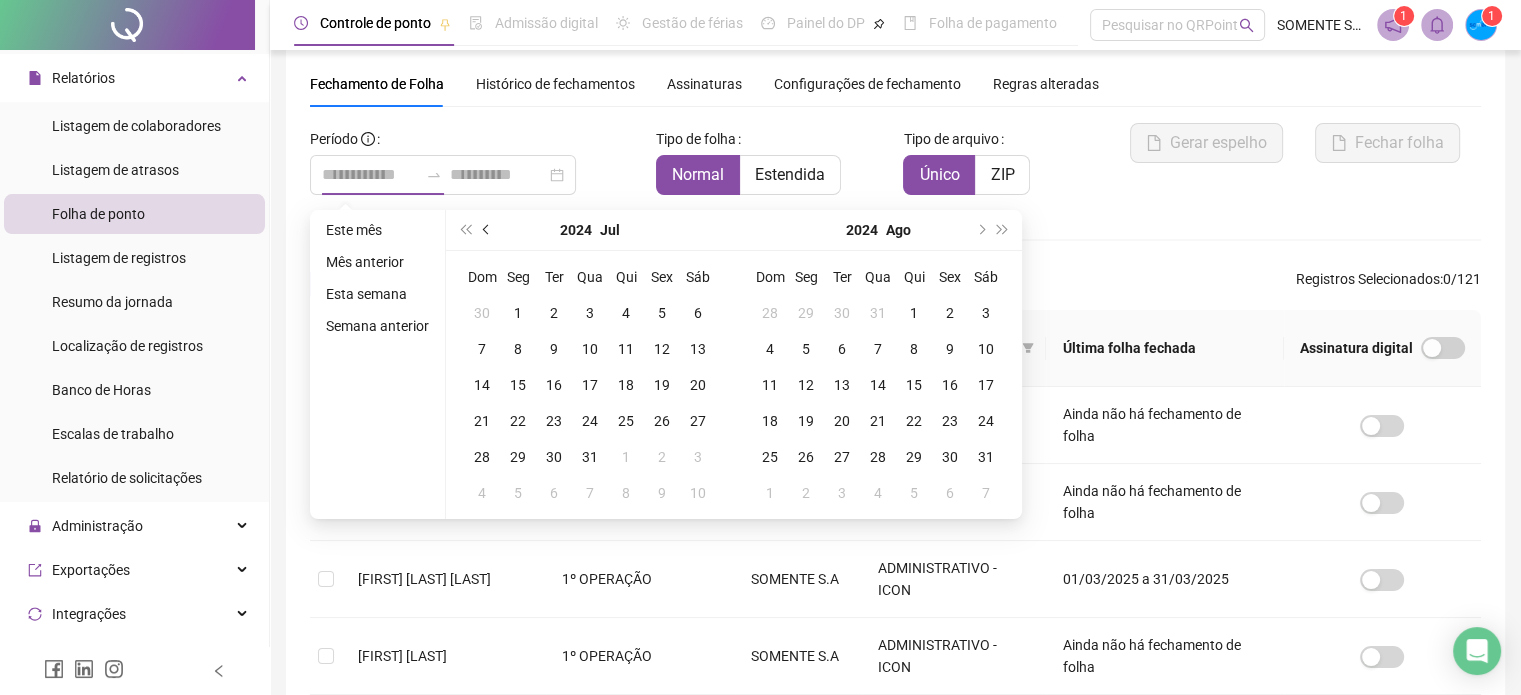 click at bounding box center (487, 230) 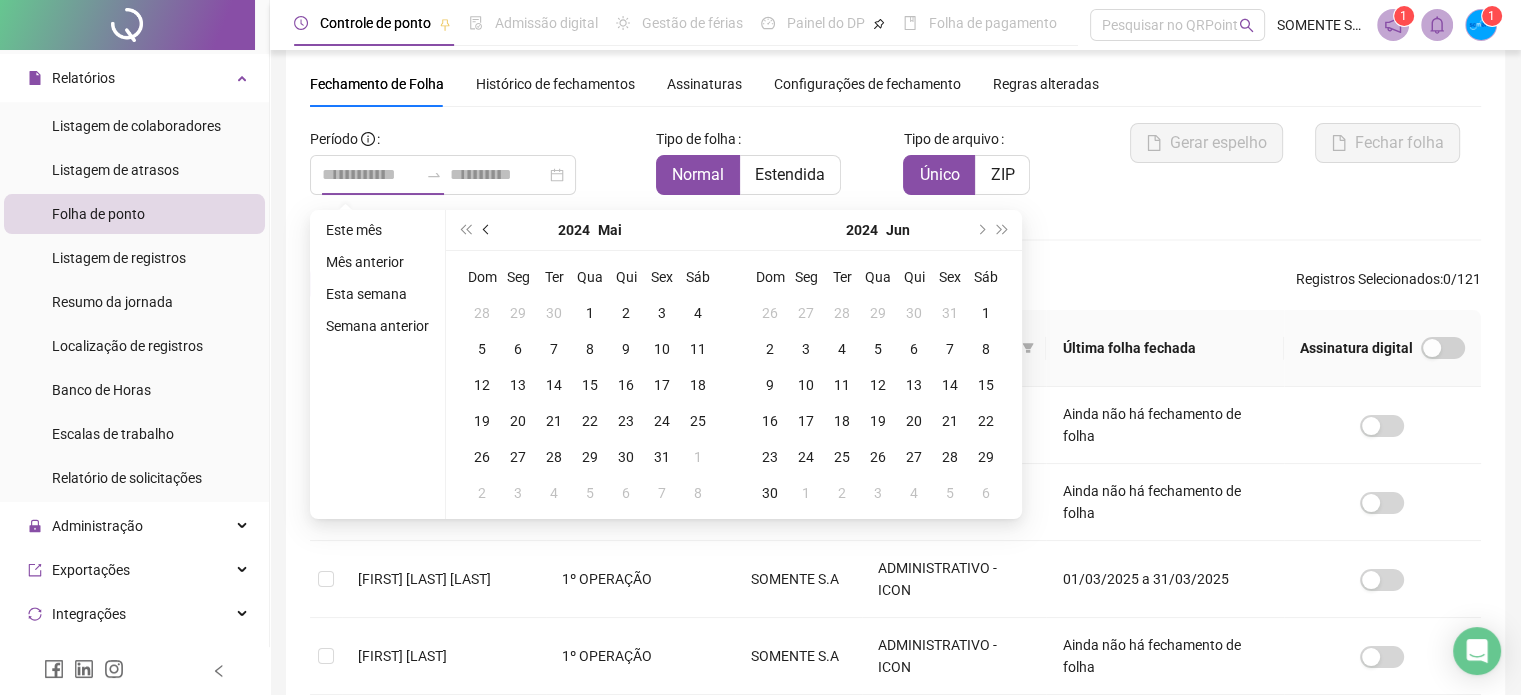 click at bounding box center [487, 230] 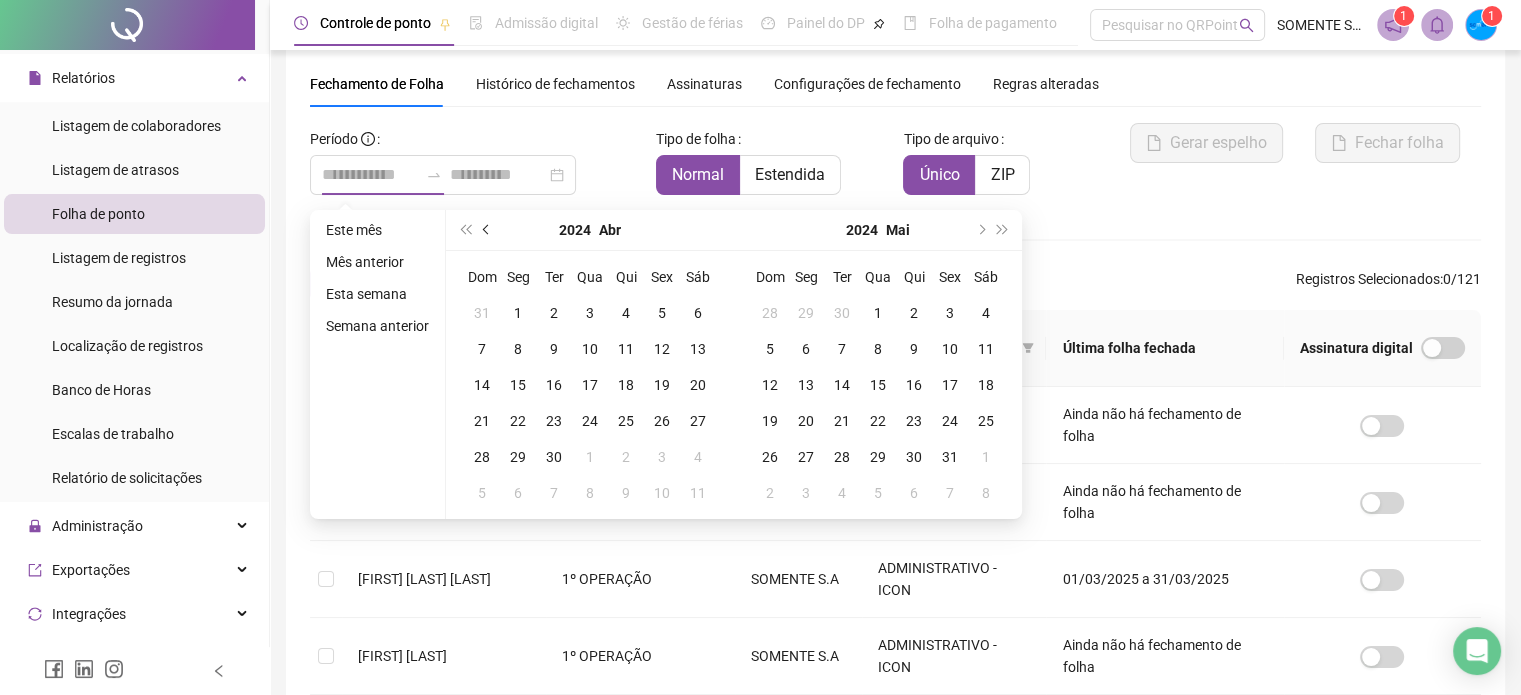 click at bounding box center (487, 230) 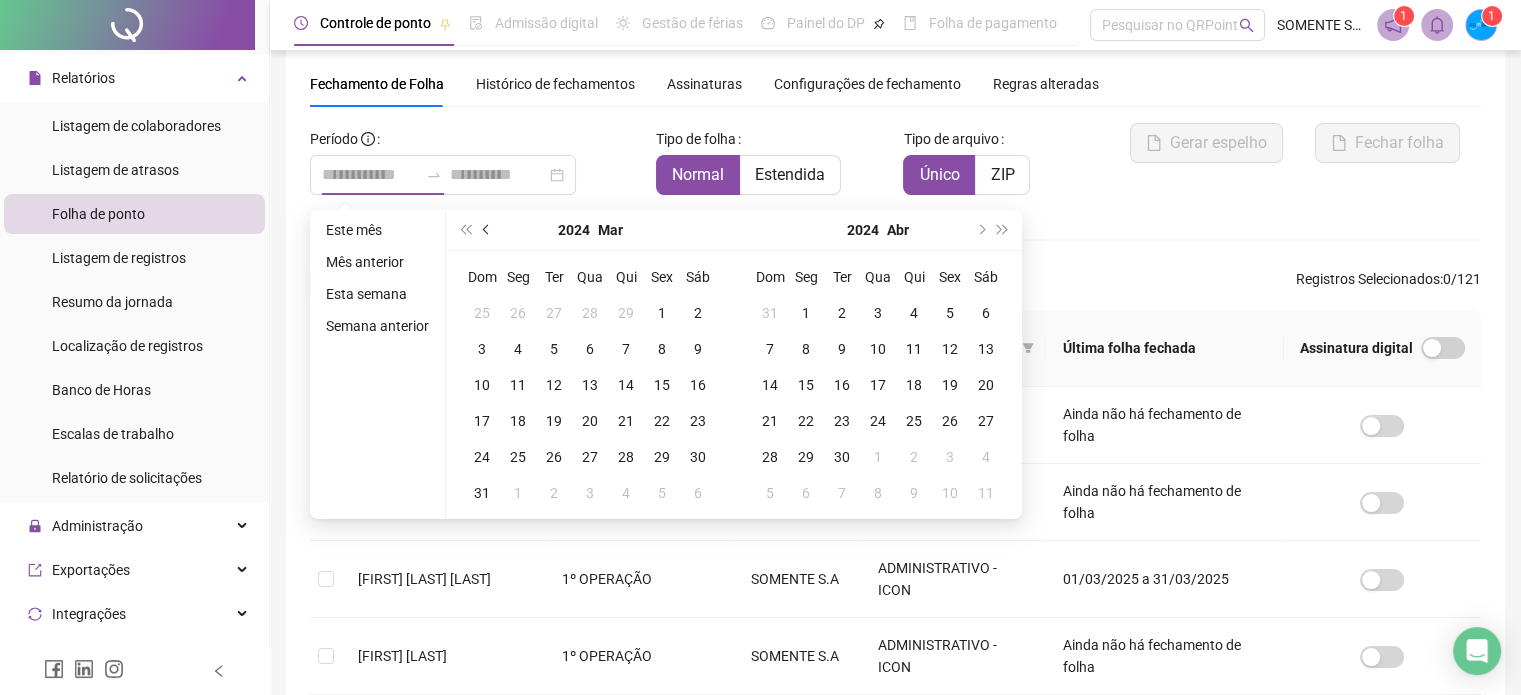 click at bounding box center (487, 230) 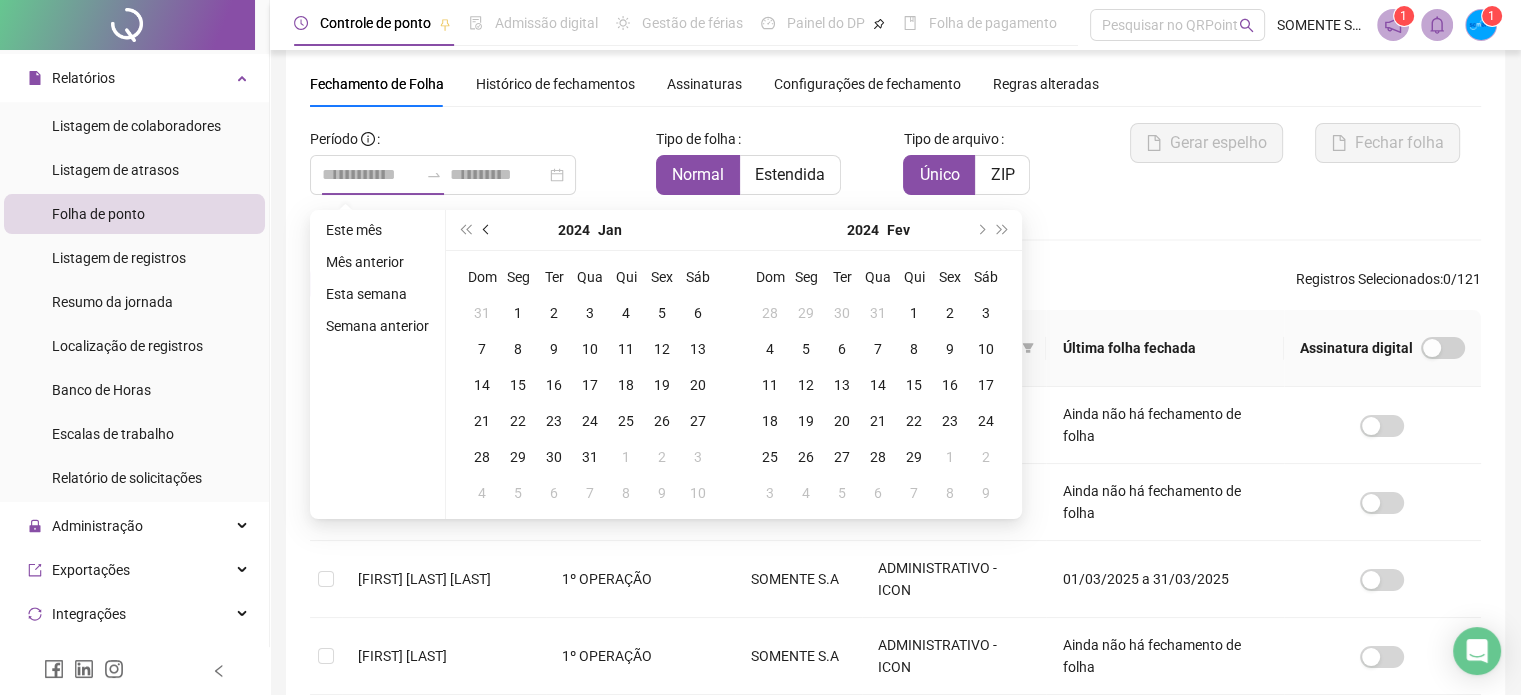 click at bounding box center (487, 230) 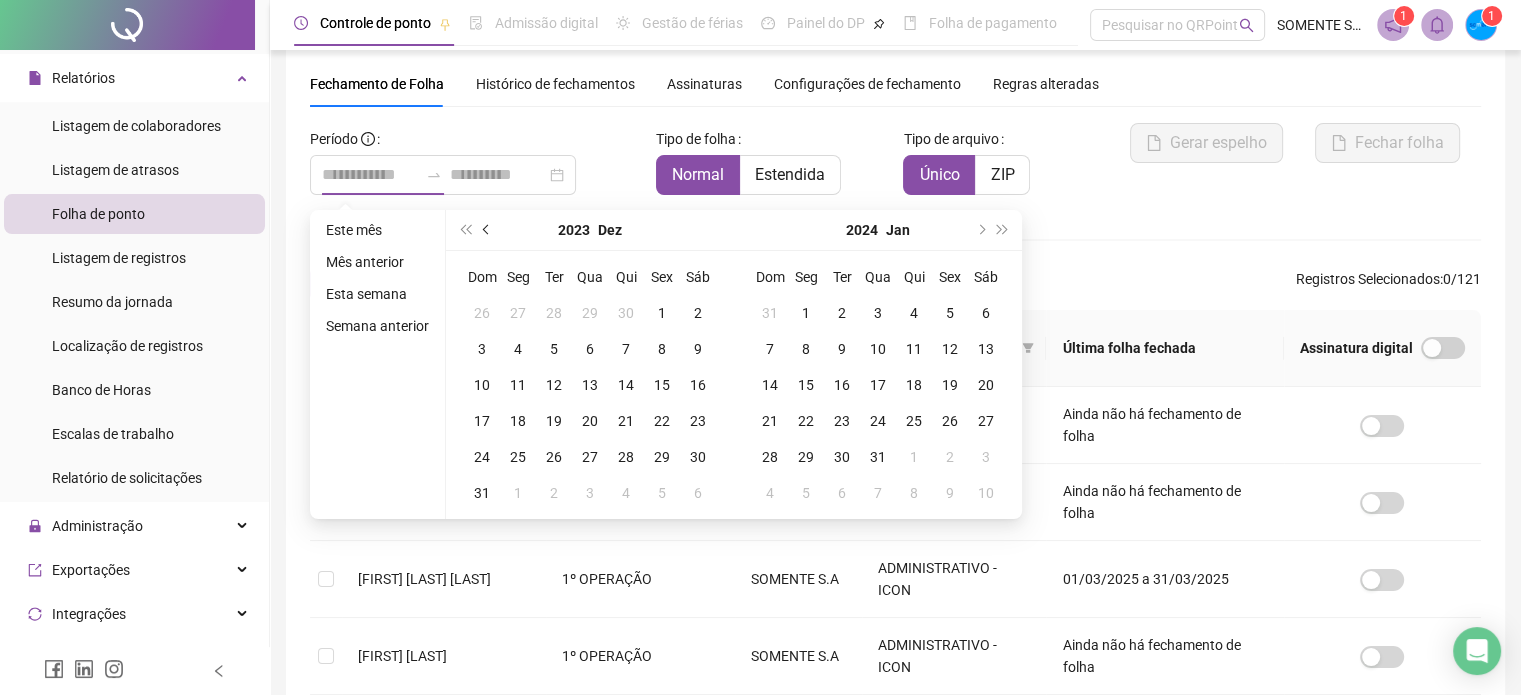 click at bounding box center (487, 230) 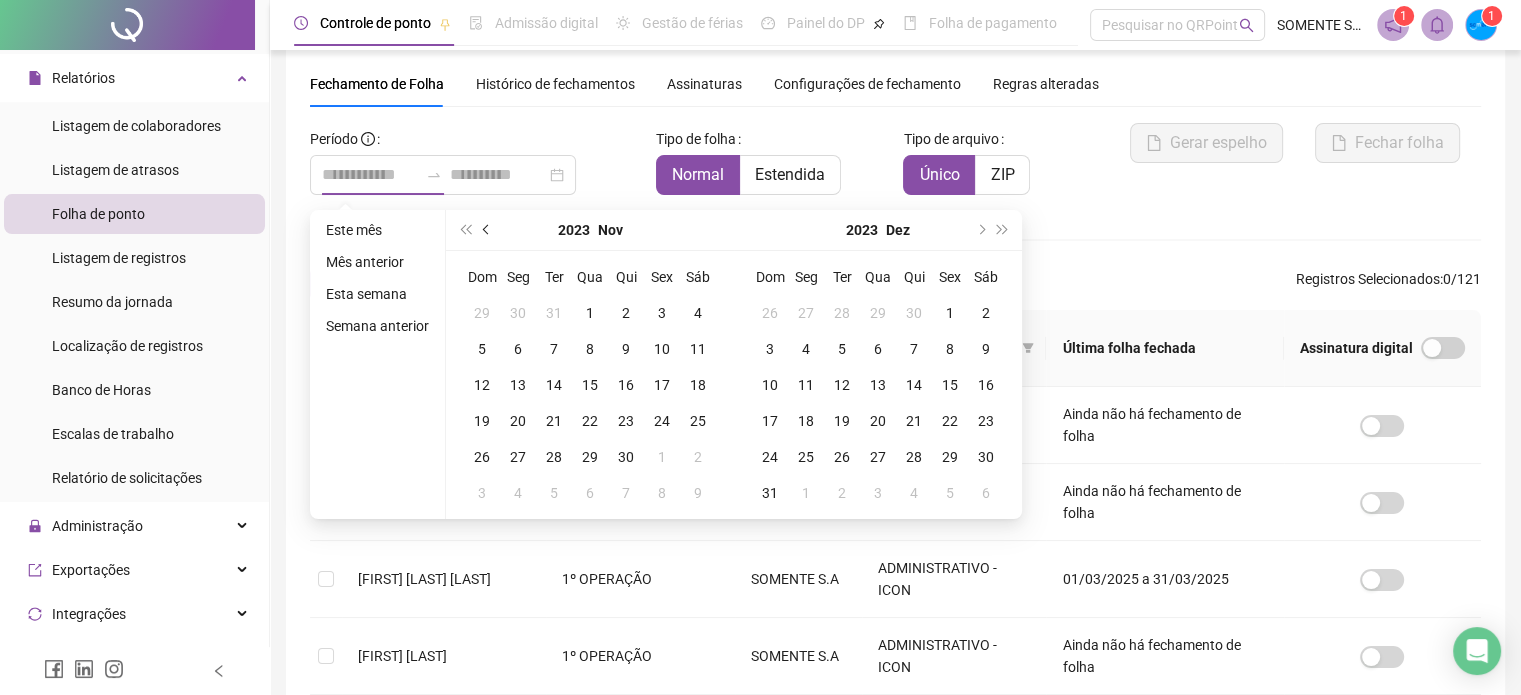 click at bounding box center (487, 230) 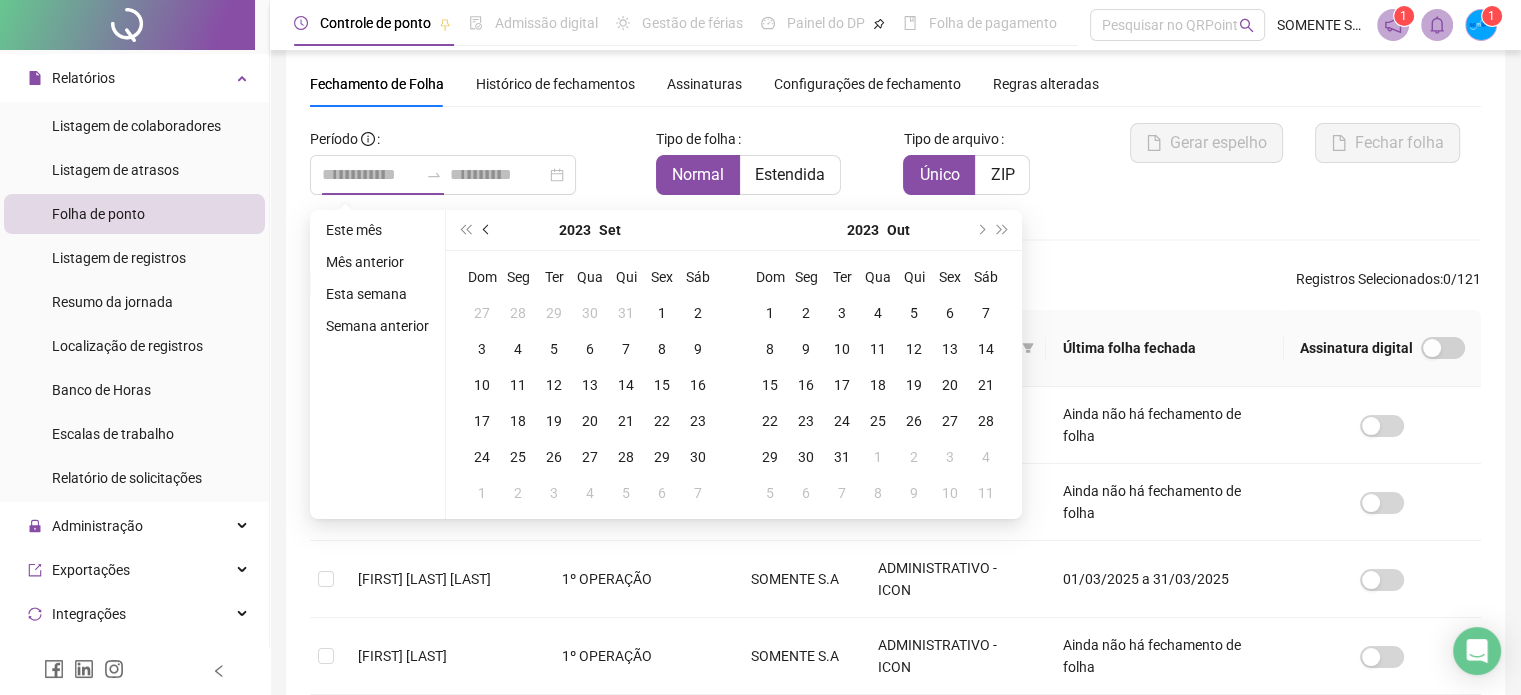 click at bounding box center [487, 230] 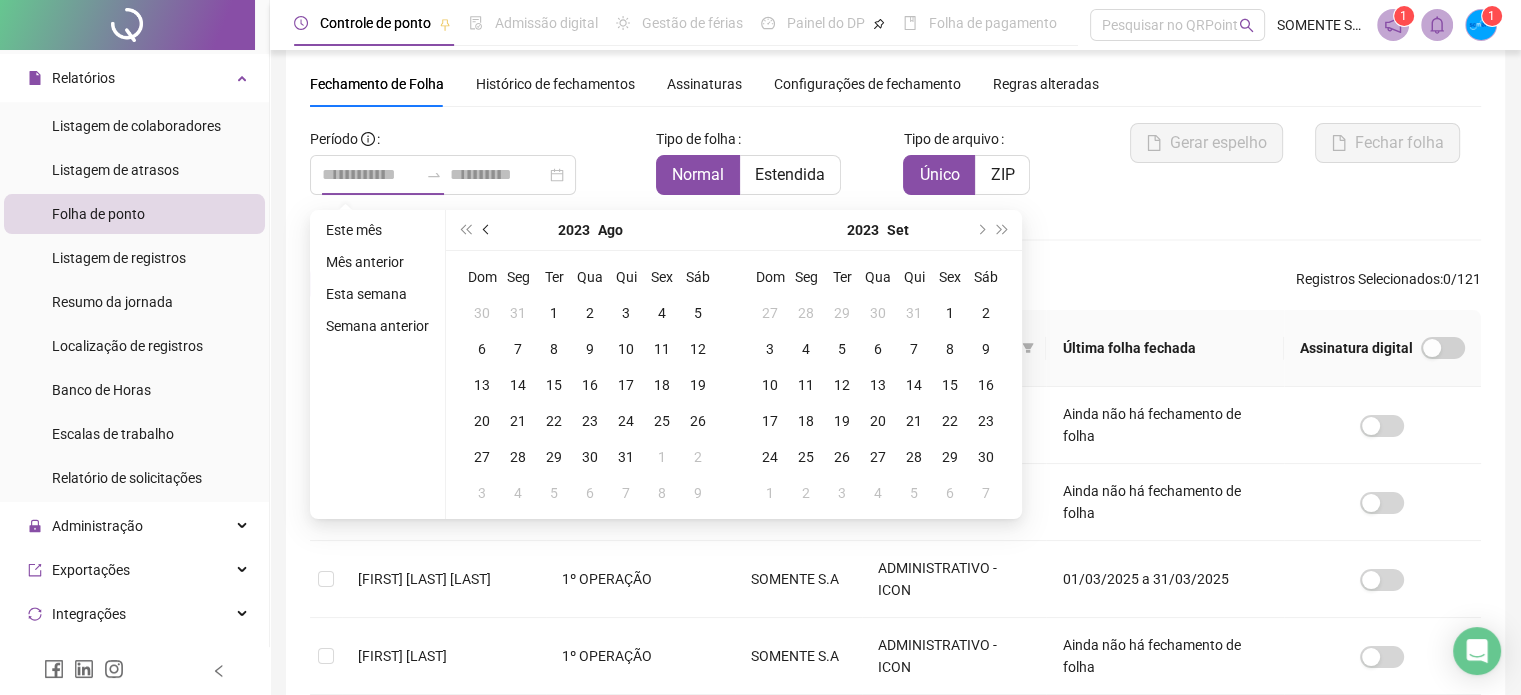 click at bounding box center [487, 230] 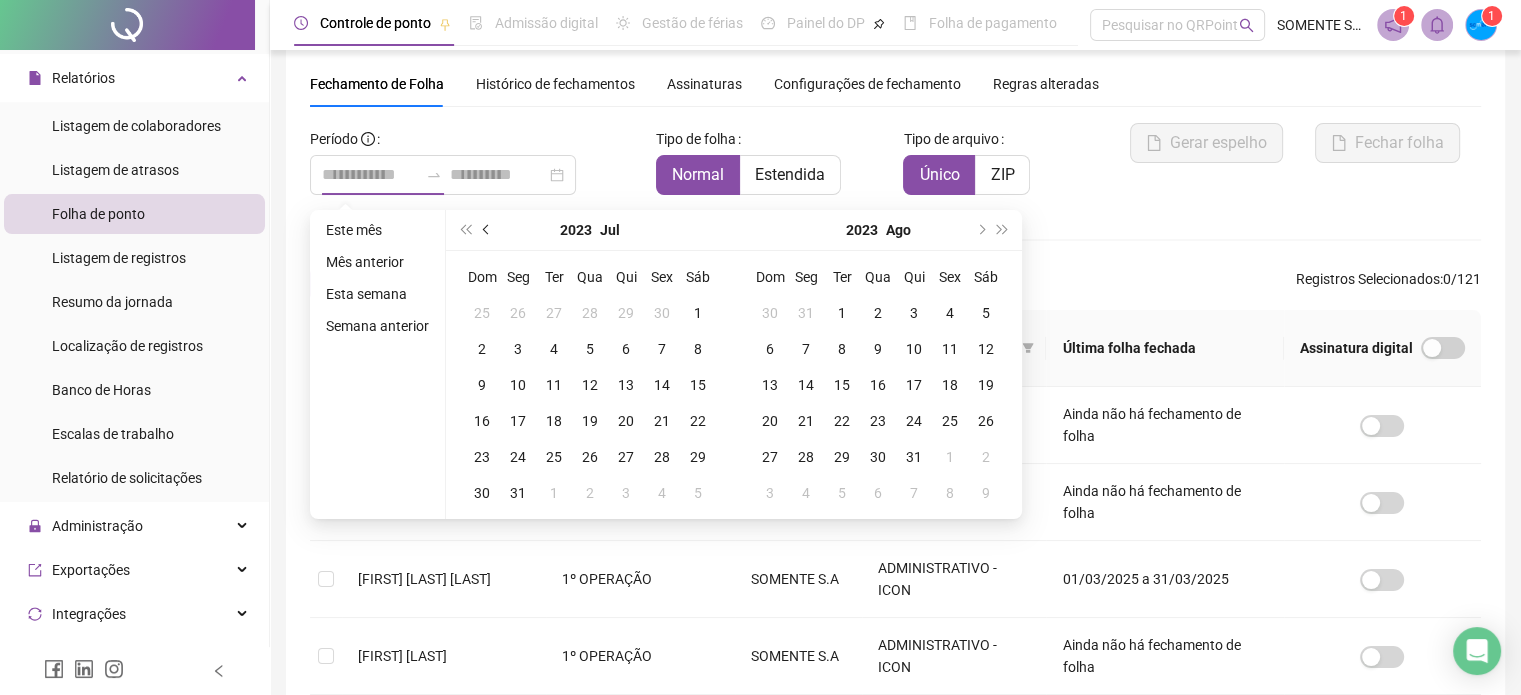 click at bounding box center (487, 230) 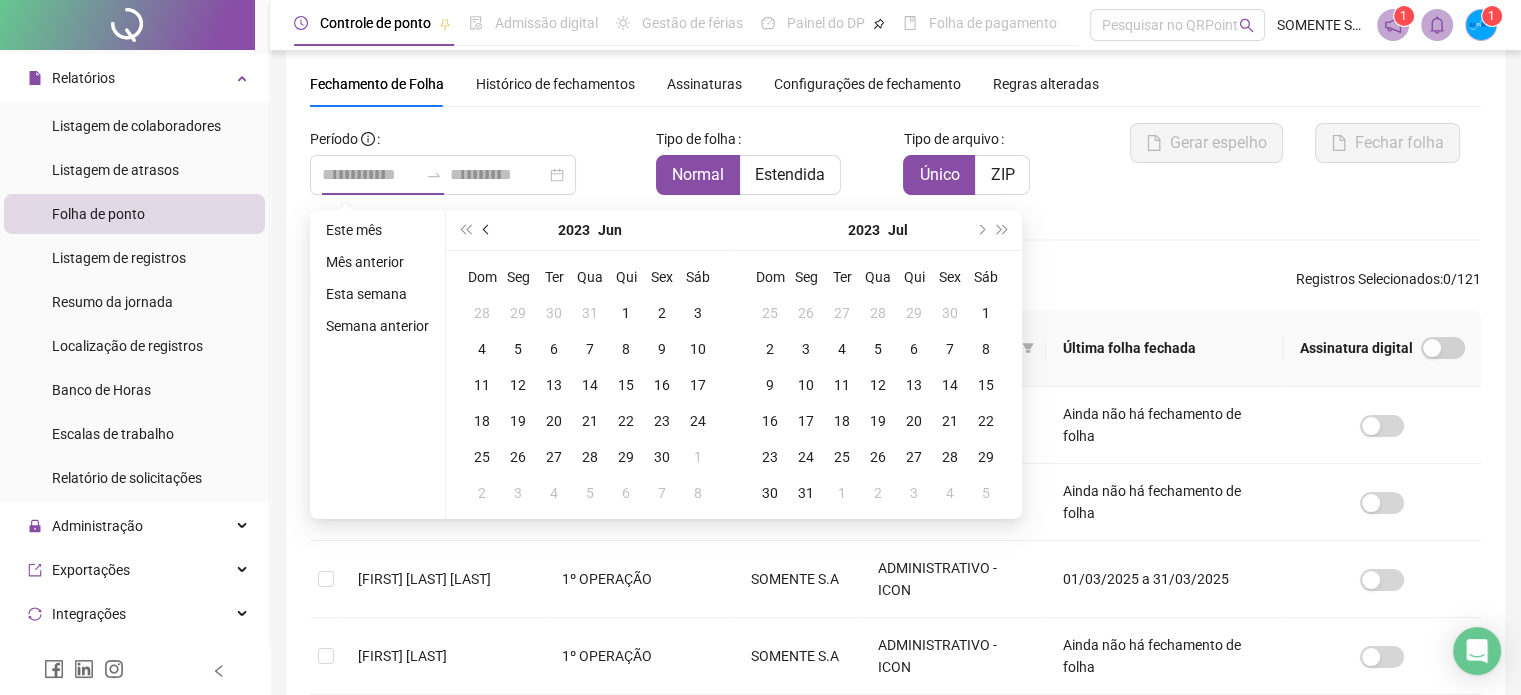 click at bounding box center (487, 230) 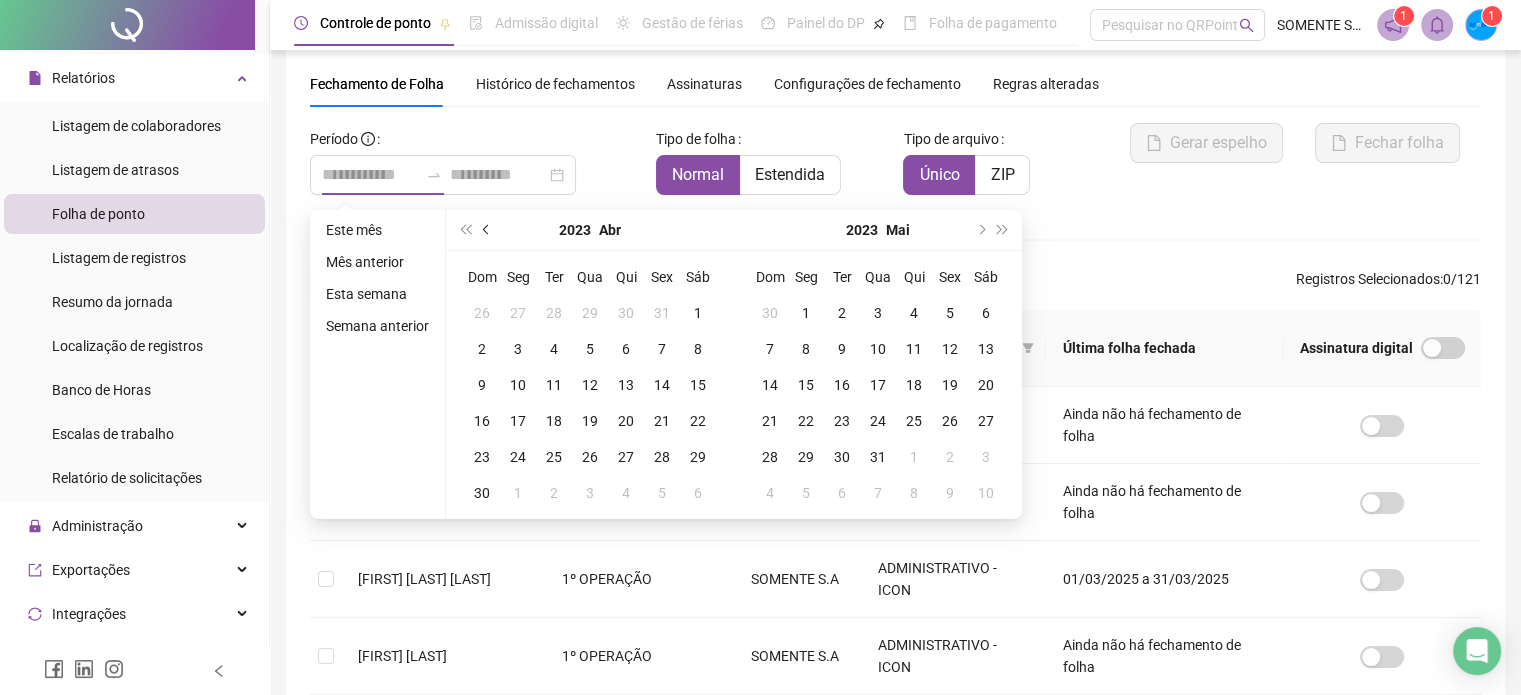 click at bounding box center (487, 230) 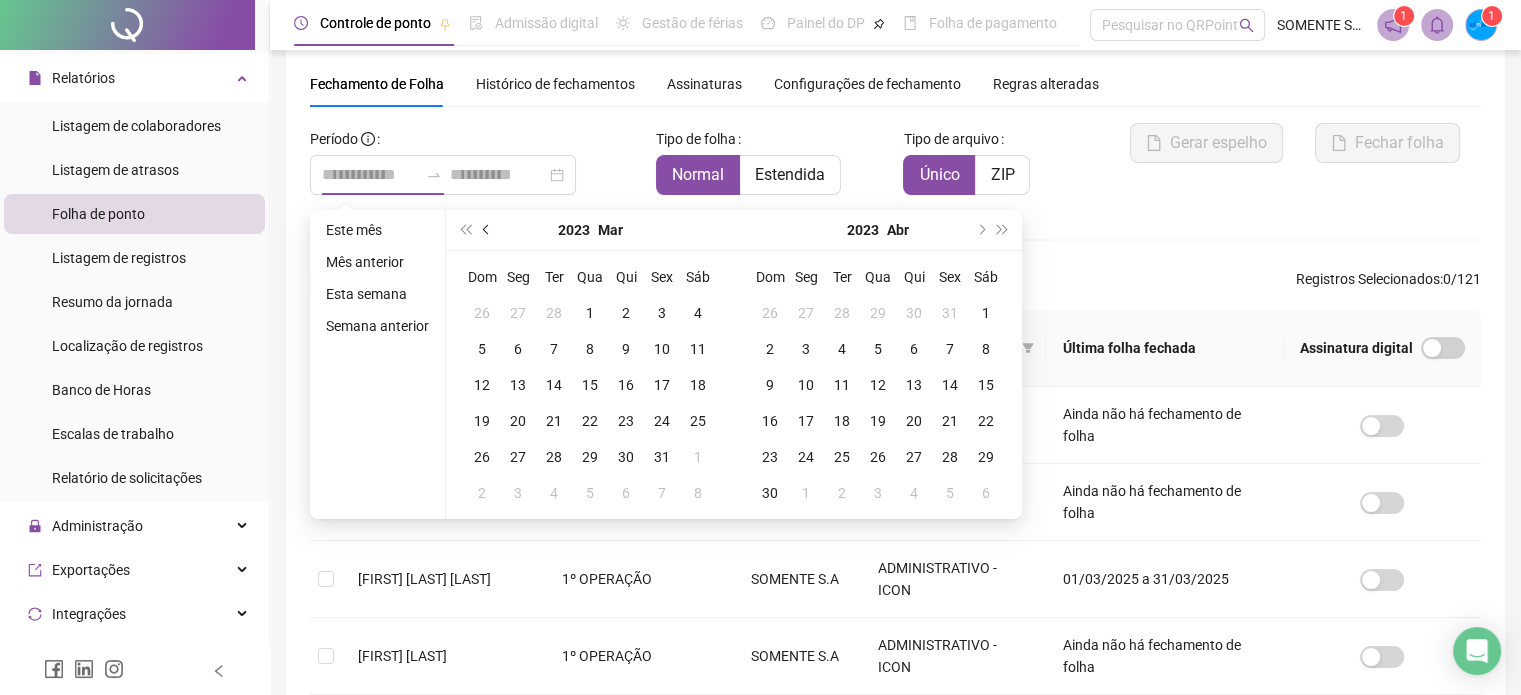 click at bounding box center (487, 230) 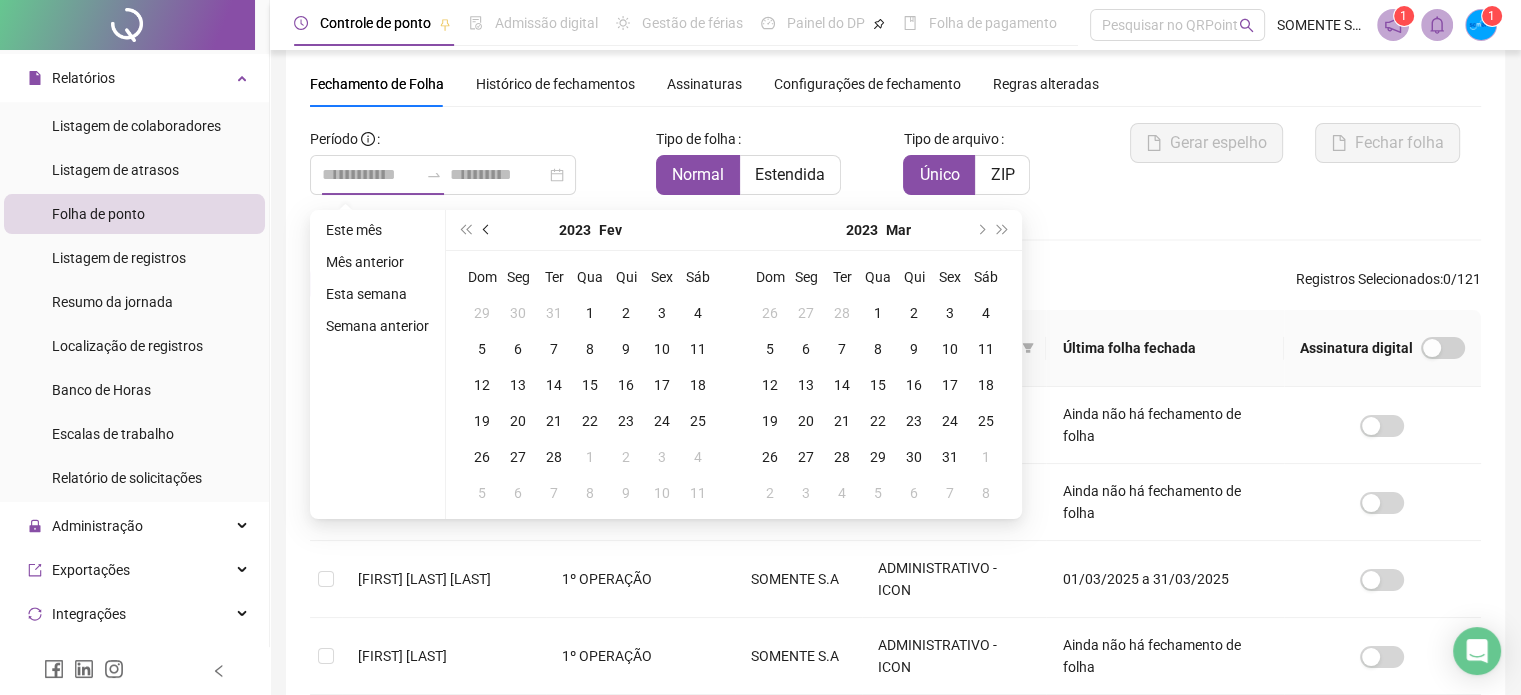 click at bounding box center [487, 230] 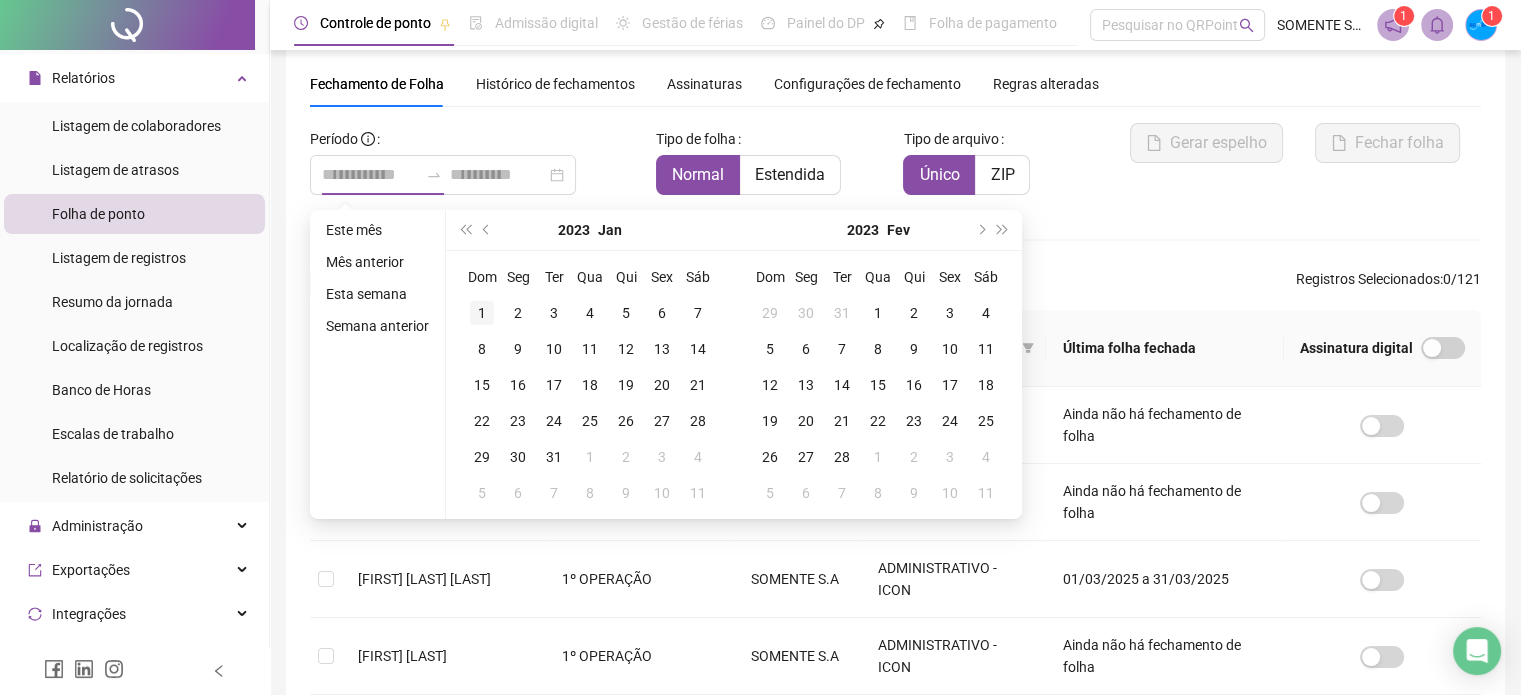 type on "**********" 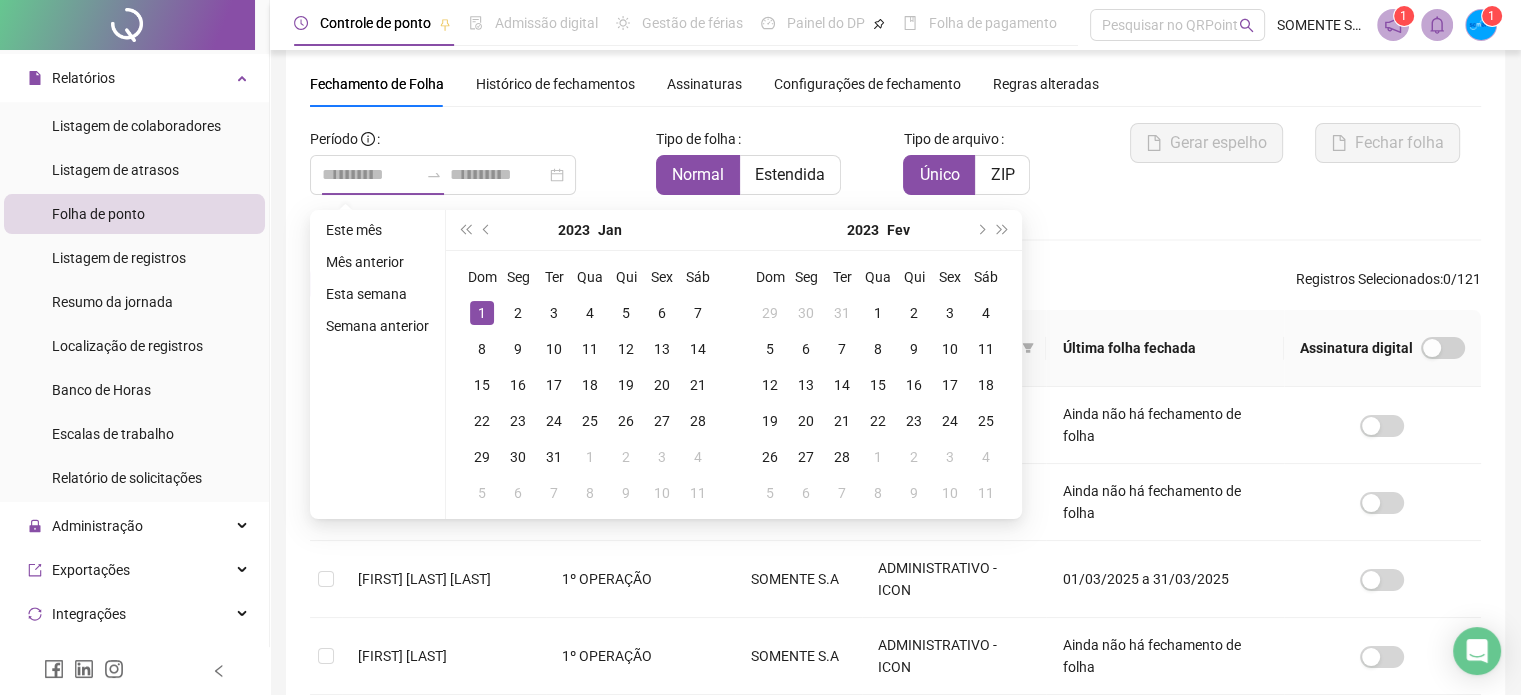 click on "1" at bounding box center (482, 313) 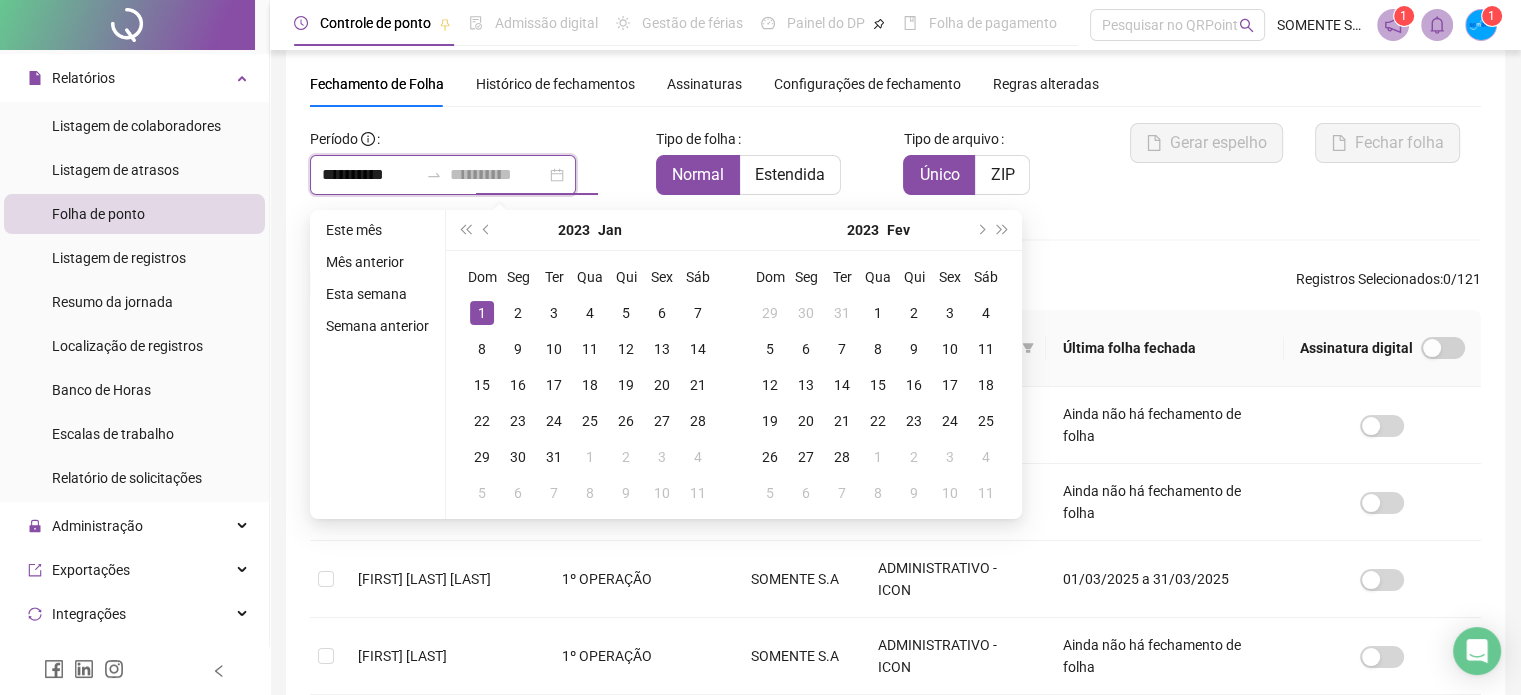 type on "**********" 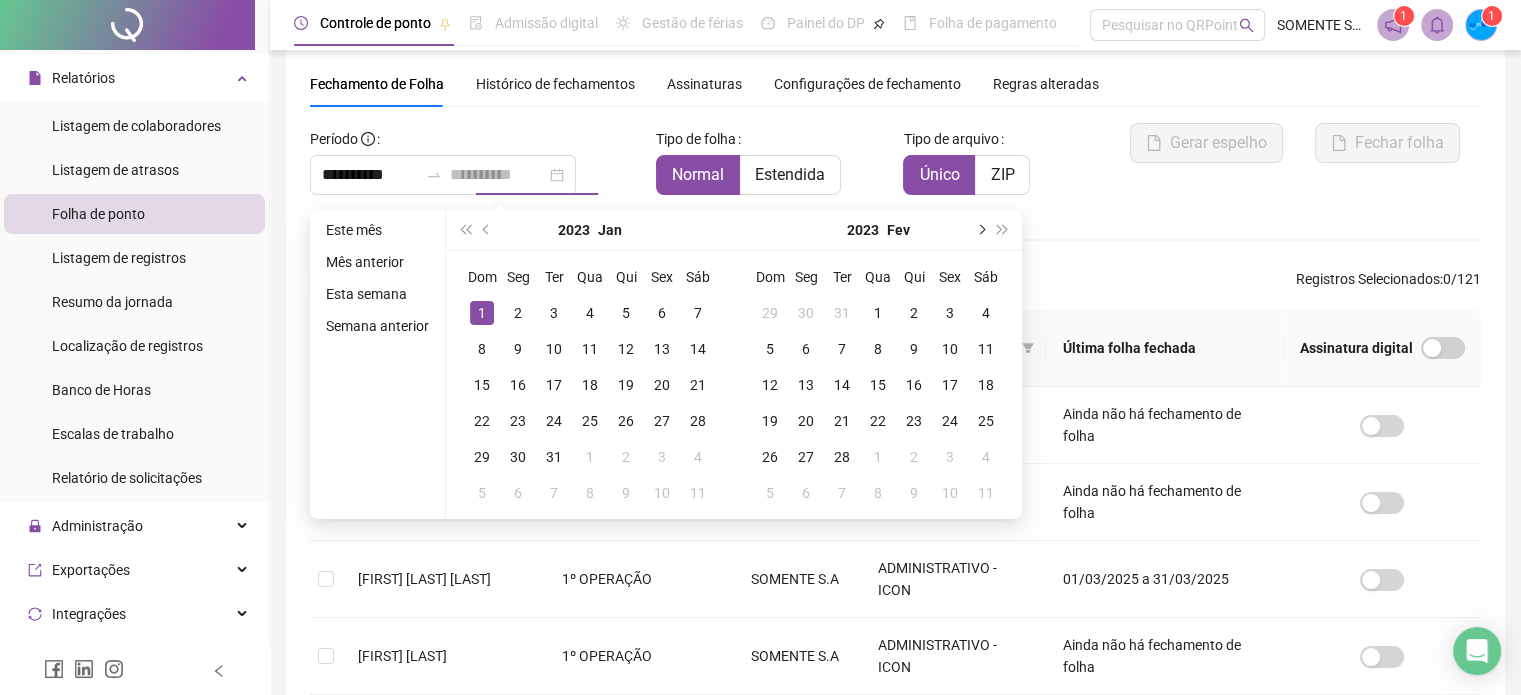 click at bounding box center (980, 230) 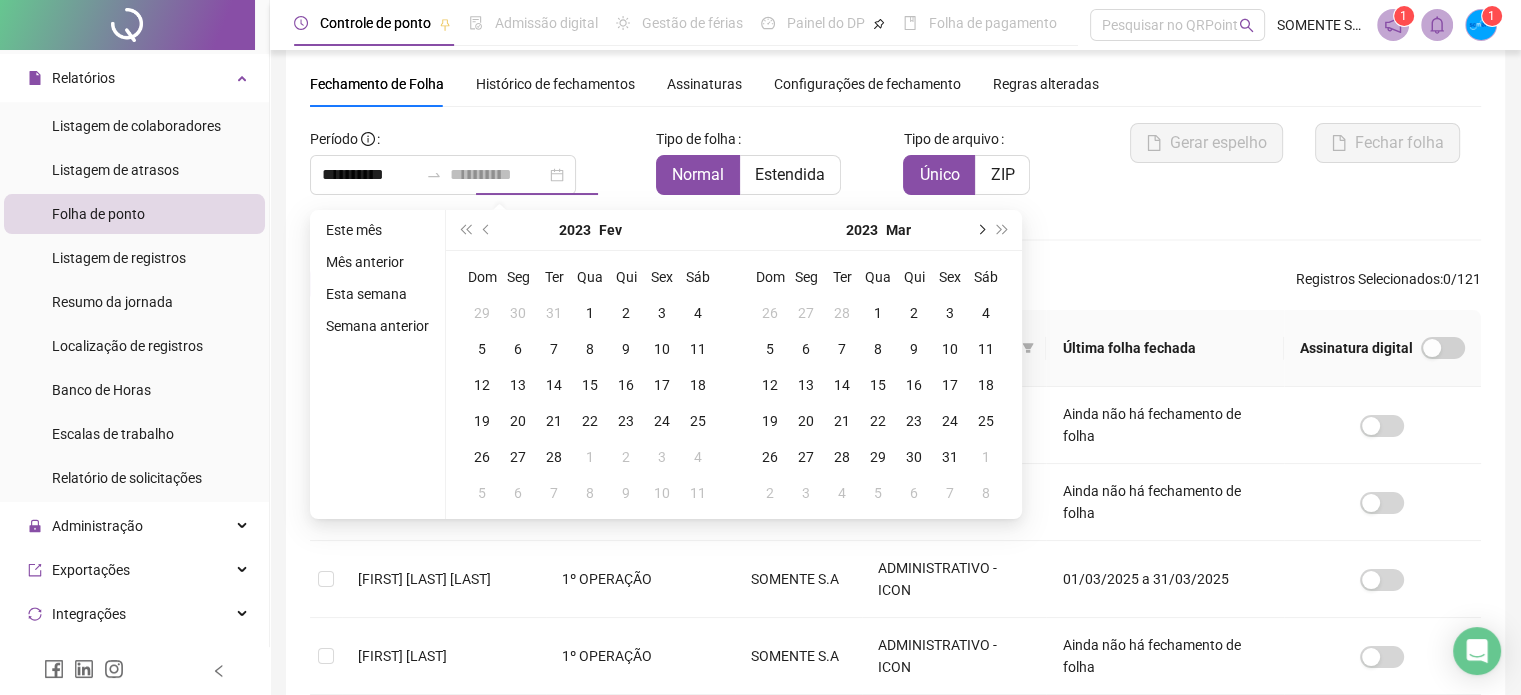 click at bounding box center (980, 230) 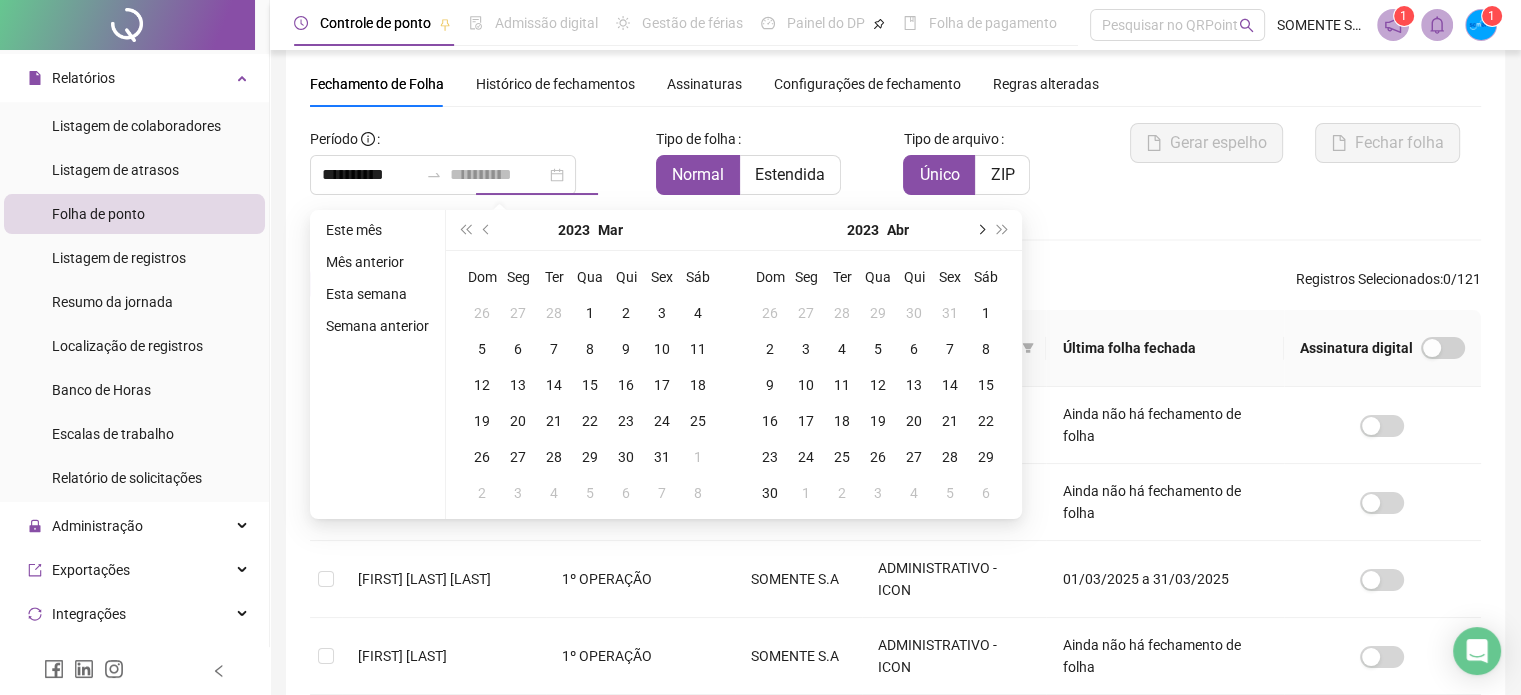 click at bounding box center [980, 230] 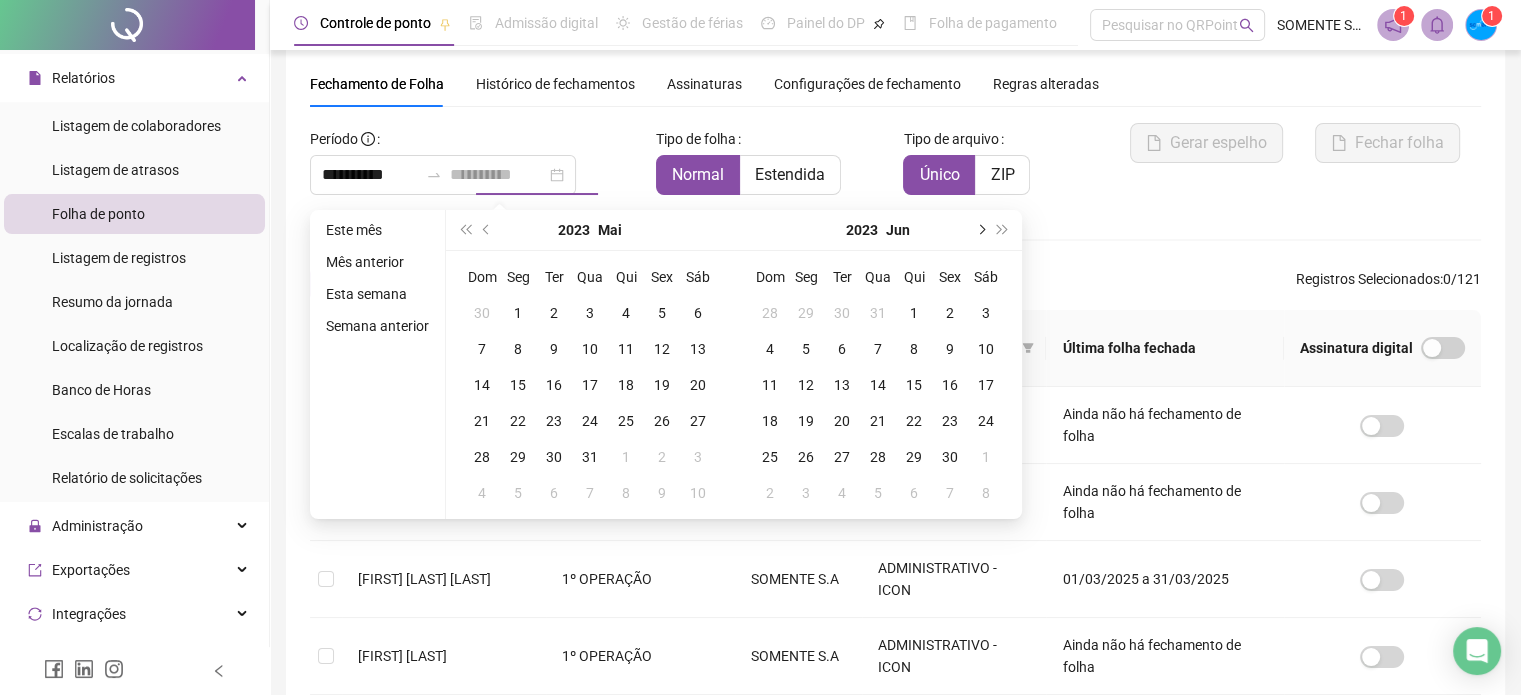 click at bounding box center (980, 230) 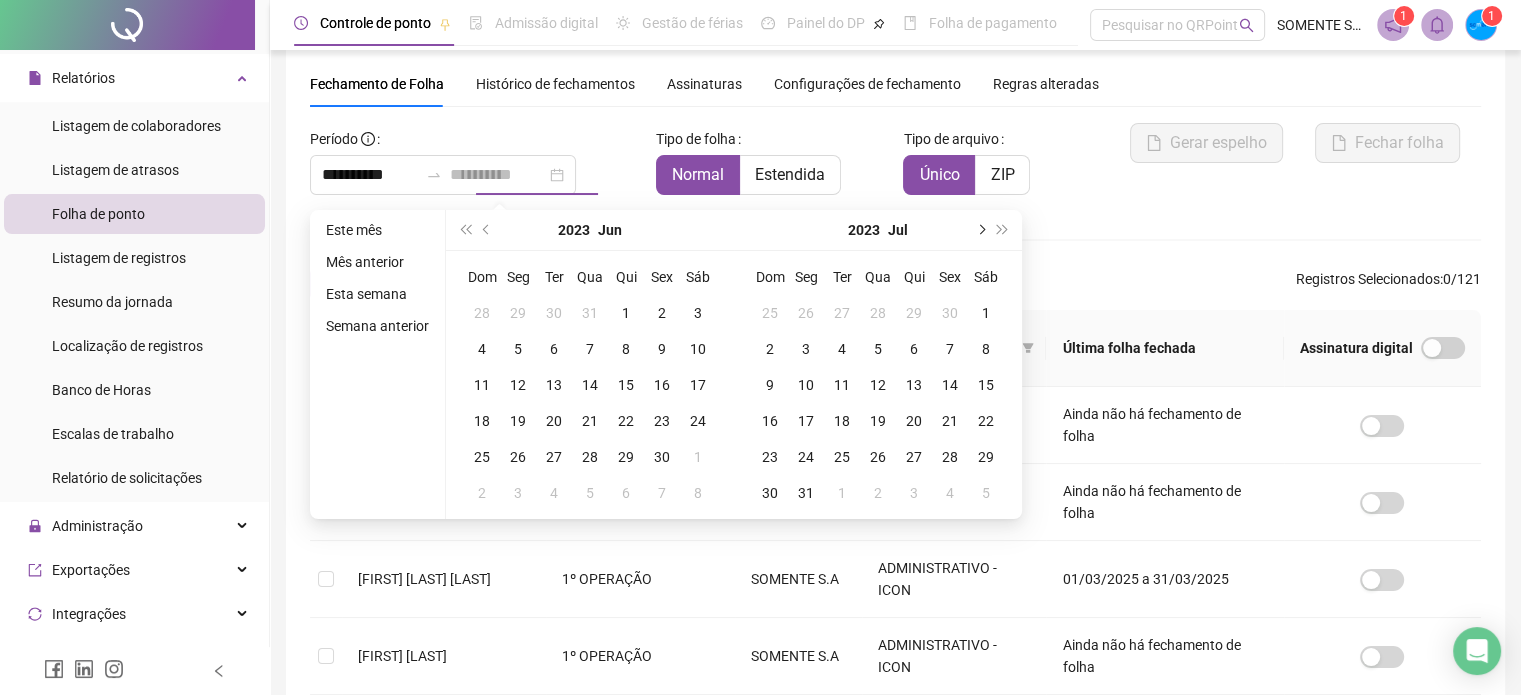 click at bounding box center [980, 230] 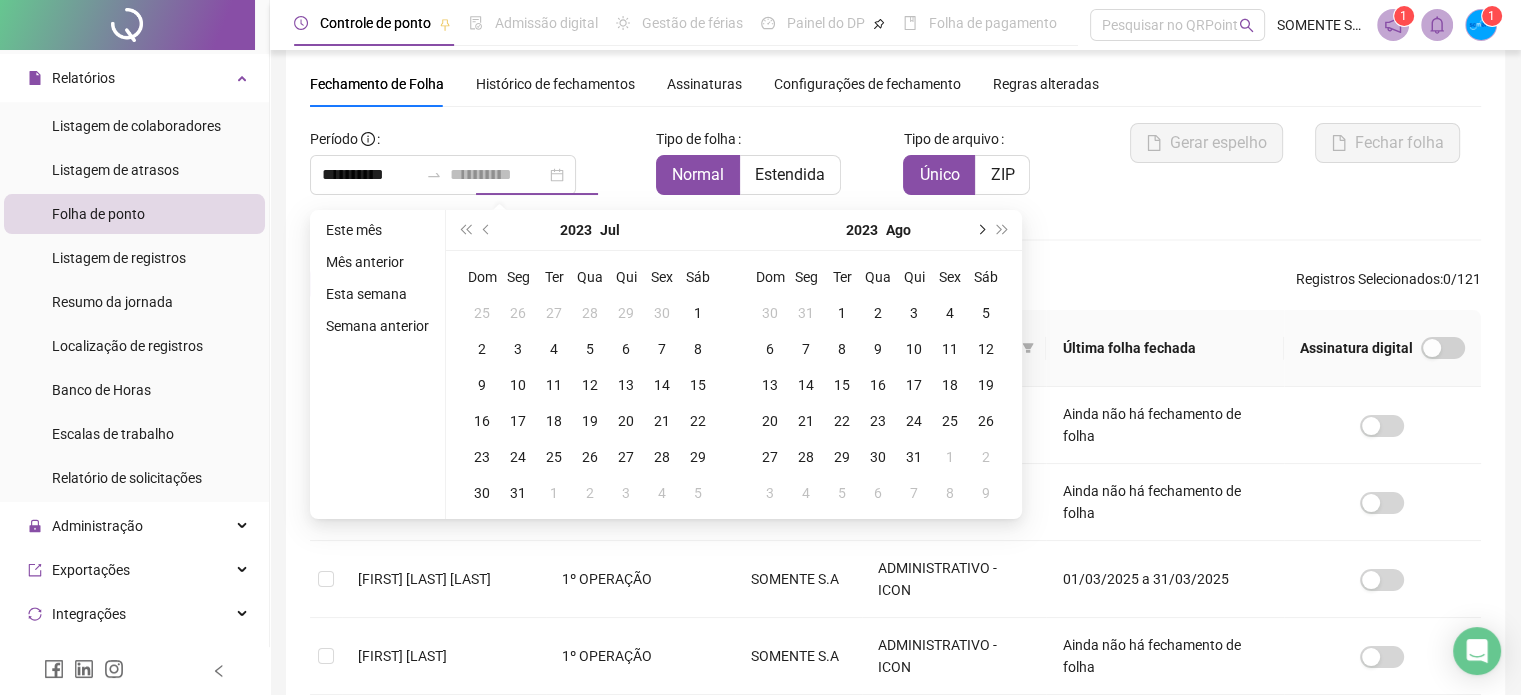 click at bounding box center (980, 230) 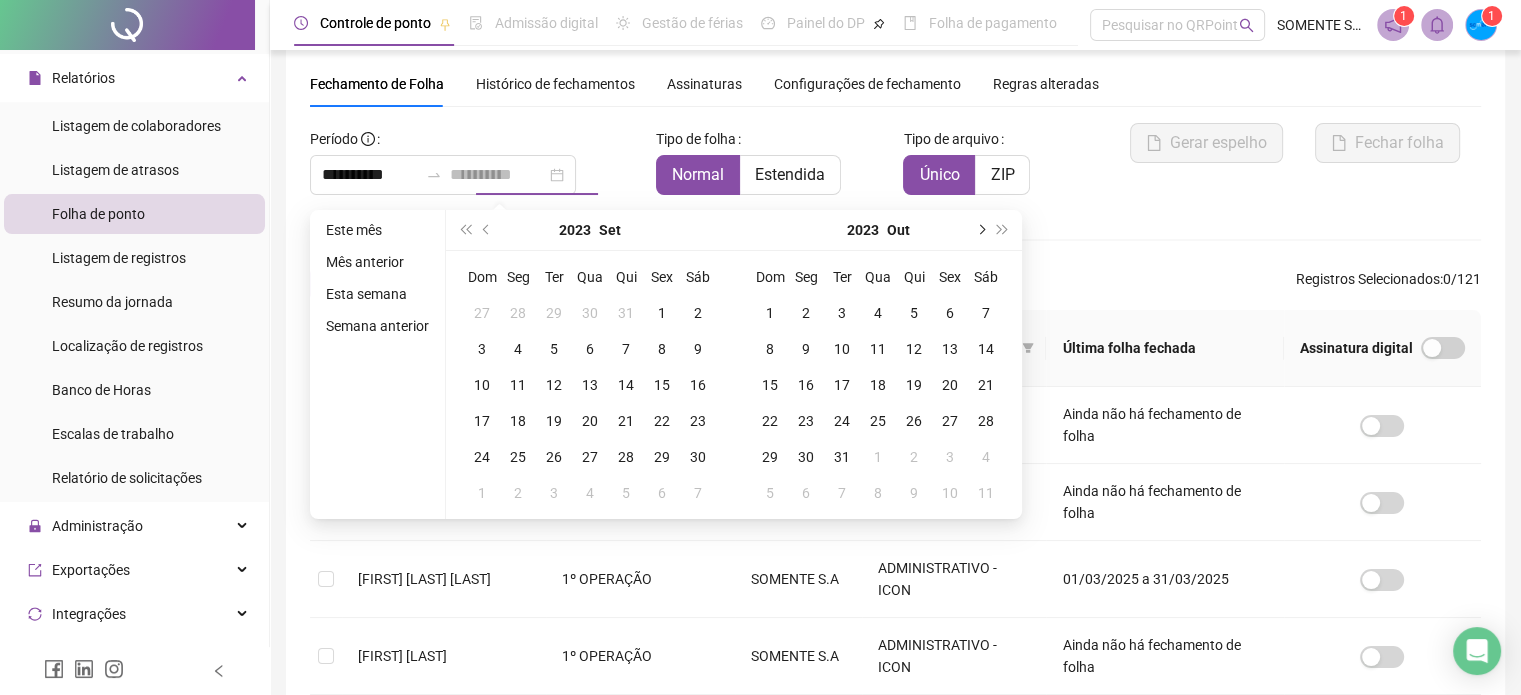 click at bounding box center (980, 230) 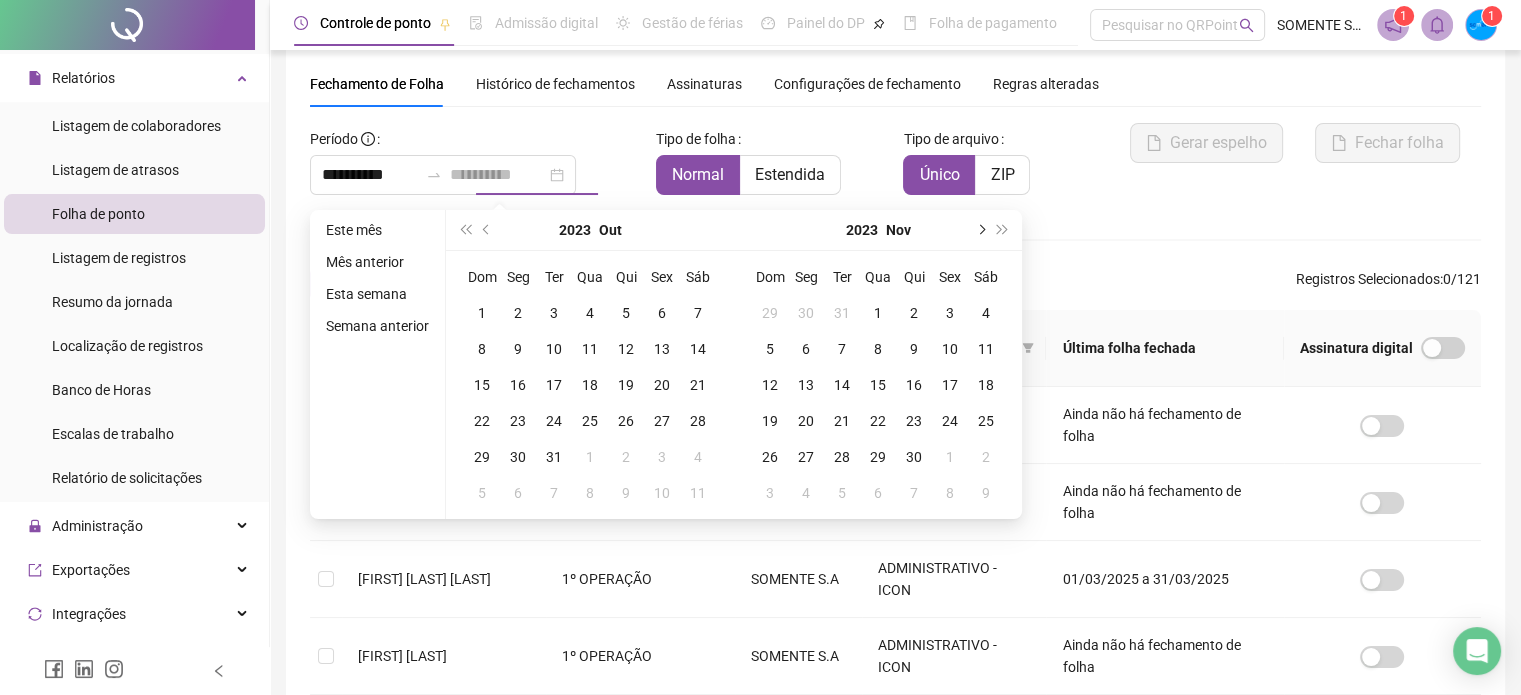 click at bounding box center [980, 230] 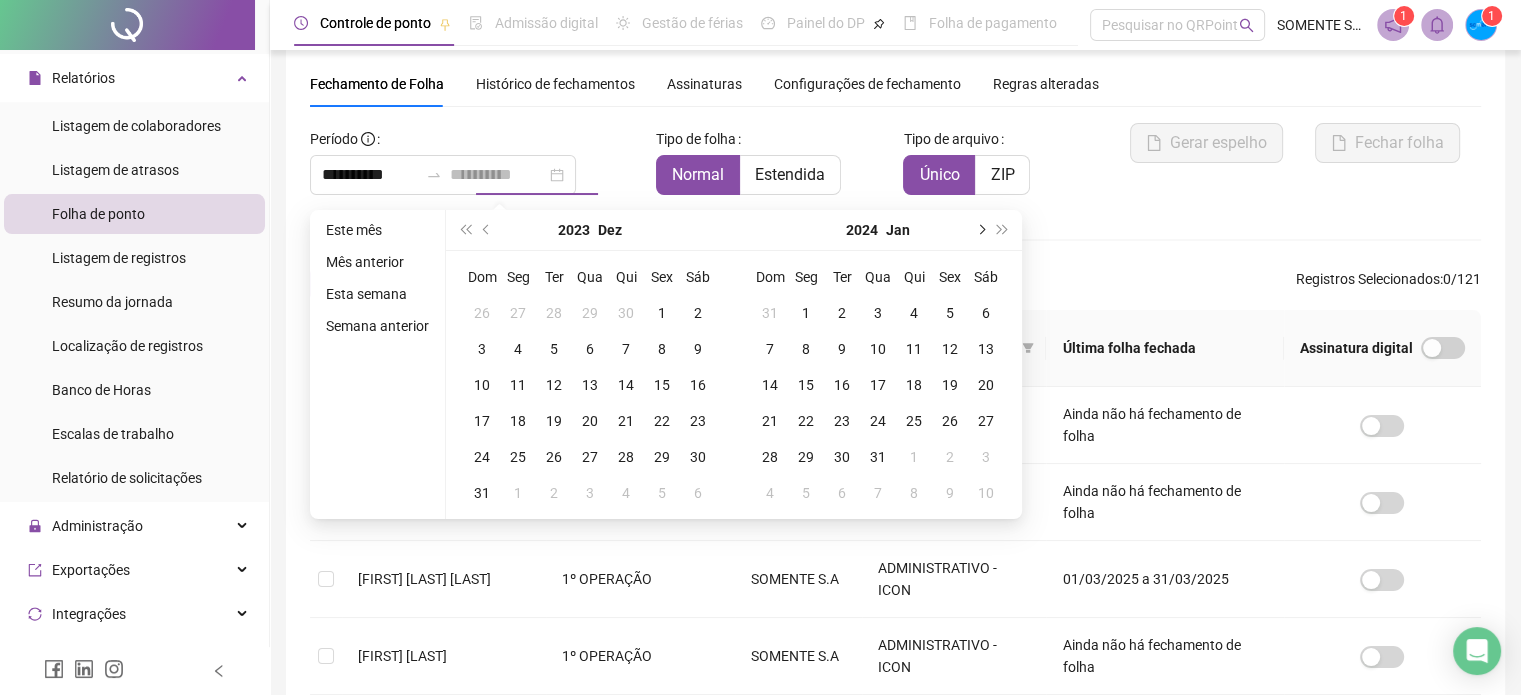 click at bounding box center [980, 230] 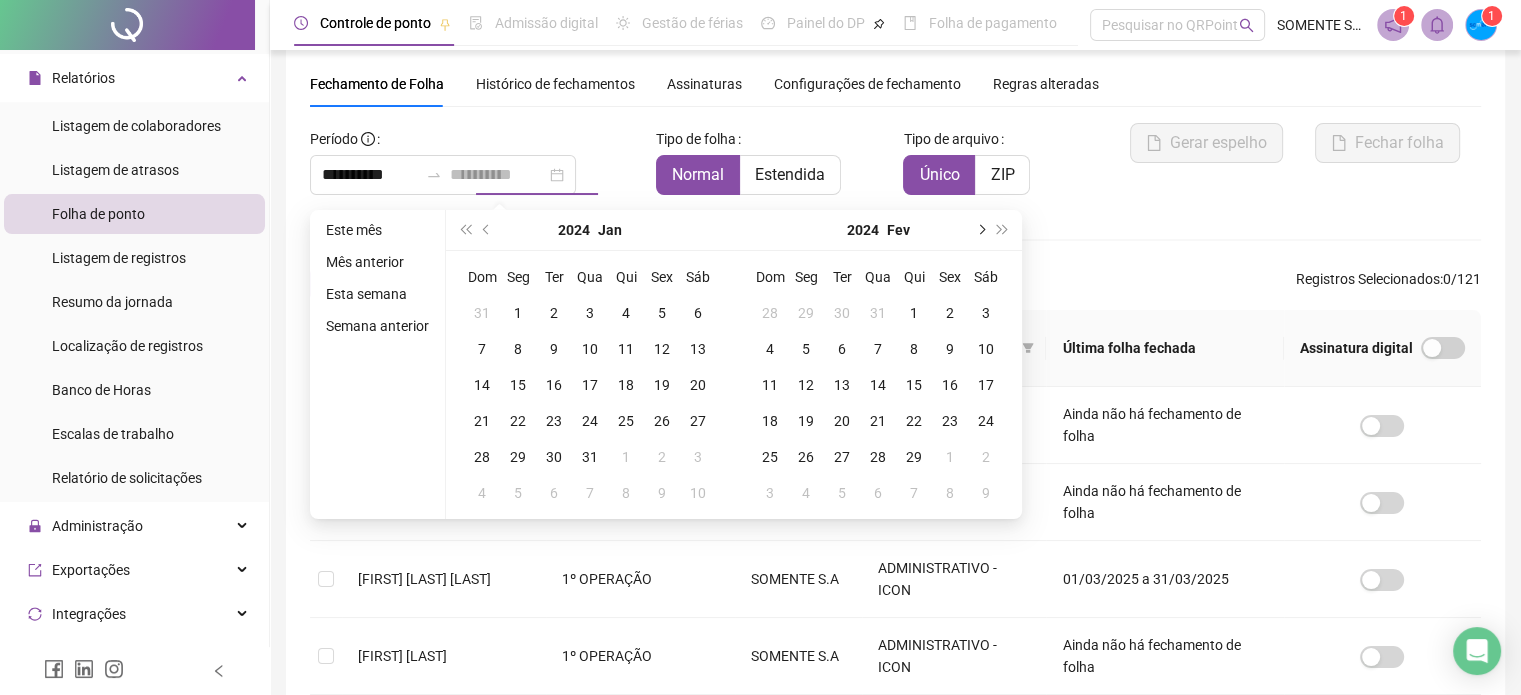click at bounding box center (980, 230) 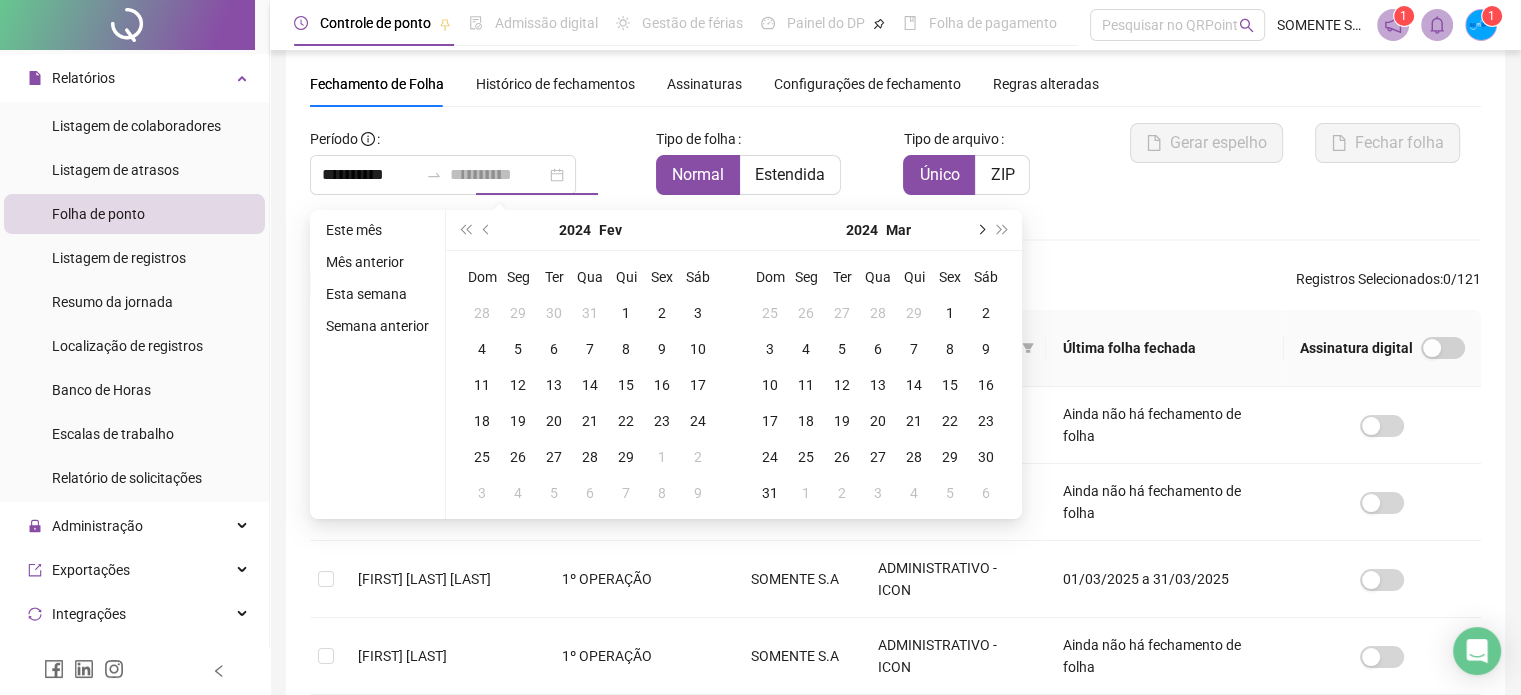 click at bounding box center [980, 230] 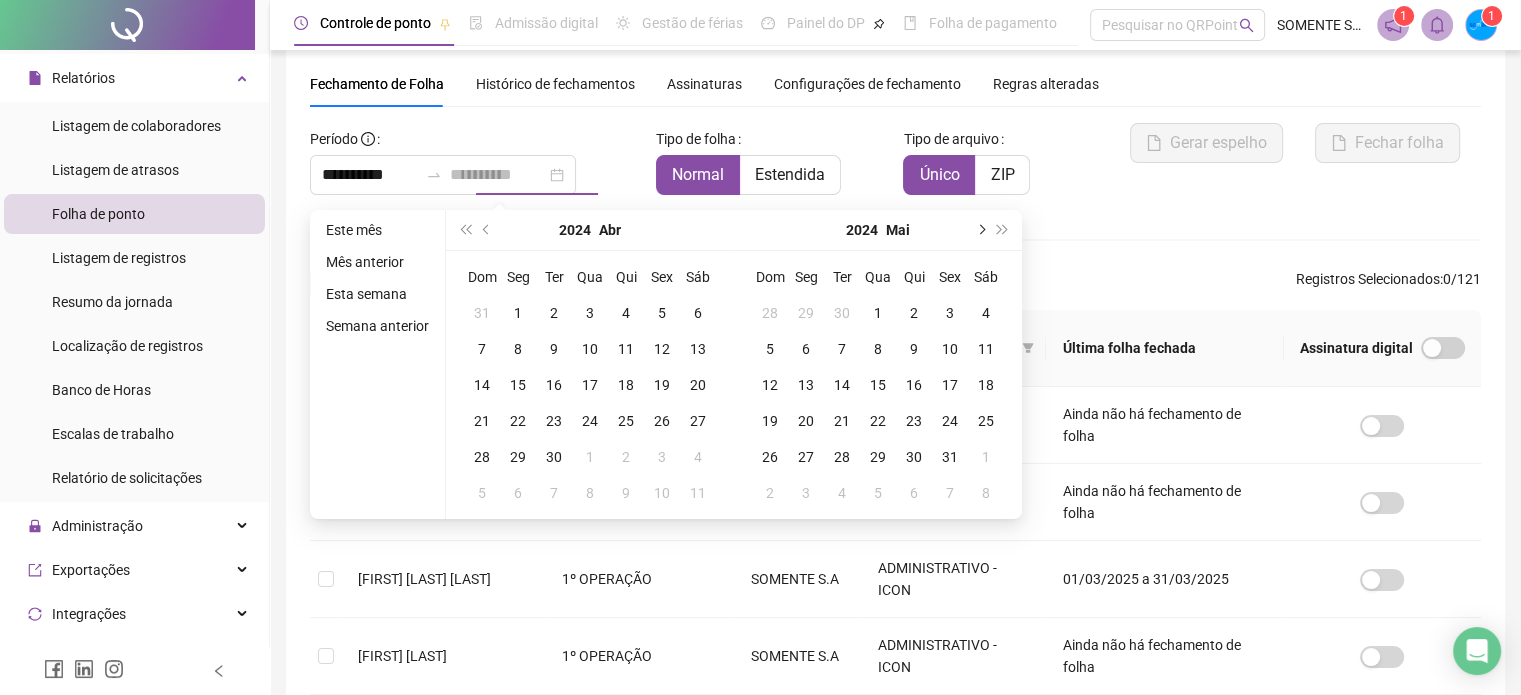 click at bounding box center [980, 230] 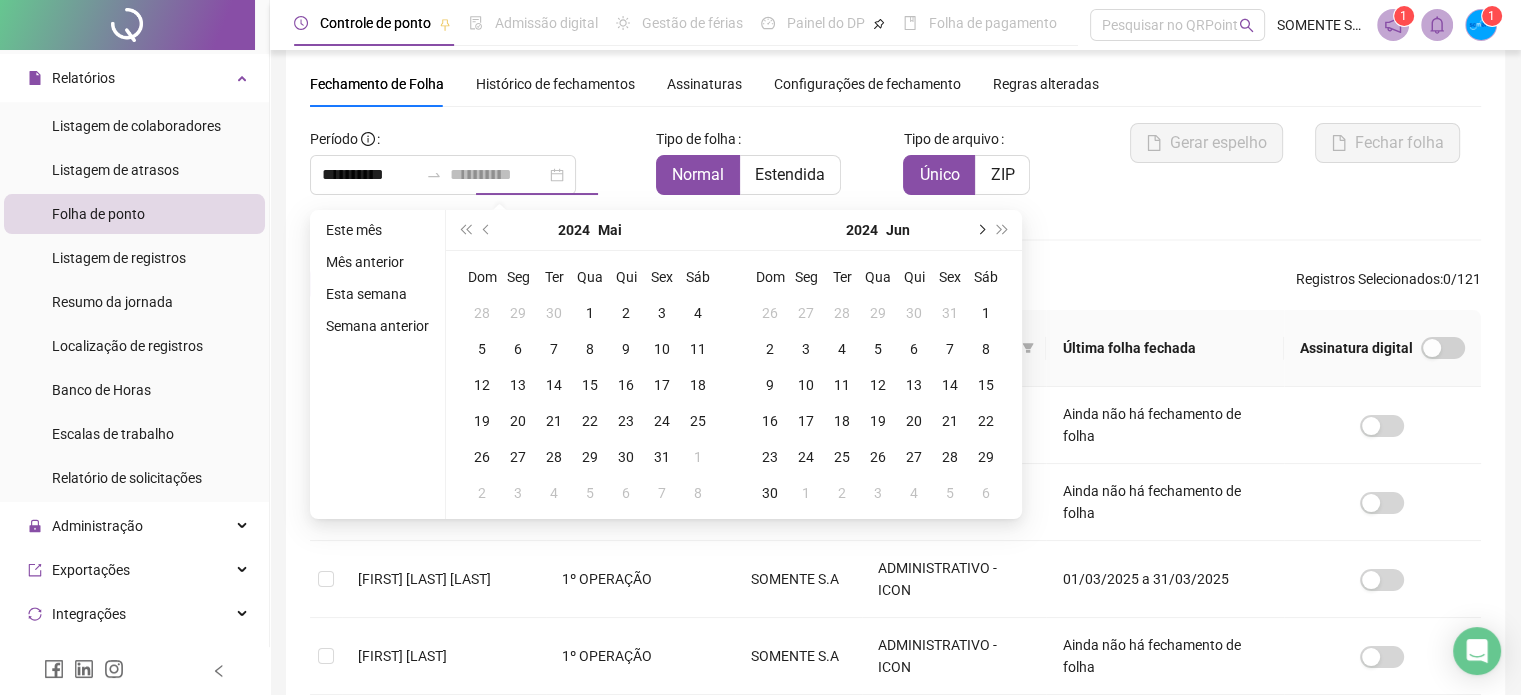 click at bounding box center (980, 230) 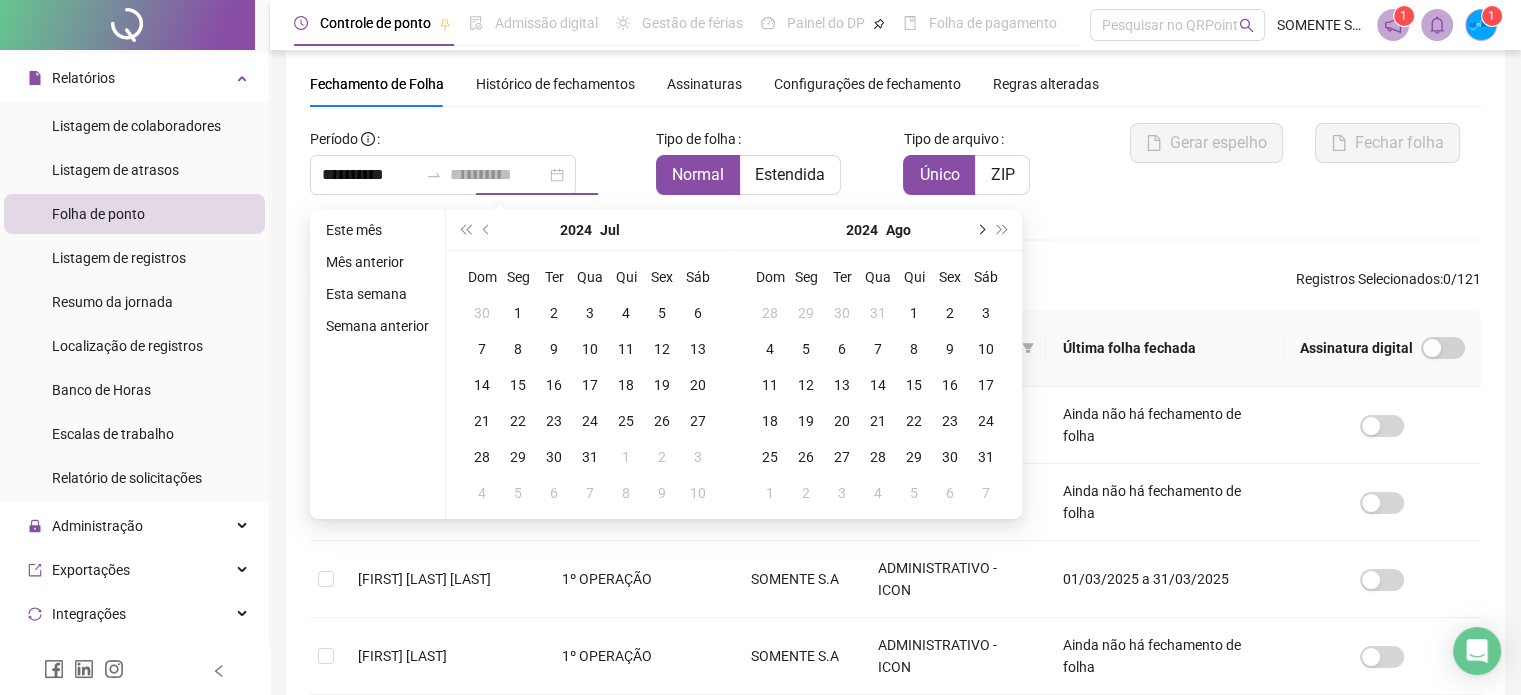 click at bounding box center [980, 230] 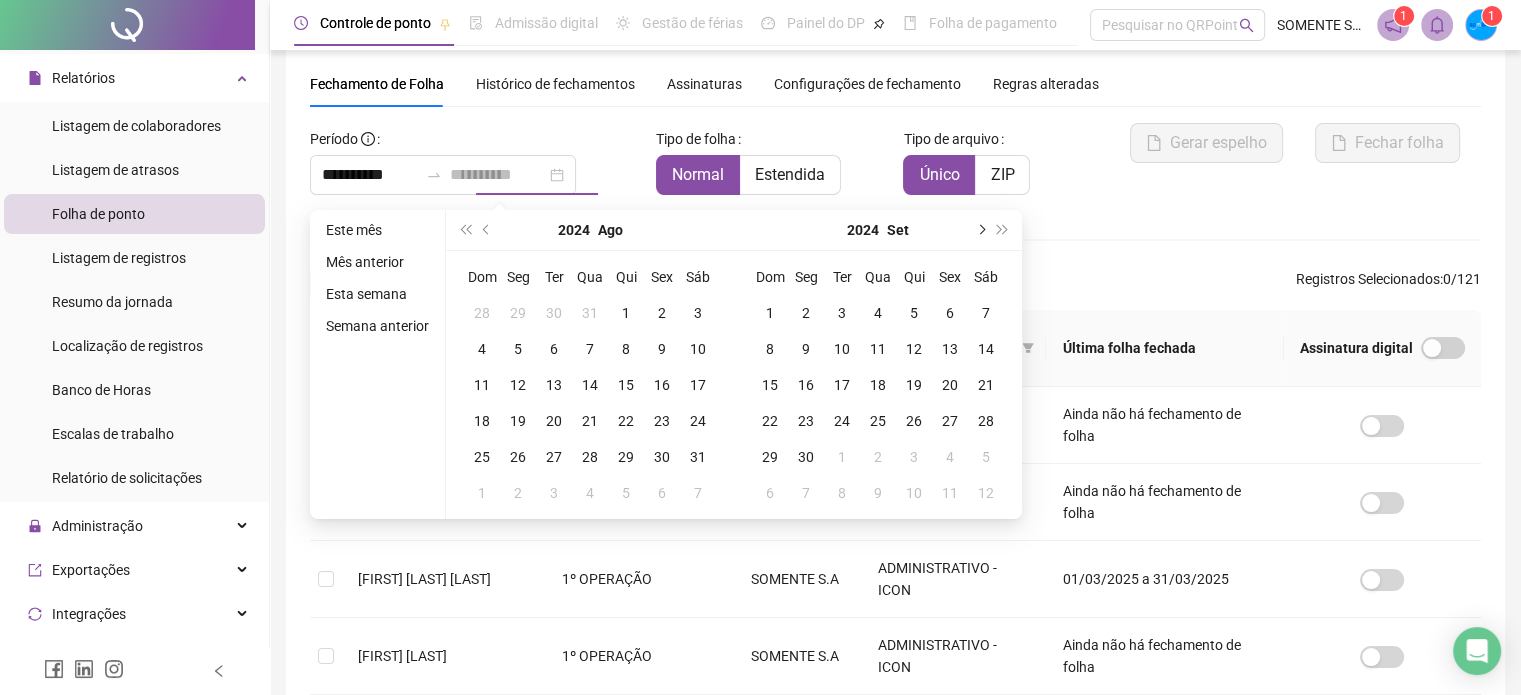click at bounding box center [980, 230] 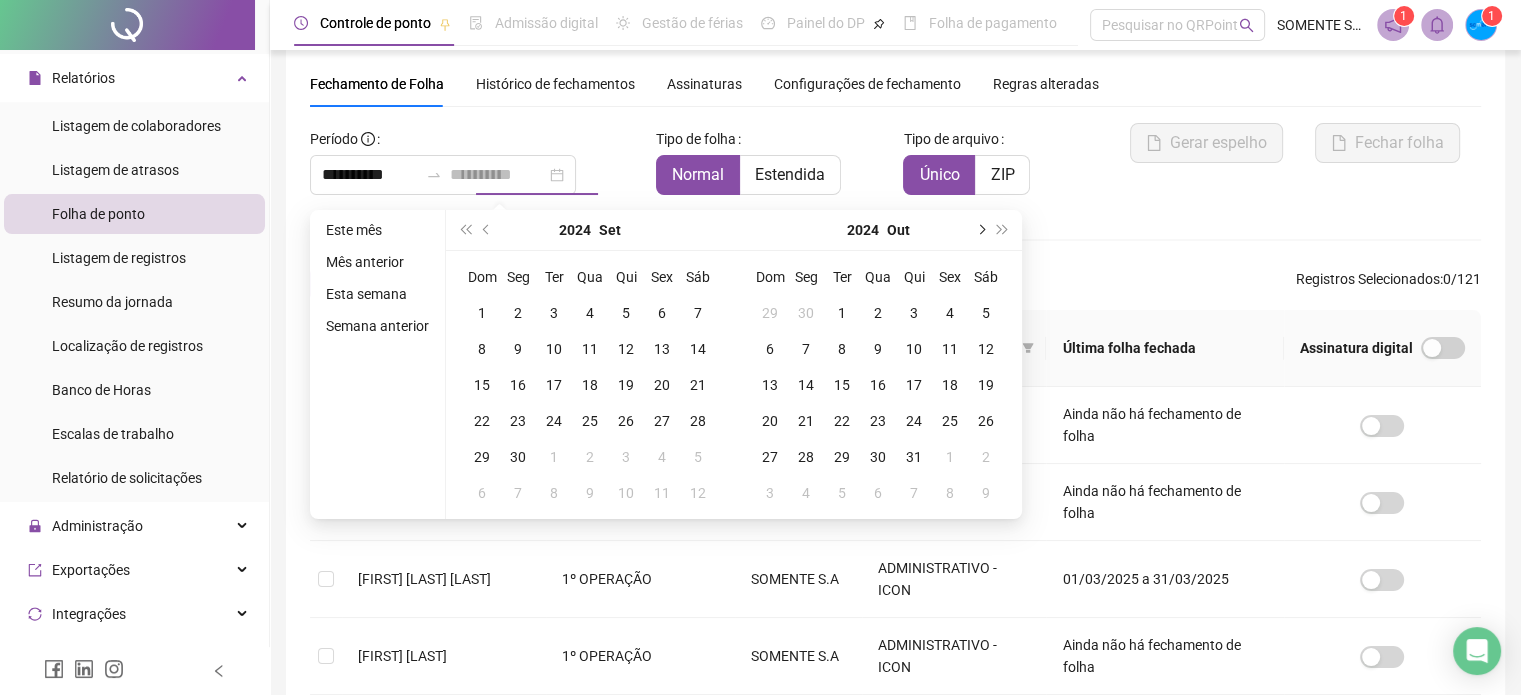 click at bounding box center (980, 230) 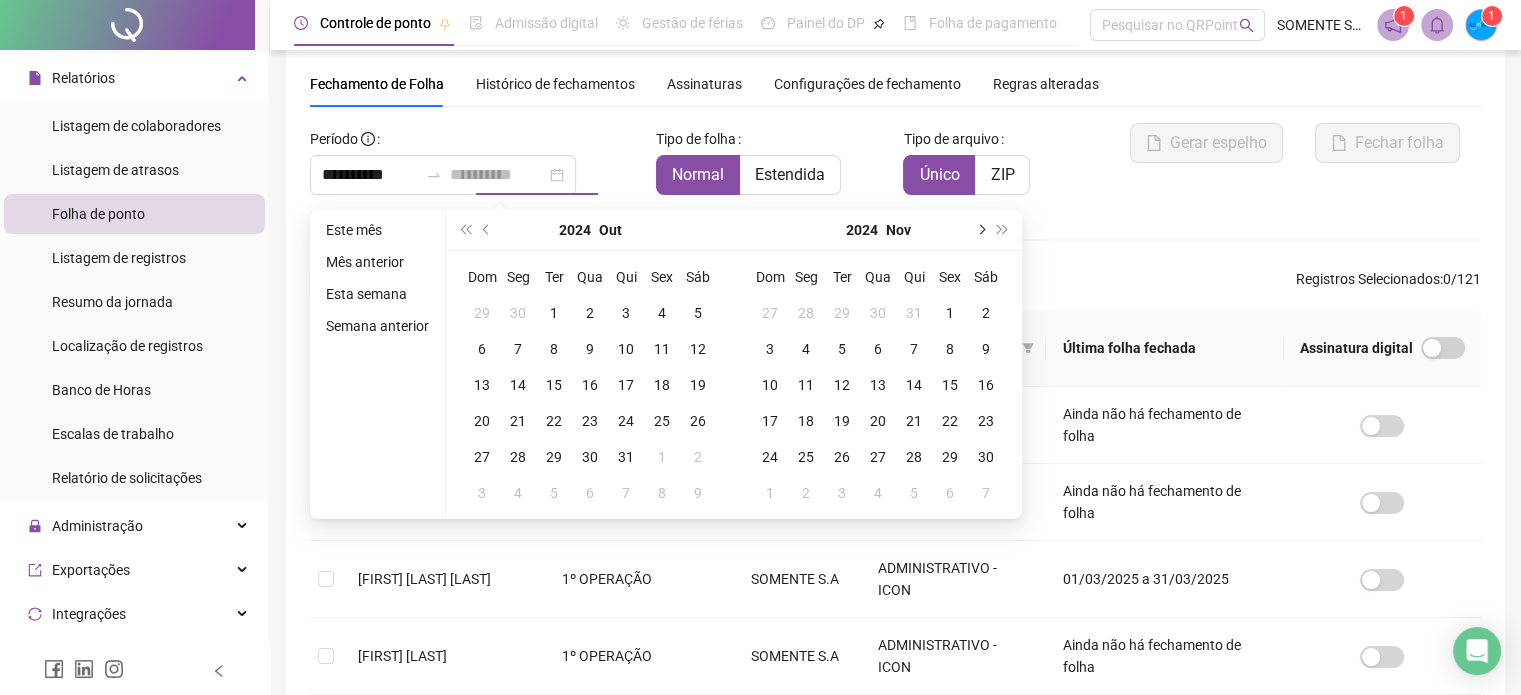 click at bounding box center (980, 230) 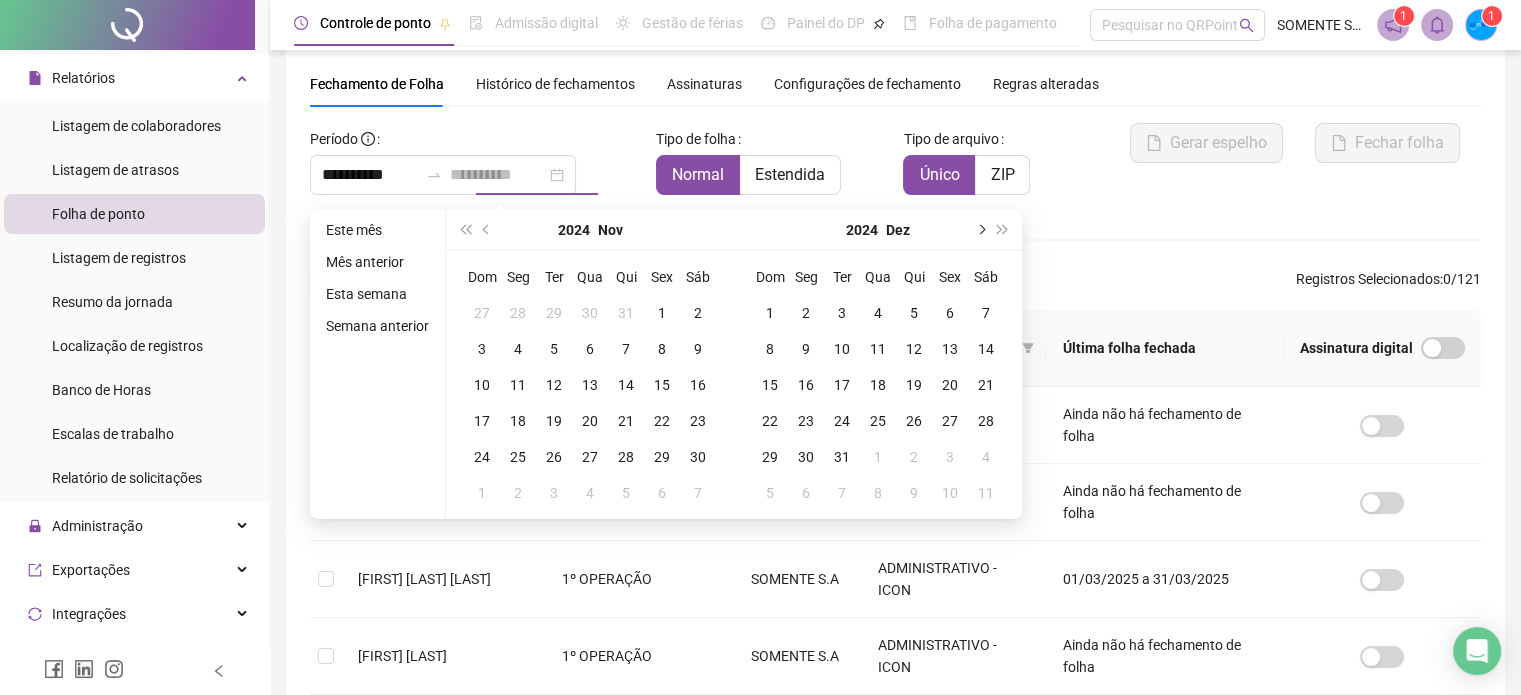 click at bounding box center (980, 230) 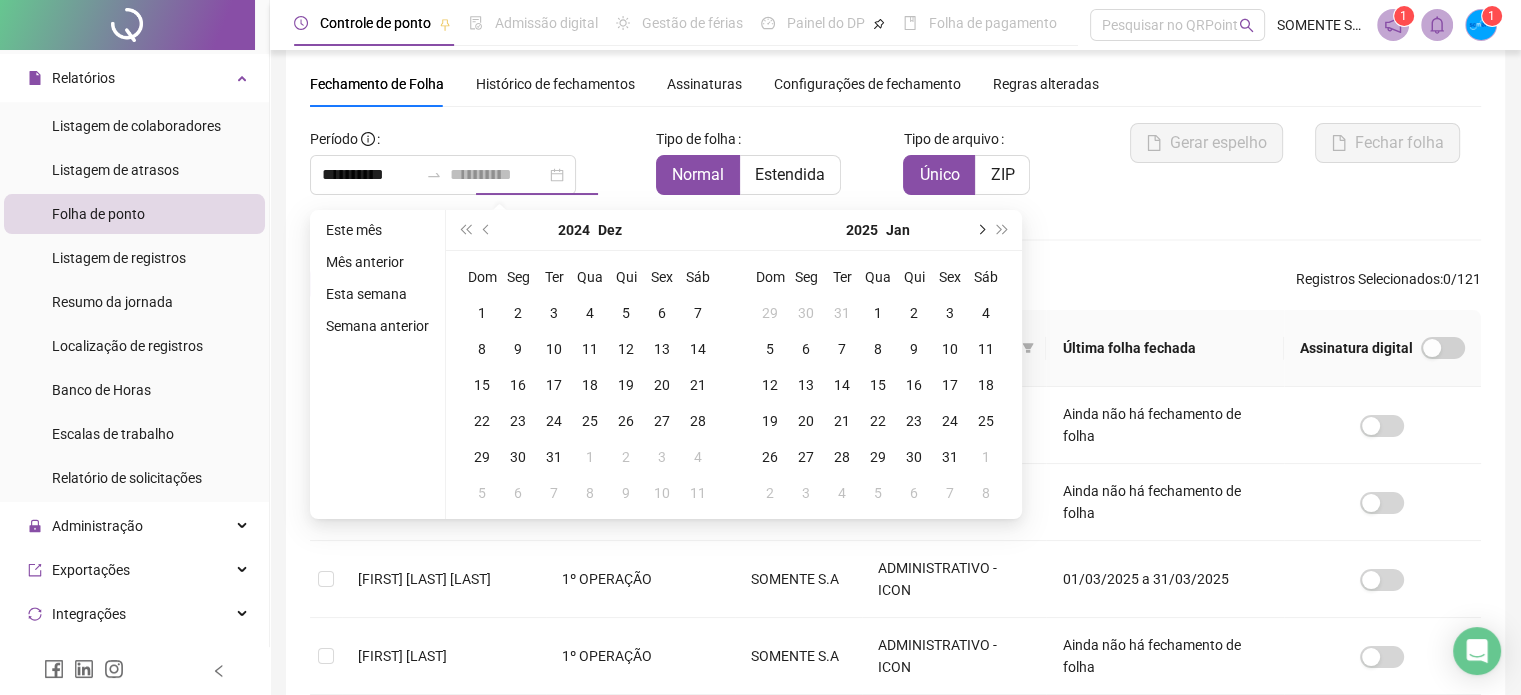 click at bounding box center [980, 230] 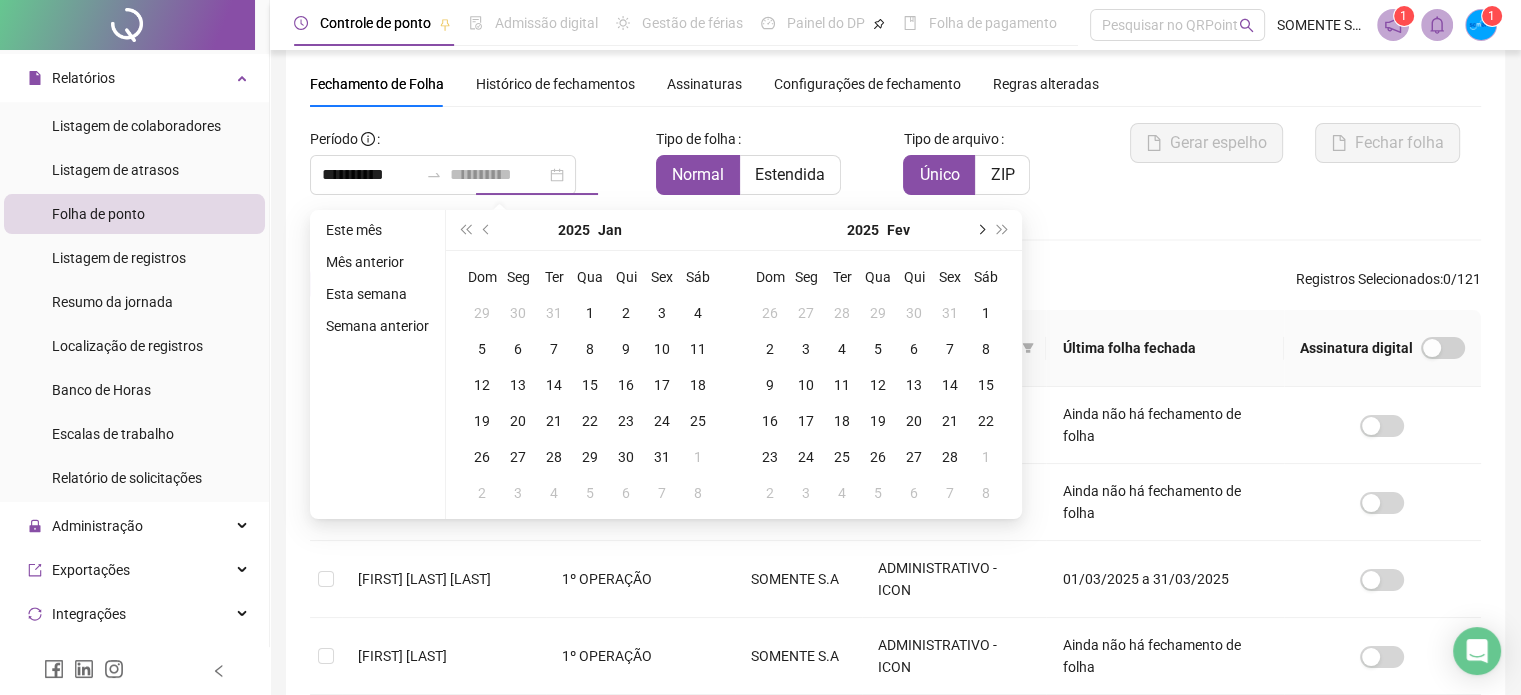 click at bounding box center [980, 230] 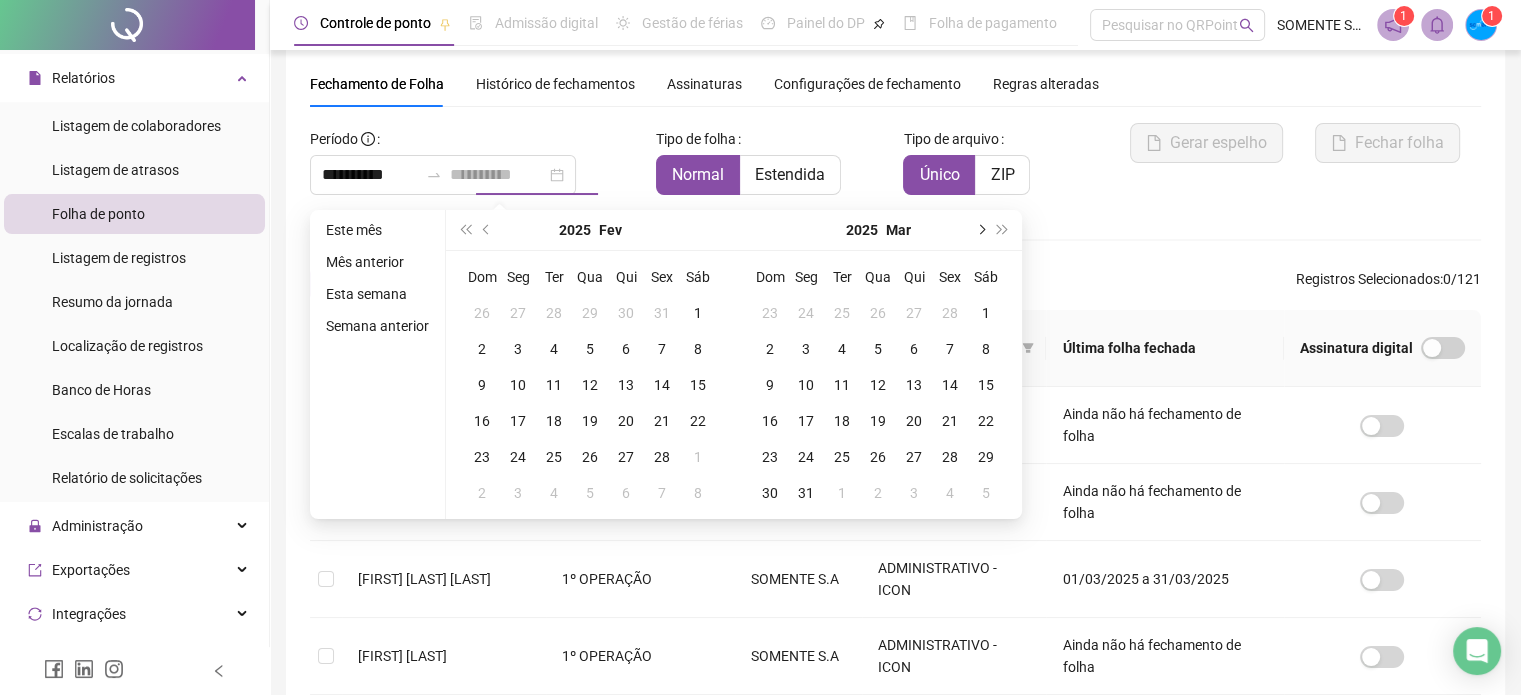click at bounding box center [980, 230] 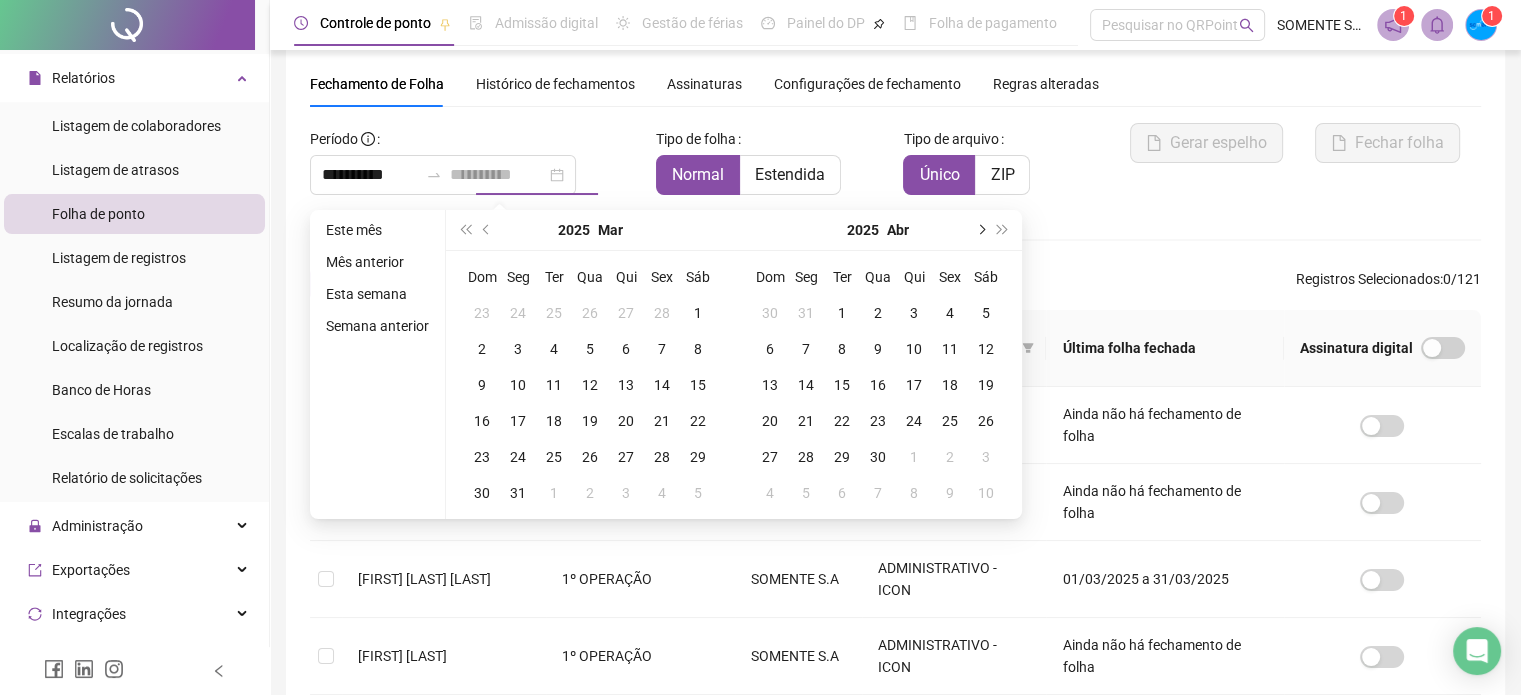 click at bounding box center (980, 230) 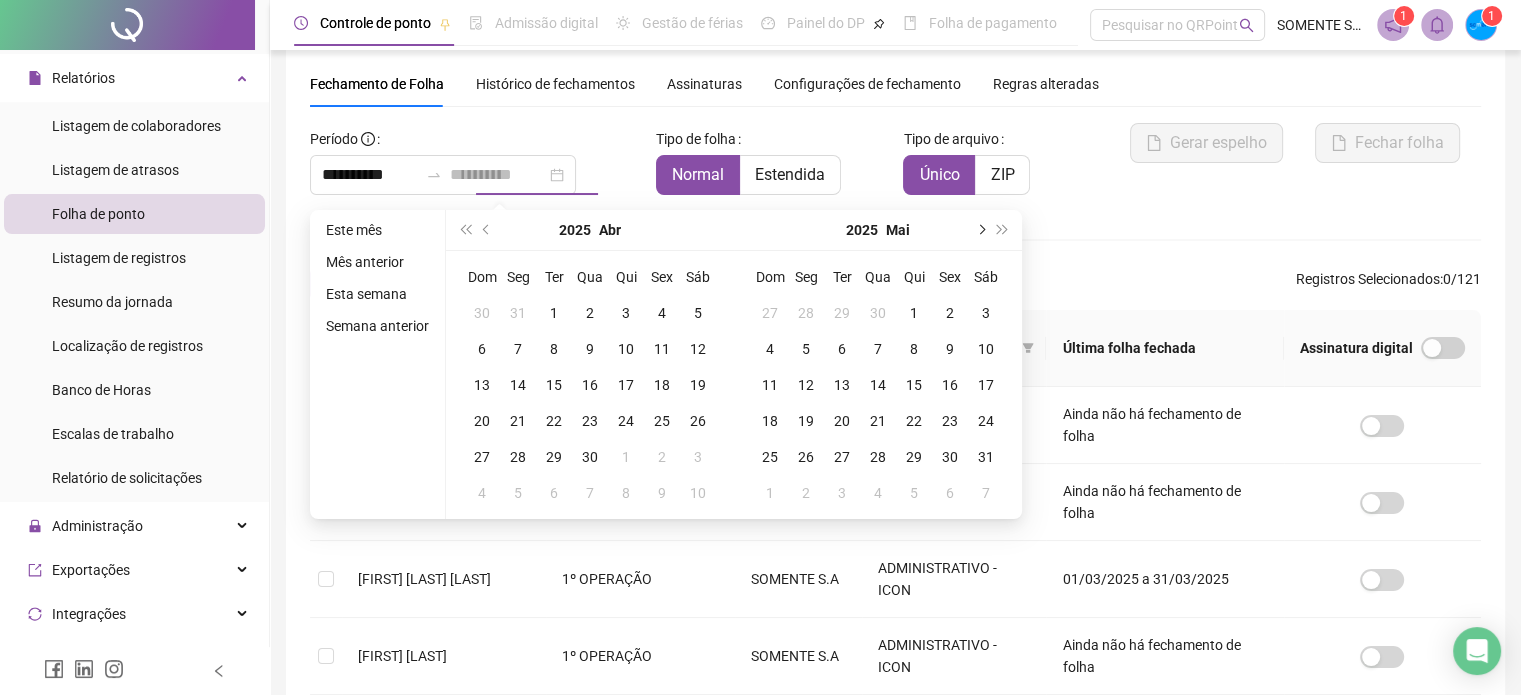 click at bounding box center [980, 230] 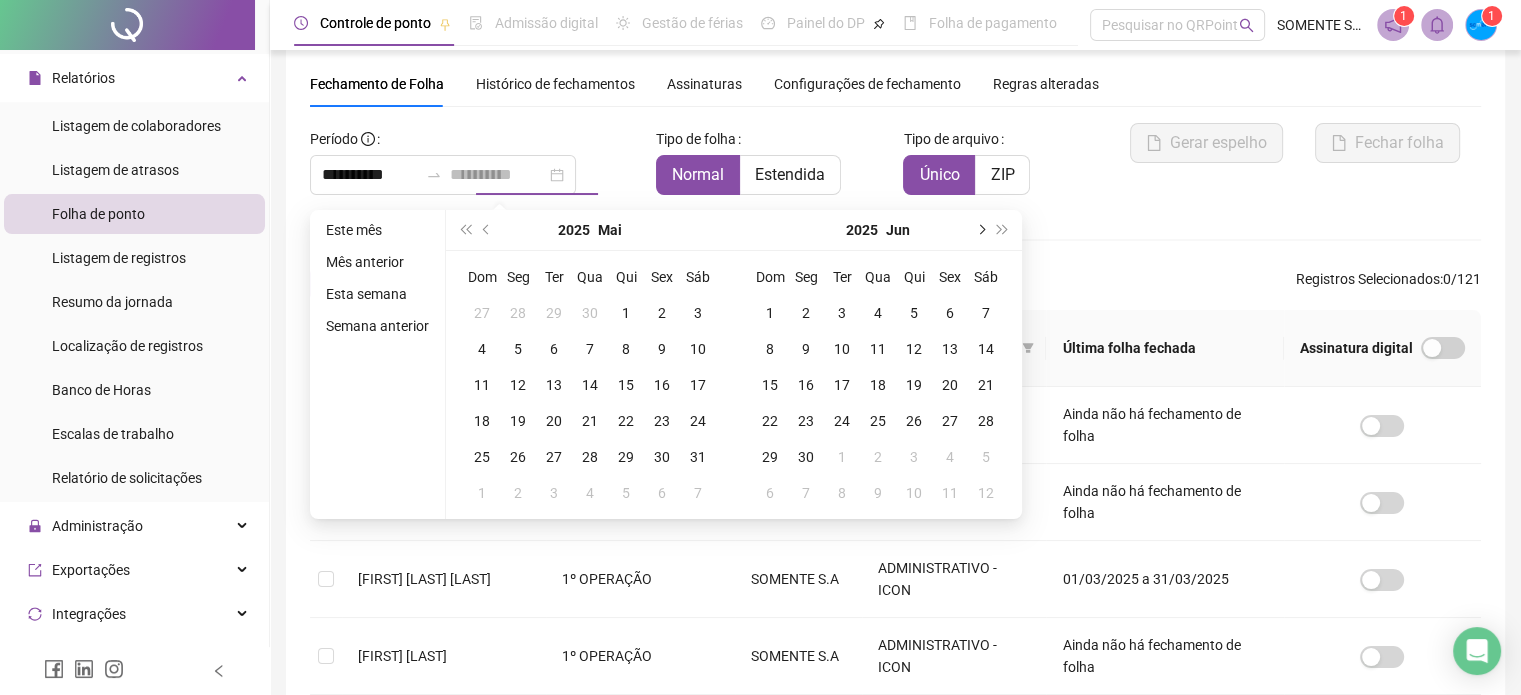 click at bounding box center [980, 230] 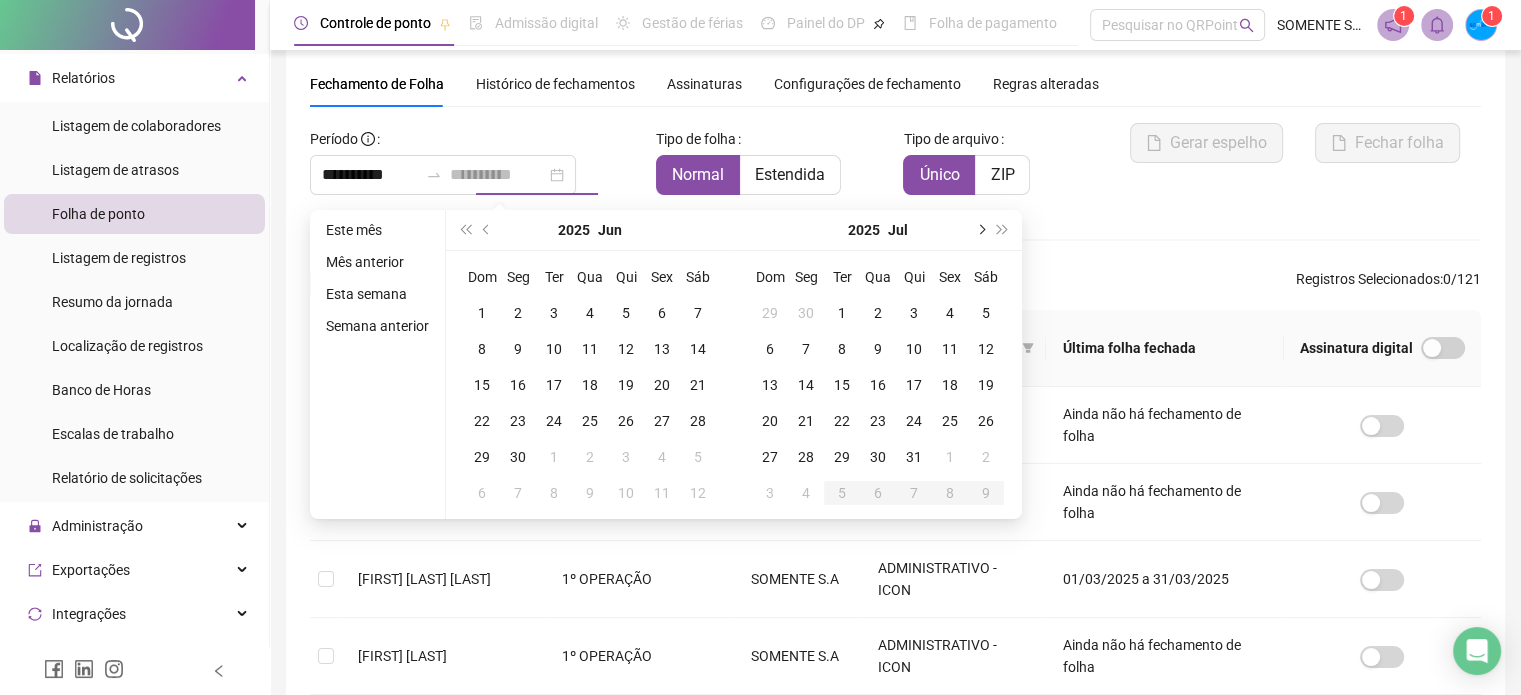 click at bounding box center [980, 230] 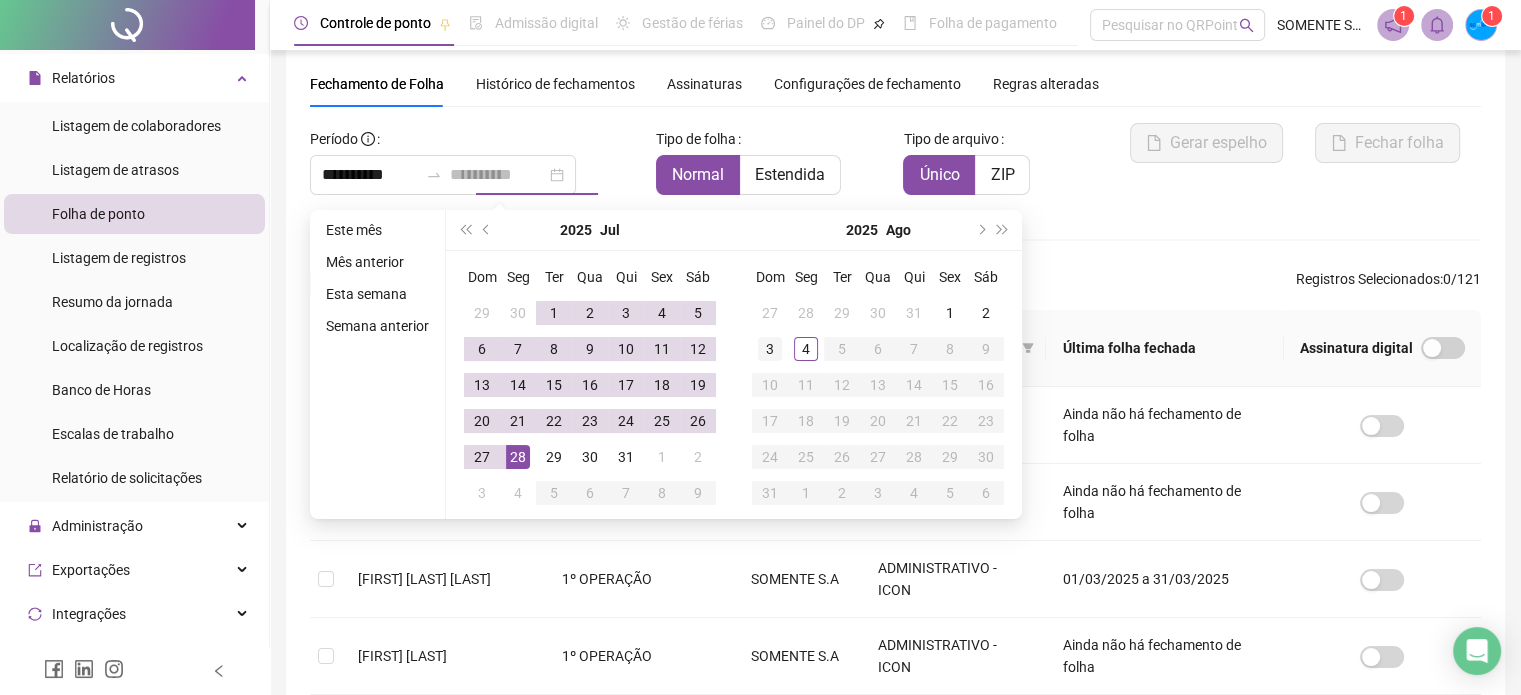 type on "**********" 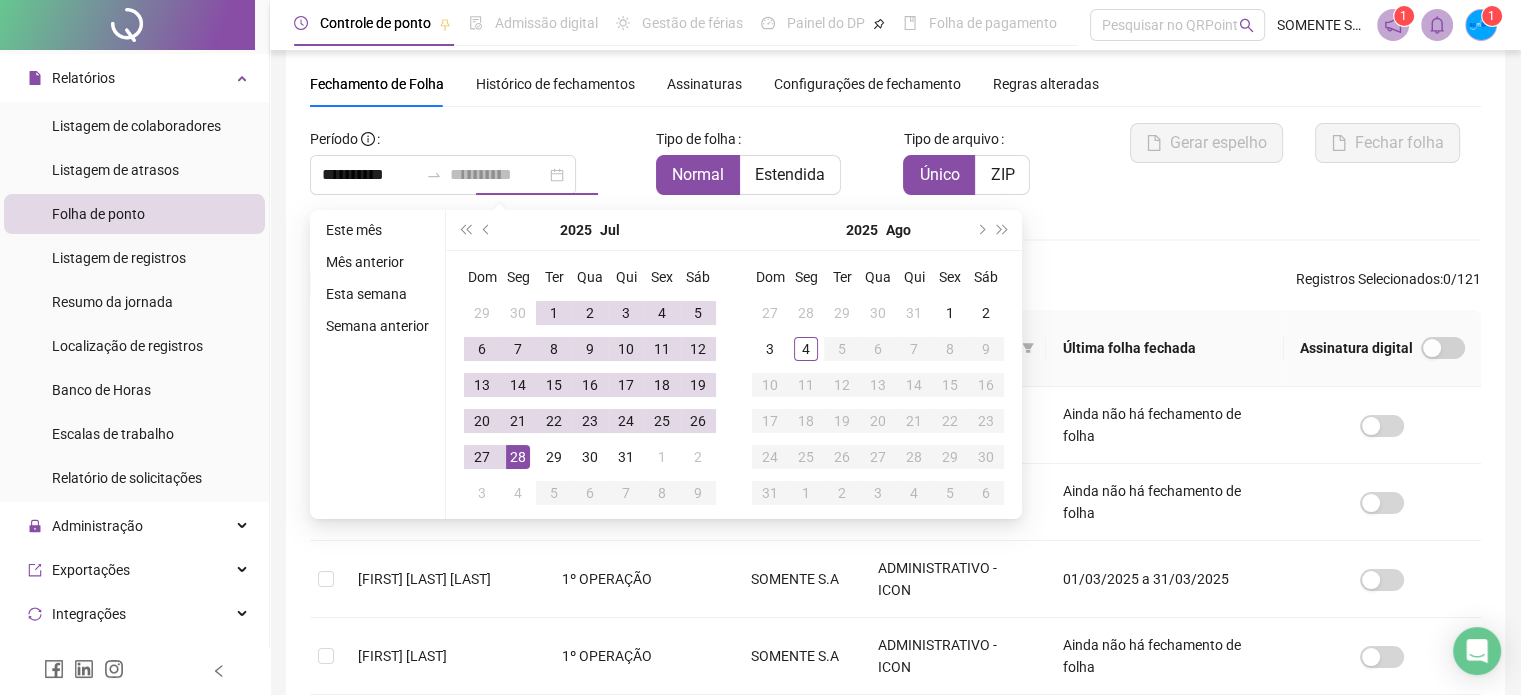 type on "**********" 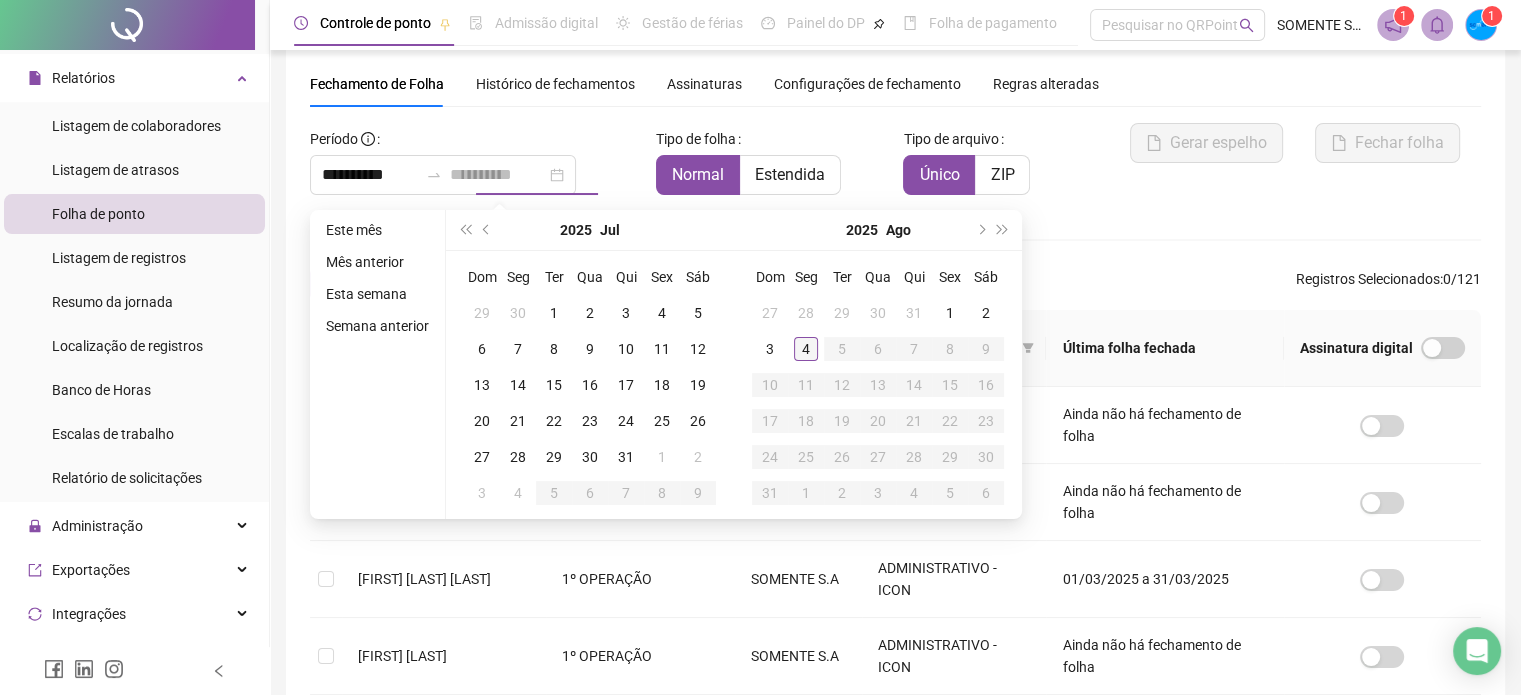 type on "**********" 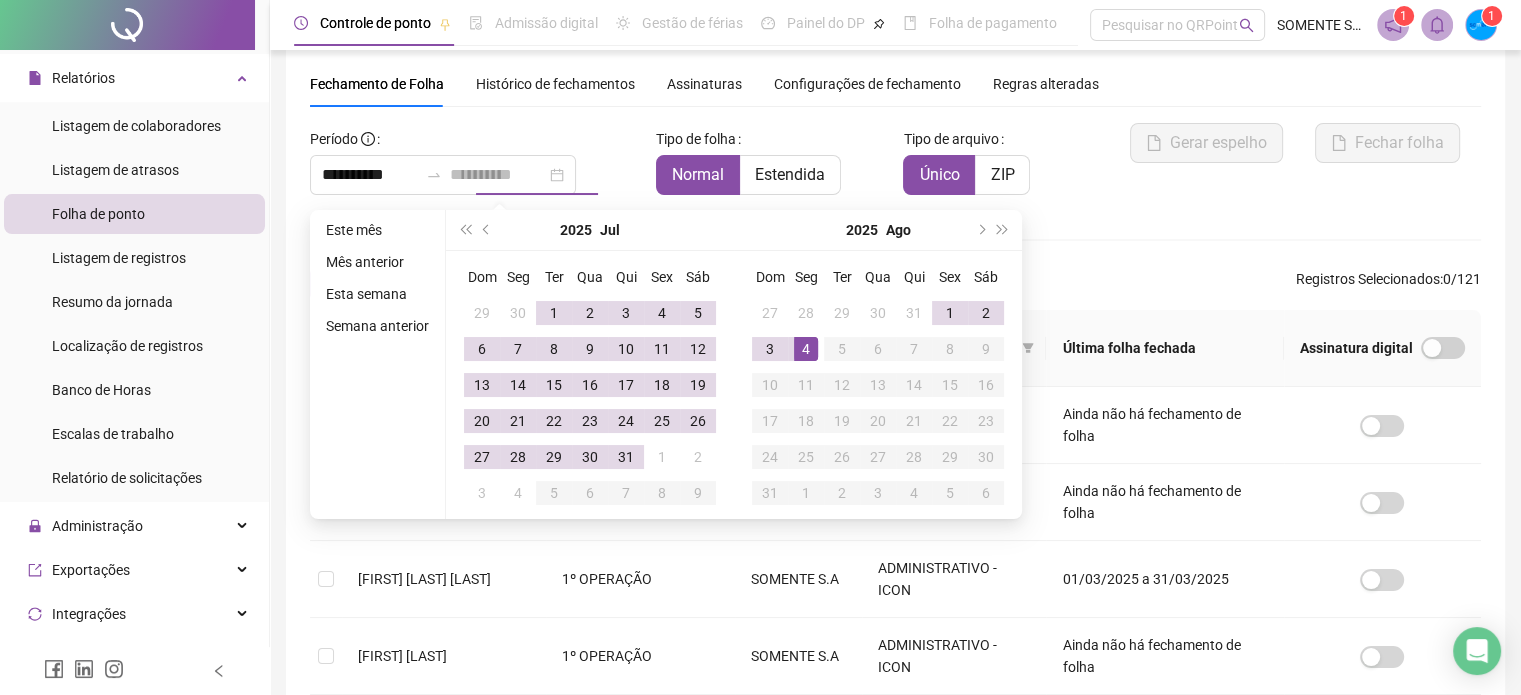 click on "4" at bounding box center [806, 349] 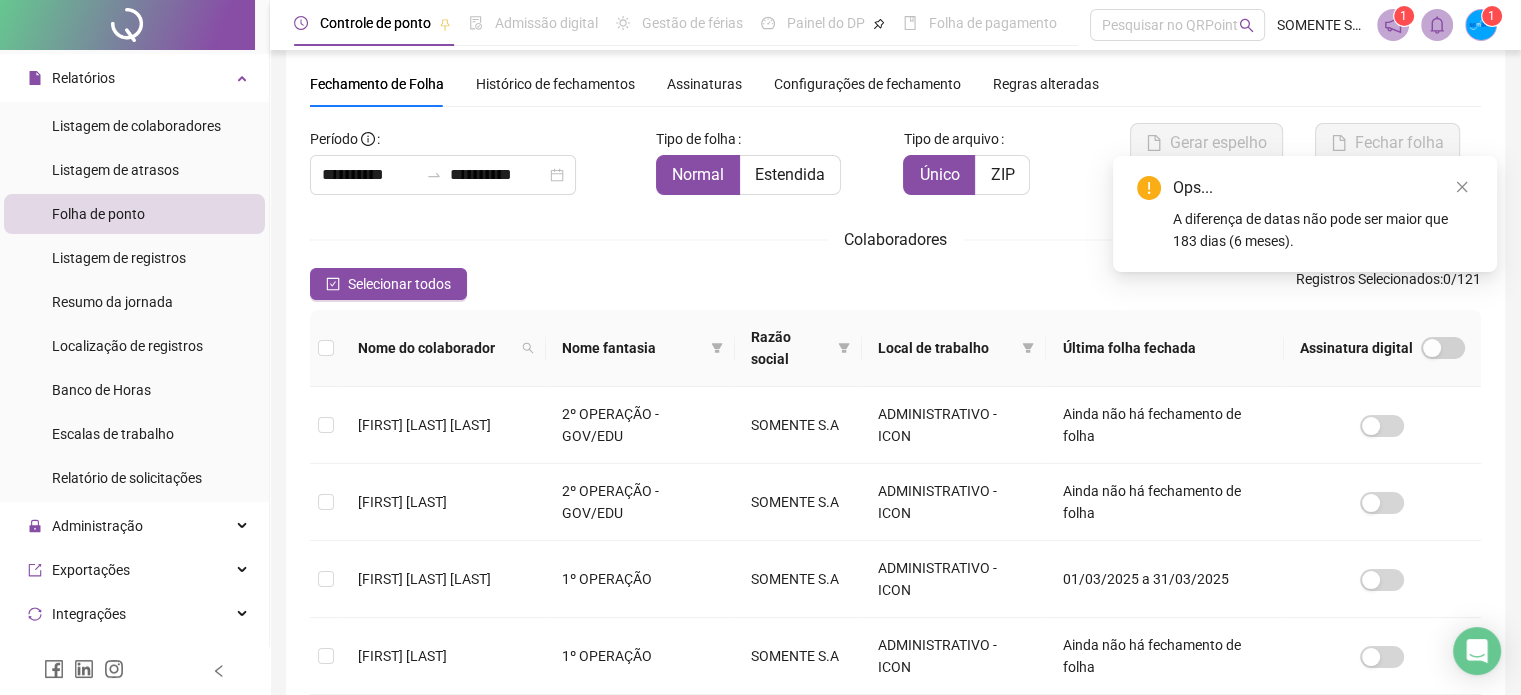 type 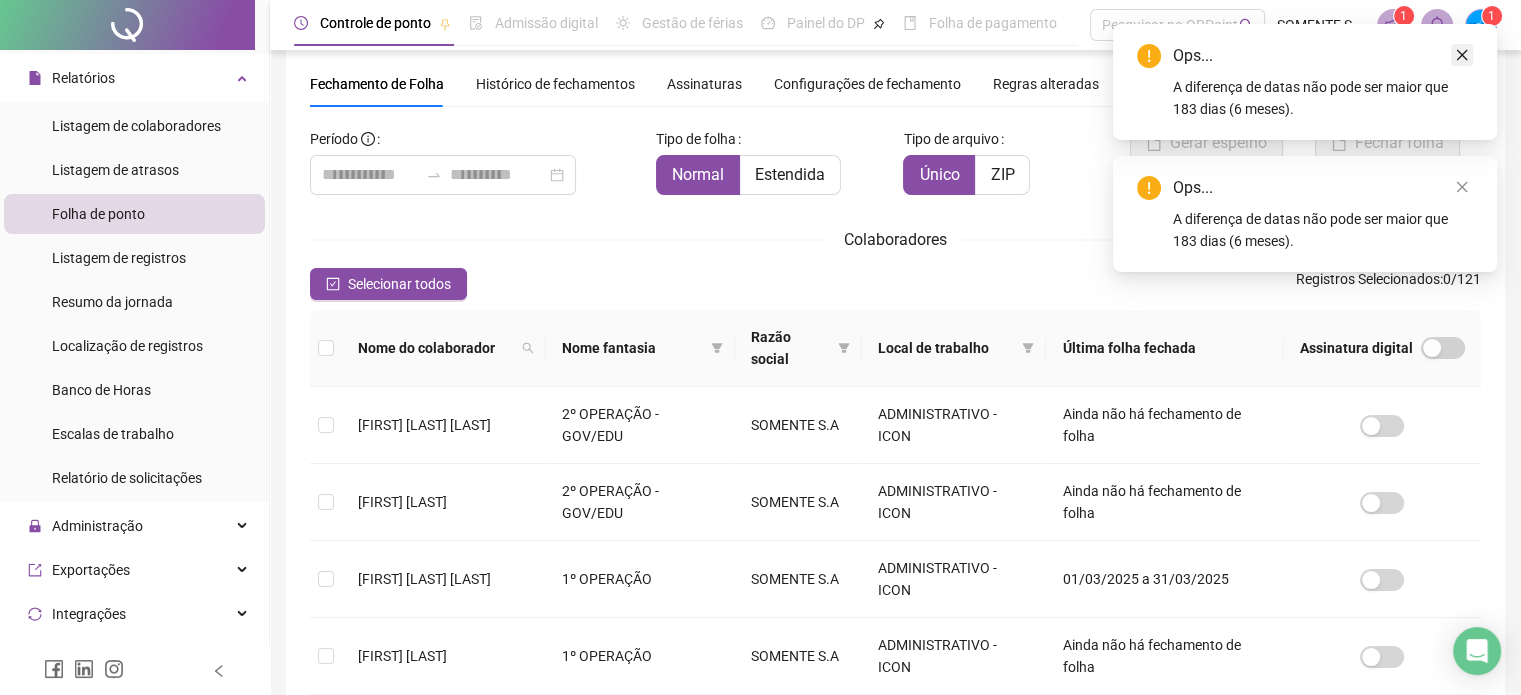 click 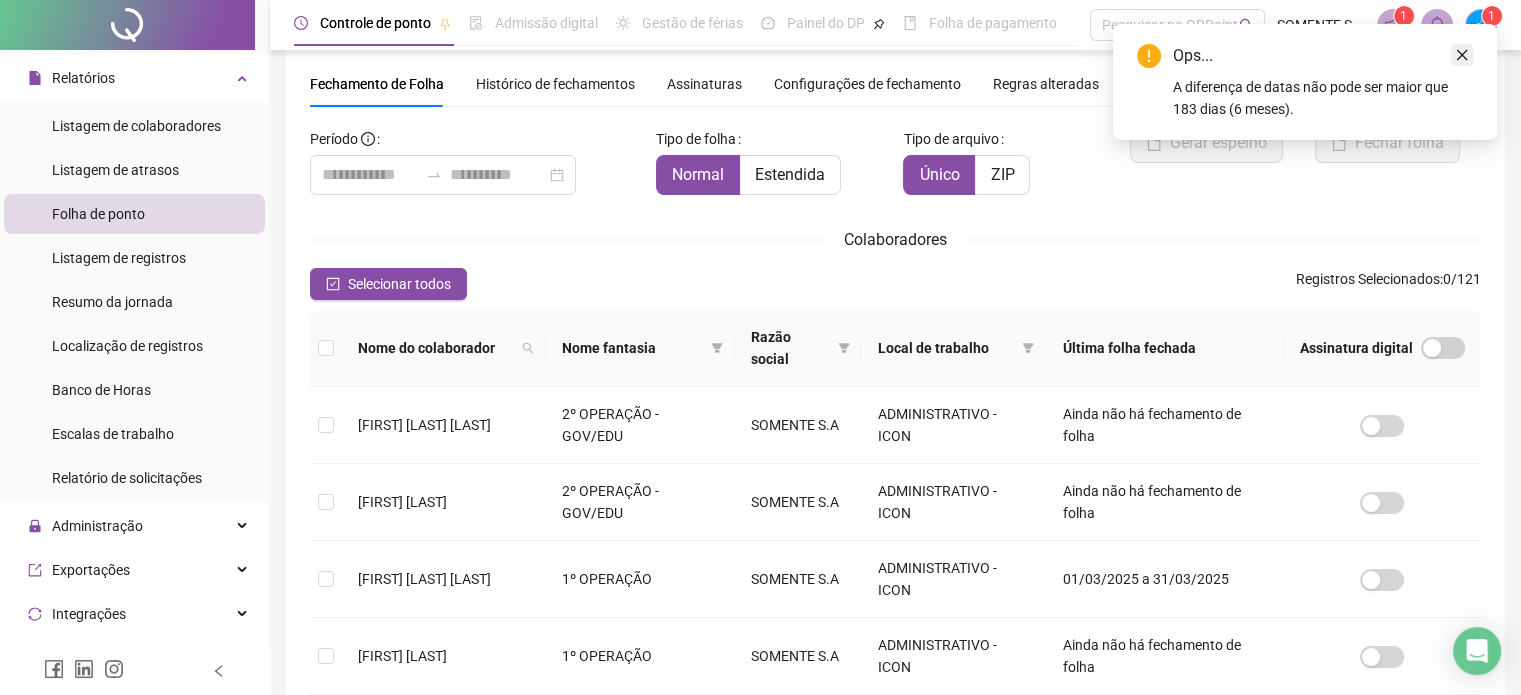 click 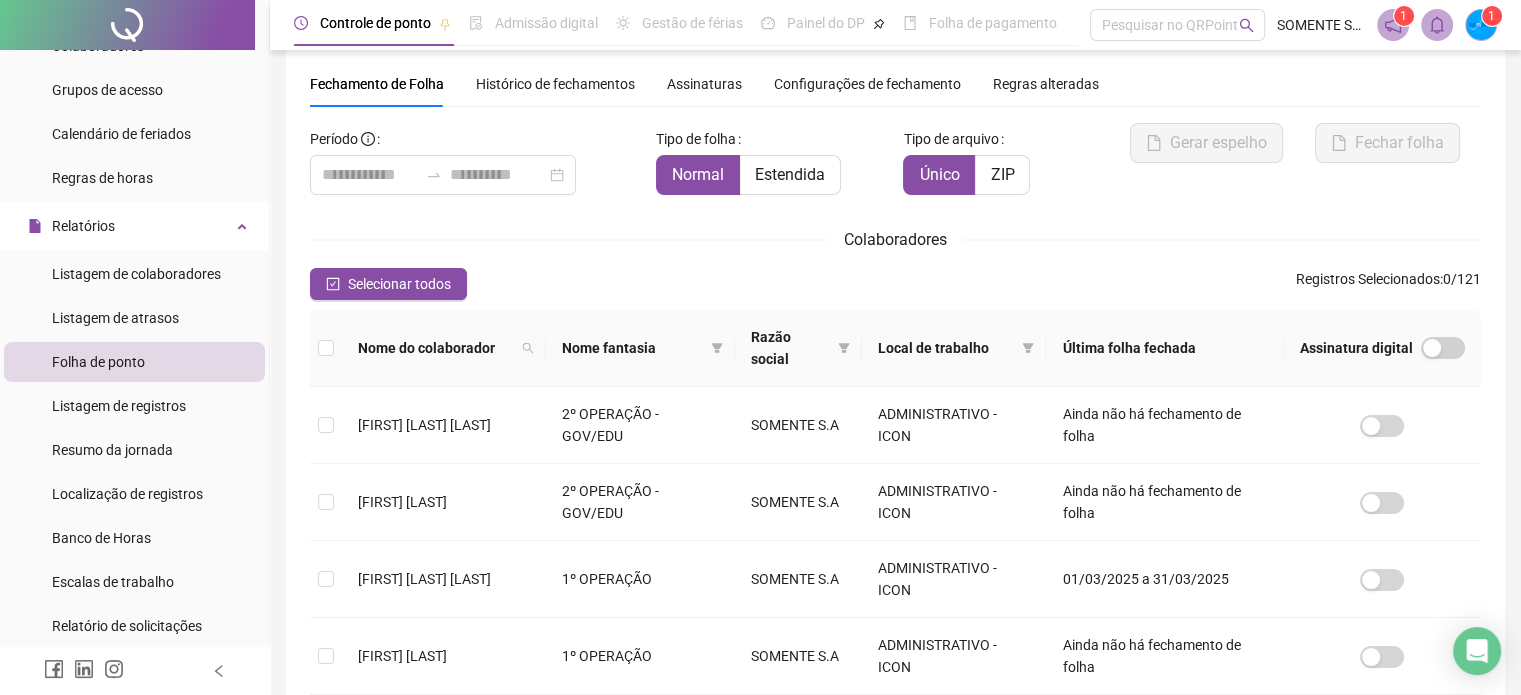 scroll, scrollTop: 0, scrollLeft: 0, axis: both 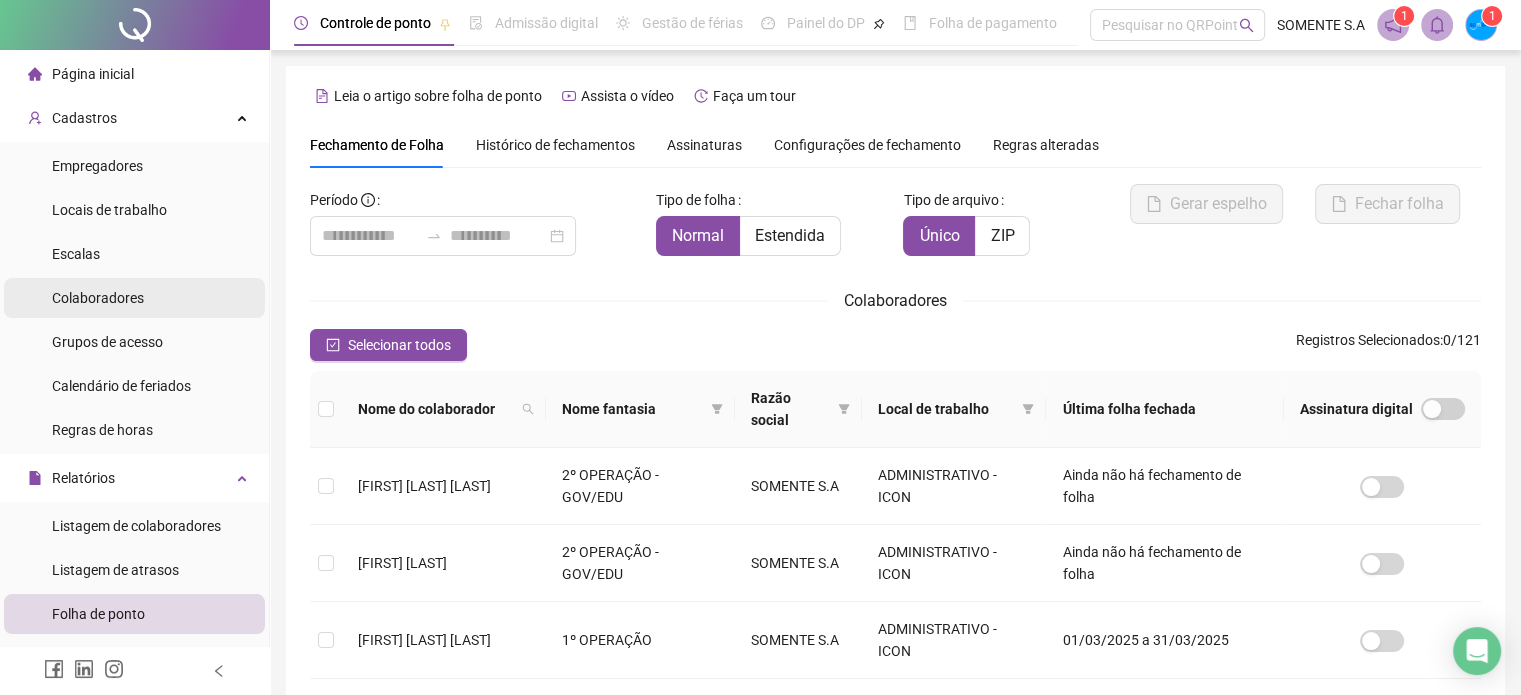 click on "Colaboradores" at bounding box center (98, 298) 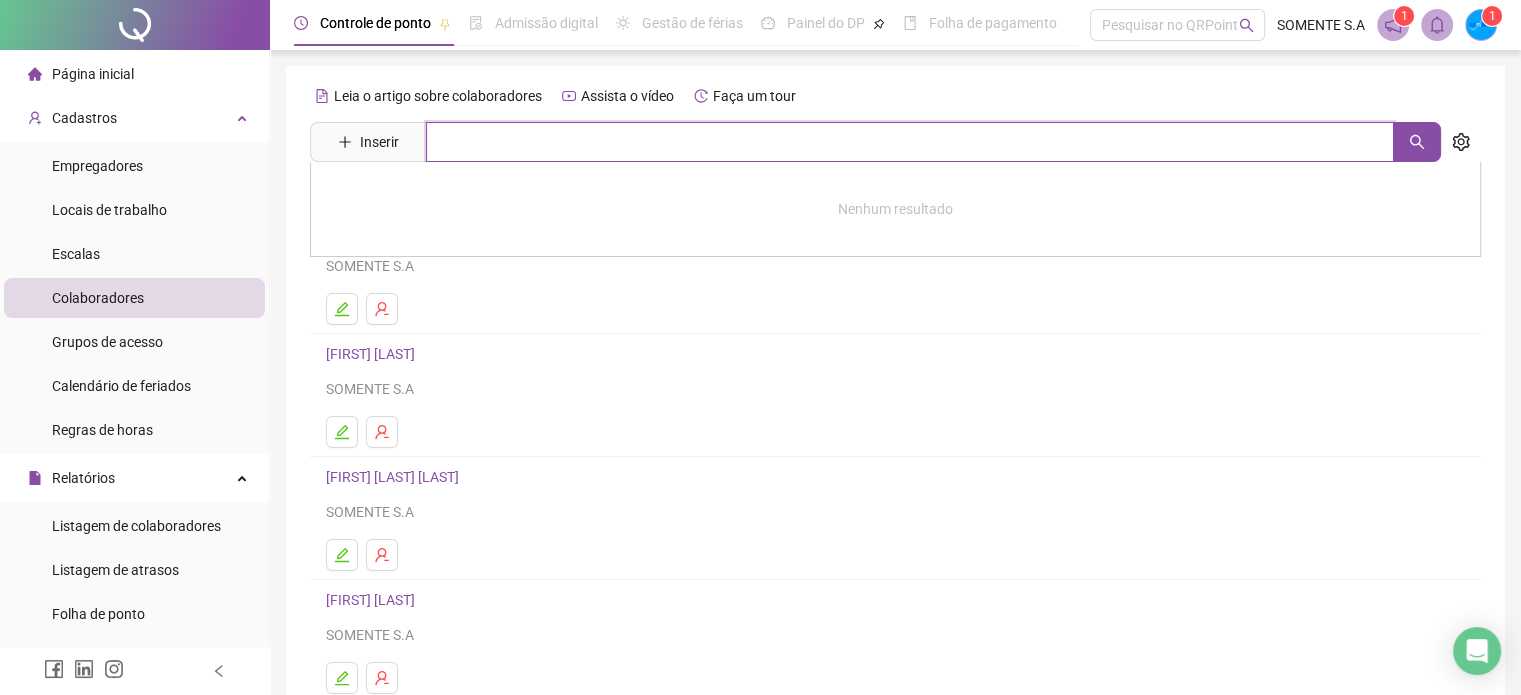 click at bounding box center (910, 142) 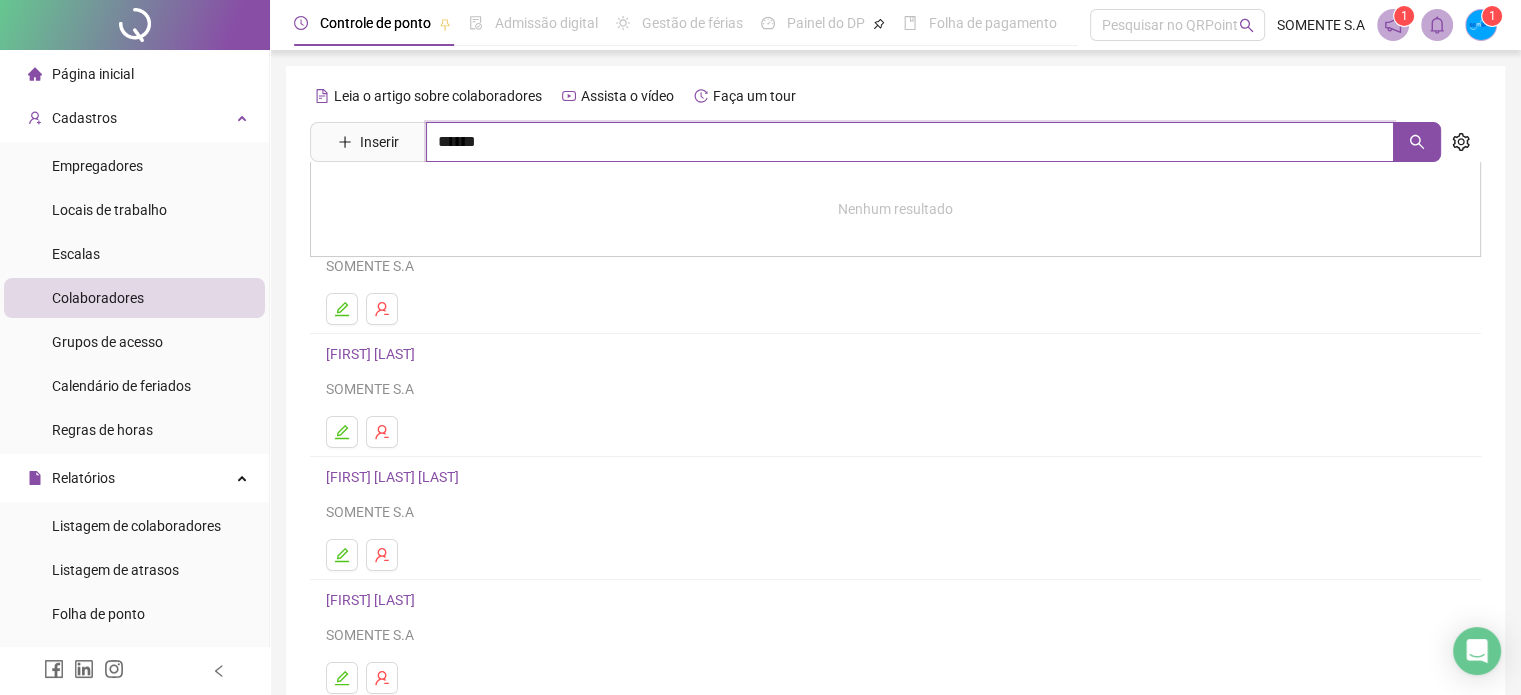 type on "******" 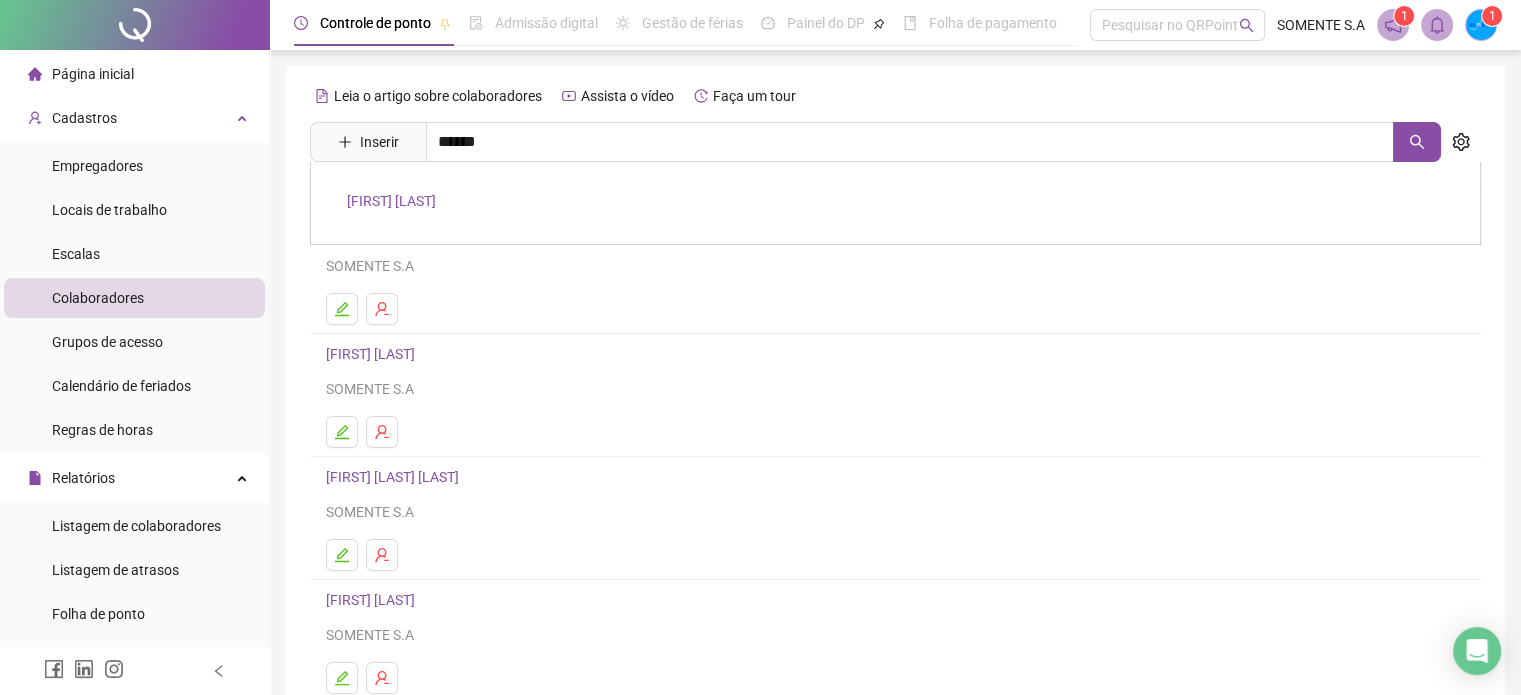 click on "[FIRST] [LAST] [LAST]" at bounding box center [391, 201] 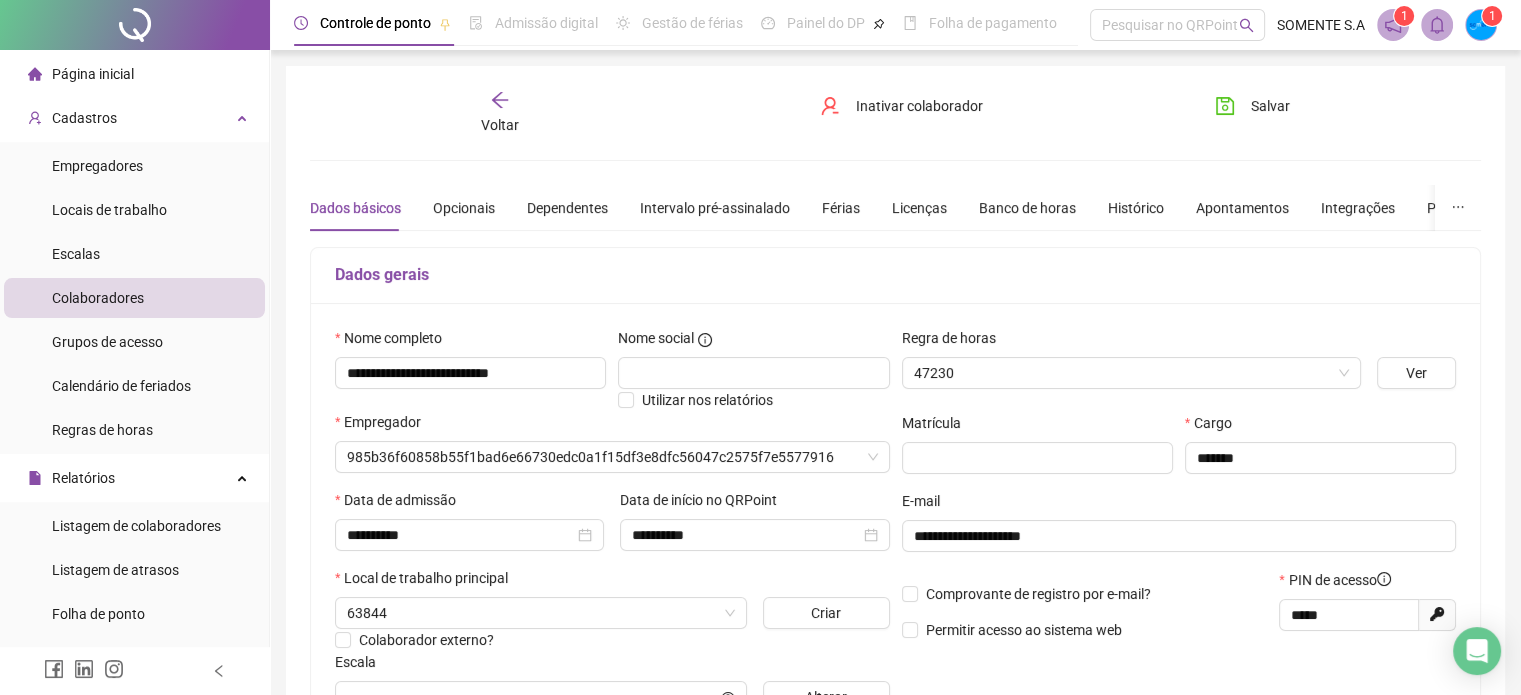 type on "**********" 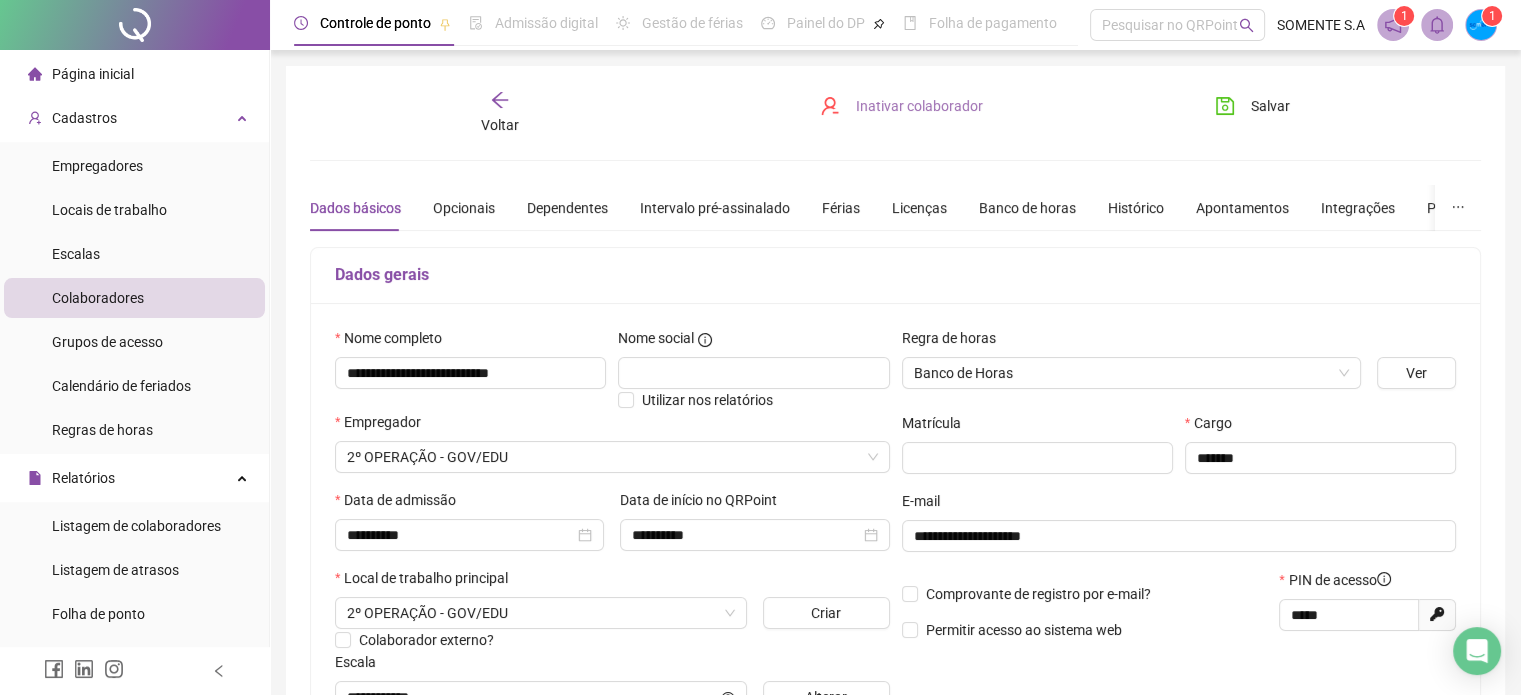 click on "Inativar colaborador" at bounding box center [919, 106] 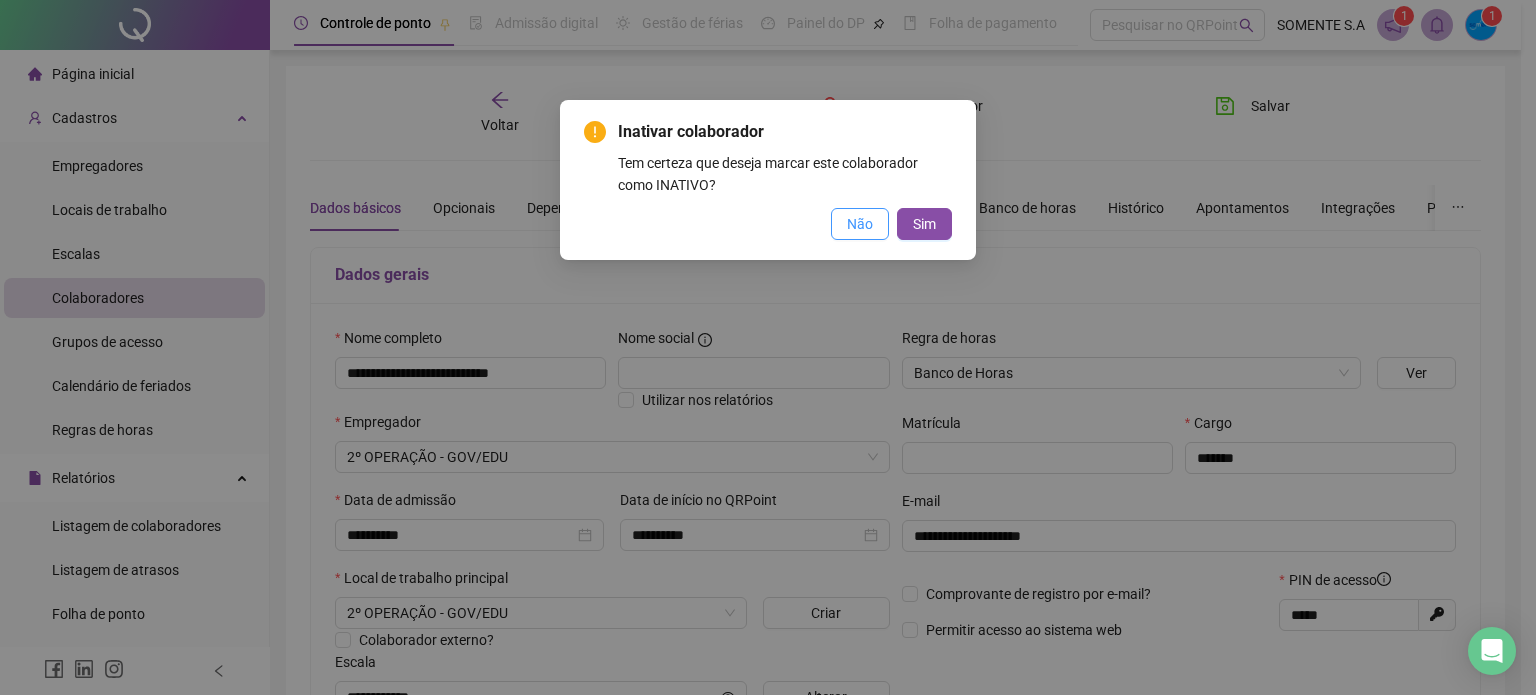 click on "Não" at bounding box center [860, 224] 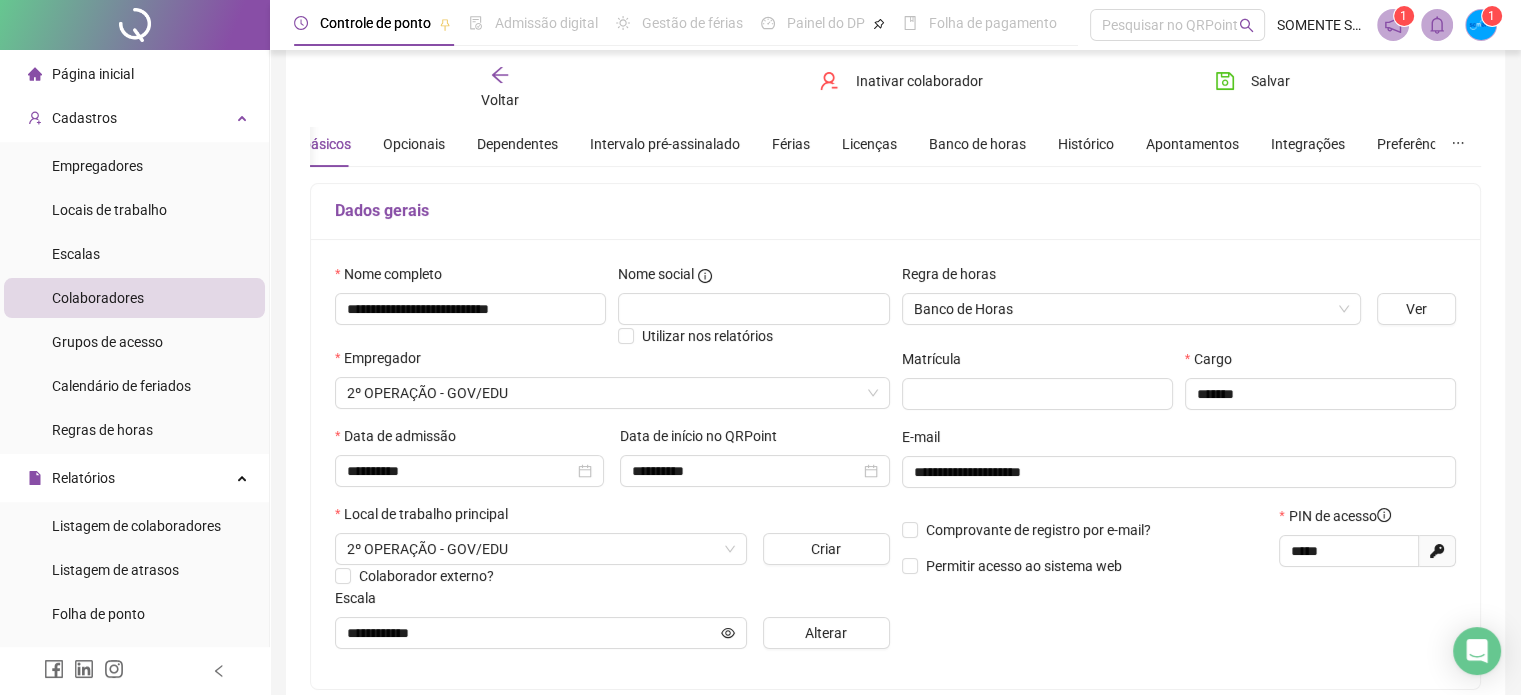 scroll, scrollTop: 0, scrollLeft: 0, axis: both 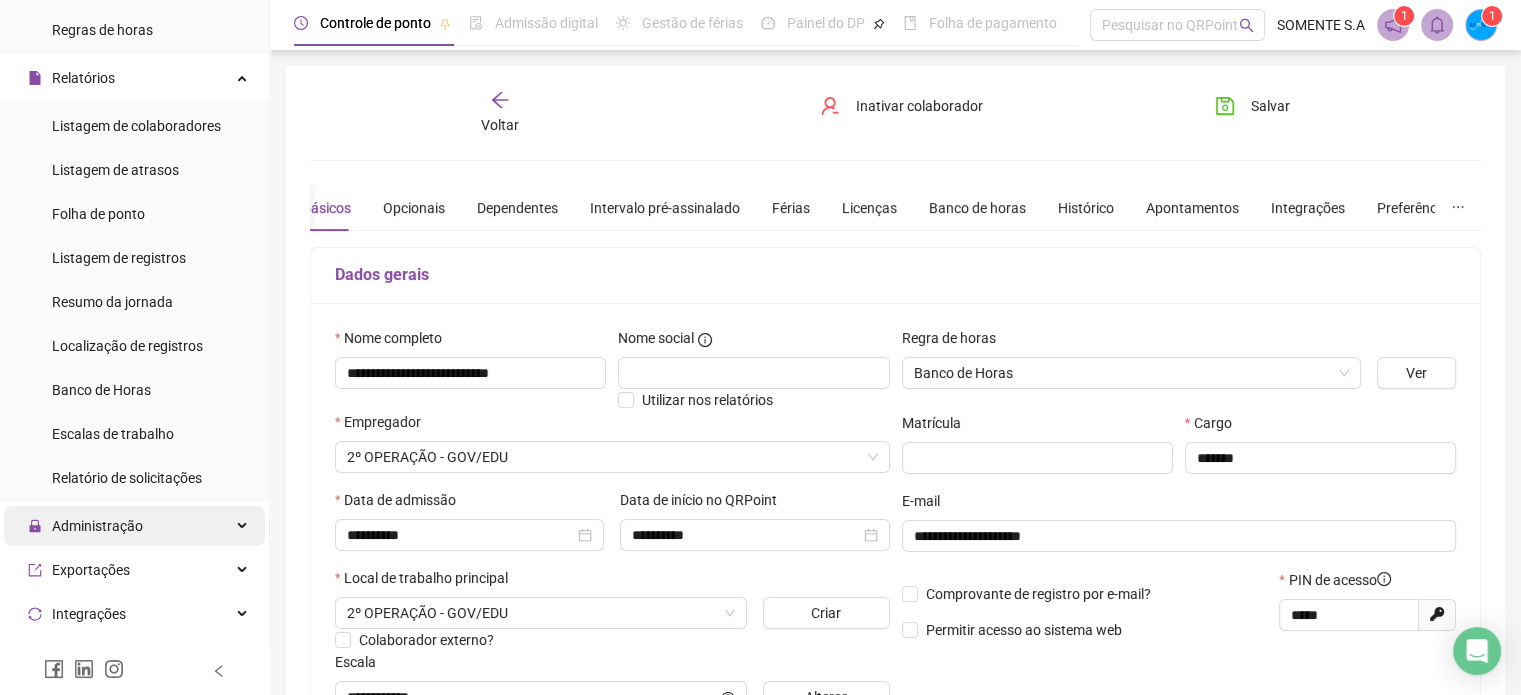 drag, startPoint x: 109, startPoint y: 521, endPoint x: 240, endPoint y: 506, distance: 131.85599 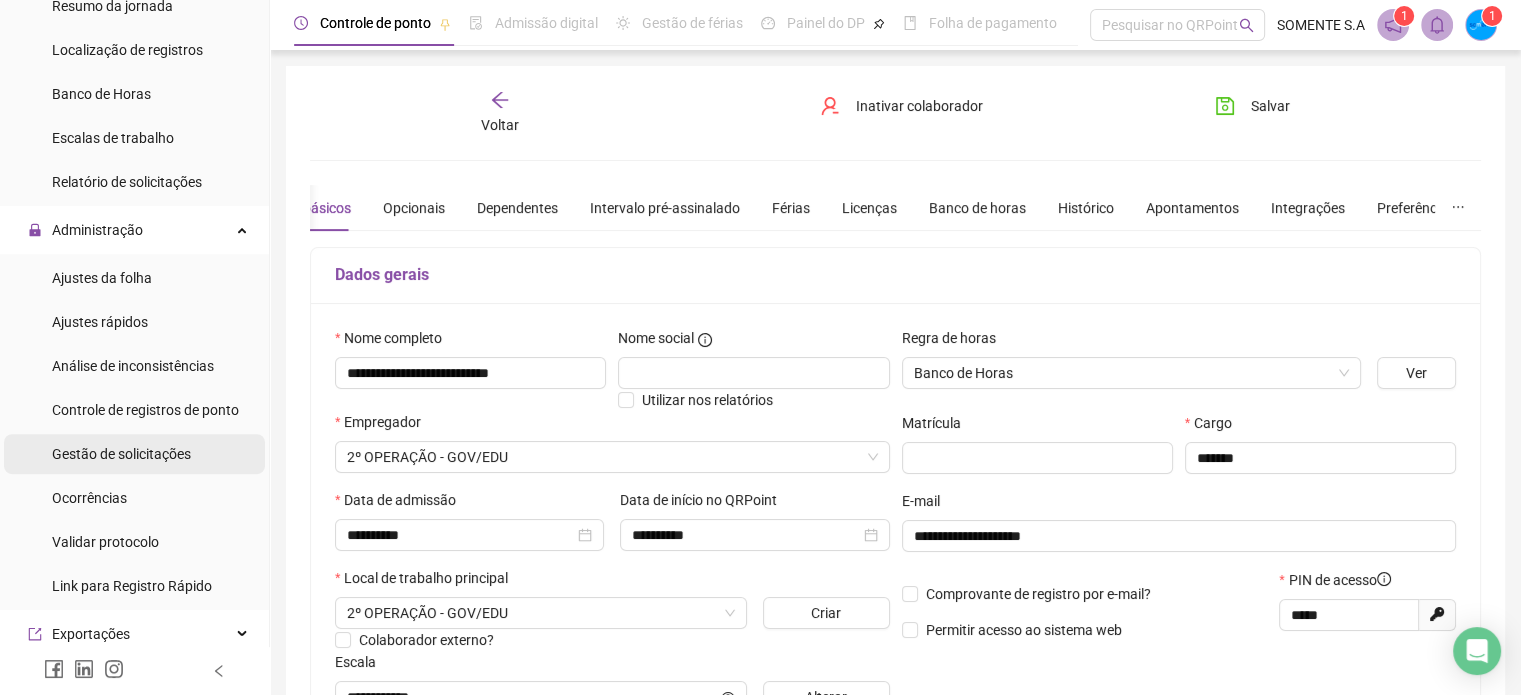 scroll, scrollTop: 700, scrollLeft: 0, axis: vertical 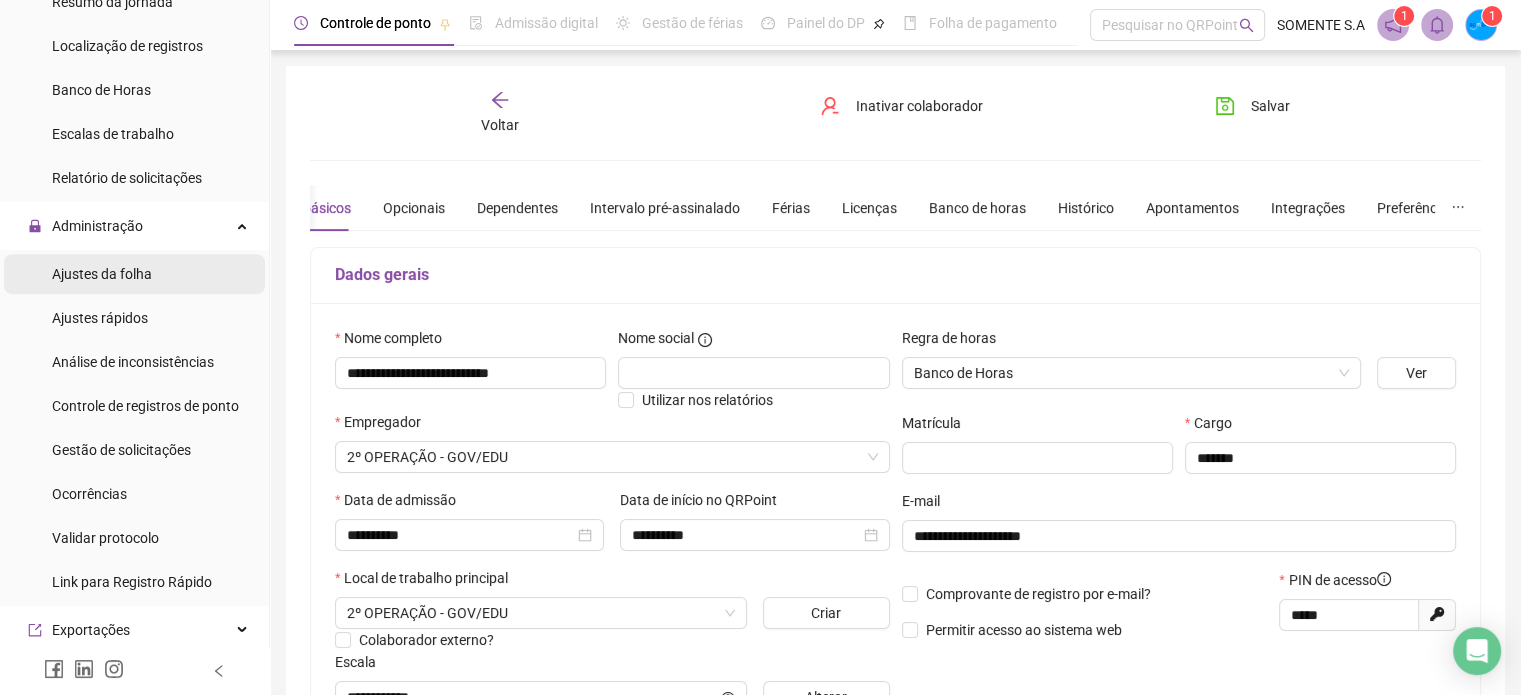 click on "Ajustes da folha" at bounding box center [102, 274] 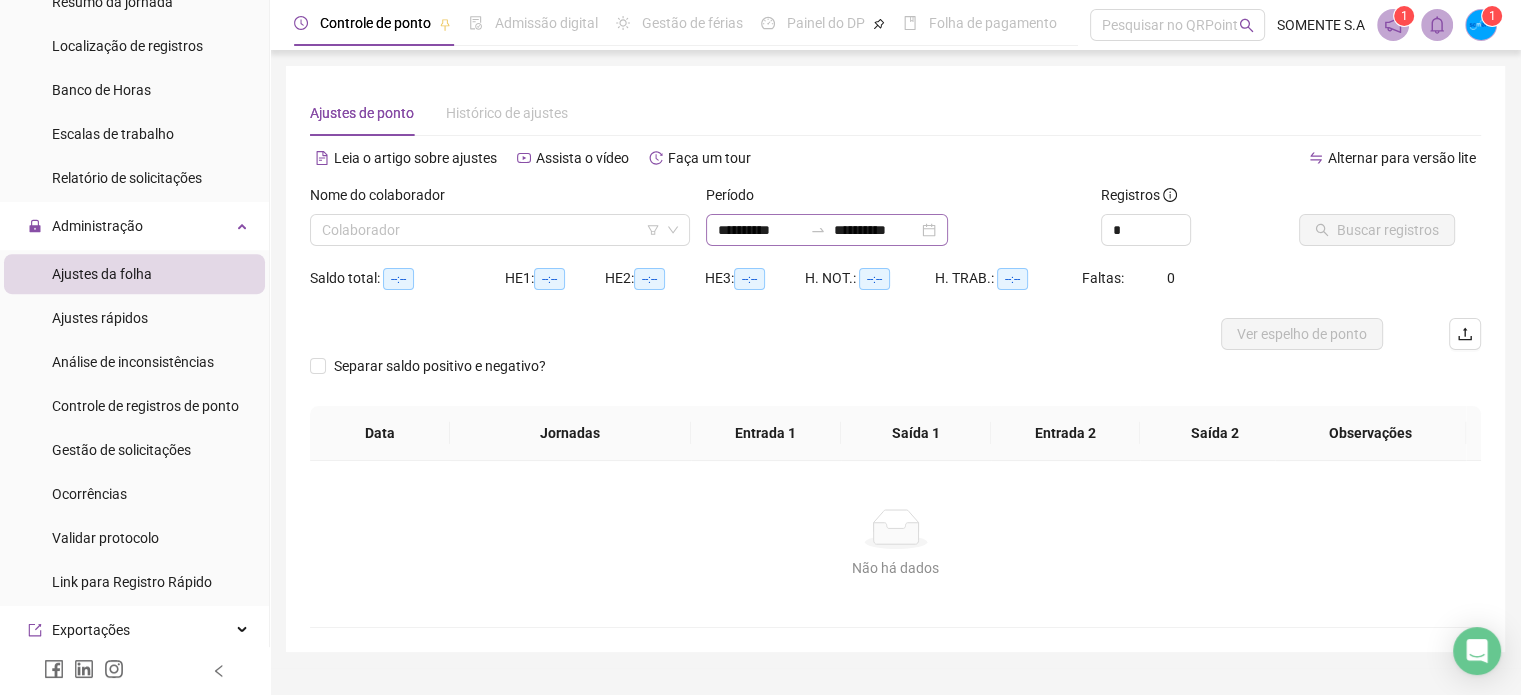 click on "**********" at bounding box center (827, 230) 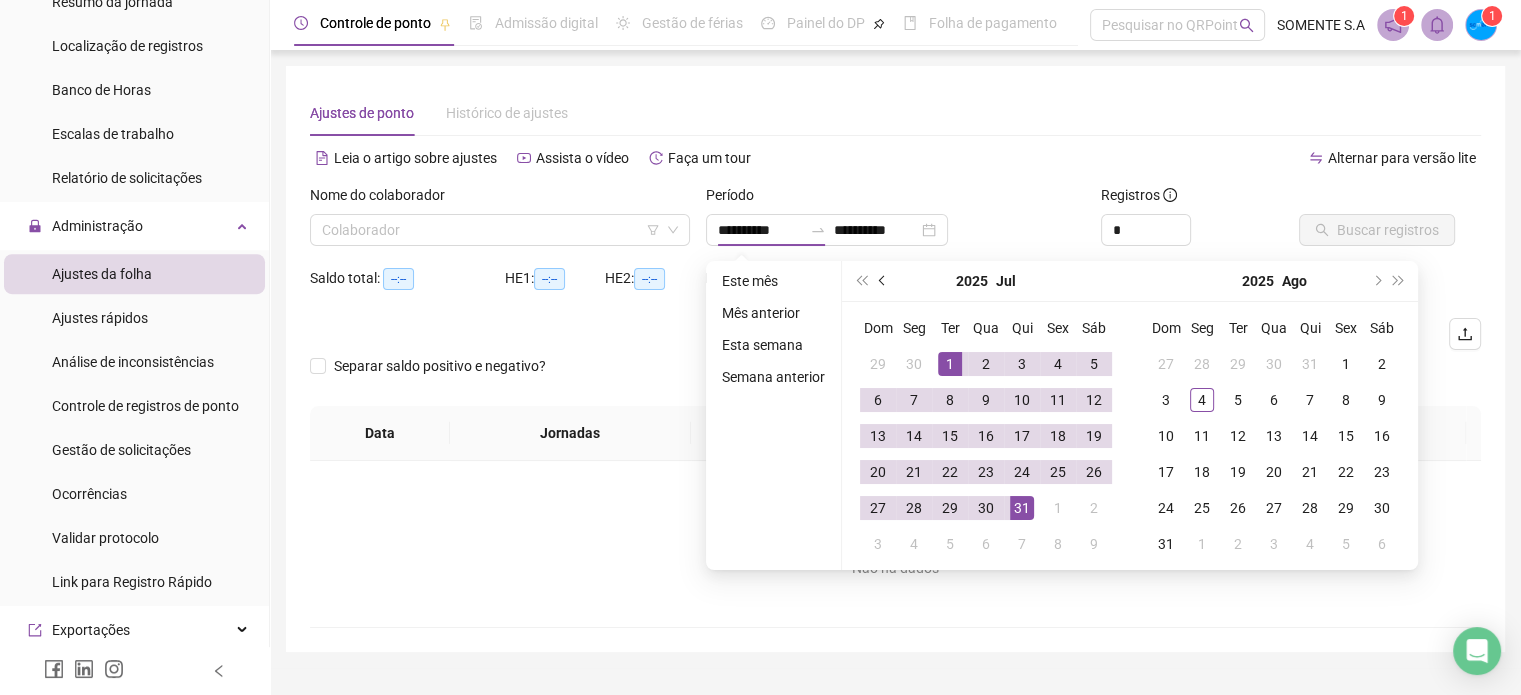 click at bounding box center [883, 281] 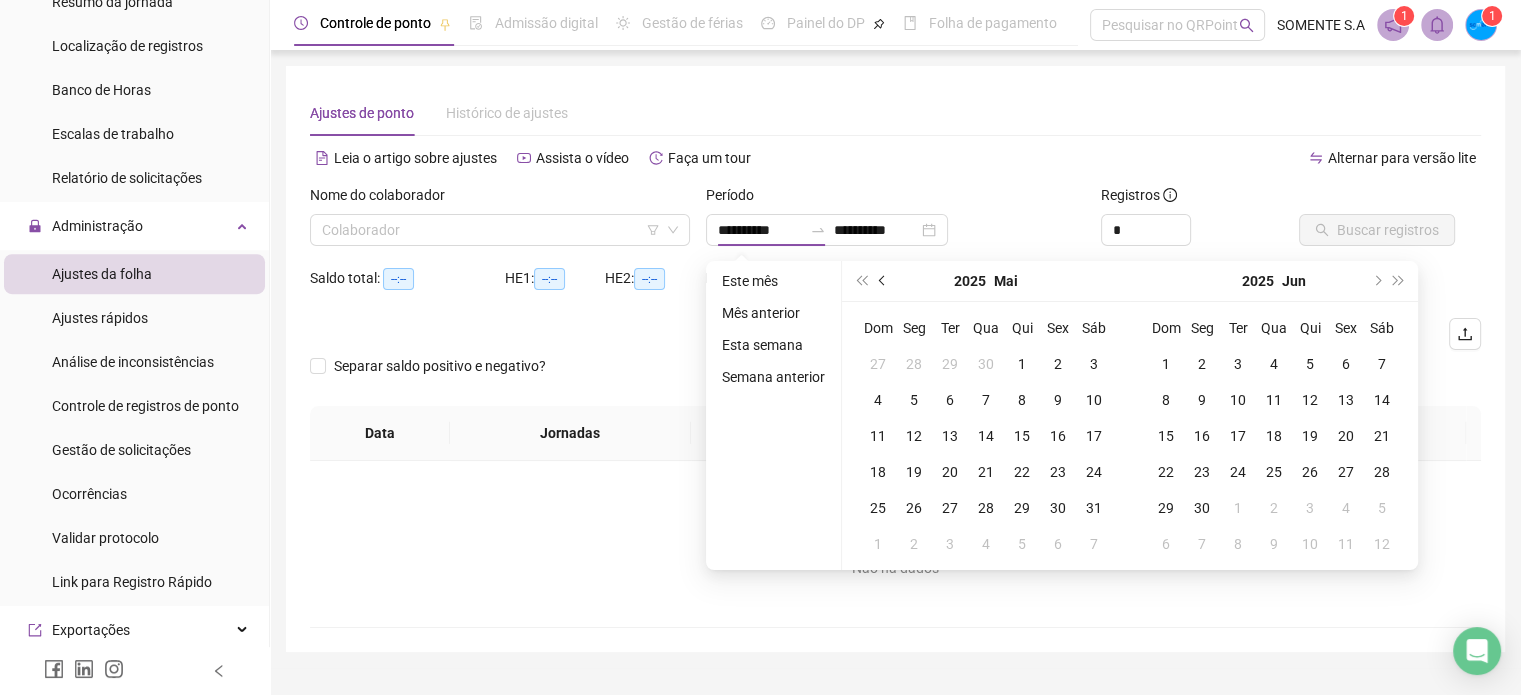 click at bounding box center [883, 281] 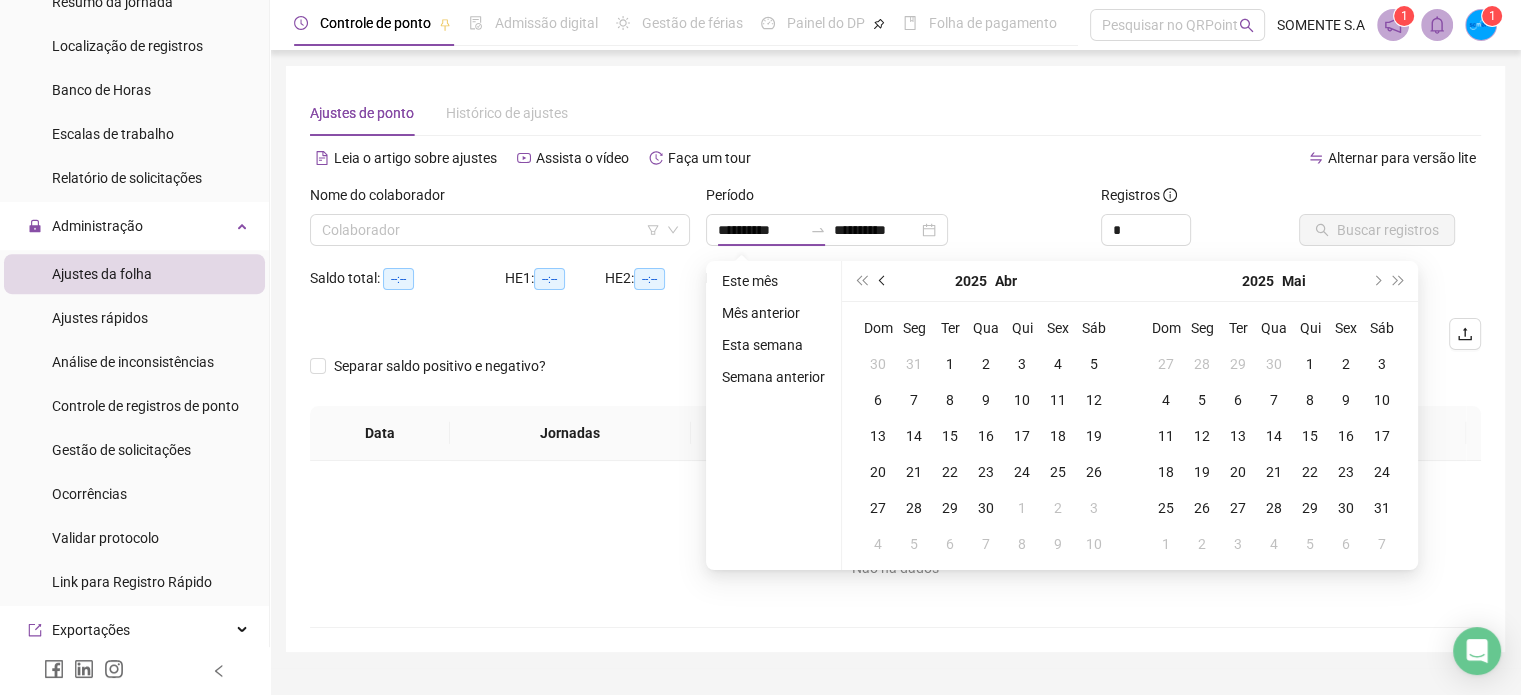 click at bounding box center (883, 281) 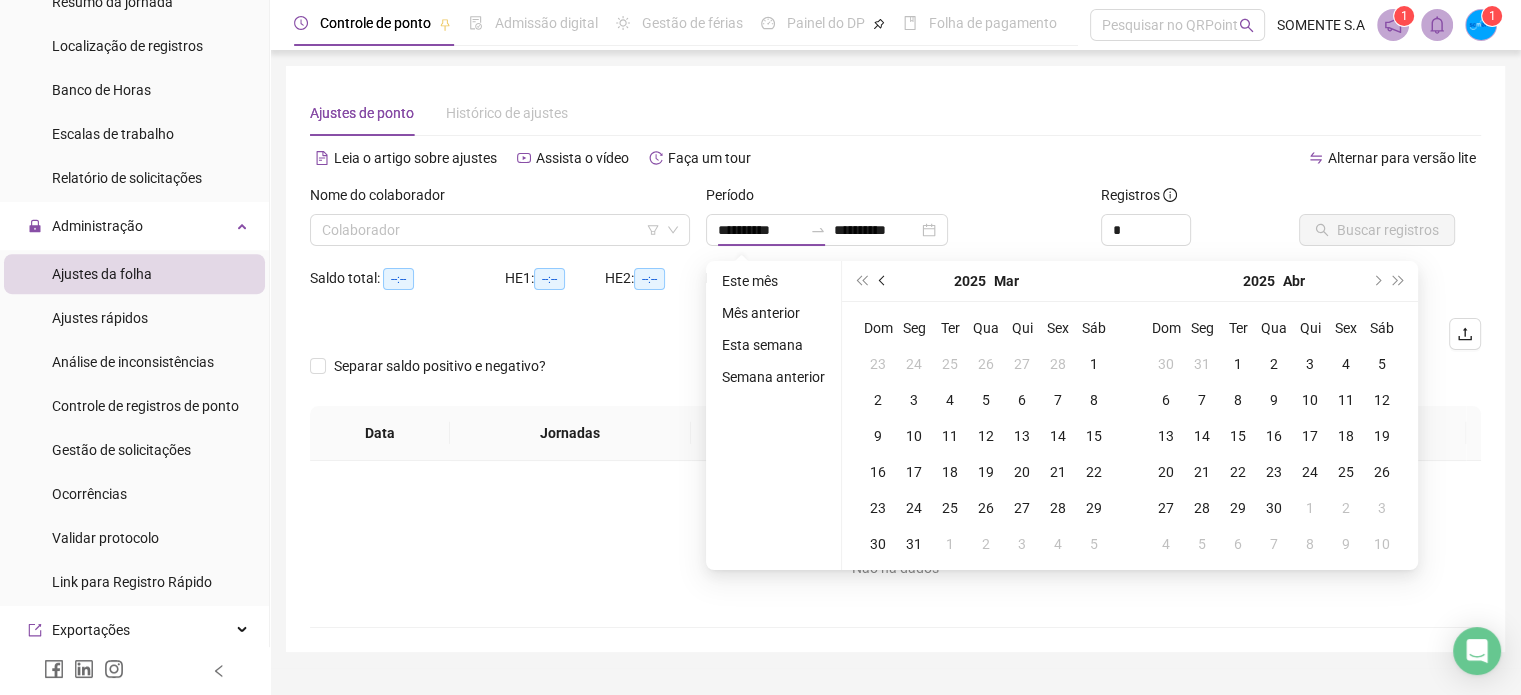 click at bounding box center (883, 281) 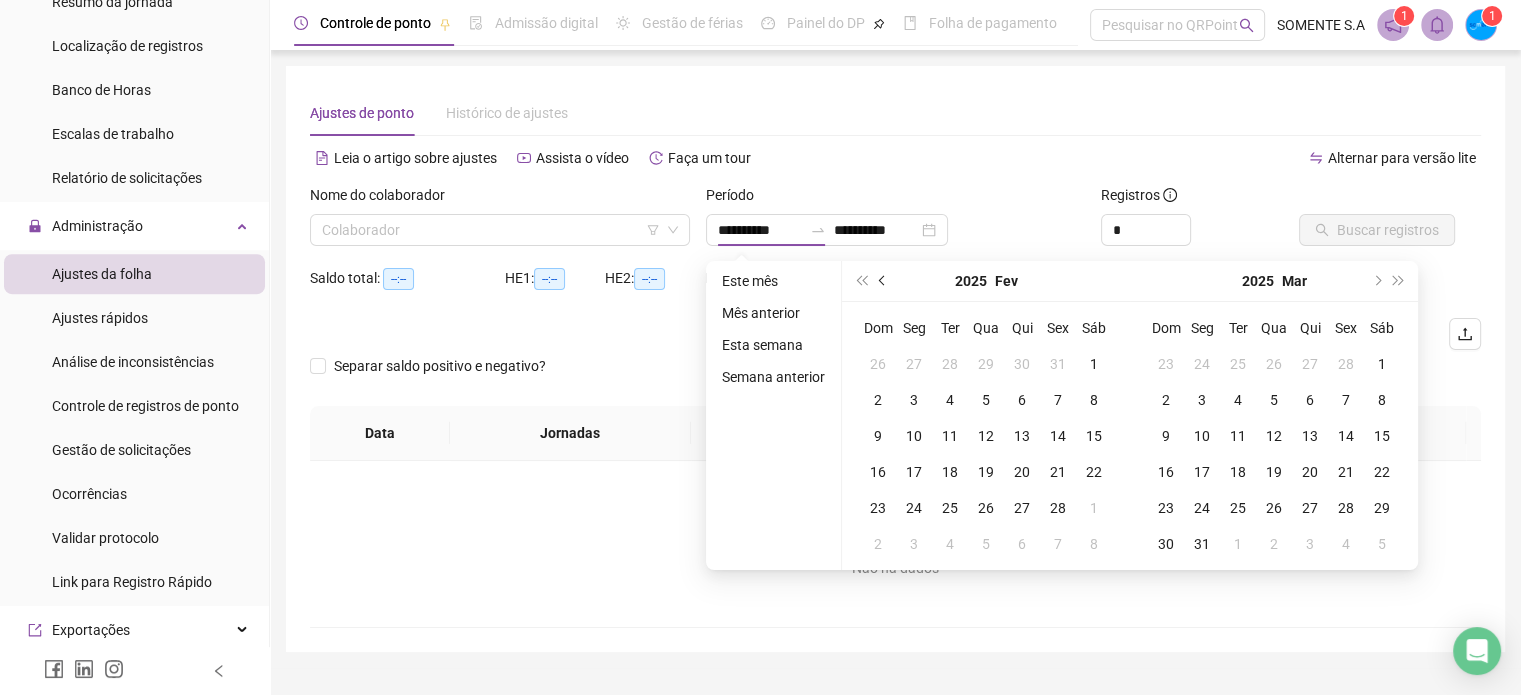 click at bounding box center [883, 281] 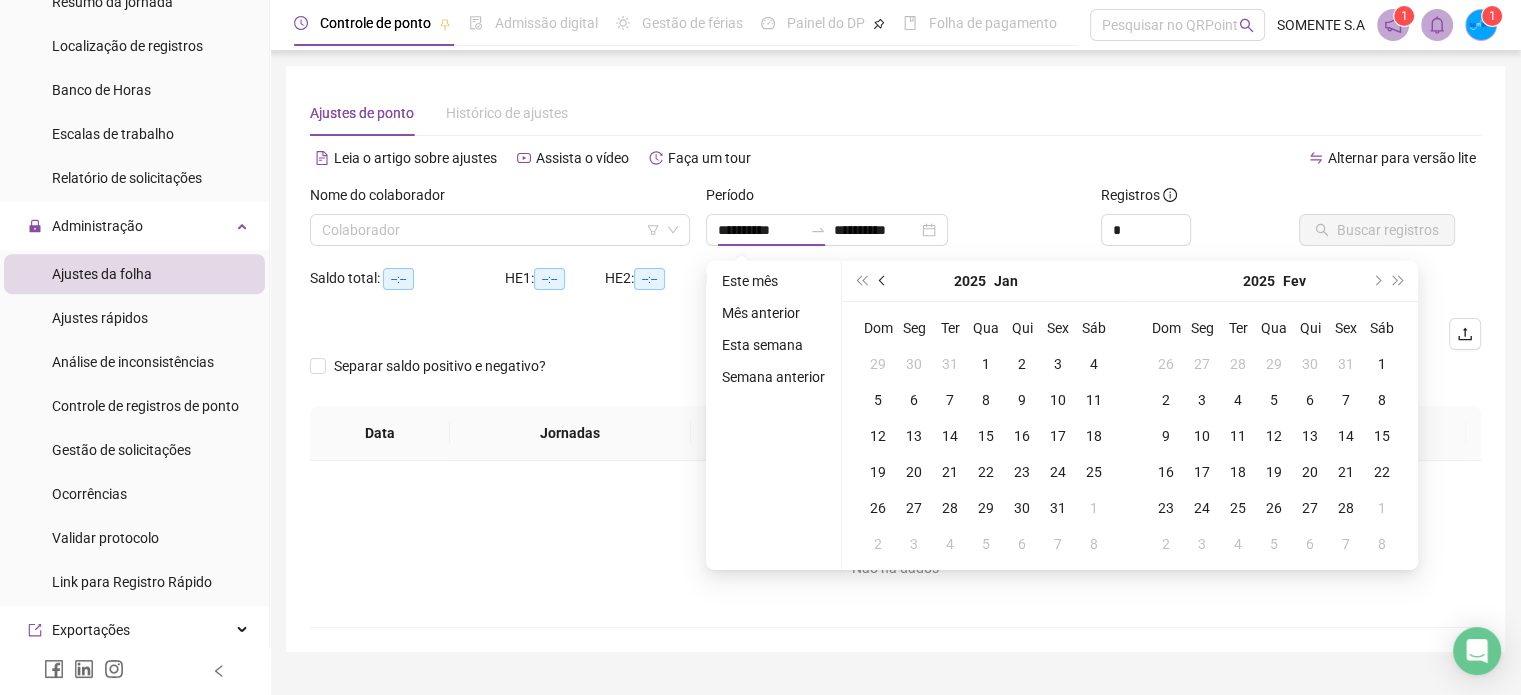 click at bounding box center [883, 281] 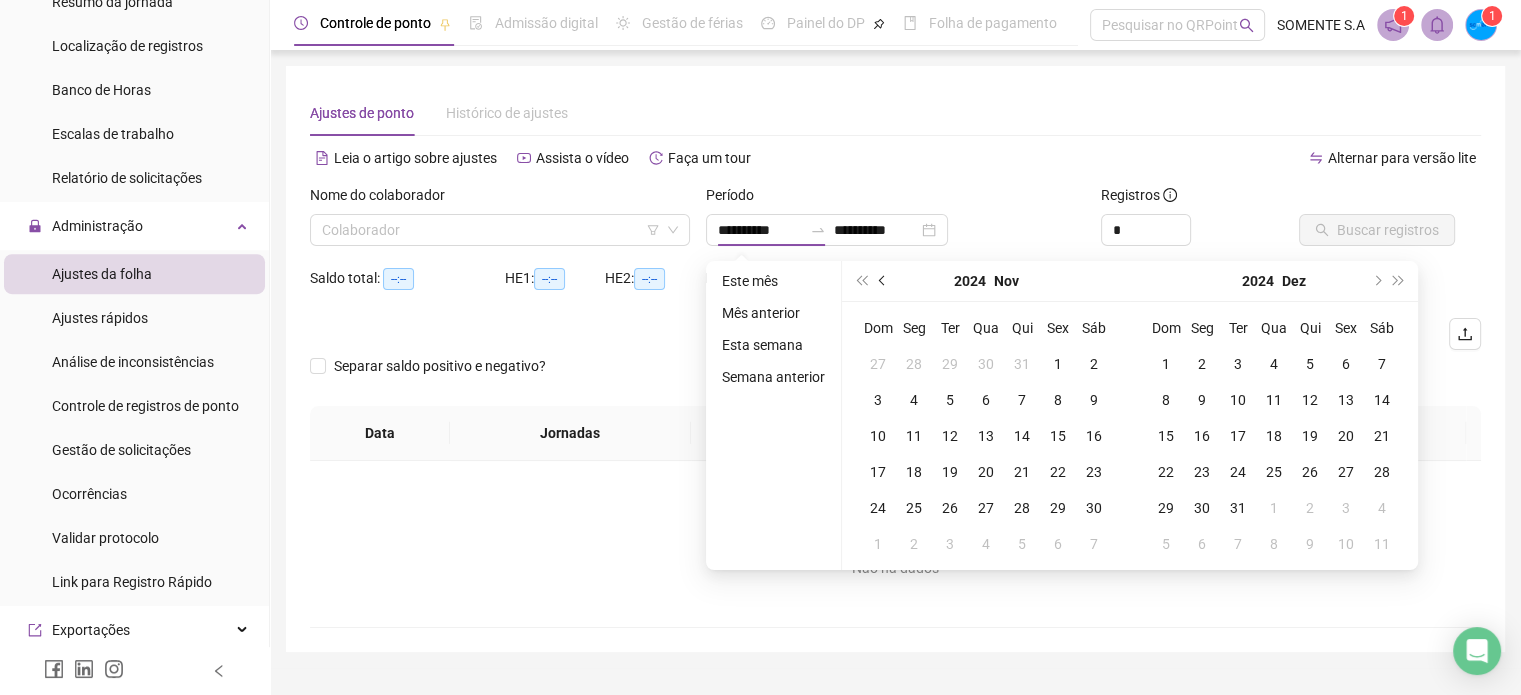 click at bounding box center [884, 281] 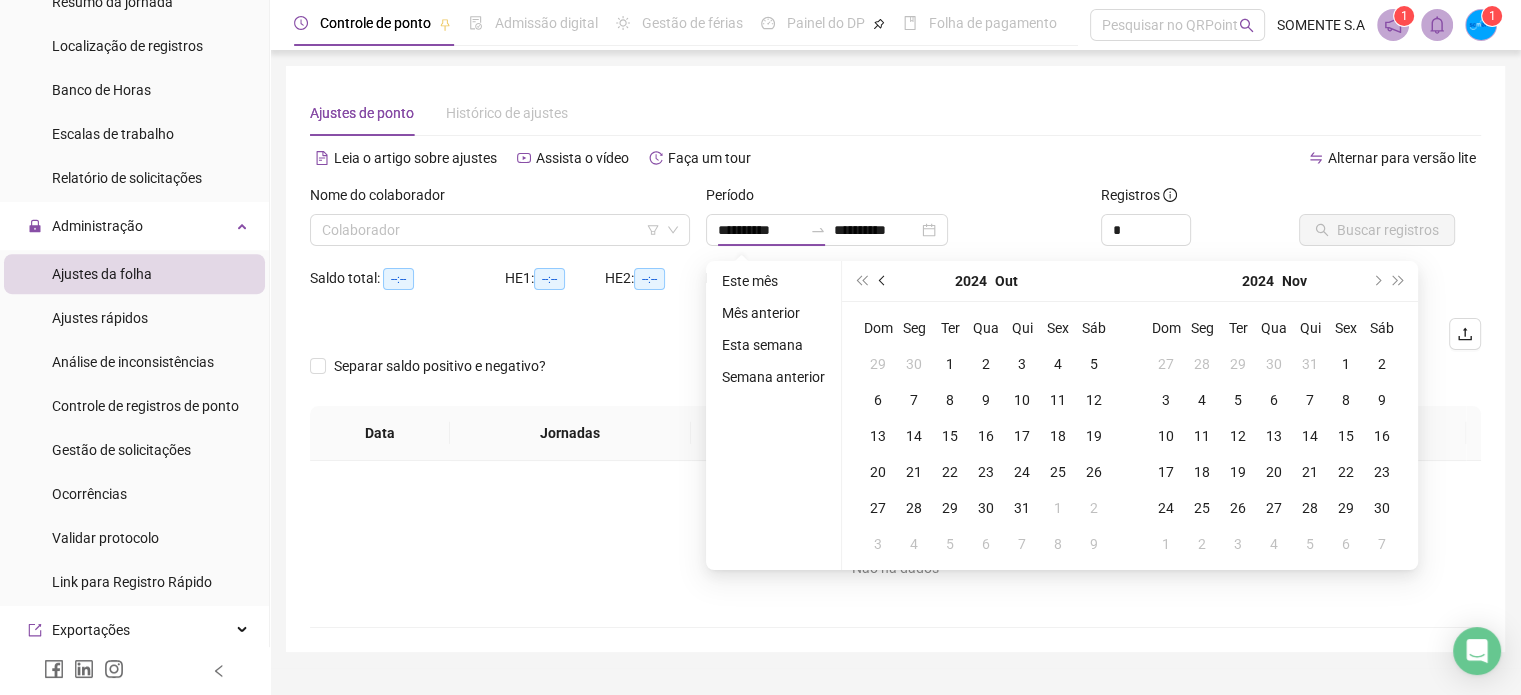 click at bounding box center [884, 281] 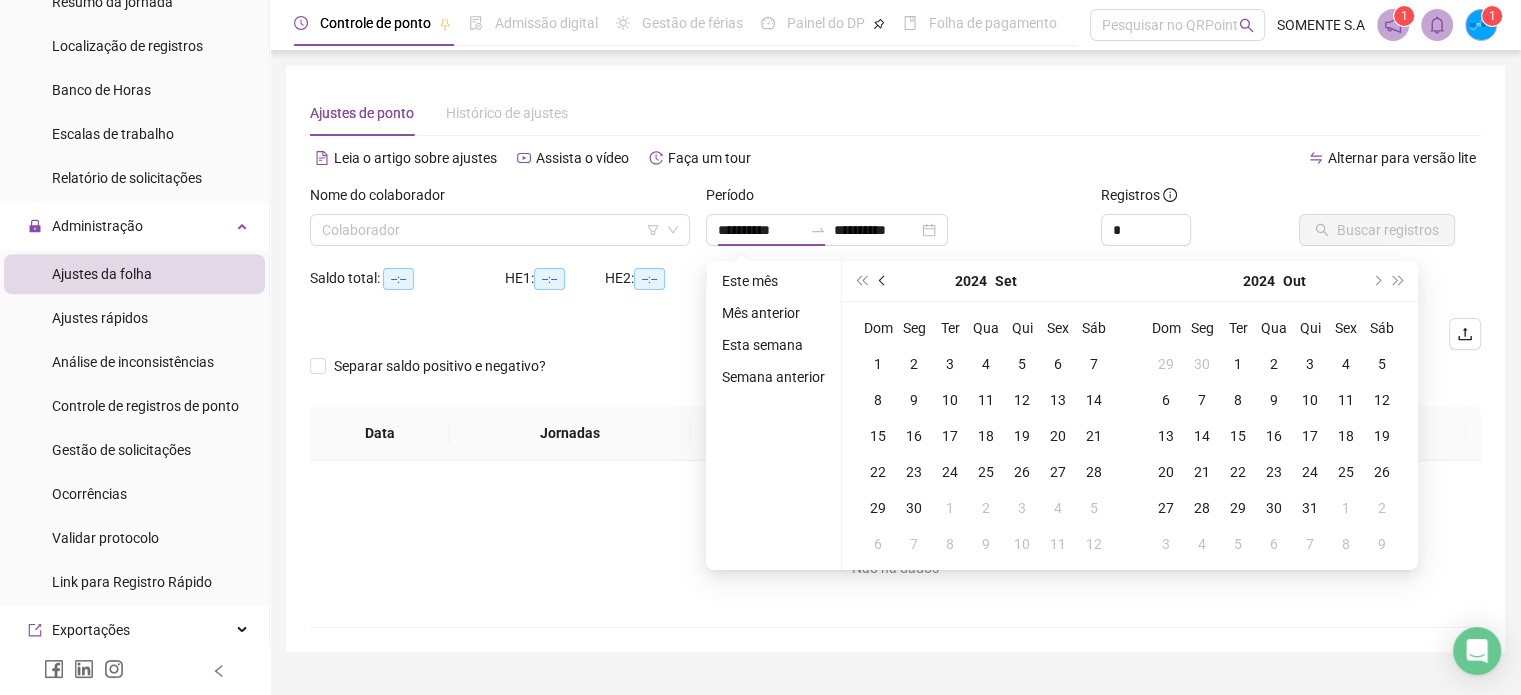 click at bounding box center [884, 281] 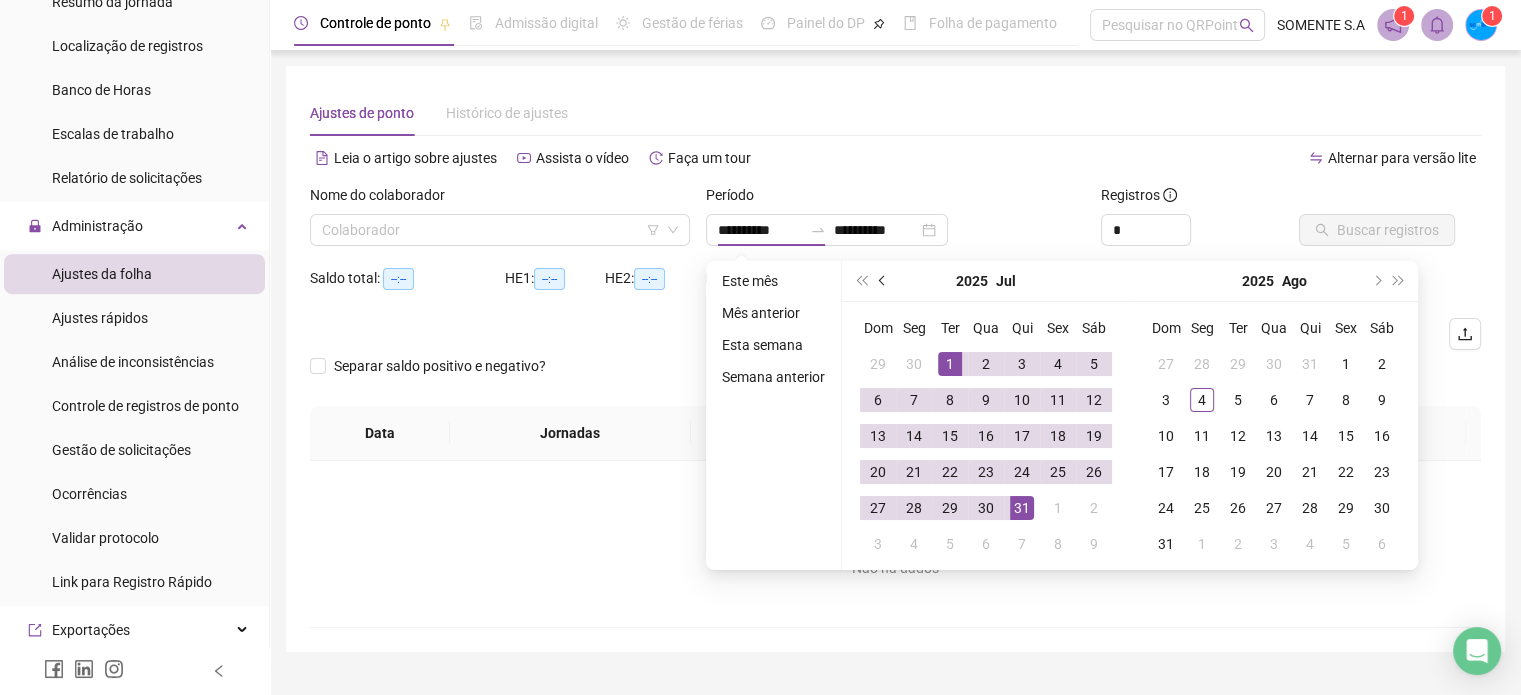 click at bounding box center [884, 281] 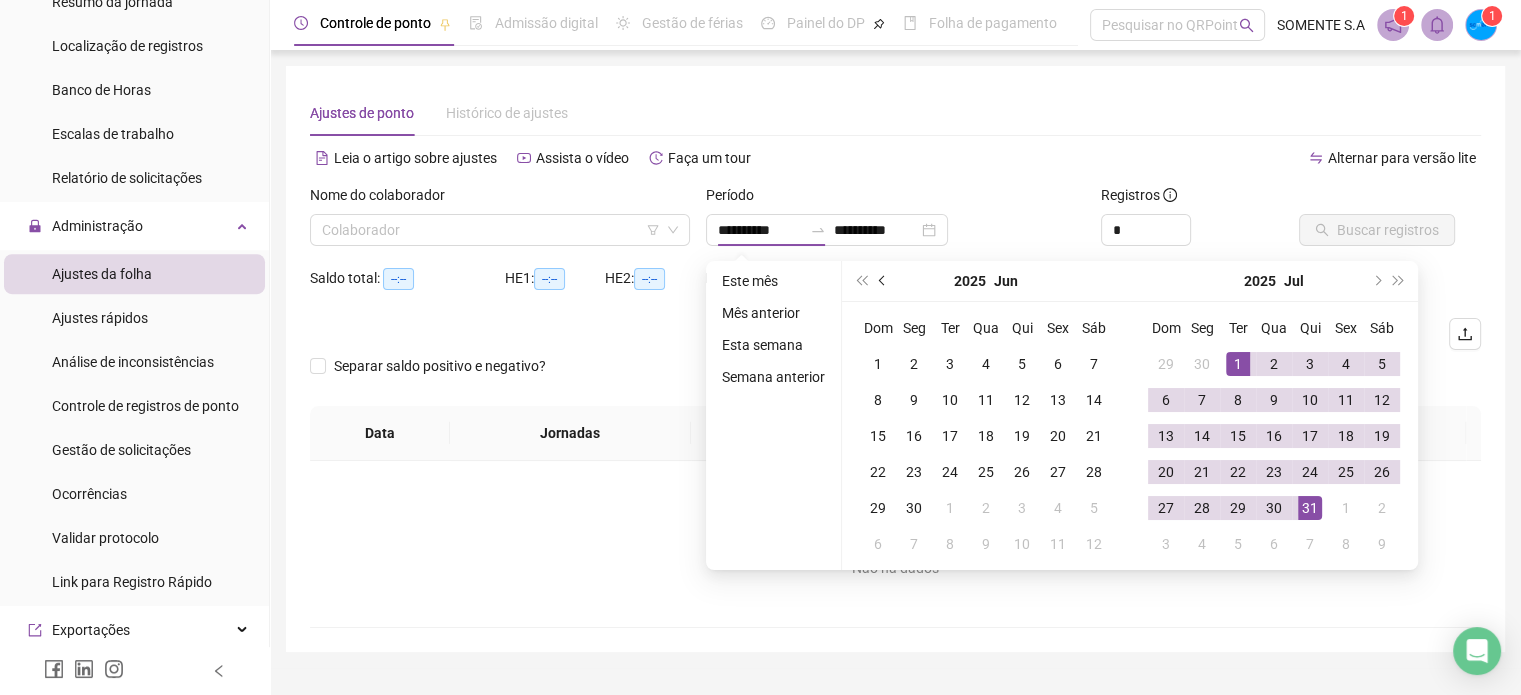click at bounding box center (884, 281) 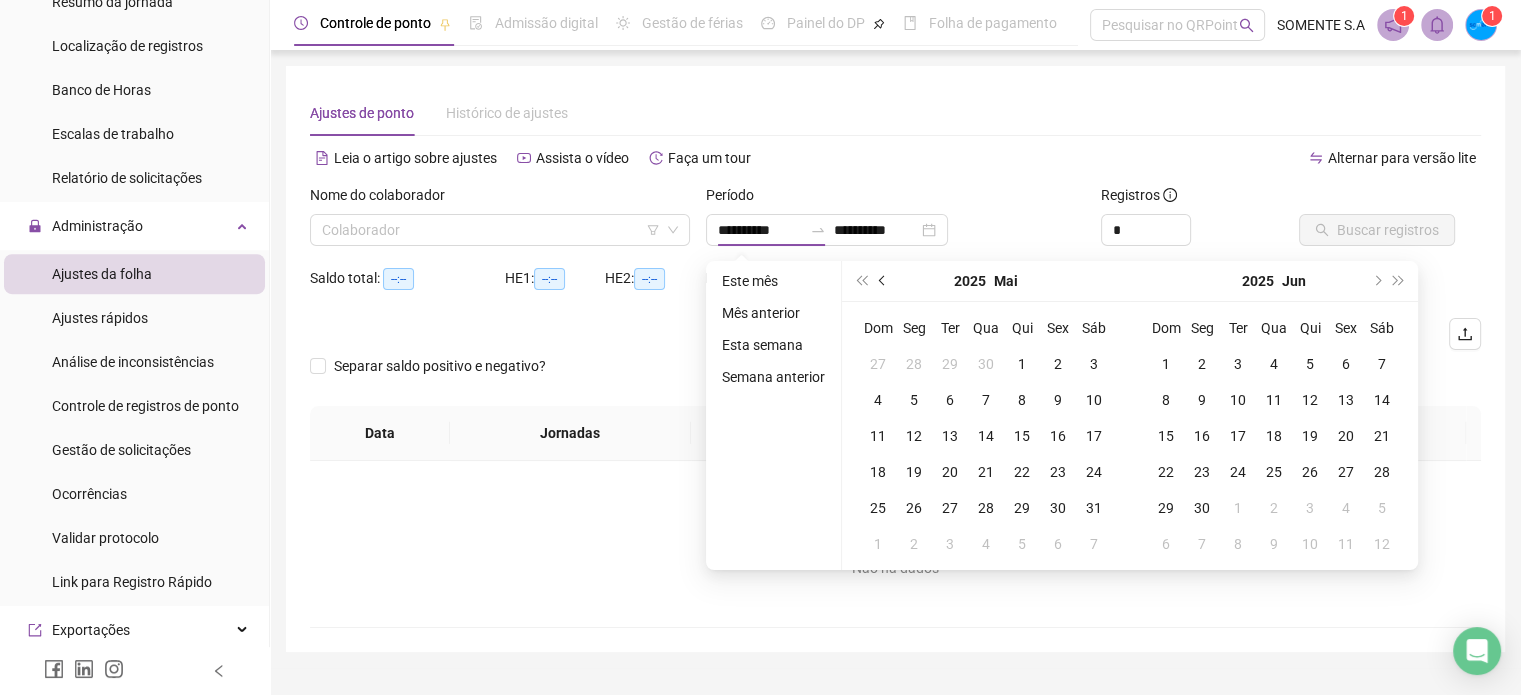 click at bounding box center (884, 281) 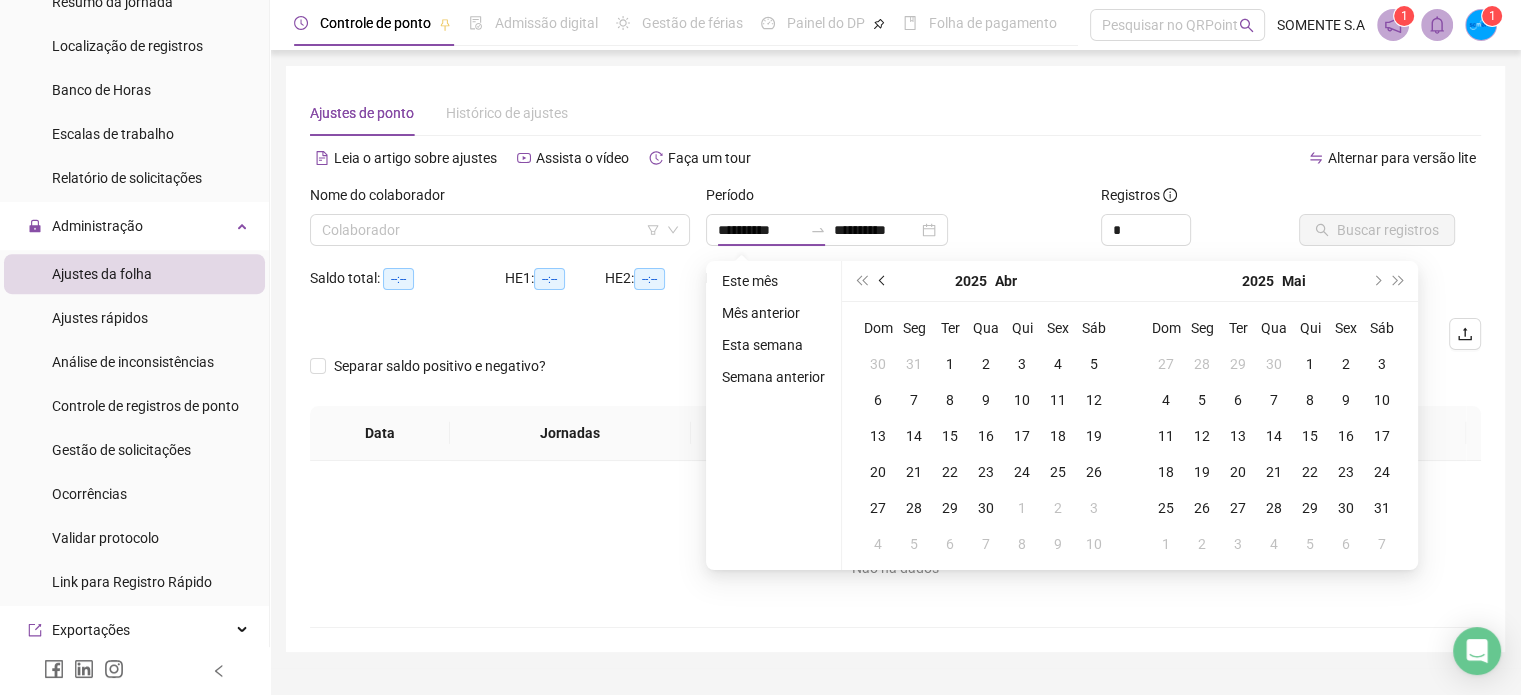 click at bounding box center [884, 281] 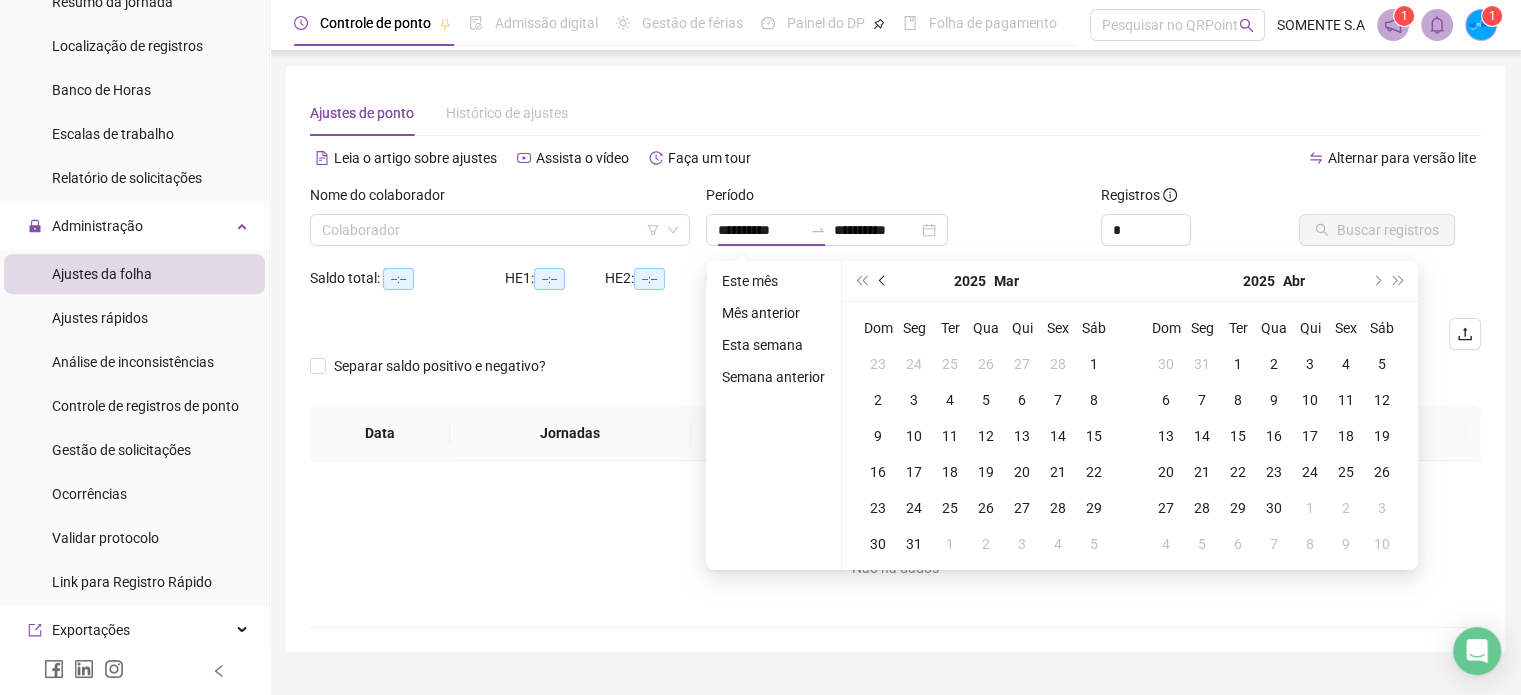 click at bounding box center (884, 281) 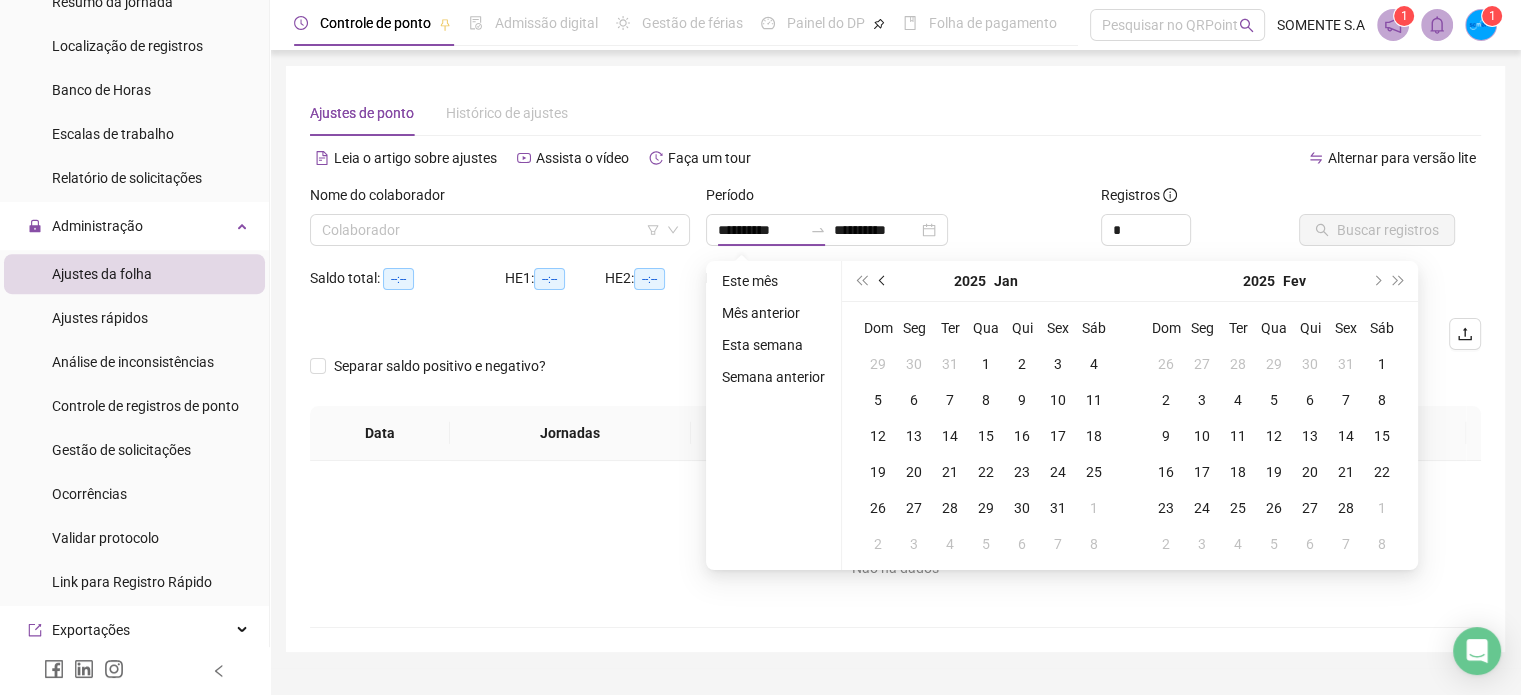 click at bounding box center (884, 281) 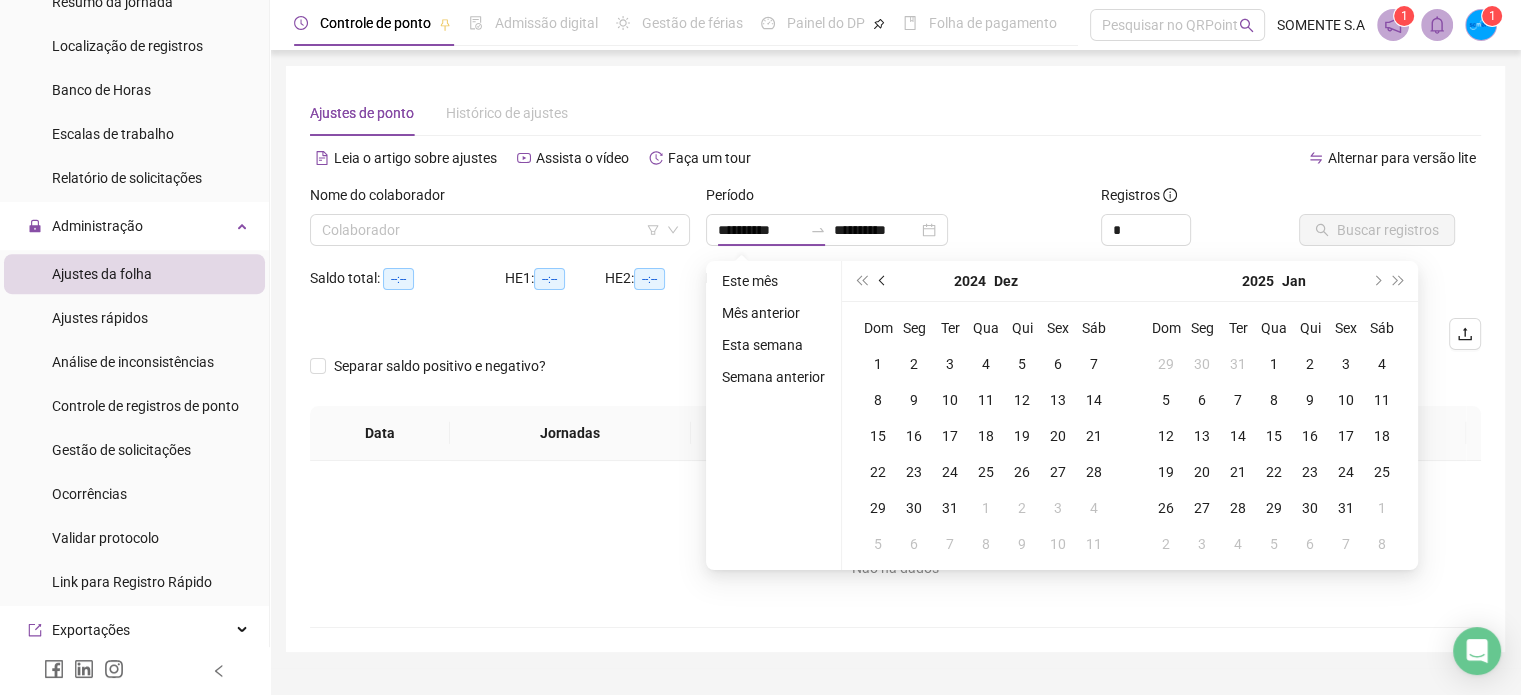 click at bounding box center (884, 281) 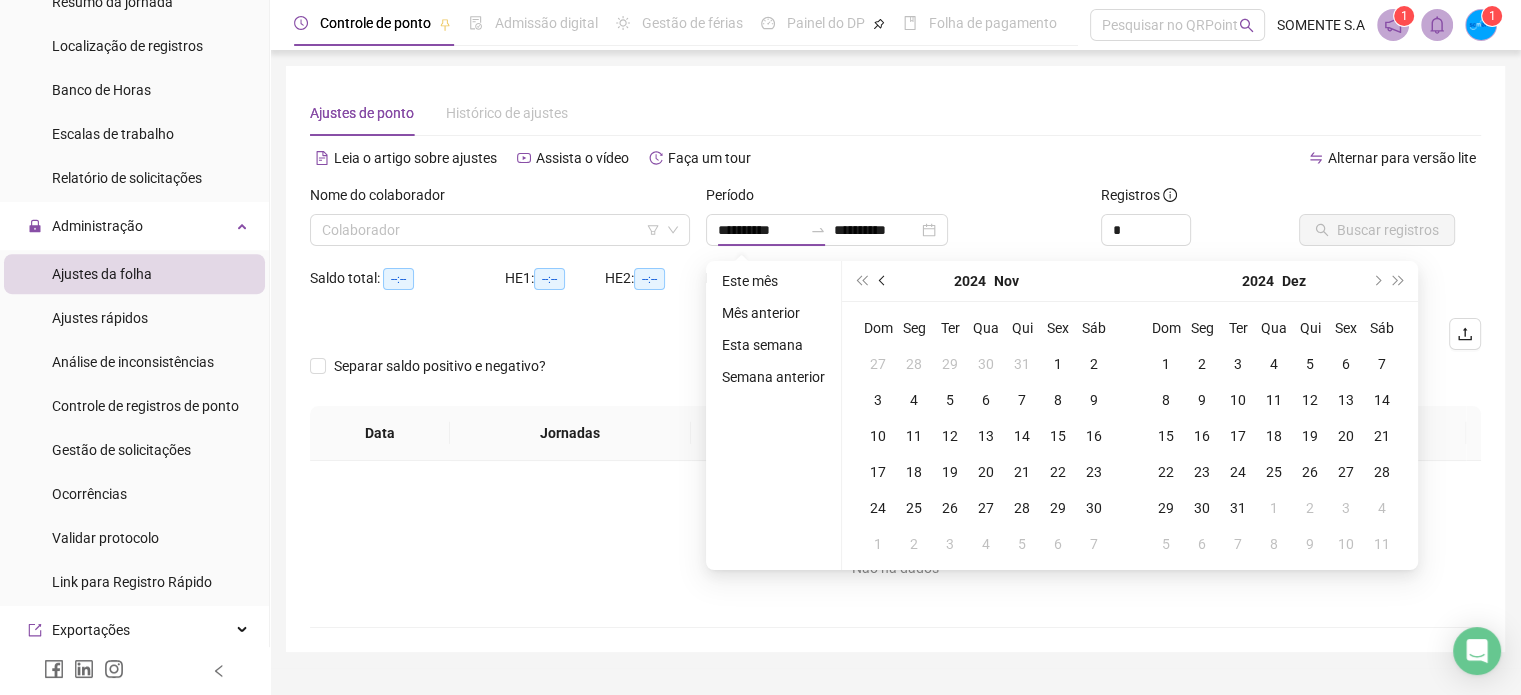 click at bounding box center (884, 281) 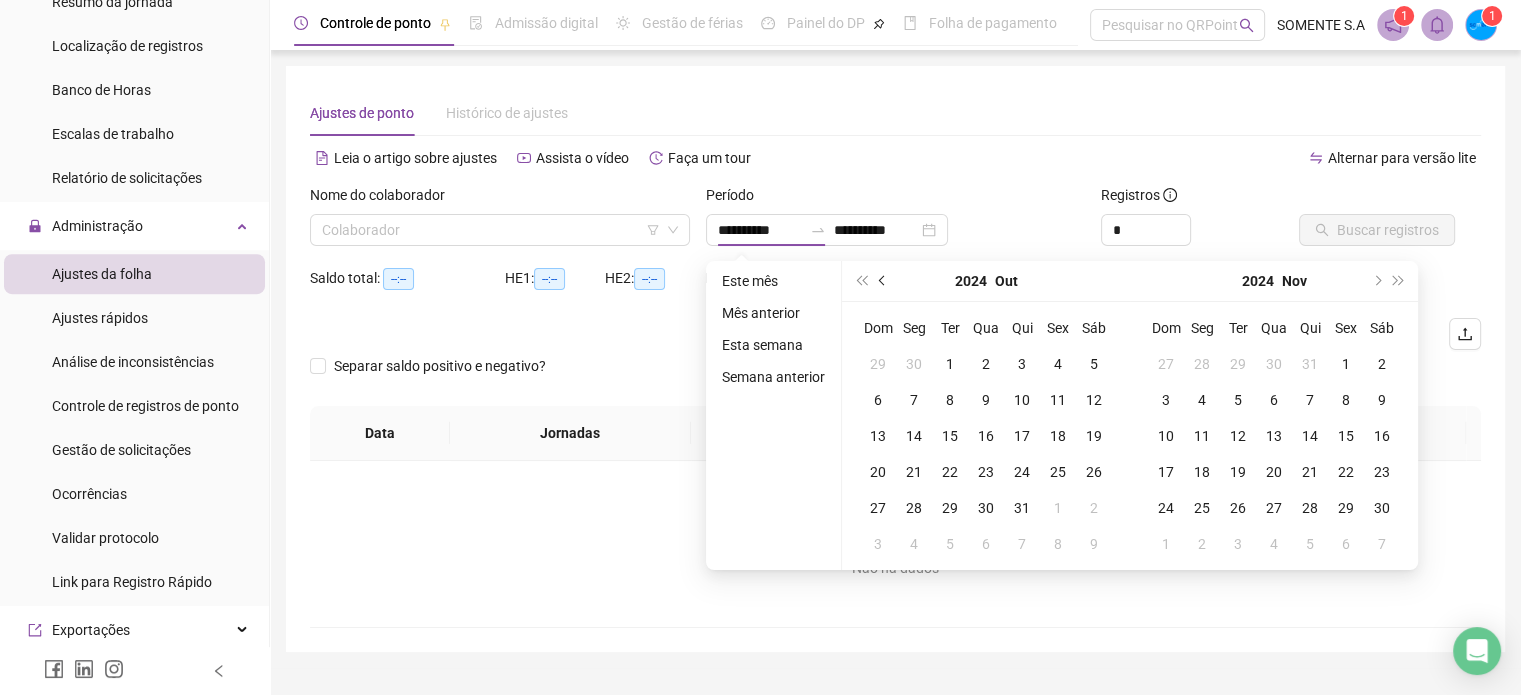 click at bounding box center [884, 281] 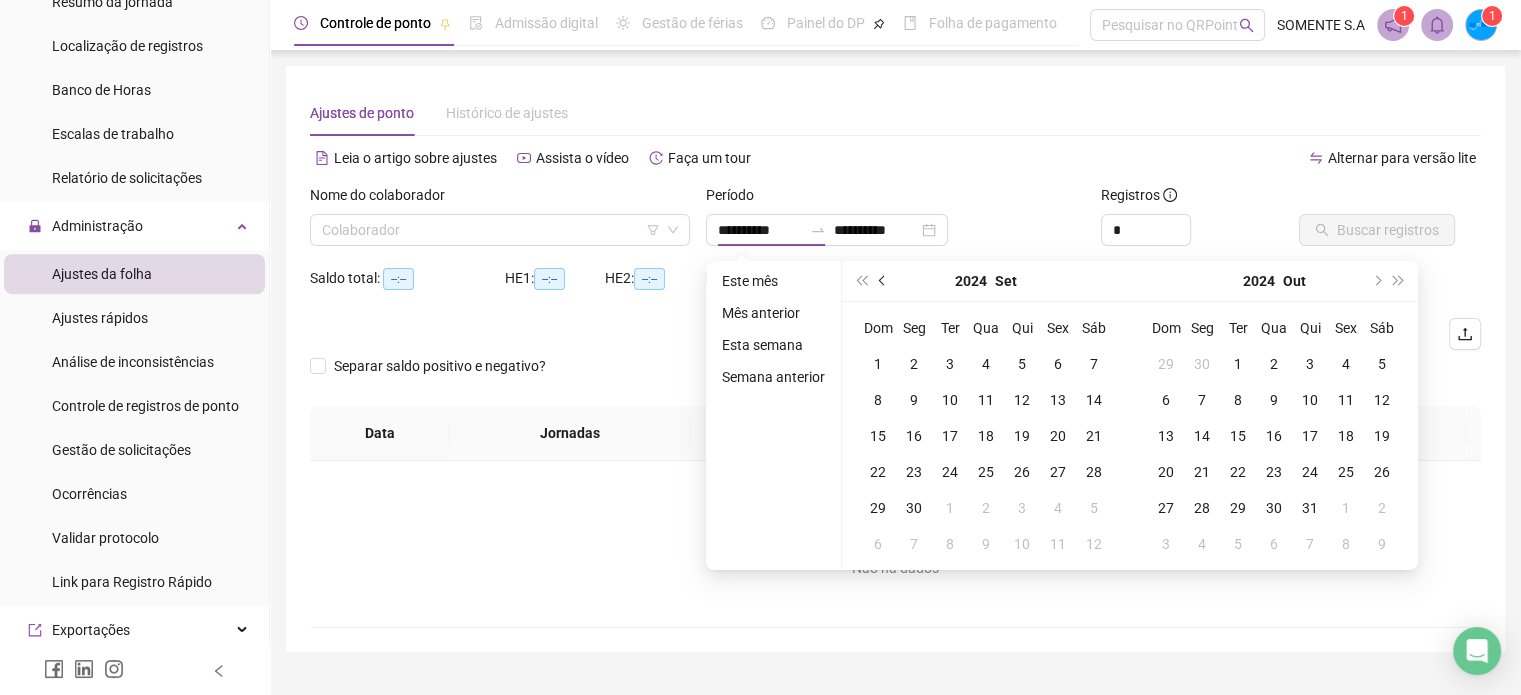 click at bounding box center (884, 281) 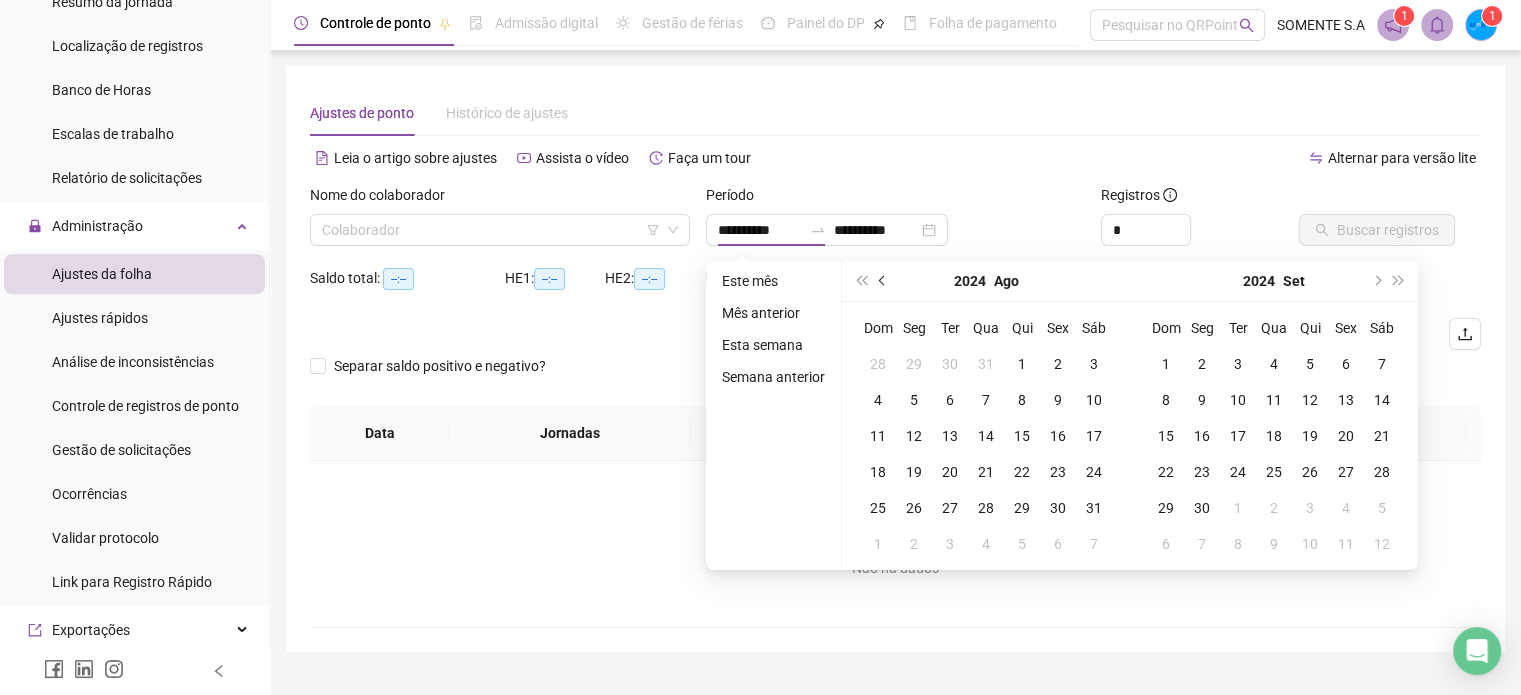 click at bounding box center [884, 281] 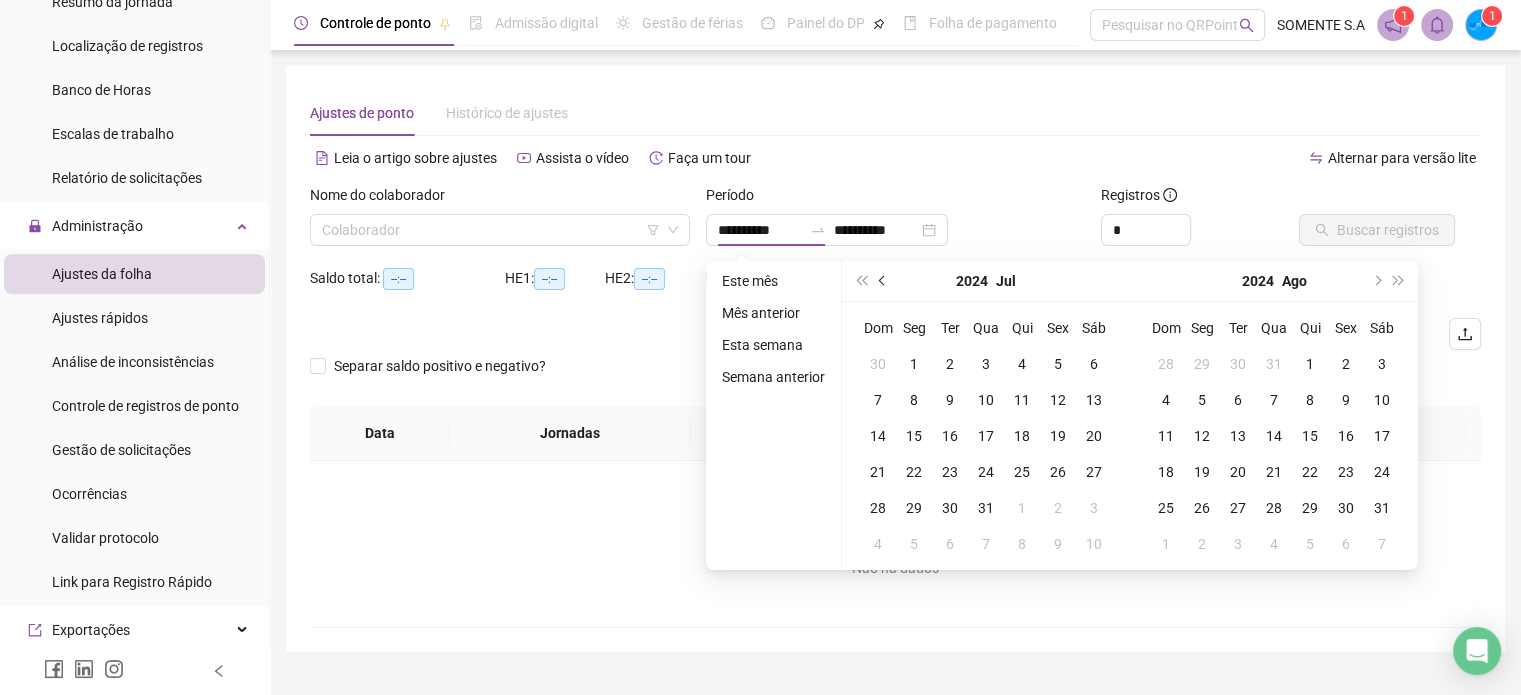 click at bounding box center [884, 281] 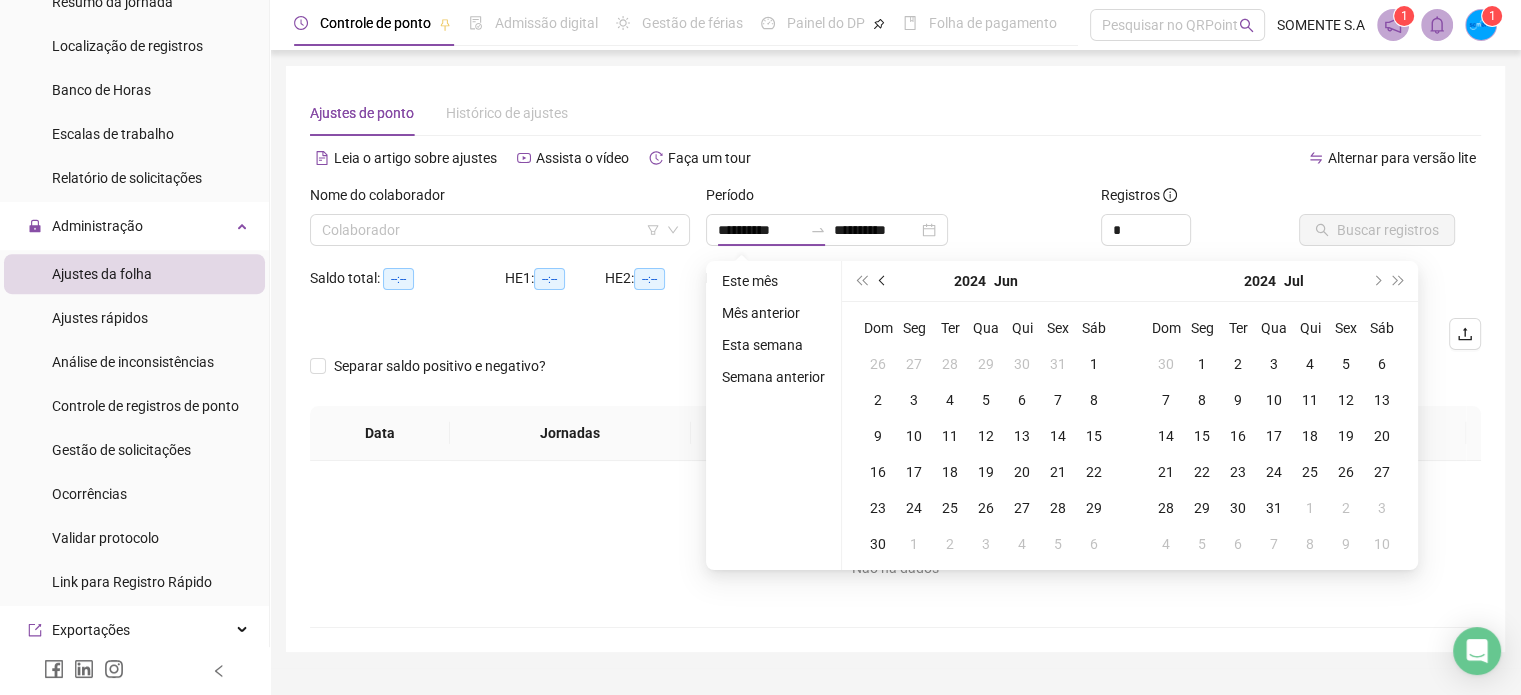 click at bounding box center (884, 281) 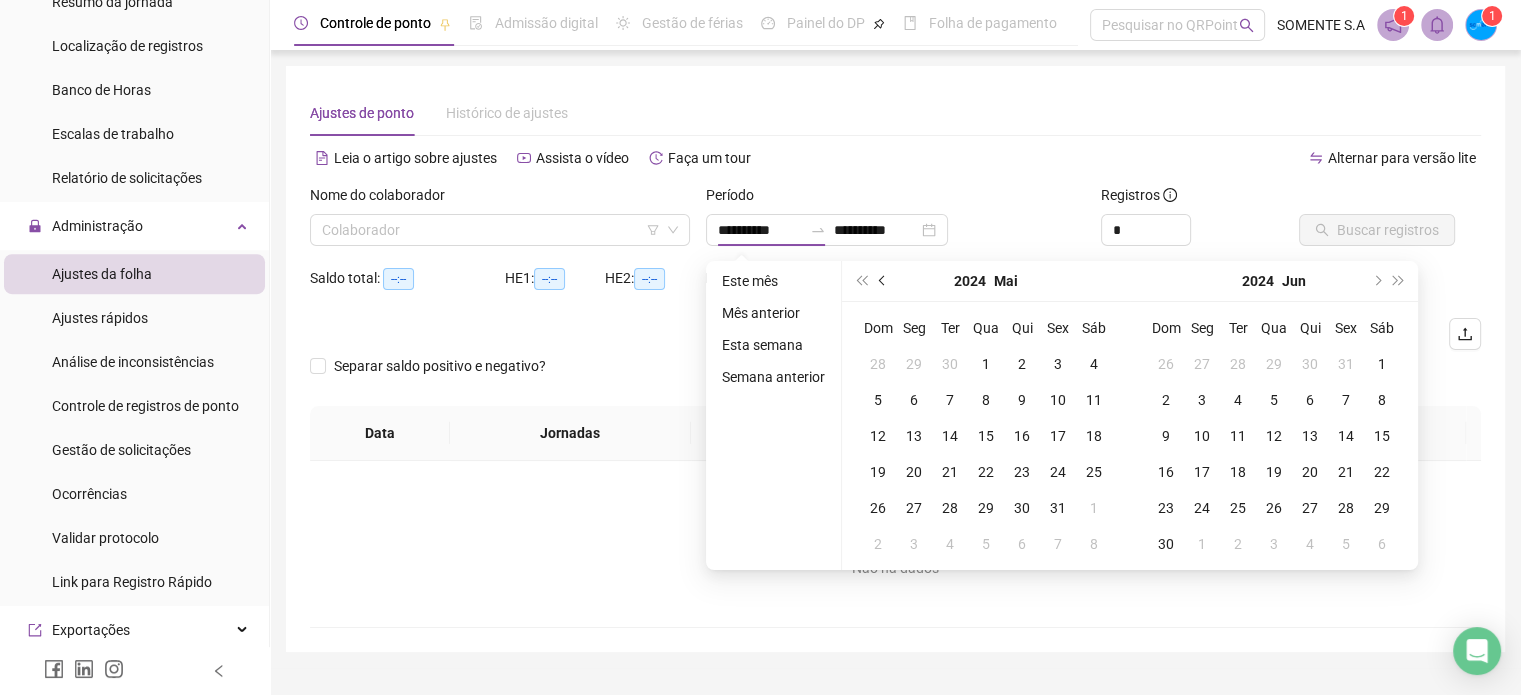 click at bounding box center (884, 281) 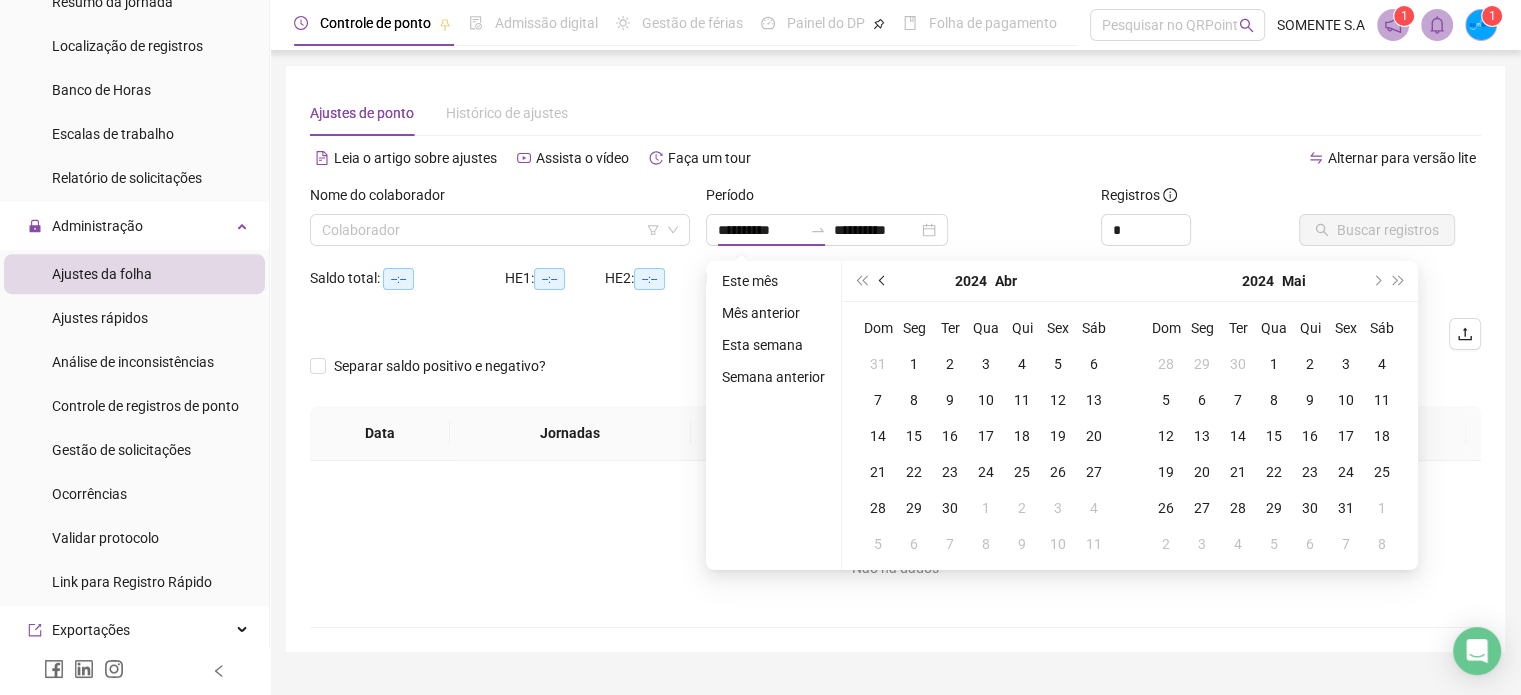 click at bounding box center [884, 281] 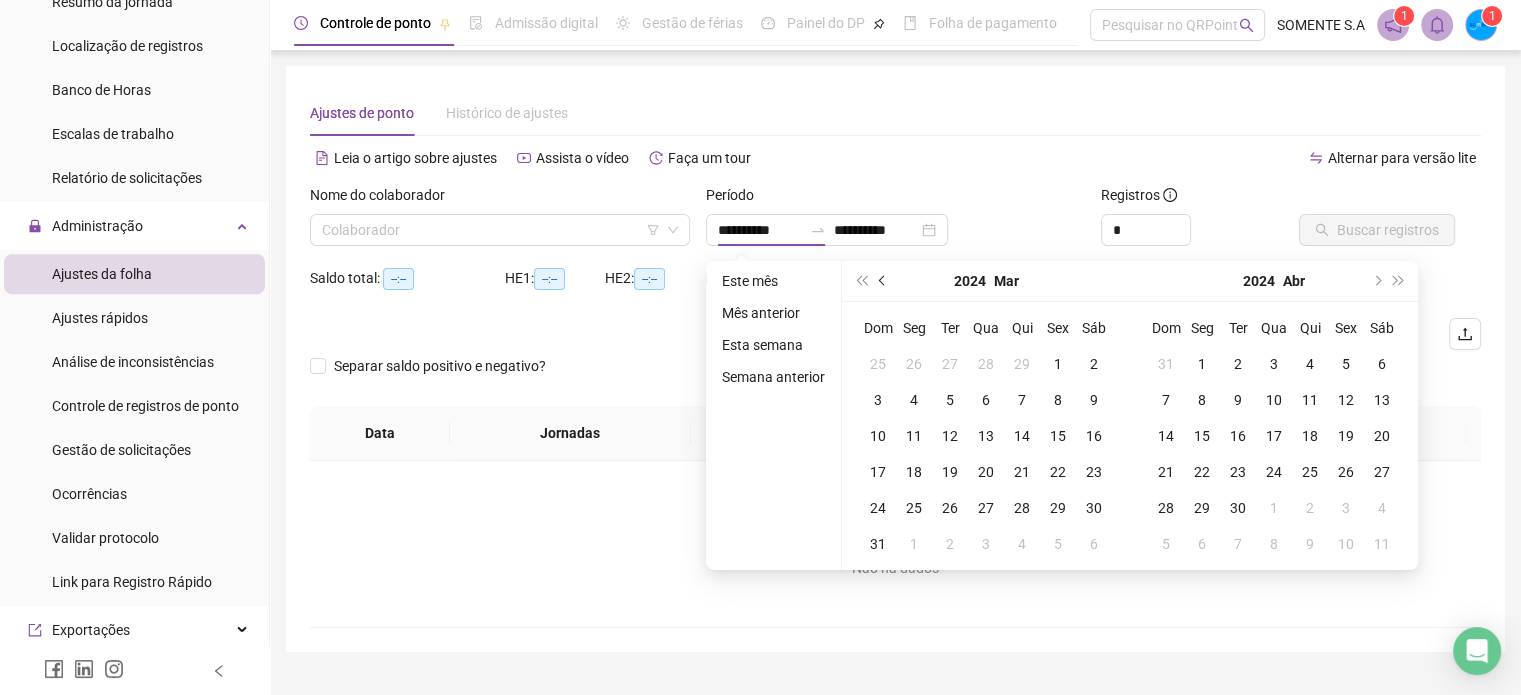 click at bounding box center [884, 281] 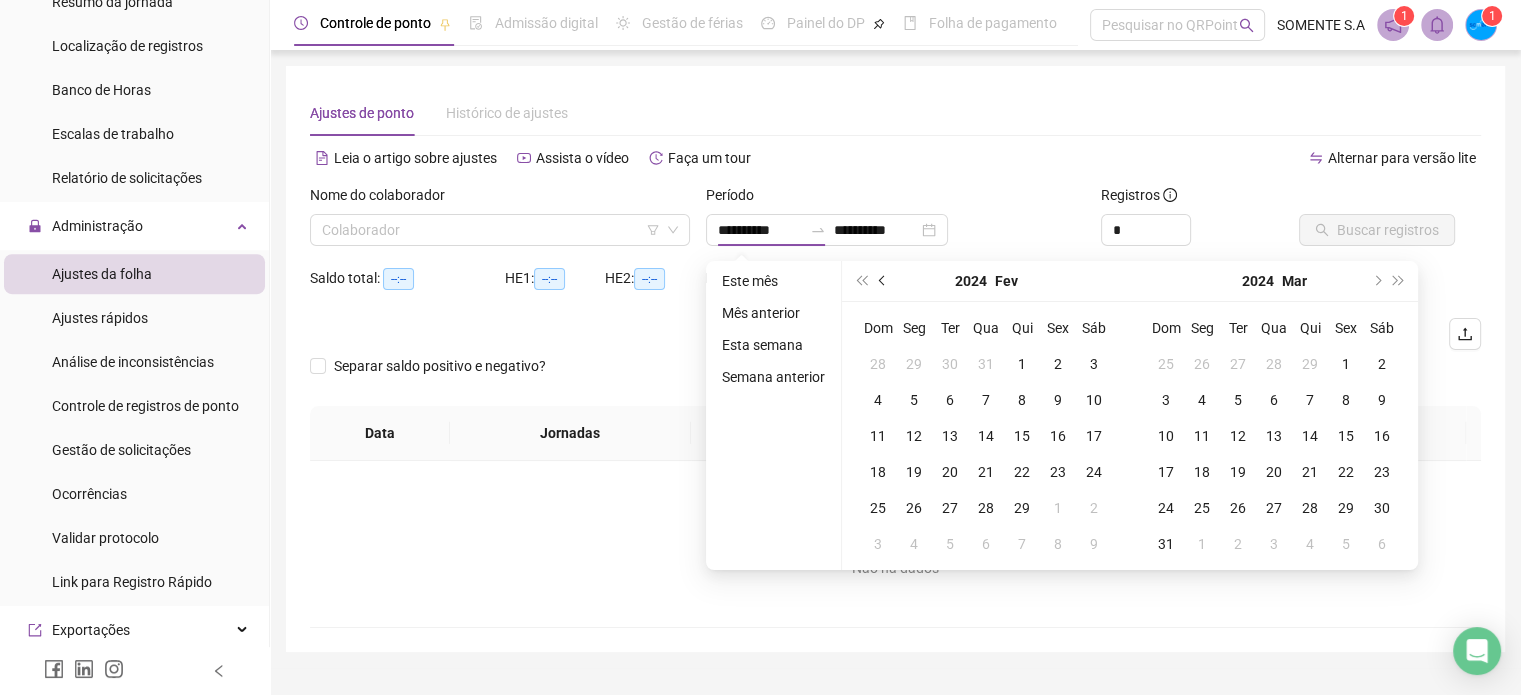 click at bounding box center [884, 281] 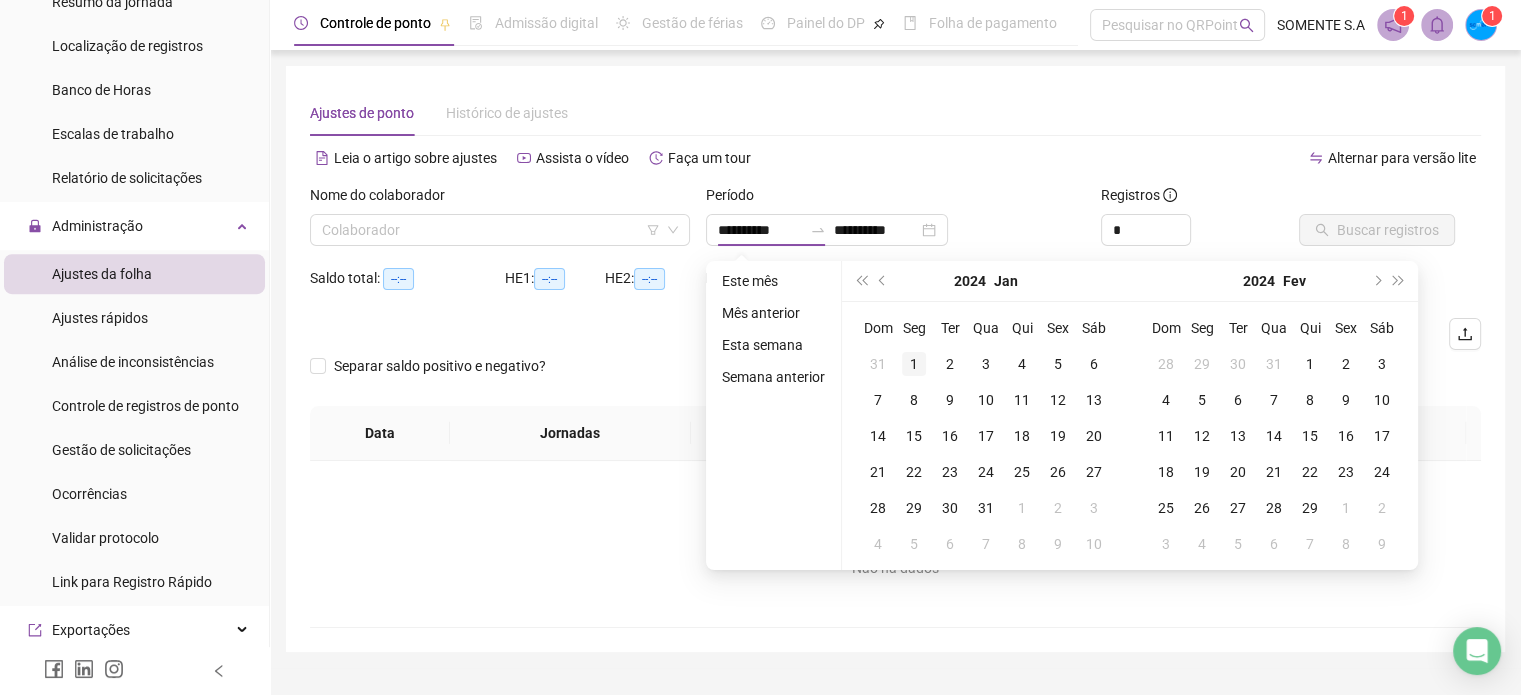 type on "**********" 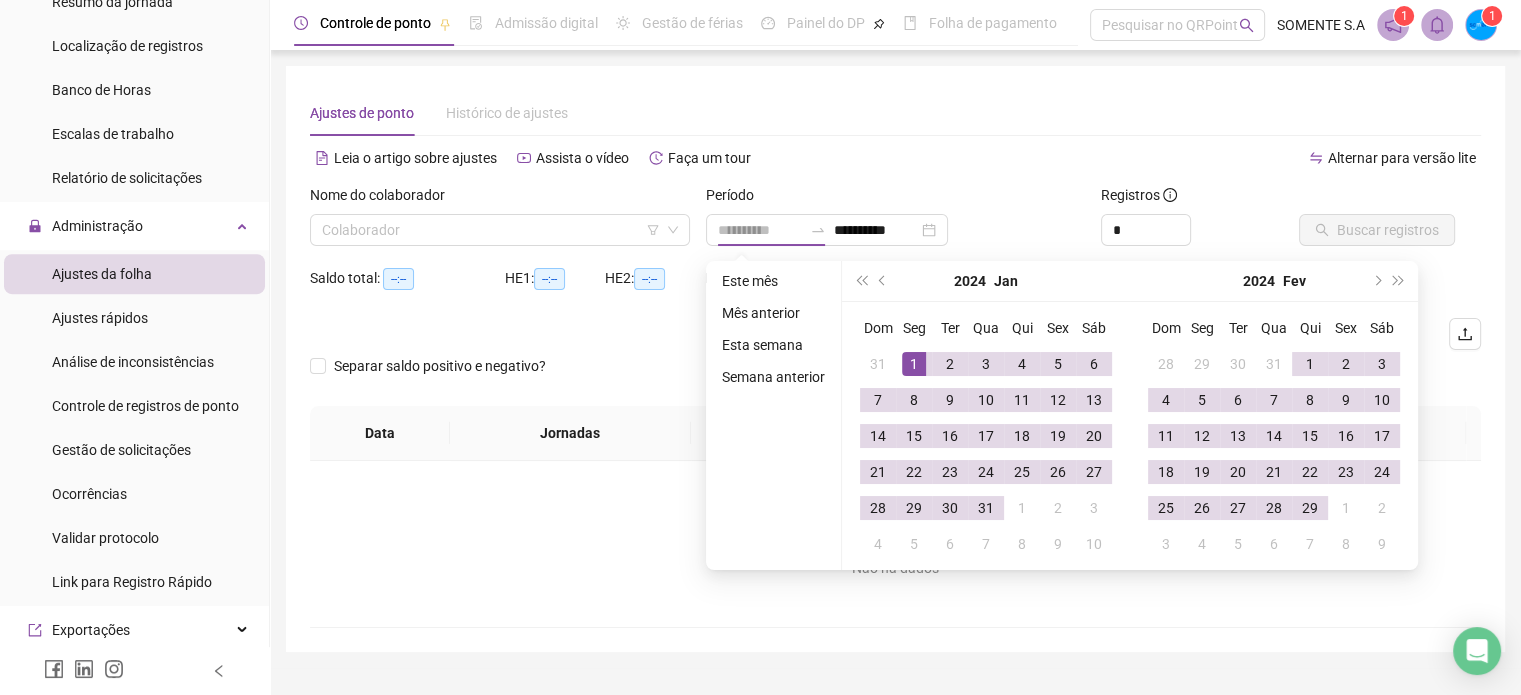 click on "1" at bounding box center (914, 364) 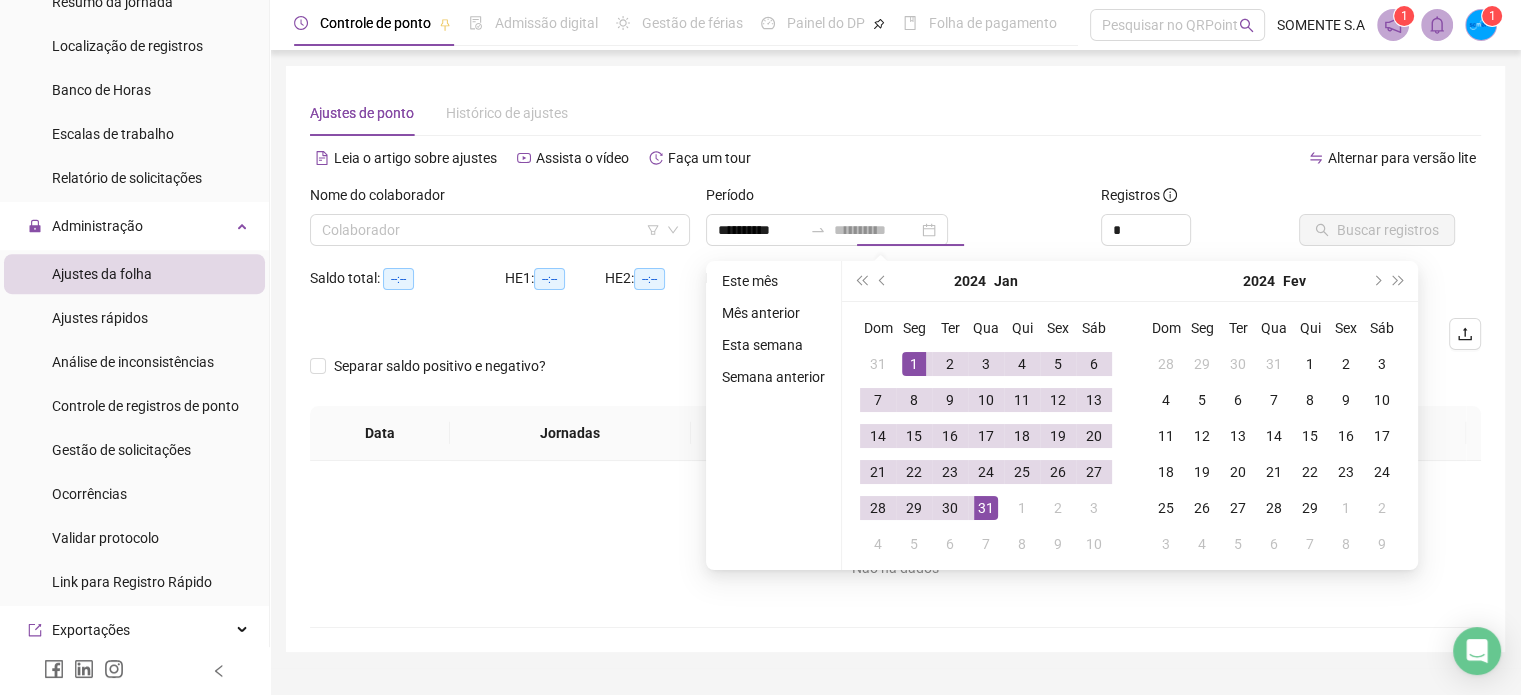 click on "31" at bounding box center [986, 508] 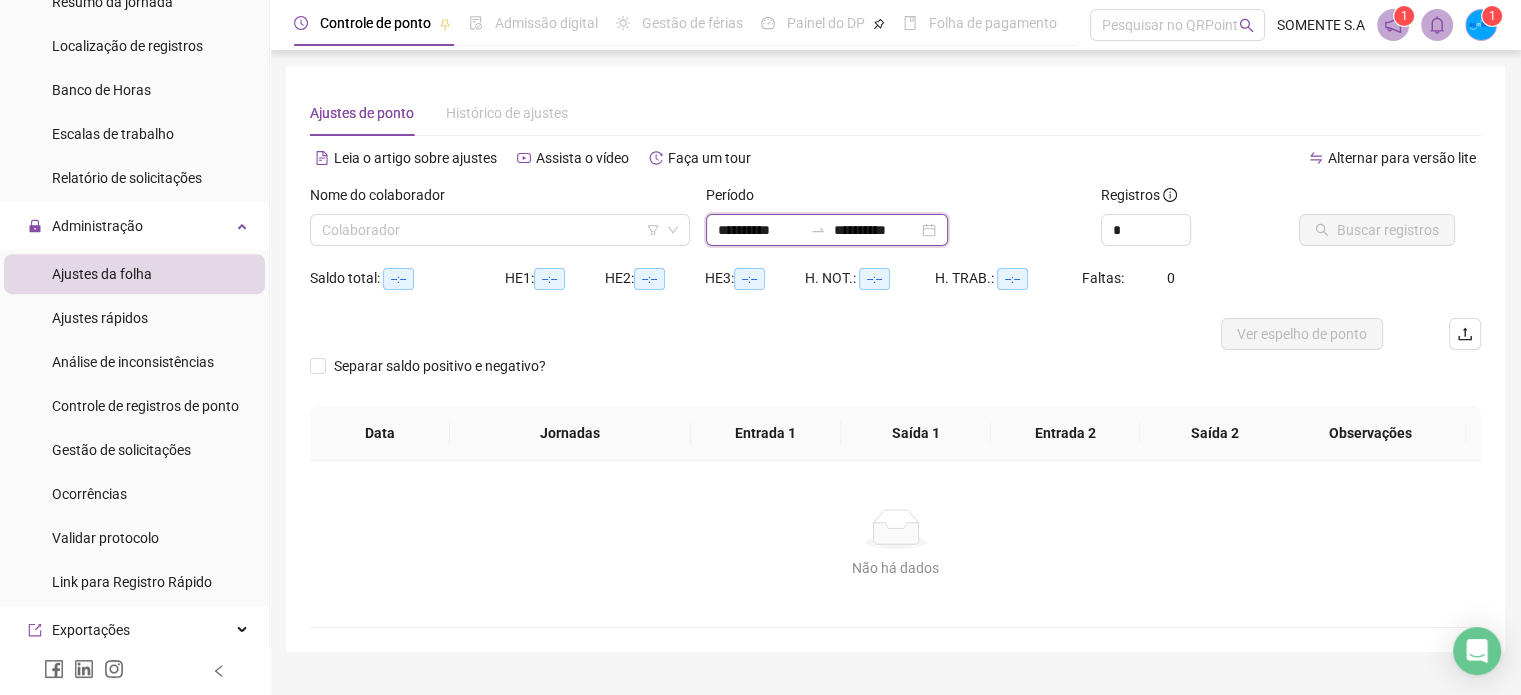 click on "**********" at bounding box center [760, 230] 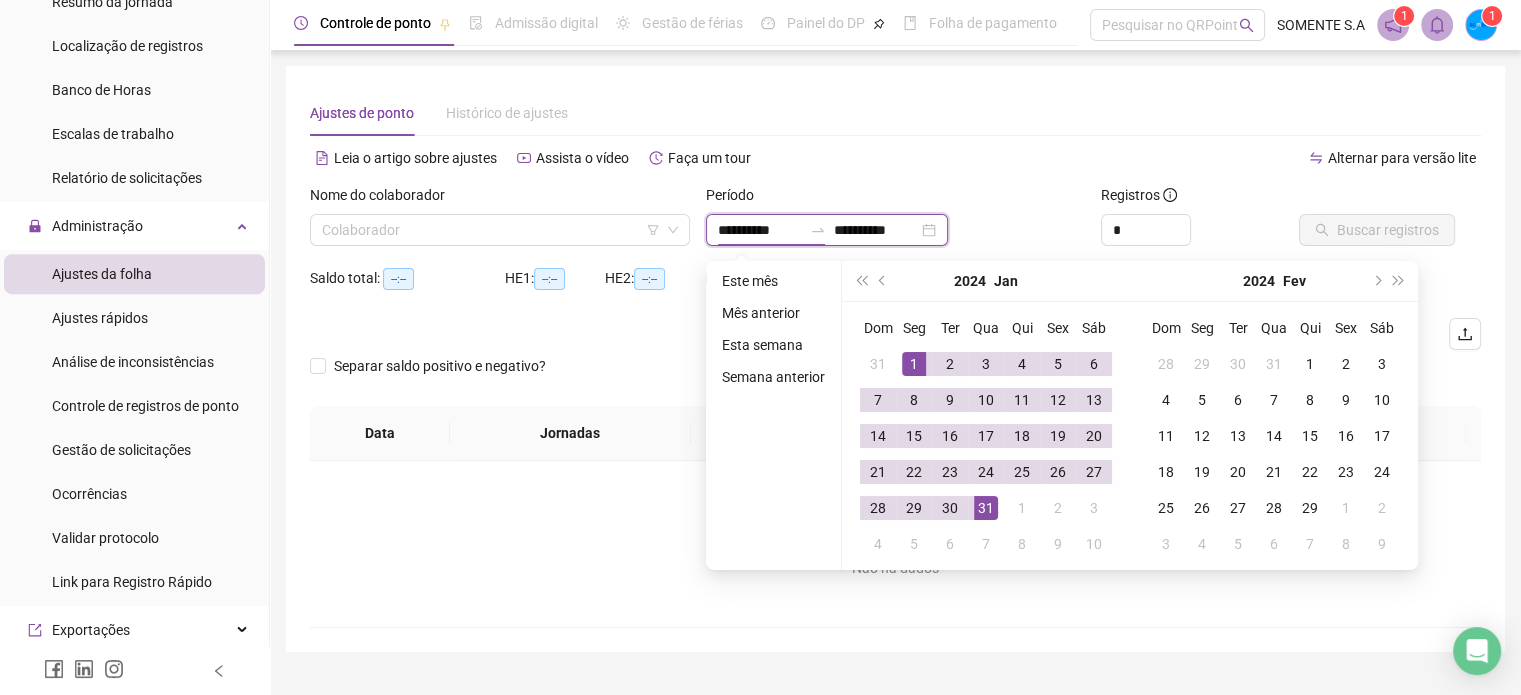 click on "**********" at bounding box center (876, 230) 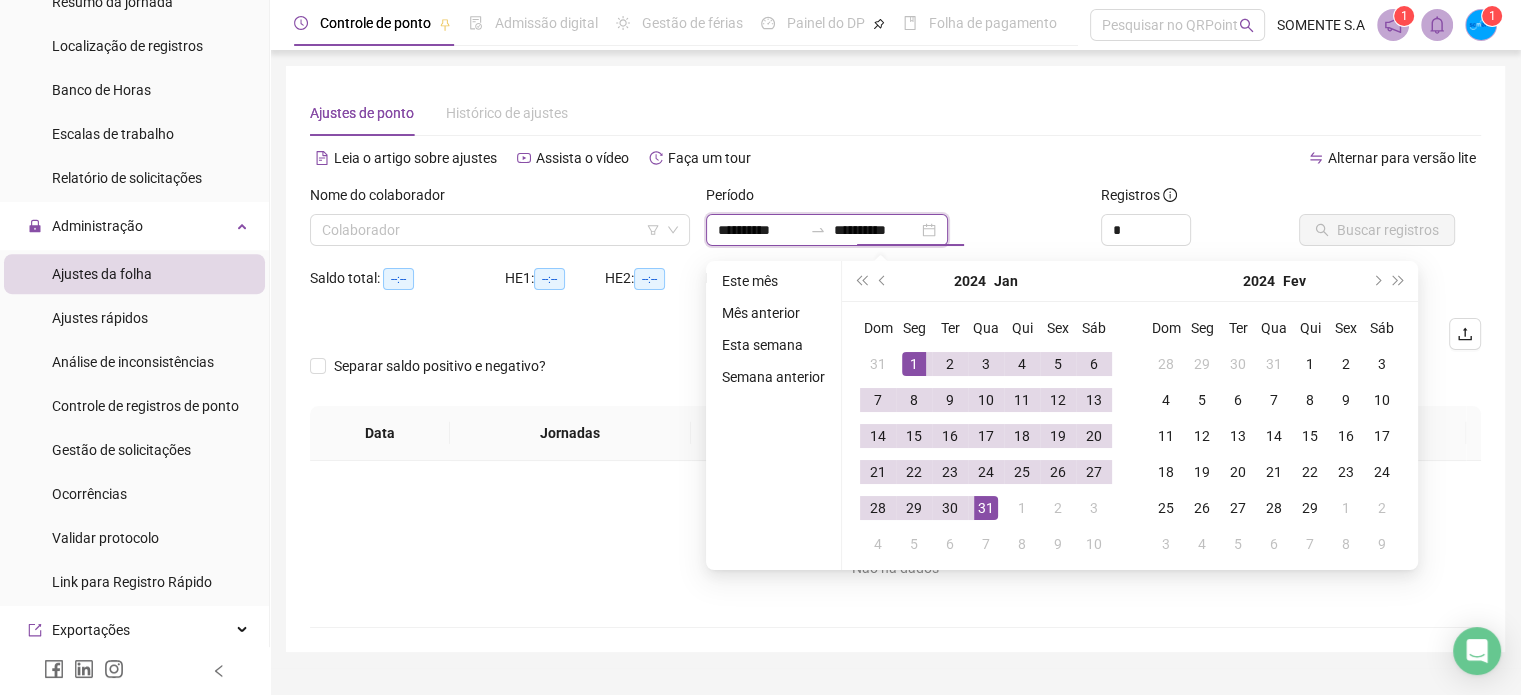 click on "**********" at bounding box center [876, 230] 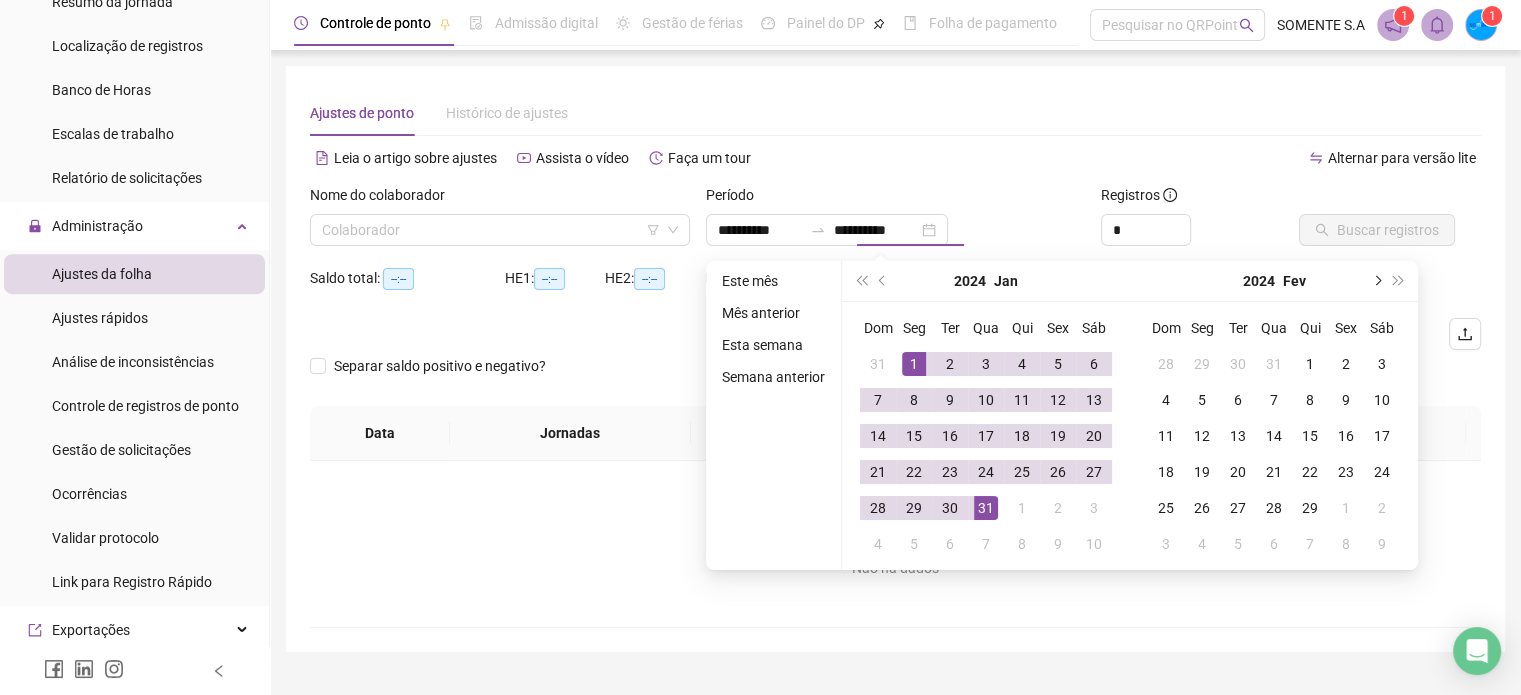 click at bounding box center [1376, 281] 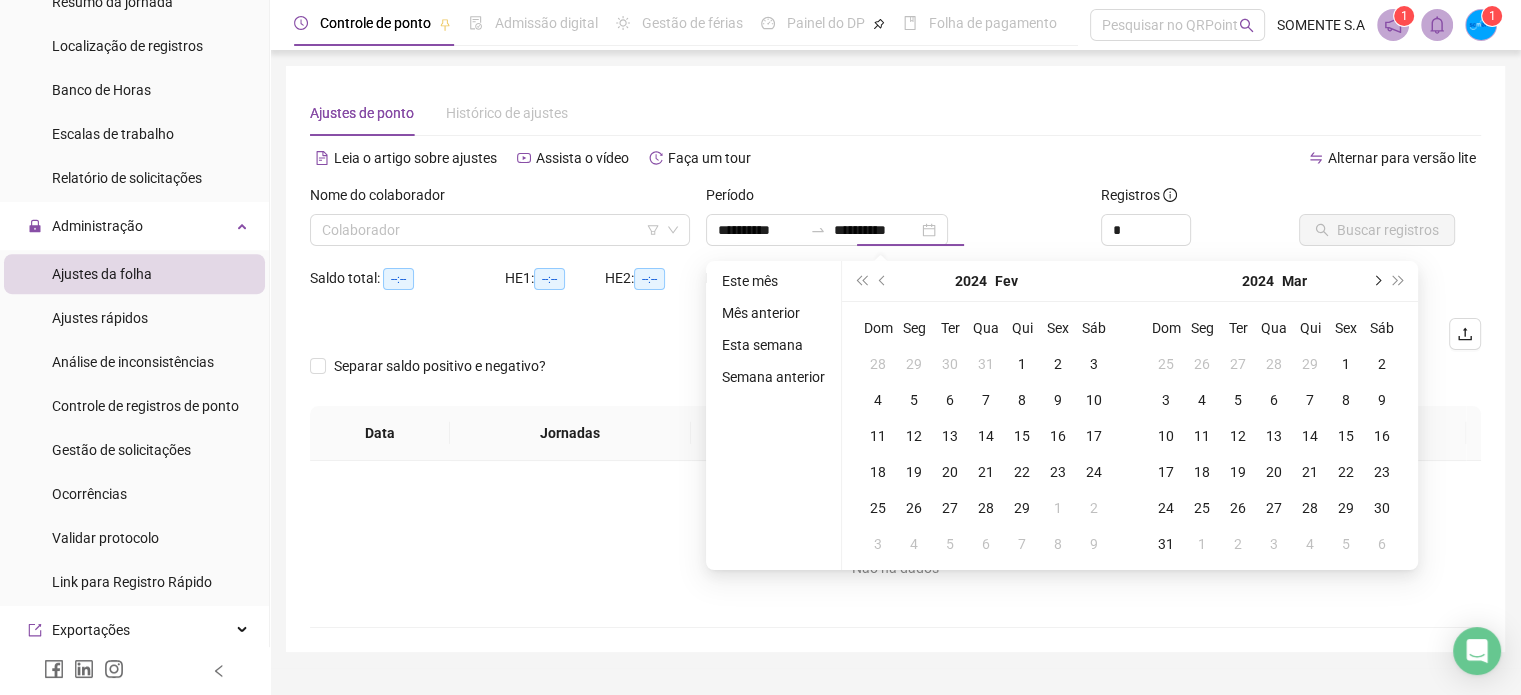 click at bounding box center (1376, 281) 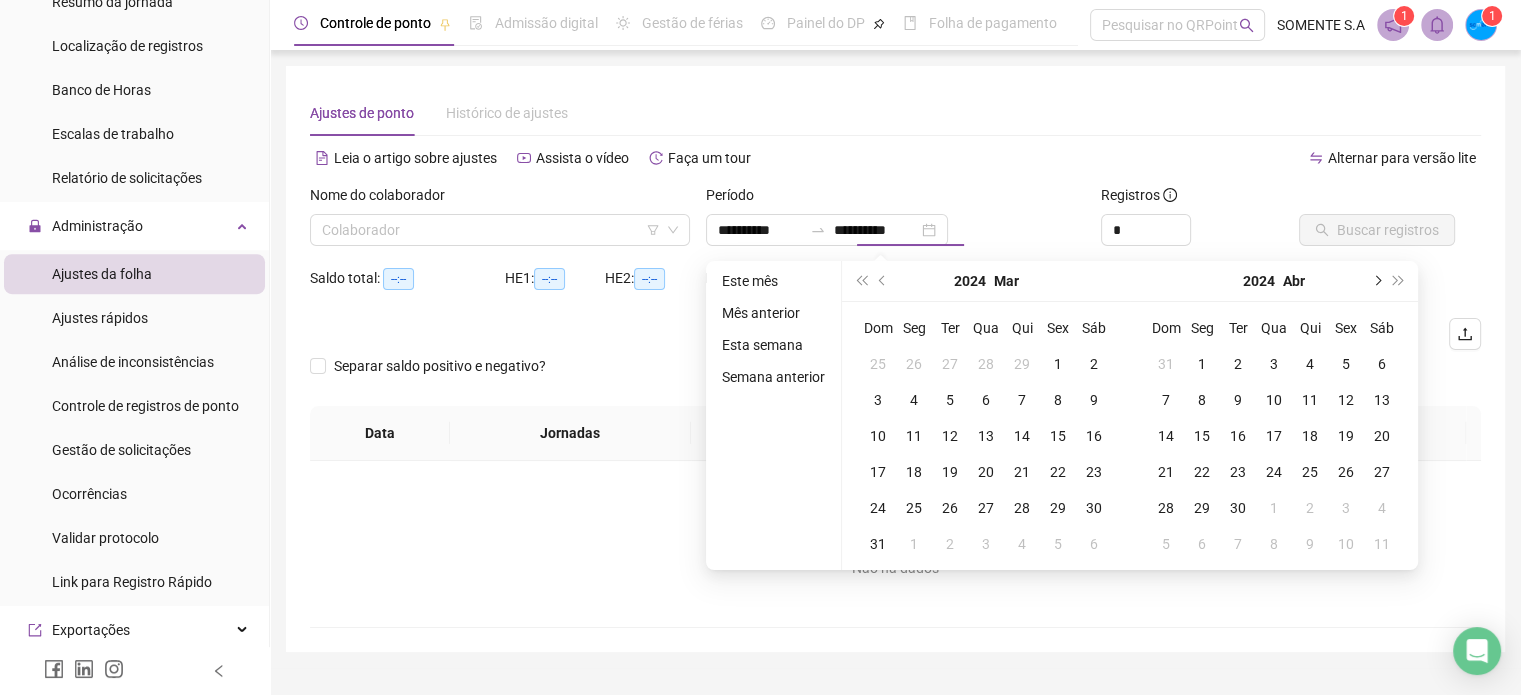 click at bounding box center [1376, 281] 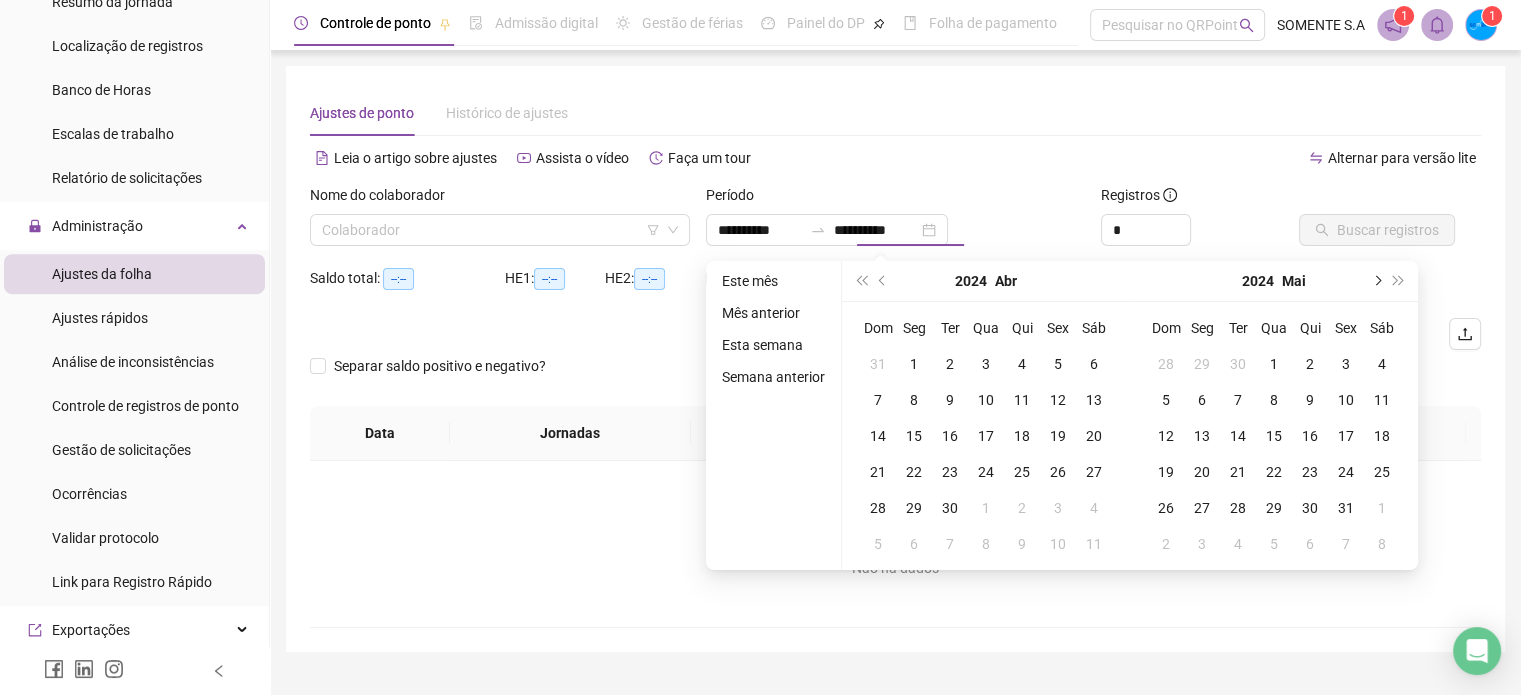 click at bounding box center (1376, 281) 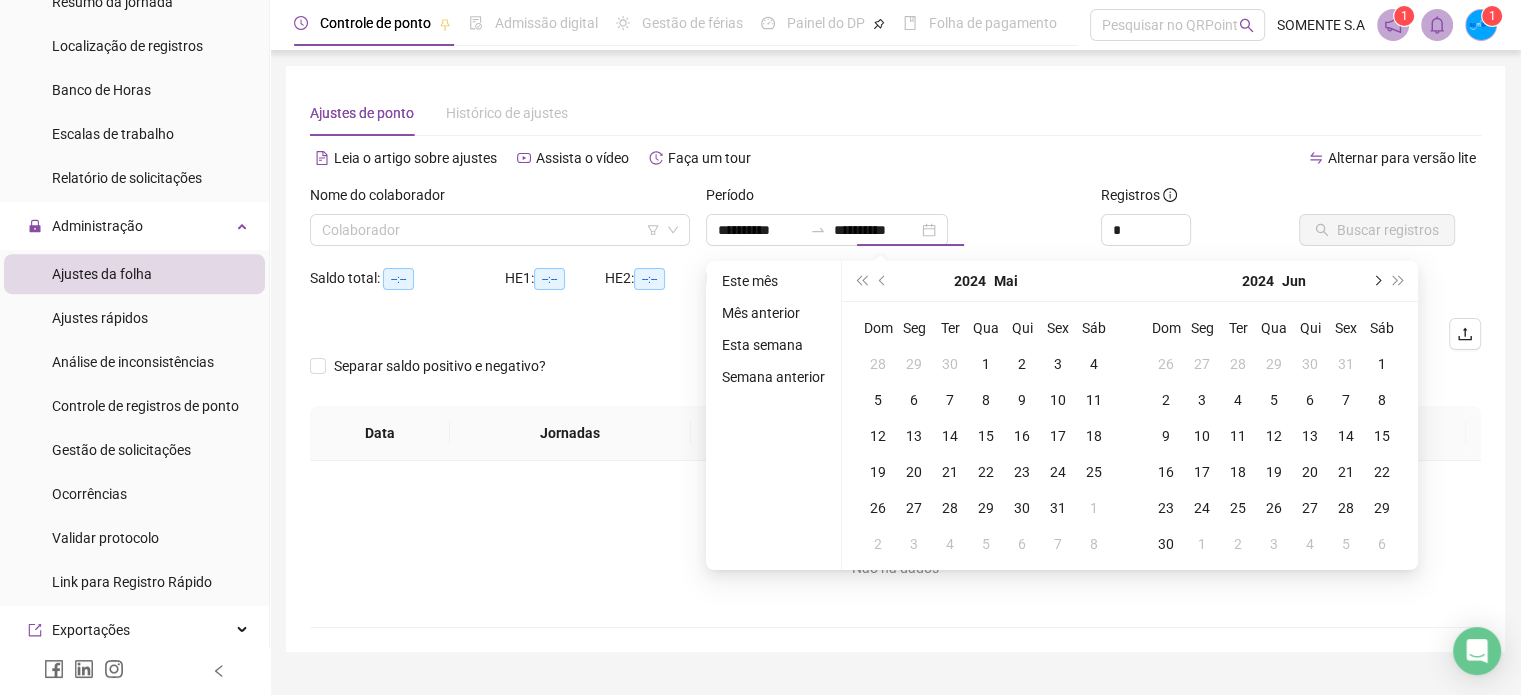 click at bounding box center (1376, 281) 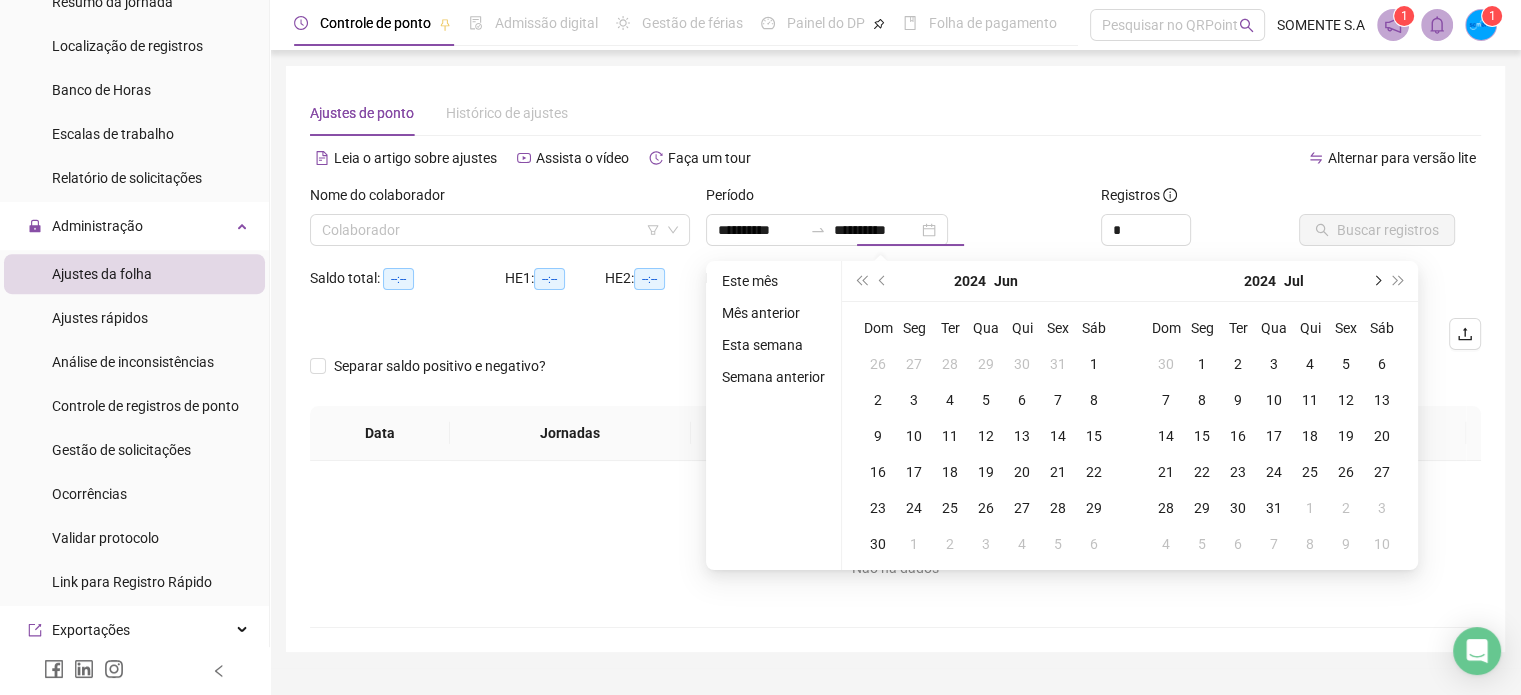 click at bounding box center (1376, 281) 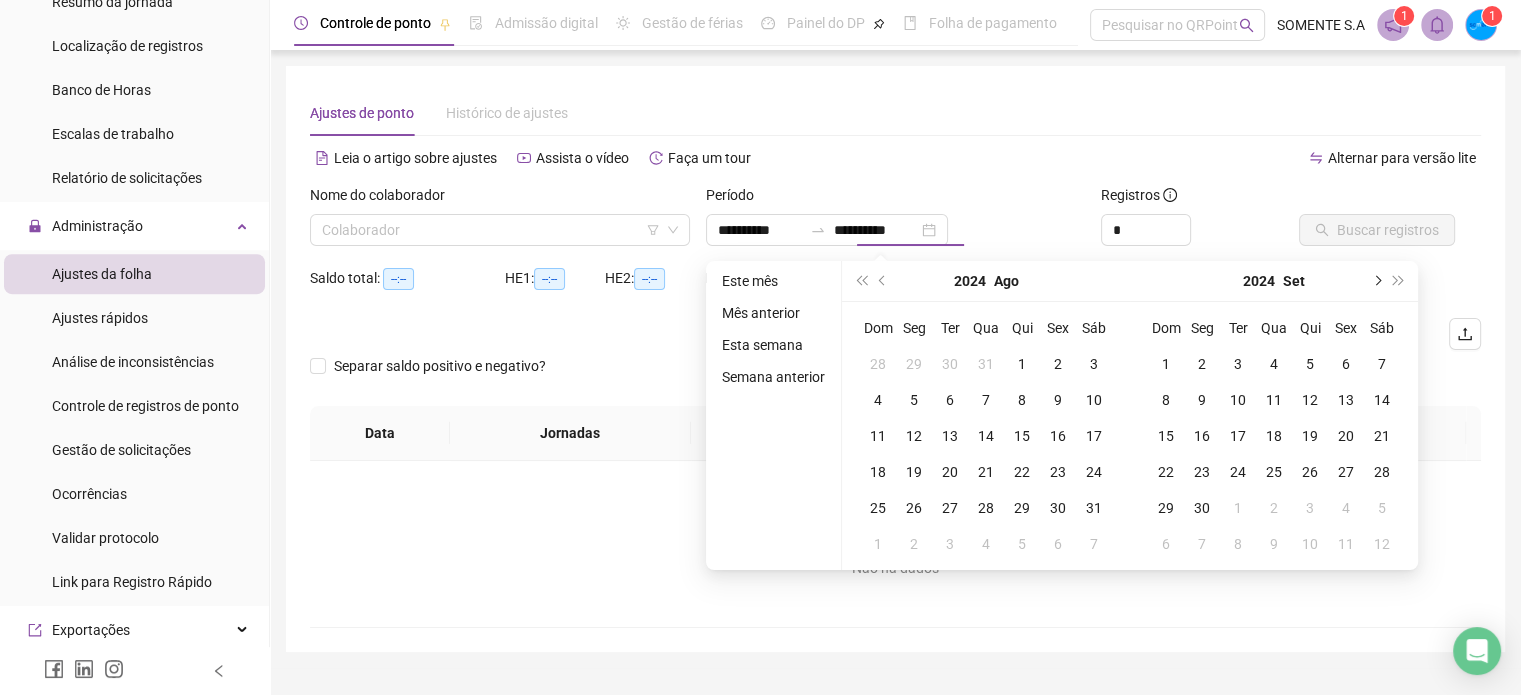 click at bounding box center (1376, 281) 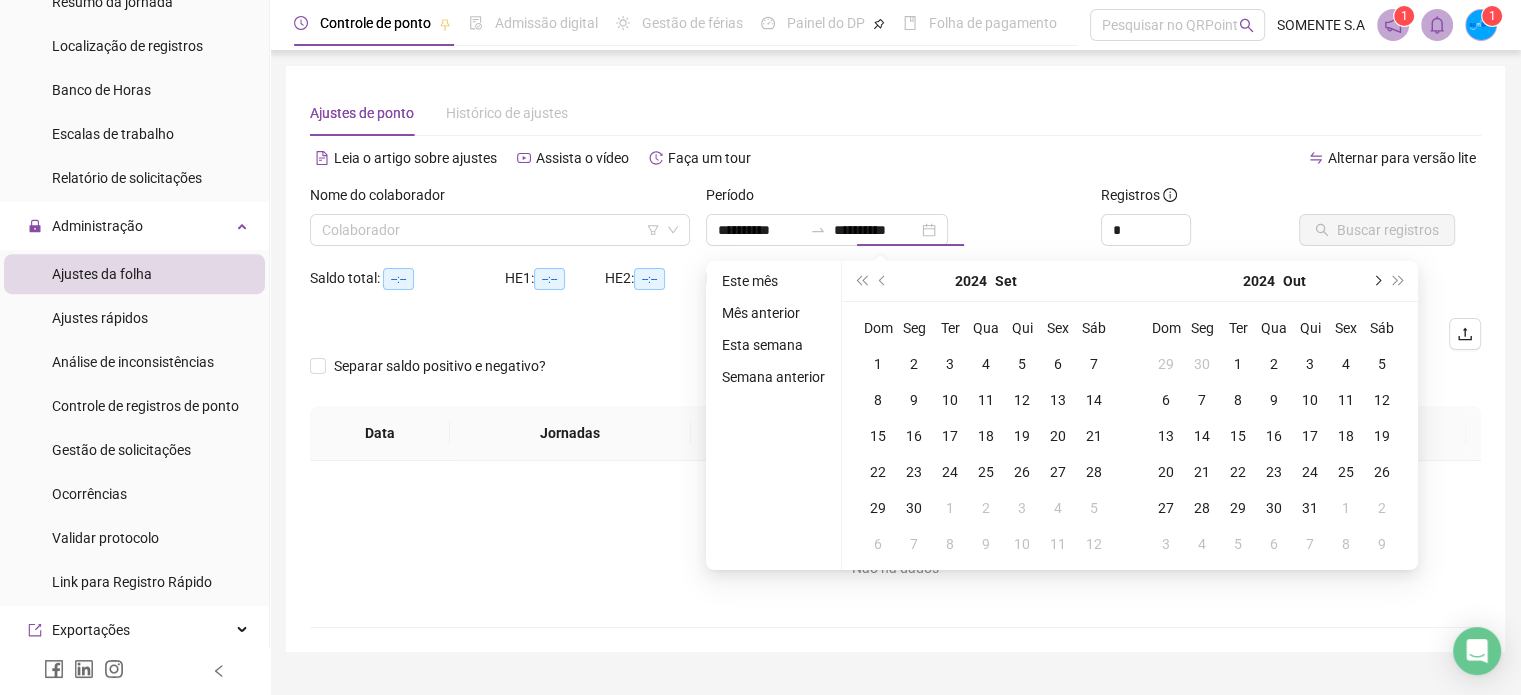 click at bounding box center (1376, 281) 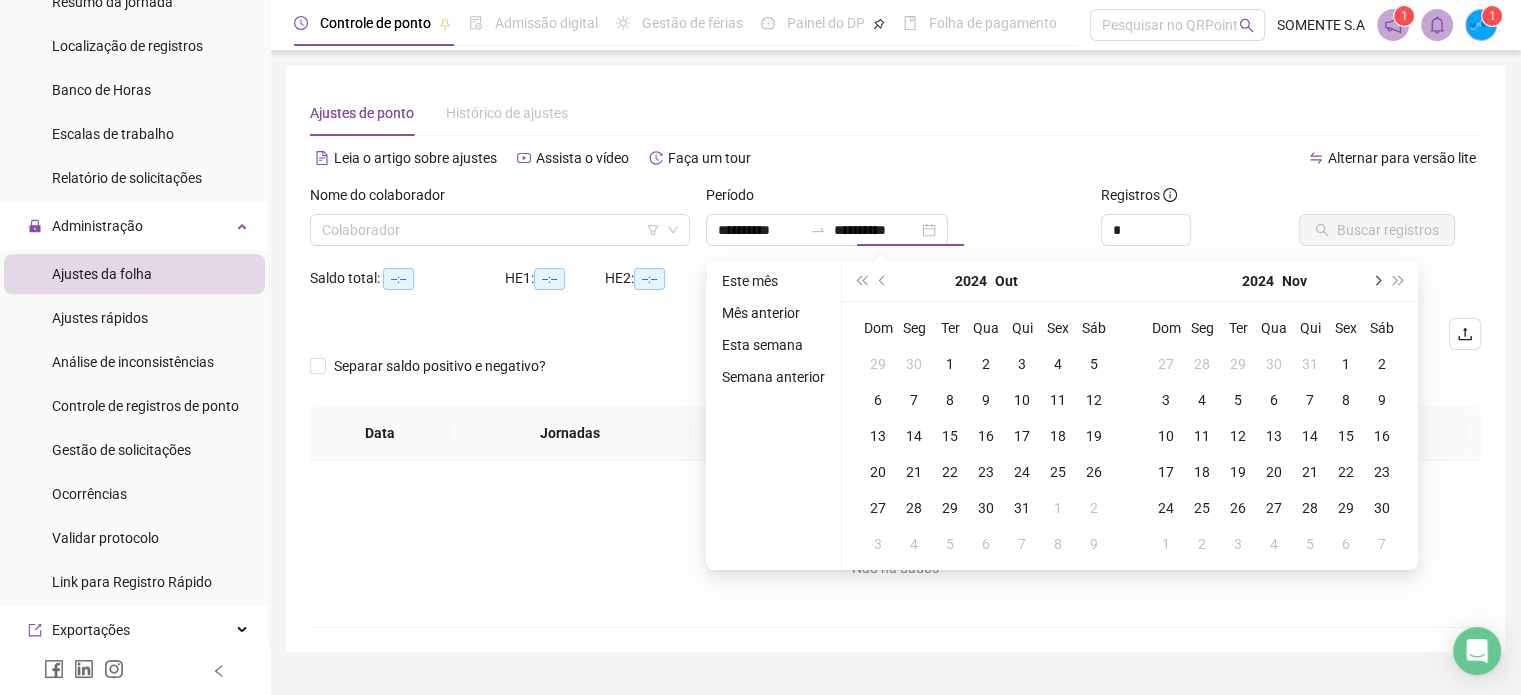 click at bounding box center (1376, 281) 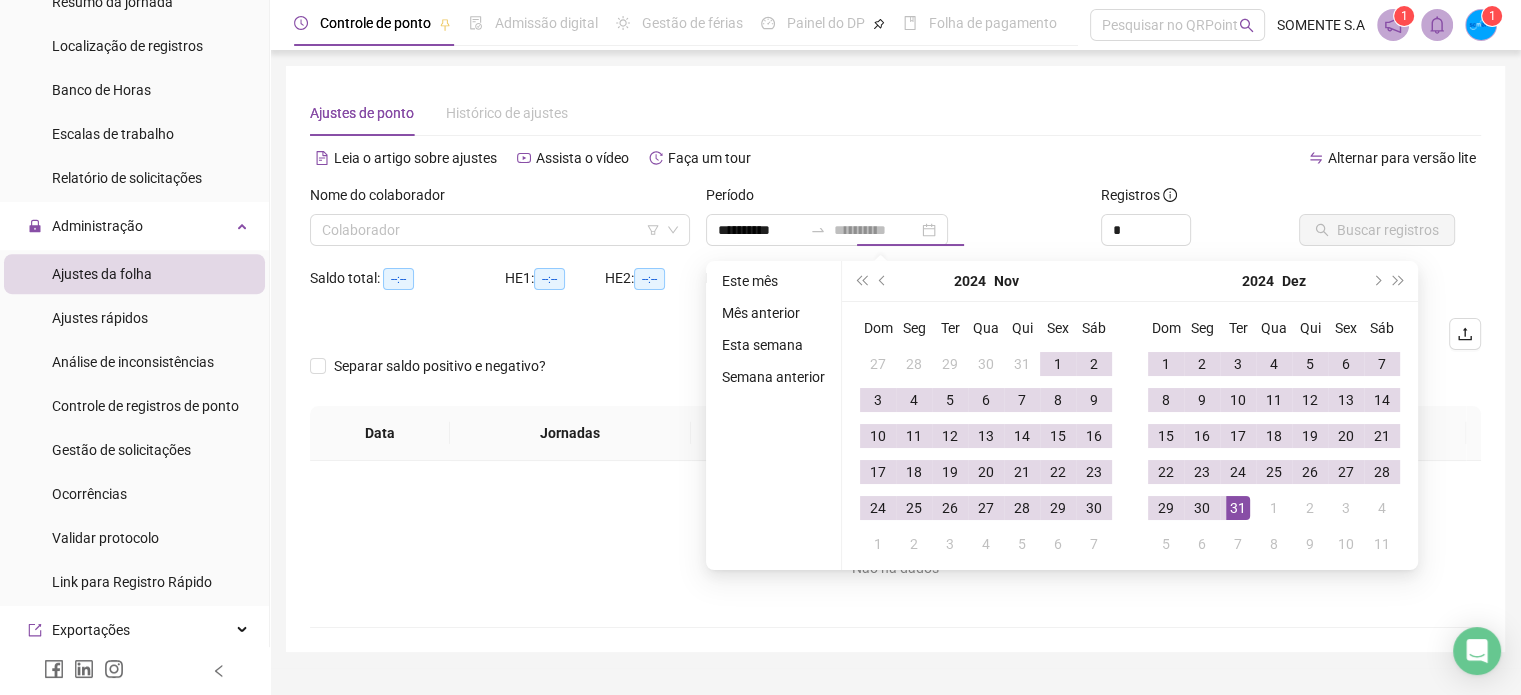 click on "31" at bounding box center [1238, 508] 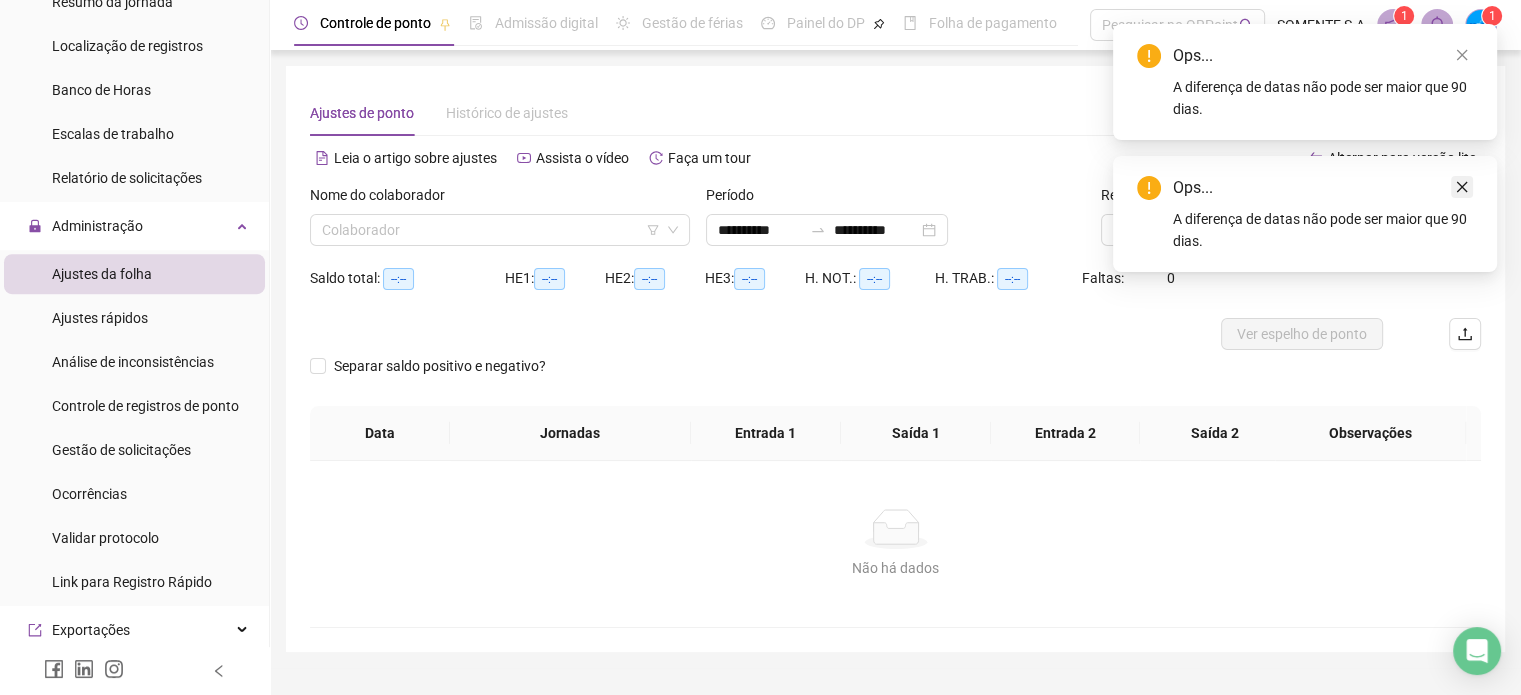 click 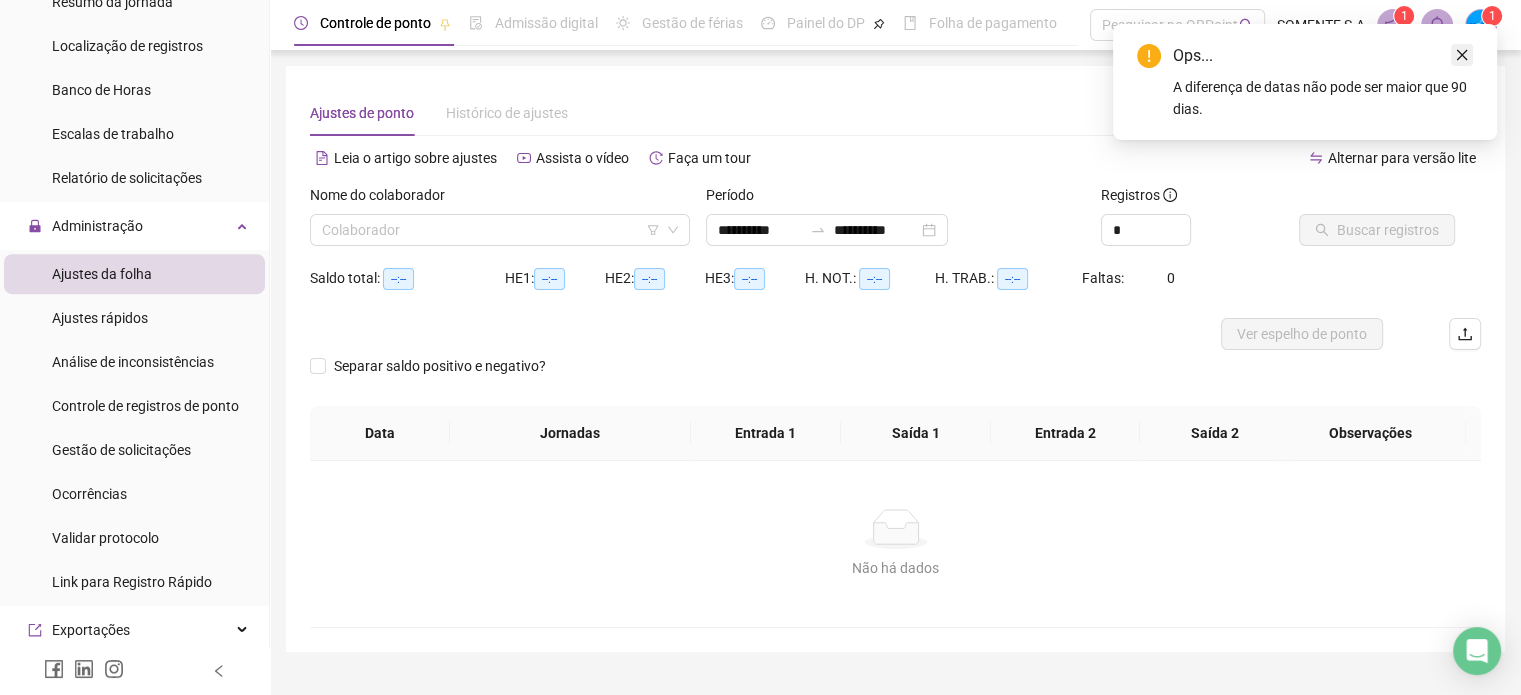 click at bounding box center [1462, 55] 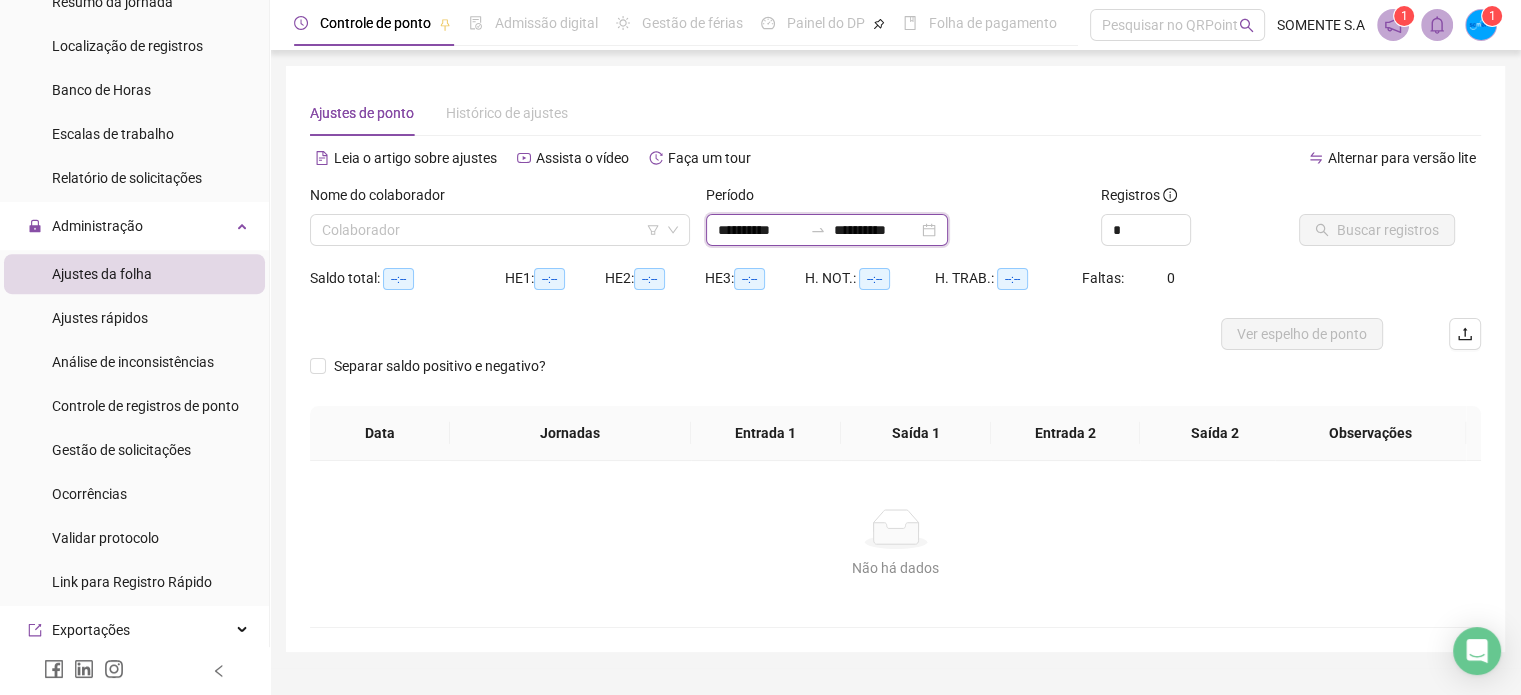 click on "**********" at bounding box center (876, 230) 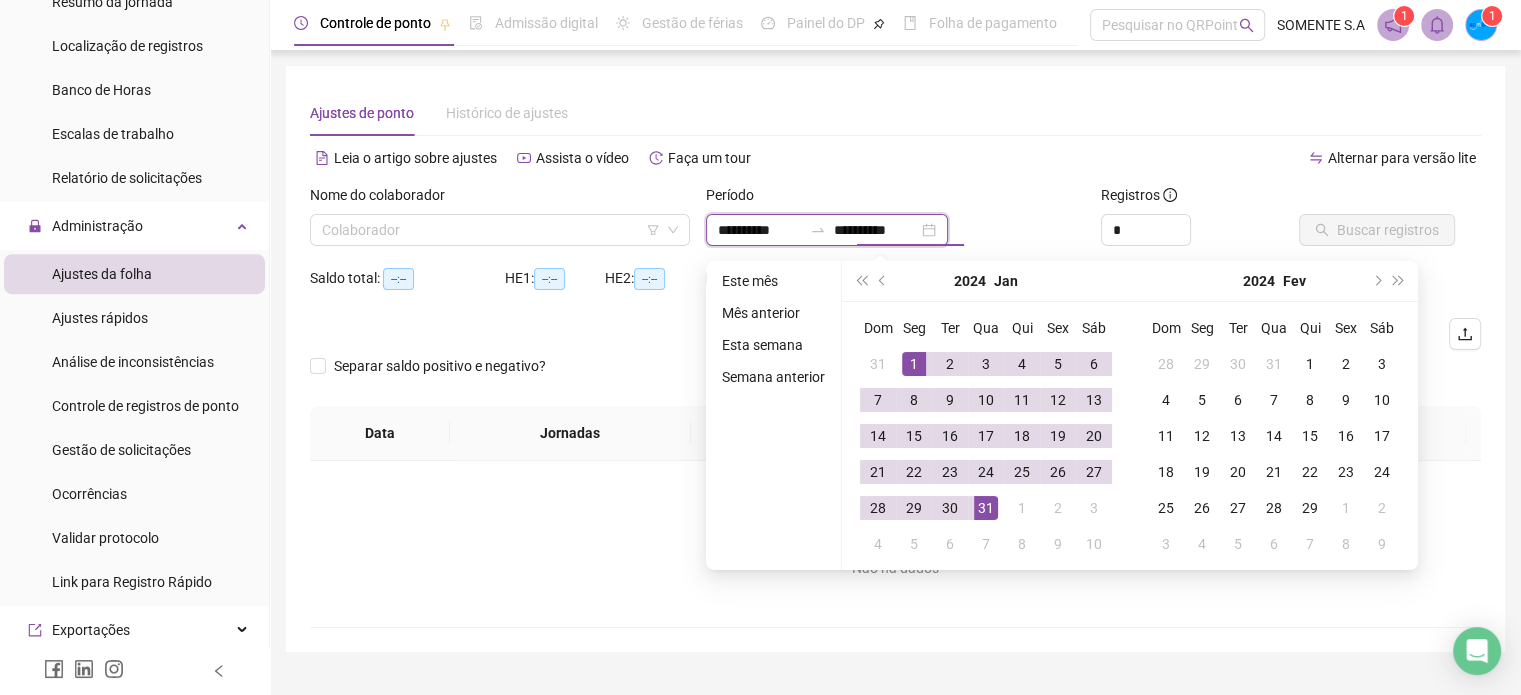 click on "**********" at bounding box center (876, 230) 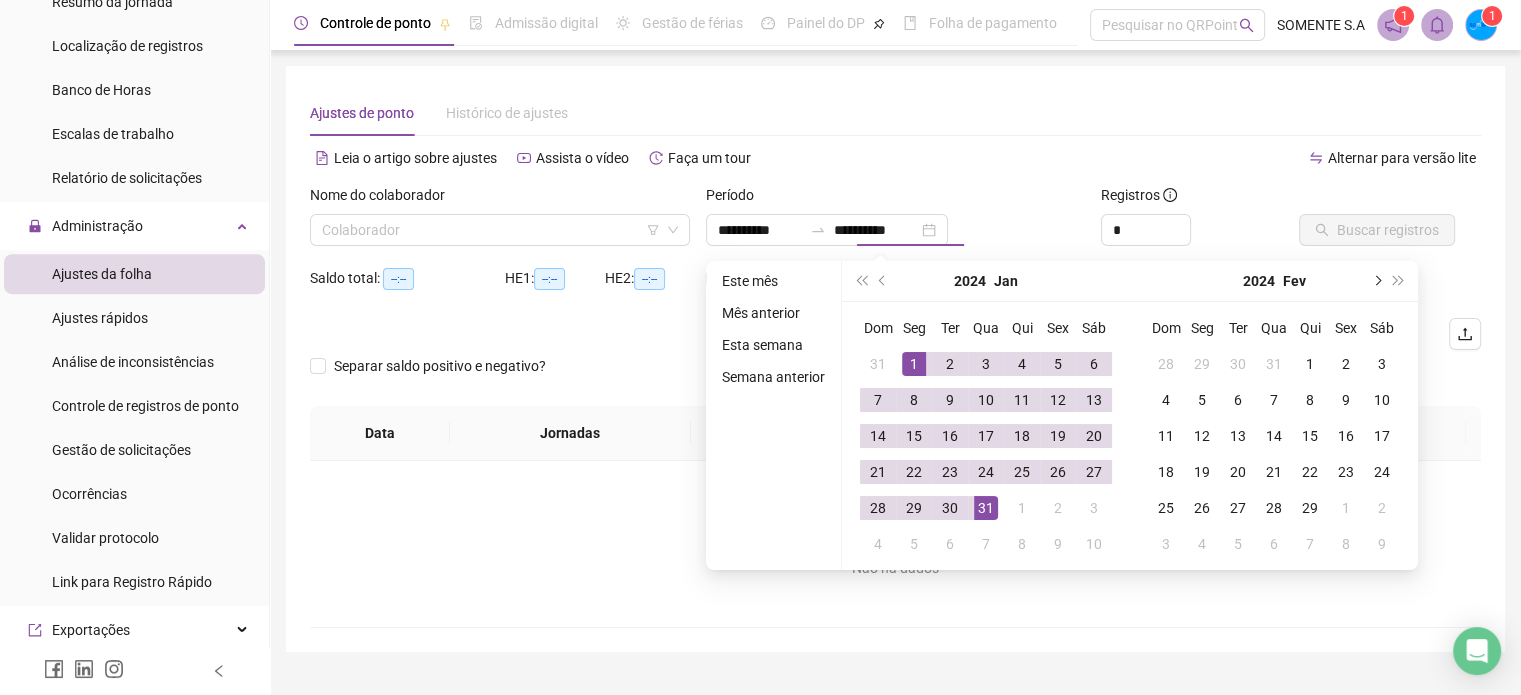 click at bounding box center (1376, 281) 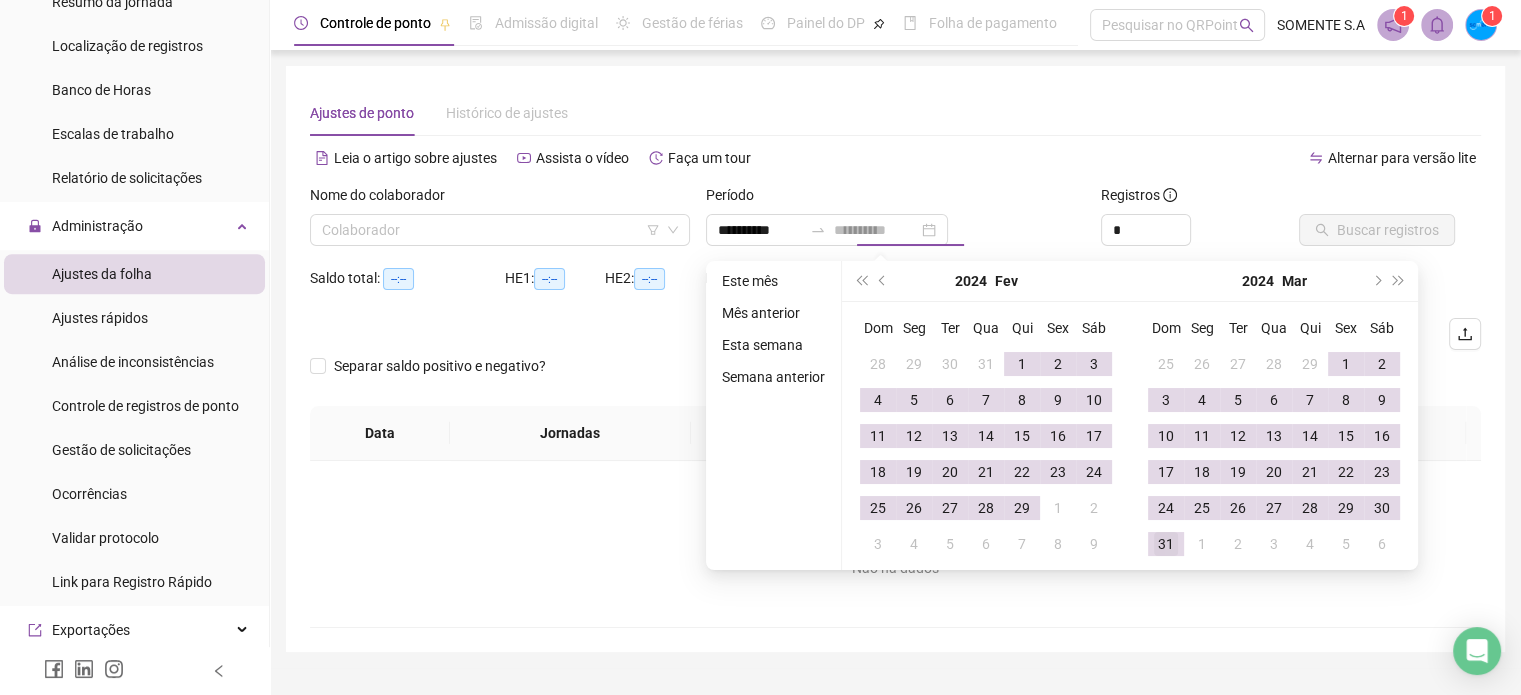 type on "**********" 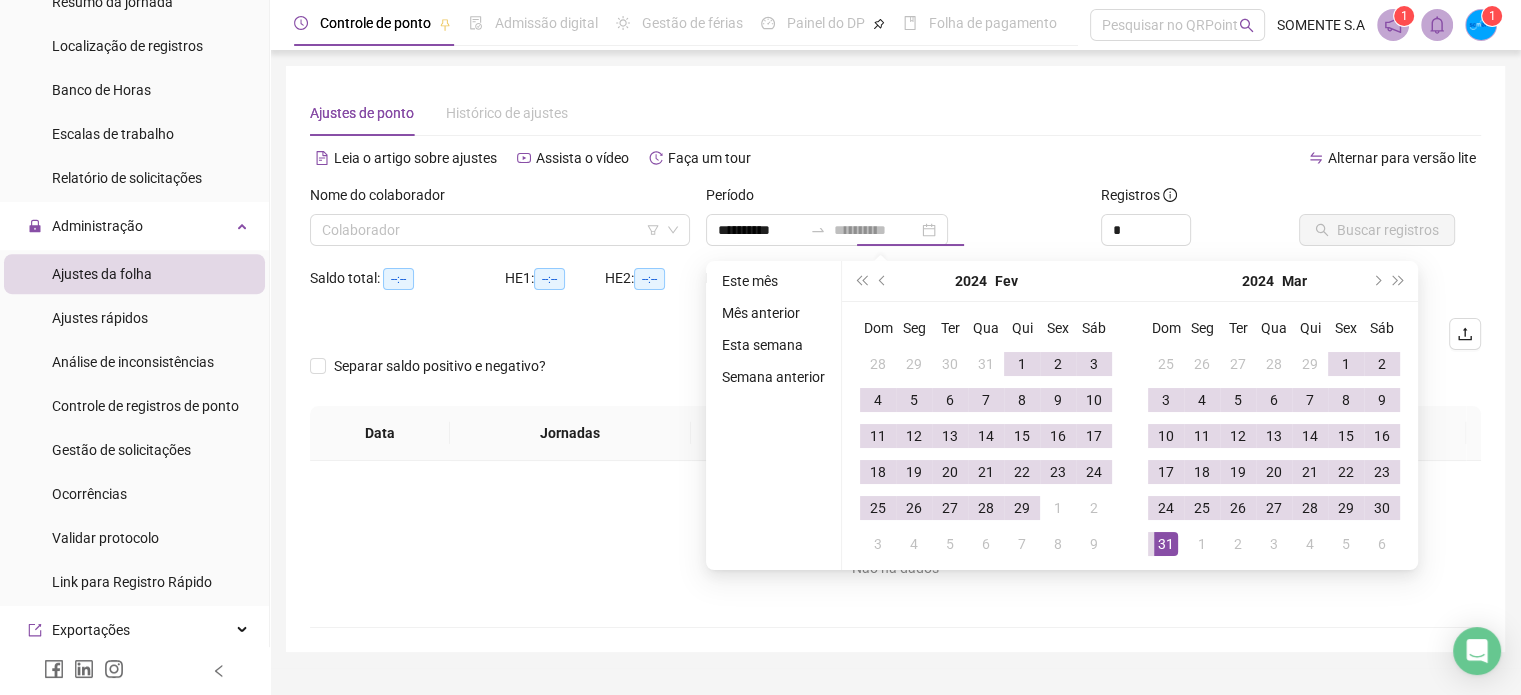 click on "31" at bounding box center [1166, 544] 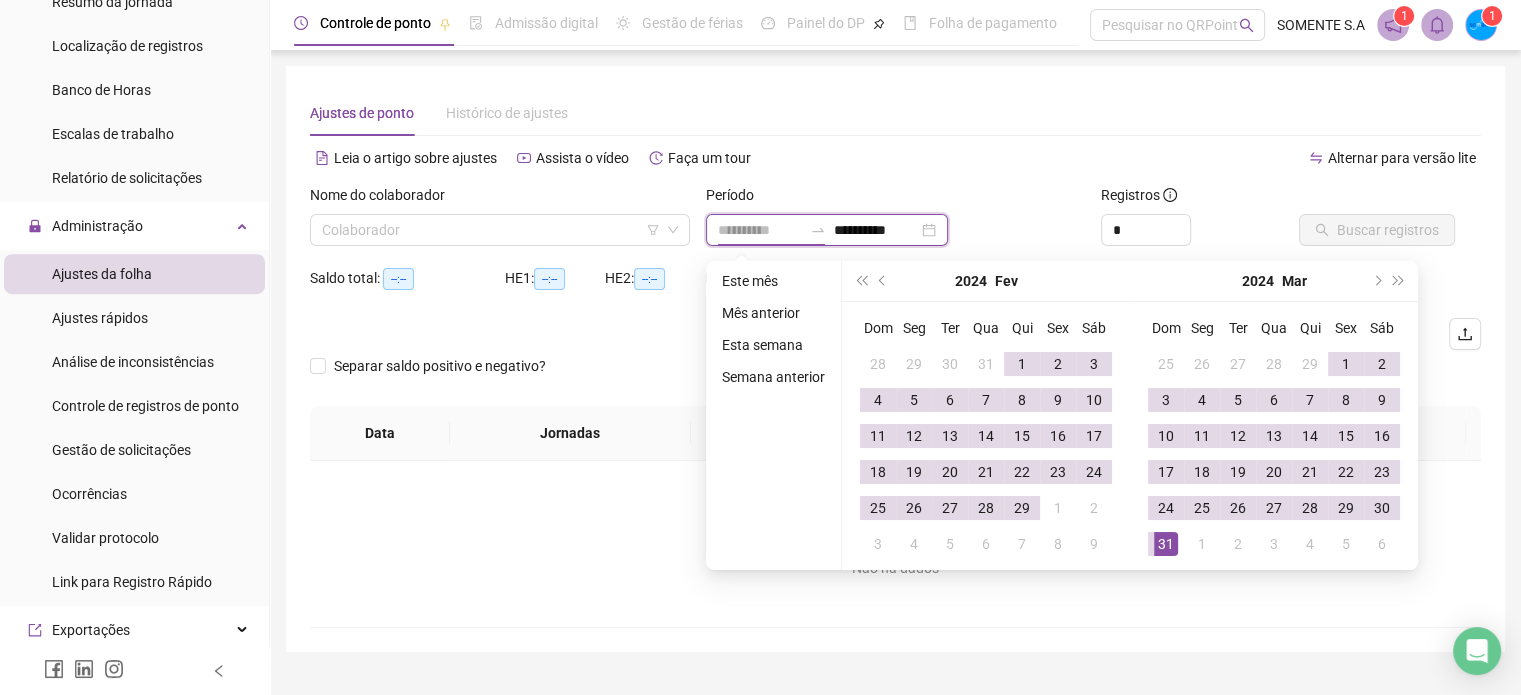 type on "**********" 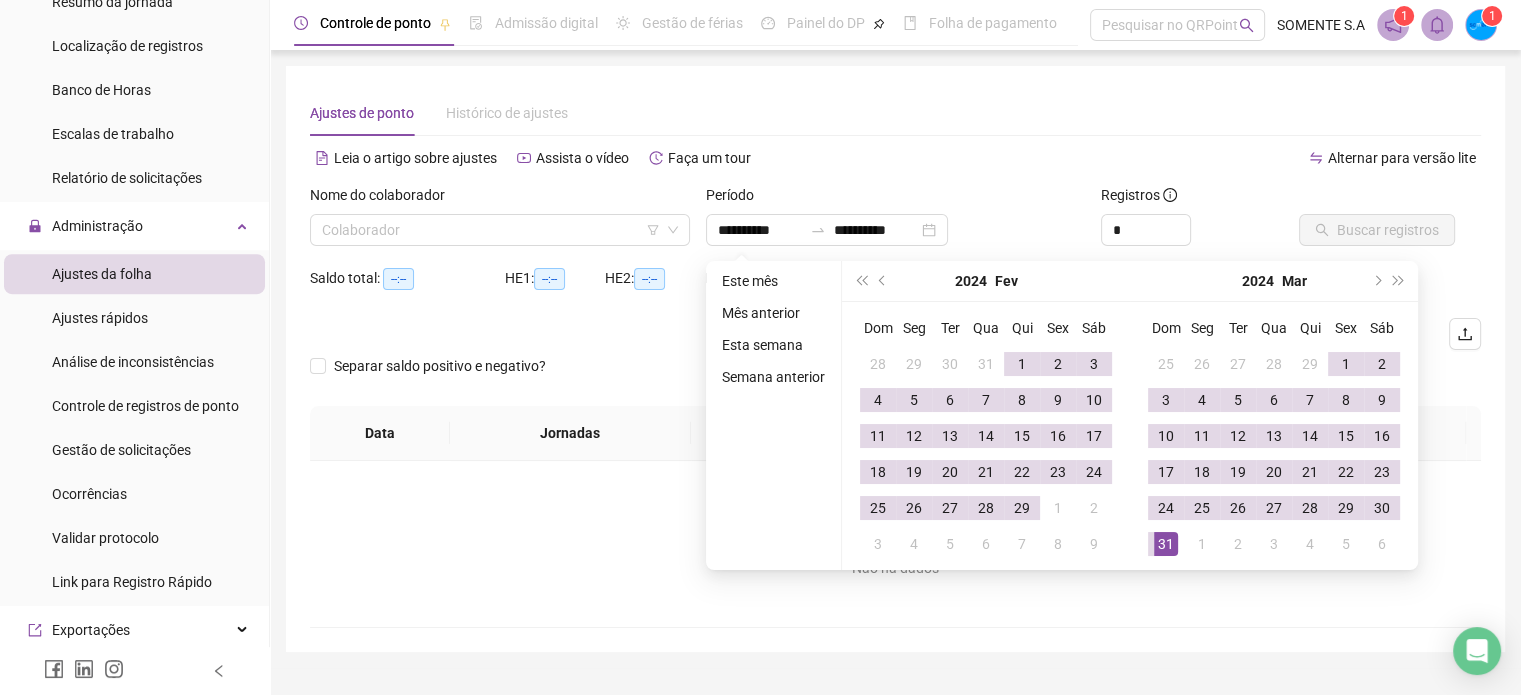 click on "*" at bounding box center (1192, 230) 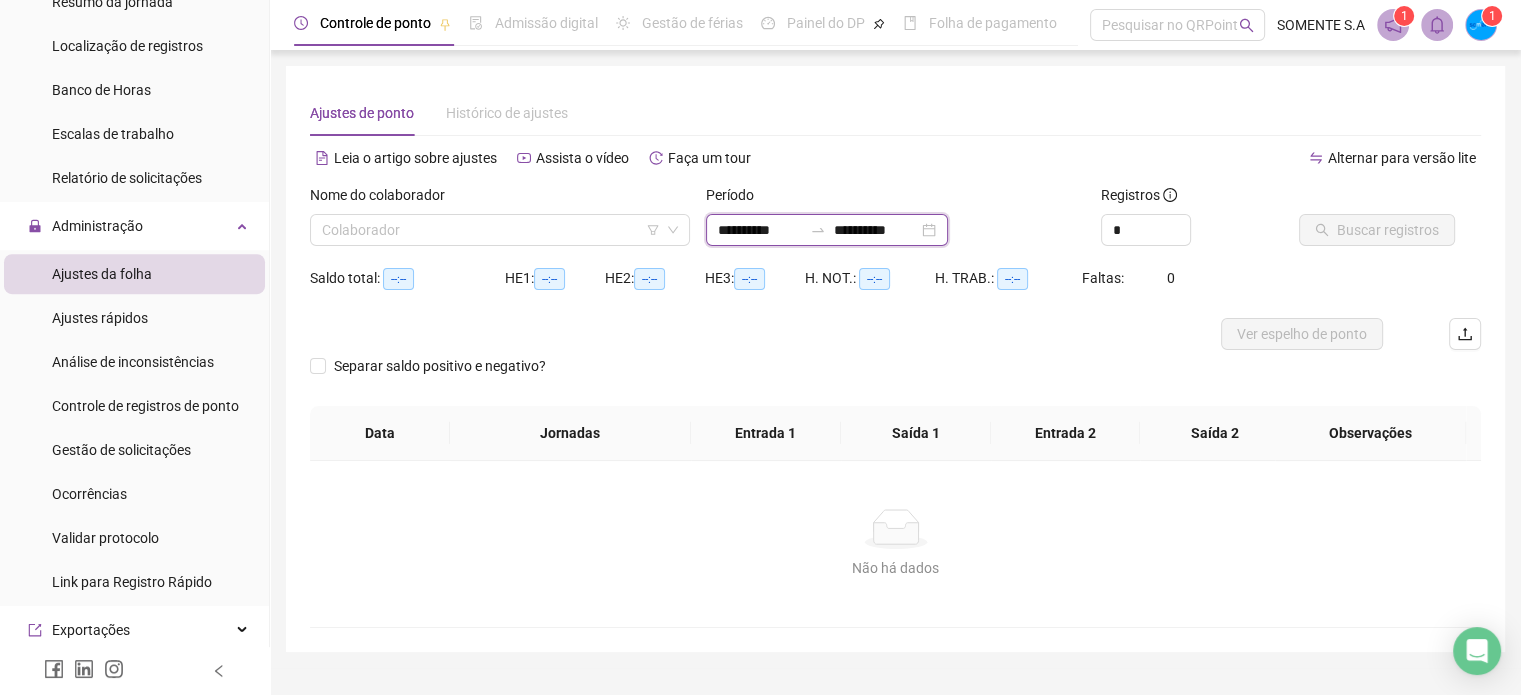 click on "**********" at bounding box center [760, 230] 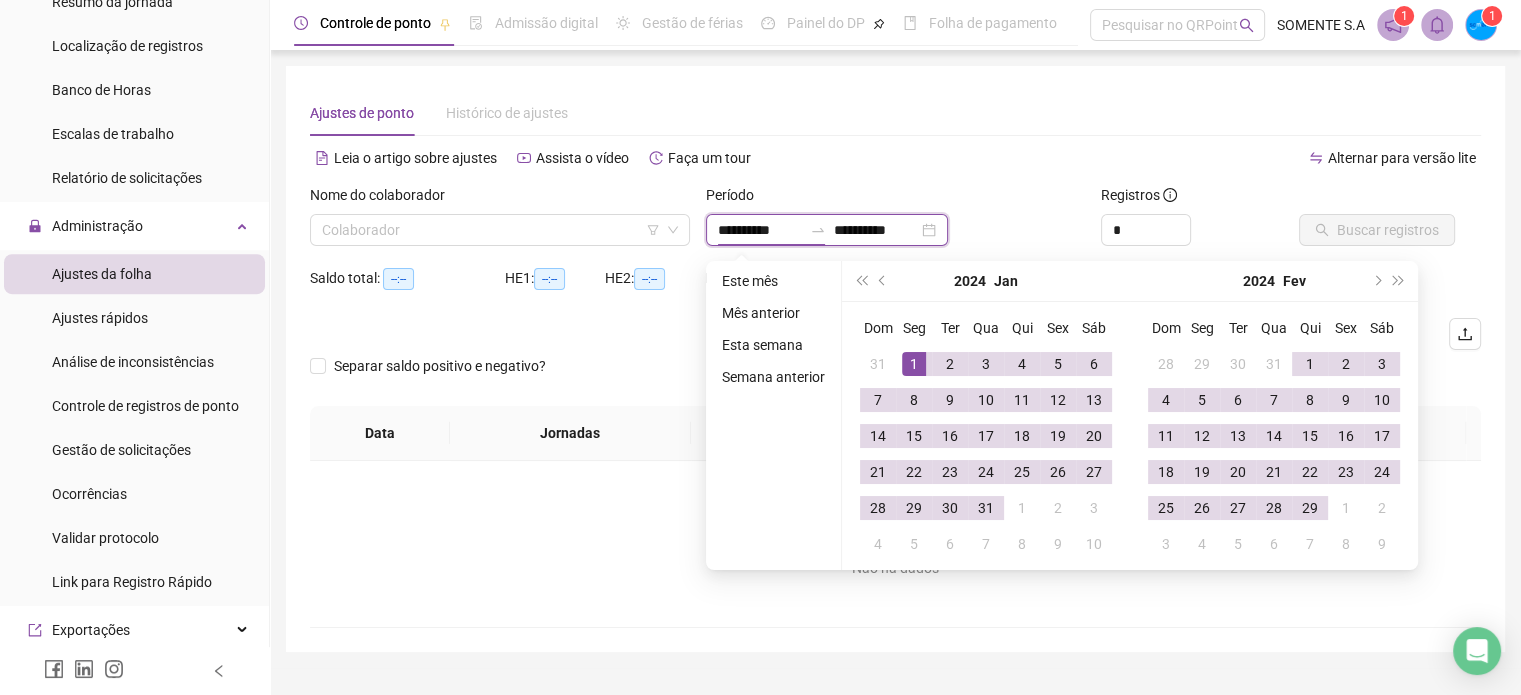 click on "**********" at bounding box center [876, 230] 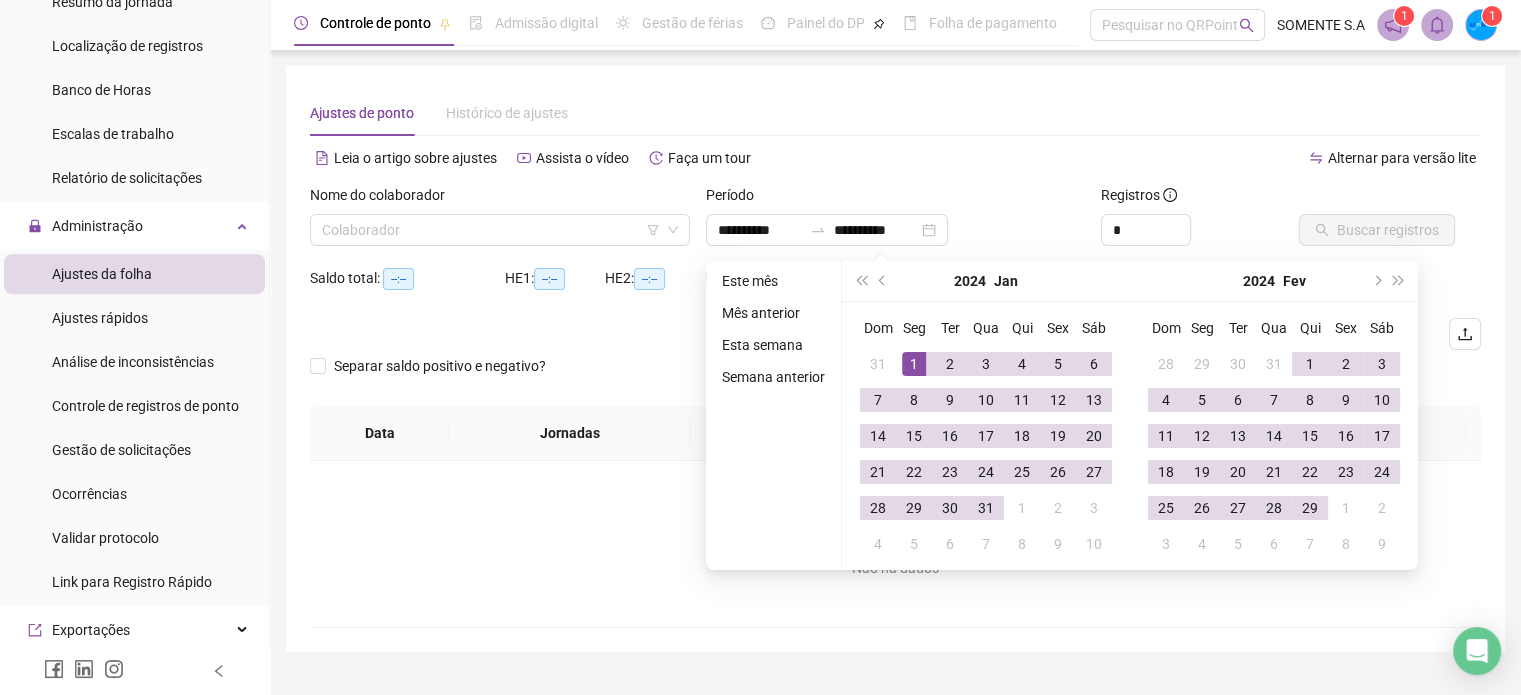 click on "**********" at bounding box center [896, 230] 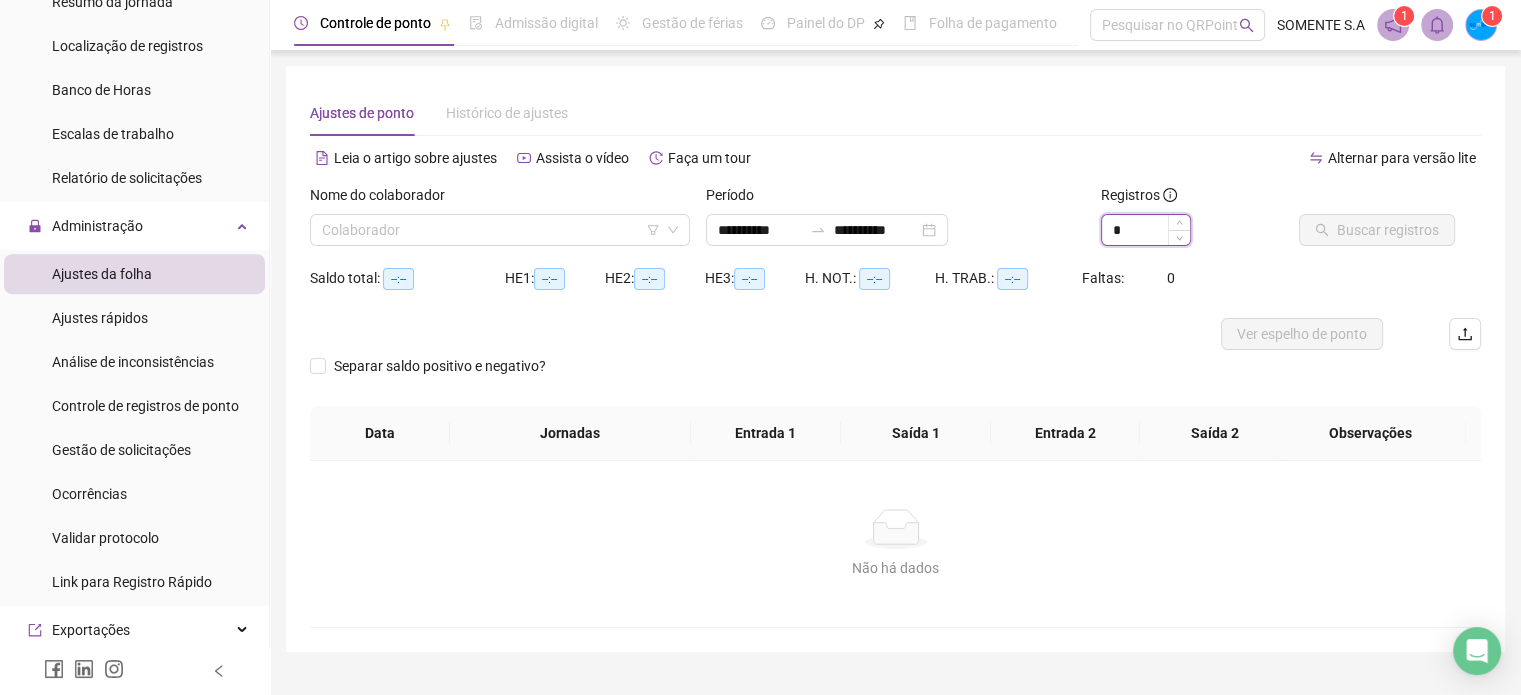 click on "*" at bounding box center [1146, 230] 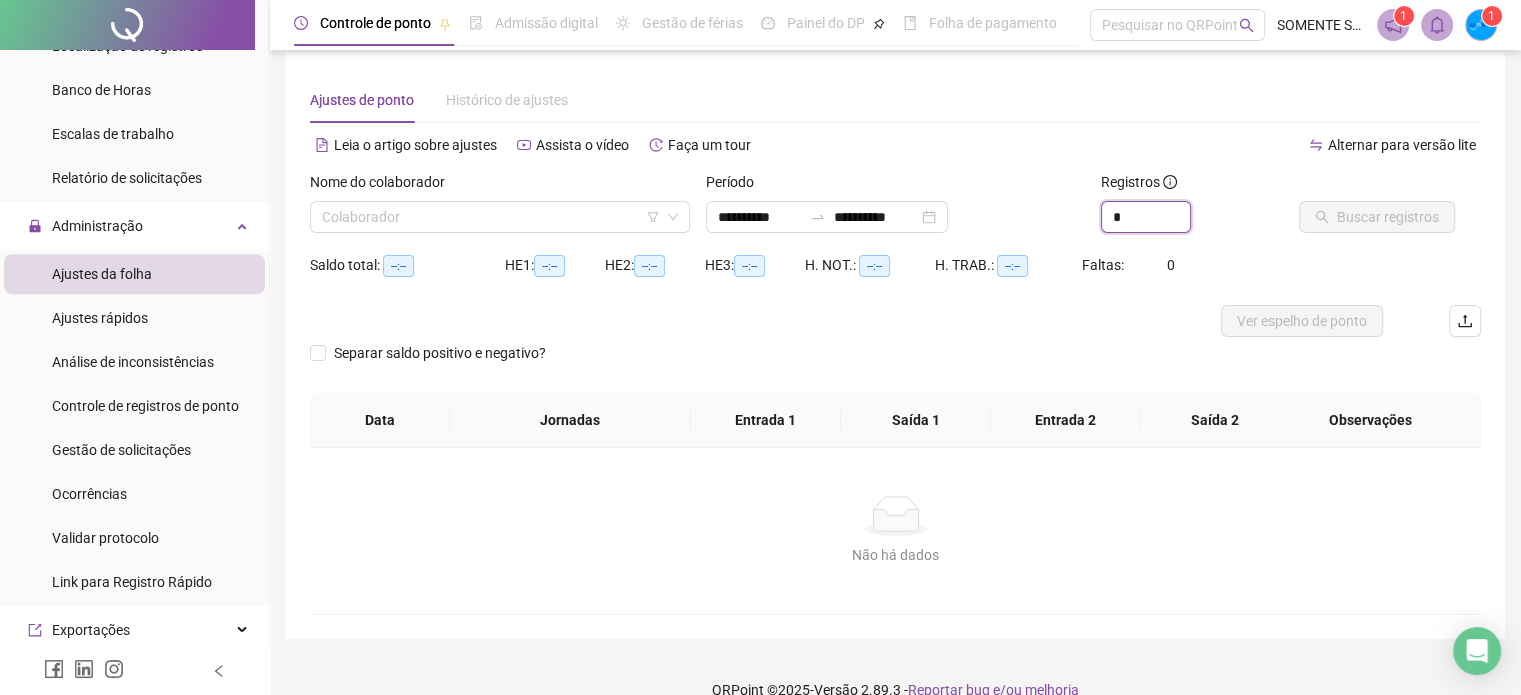 scroll, scrollTop: 0, scrollLeft: 0, axis: both 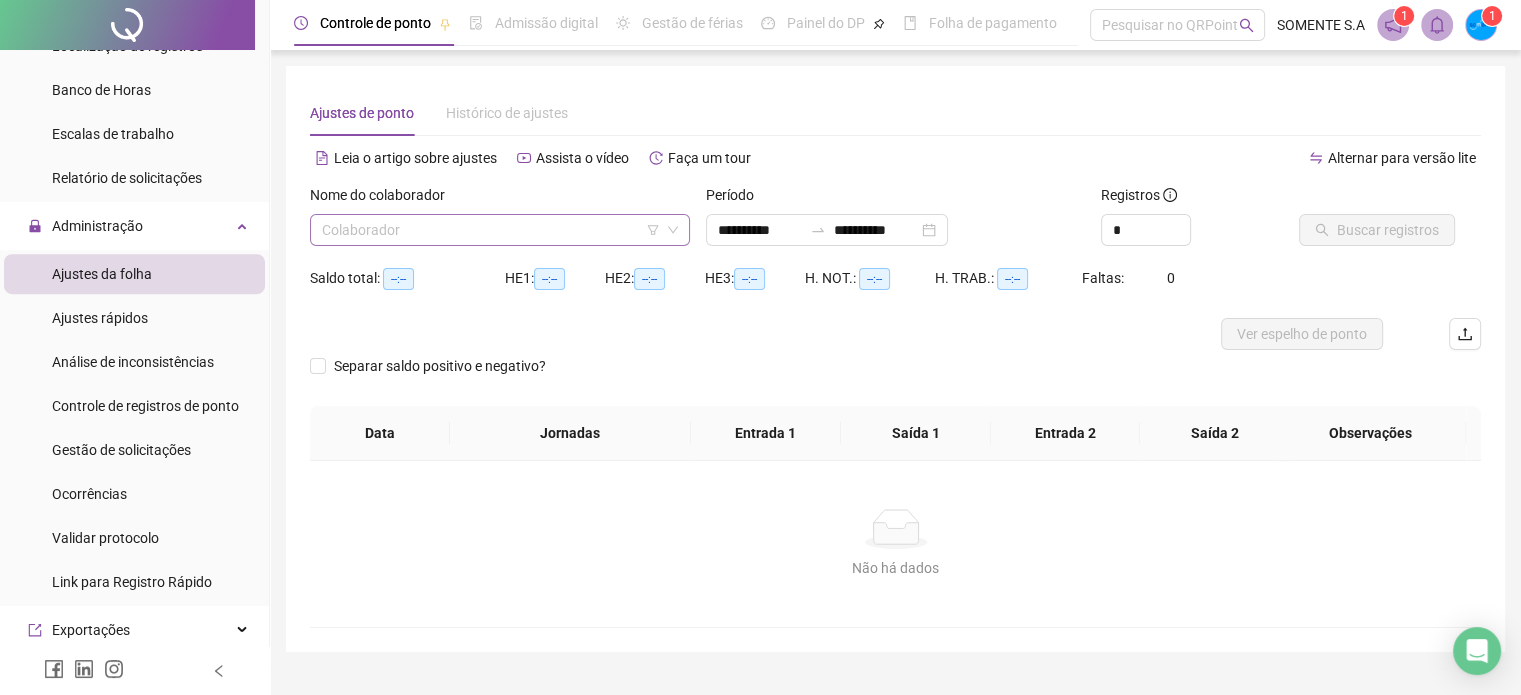 click at bounding box center (491, 230) 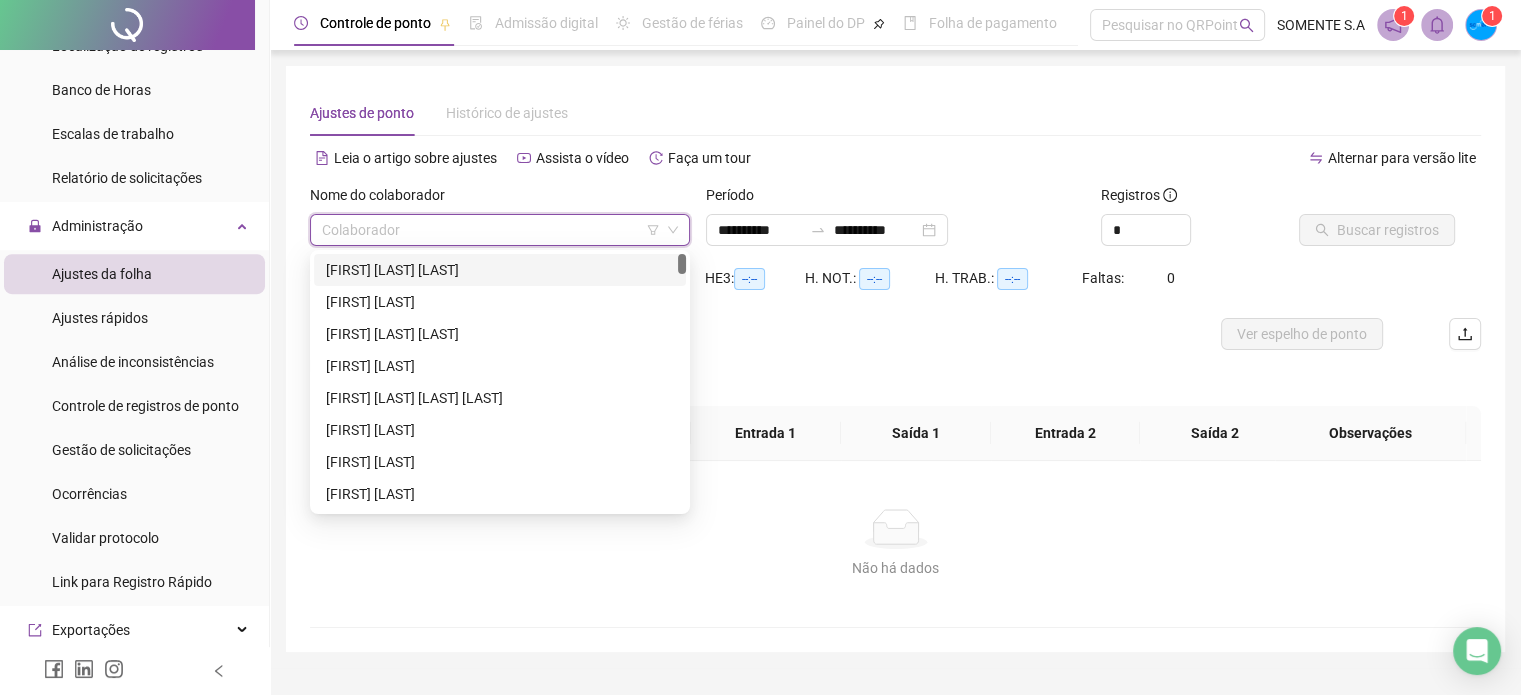 click at bounding box center (491, 230) 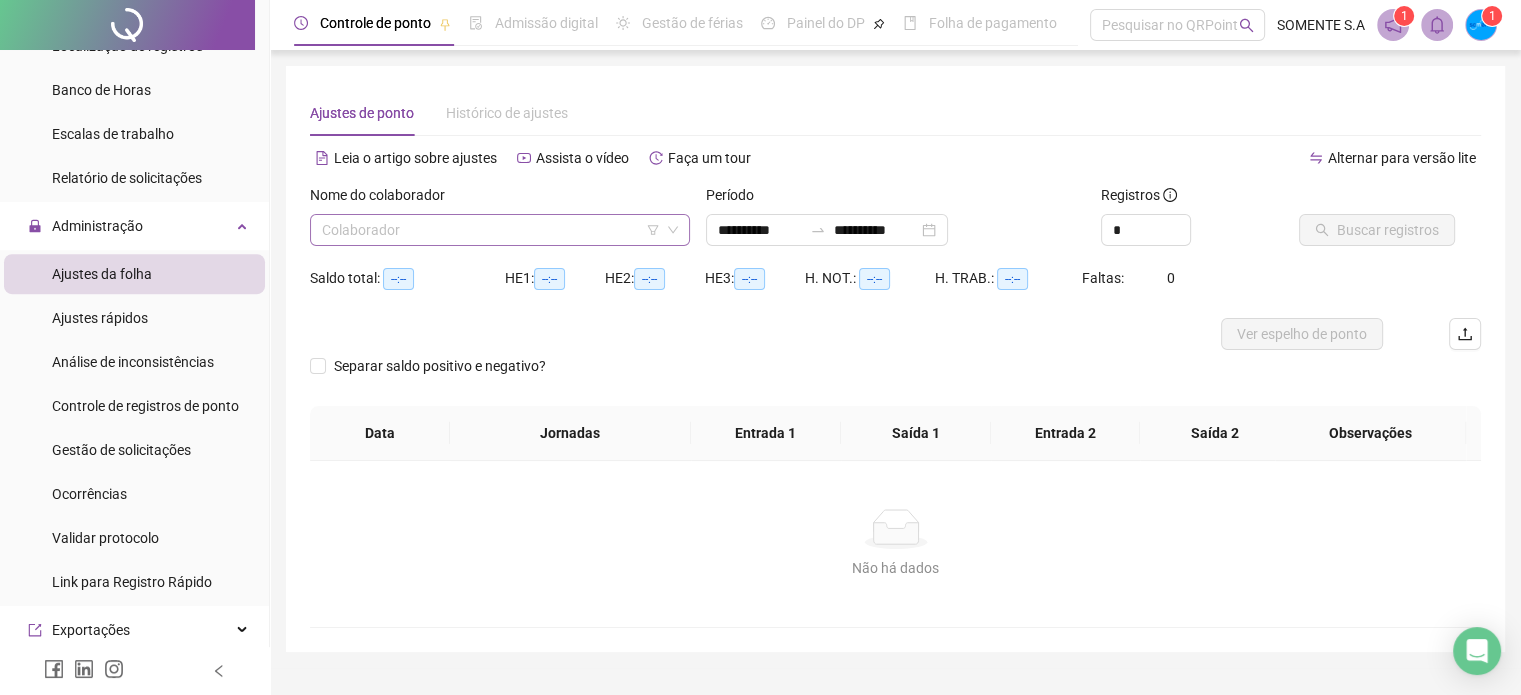 click at bounding box center [491, 230] 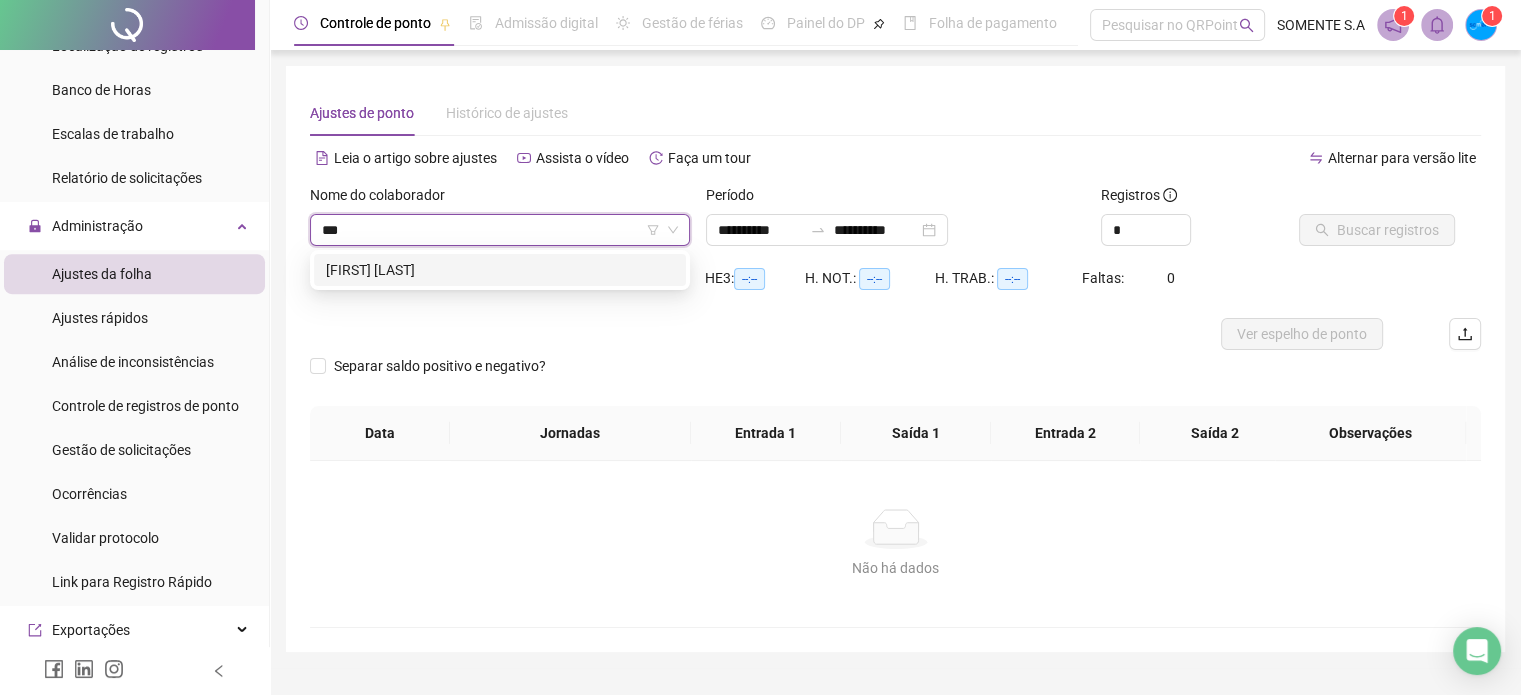 type on "****" 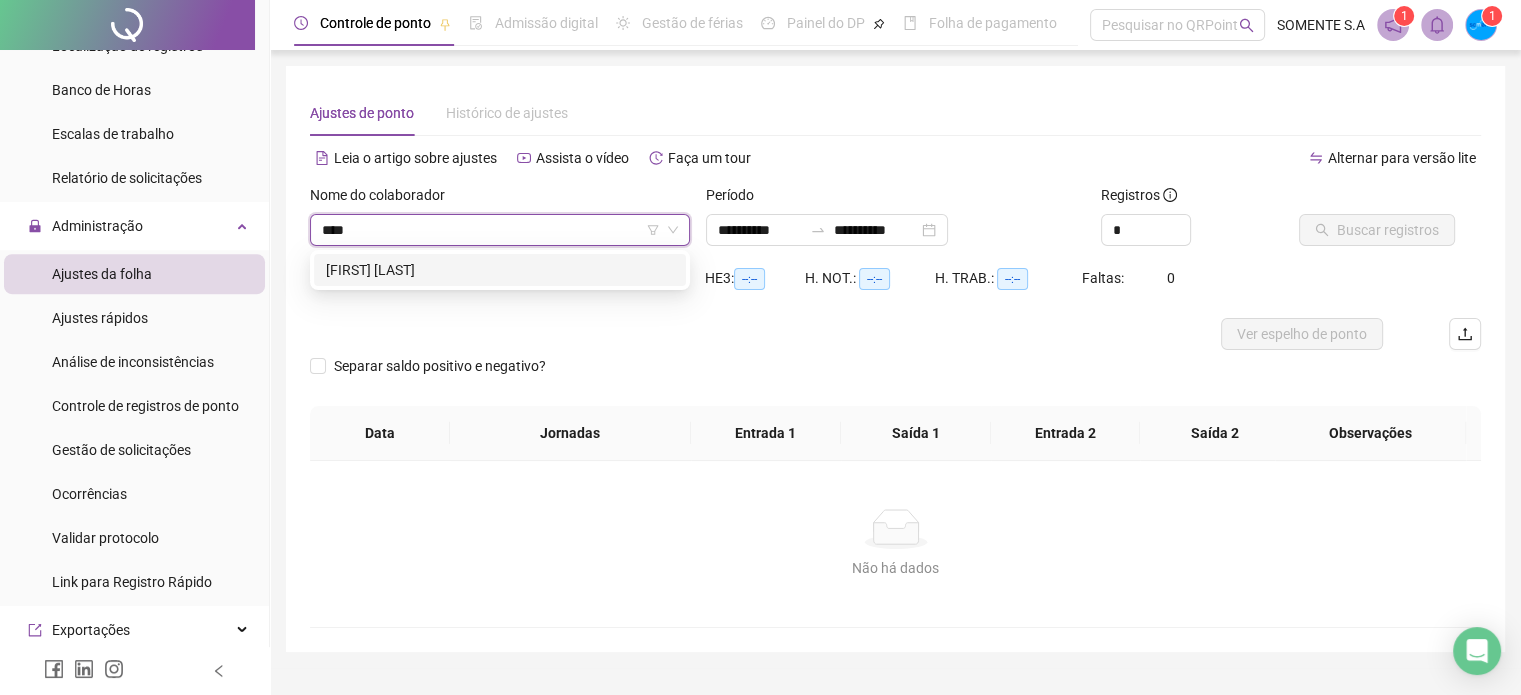 click on "[FIRST] [LAST] [LAST]" at bounding box center [500, 270] 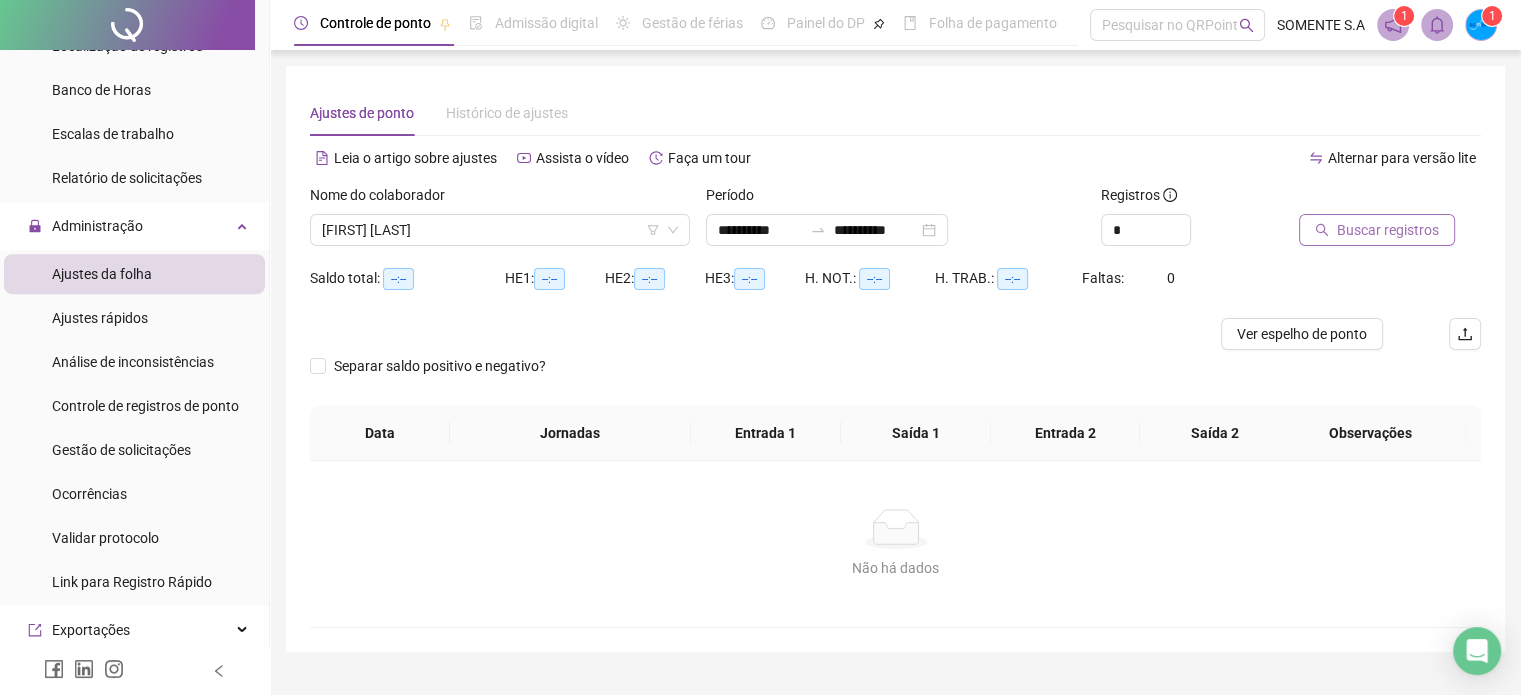 click on "Buscar registros" at bounding box center [1388, 230] 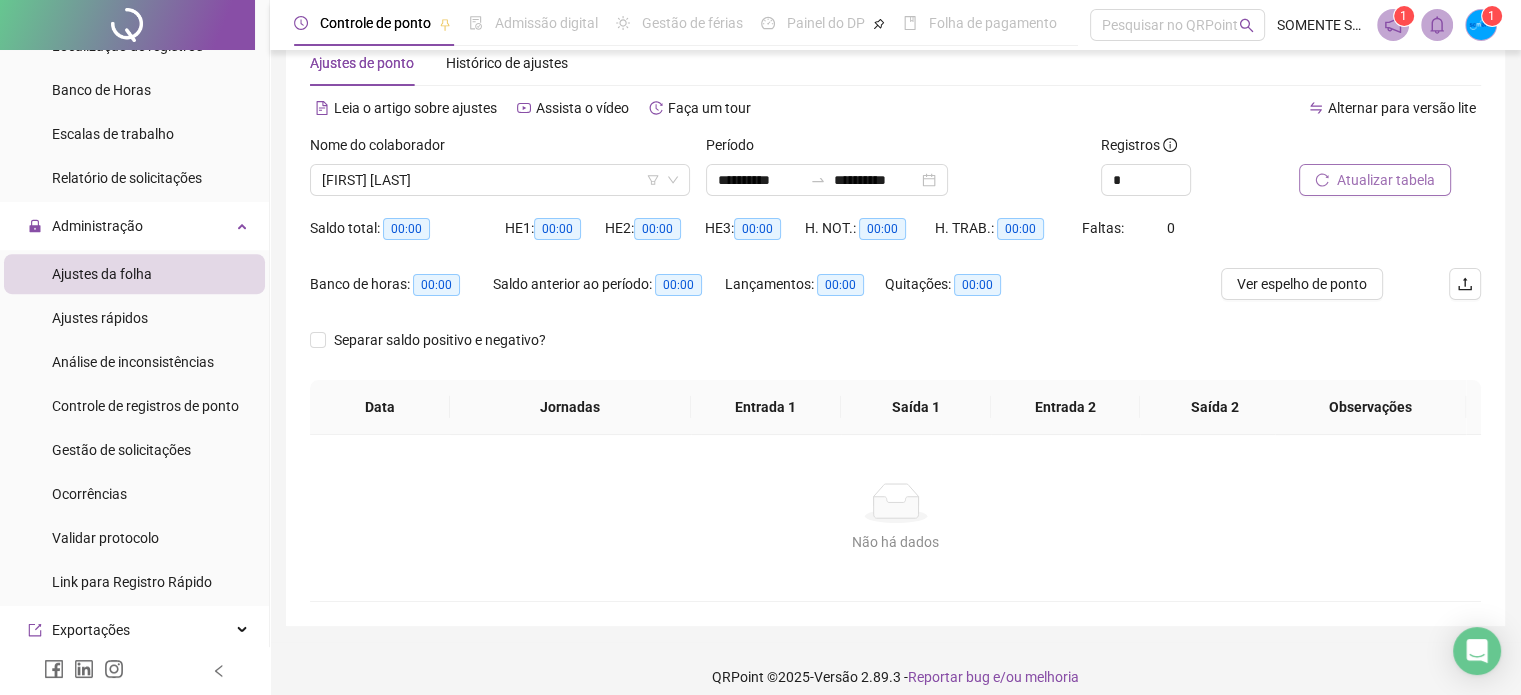 scroll, scrollTop: 0, scrollLeft: 0, axis: both 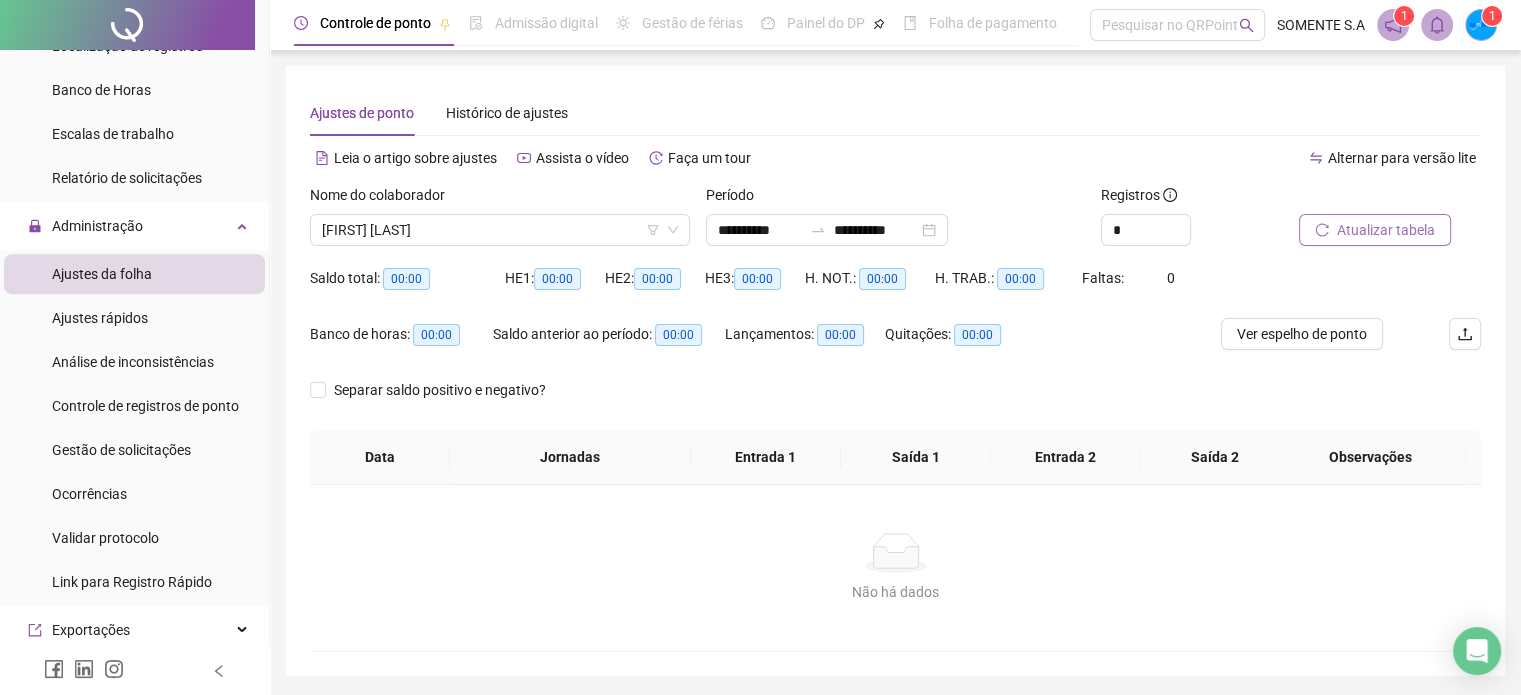 click on "Atualizar tabela" at bounding box center [1386, 230] 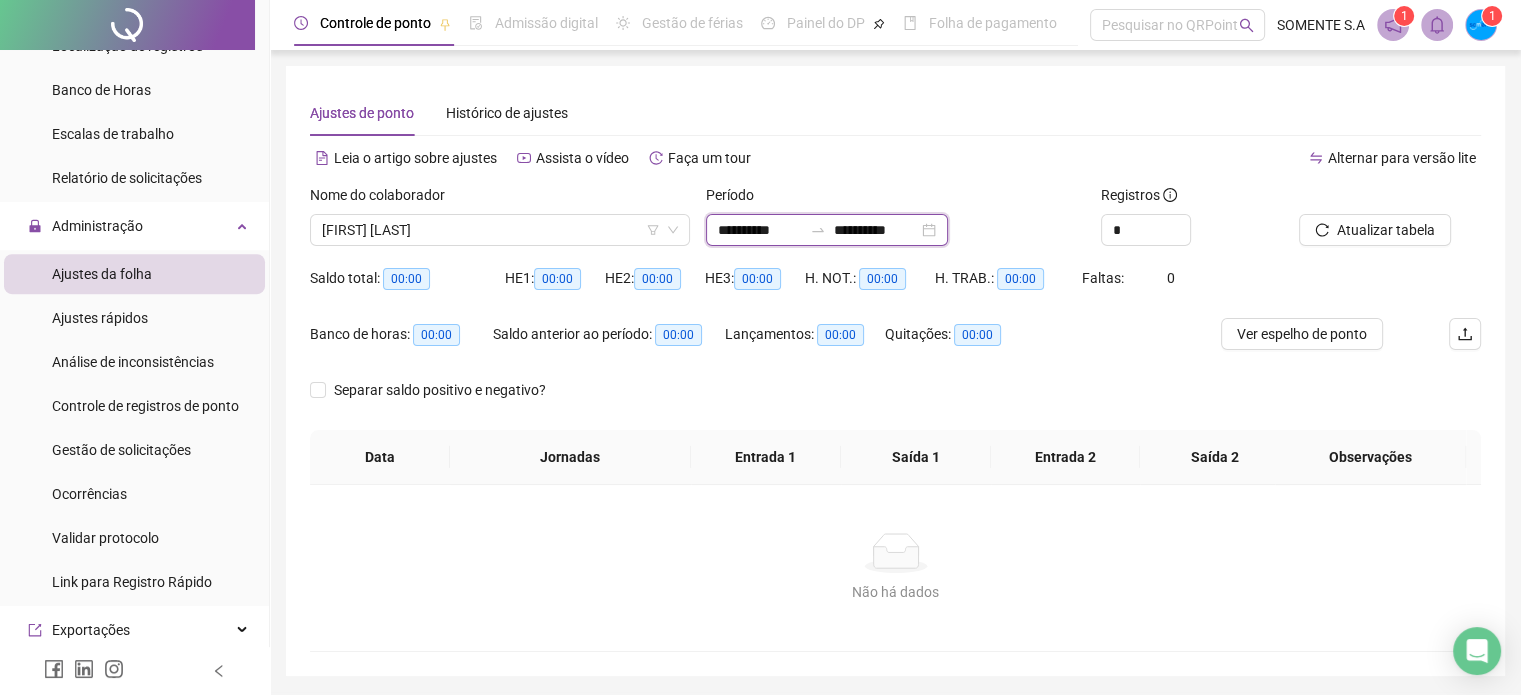 click on "**********" at bounding box center [760, 230] 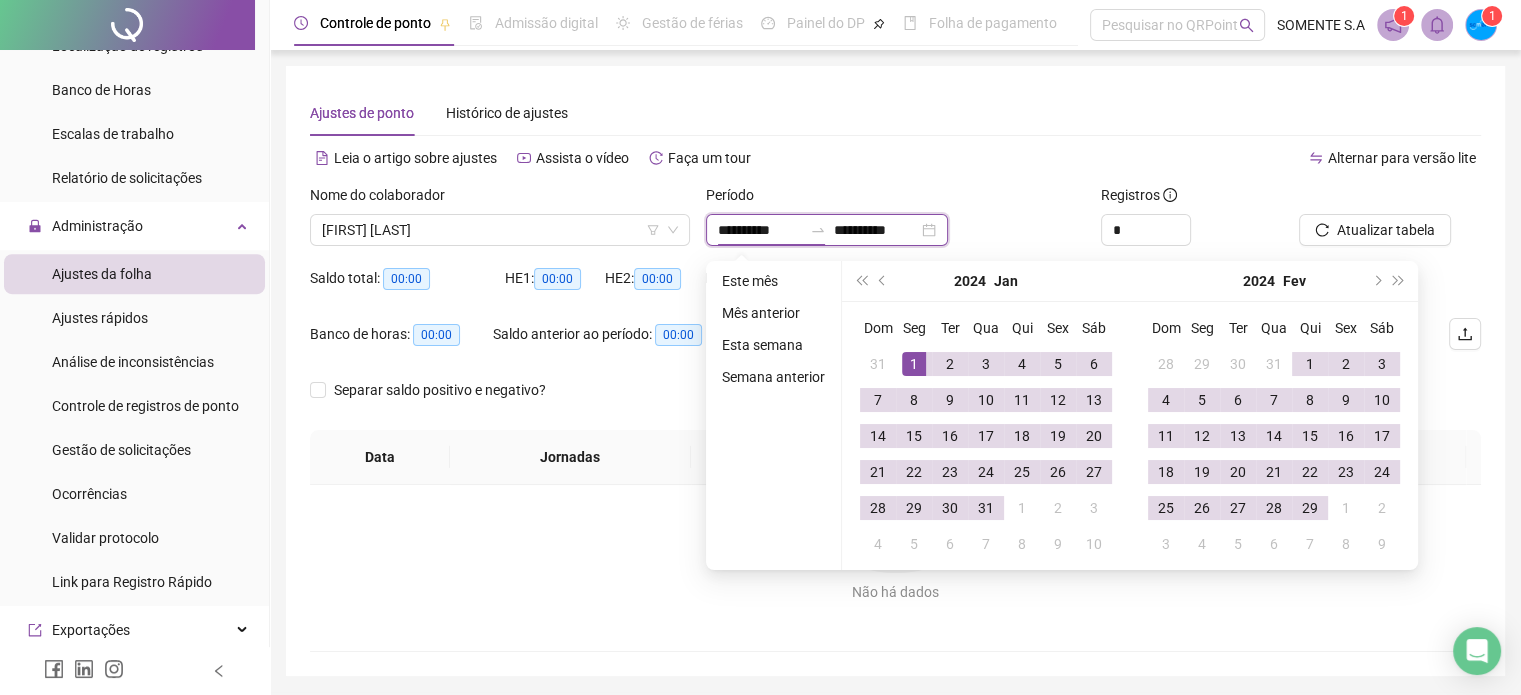 type on "**********" 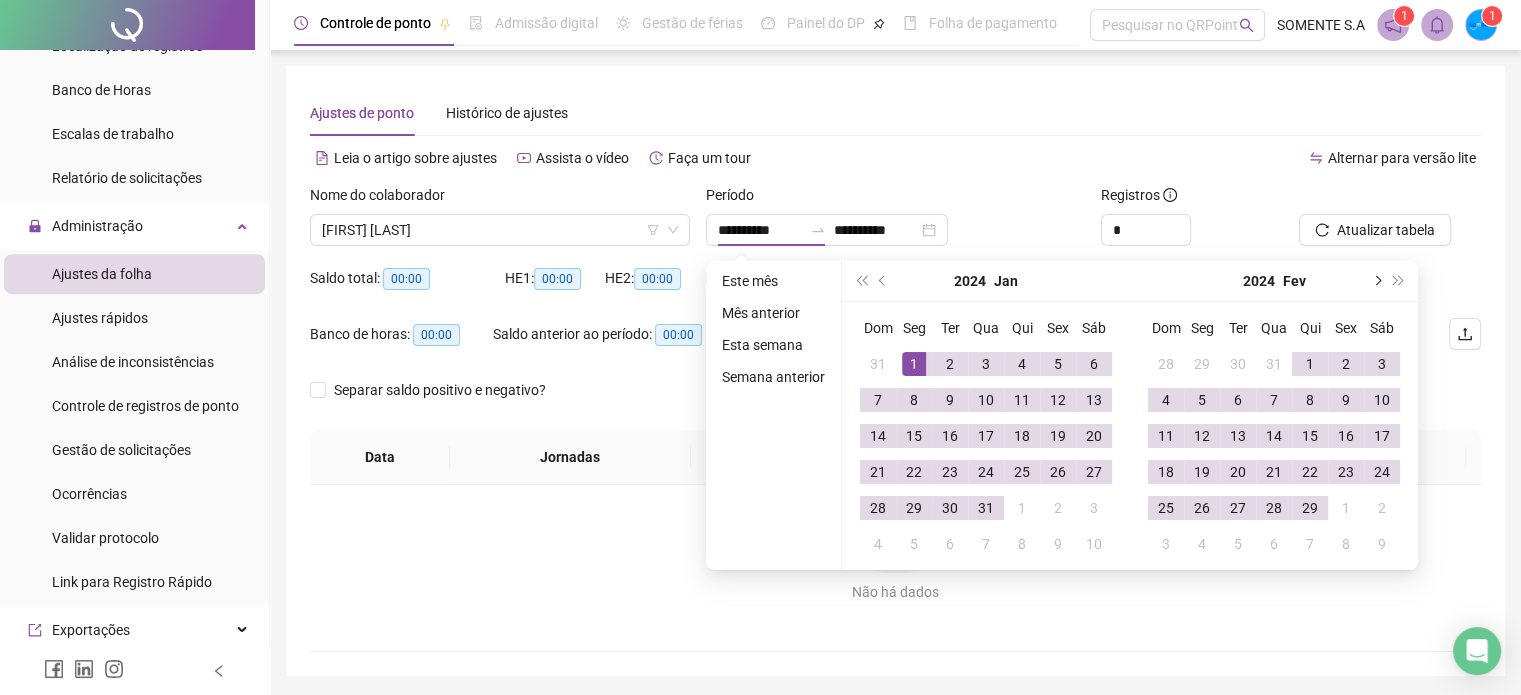 click at bounding box center [1376, 281] 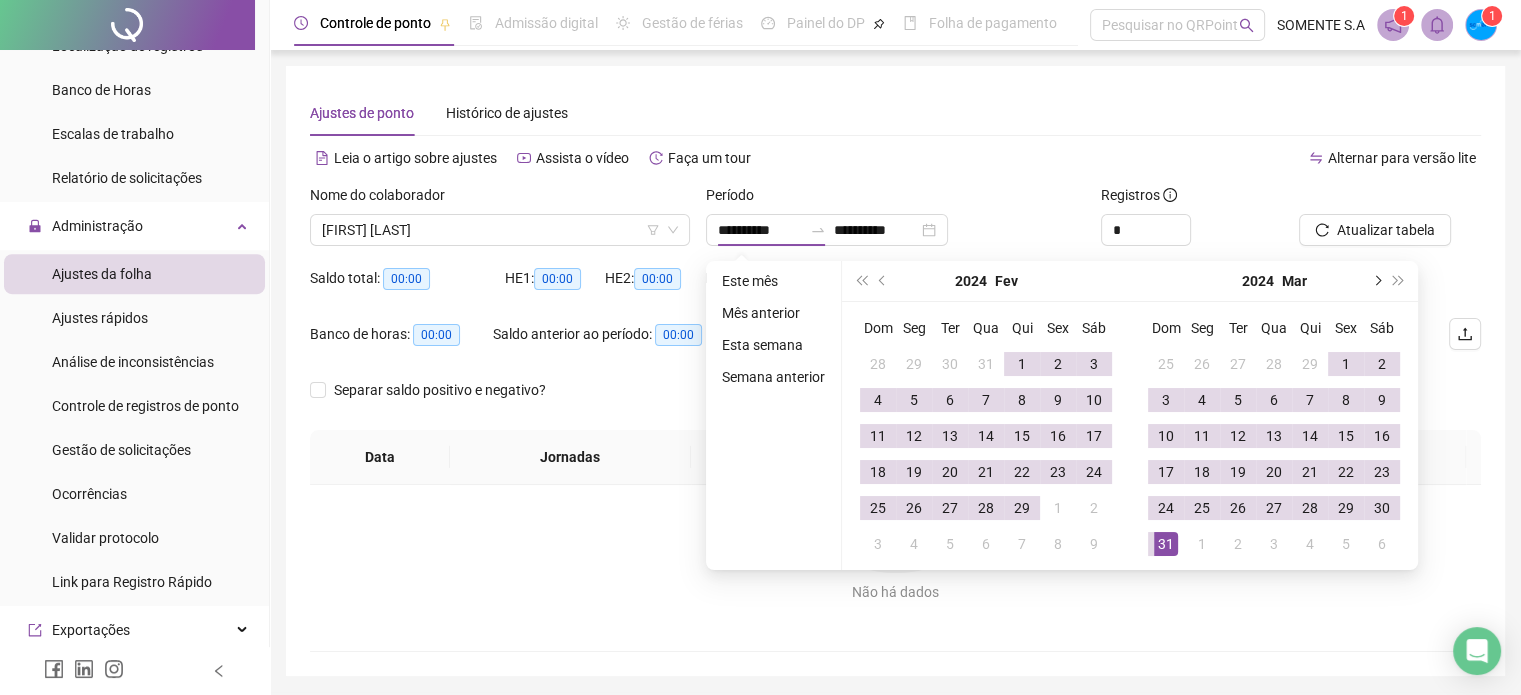 click at bounding box center (1376, 281) 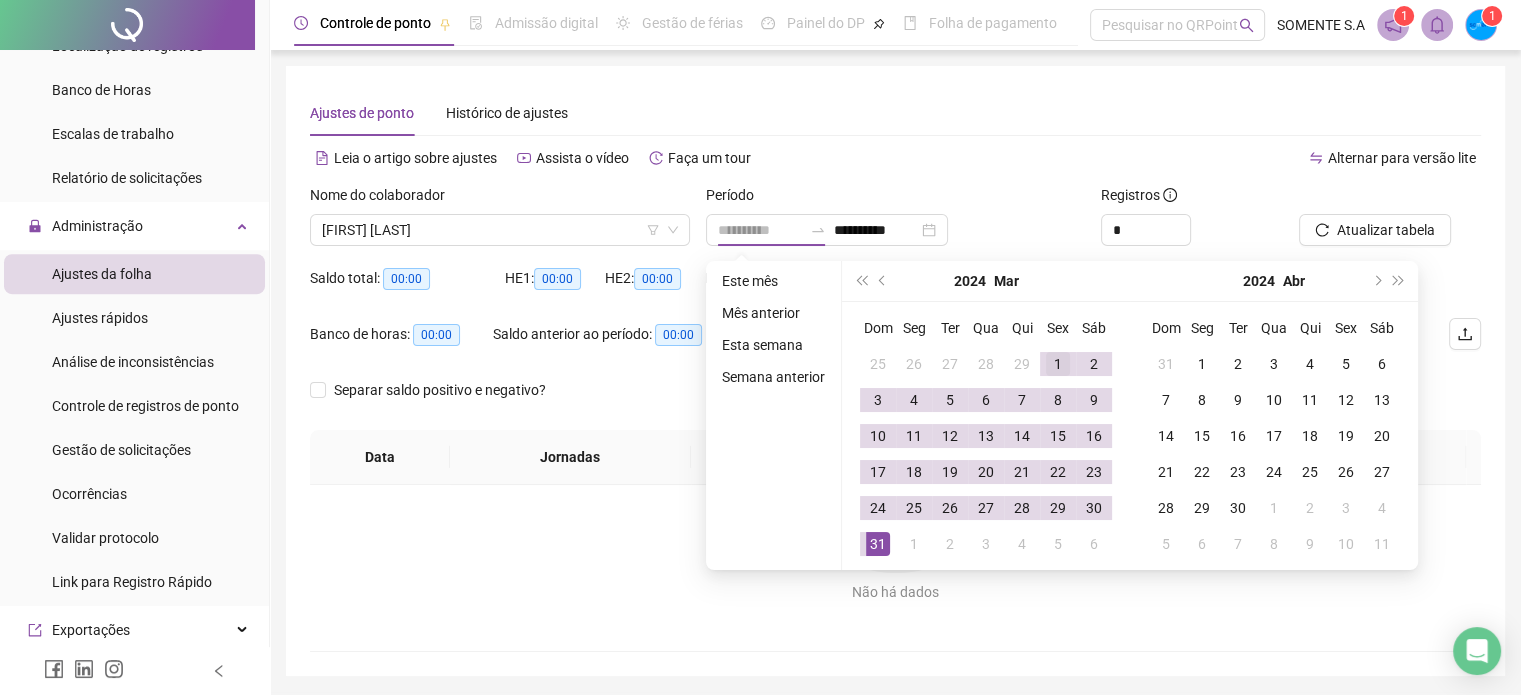 type on "**********" 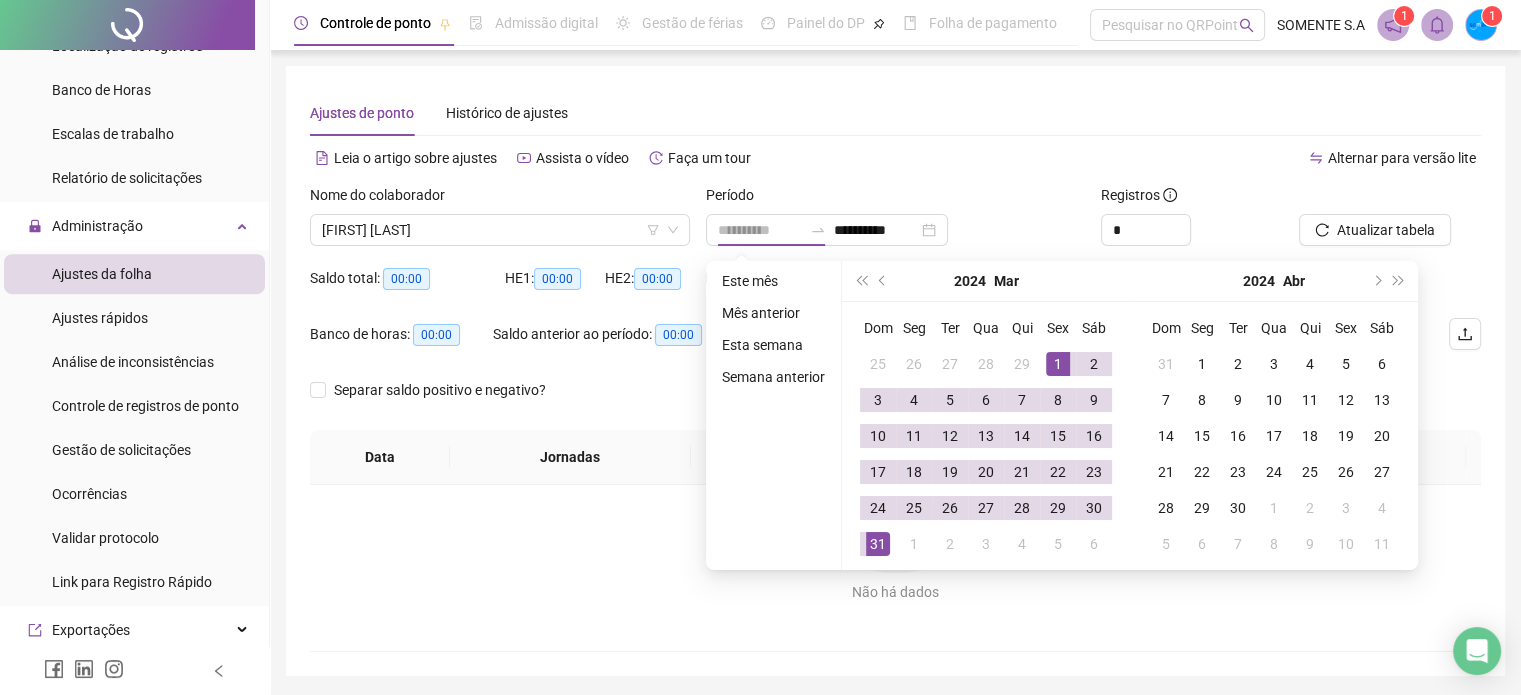 click on "1" at bounding box center [1058, 364] 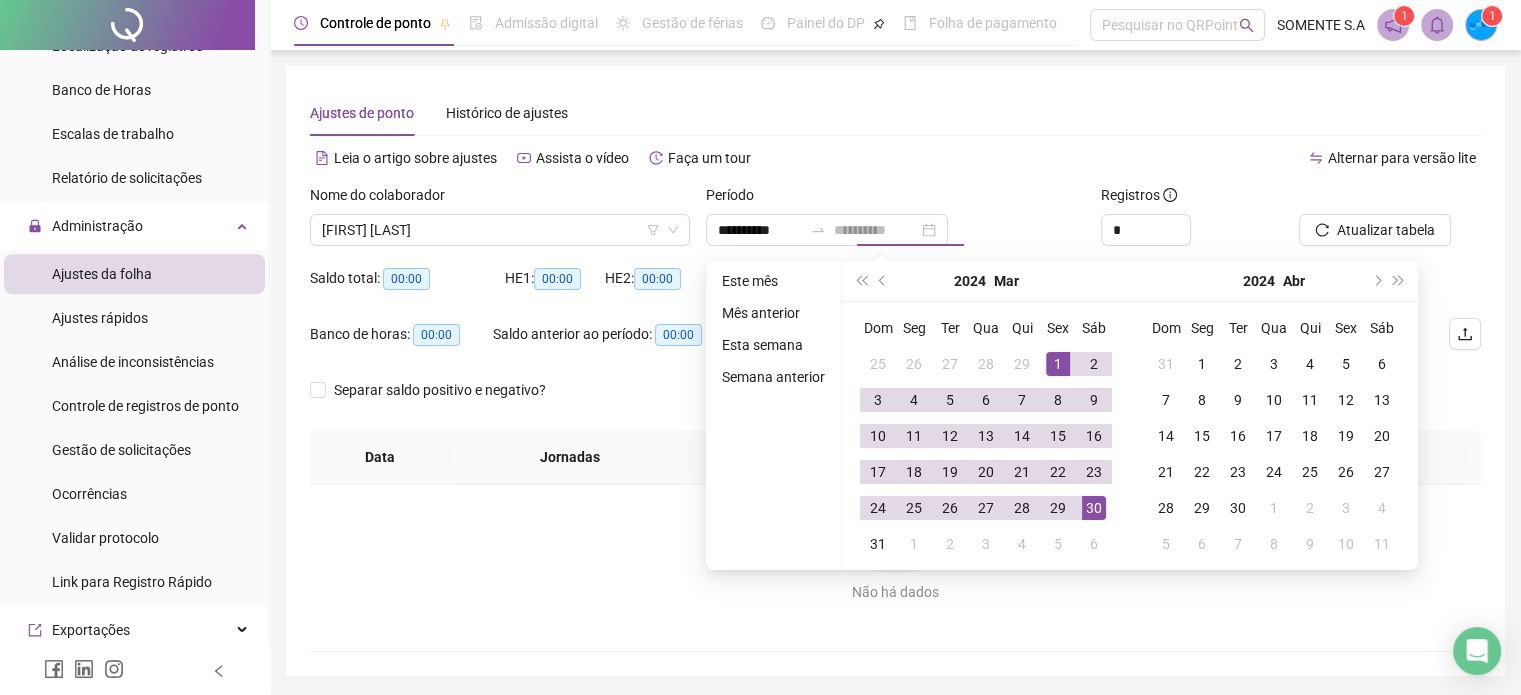 click on "30" at bounding box center (1094, 508) 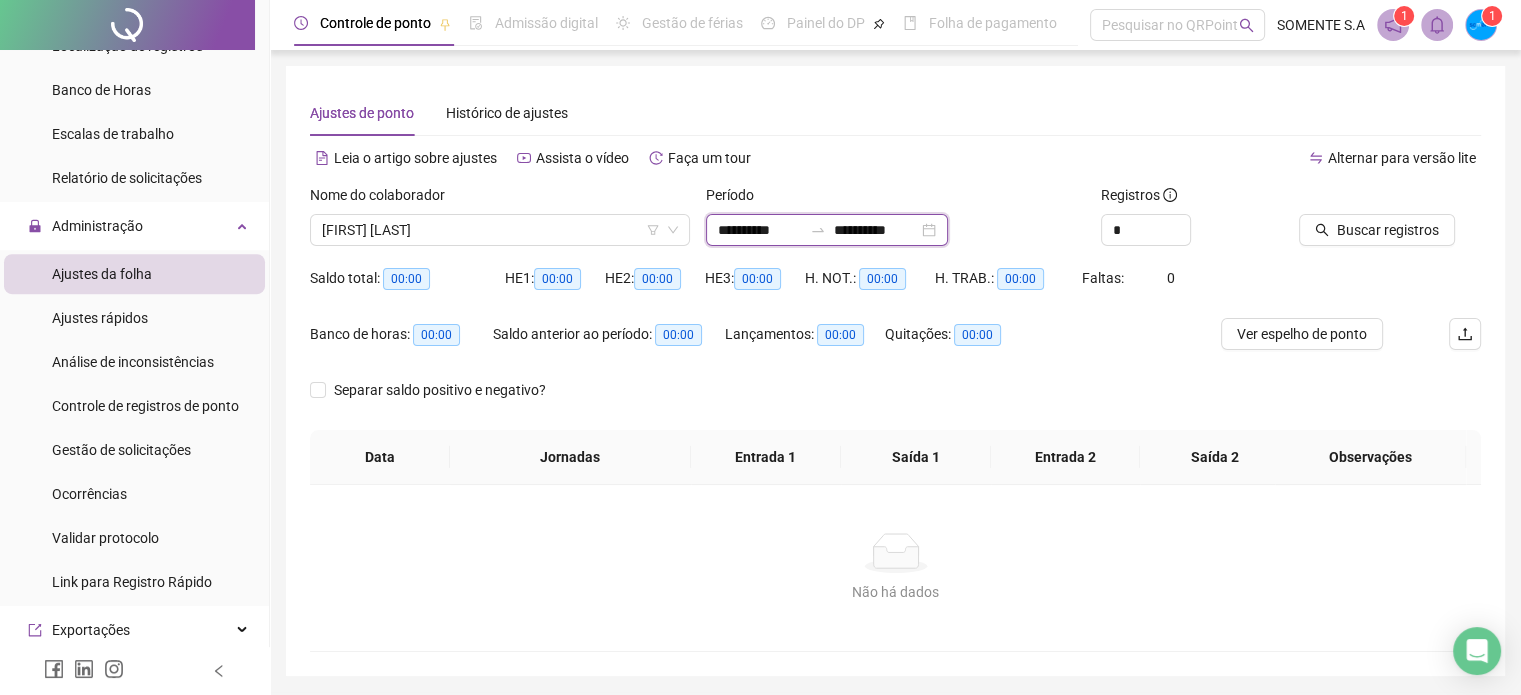 click on "**********" at bounding box center (876, 230) 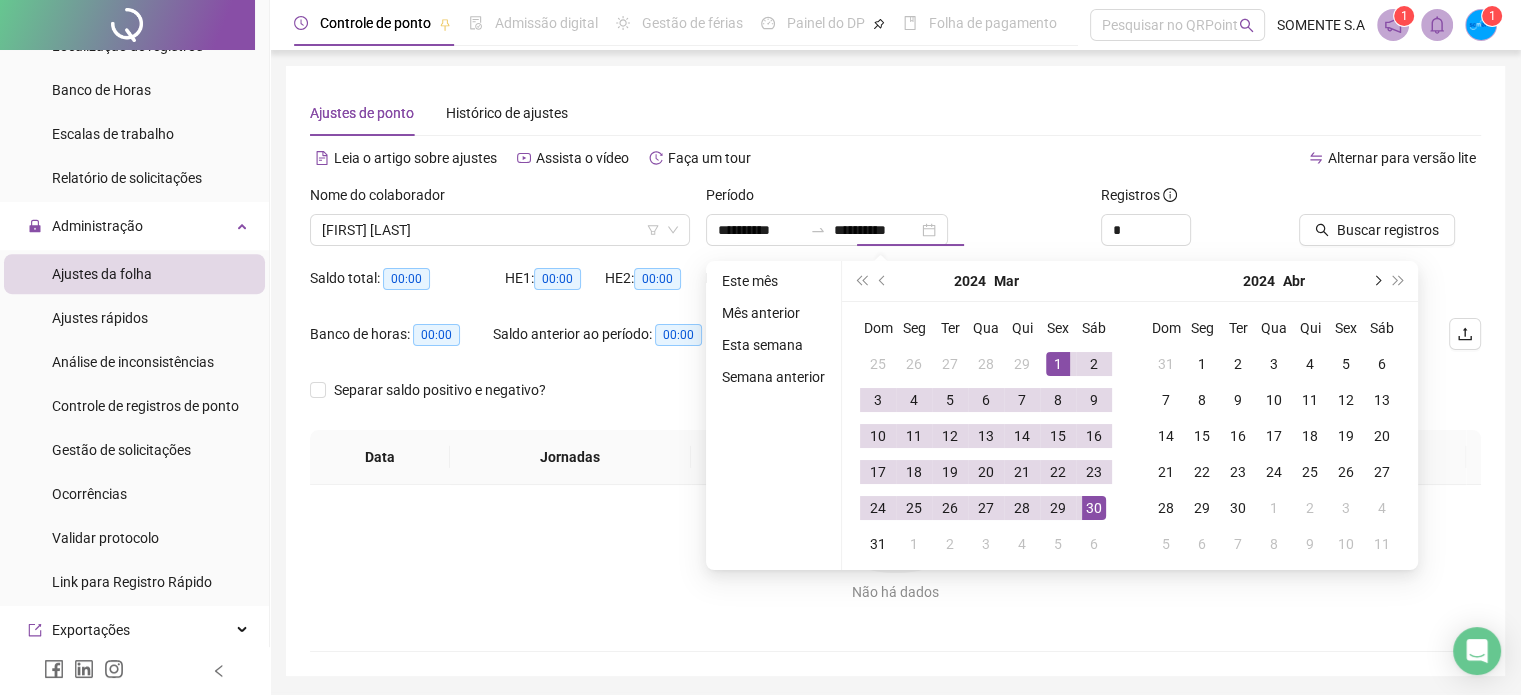 click at bounding box center (1376, 281) 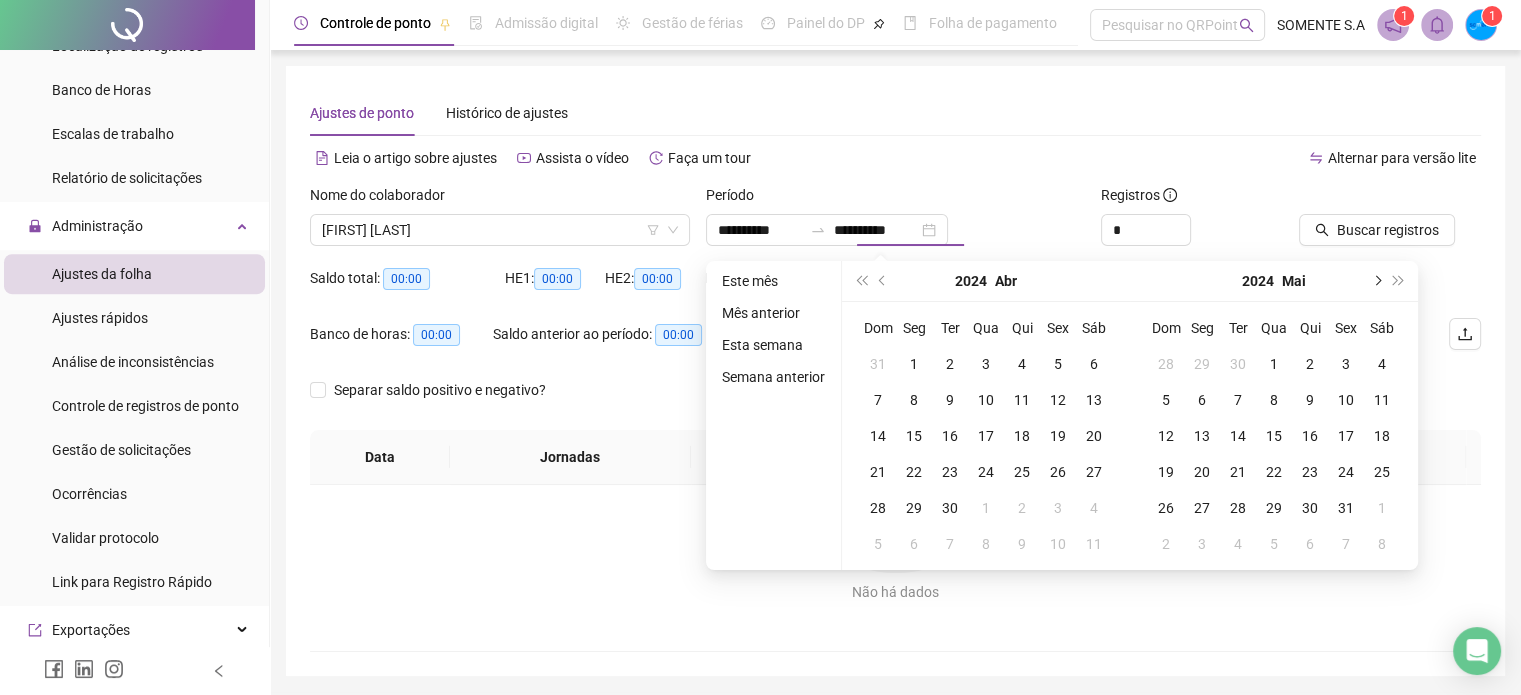 click at bounding box center [1376, 281] 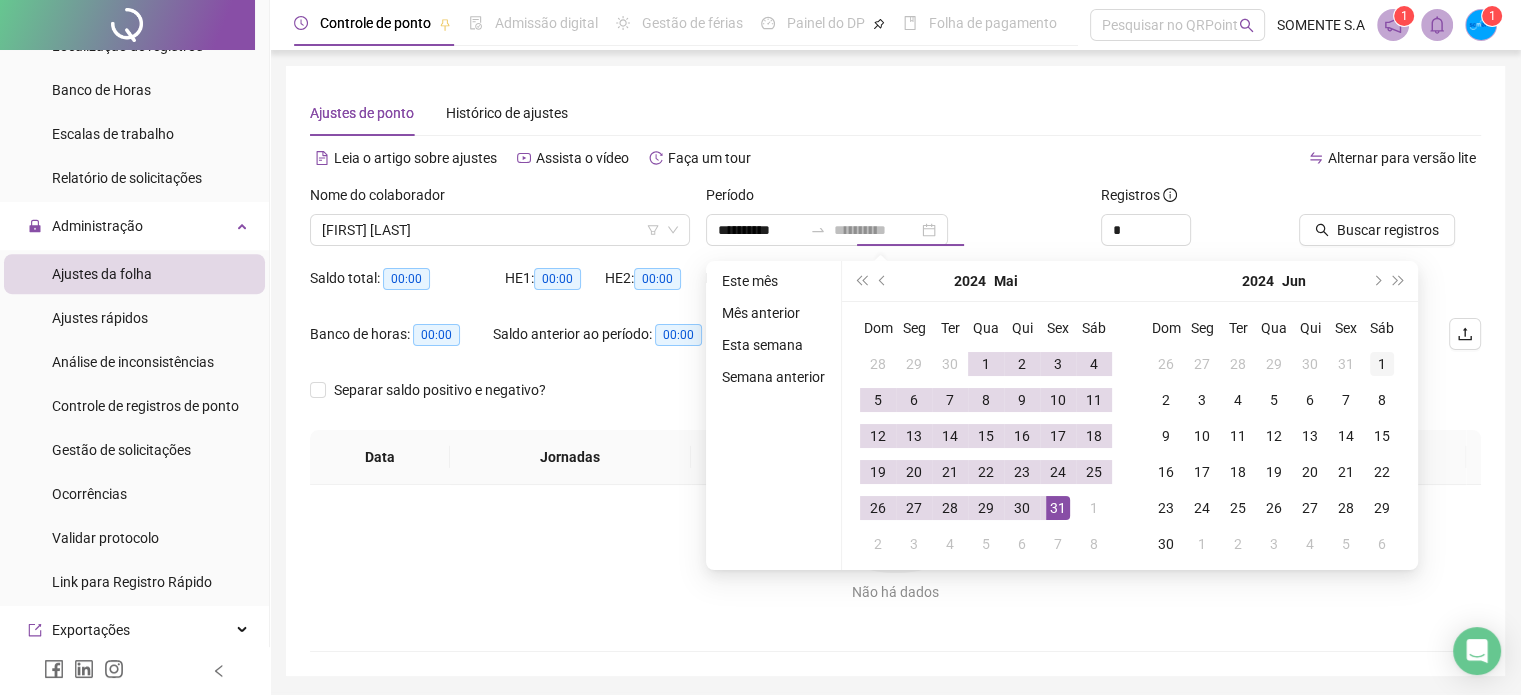 type on "**********" 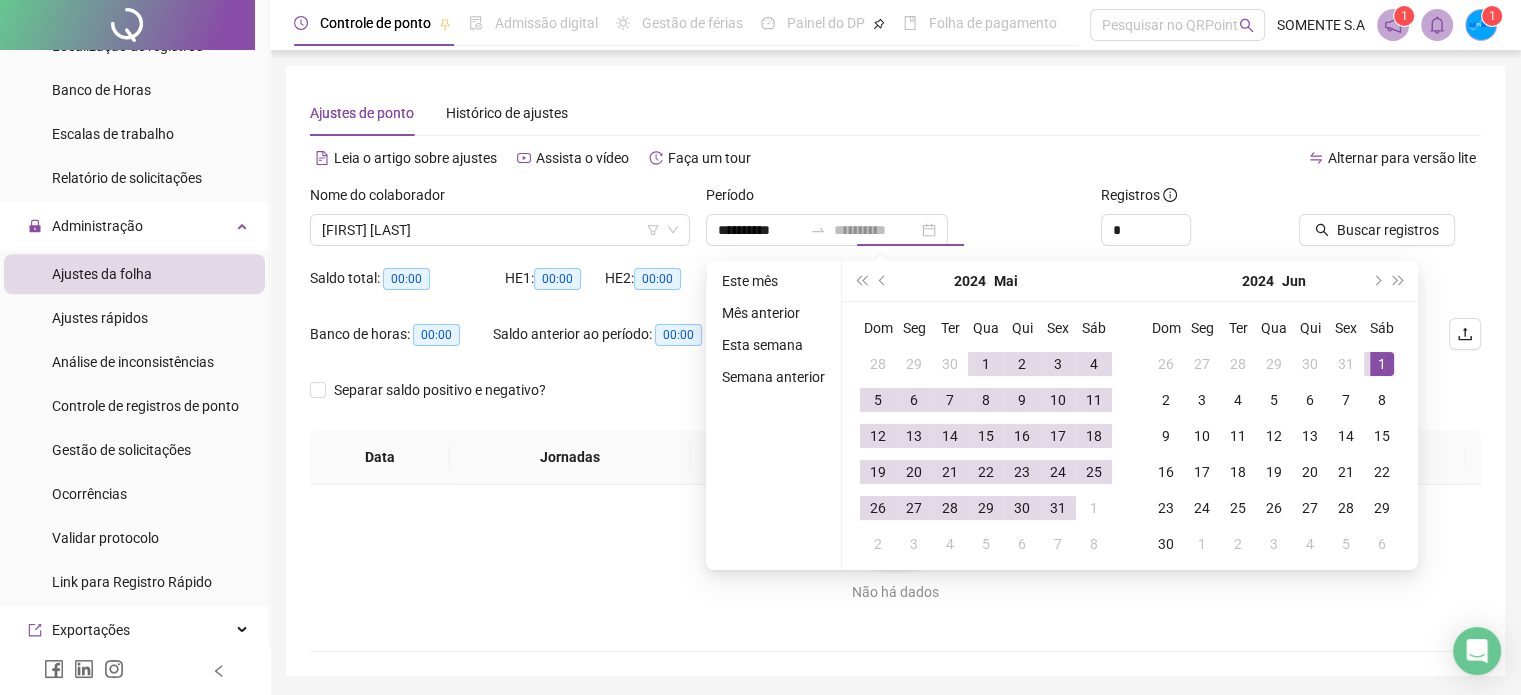click on "1" at bounding box center [1382, 364] 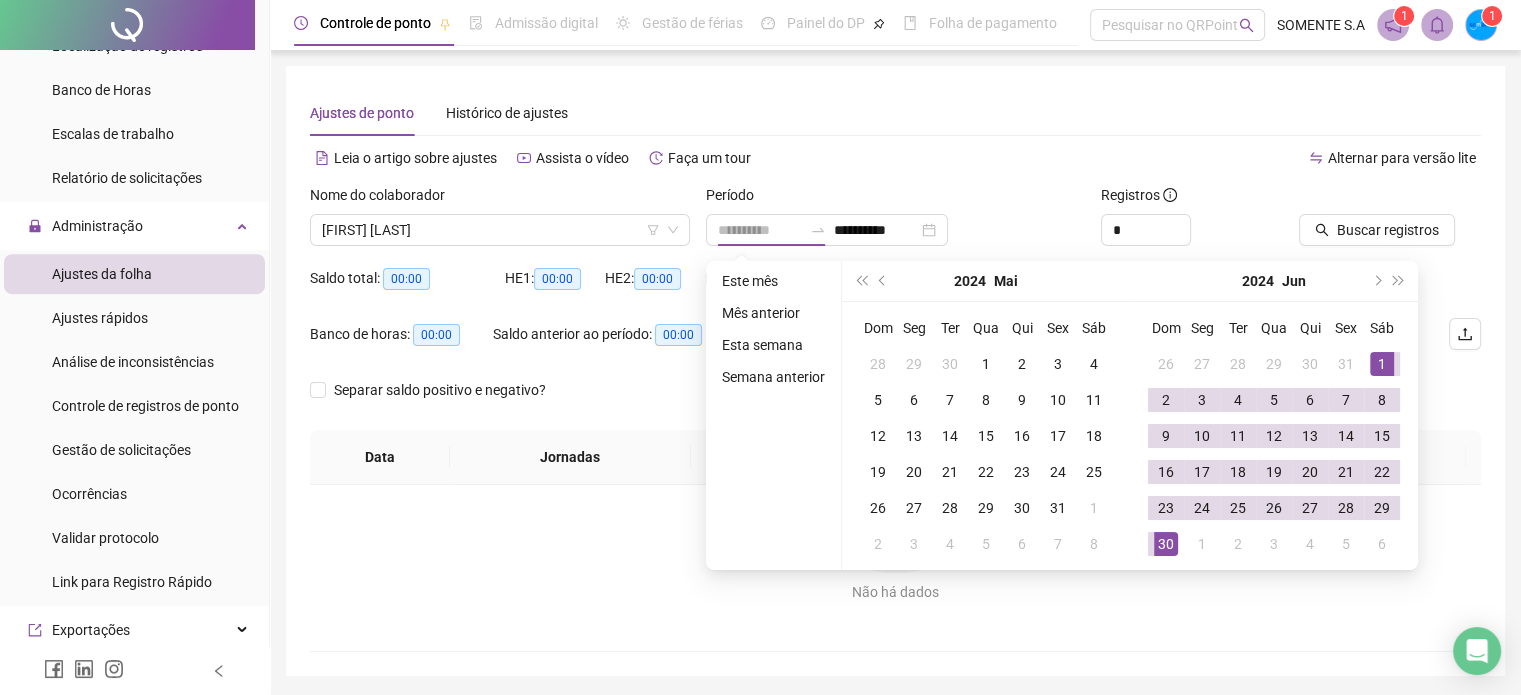 click on "30" at bounding box center [1166, 544] 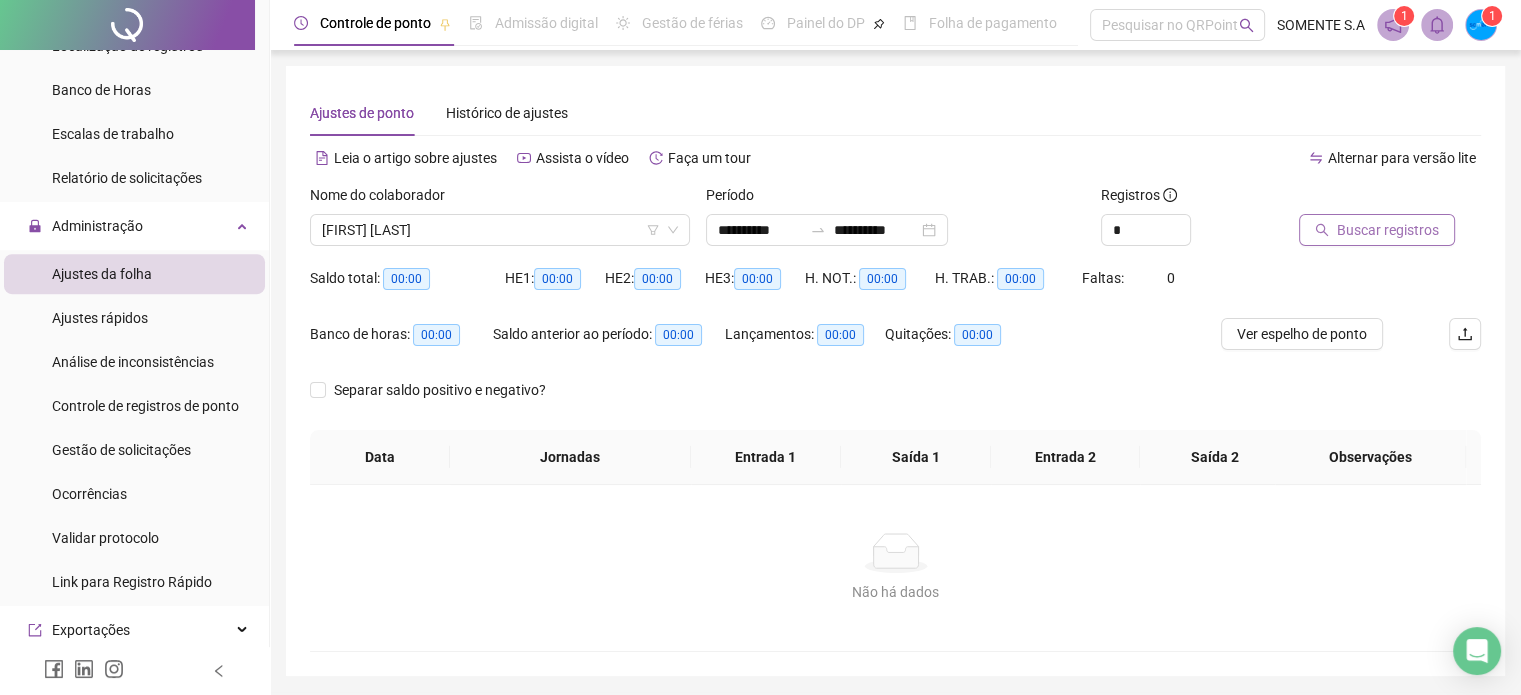 click on "Buscar registros" at bounding box center [1388, 230] 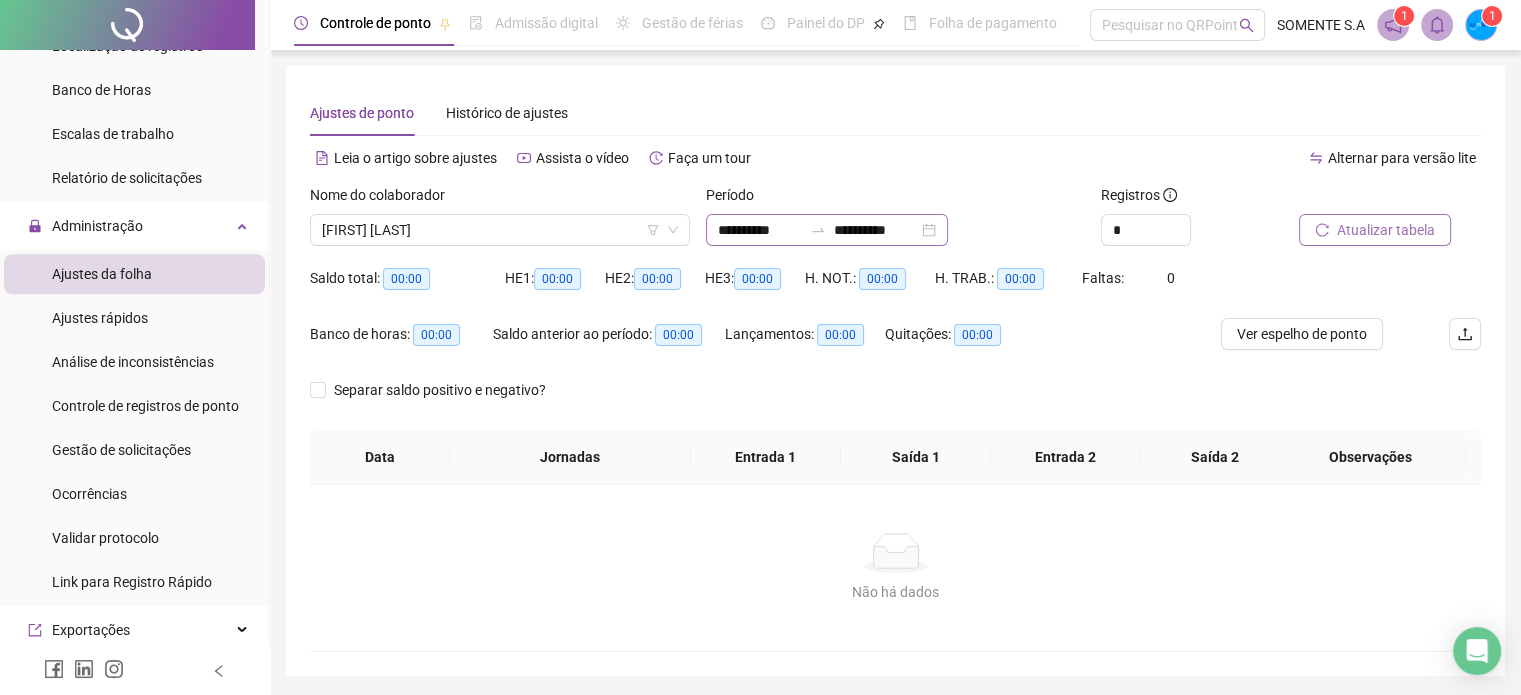 click on "**********" at bounding box center (827, 230) 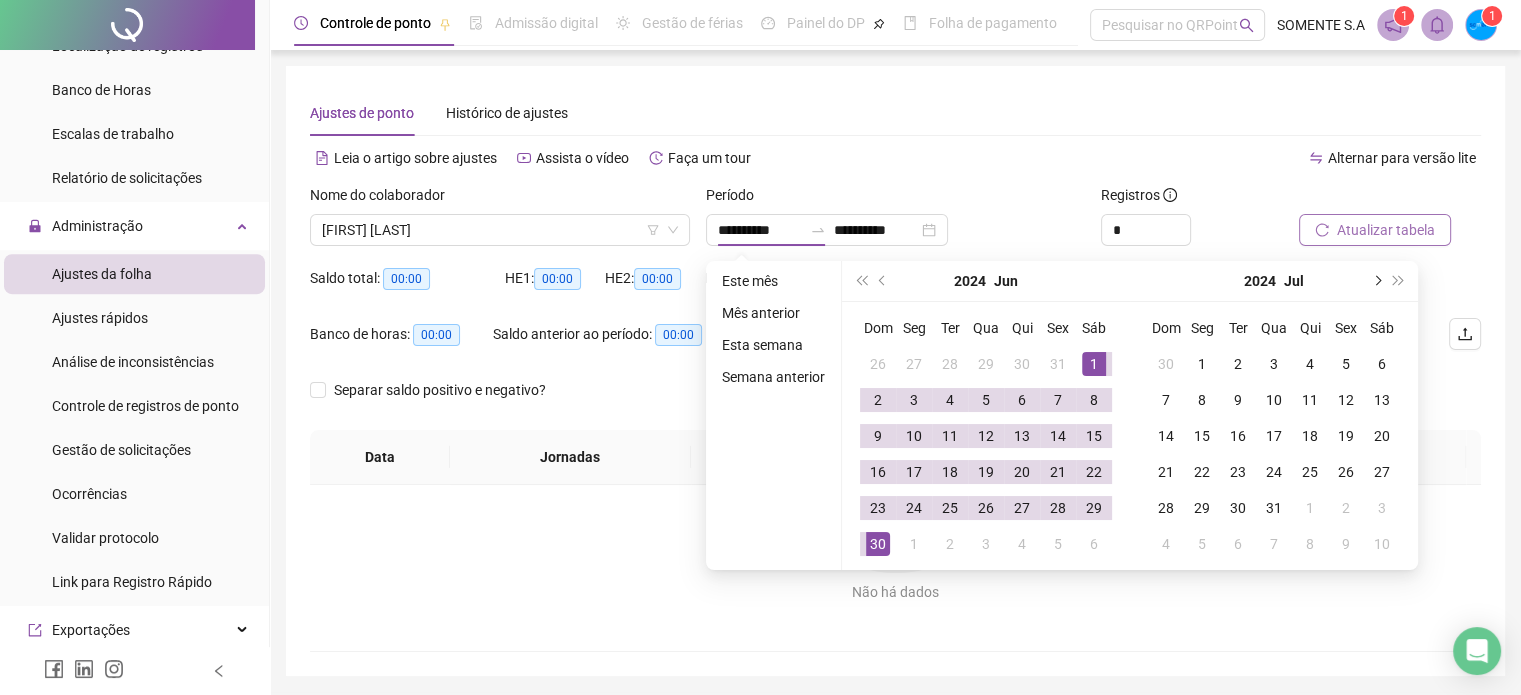 click at bounding box center (1376, 281) 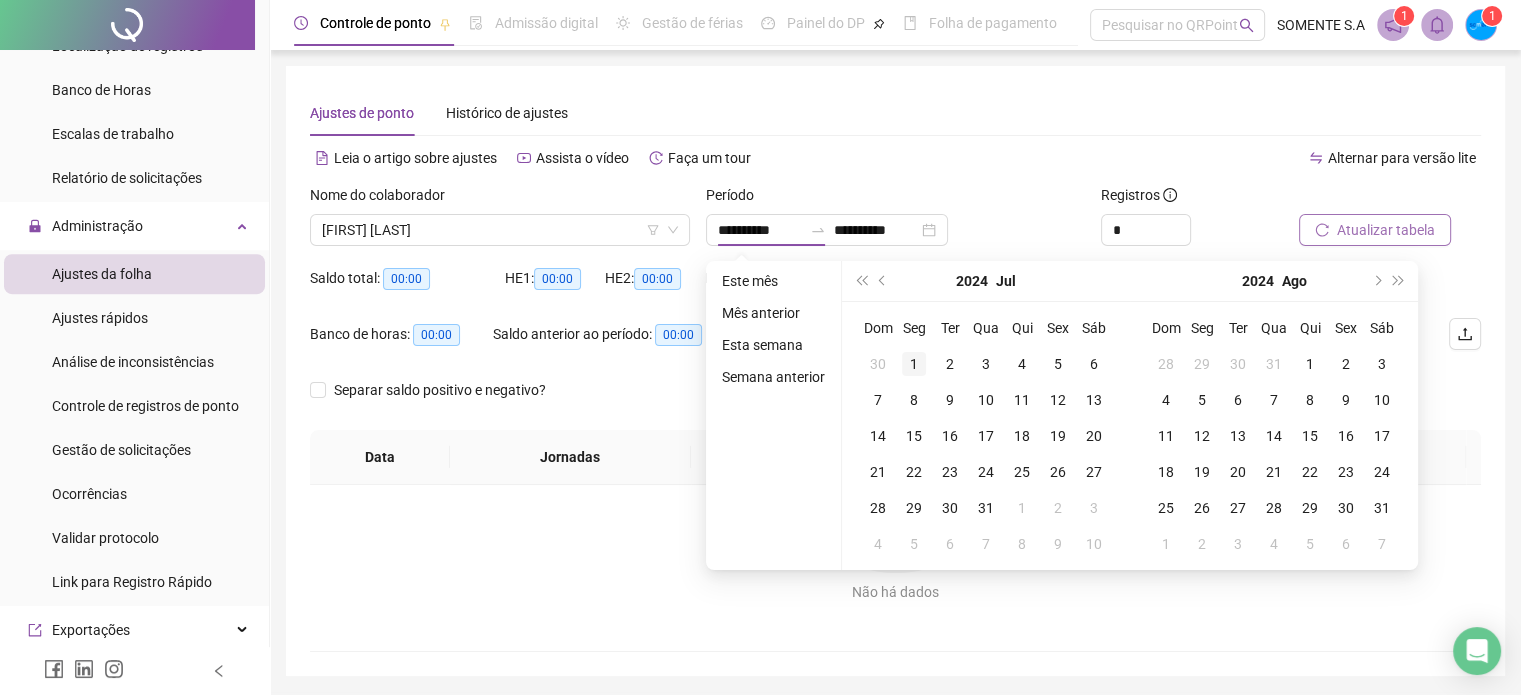 type on "**********" 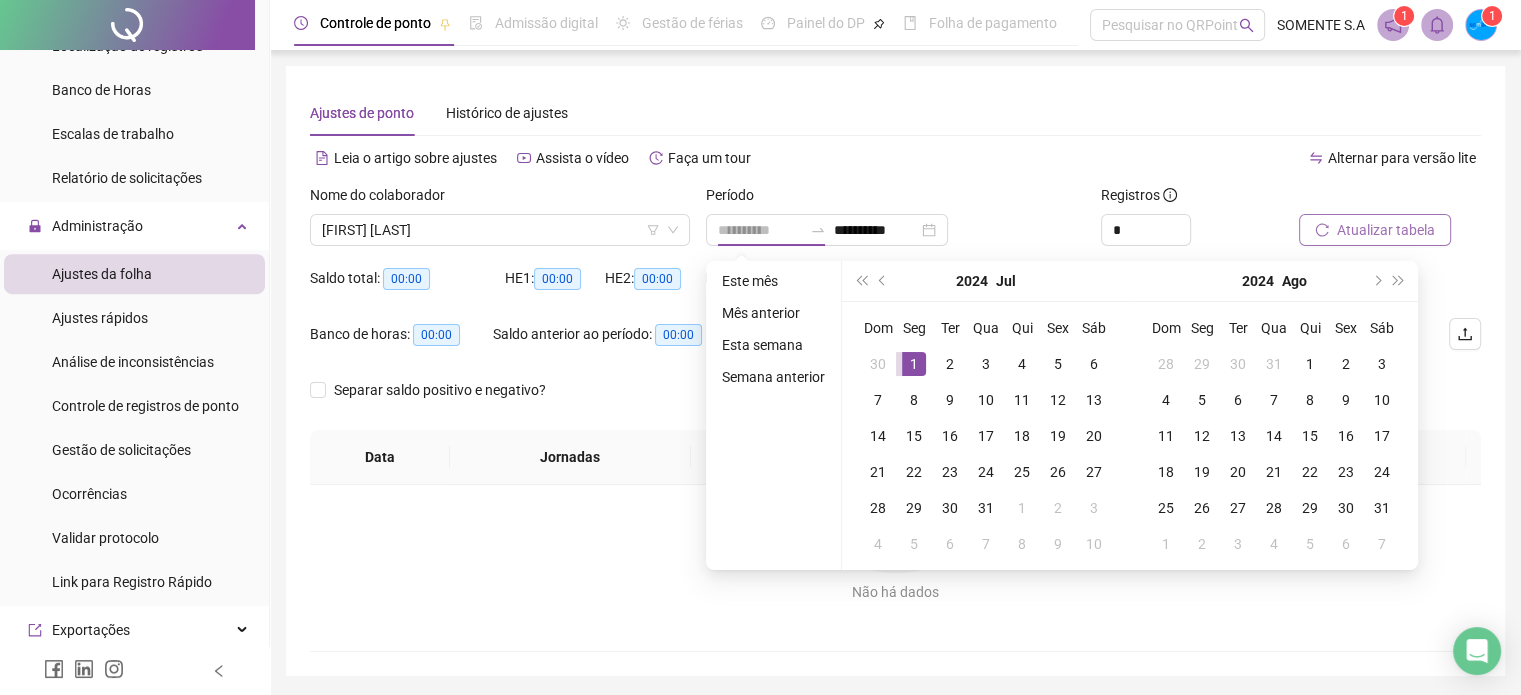 click on "1" at bounding box center (914, 364) 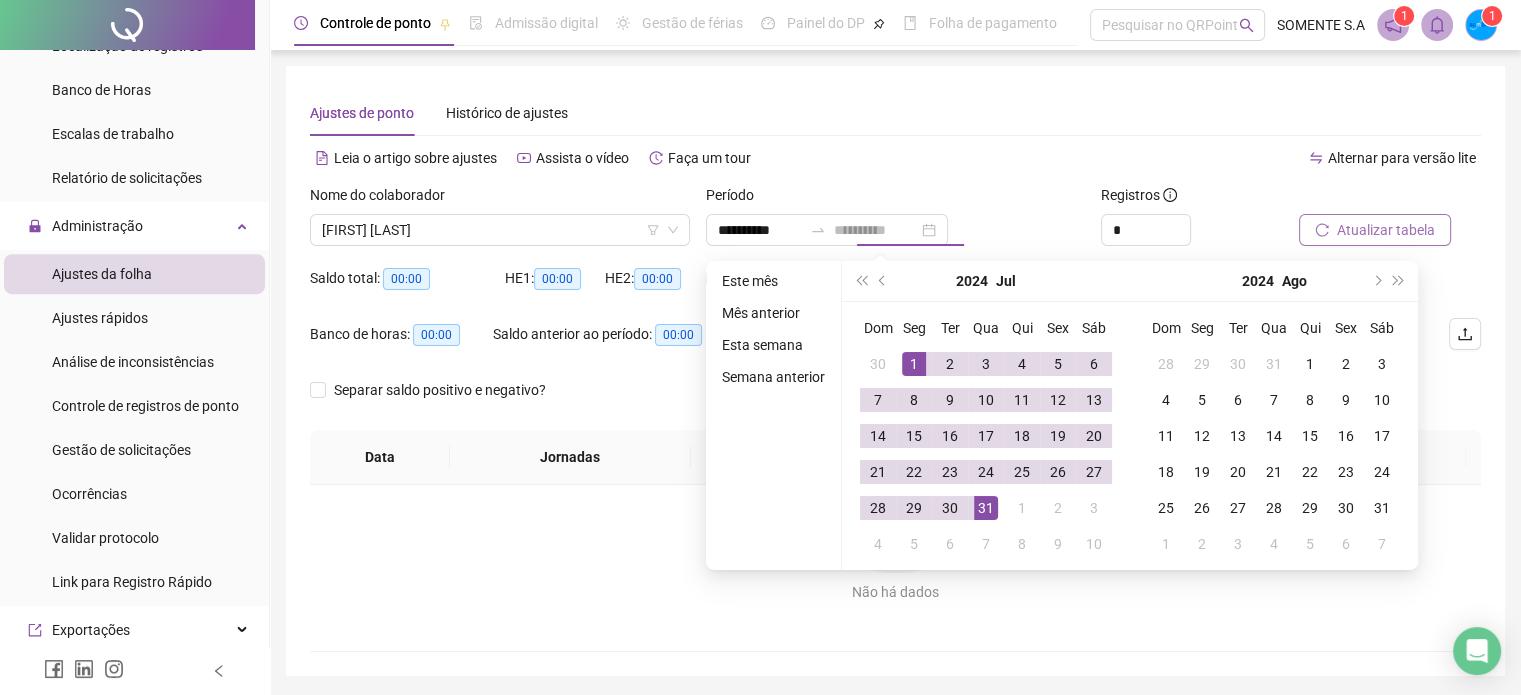 click on "31" at bounding box center (986, 508) 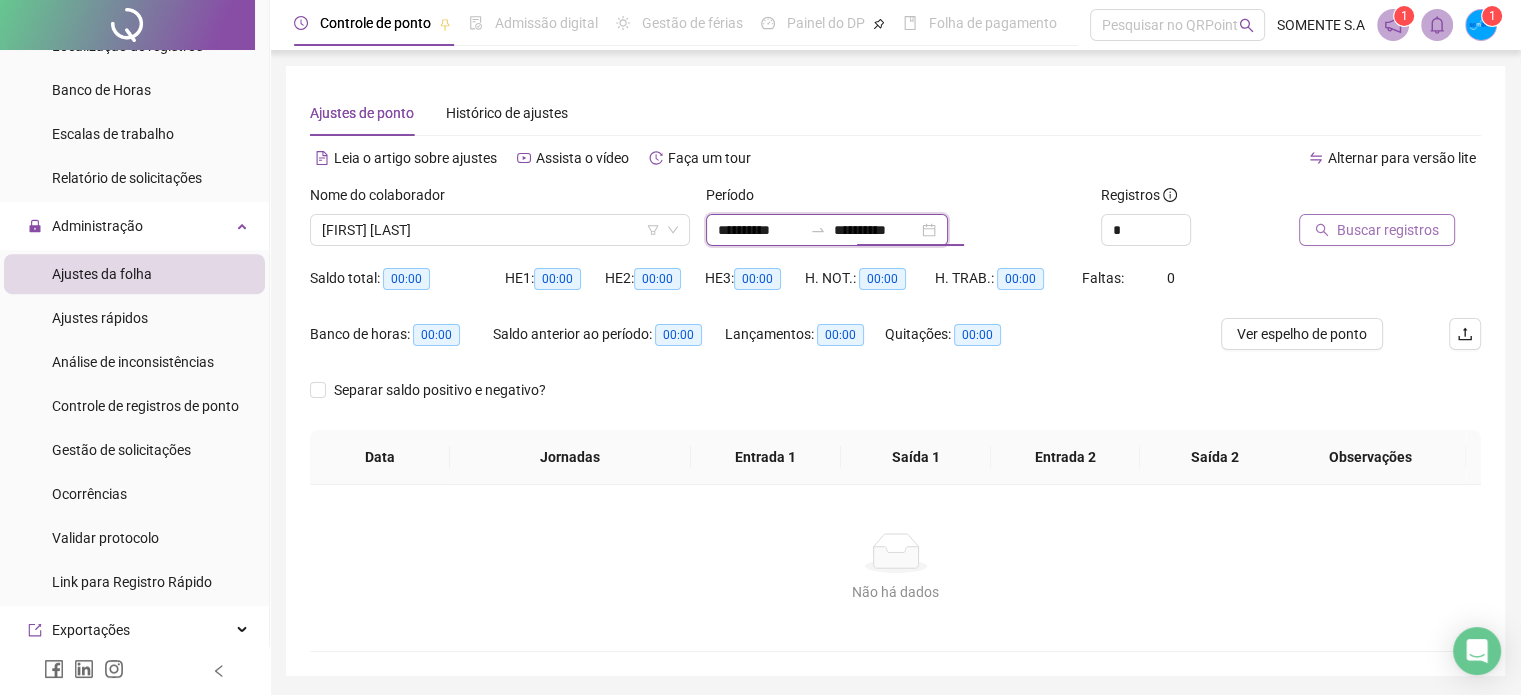 click on "**********" at bounding box center [876, 230] 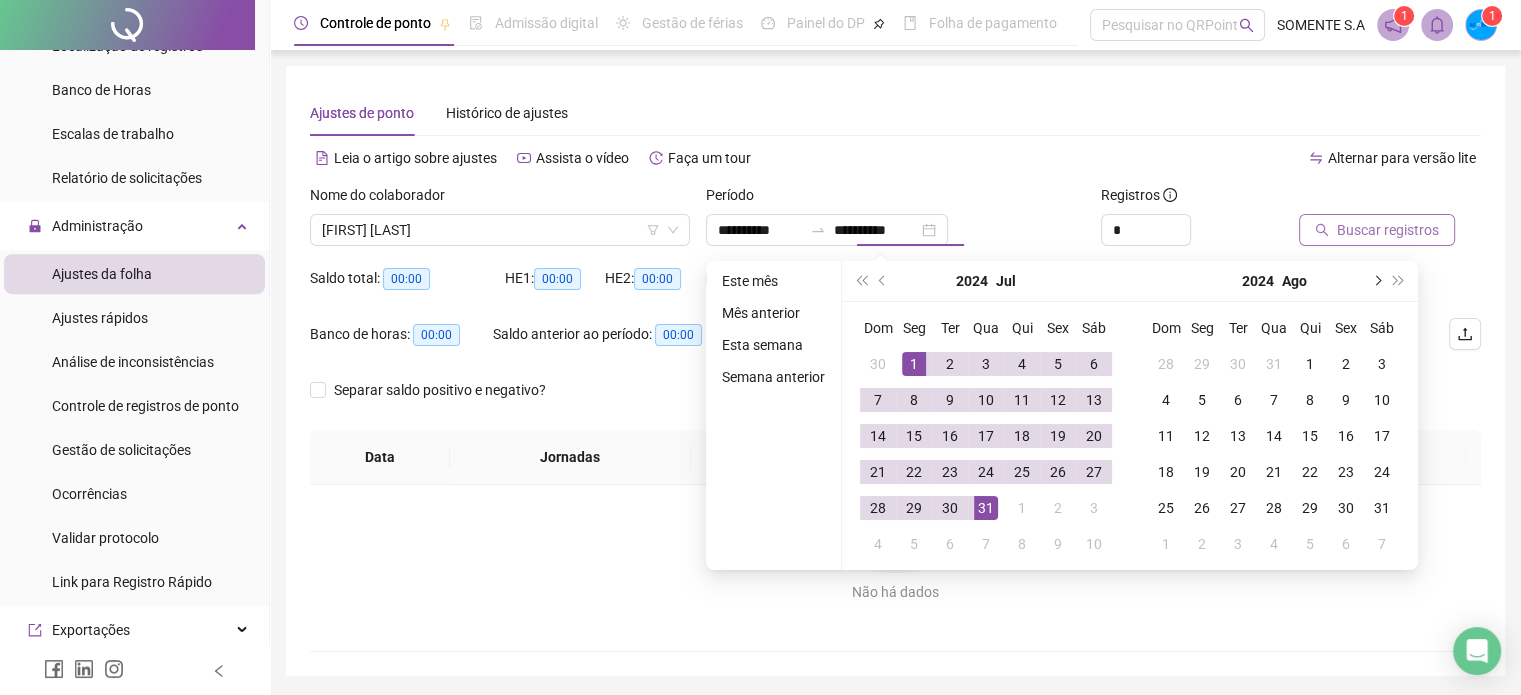 click at bounding box center (1376, 281) 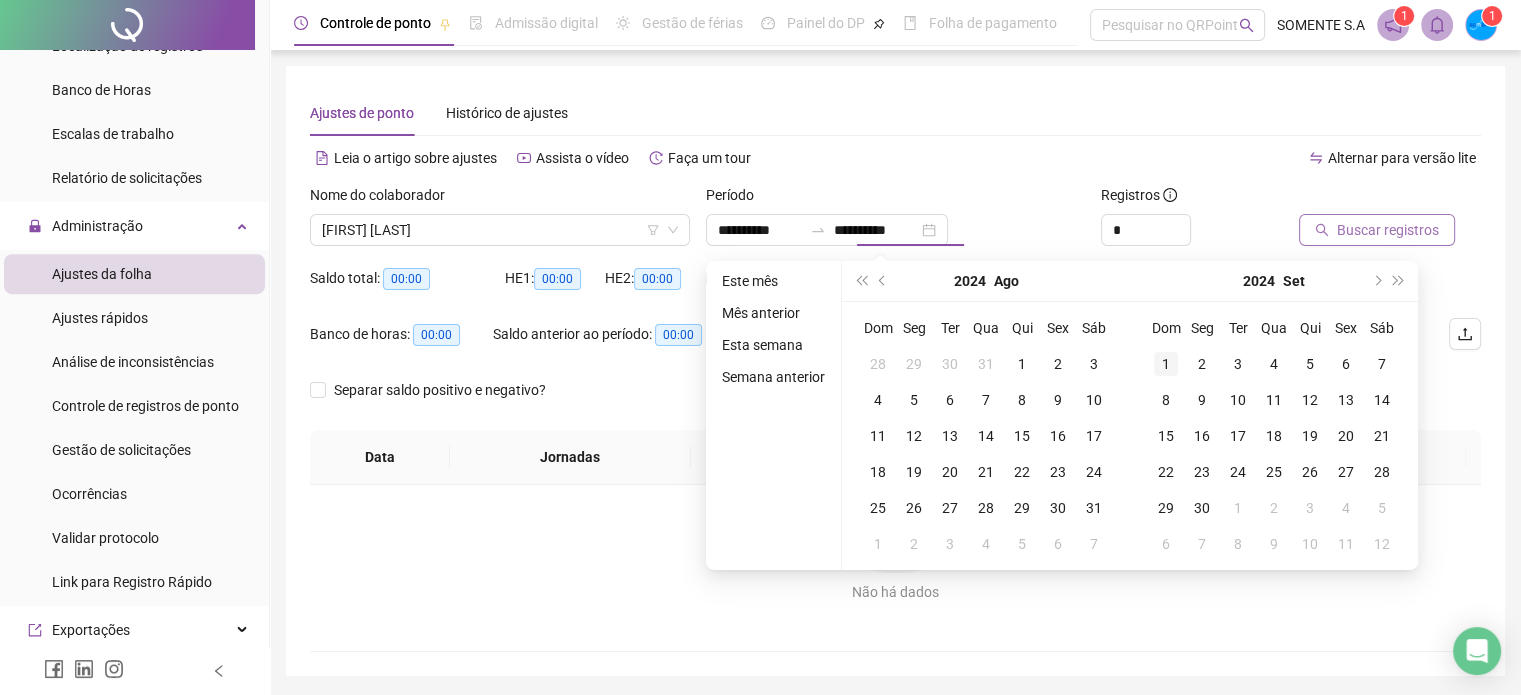 type on "**********" 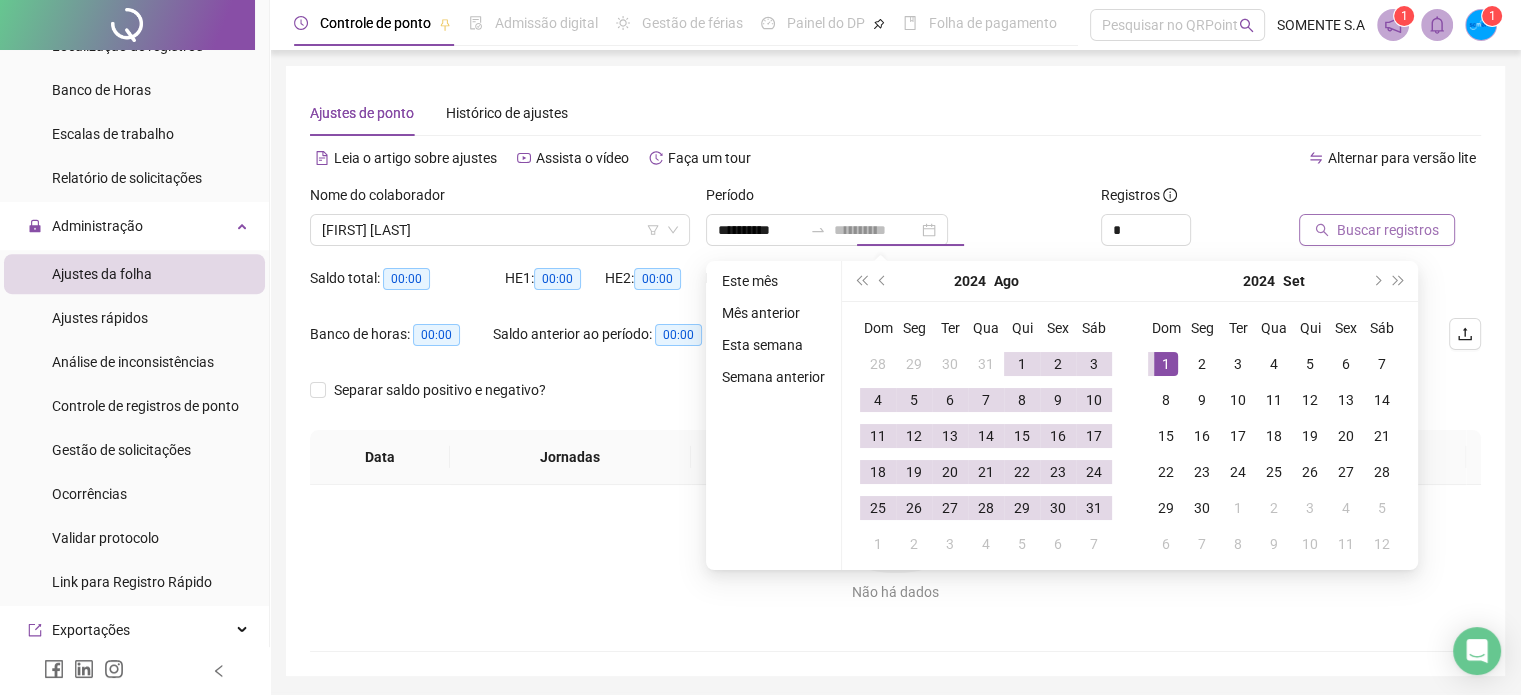 click on "1" at bounding box center [1166, 364] 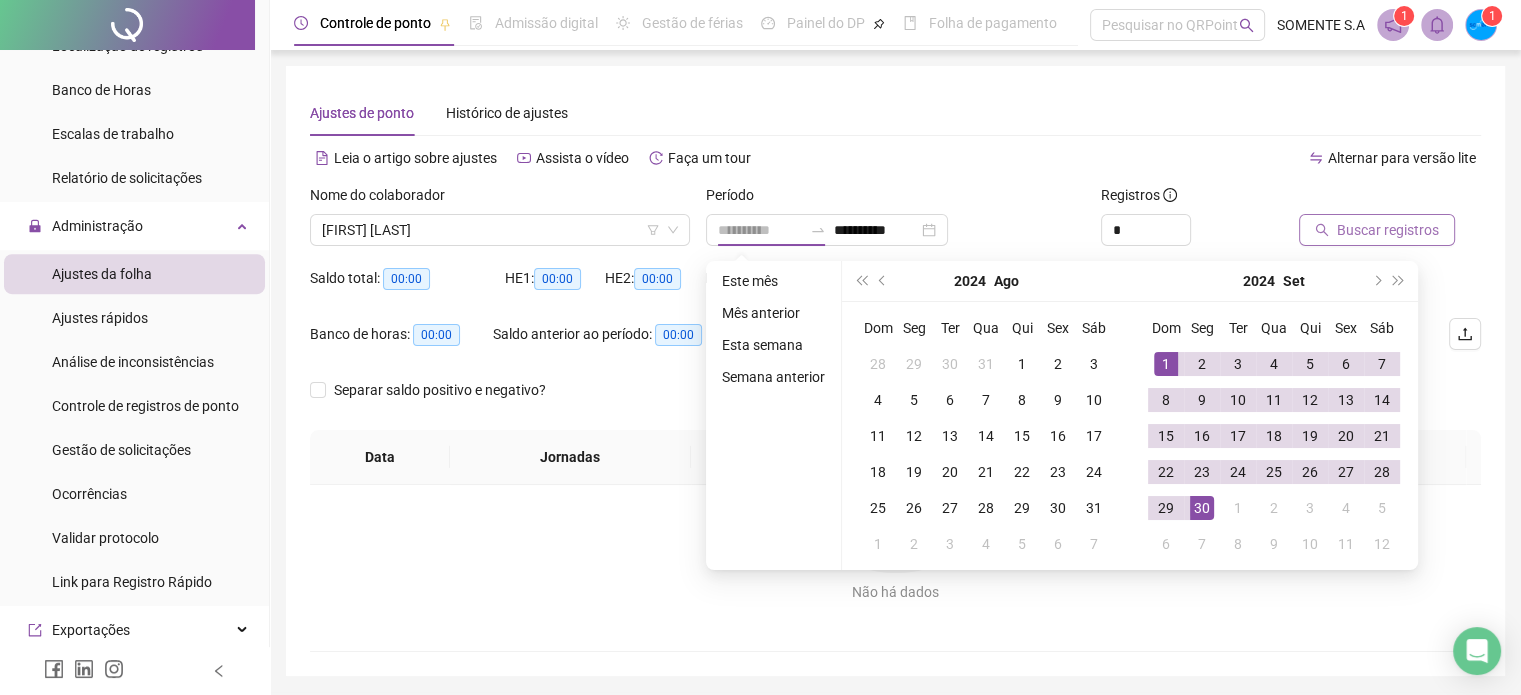 click on "30" at bounding box center [1202, 508] 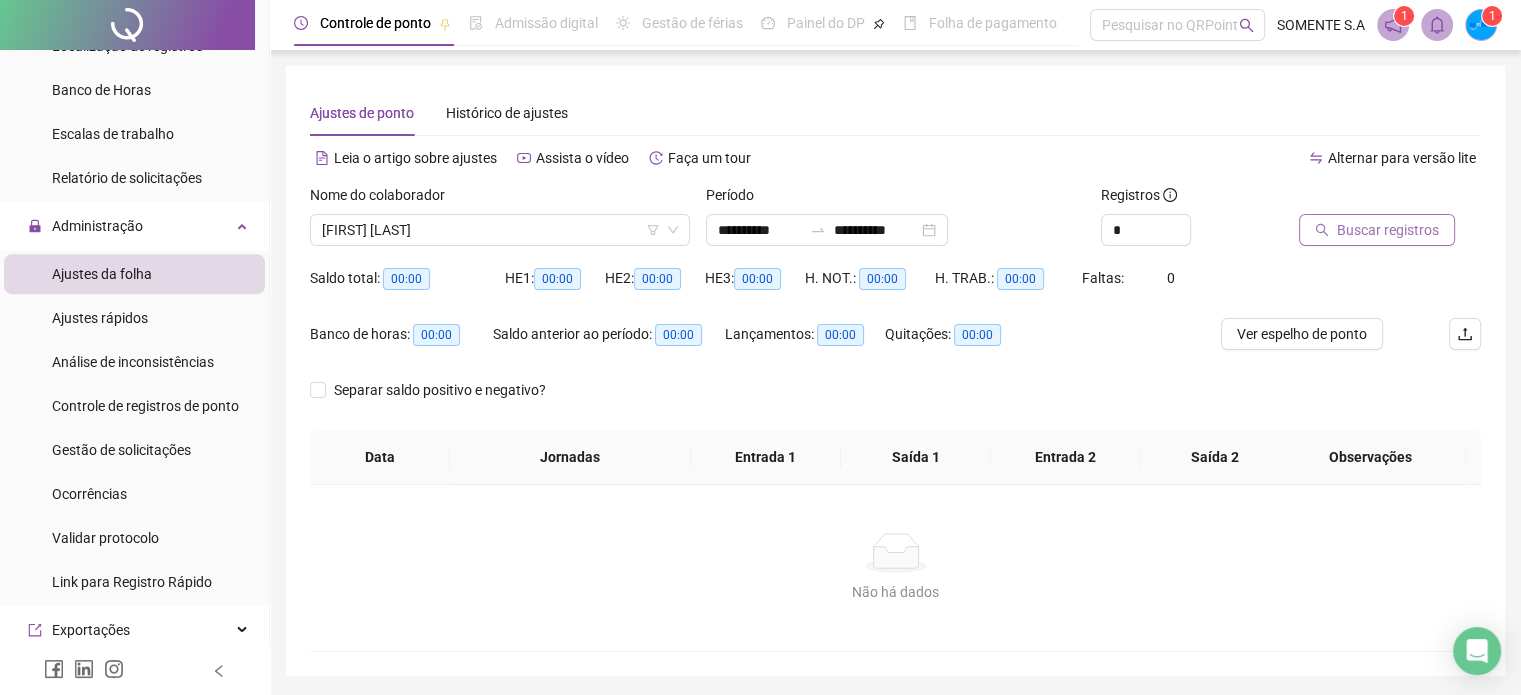 click on "Buscar registros" at bounding box center (1388, 230) 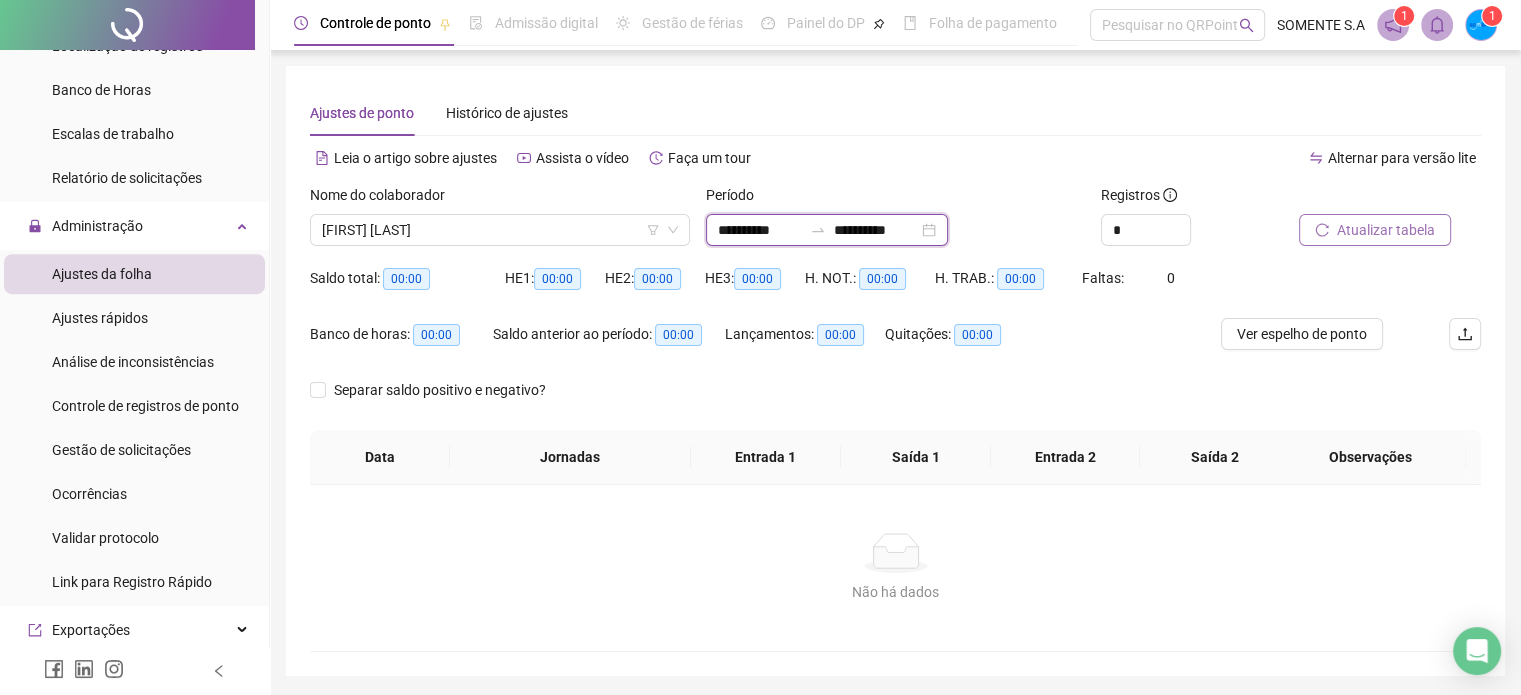 click on "**********" at bounding box center [760, 230] 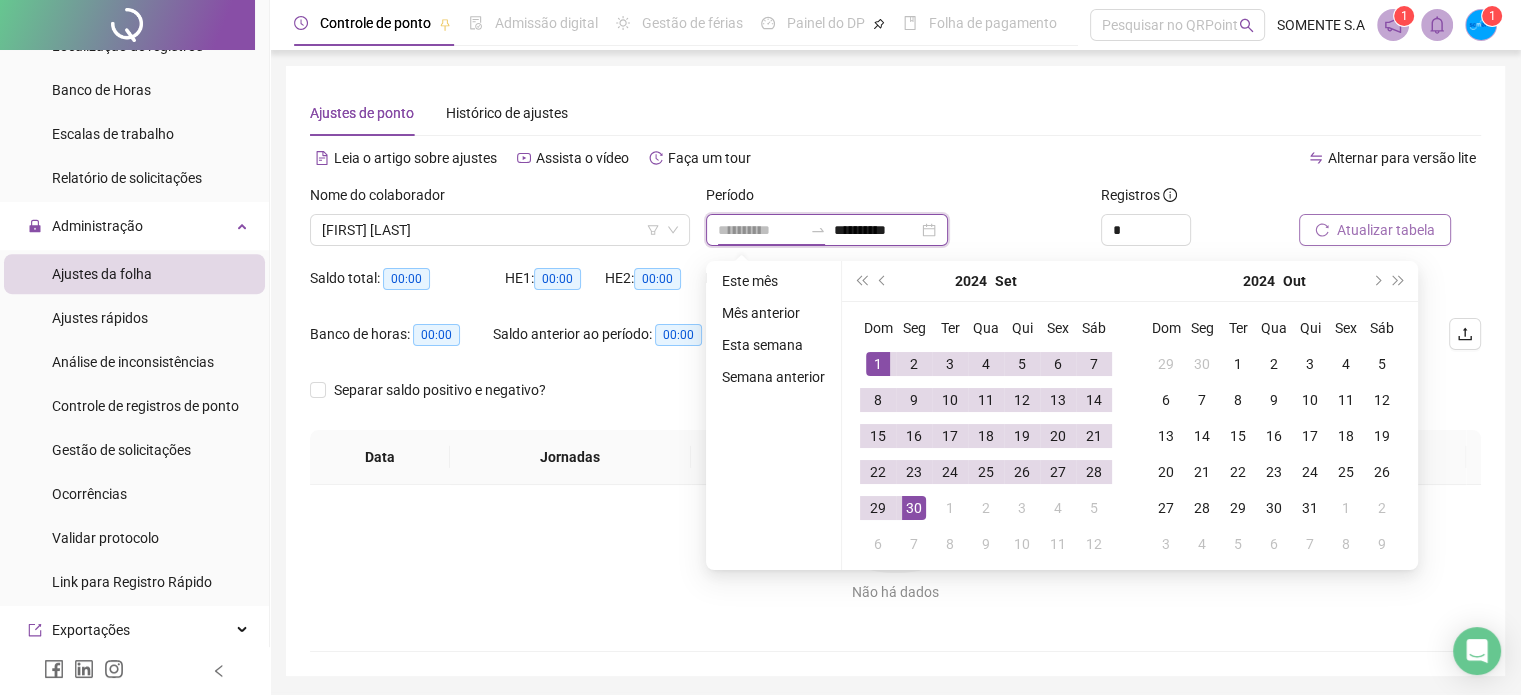 type on "**********" 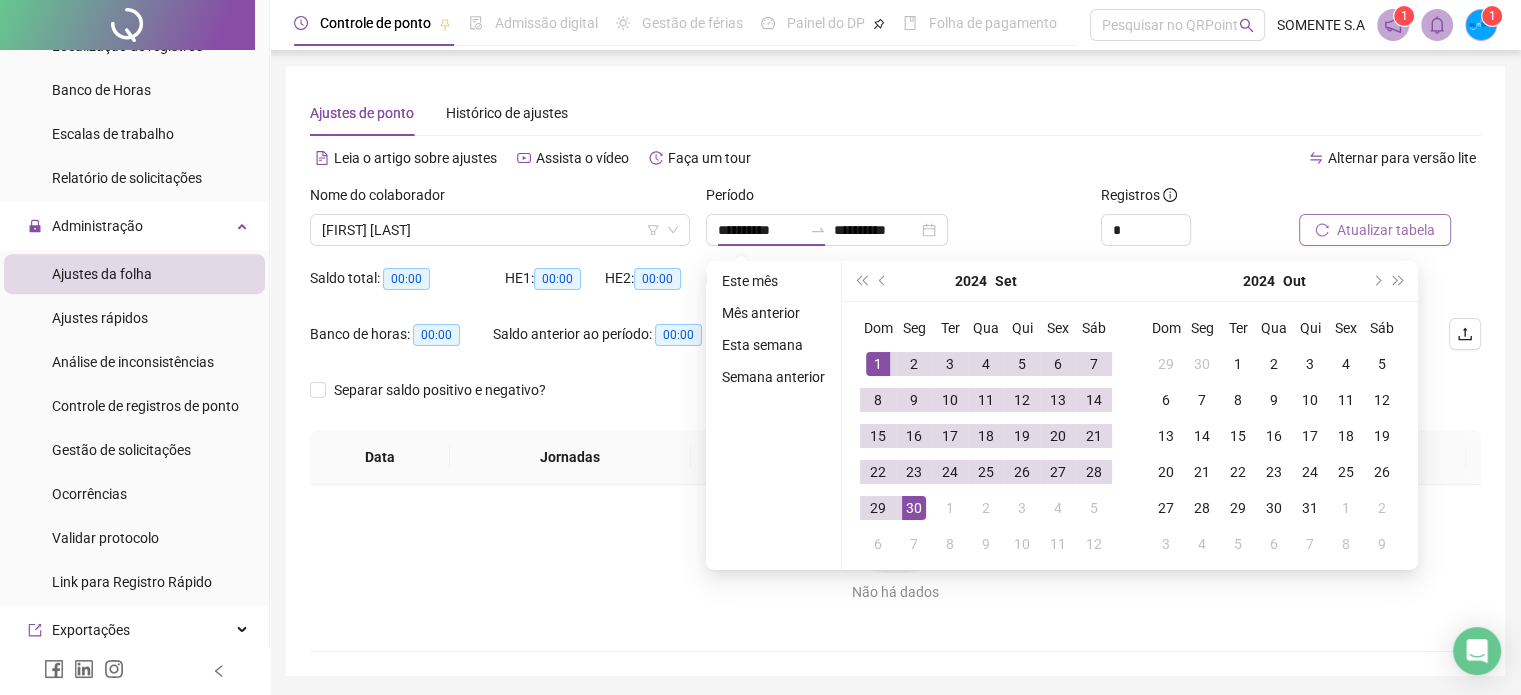 click on "Jornadas" at bounding box center (570, 457) 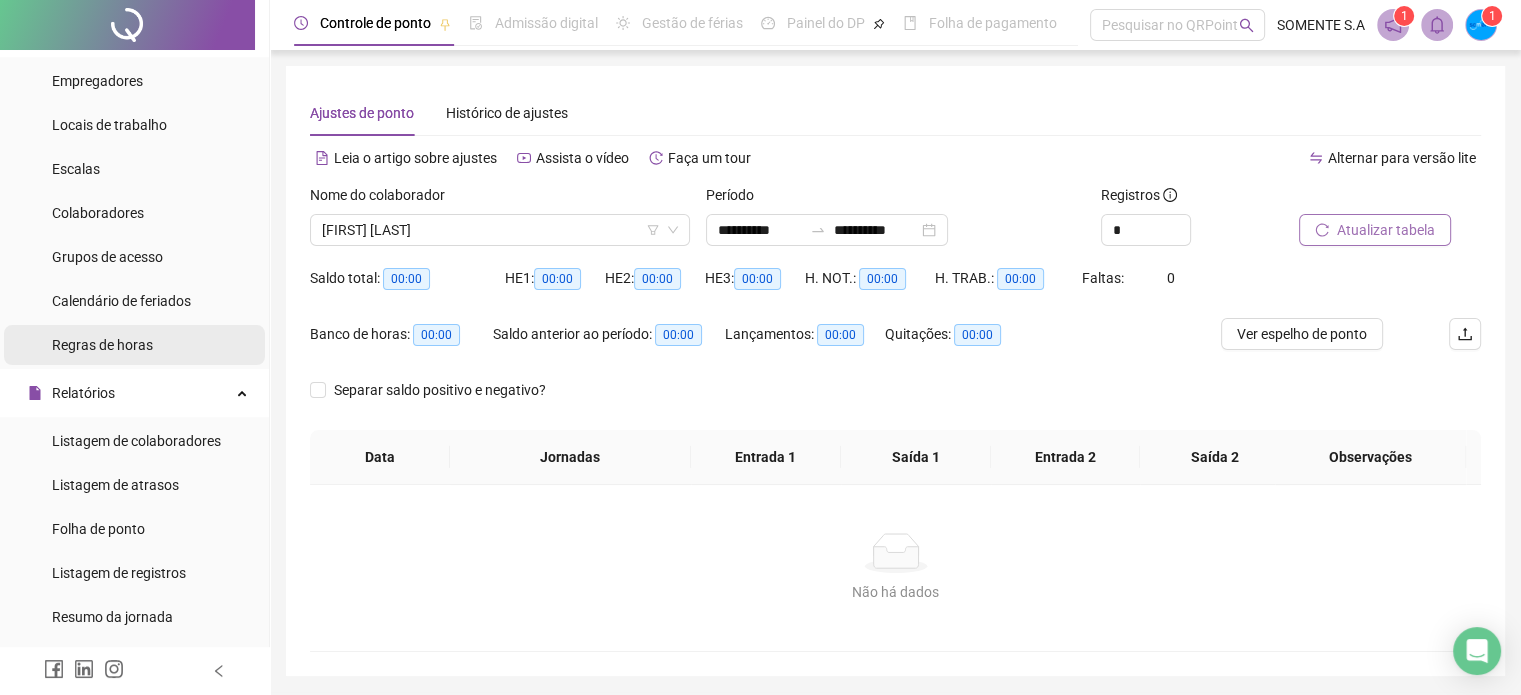 scroll, scrollTop: 0, scrollLeft: 0, axis: both 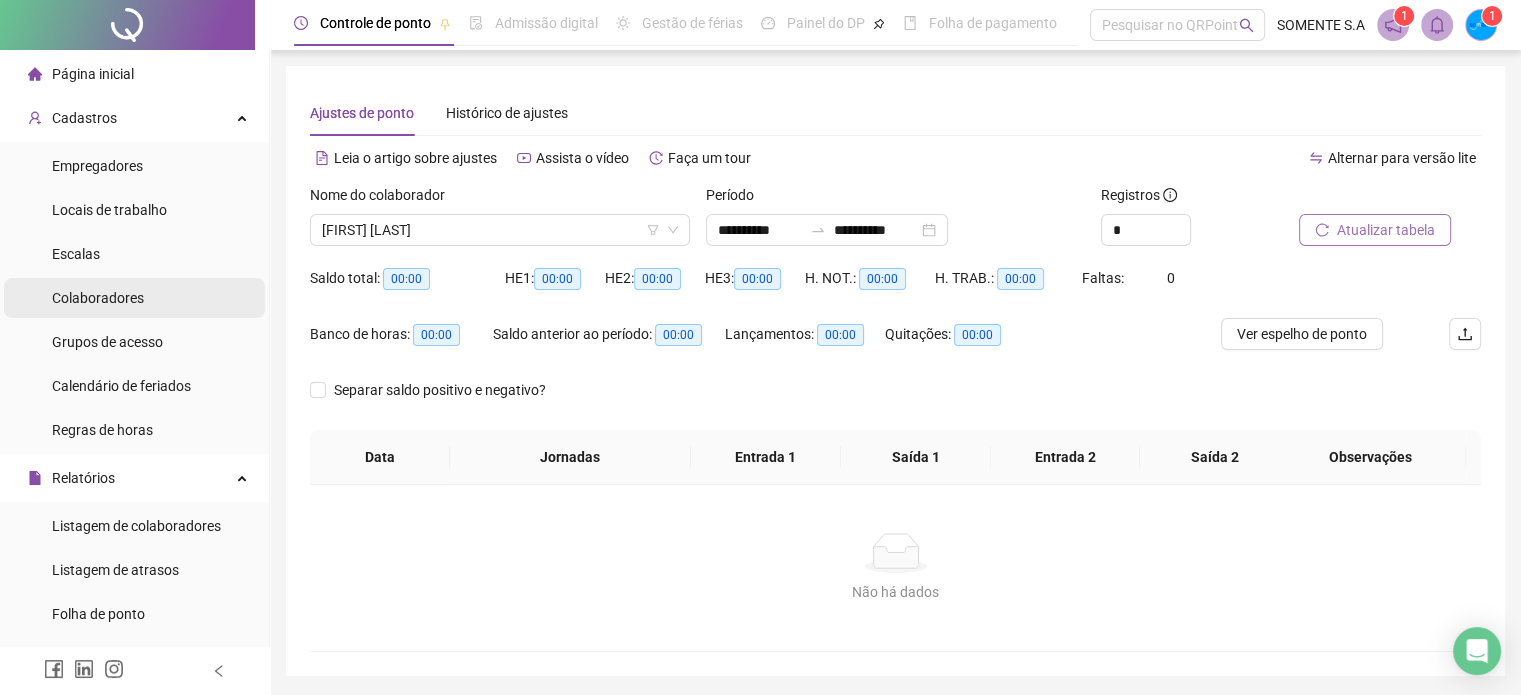 click on "Colaboradores" at bounding box center (98, 298) 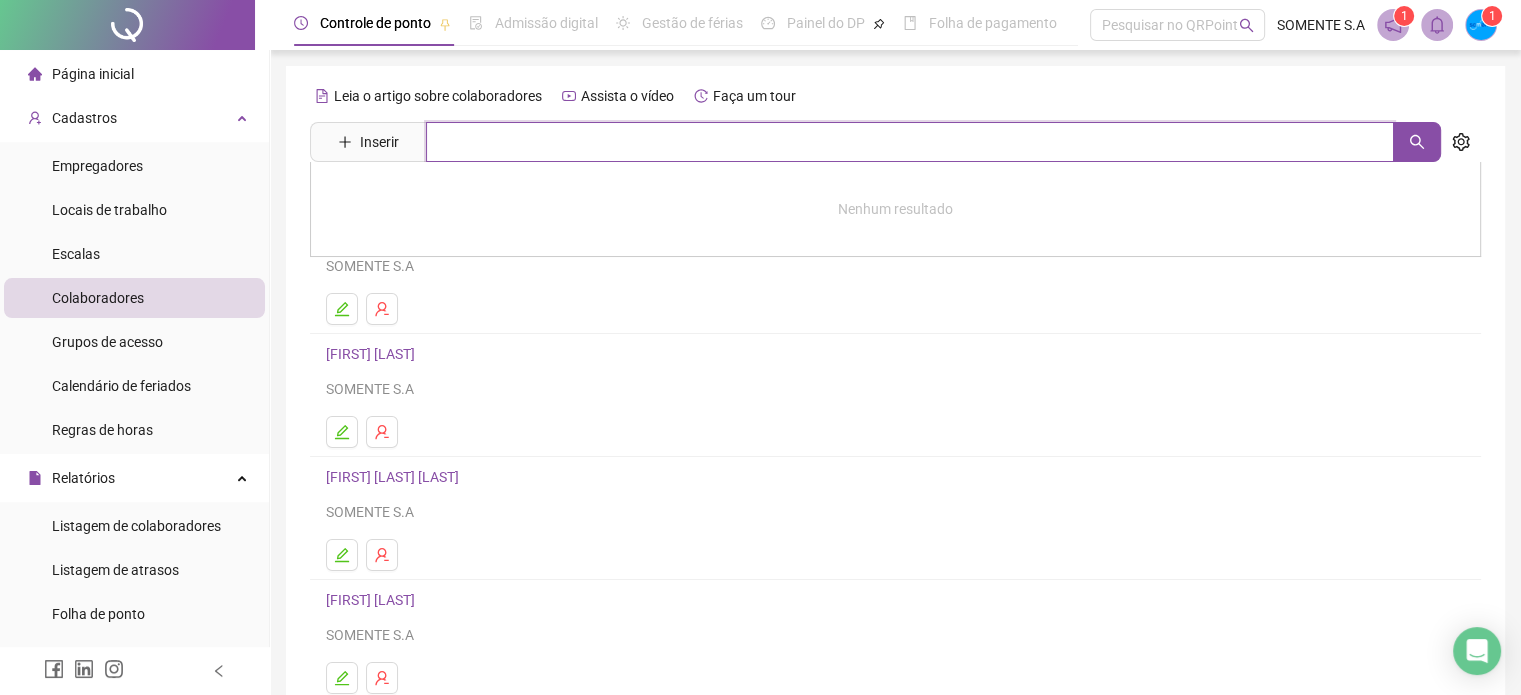 click at bounding box center (910, 142) 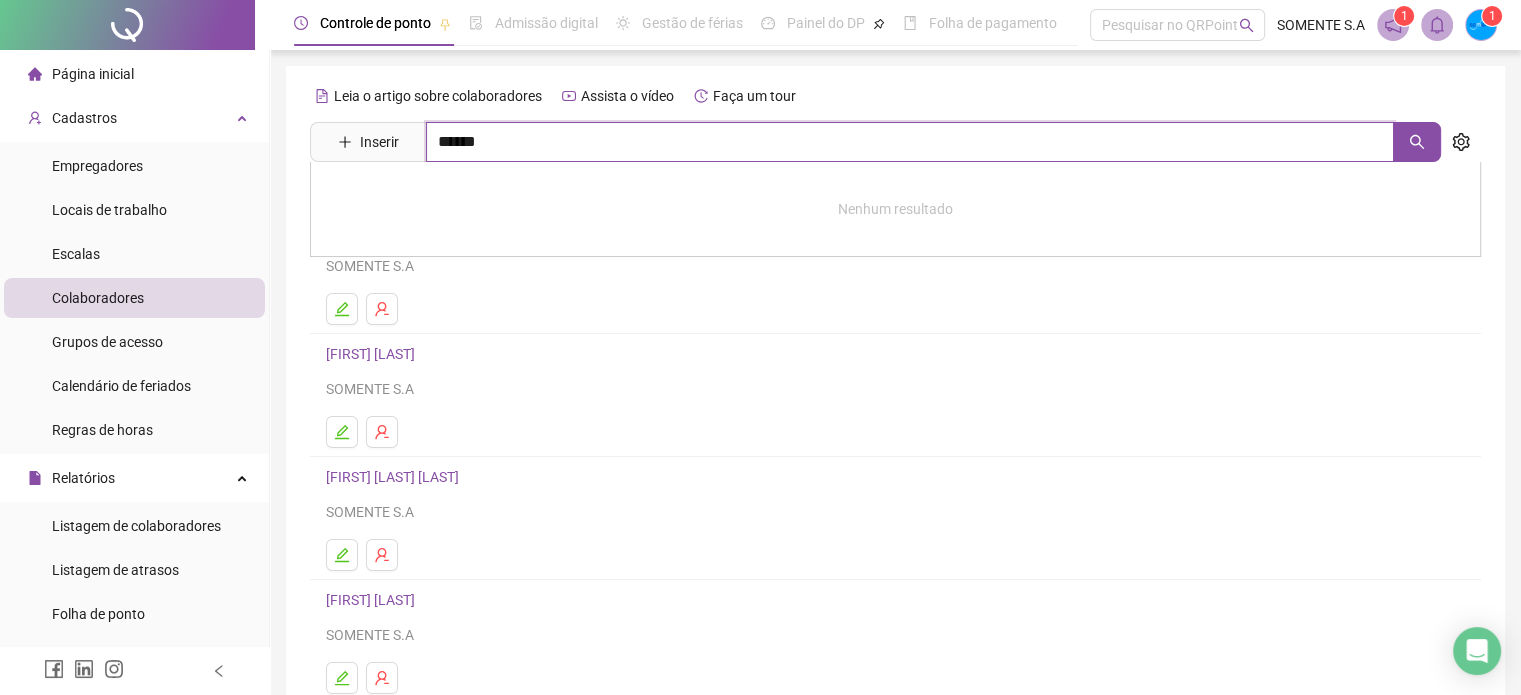 type on "******" 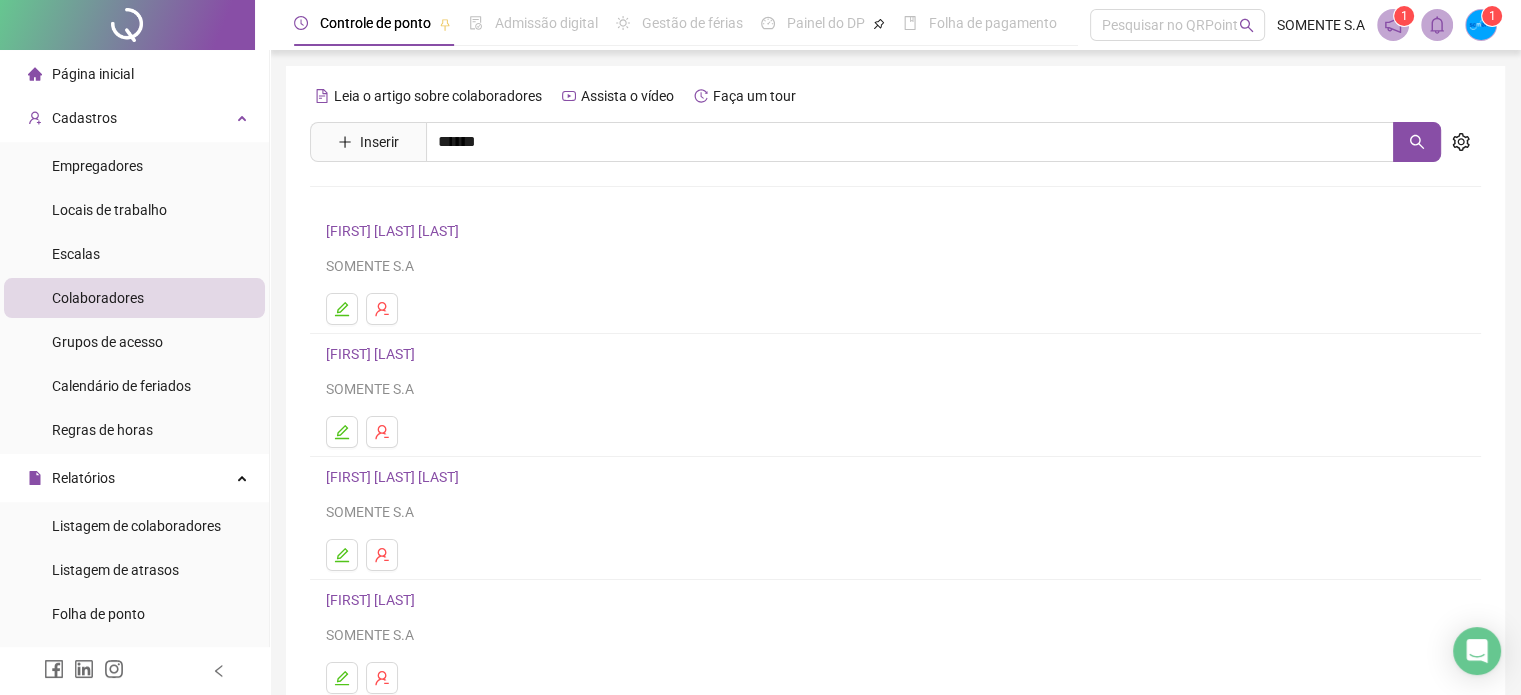 click on "[FIRST] [LAST] [LAST]" at bounding box center [391, 201] 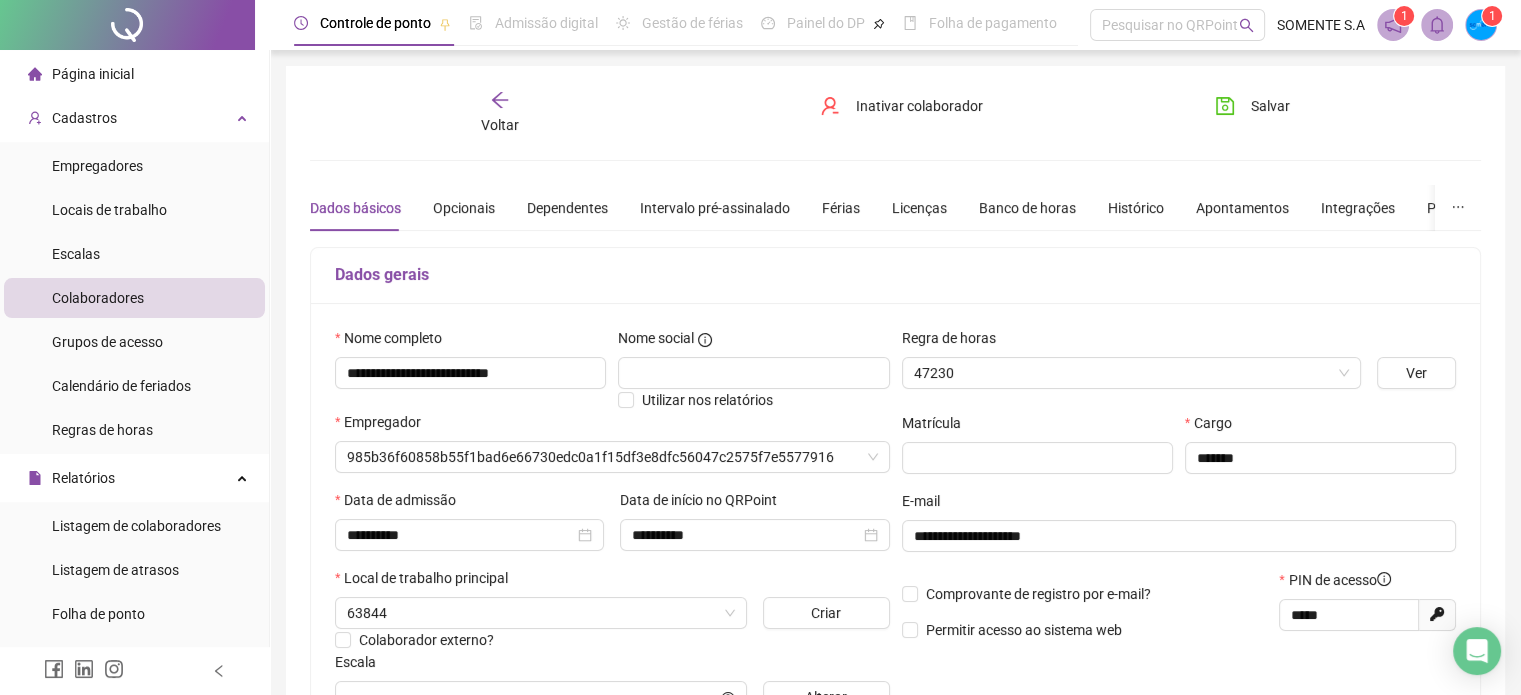 type on "**********" 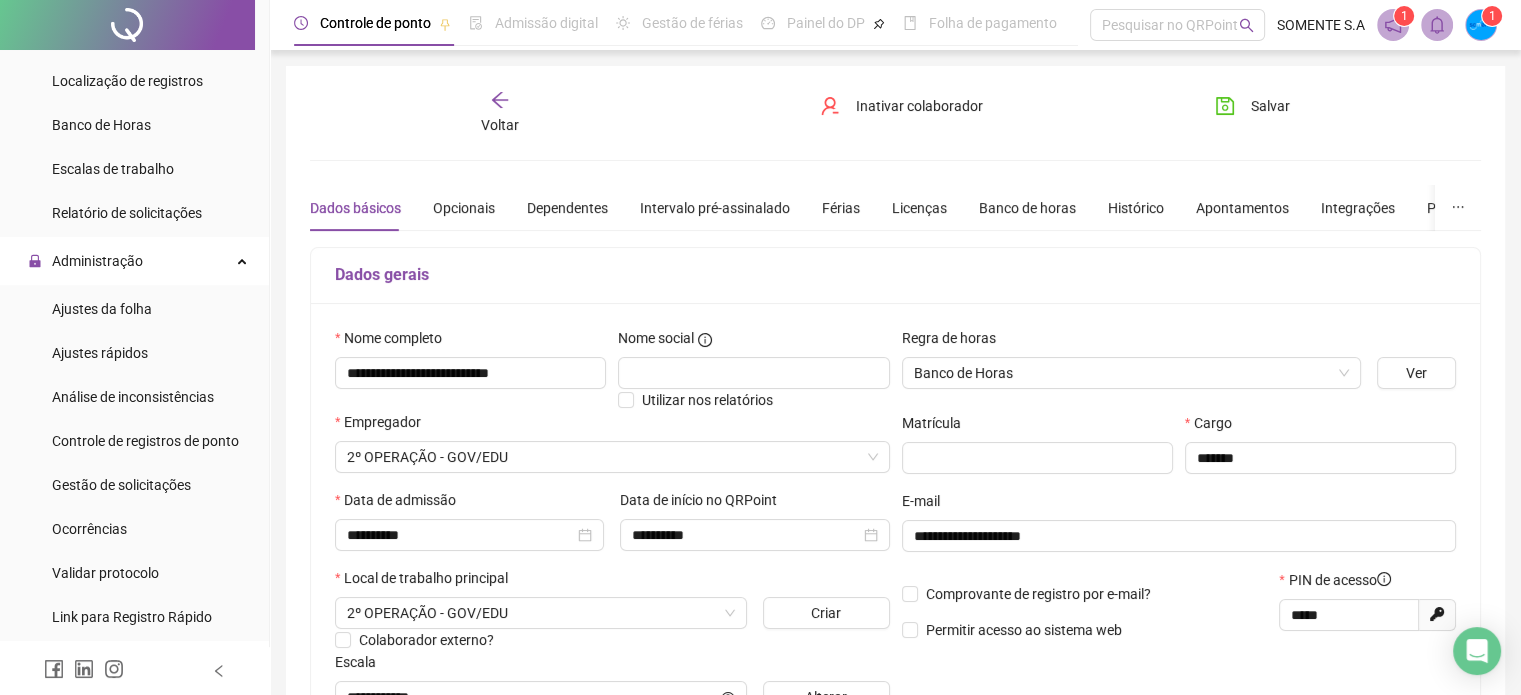 scroll, scrollTop: 700, scrollLeft: 0, axis: vertical 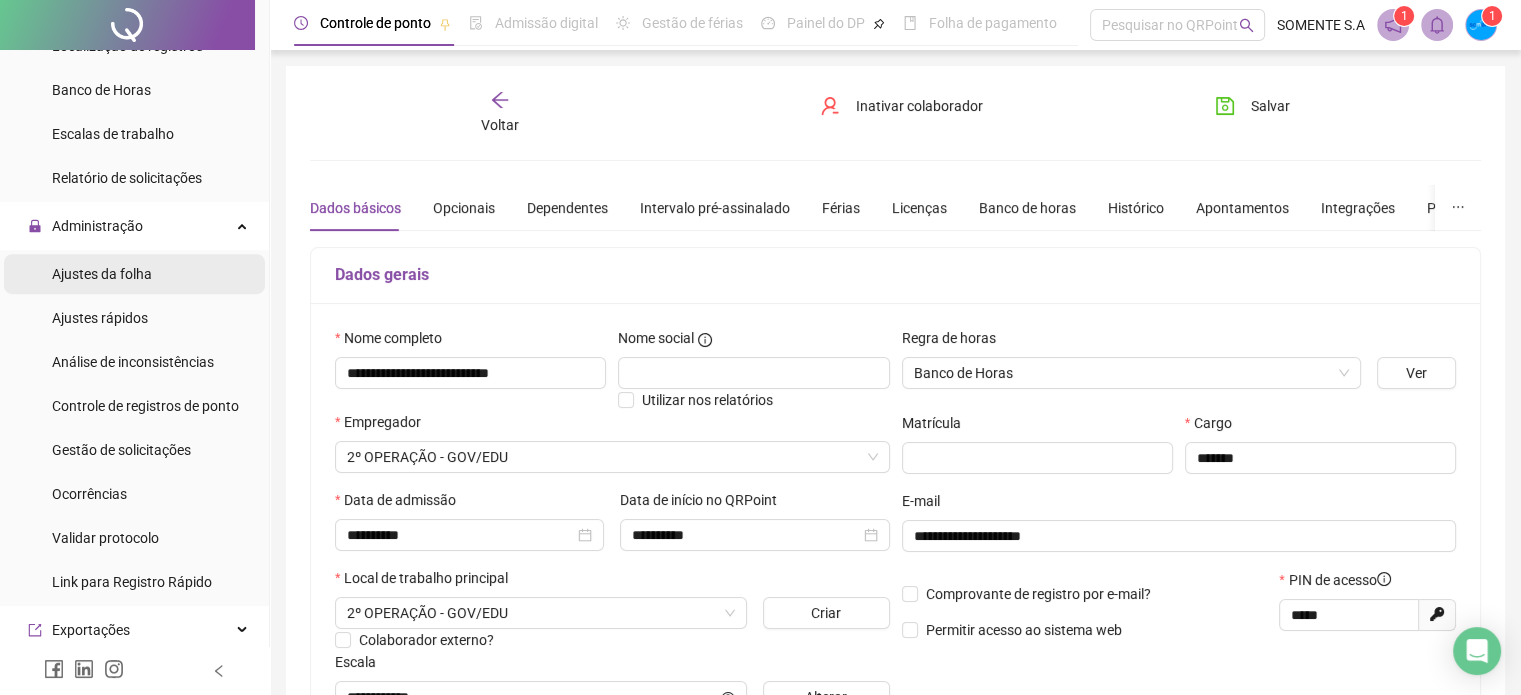 click on "Ajustes da folha" at bounding box center [102, 274] 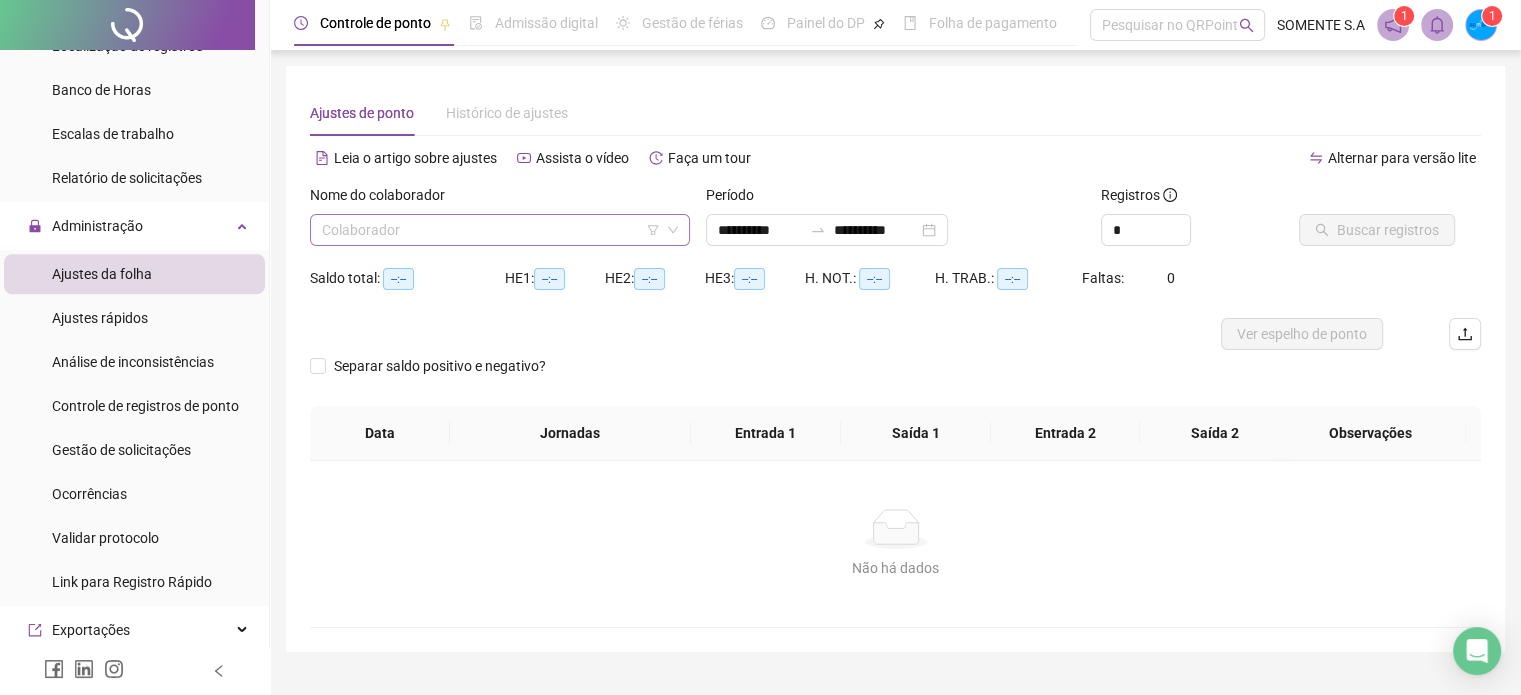 click at bounding box center (491, 230) 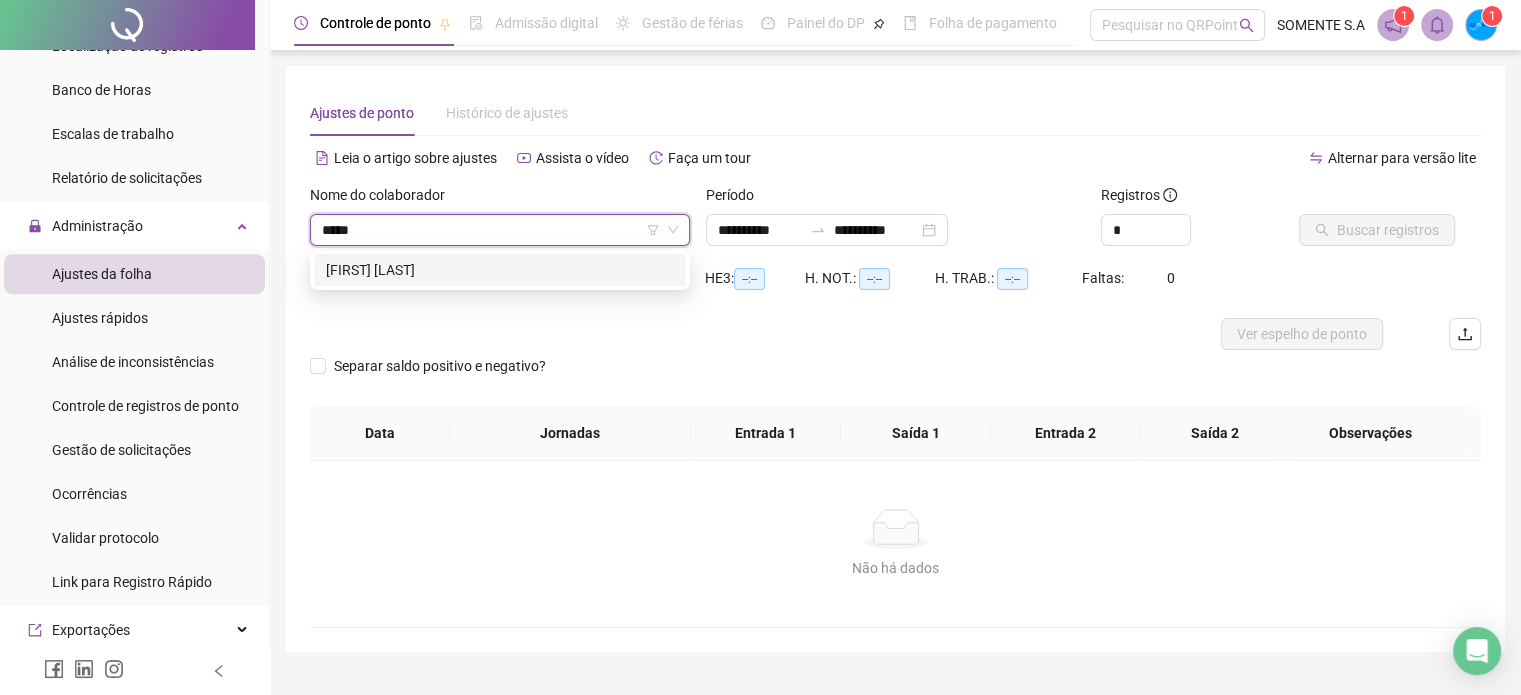 type on "******" 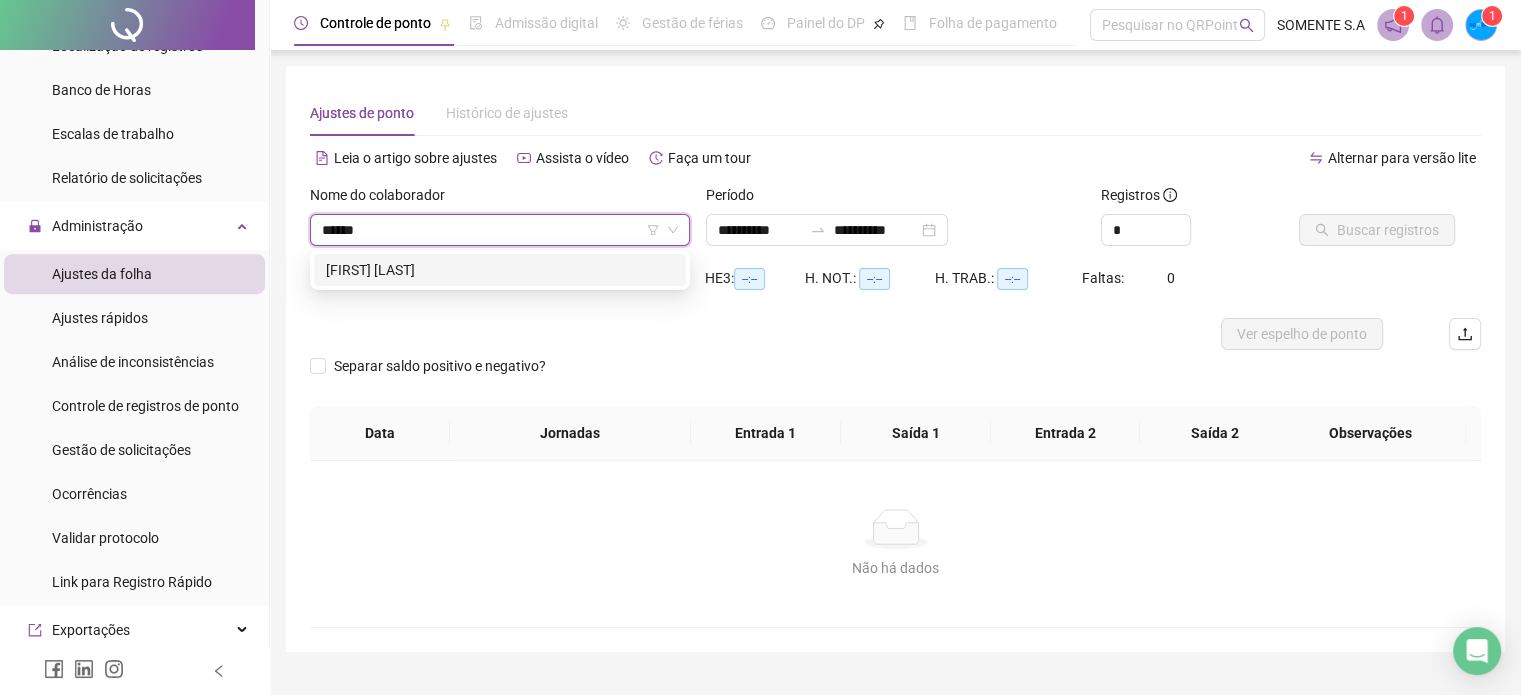 click on "[FIRST] [LAST] [LAST]" at bounding box center [500, 270] 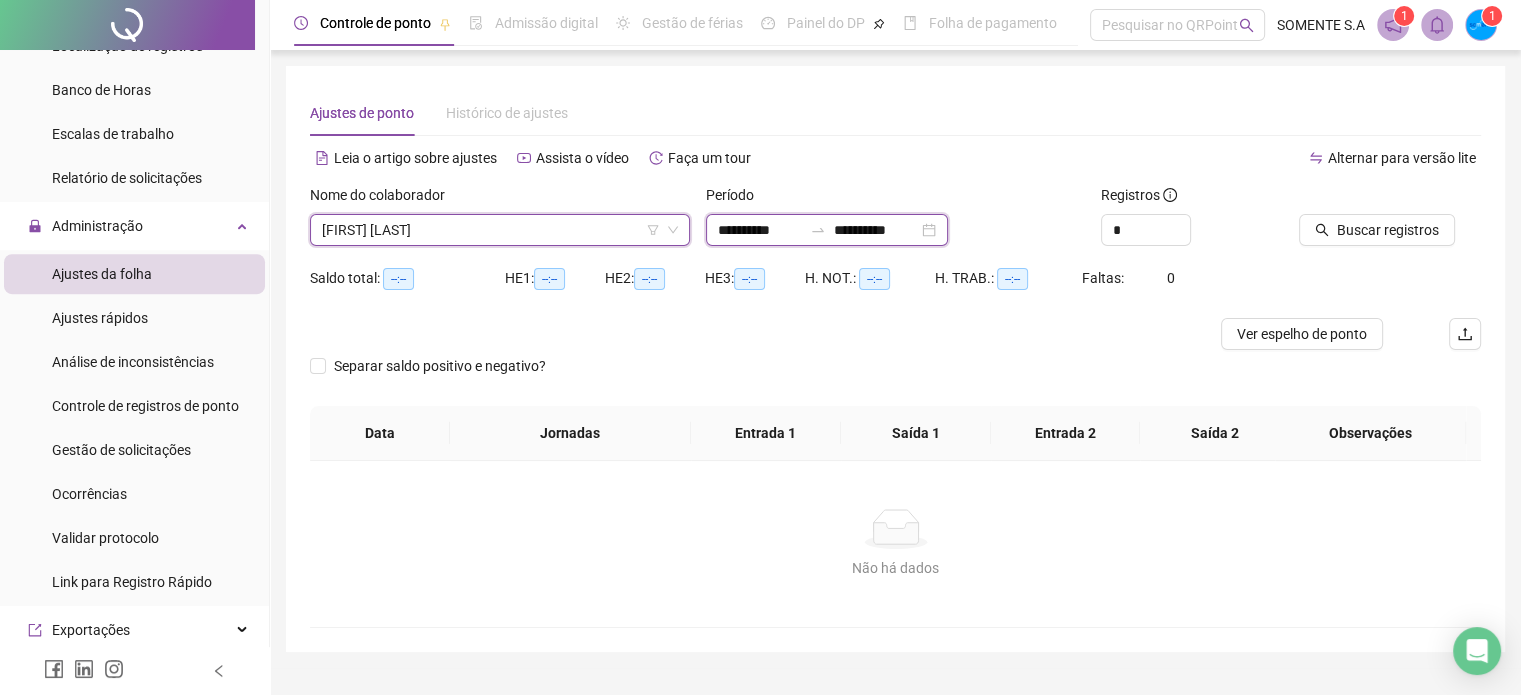 click on "**********" at bounding box center [760, 230] 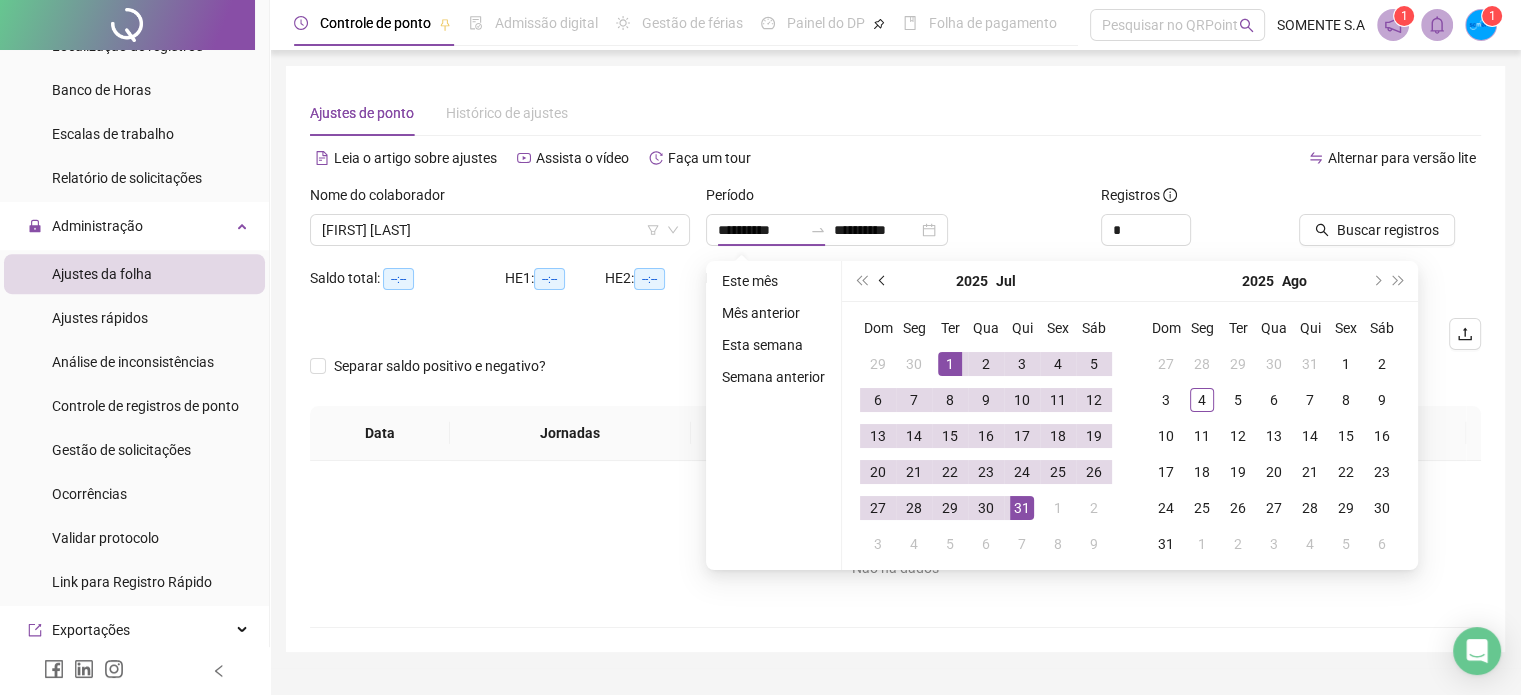 click at bounding box center [883, 281] 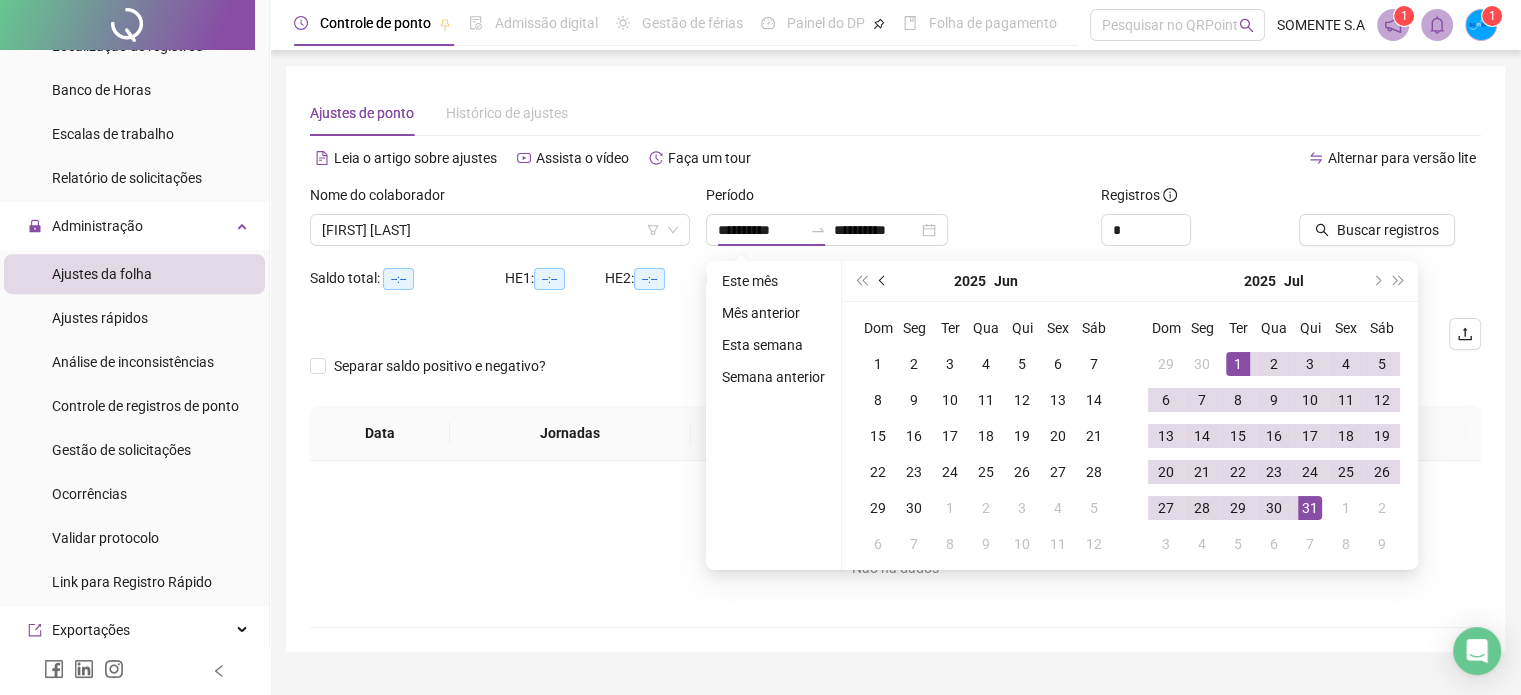 click at bounding box center (883, 281) 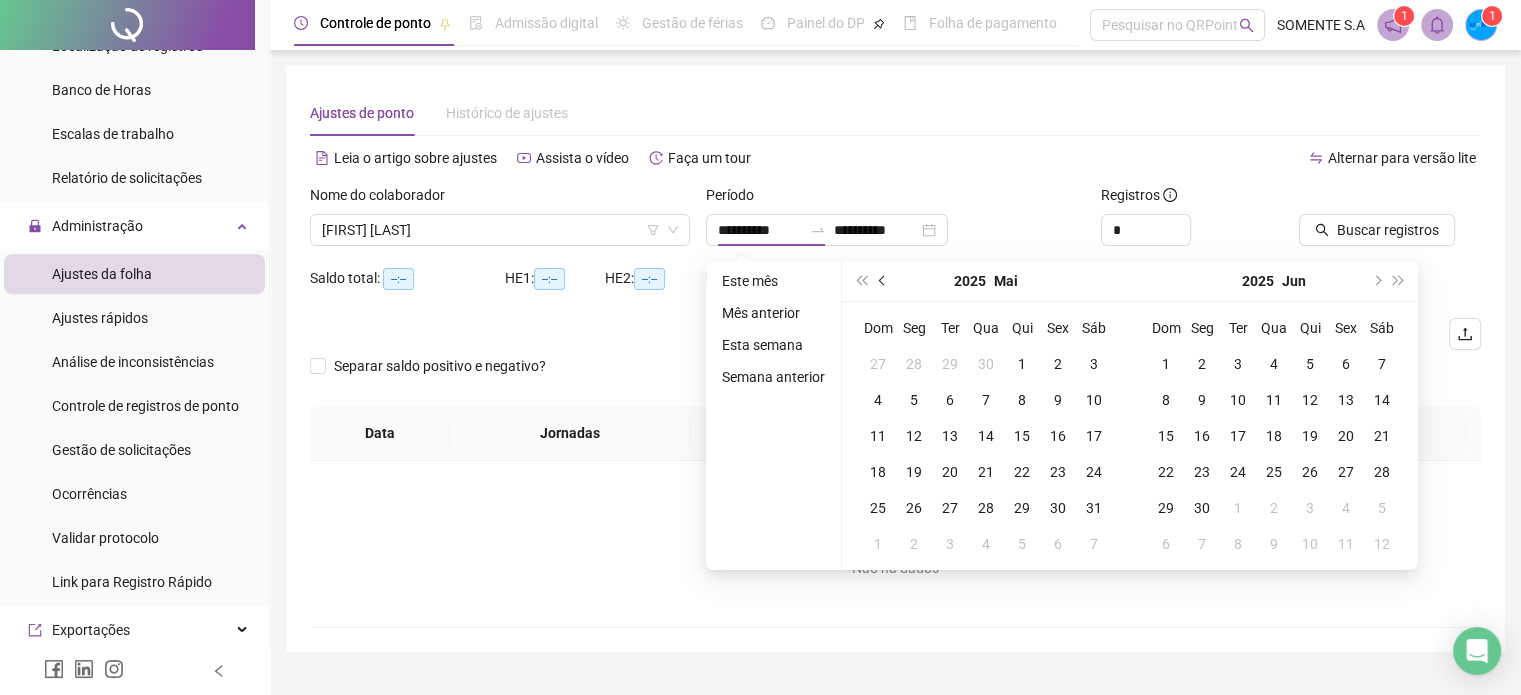 click at bounding box center (883, 281) 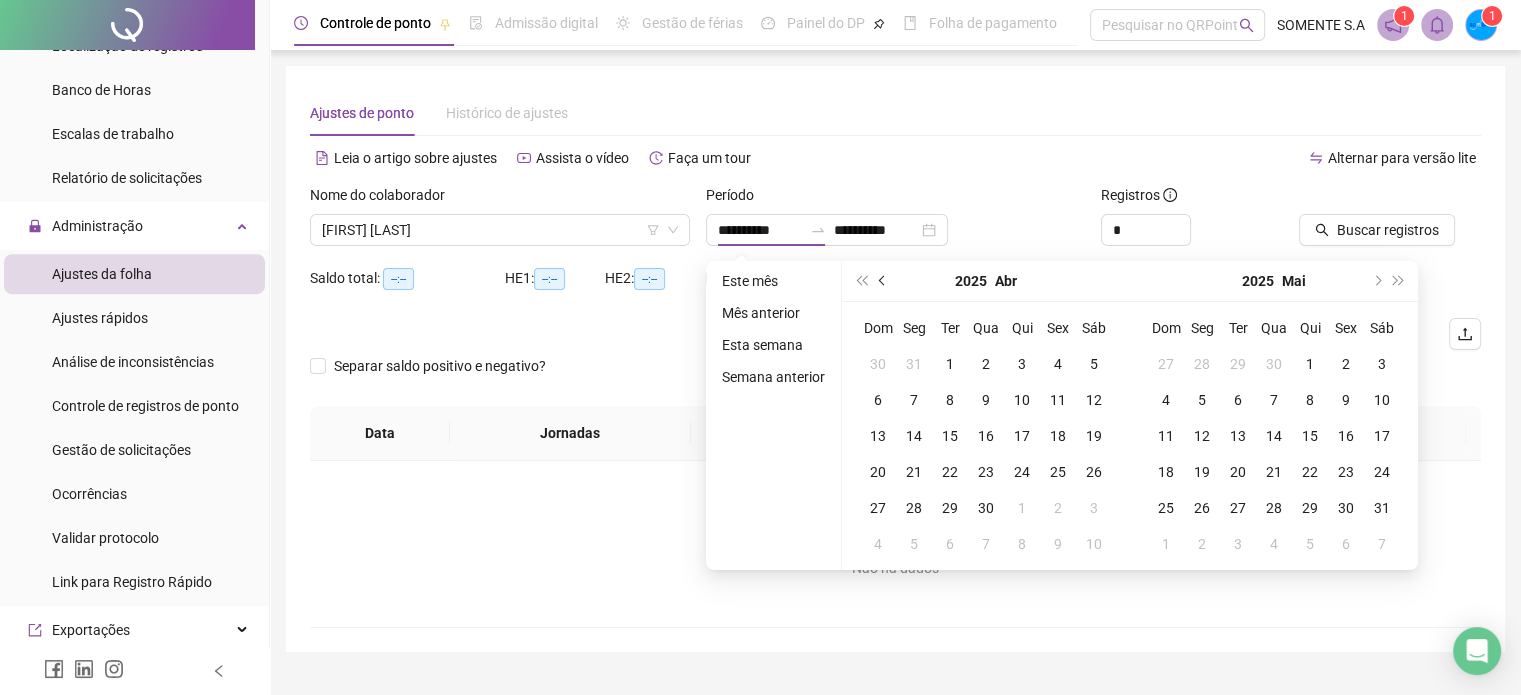 click at bounding box center (883, 281) 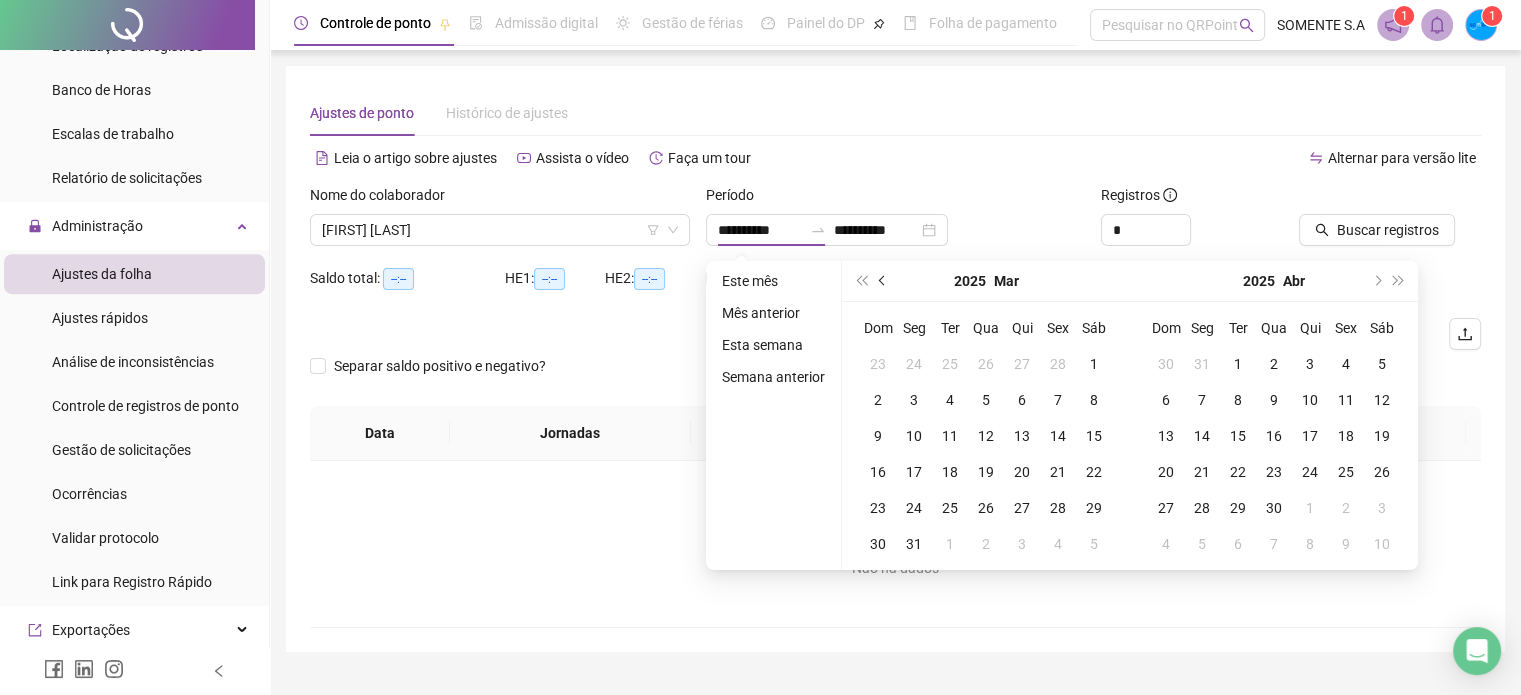 click at bounding box center [884, 281] 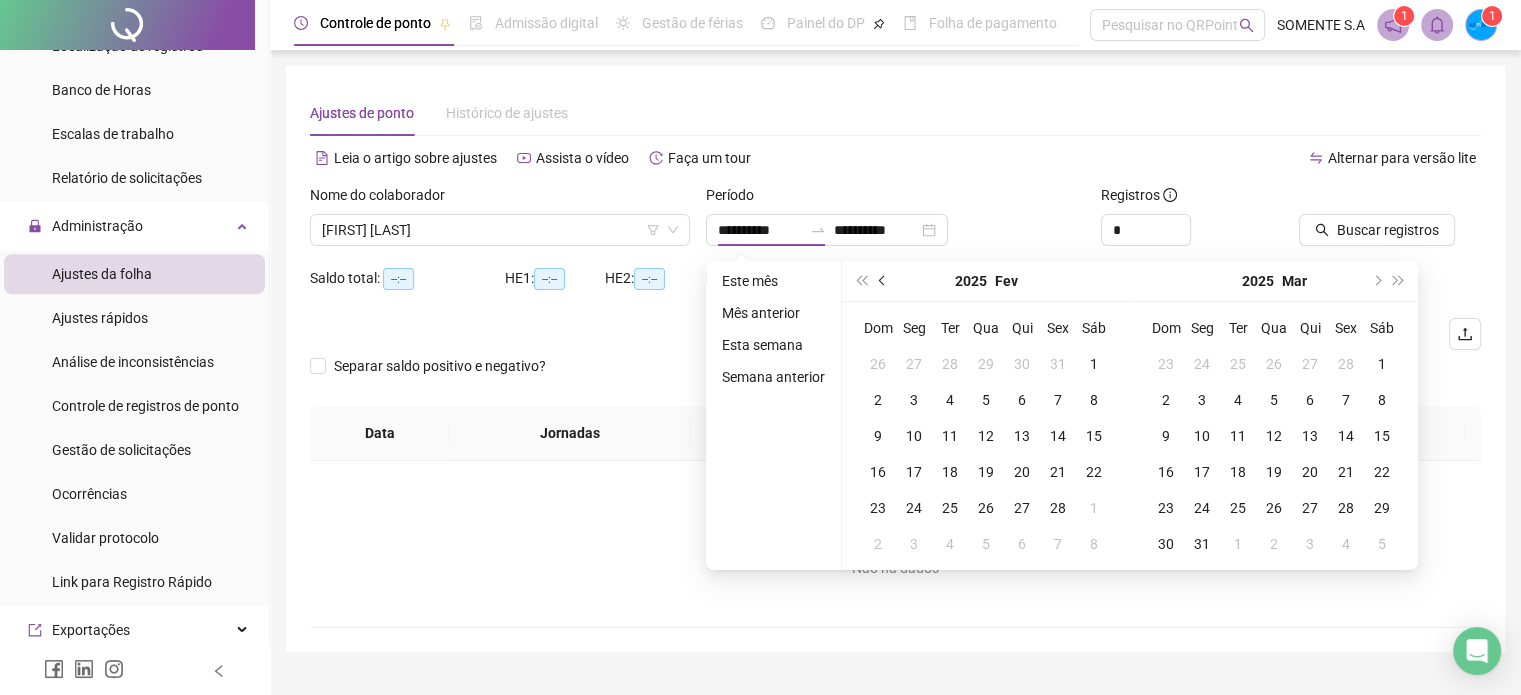 click at bounding box center [884, 281] 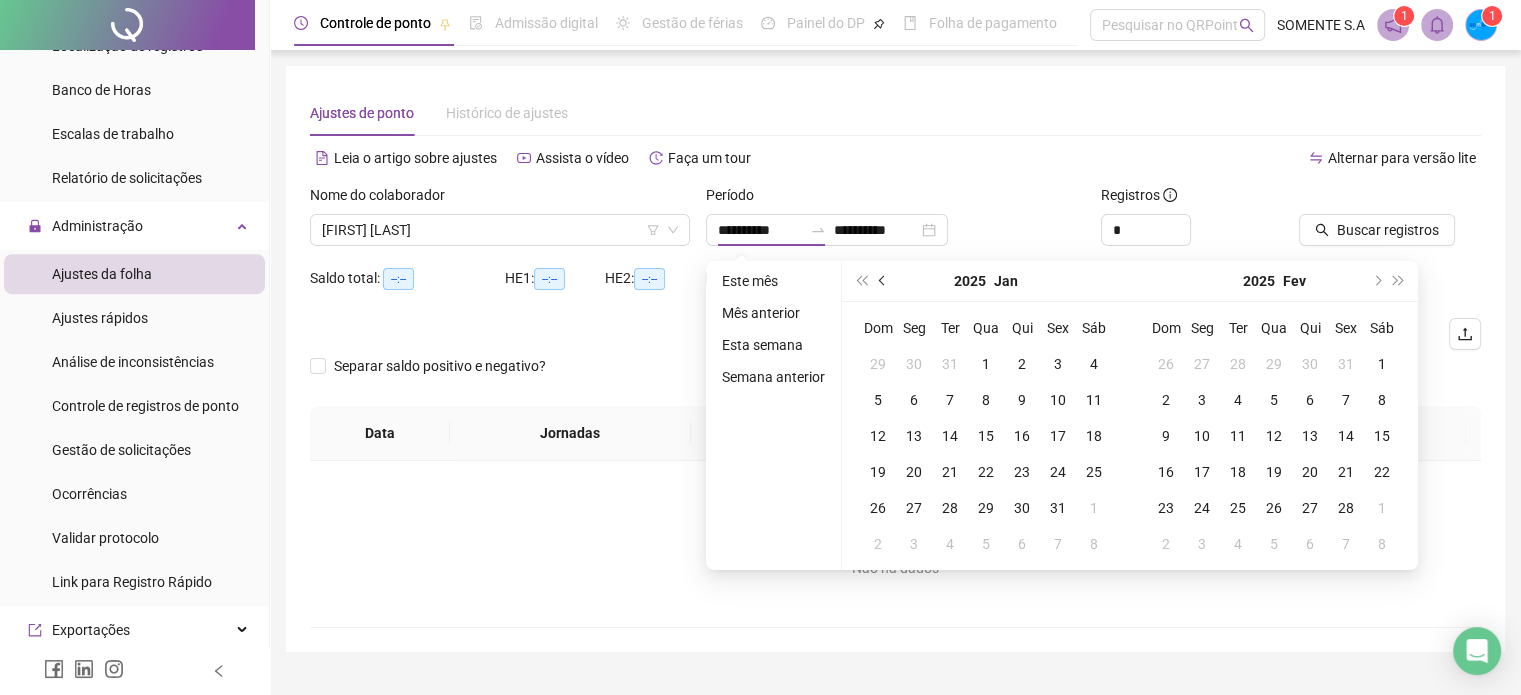 click at bounding box center [884, 281] 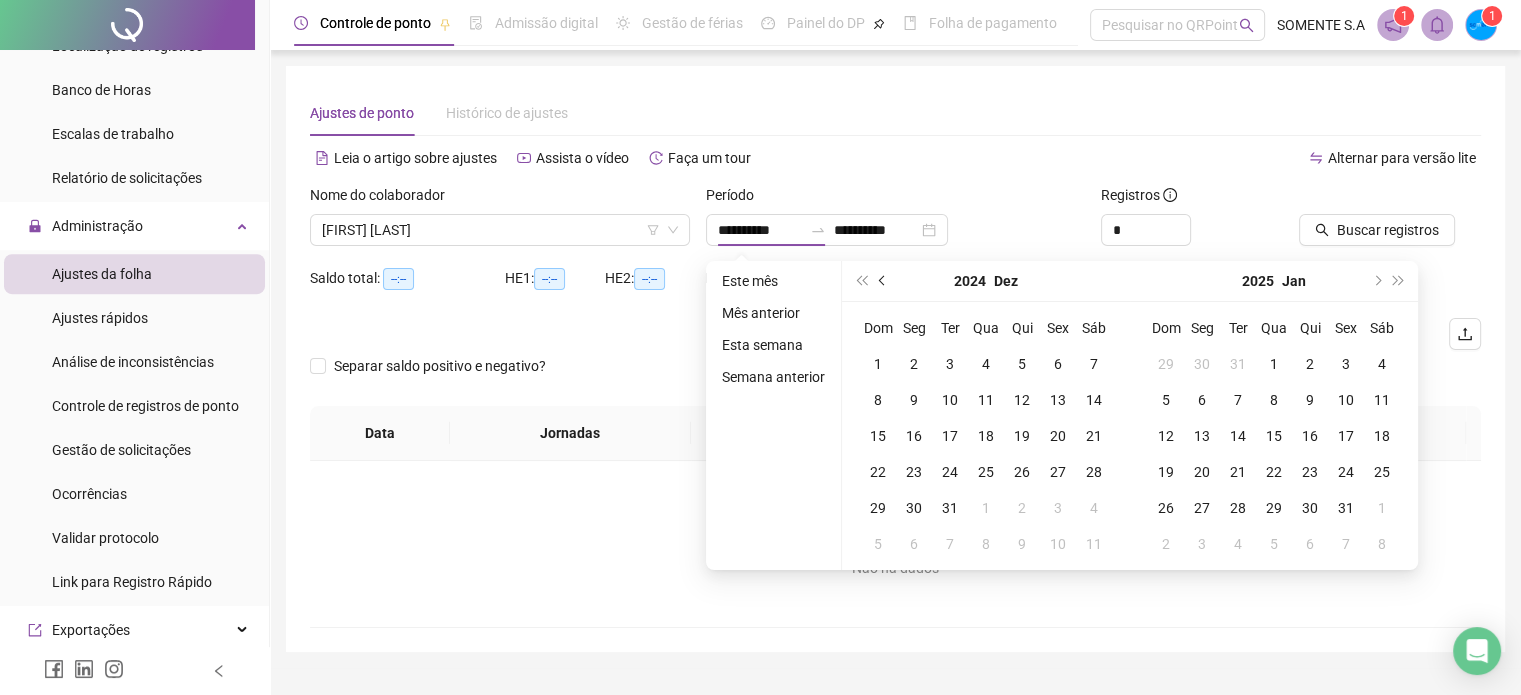 click at bounding box center (884, 281) 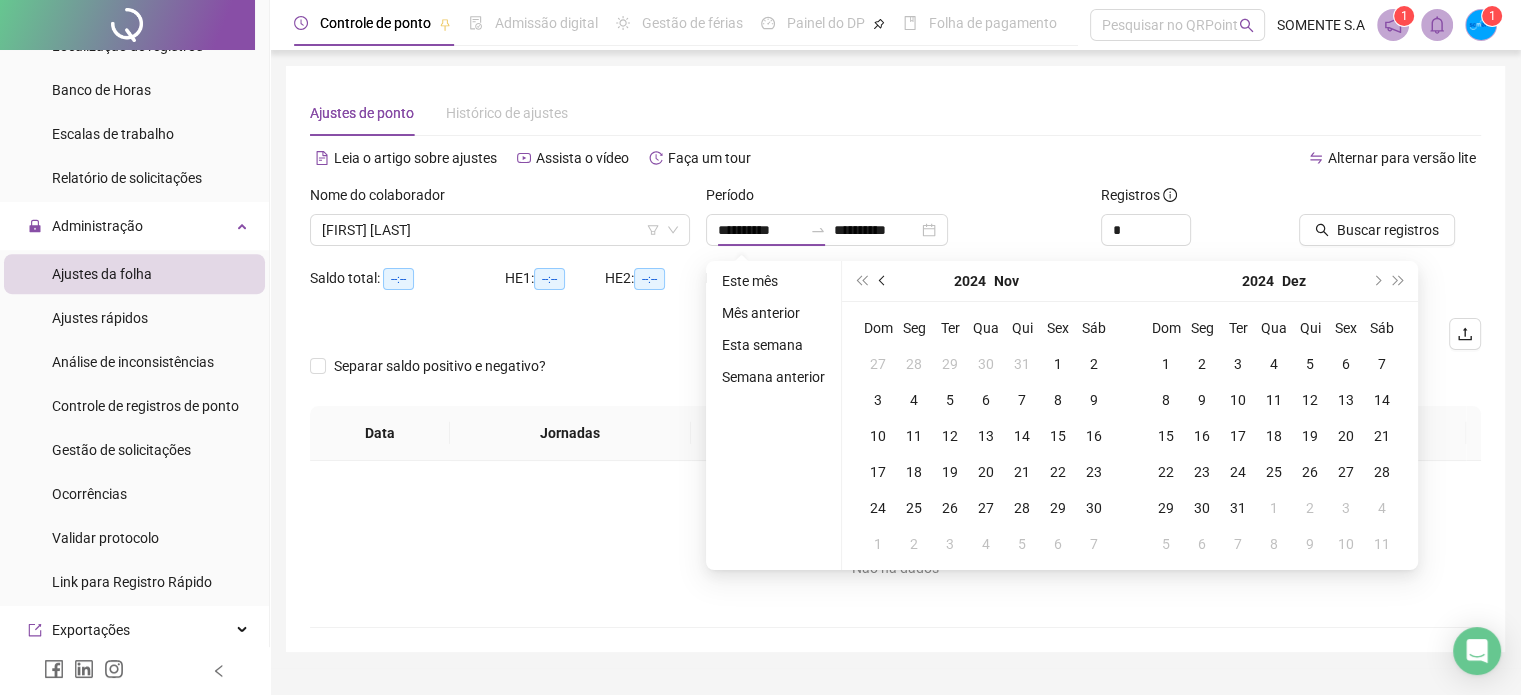 click at bounding box center (884, 281) 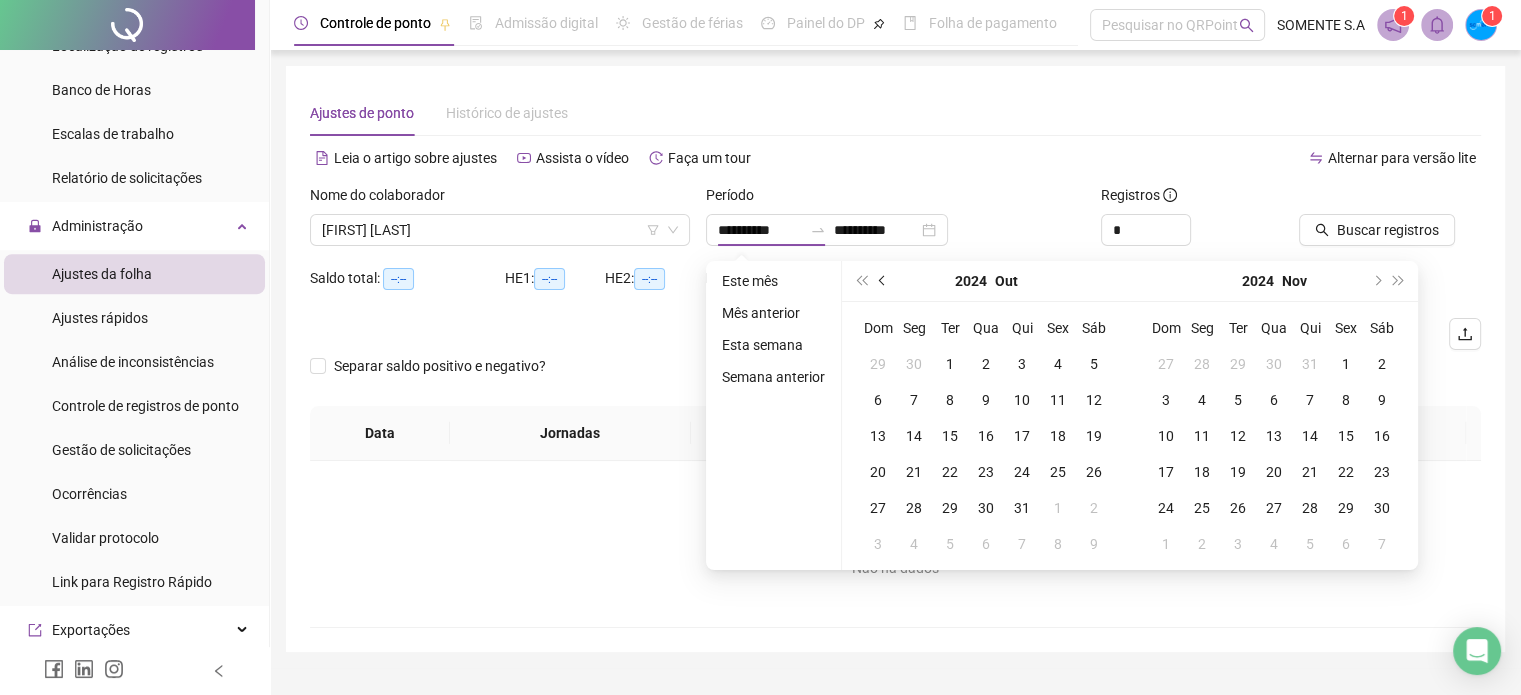 click at bounding box center [884, 281] 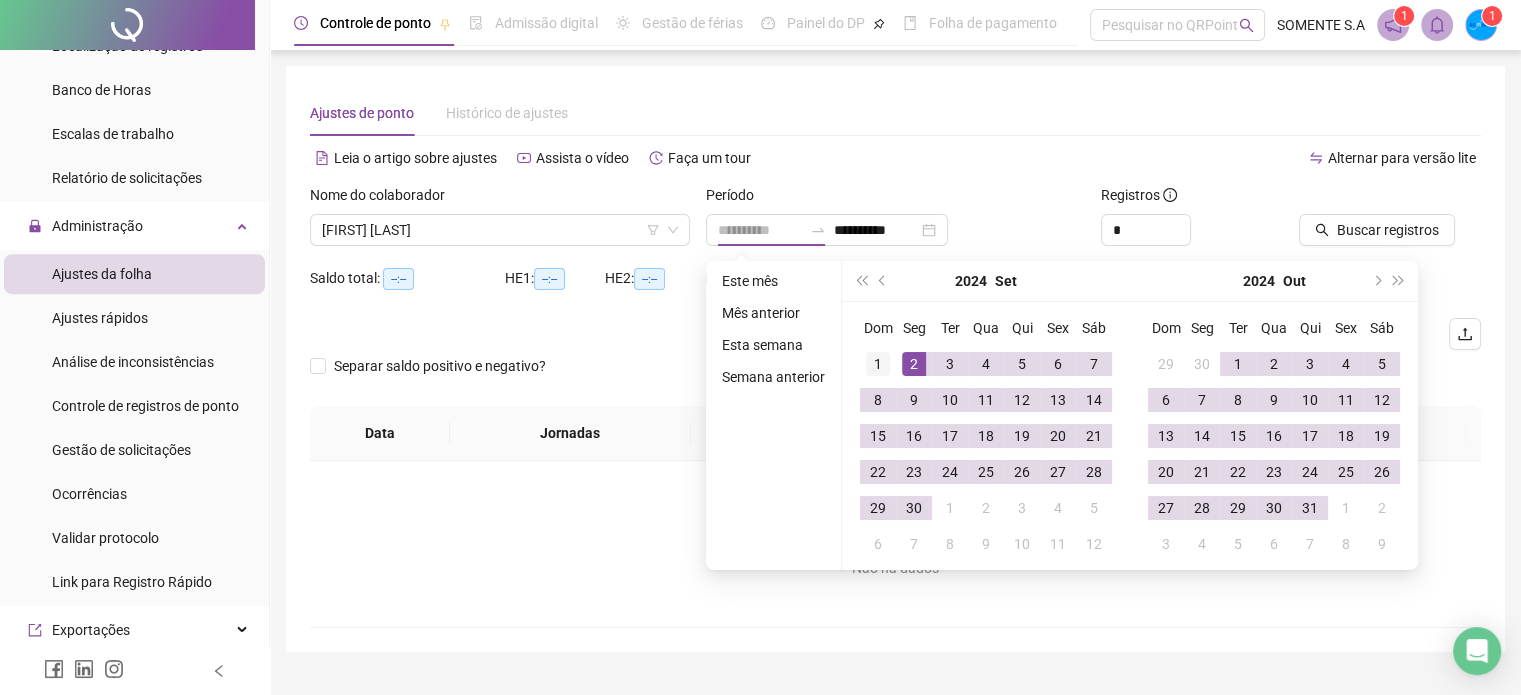type on "**********" 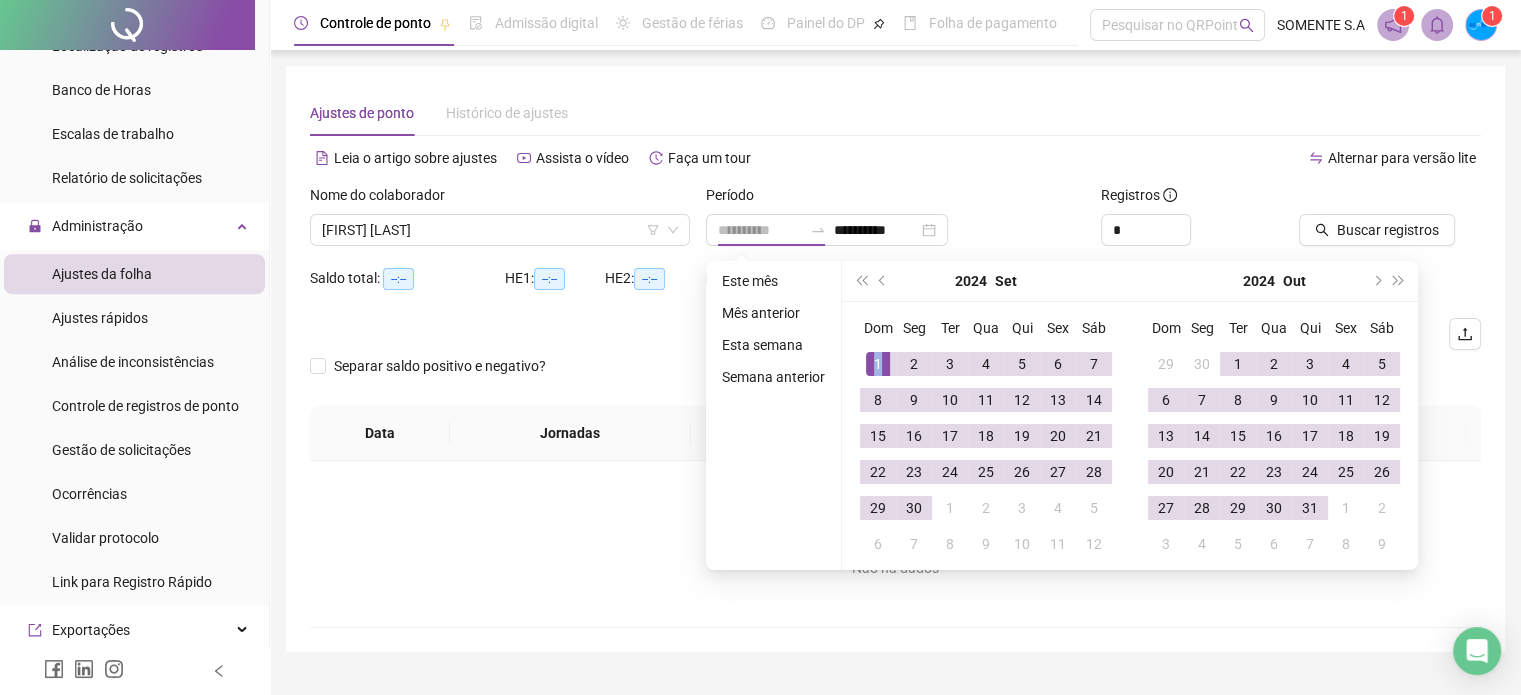 click on "1" at bounding box center (878, 364) 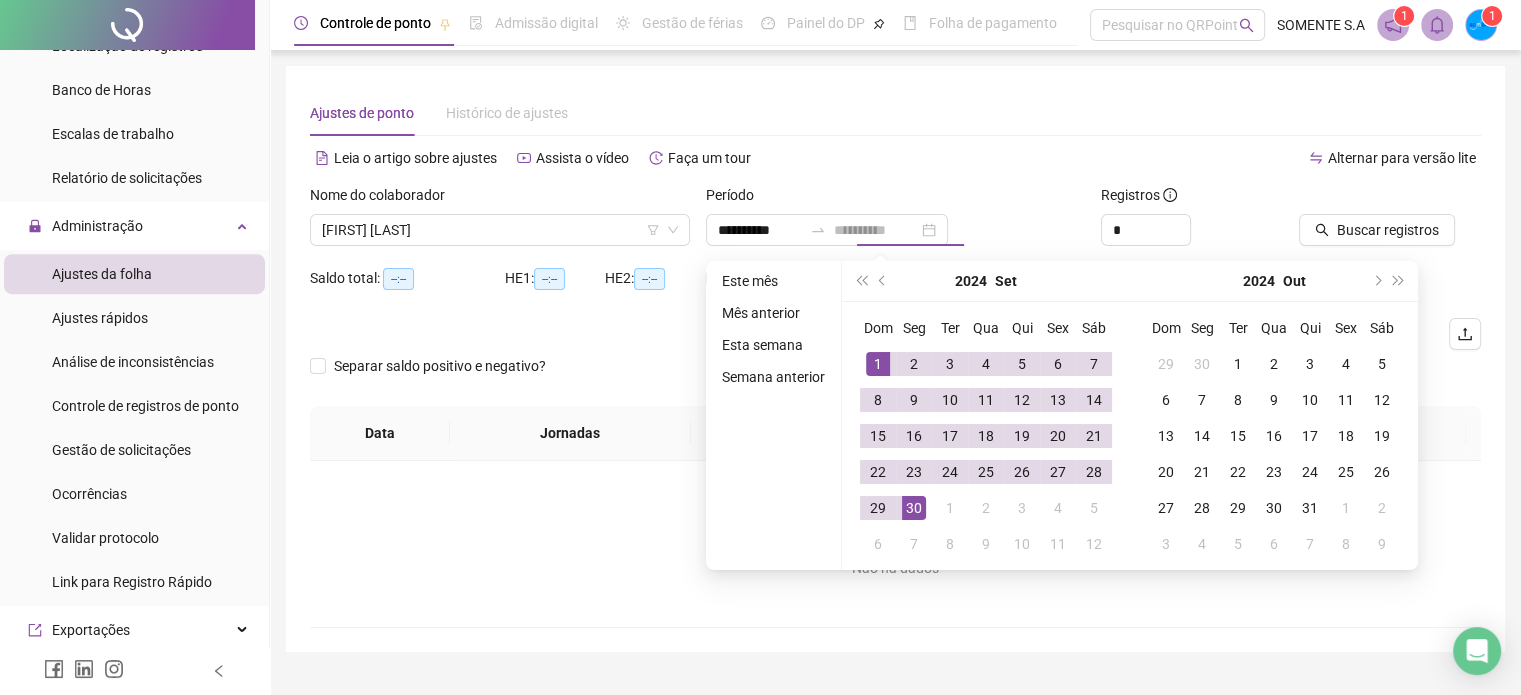 drag, startPoint x: 917, startPoint y: 507, endPoint x: 928, endPoint y: 496, distance: 15.556349 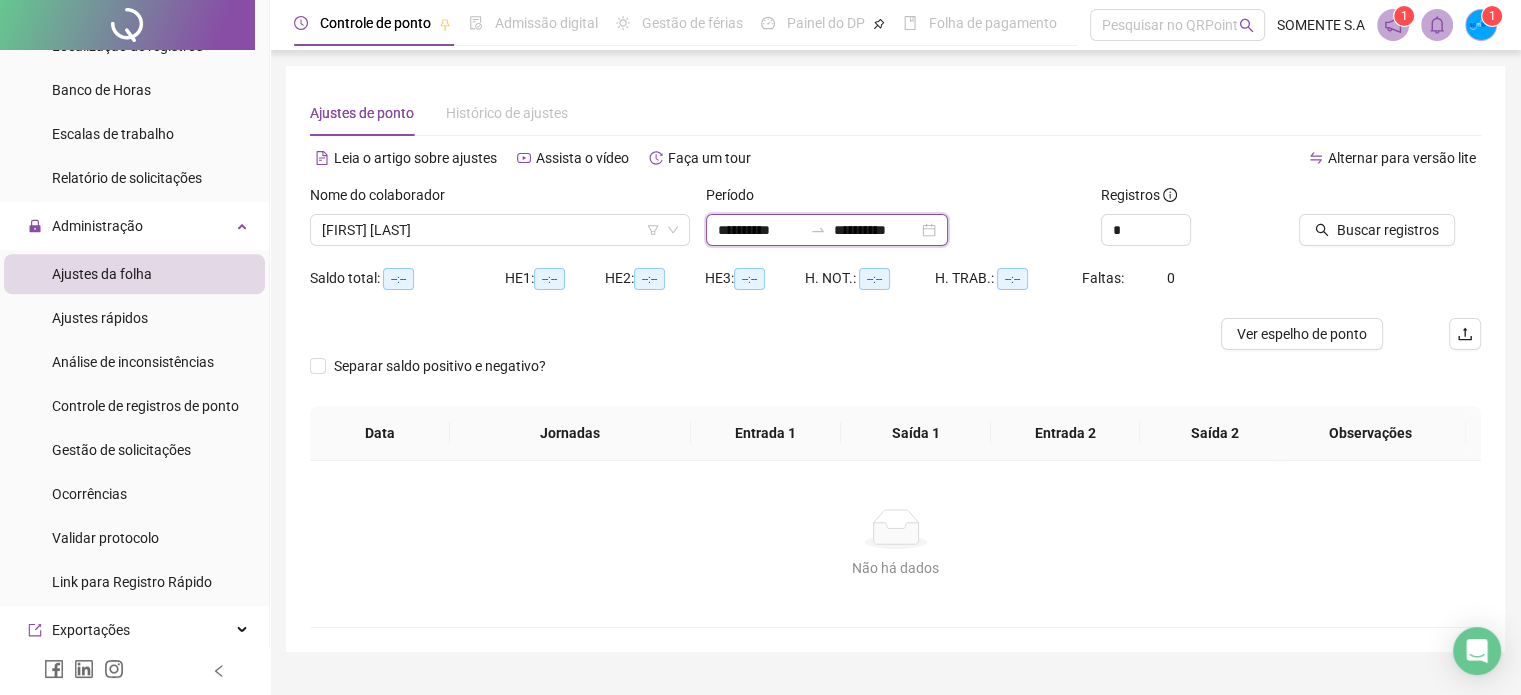 click on "**********" at bounding box center [876, 230] 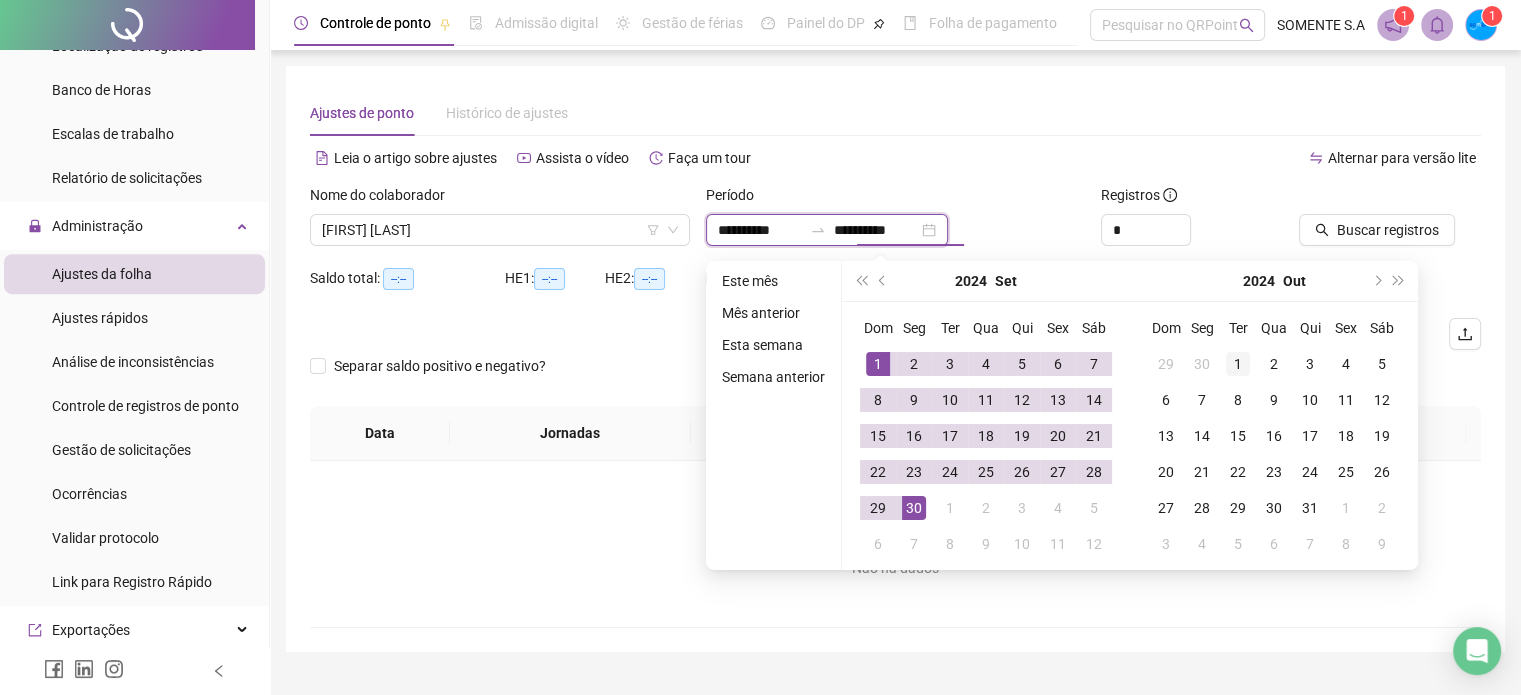 type on "**********" 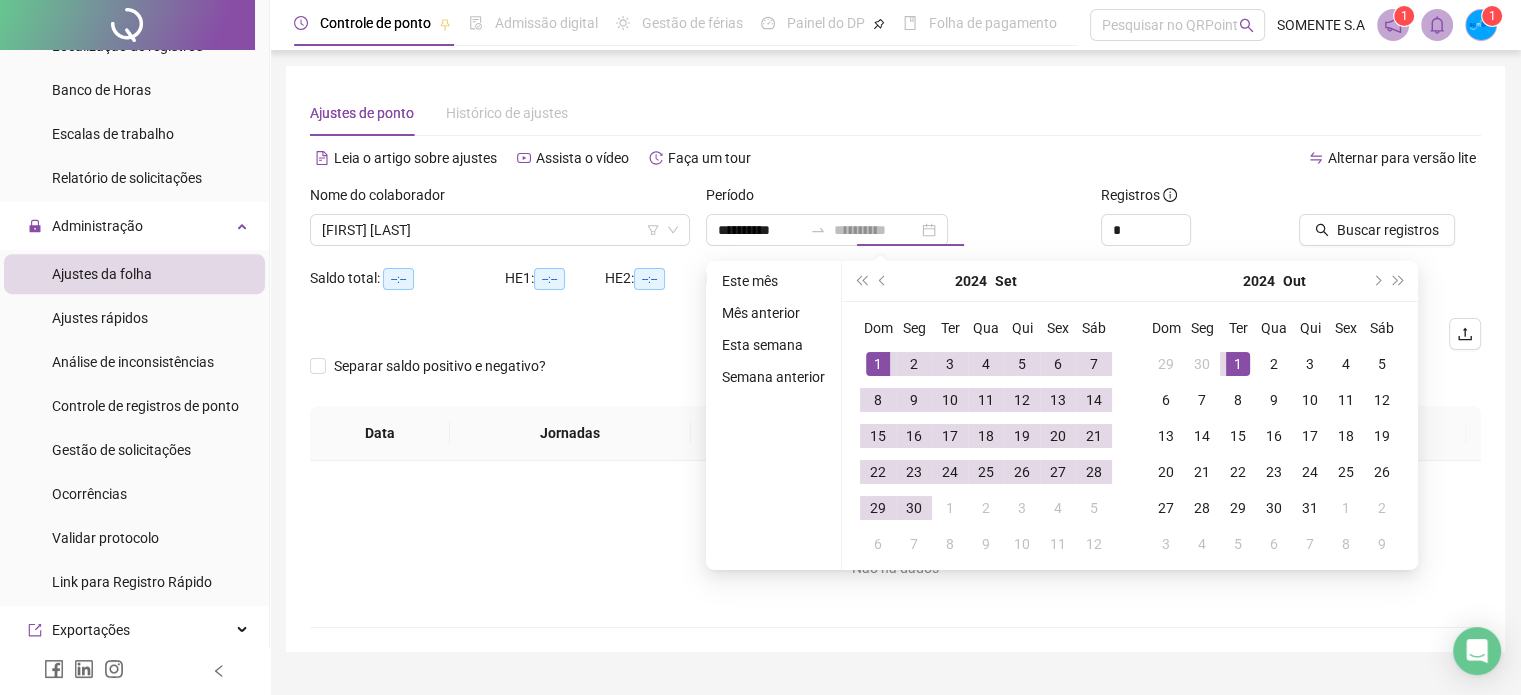 click on "1" at bounding box center [1238, 364] 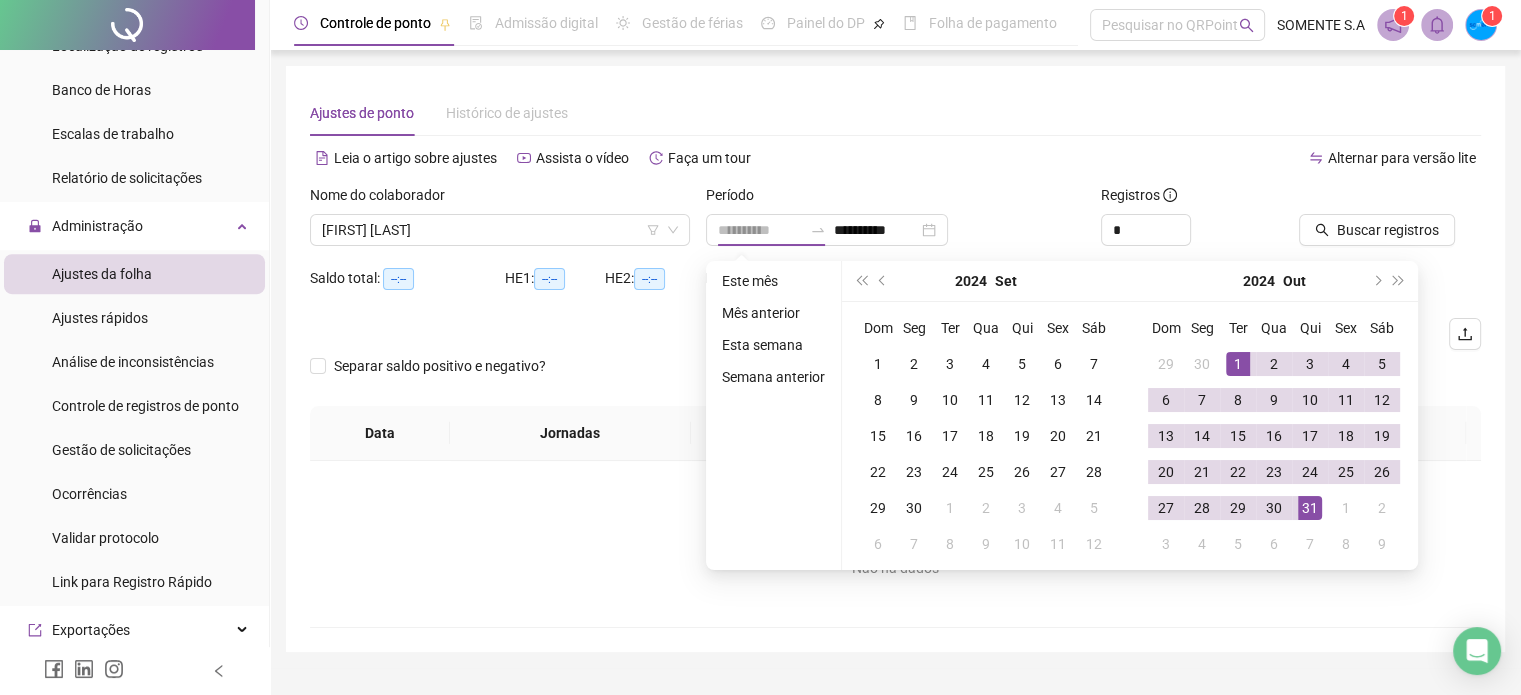 click on "31" at bounding box center [1310, 508] 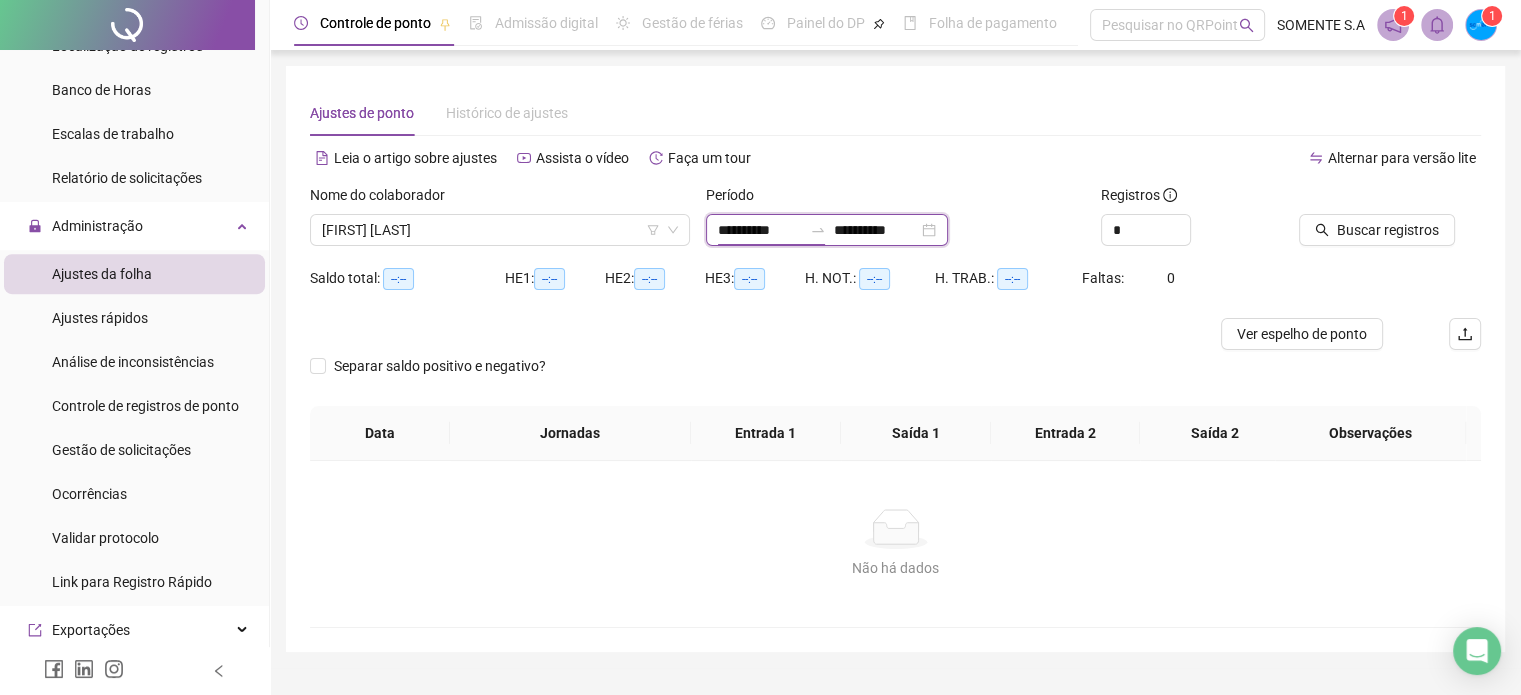 click on "**********" at bounding box center (760, 230) 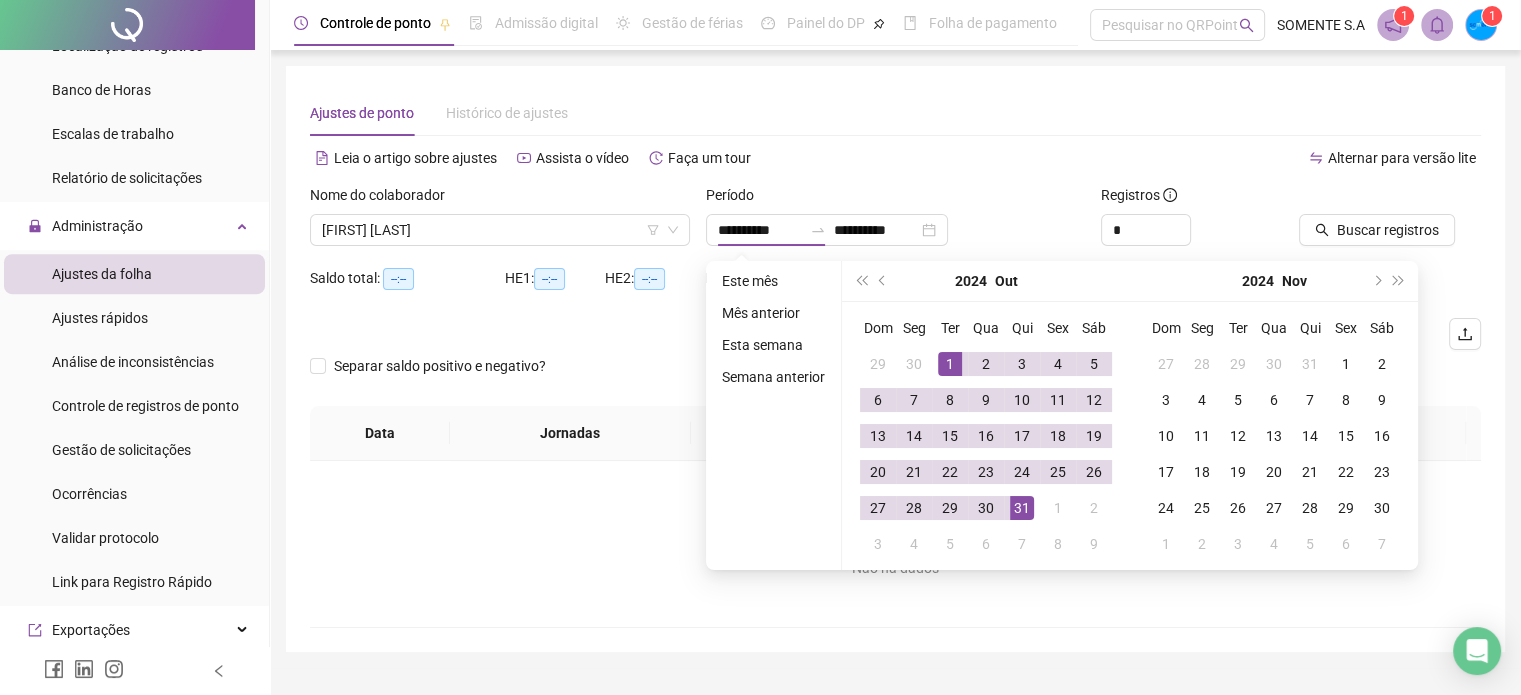 click on "**********" at bounding box center [895, 359] 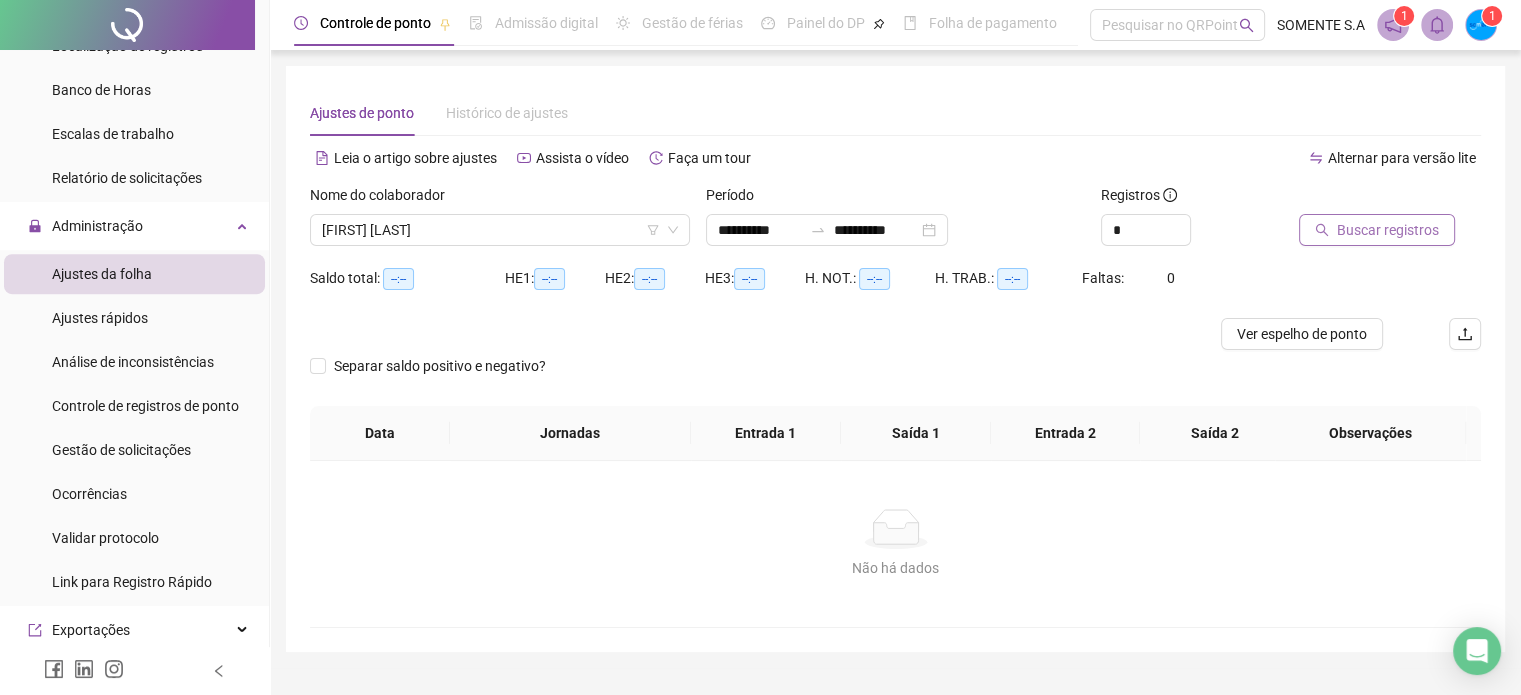 click on "Buscar registros" at bounding box center (1388, 230) 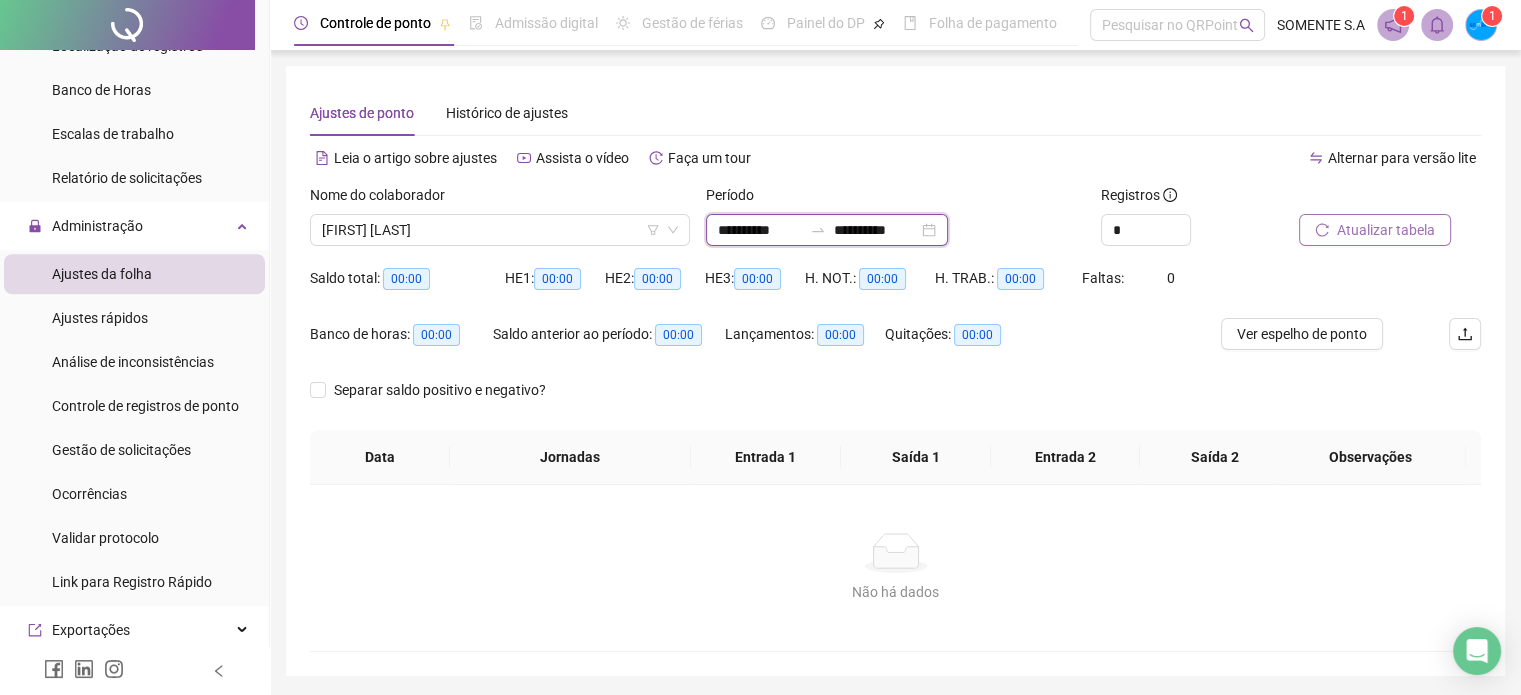 click on "**********" at bounding box center [760, 230] 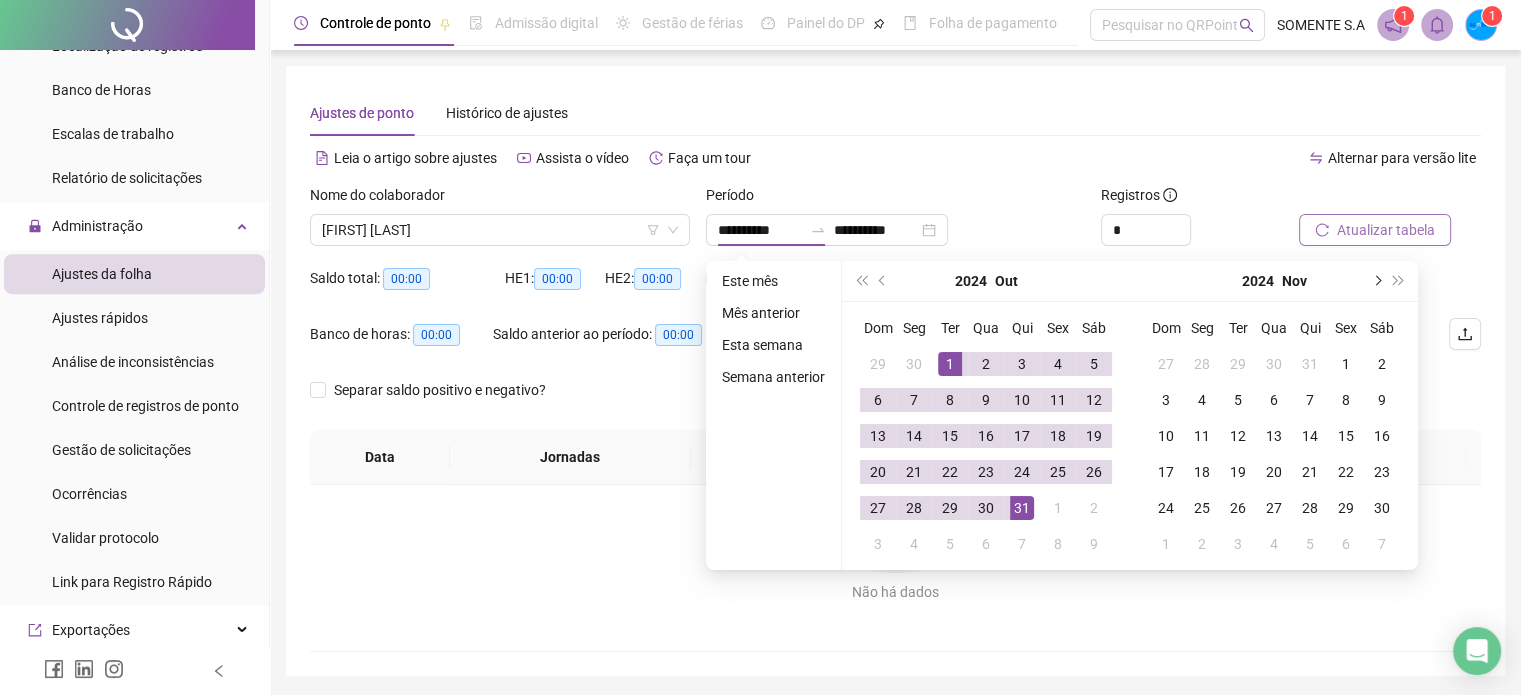 click at bounding box center (1376, 281) 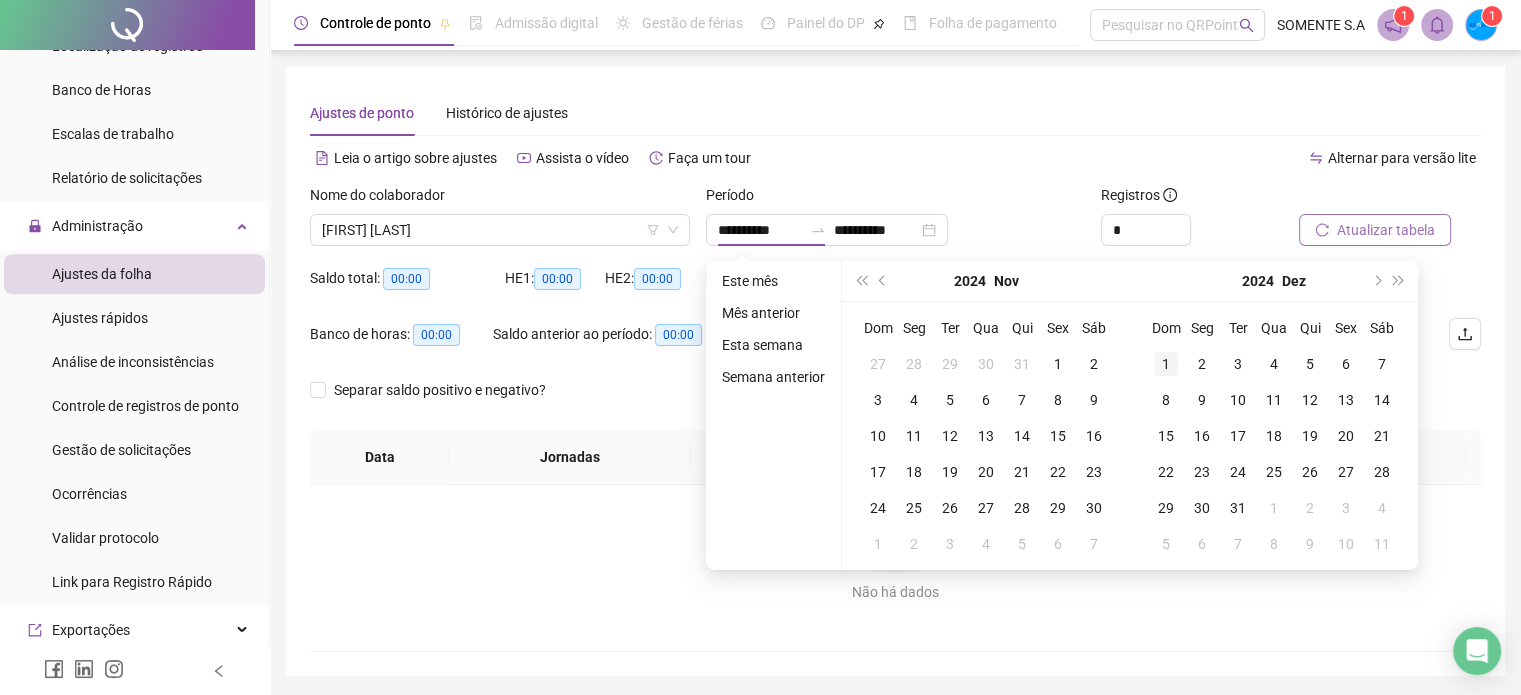 type on "**********" 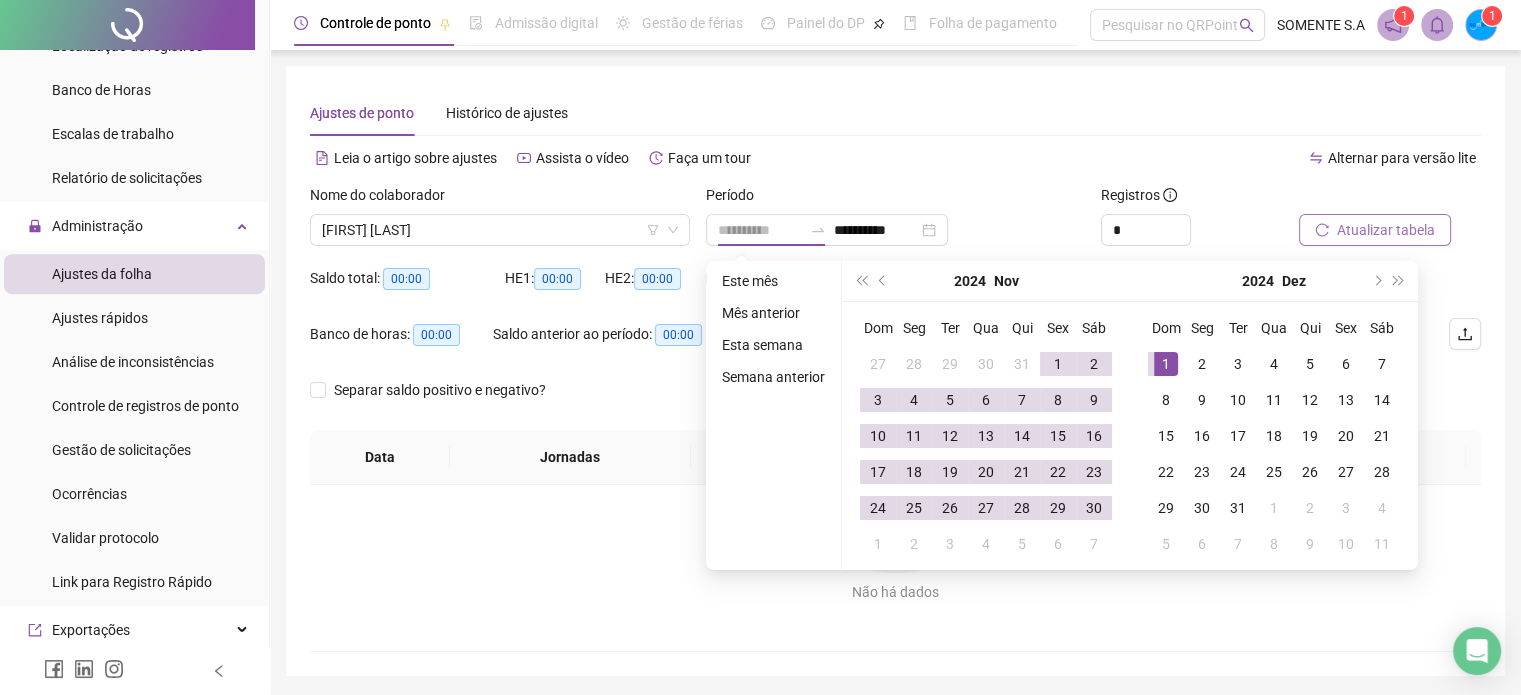 click on "1" at bounding box center [1166, 364] 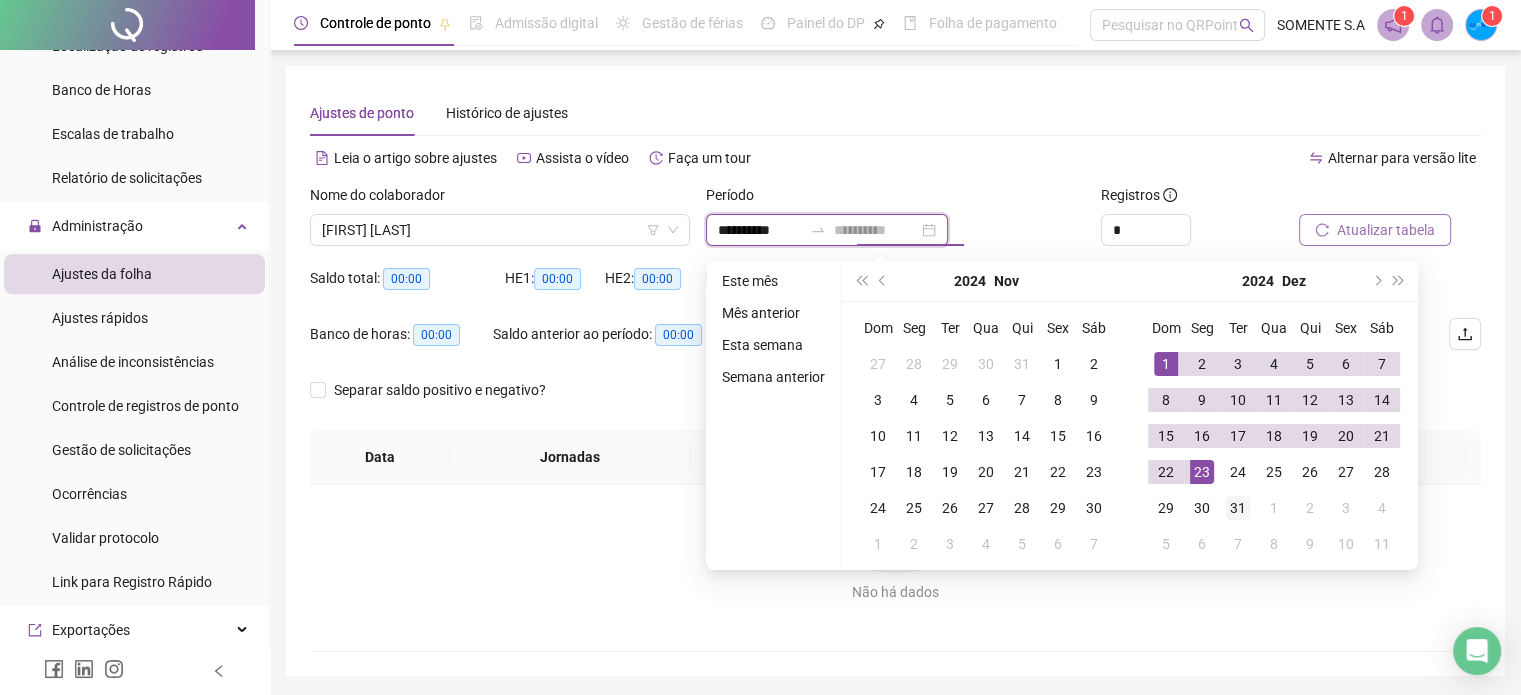 type on "**********" 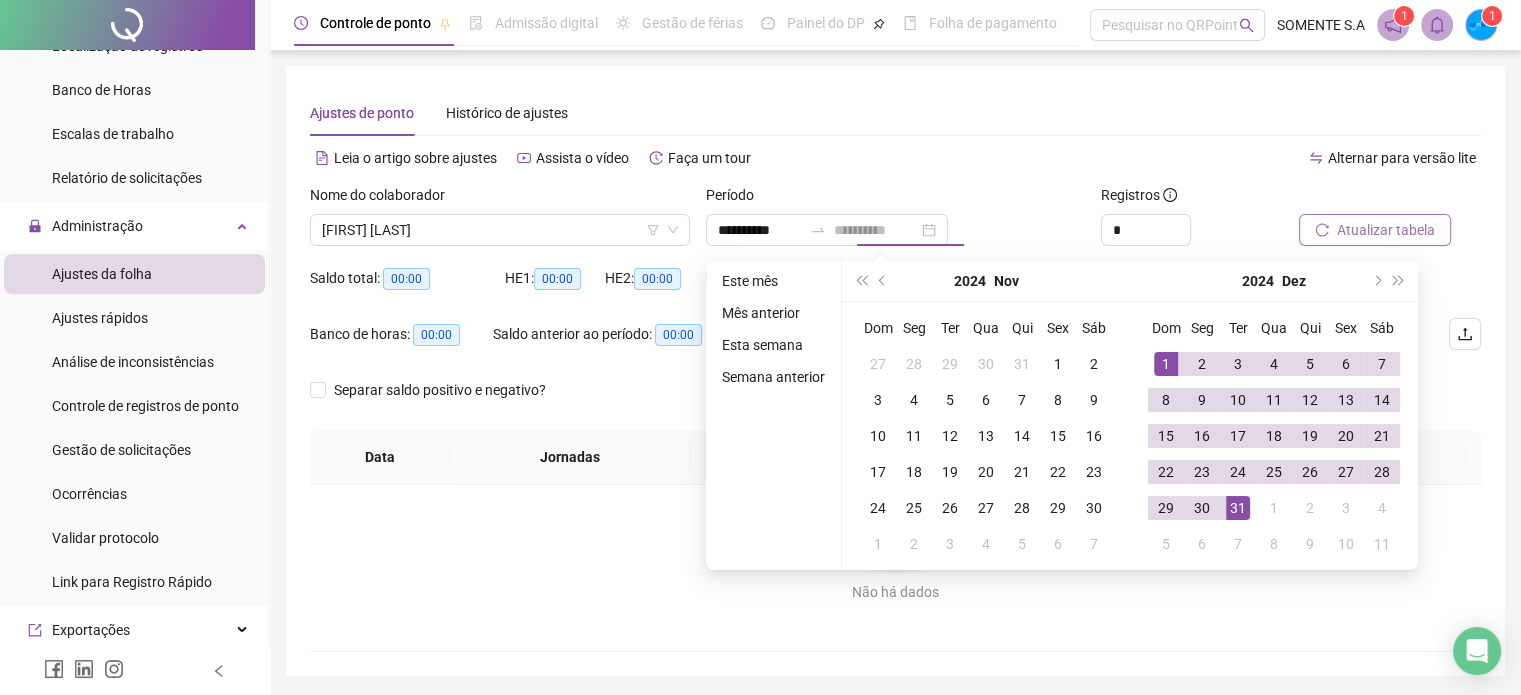 click on "31" at bounding box center [1238, 508] 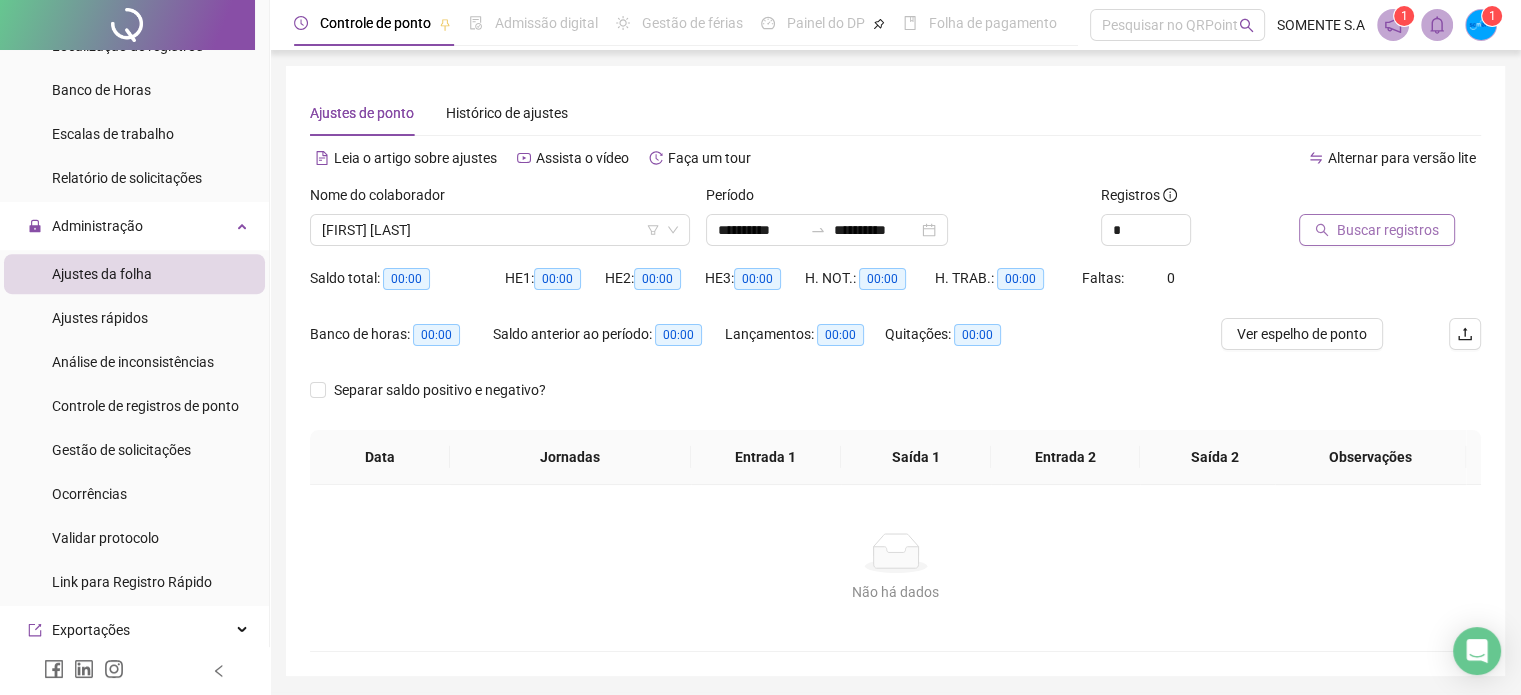 click on "Buscar registros" at bounding box center (1388, 230) 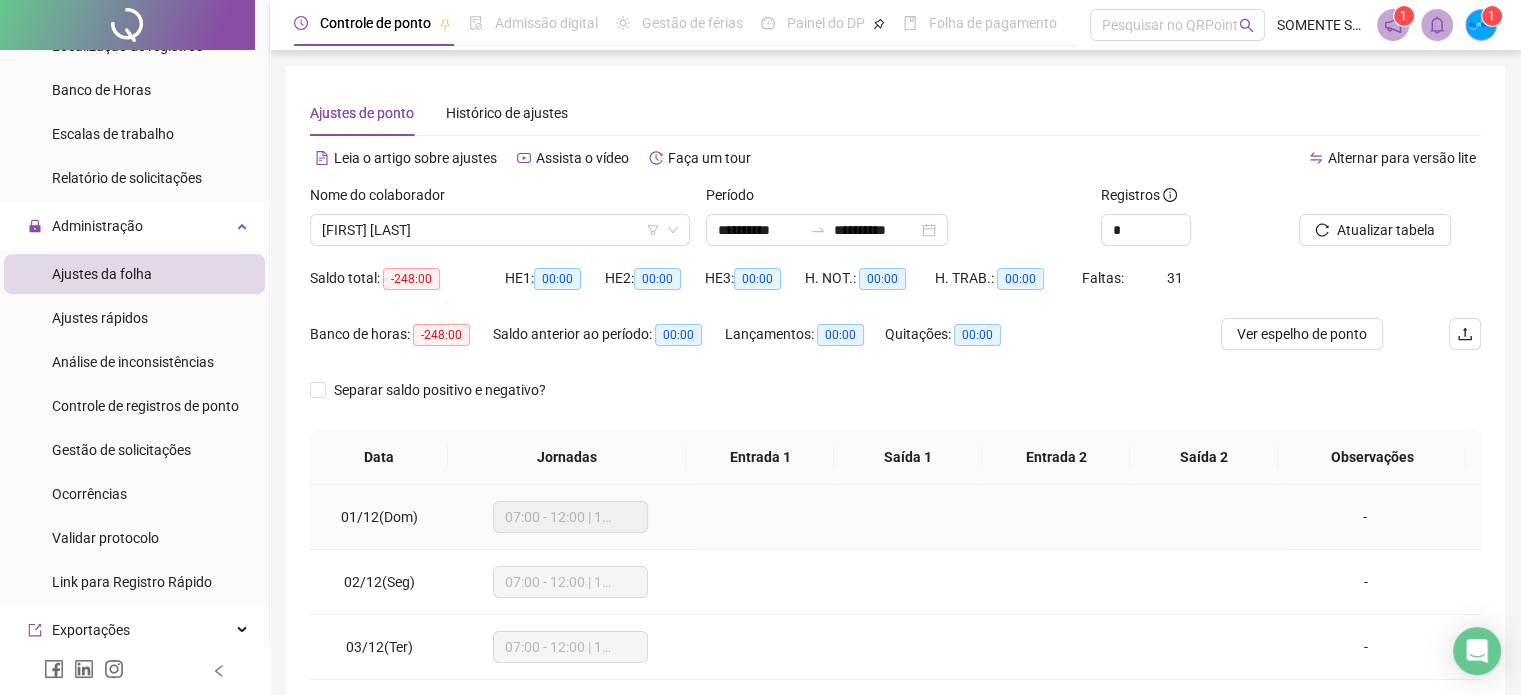 scroll, scrollTop: 326, scrollLeft: 0, axis: vertical 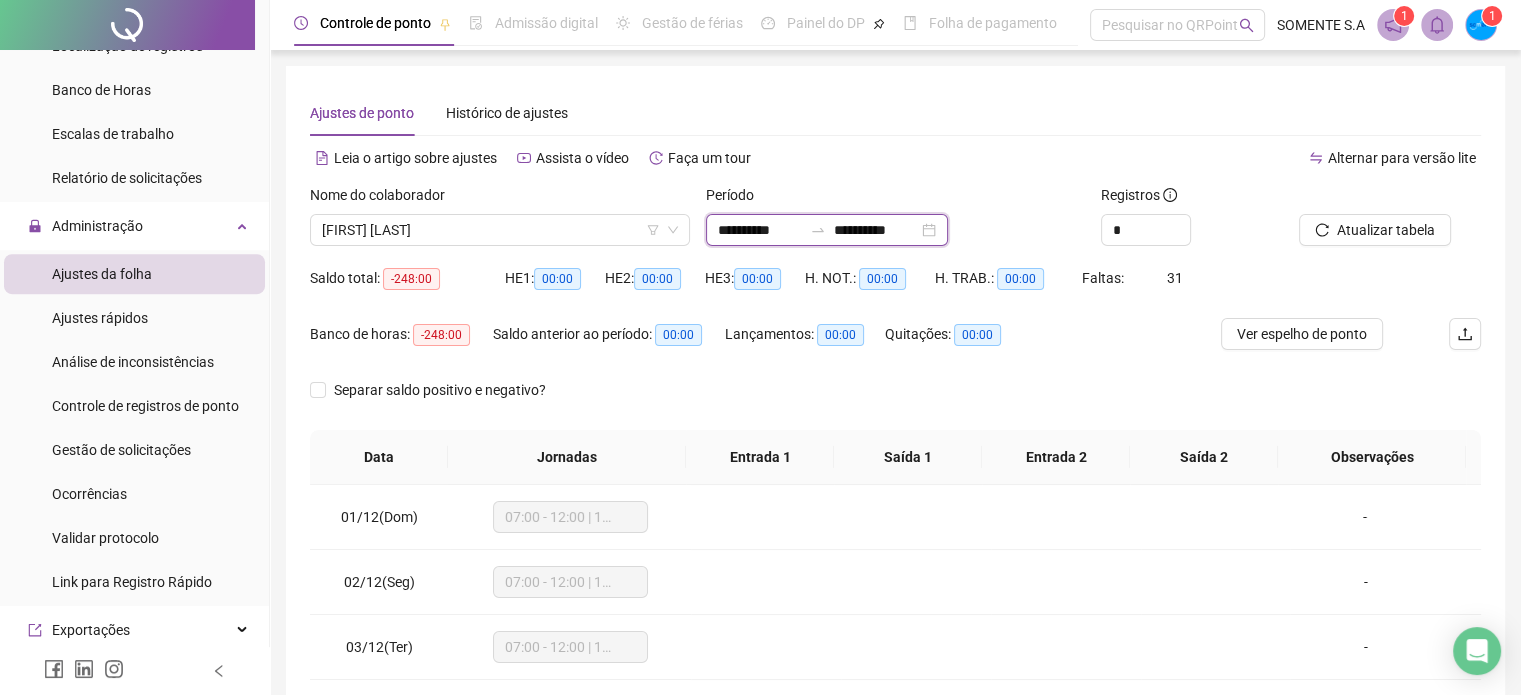 click on "**********" at bounding box center [760, 230] 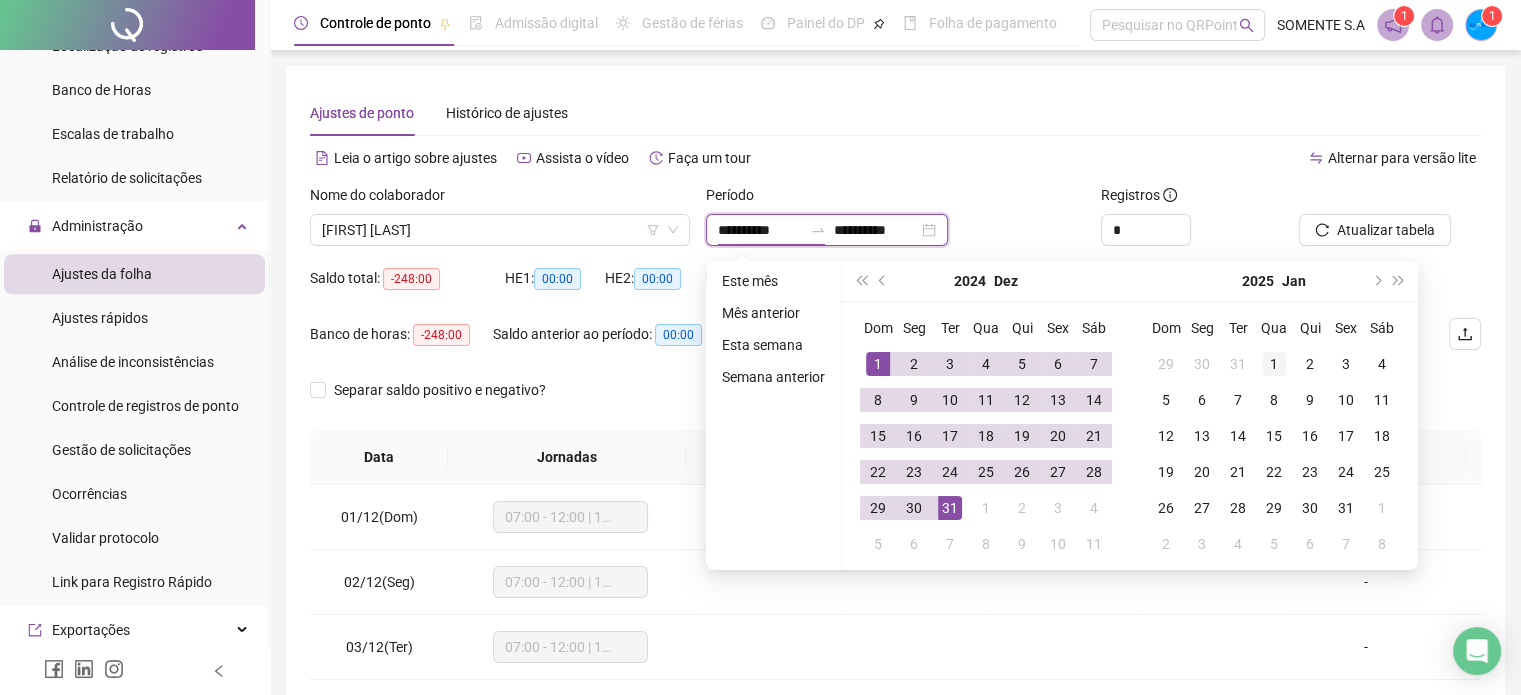 type on "**********" 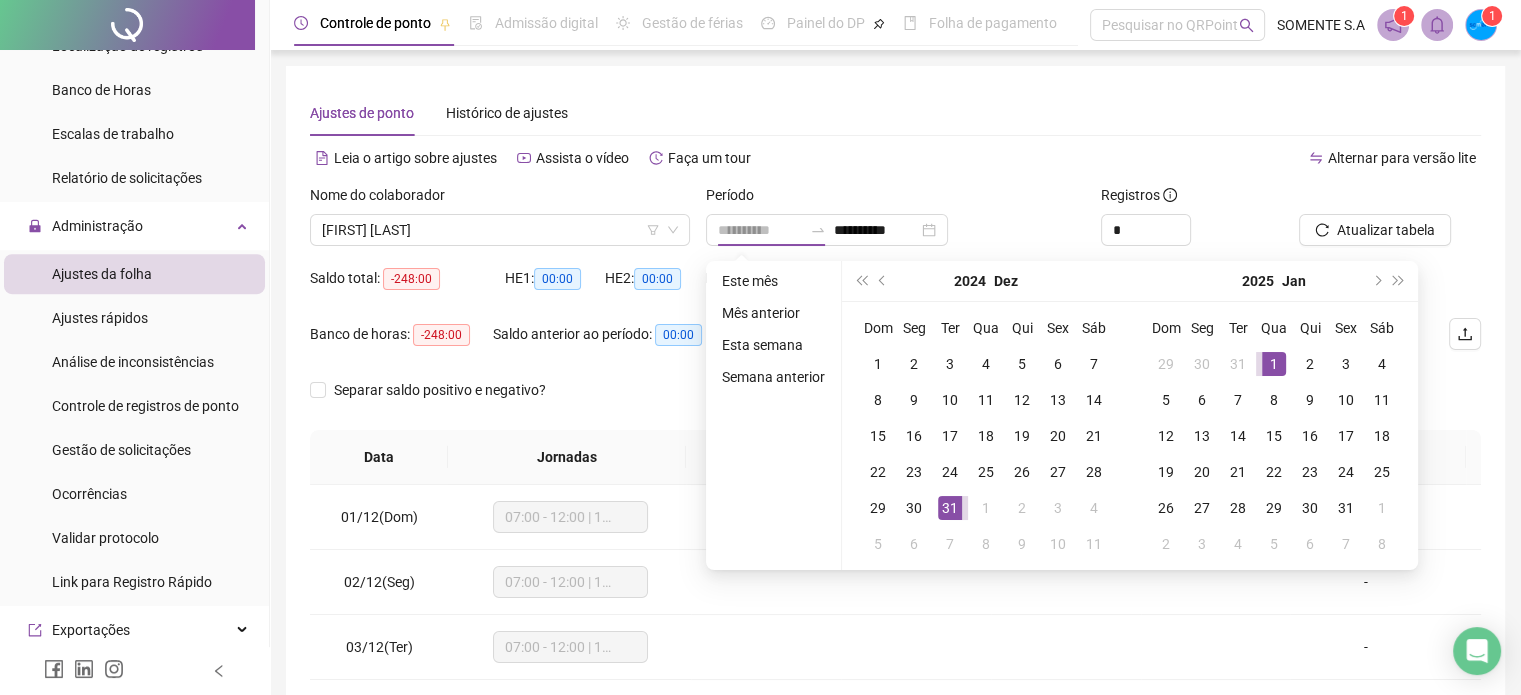 click on "1" at bounding box center [1274, 364] 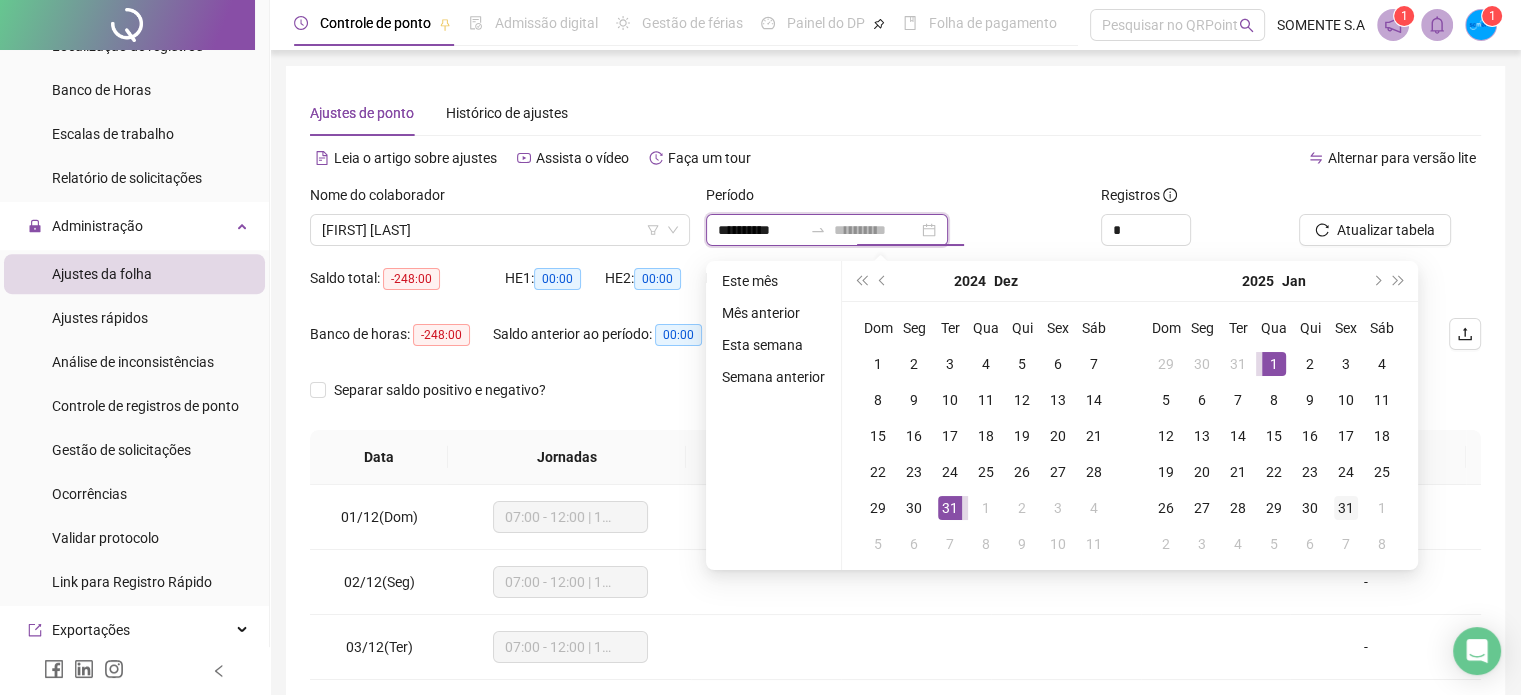 type on "**********" 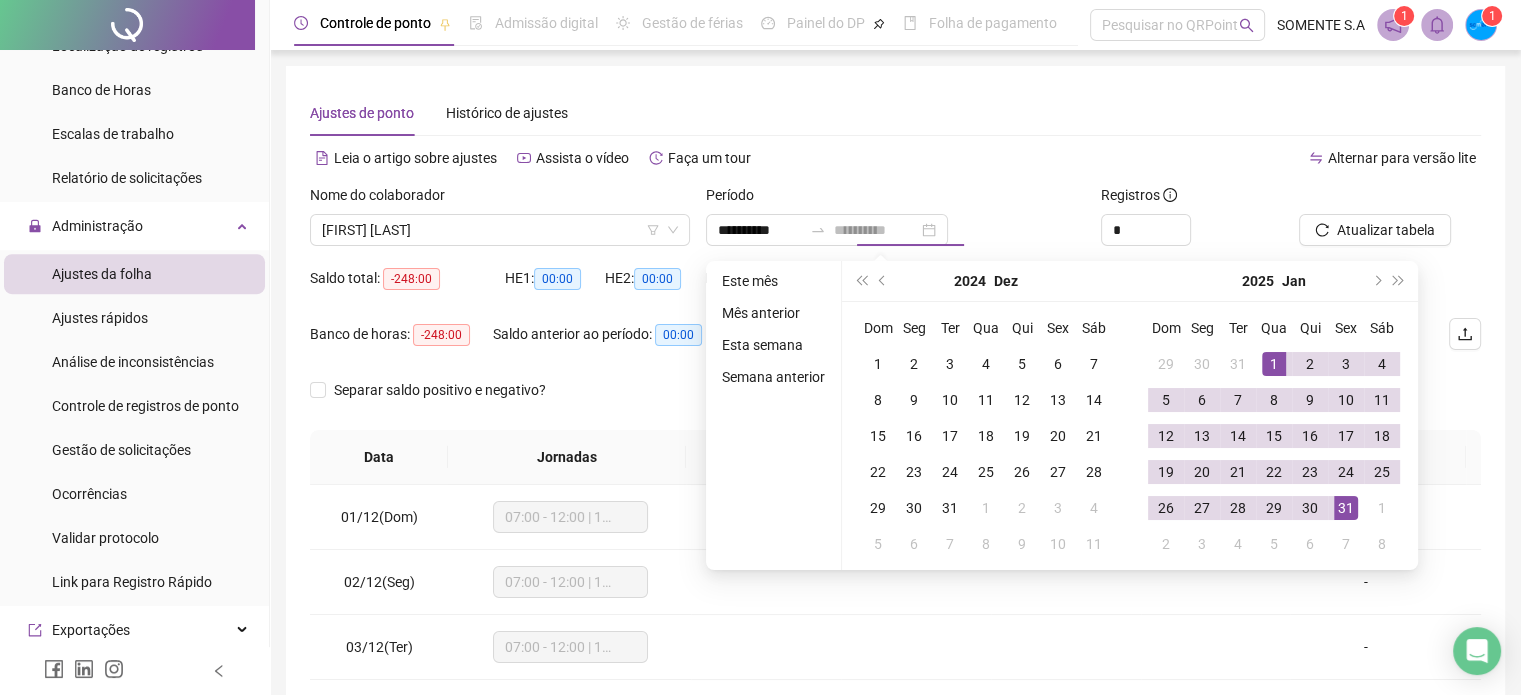 click on "31" at bounding box center (1346, 508) 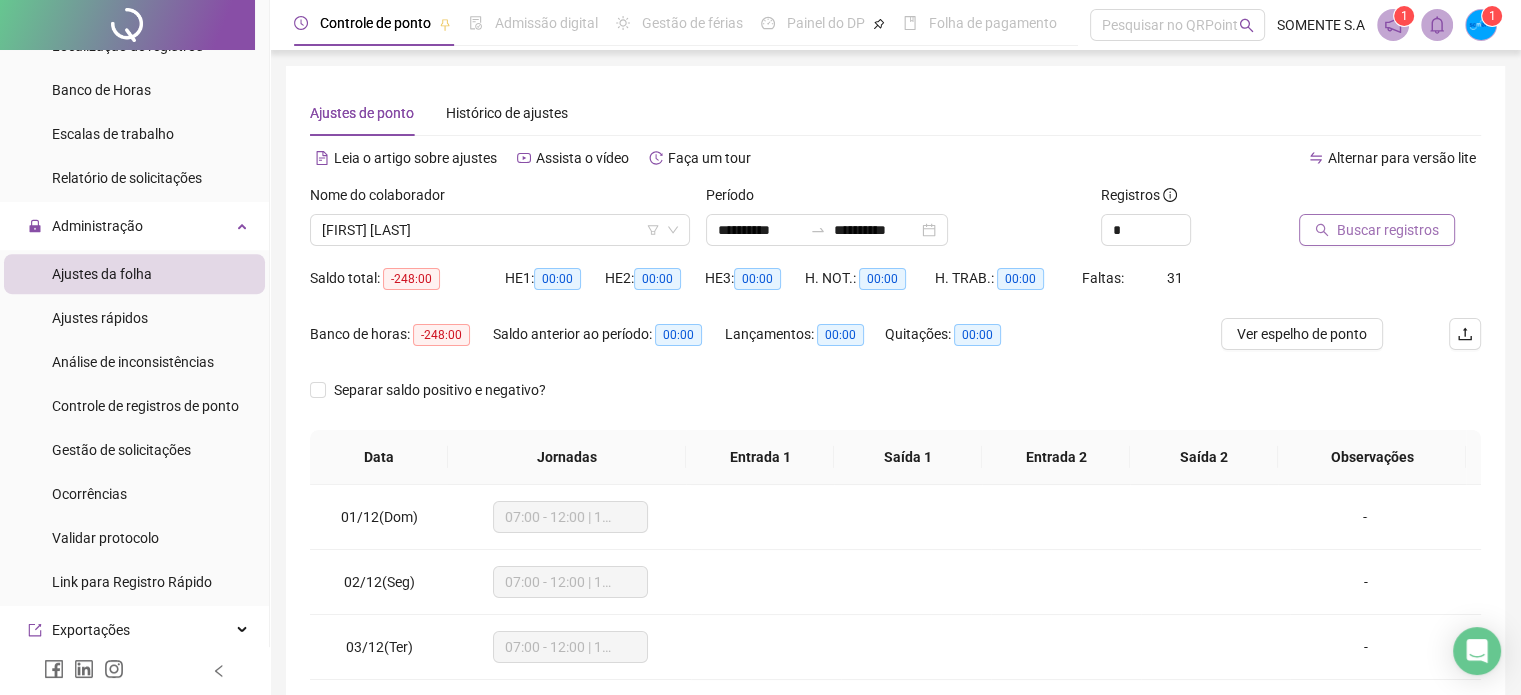 click on "Buscar registros" at bounding box center [1377, 230] 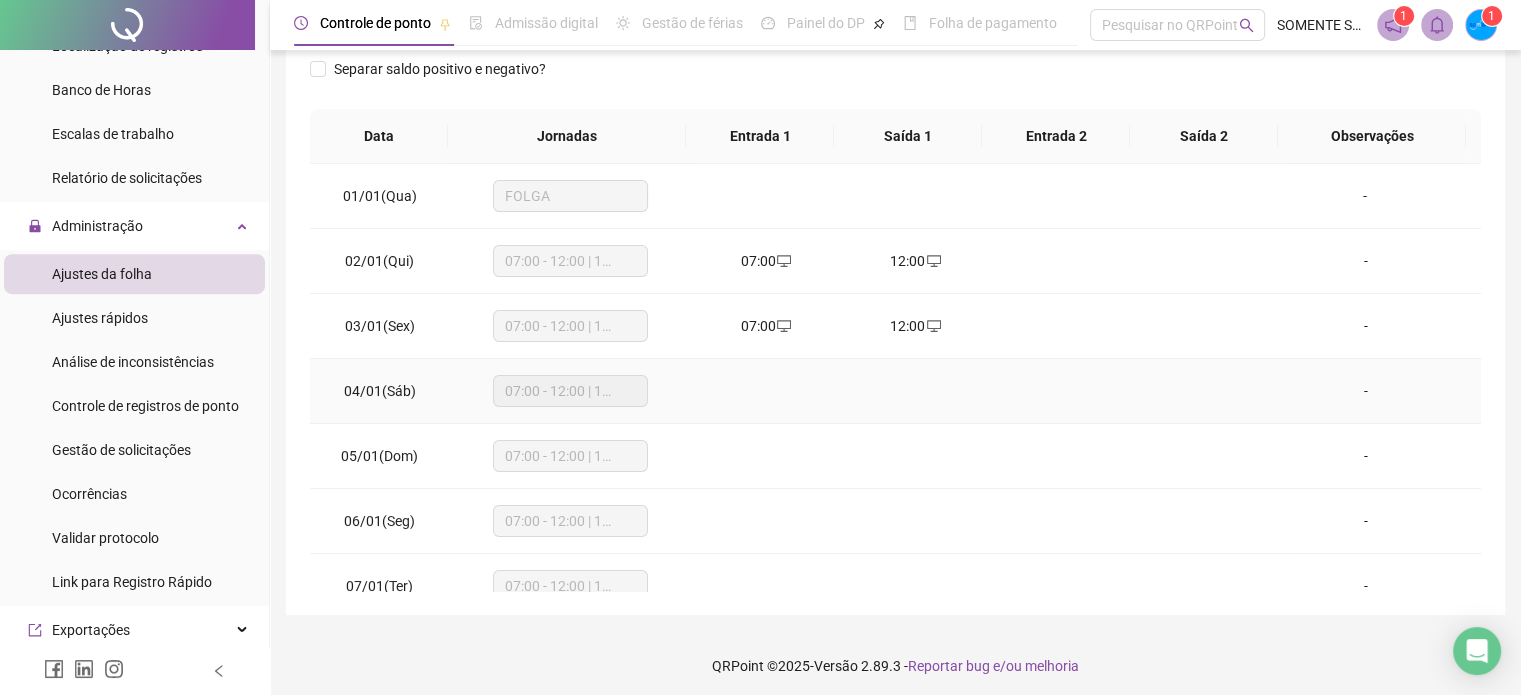 scroll, scrollTop: 326, scrollLeft: 0, axis: vertical 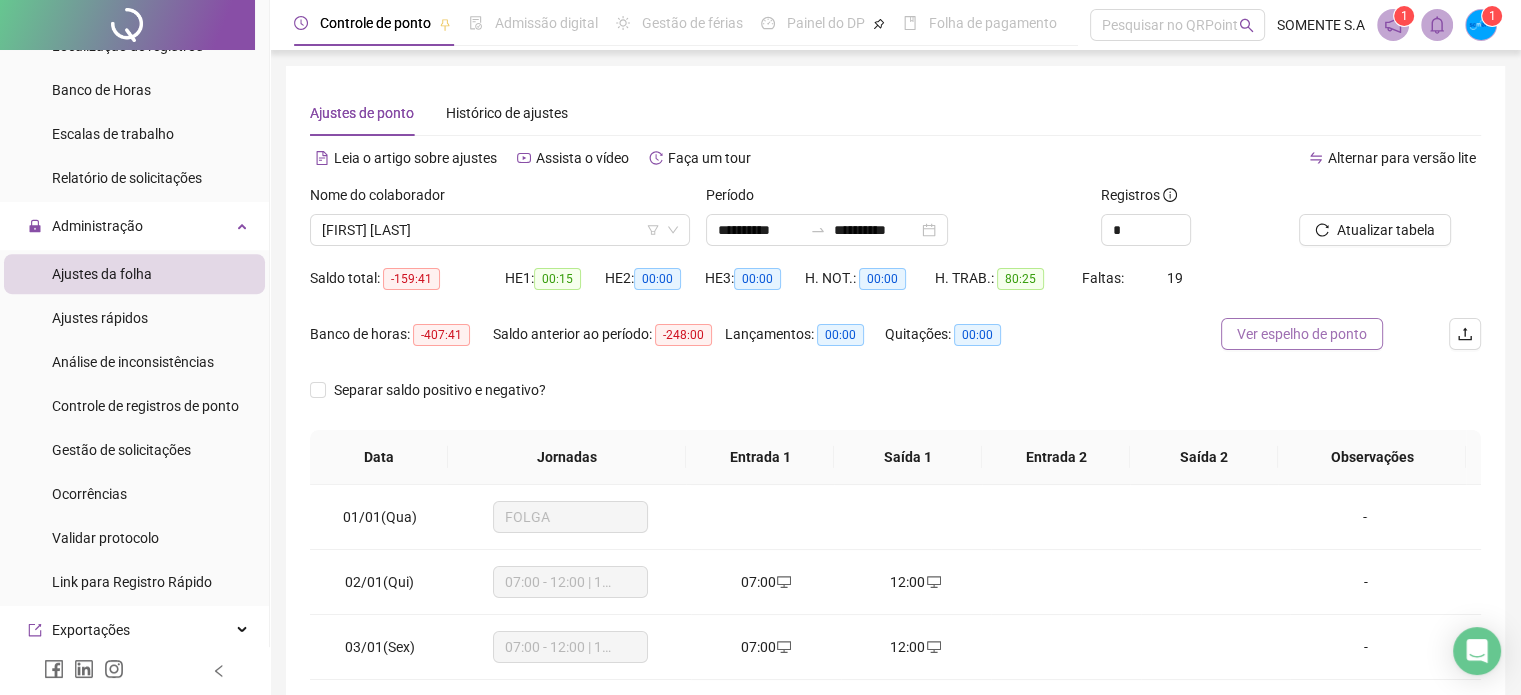 click on "Ver espelho de ponto" at bounding box center (1302, 334) 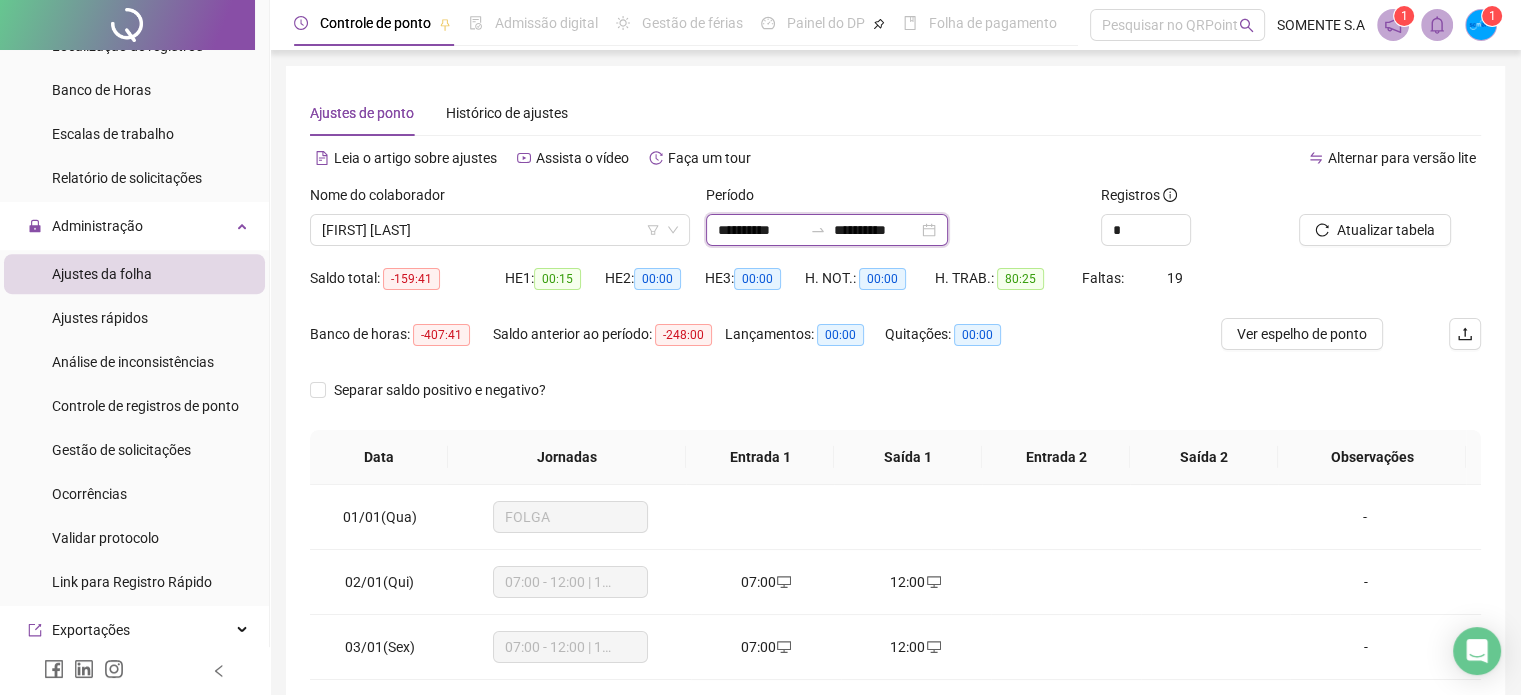 click on "**********" at bounding box center (760, 230) 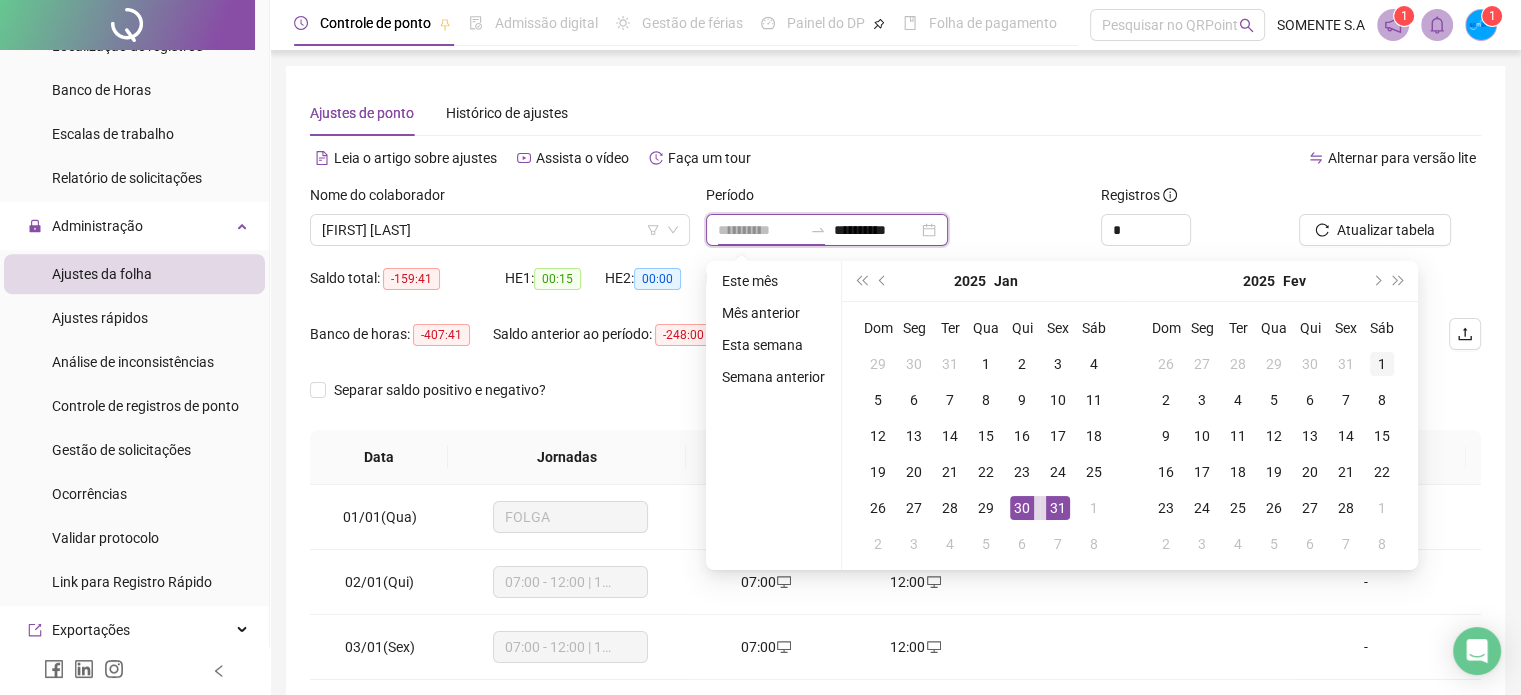 type on "**********" 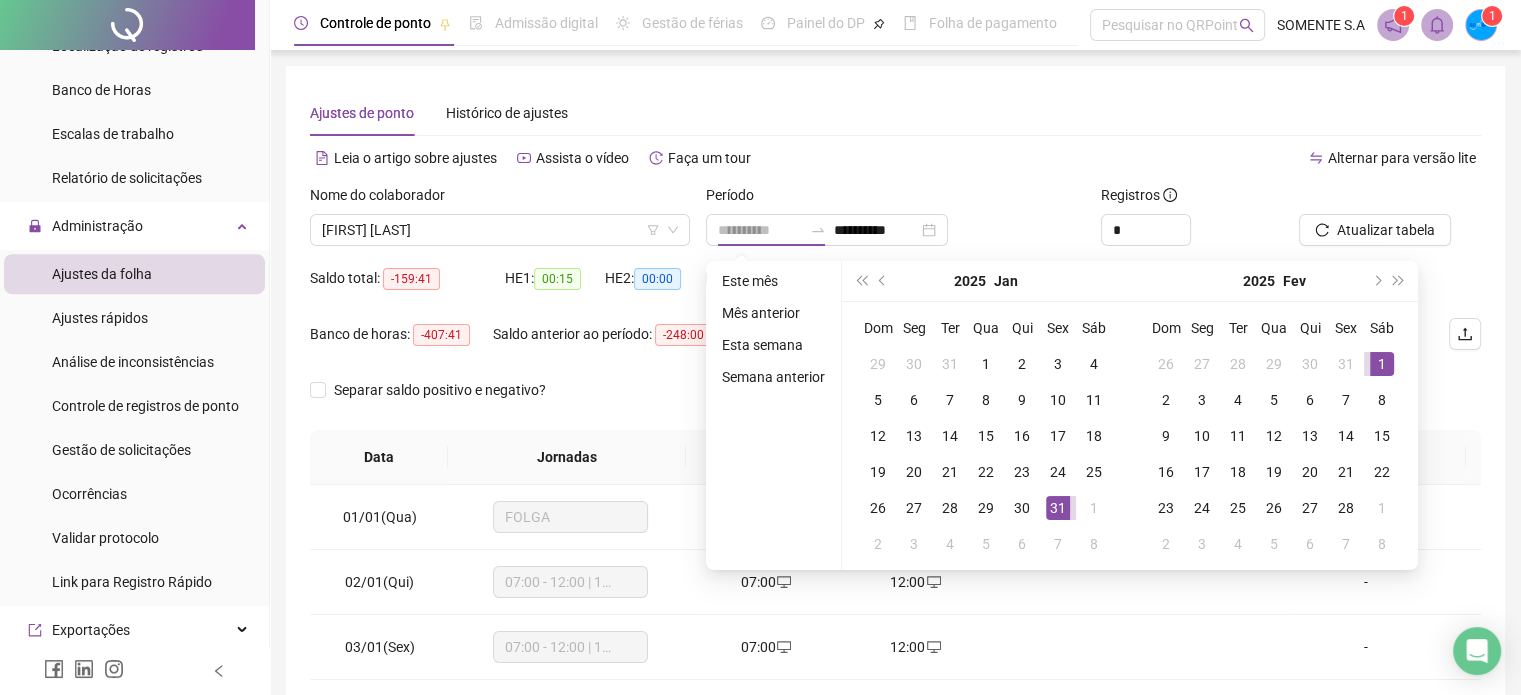 click on "1" at bounding box center (1382, 364) 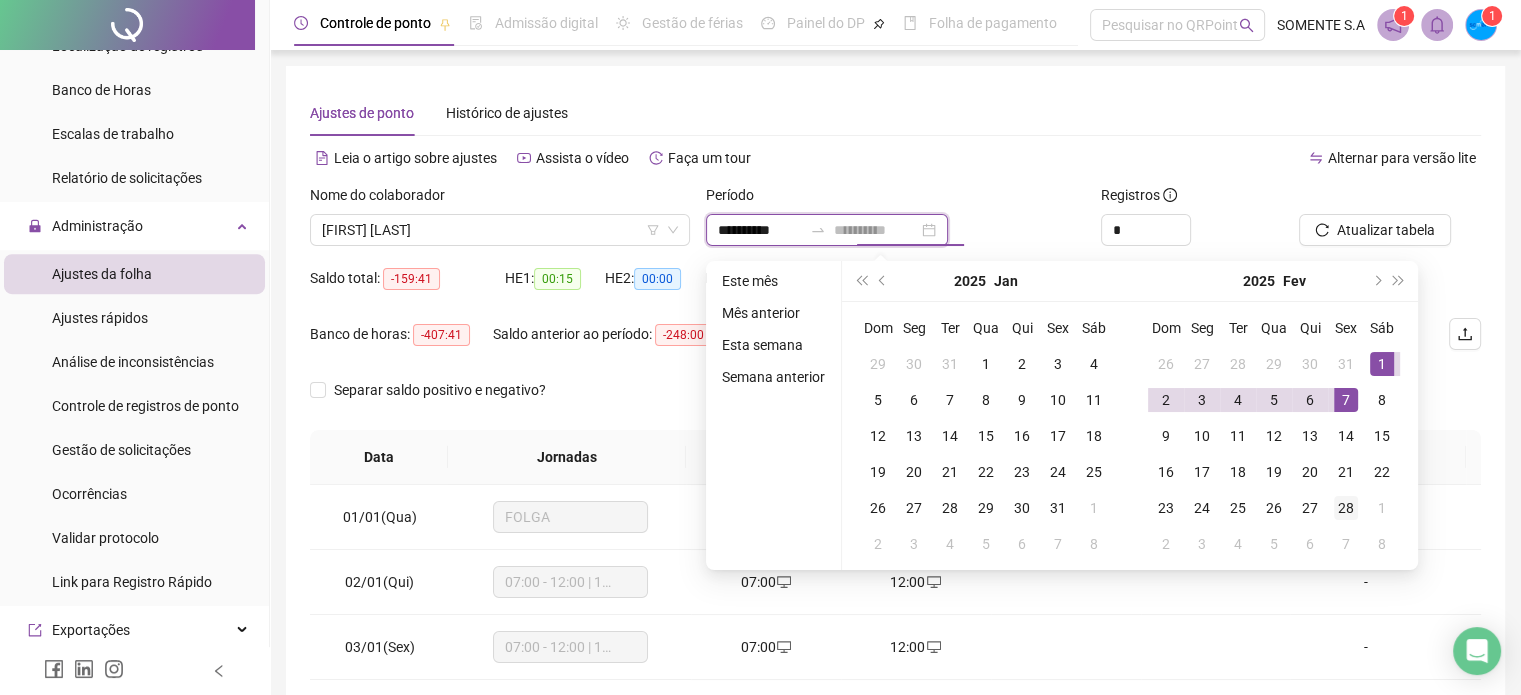 type on "**********" 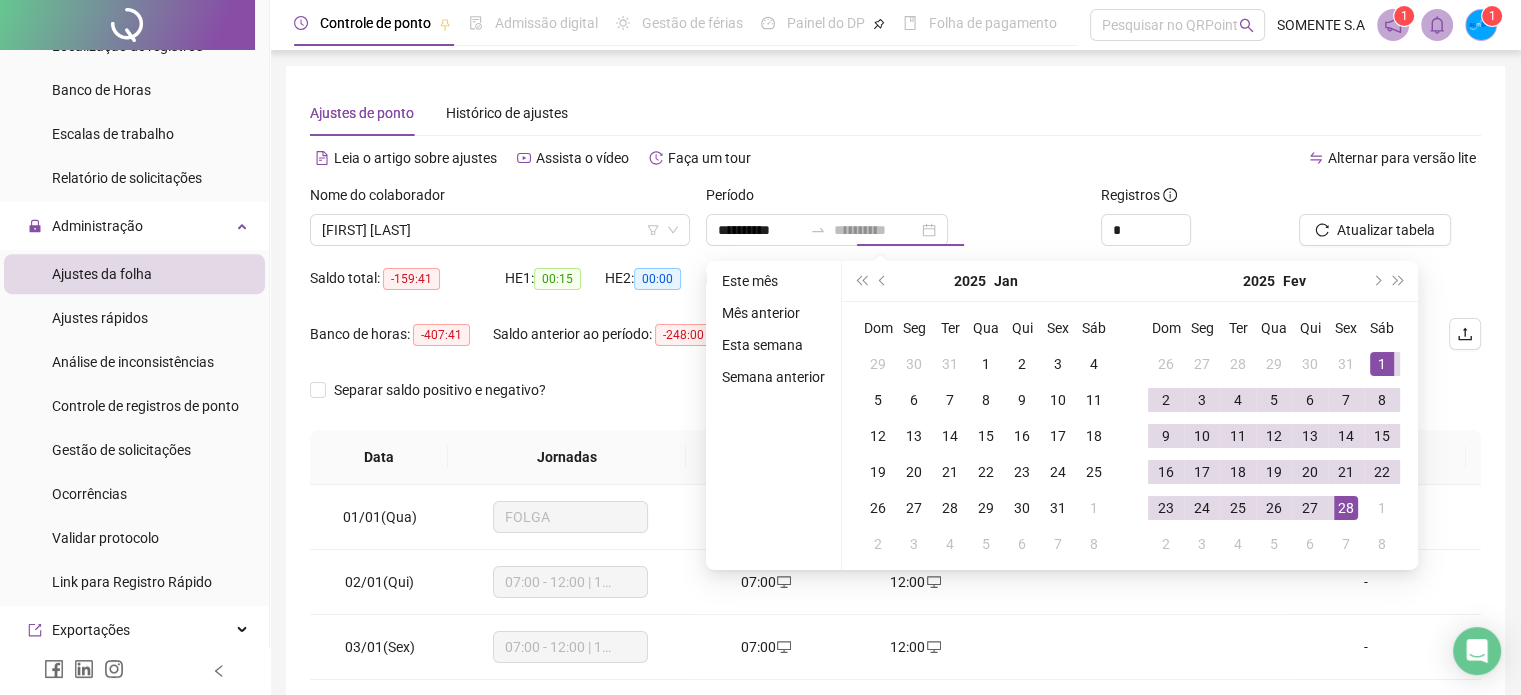 click on "28" at bounding box center (1346, 508) 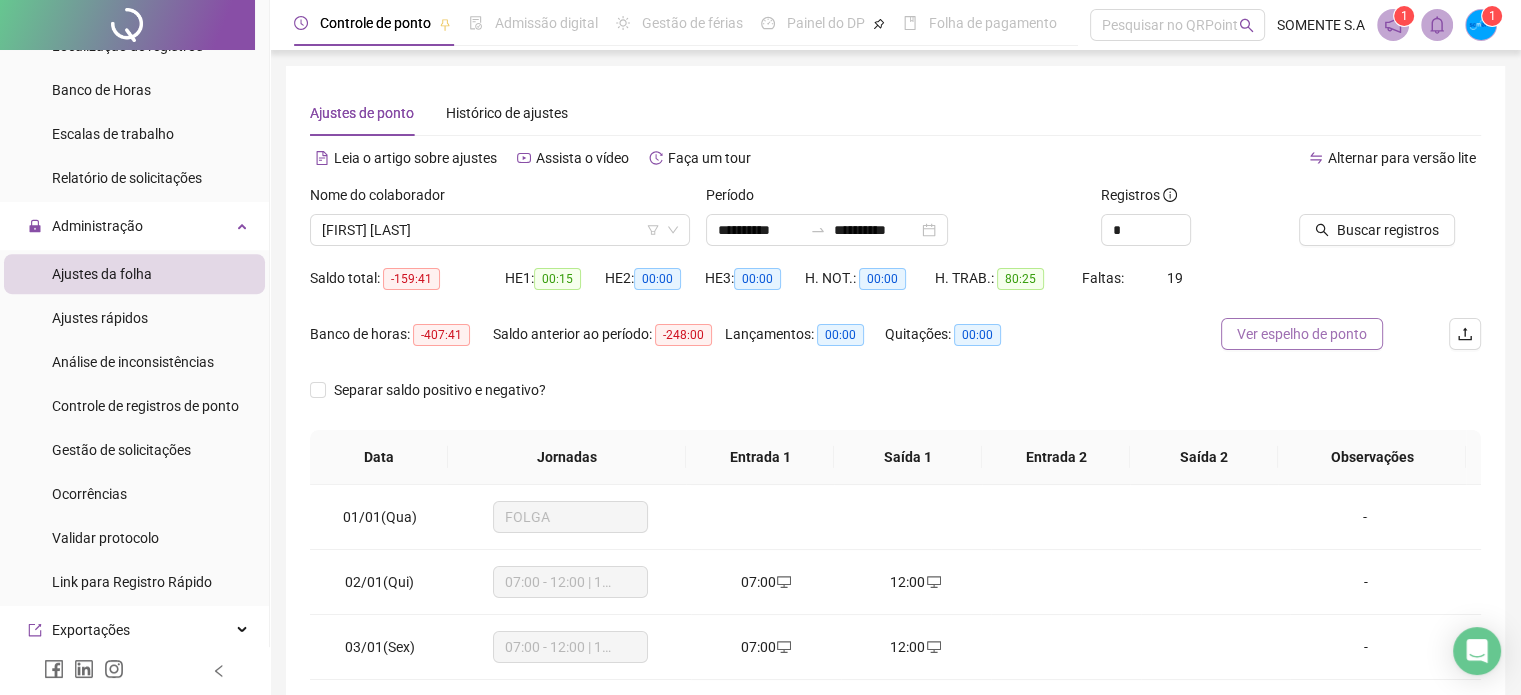click on "Ver espelho de ponto" at bounding box center [1302, 334] 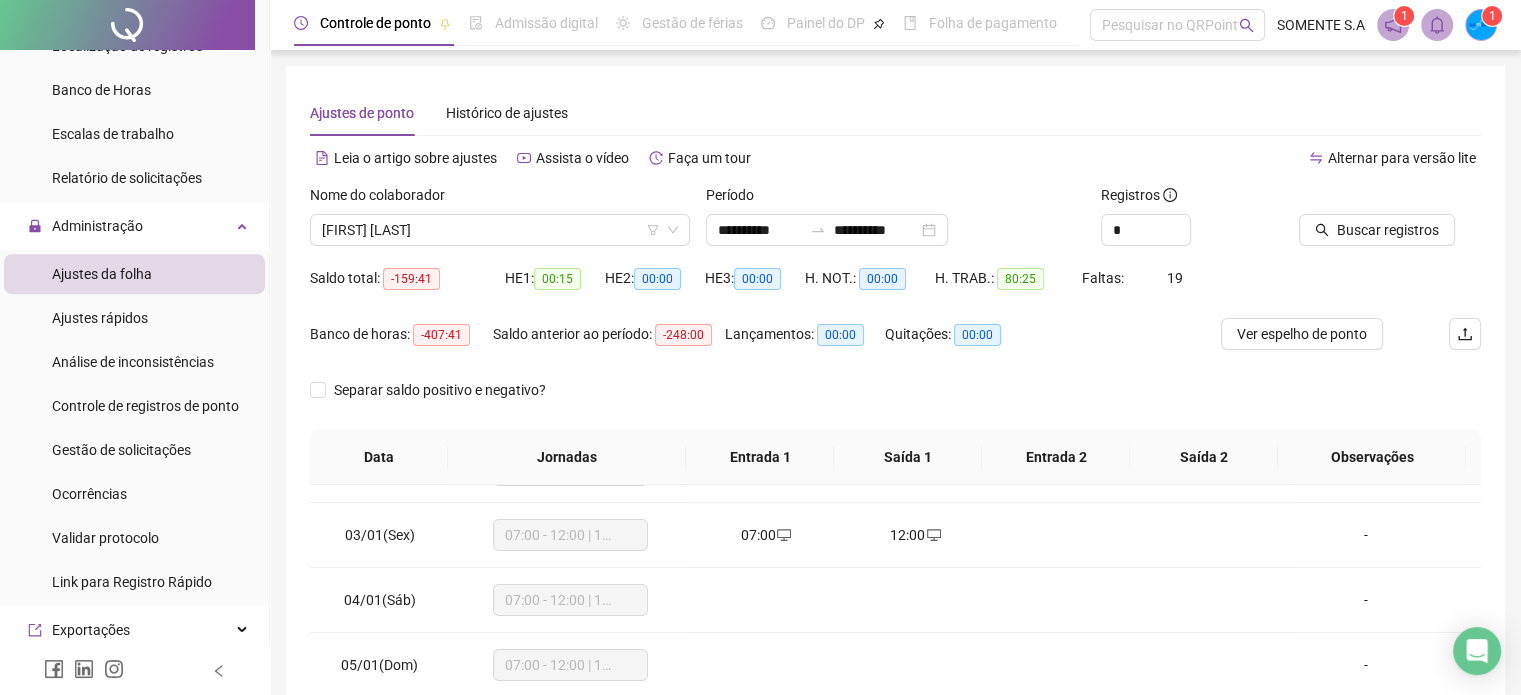 scroll, scrollTop: 0, scrollLeft: 0, axis: both 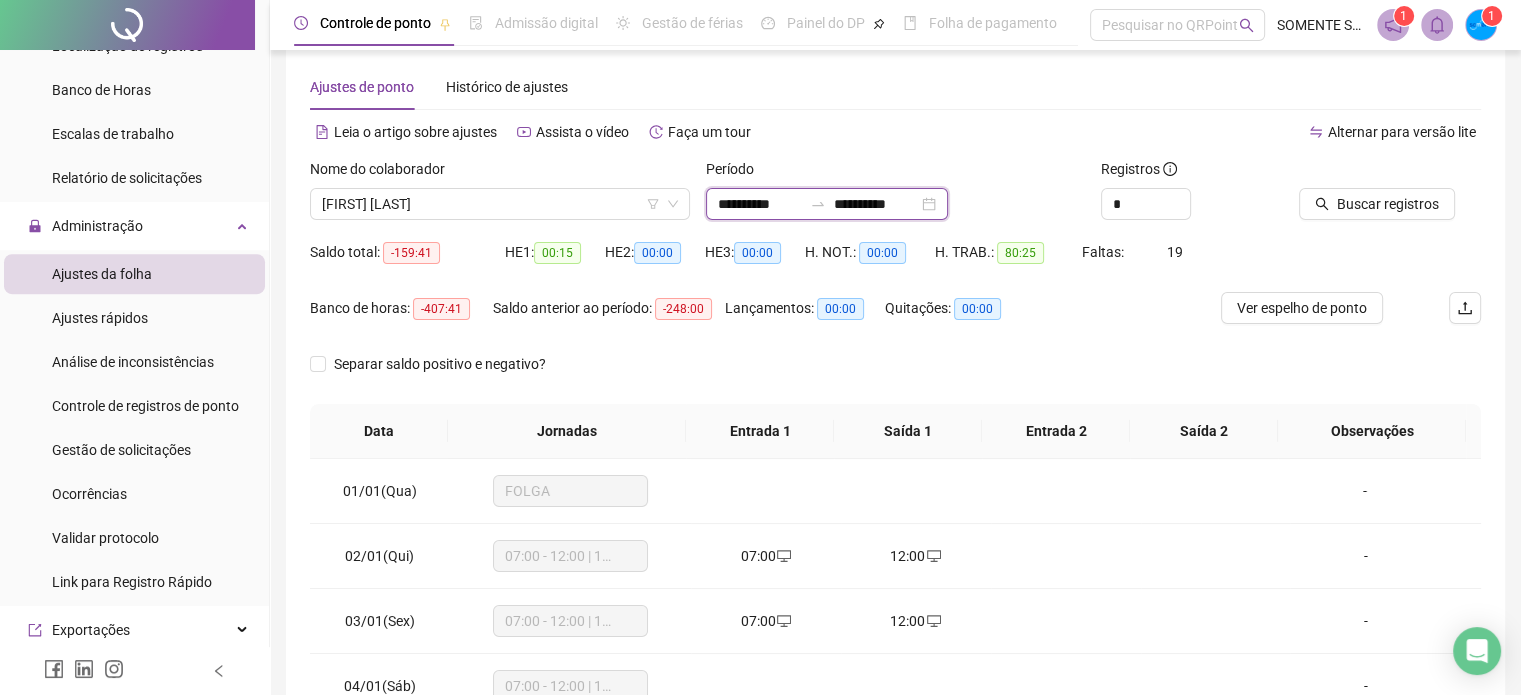 click on "**********" at bounding box center [760, 204] 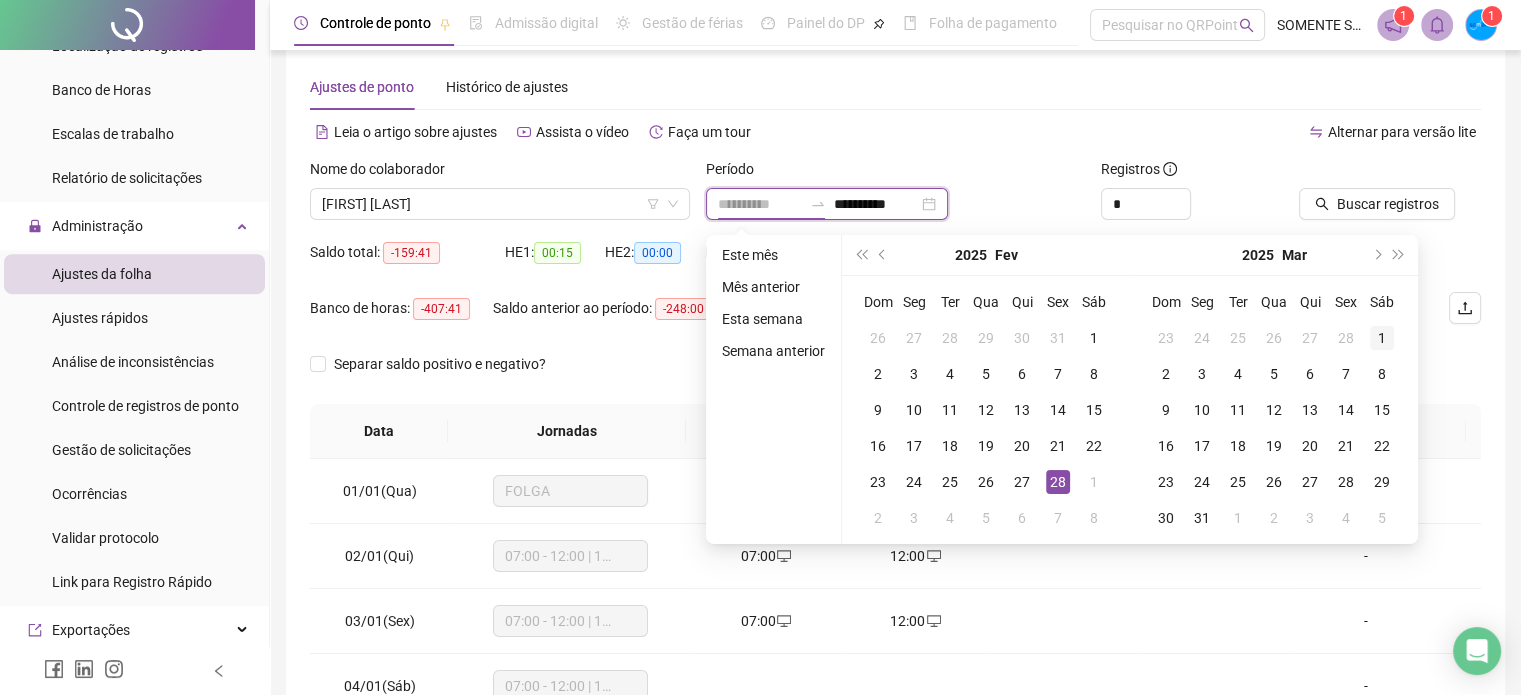 type on "**********" 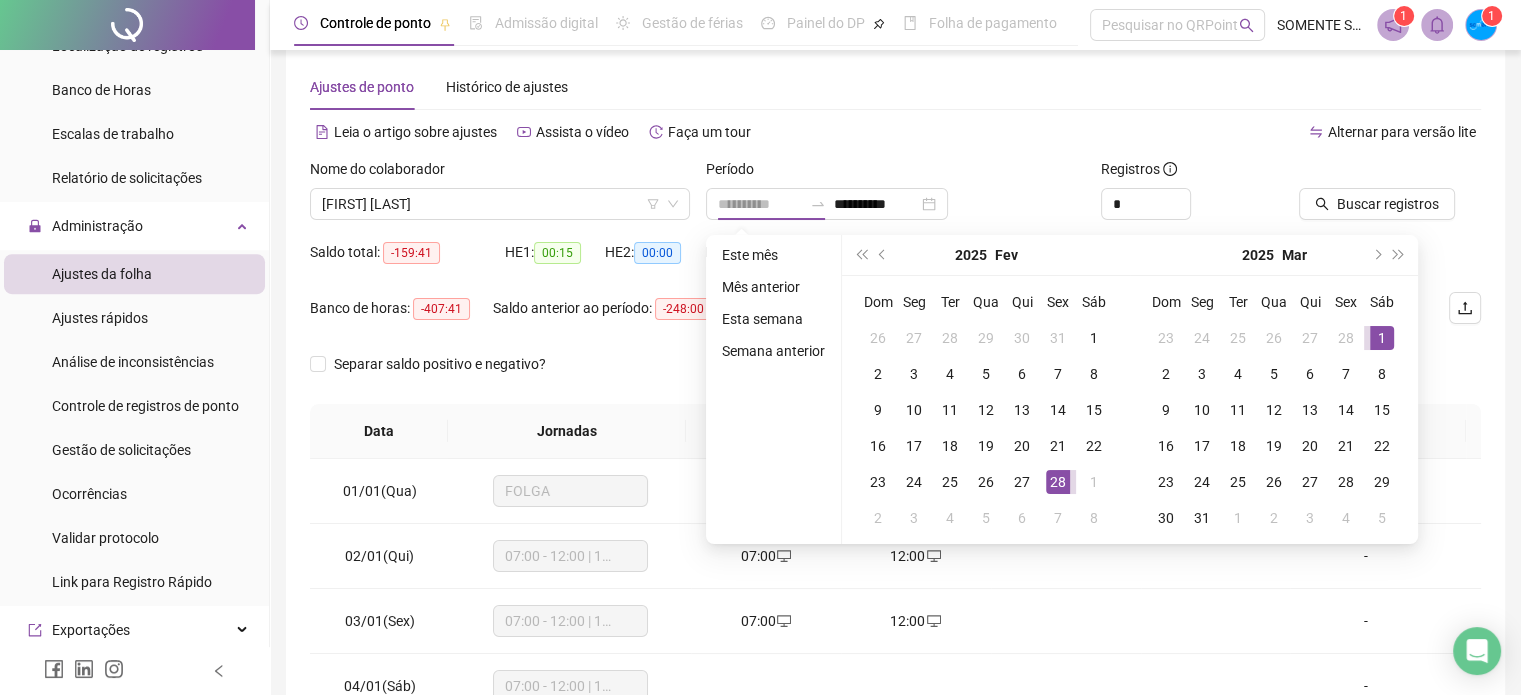 click on "1" at bounding box center [1382, 338] 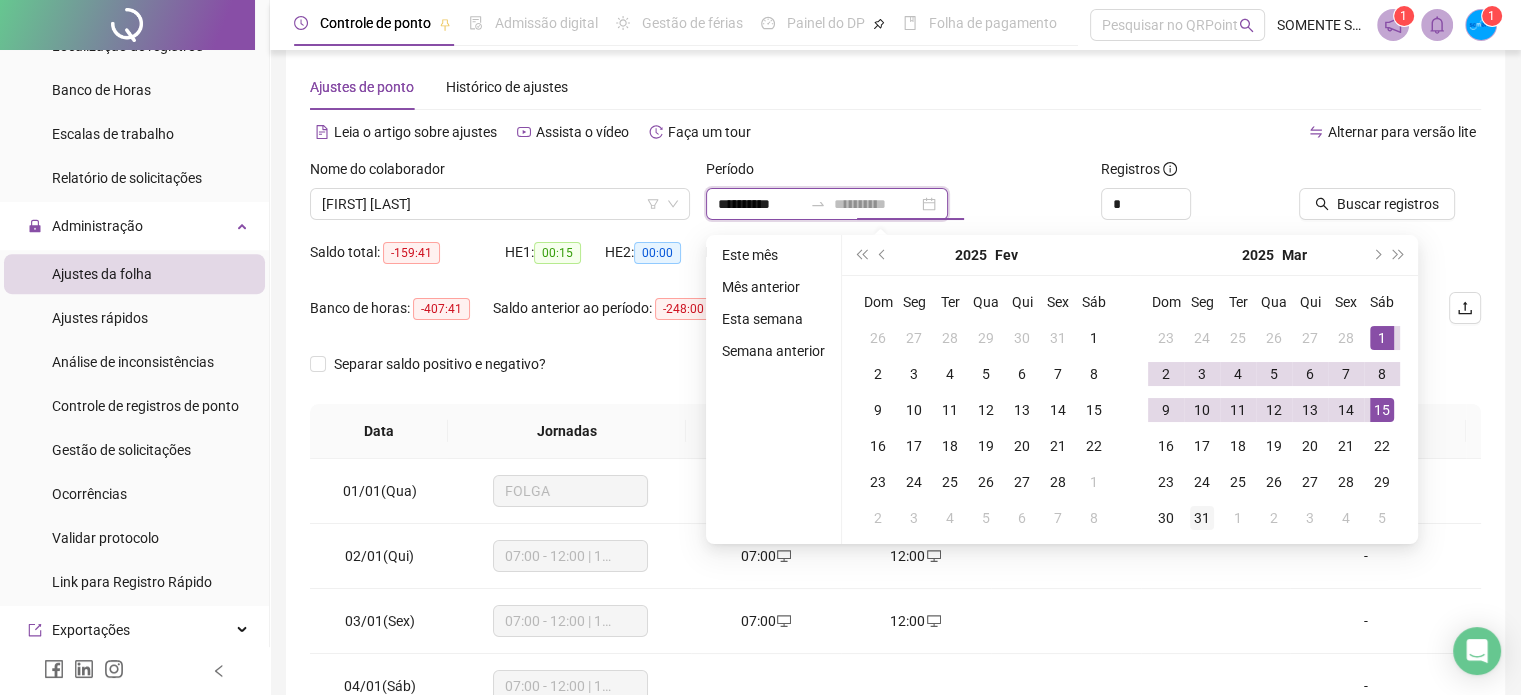 type on "**********" 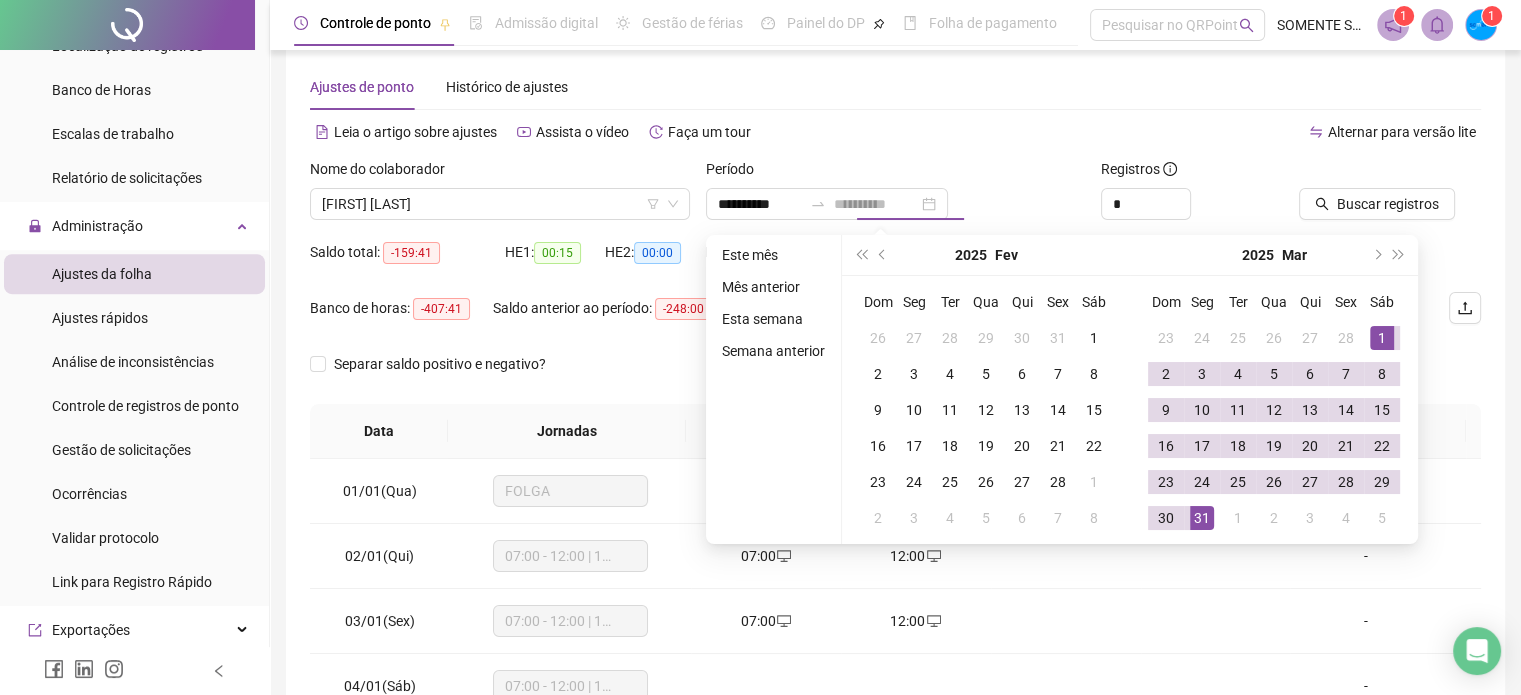 click on "31" at bounding box center [1202, 518] 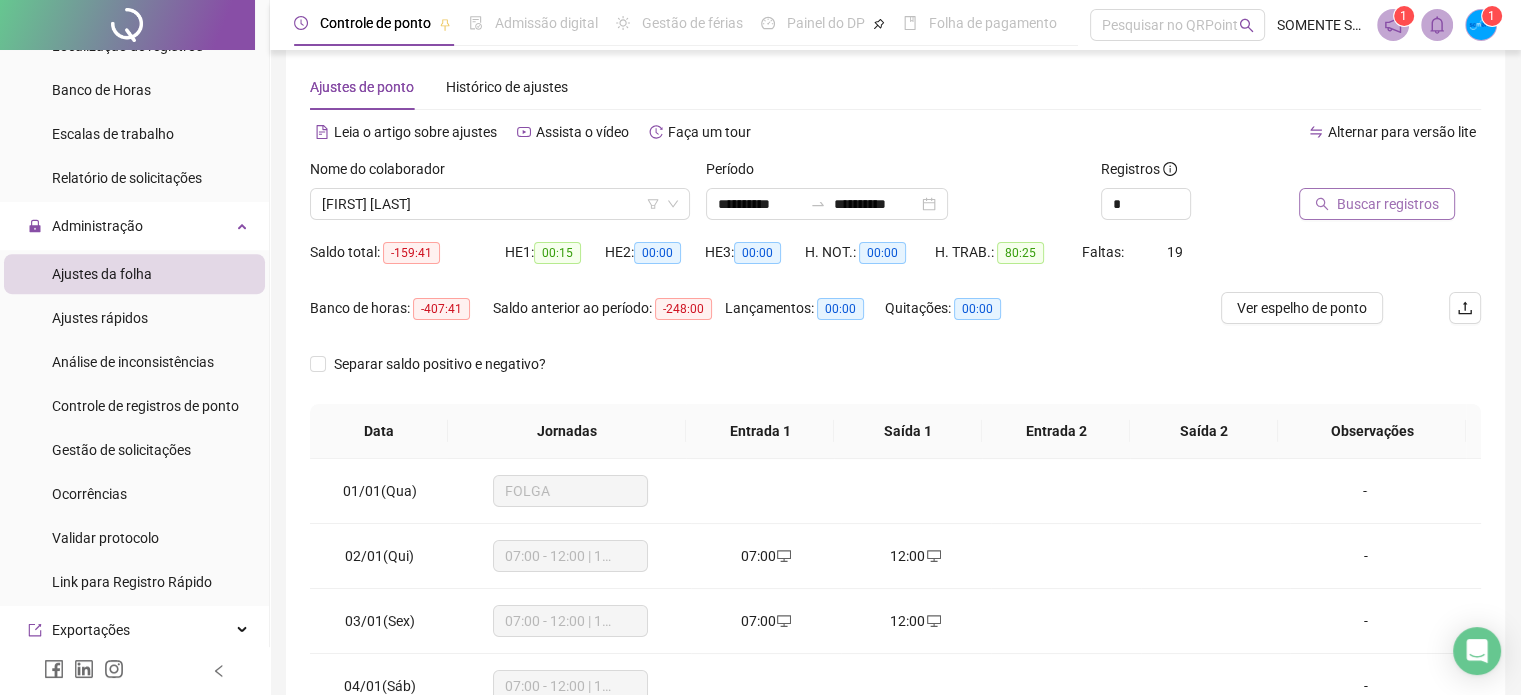 click on "Buscar registros" at bounding box center [1388, 204] 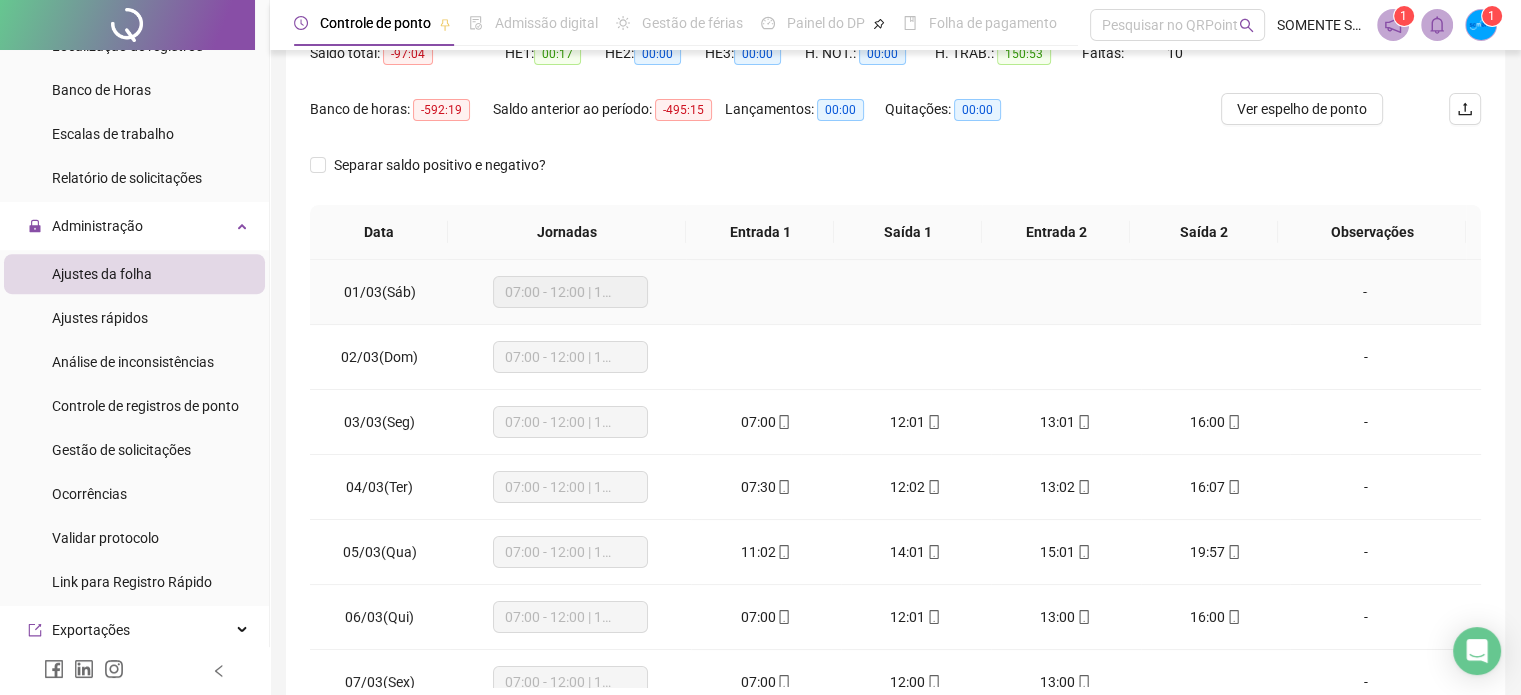 scroll, scrollTop: 226, scrollLeft: 0, axis: vertical 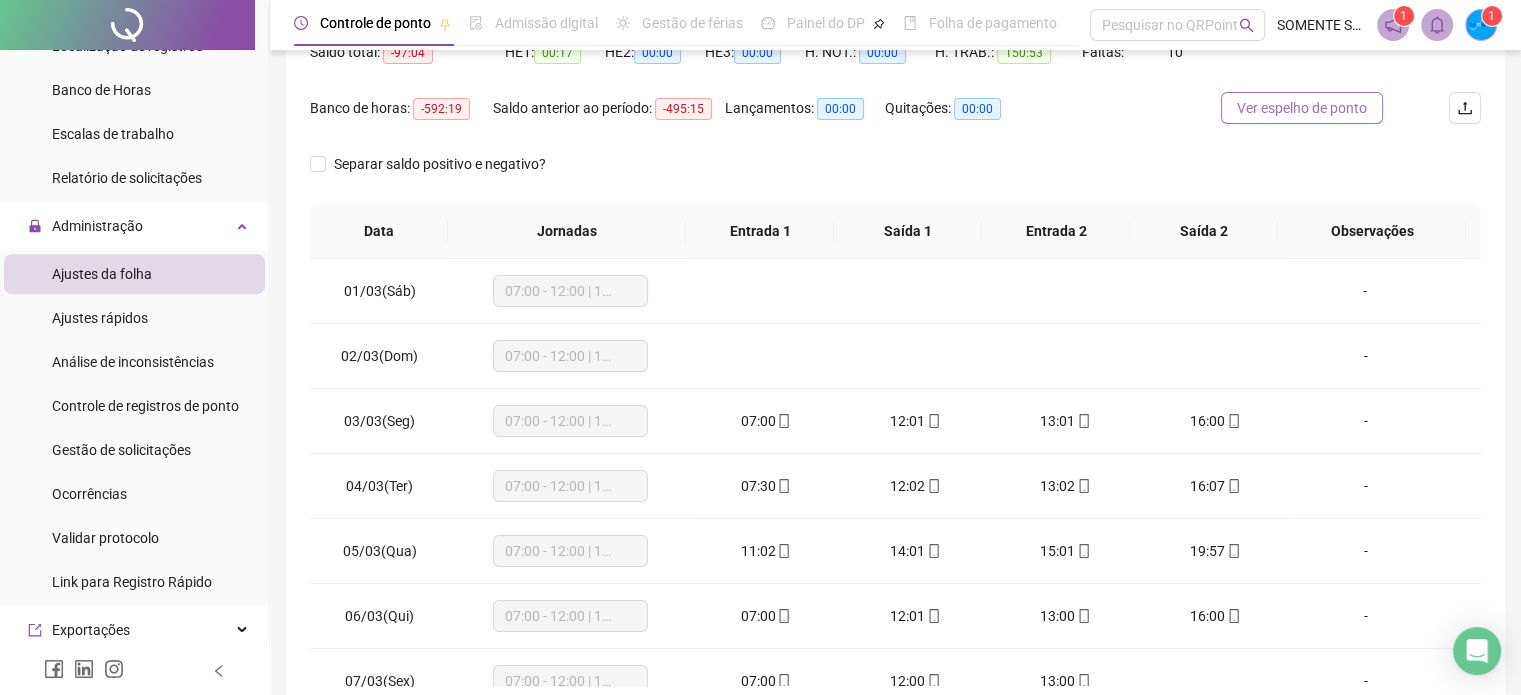 click on "Ver espelho de ponto" at bounding box center [1302, 108] 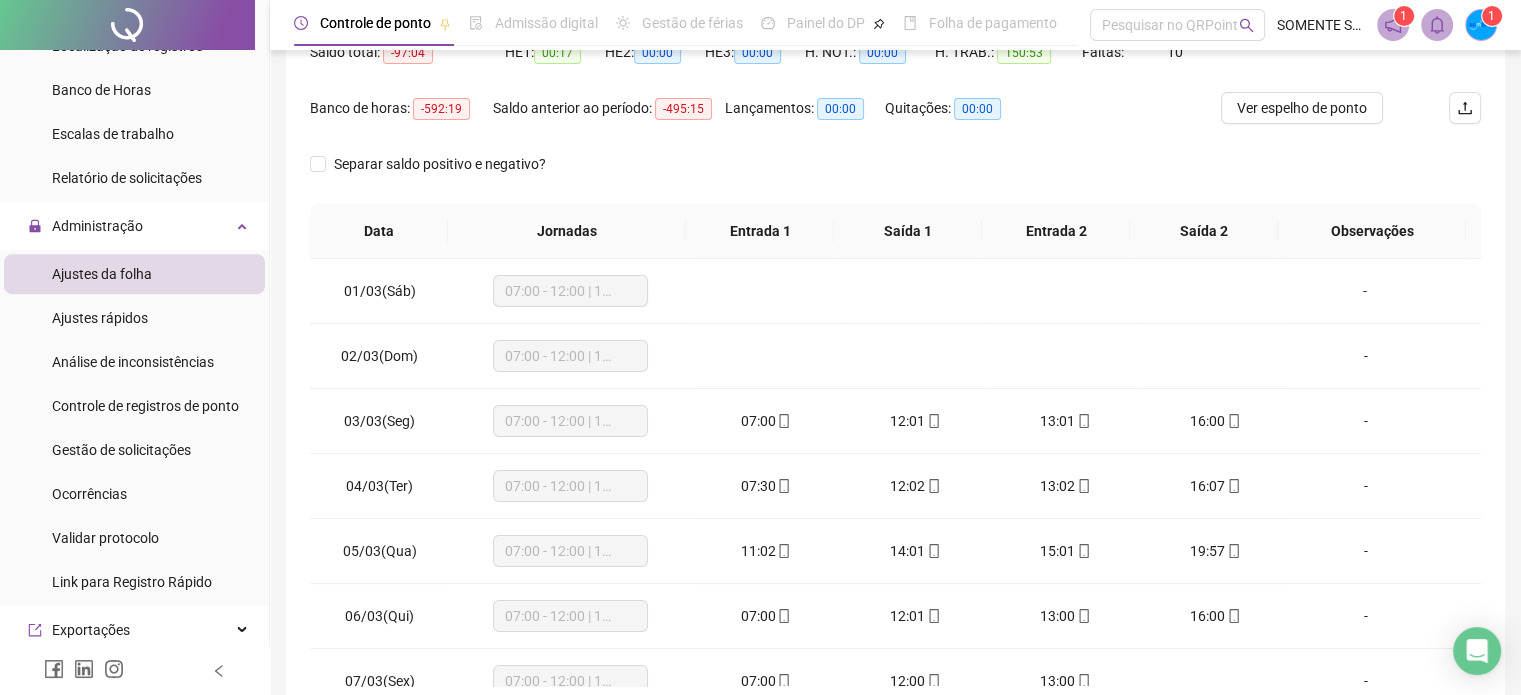 scroll, scrollTop: 0, scrollLeft: 0, axis: both 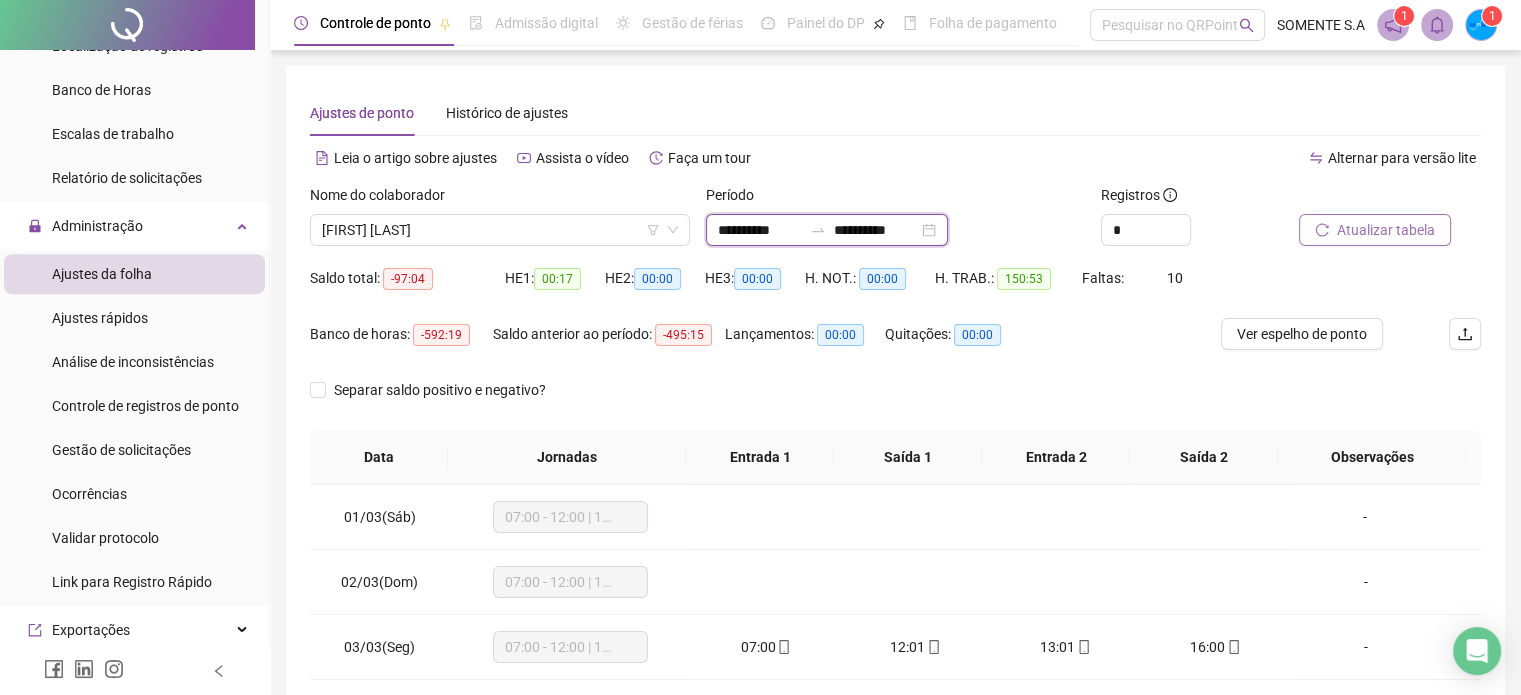 click on "**********" at bounding box center [760, 230] 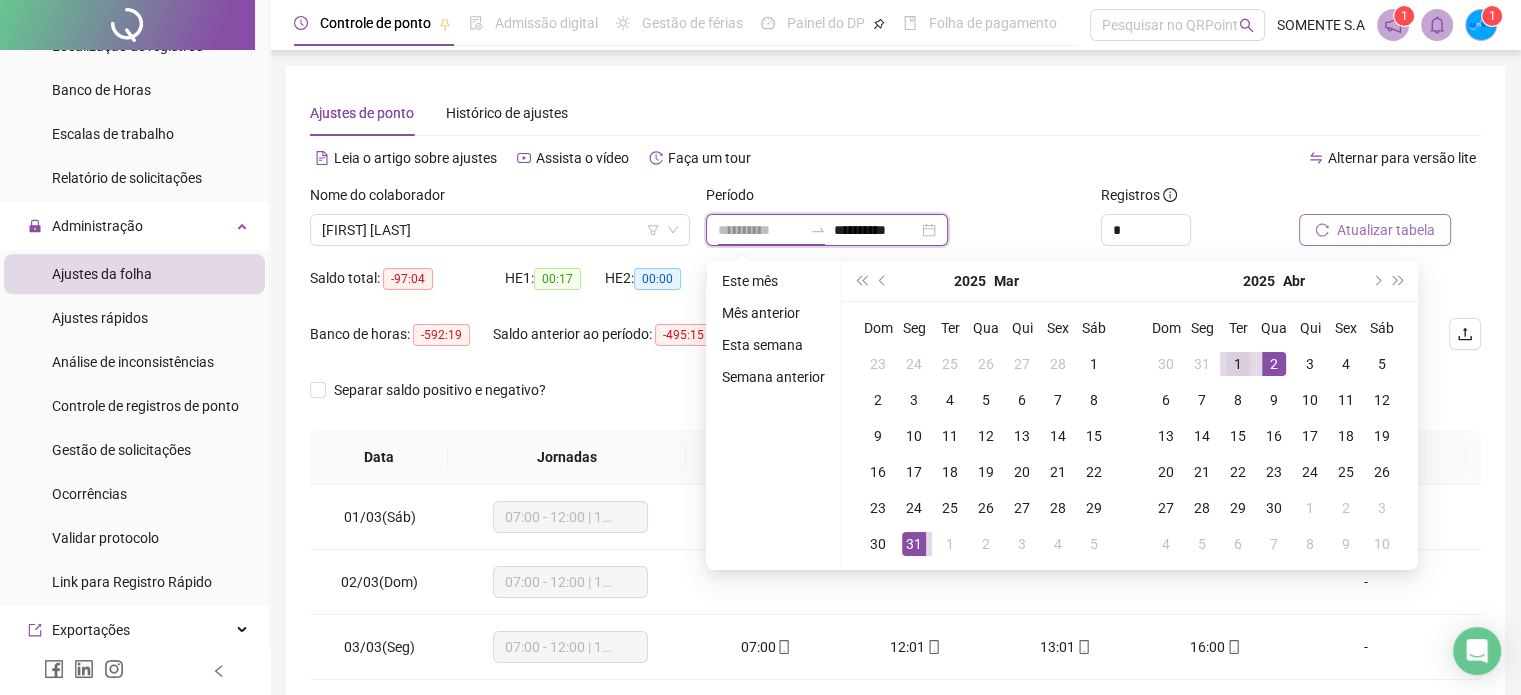 type on "**********" 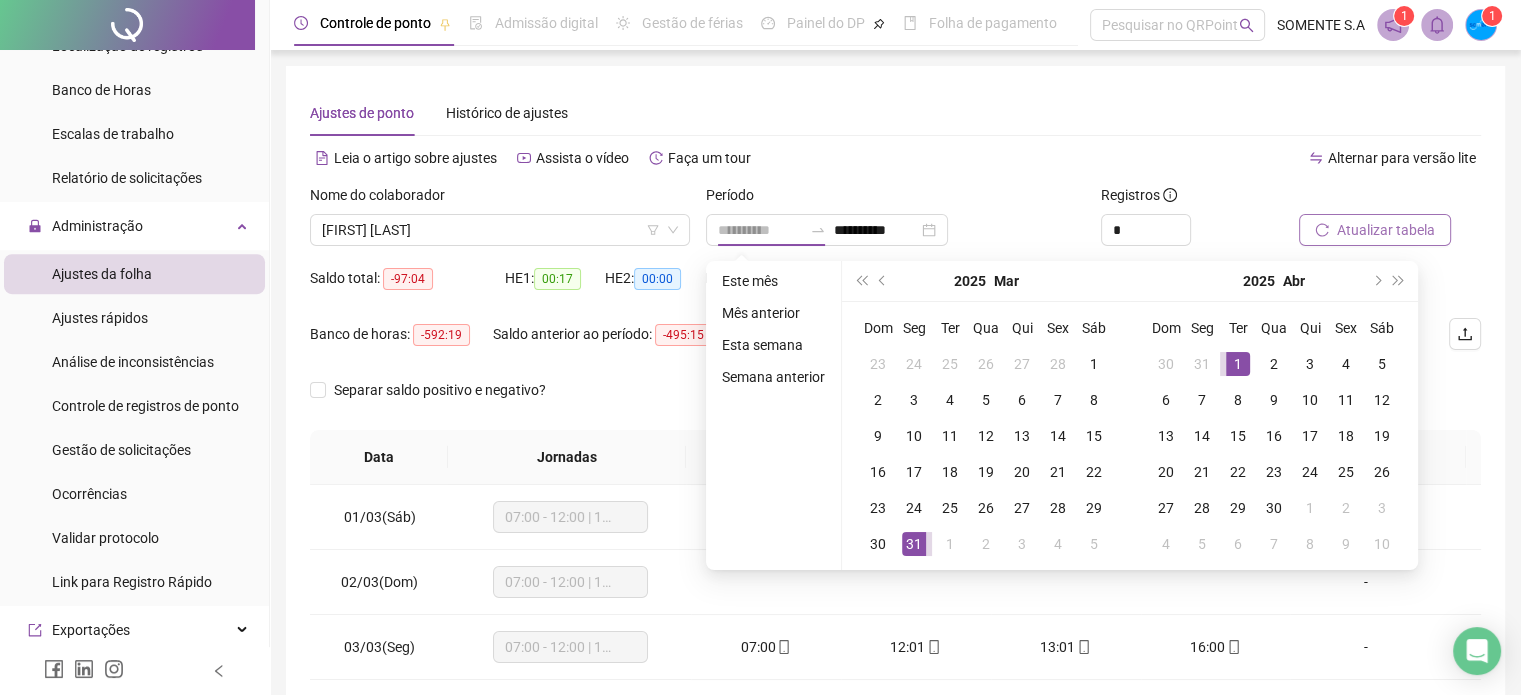 click on "1" at bounding box center [1238, 364] 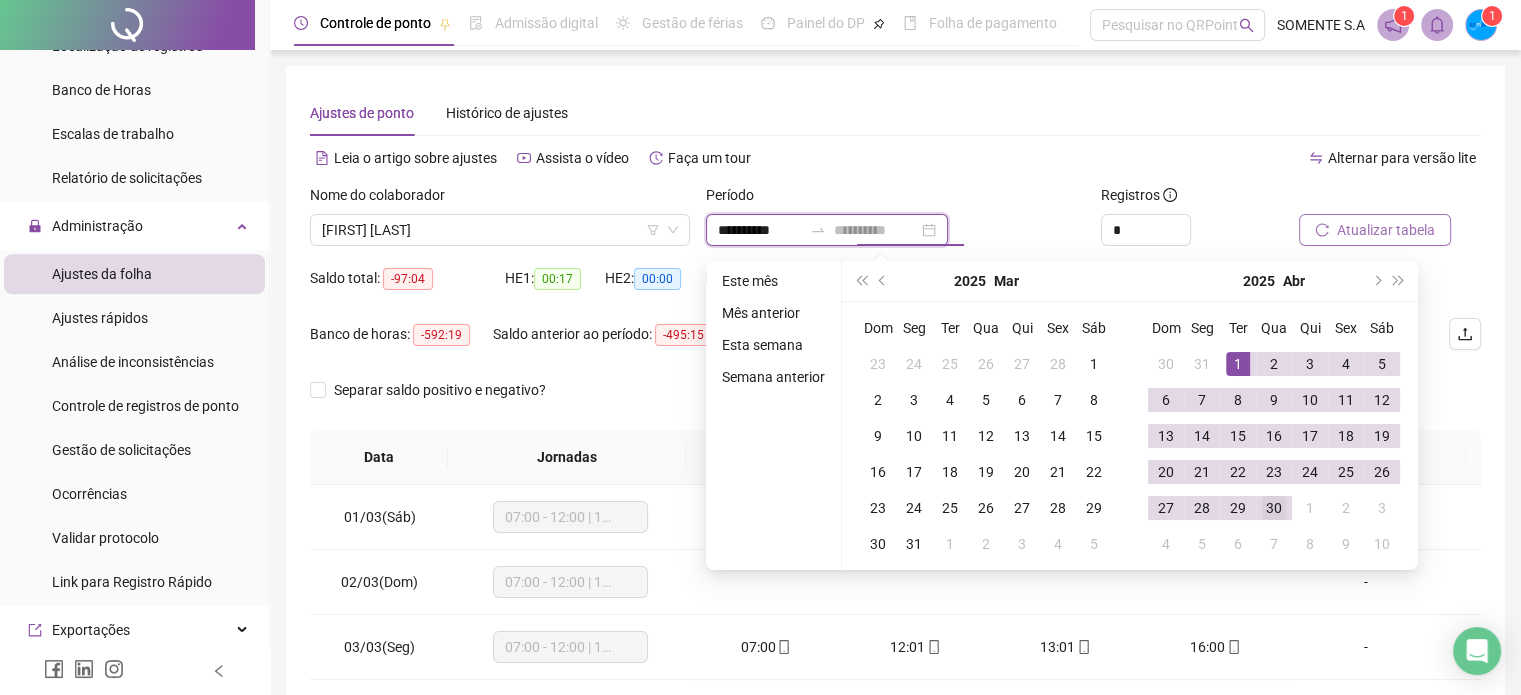 type on "**********" 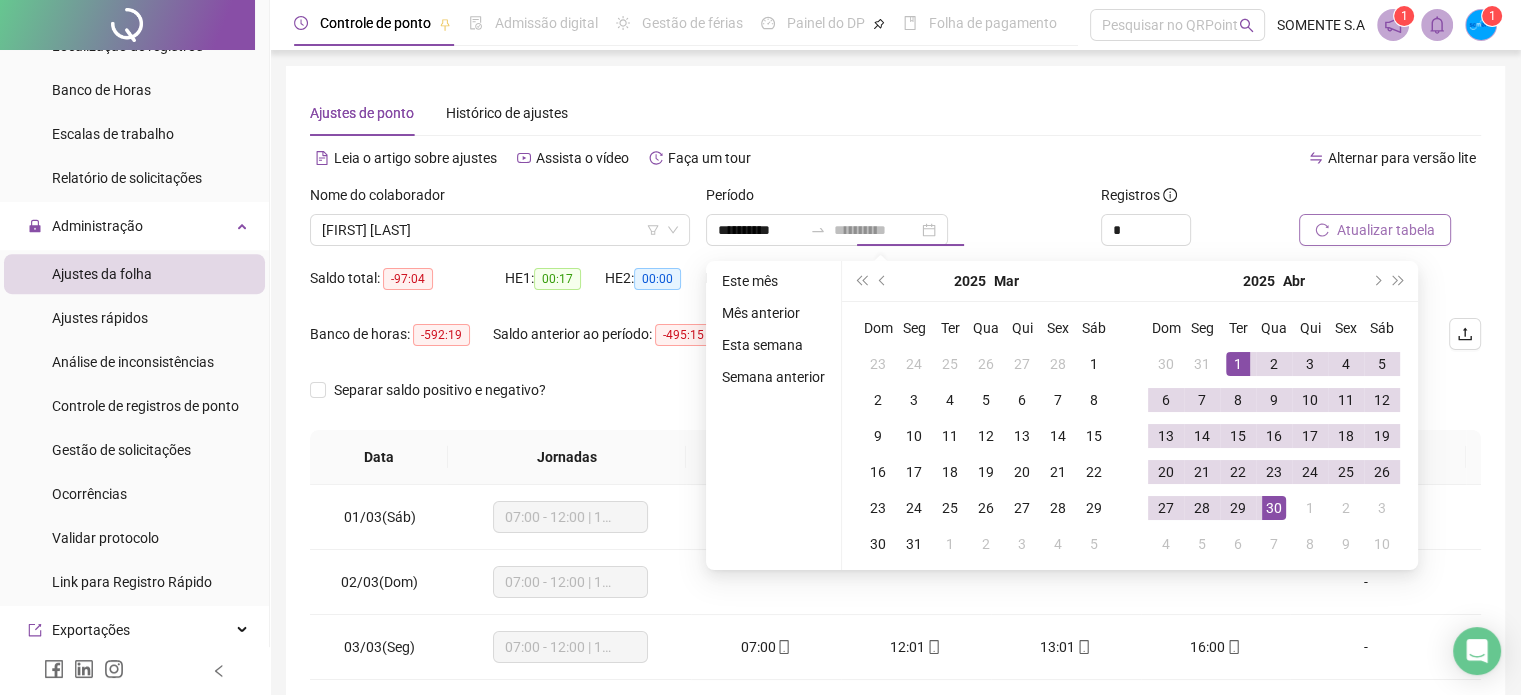 click on "30" at bounding box center [1274, 508] 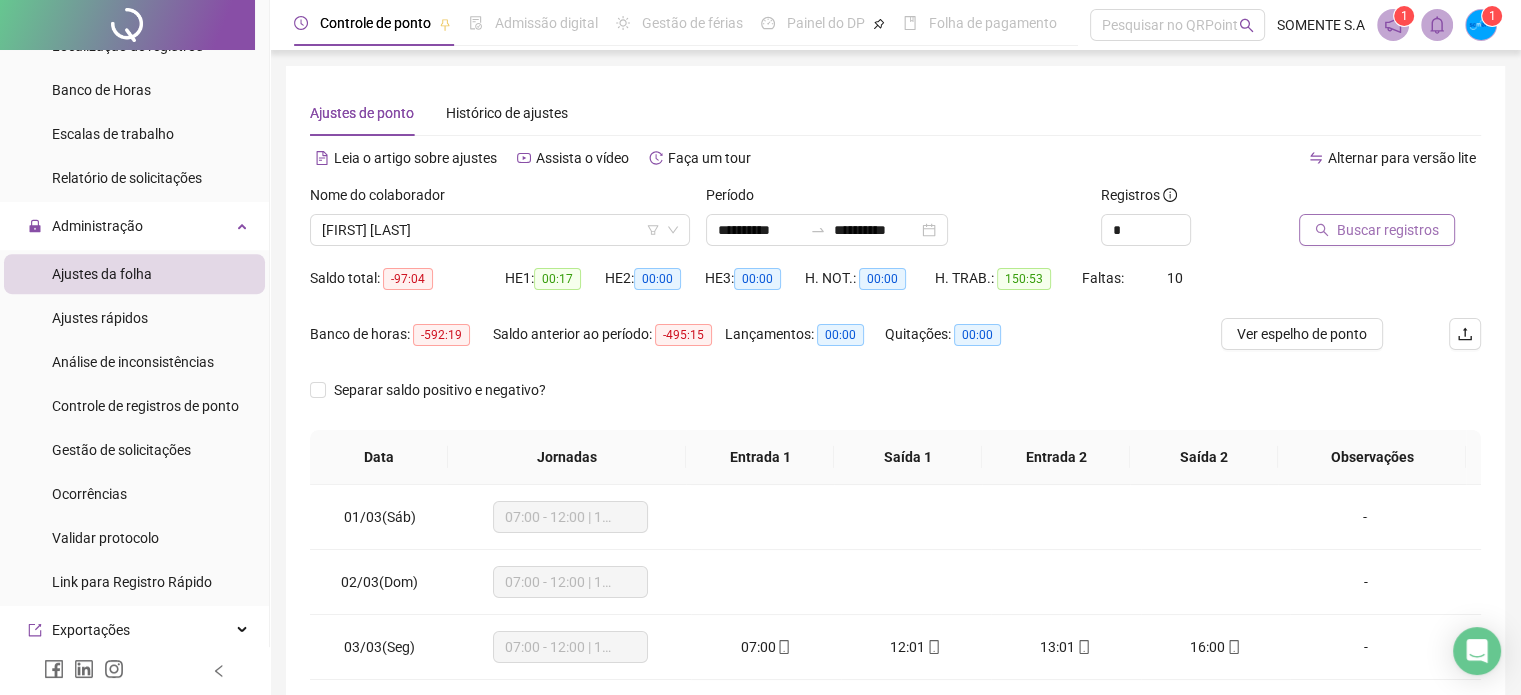 click on "Buscar registros" at bounding box center (1388, 230) 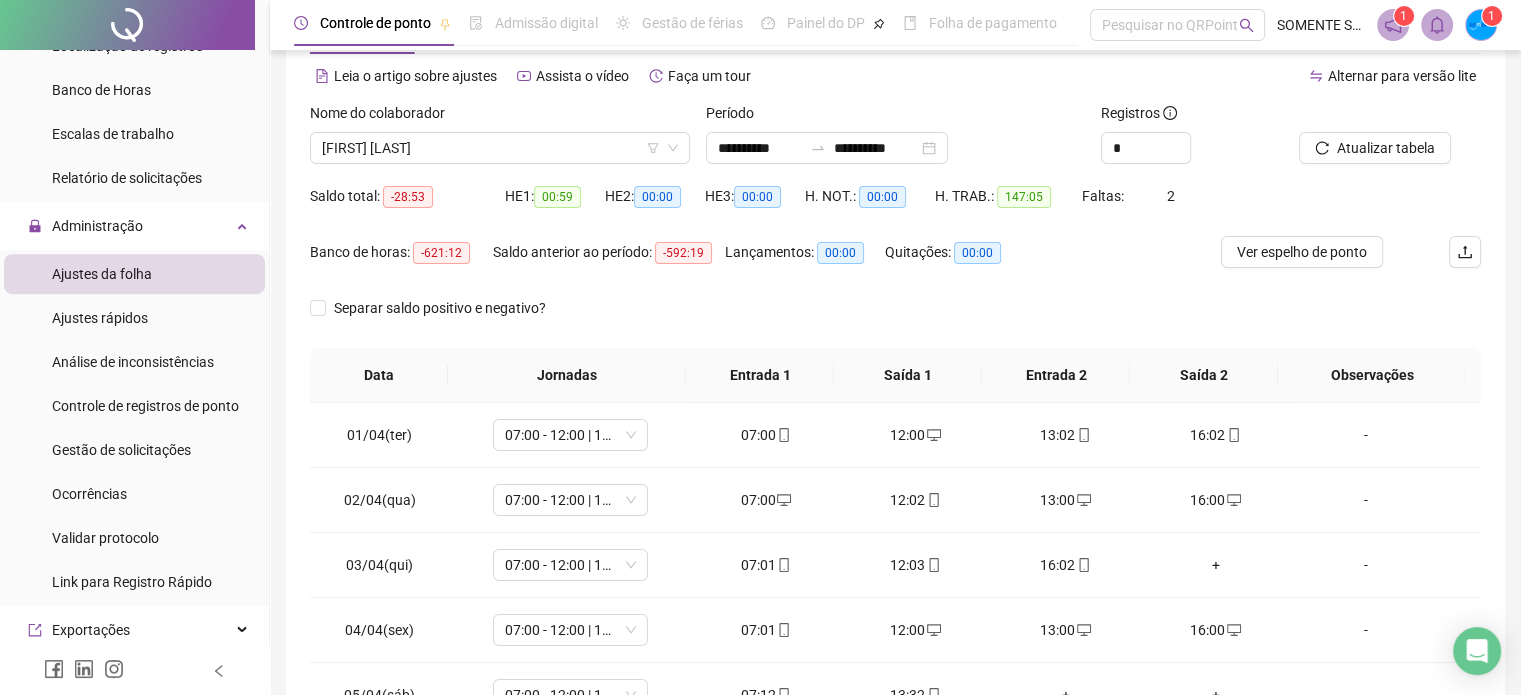 scroll, scrollTop: 200, scrollLeft: 0, axis: vertical 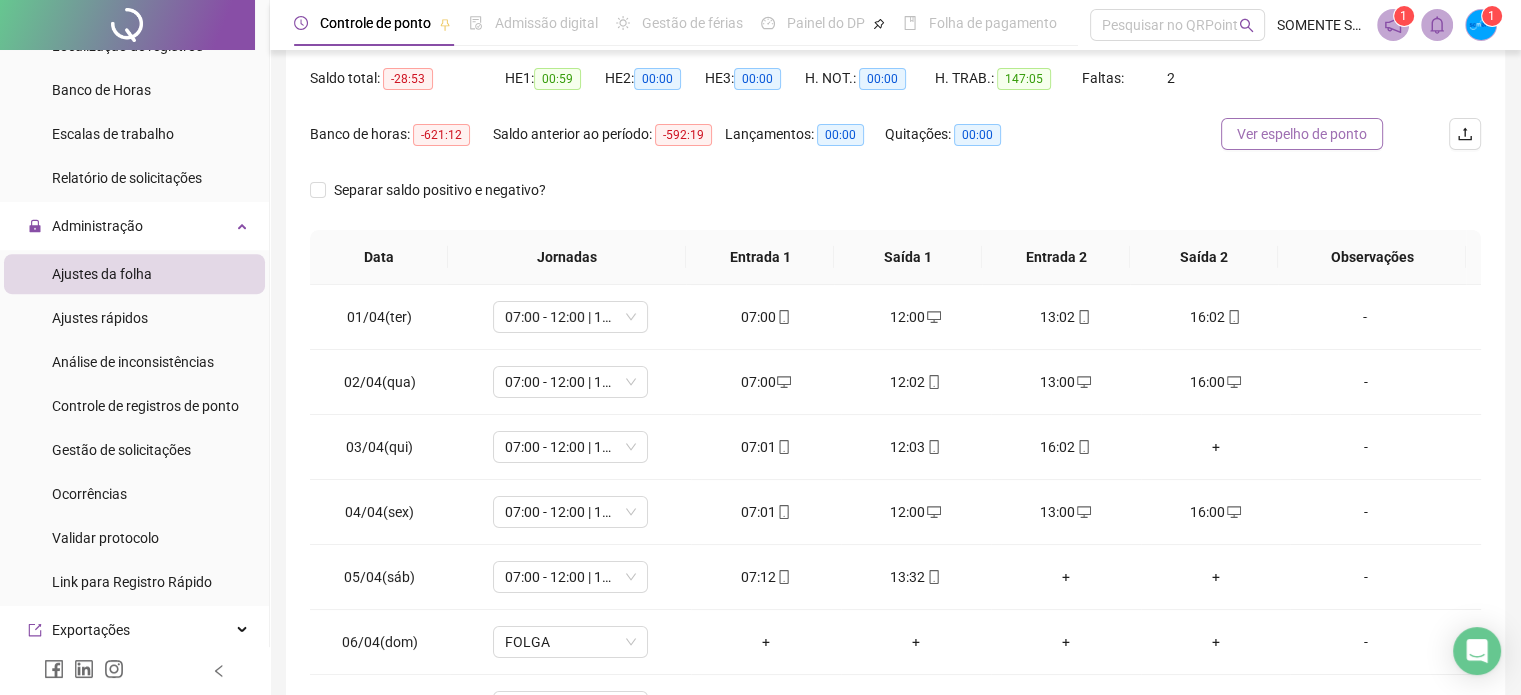 click on "Ver espelho de ponto" at bounding box center [1302, 134] 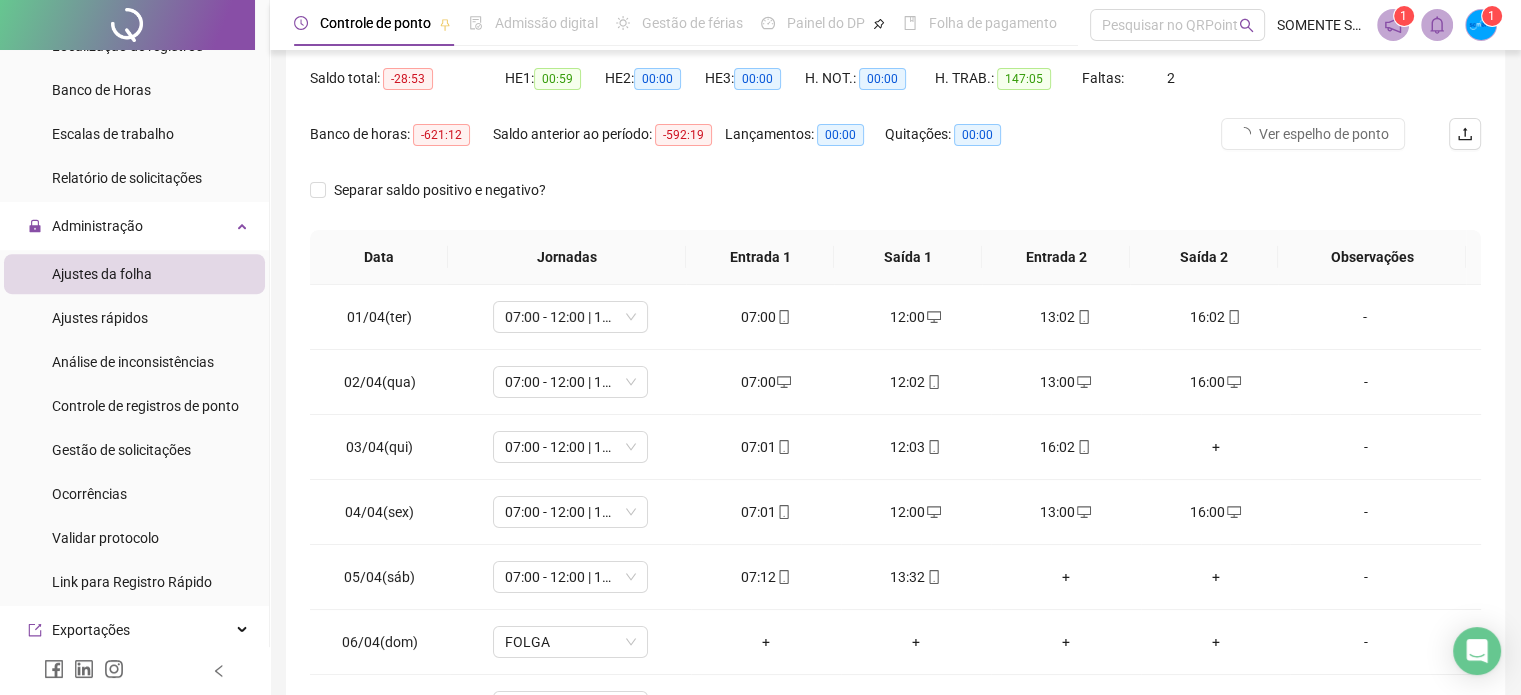 scroll, scrollTop: 0, scrollLeft: 0, axis: both 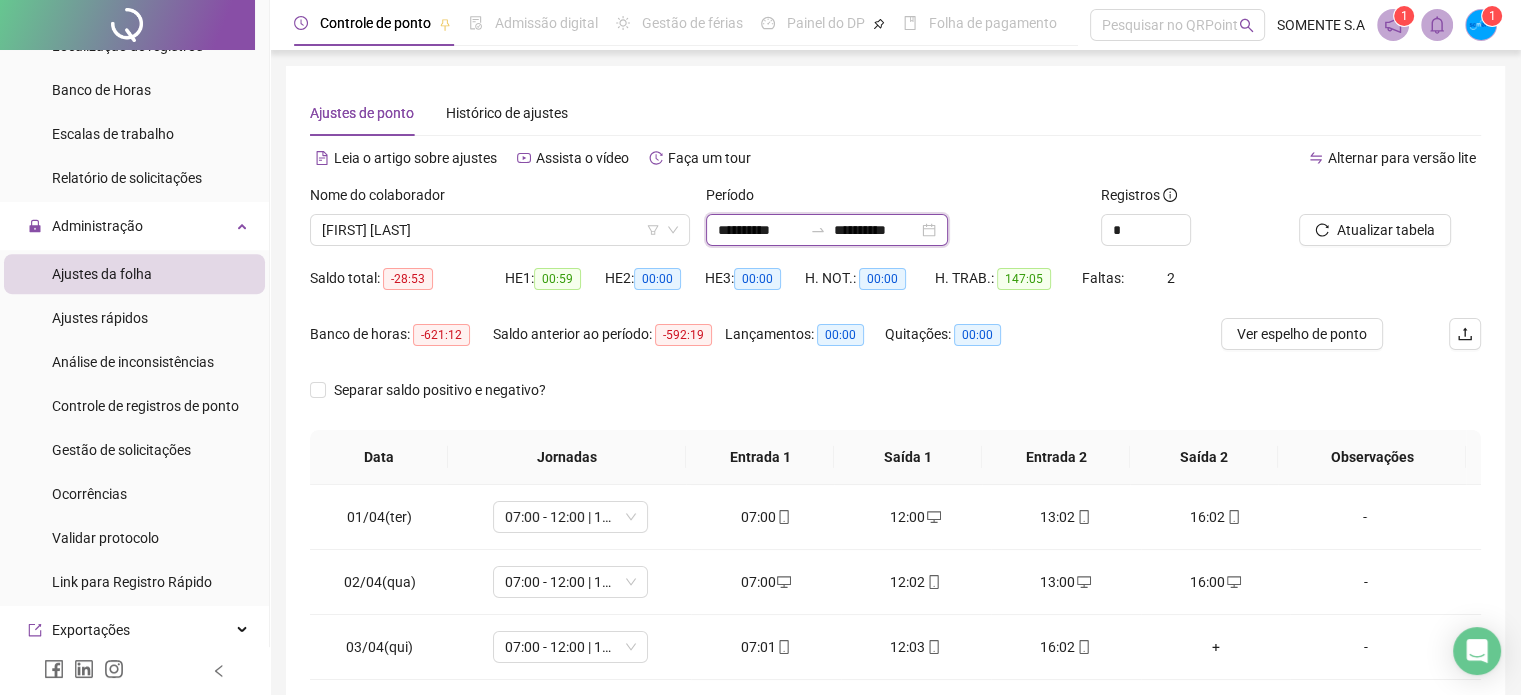 click on "**********" at bounding box center (760, 230) 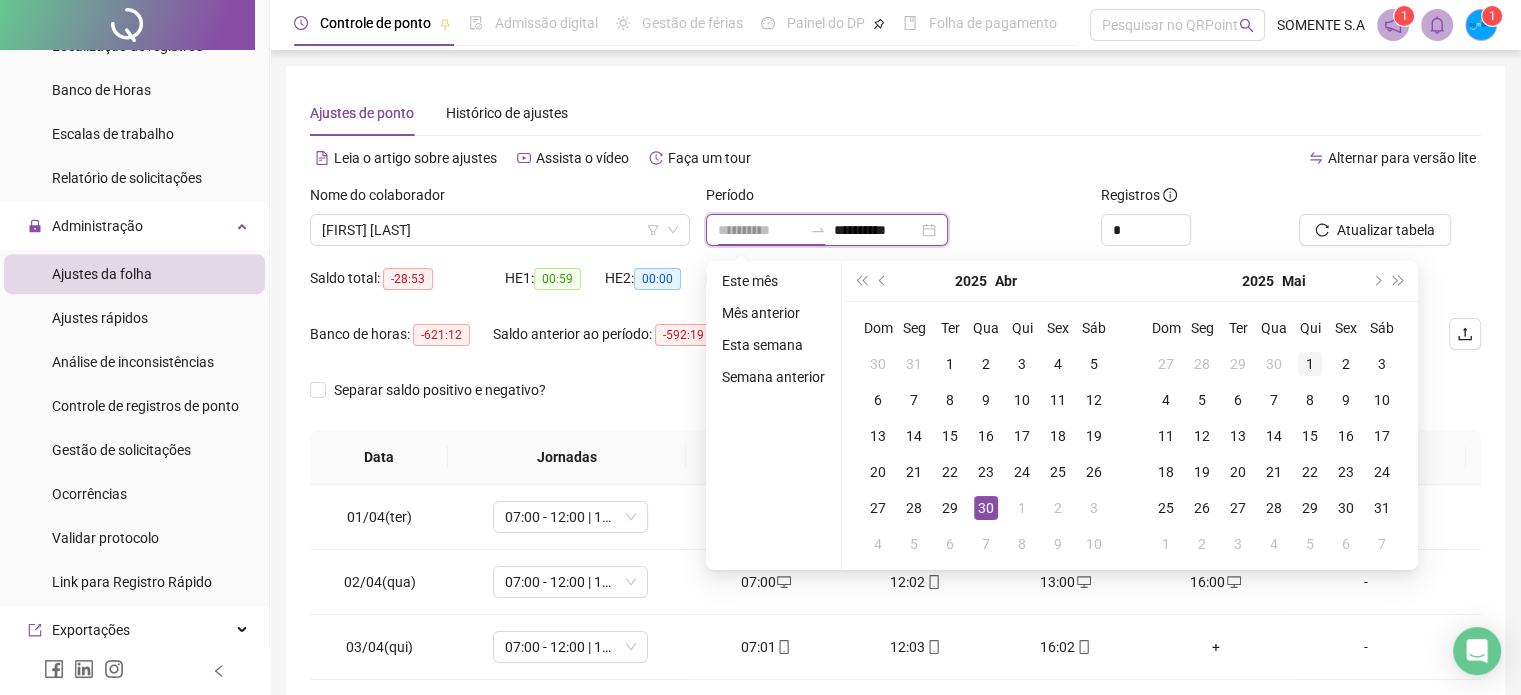 type on "**********" 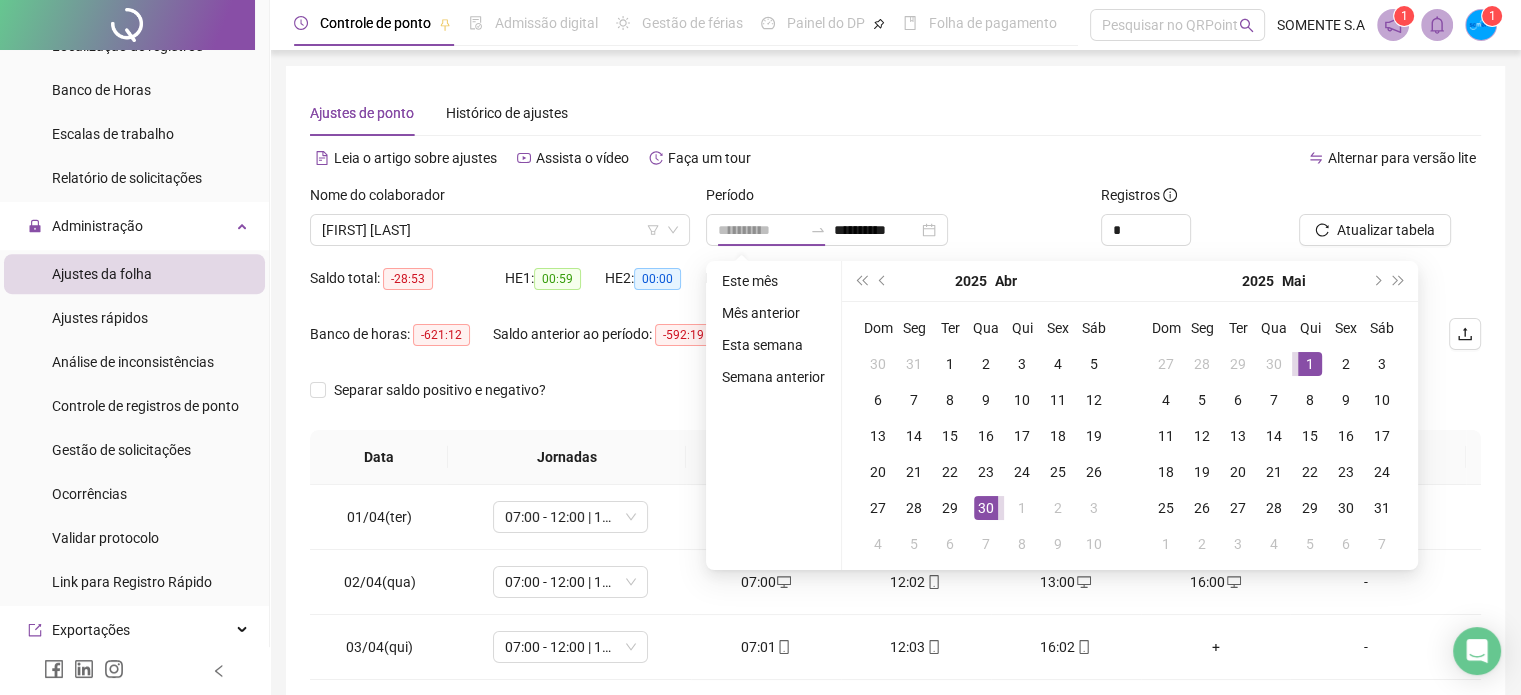 click on "1" at bounding box center (1310, 364) 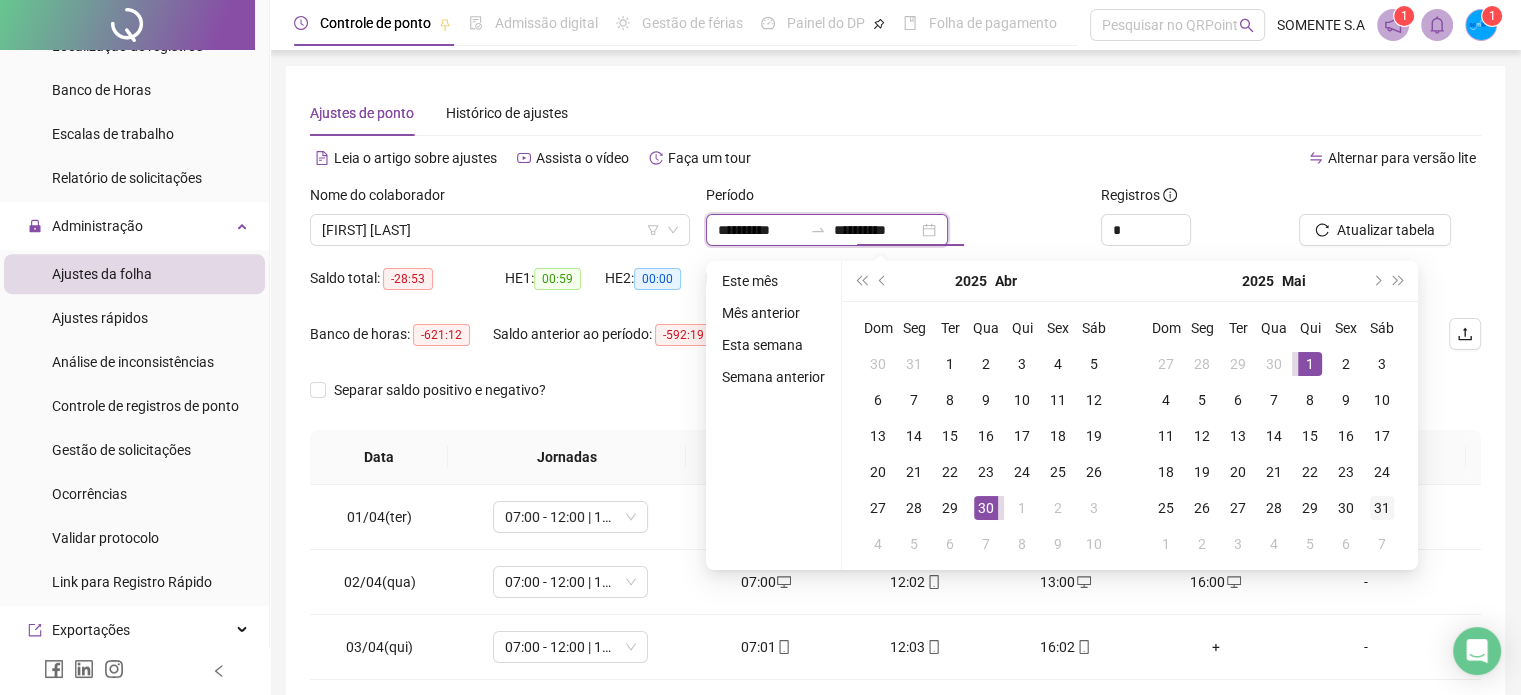 type on "**********" 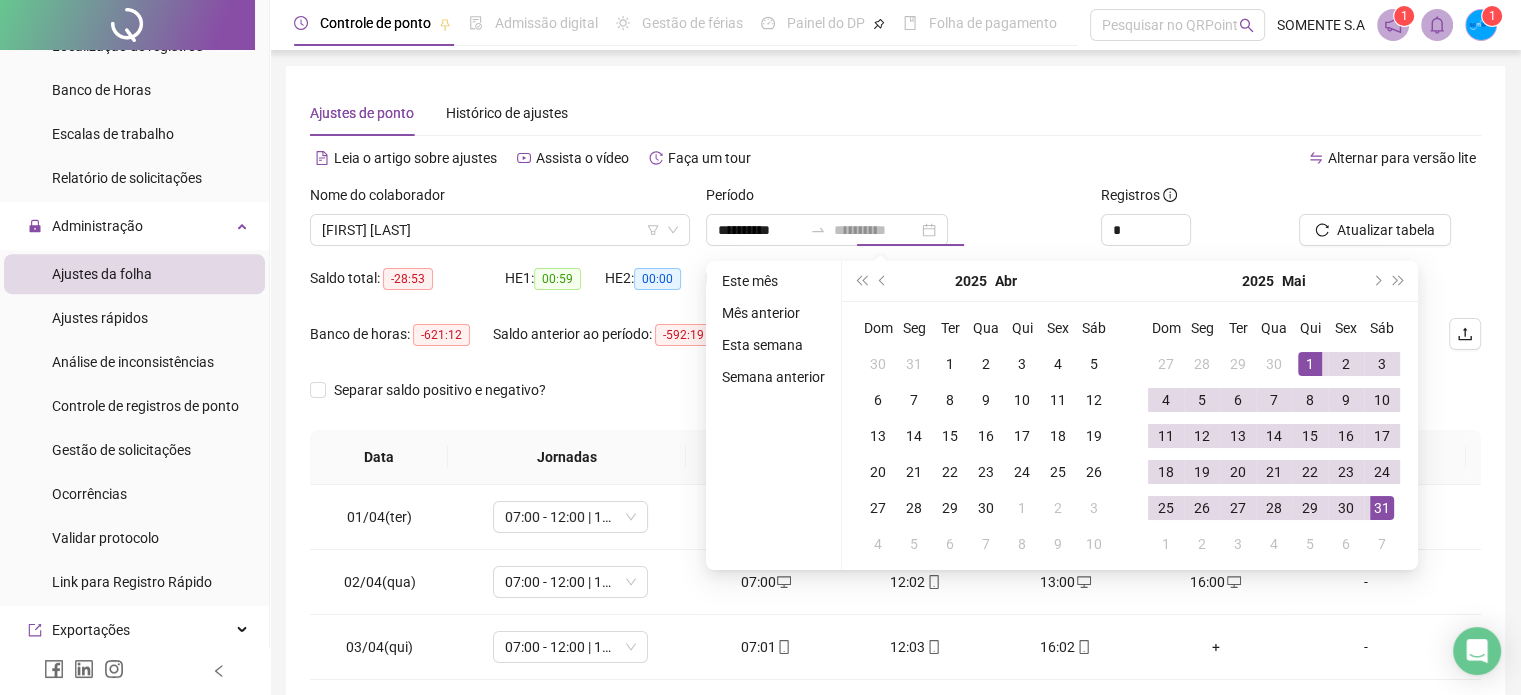 click on "31" at bounding box center (1382, 508) 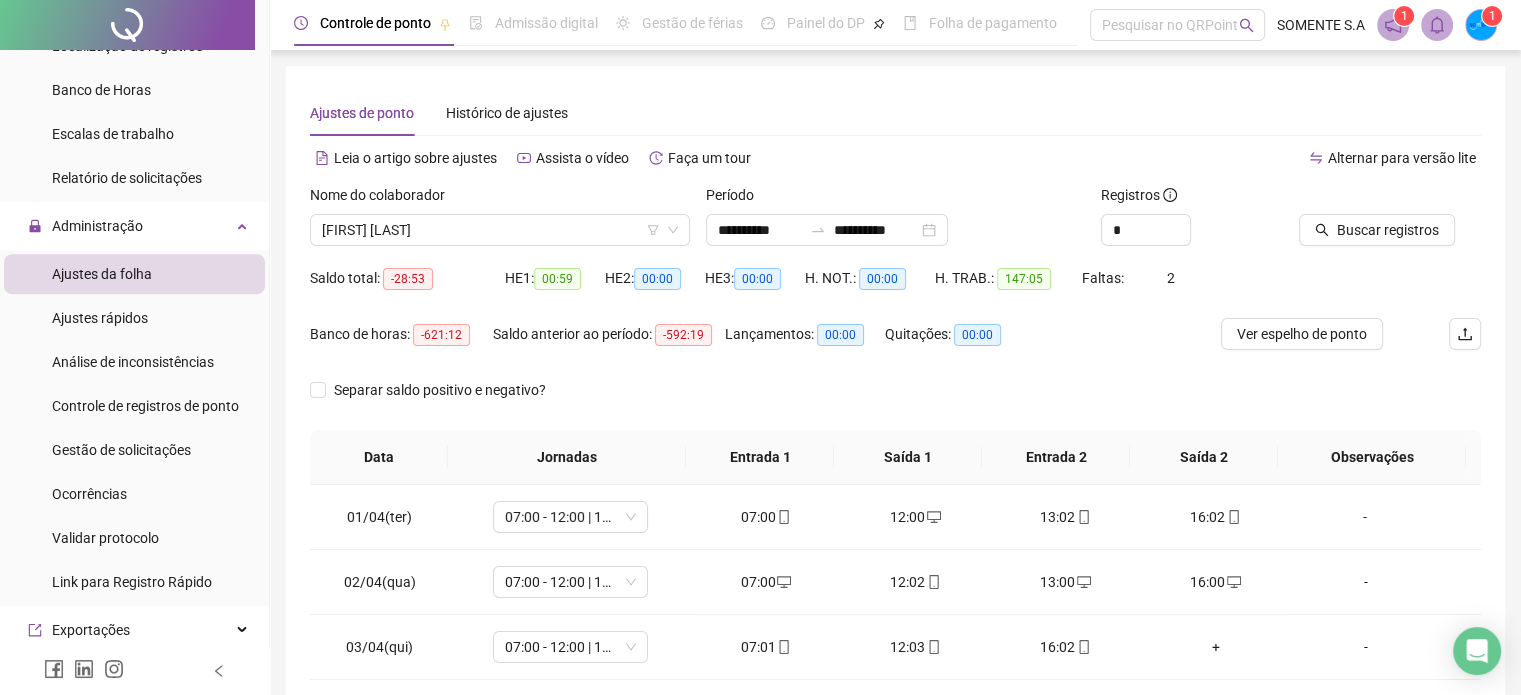 click at bounding box center [1365, 199] 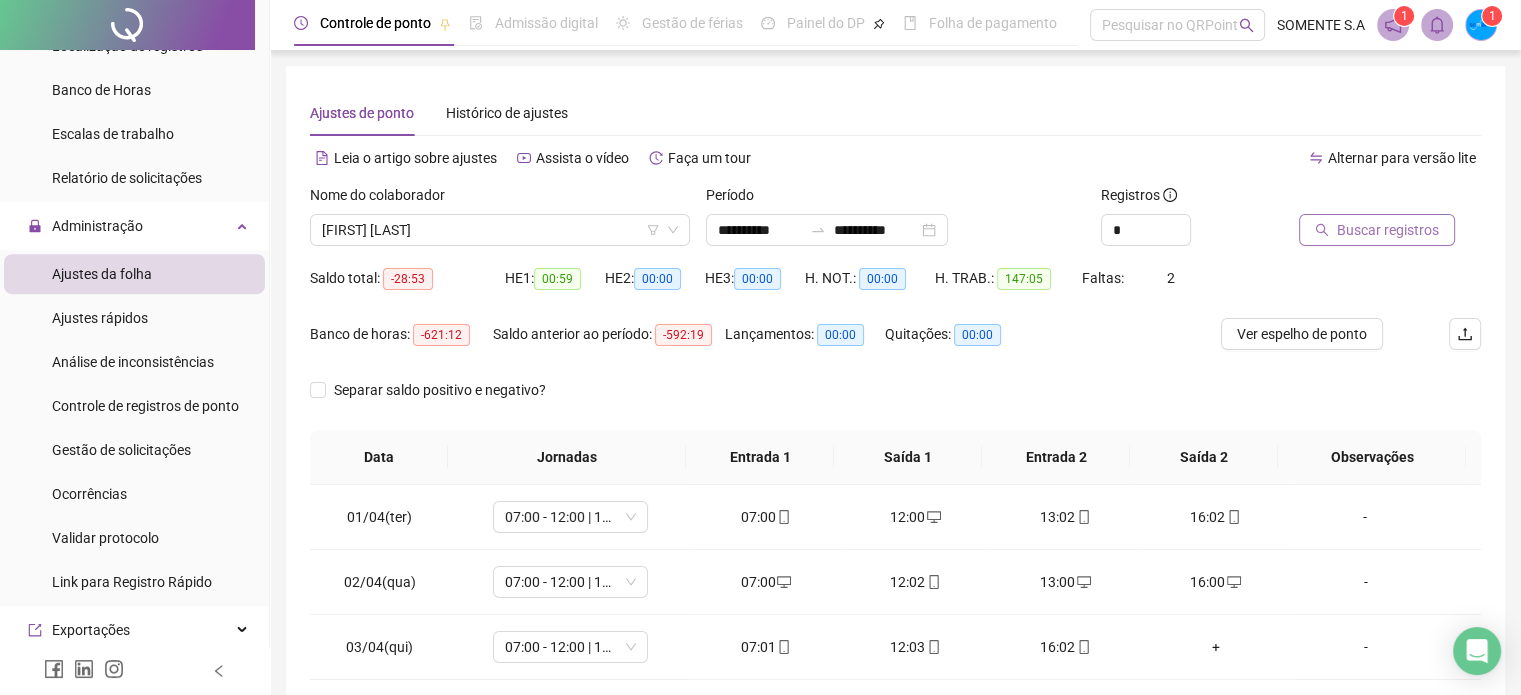 click on "Buscar registros" at bounding box center (1388, 230) 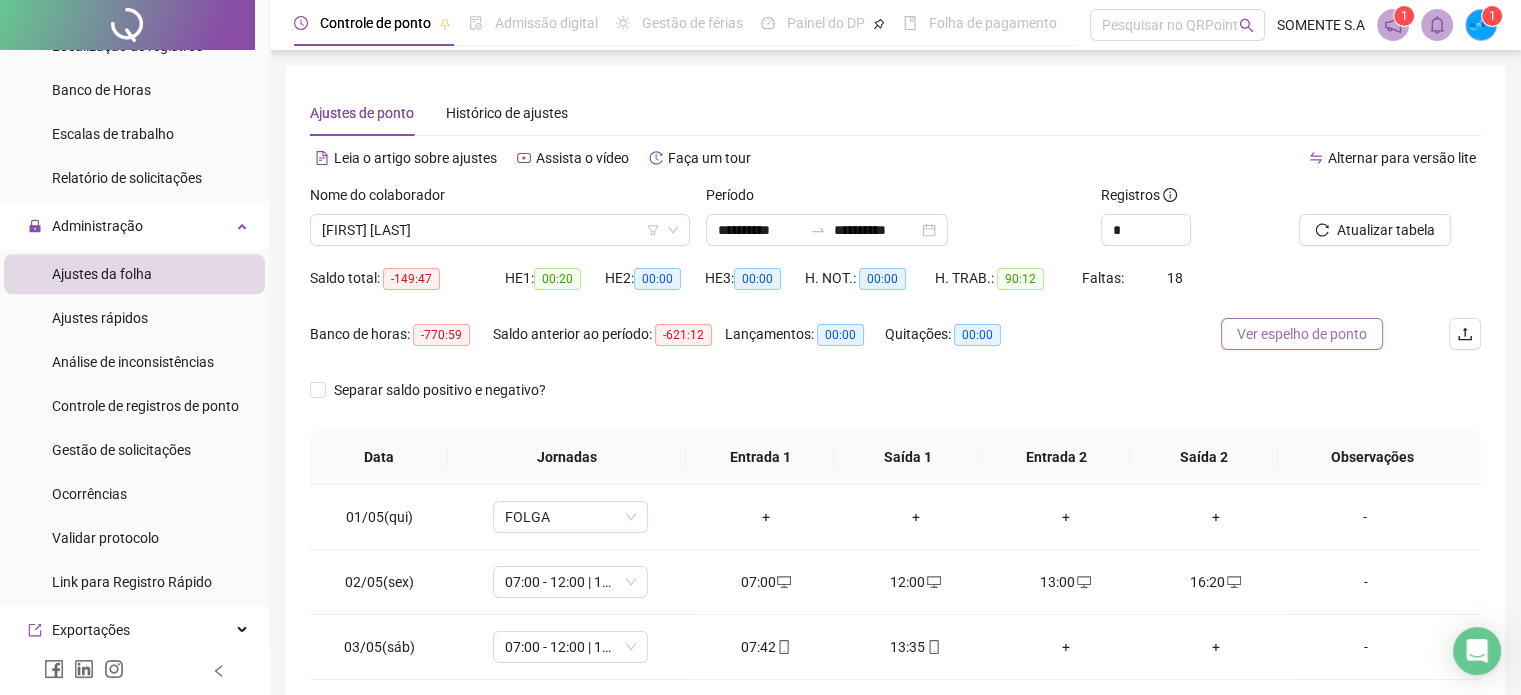 click on "Ver espelho de ponto" at bounding box center [1302, 334] 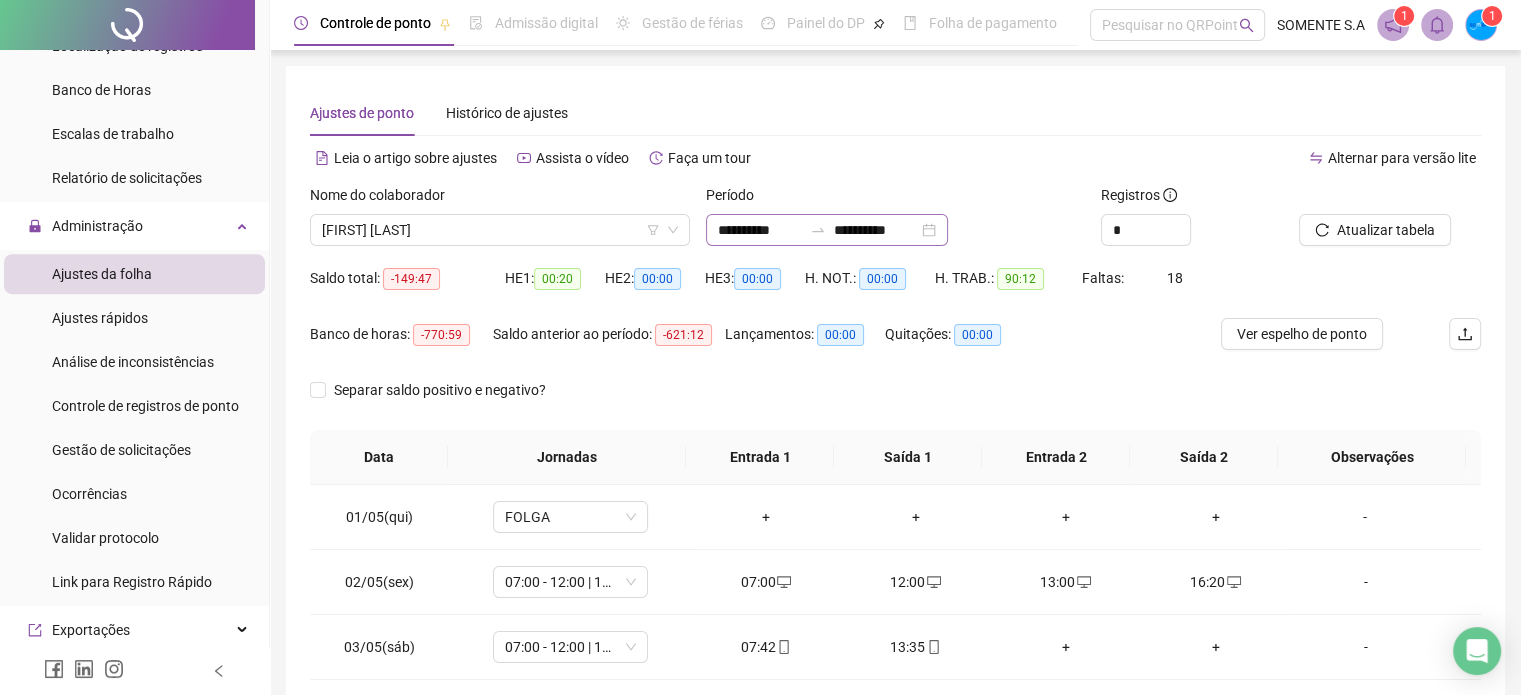 click on "**********" at bounding box center [827, 230] 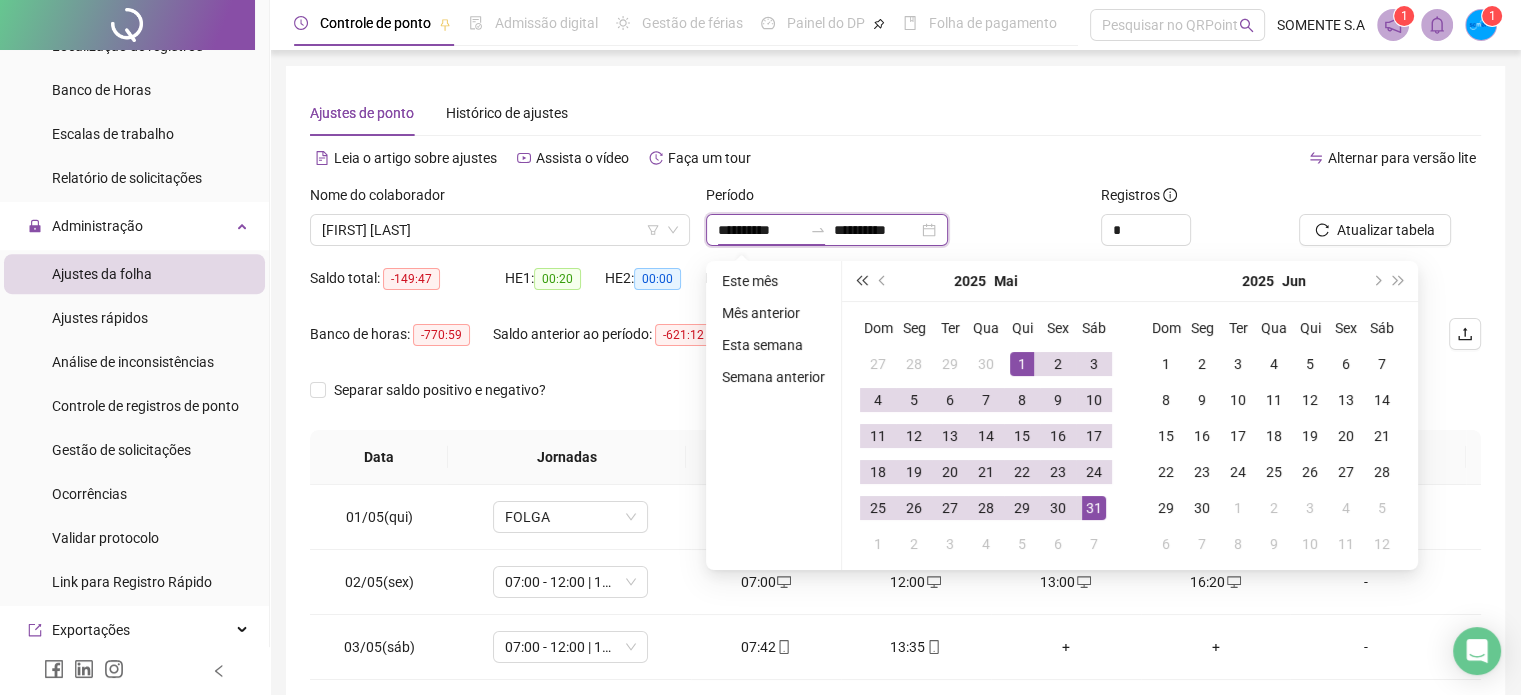 type on "**********" 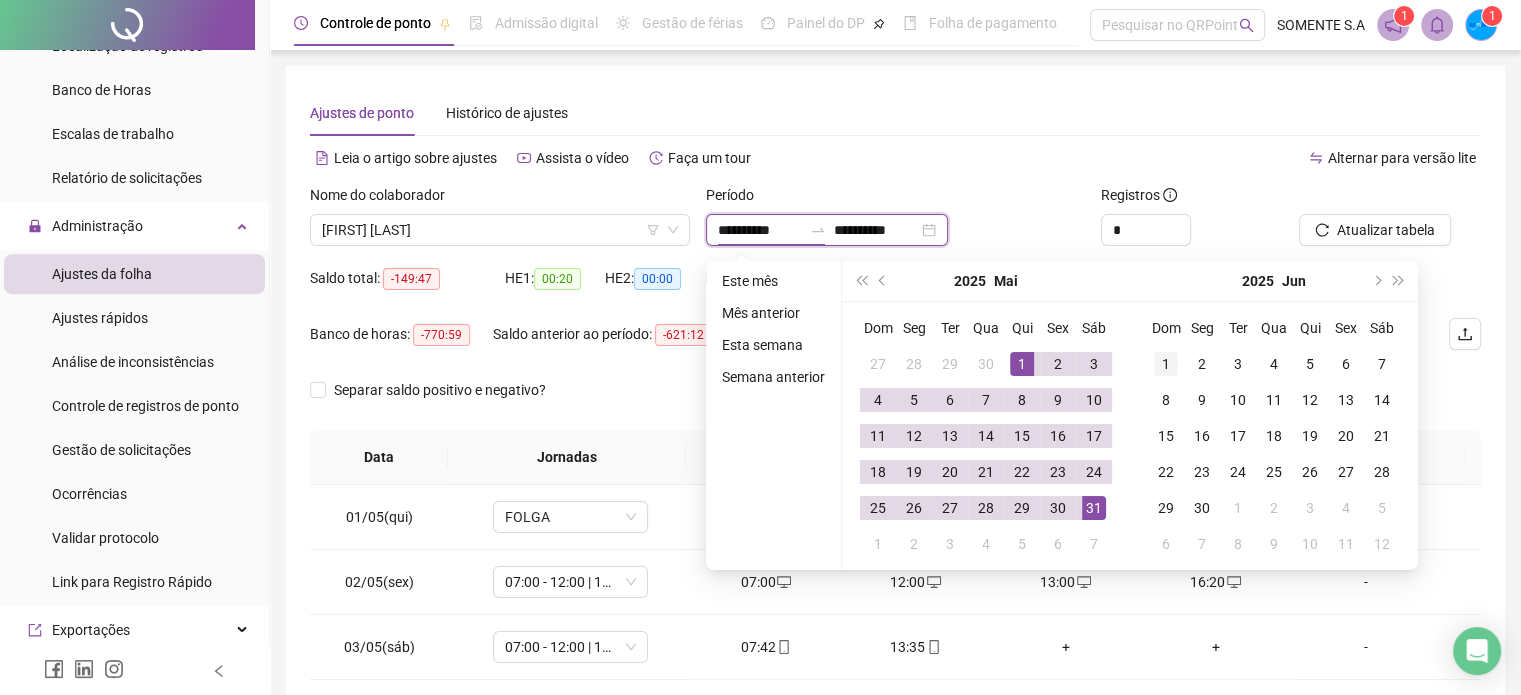 type on "**********" 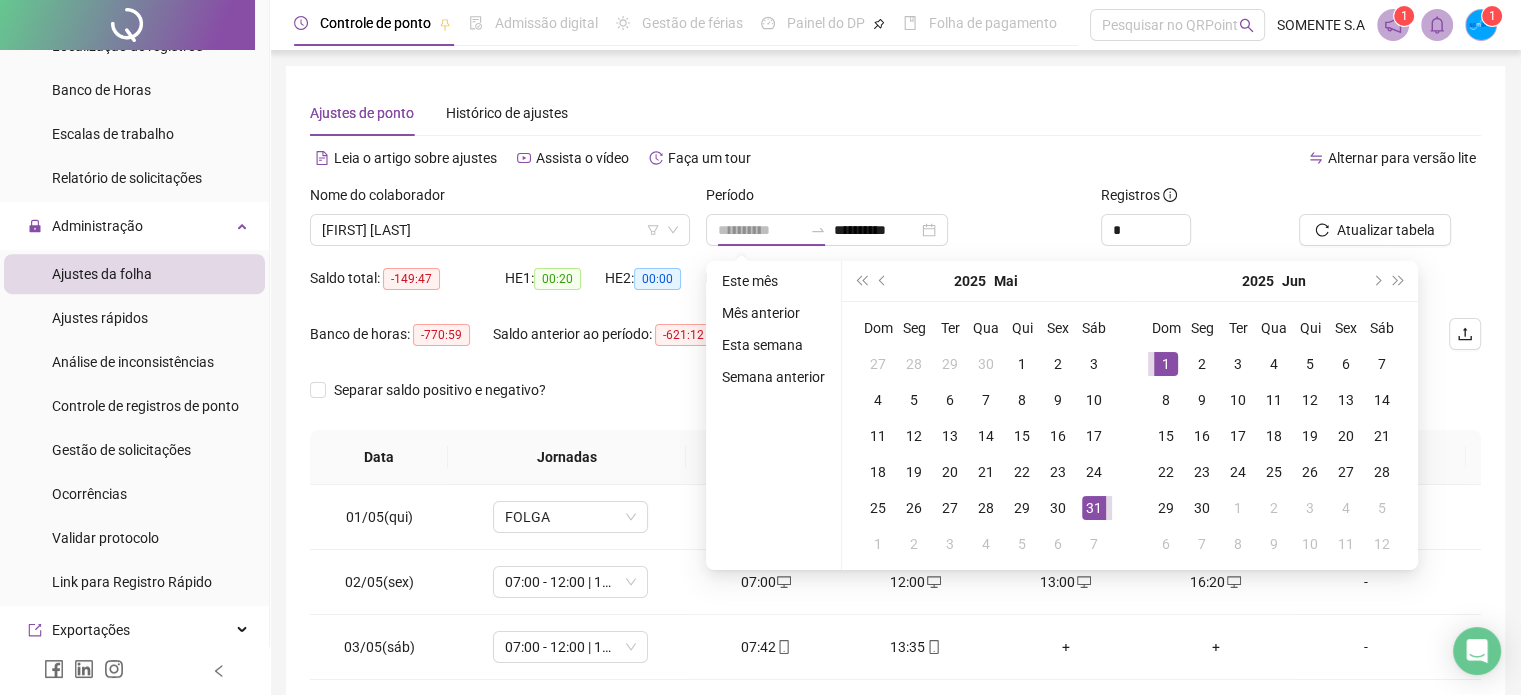 click on "1" at bounding box center [1166, 364] 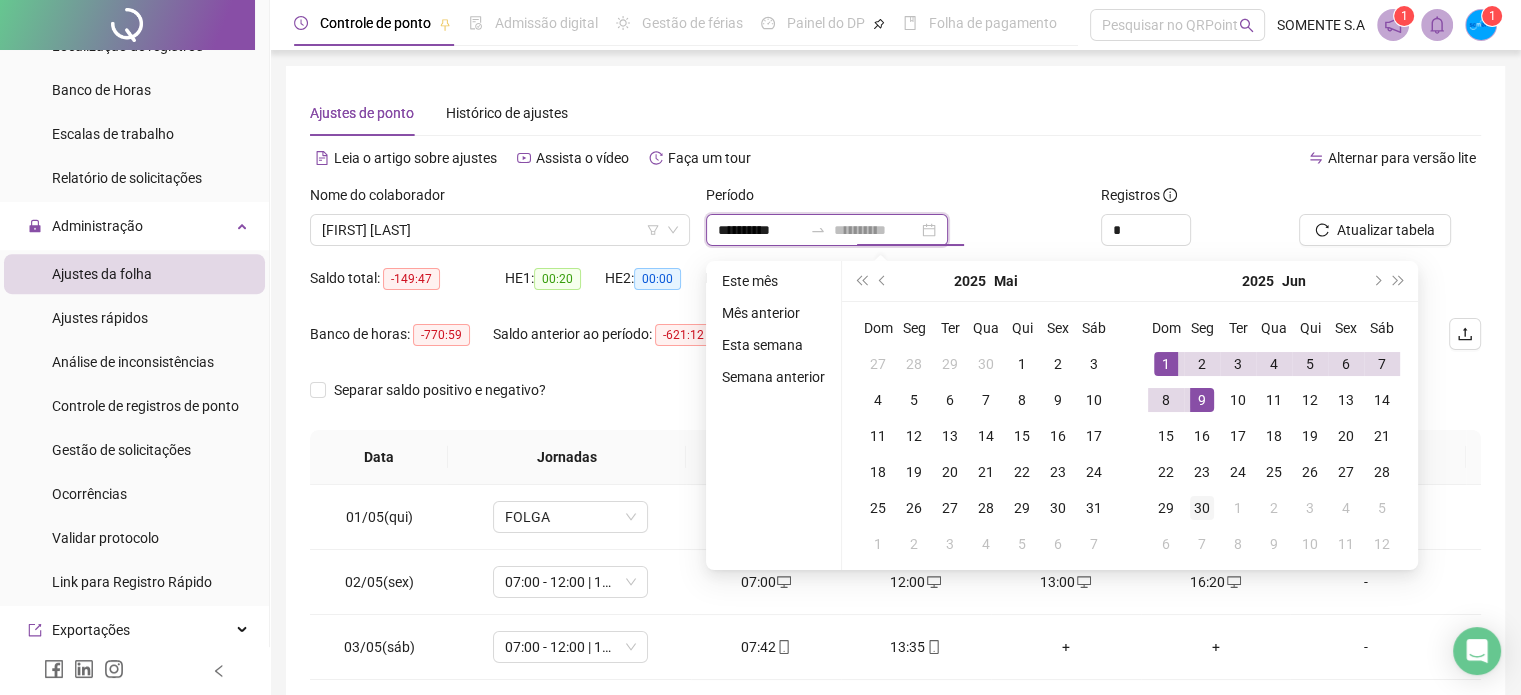 type on "**********" 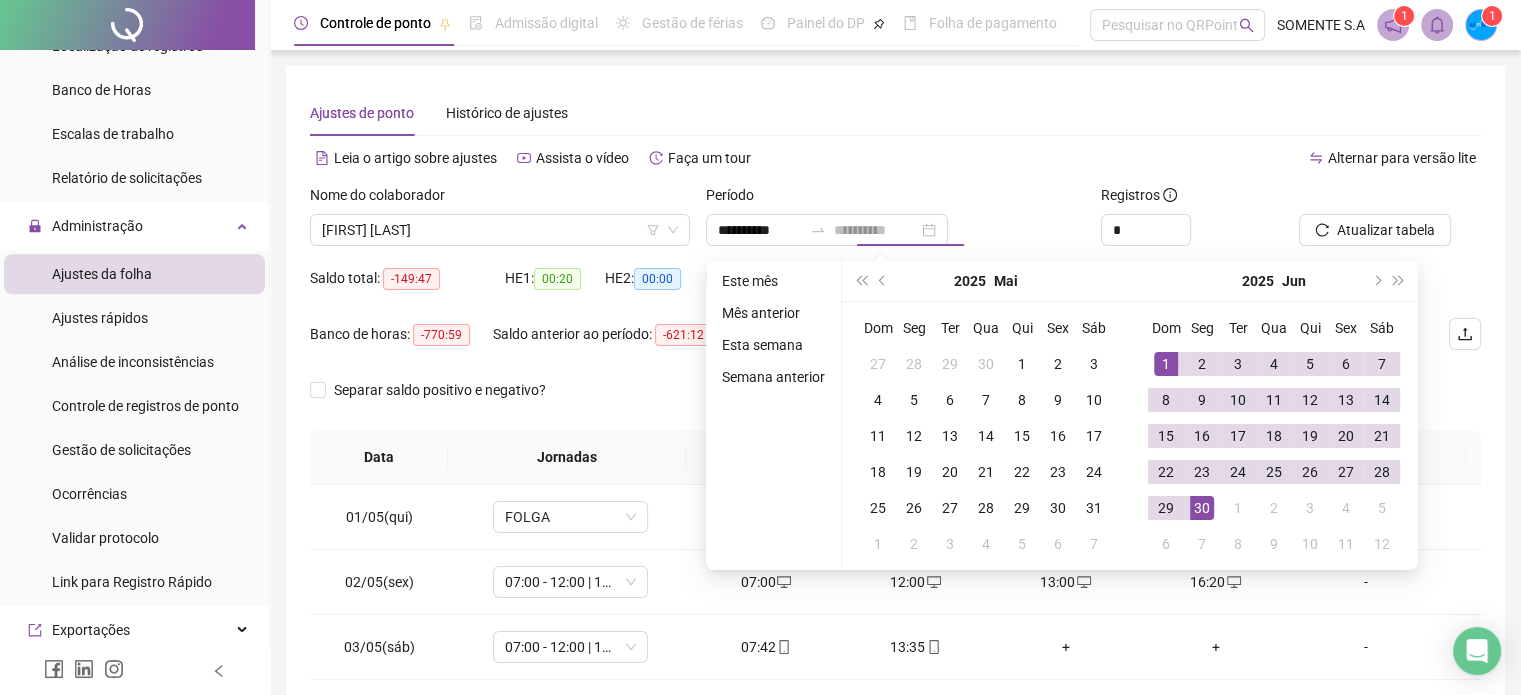 click on "30" at bounding box center (1202, 508) 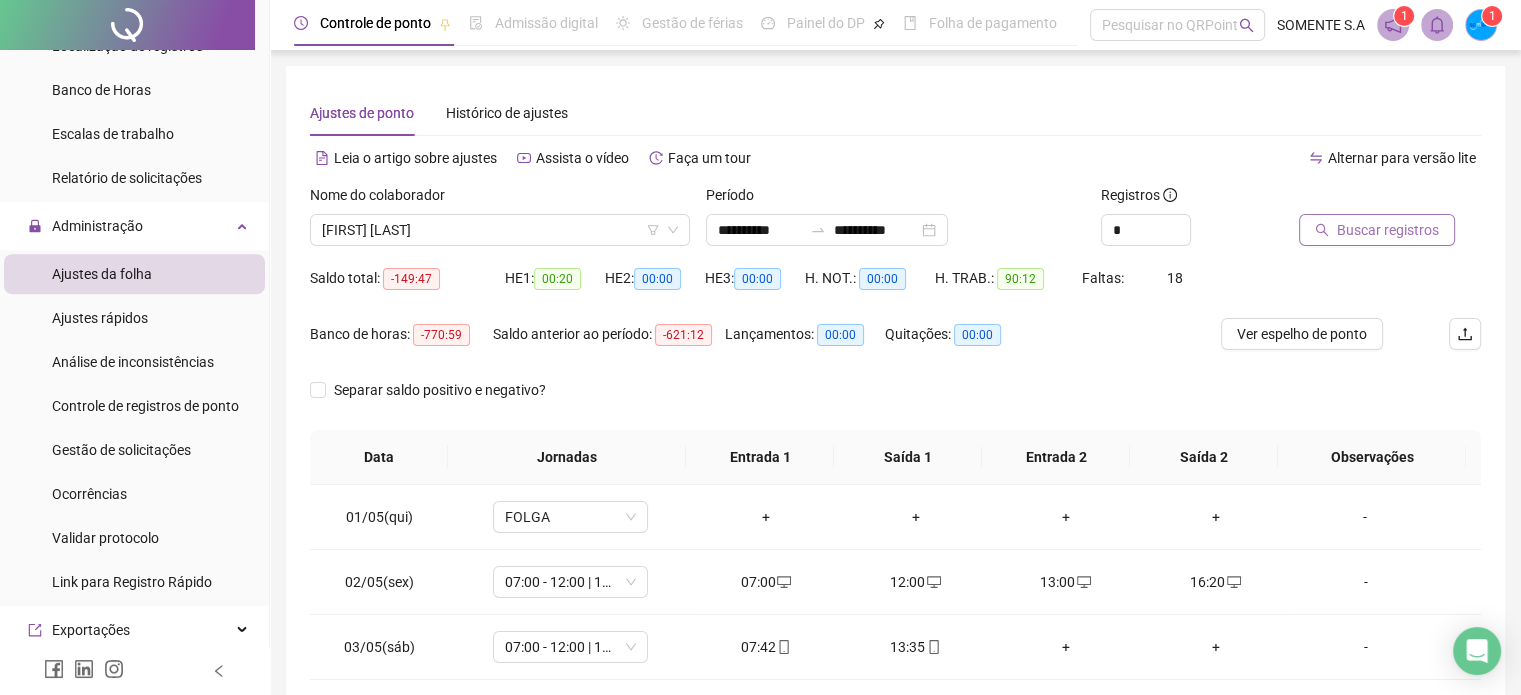 click on "Buscar registros" at bounding box center (1388, 230) 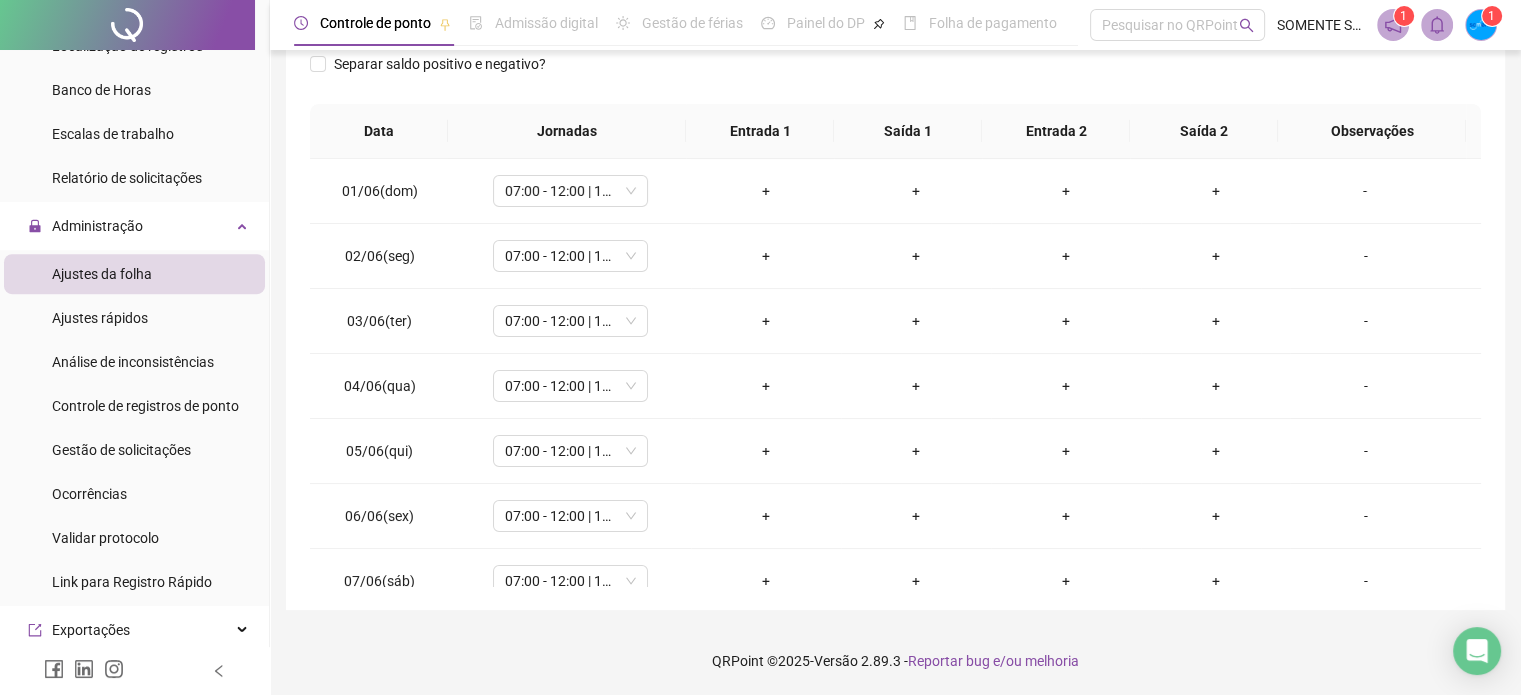 scroll, scrollTop: 0, scrollLeft: 0, axis: both 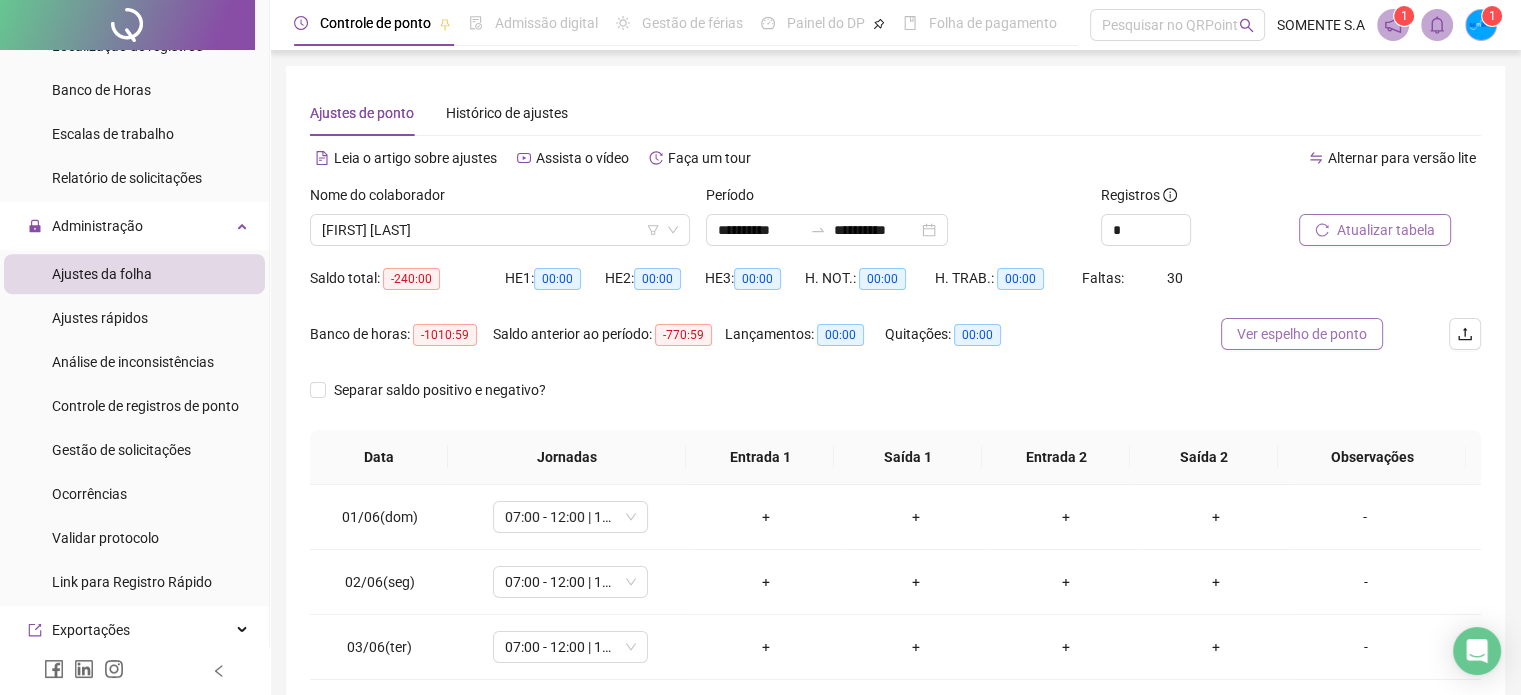 click on "Ver espelho de ponto" at bounding box center (1302, 334) 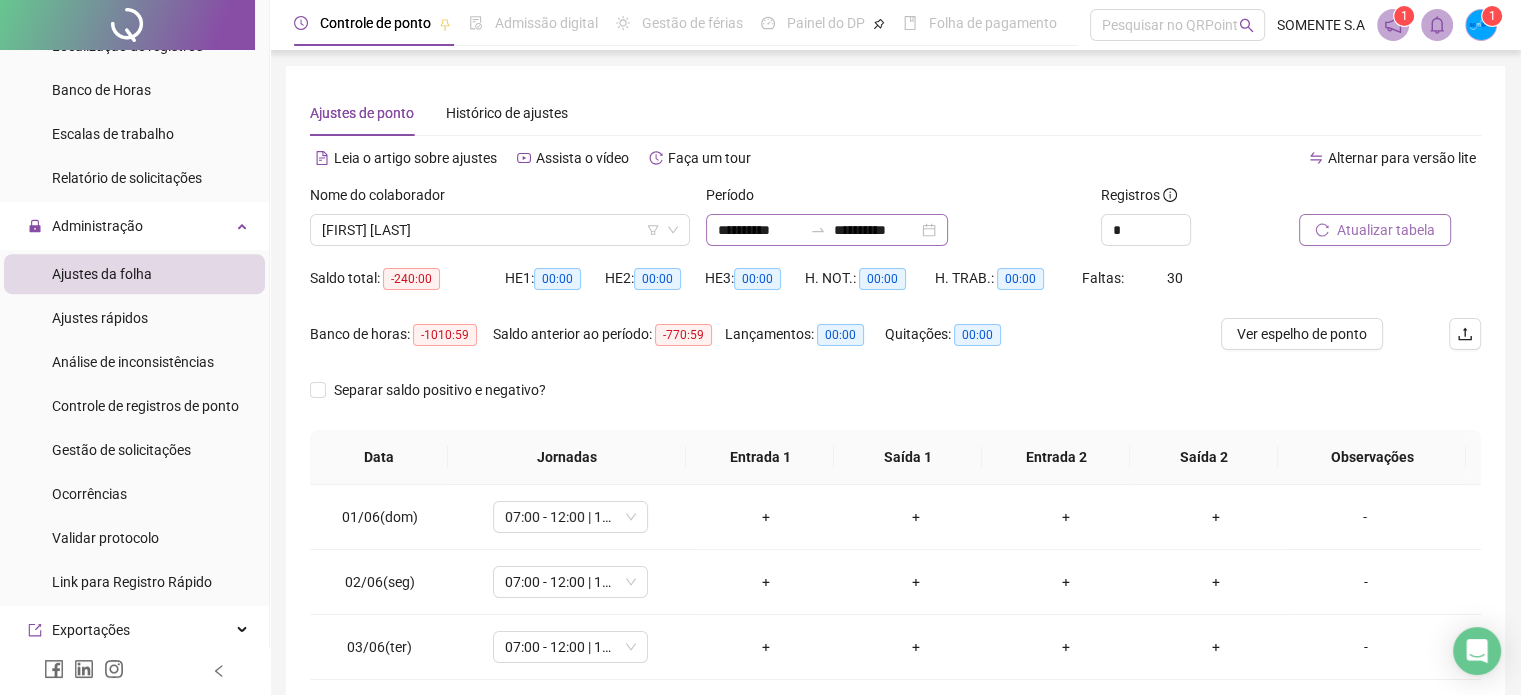 click on "**********" at bounding box center (827, 230) 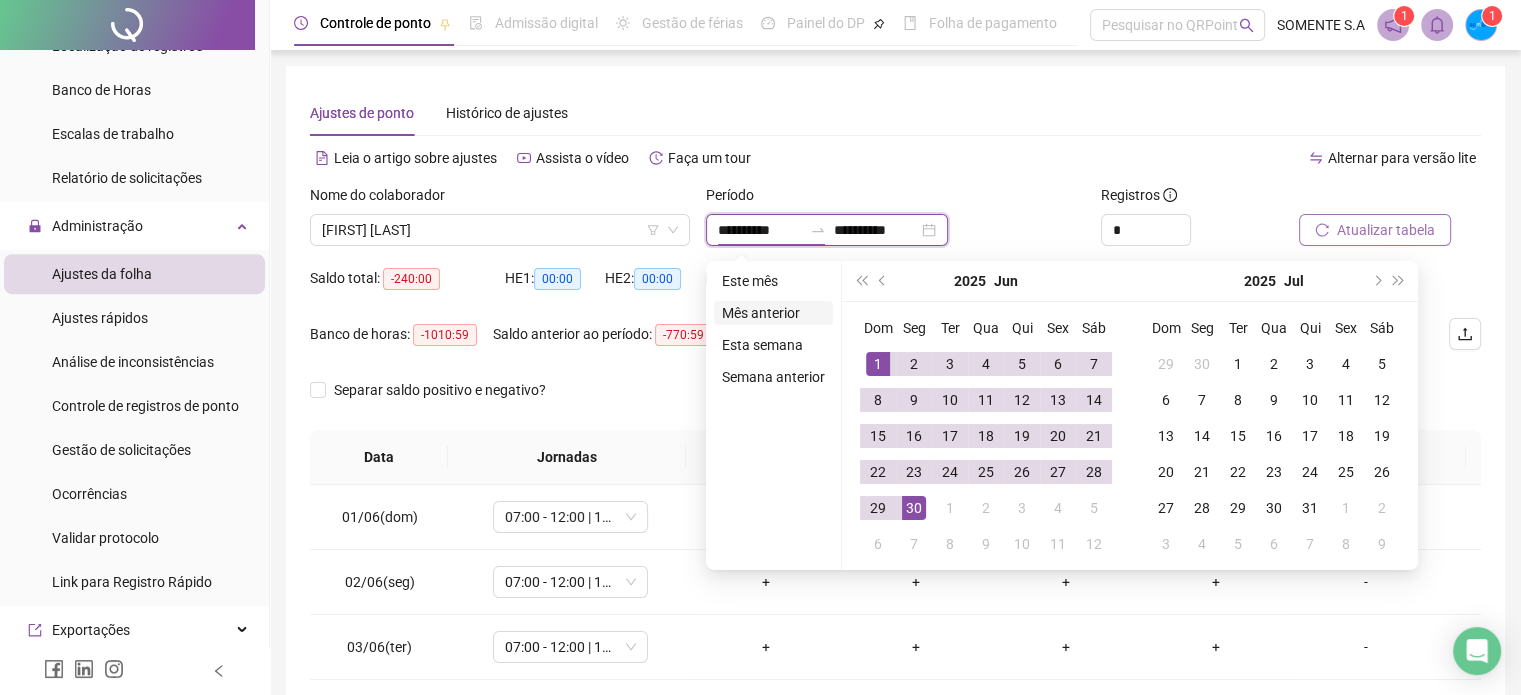 type on "**********" 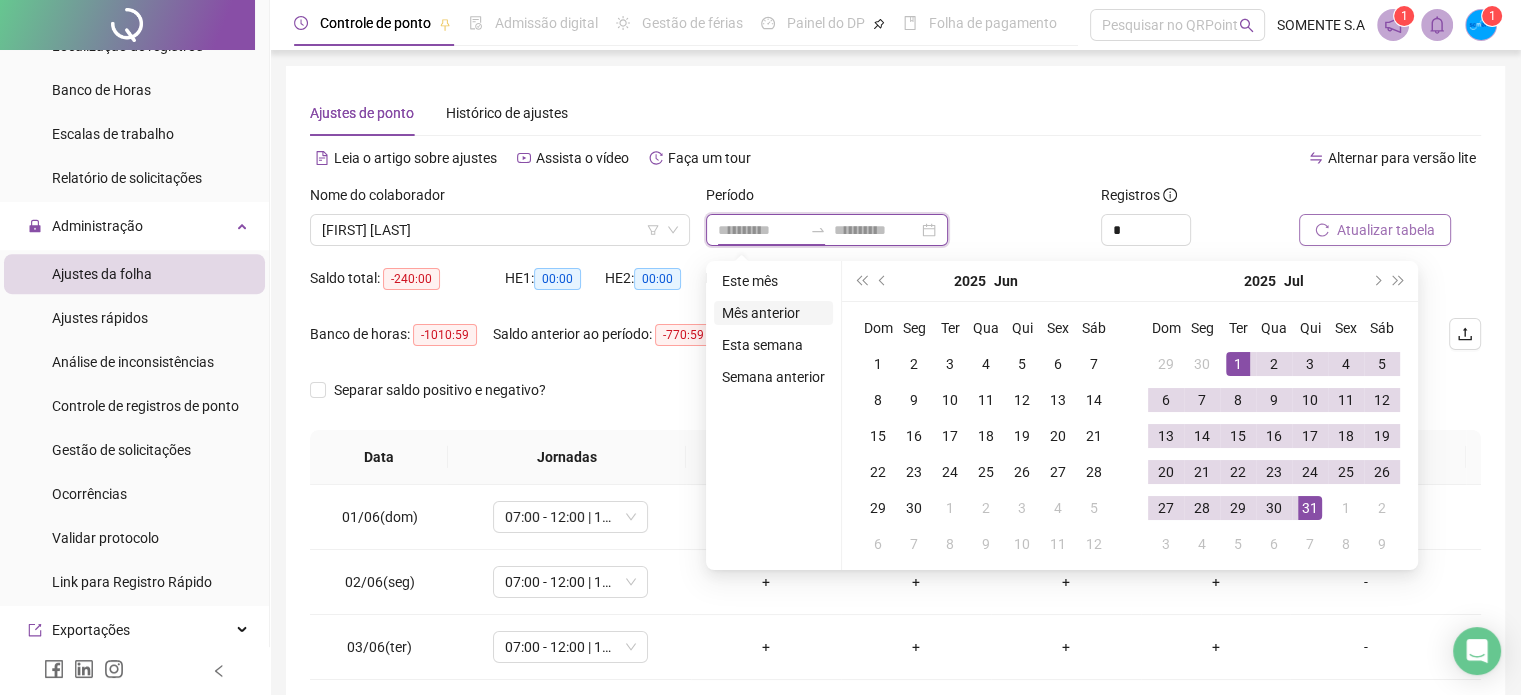 type on "**********" 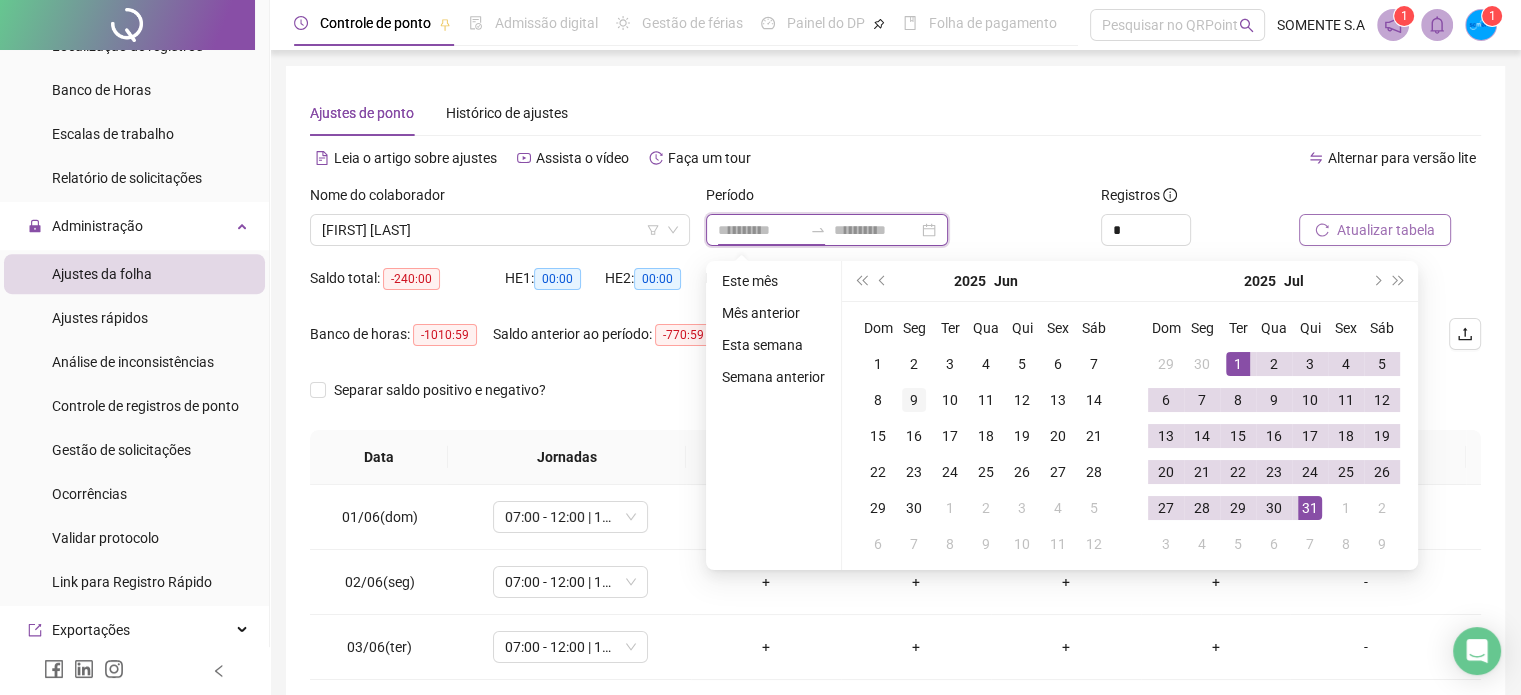 type on "**********" 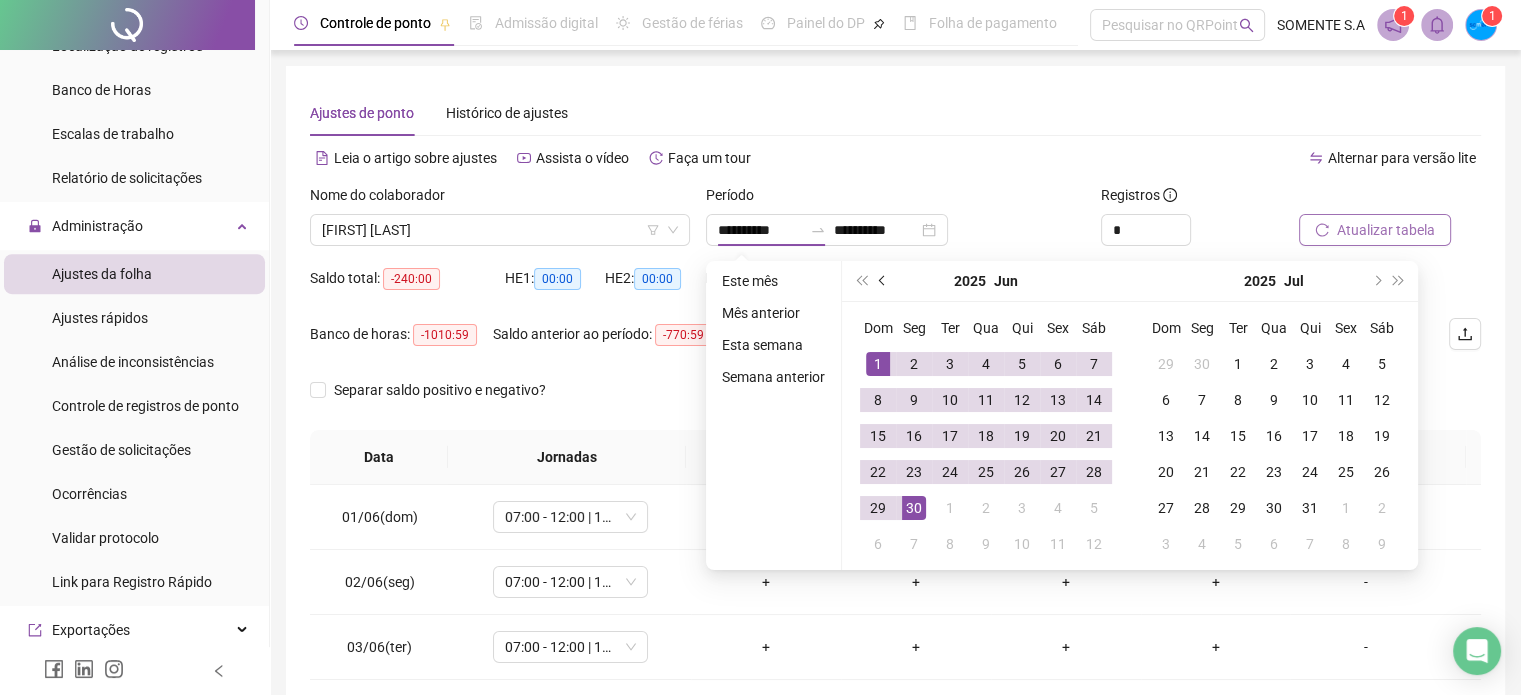 click at bounding box center [884, 281] 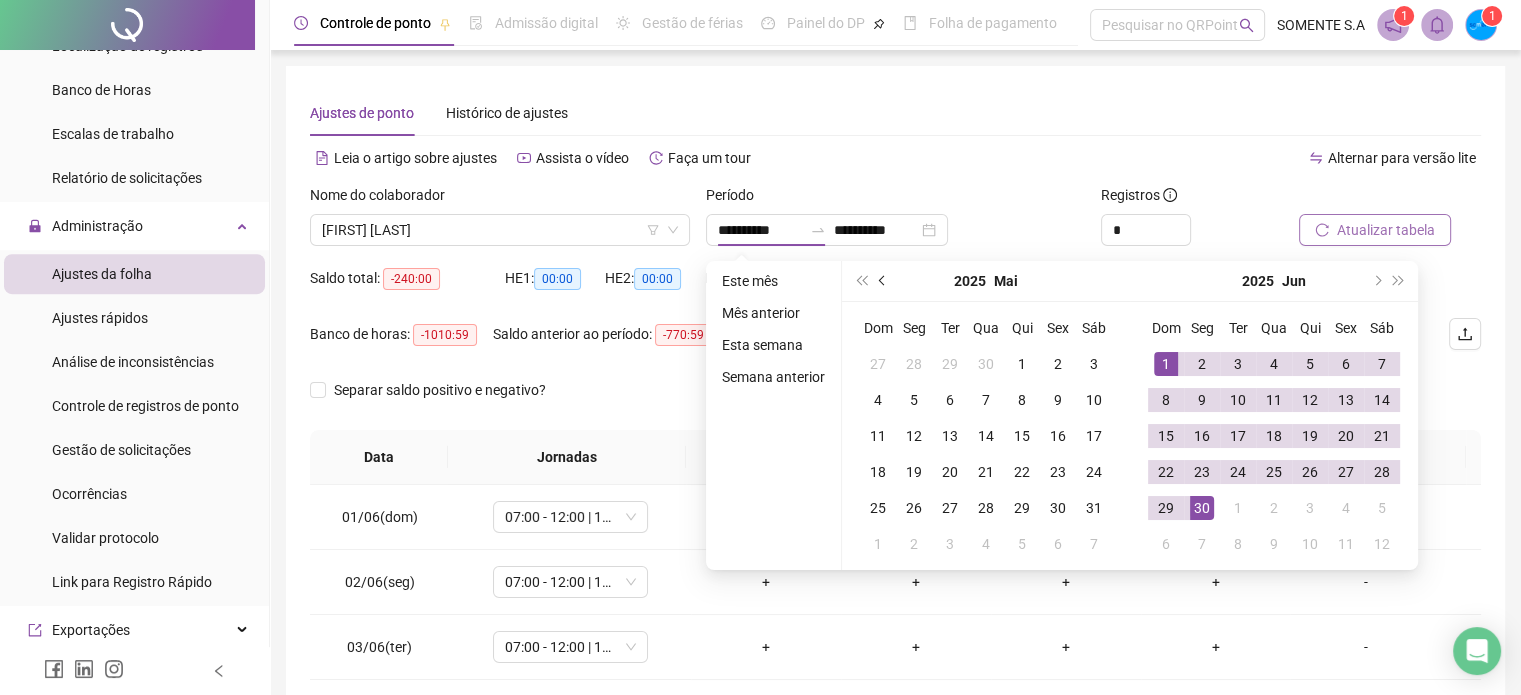 click at bounding box center [884, 281] 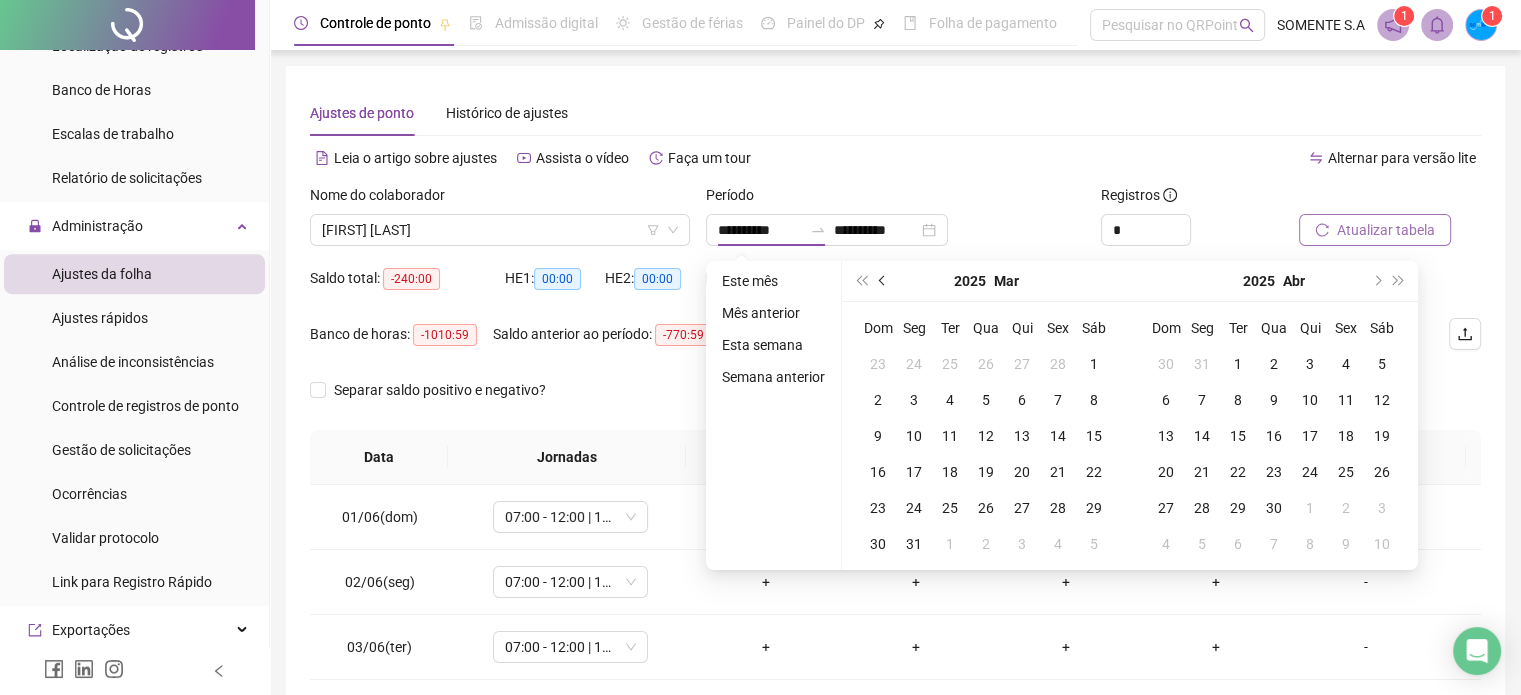 click at bounding box center (884, 281) 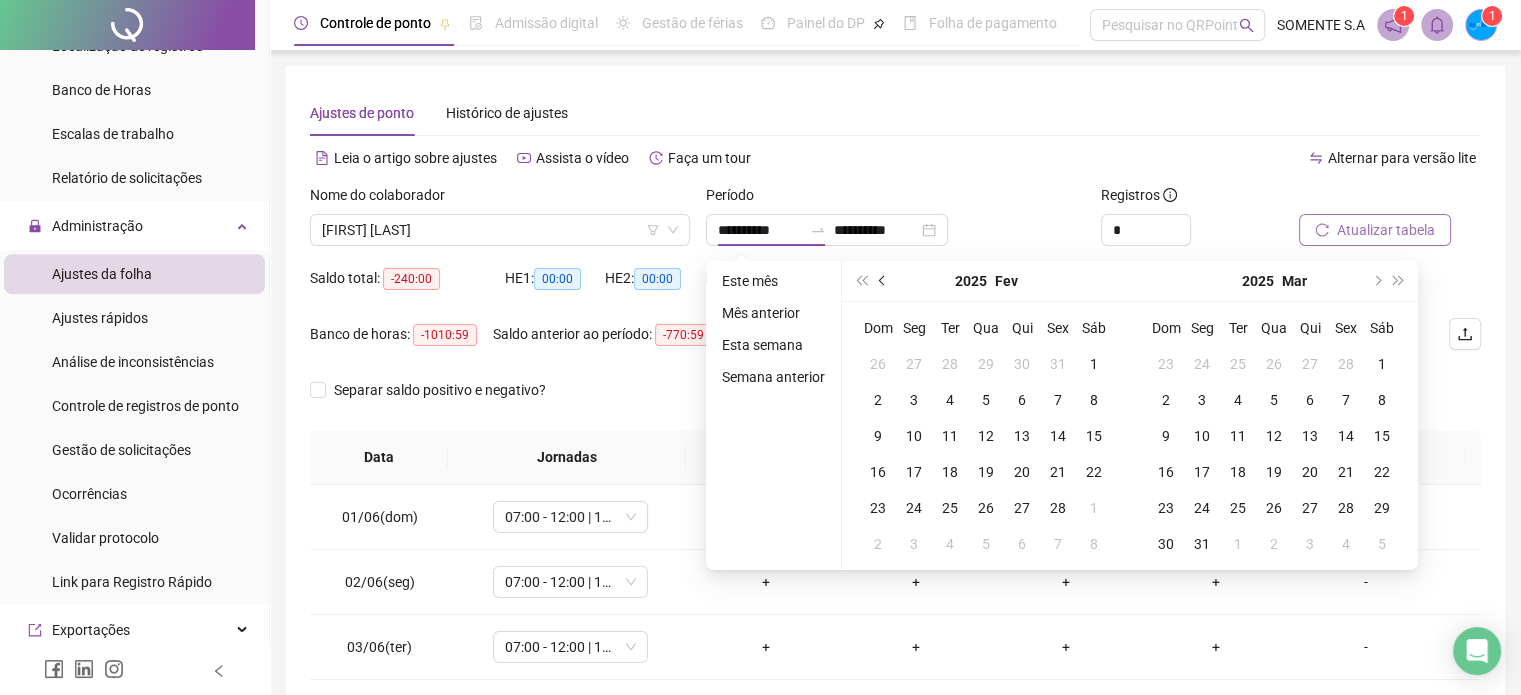 click at bounding box center [884, 281] 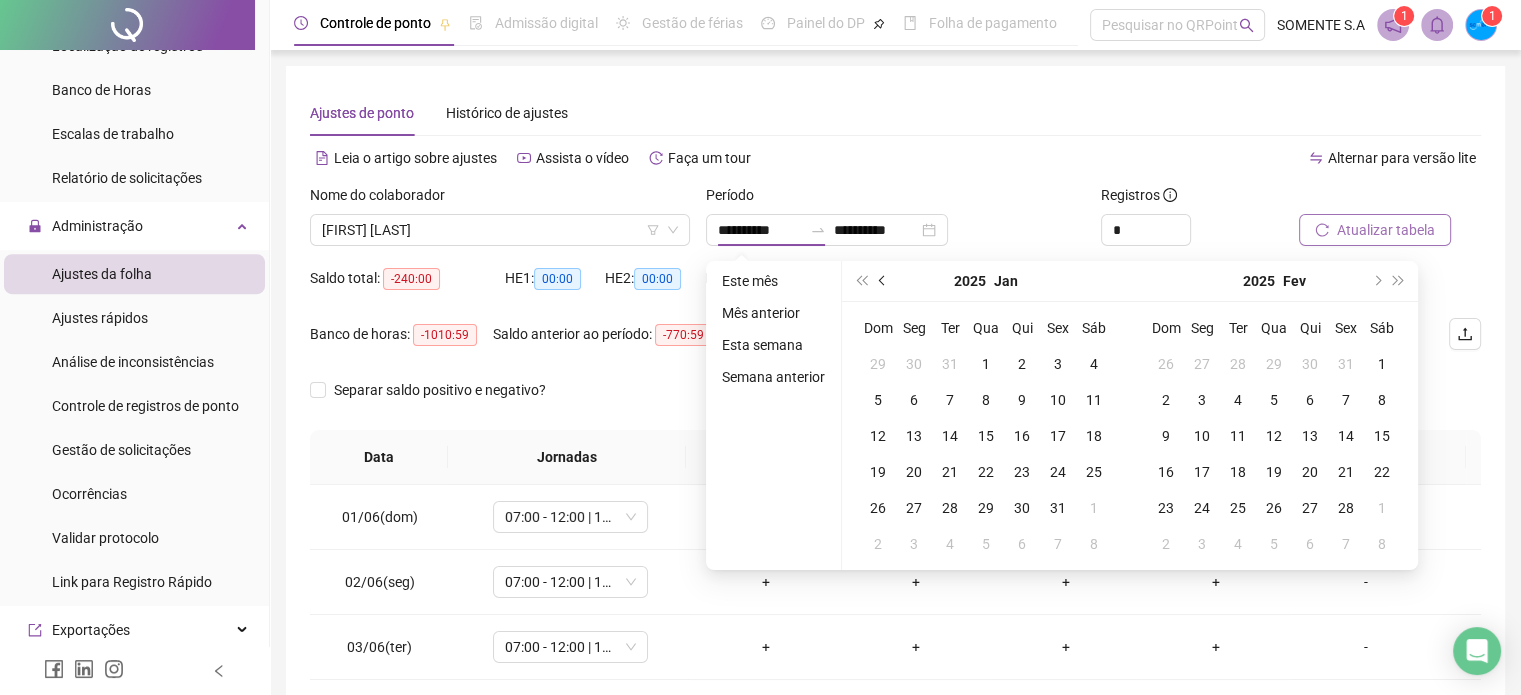 click at bounding box center (884, 281) 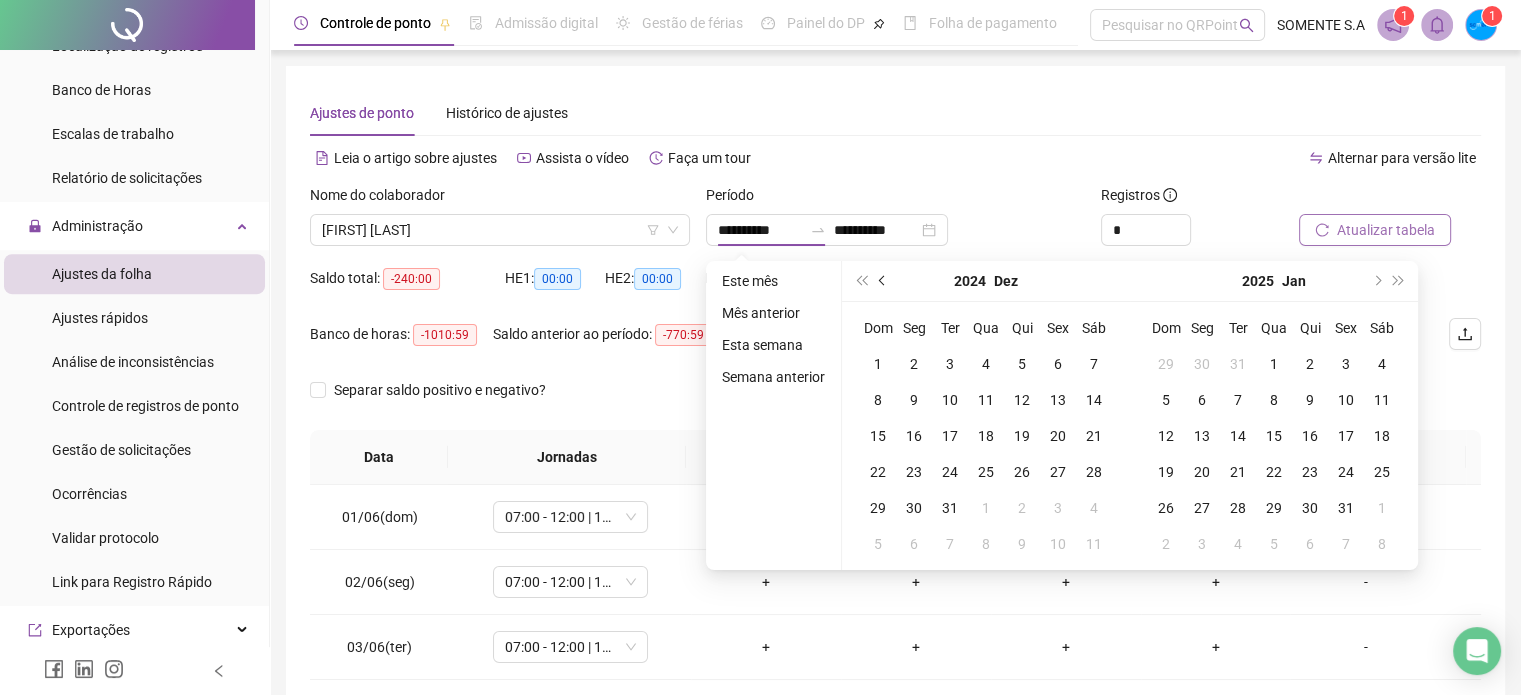 click at bounding box center (884, 281) 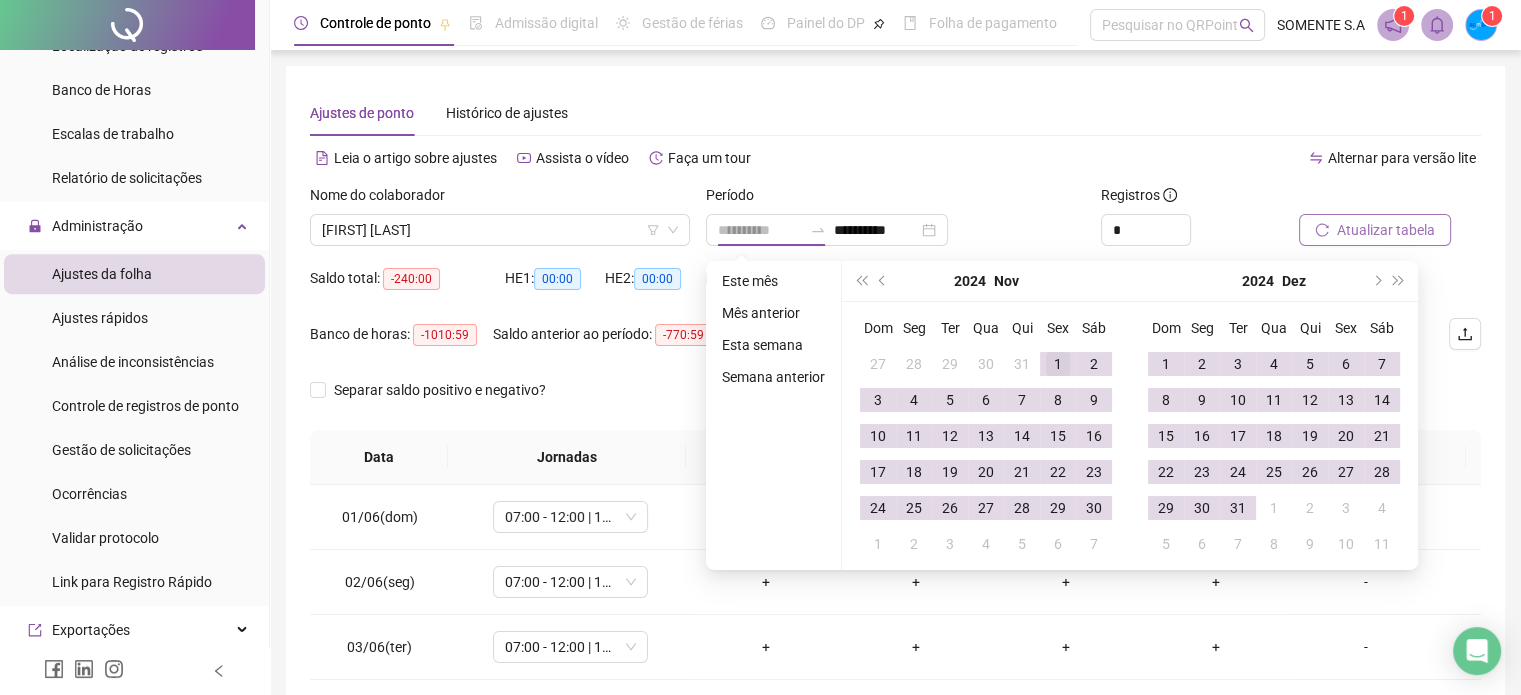 type on "**********" 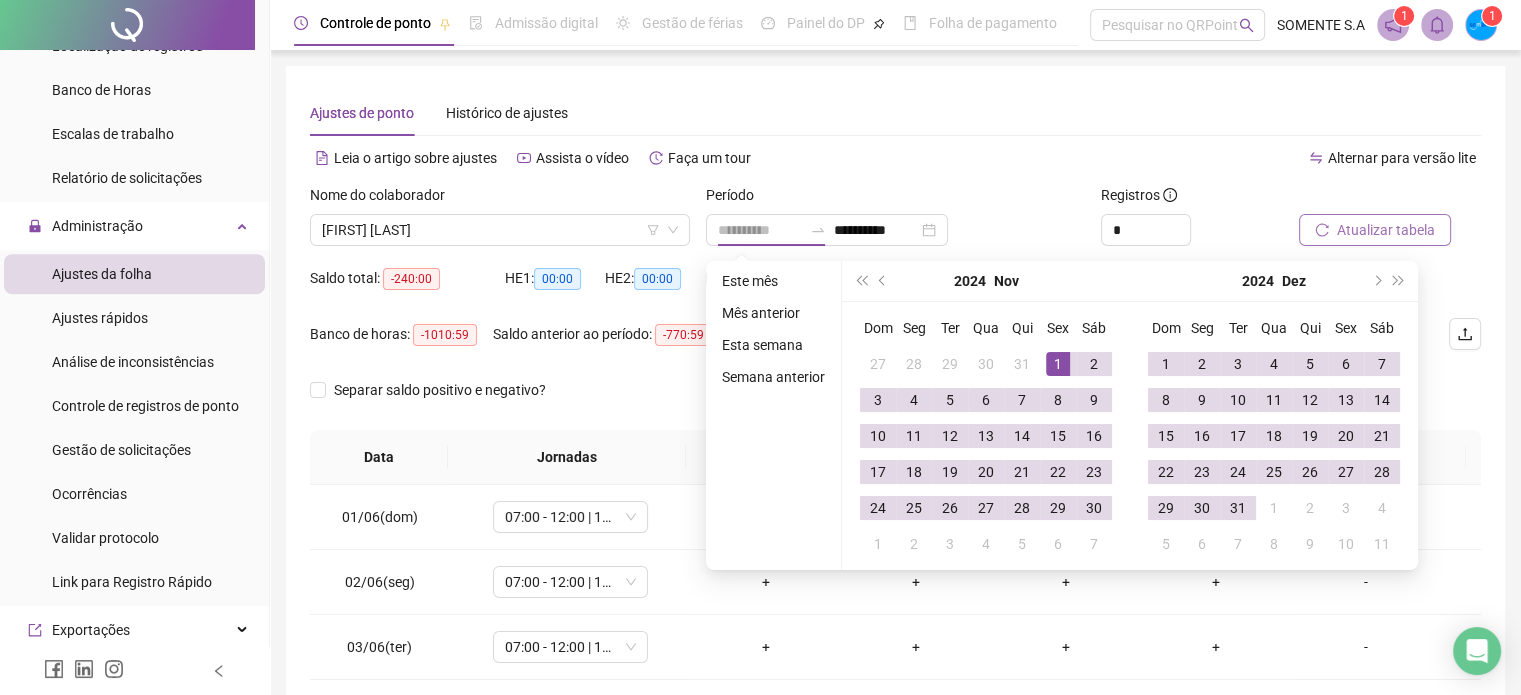 click on "1" at bounding box center [1058, 364] 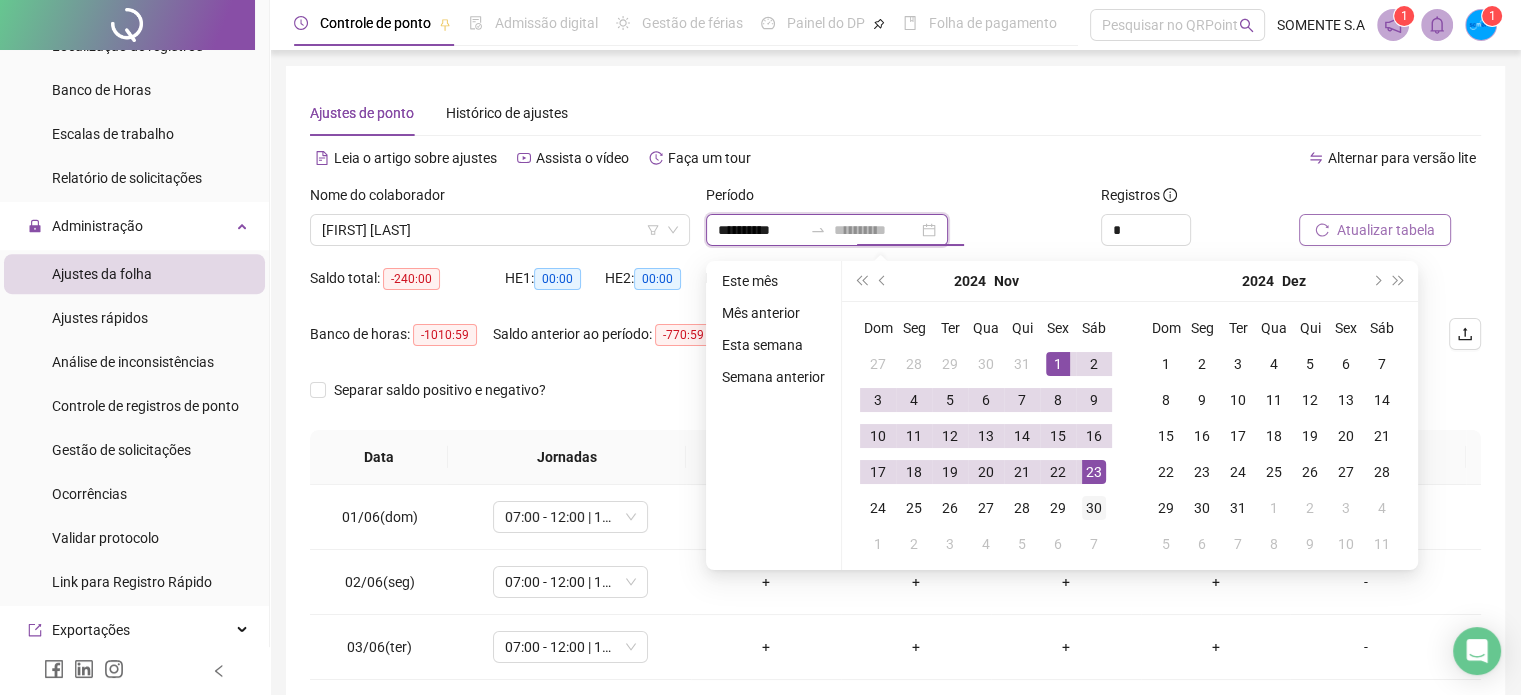 type on "**********" 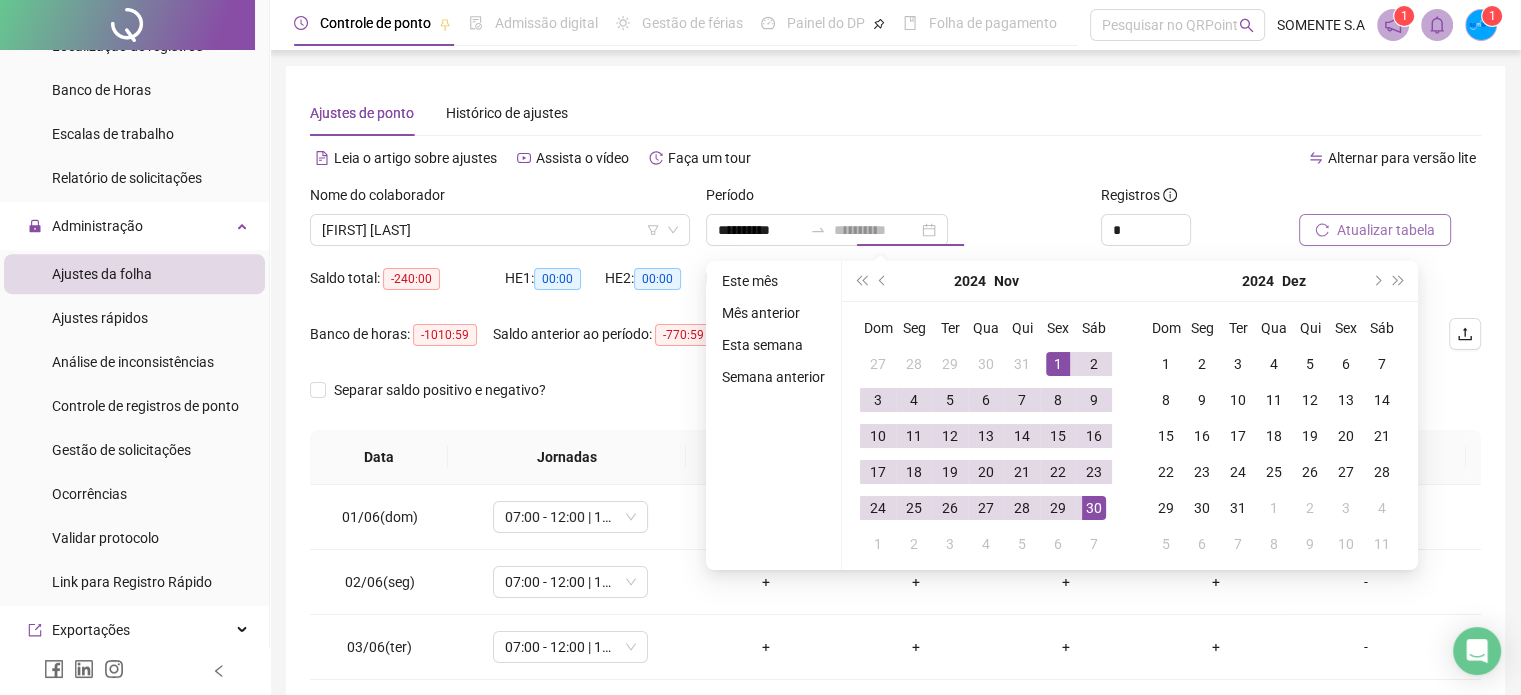 click on "30" at bounding box center [1094, 508] 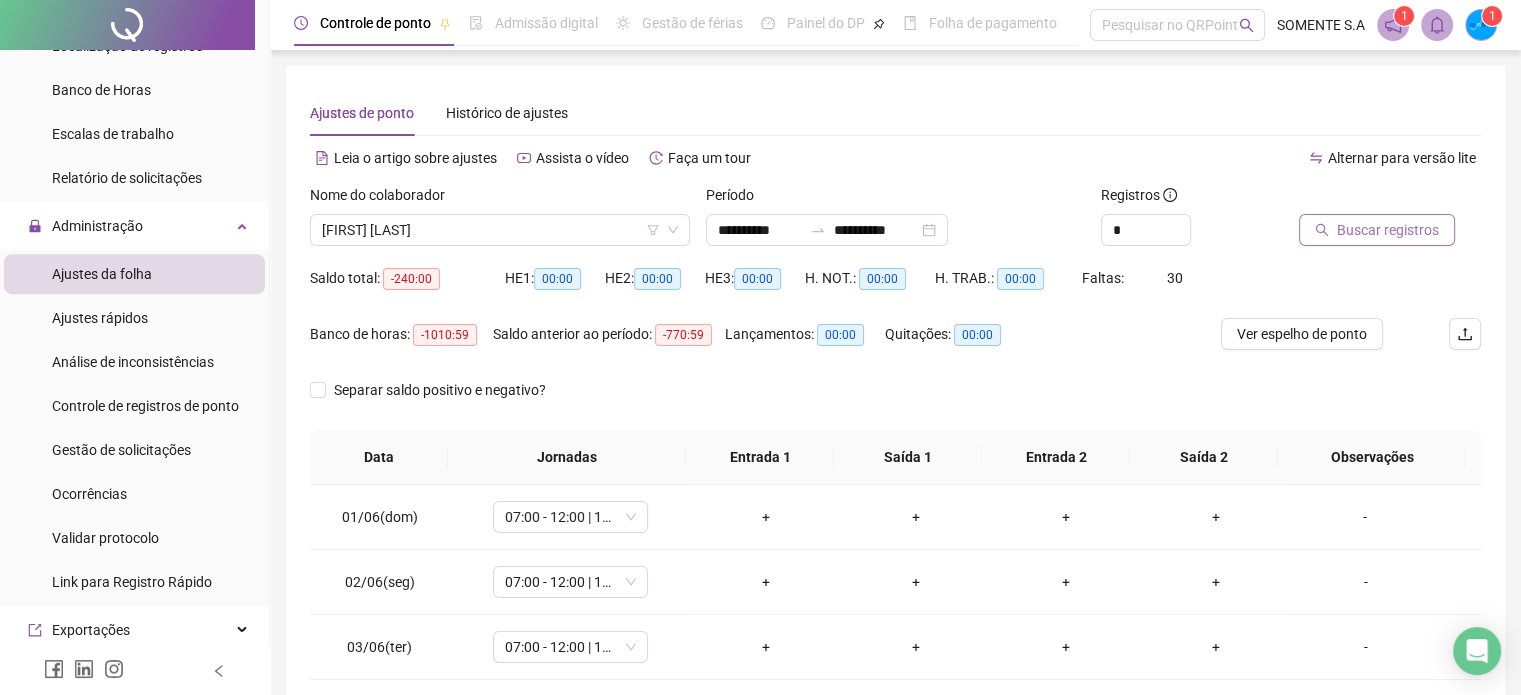 click on "Buscar registros" at bounding box center [1388, 230] 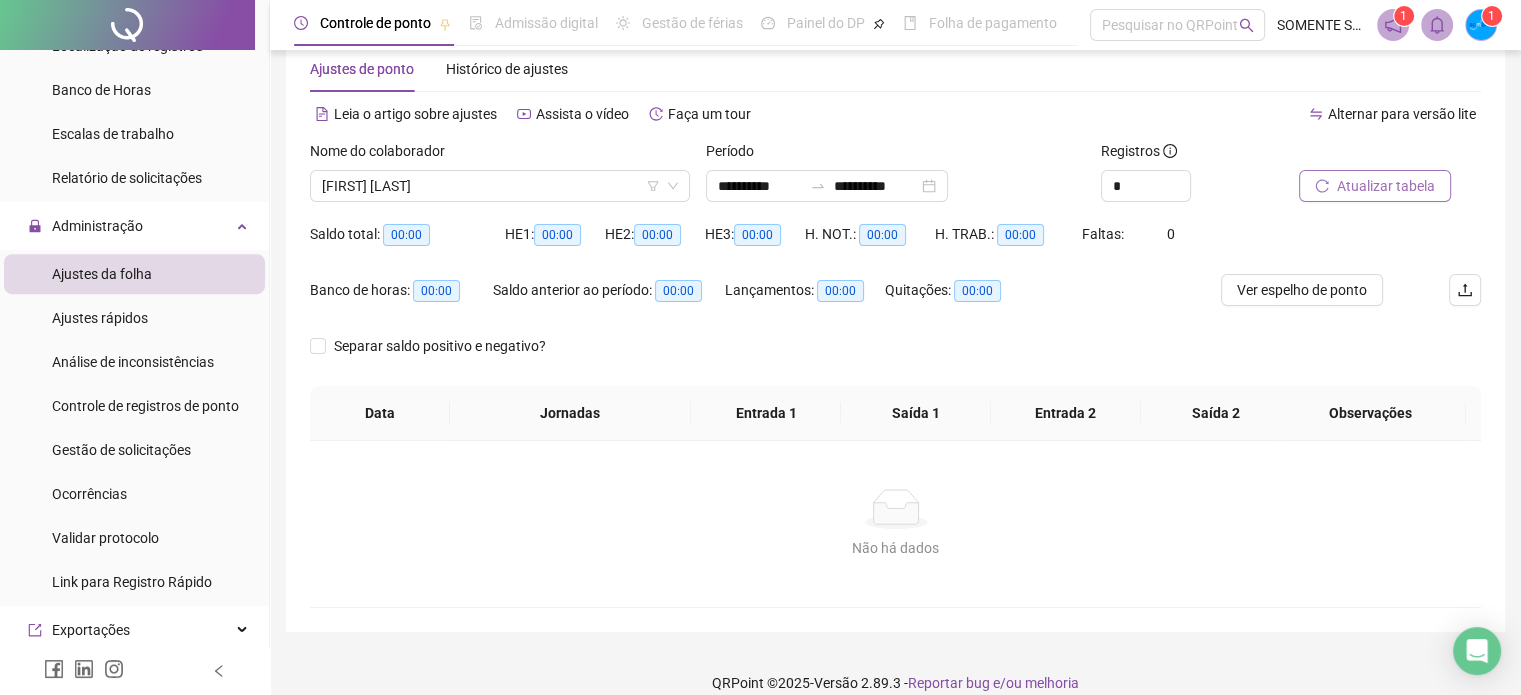 scroll, scrollTop: 66, scrollLeft: 0, axis: vertical 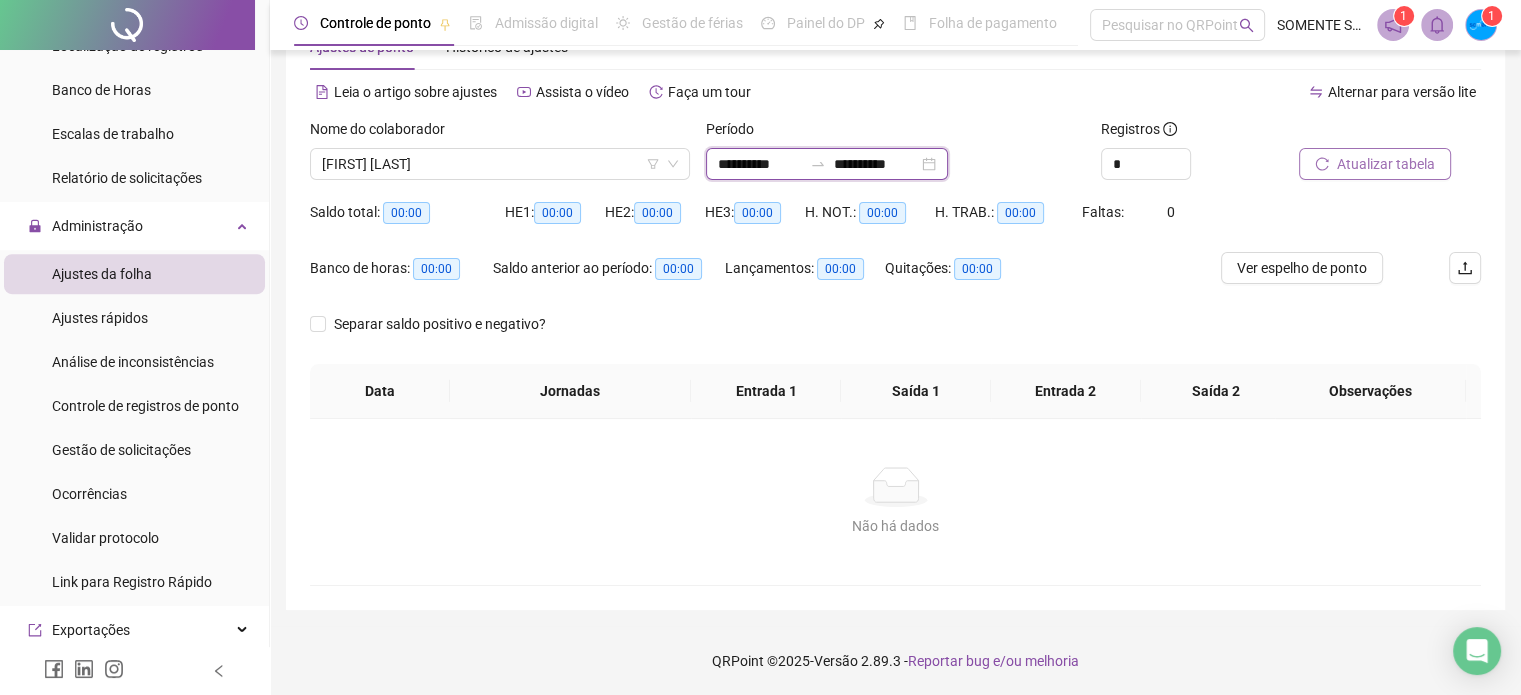 click on "**********" at bounding box center (760, 164) 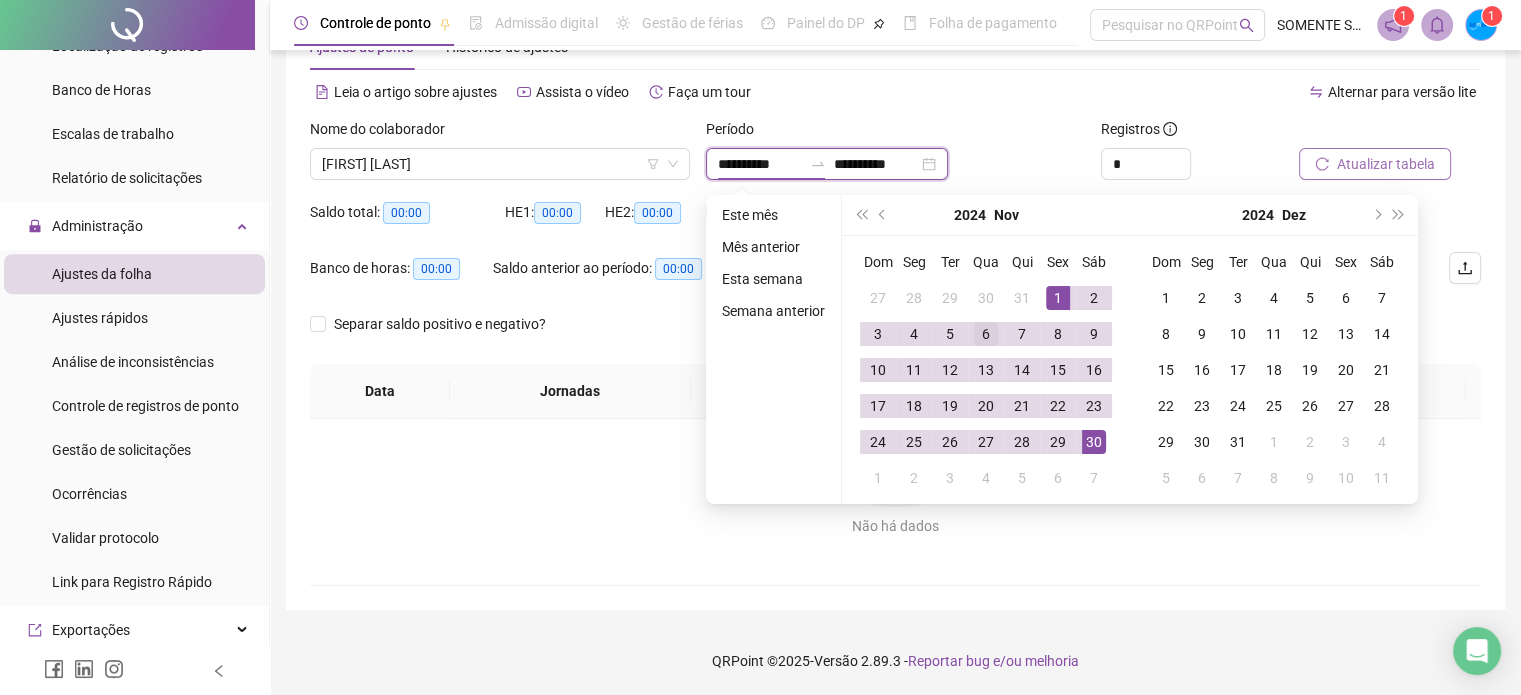 type on "**********" 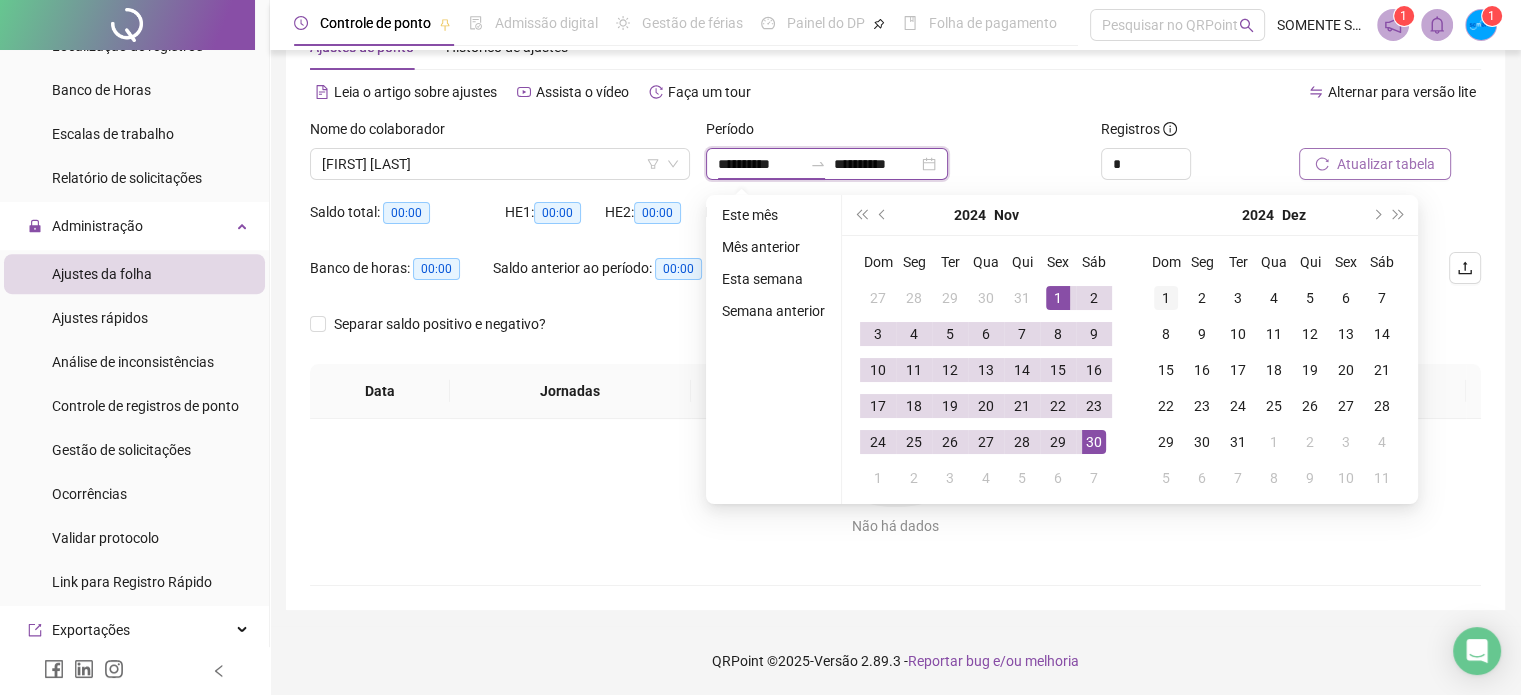 type on "**********" 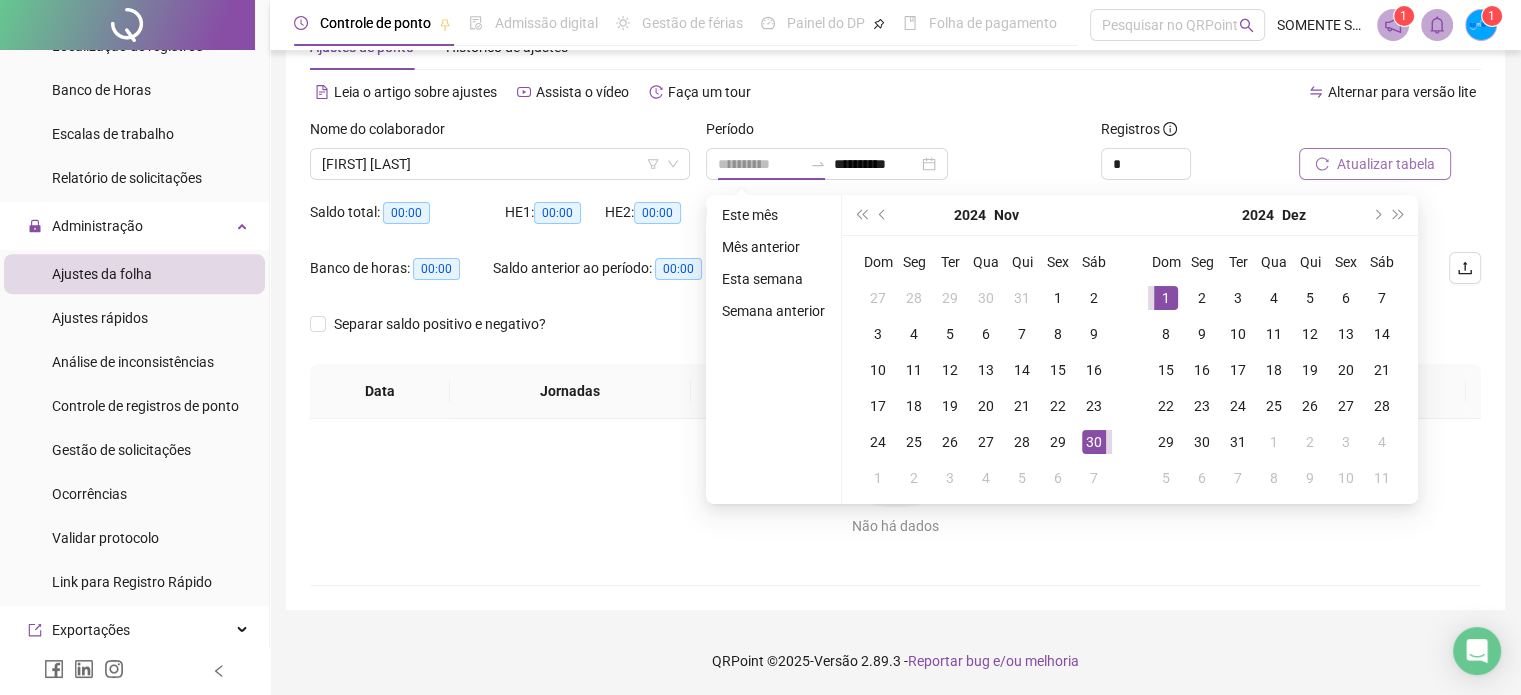 click on "1" at bounding box center [1166, 298] 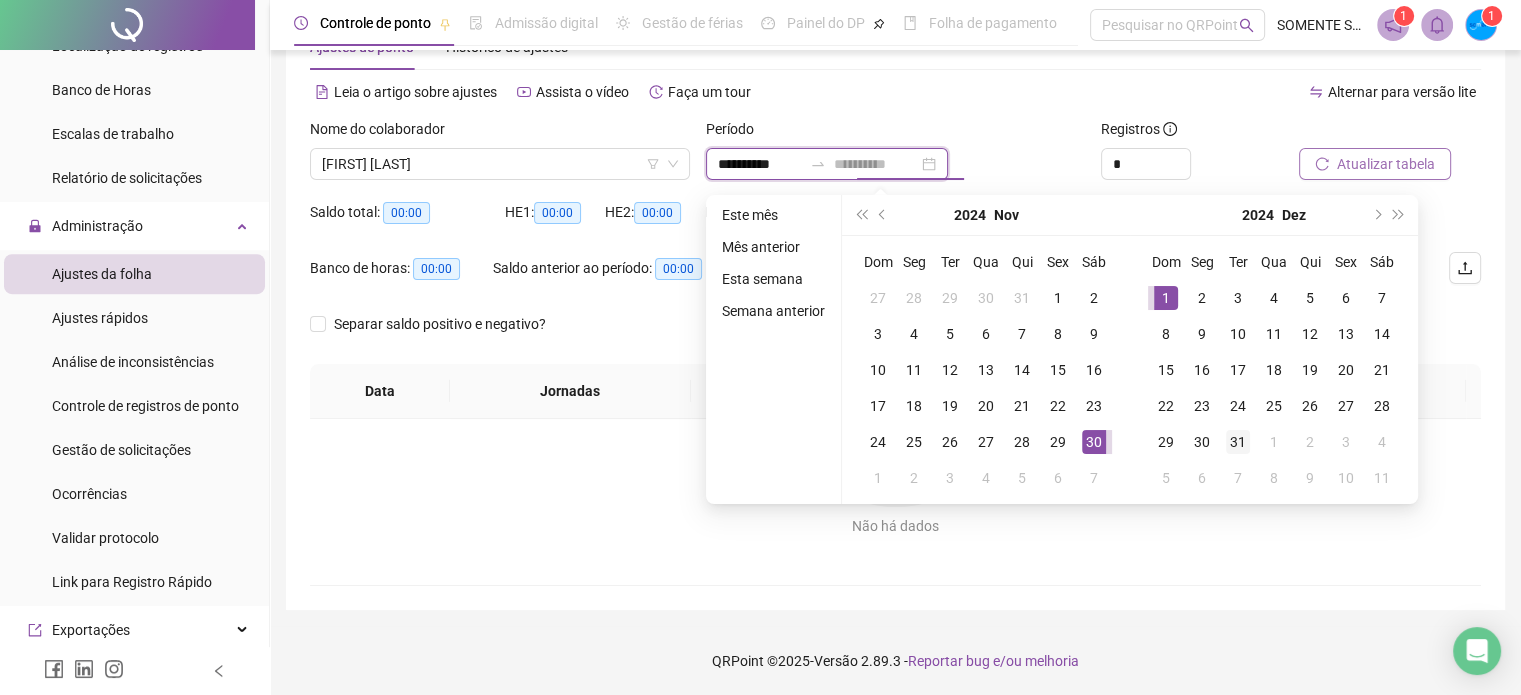type on "**********" 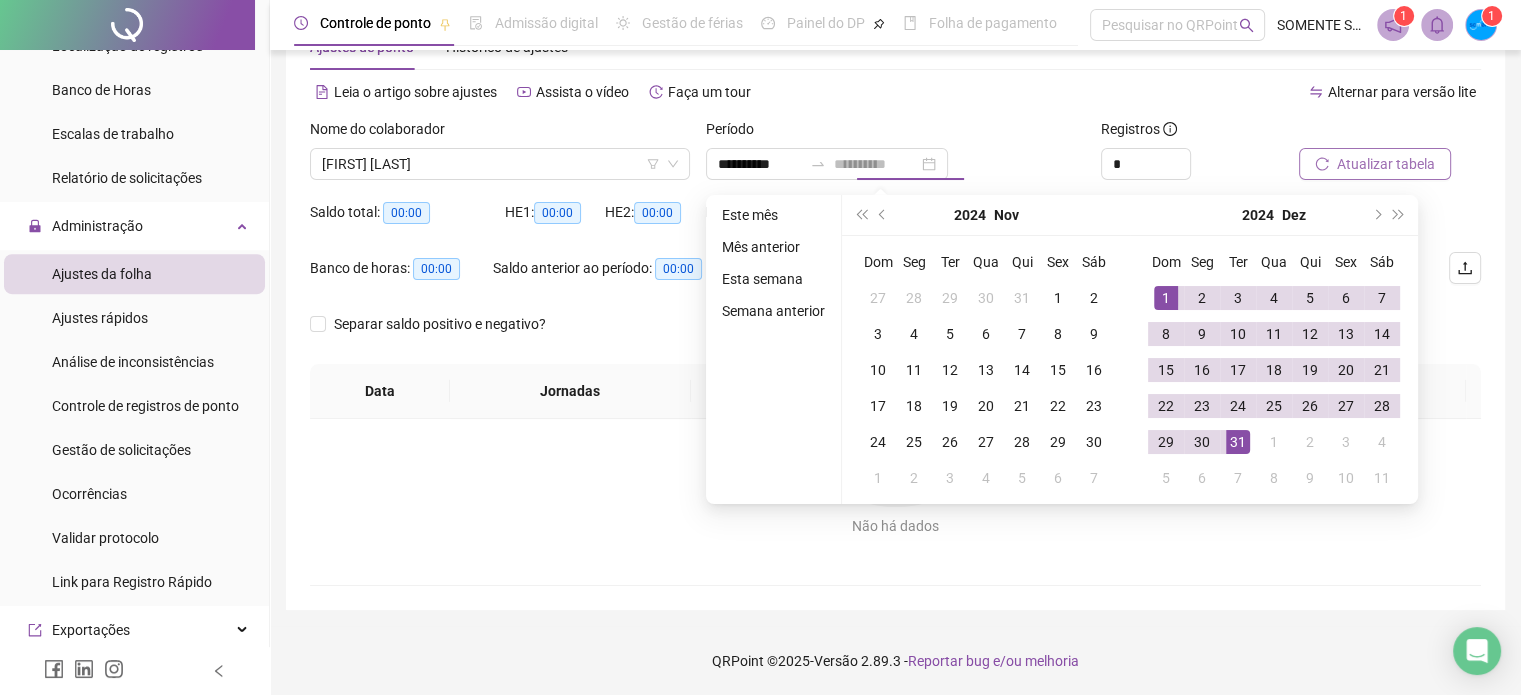 click on "31" at bounding box center (1238, 442) 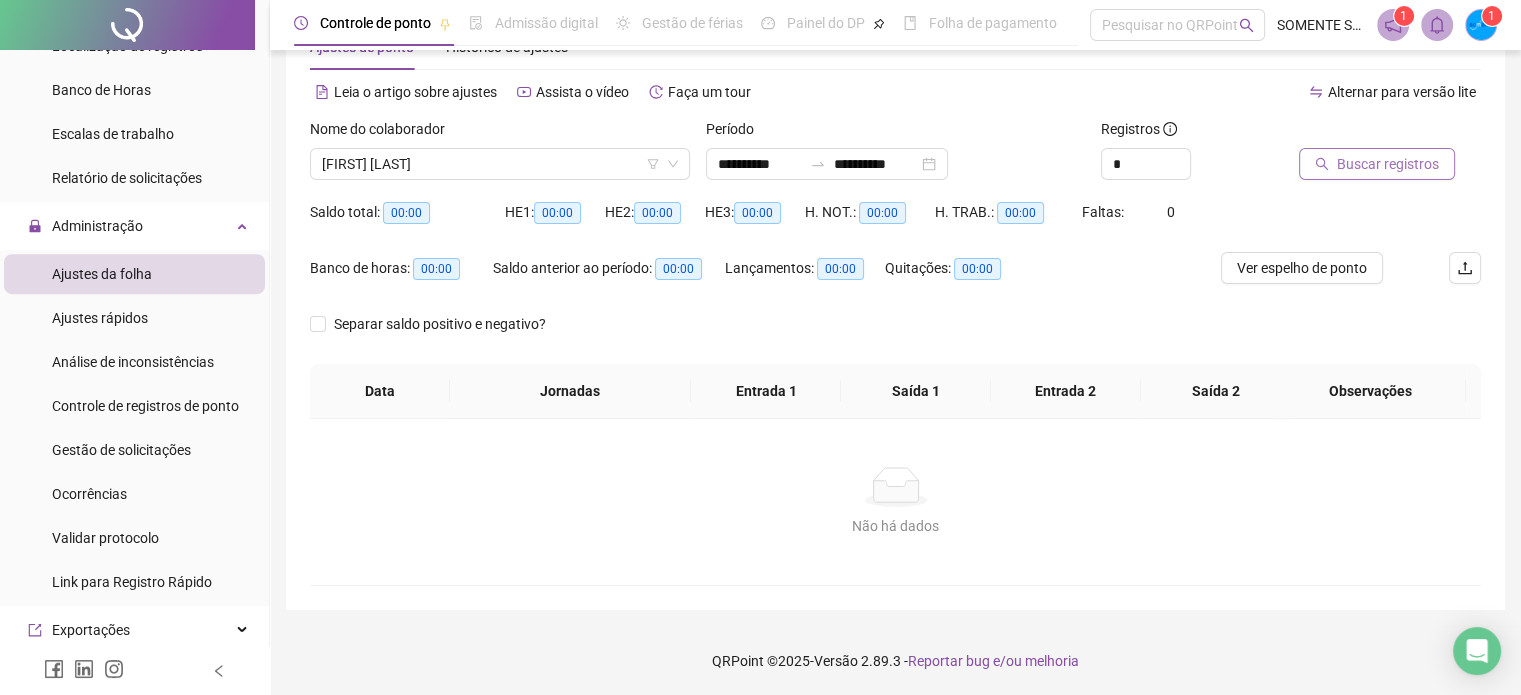 click on "Buscar registros" at bounding box center (1388, 164) 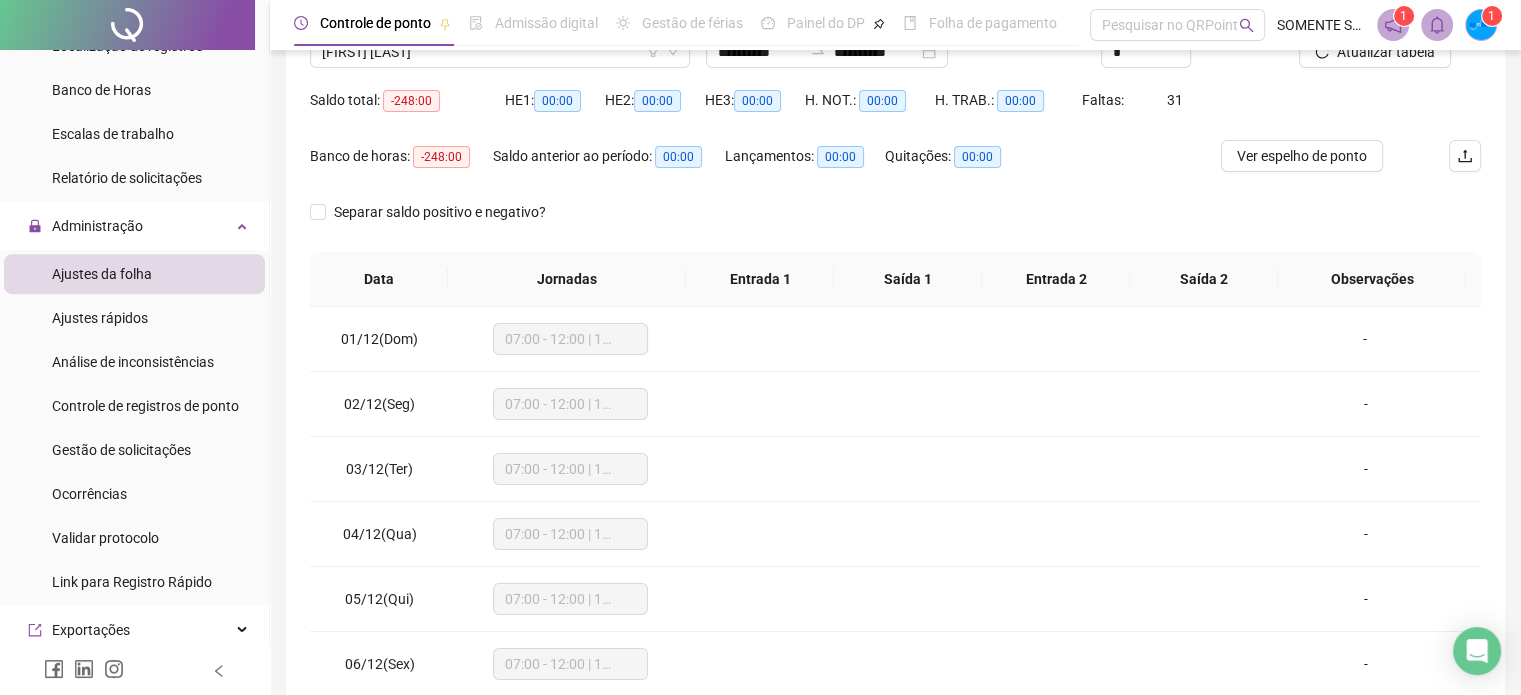 scroll, scrollTop: 326, scrollLeft: 0, axis: vertical 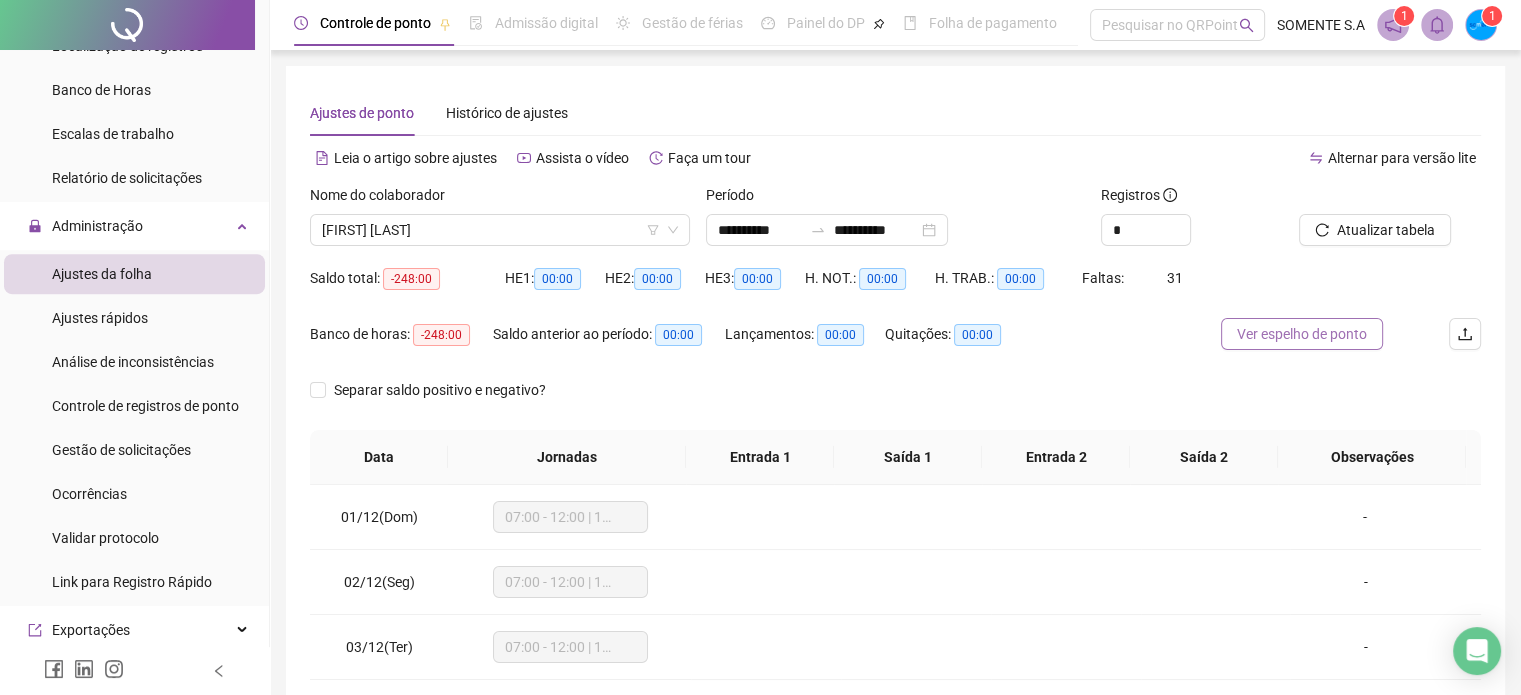 click on "Ver espelho de ponto" at bounding box center (1302, 334) 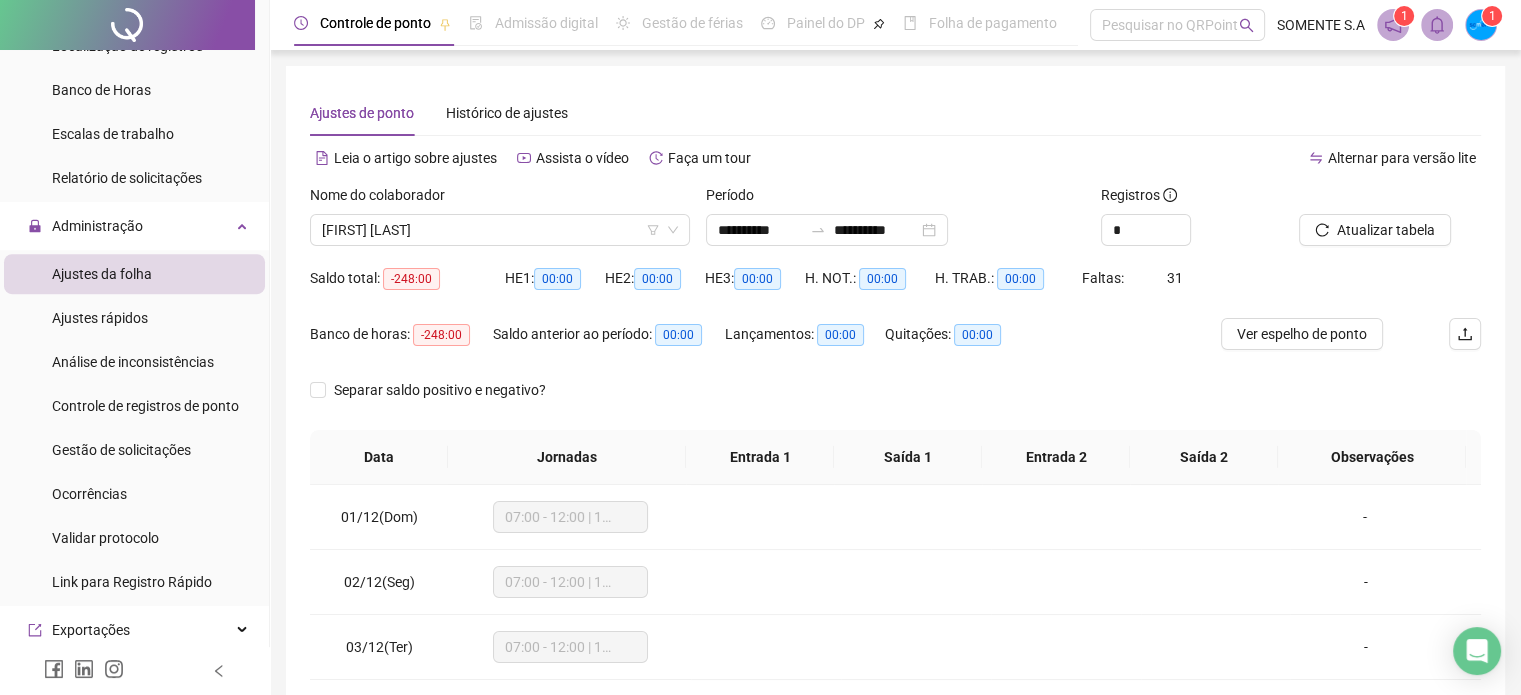 click on "Nome do colaborador" at bounding box center (500, 199) 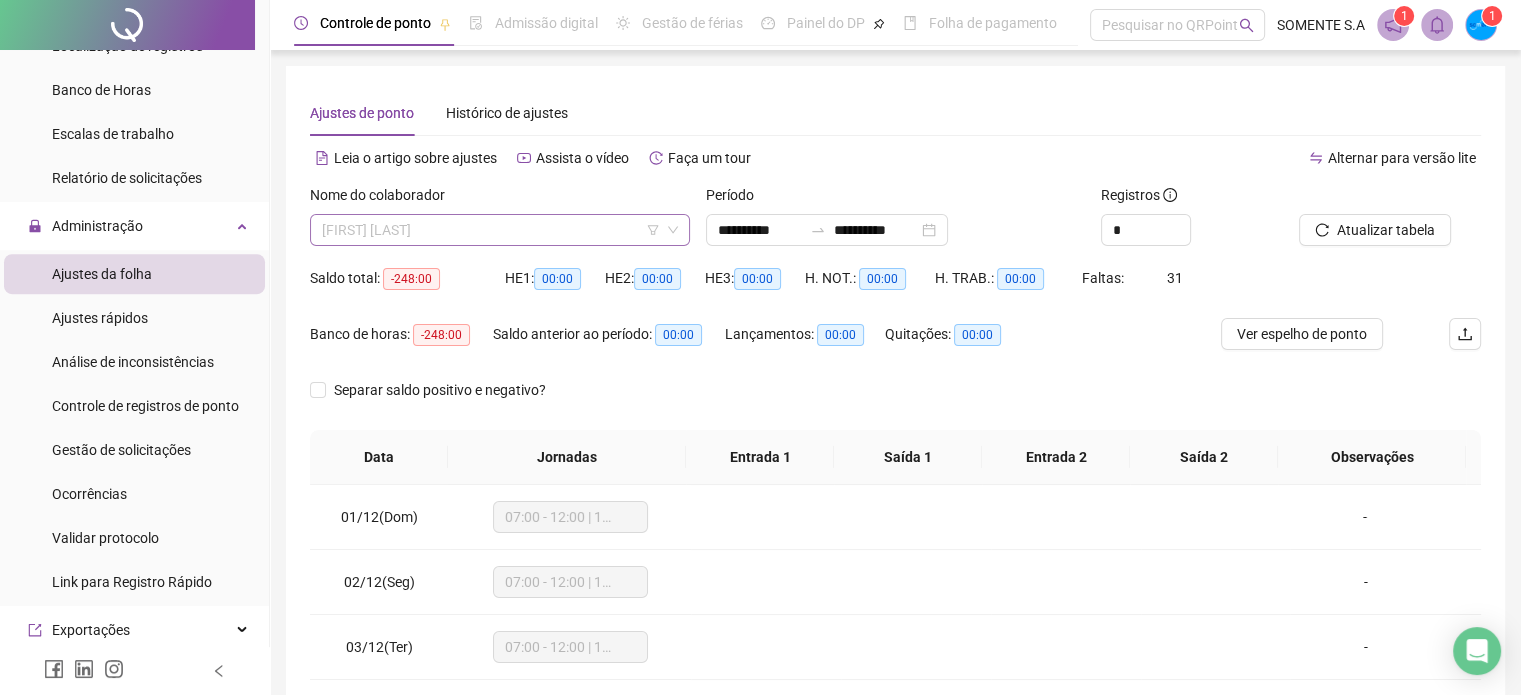 click on "[FIRST] [LAST] [LAST]" at bounding box center [500, 230] 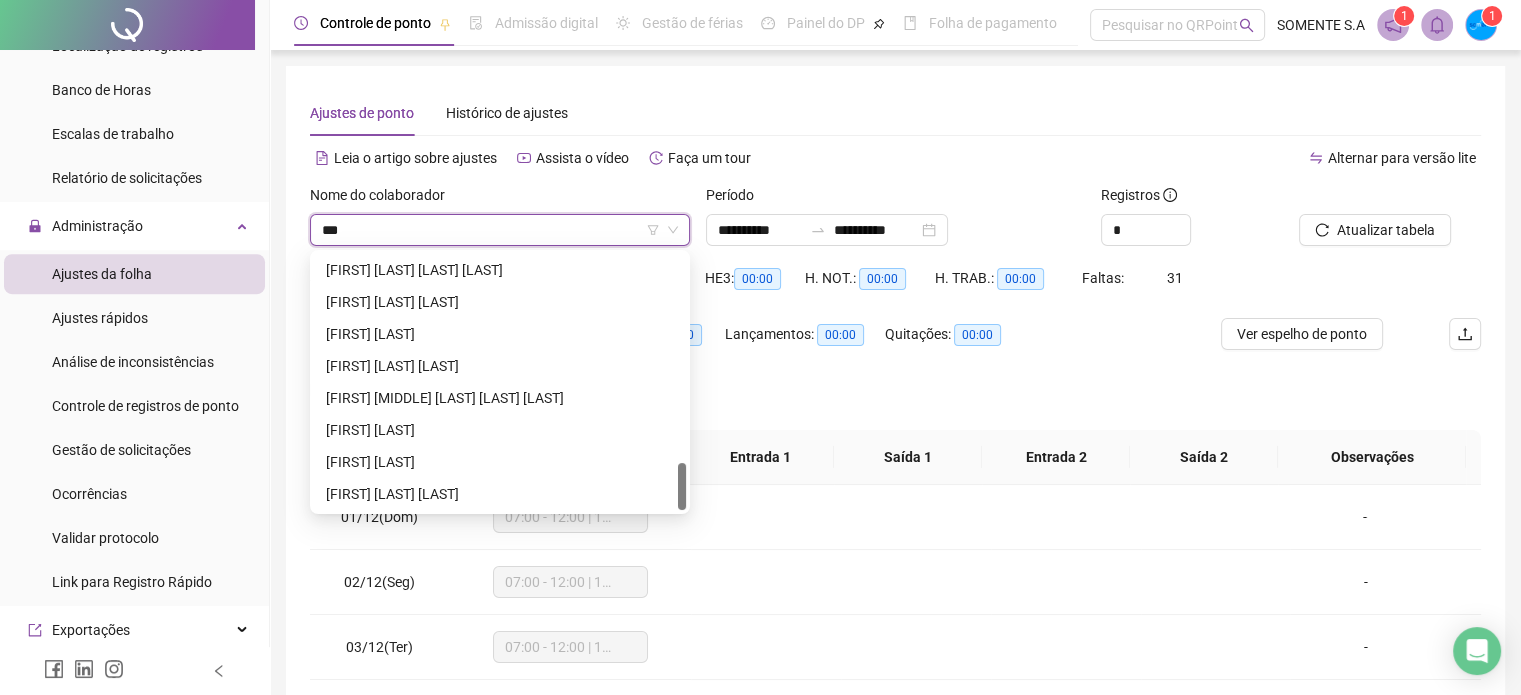 scroll, scrollTop: 0, scrollLeft: 0, axis: both 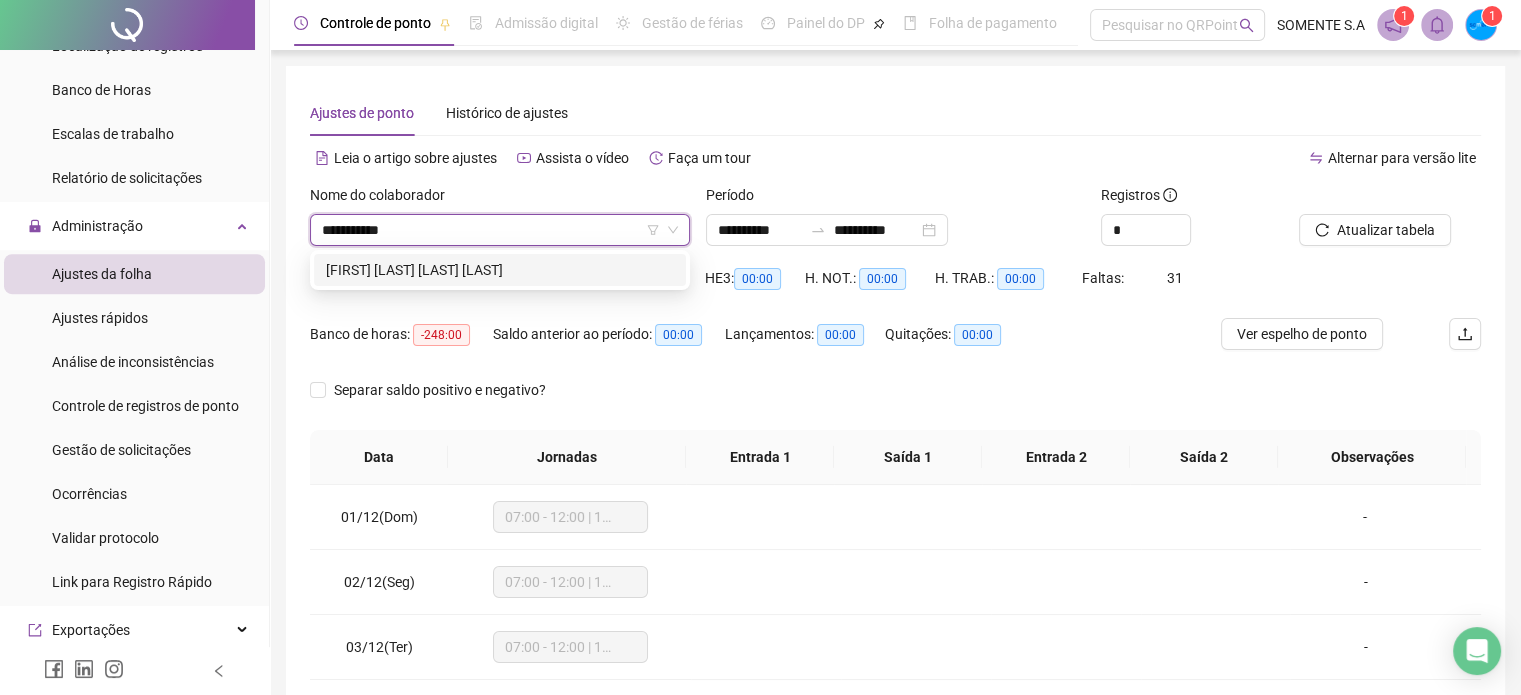type on "**********" 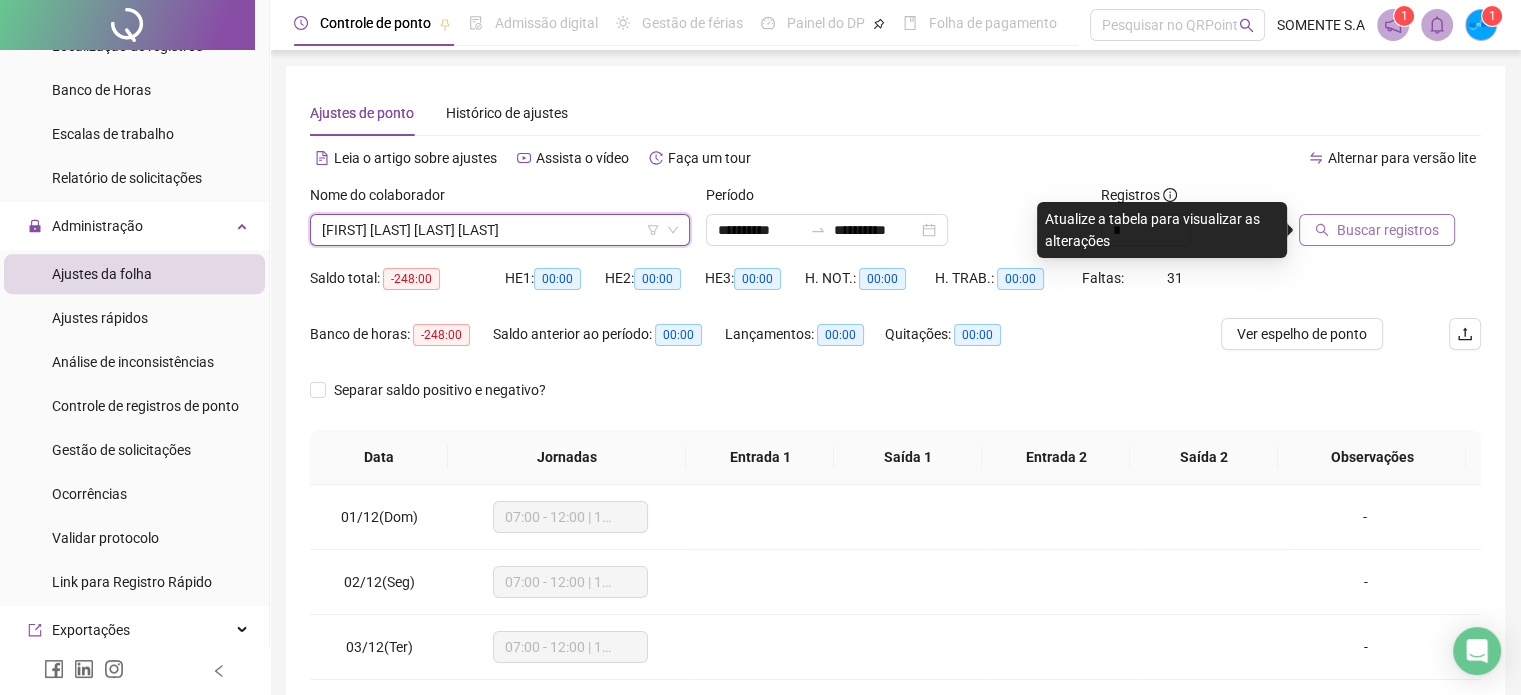 click on "Buscar registros" at bounding box center [1388, 230] 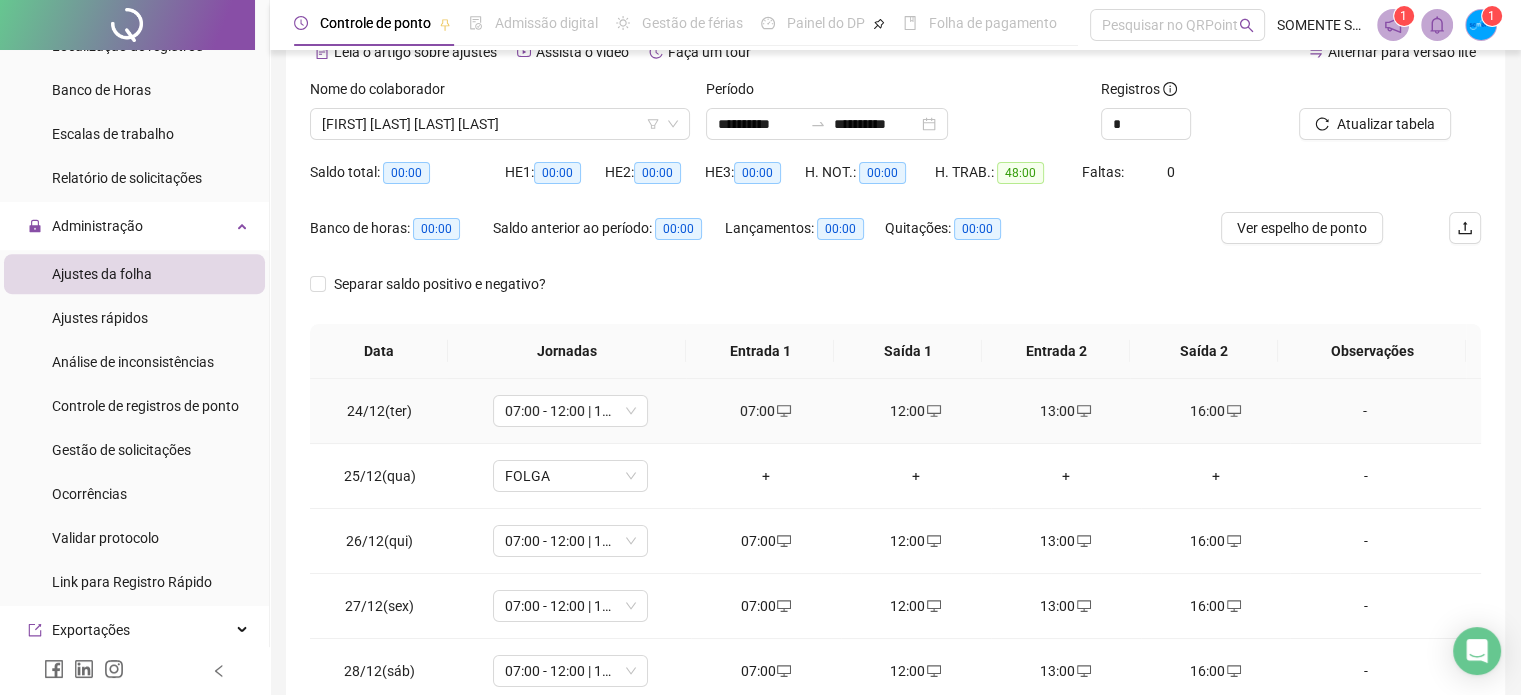 scroll, scrollTop: 300, scrollLeft: 0, axis: vertical 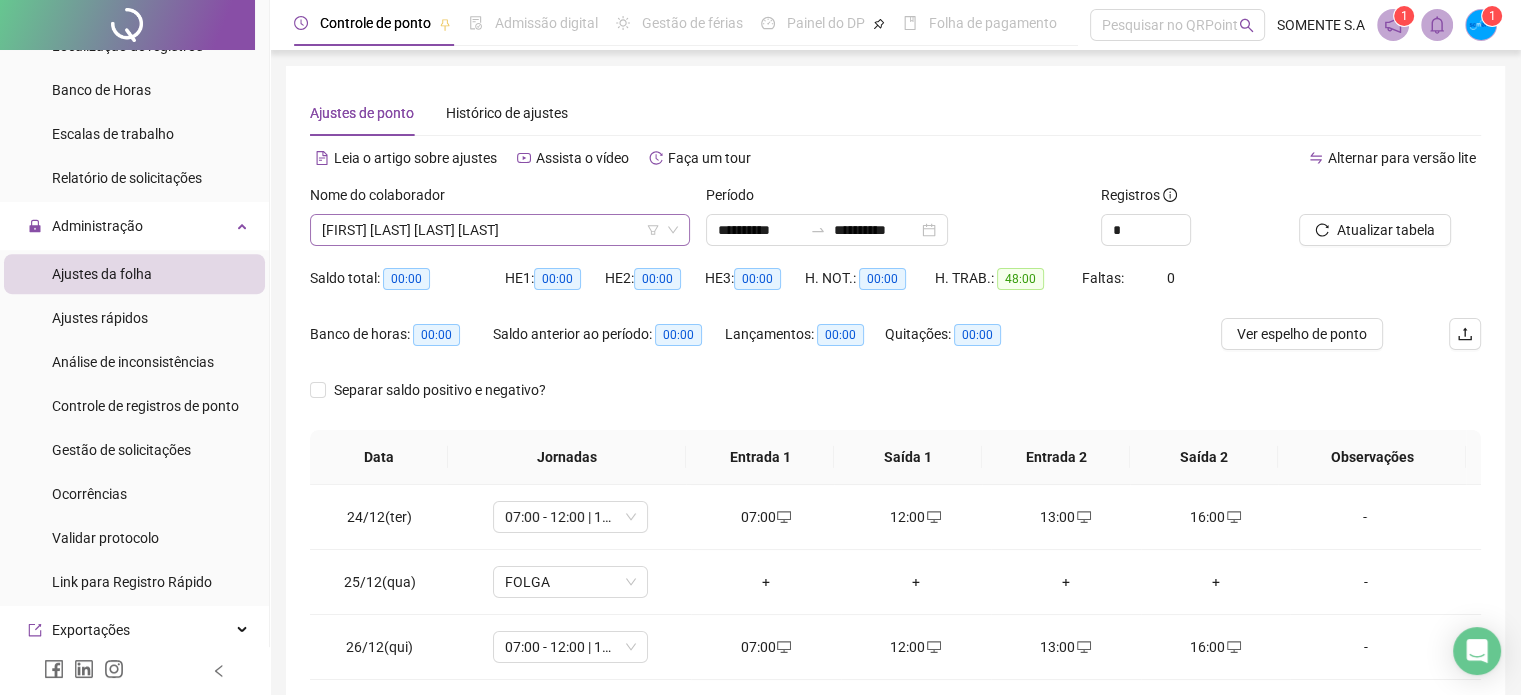 click on "[FIRST] [LAST]" at bounding box center (500, 230) 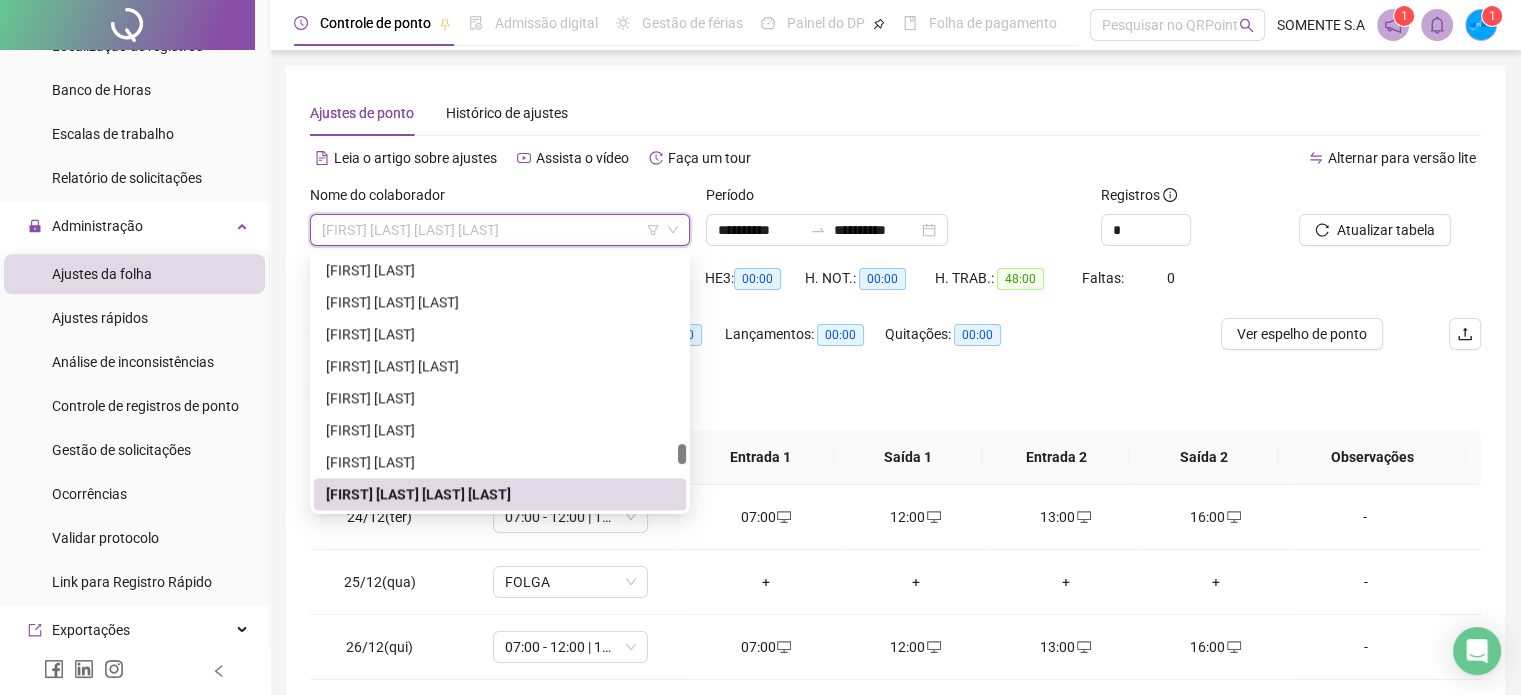 click on "[FIRST] [LAST]" at bounding box center (500, 230) 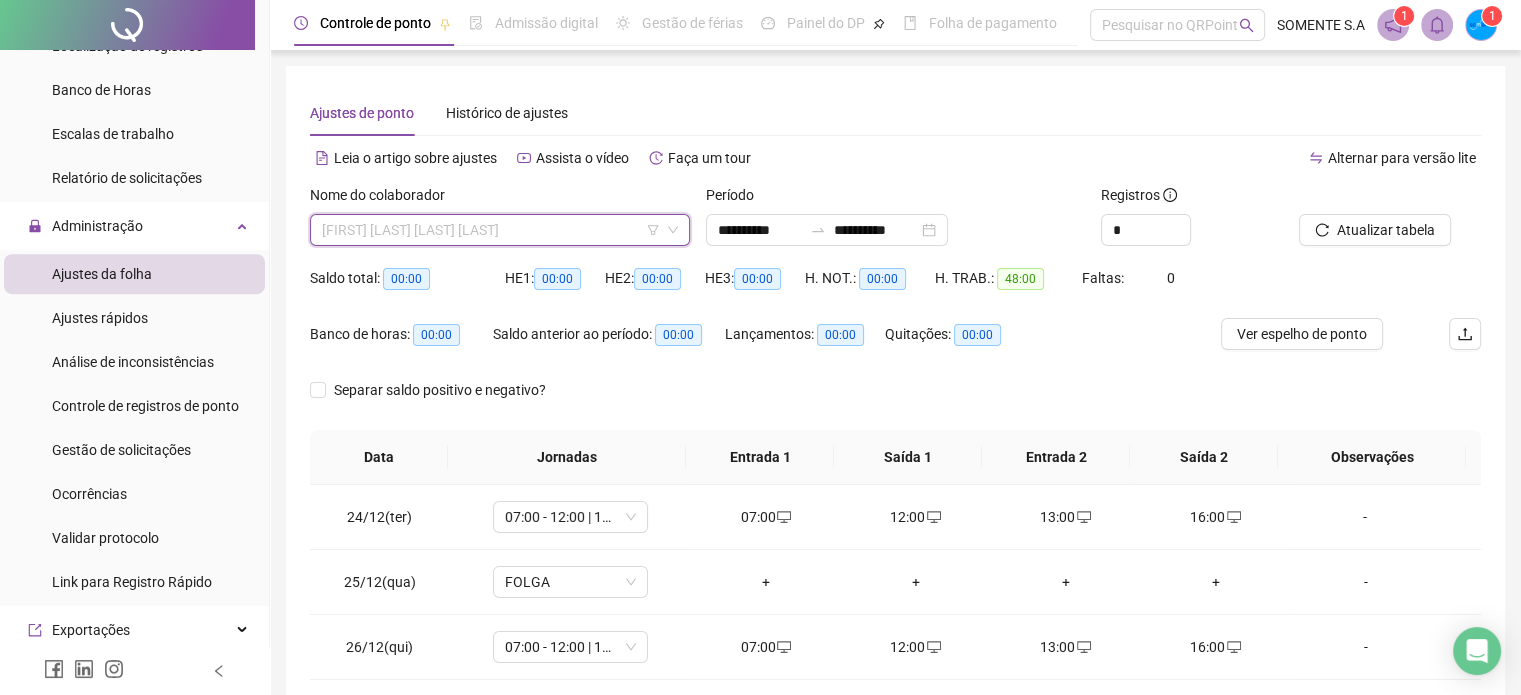 click on "[FIRST] [LAST]" at bounding box center (500, 230) 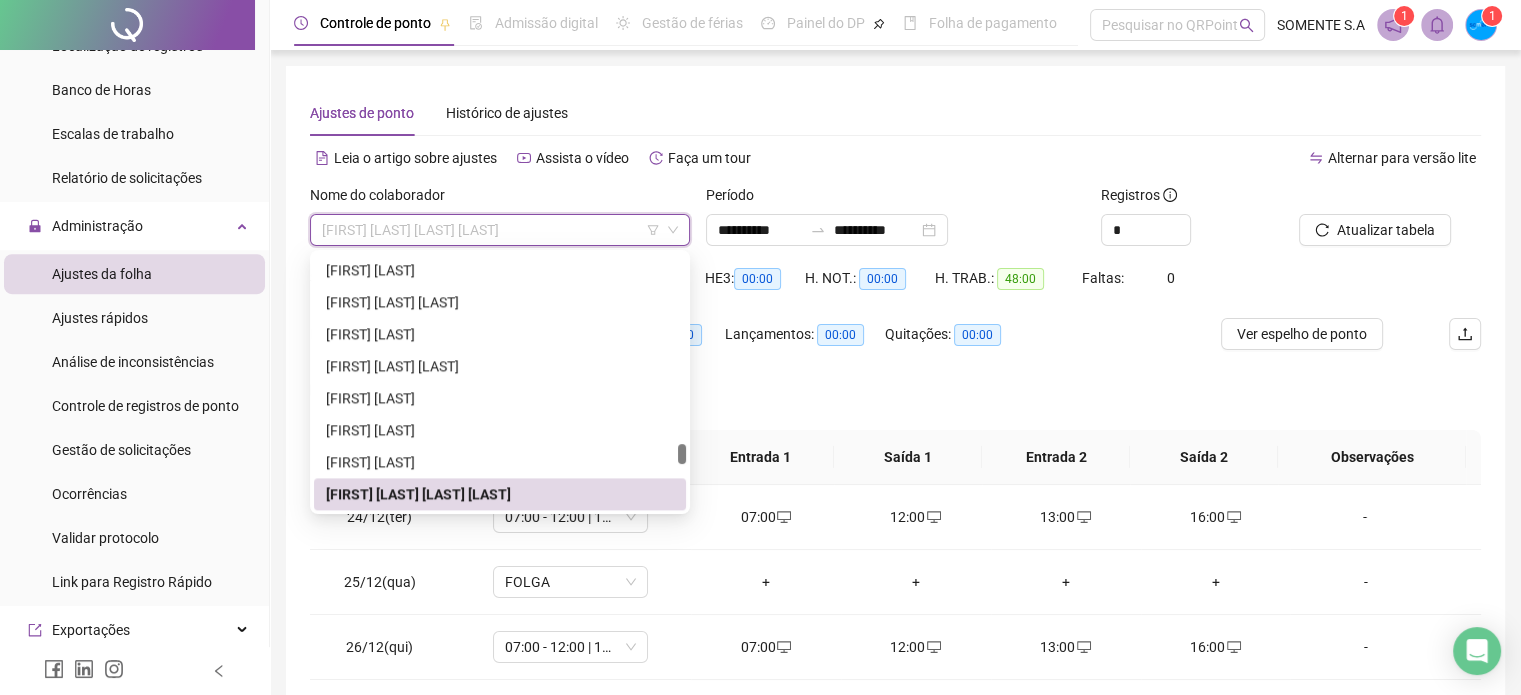 click on "[FIRST] [LAST]" at bounding box center (500, 230) 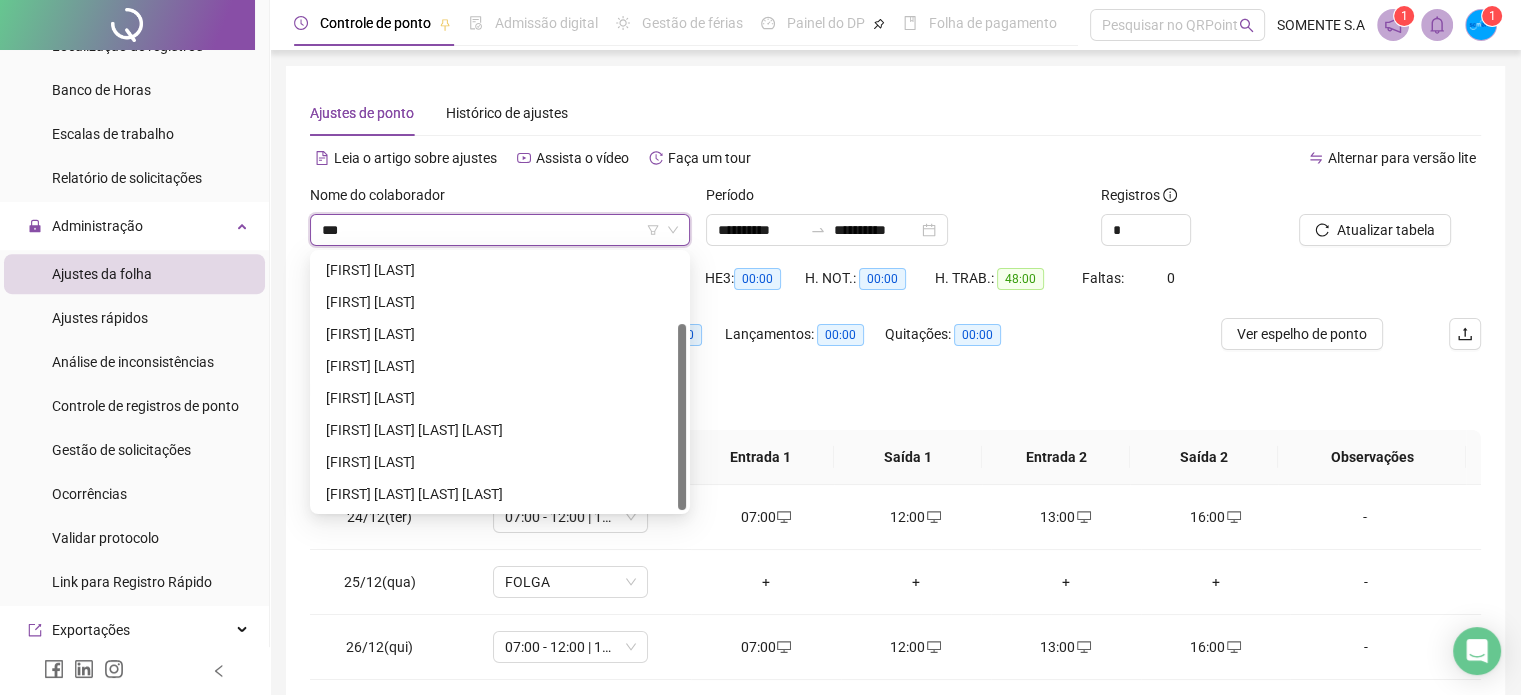 scroll, scrollTop: 0, scrollLeft: 0, axis: both 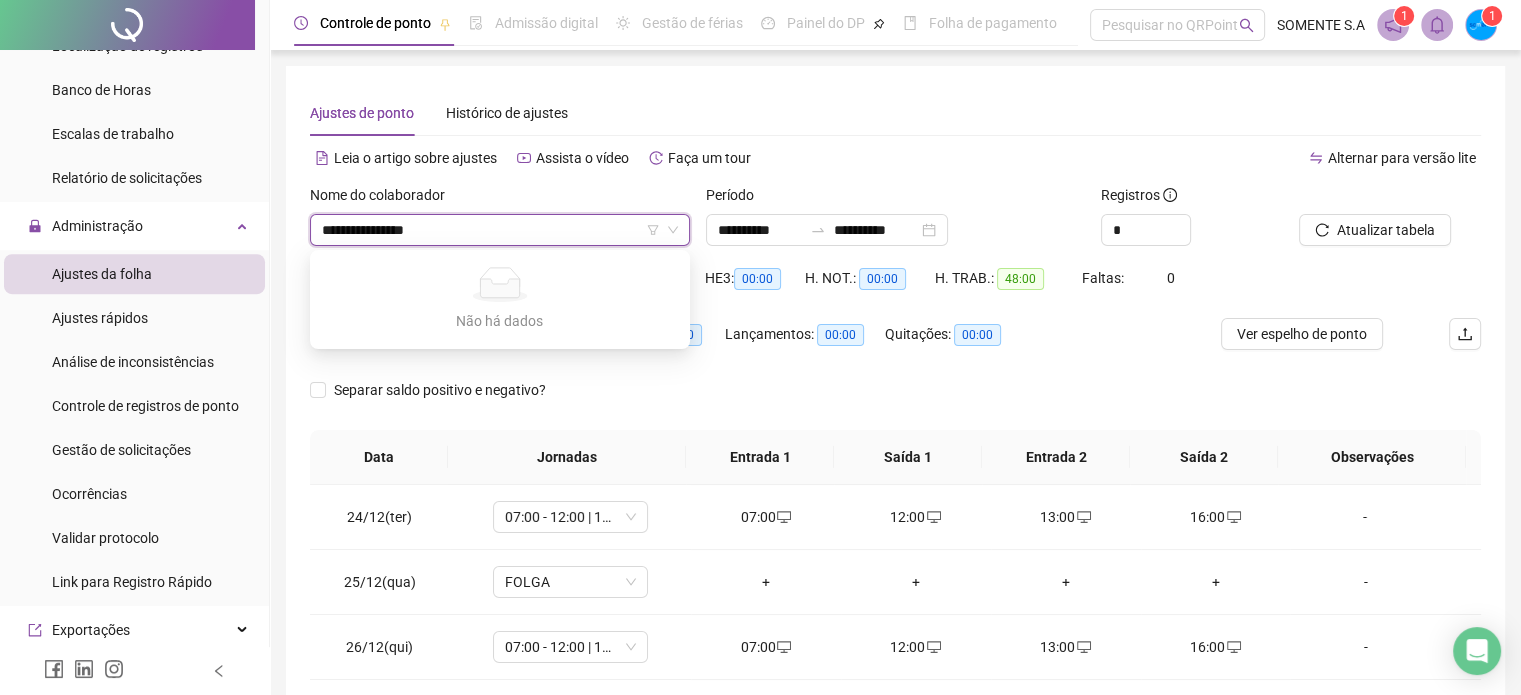 type on "**********" 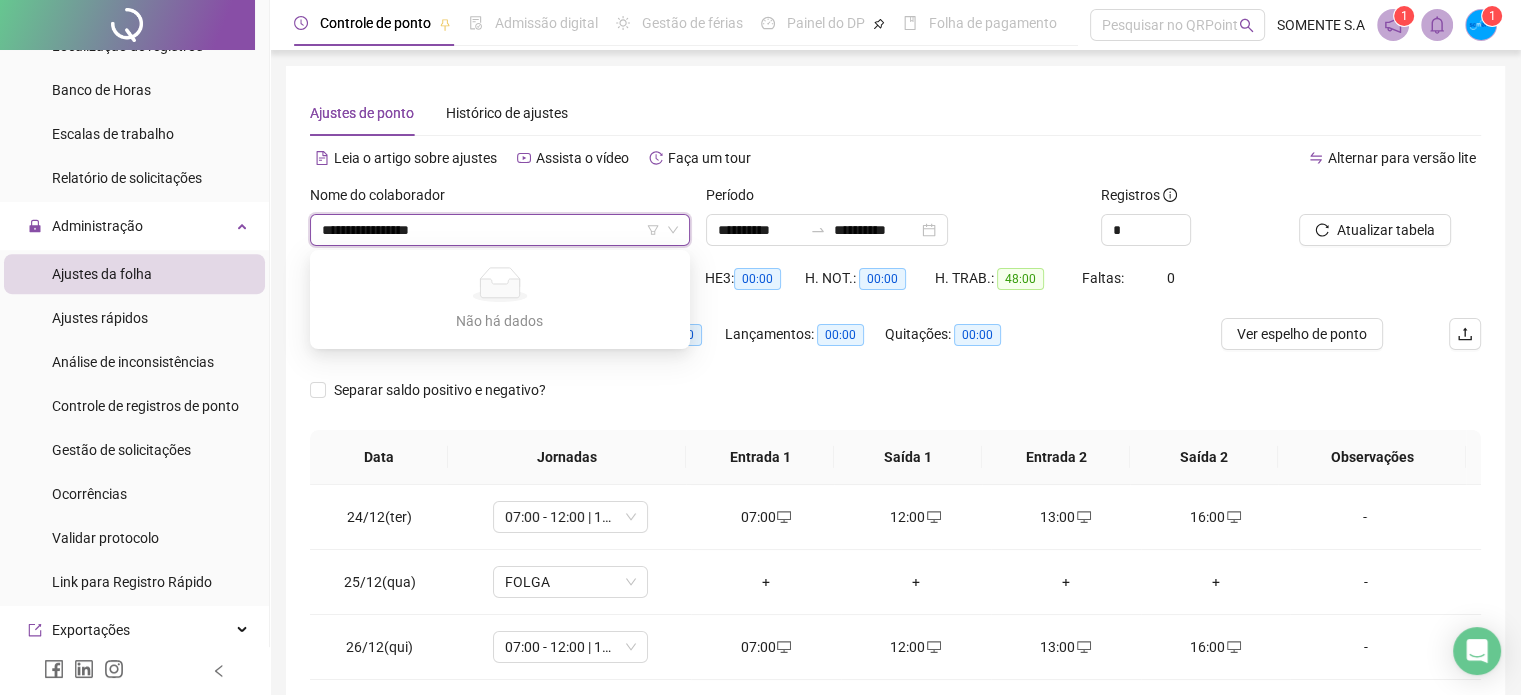 type 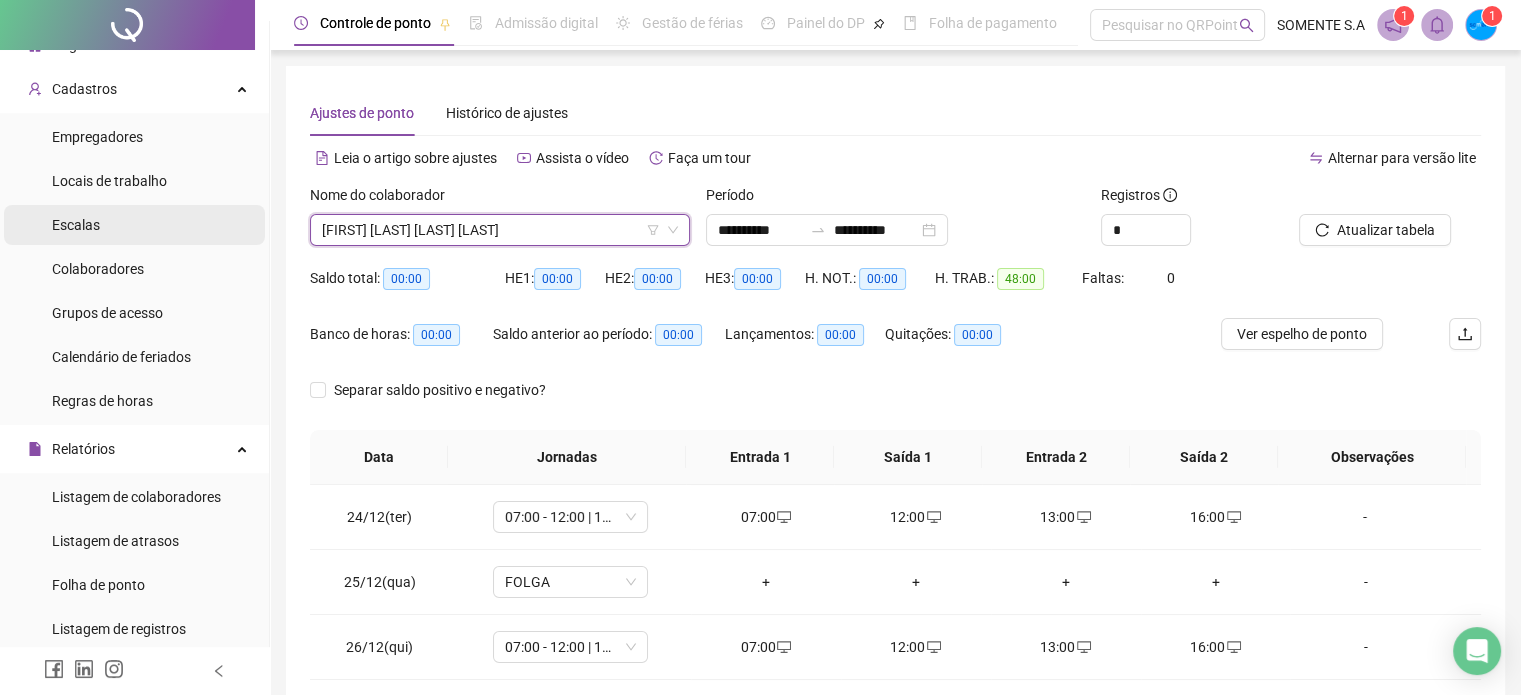 scroll, scrollTop: 0, scrollLeft: 0, axis: both 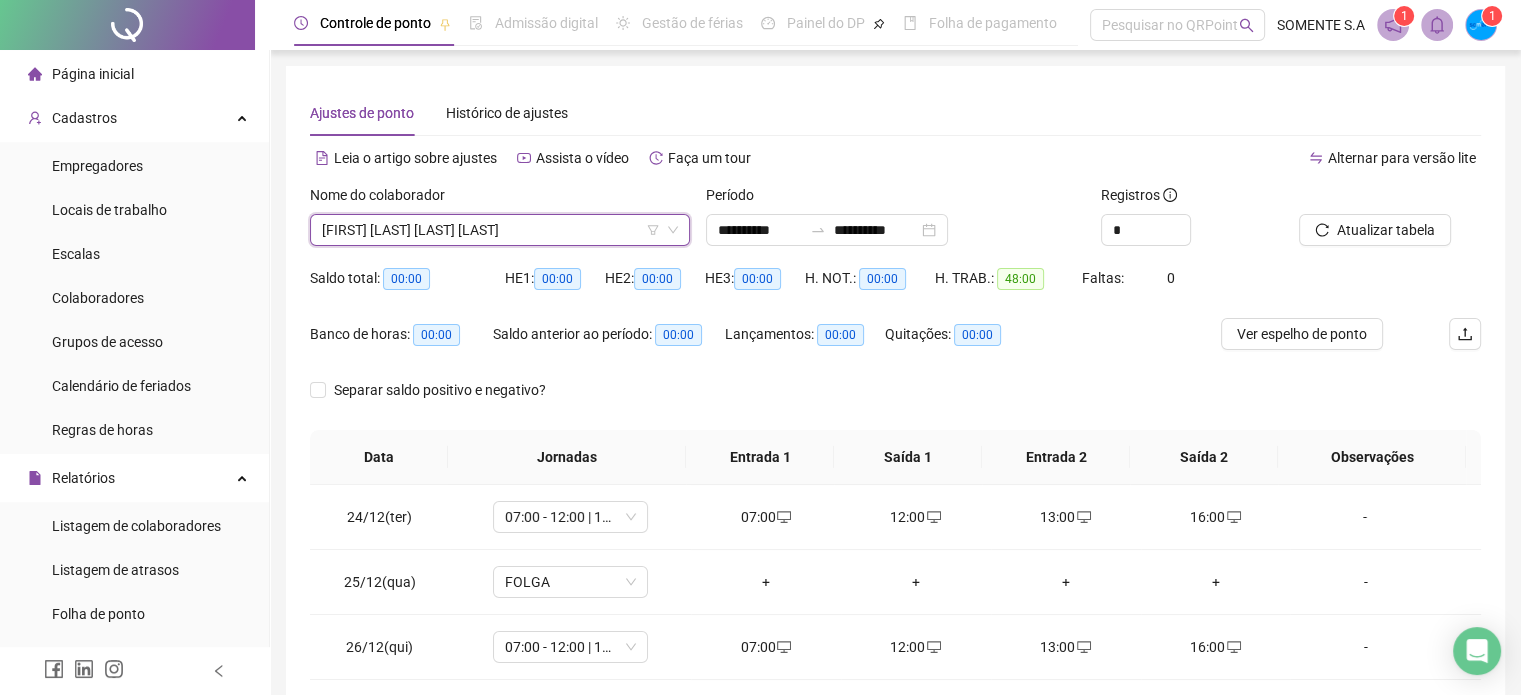 click on "Colaboradores" at bounding box center [134, 298] 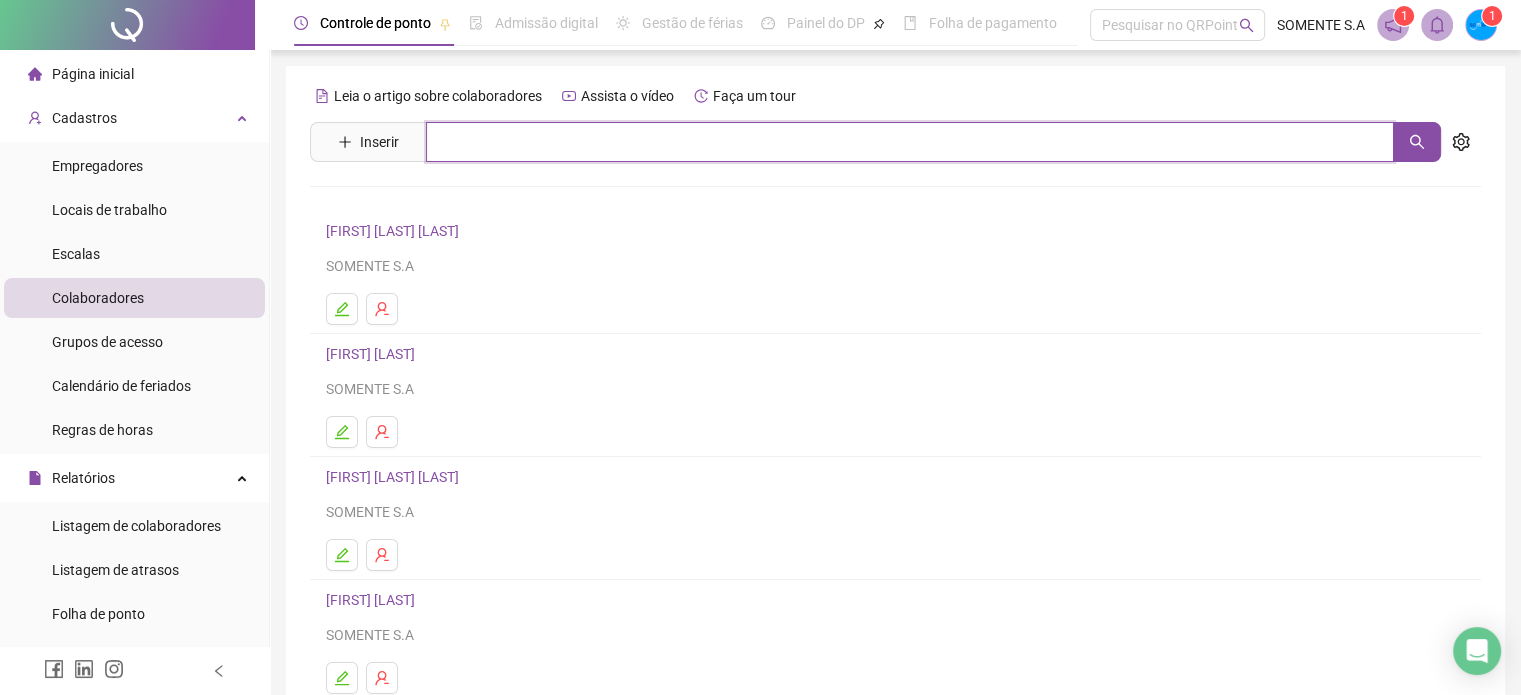 click at bounding box center (910, 142) 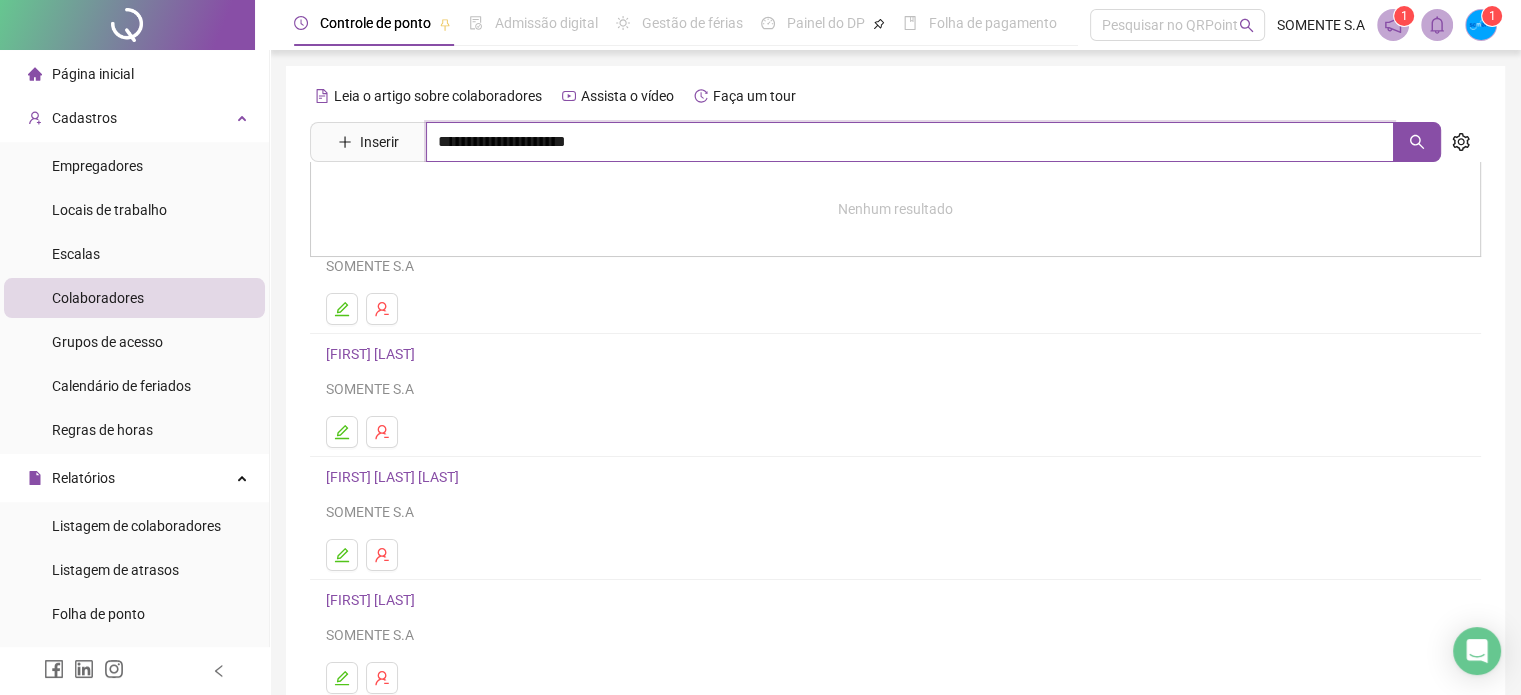 type on "**********" 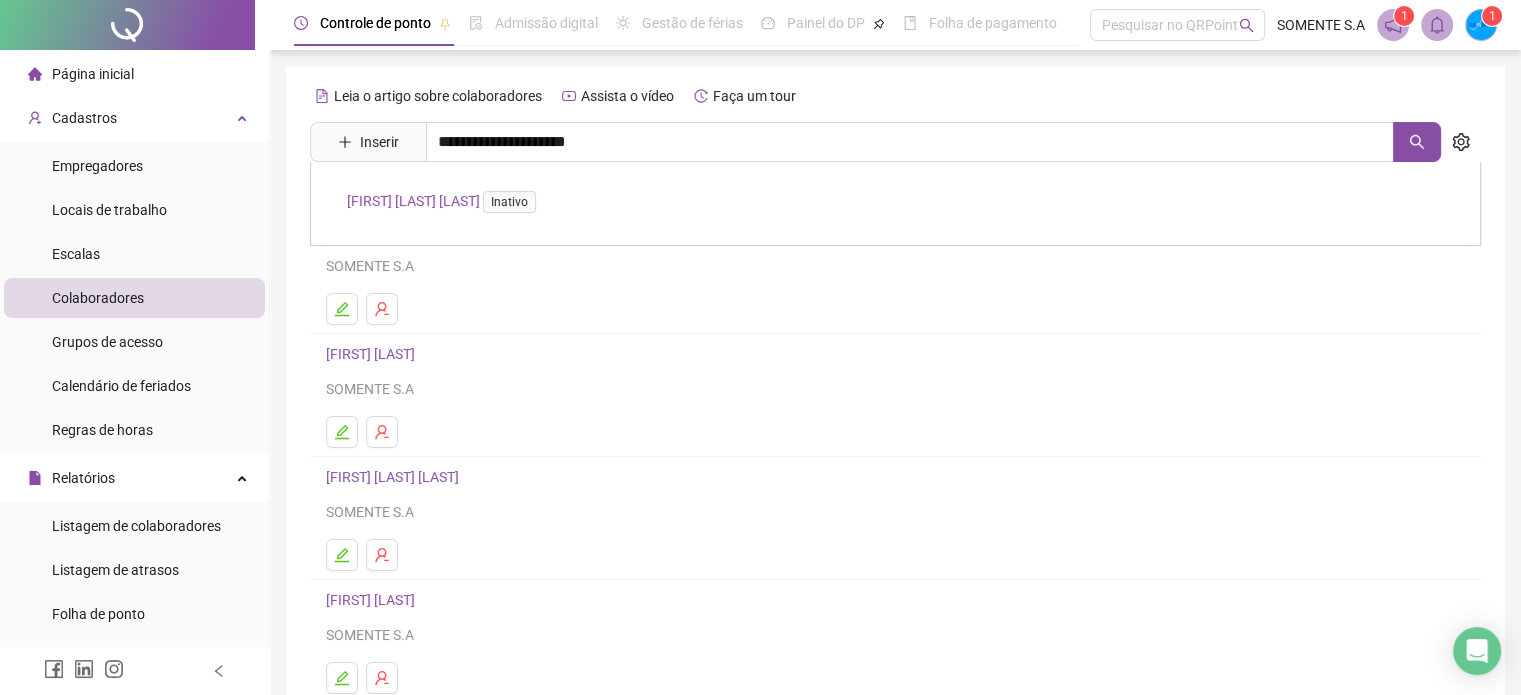 click on "Inativo" at bounding box center (509, 202) 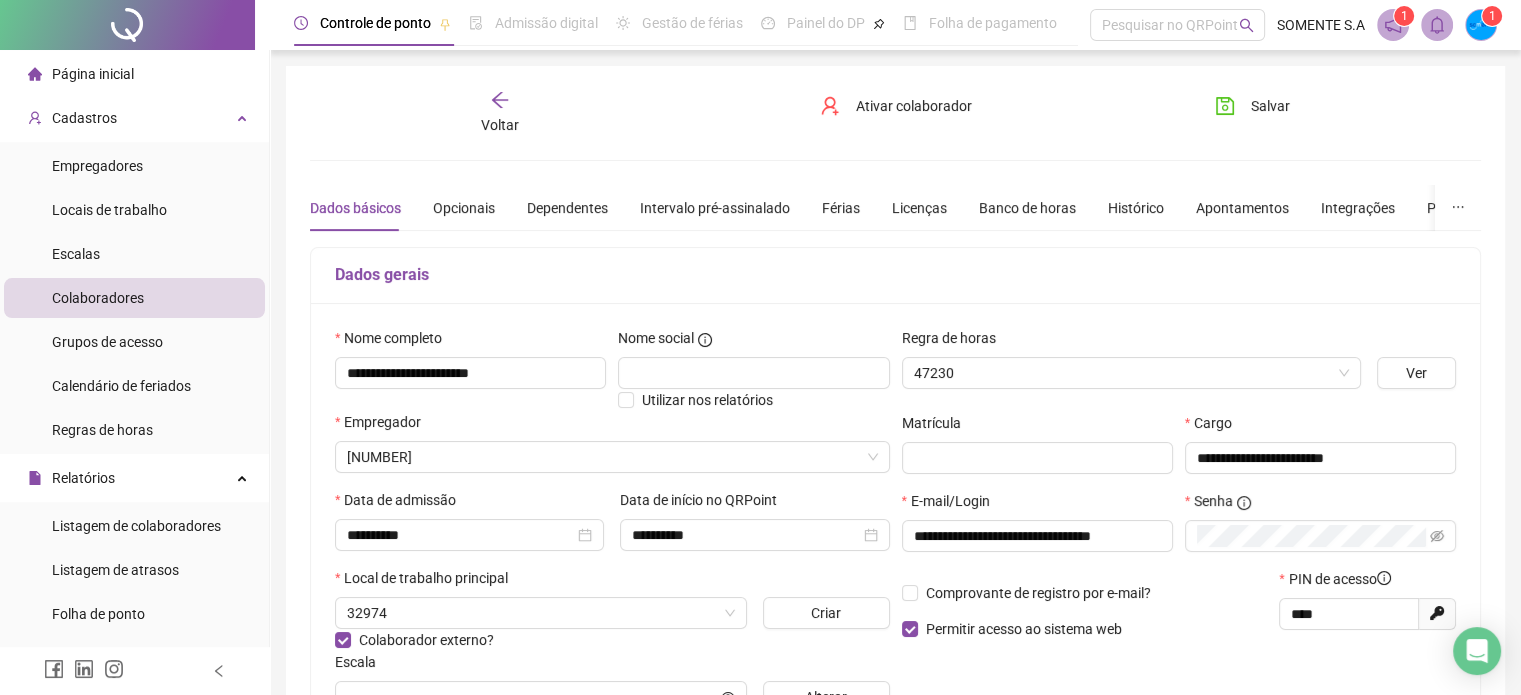 type on "*****" 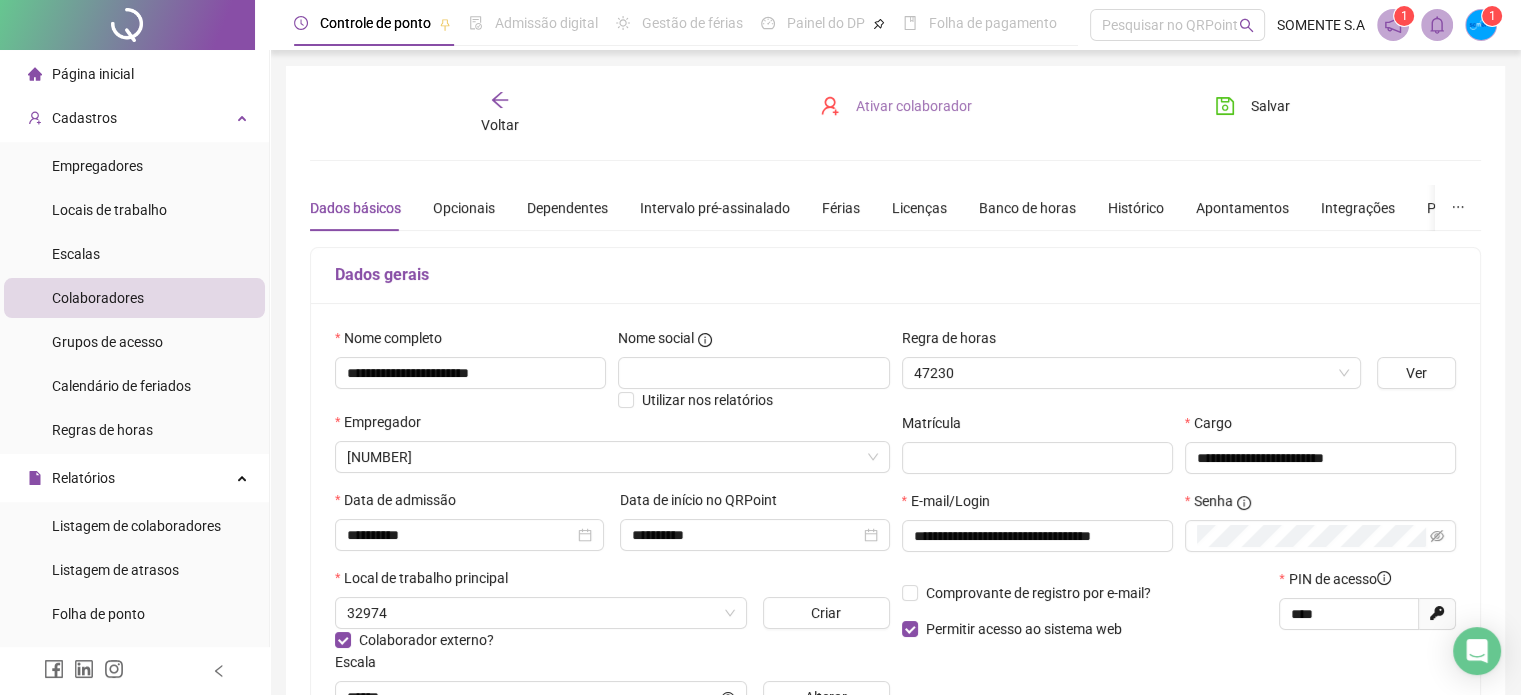 click on "Ativar colaborador" at bounding box center (914, 106) 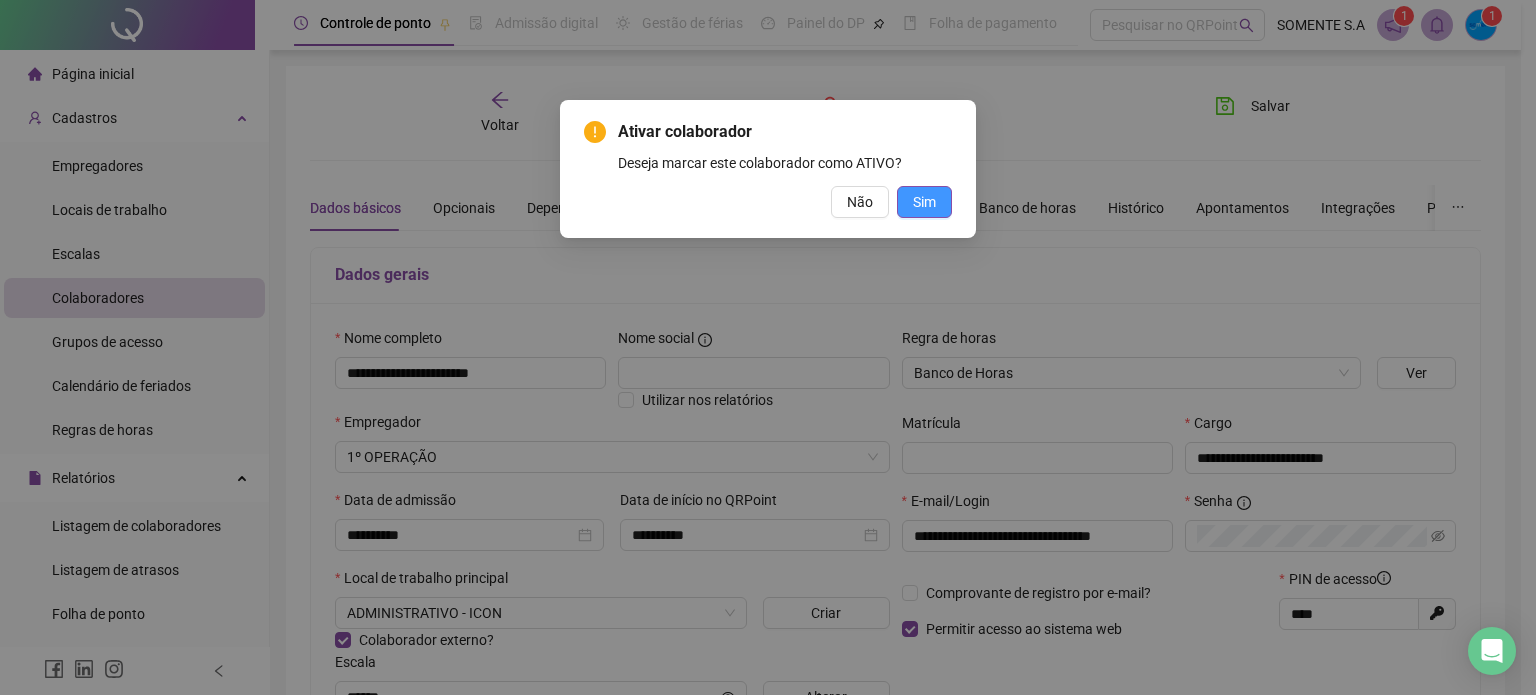 click on "Sim" at bounding box center (924, 202) 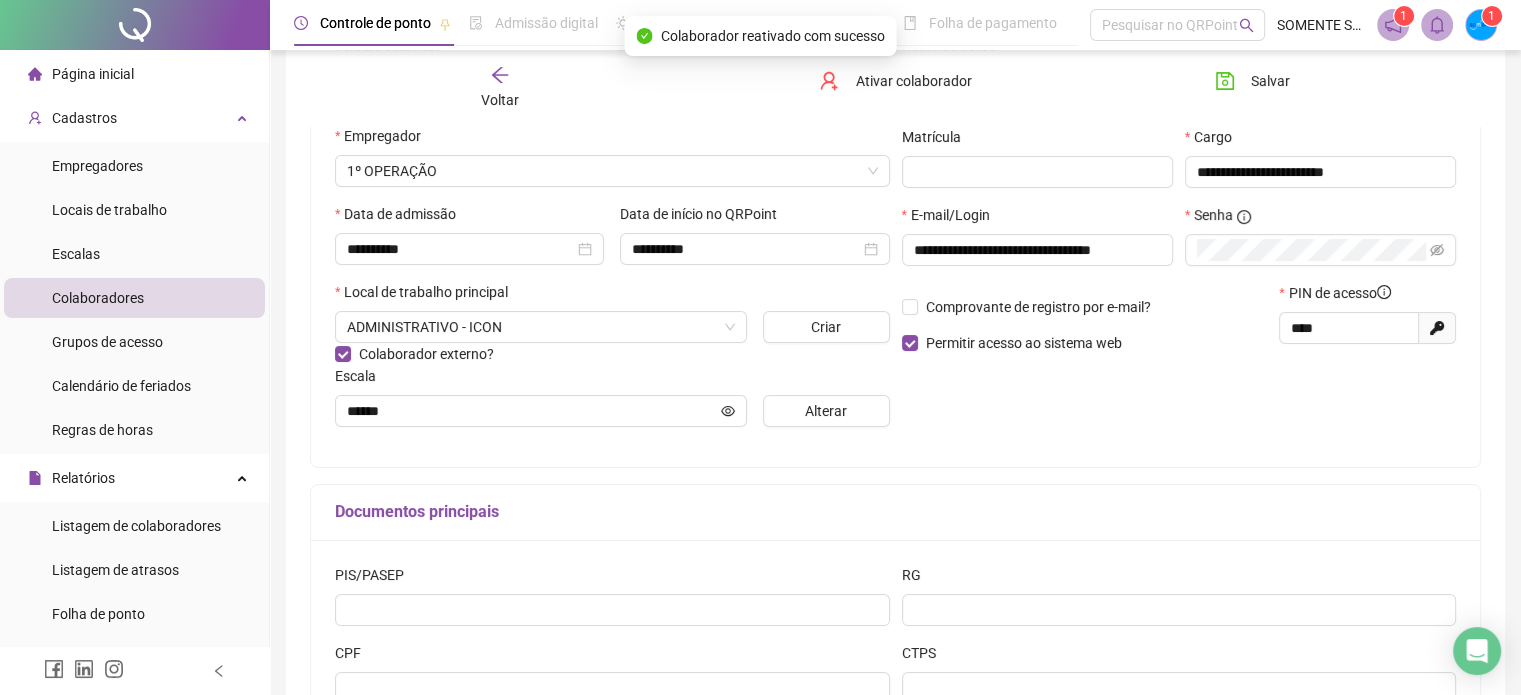 scroll, scrollTop: 300, scrollLeft: 0, axis: vertical 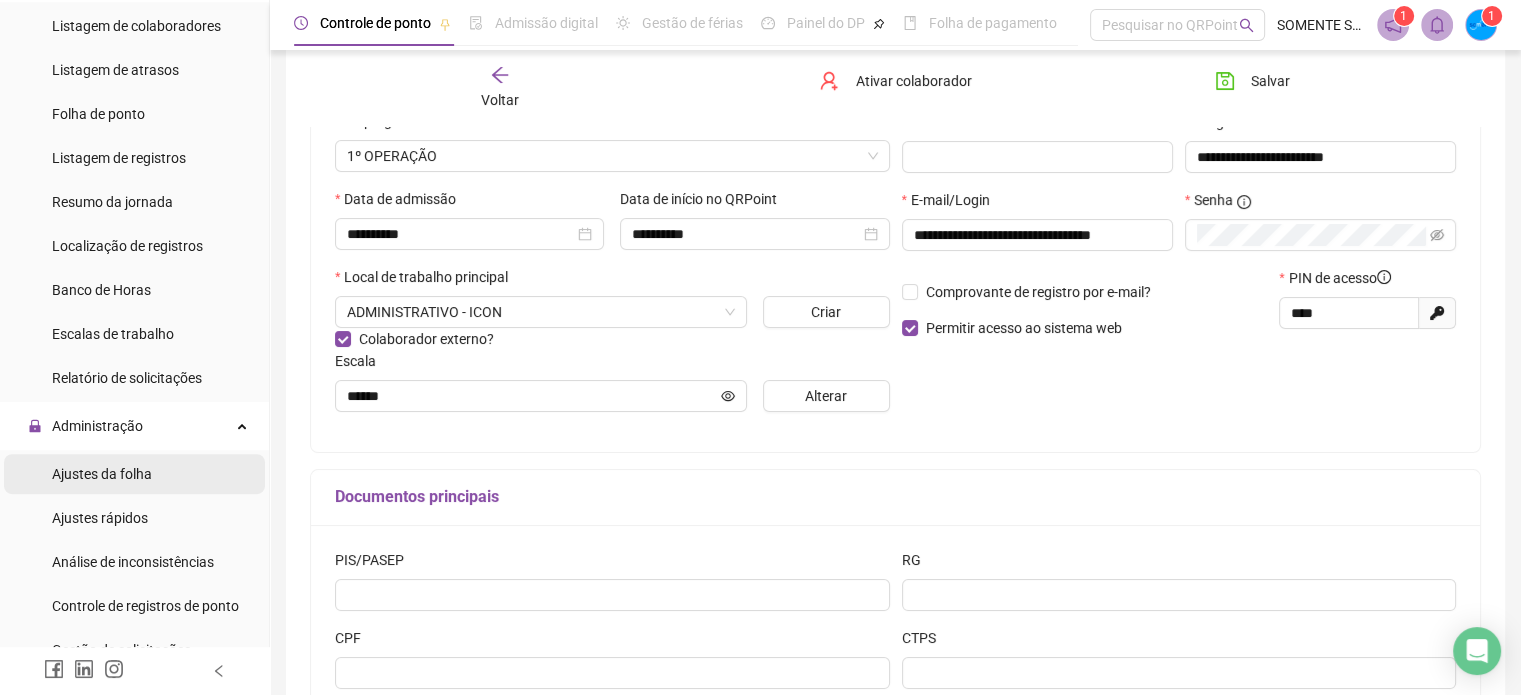 click on "Ajustes da folha" at bounding box center (134, 474) 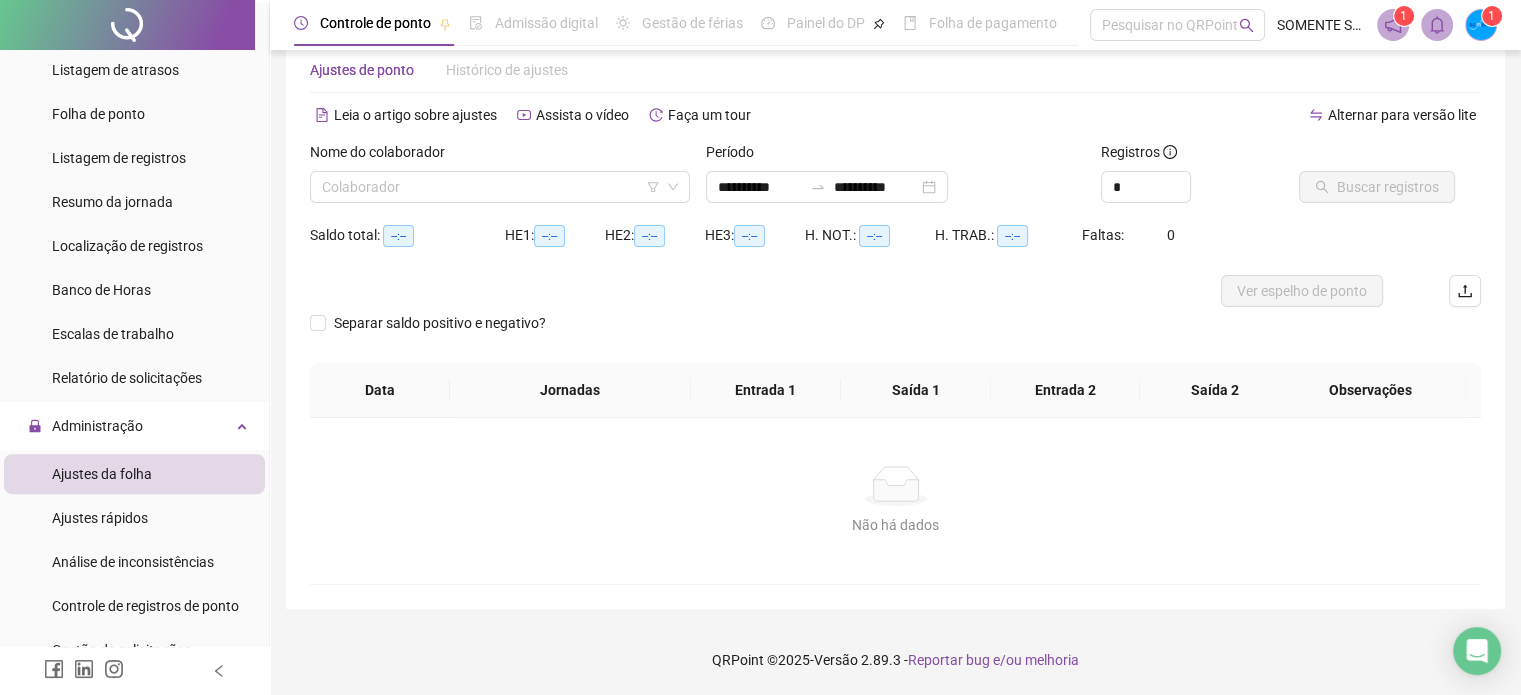 scroll, scrollTop: 42, scrollLeft: 0, axis: vertical 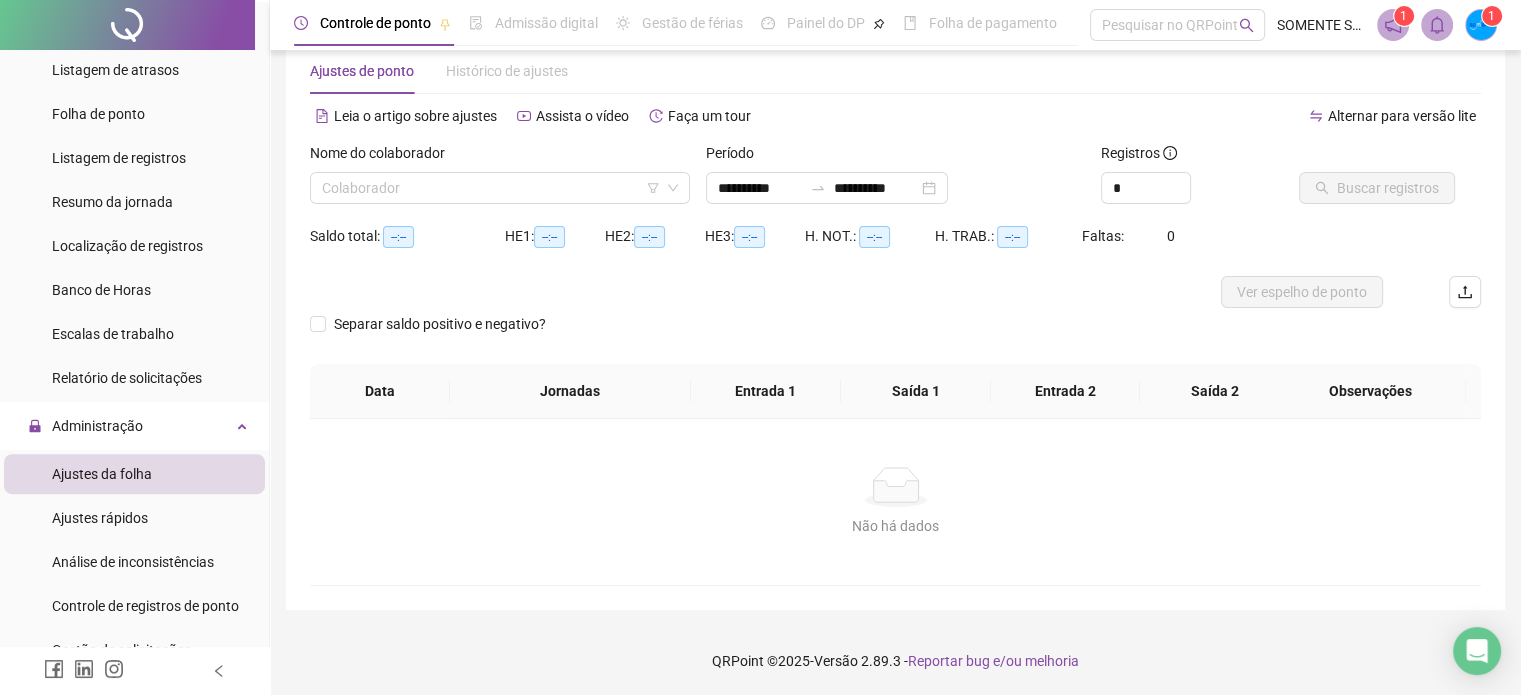 click on "Ajustes da folha" at bounding box center [134, 474] 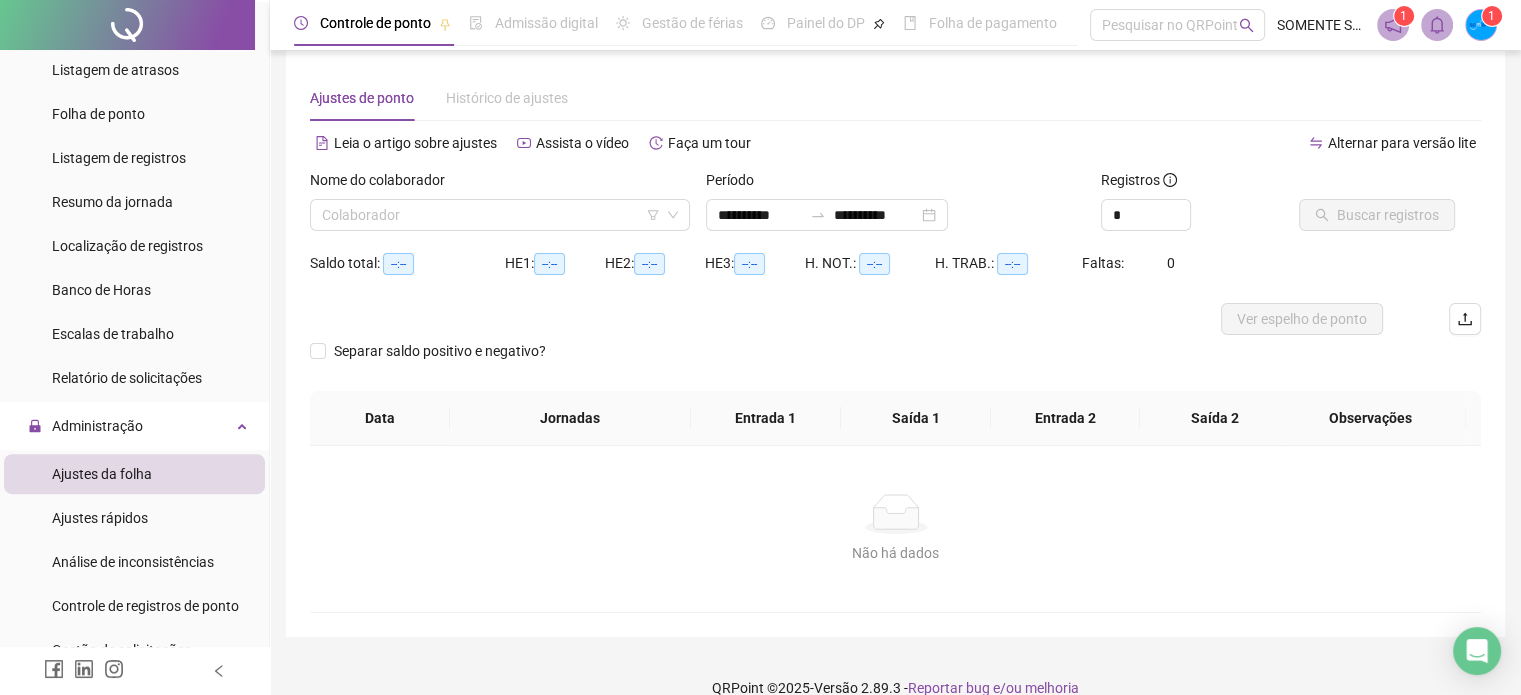 scroll, scrollTop: 0, scrollLeft: 0, axis: both 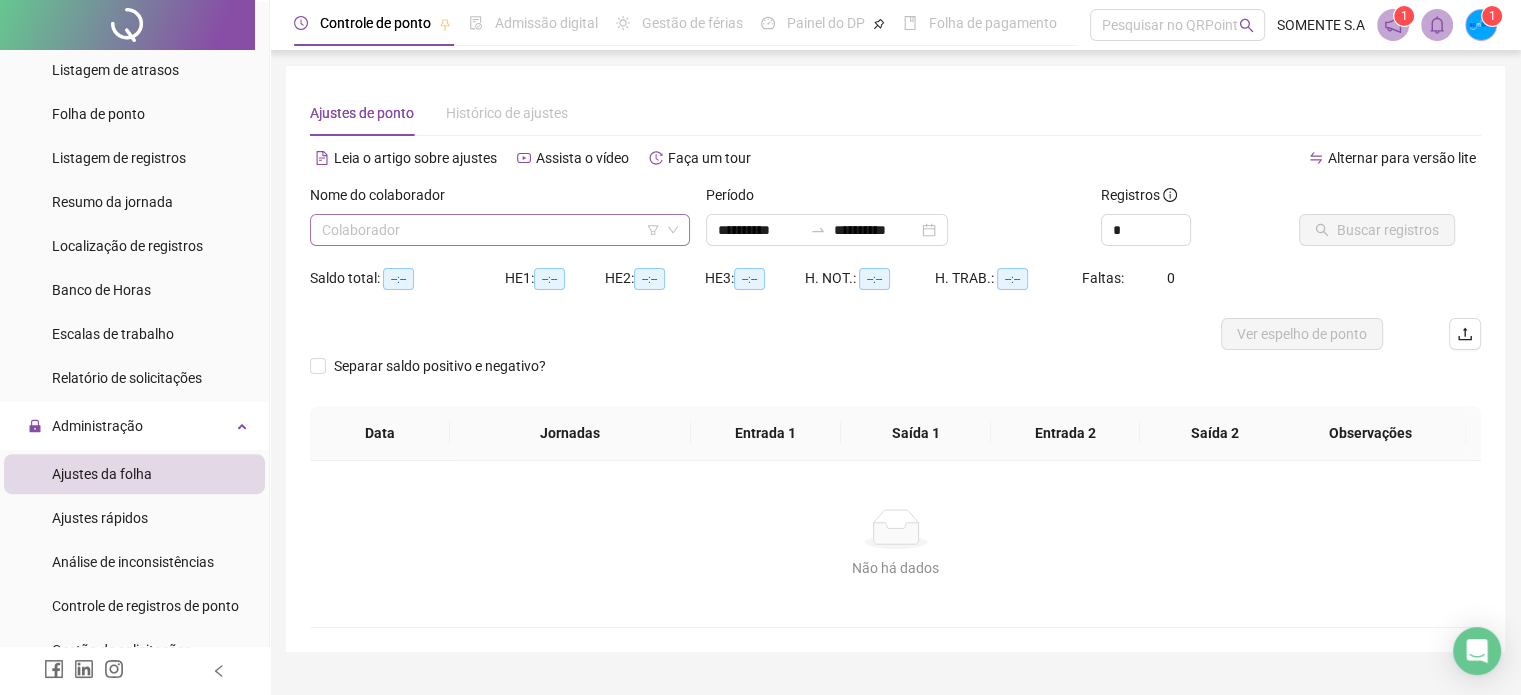 click at bounding box center [491, 230] 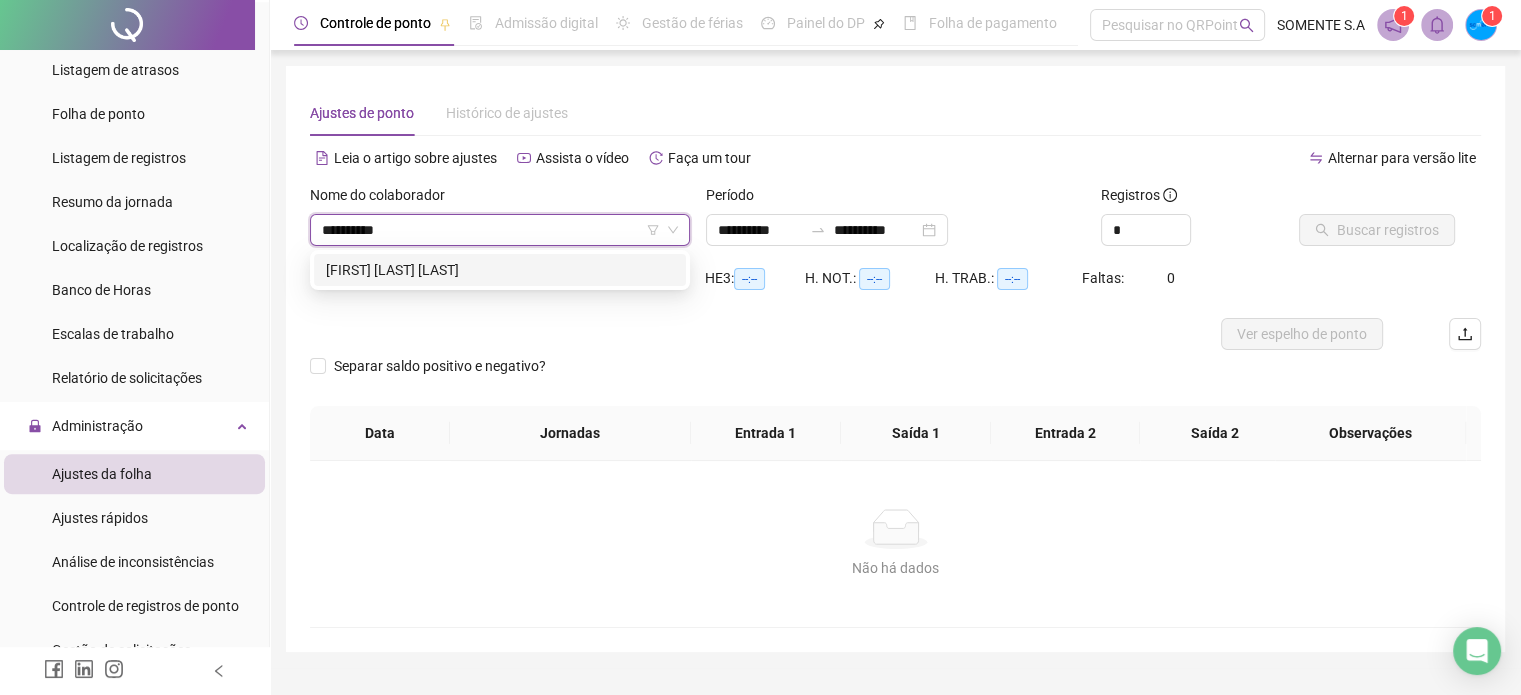 type on "**********" 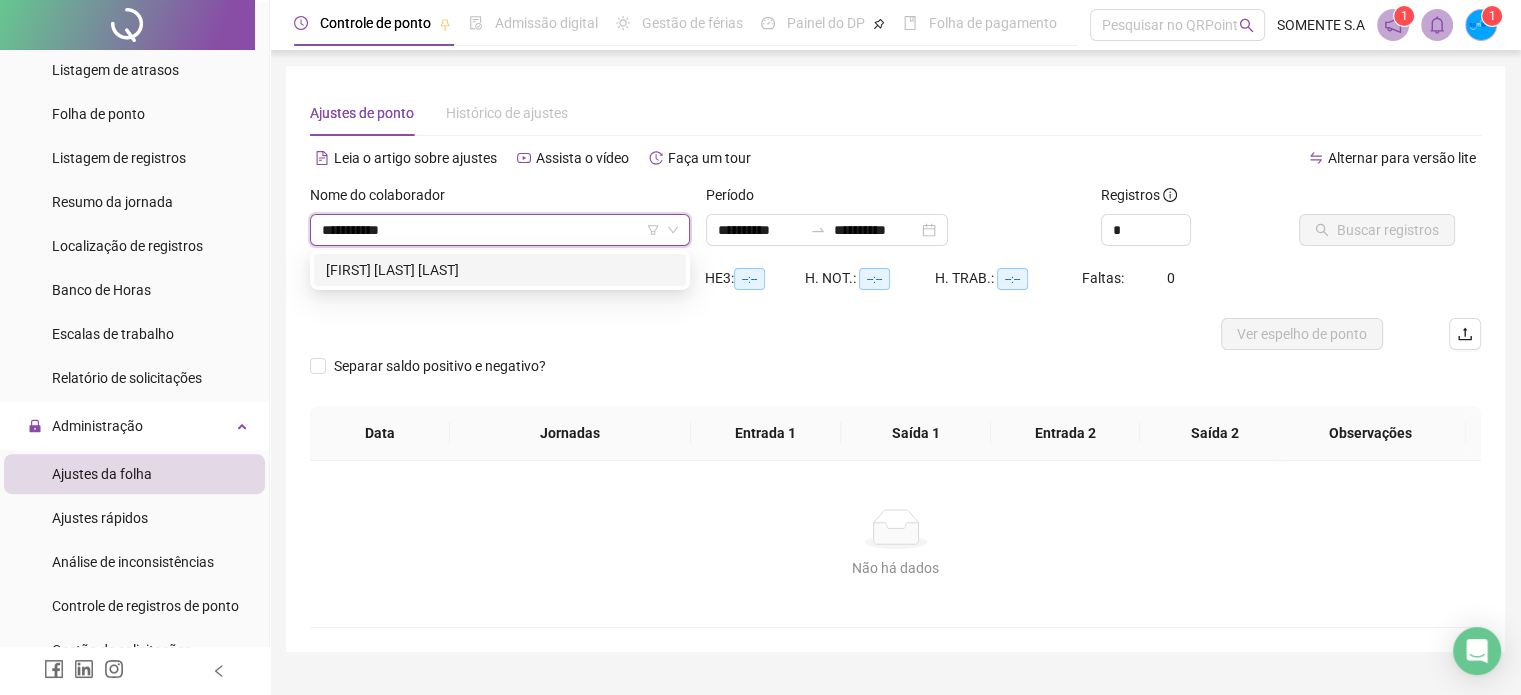 click on "BEATRIZ RODRIGUES FELSO" at bounding box center [500, 270] 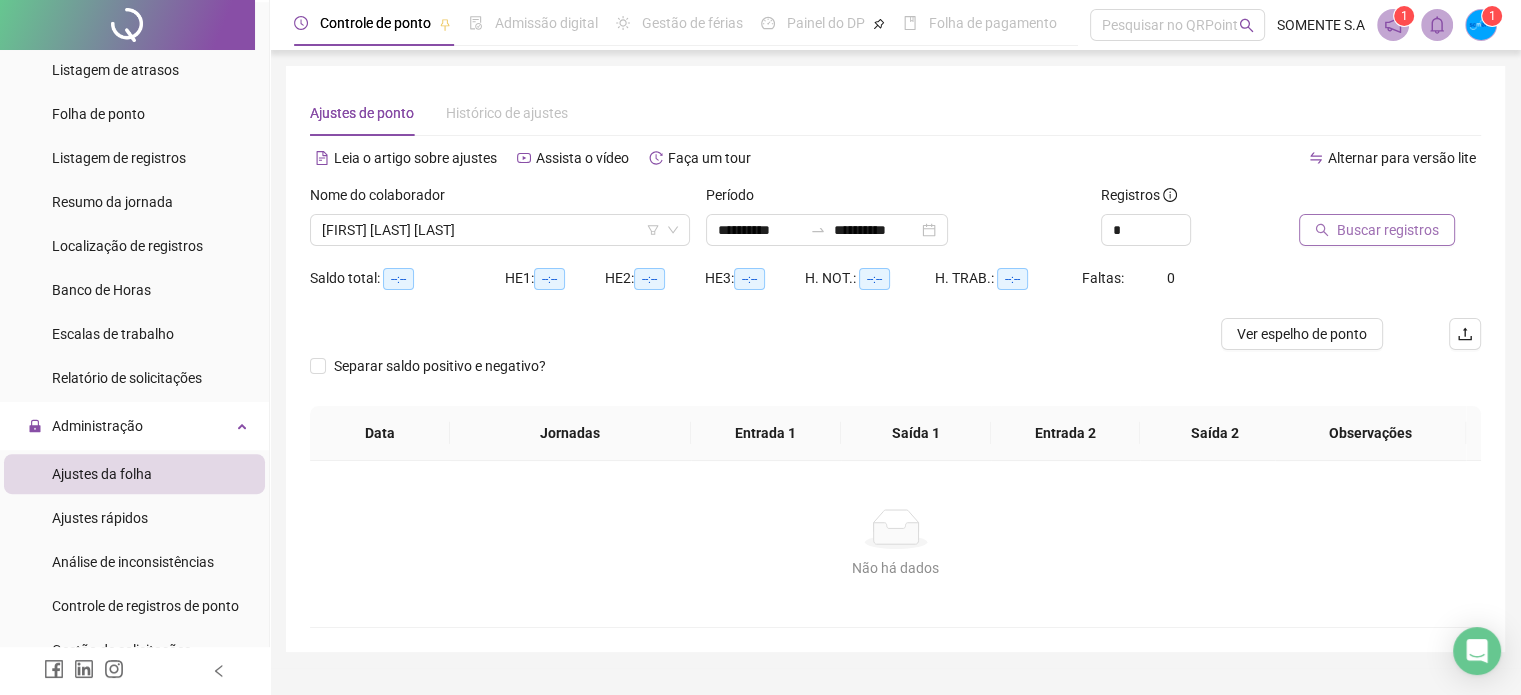 click on "Buscar registros" at bounding box center (1388, 230) 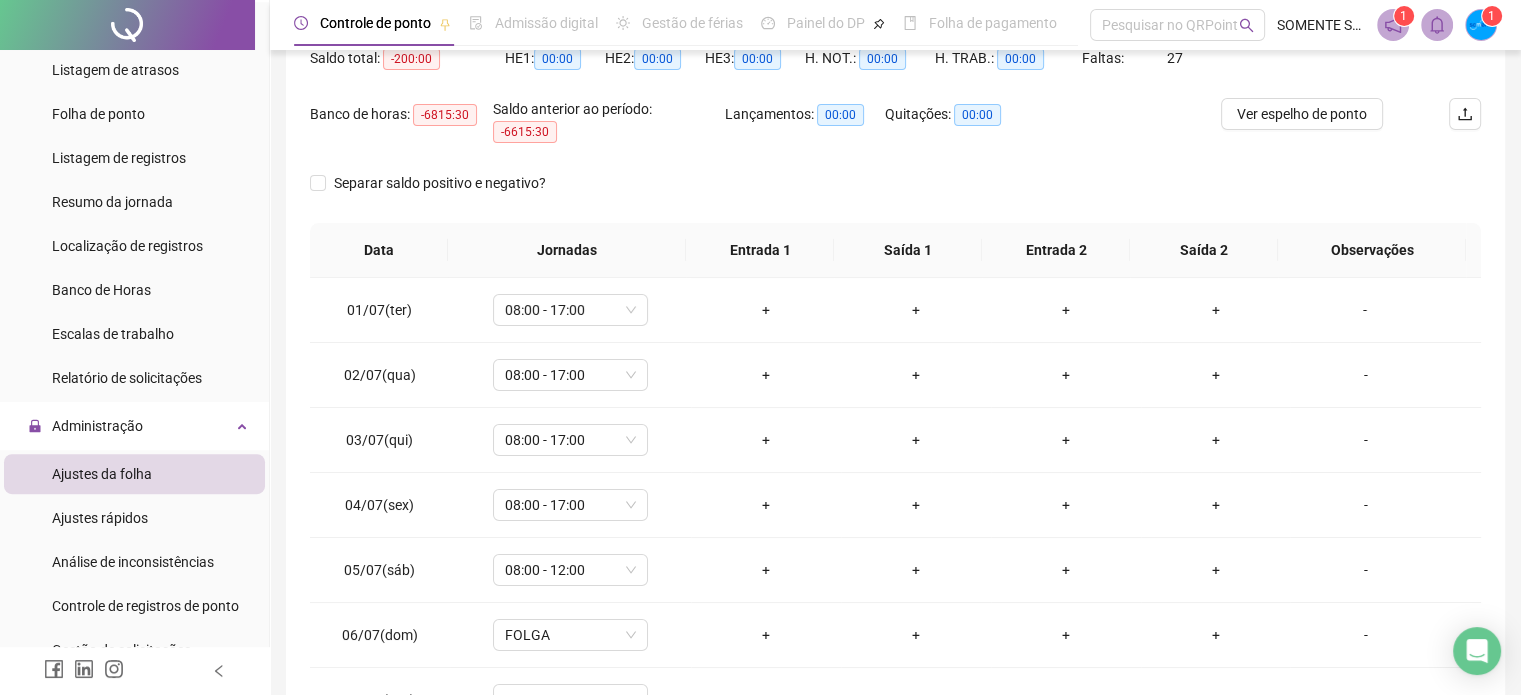 scroll, scrollTop: 340, scrollLeft: 0, axis: vertical 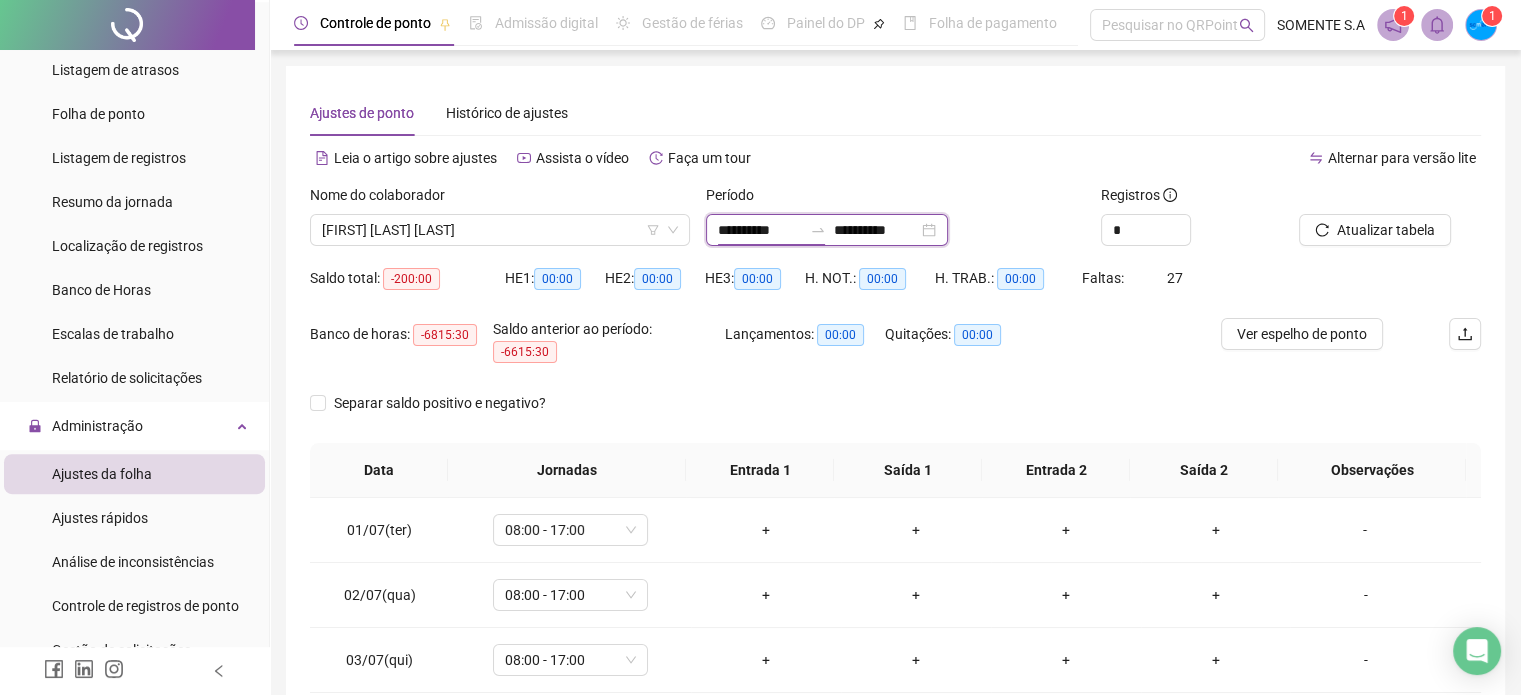 click on "**********" at bounding box center (760, 230) 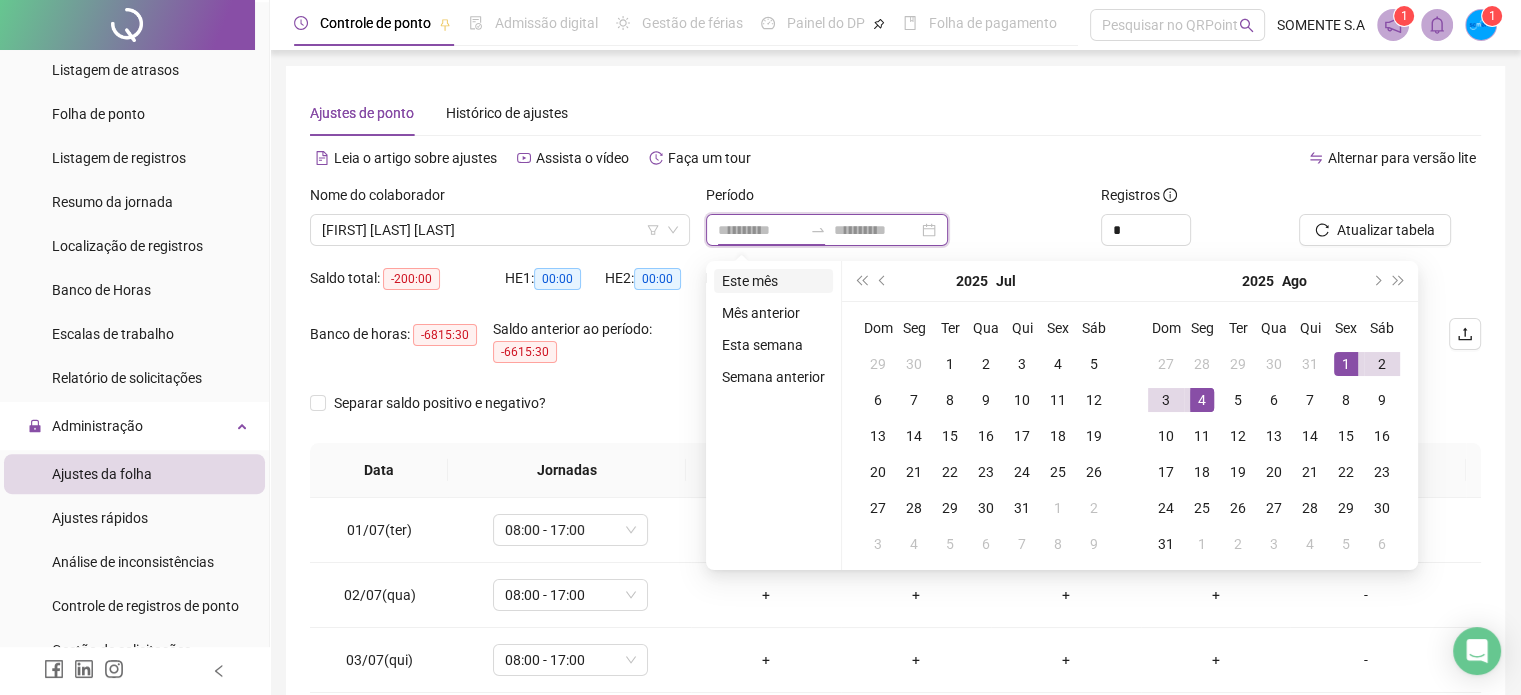 type on "**********" 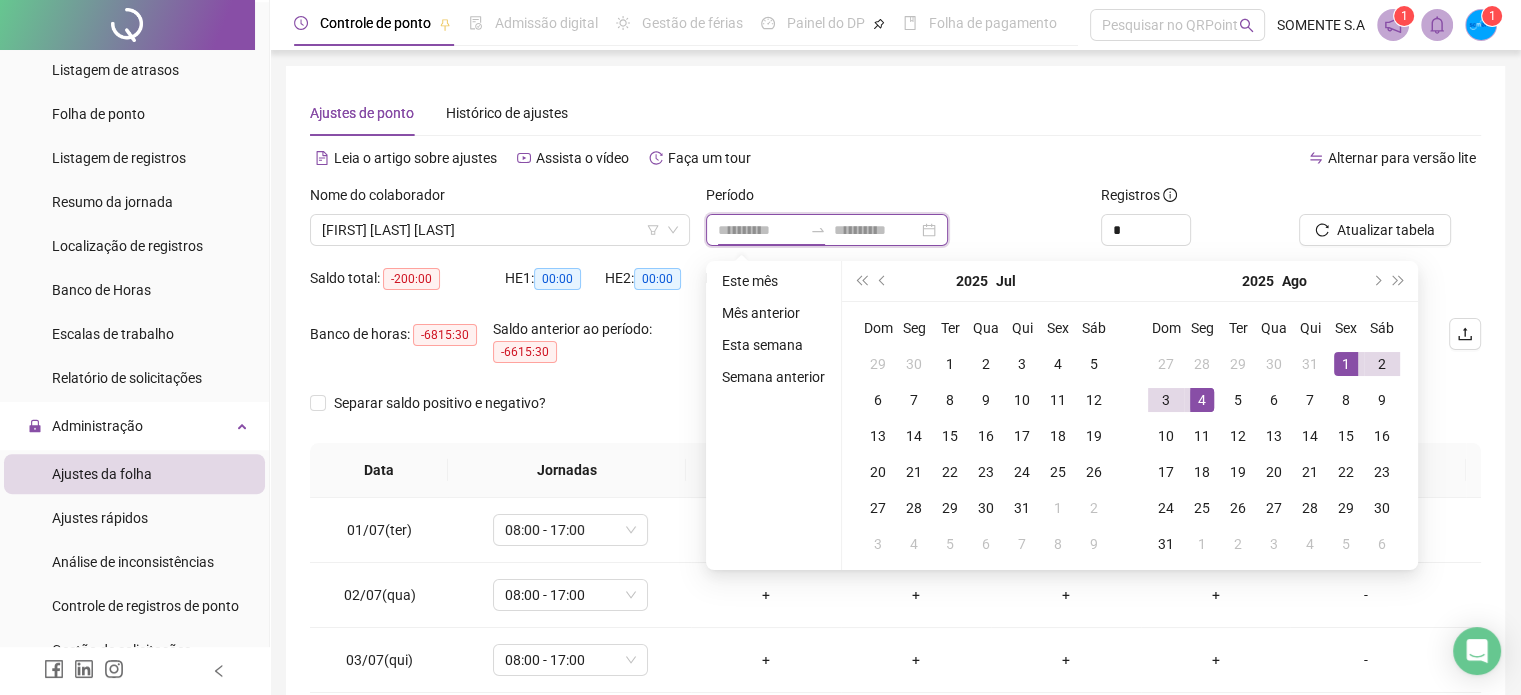 type on "**********" 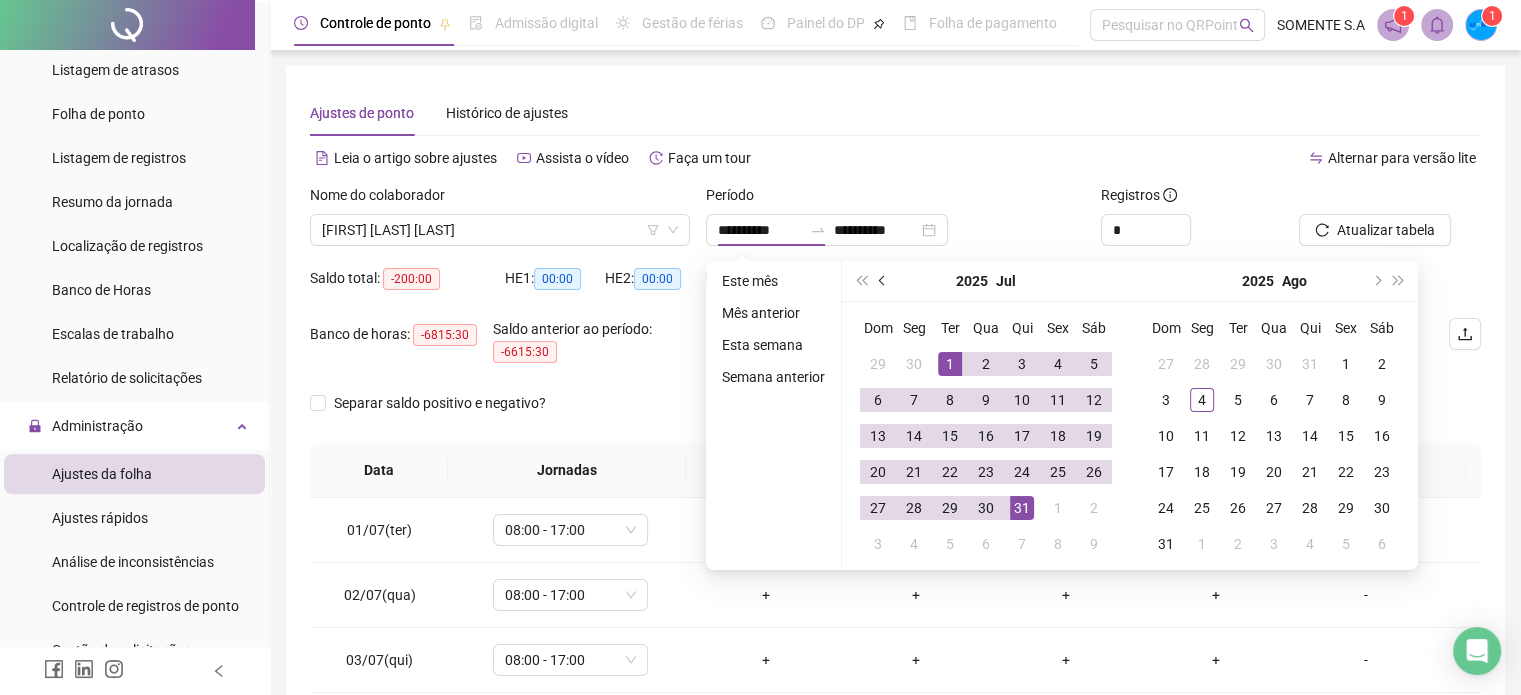 click at bounding box center (883, 281) 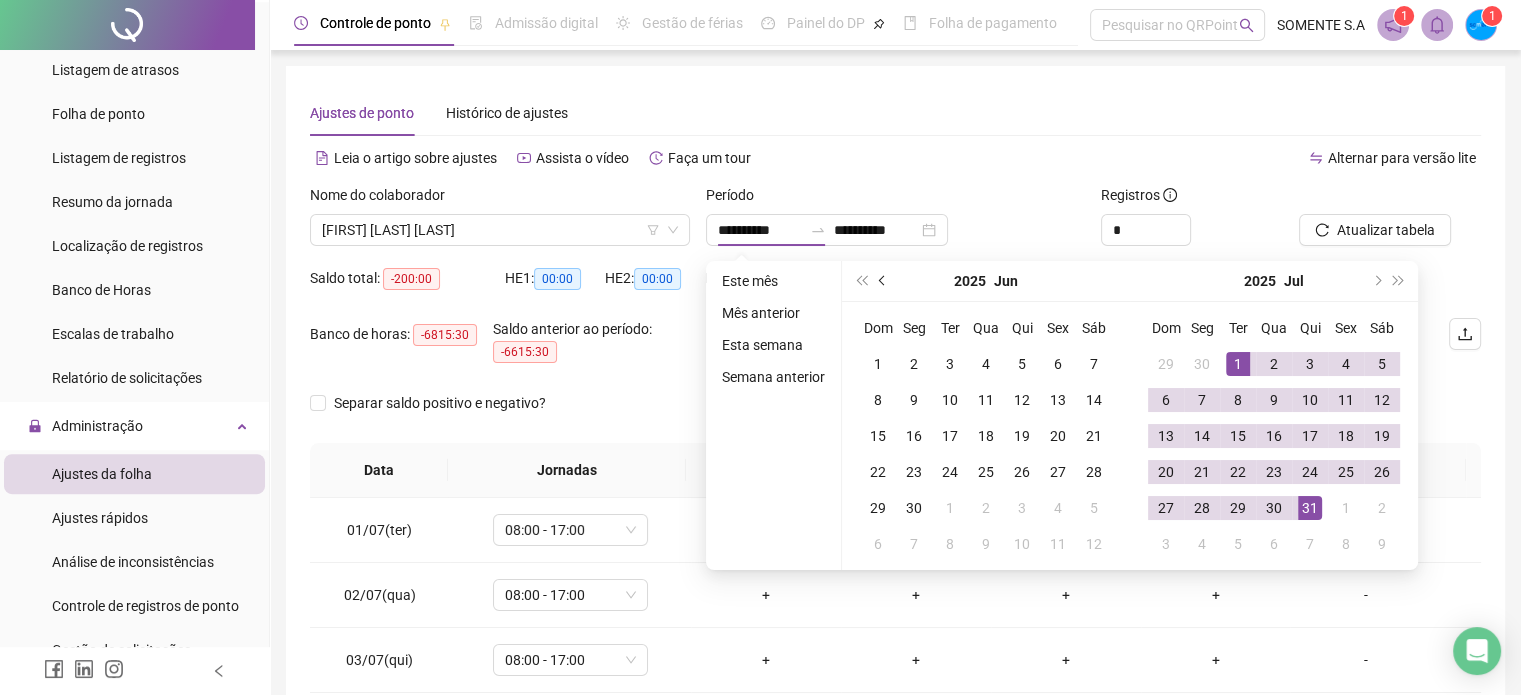 click at bounding box center (883, 281) 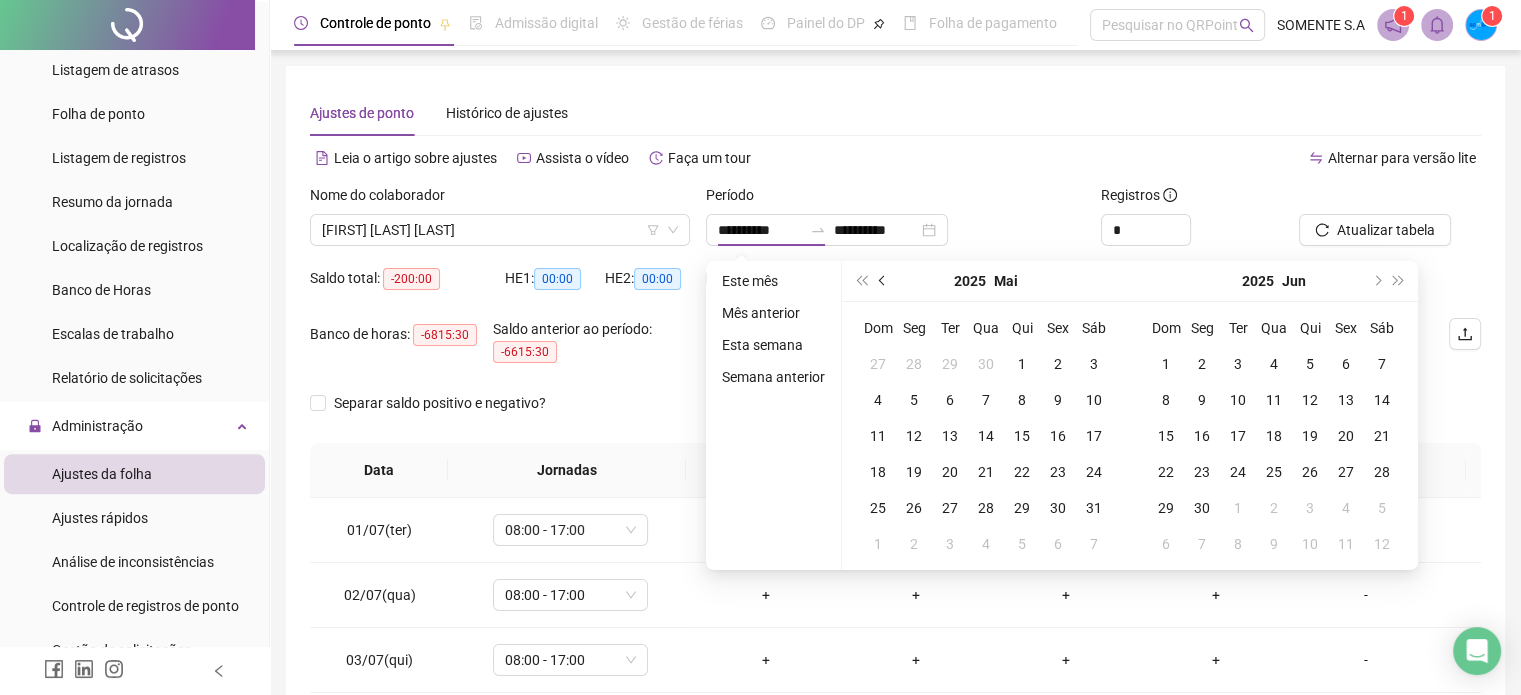 click at bounding box center (883, 281) 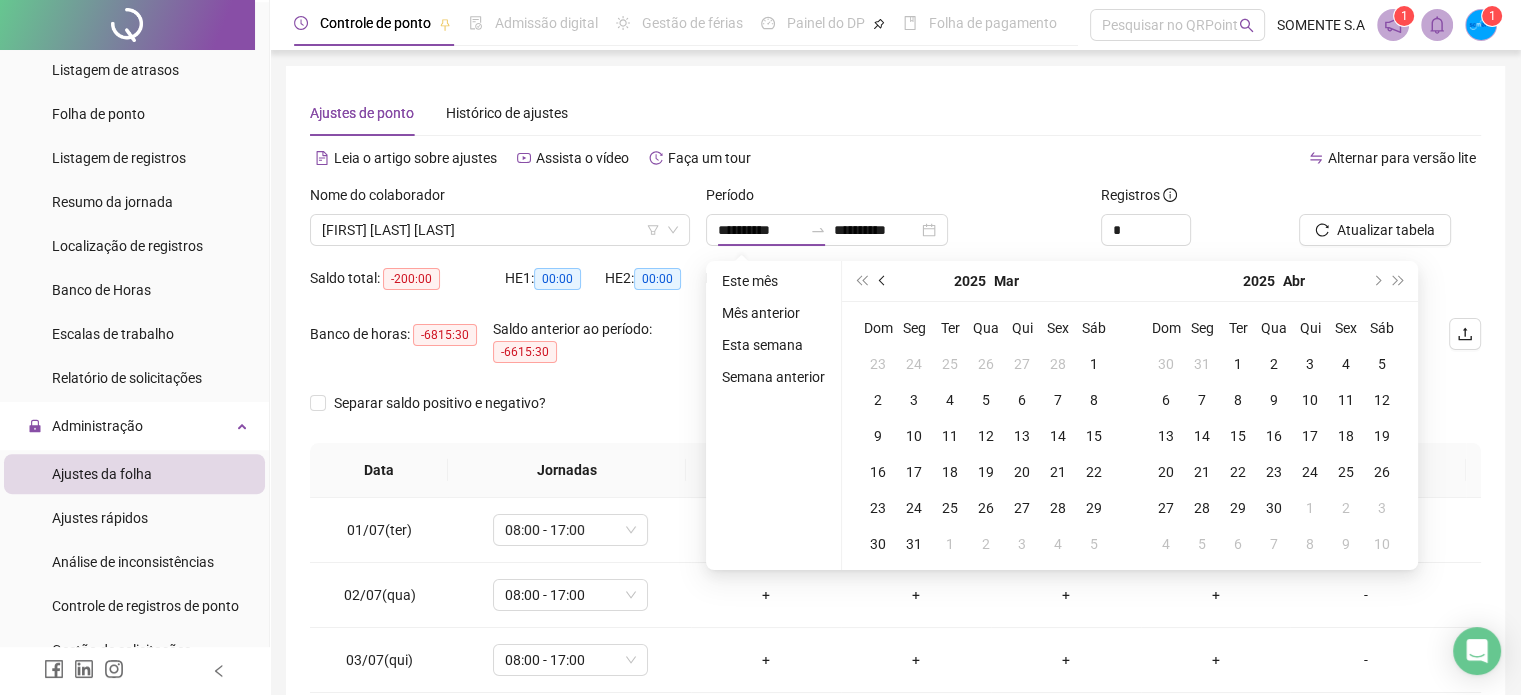 click at bounding box center (883, 281) 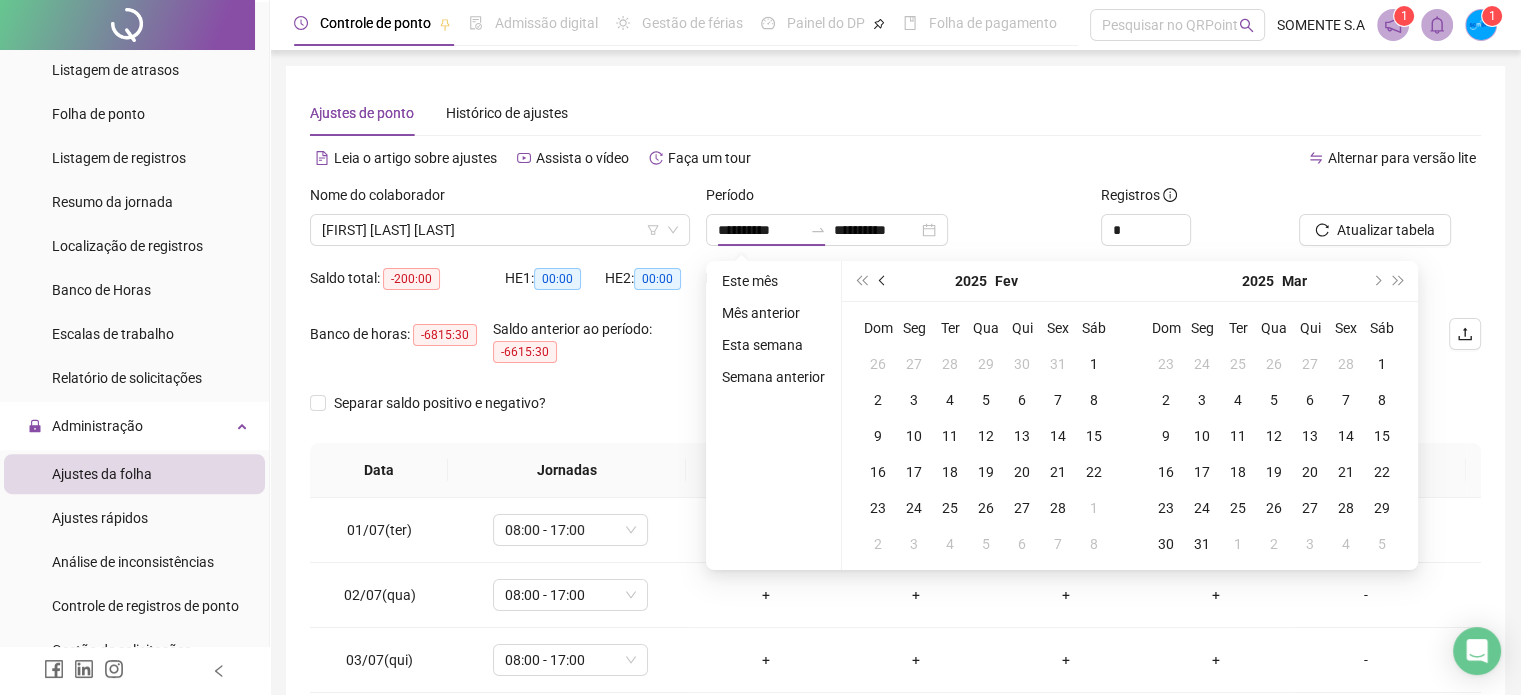click at bounding box center [883, 281] 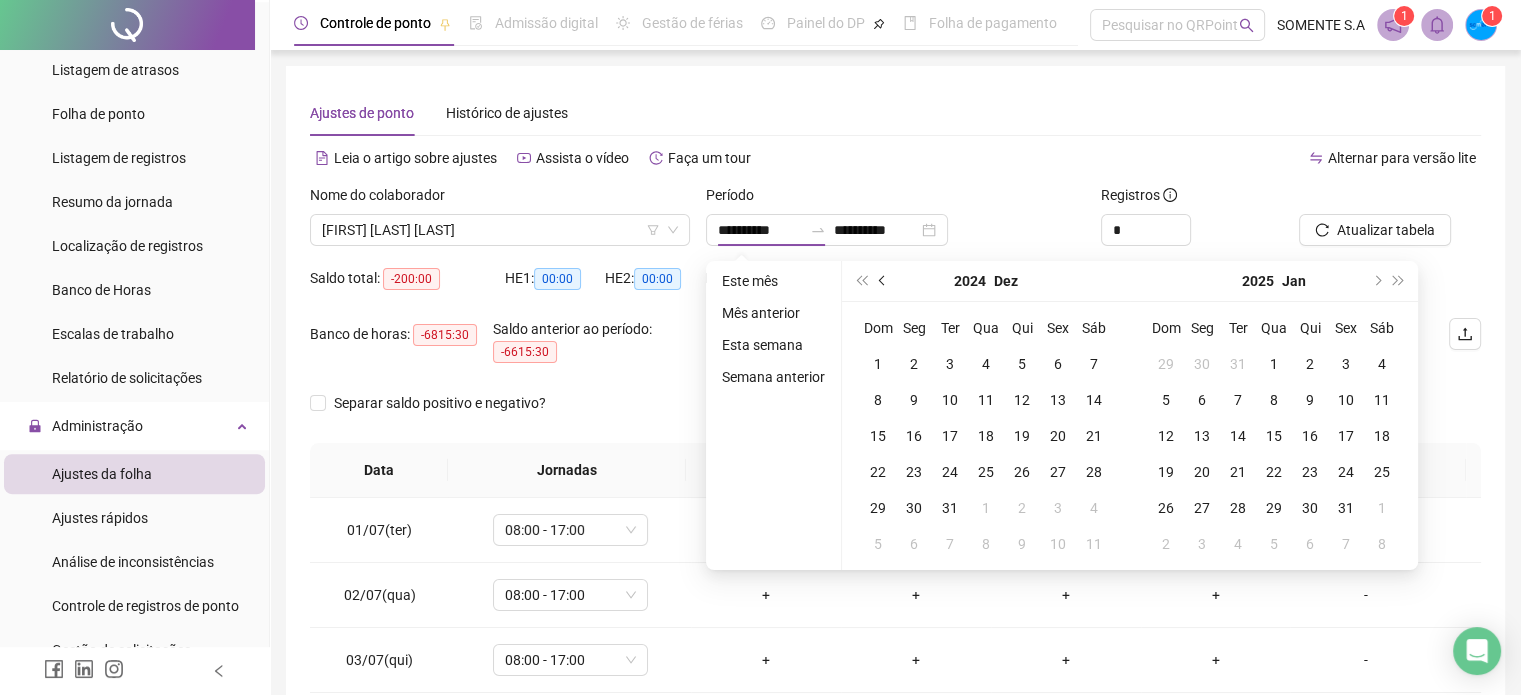 click at bounding box center (883, 281) 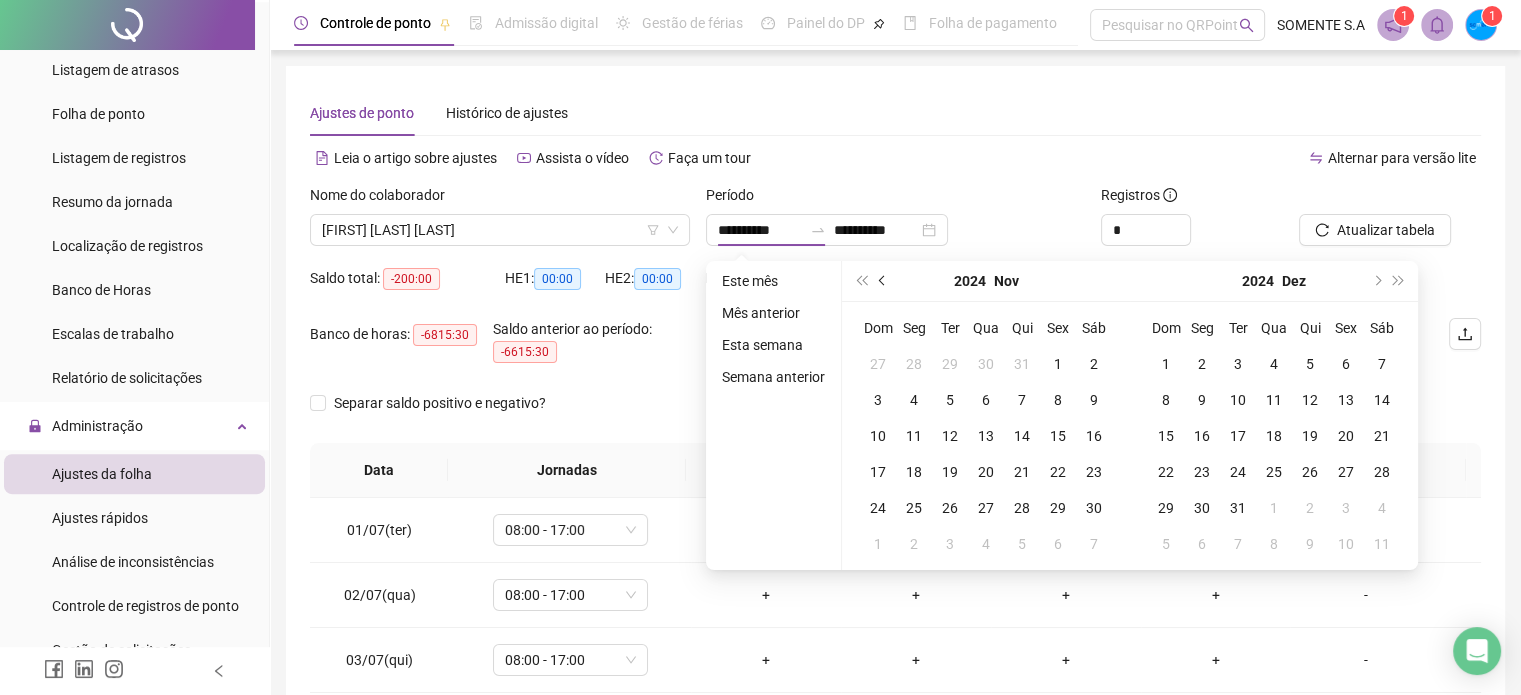 click at bounding box center (883, 281) 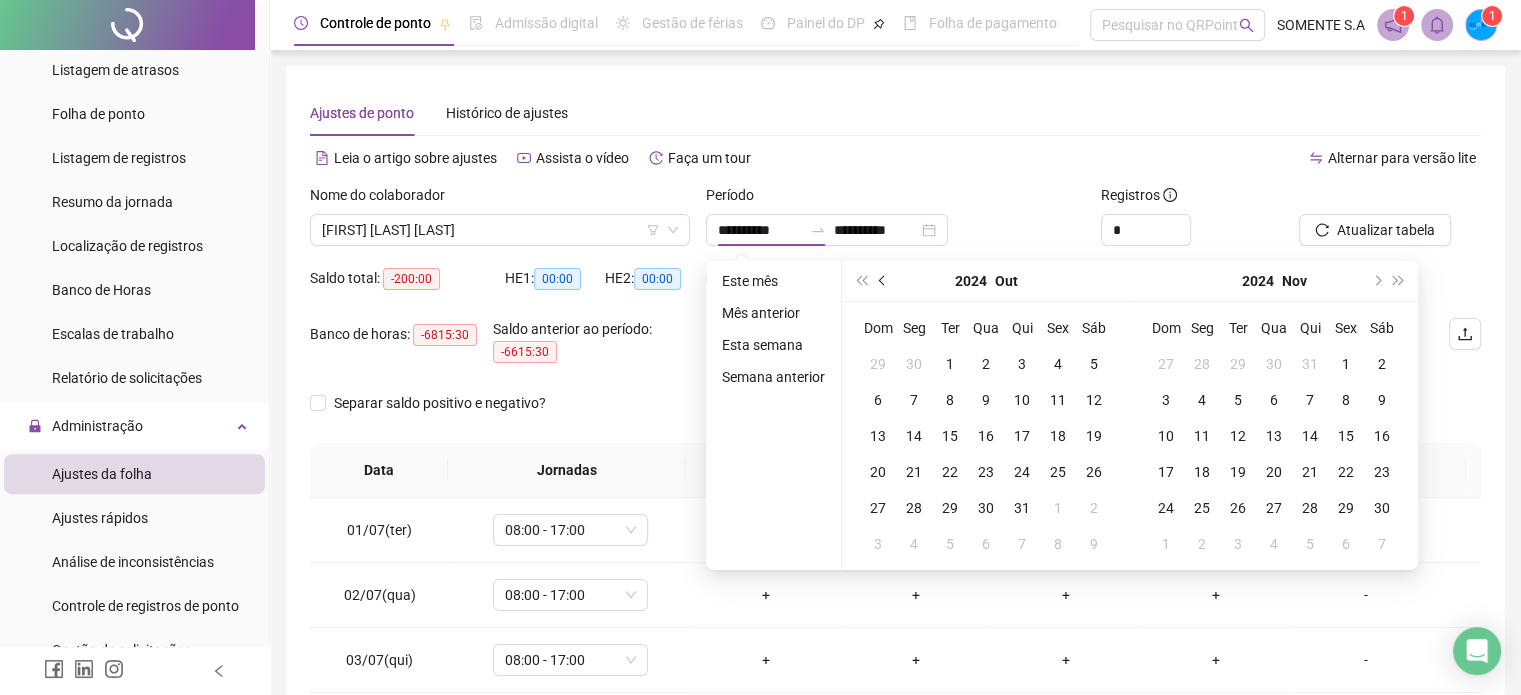 click at bounding box center (883, 281) 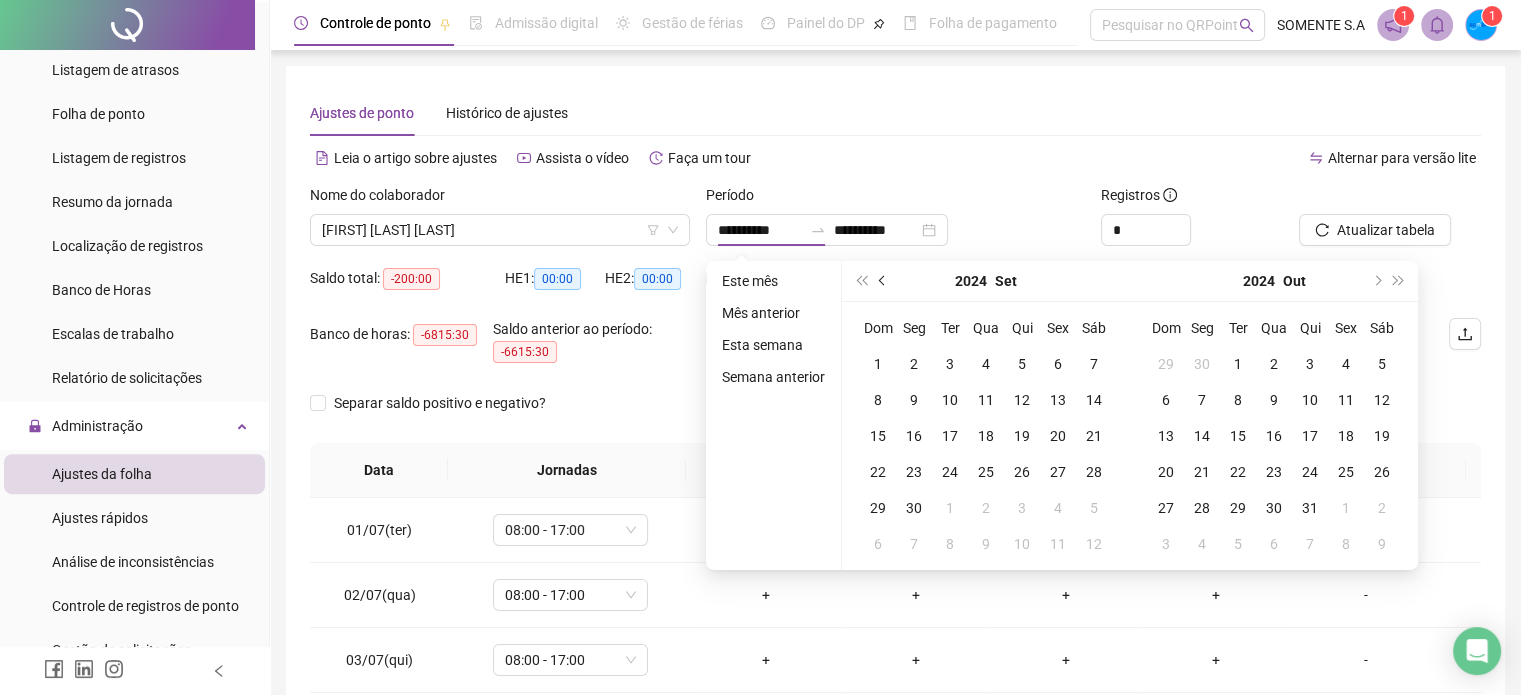 click at bounding box center [883, 281] 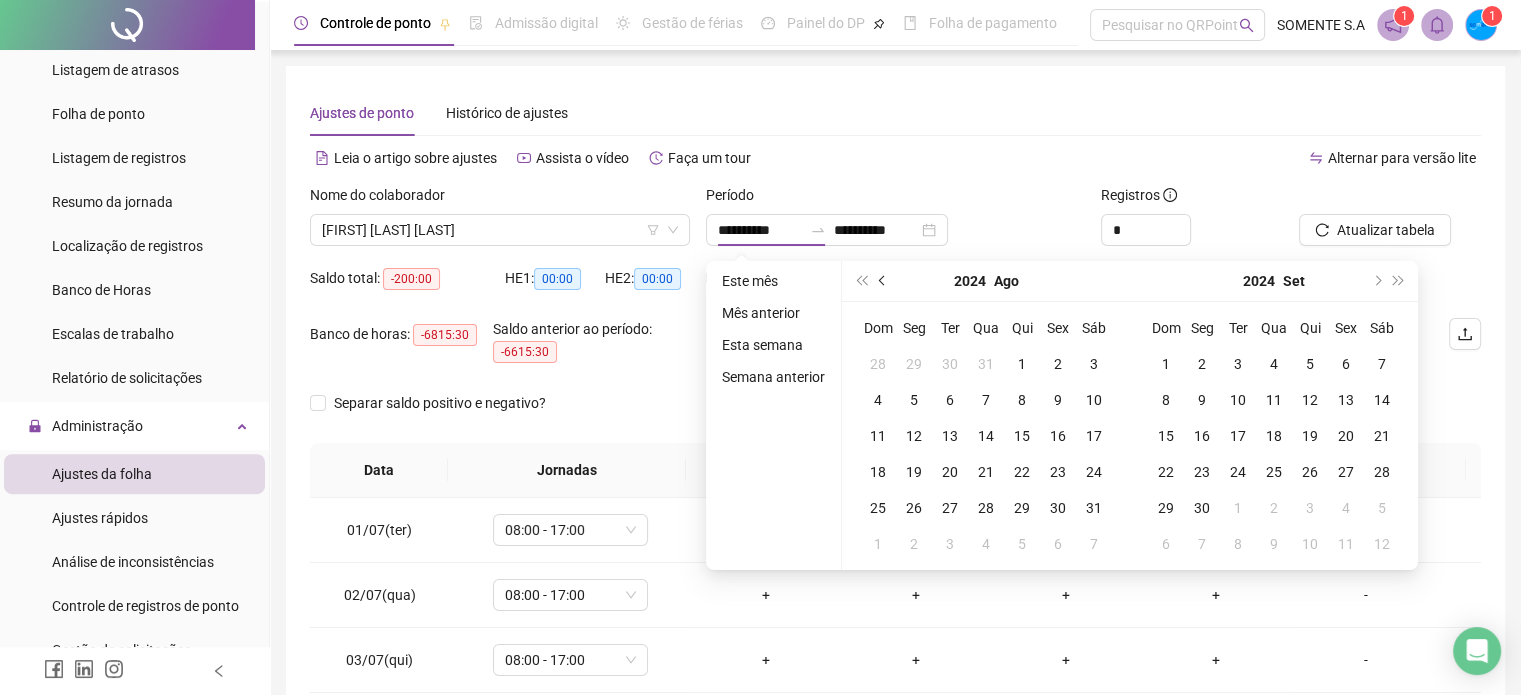 click at bounding box center [883, 281] 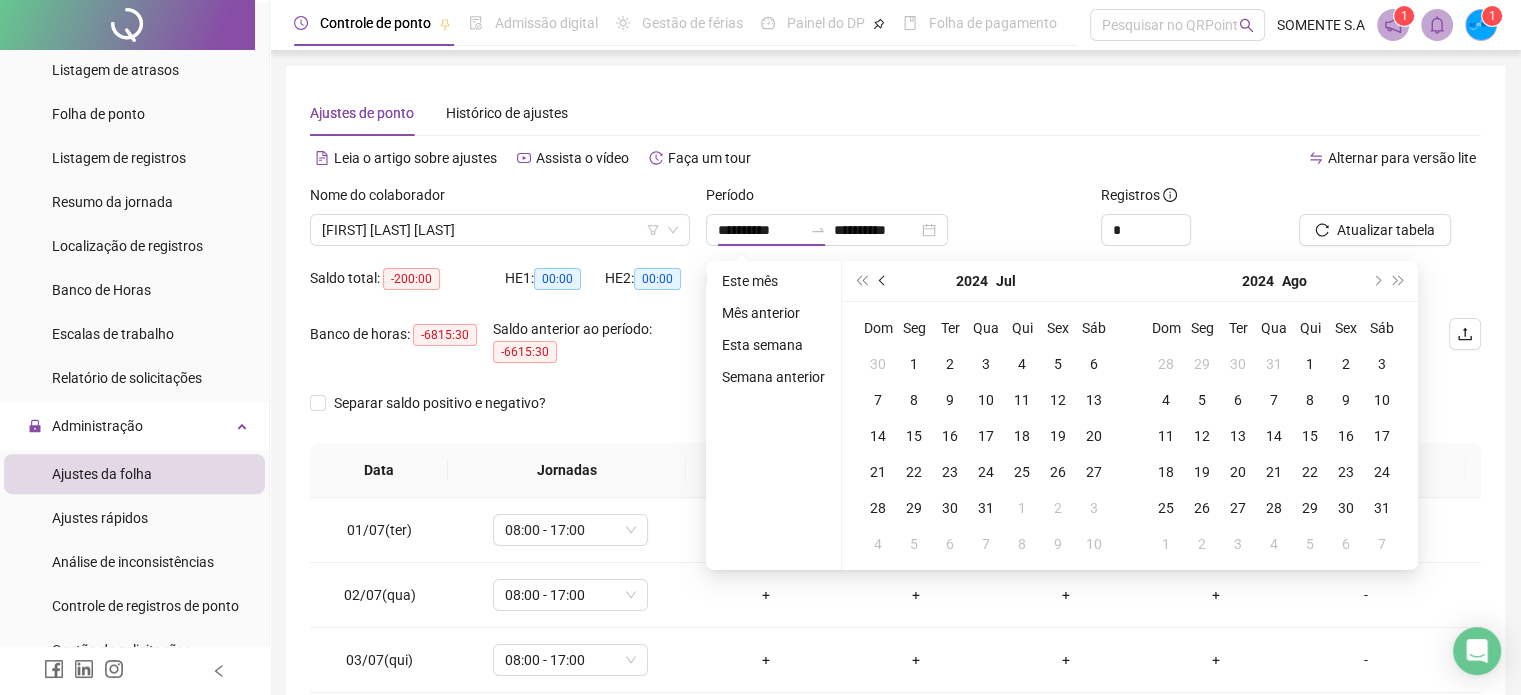 click at bounding box center (883, 281) 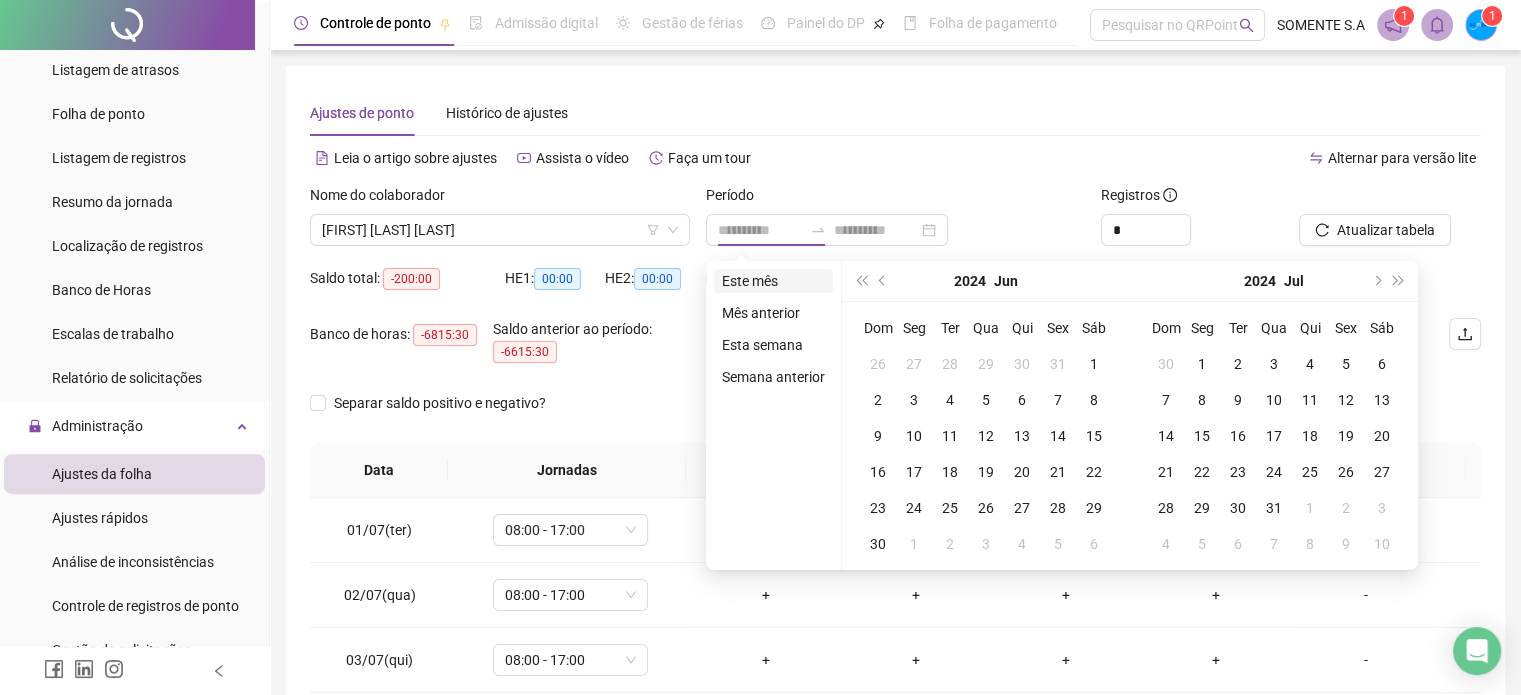 type on "**********" 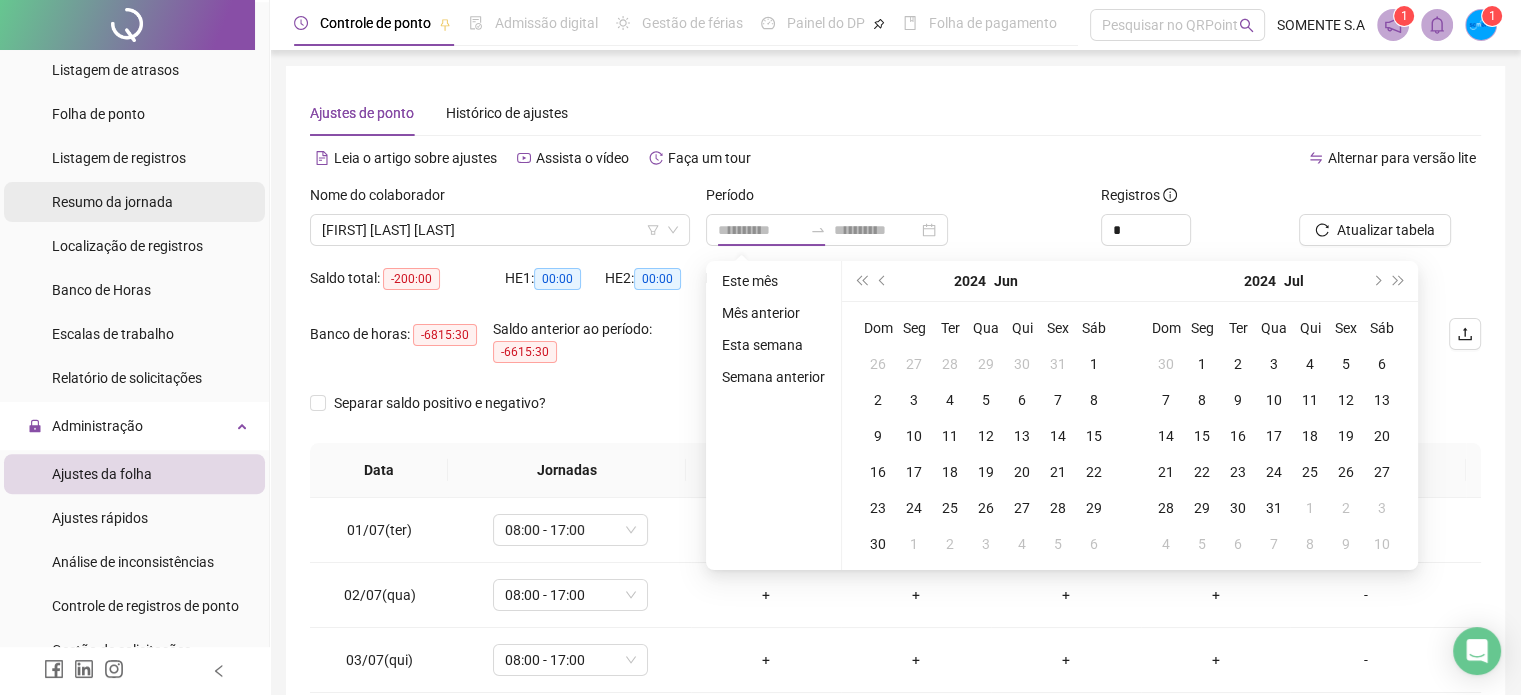 type on "**********" 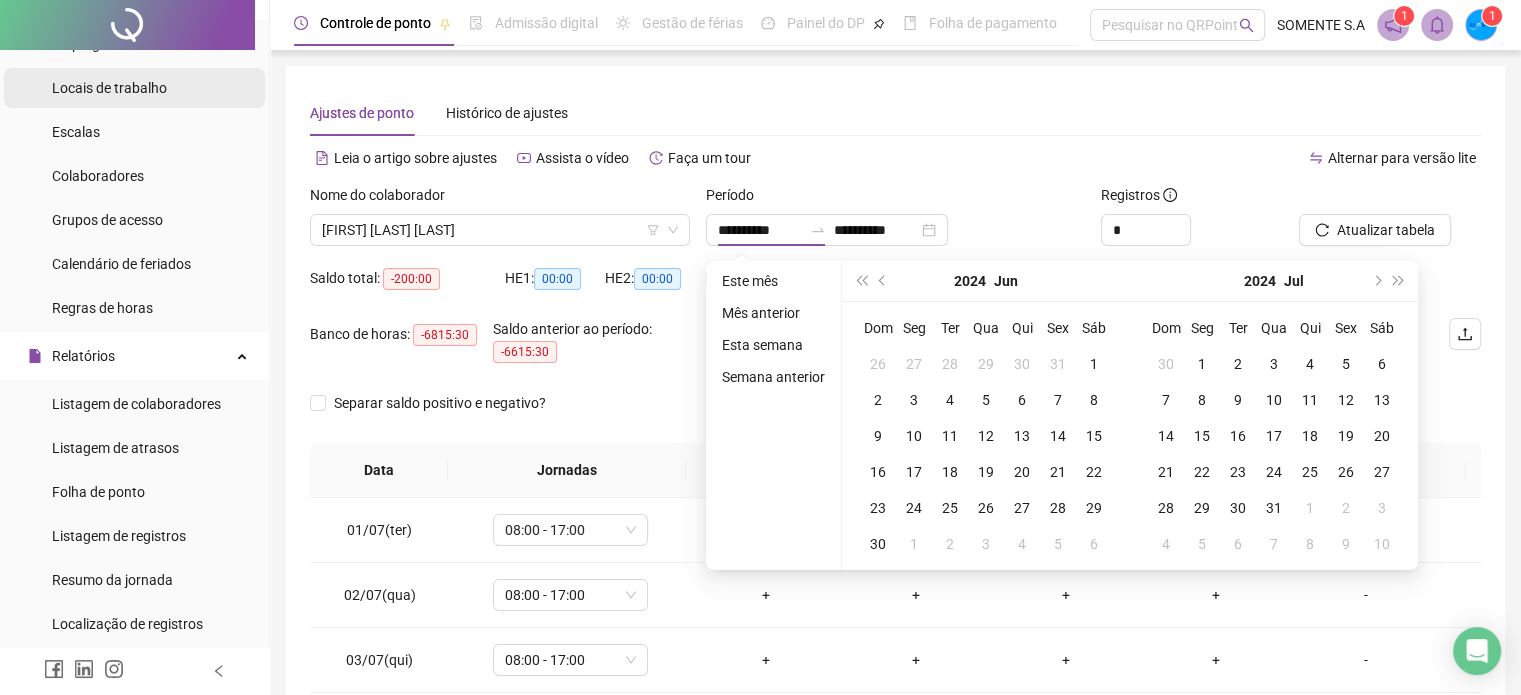 scroll, scrollTop: 0, scrollLeft: 0, axis: both 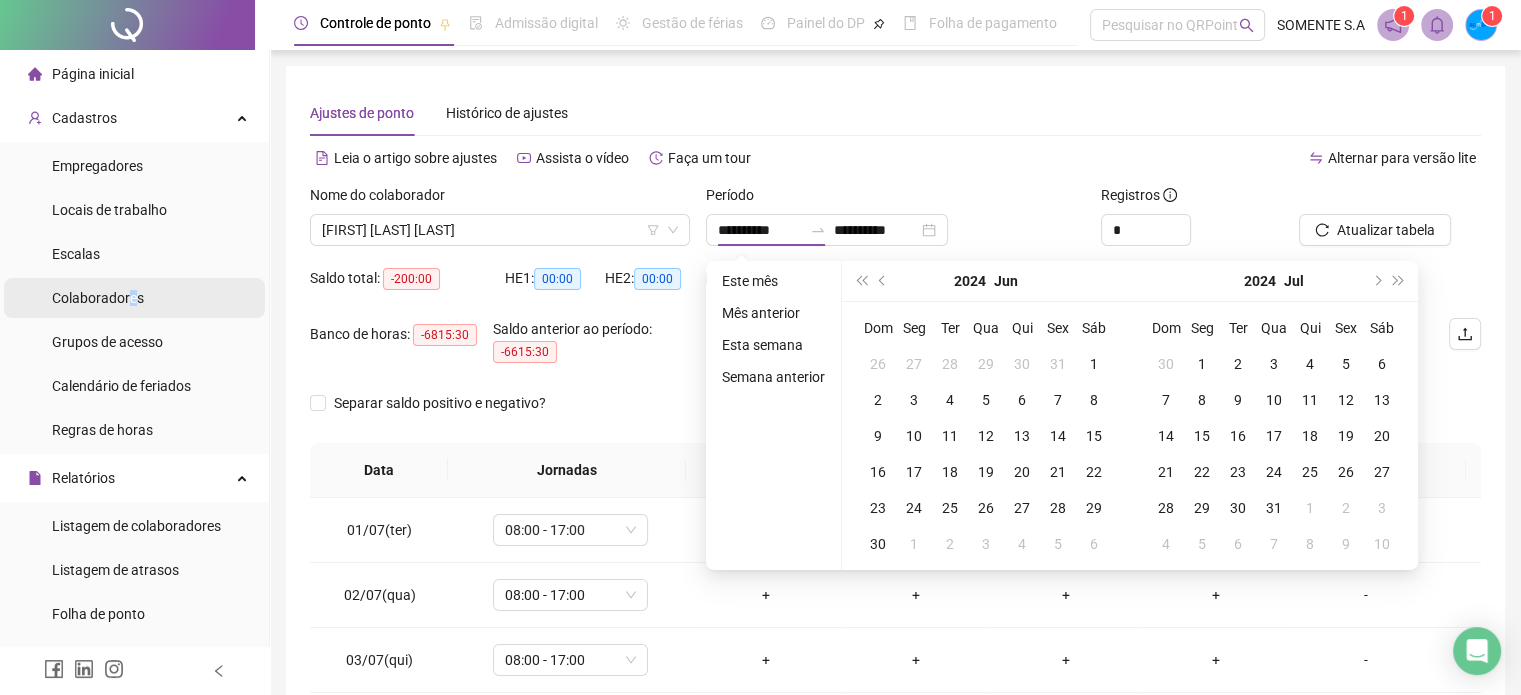 click on "Colaboradores" at bounding box center (98, 298) 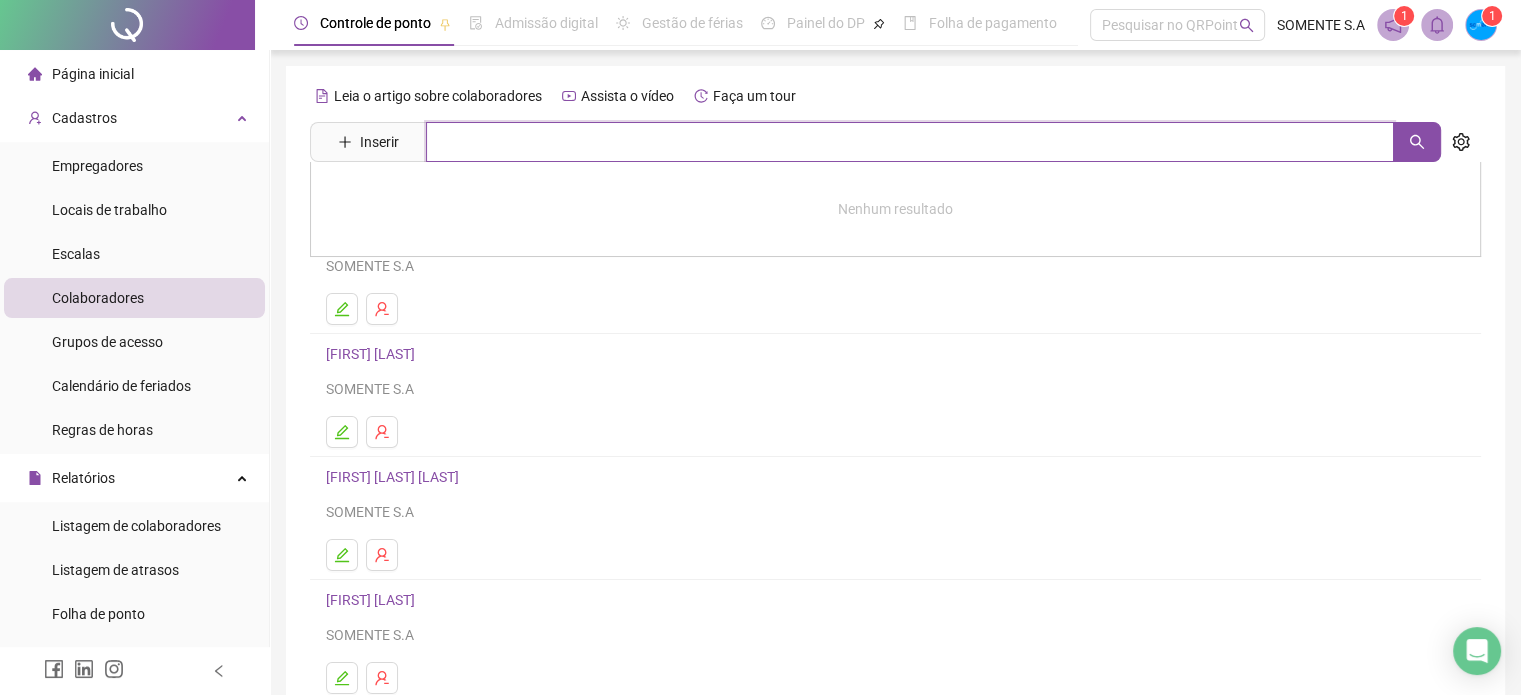 click at bounding box center (910, 142) 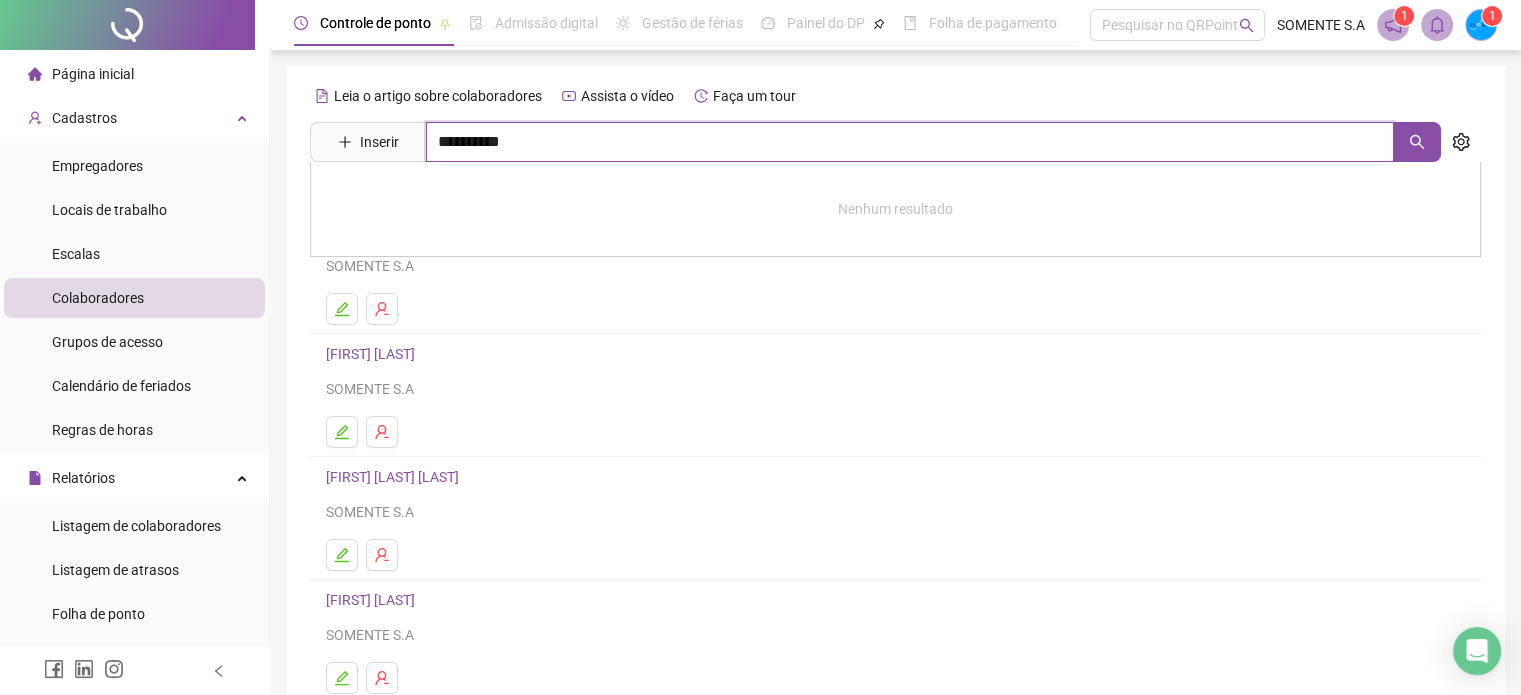 type on "**********" 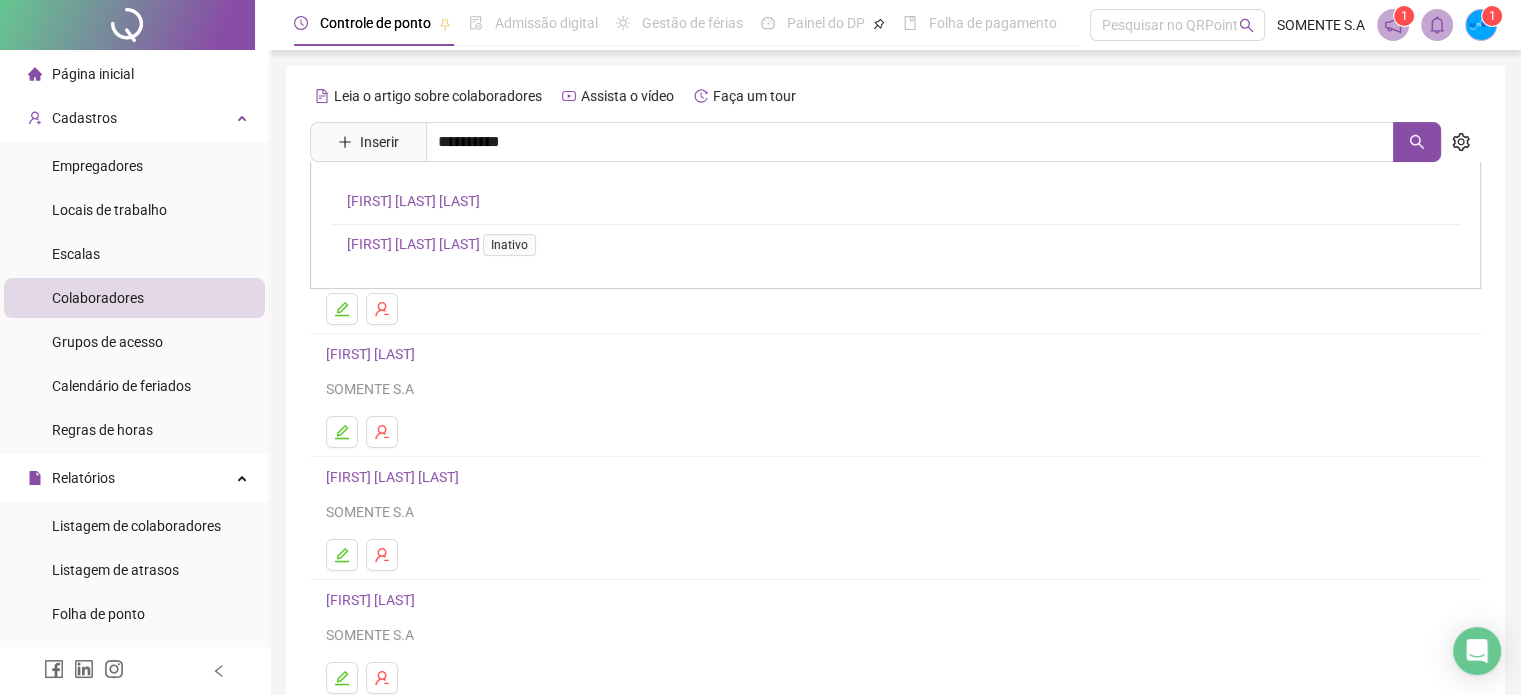 click on "BEATRIZ RODRIGUES FELSO" at bounding box center [413, 201] 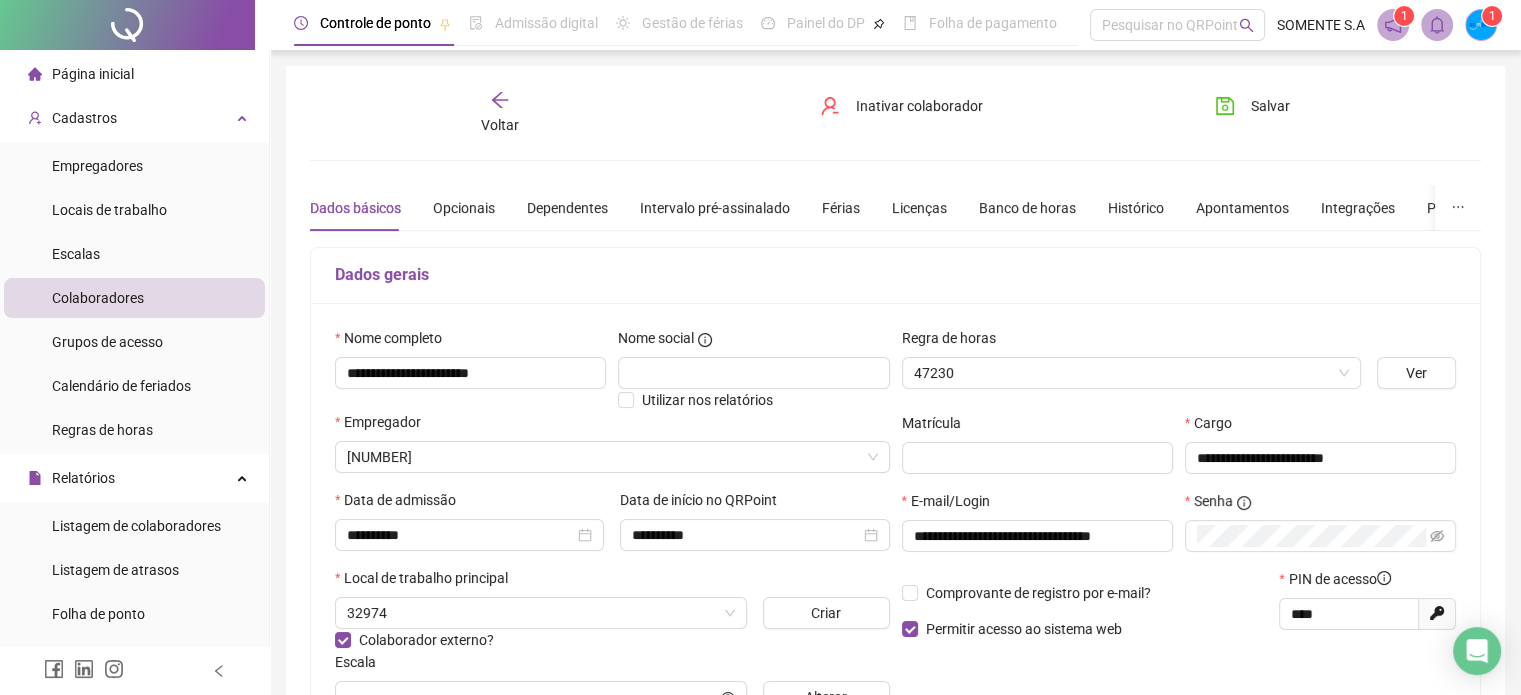 type on "*****" 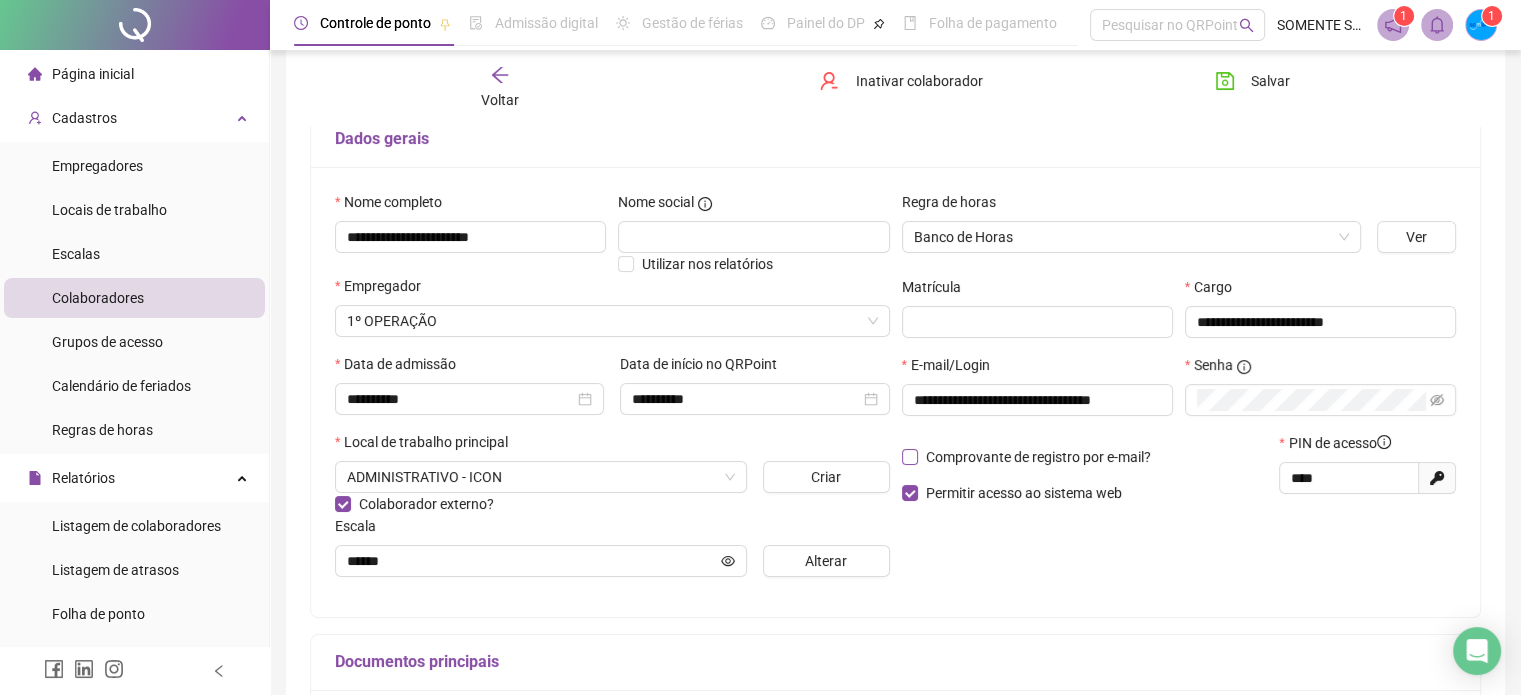 scroll, scrollTop: 0, scrollLeft: 0, axis: both 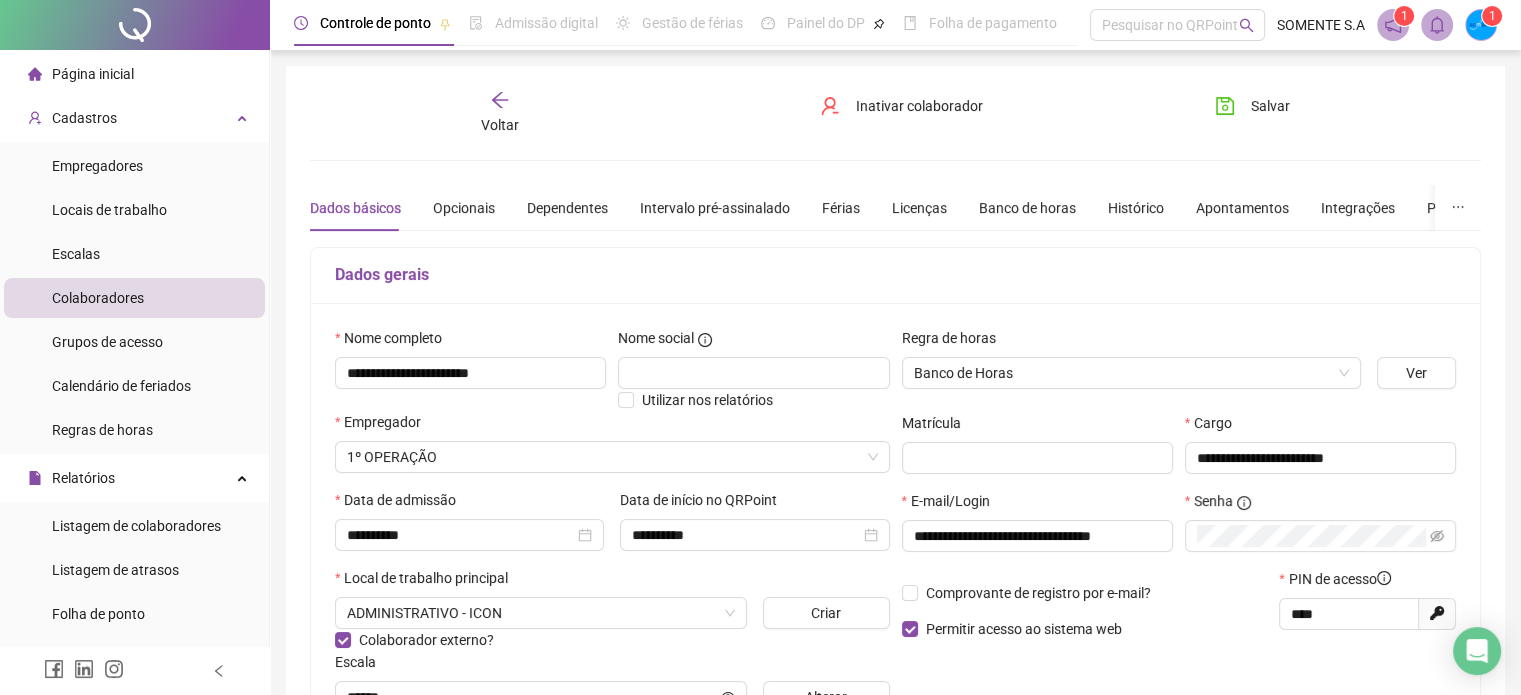 click 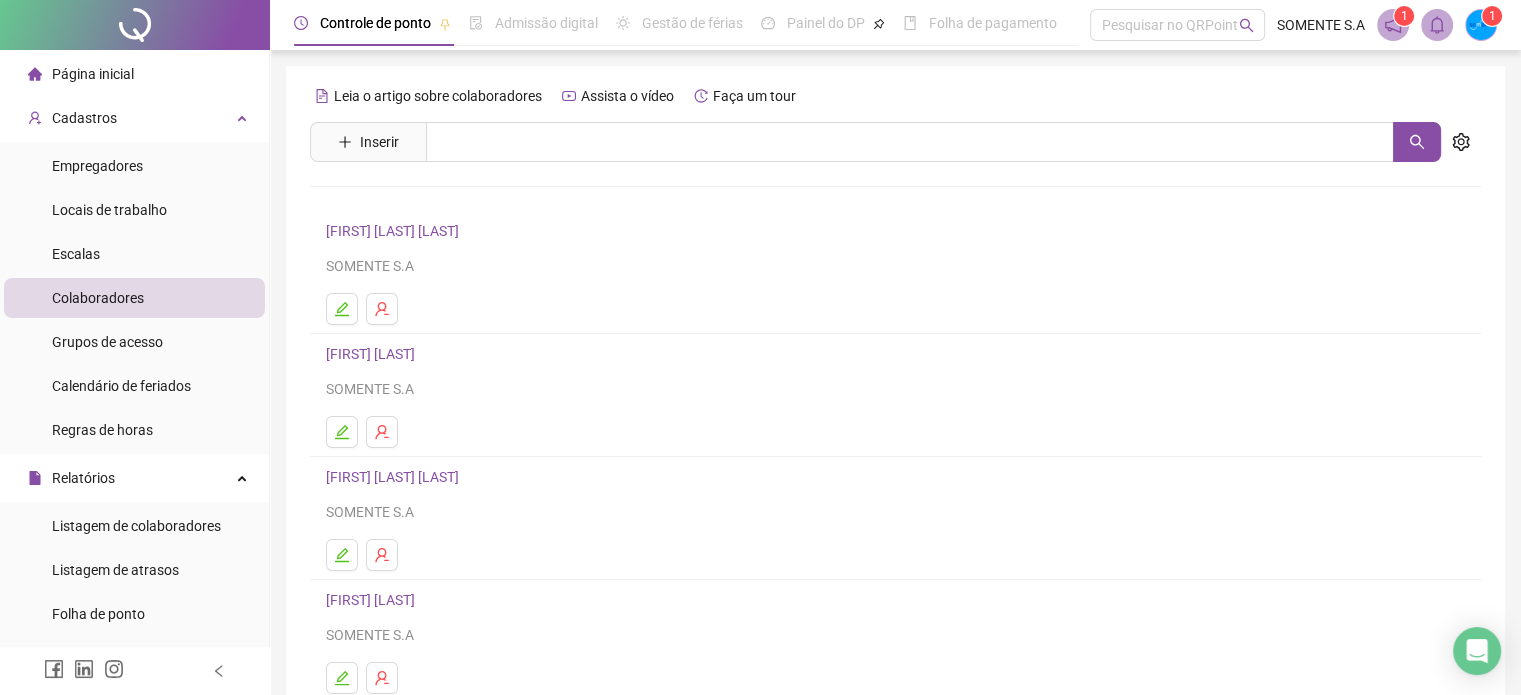 scroll, scrollTop: 200, scrollLeft: 0, axis: vertical 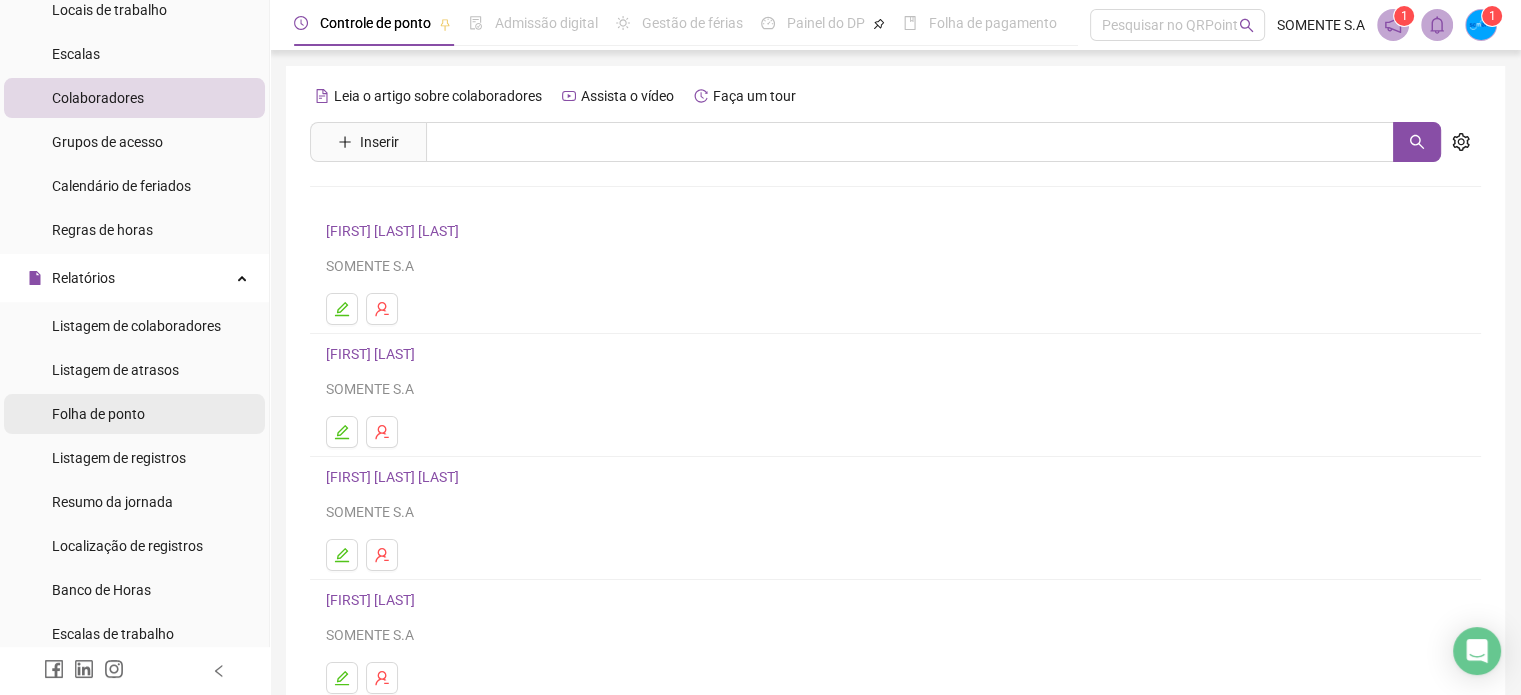 click on "Folha de ponto" at bounding box center [134, 414] 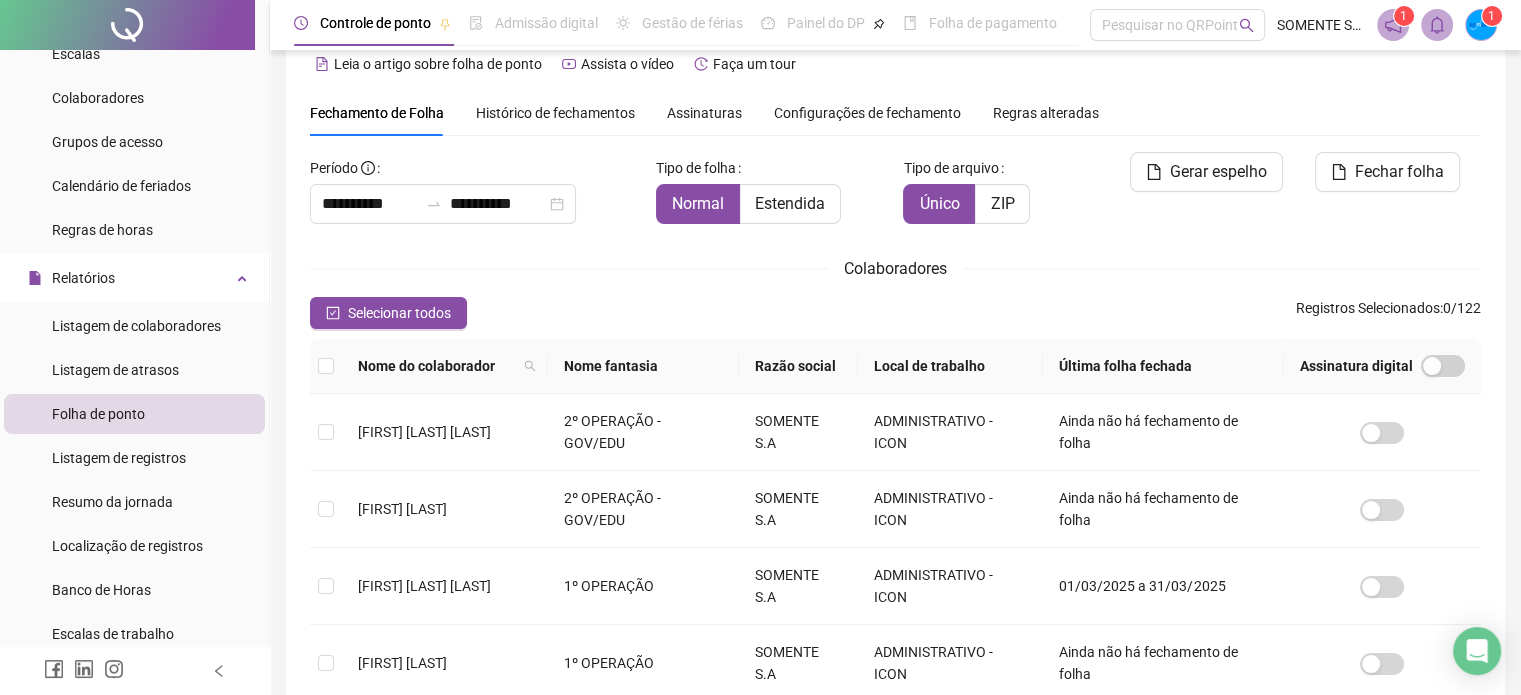 scroll, scrollTop: 0, scrollLeft: 0, axis: both 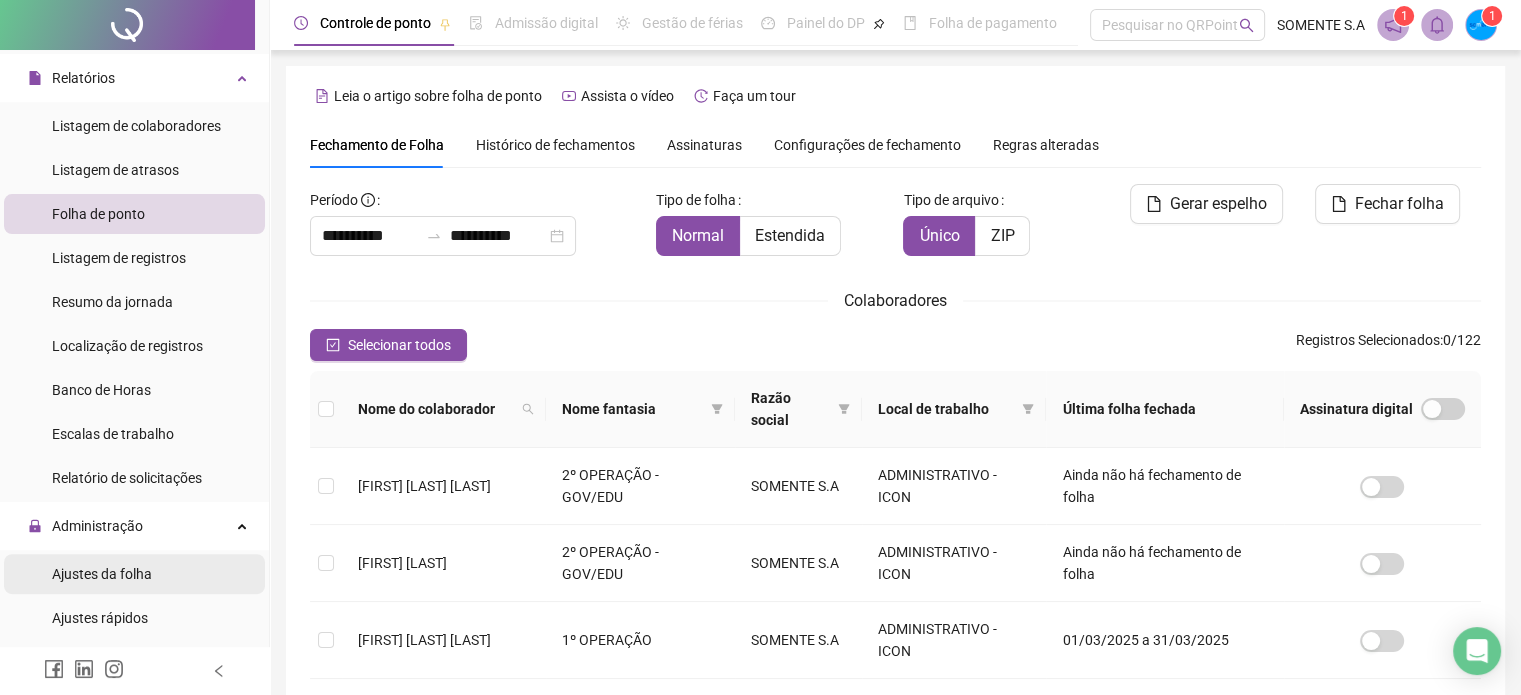 drag, startPoint x: 132, startPoint y: 568, endPoint x: 230, endPoint y: 582, distance: 98.99495 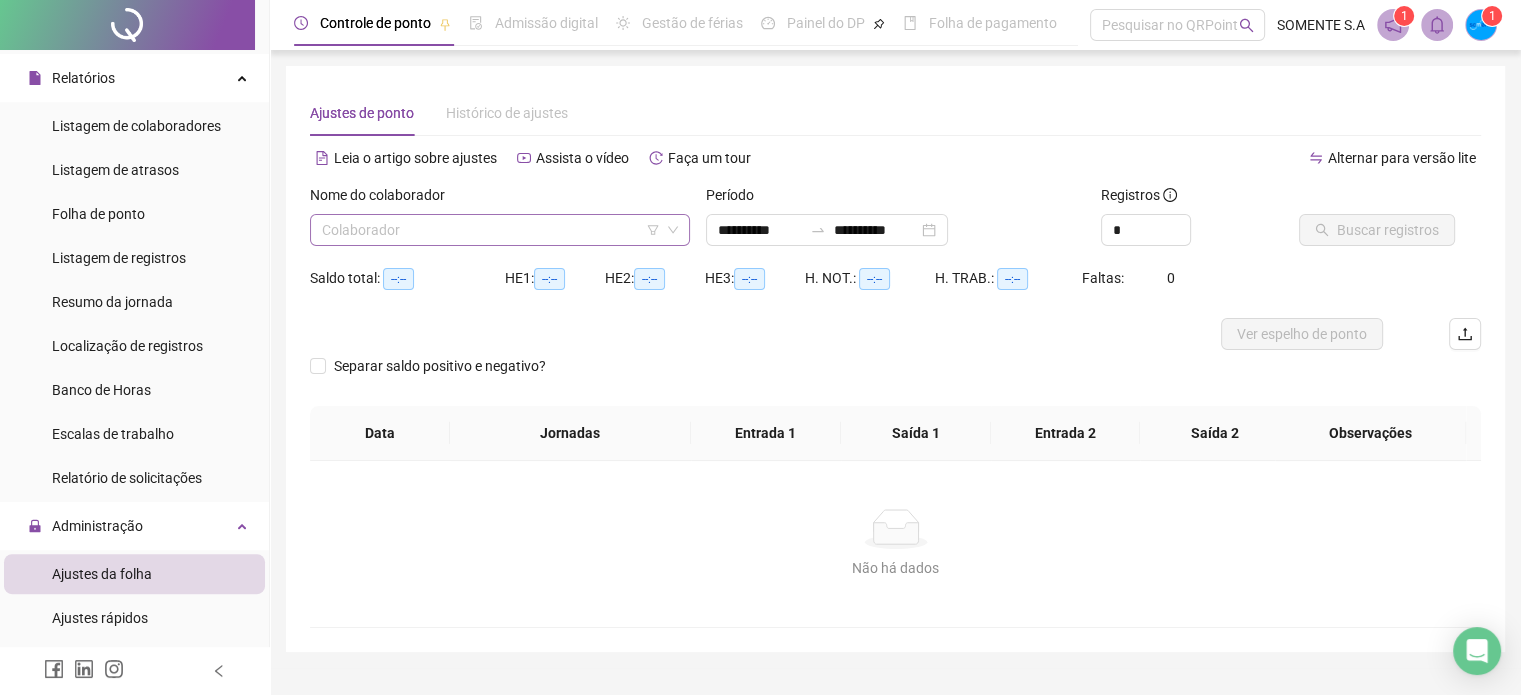 click at bounding box center (491, 230) 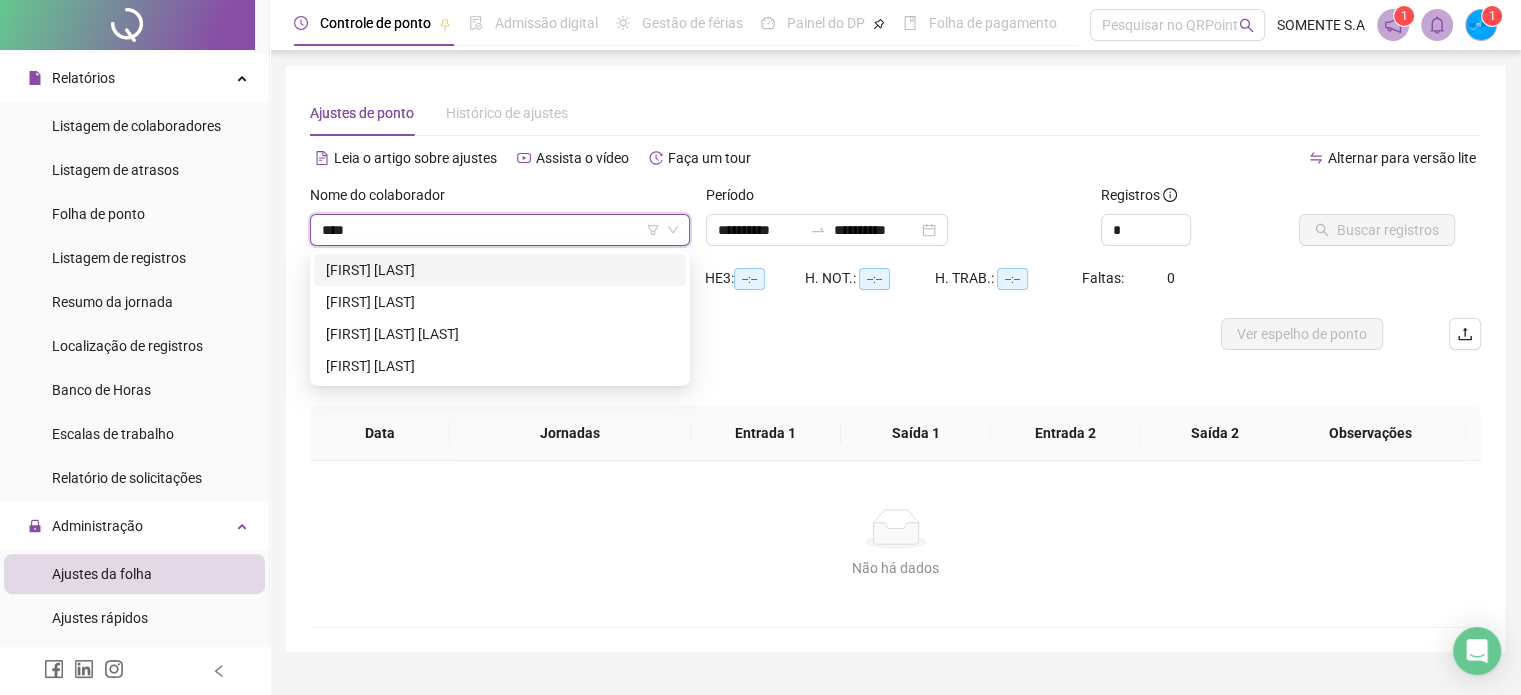 type on "*****" 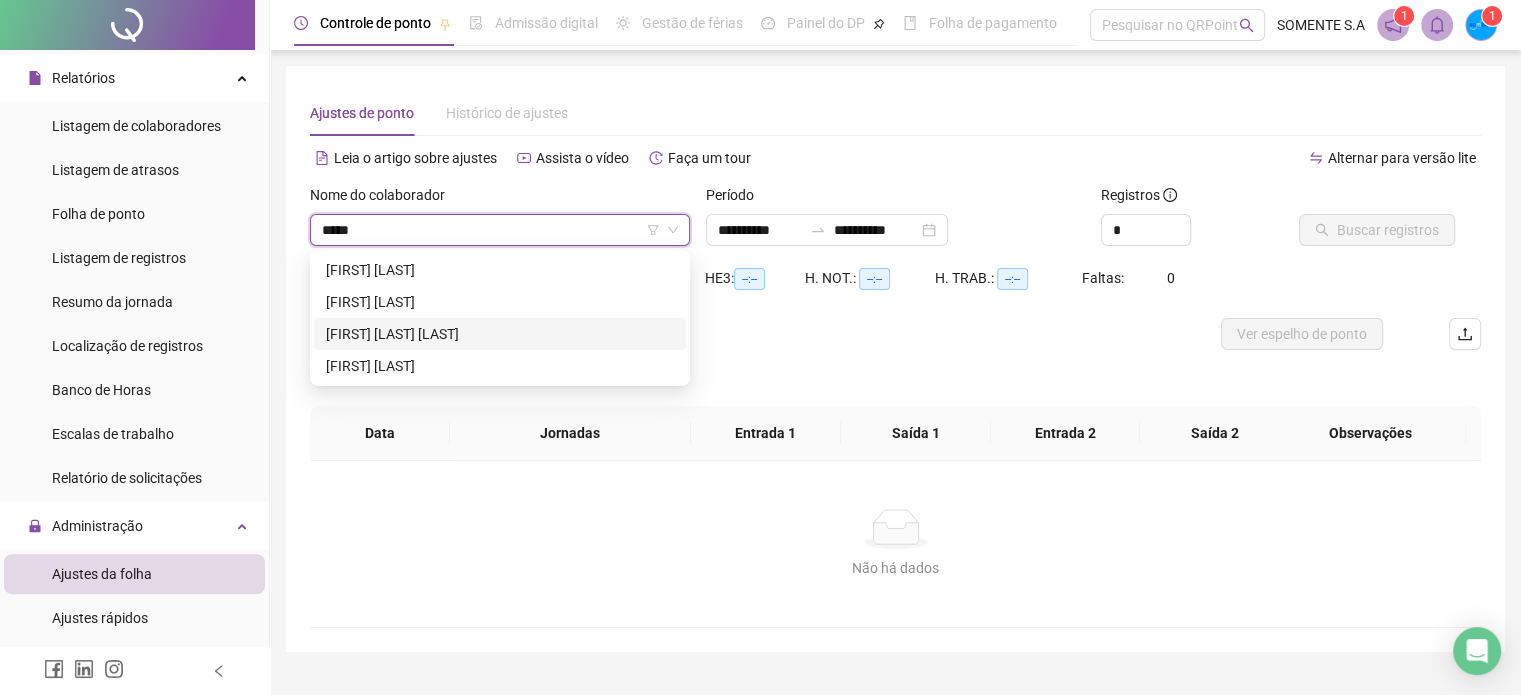 click on "BEATRIZ RODRIGUES FELSO" at bounding box center [500, 334] 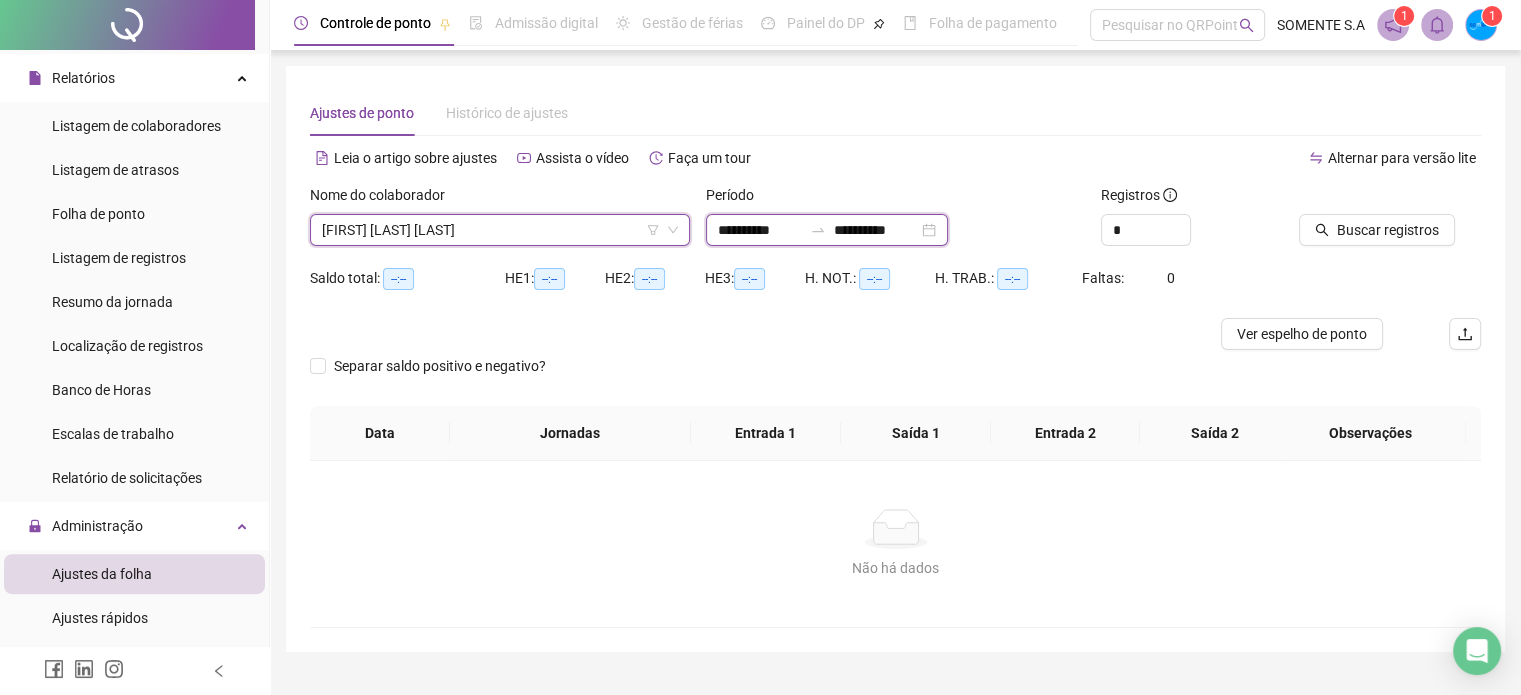 click on "**********" at bounding box center [760, 230] 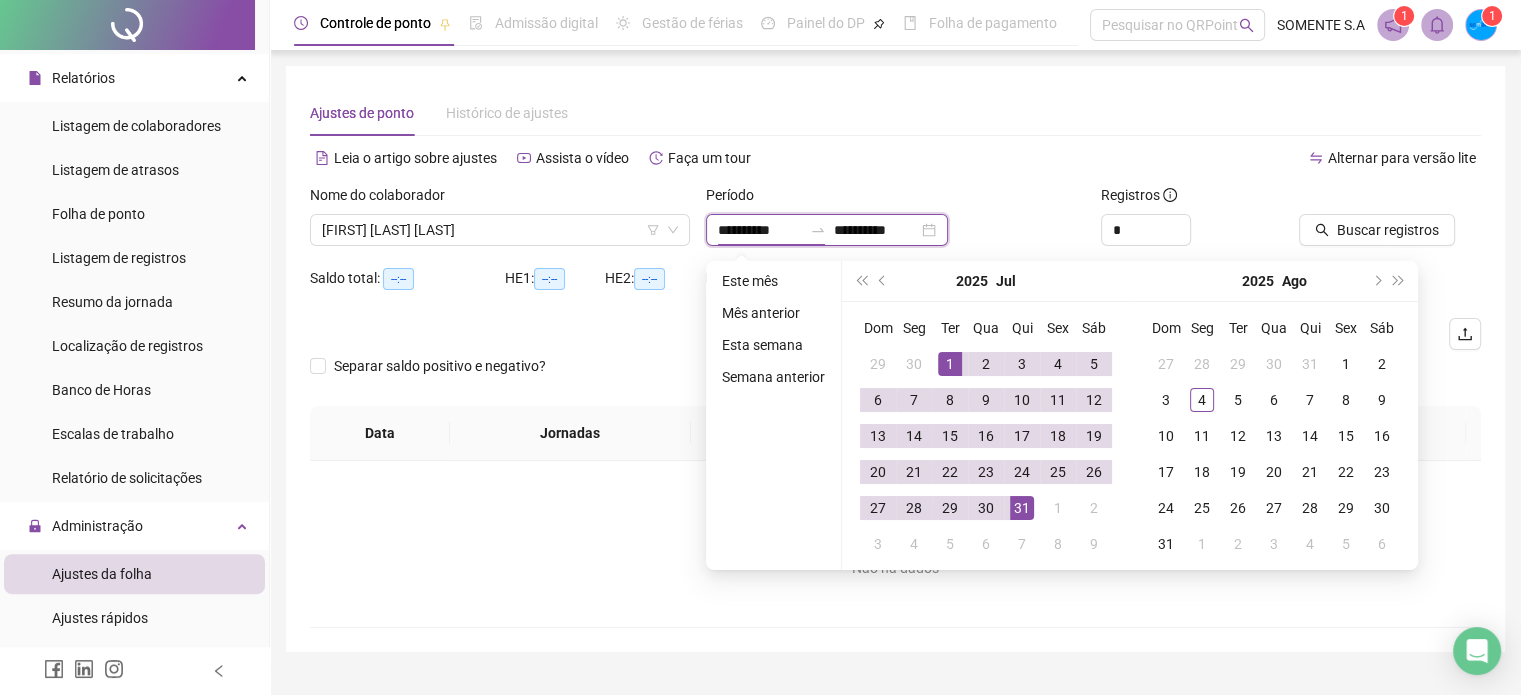 type on "**********" 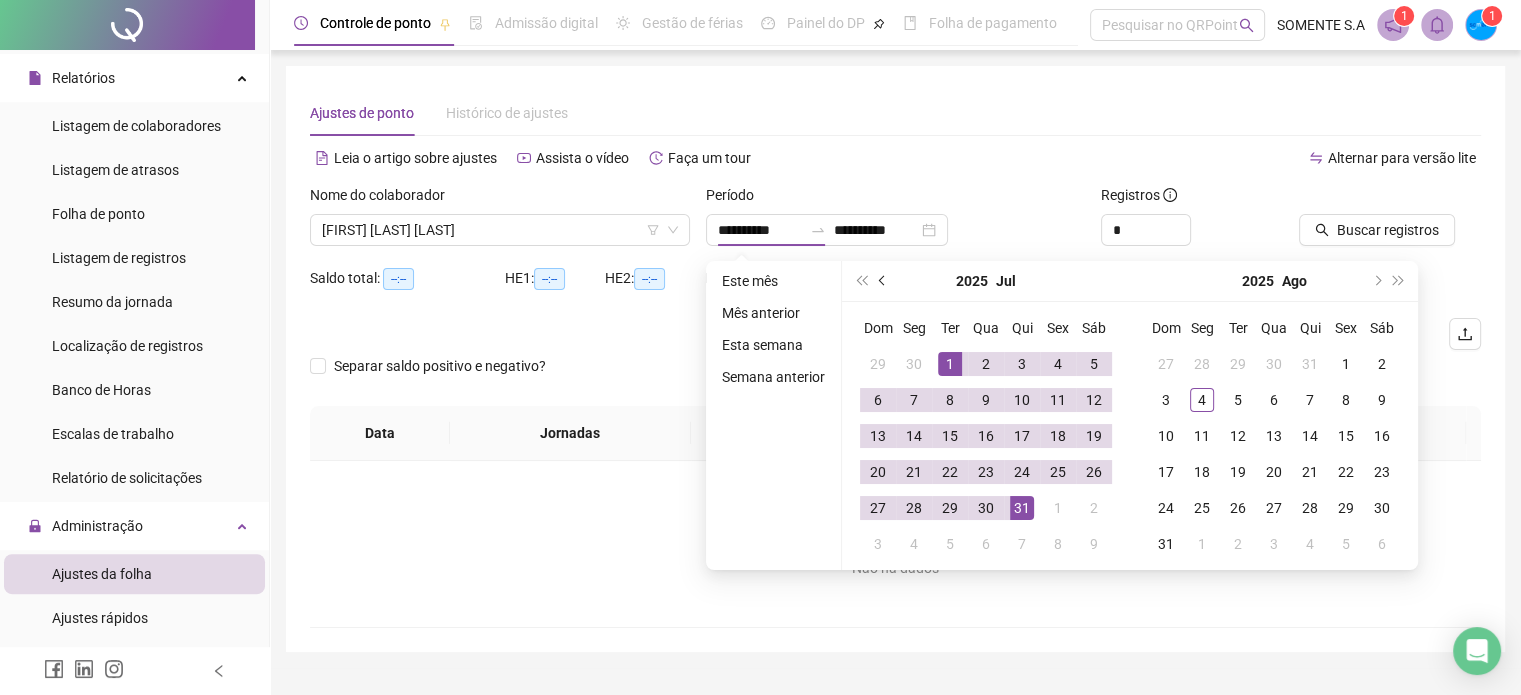 click at bounding box center (883, 281) 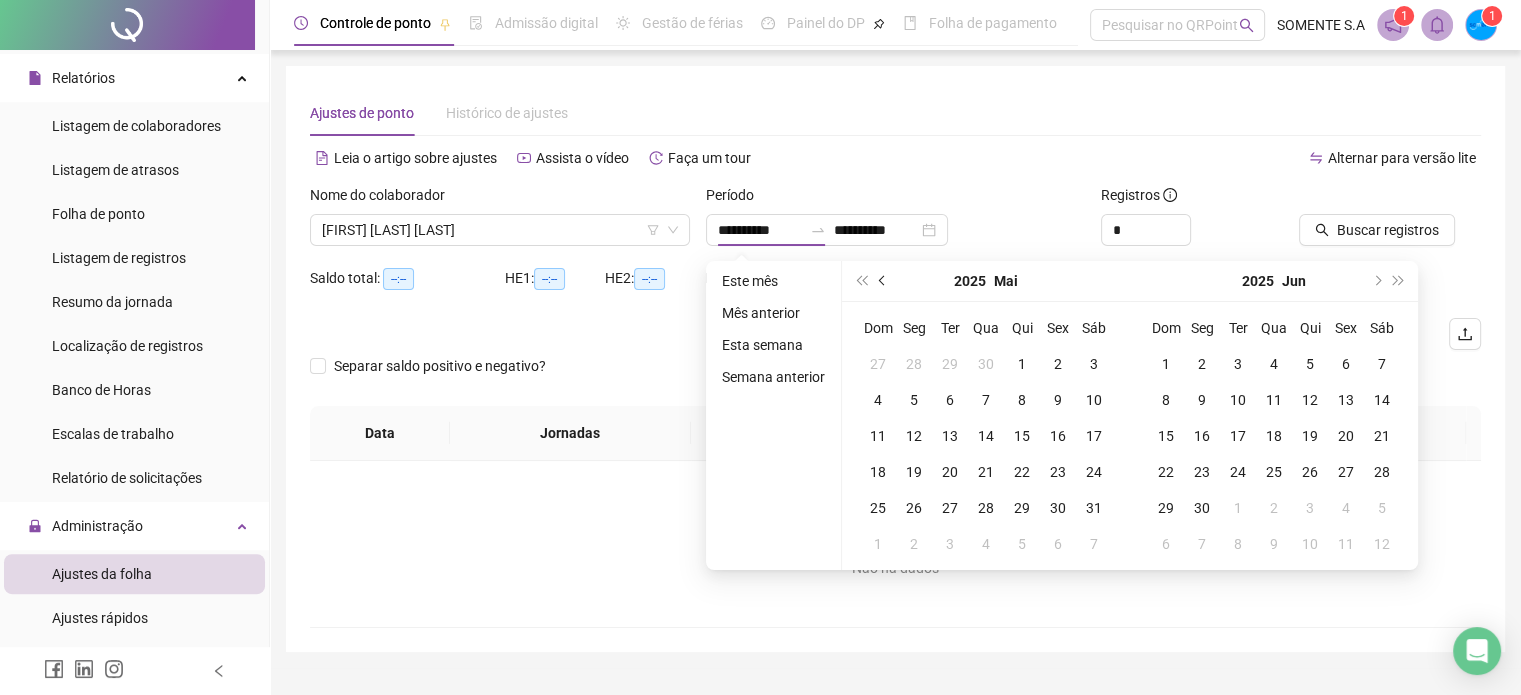 click at bounding box center (883, 281) 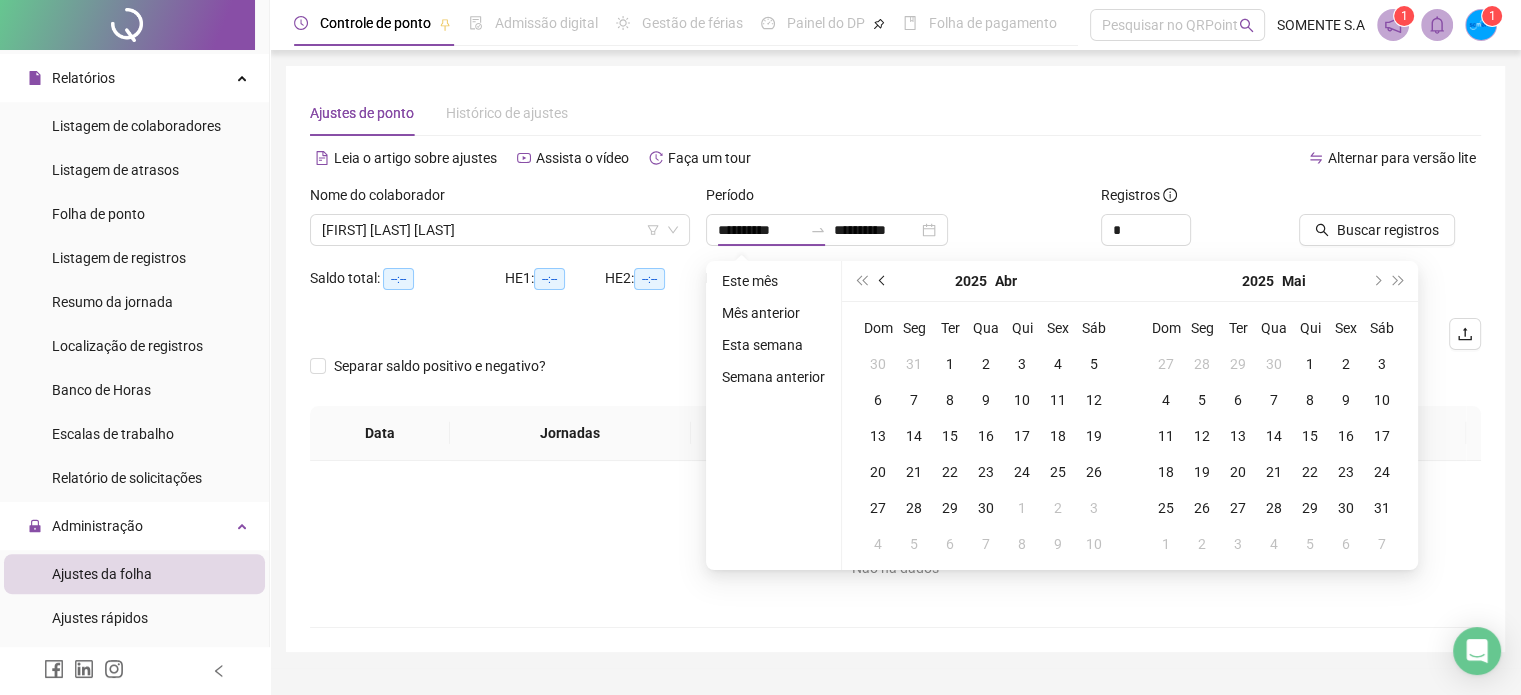 click at bounding box center [883, 281] 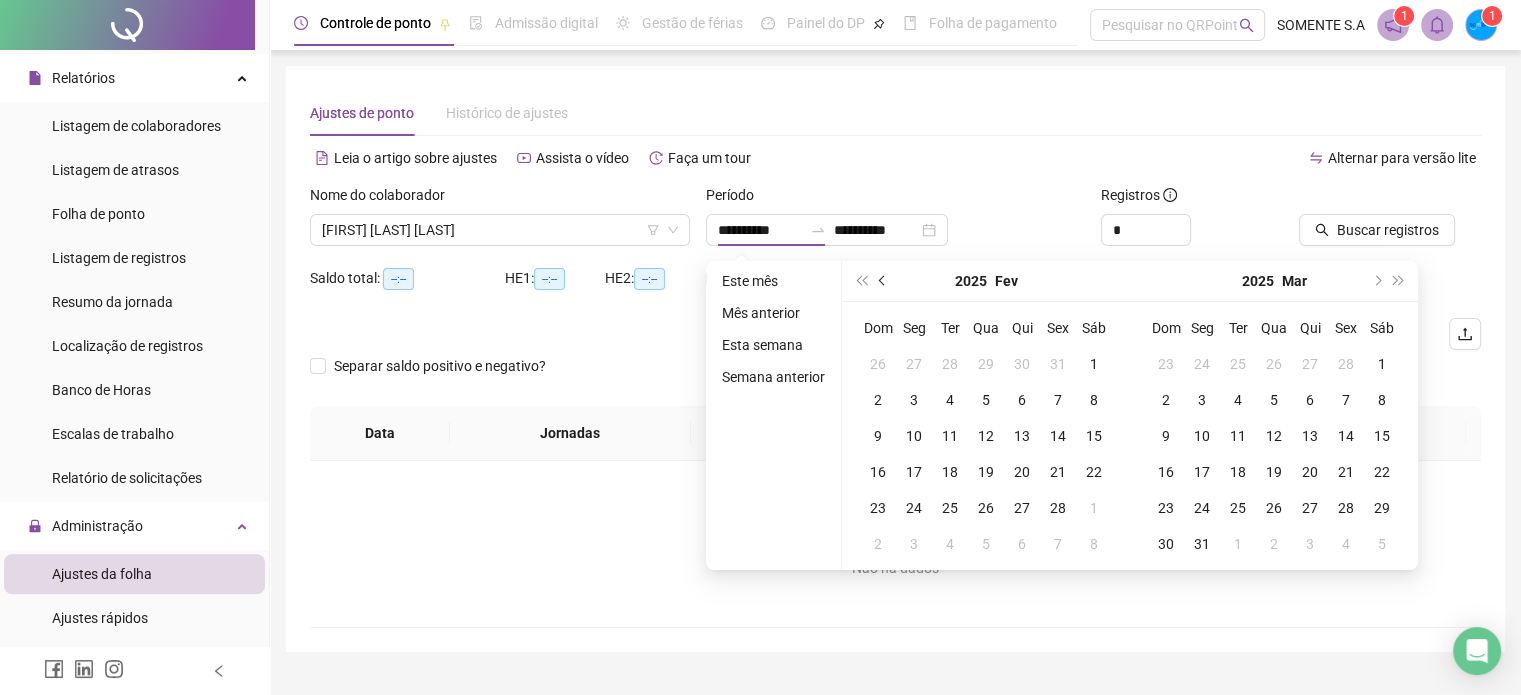 click at bounding box center (883, 281) 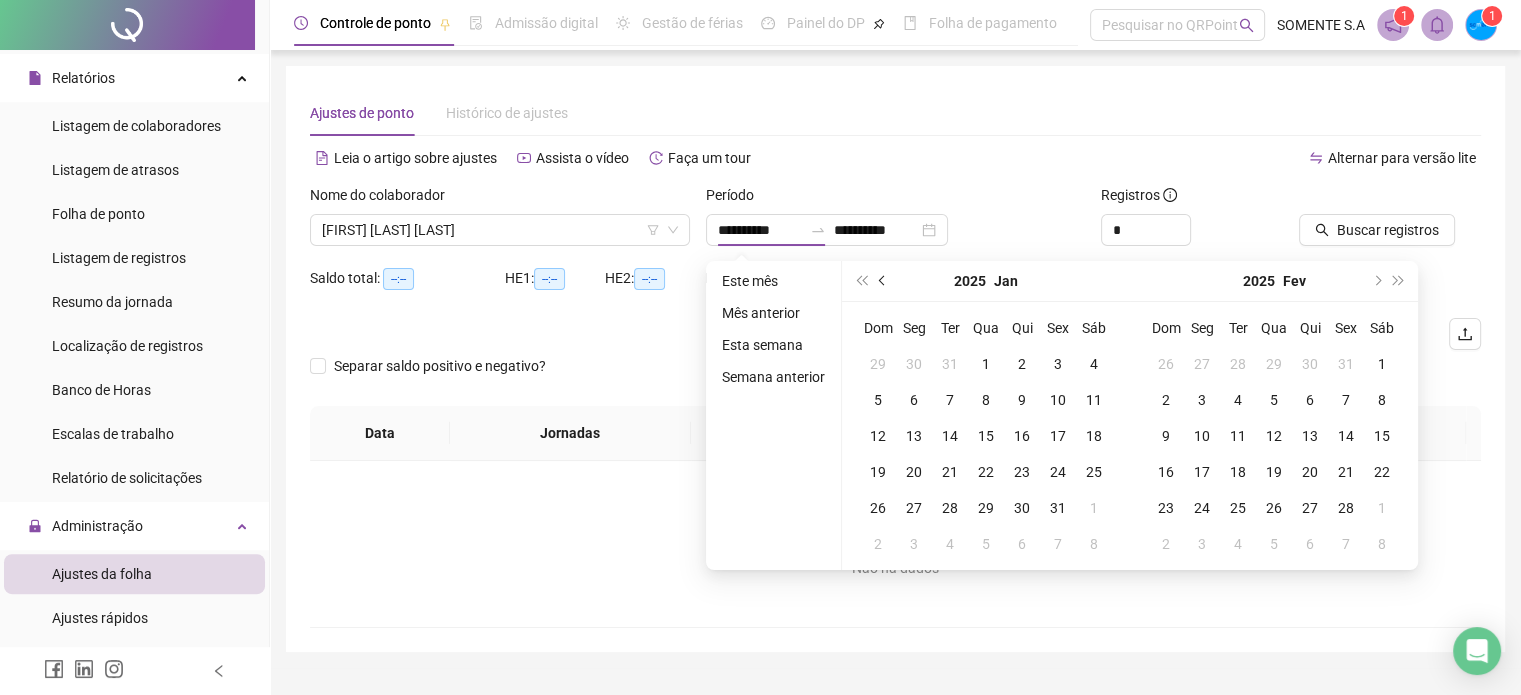 click at bounding box center (883, 281) 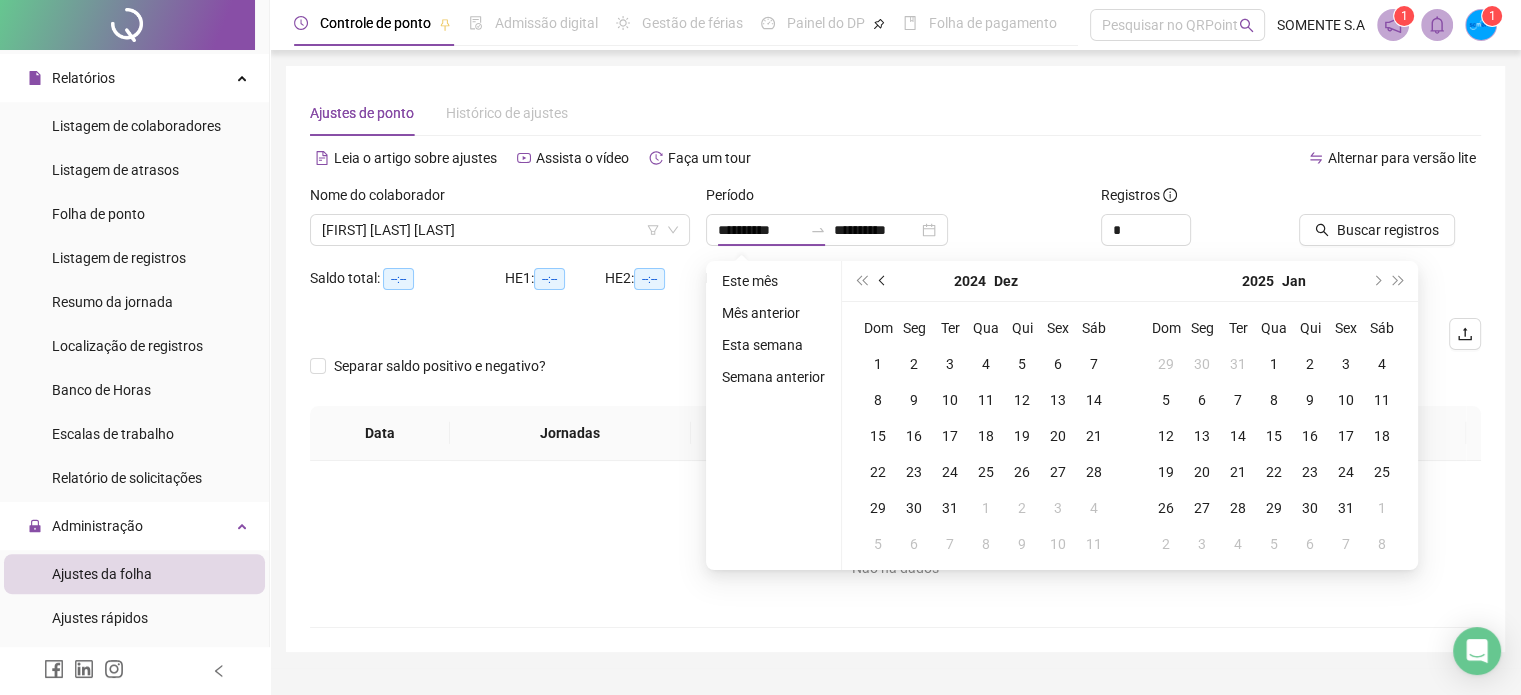 click at bounding box center (883, 281) 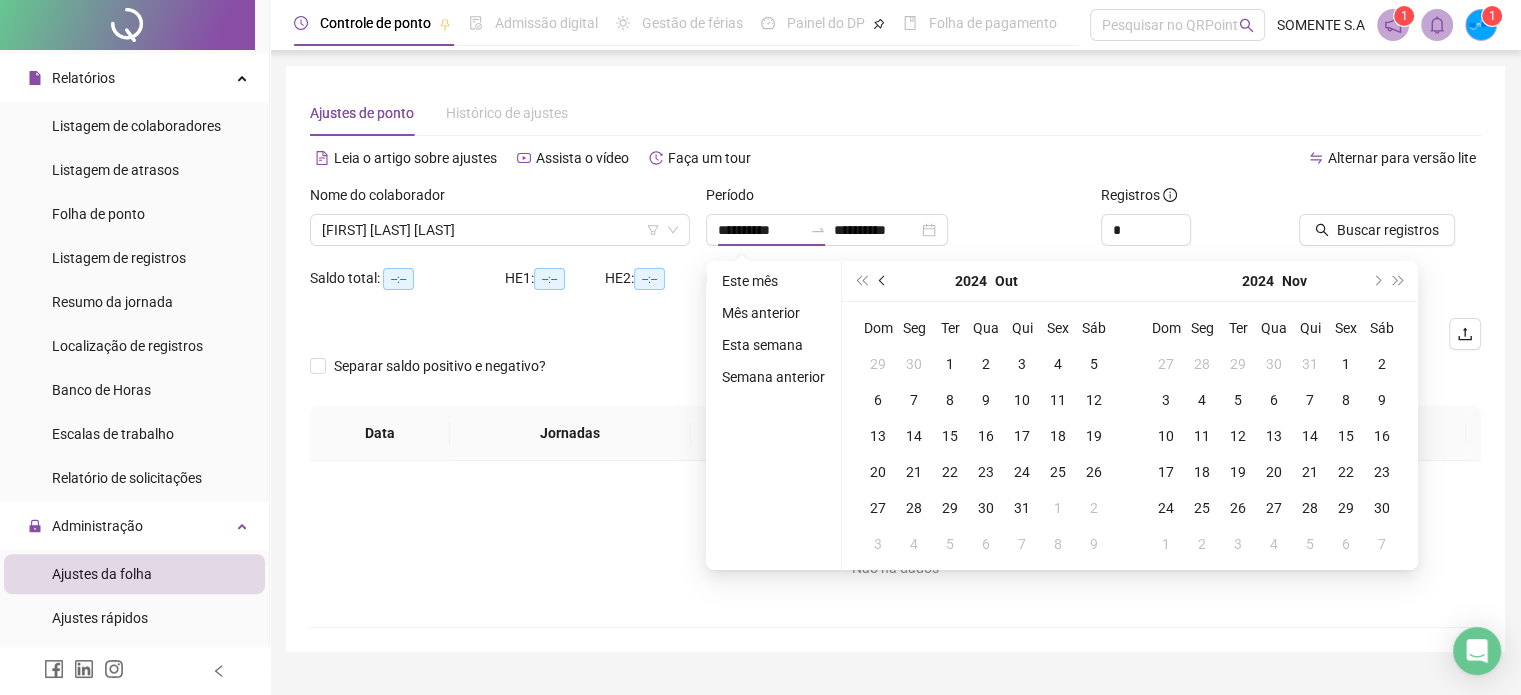 click at bounding box center [883, 281] 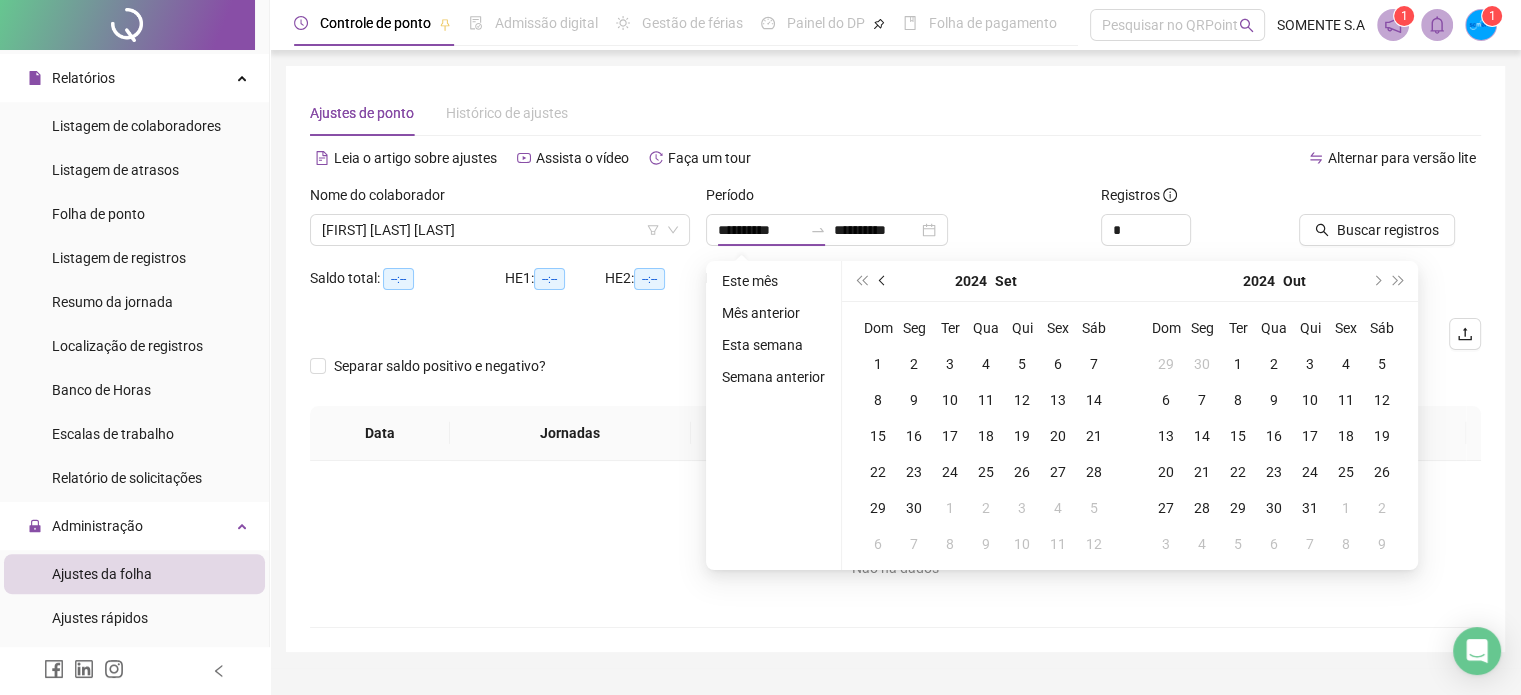 click at bounding box center [883, 281] 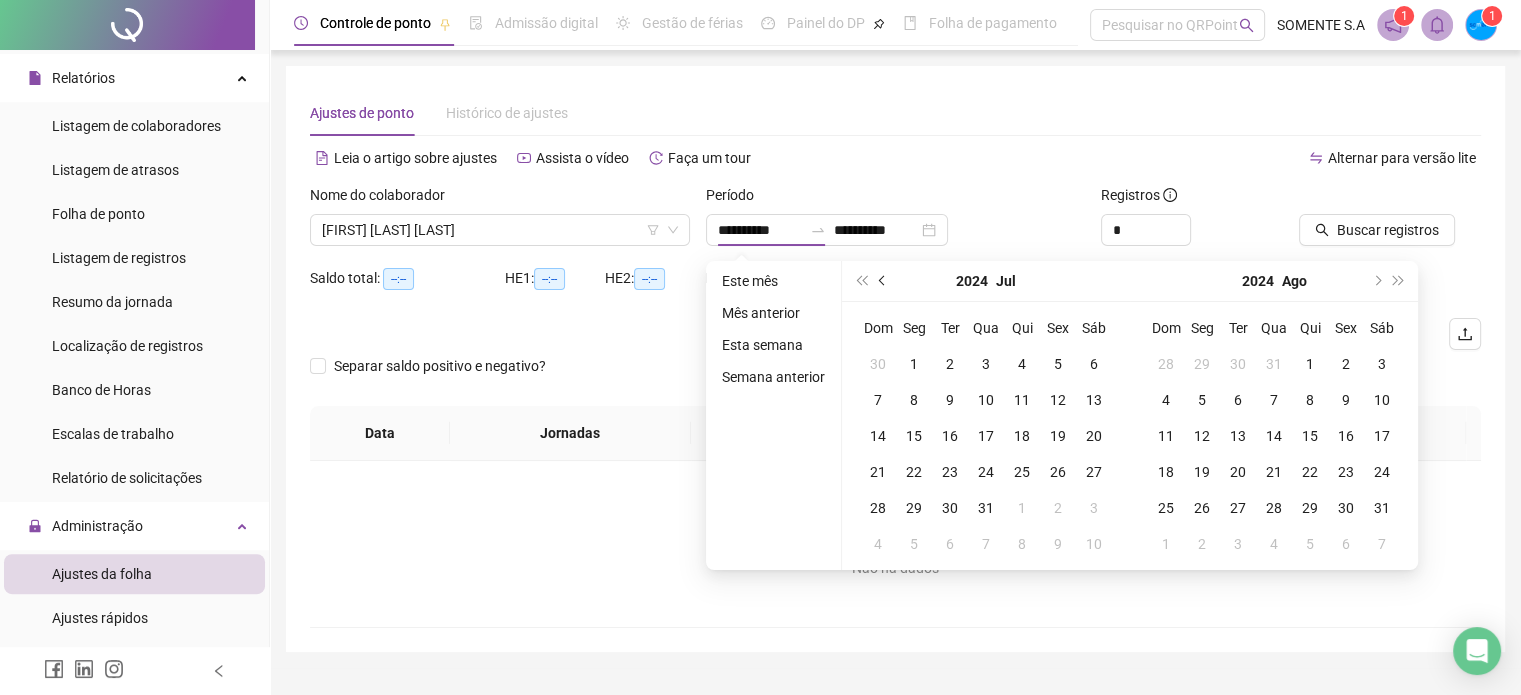 click at bounding box center (883, 281) 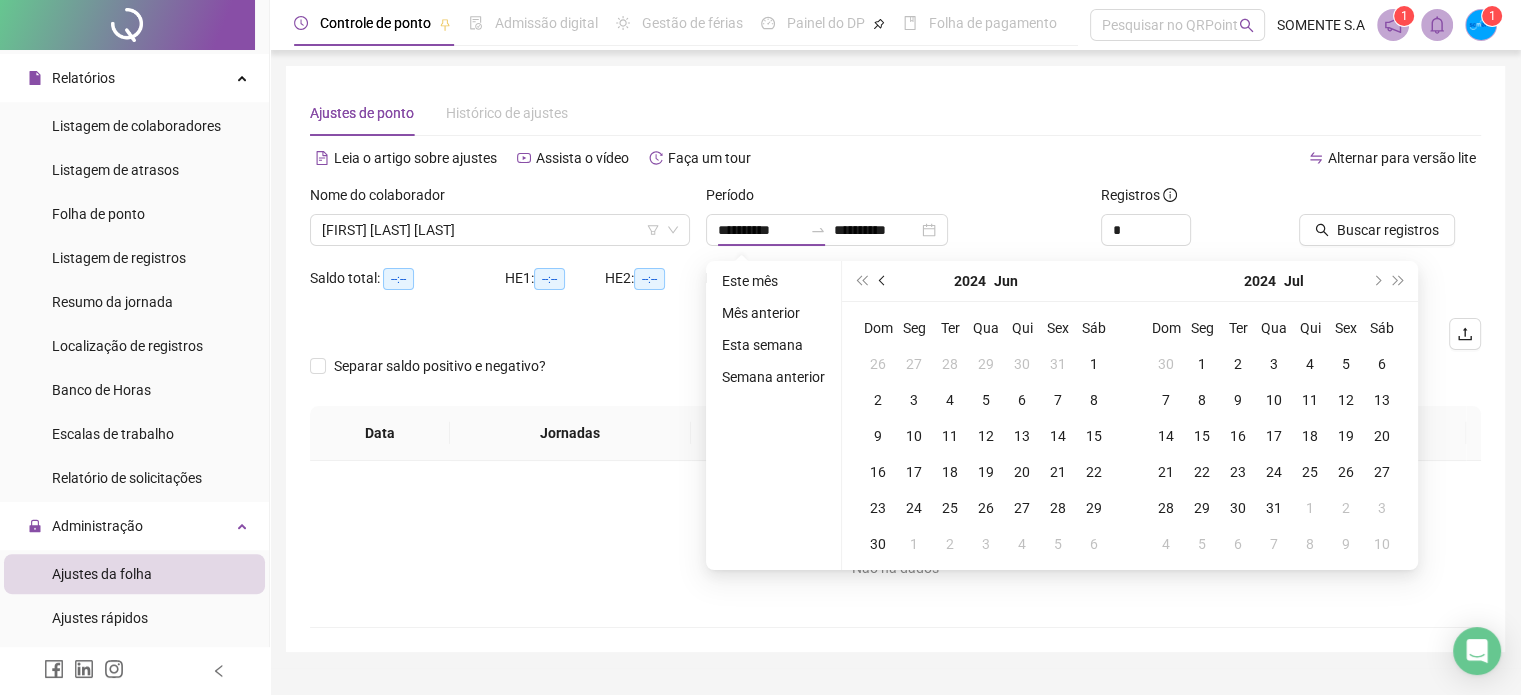click at bounding box center [883, 281] 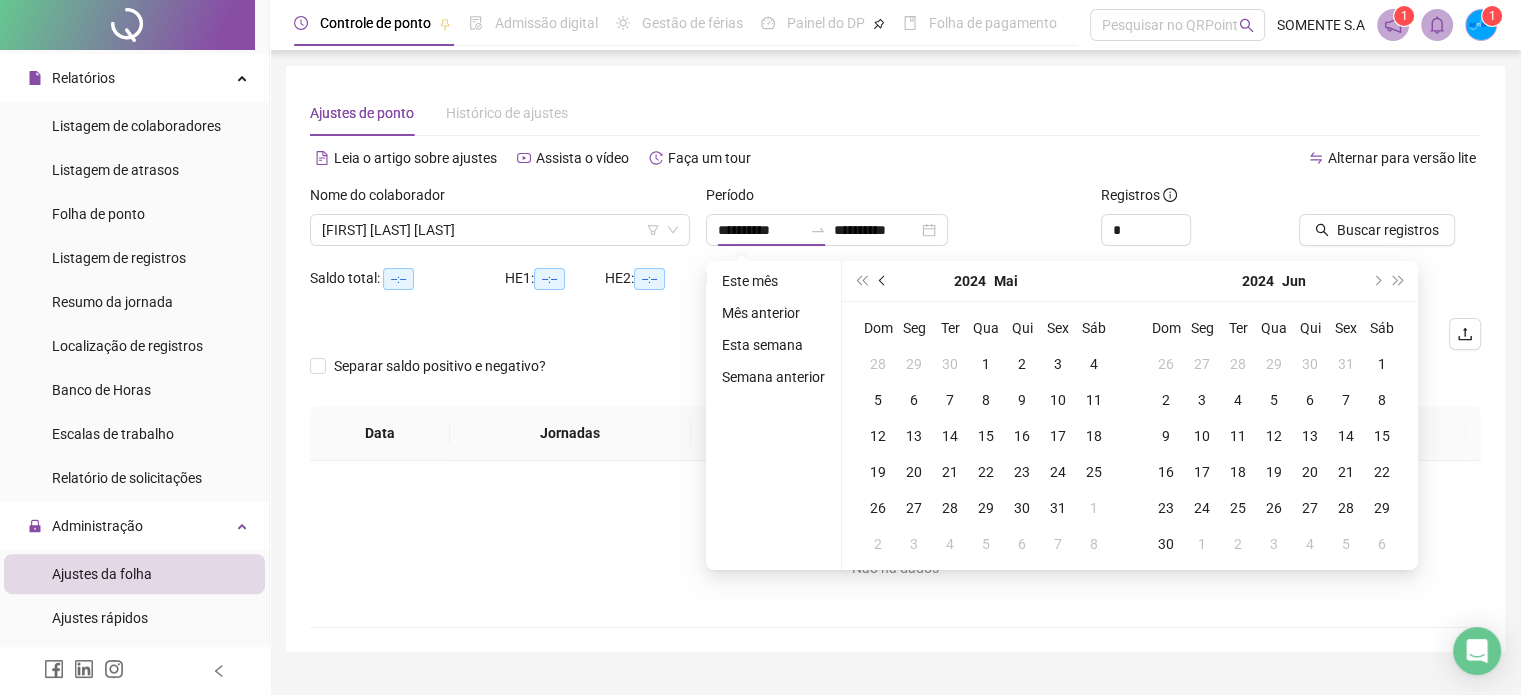 click at bounding box center (883, 281) 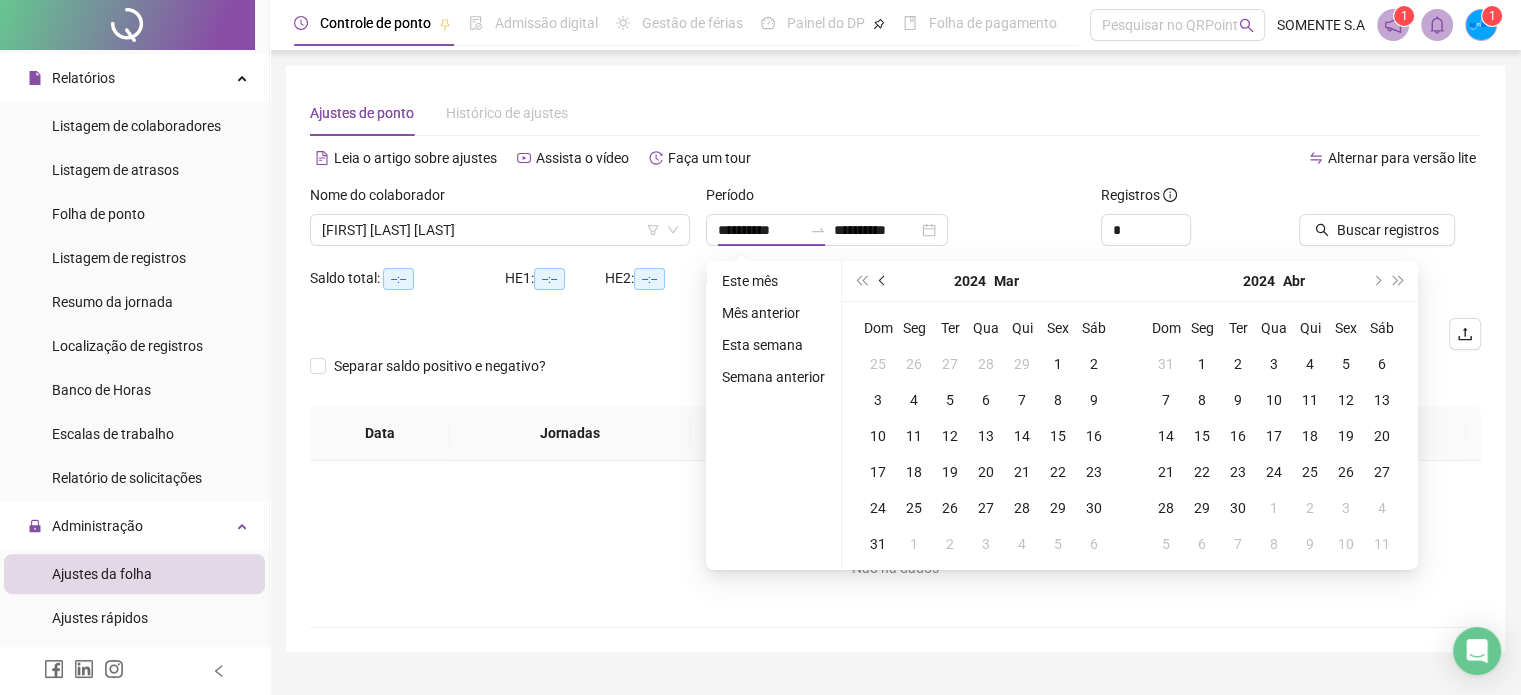 click at bounding box center (883, 281) 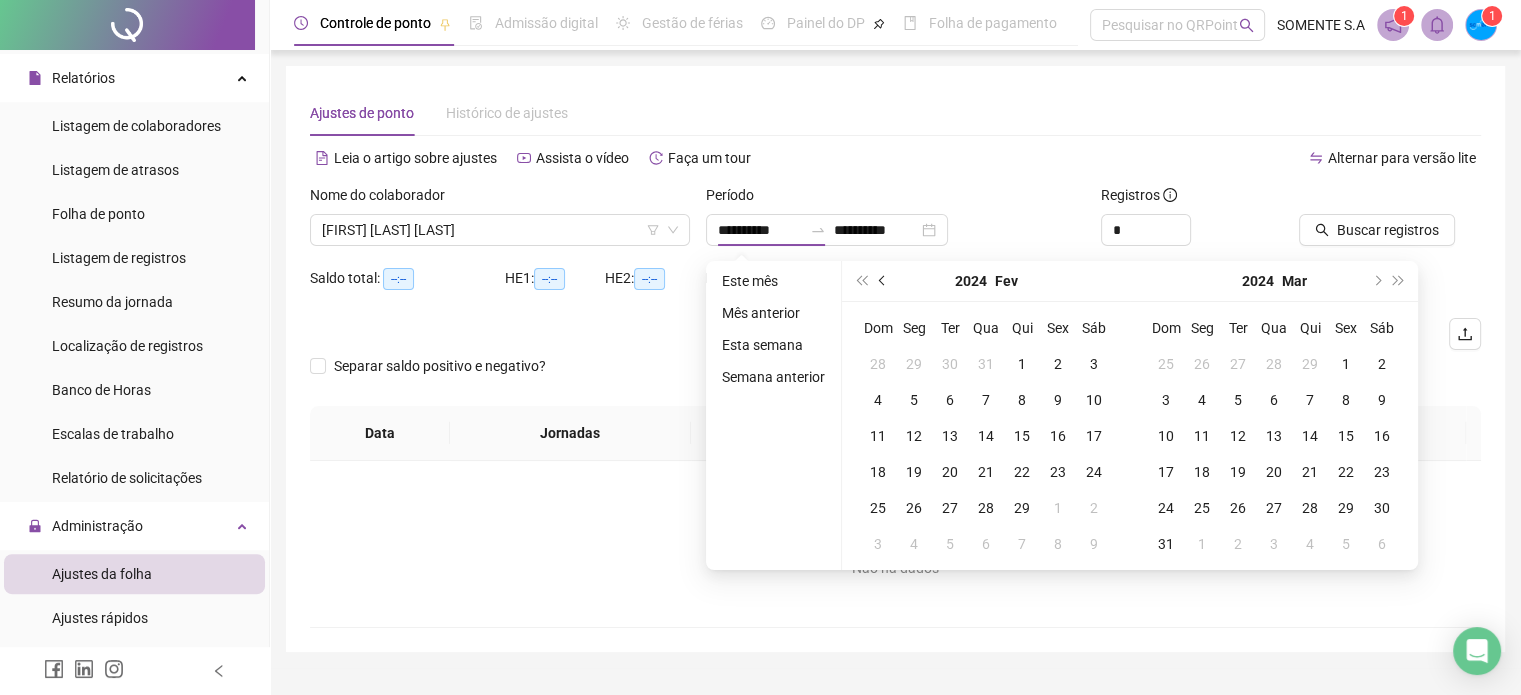 click at bounding box center (883, 281) 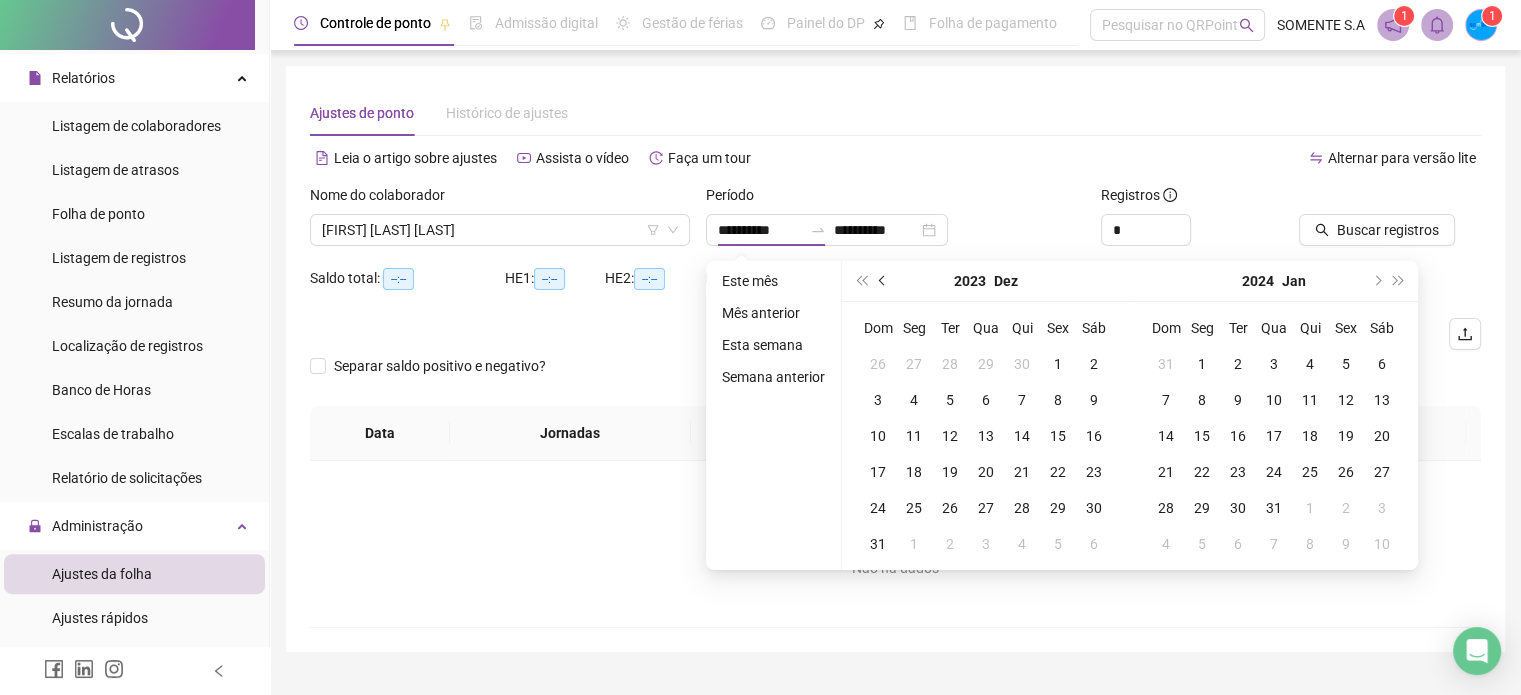 click at bounding box center (883, 281) 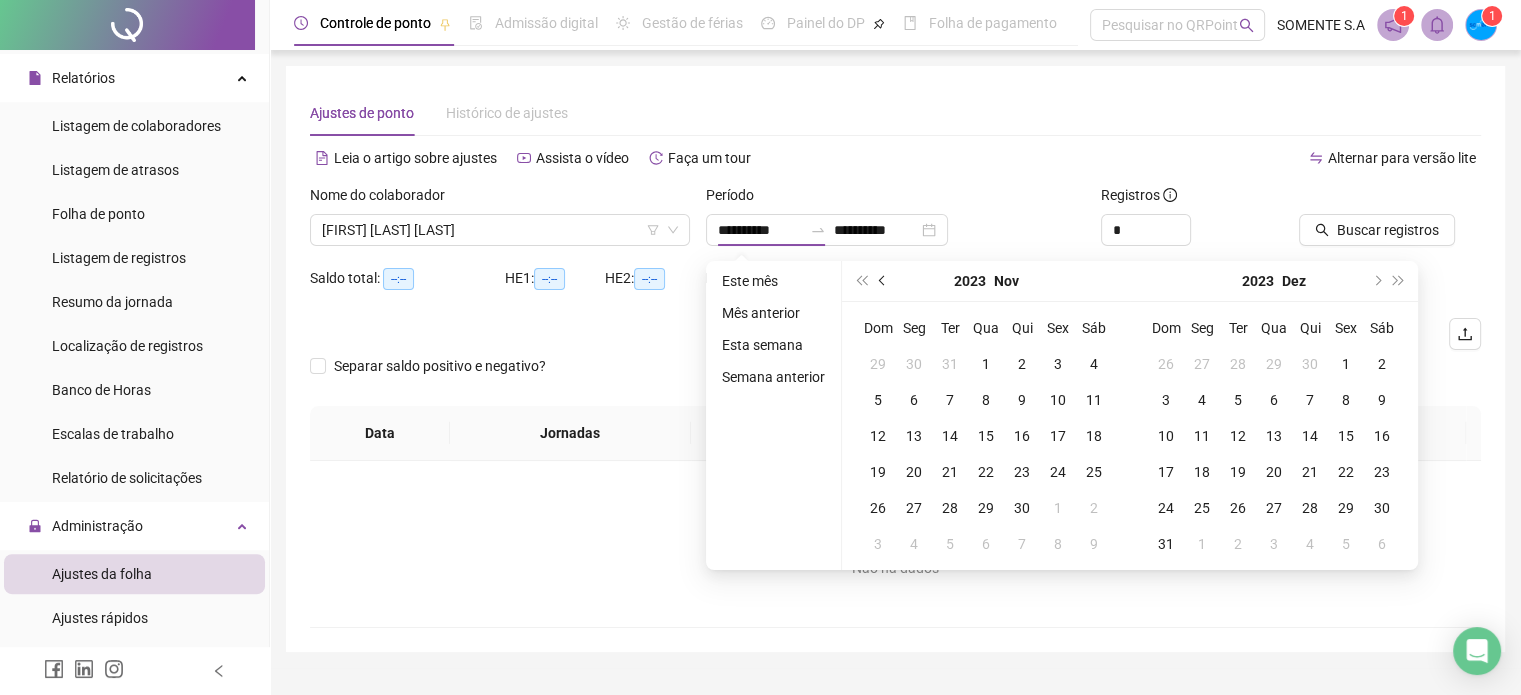 click at bounding box center (883, 281) 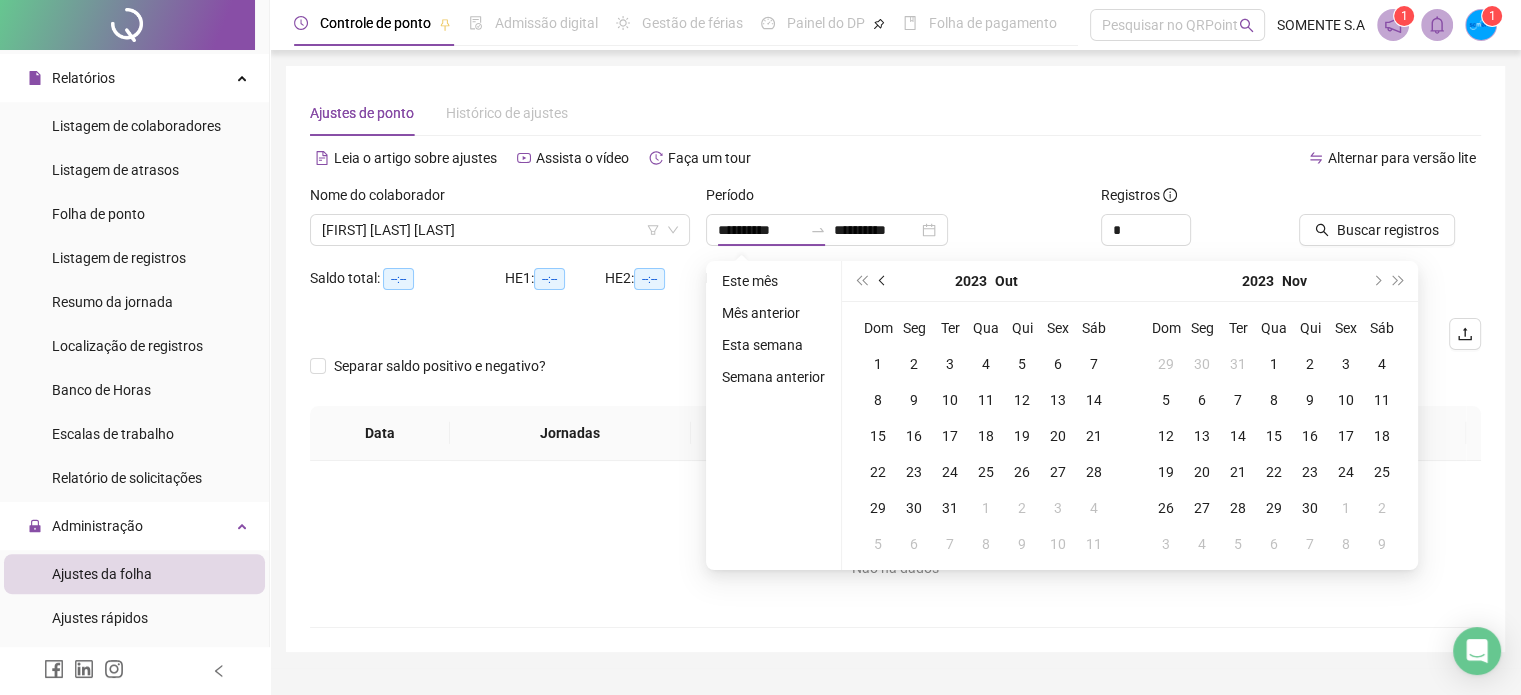 click at bounding box center (883, 281) 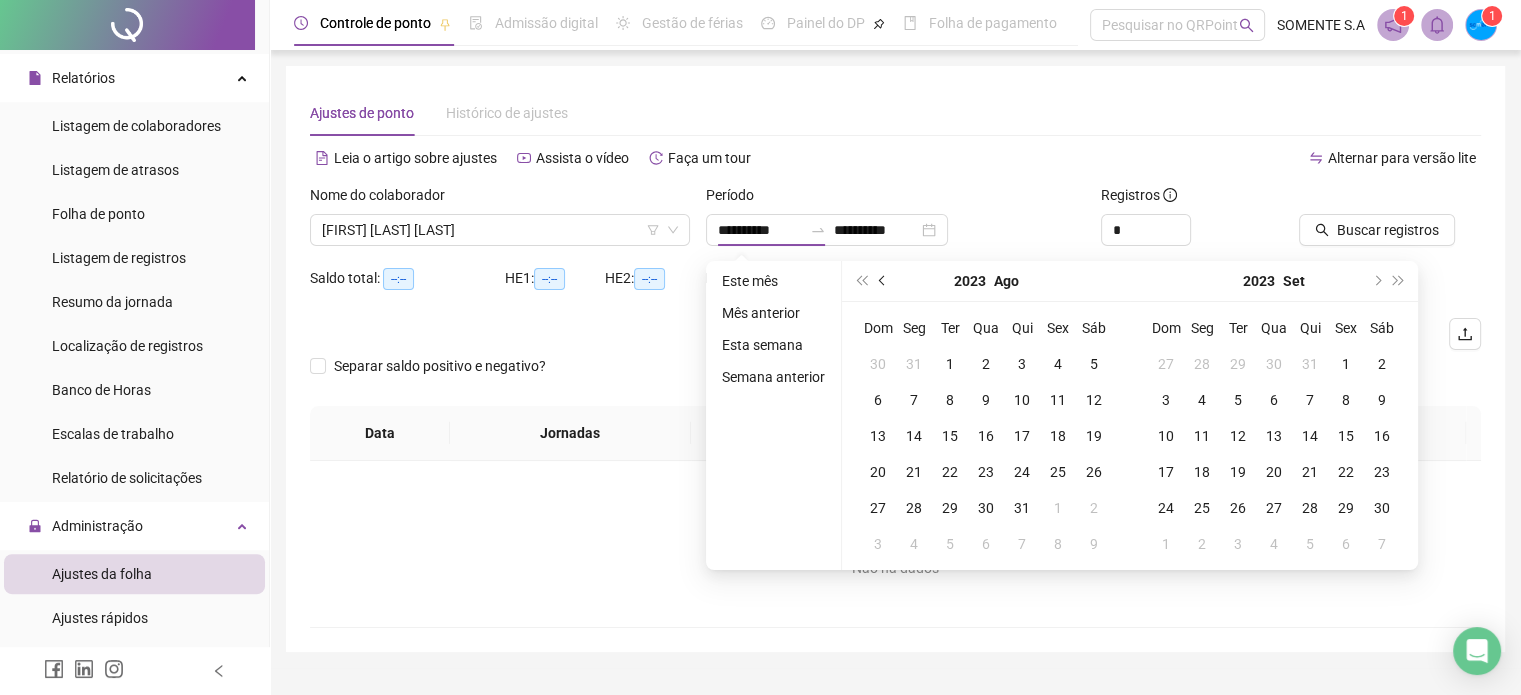 click at bounding box center (883, 281) 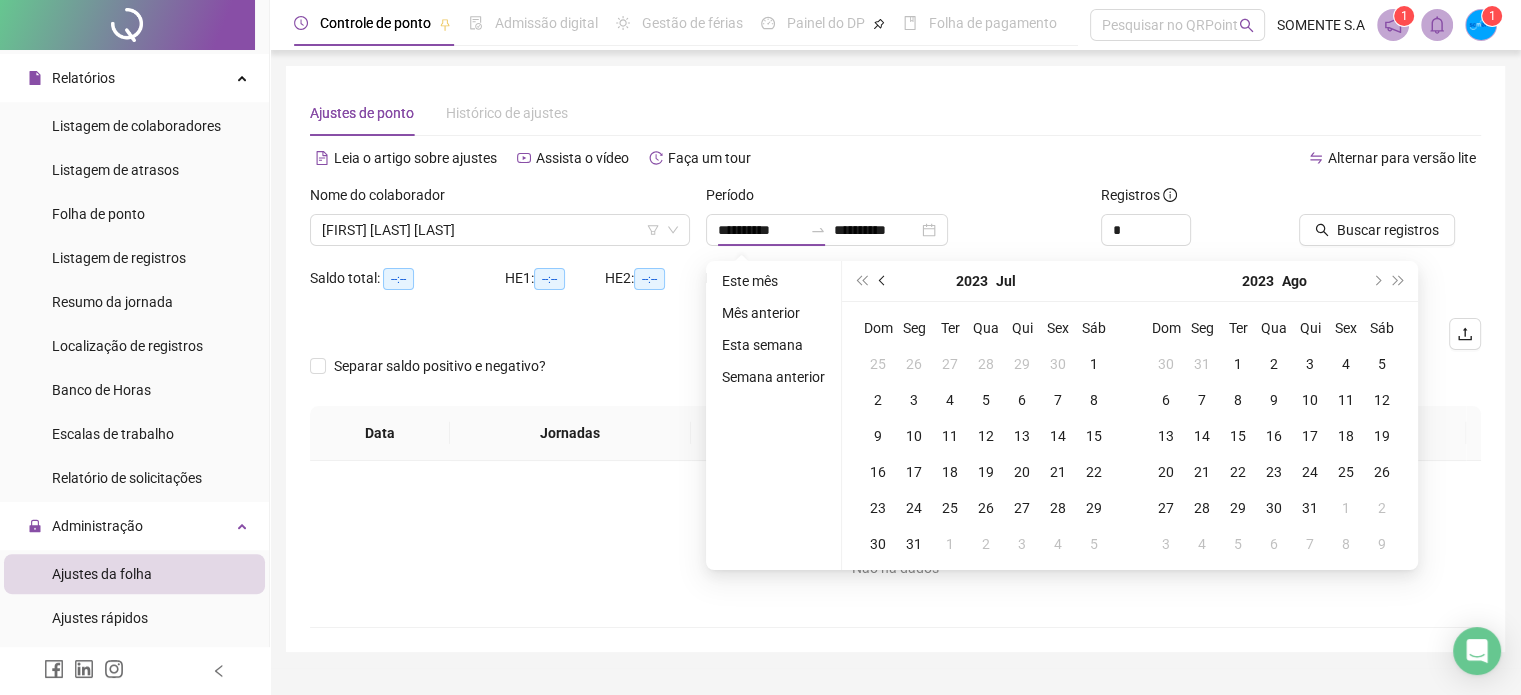 click at bounding box center (883, 281) 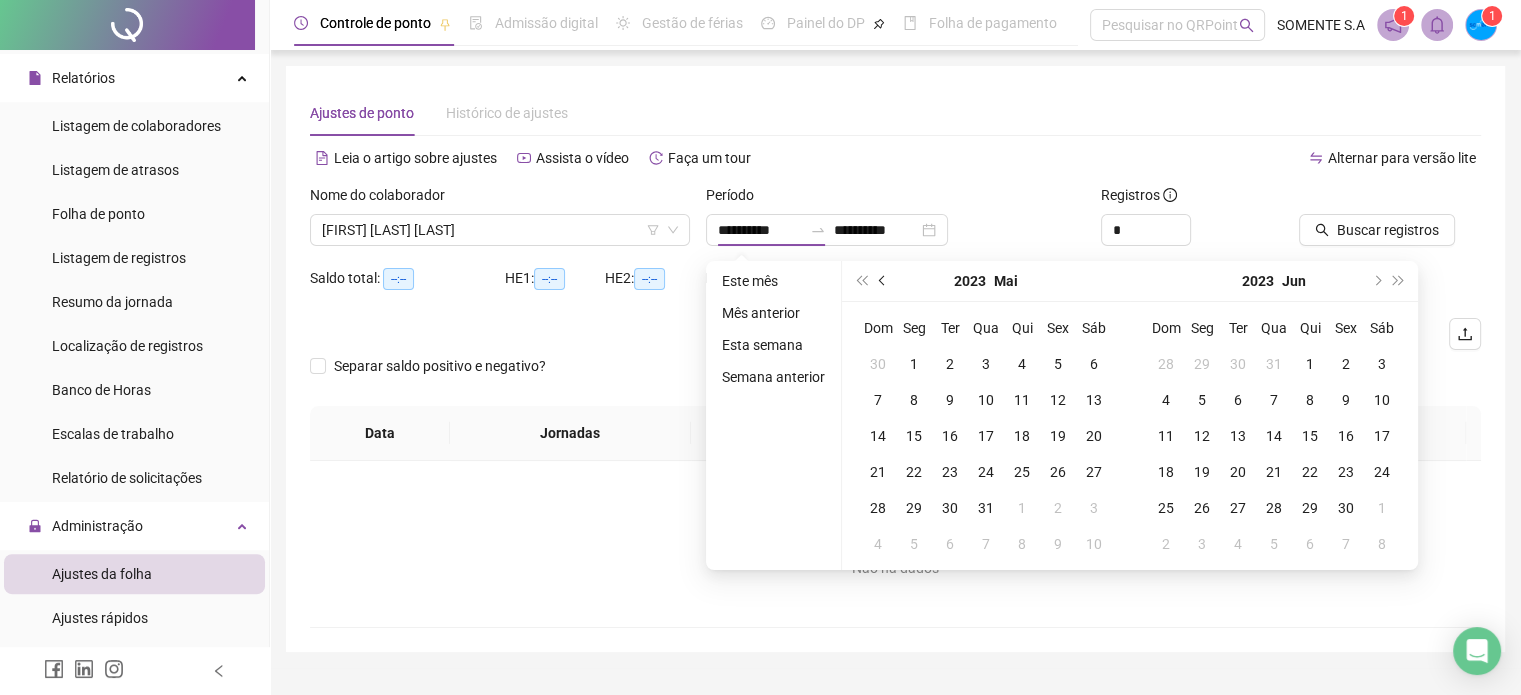 click at bounding box center (883, 281) 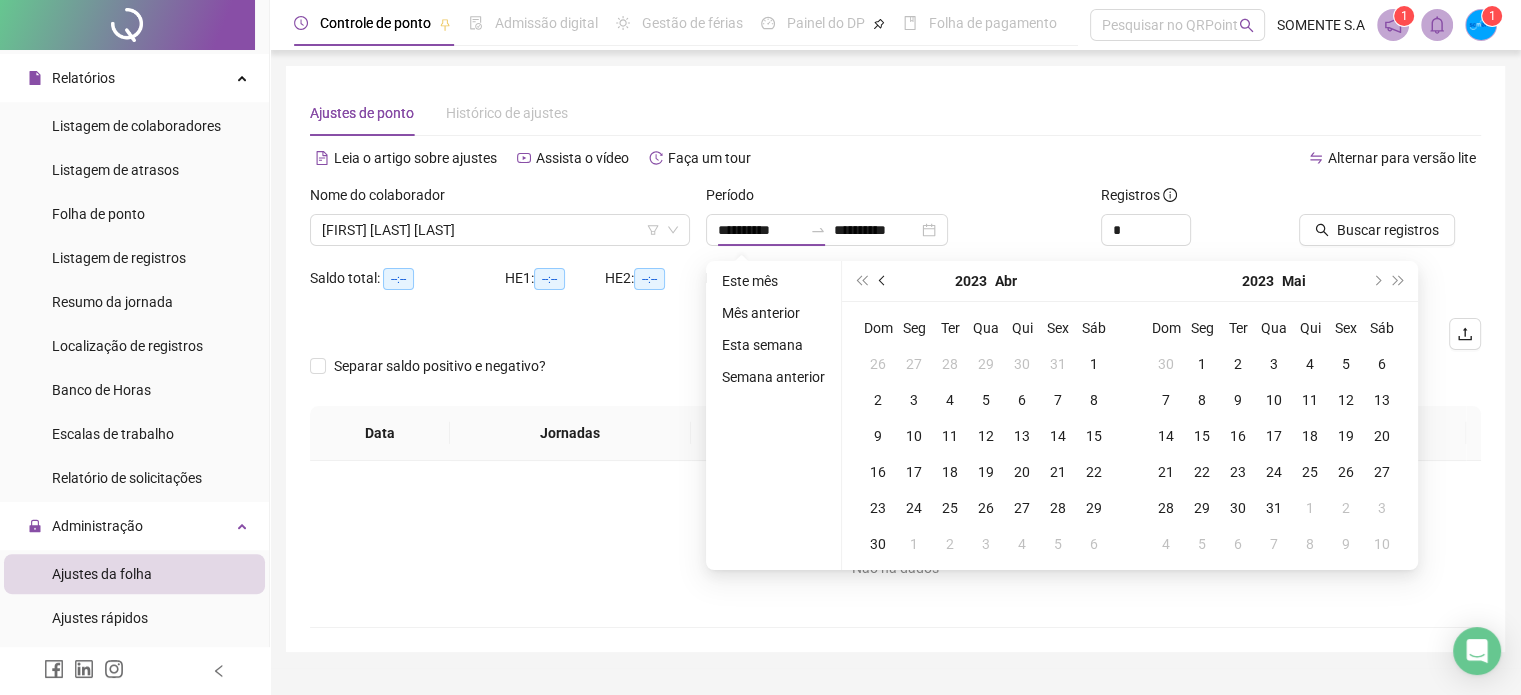 click at bounding box center [883, 281] 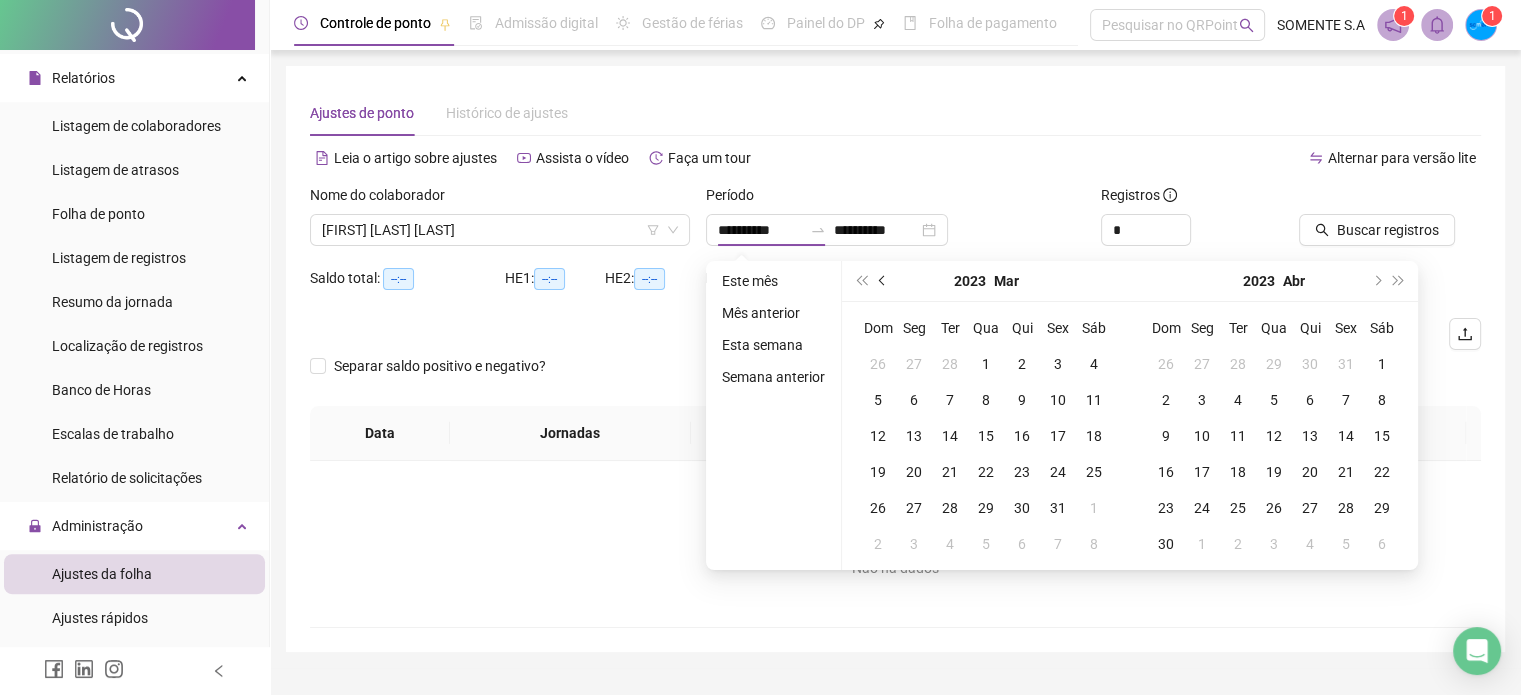 click at bounding box center [883, 281] 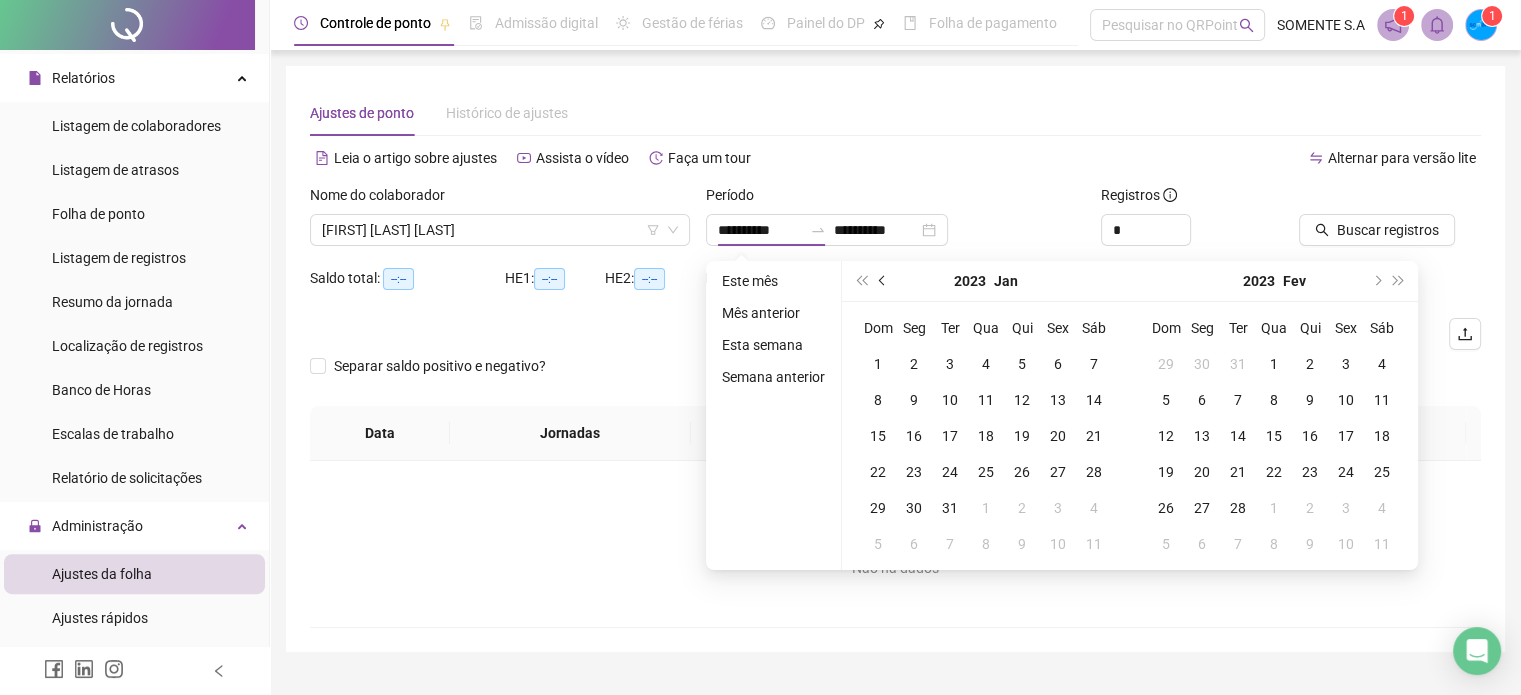 click at bounding box center [883, 281] 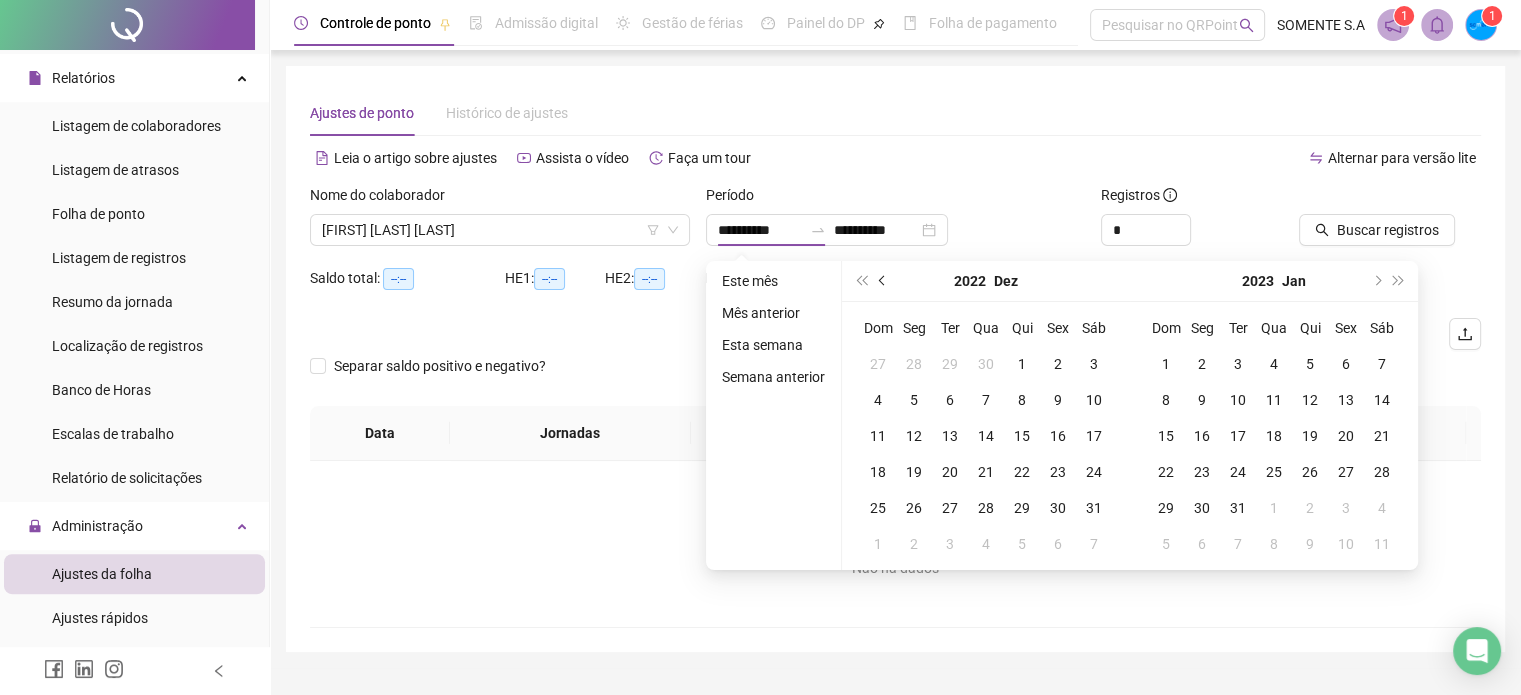 click at bounding box center (883, 281) 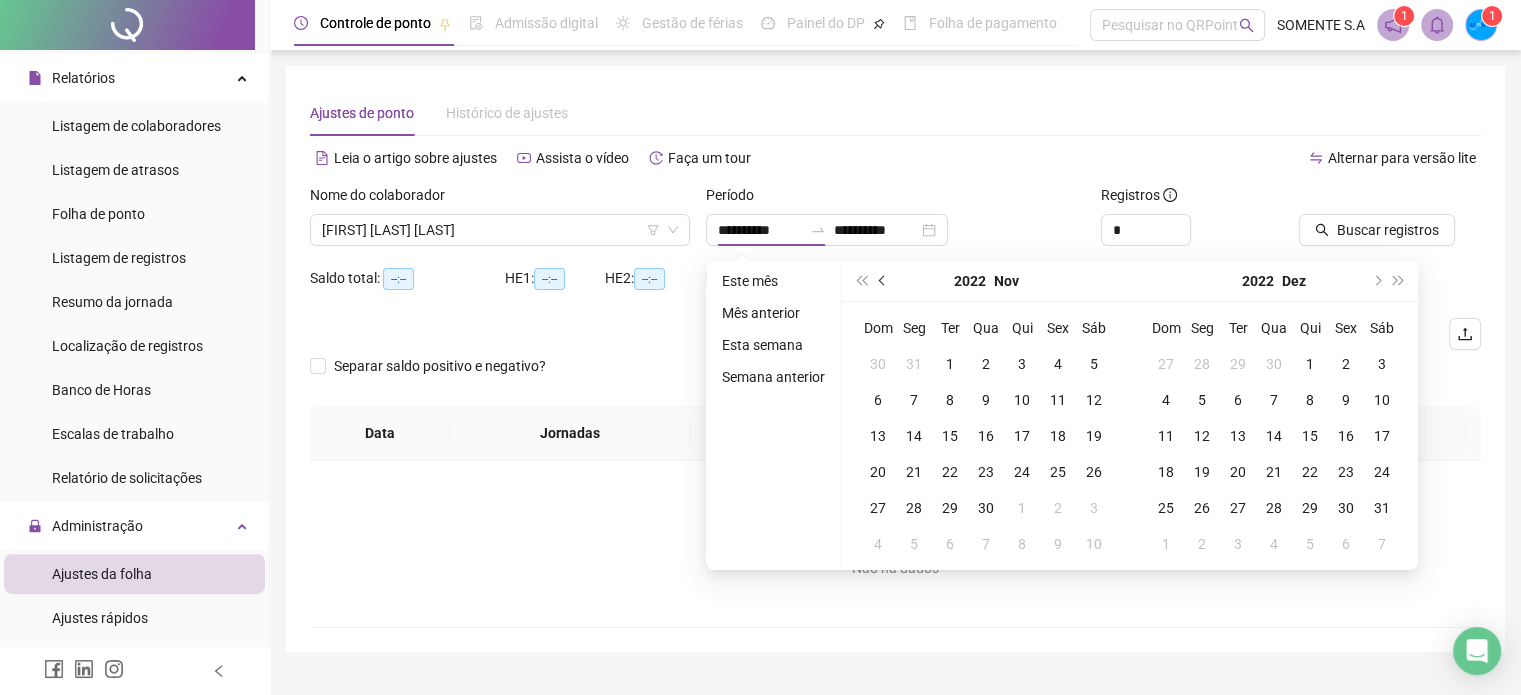 click at bounding box center (883, 281) 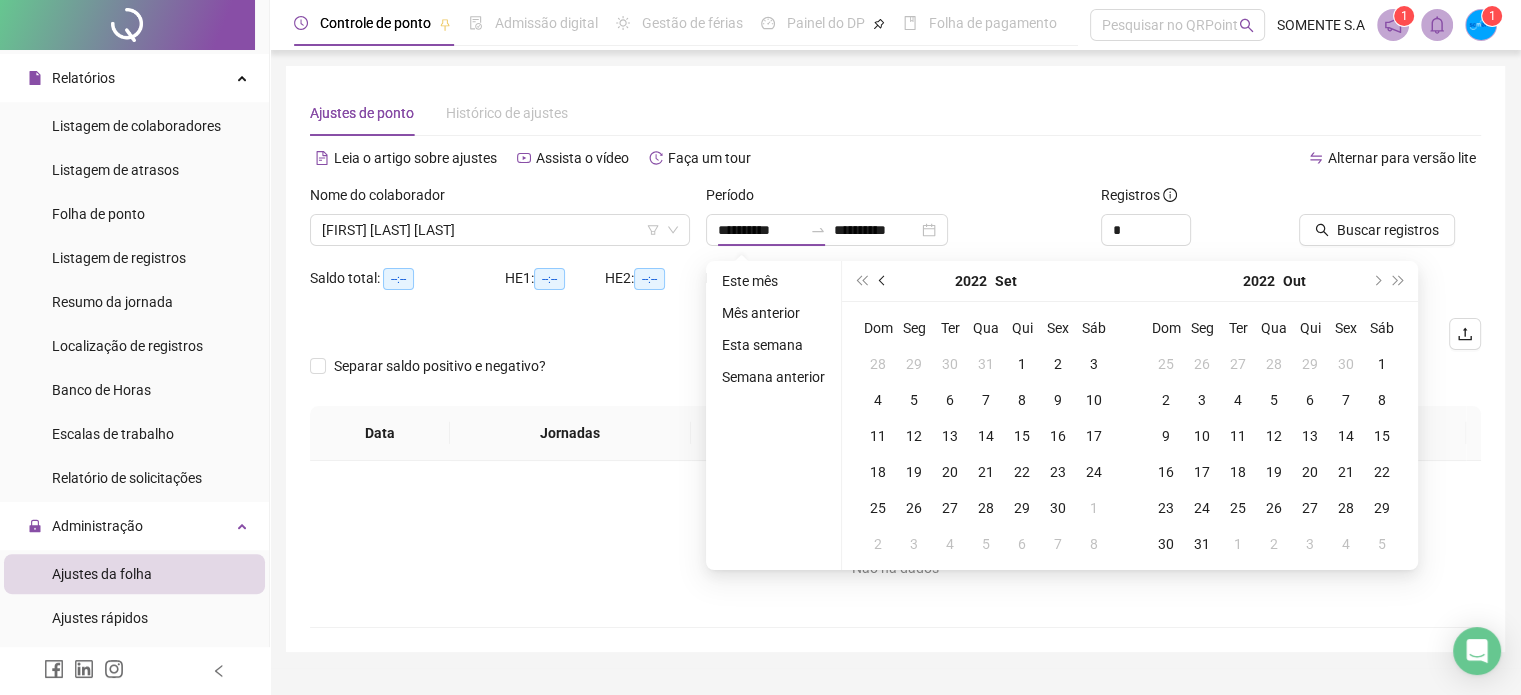 click at bounding box center (883, 281) 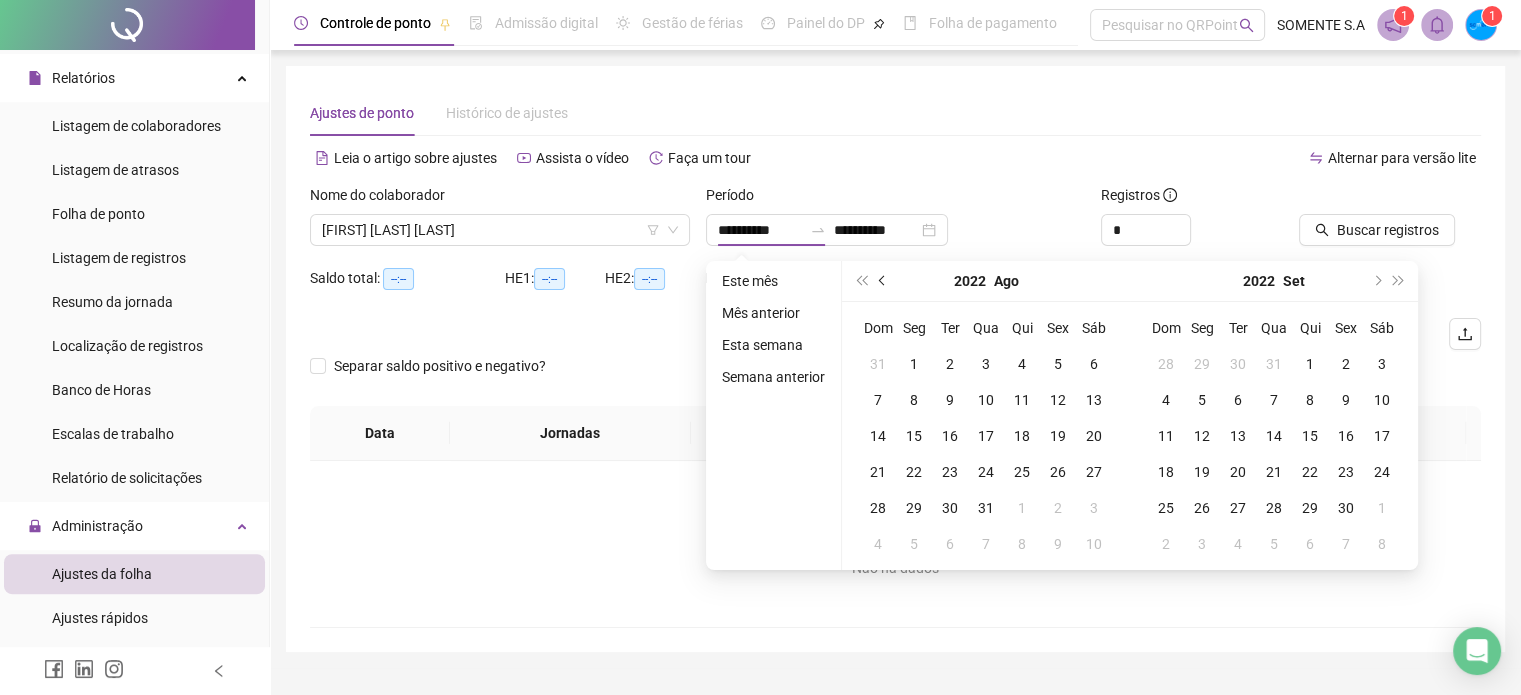 click at bounding box center (883, 281) 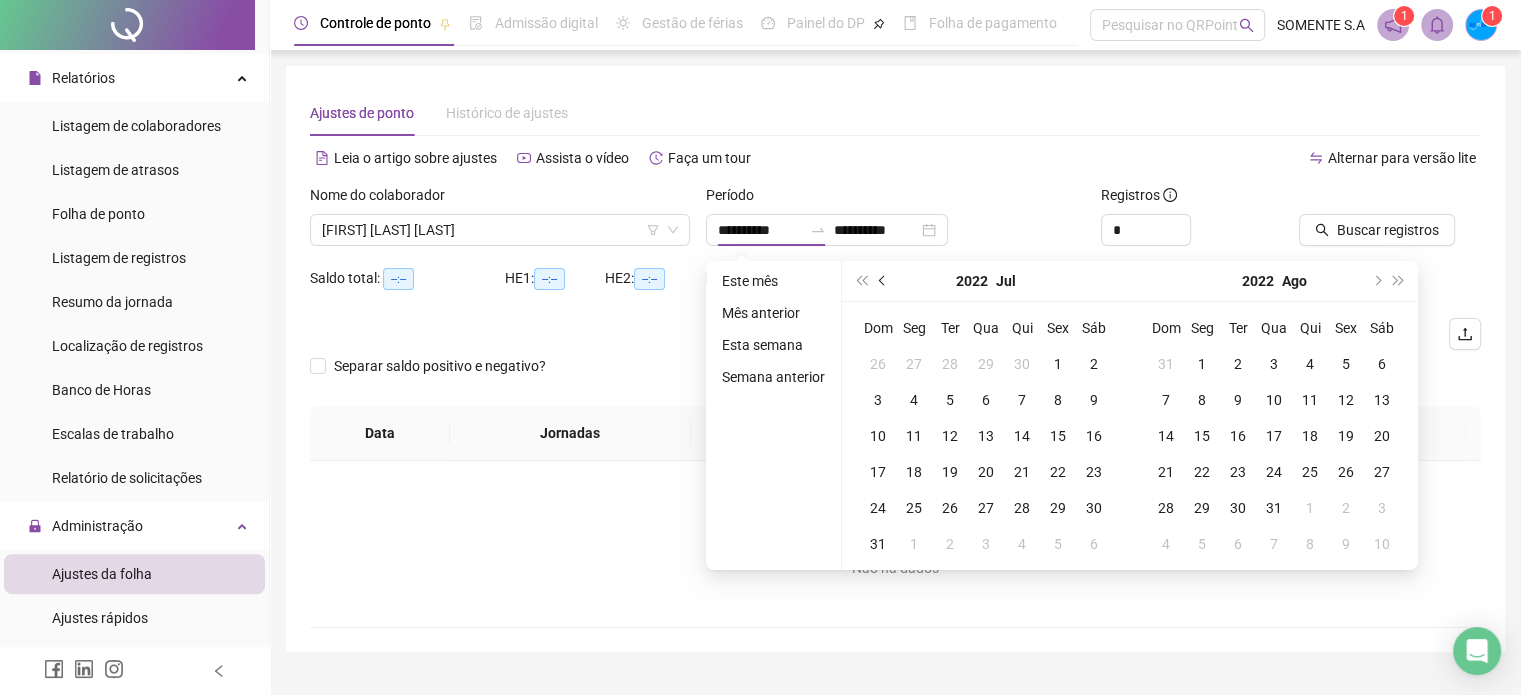 click at bounding box center (883, 281) 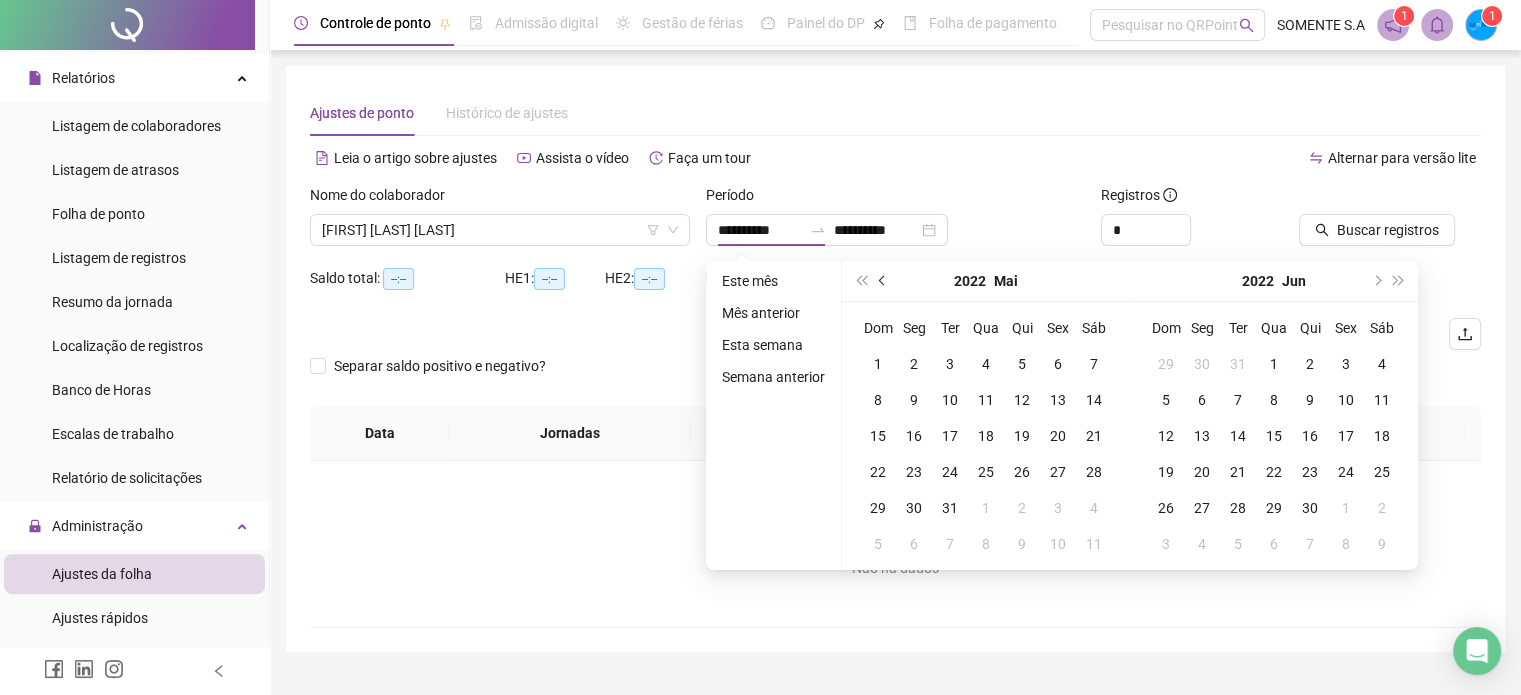 click at bounding box center [883, 281] 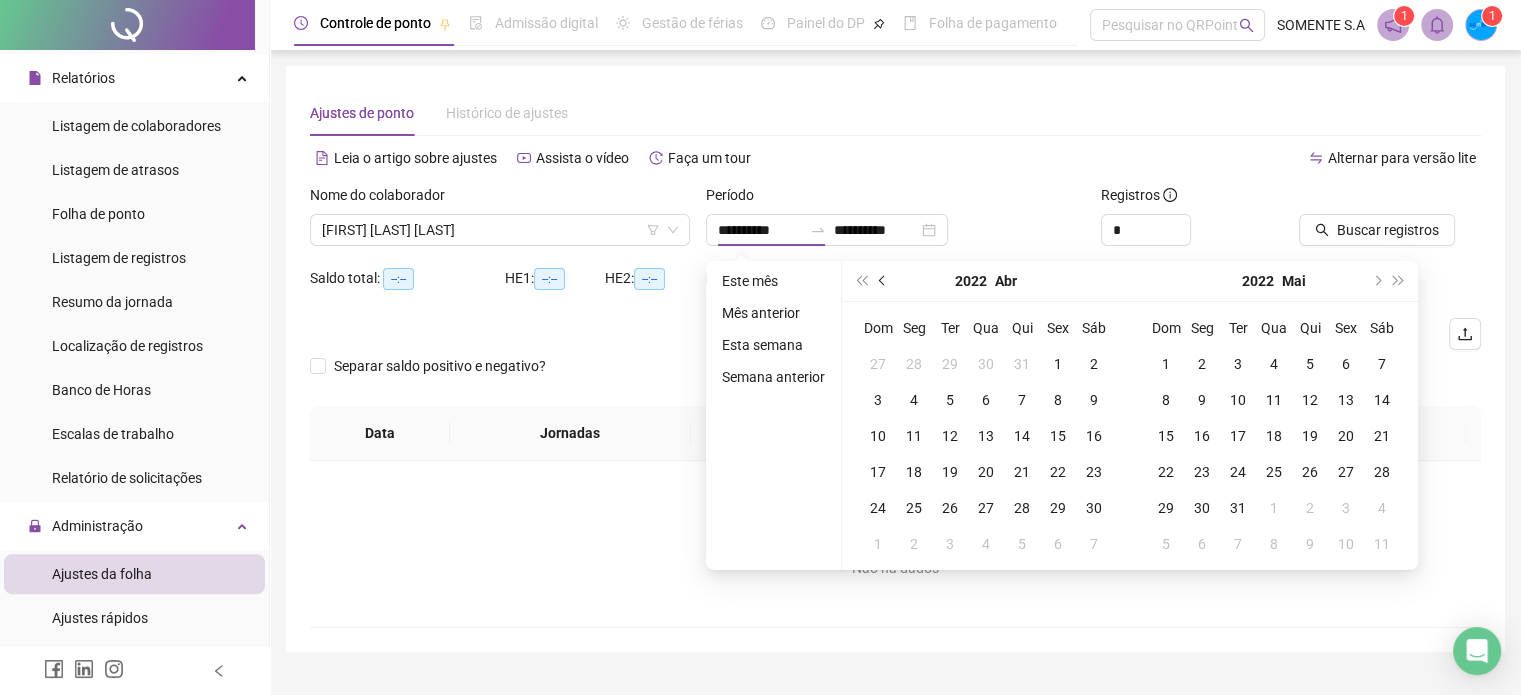click at bounding box center (883, 281) 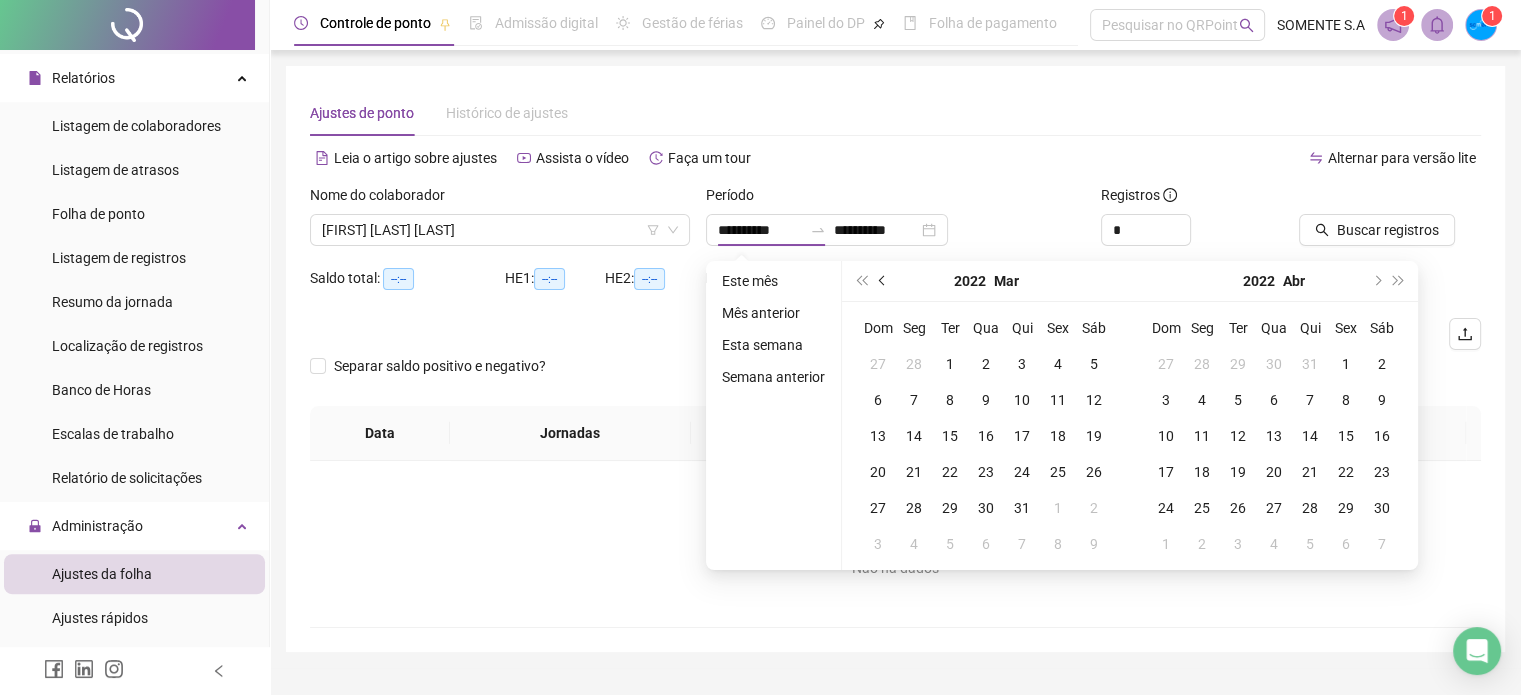 click at bounding box center [883, 281] 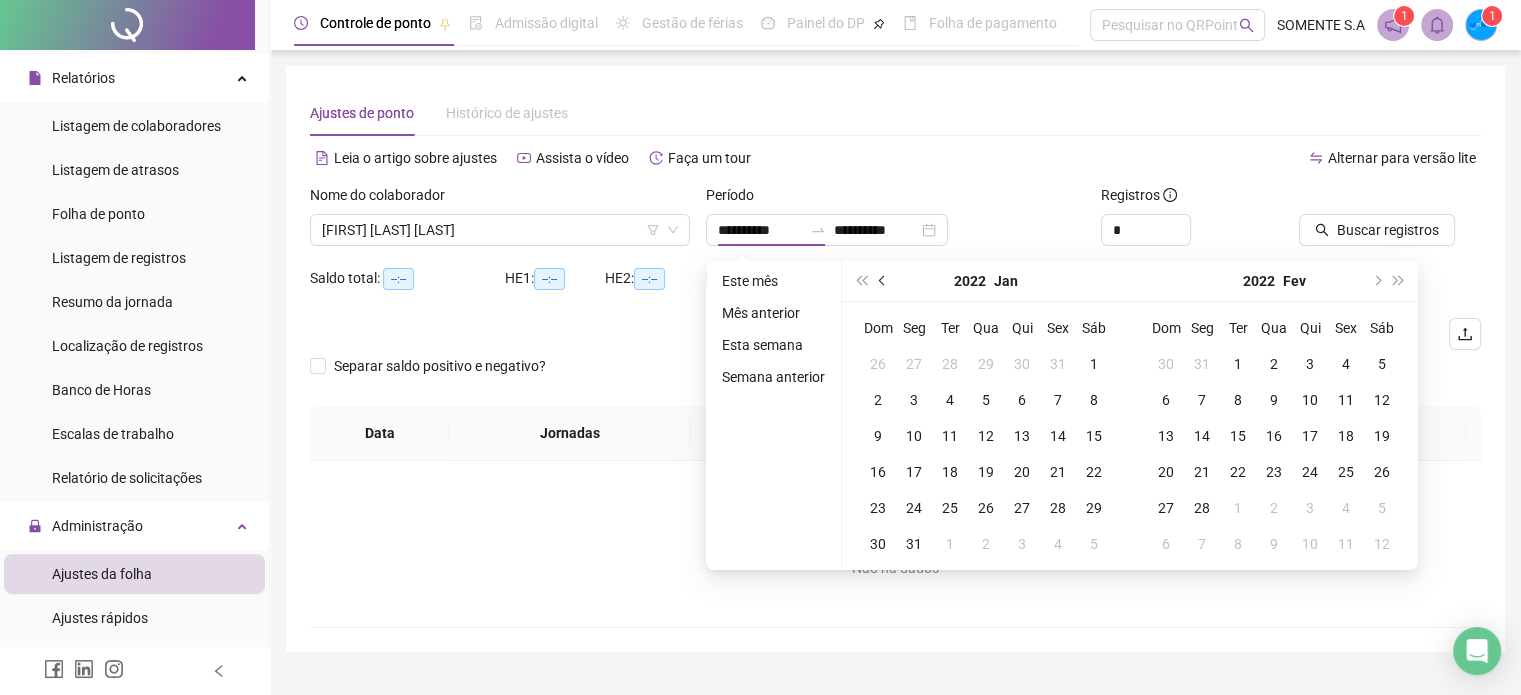 click at bounding box center (883, 281) 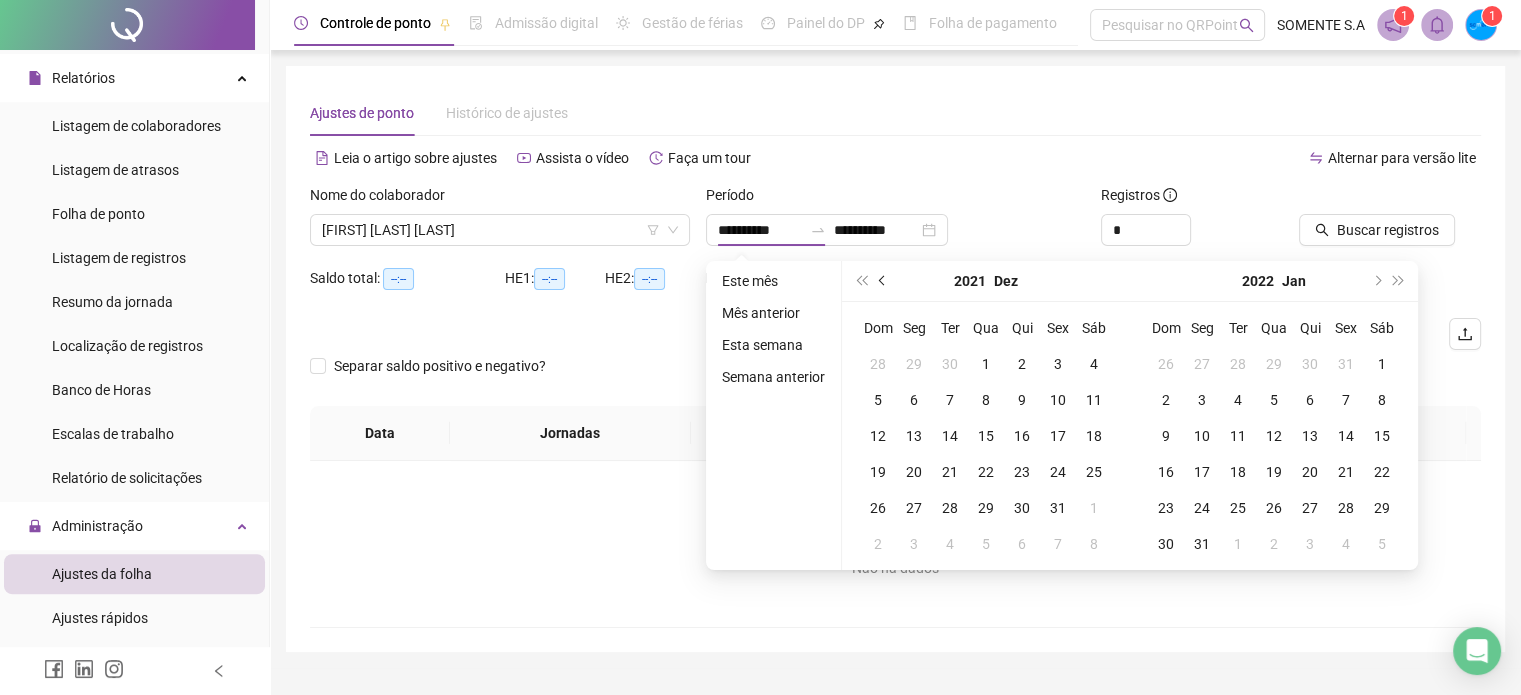 click at bounding box center [883, 281] 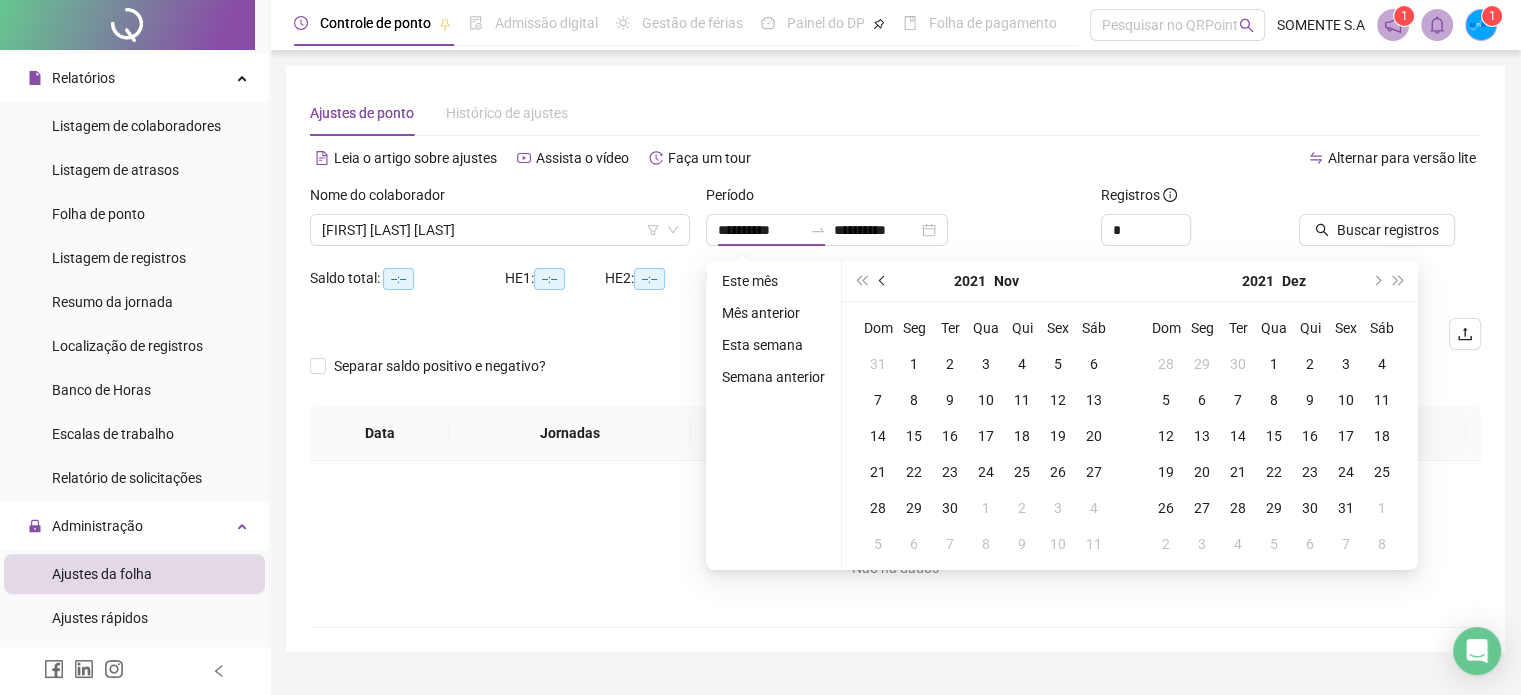 click at bounding box center (884, 281) 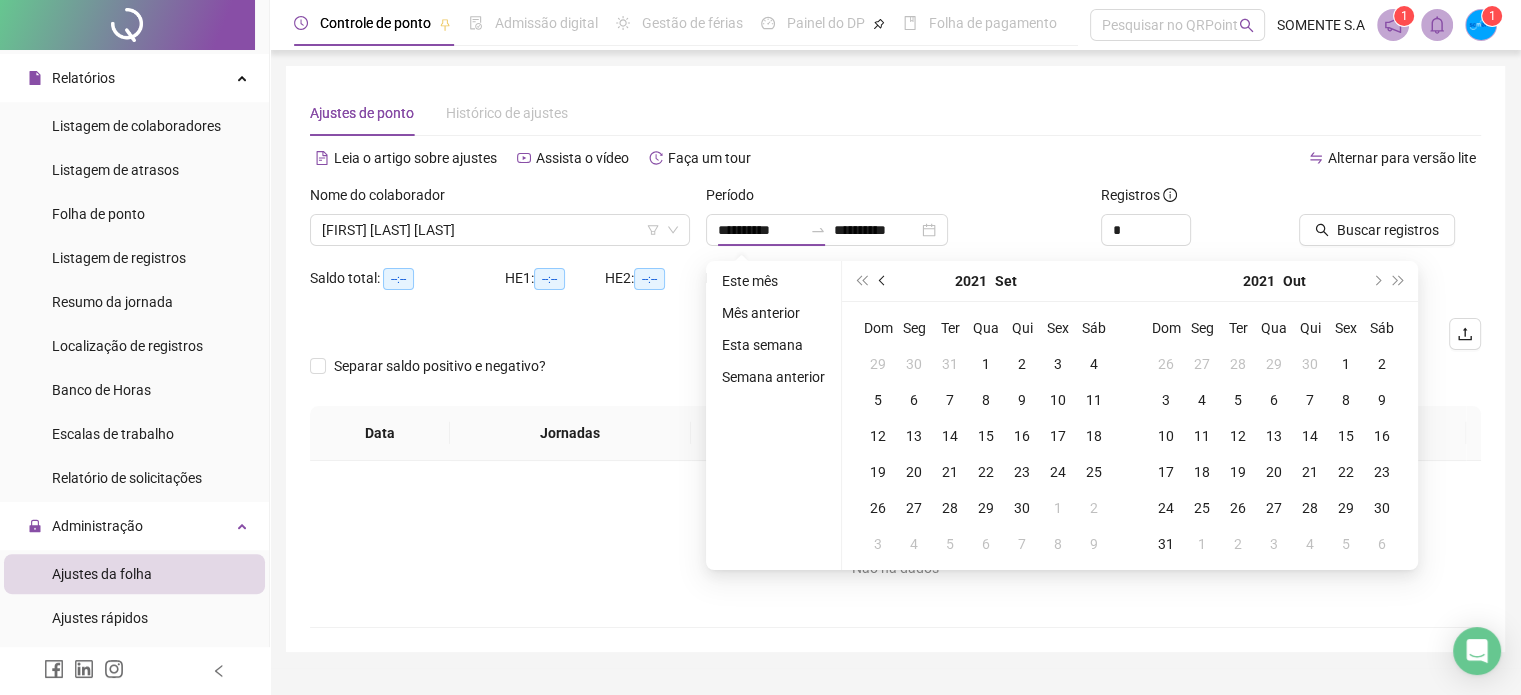 click at bounding box center [884, 281] 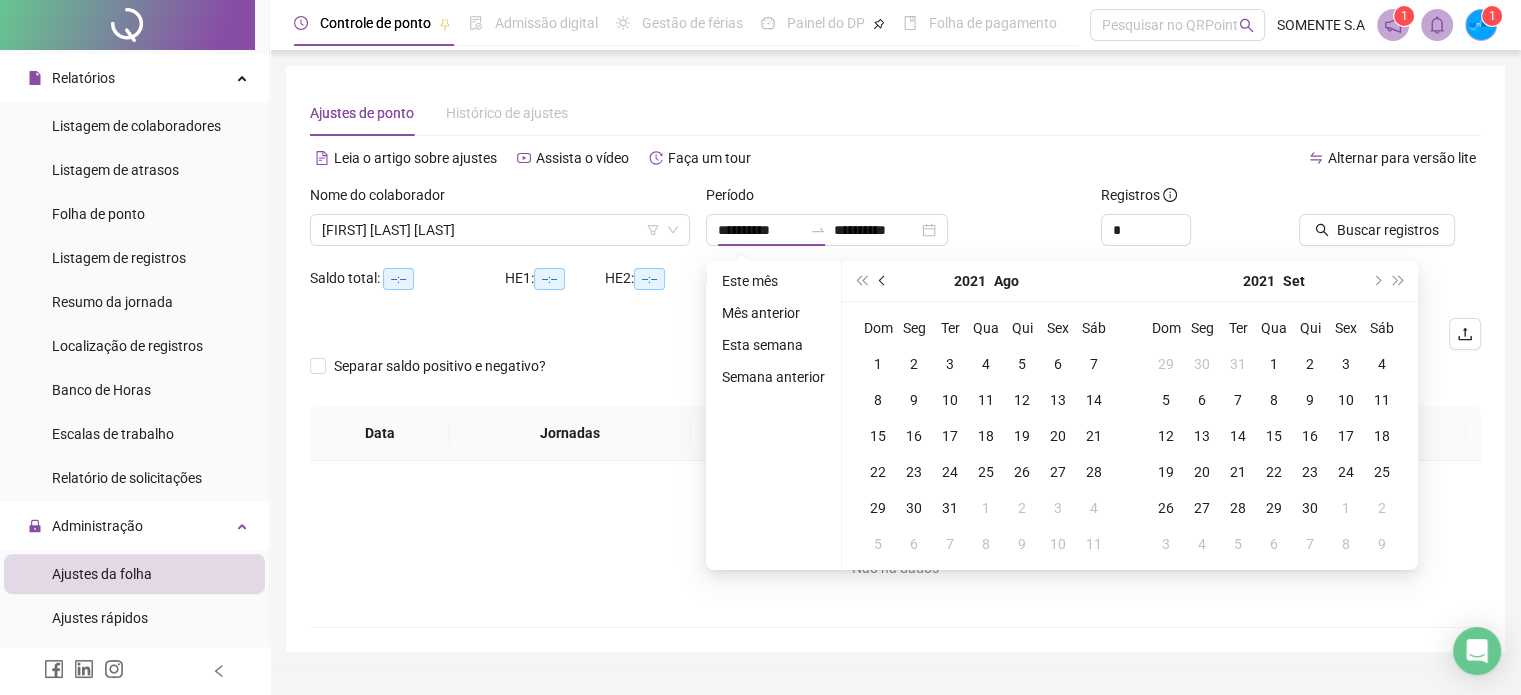 click at bounding box center (884, 281) 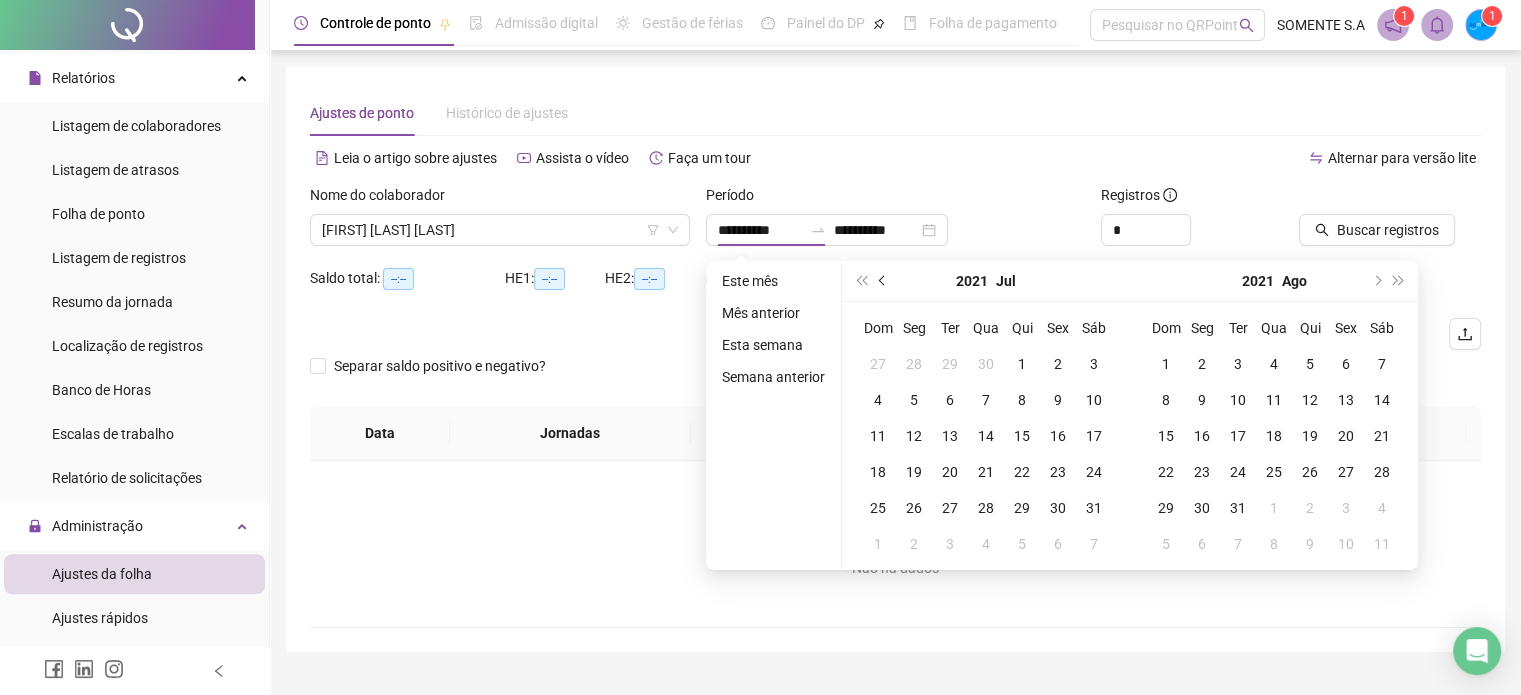 click at bounding box center [884, 281] 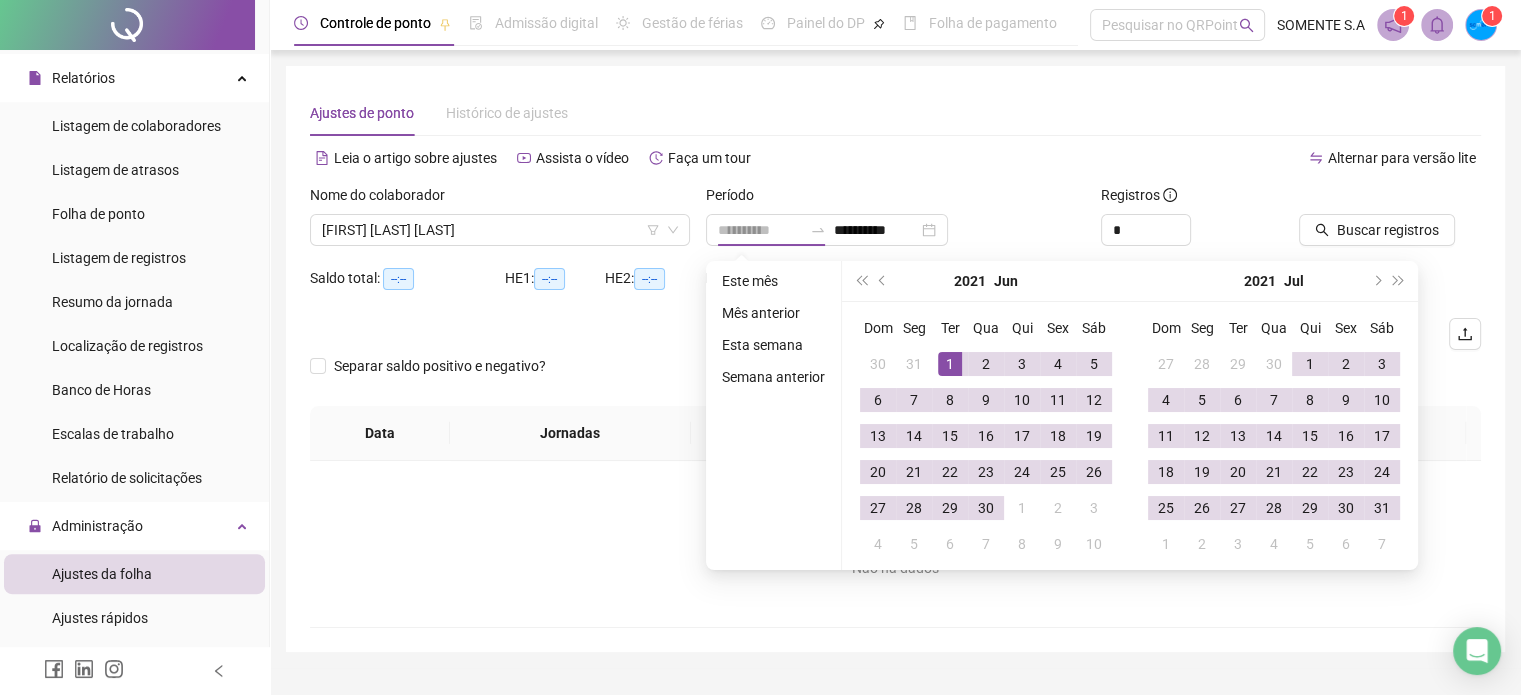 type on "**********" 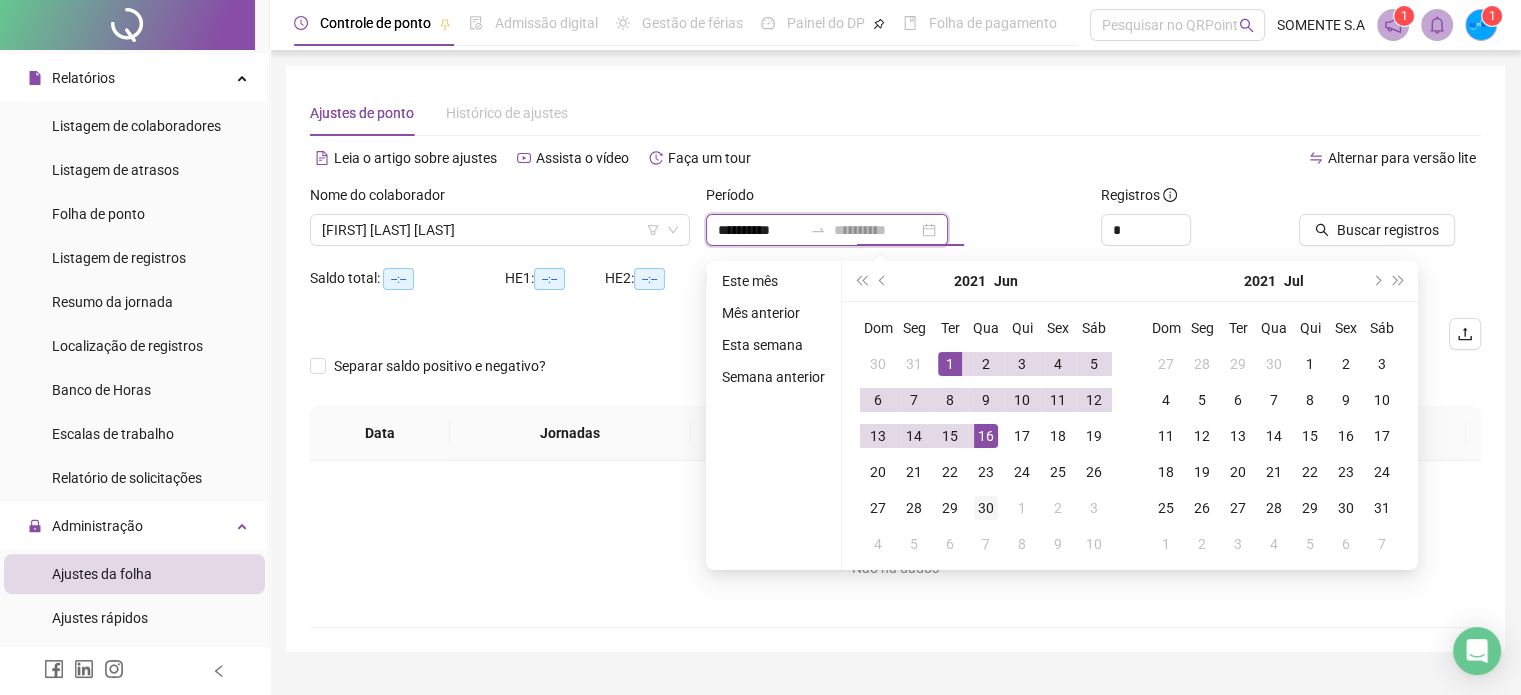 type on "**********" 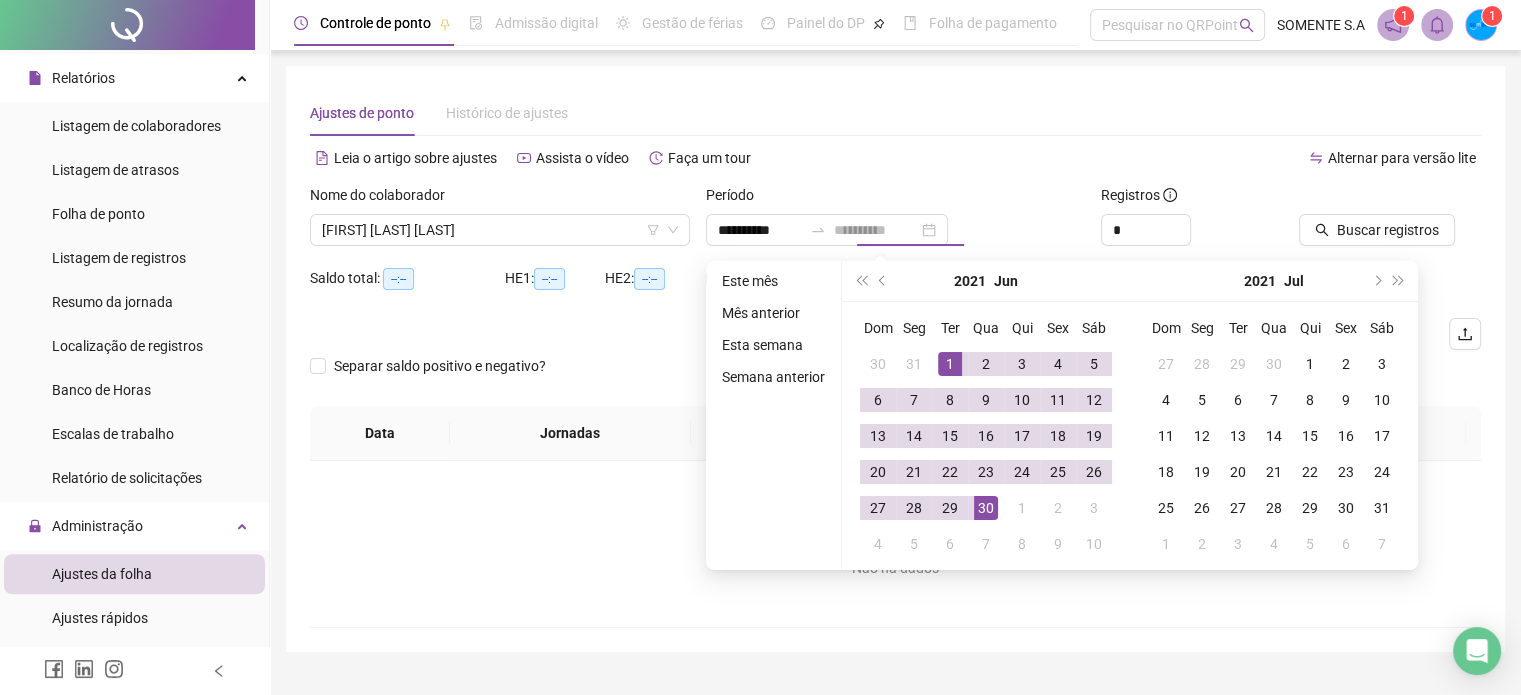 click on "30" at bounding box center (986, 508) 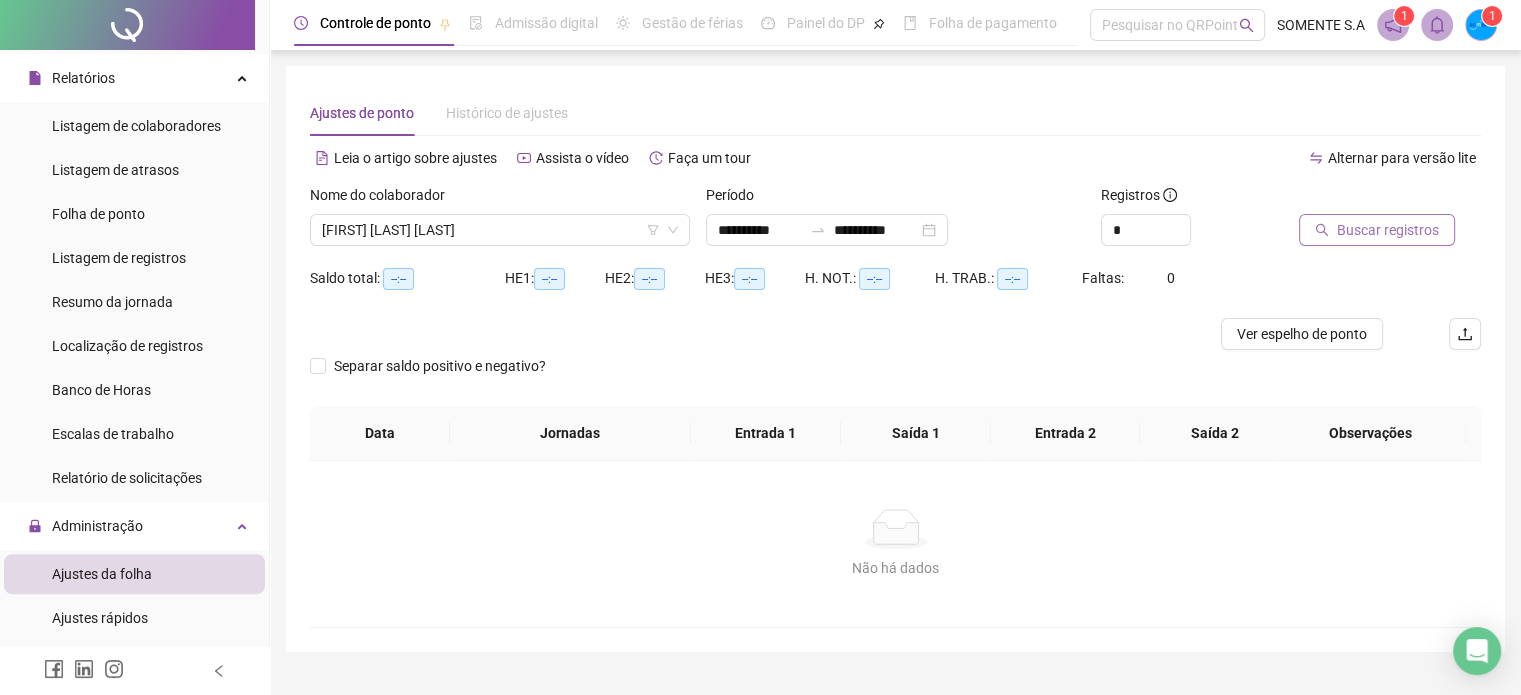 click on "Buscar registros" at bounding box center (1388, 230) 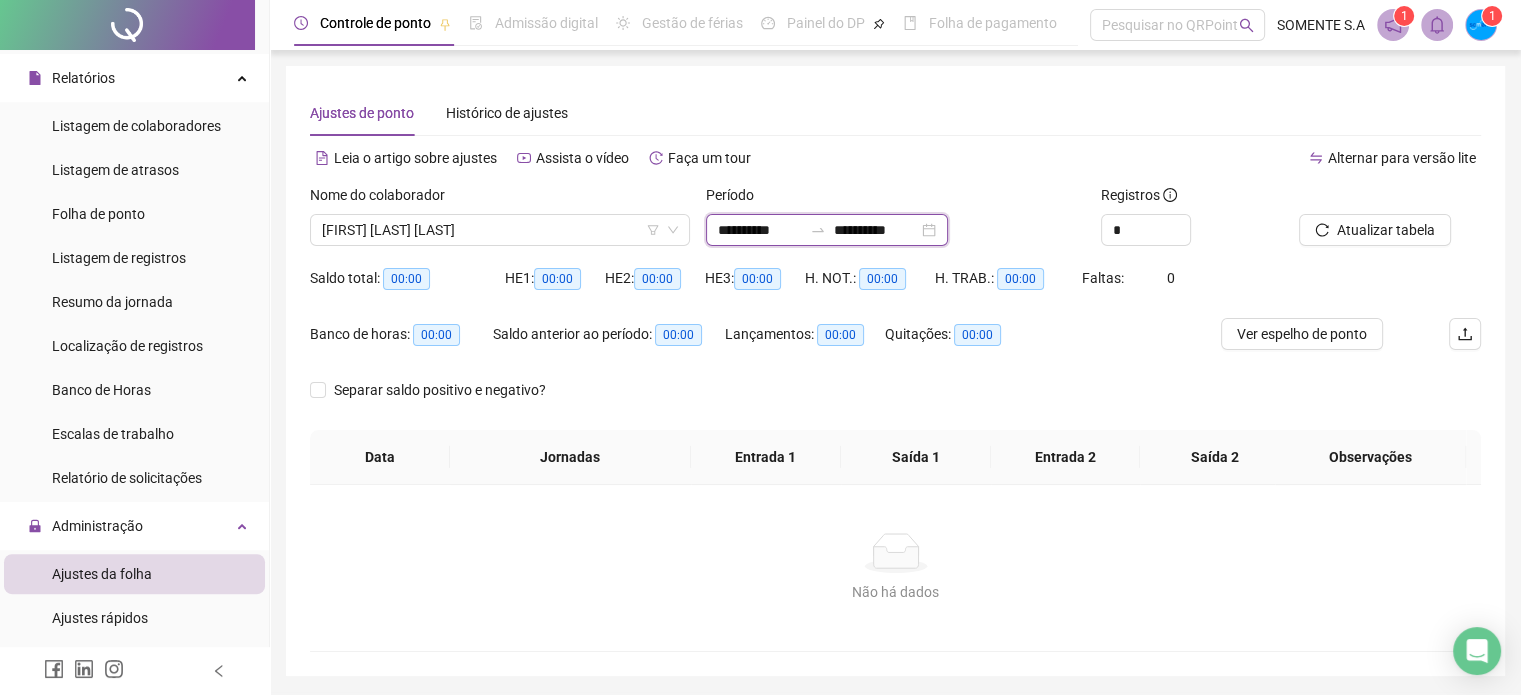 click on "**********" at bounding box center (760, 230) 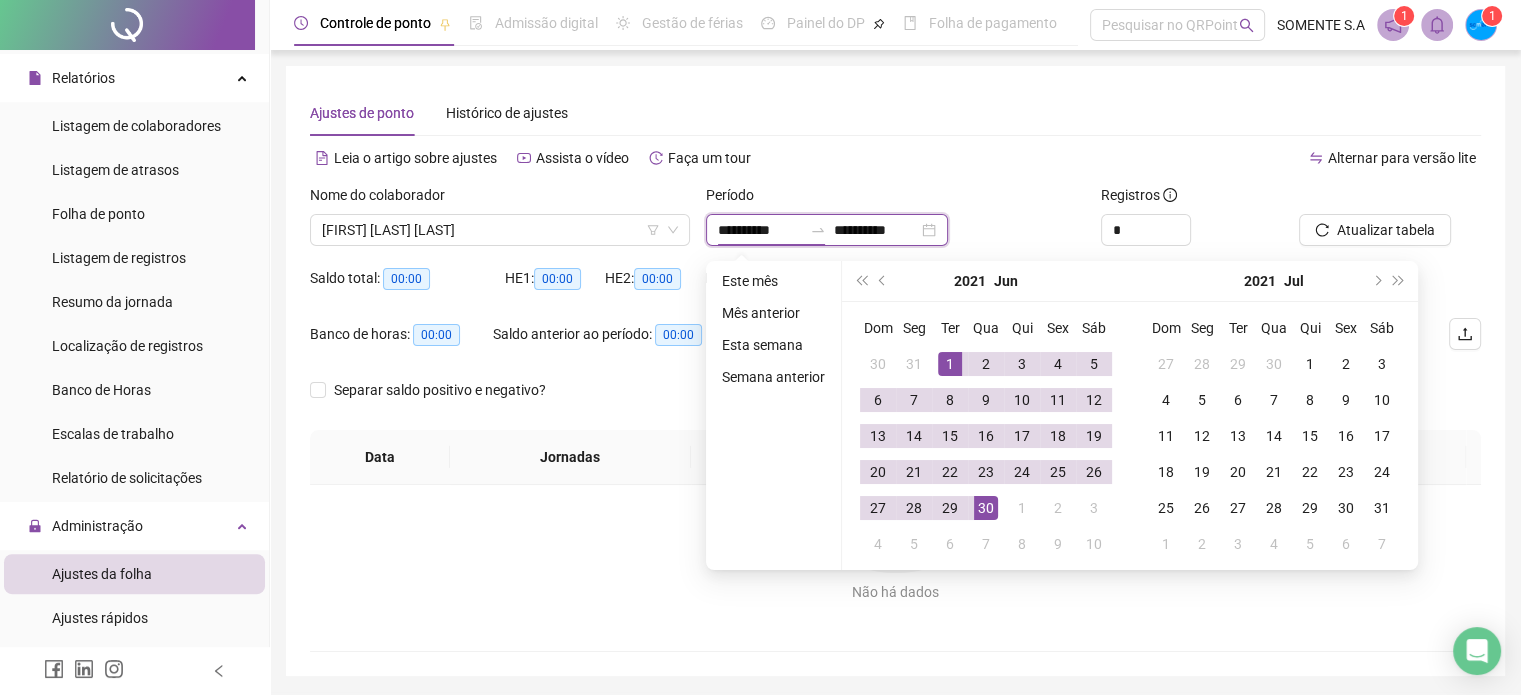 click on "**********" at bounding box center (760, 230) 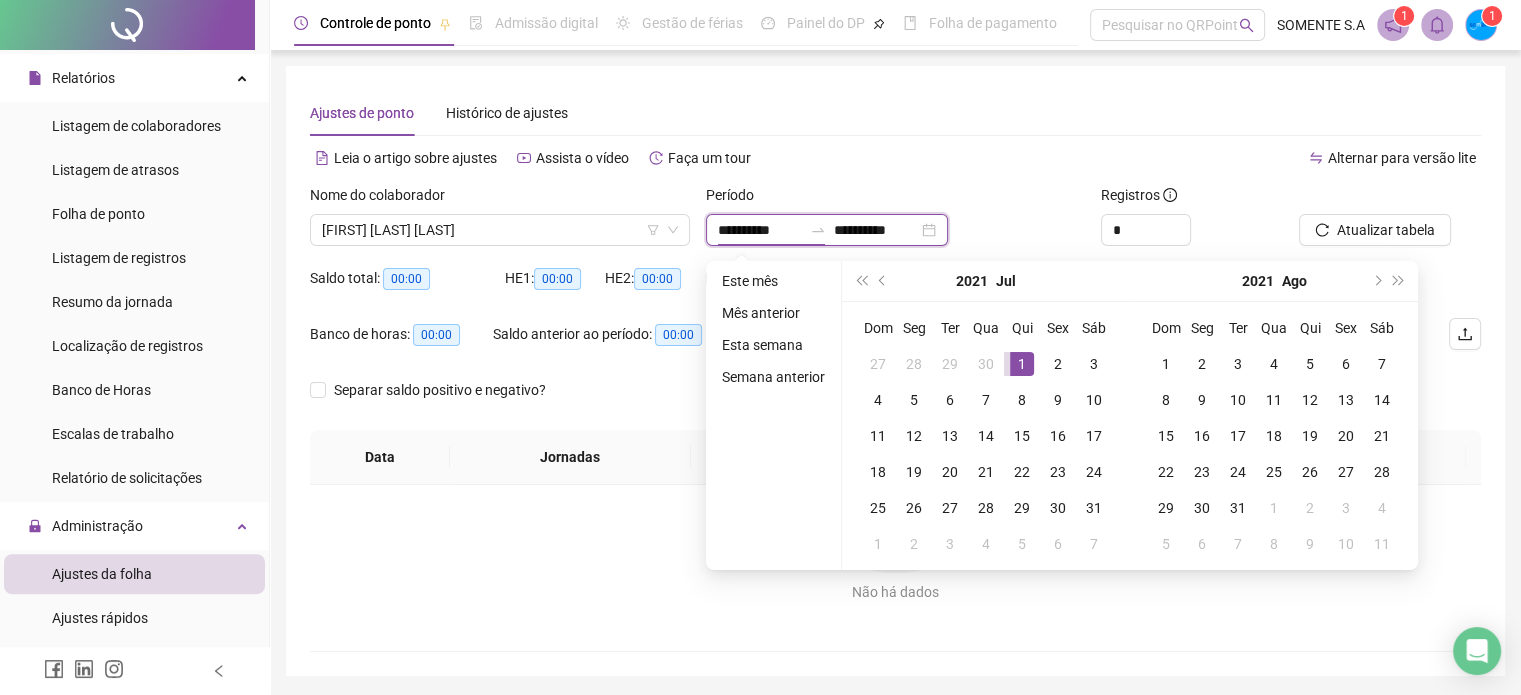 type on "**********" 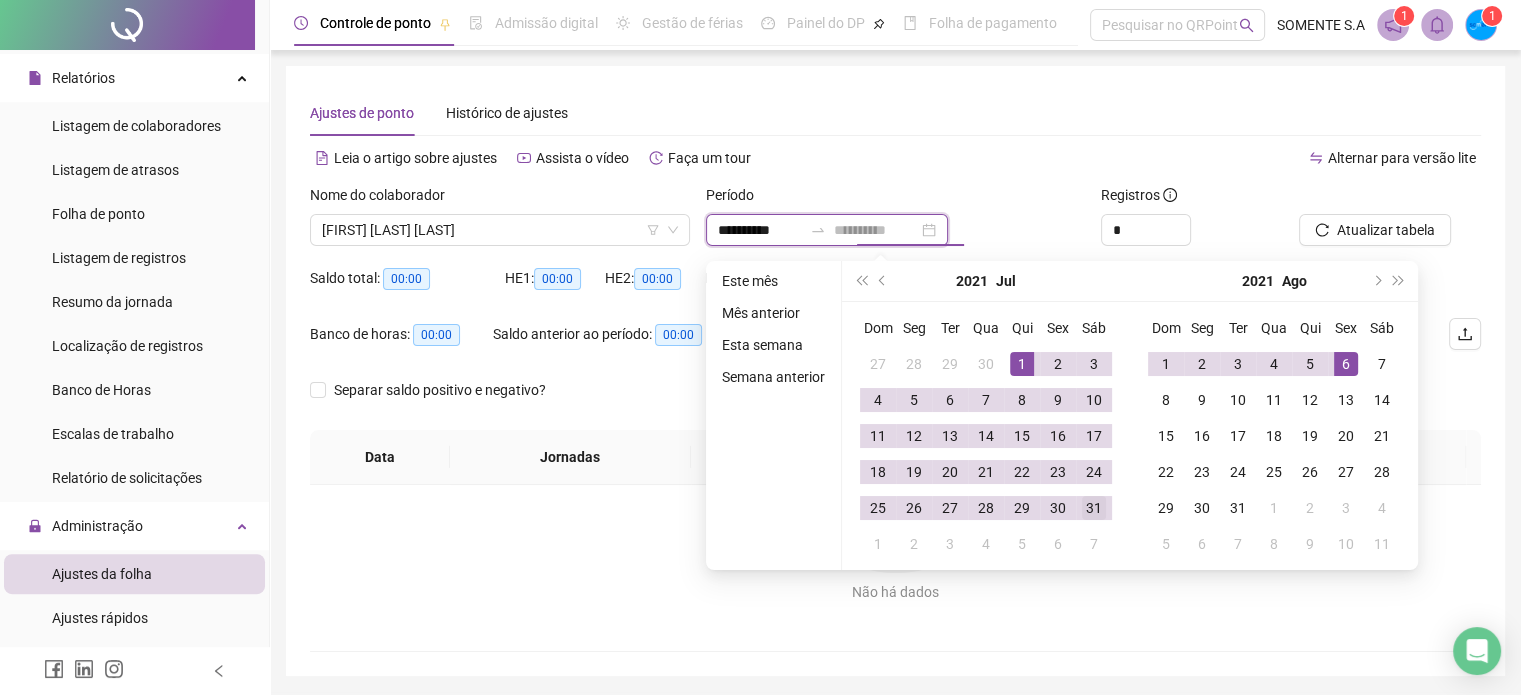 type on "**********" 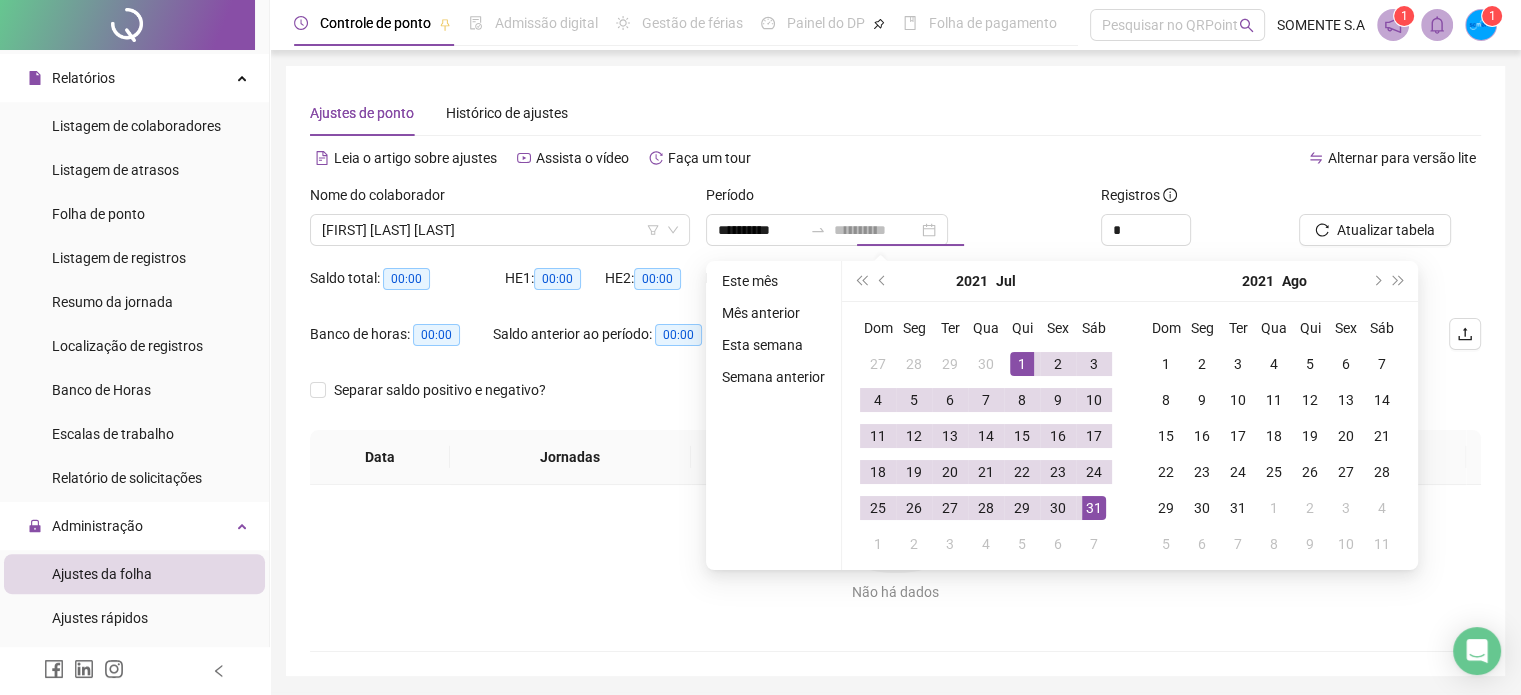 click on "31" at bounding box center (1094, 508) 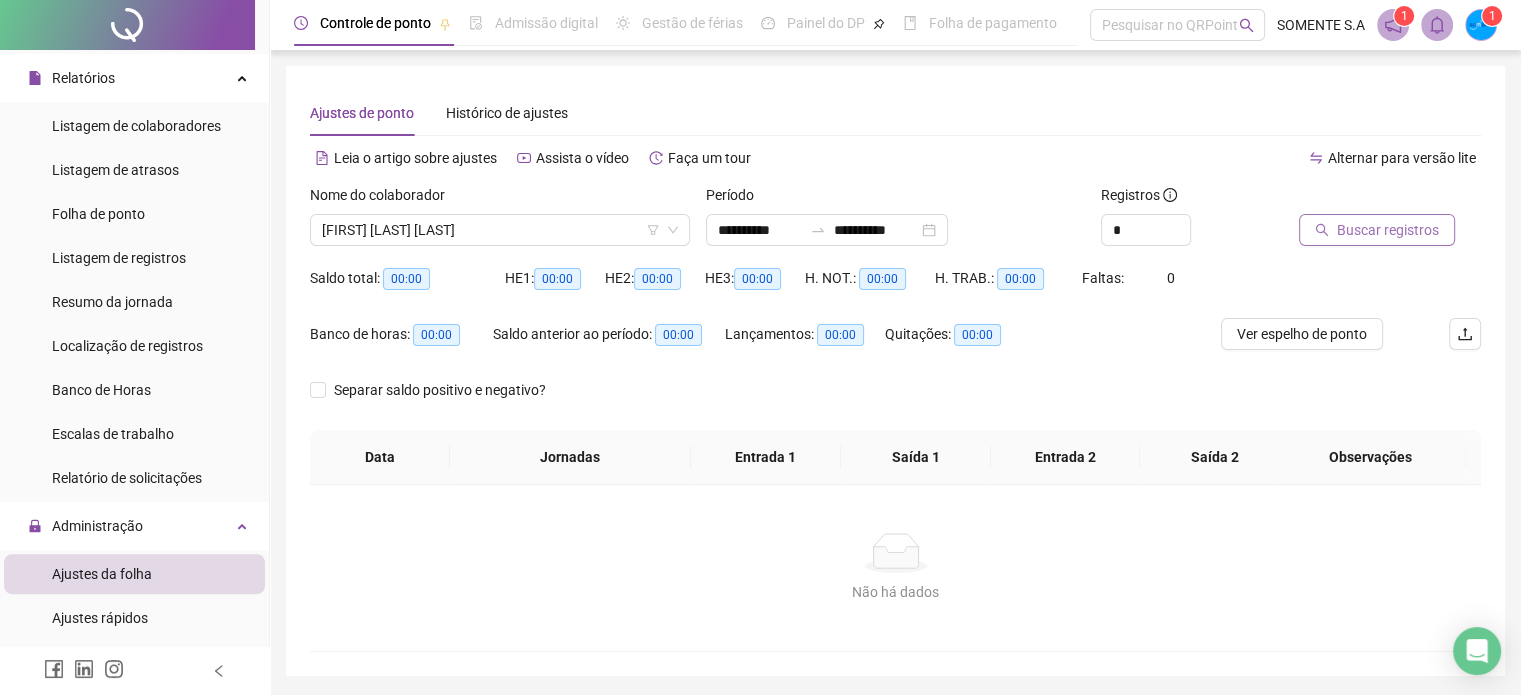 click on "Buscar registros" at bounding box center (1388, 230) 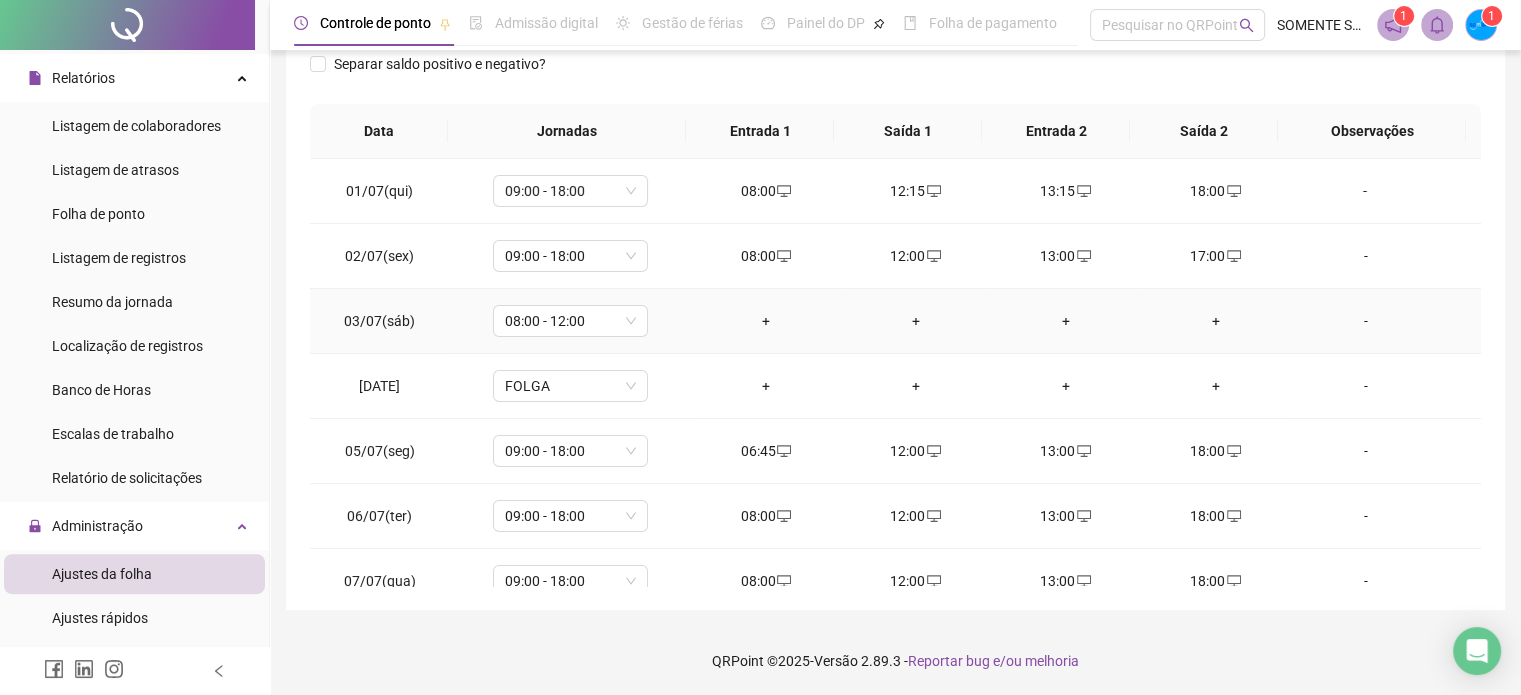 scroll, scrollTop: 0, scrollLeft: 0, axis: both 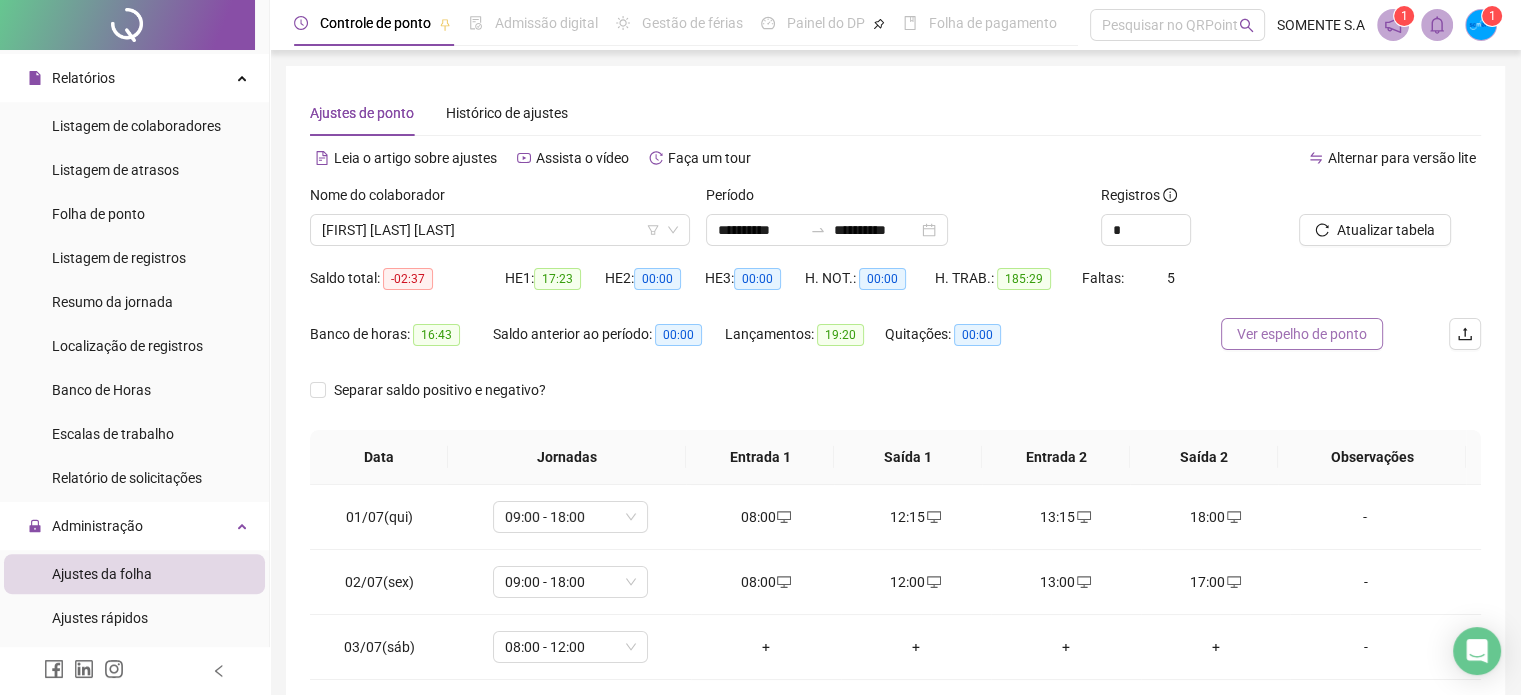 click on "Ver espelho de ponto" at bounding box center (1302, 334) 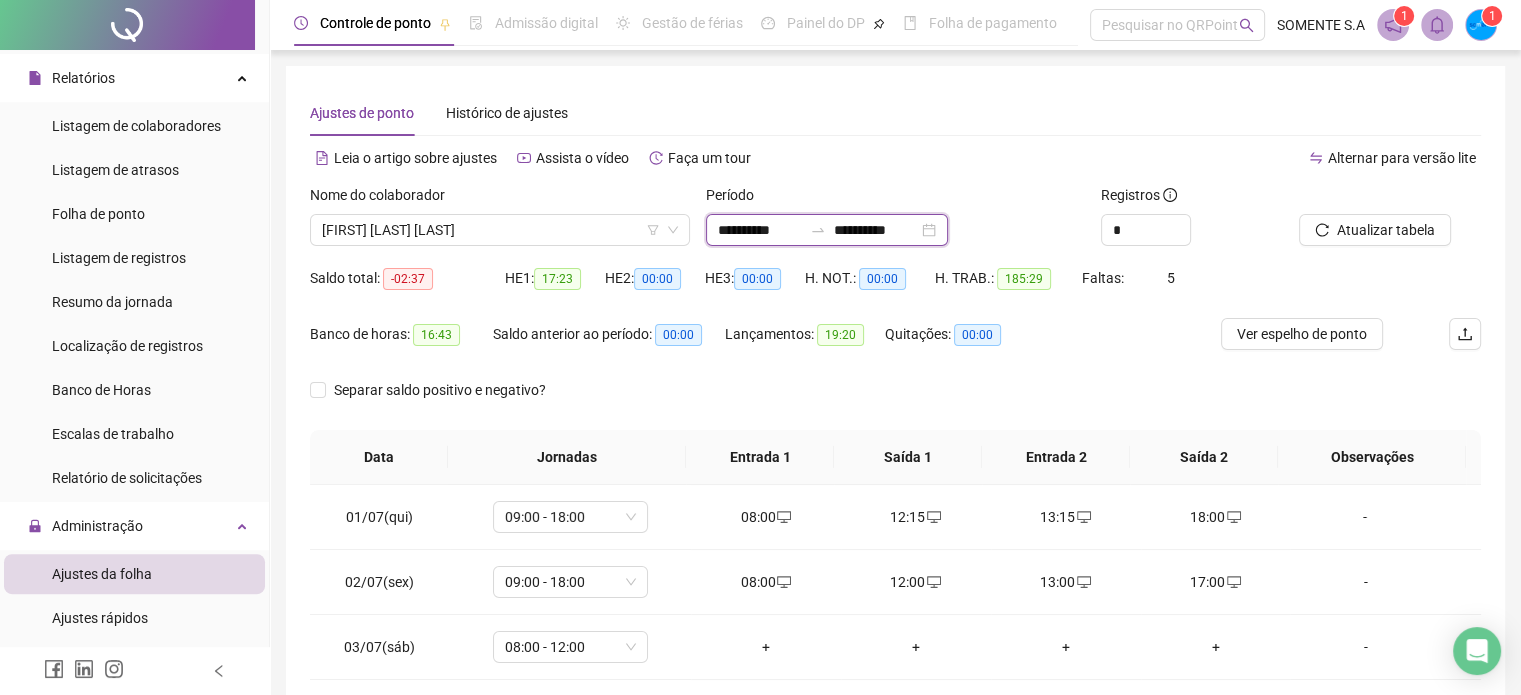 click on "**********" at bounding box center (760, 230) 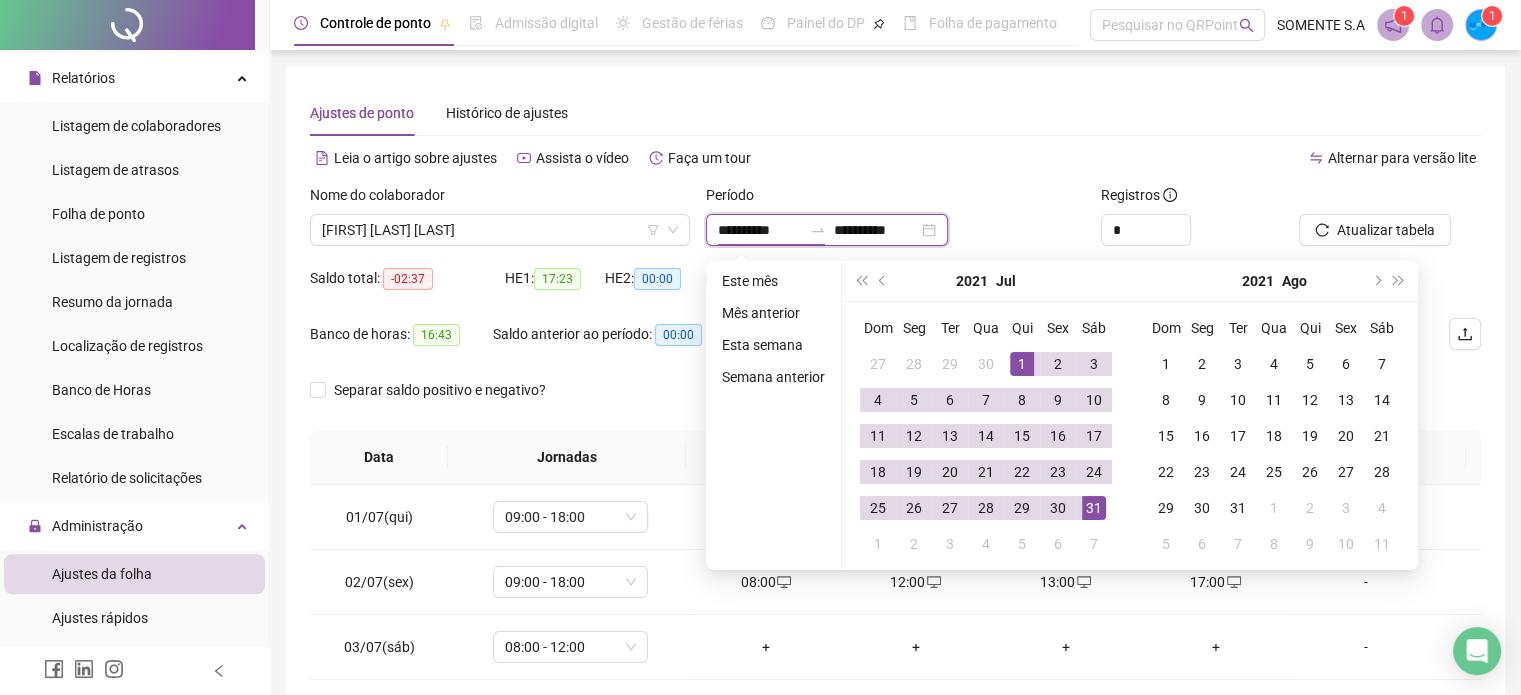 click on "**********" at bounding box center [760, 230] 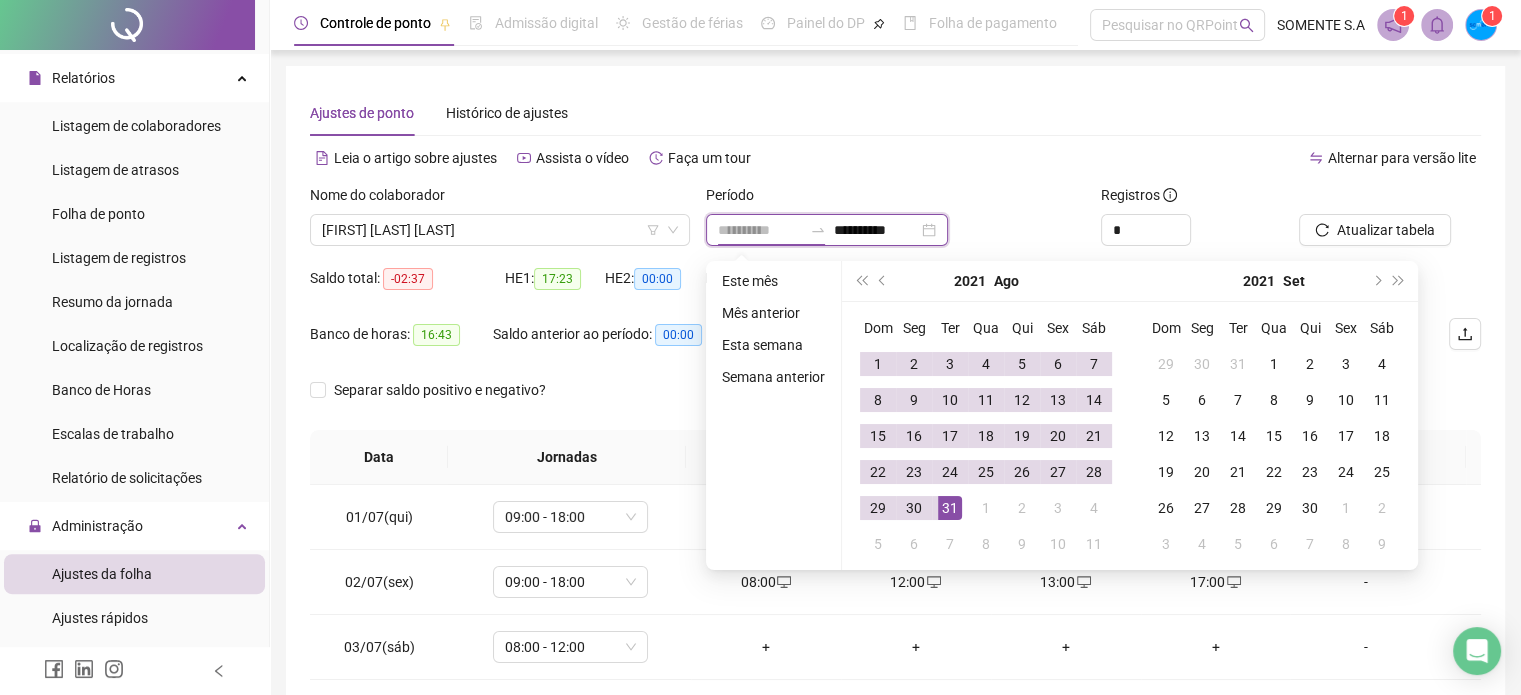 type on "**********" 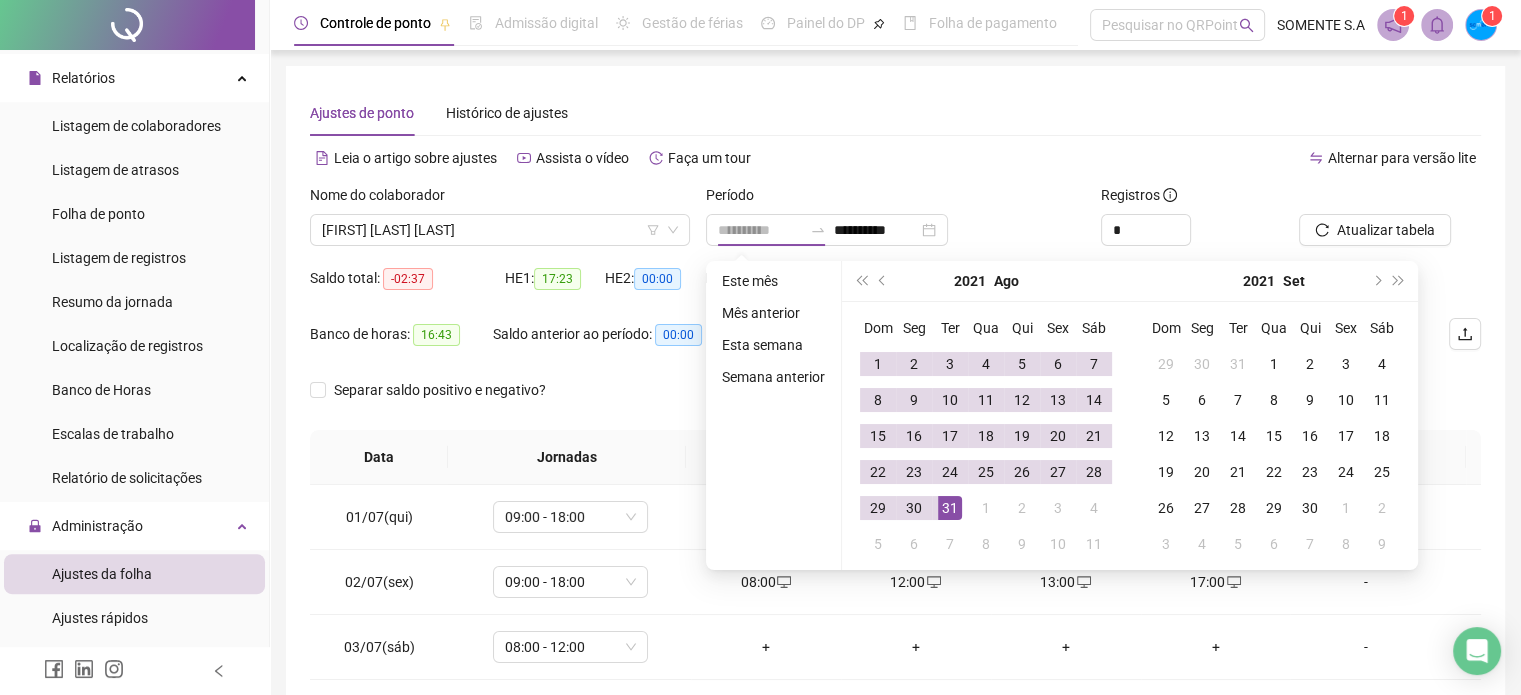 click on "31" at bounding box center (950, 508) 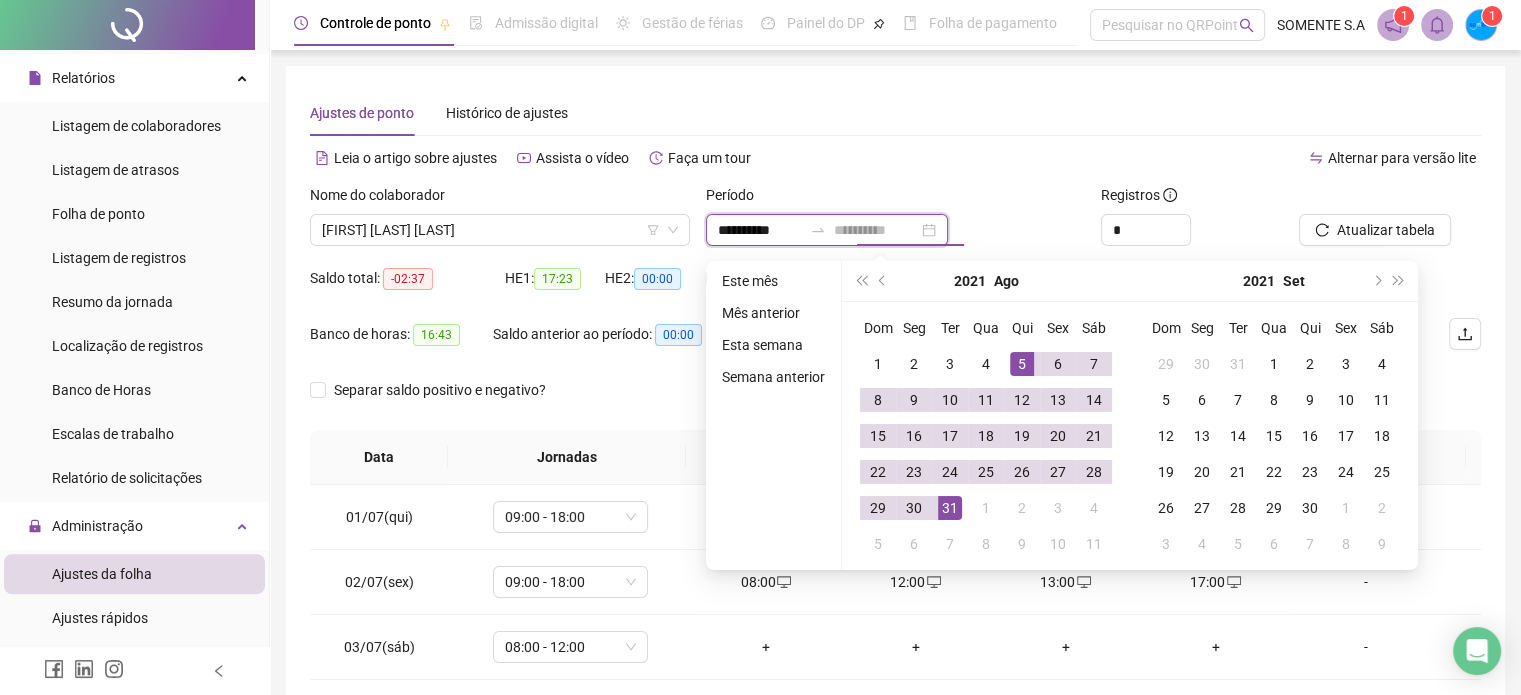 type on "**********" 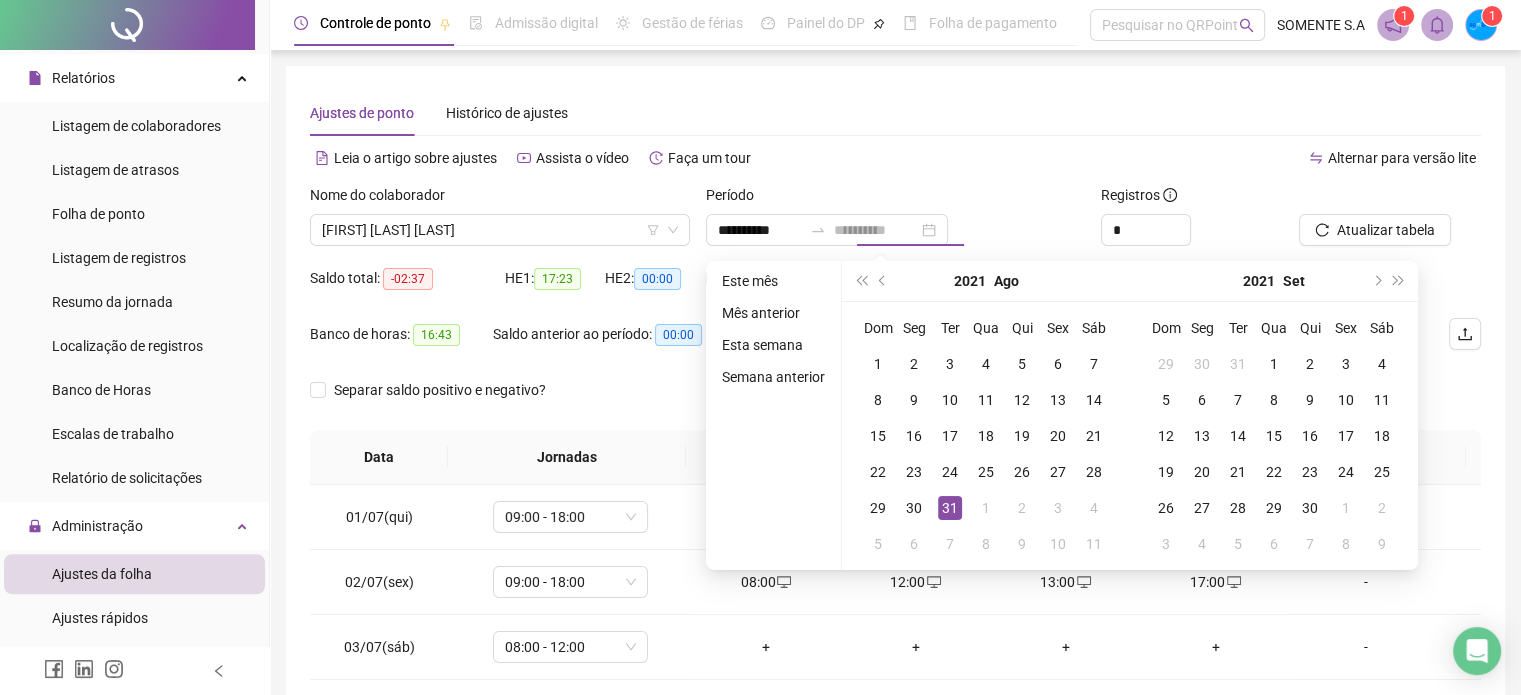 click on "31" at bounding box center (950, 508) 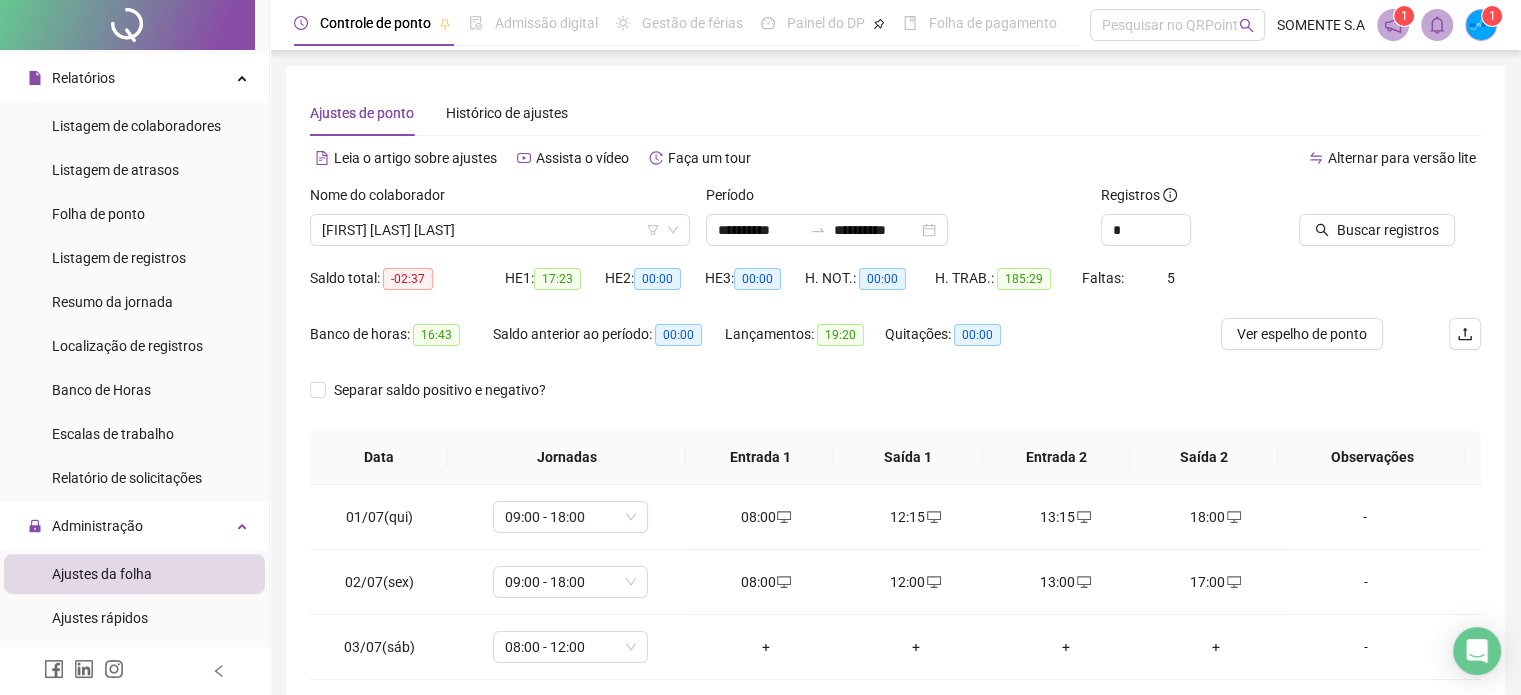 click on "Buscar registros" at bounding box center (1388, 230) 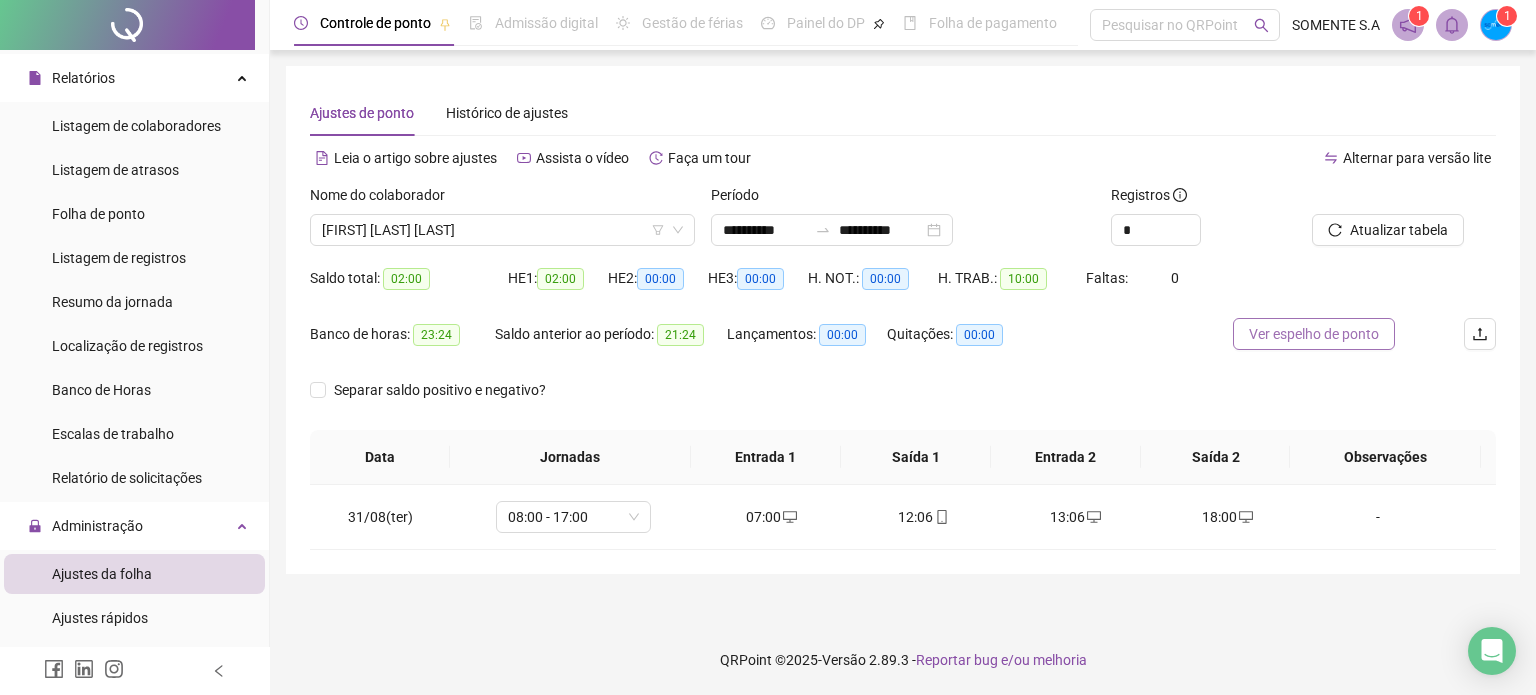click on "Ver espelho de ponto" at bounding box center (1314, 334) 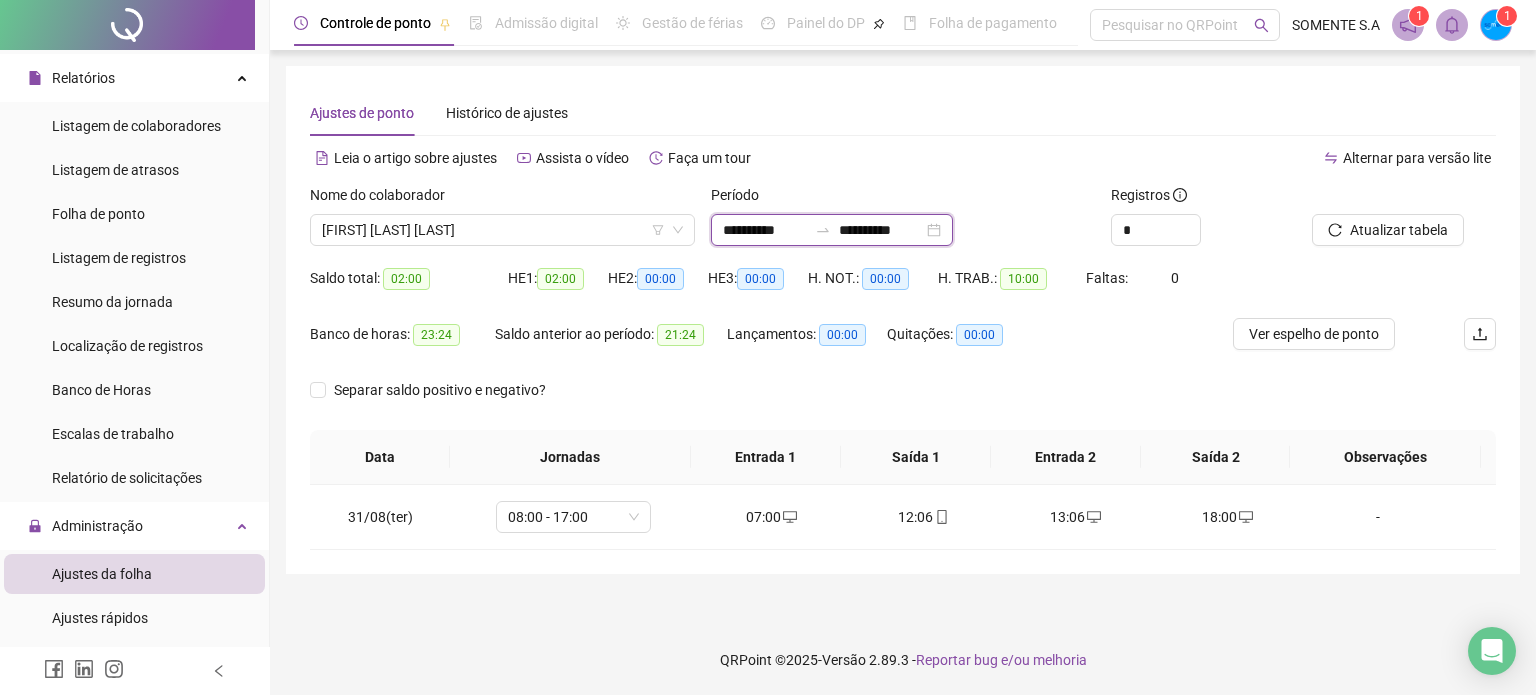 click on "**********" at bounding box center (765, 230) 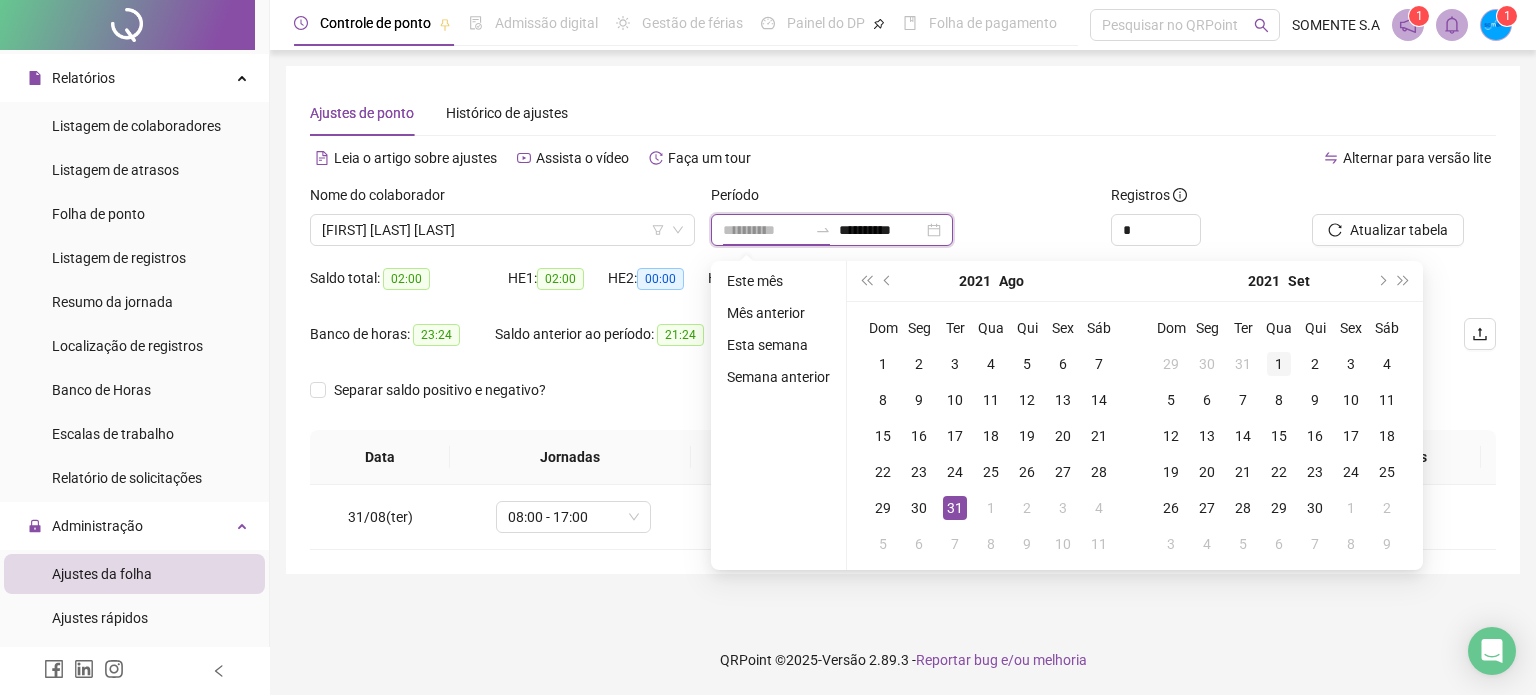 type on "**********" 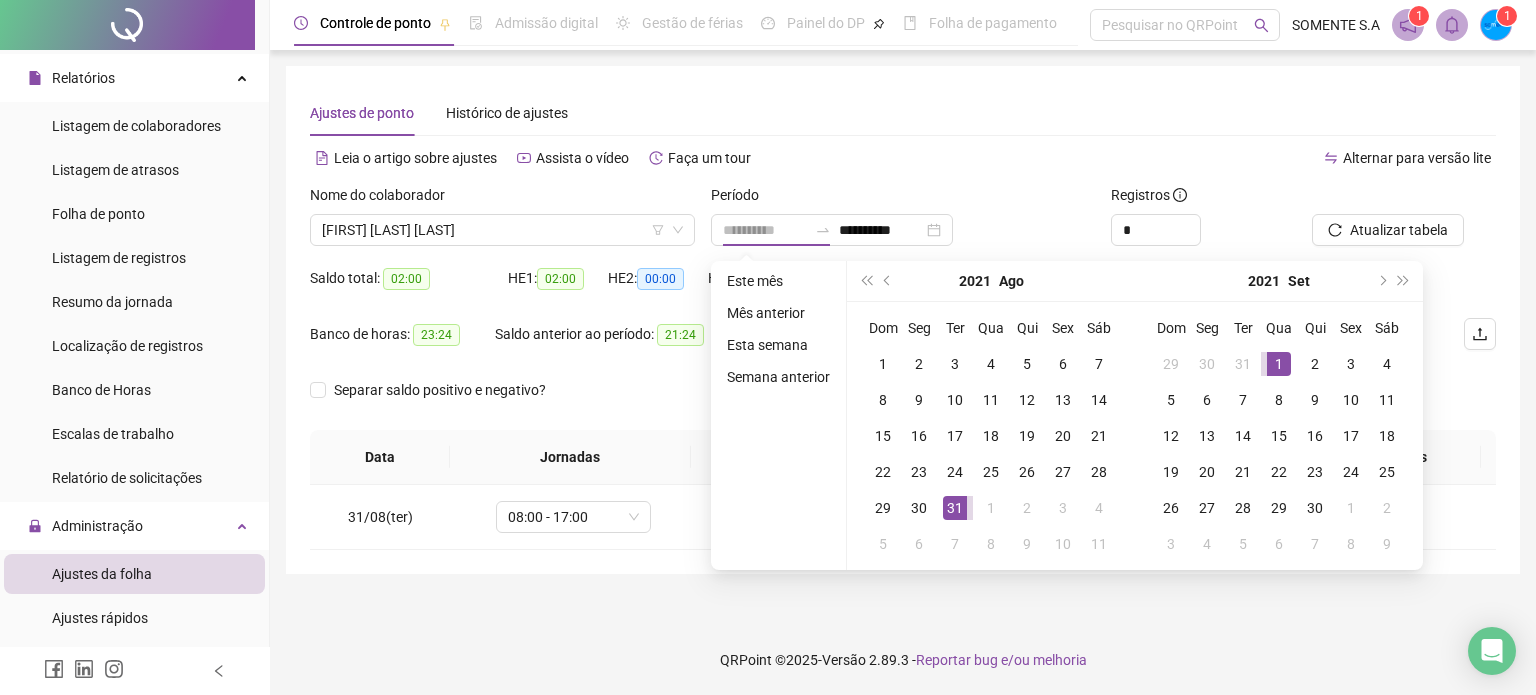 click on "1" at bounding box center [1279, 364] 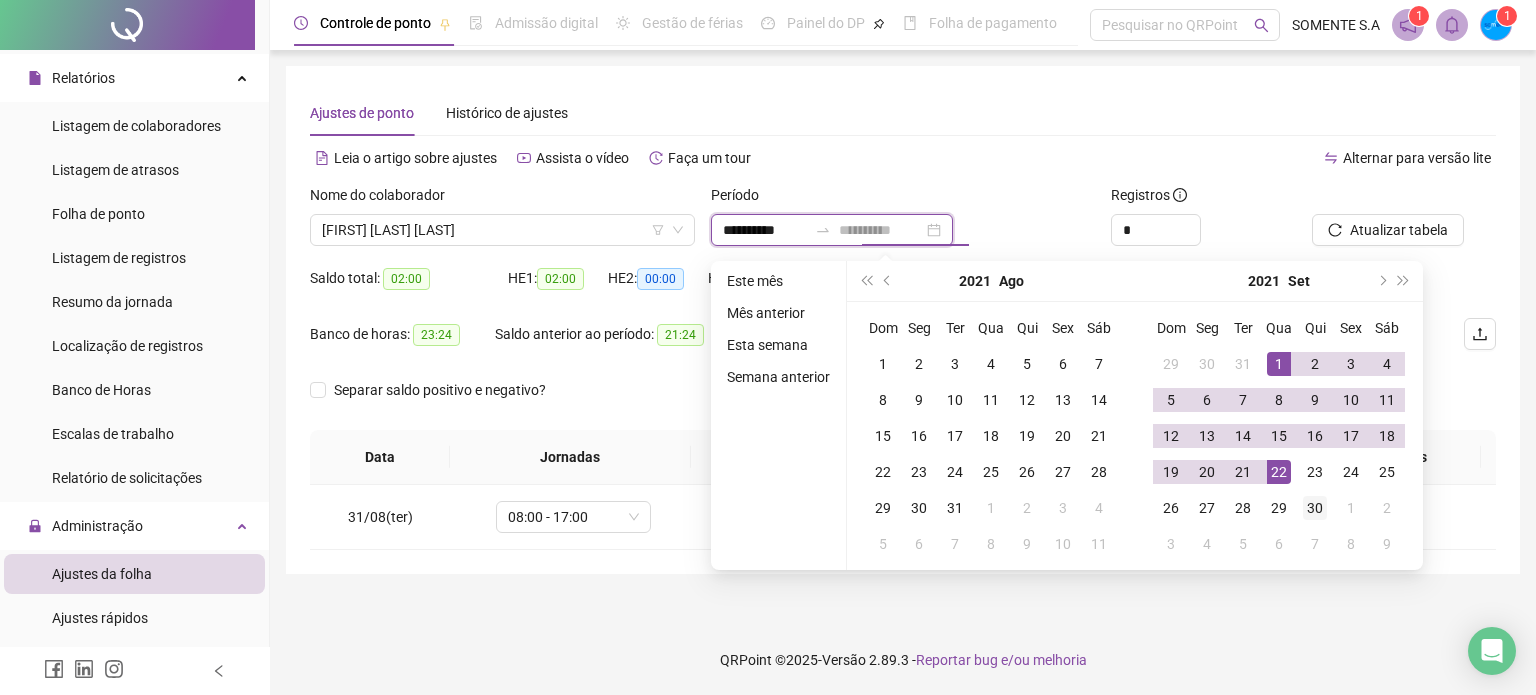 type on "**********" 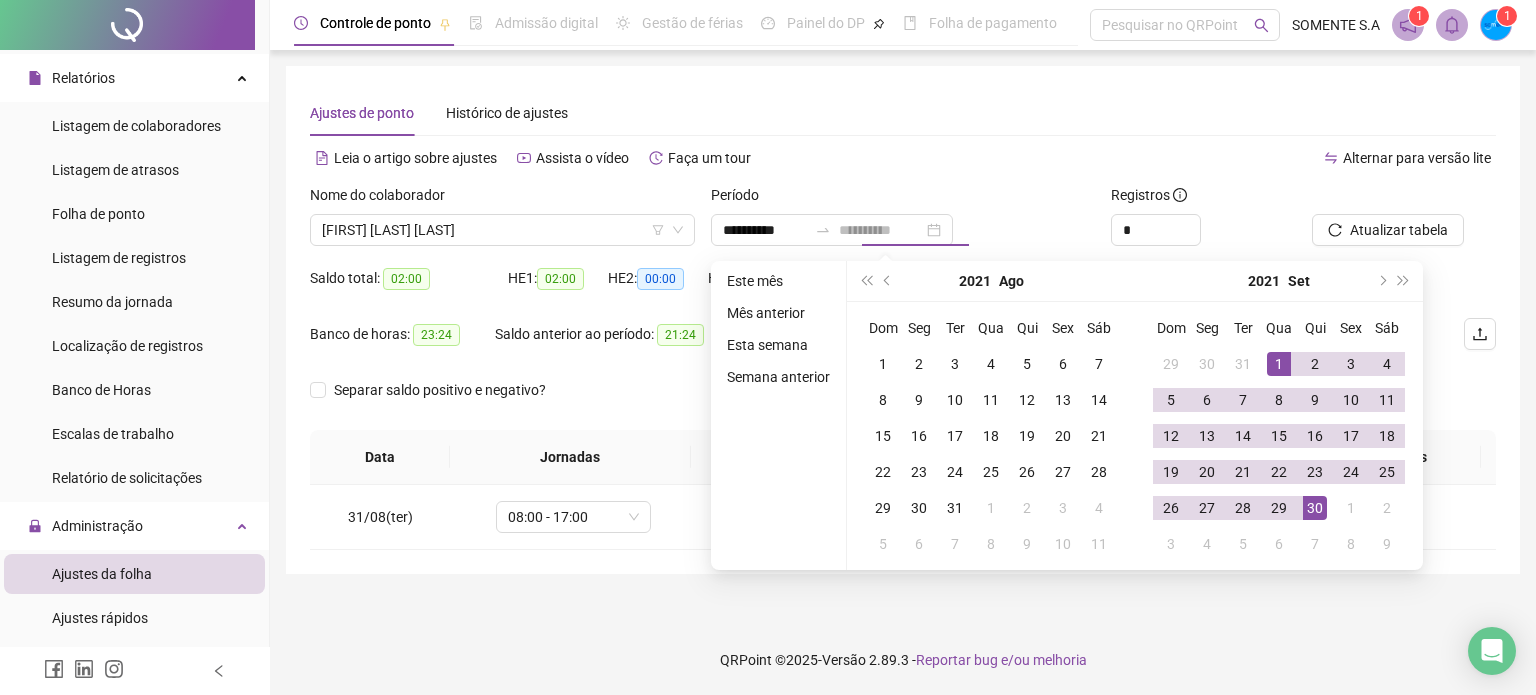 click on "30" at bounding box center [1315, 508] 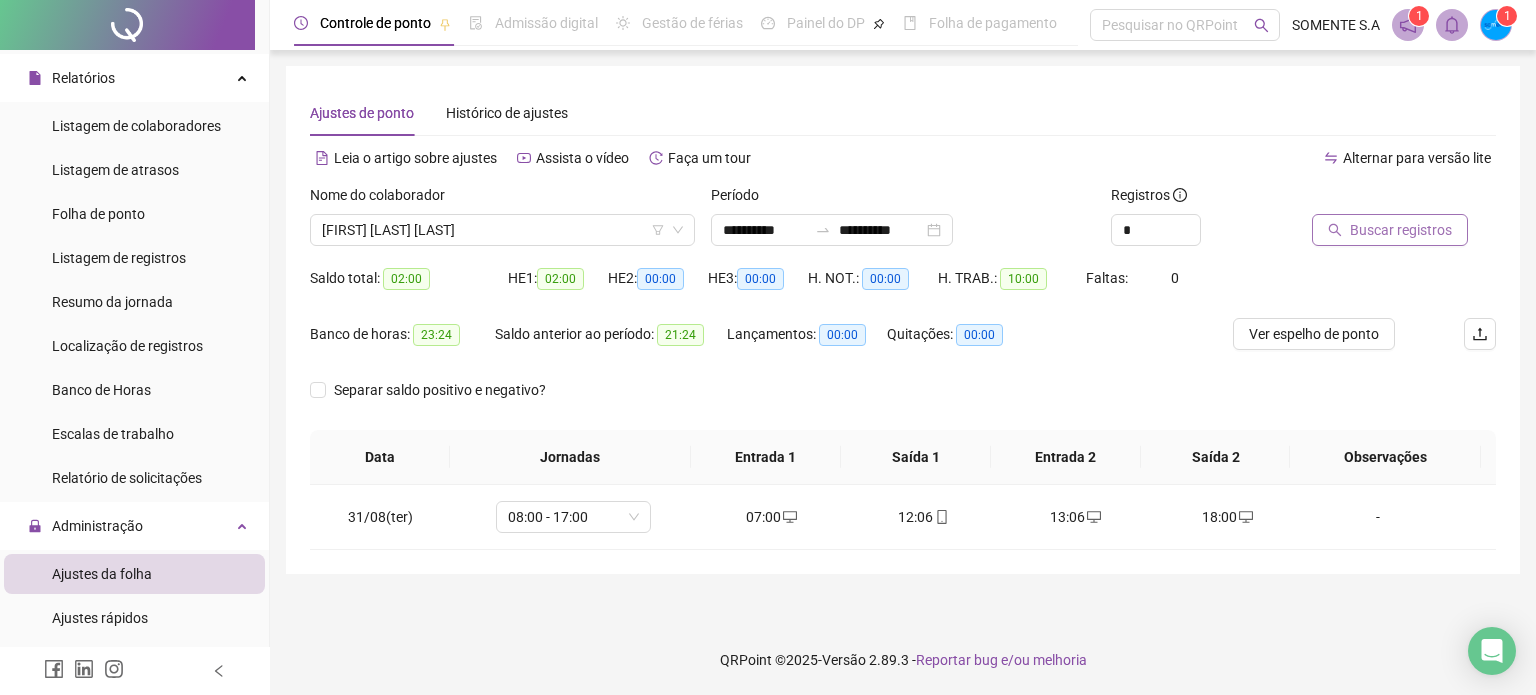 click on "Buscar registros" at bounding box center [1401, 230] 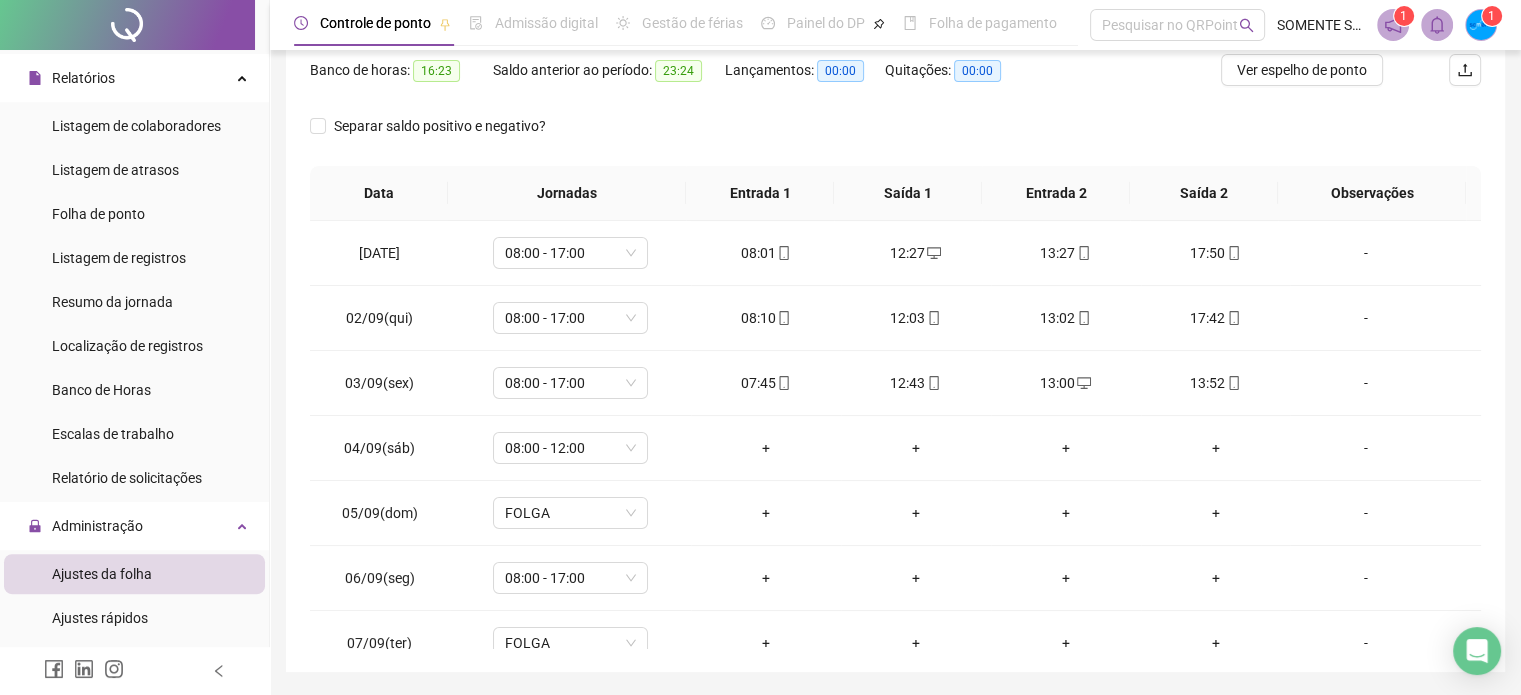 scroll, scrollTop: 326, scrollLeft: 0, axis: vertical 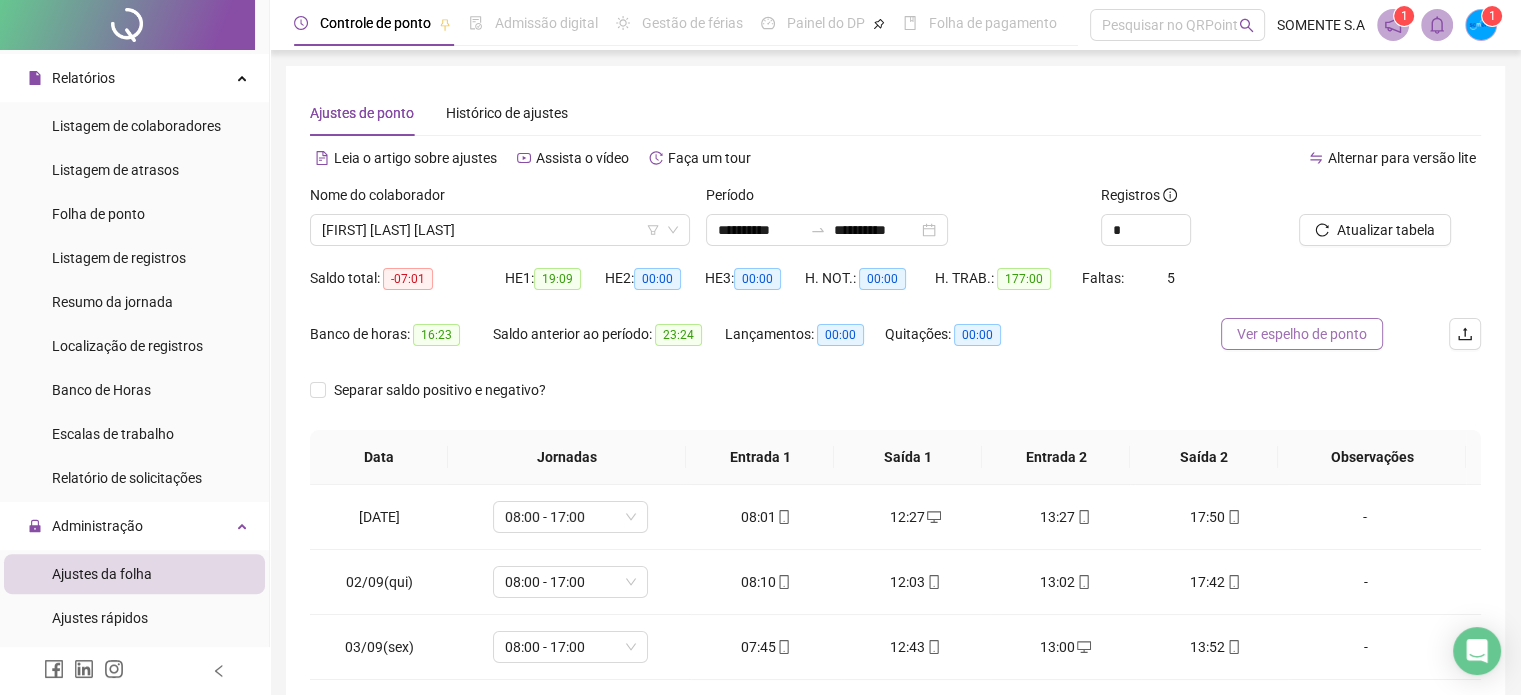 click on "Ver espelho de ponto" at bounding box center [1302, 334] 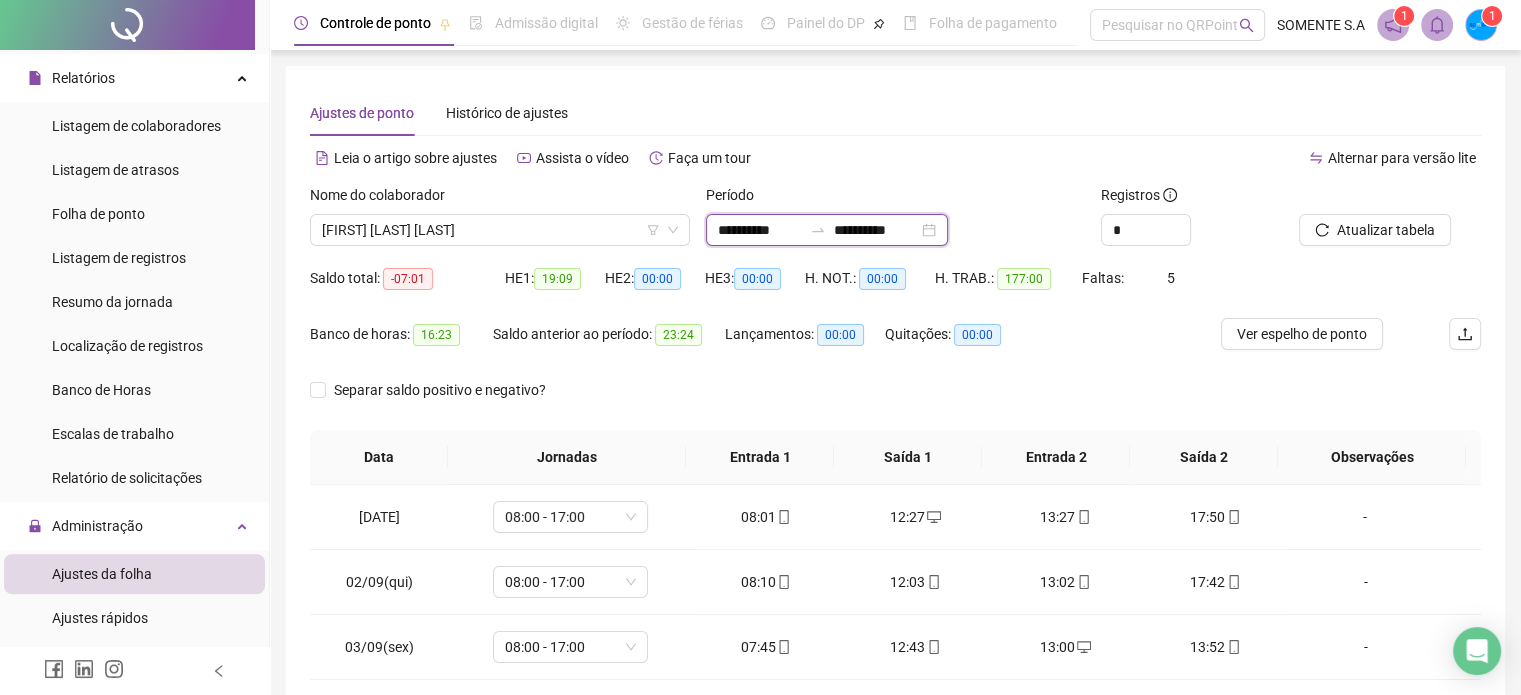 click on "**********" at bounding box center [760, 230] 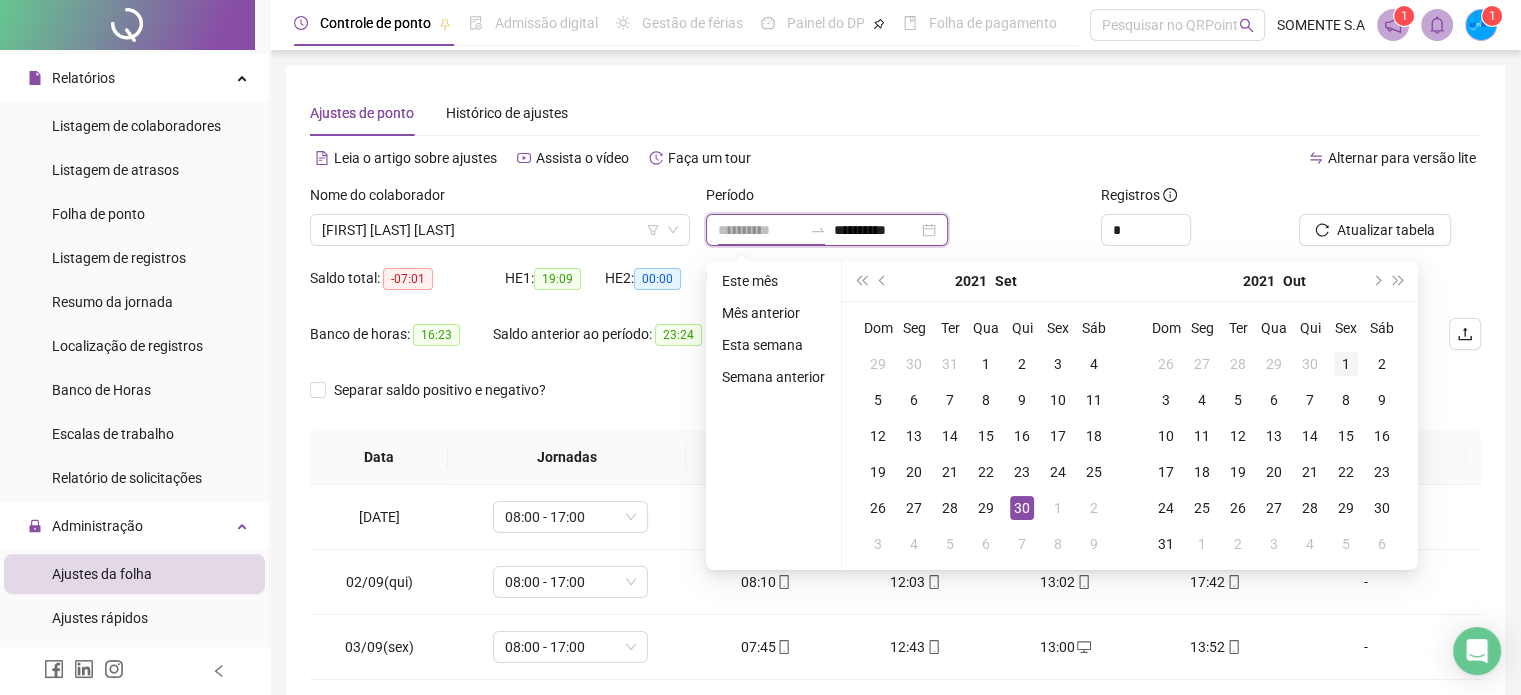 type on "**********" 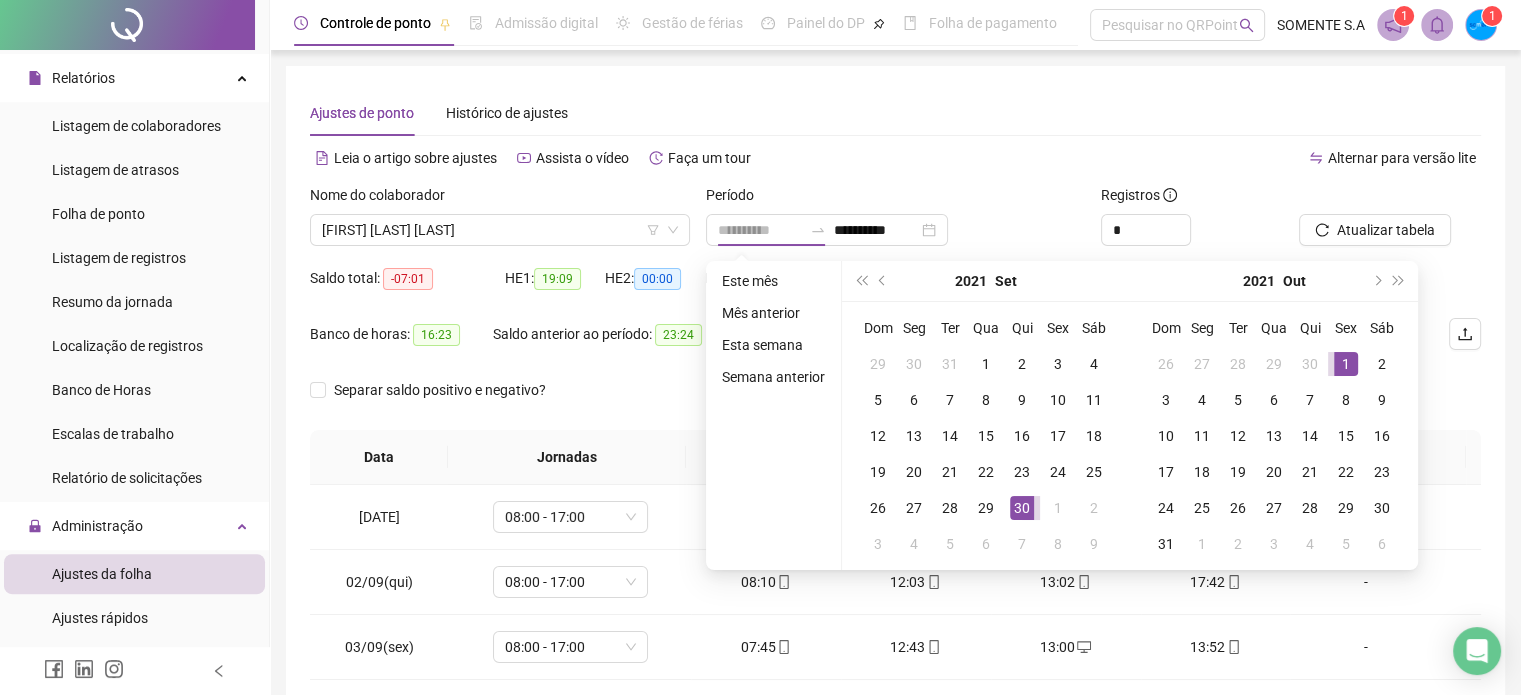 click on "1" at bounding box center [1346, 364] 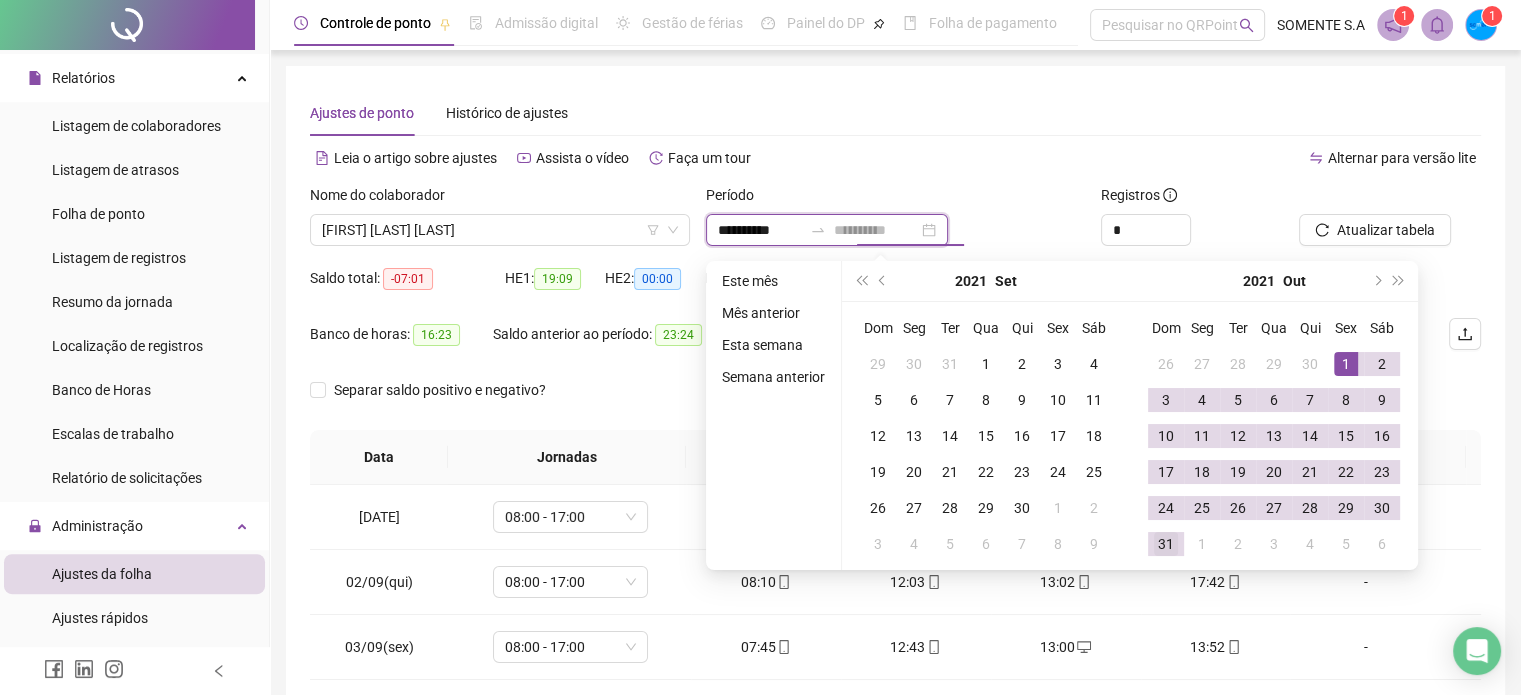 type on "**********" 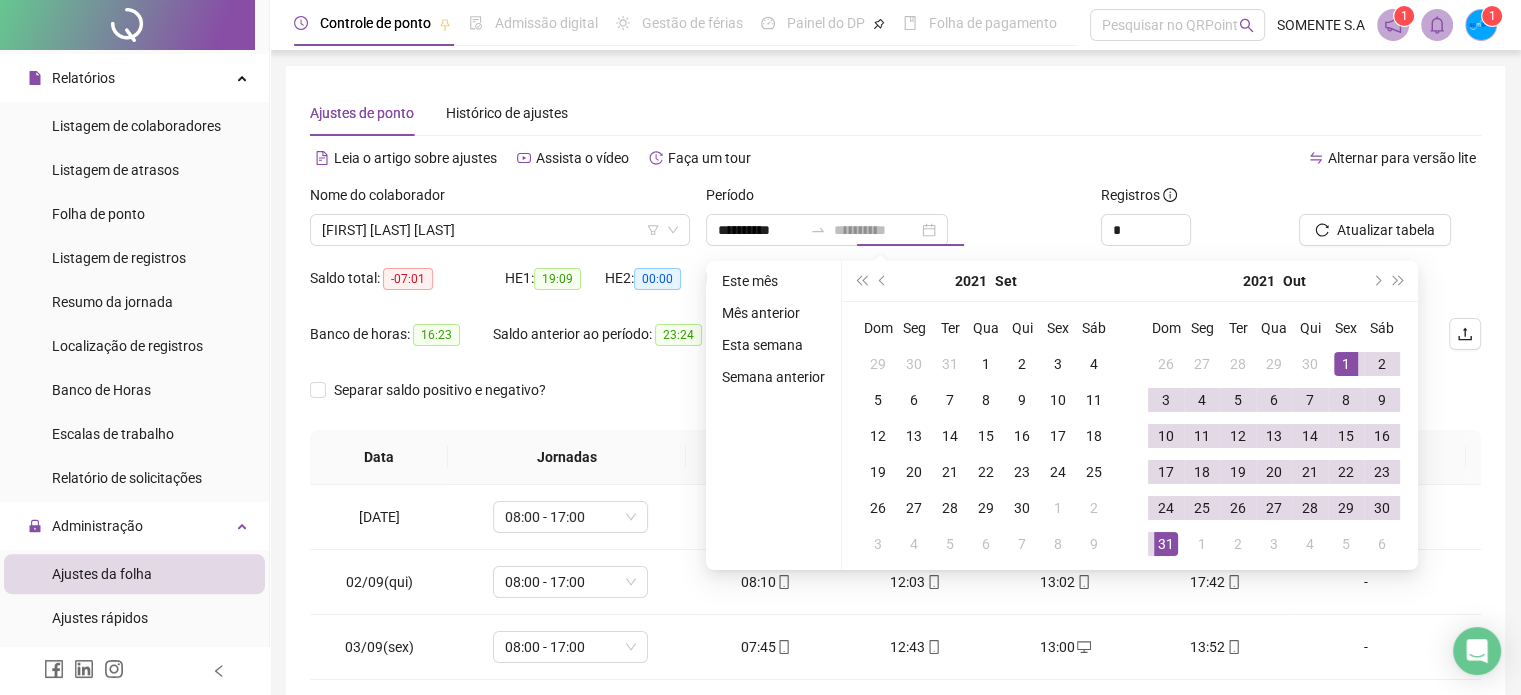 click on "31" at bounding box center (1166, 544) 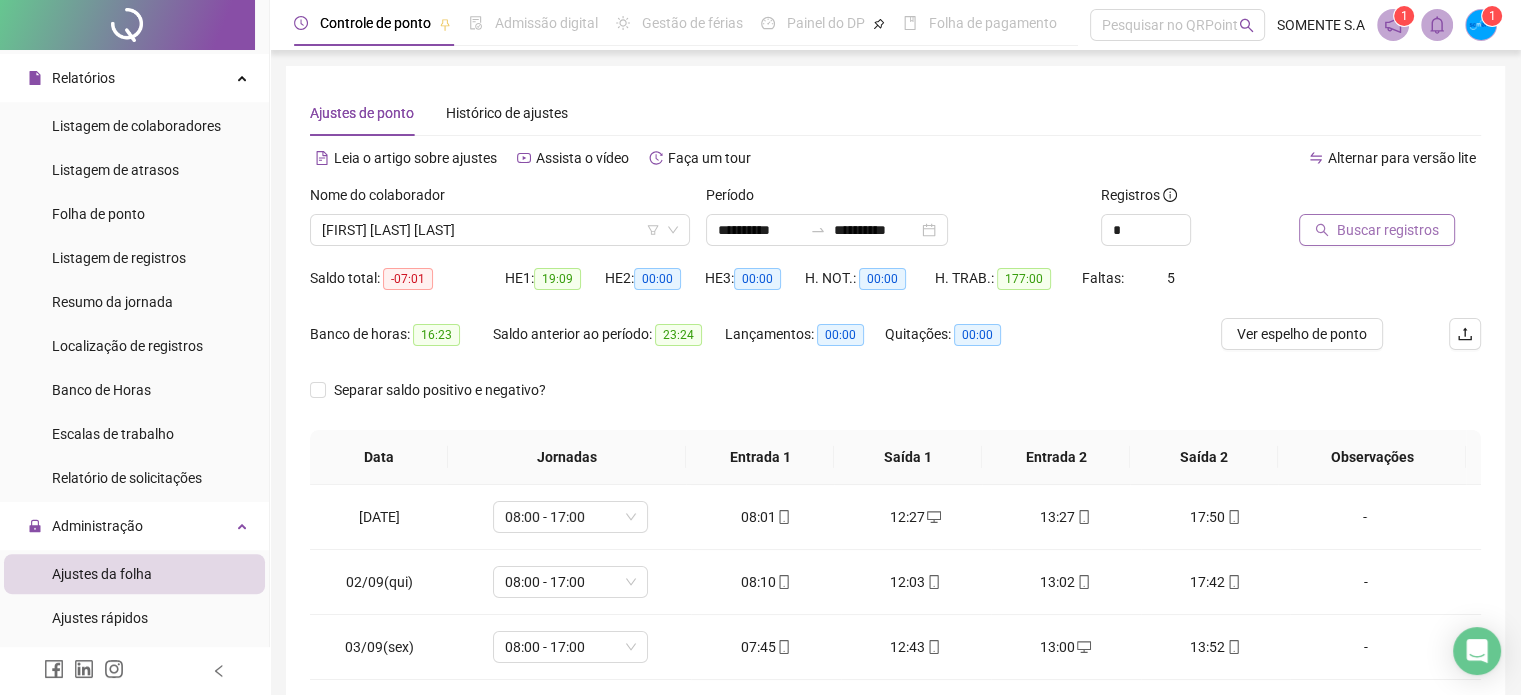 click on "Buscar registros" at bounding box center [1388, 230] 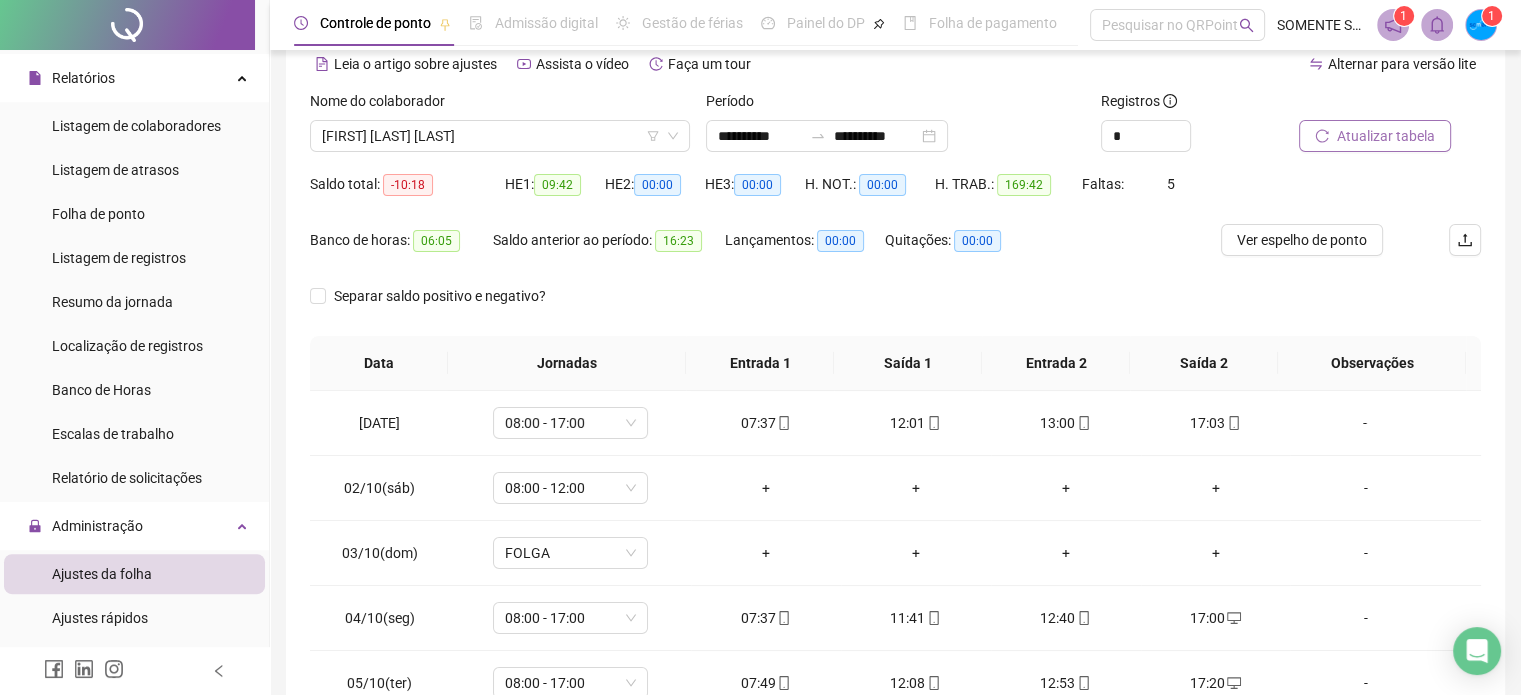 scroll, scrollTop: 200, scrollLeft: 0, axis: vertical 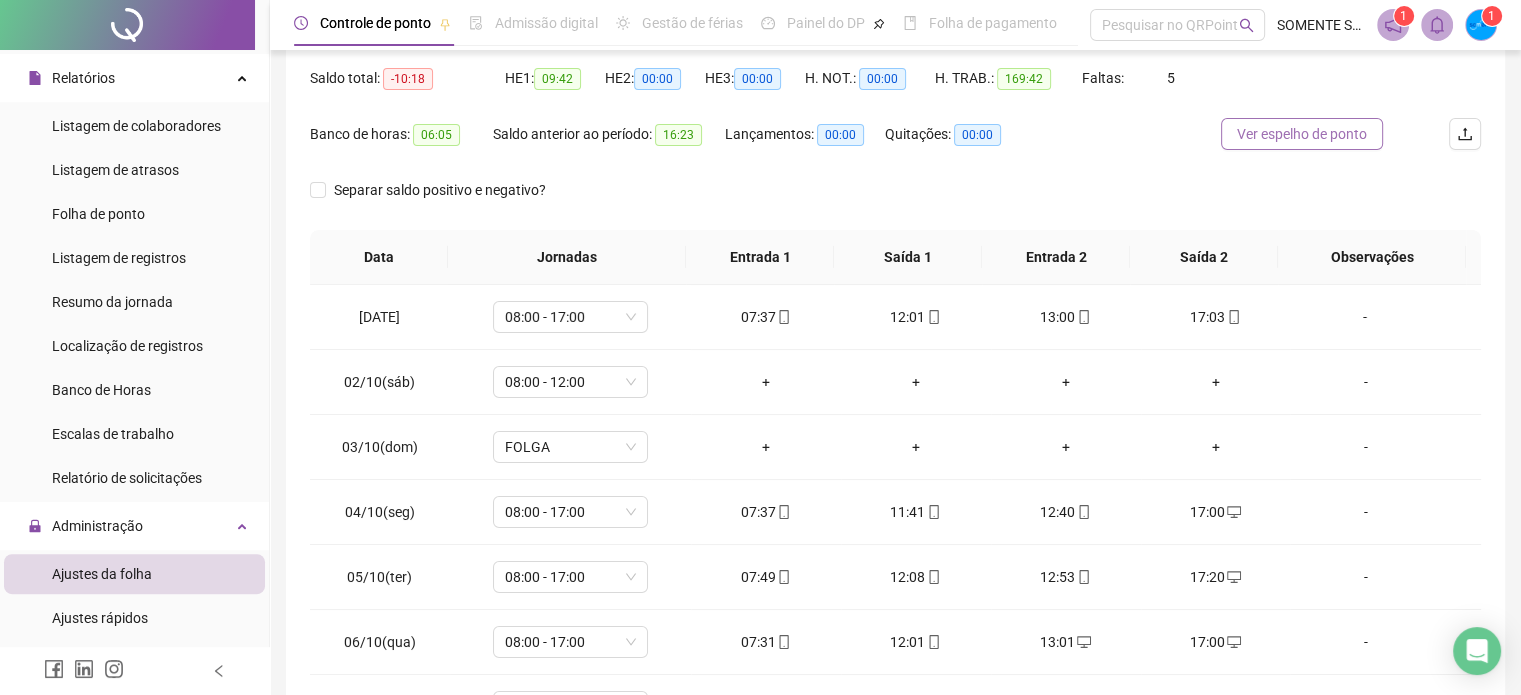 click on "Ver espelho de ponto" at bounding box center (1302, 134) 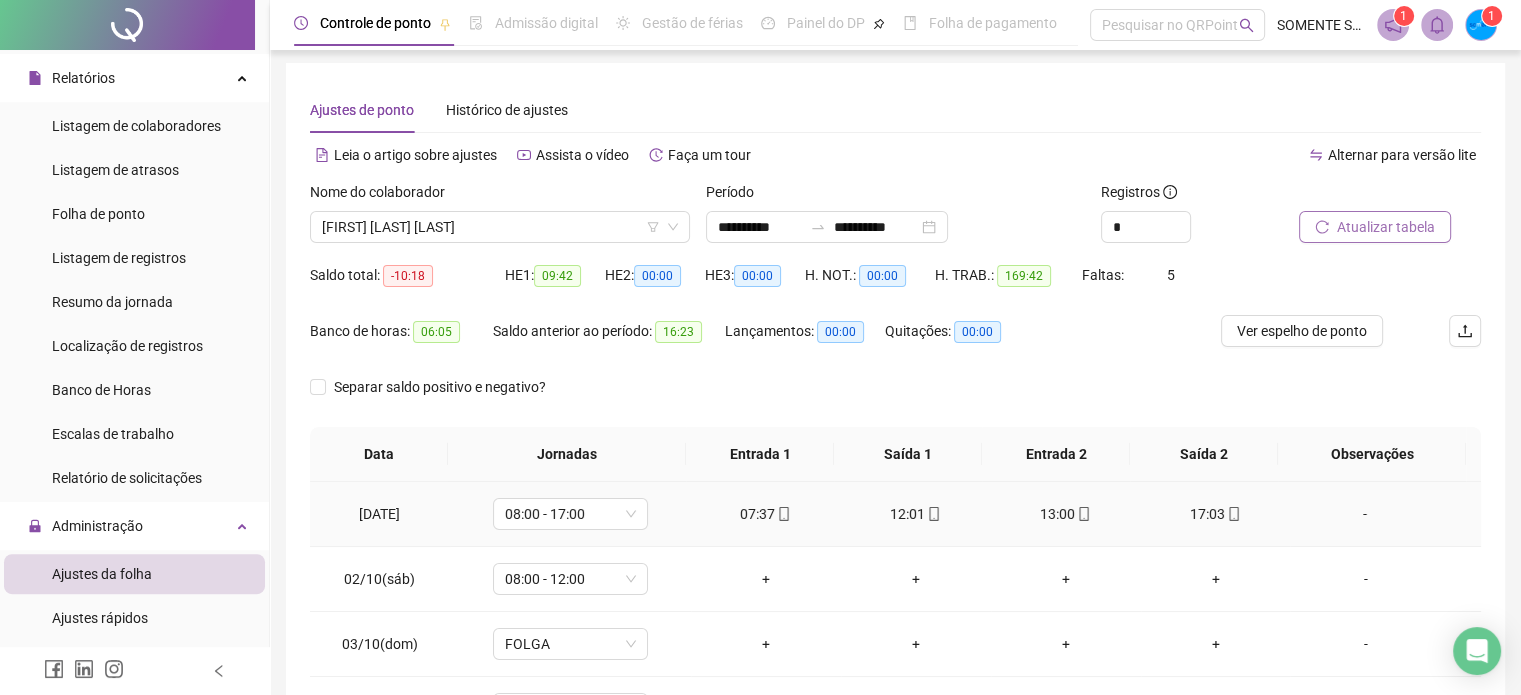 scroll, scrollTop: 0, scrollLeft: 0, axis: both 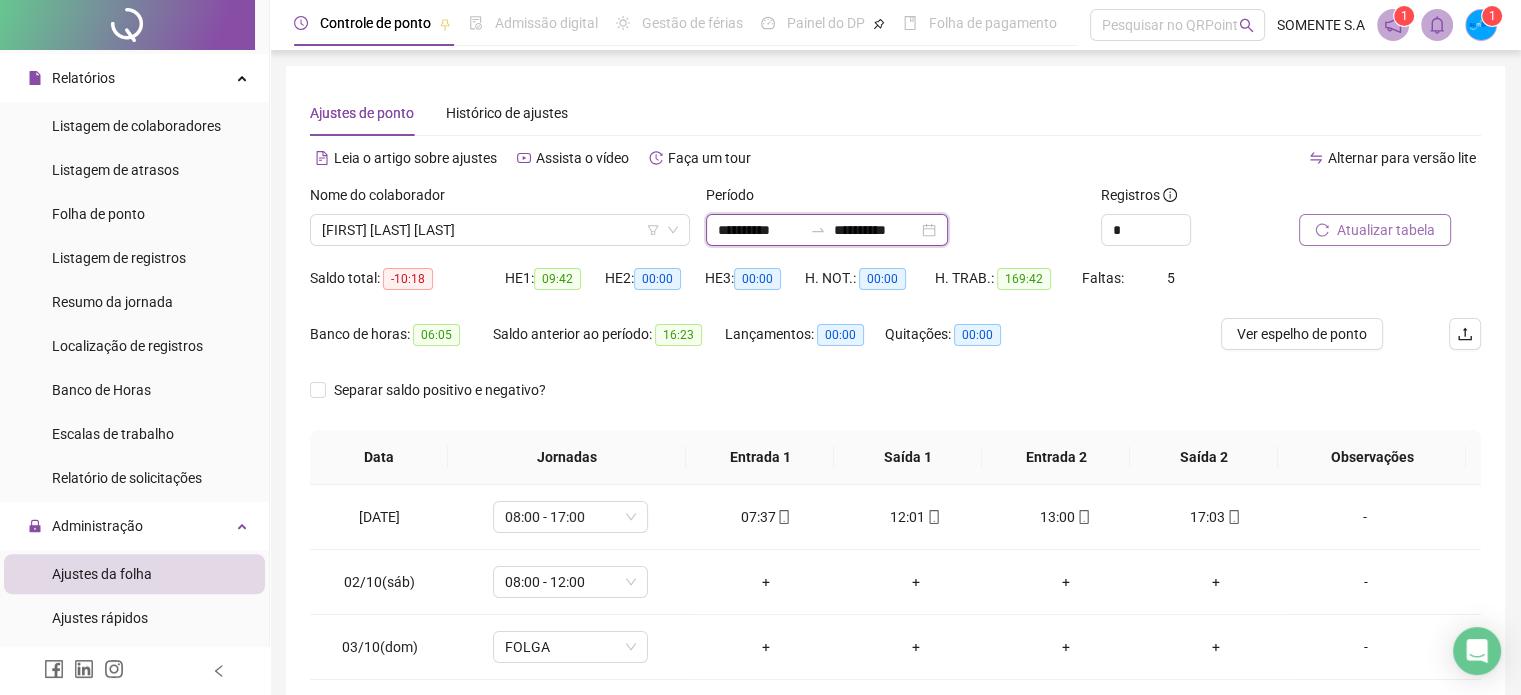 click on "**********" at bounding box center [760, 230] 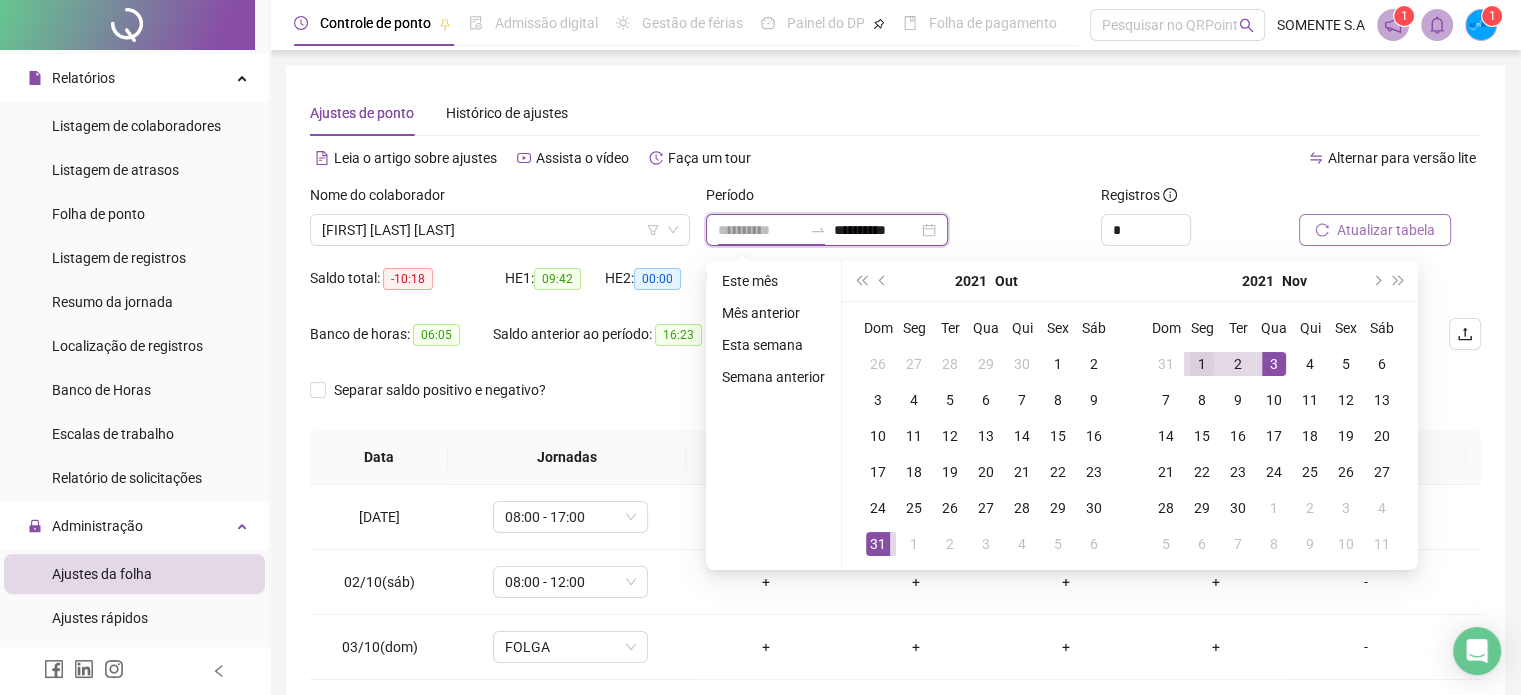 type on "**********" 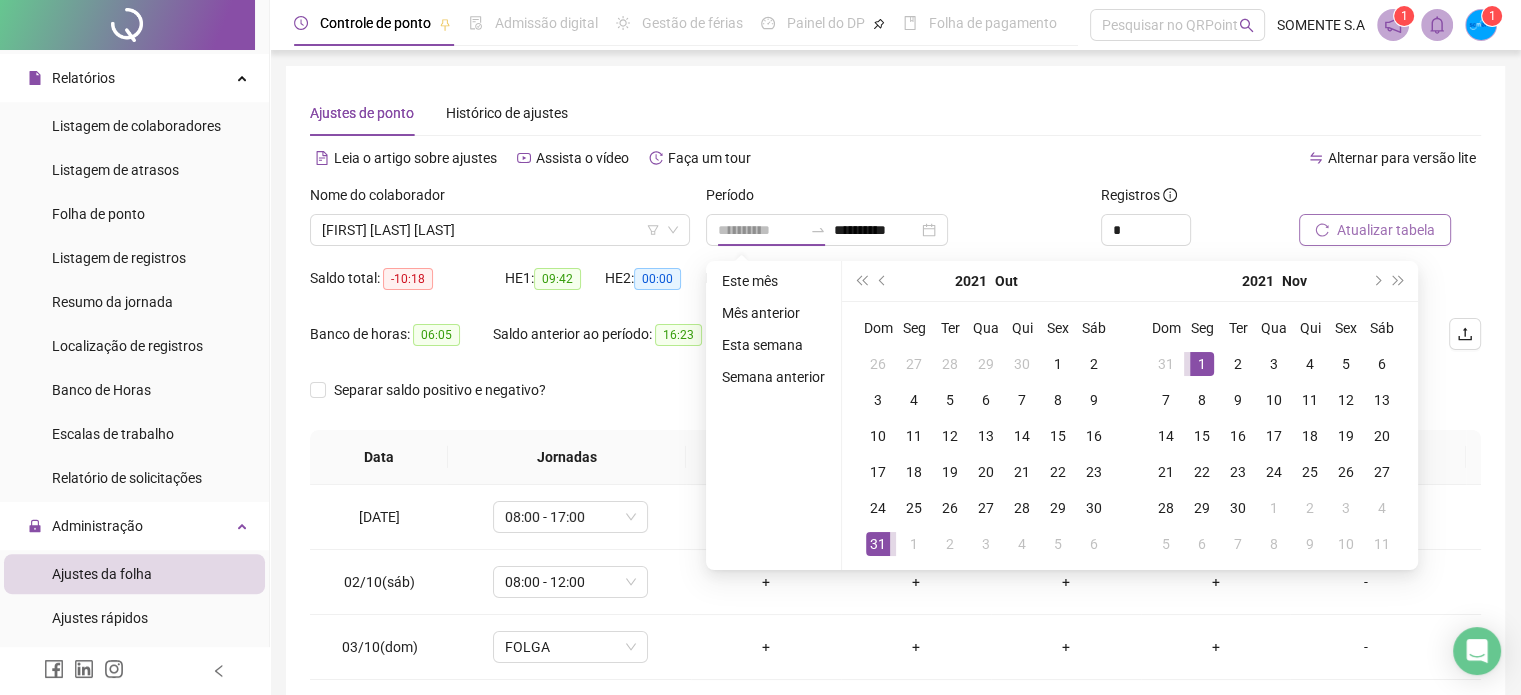 click on "1" at bounding box center (1202, 364) 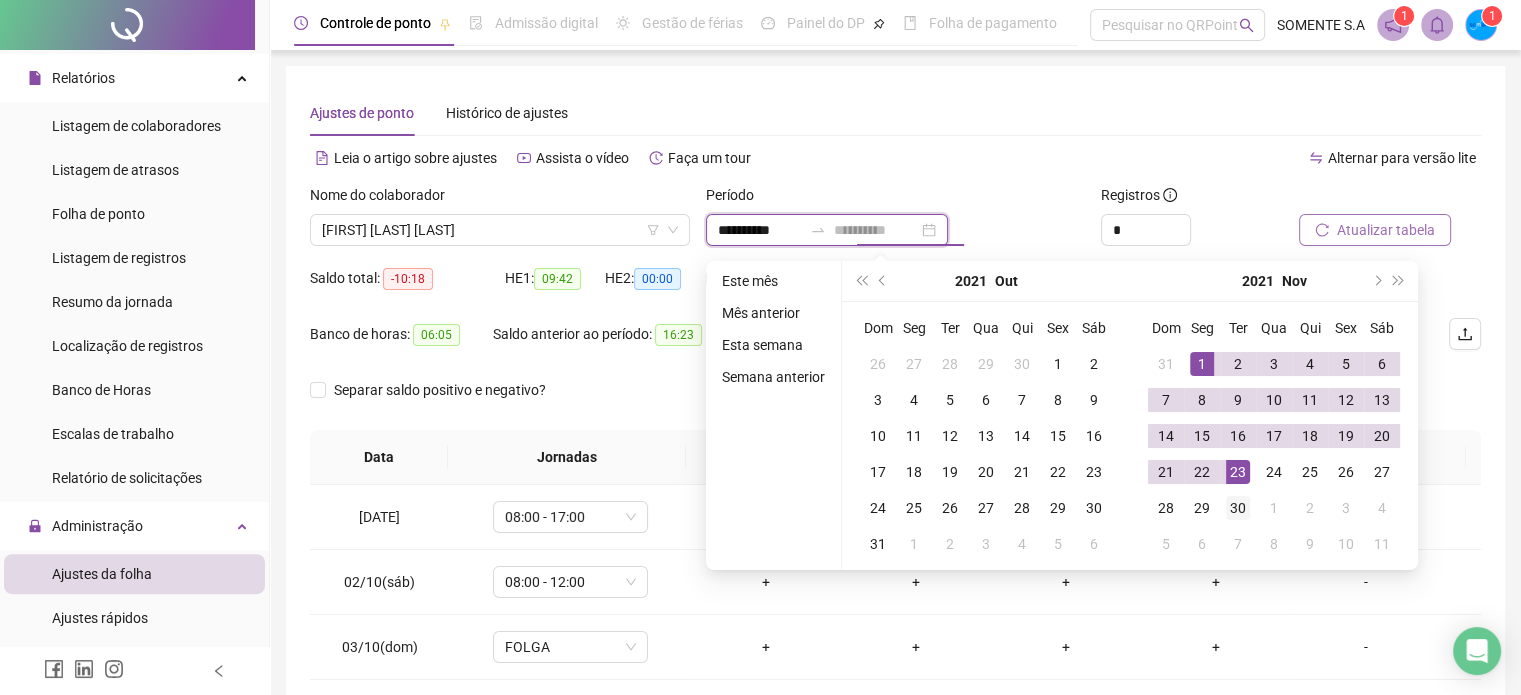type on "**********" 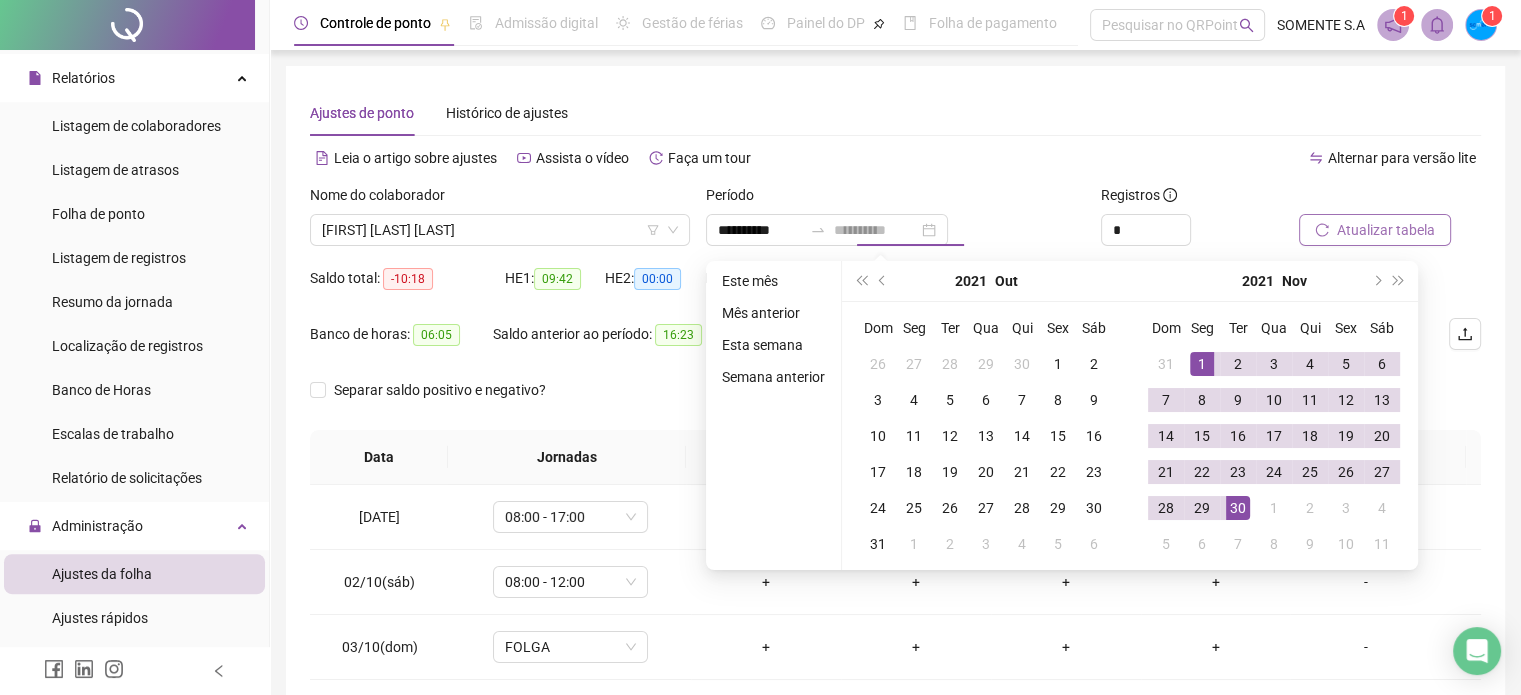 click on "30" at bounding box center (1238, 508) 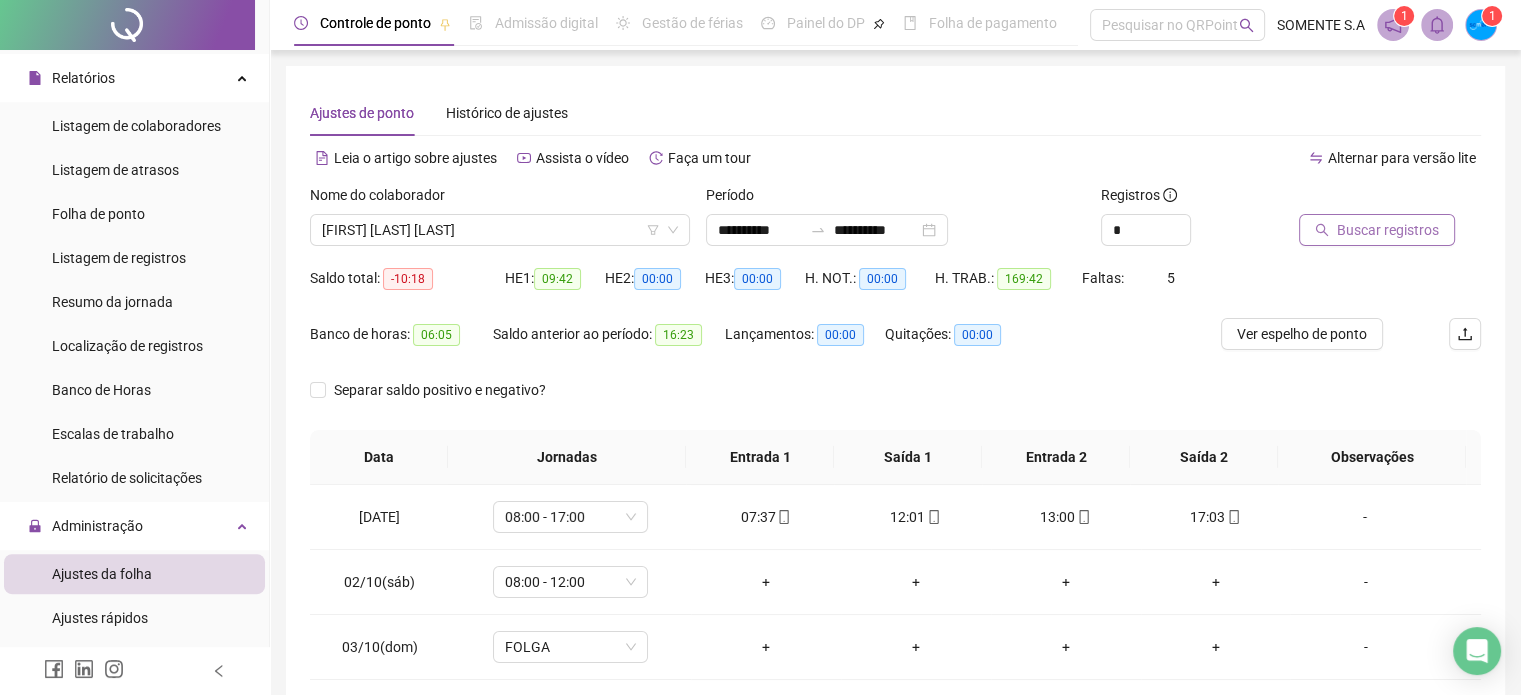 click on "Buscar registros" at bounding box center (1388, 230) 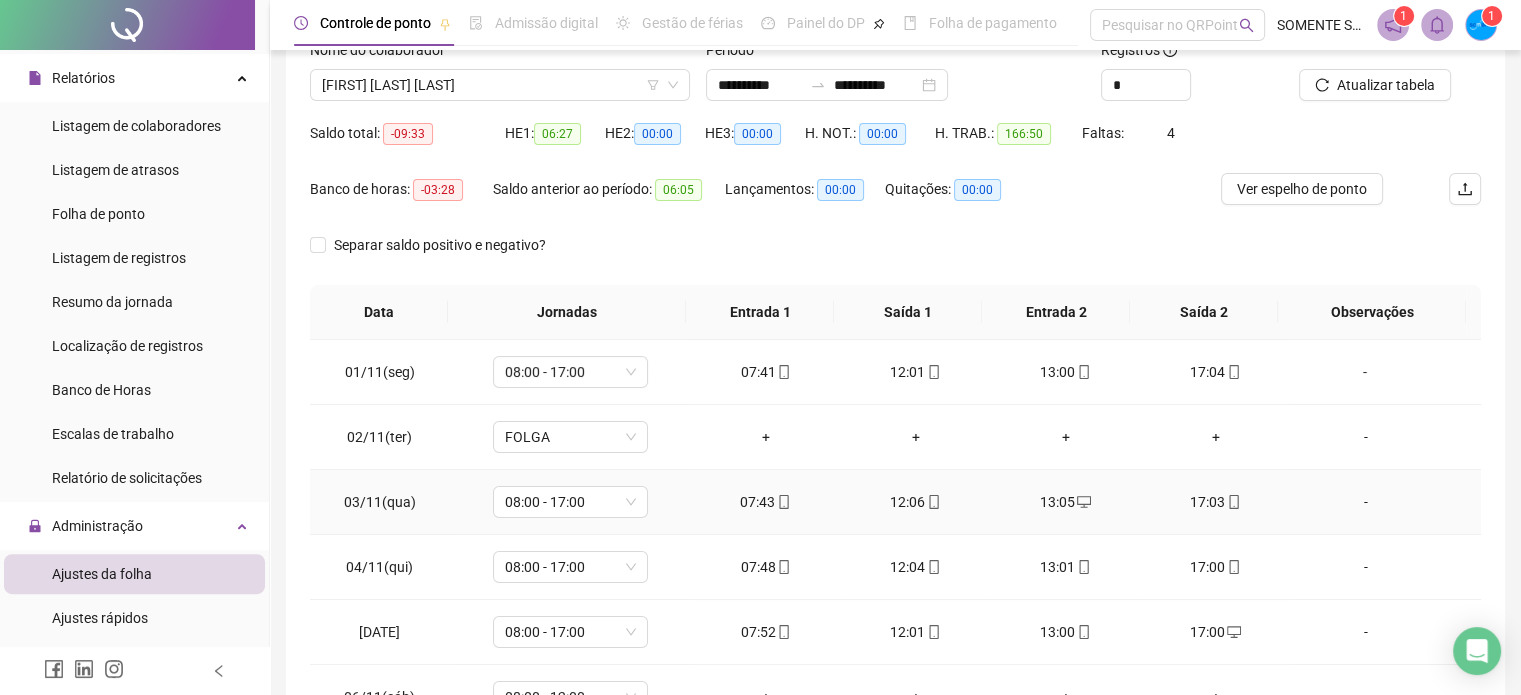 scroll, scrollTop: 0, scrollLeft: 0, axis: both 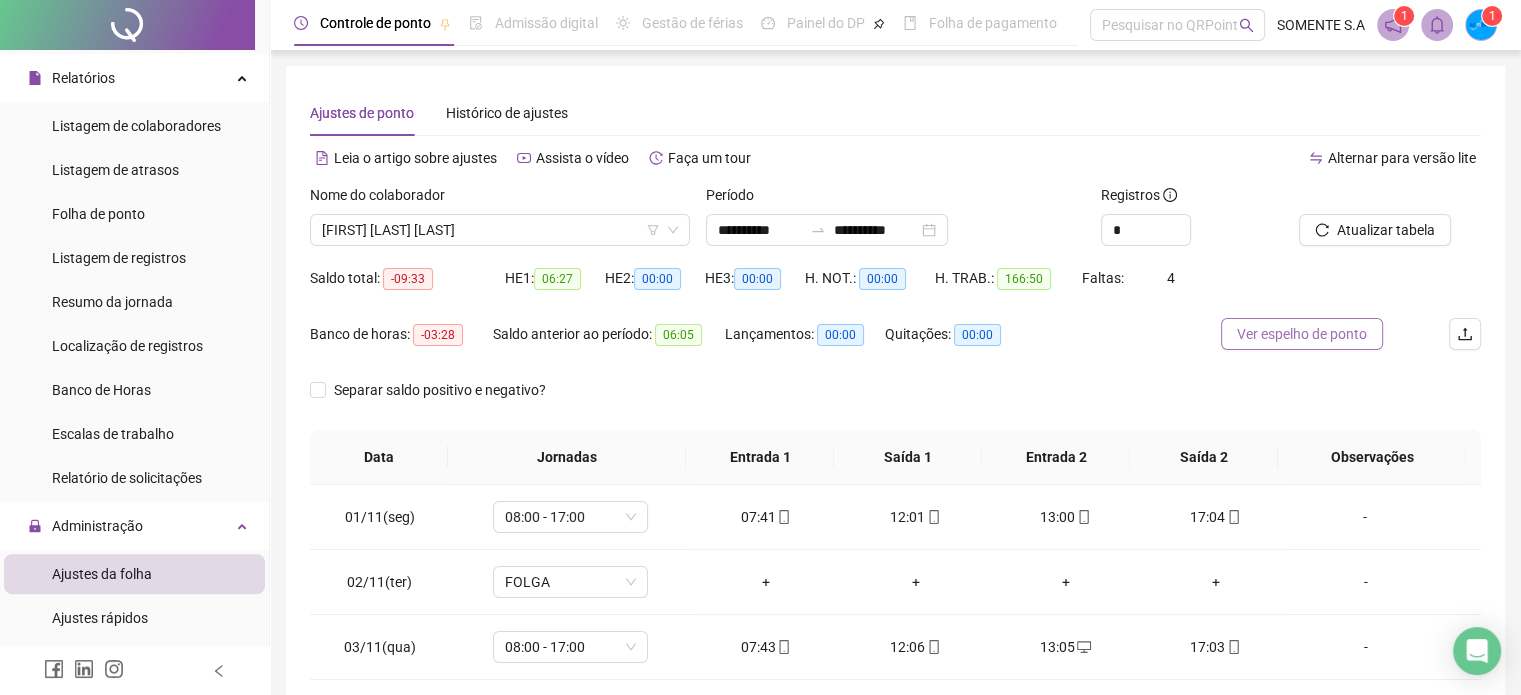 click on "Ver espelho de ponto" at bounding box center (1302, 334) 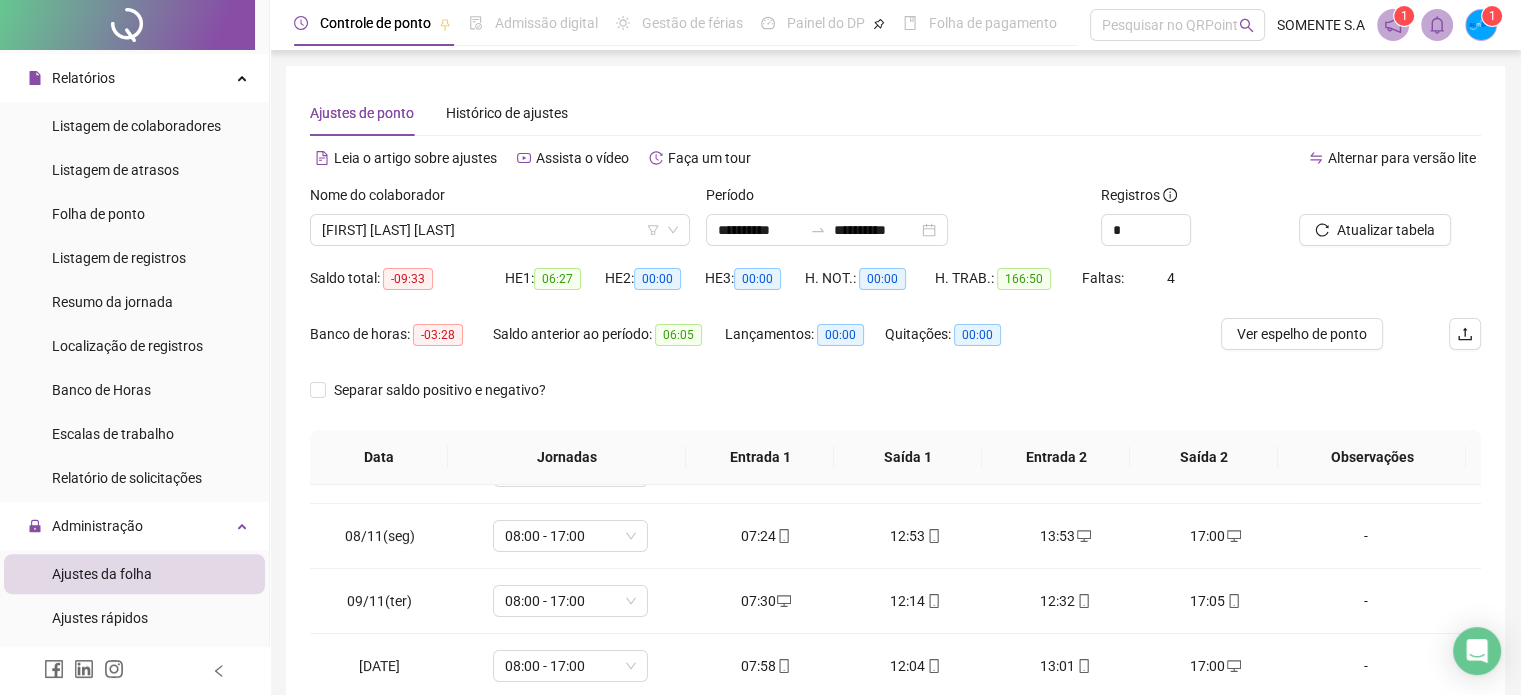 scroll, scrollTop: 600, scrollLeft: 0, axis: vertical 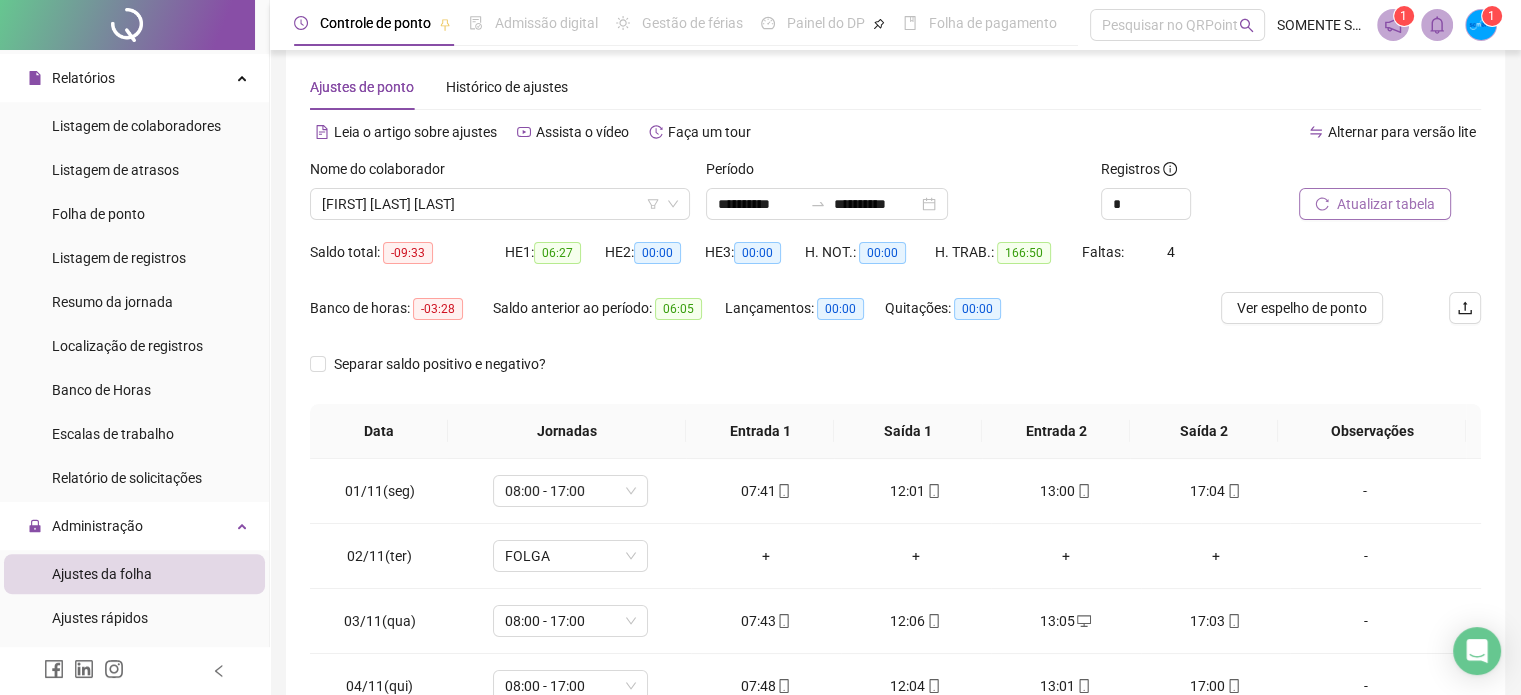click on "Atualizar tabela" at bounding box center [1386, 204] 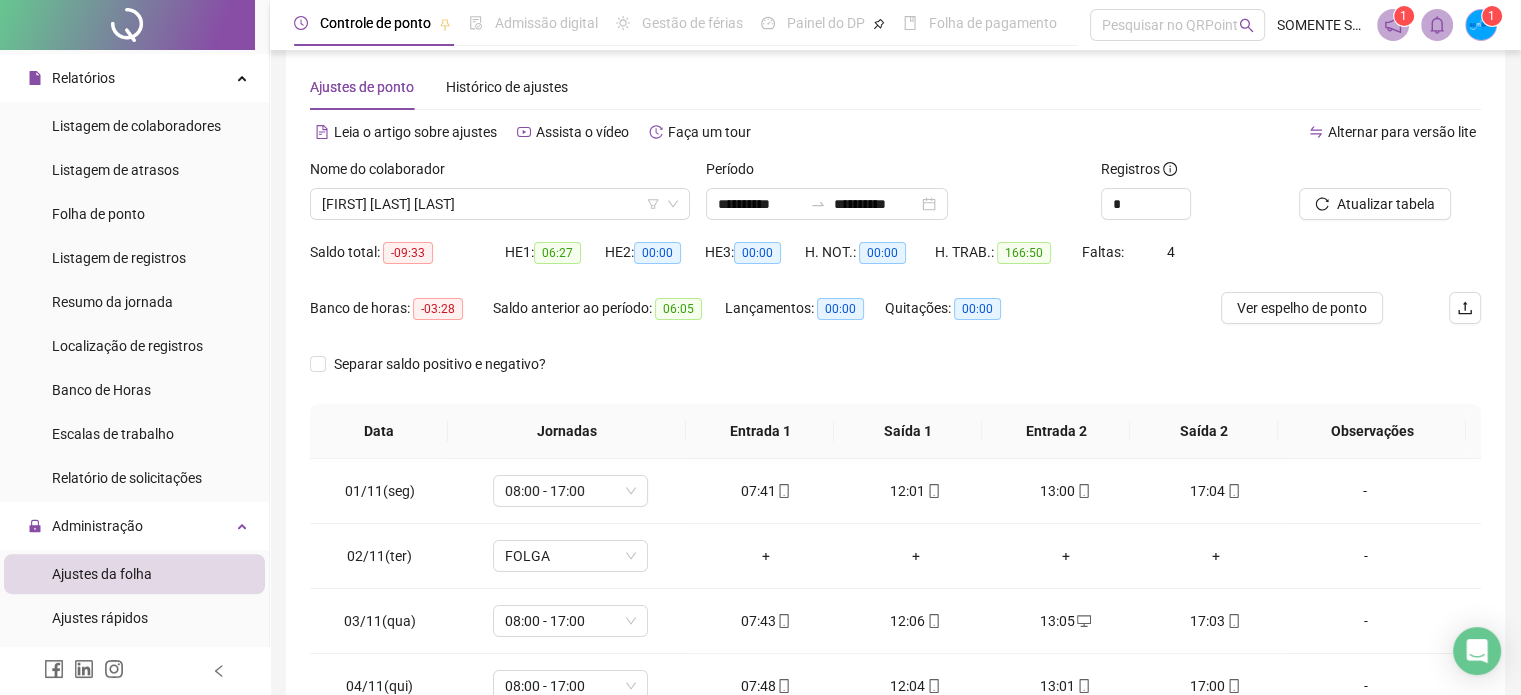 click on "Ver espelho de ponto" at bounding box center (1302, 308) 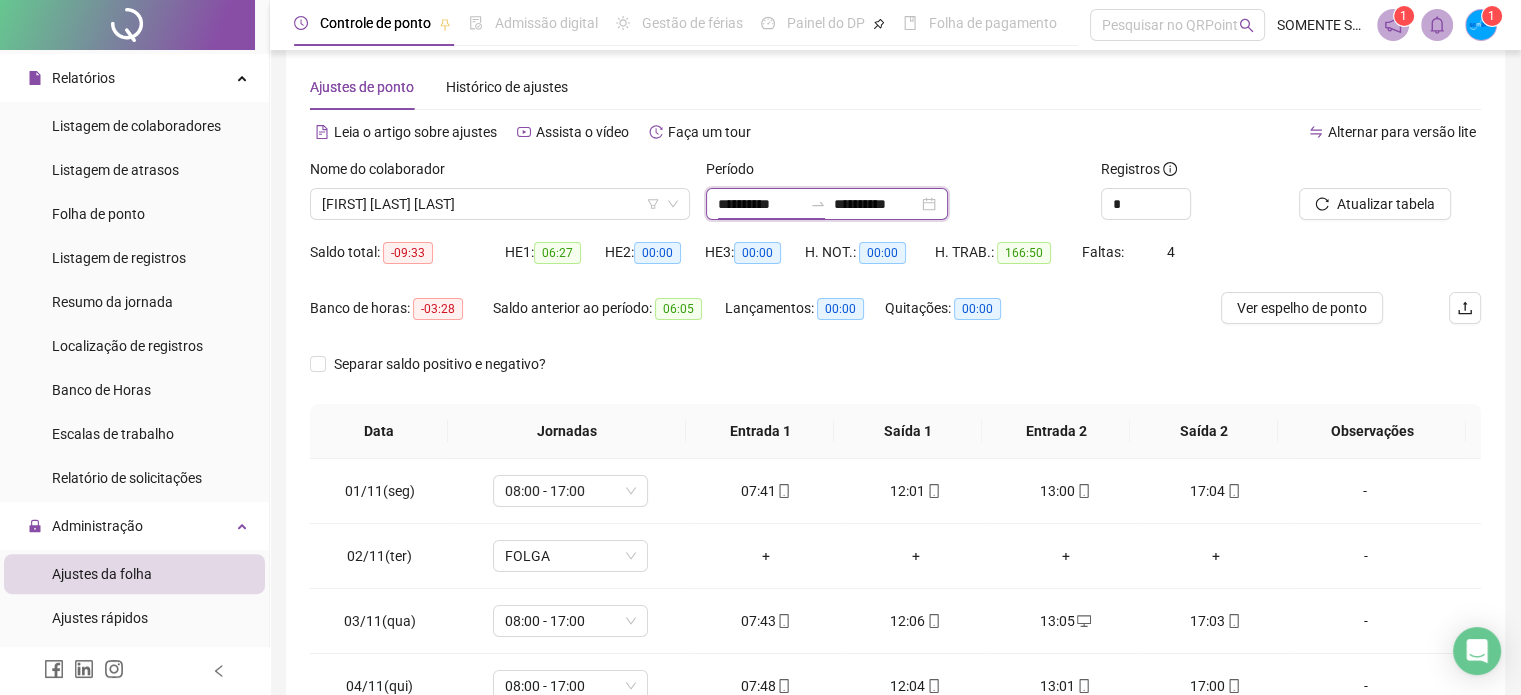 click on "**********" at bounding box center (760, 204) 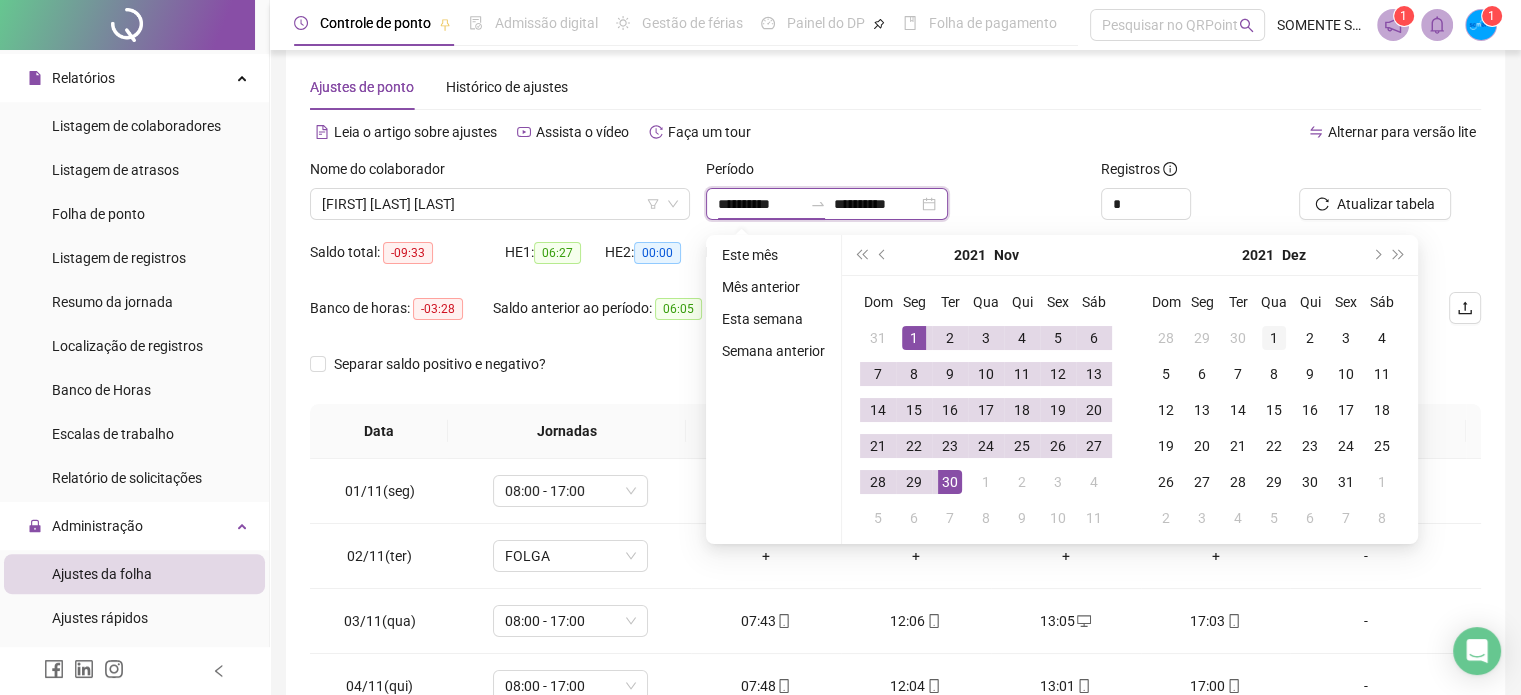 type on "**********" 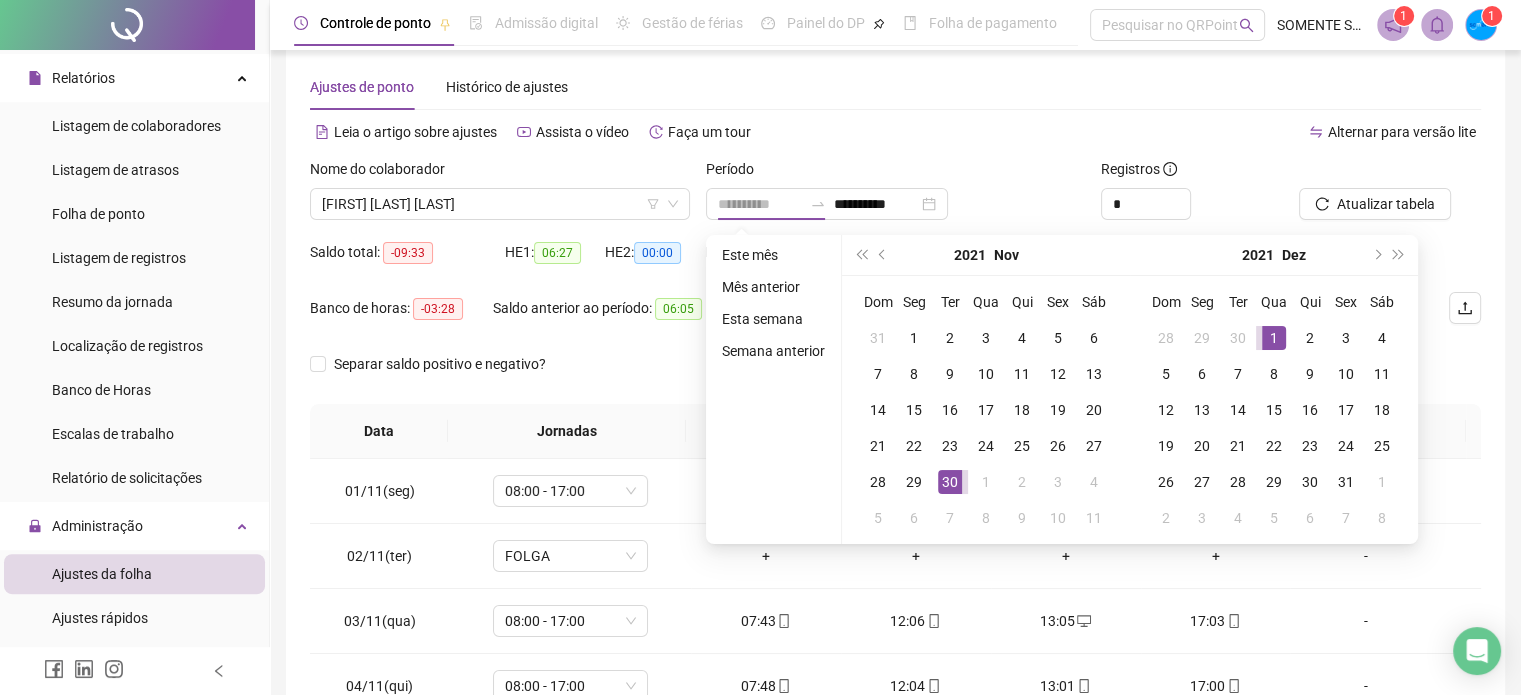 click on "1" at bounding box center [1274, 338] 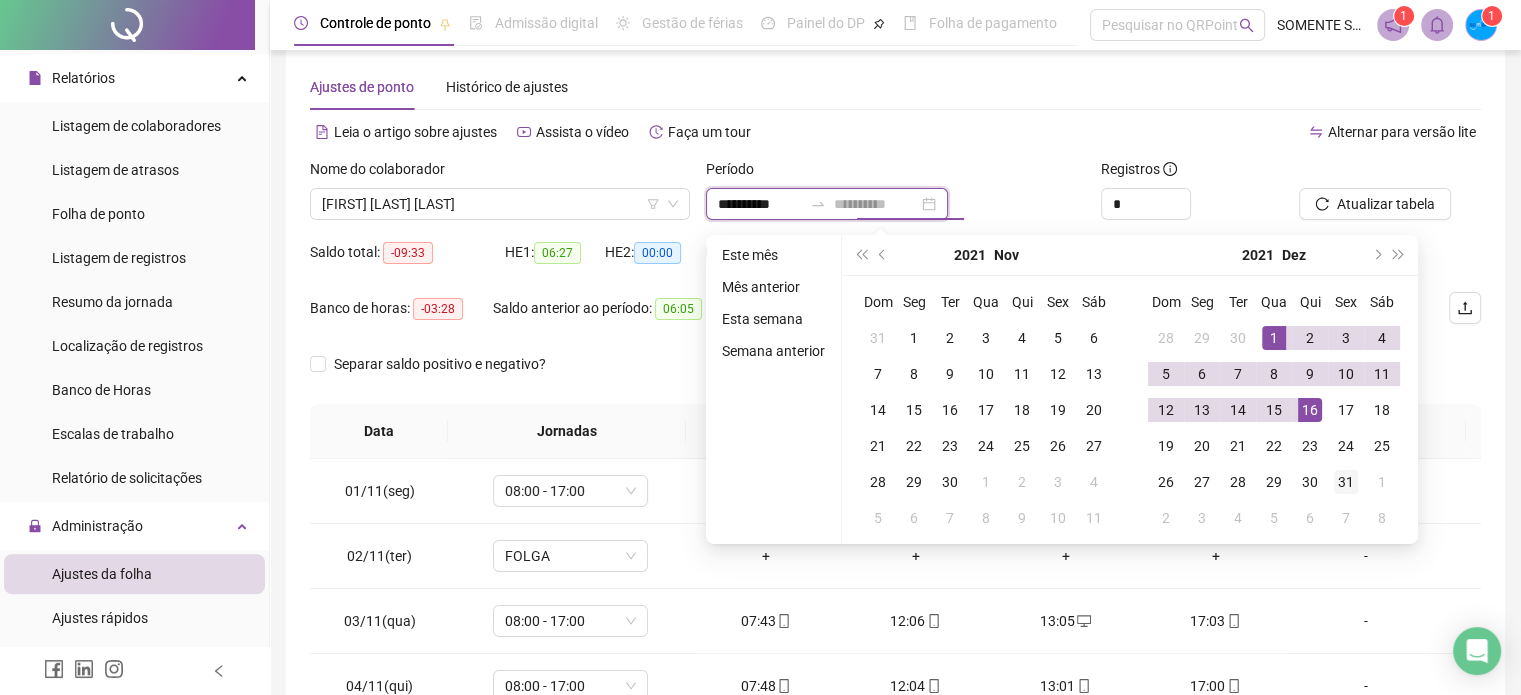 type on "**********" 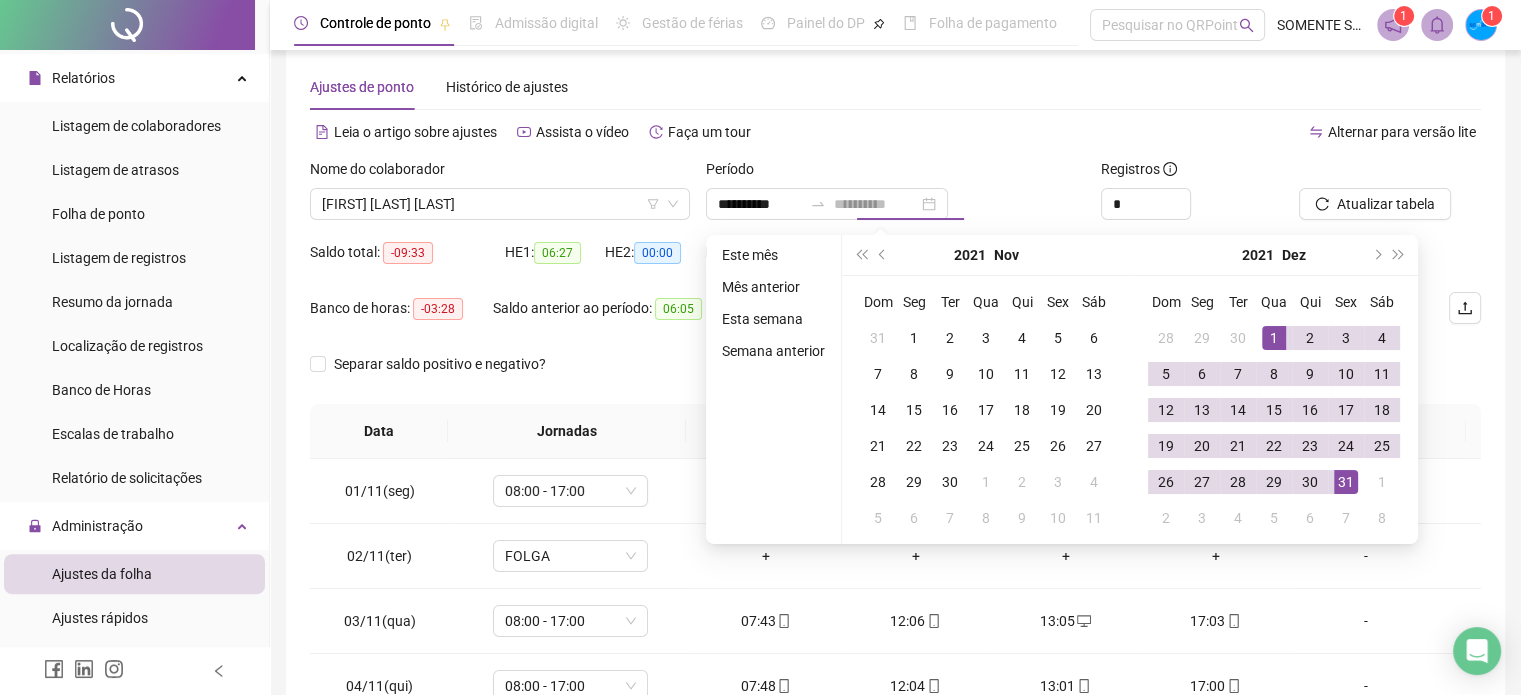 click on "31" at bounding box center [1346, 482] 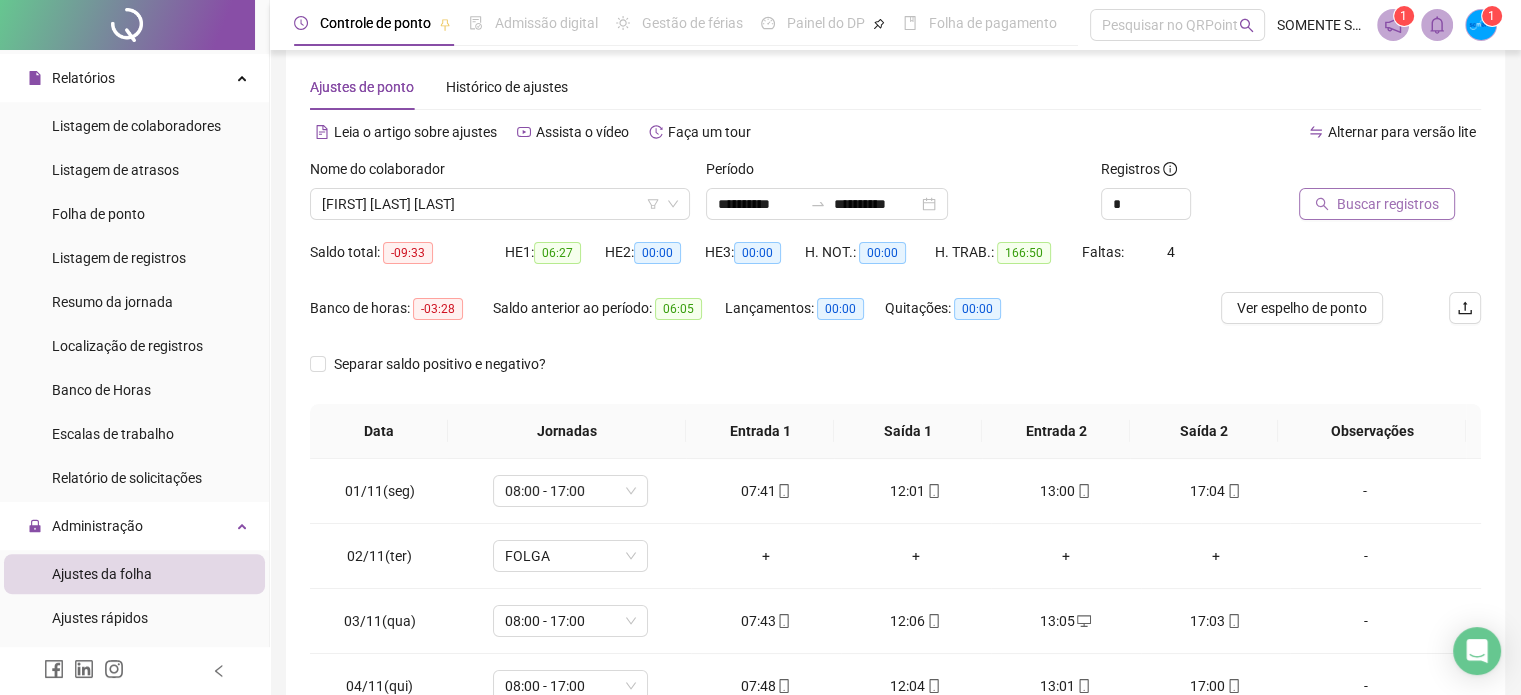 click on "Buscar registros" at bounding box center [1388, 204] 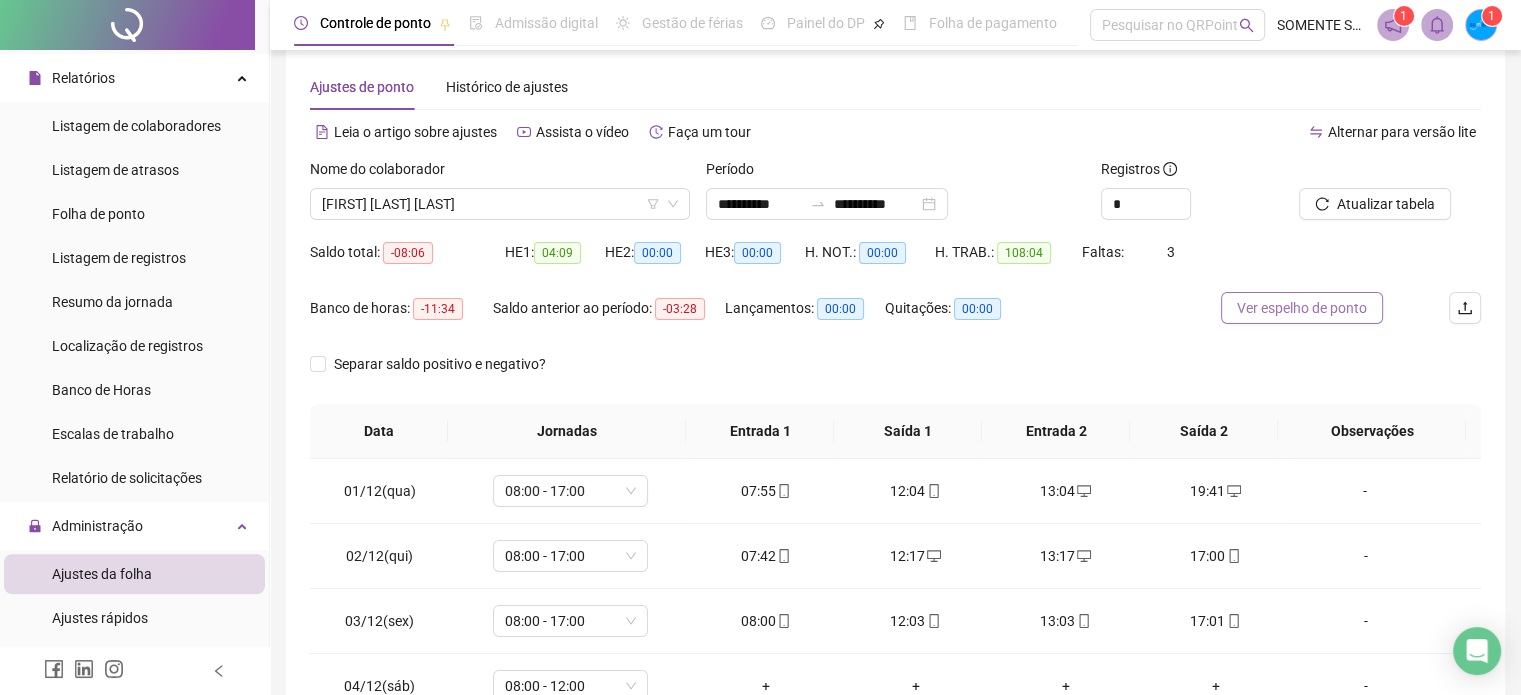 click on "Ver espelho de ponto" at bounding box center [1302, 308] 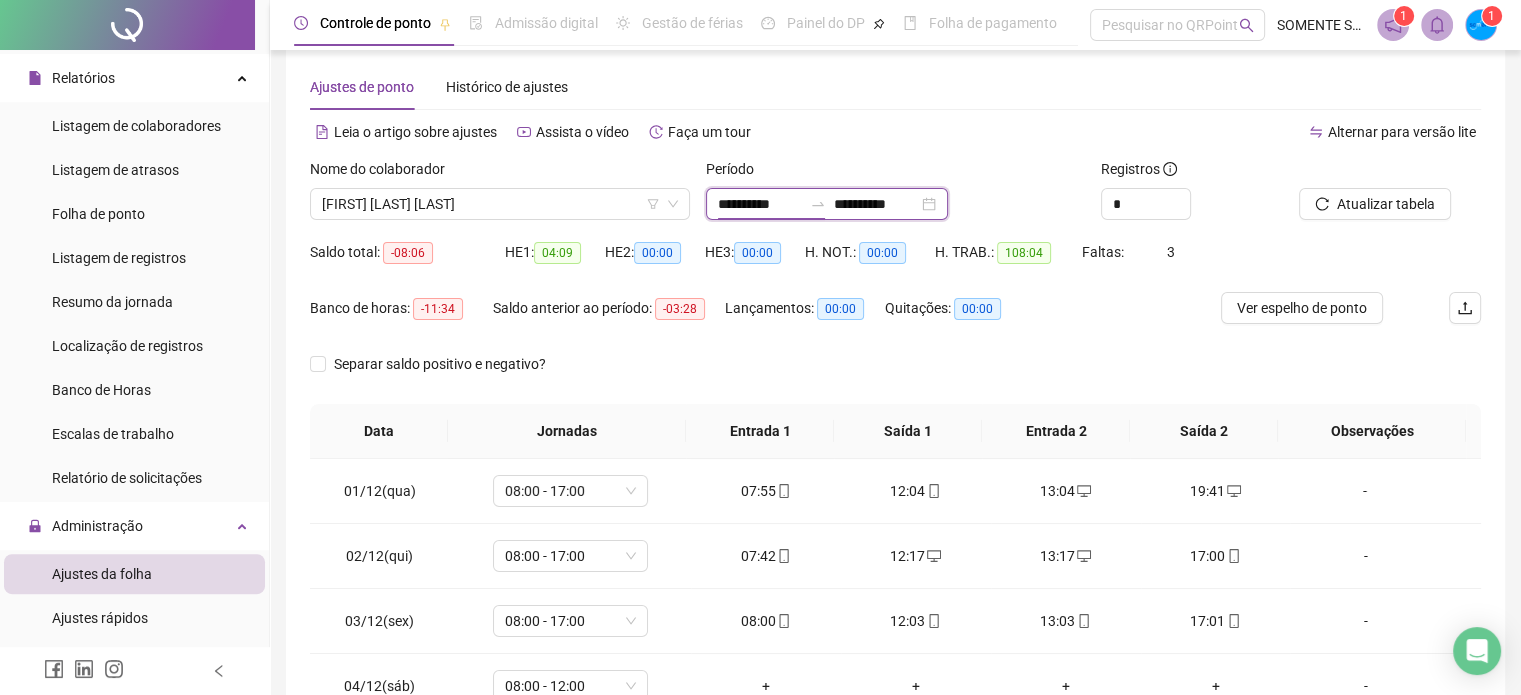 click on "**********" at bounding box center (760, 204) 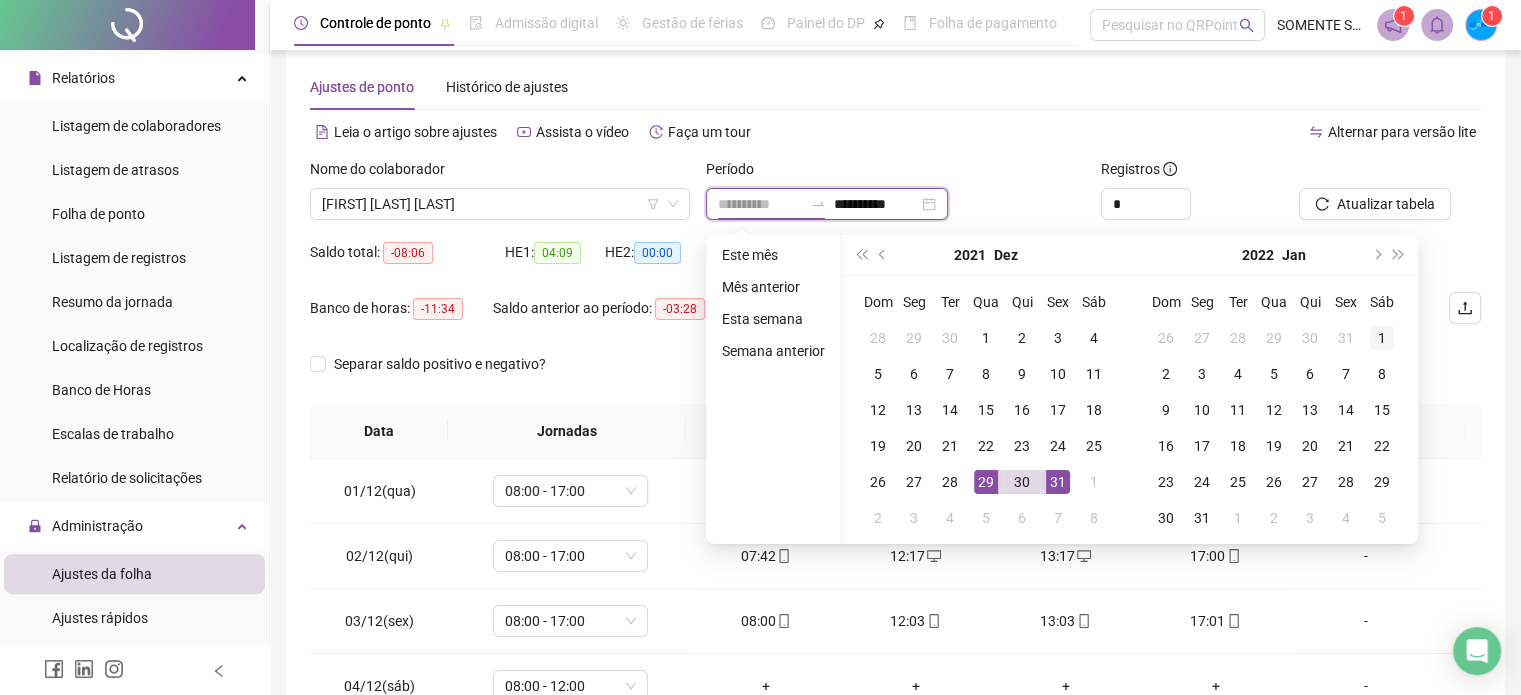type on "**********" 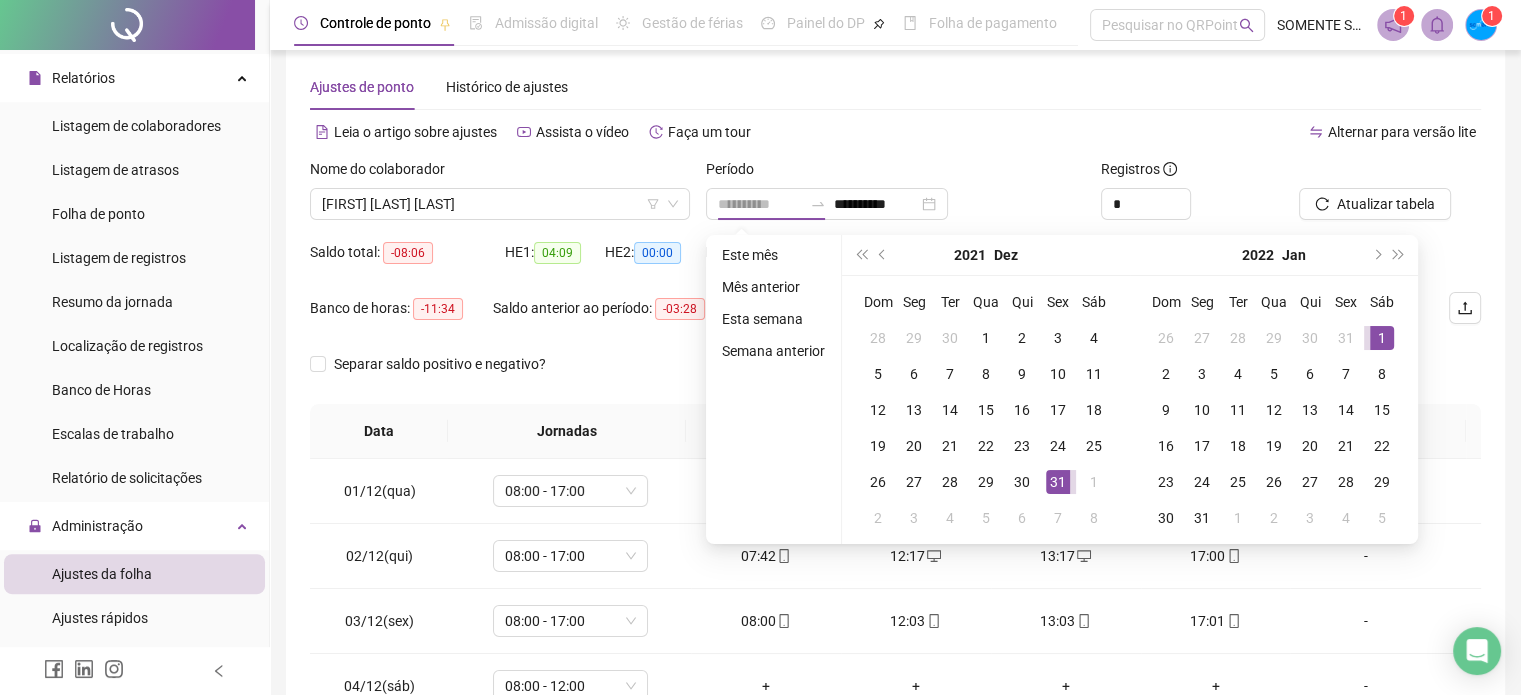 click on "1" at bounding box center (1382, 338) 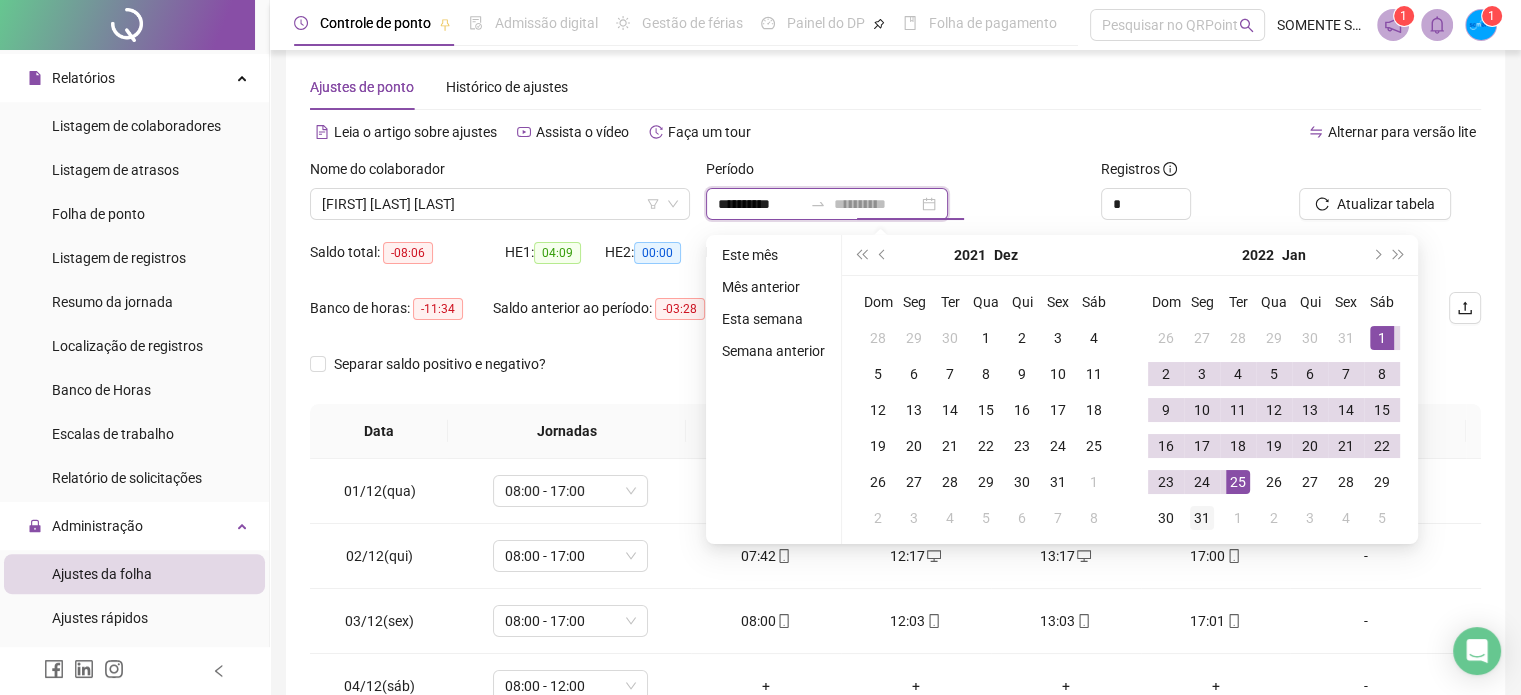 type on "**********" 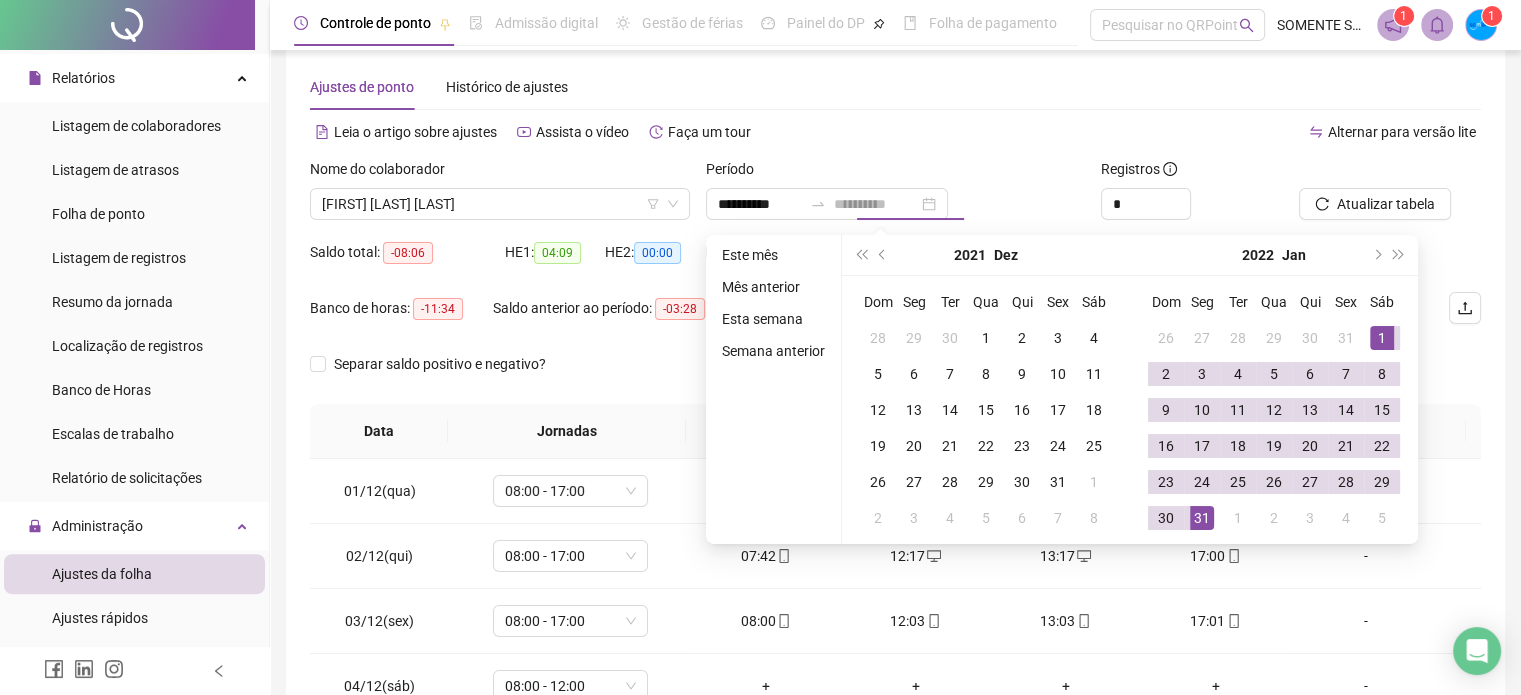 click on "31" at bounding box center (1202, 518) 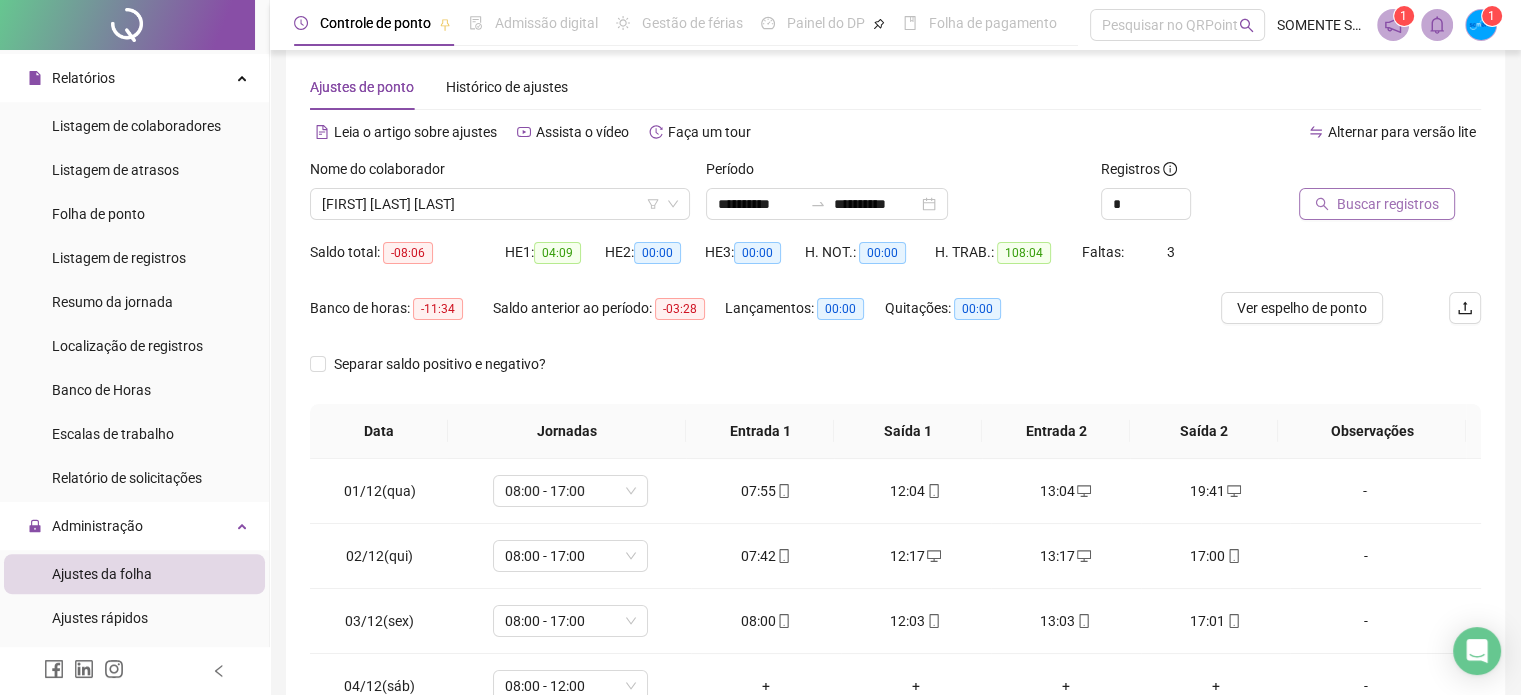 click on "Buscar registros" at bounding box center (1388, 204) 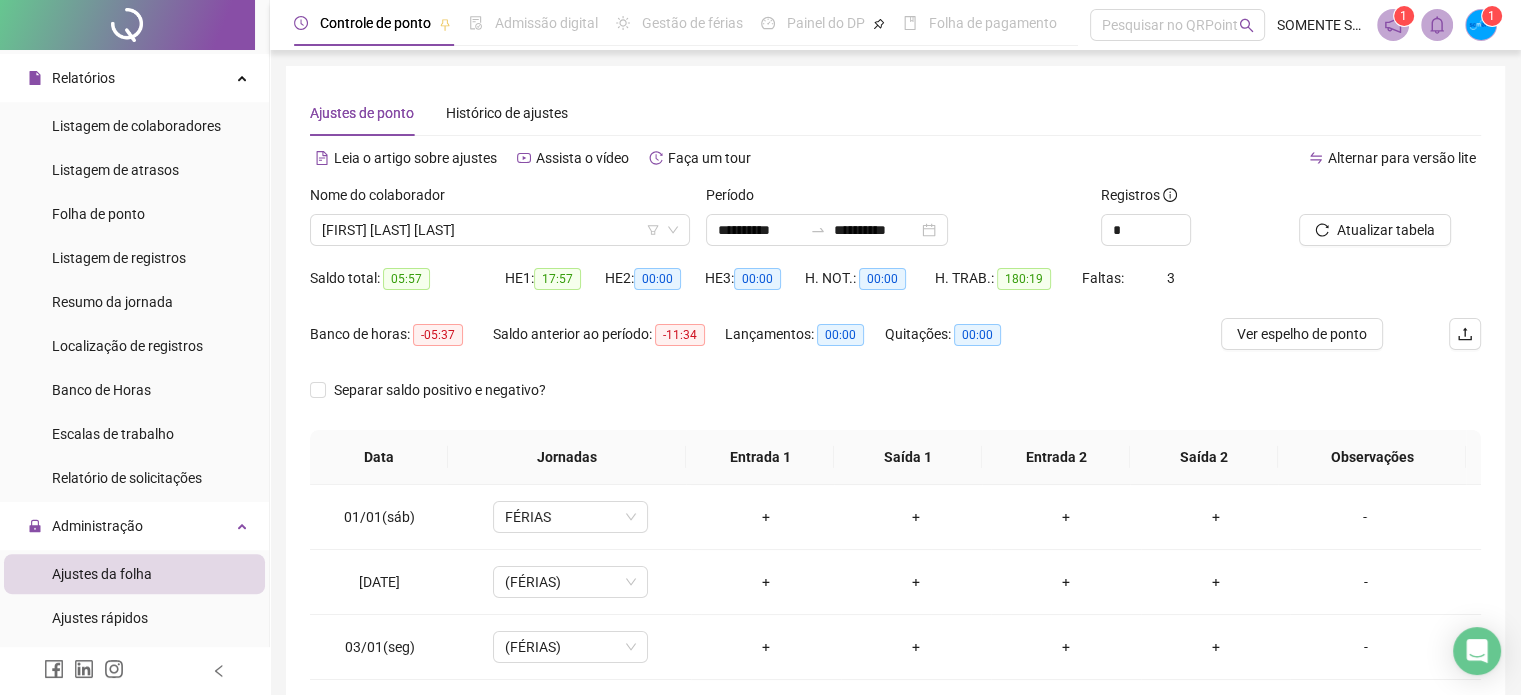 scroll, scrollTop: 0, scrollLeft: 0, axis: both 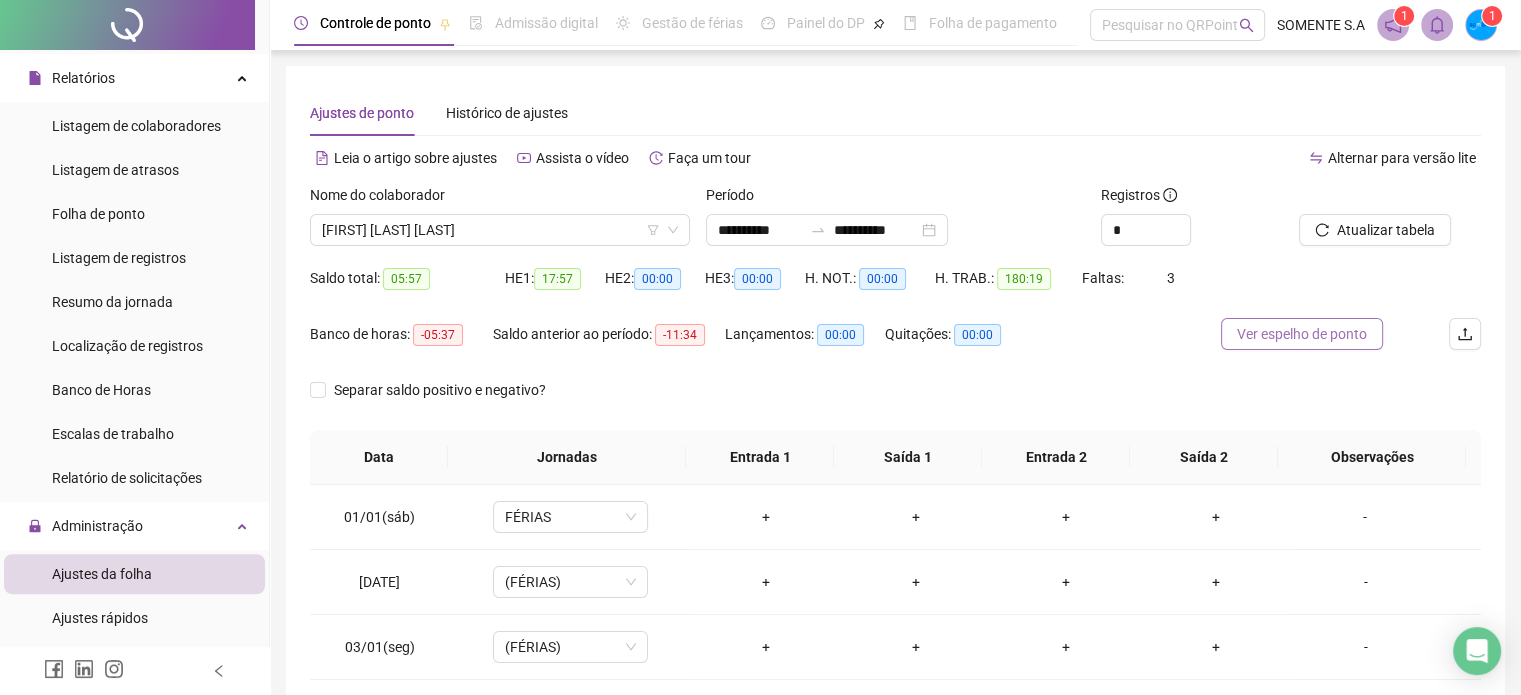 click on "Ver espelho de ponto" at bounding box center [1302, 334] 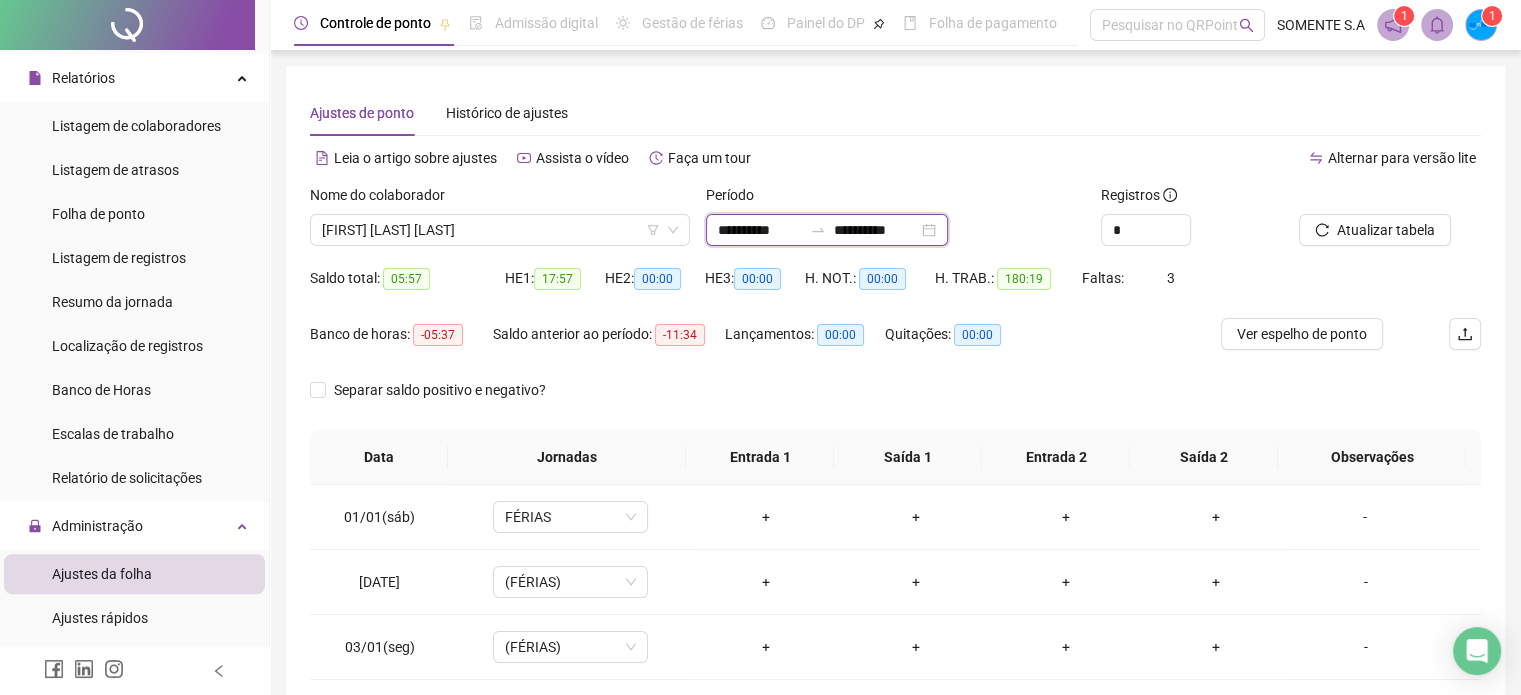 click on "**********" at bounding box center [760, 230] 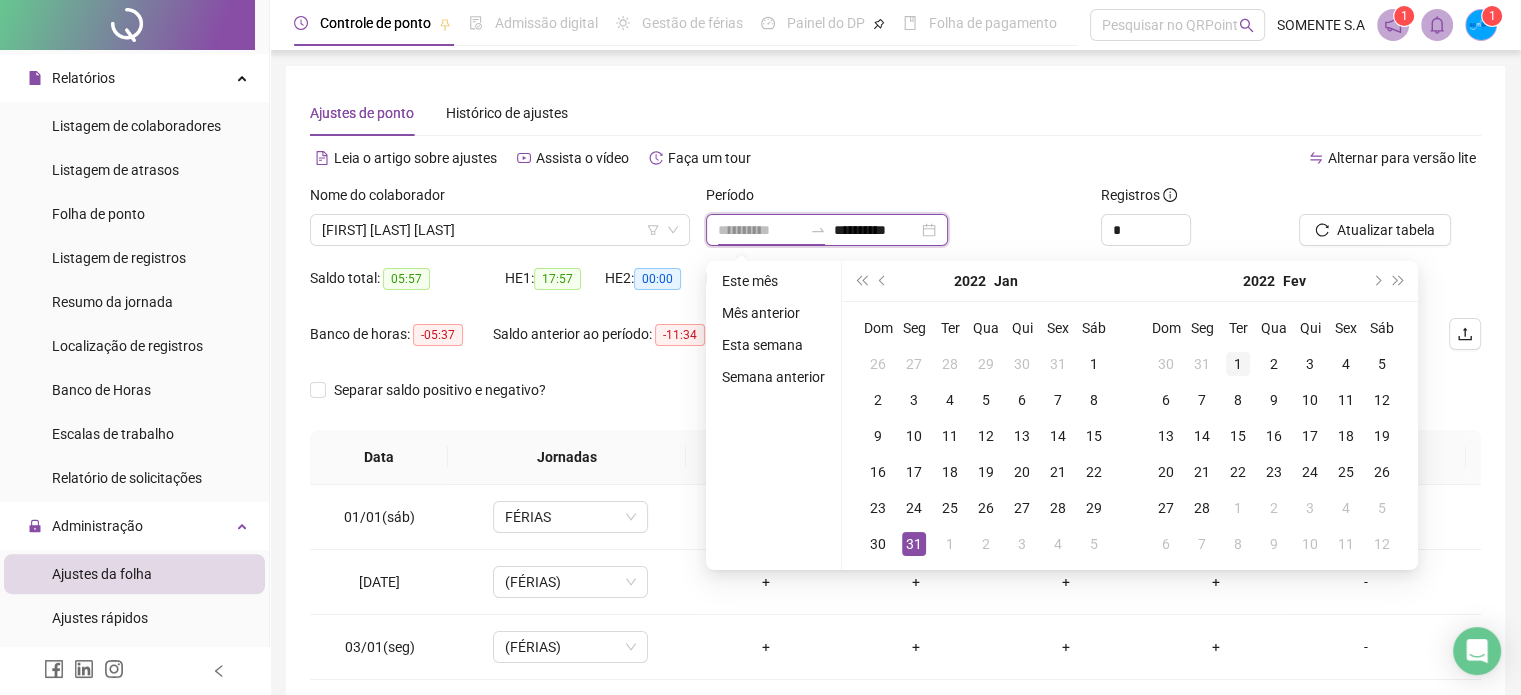 type on "**********" 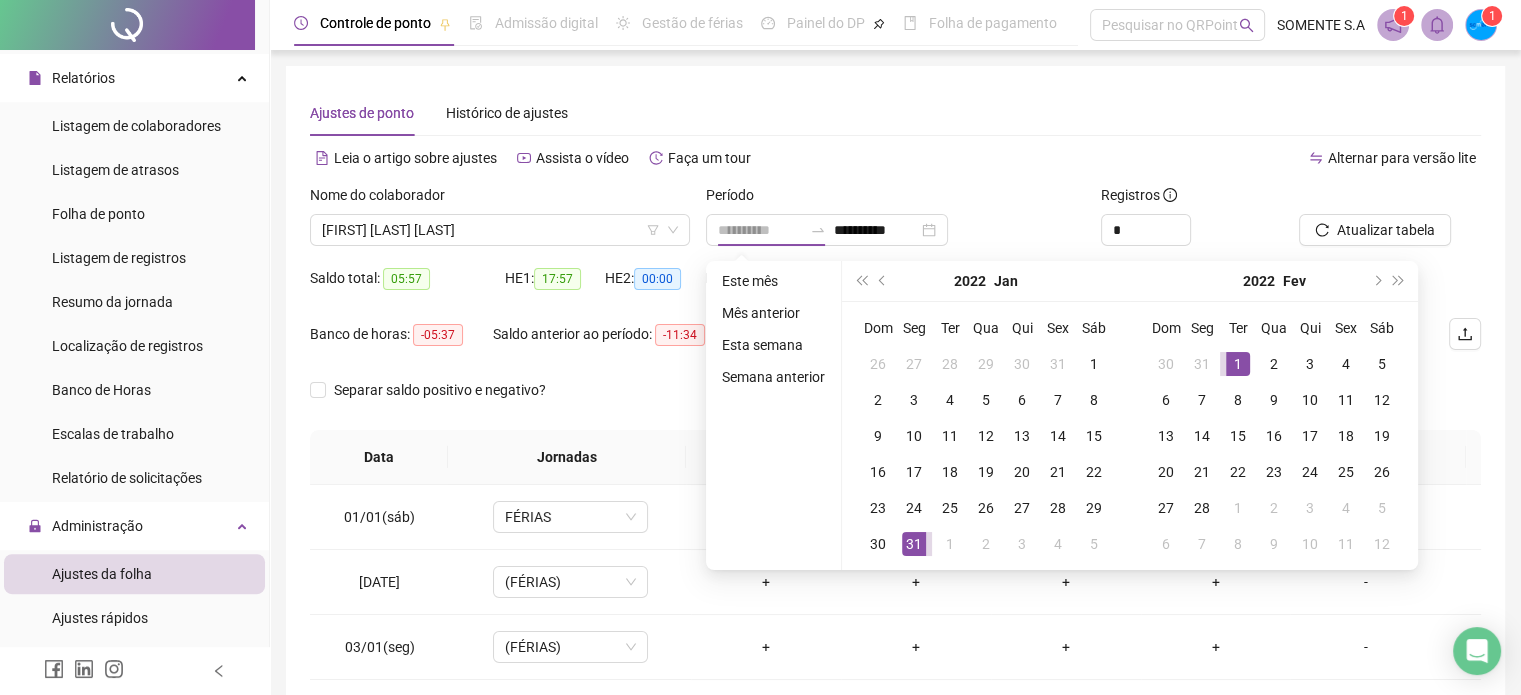 click on "1" at bounding box center (1238, 364) 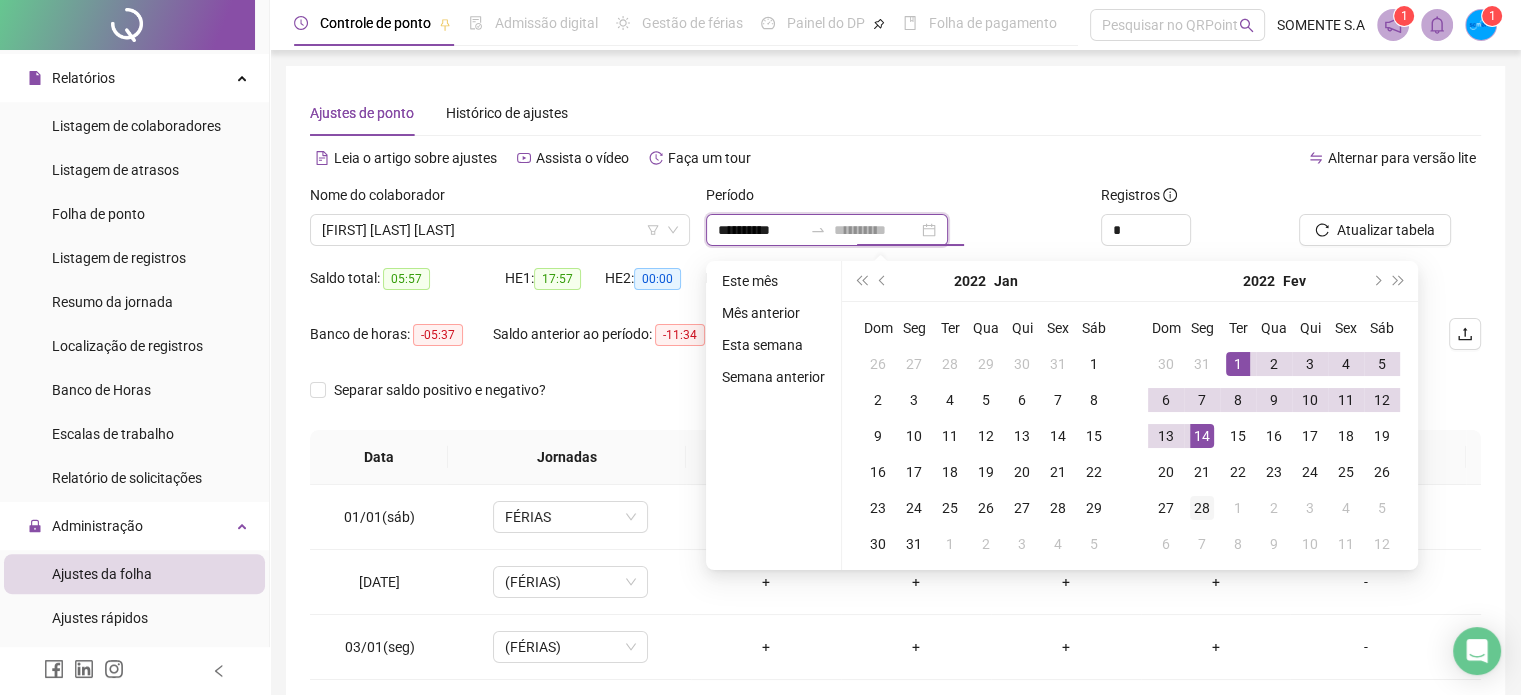 type on "**********" 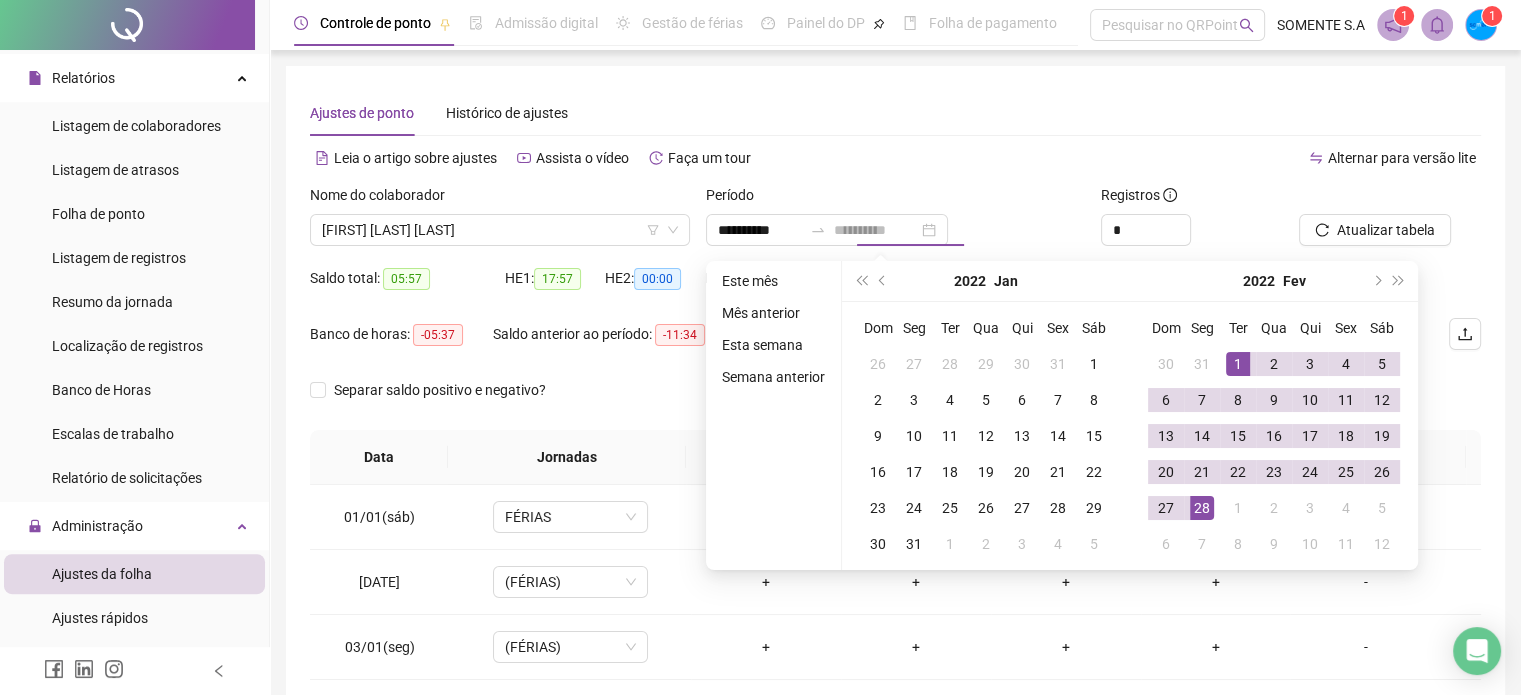 click on "28" at bounding box center [1202, 508] 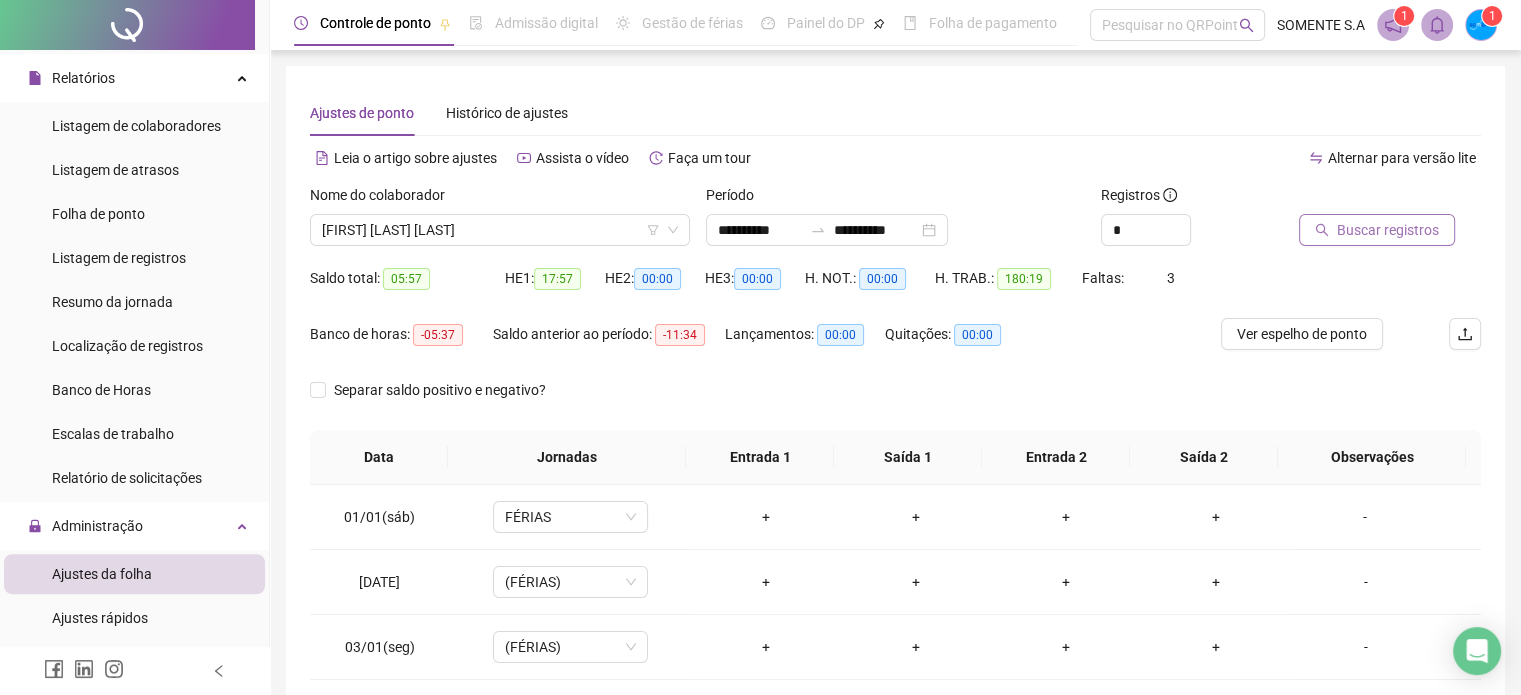 click on "Buscar registros" at bounding box center (1388, 230) 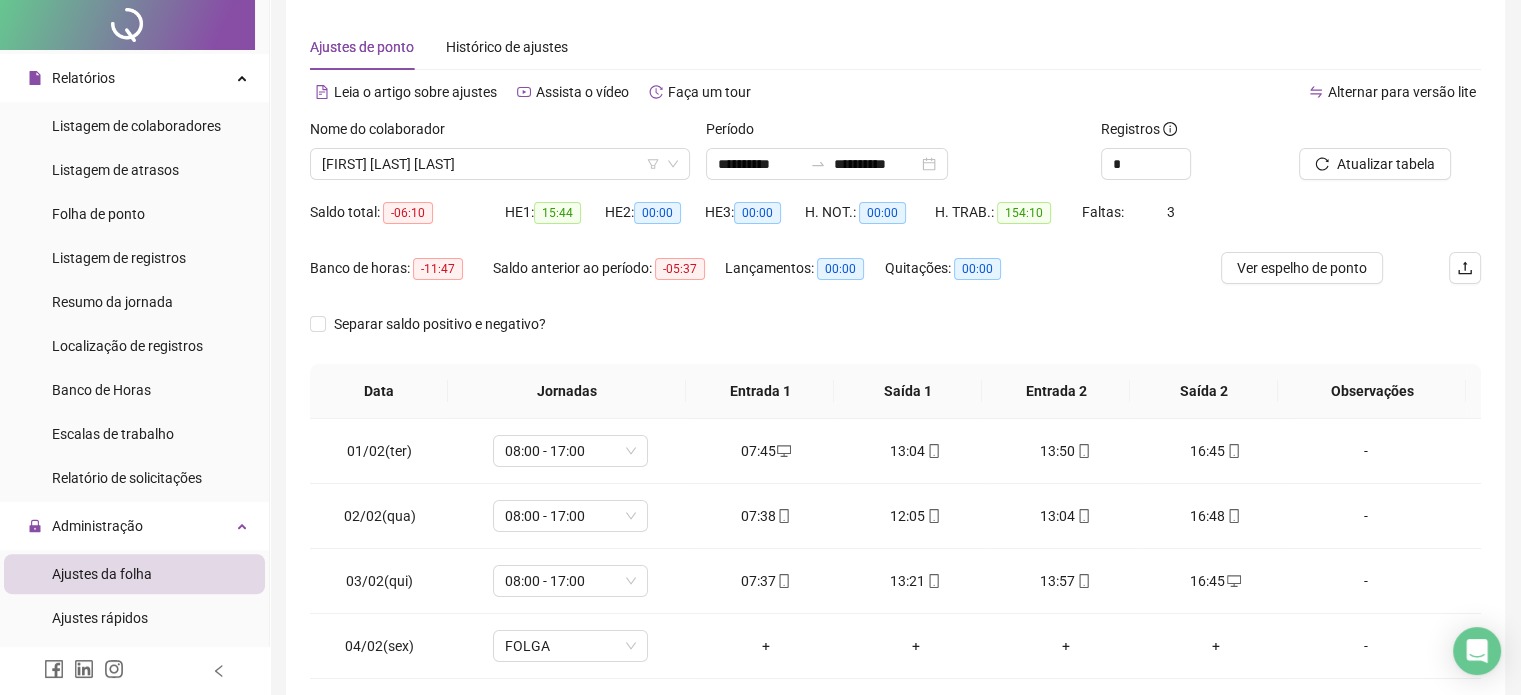 scroll, scrollTop: 0, scrollLeft: 0, axis: both 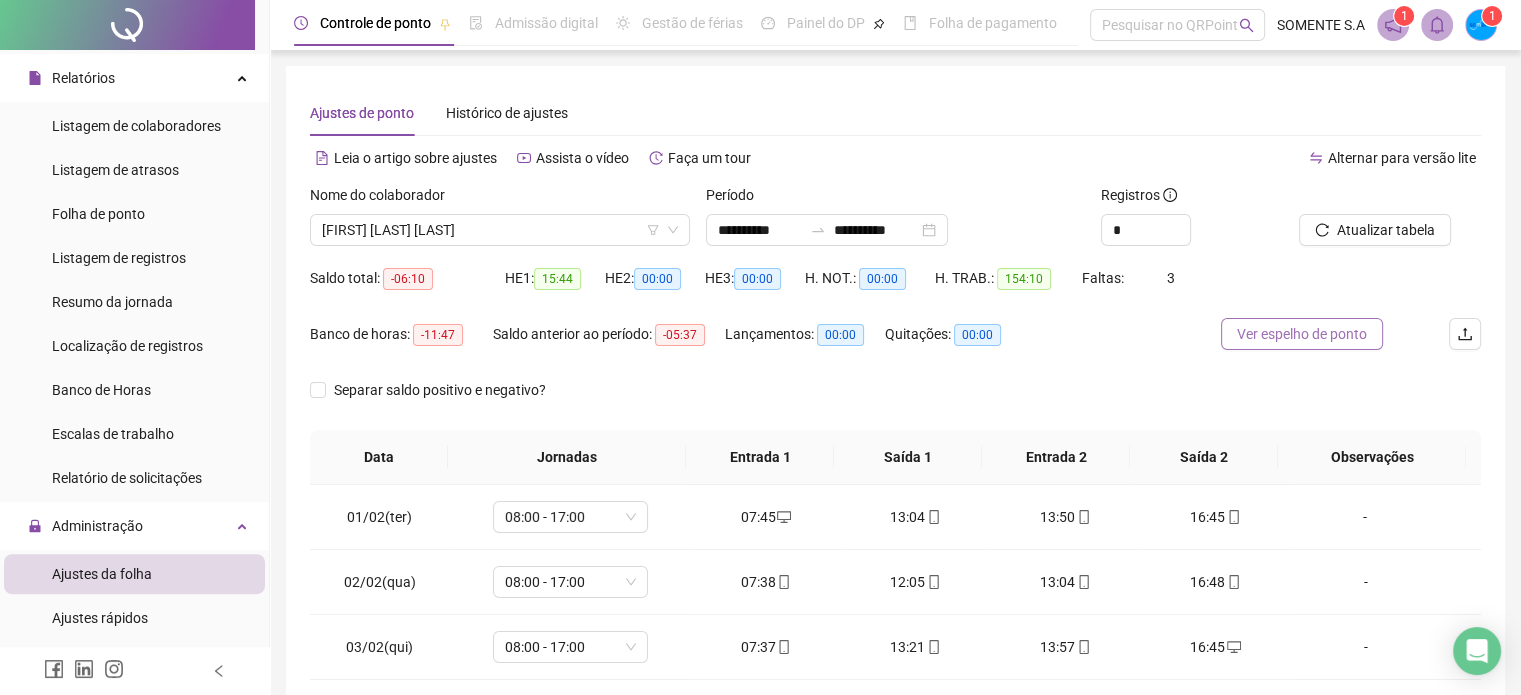 click on "Ver espelho de ponto" at bounding box center (1302, 334) 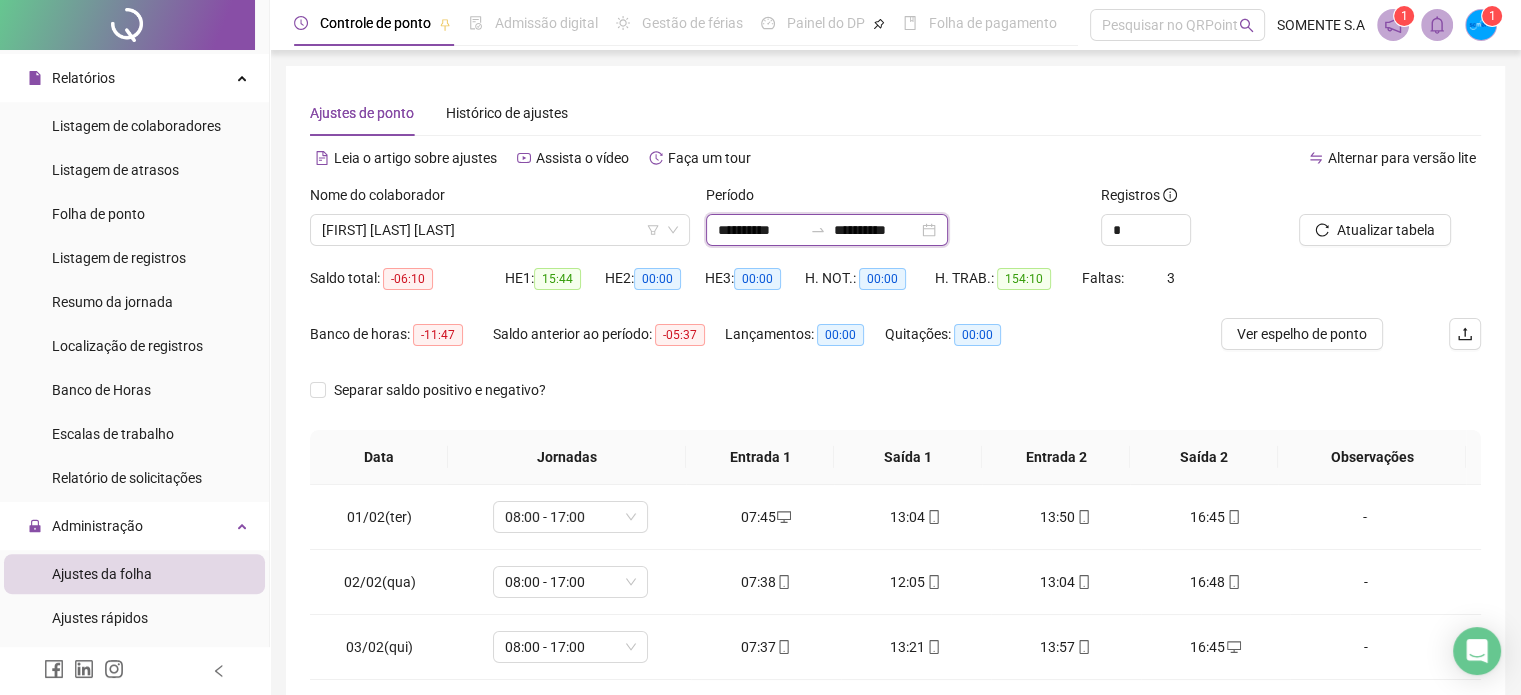 click on "**********" at bounding box center (760, 230) 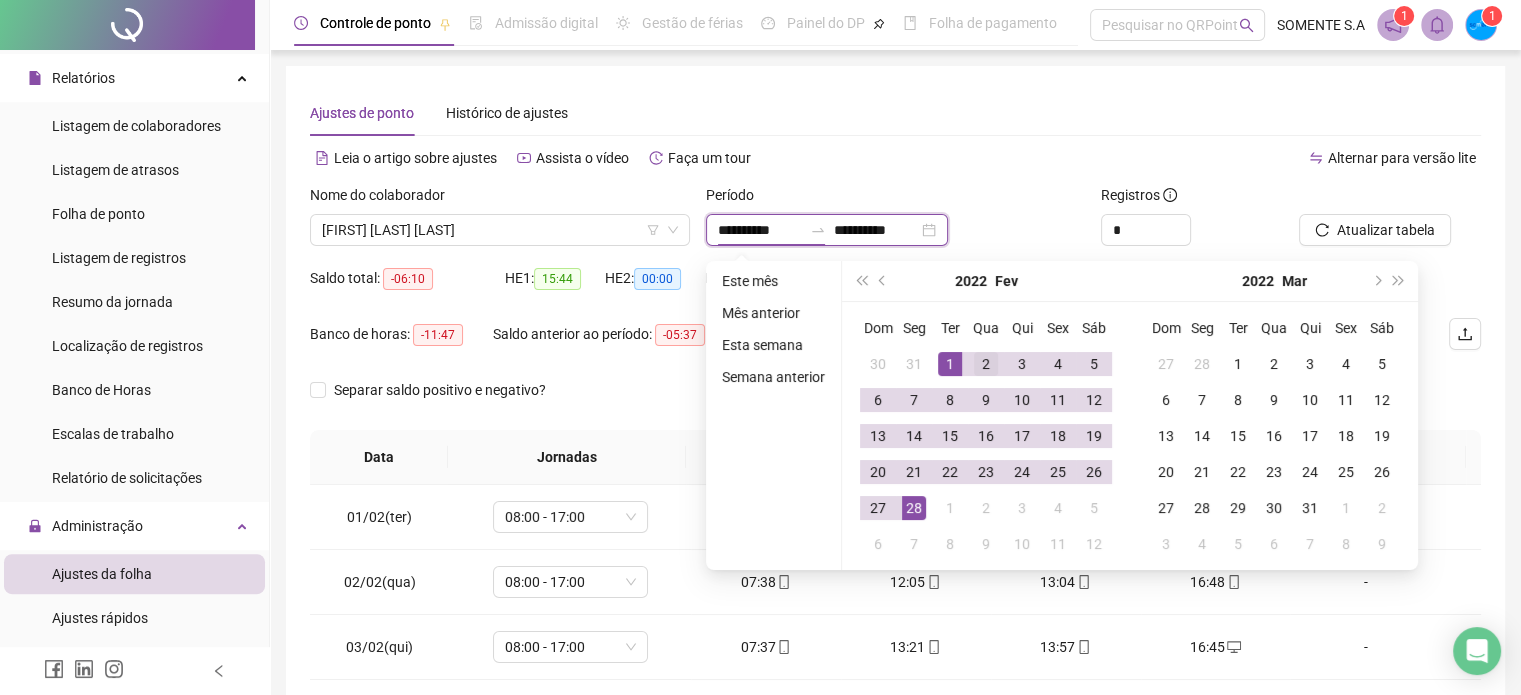 type on "**********" 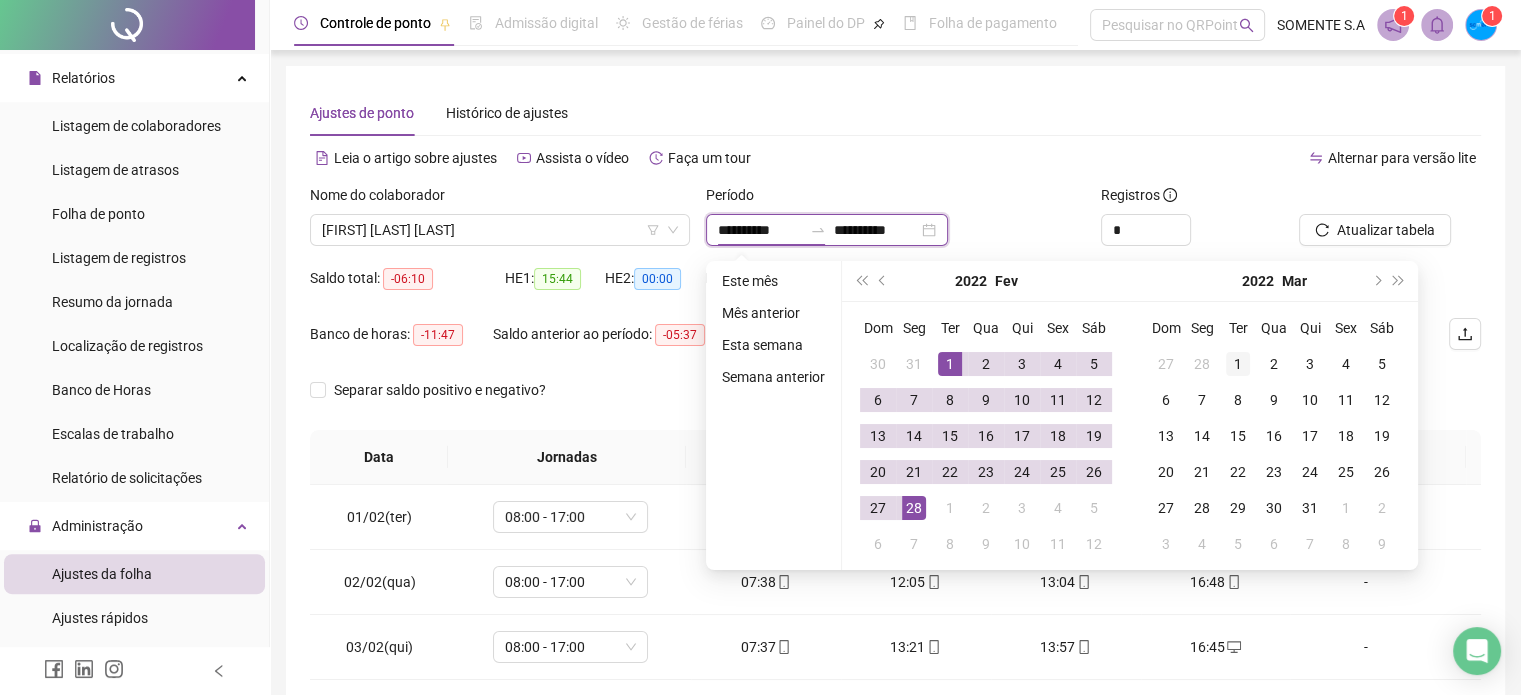 type on "**********" 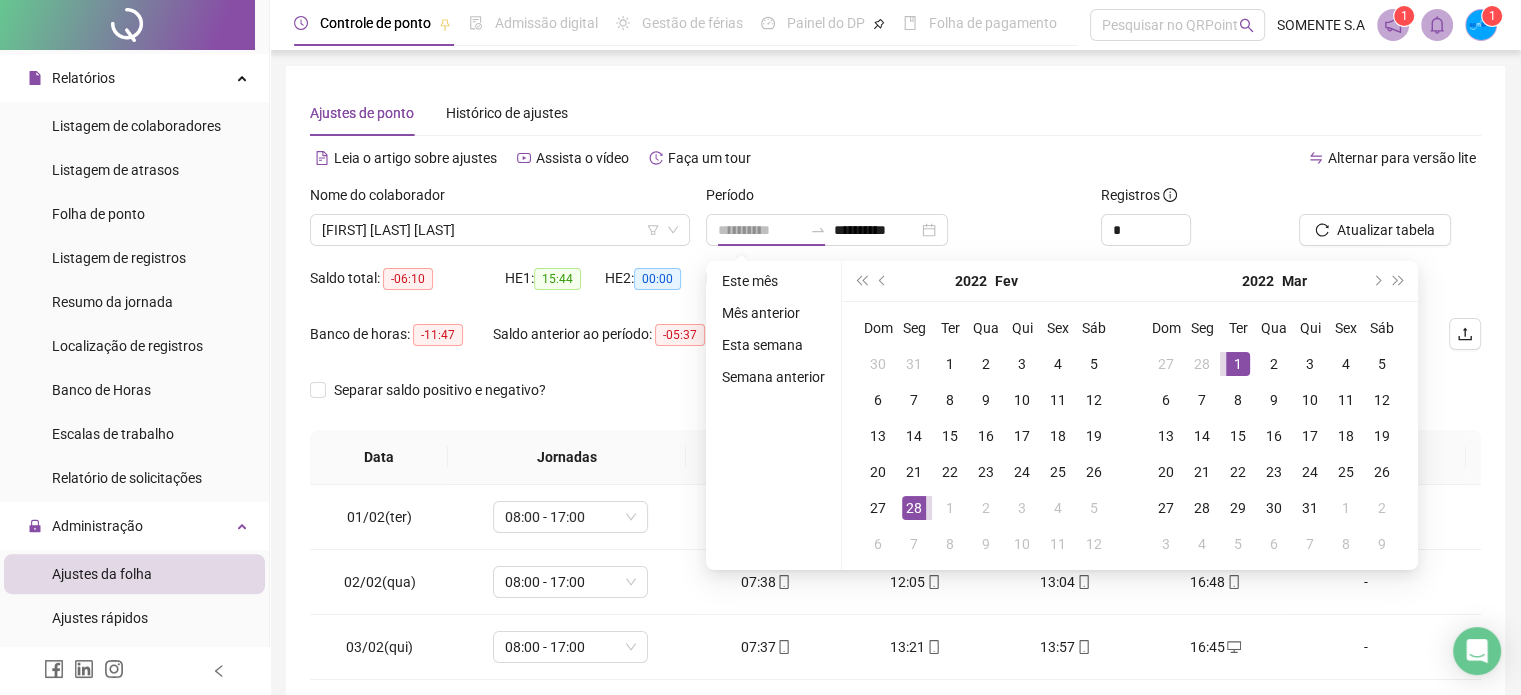 click on "1" at bounding box center (1238, 364) 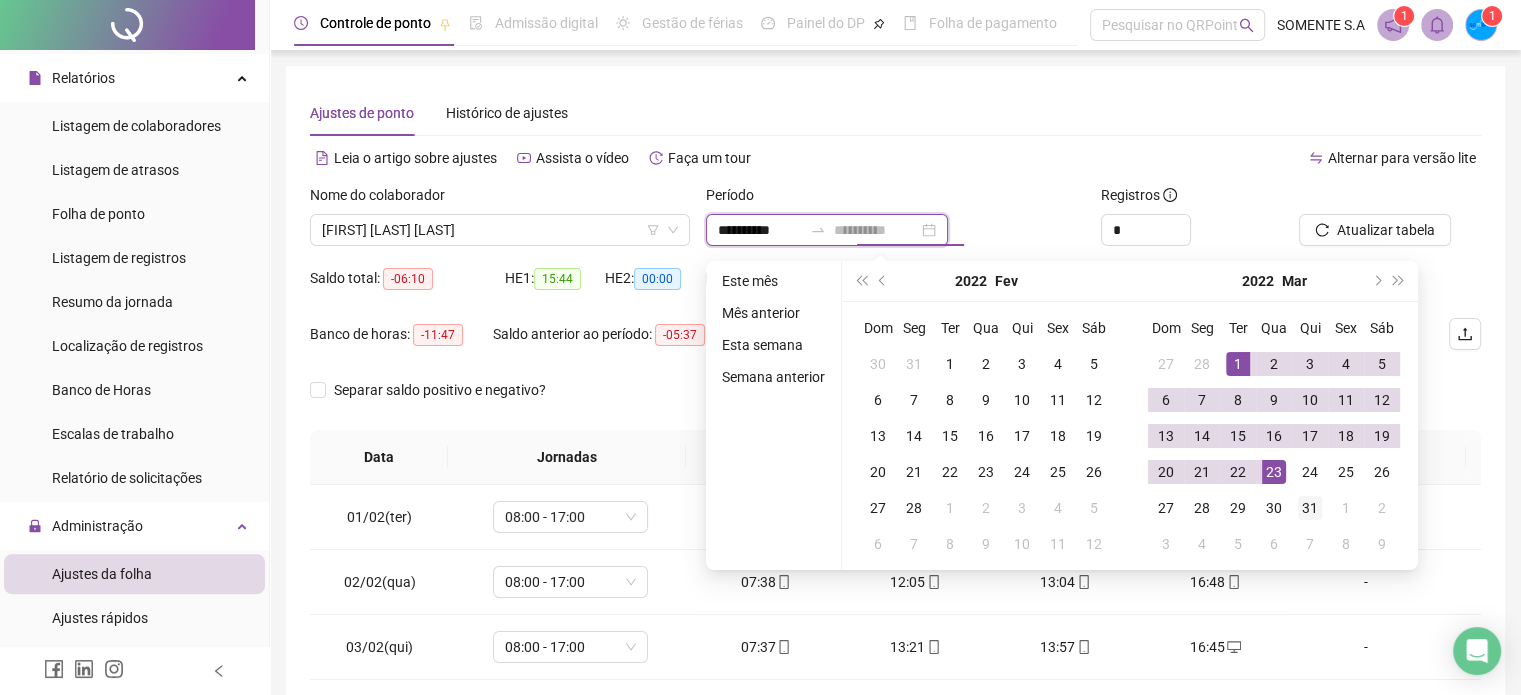 type on "**********" 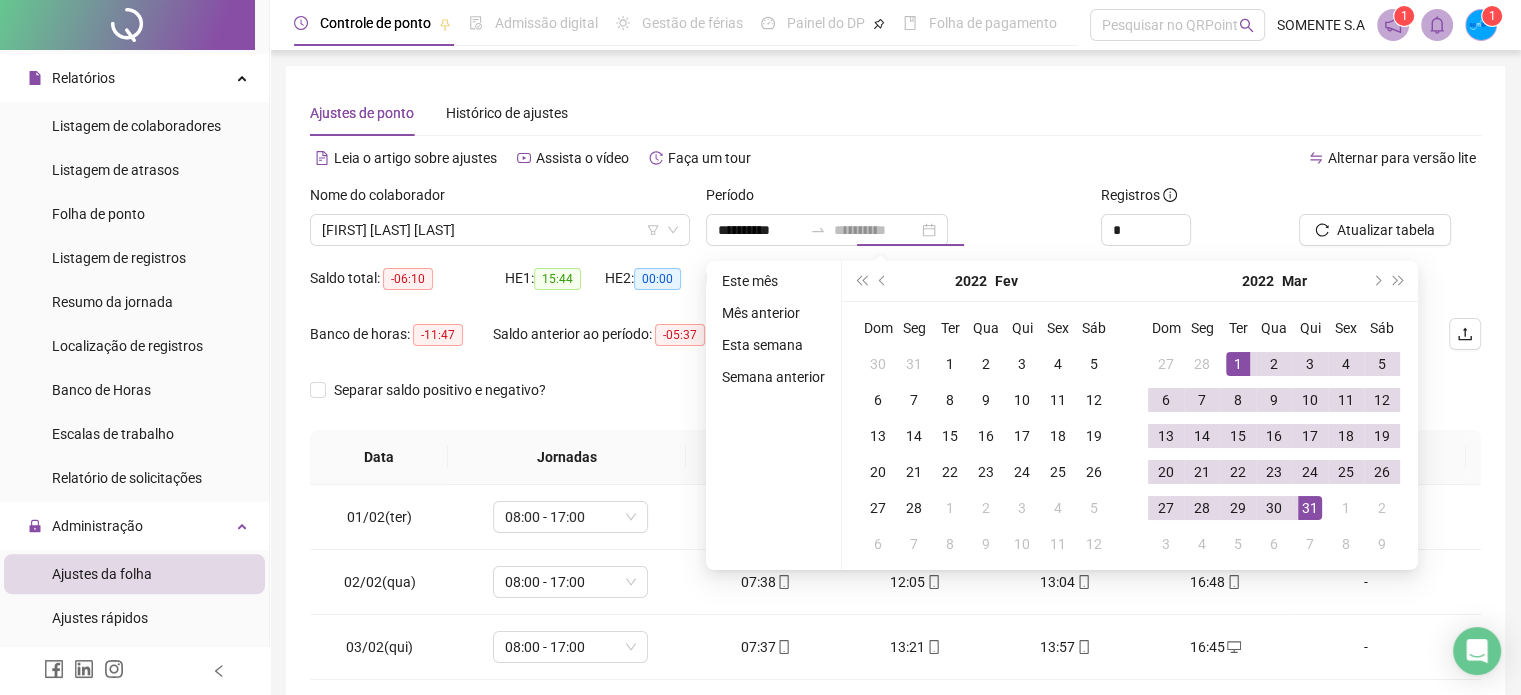 click on "31" at bounding box center [1310, 508] 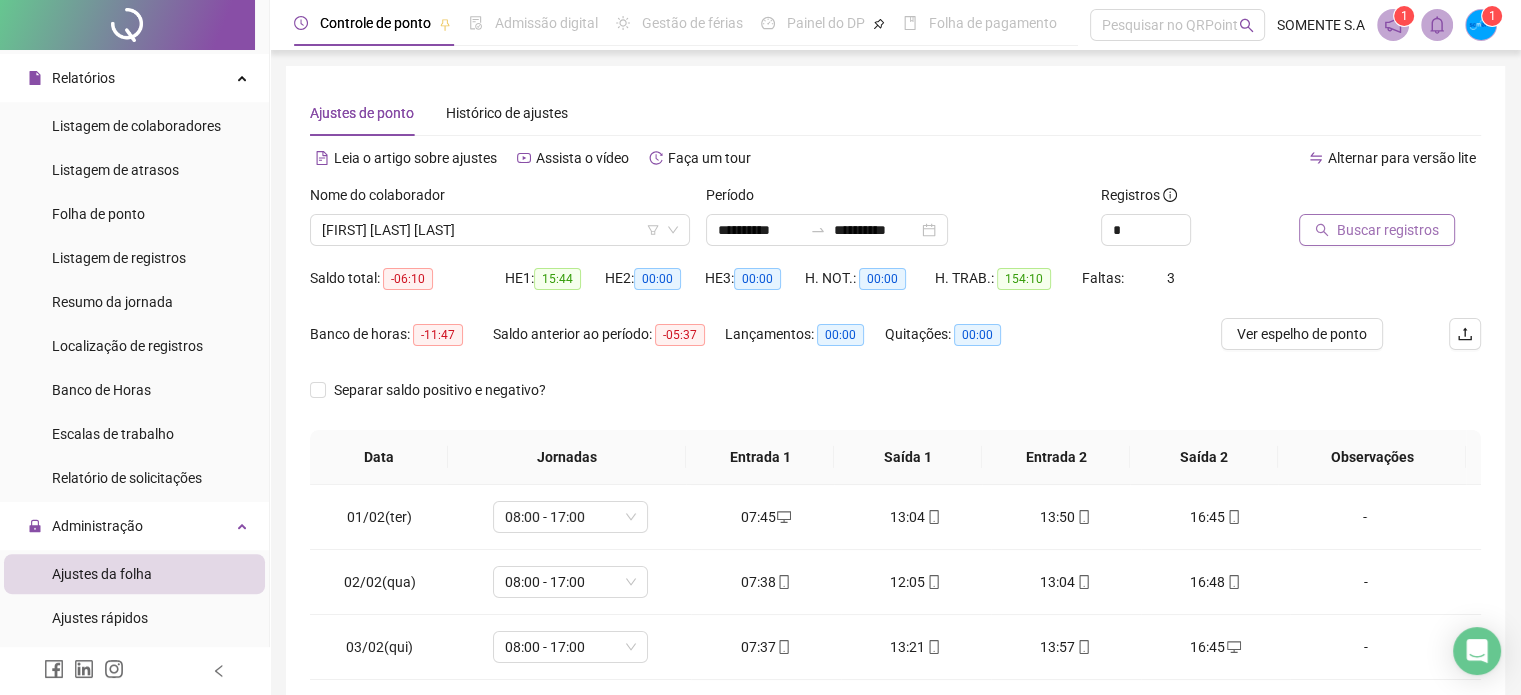 click on "Buscar registros" at bounding box center [1388, 230] 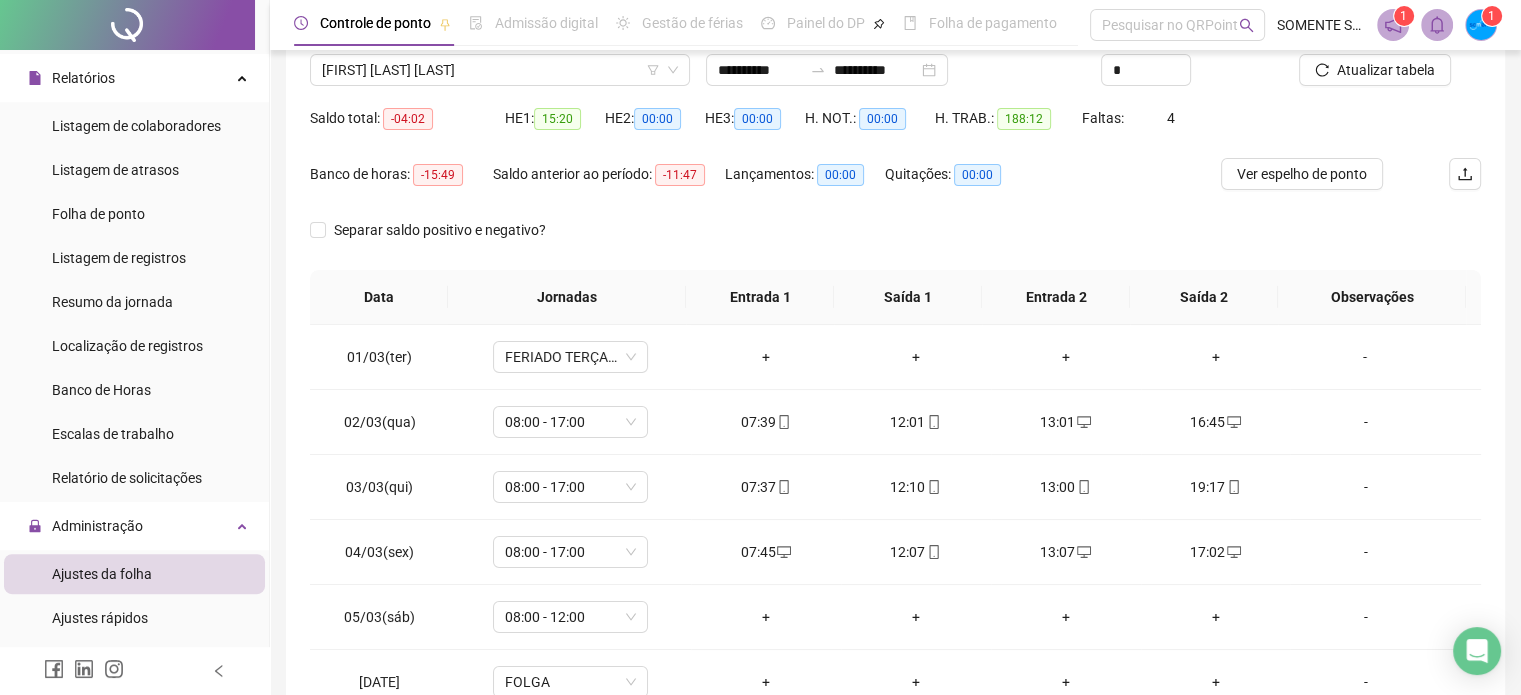 scroll, scrollTop: 0, scrollLeft: 0, axis: both 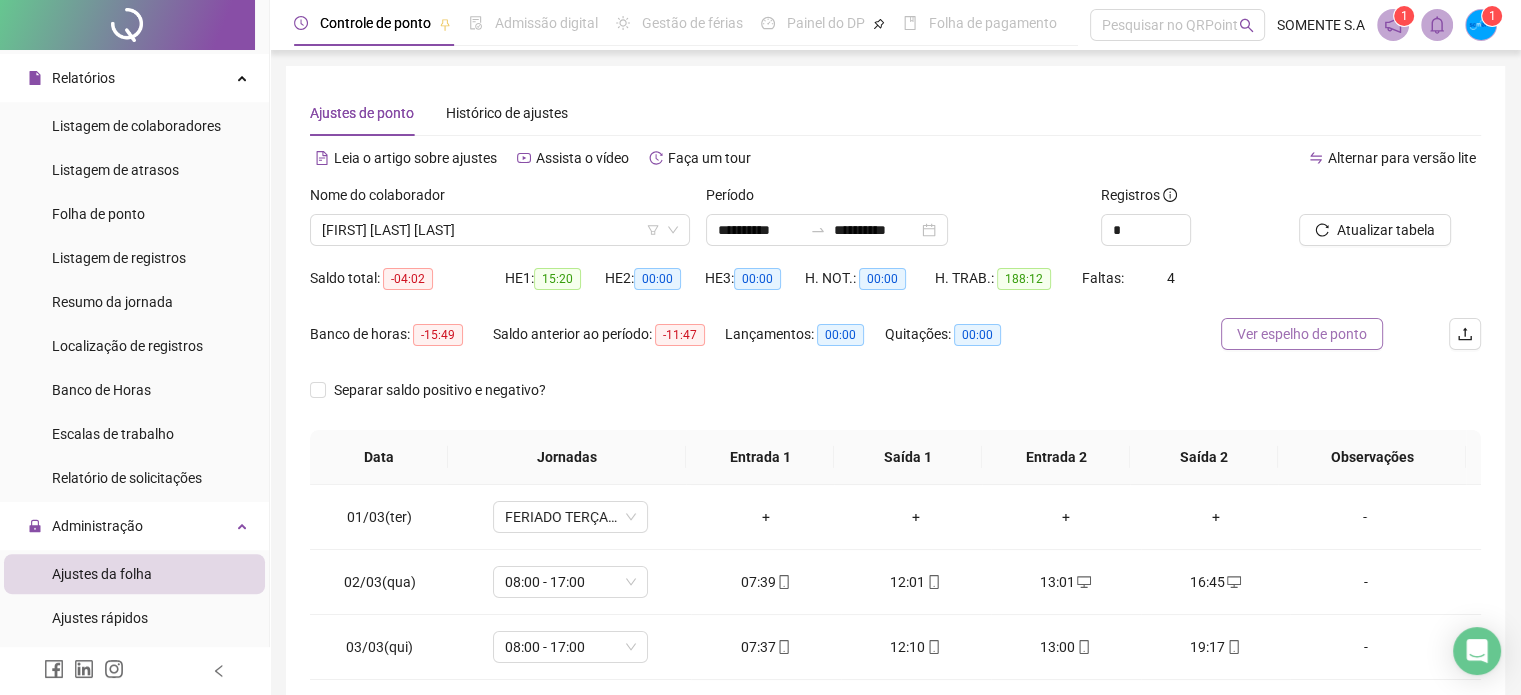 click on "Ver espelho de ponto" at bounding box center [1302, 334] 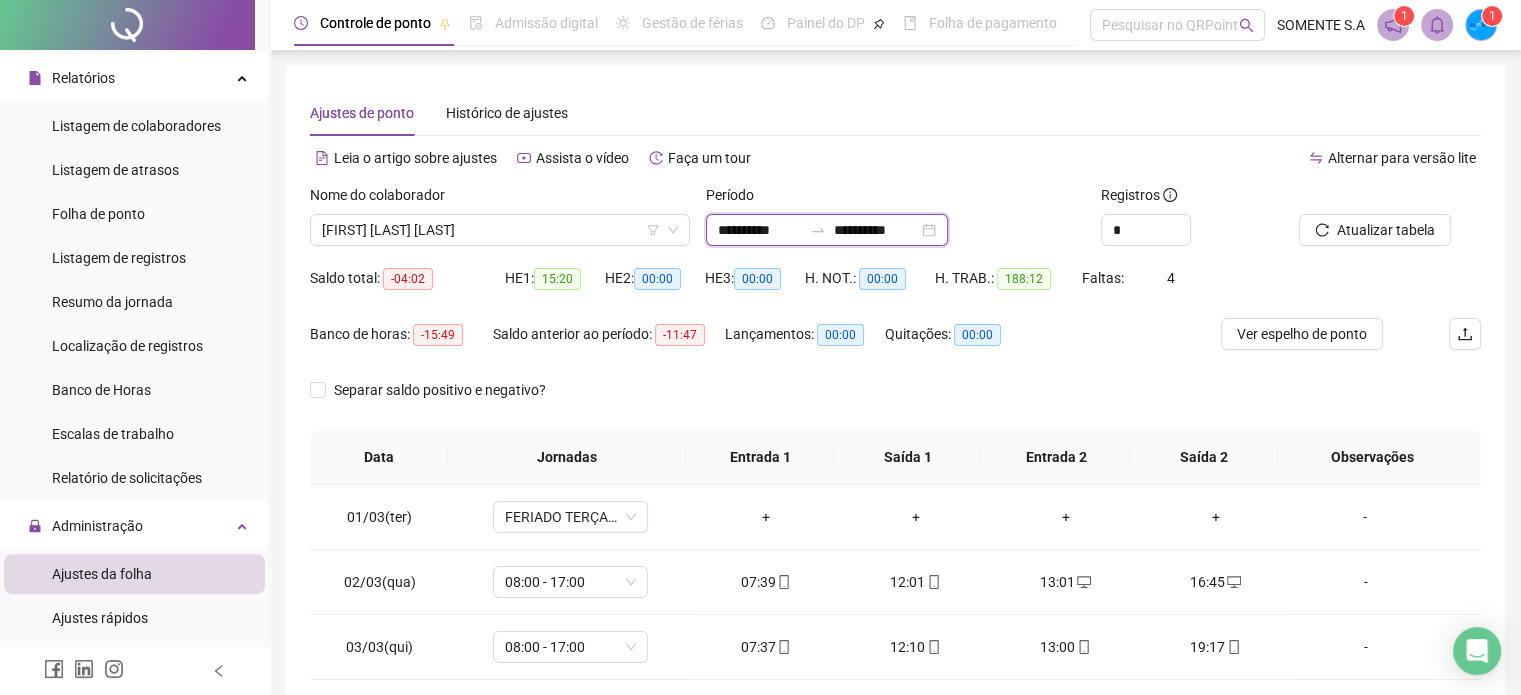 click on "**********" at bounding box center (760, 230) 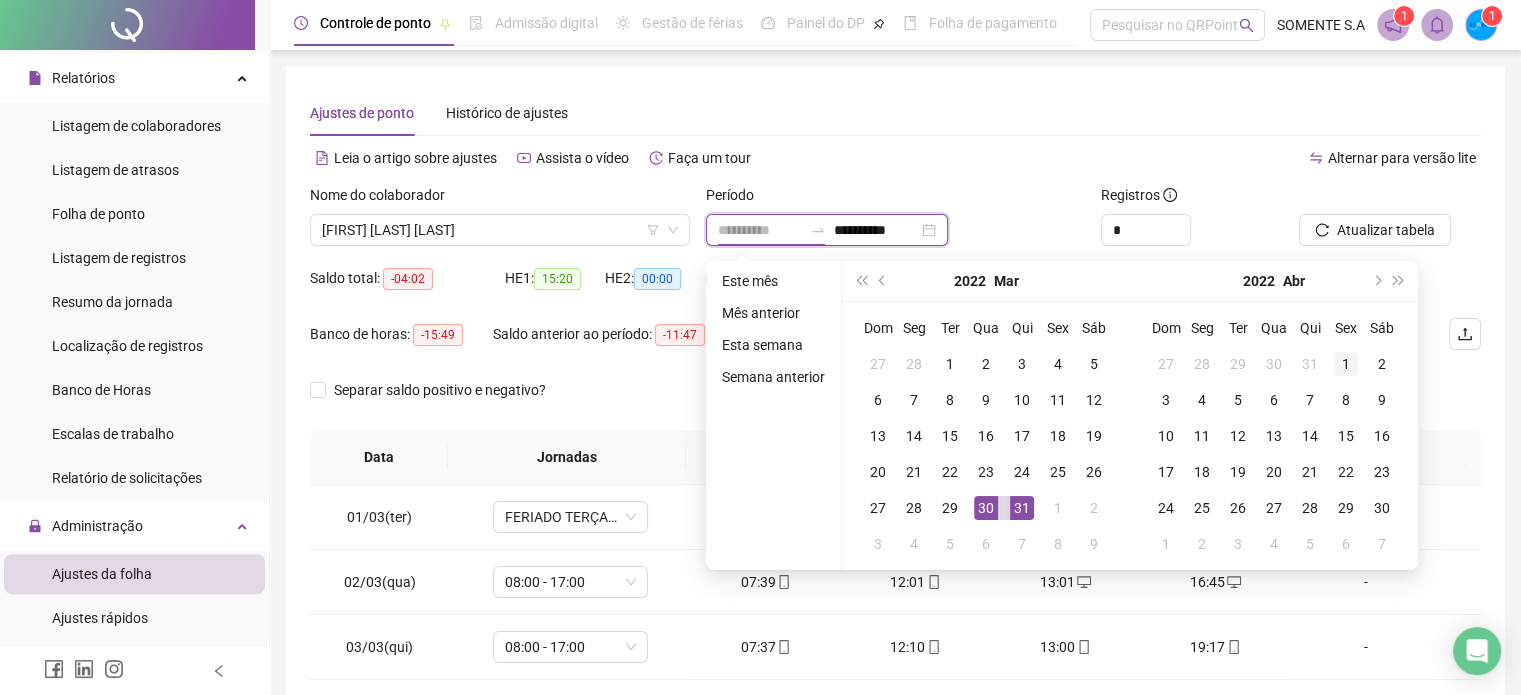 type on "**********" 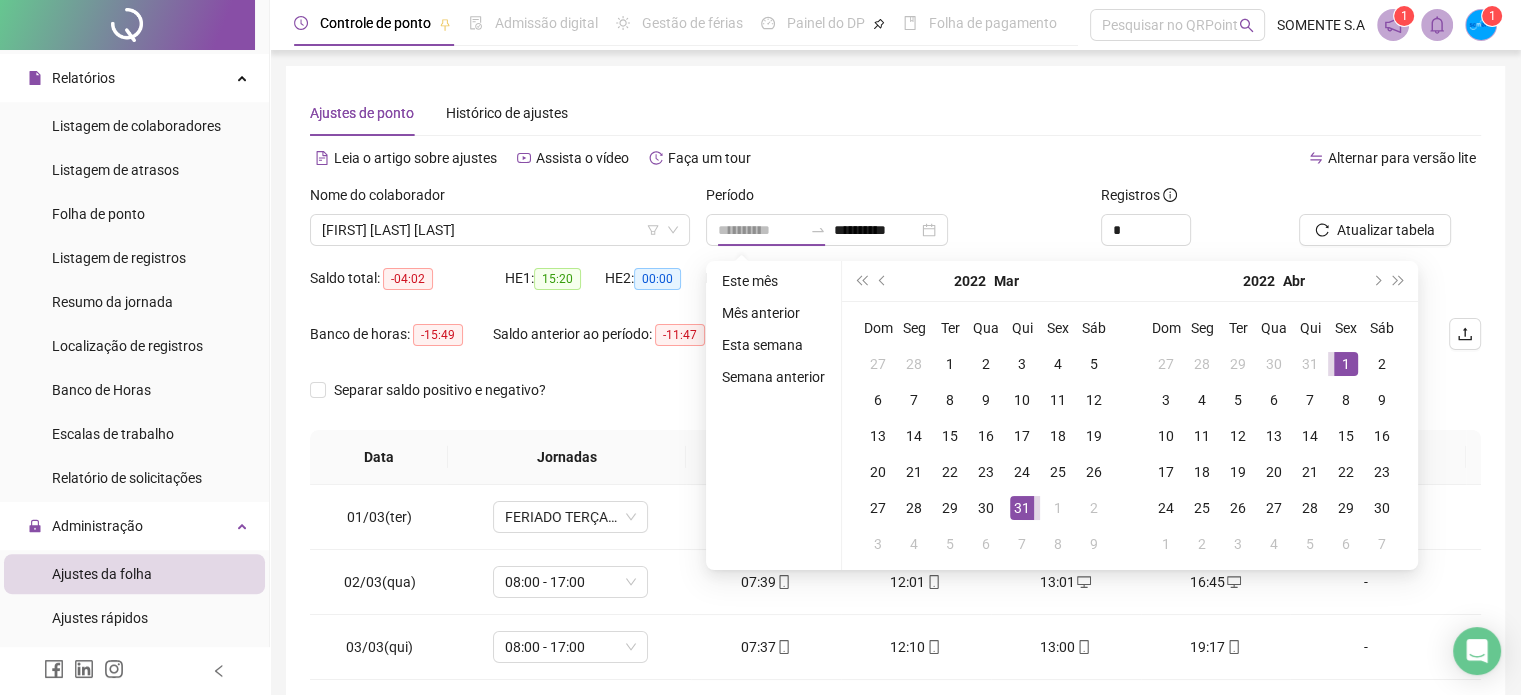 click on "1" at bounding box center (1346, 364) 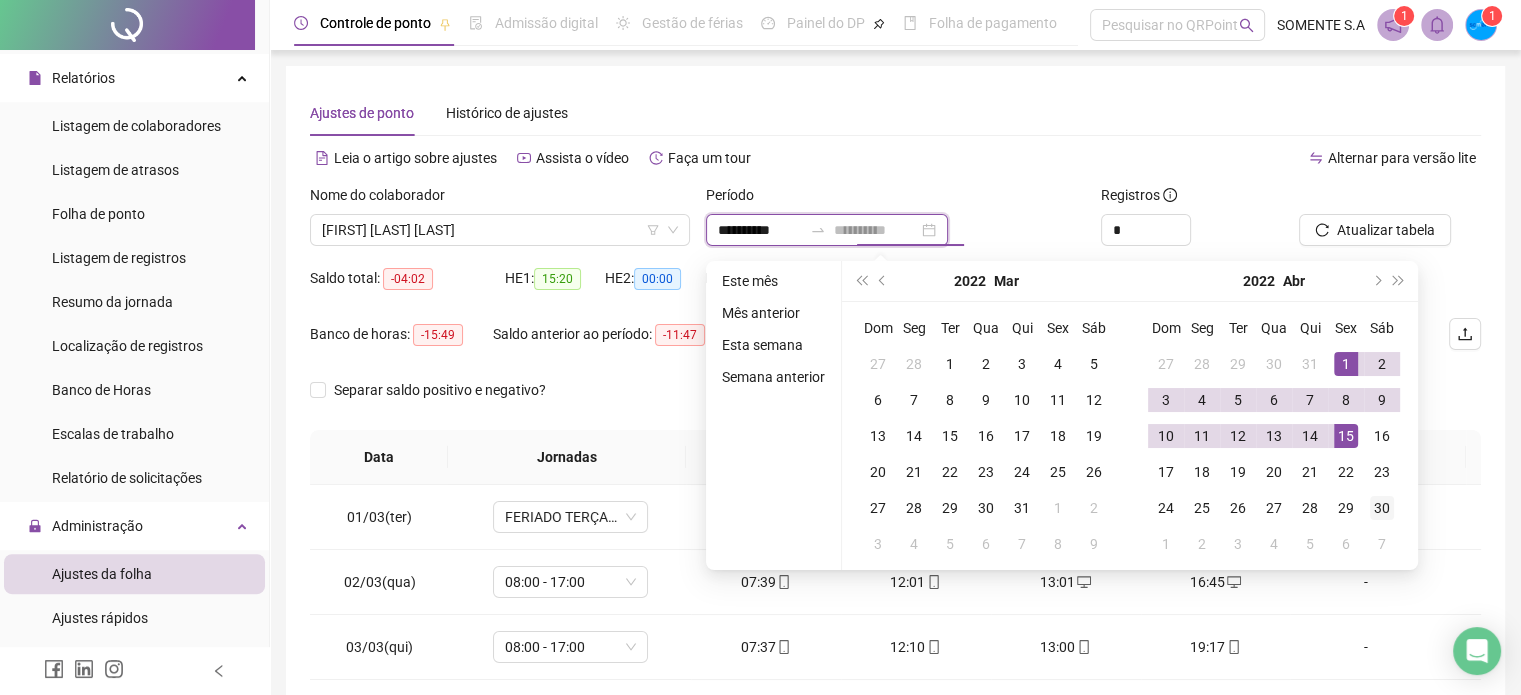 type on "**********" 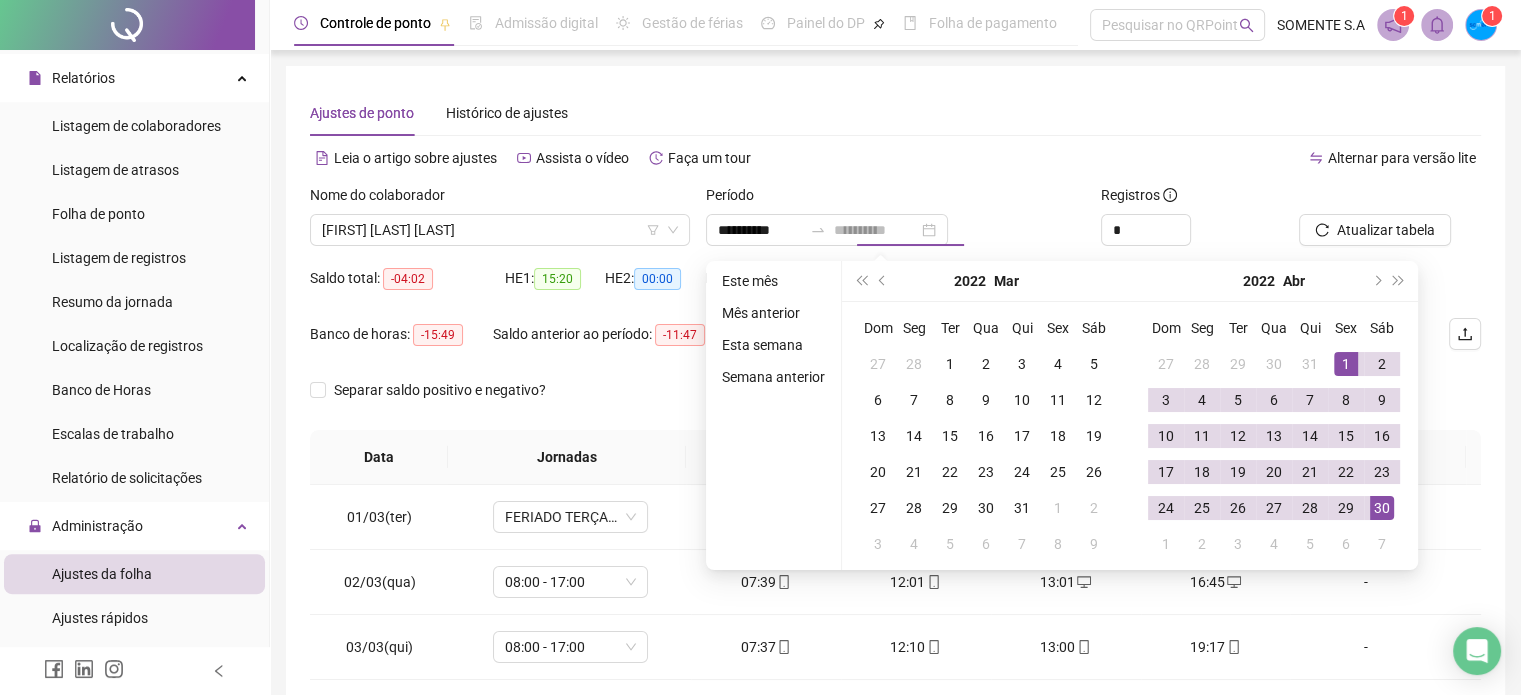 click on "30" at bounding box center (1382, 508) 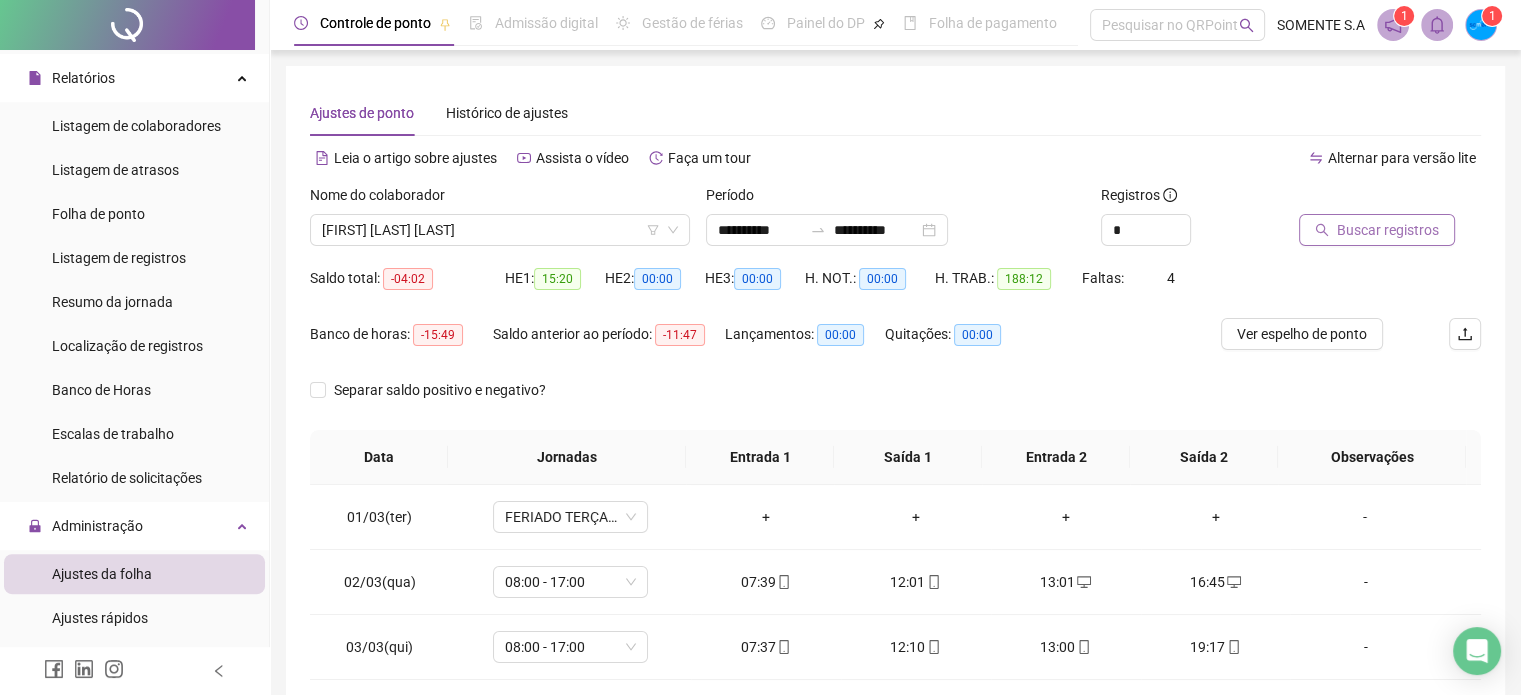 click on "Buscar registros" at bounding box center [1388, 230] 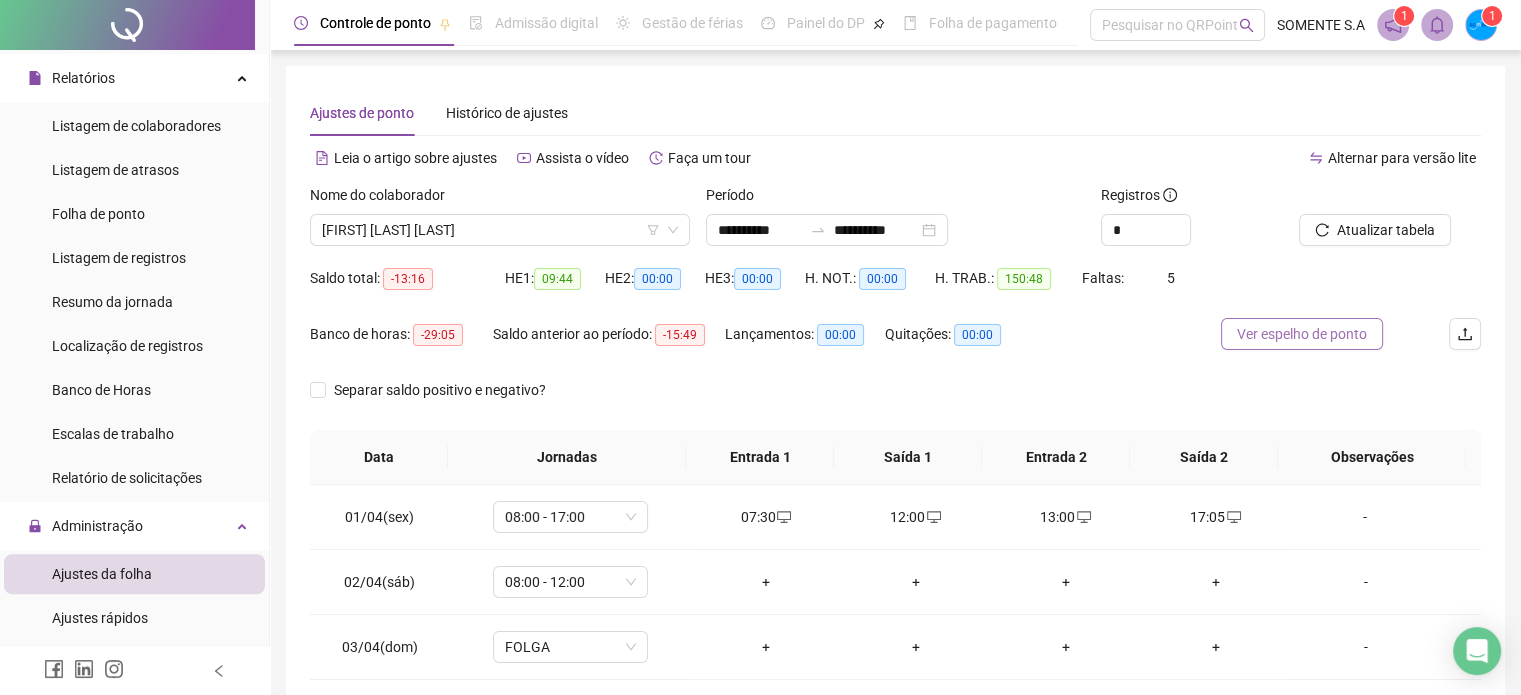 click on "Ver espelho de ponto" at bounding box center [1302, 334] 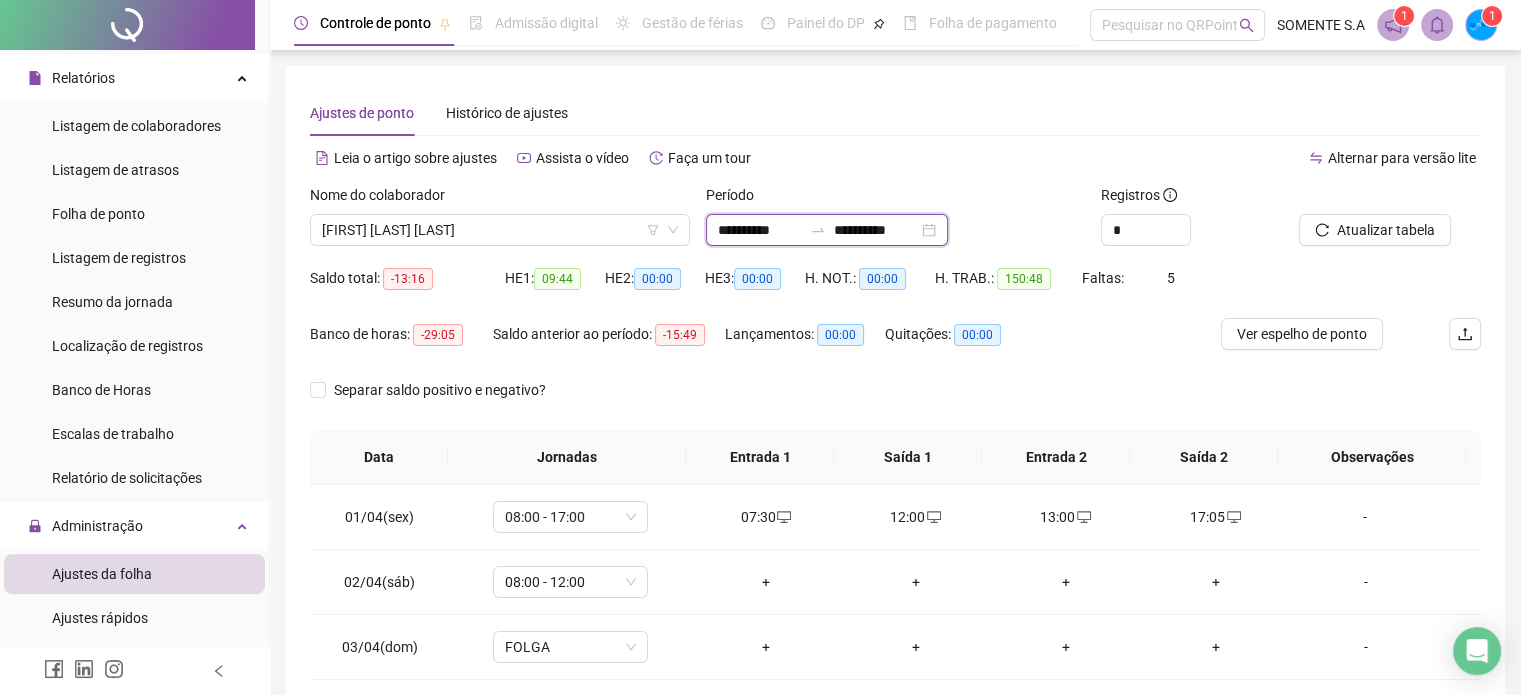 click on "**********" at bounding box center [760, 230] 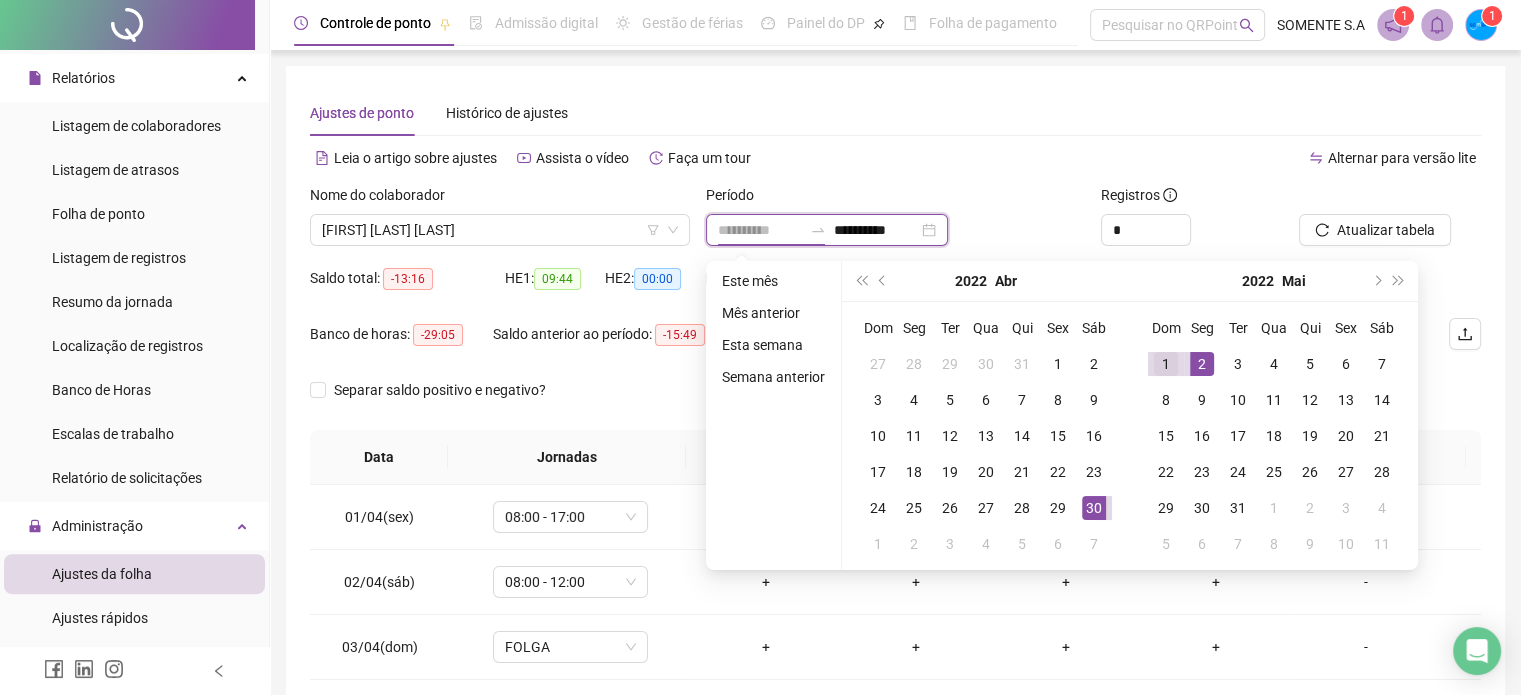 type on "**********" 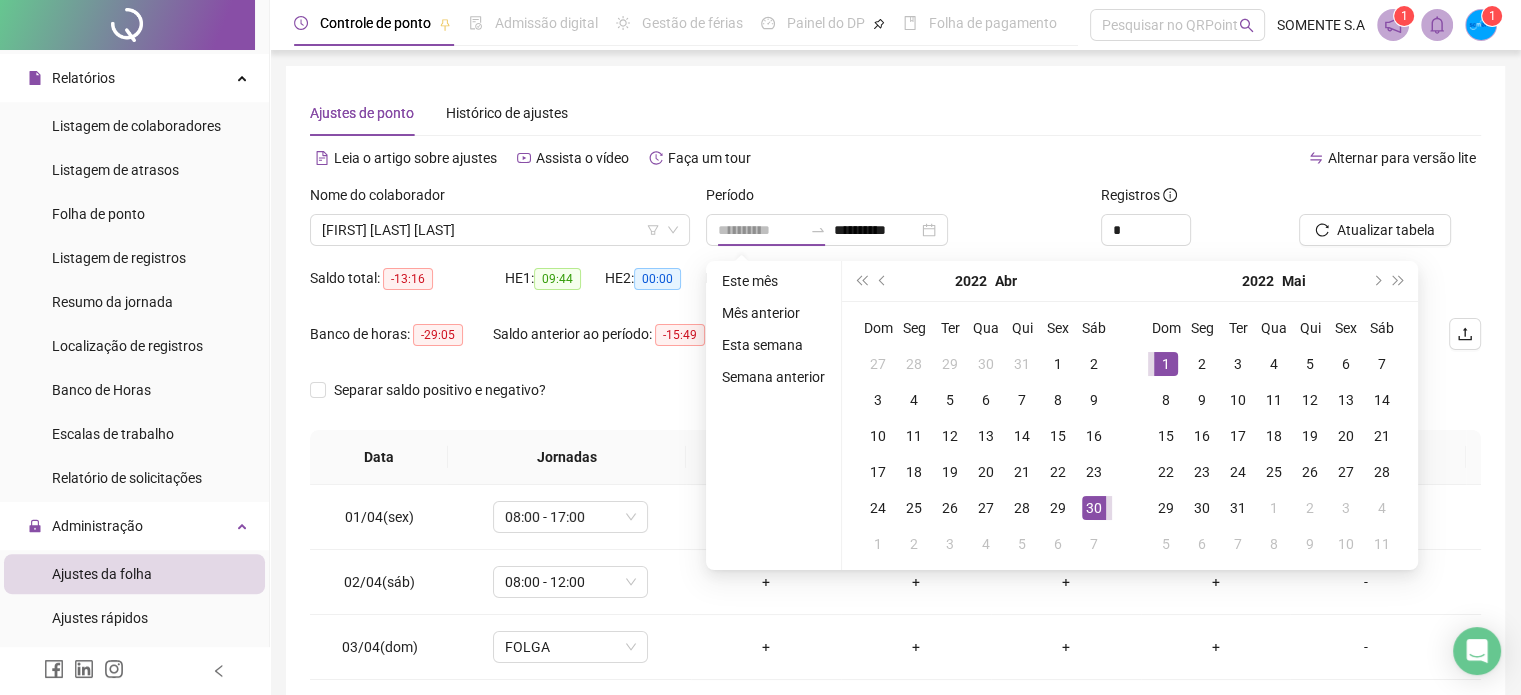 click on "1" at bounding box center [1166, 364] 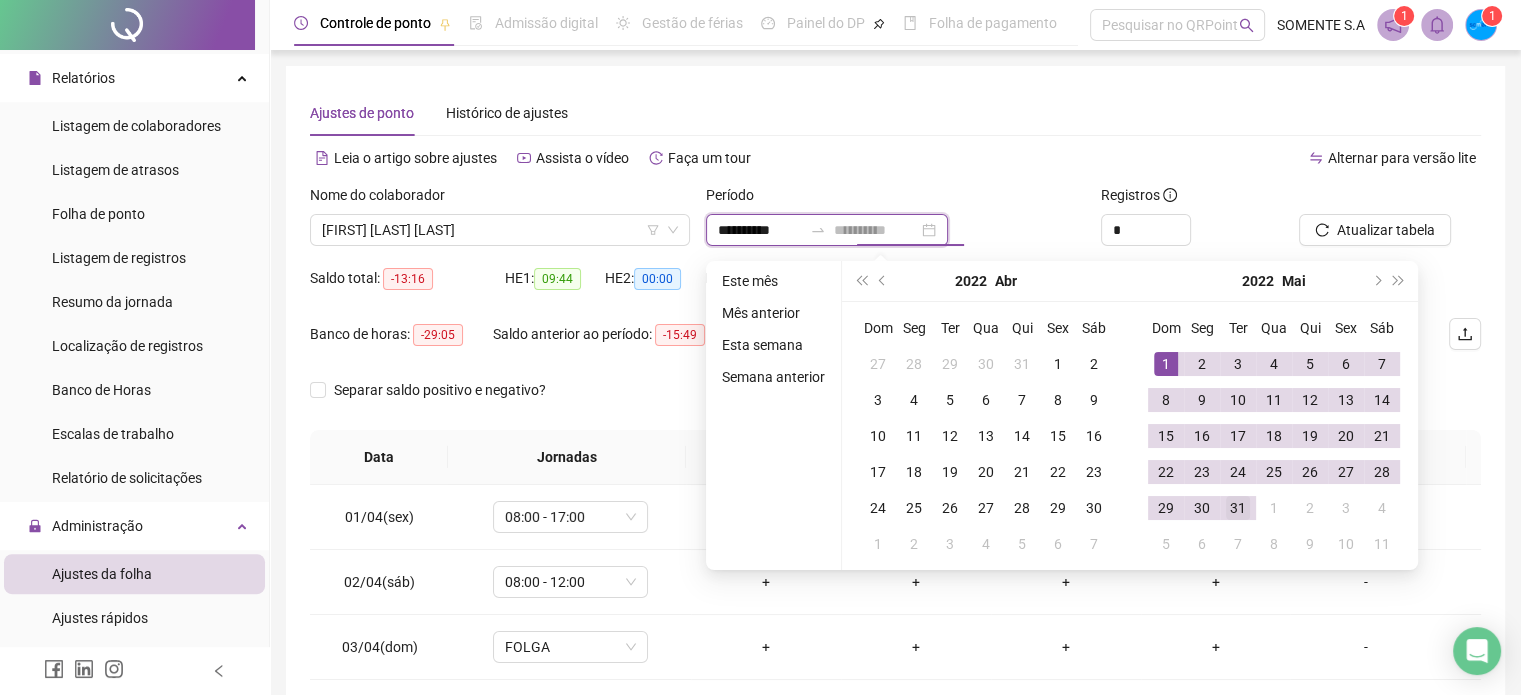 type on "**********" 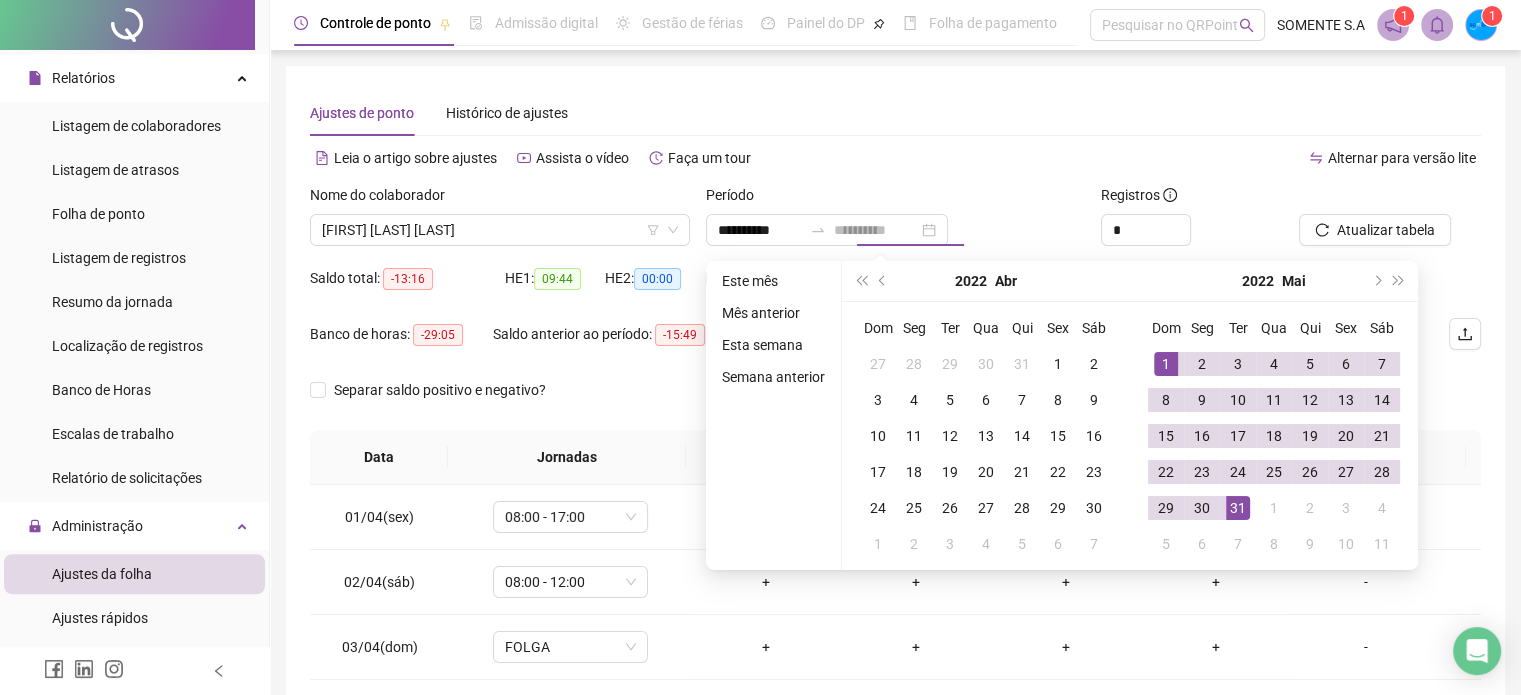 click on "31" at bounding box center (1238, 508) 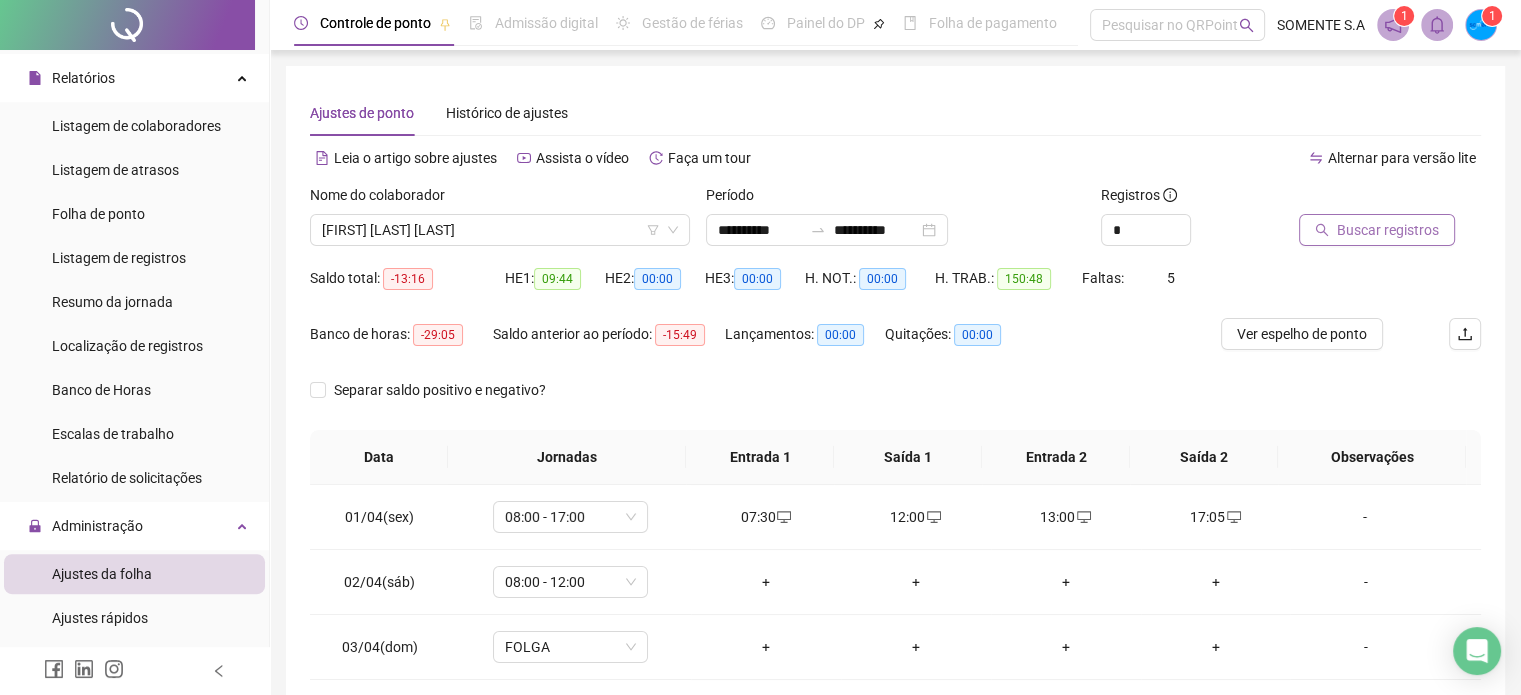 click on "Buscar registros" at bounding box center [1388, 230] 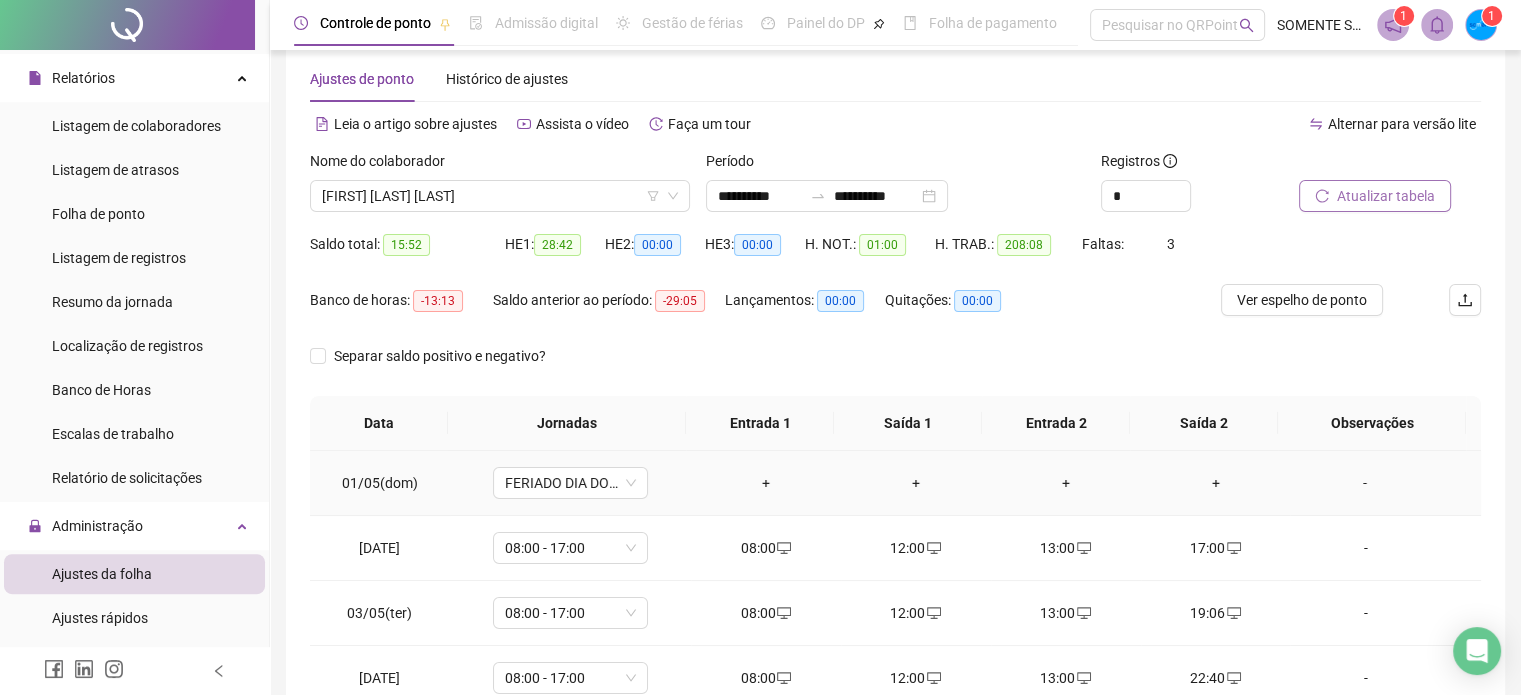 scroll, scrollTop: 0, scrollLeft: 0, axis: both 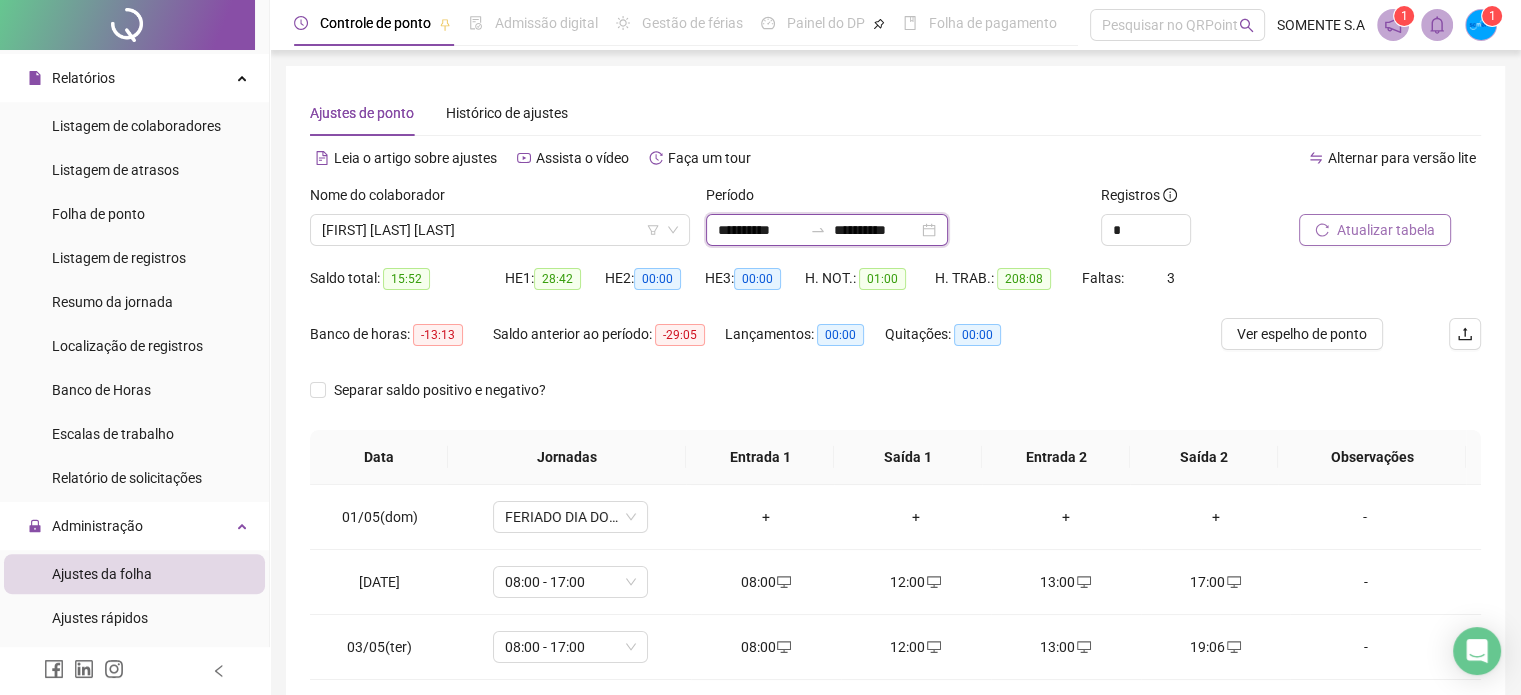 click on "**********" at bounding box center (760, 230) 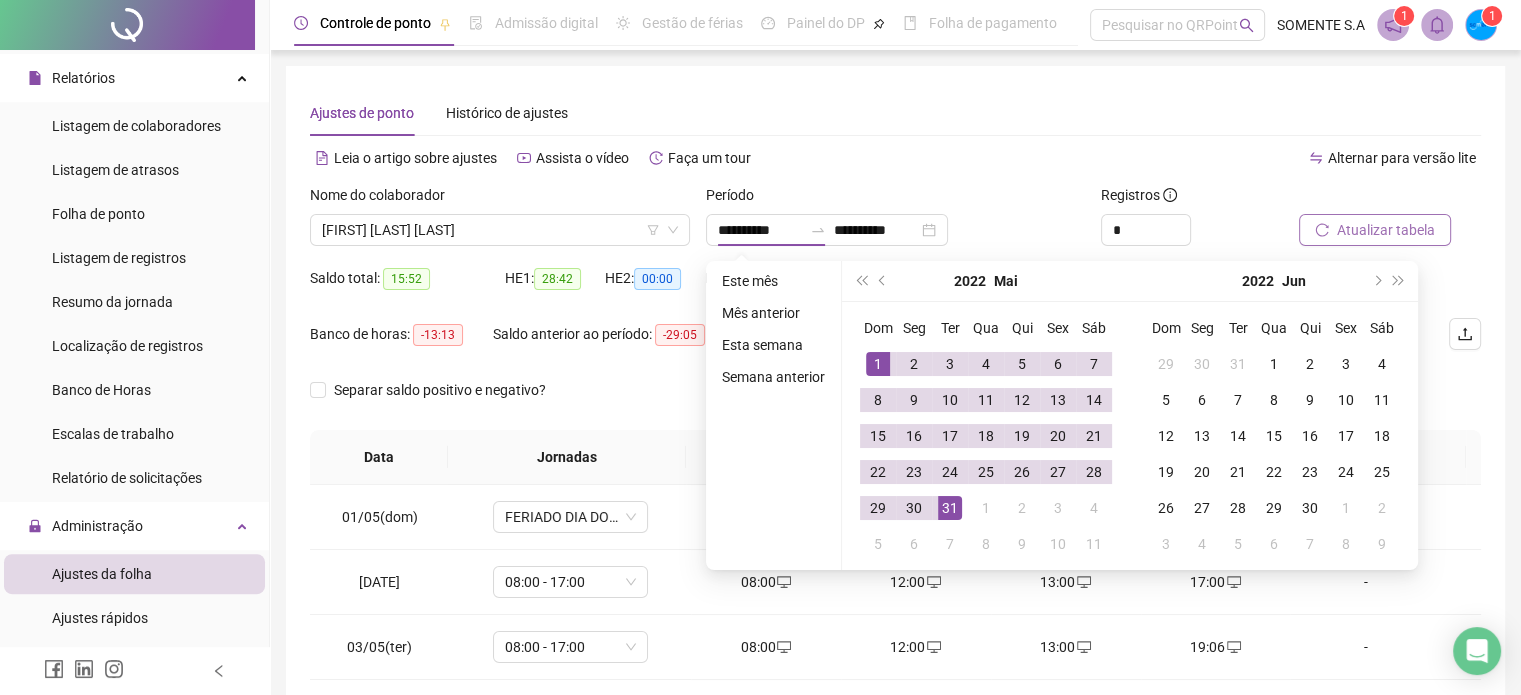 click on "**********" at bounding box center (896, 230) 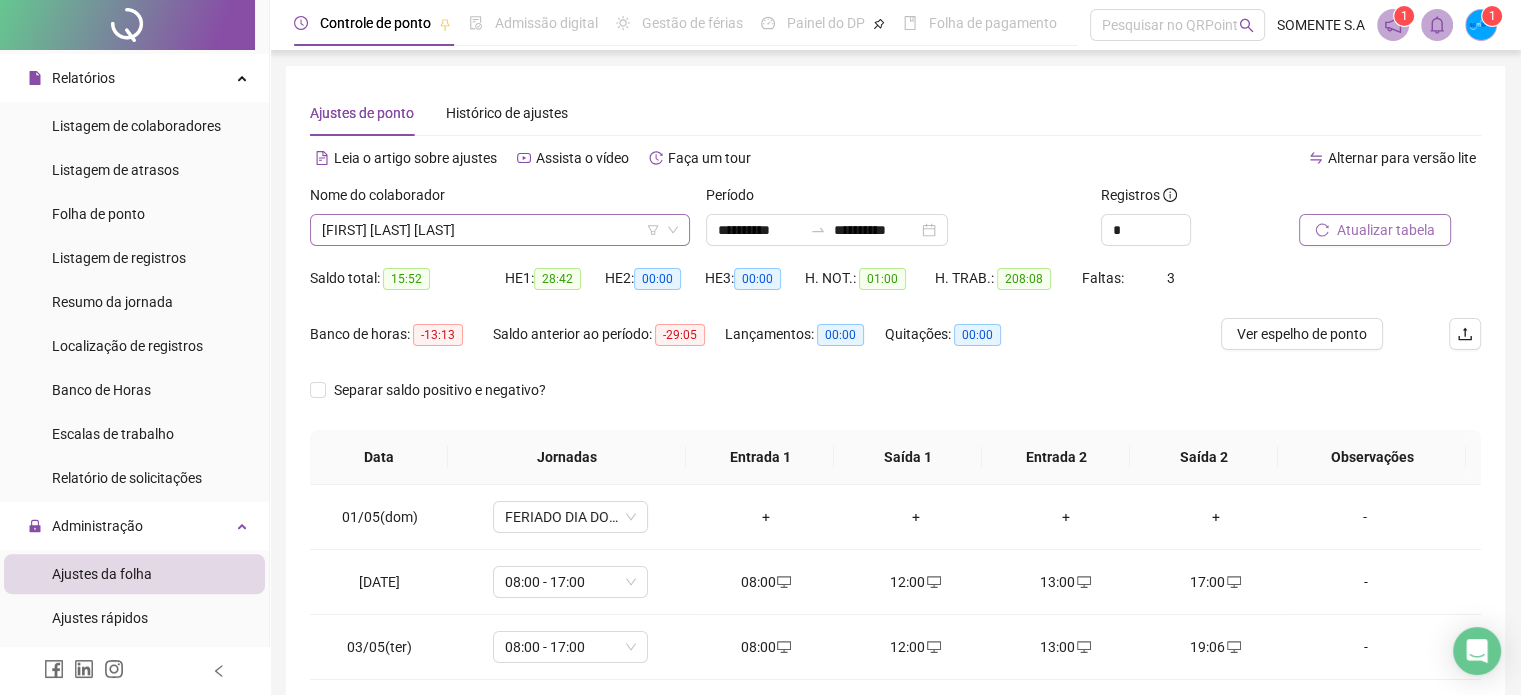 click on "BEATRIZ RODRIGUES FELSO" at bounding box center [500, 230] 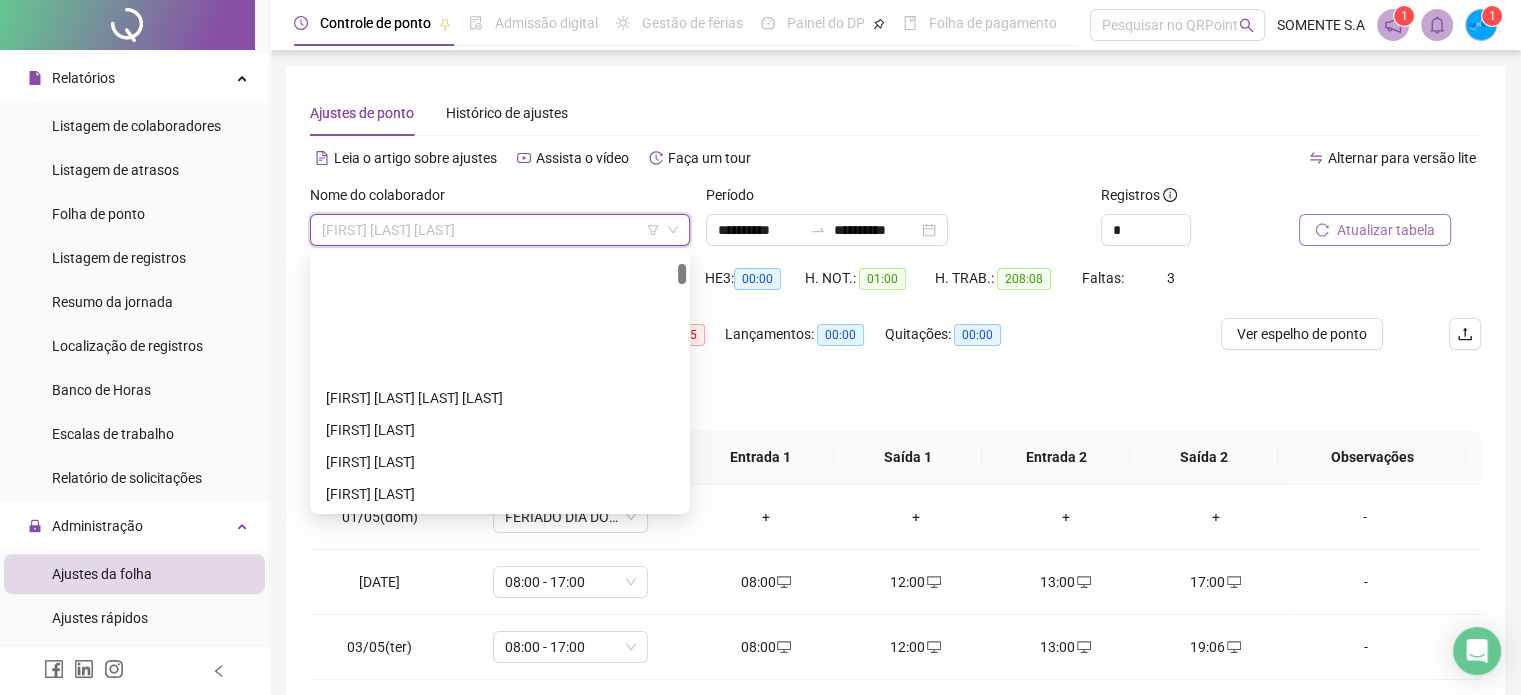 scroll, scrollTop: 160, scrollLeft: 0, axis: vertical 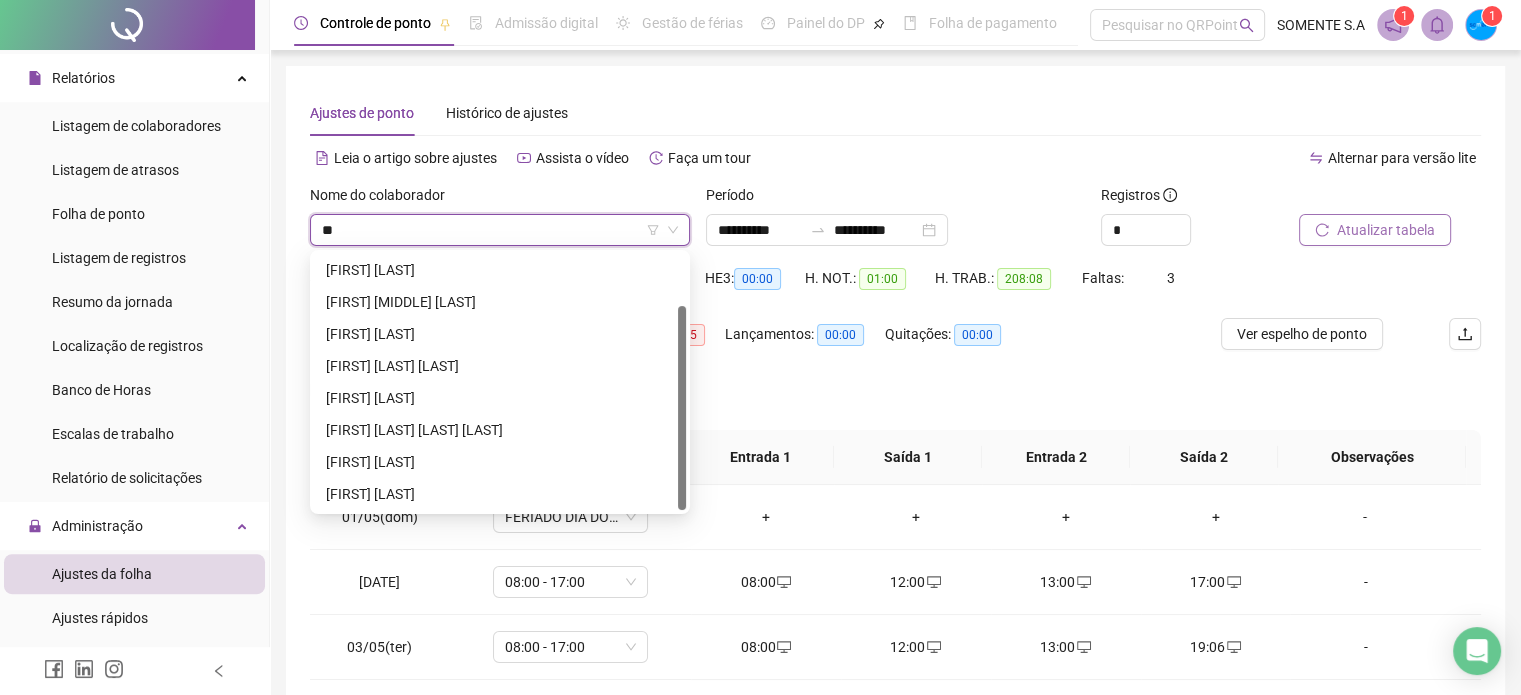 type on "*" 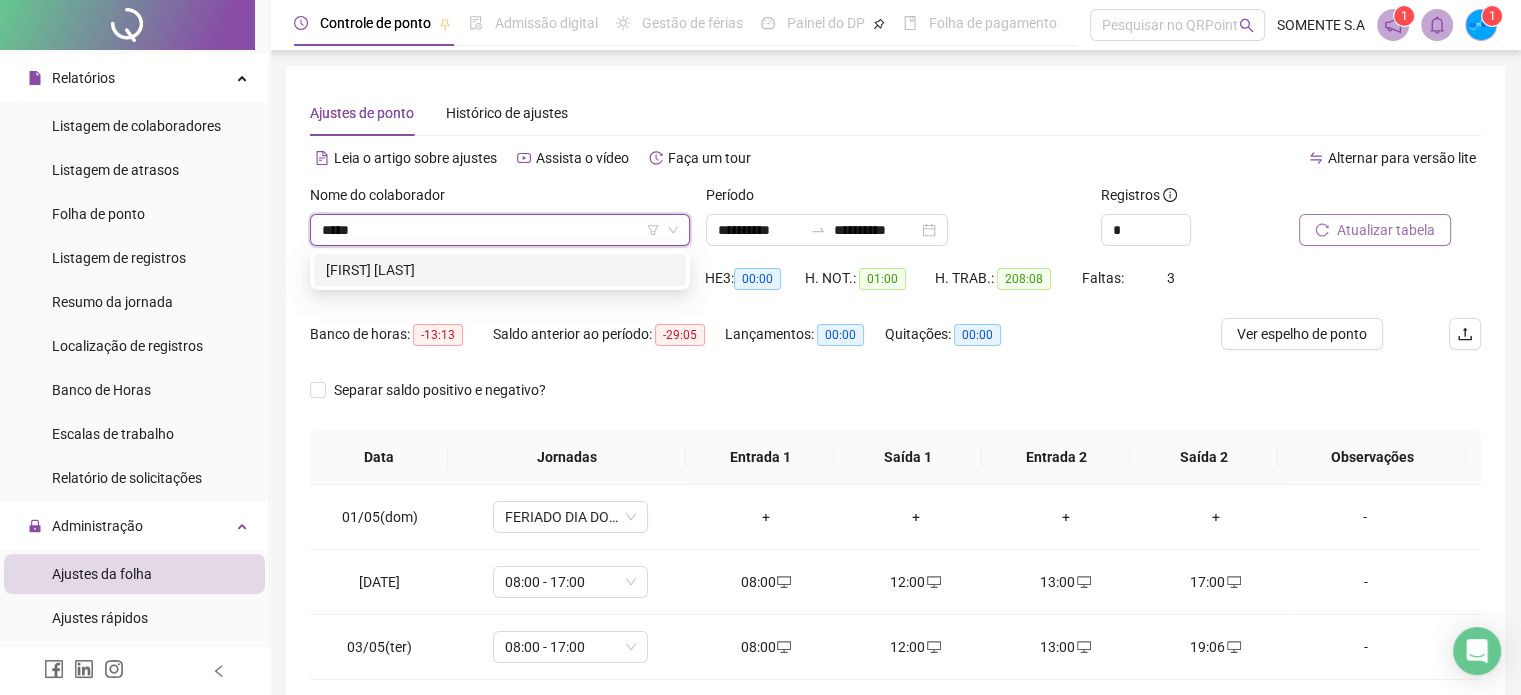 scroll, scrollTop: 0, scrollLeft: 0, axis: both 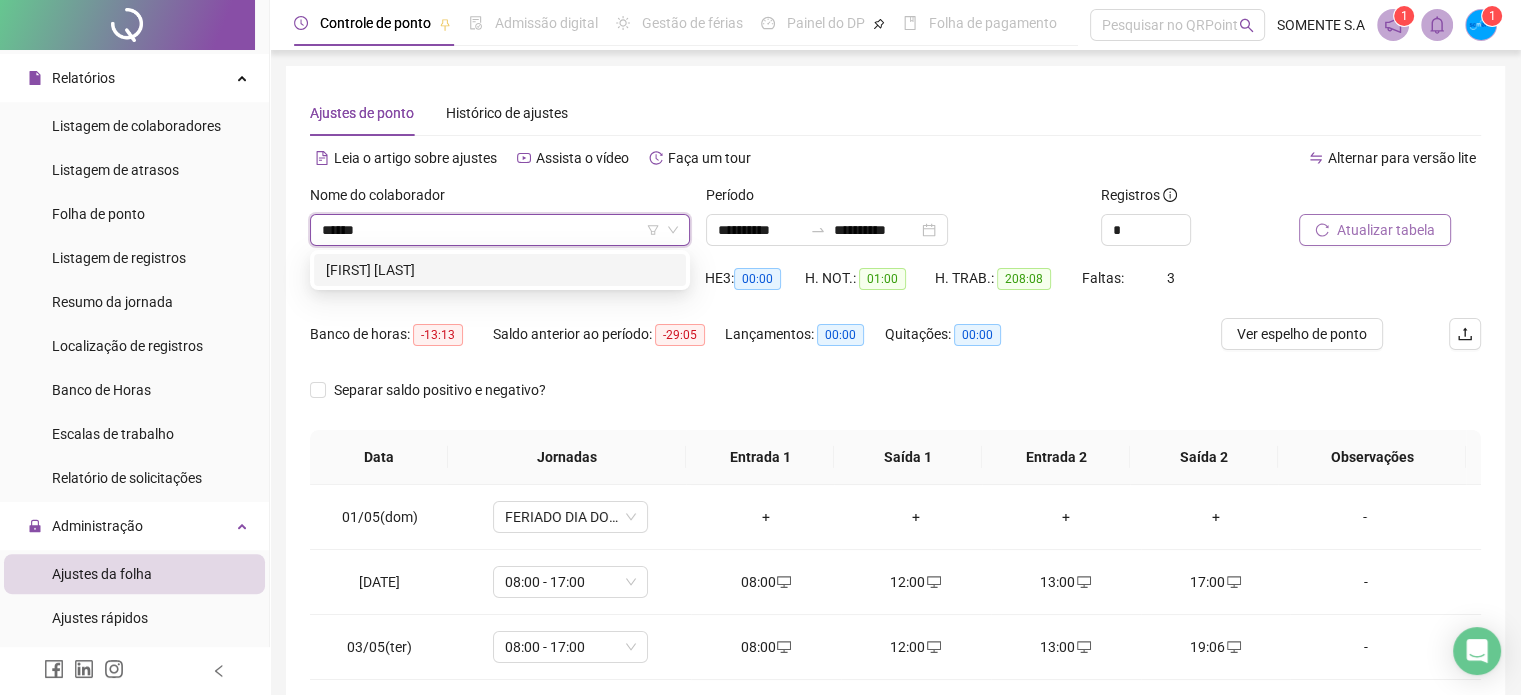 type on "*******" 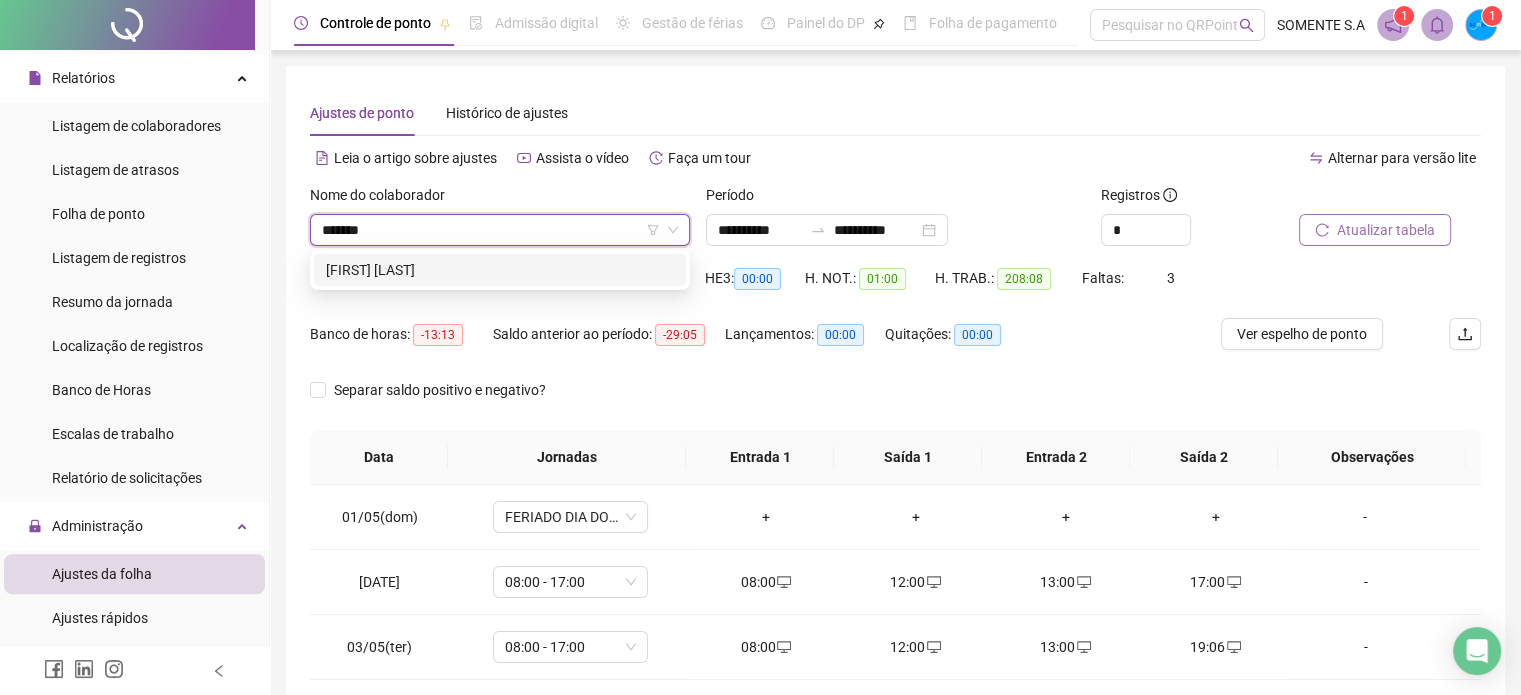 click on "[FIRST] [LAST]" at bounding box center (500, 270) 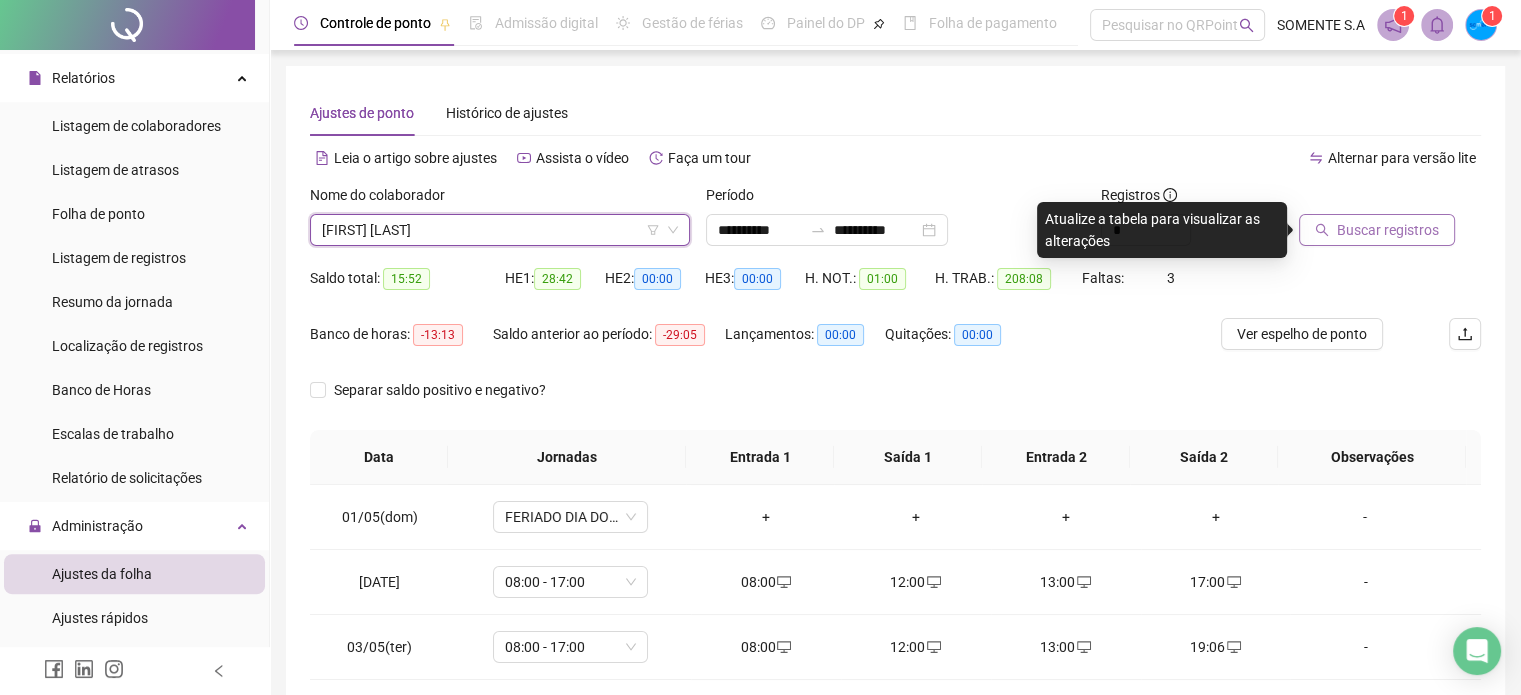 click on "Buscar registros" at bounding box center [1388, 230] 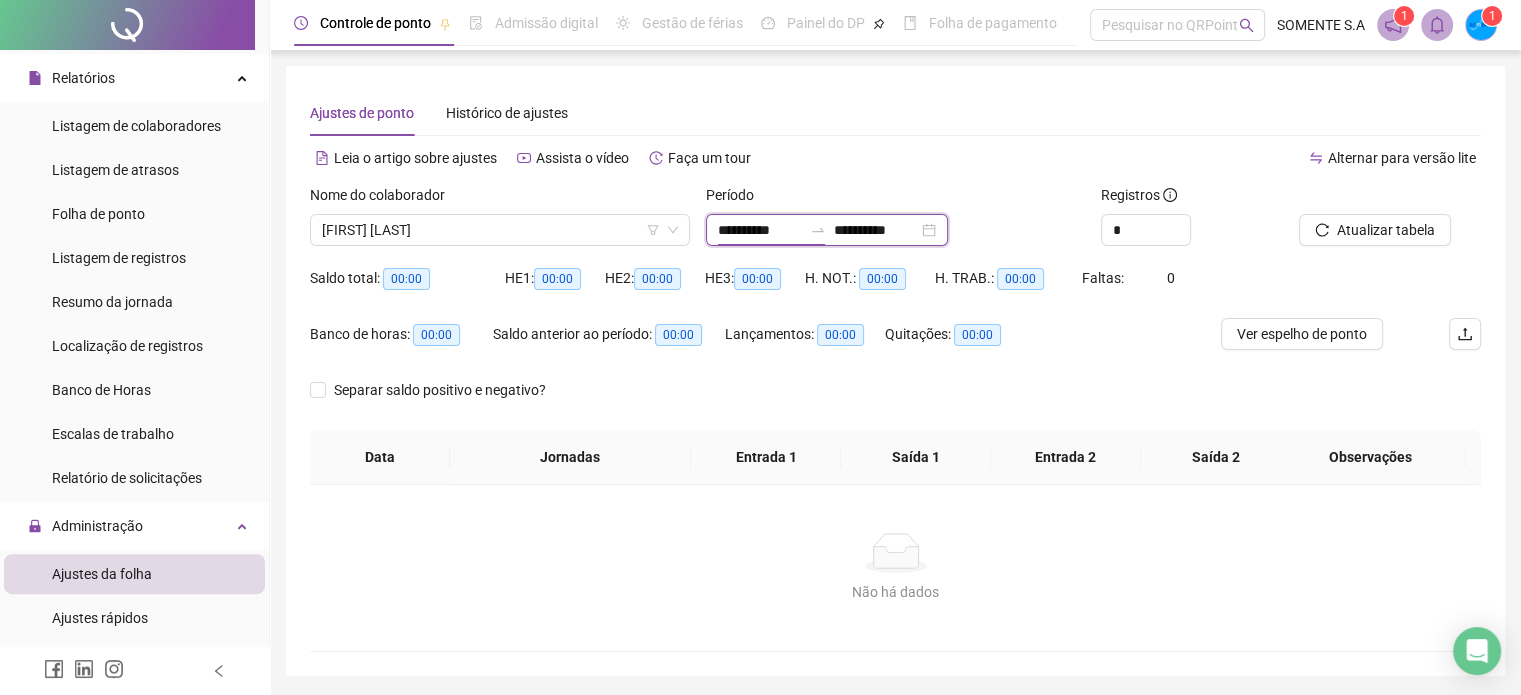 click on "**********" at bounding box center [760, 230] 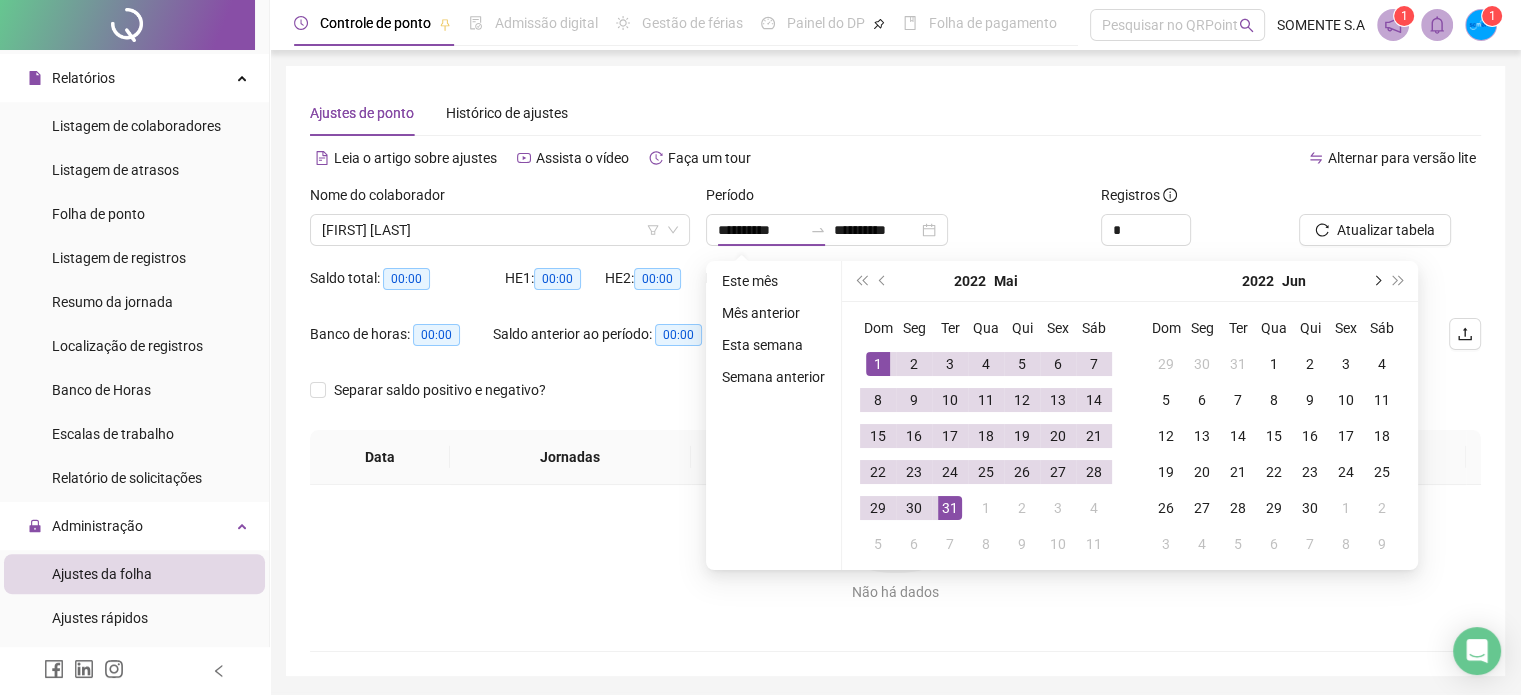 click at bounding box center [1376, 281] 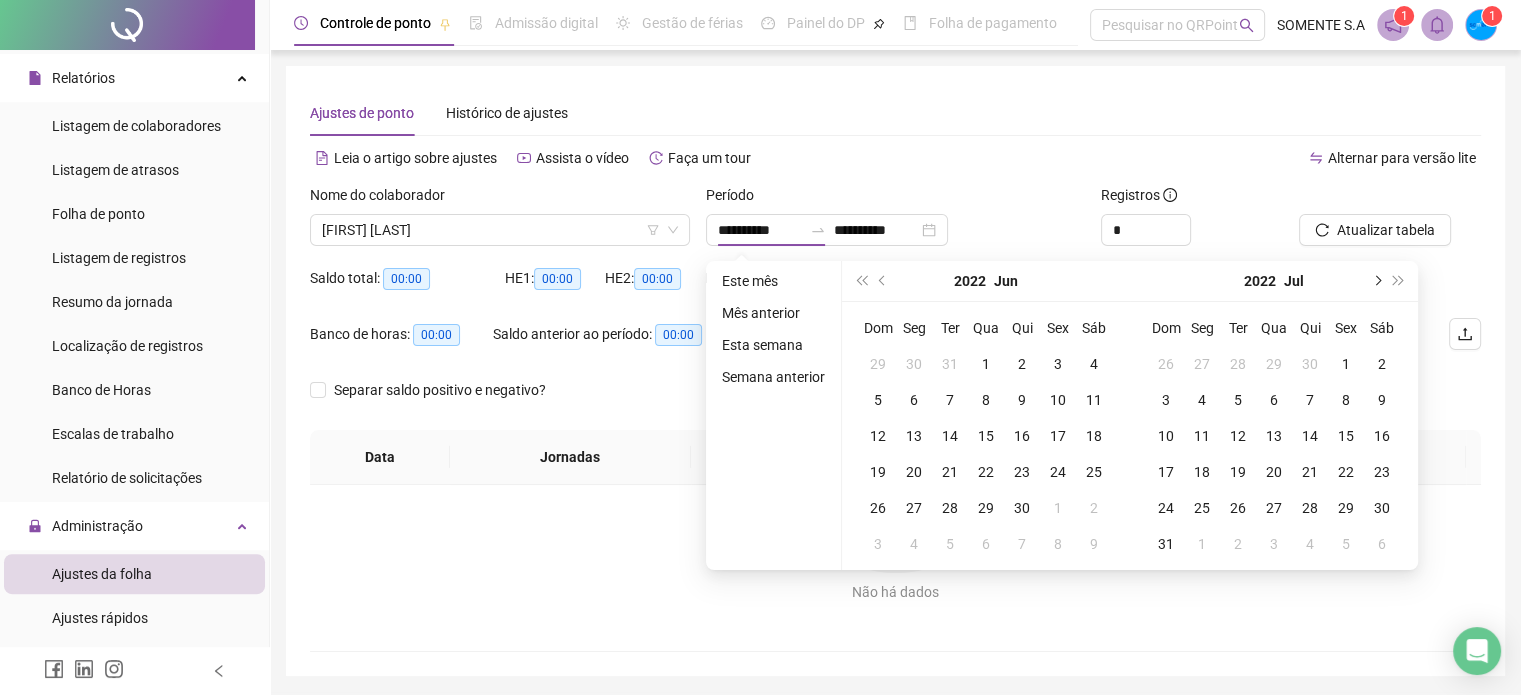 click at bounding box center [1376, 281] 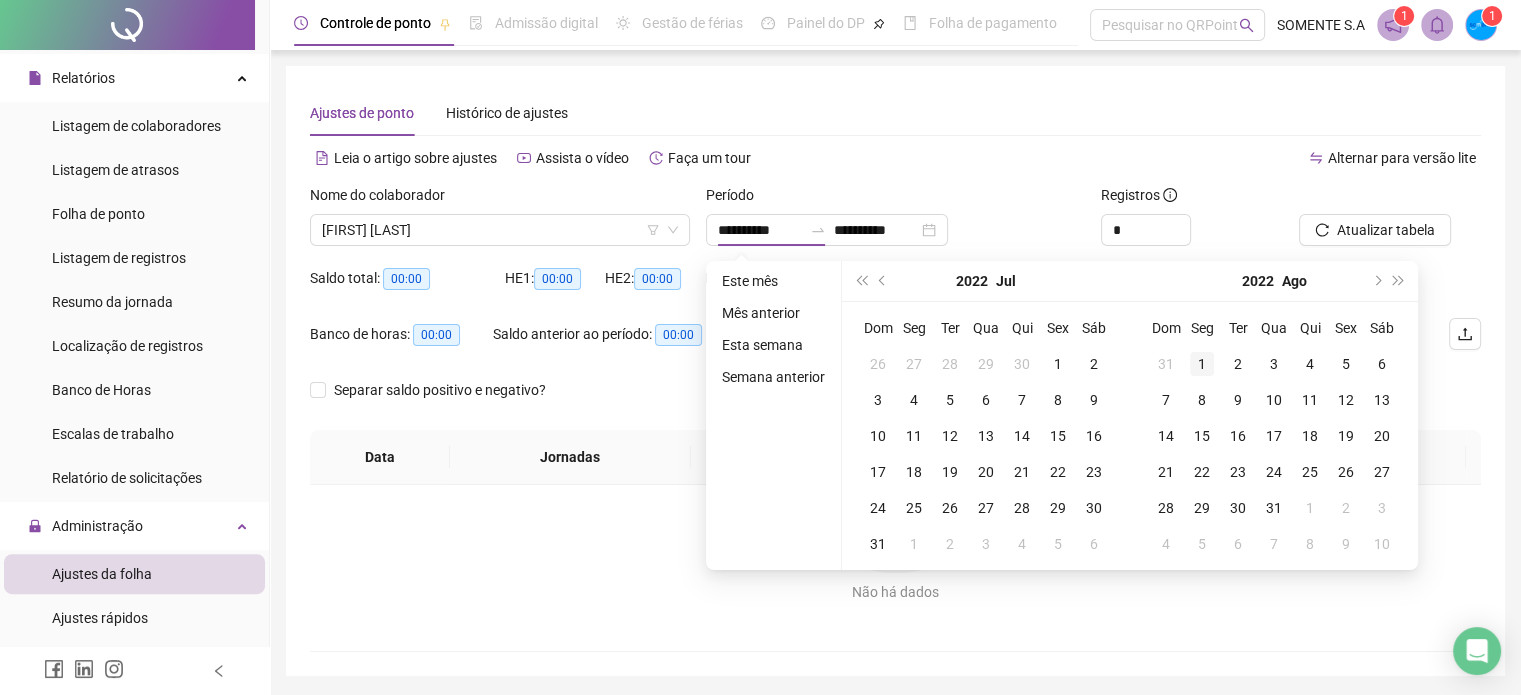 type on "**********" 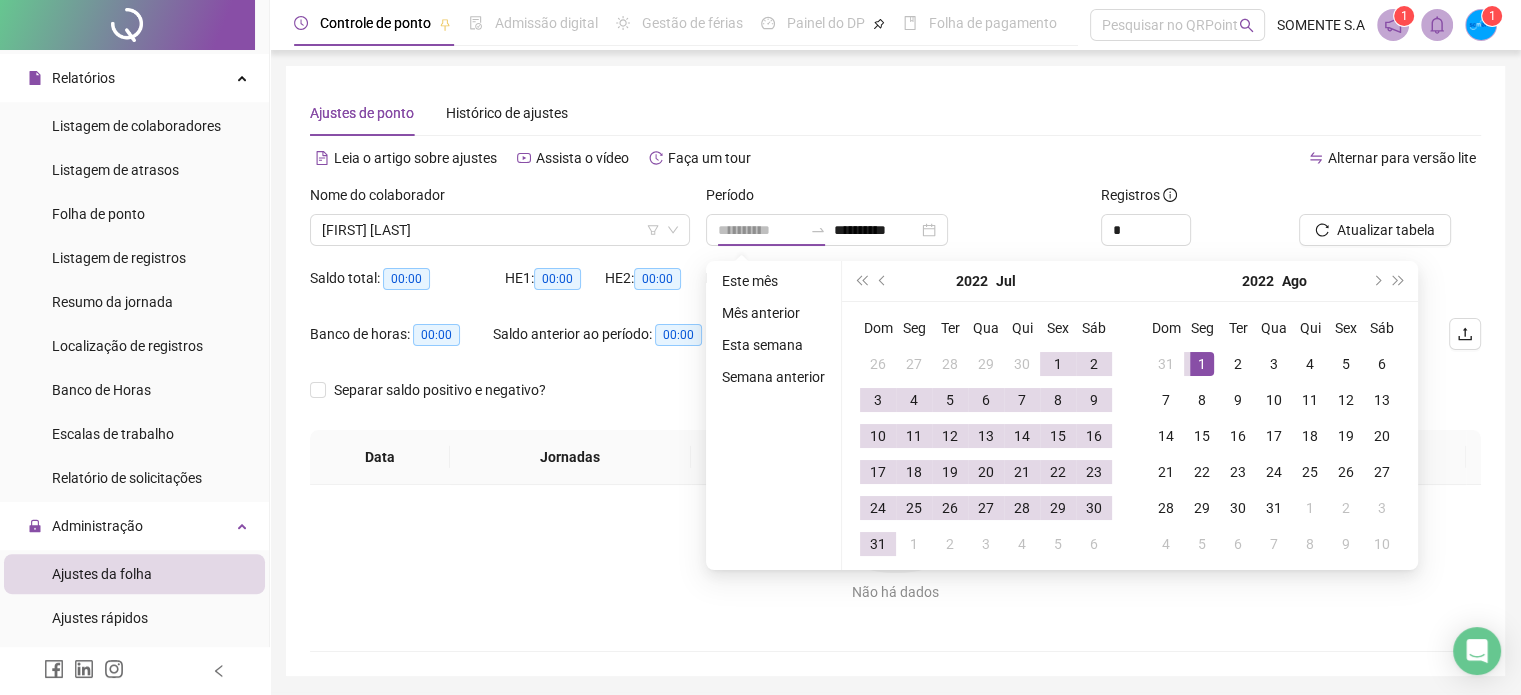 click on "1" at bounding box center [1202, 364] 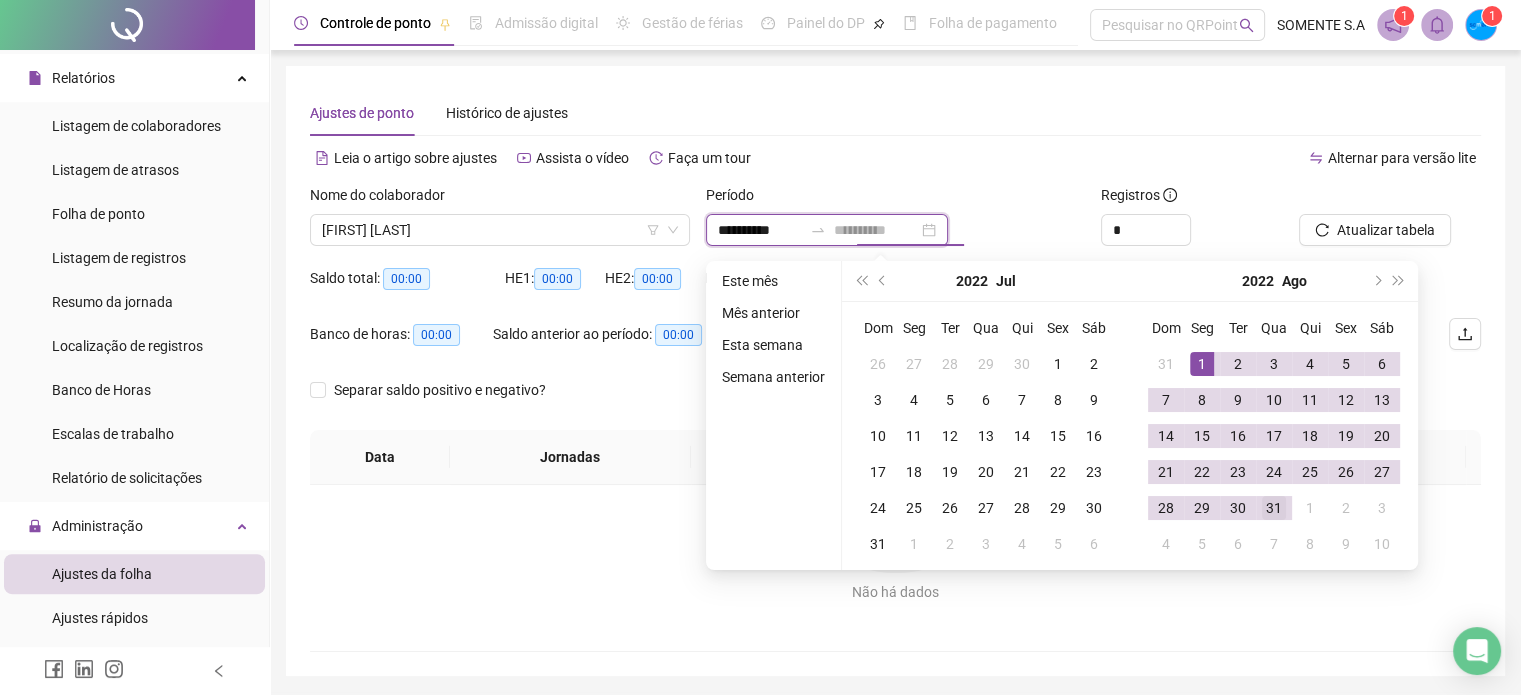 type on "**********" 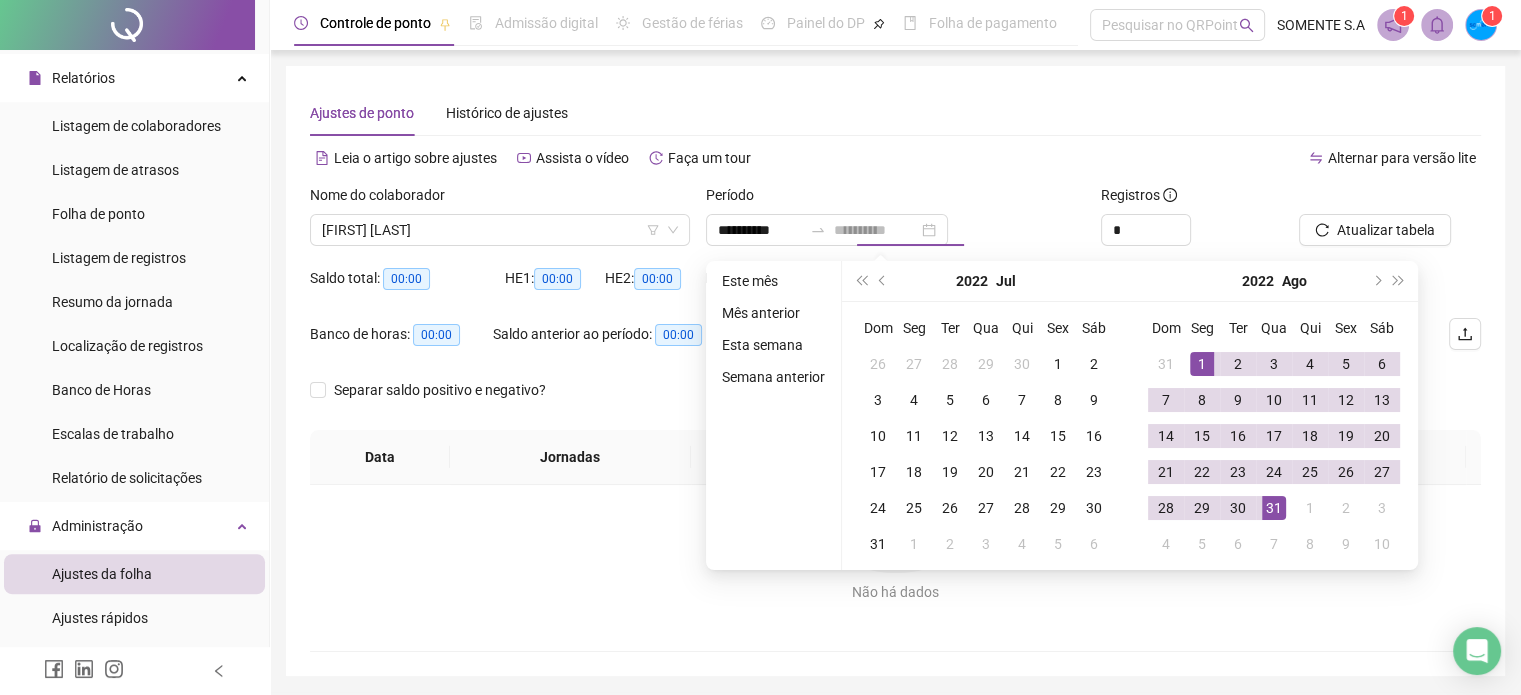 click on "31" at bounding box center [1274, 508] 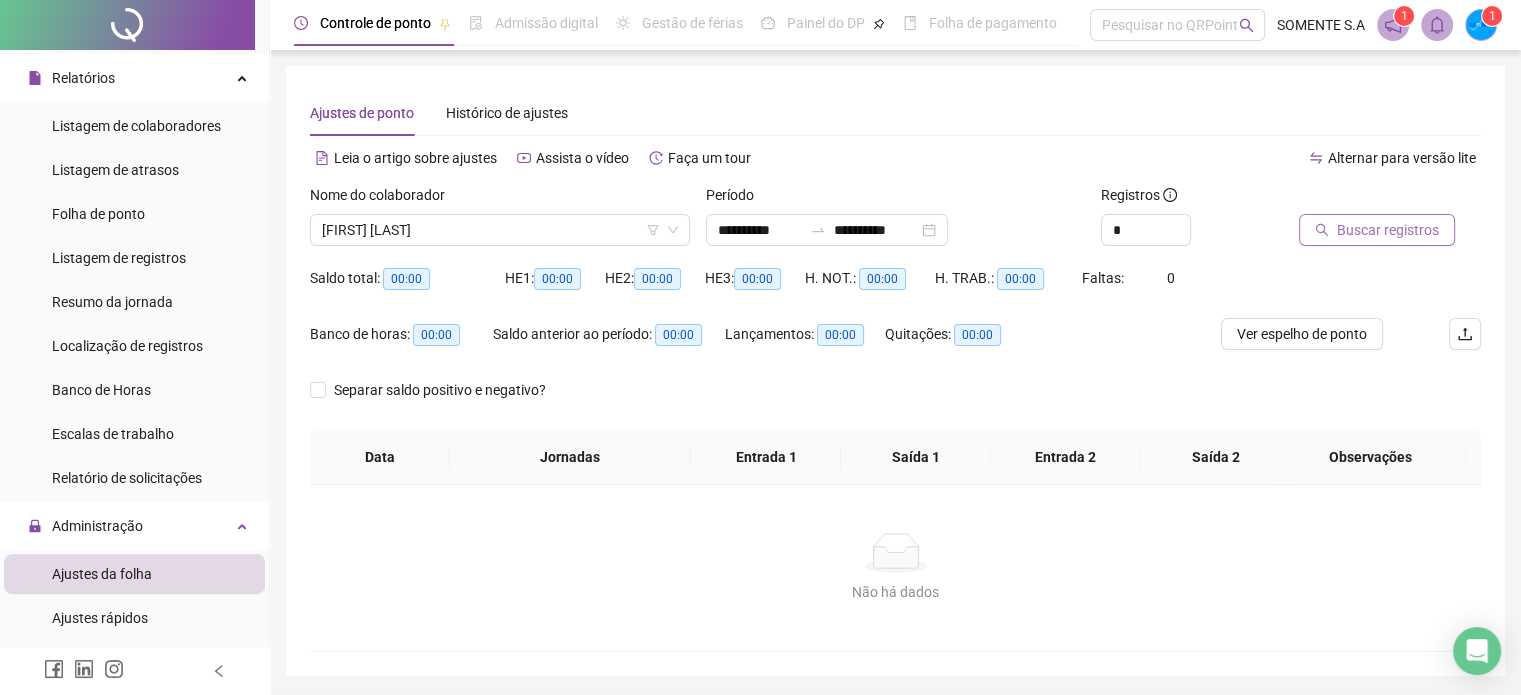 click on "Buscar registros" at bounding box center (1388, 230) 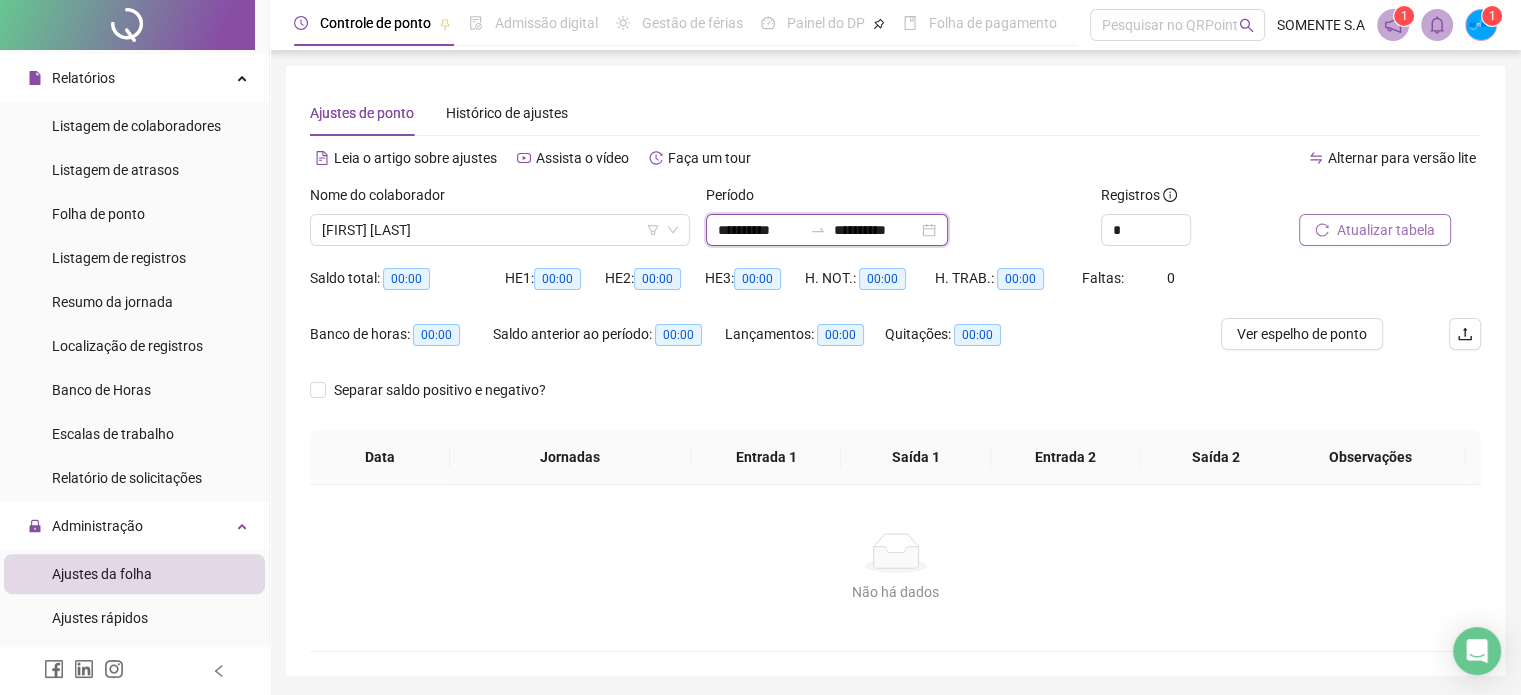 click on "**********" at bounding box center (760, 230) 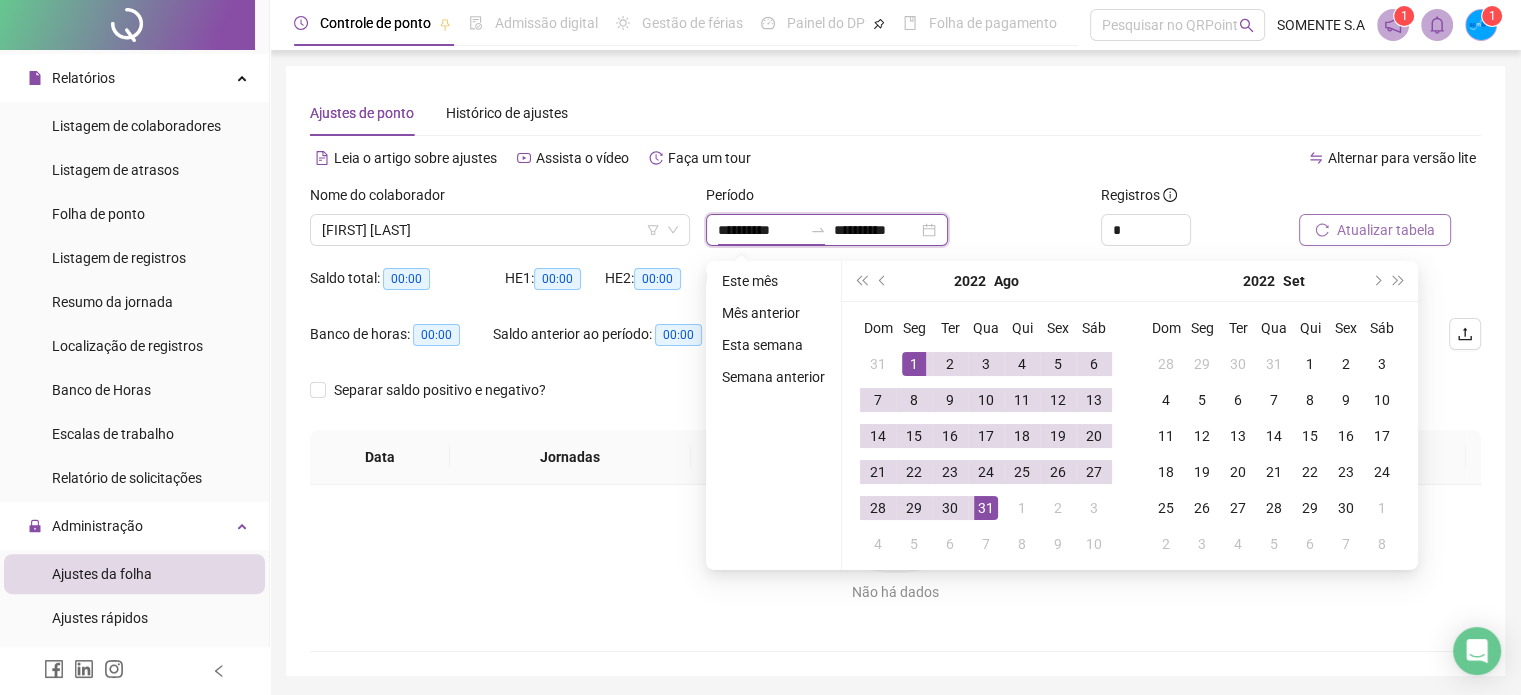 click on "**********" at bounding box center [760, 230] 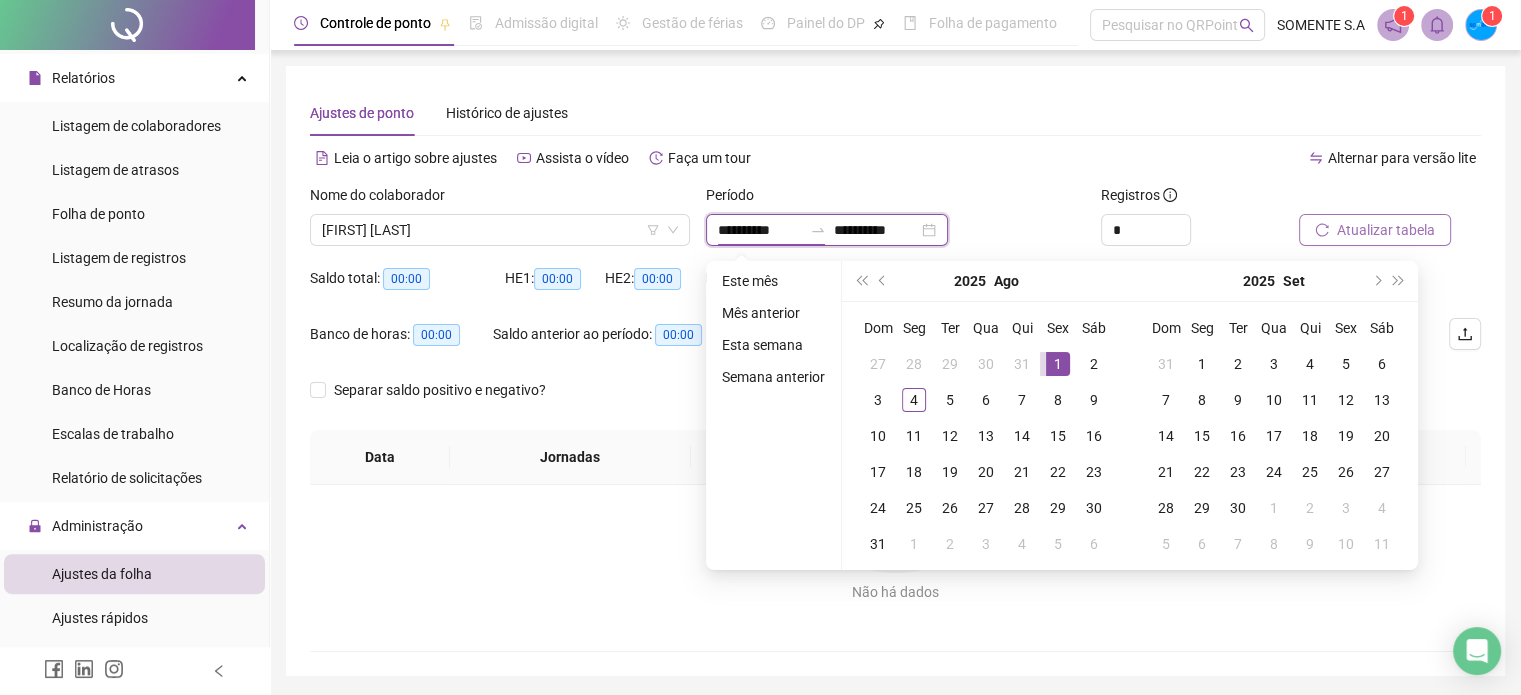 type on "**********" 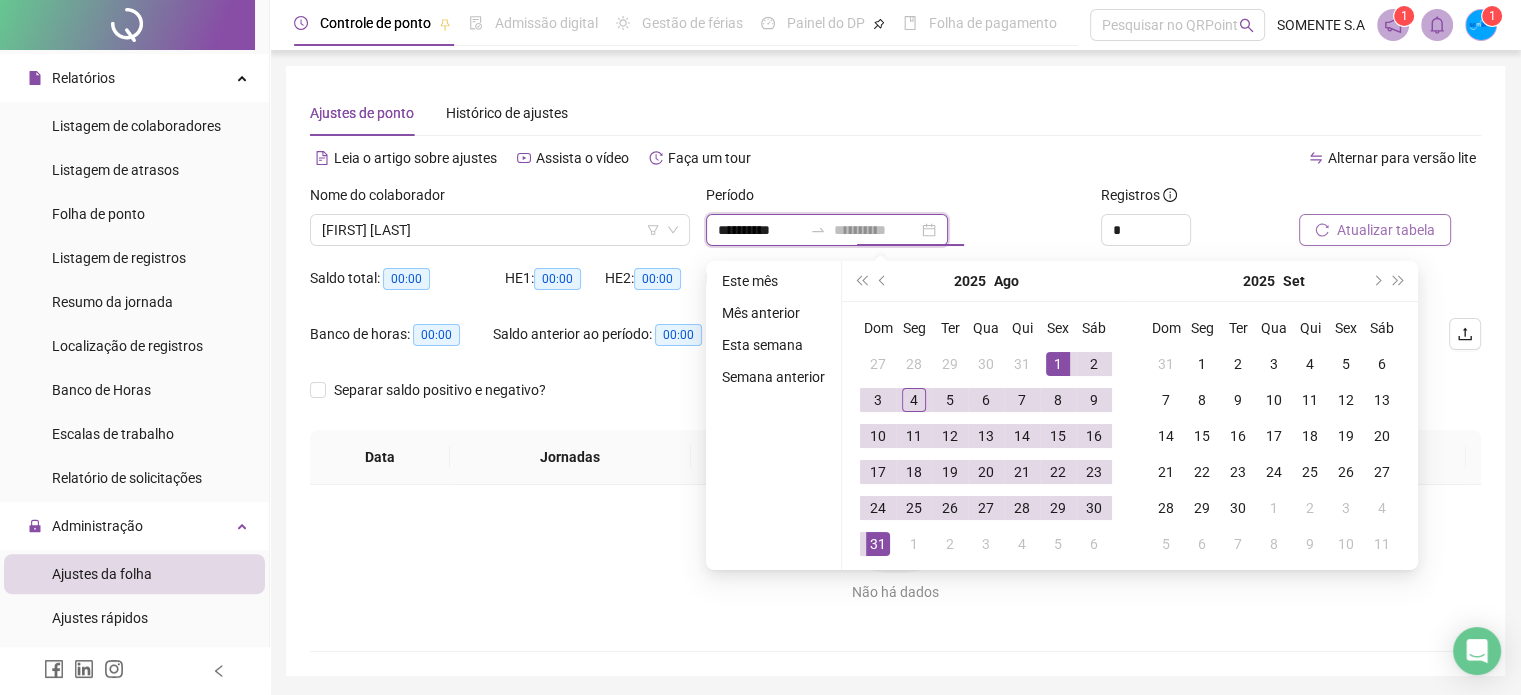type on "**********" 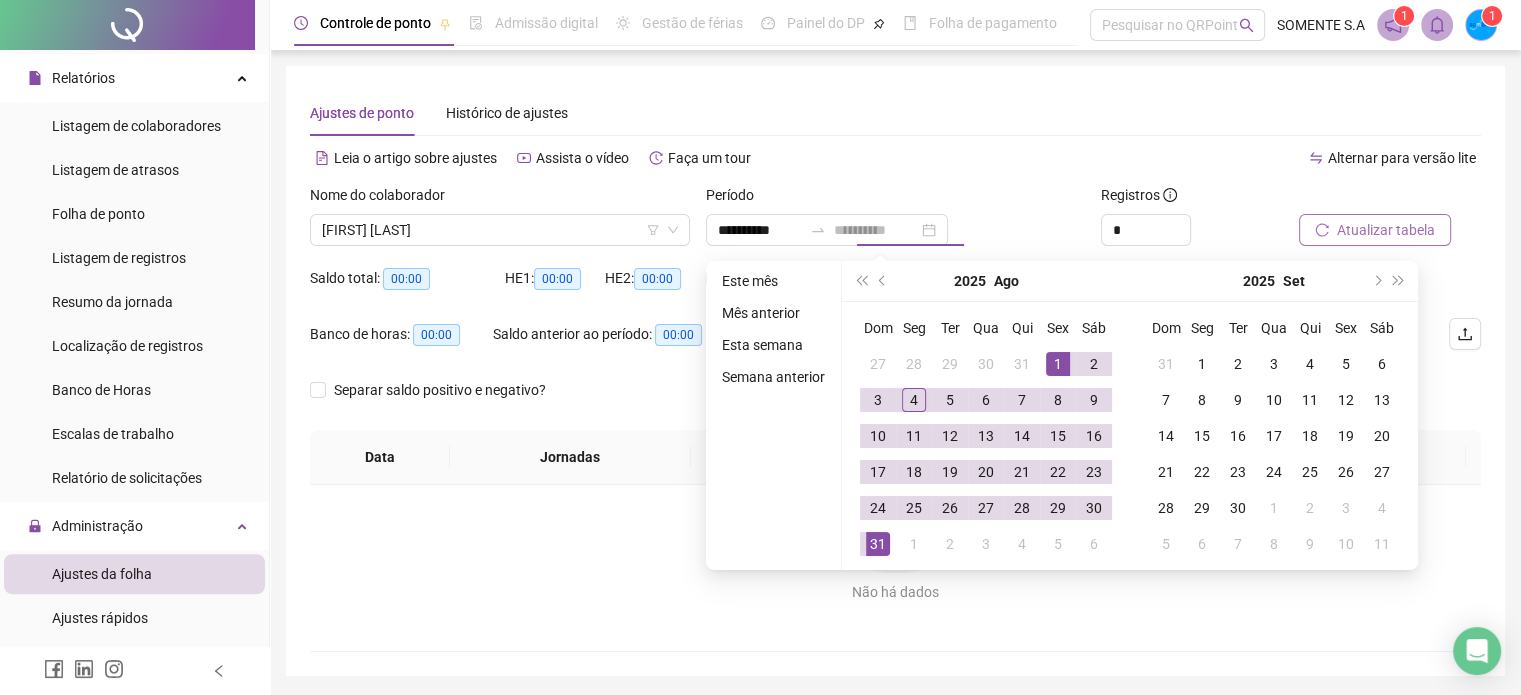 click on "31" at bounding box center [878, 544] 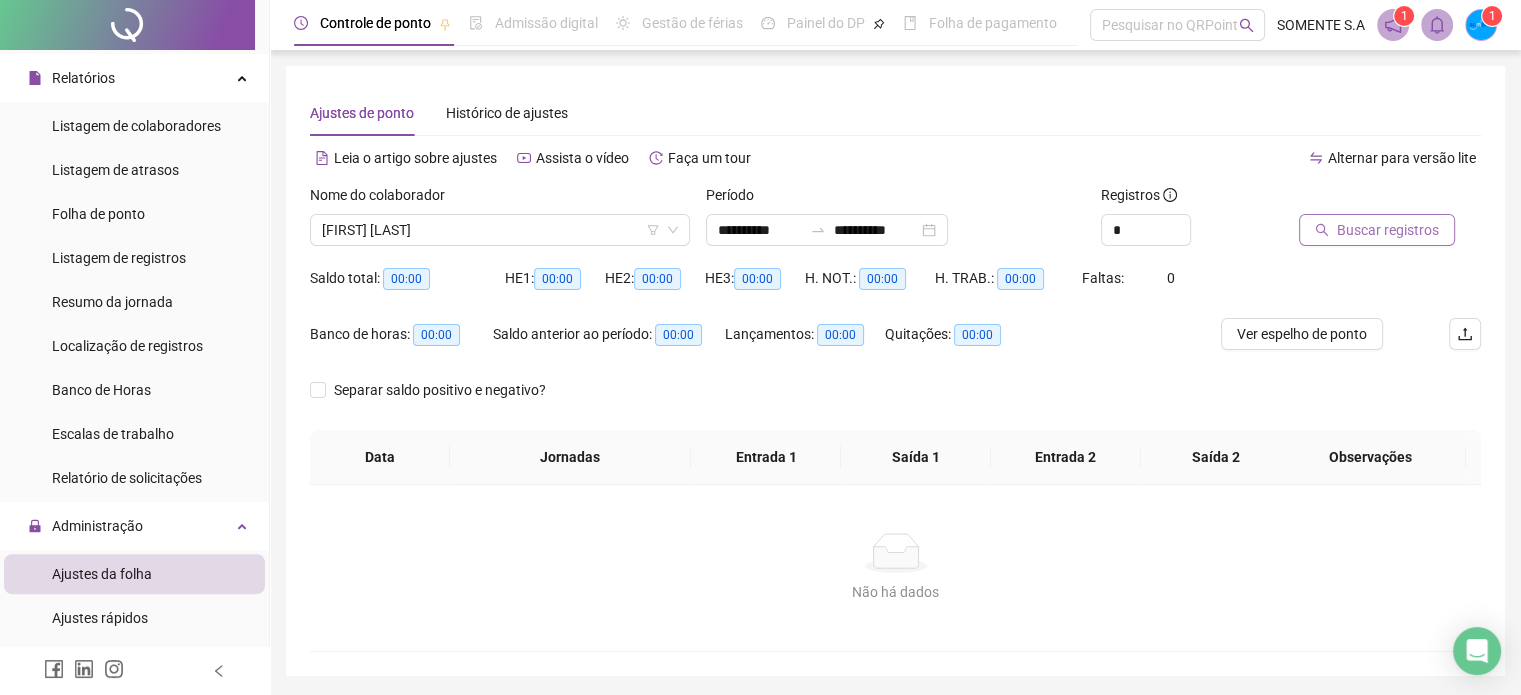 click on "Buscar registros" at bounding box center (1377, 230) 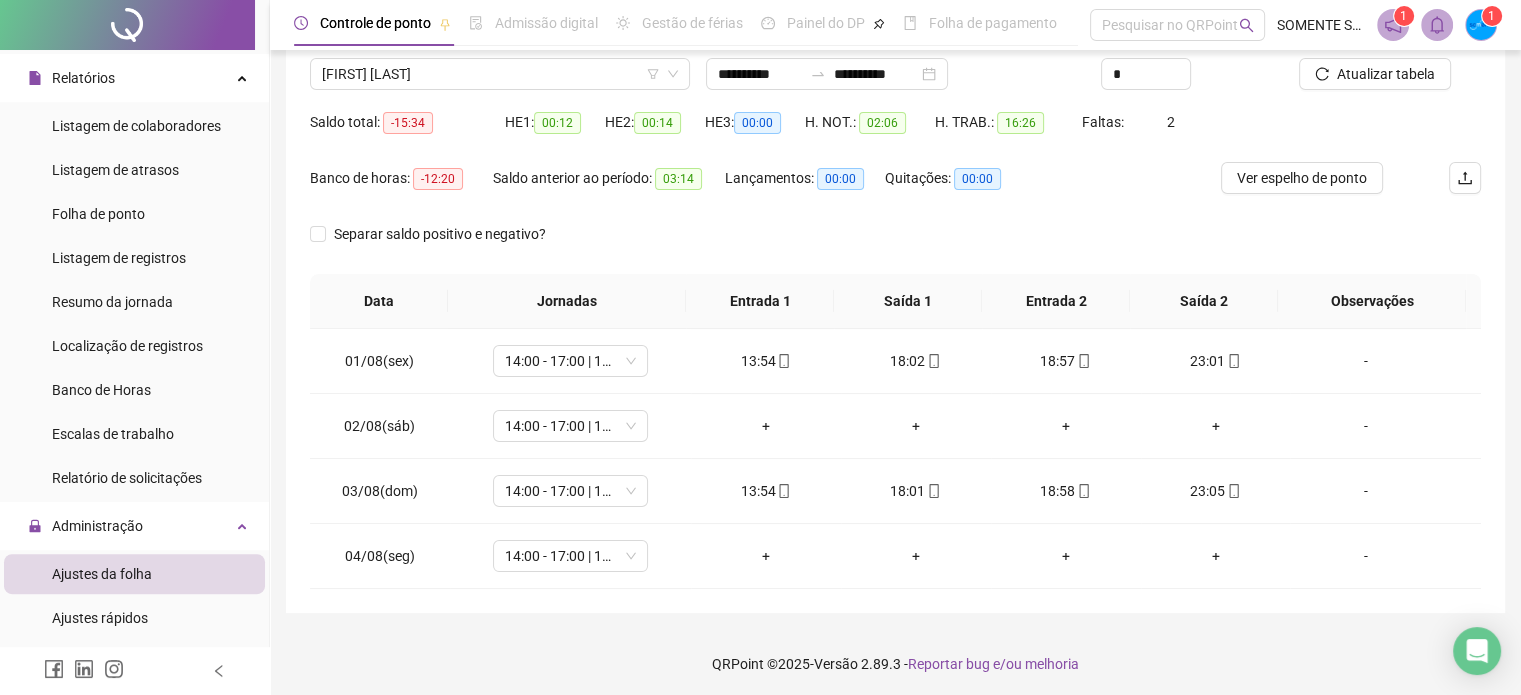 scroll, scrollTop: 159, scrollLeft: 0, axis: vertical 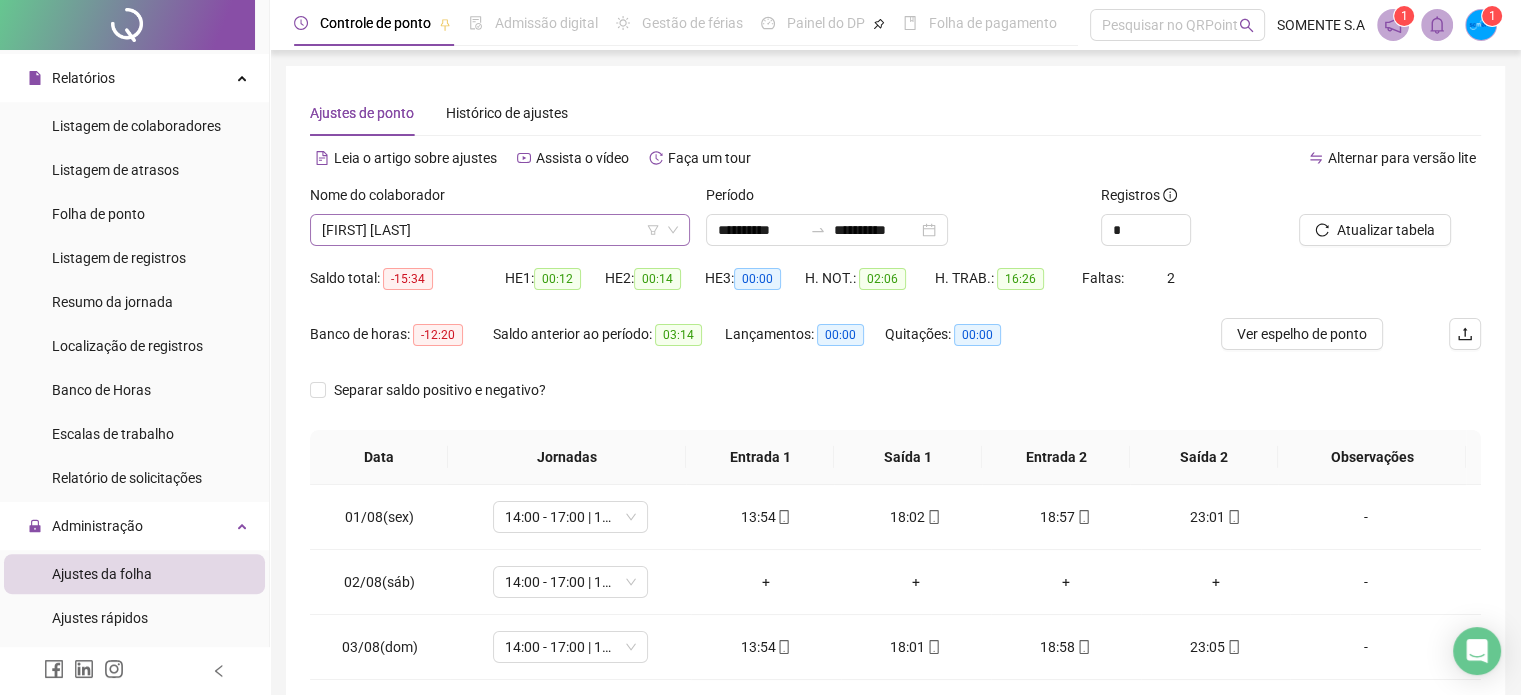 click on "[FIRST] [LAST]" at bounding box center [500, 230] 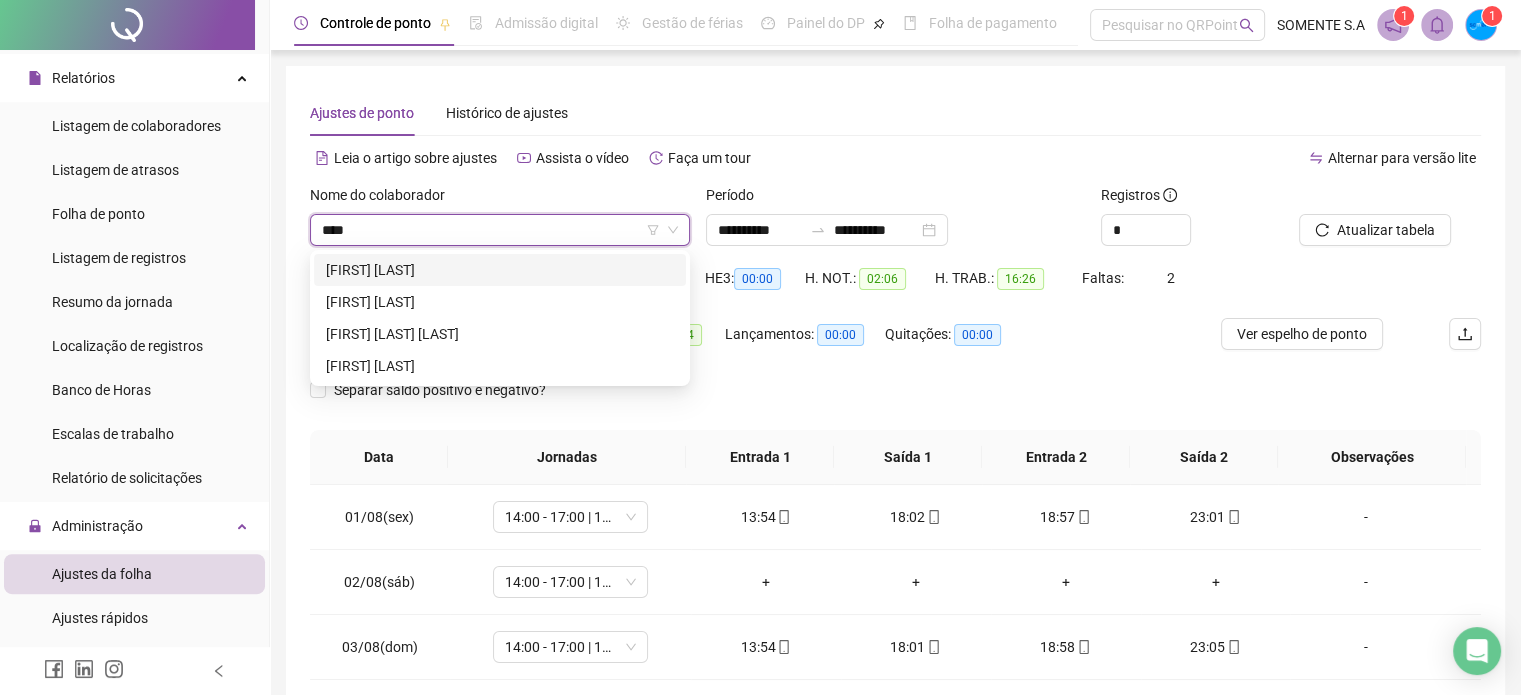 type on "*****" 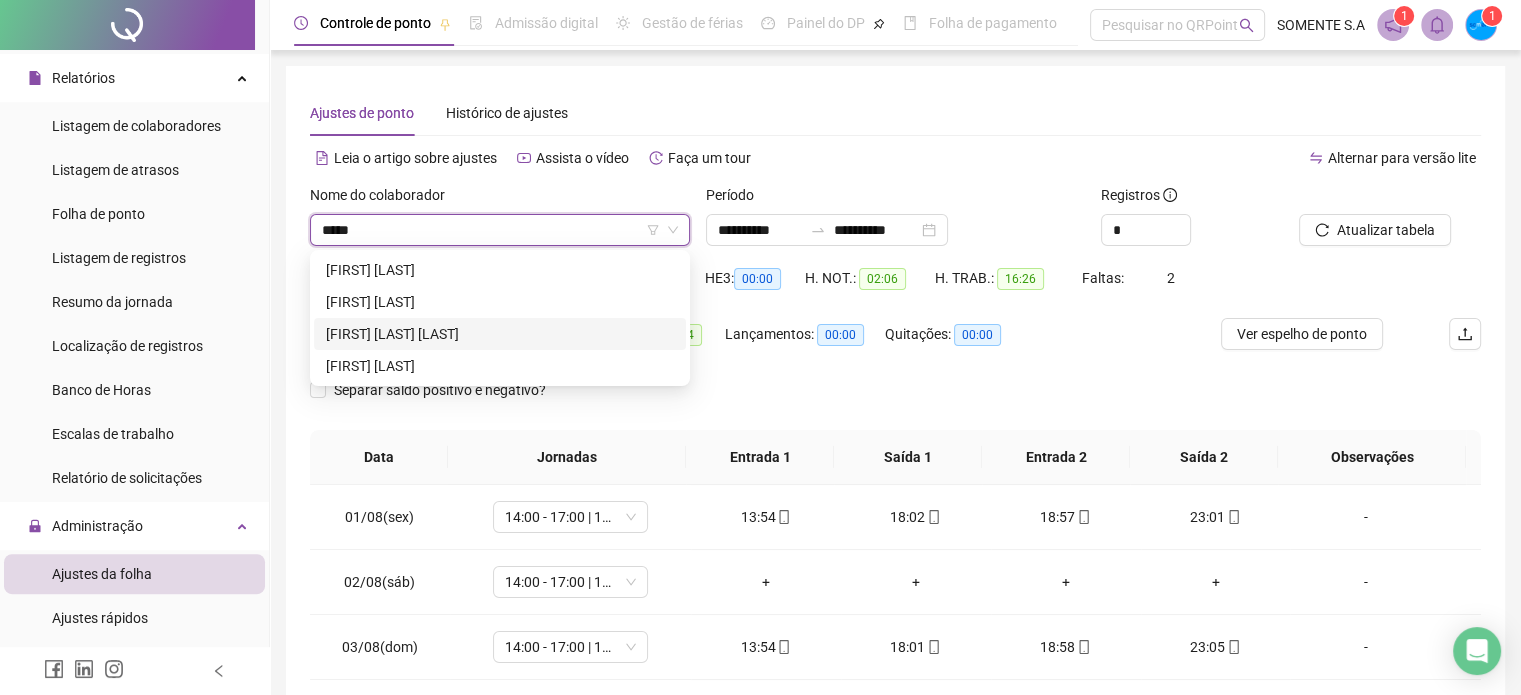 click on "BEATRIZ RODRIGUES FELSO" at bounding box center (500, 334) 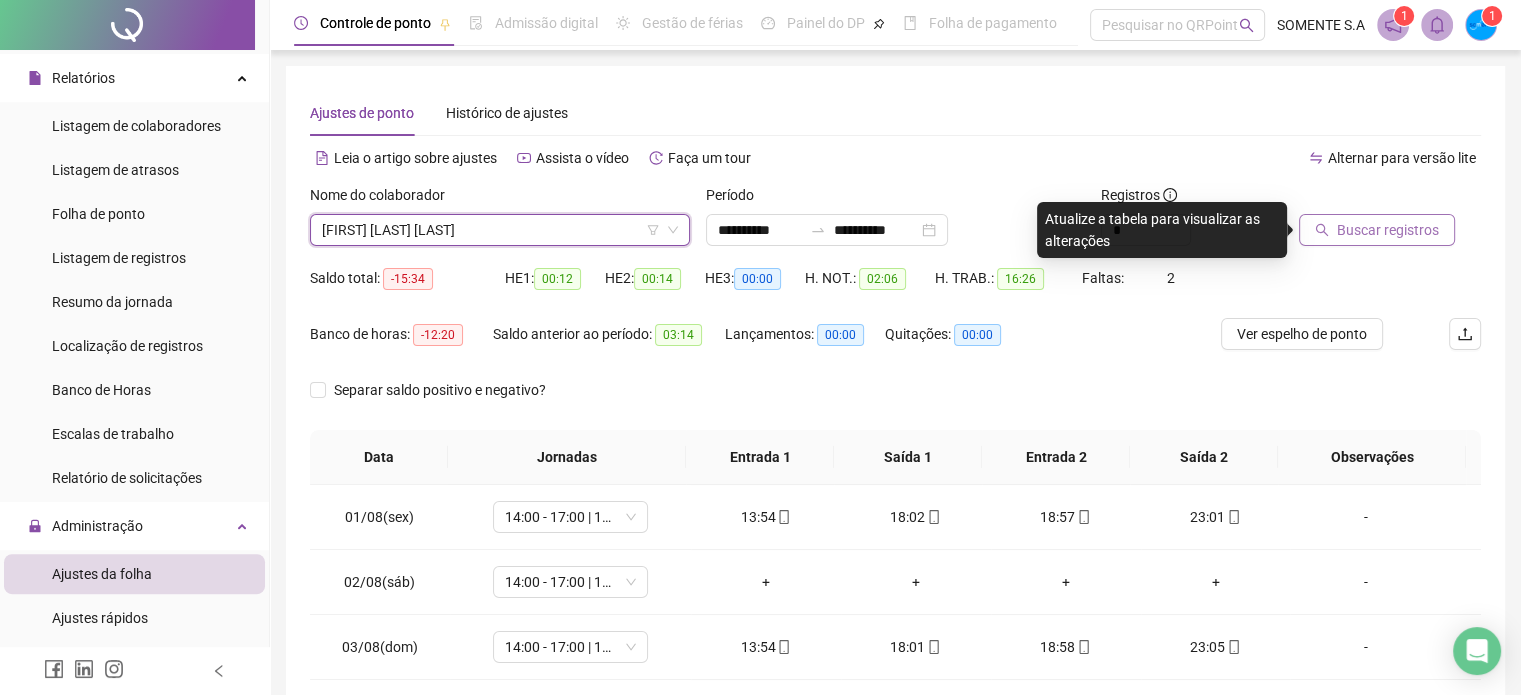 click on "Buscar registros" at bounding box center [1388, 230] 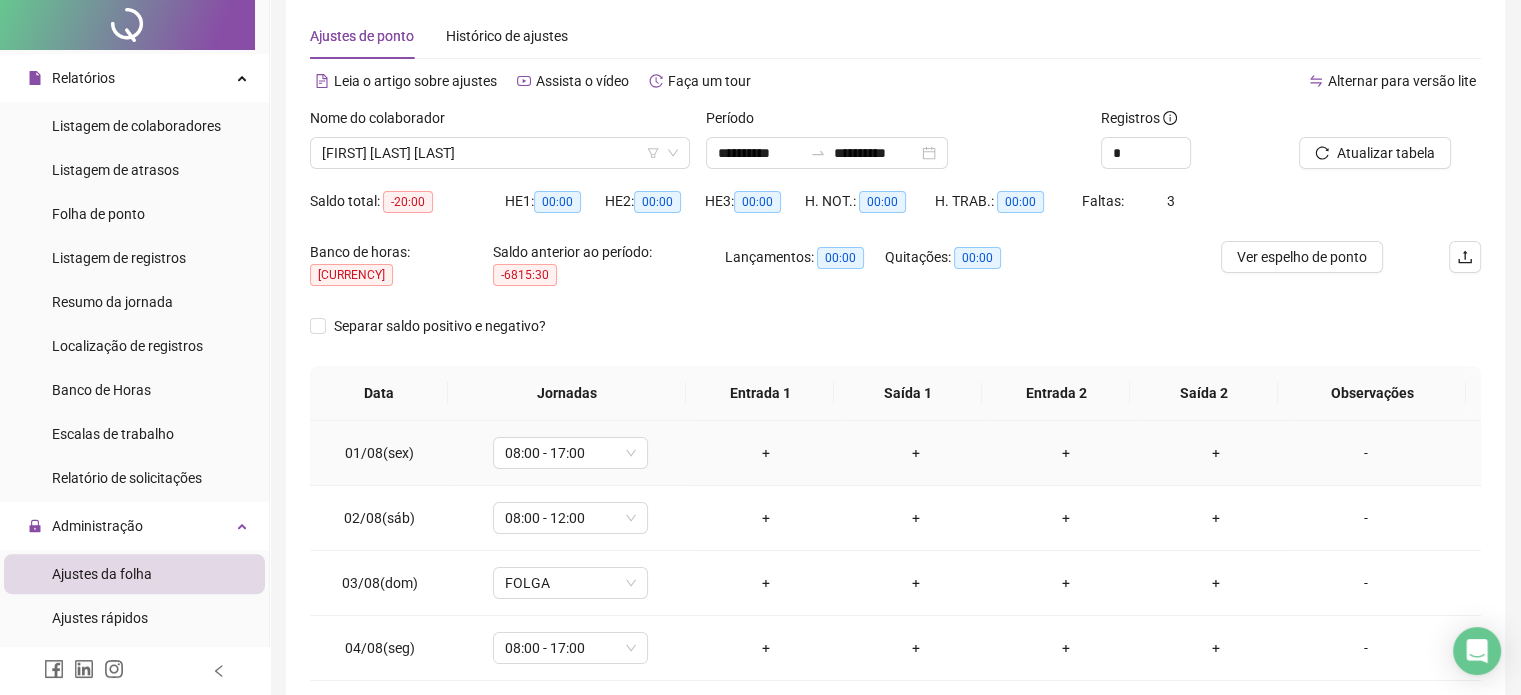 scroll, scrollTop: 0, scrollLeft: 0, axis: both 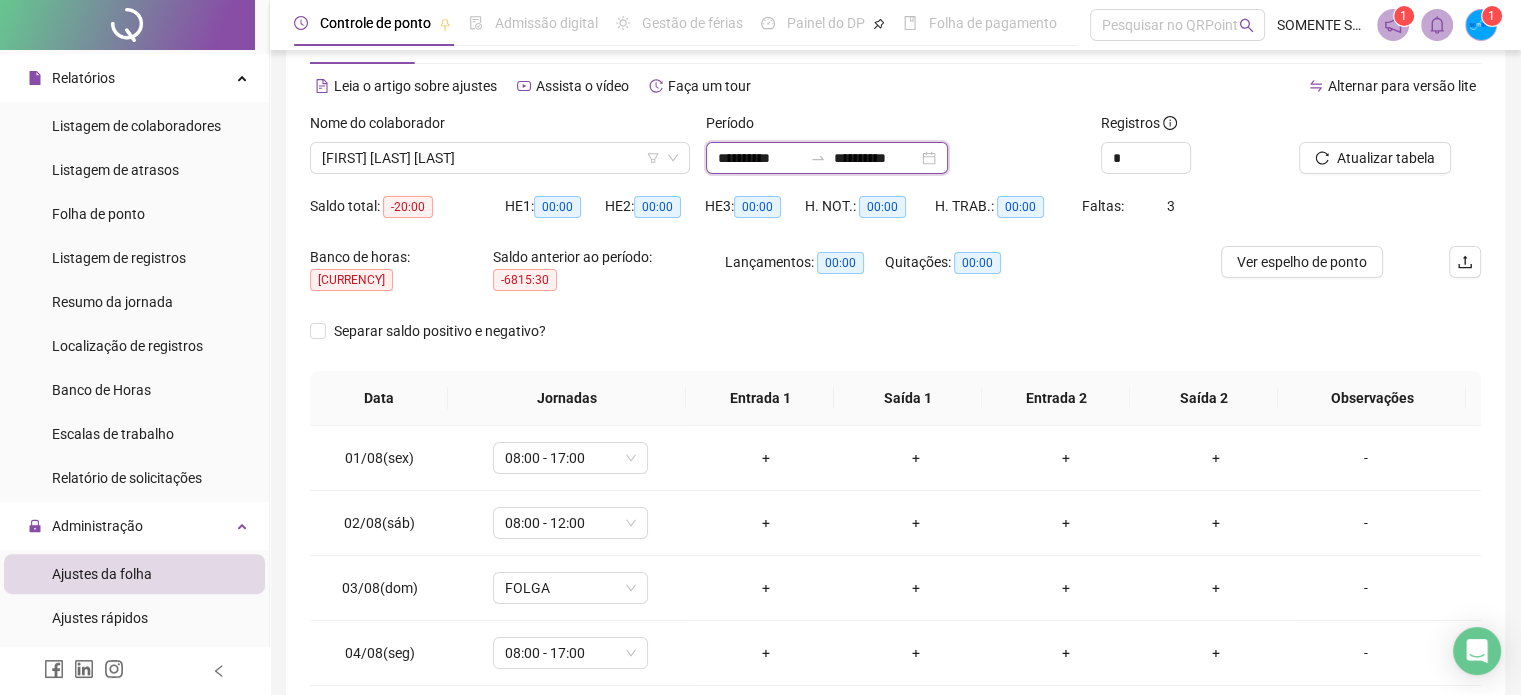 click on "**********" at bounding box center [760, 158] 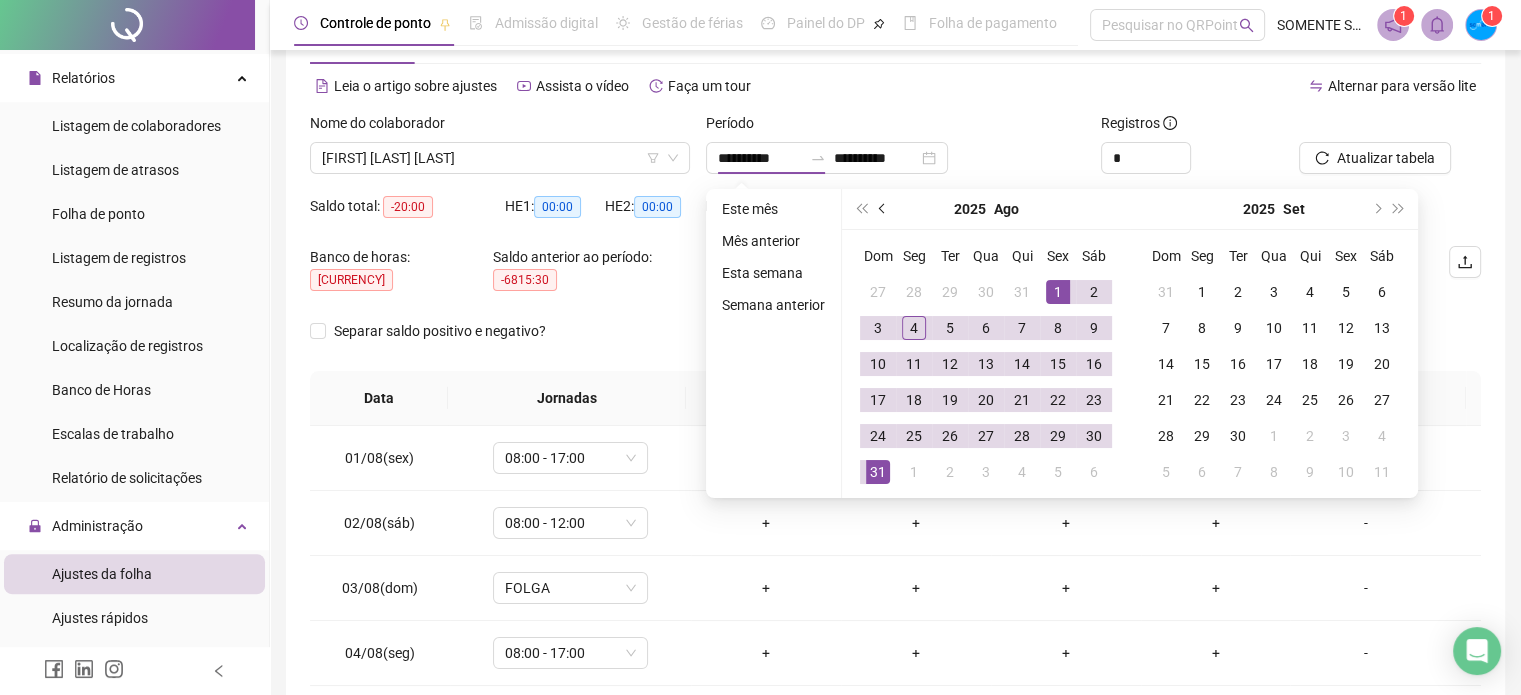 click at bounding box center [883, 209] 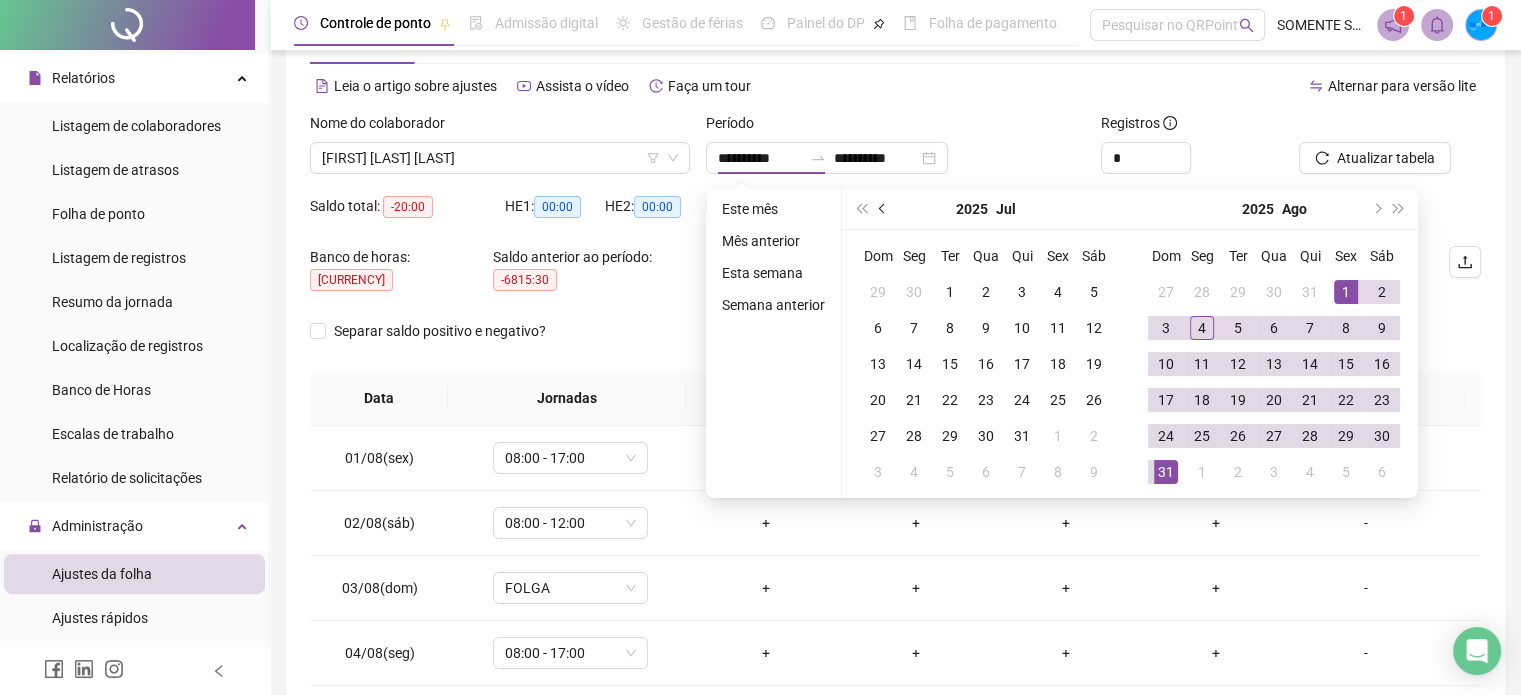 click at bounding box center (883, 209) 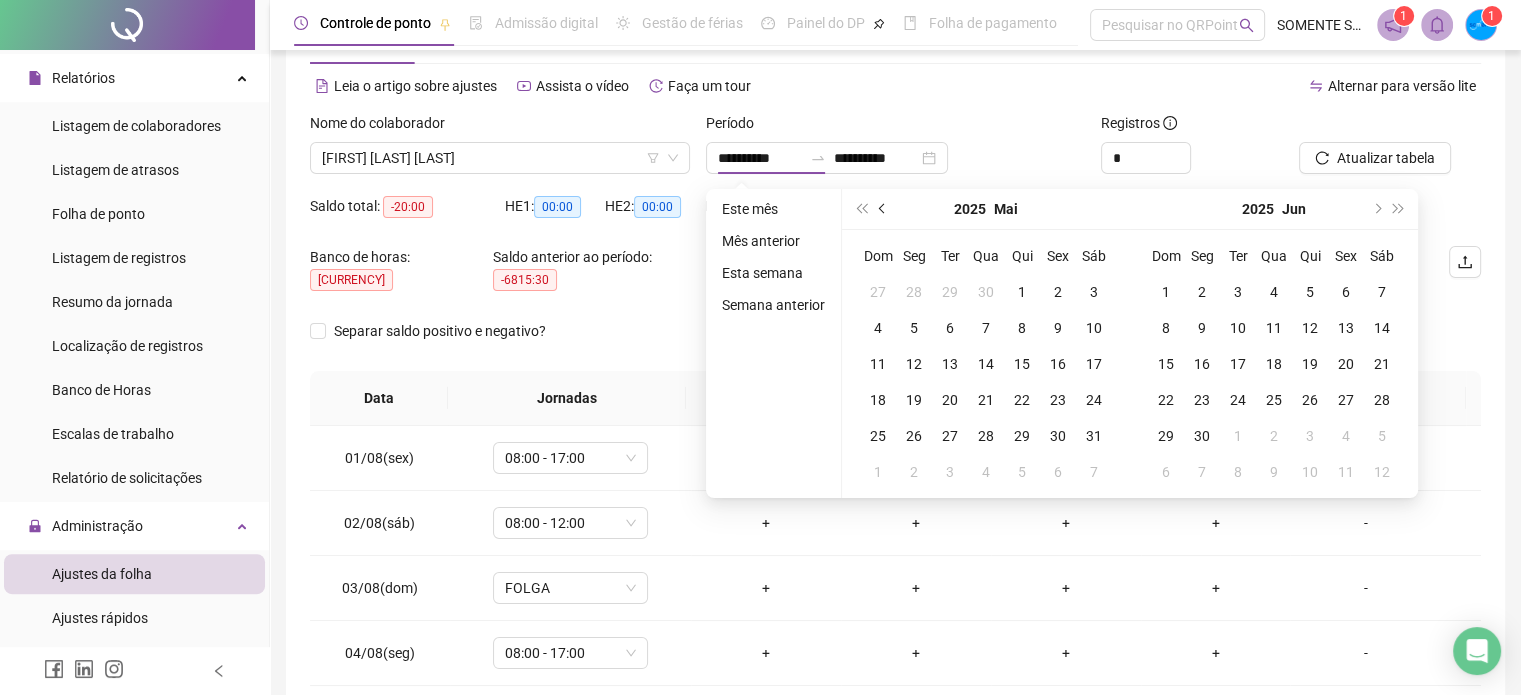 click at bounding box center [883, 209] 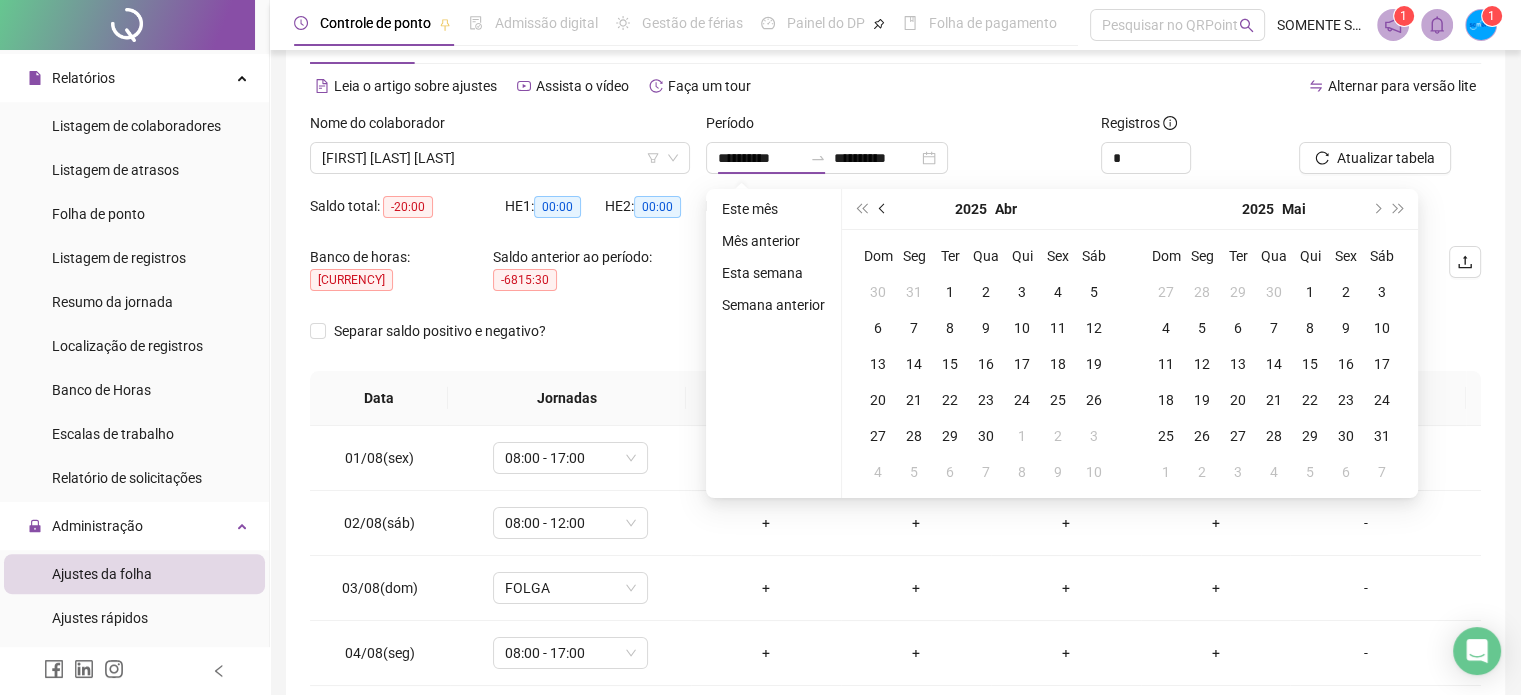 click at bounding box center [883, 209] 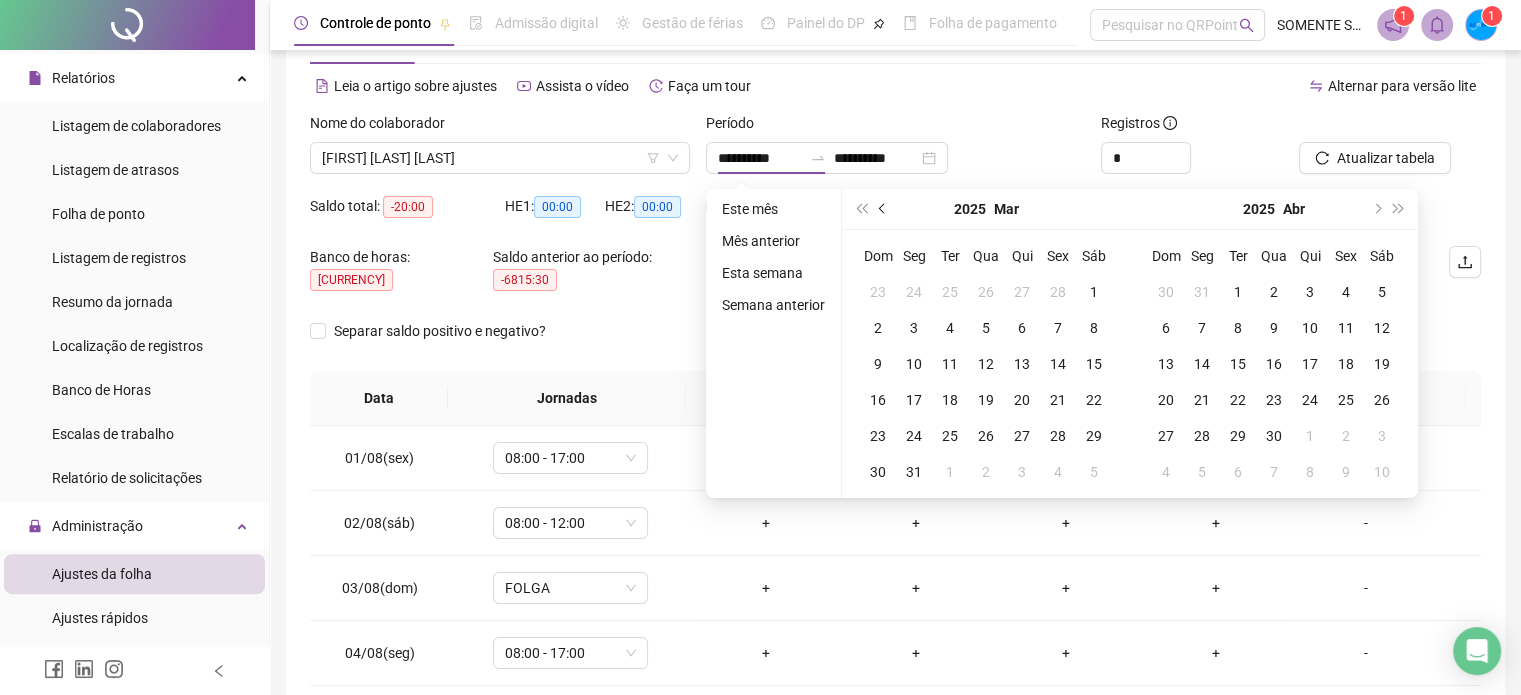 click at bounding box center [883, 209] 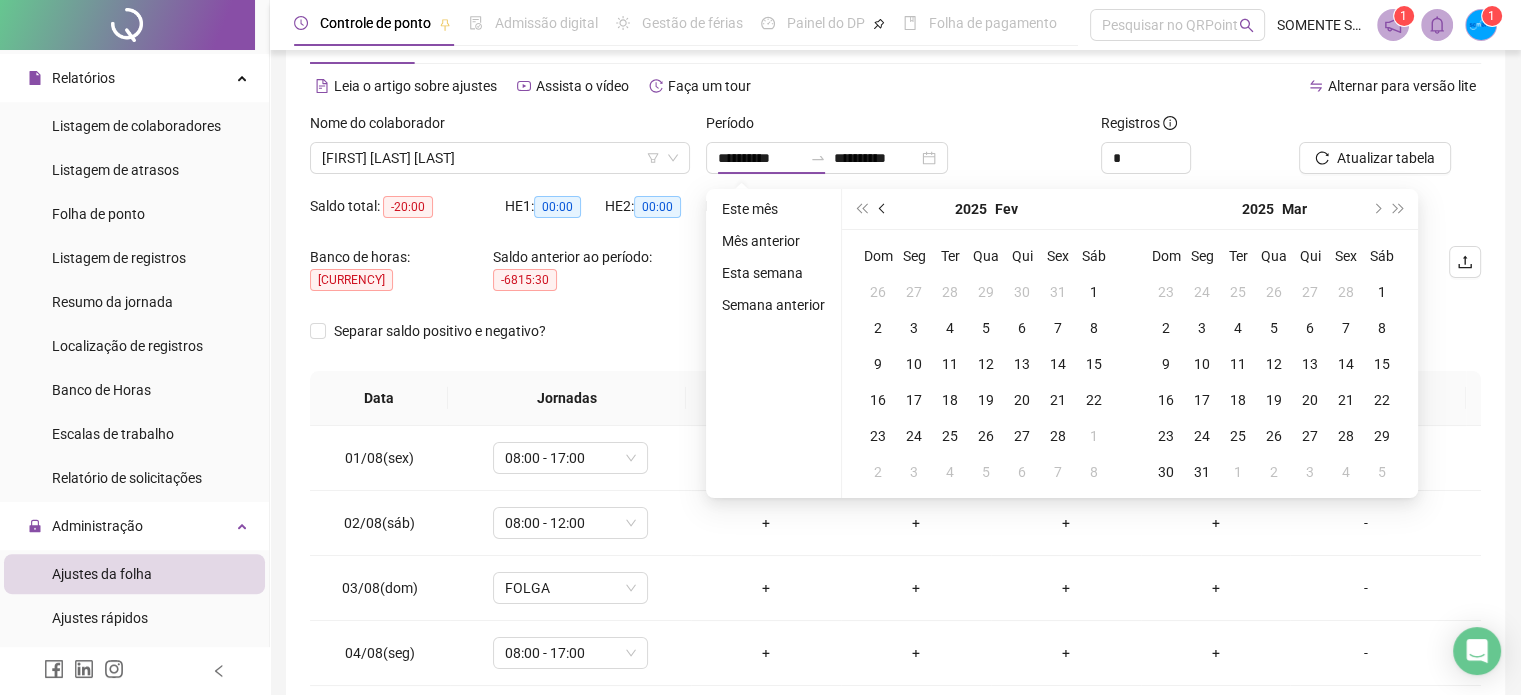 click at bounding box center (883, 209) 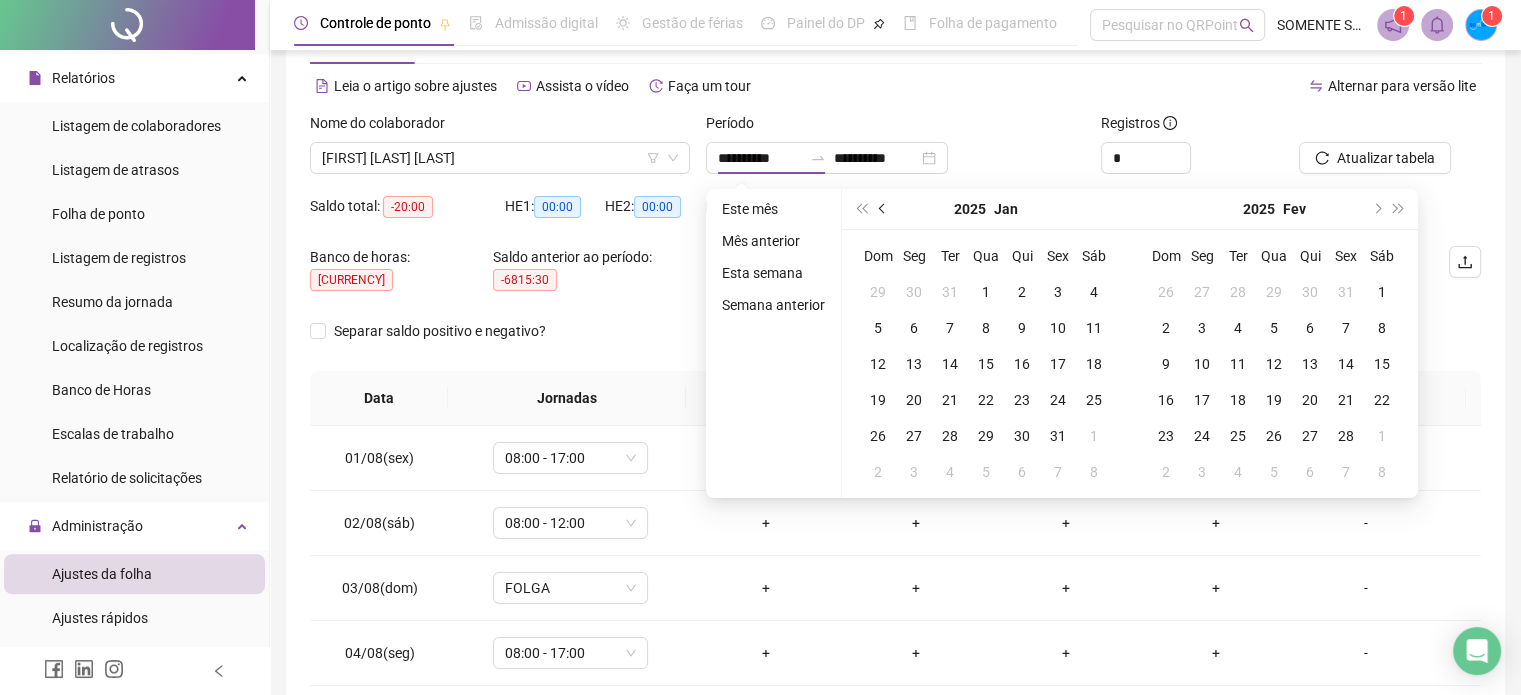 click at bounding box center [883, 209] 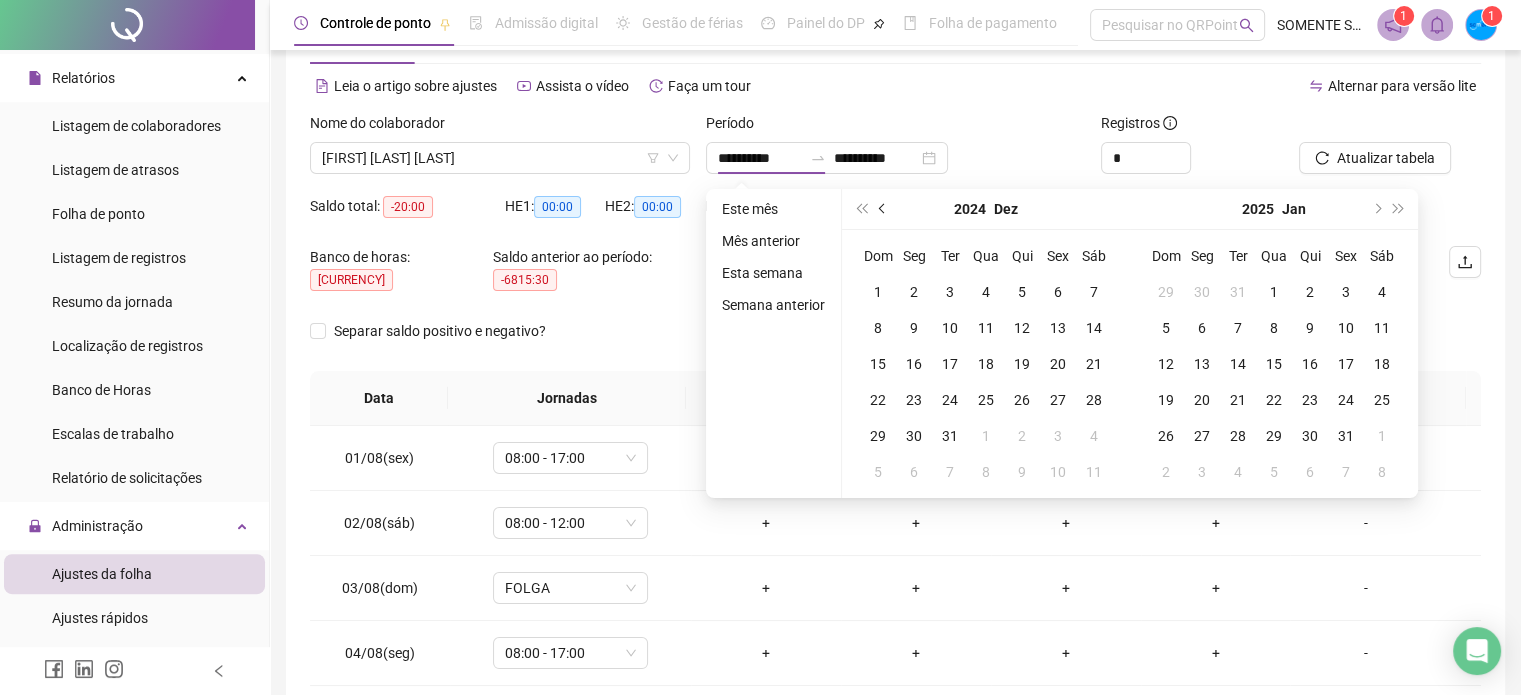 click at bounding box center (883, 209) 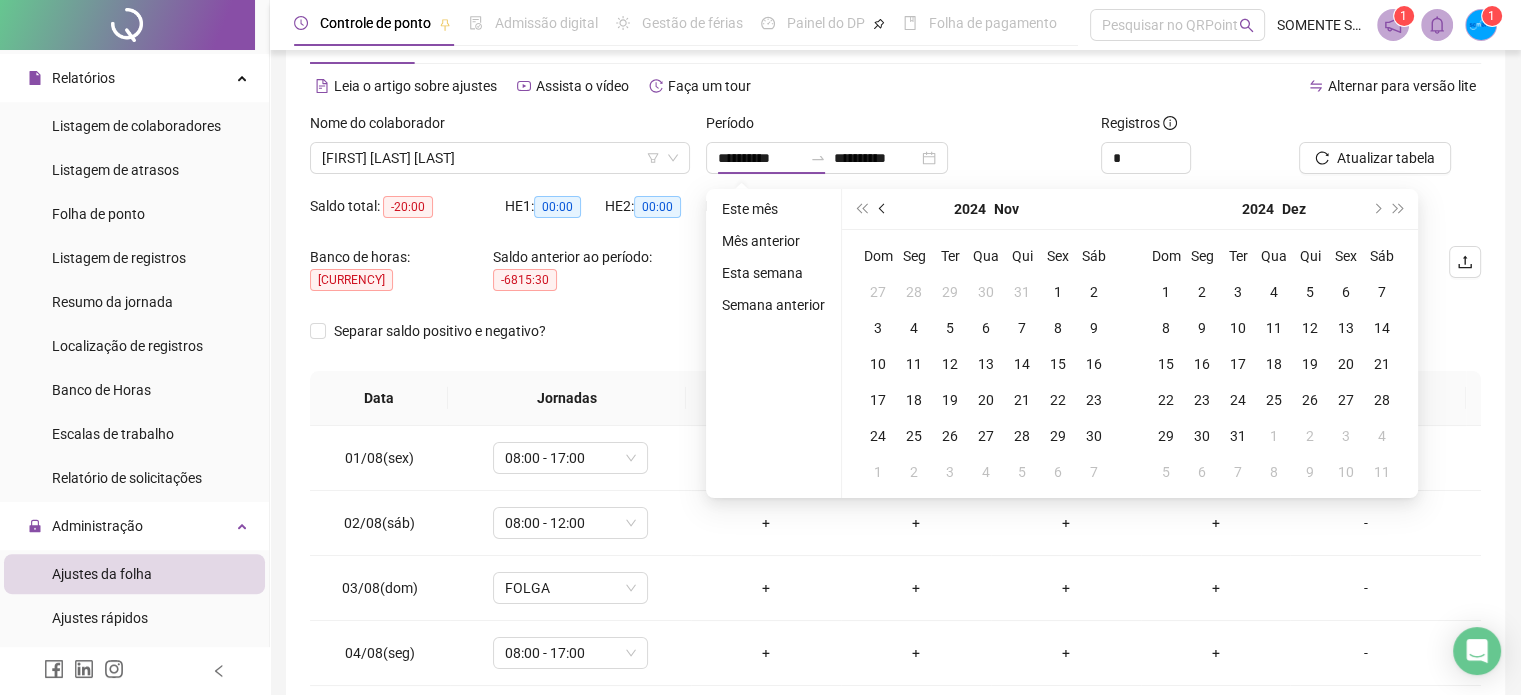 click at bounding box center [883, 209] 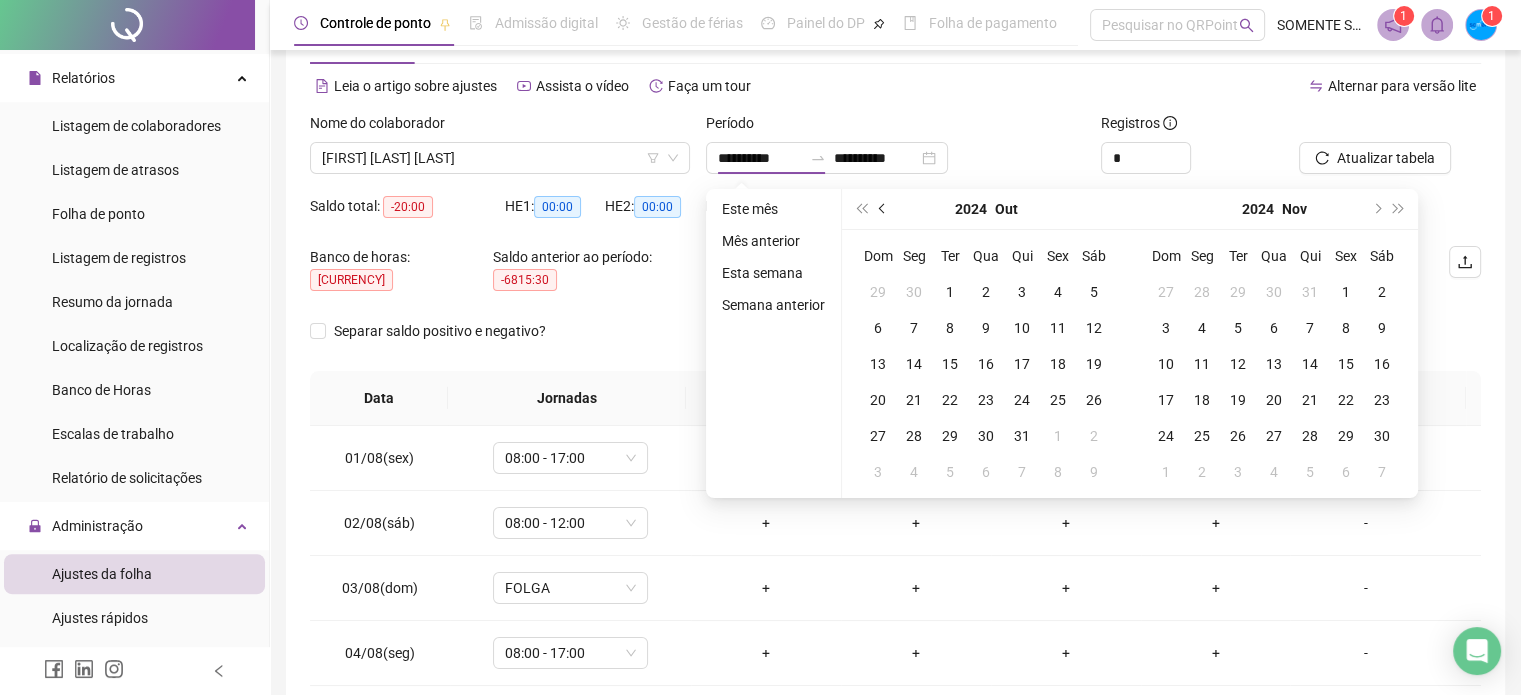 click at bounding box center (883, 209) 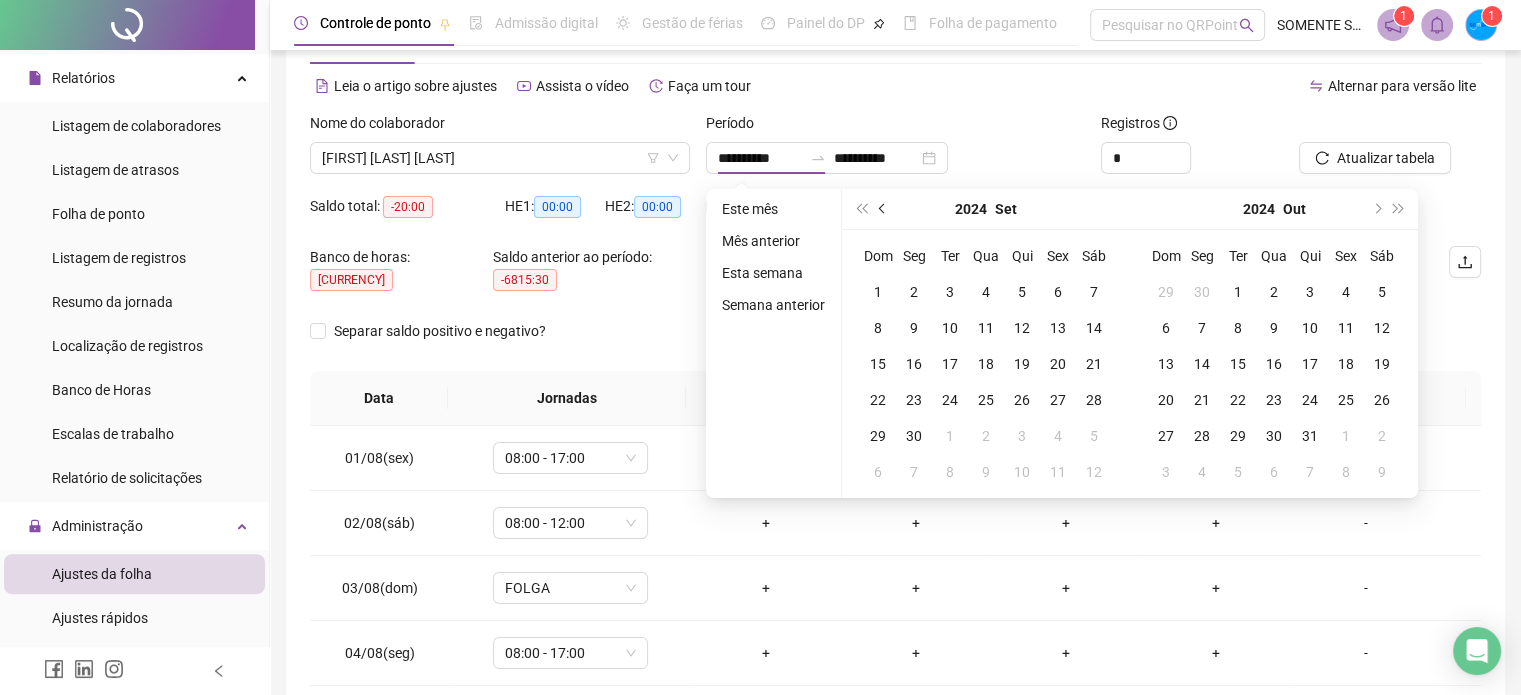 click at bounding box center [883, 209] 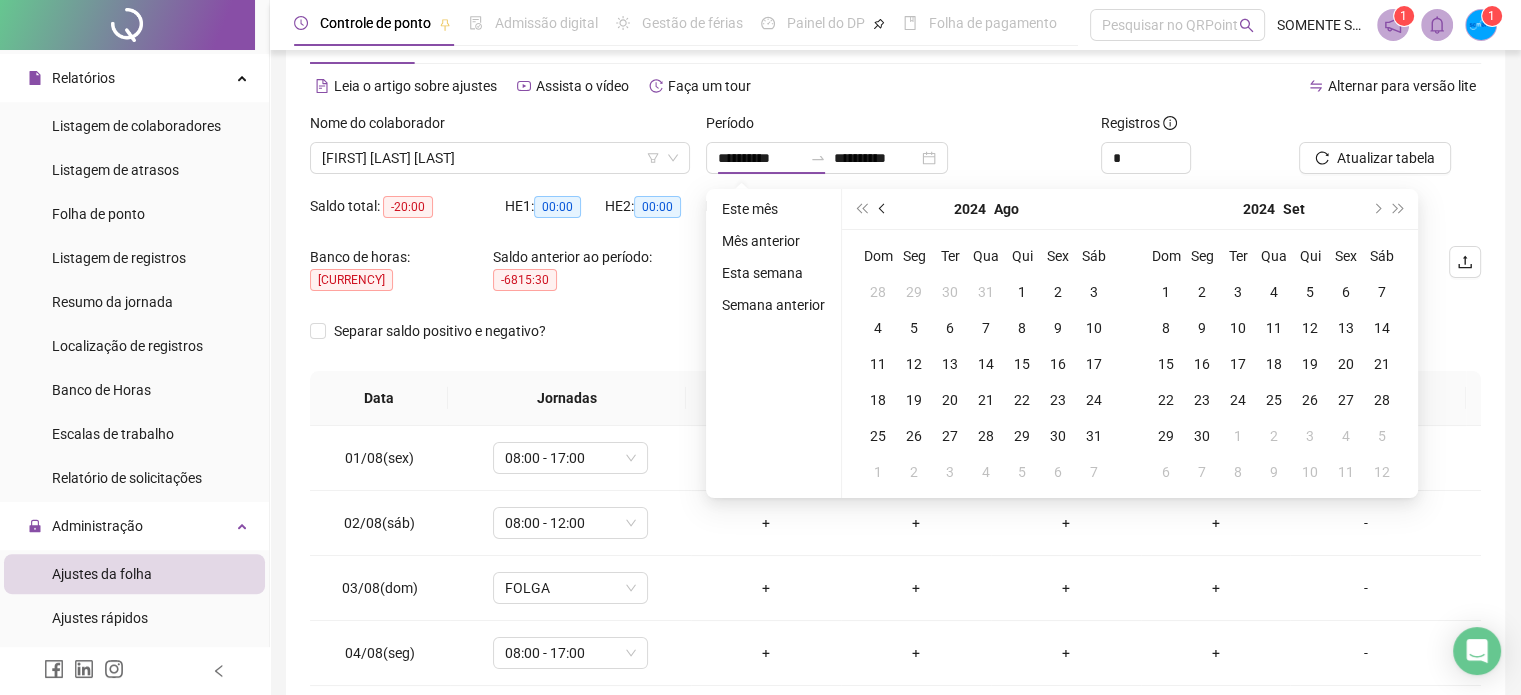 click at bounding box center [883, 209] 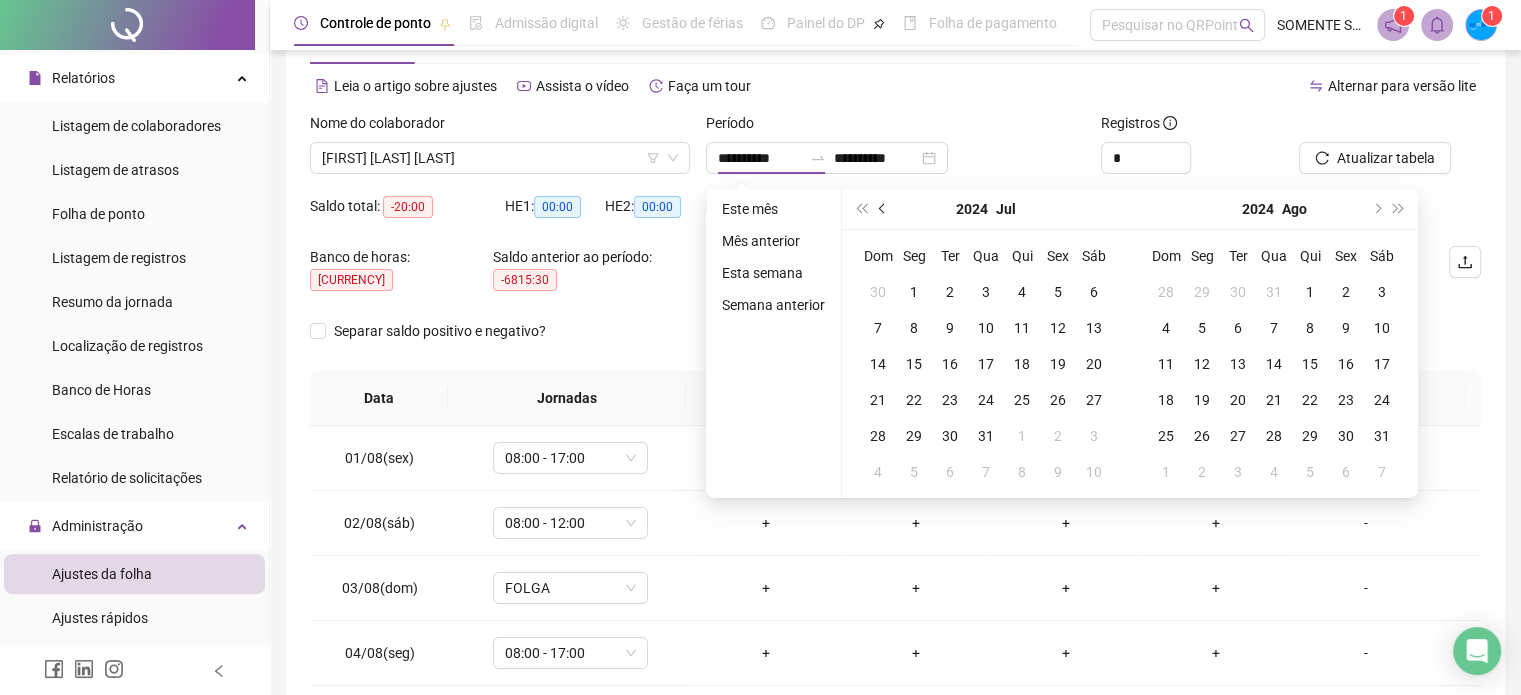 click at bounding box center [883, 209] 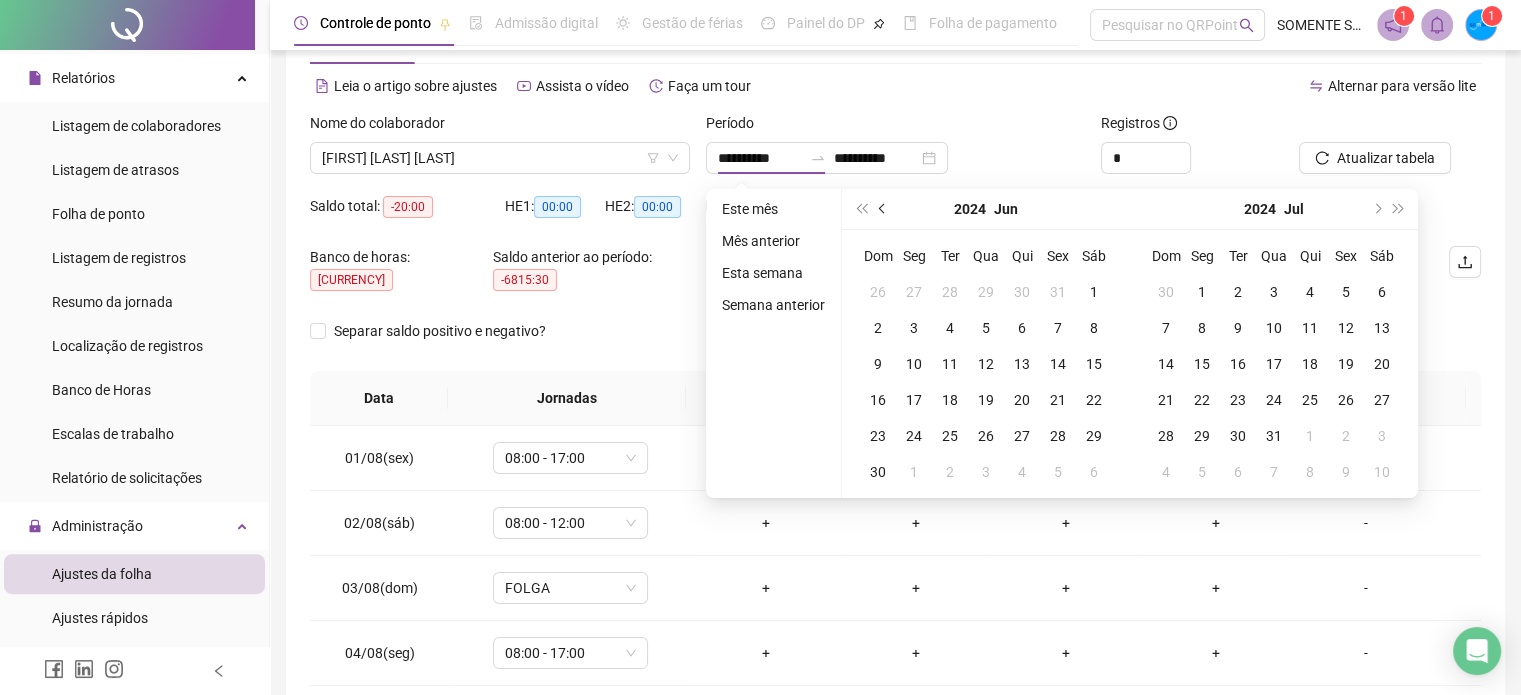 click at bounding box center (883, 209) 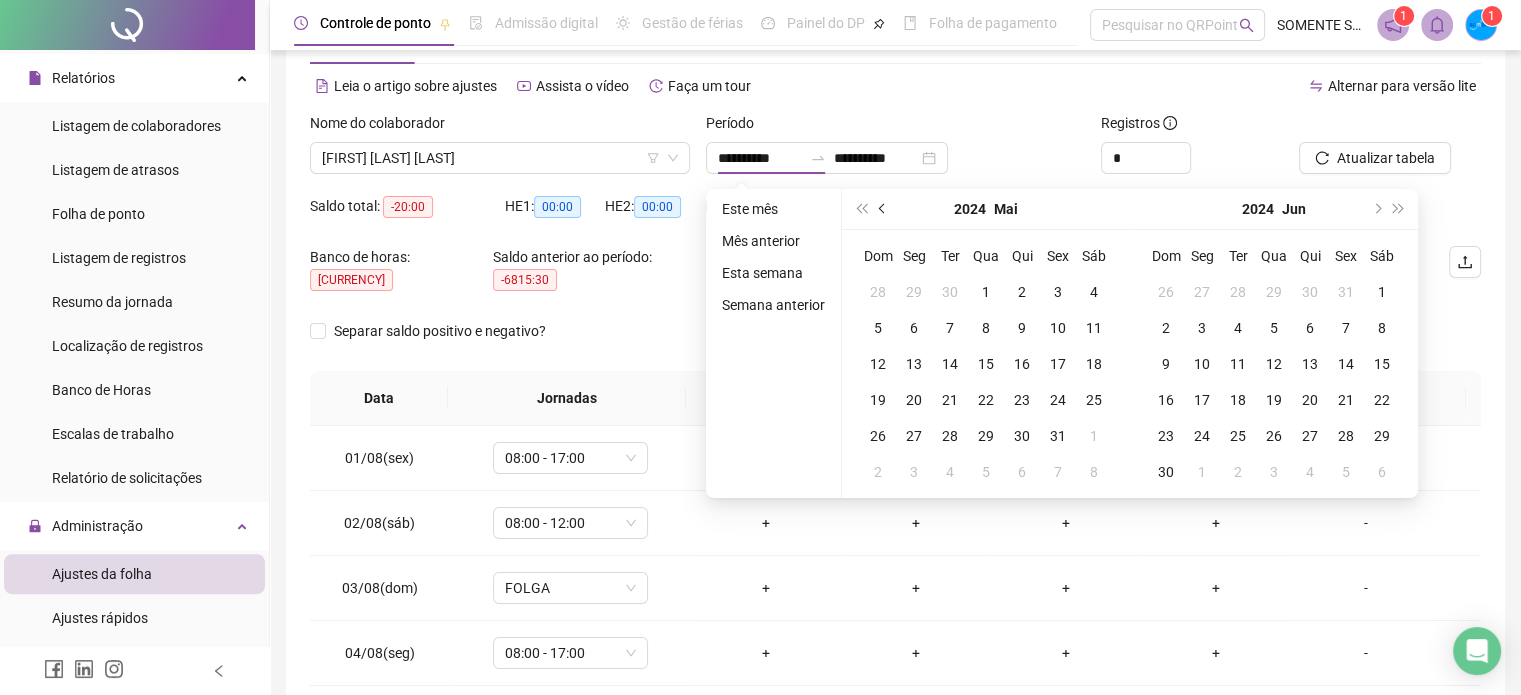 click at bounding box center [883, 209] 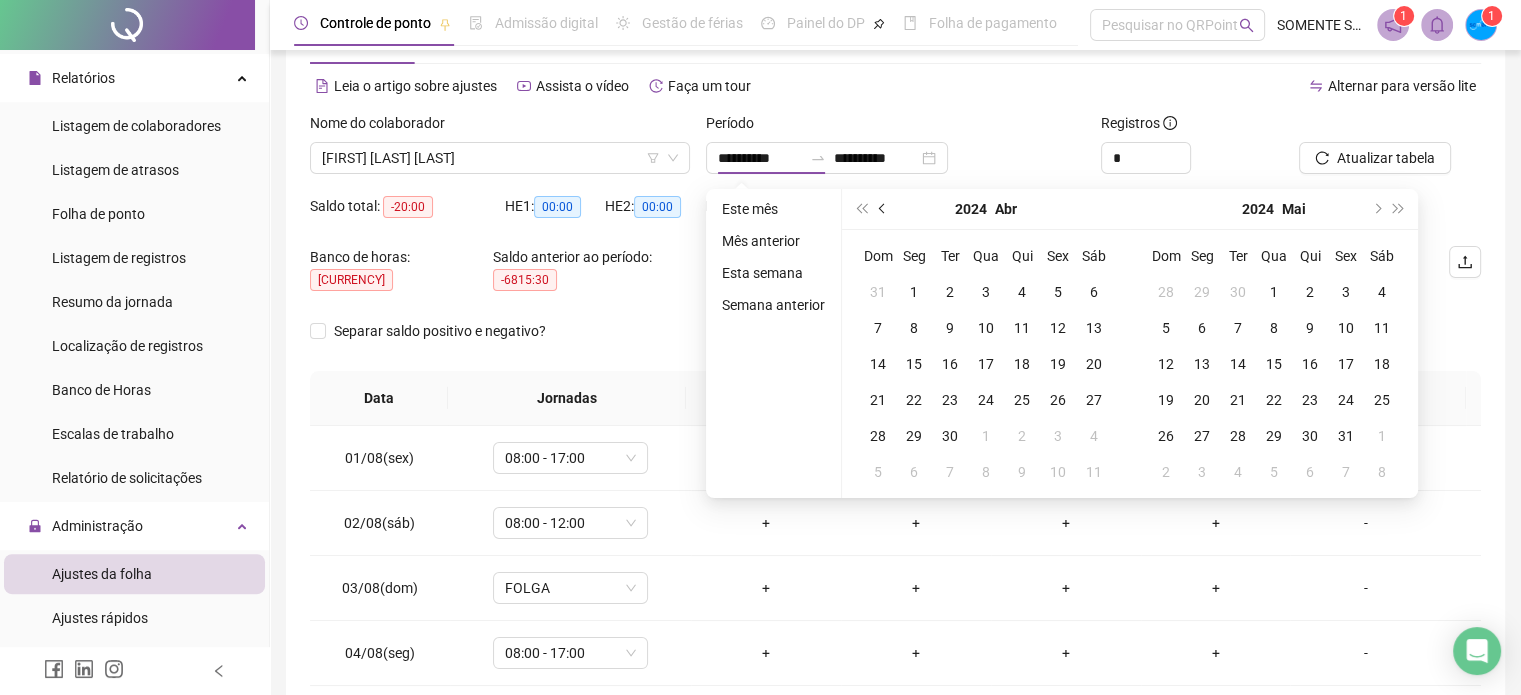 click at bounding box center (883, 209) 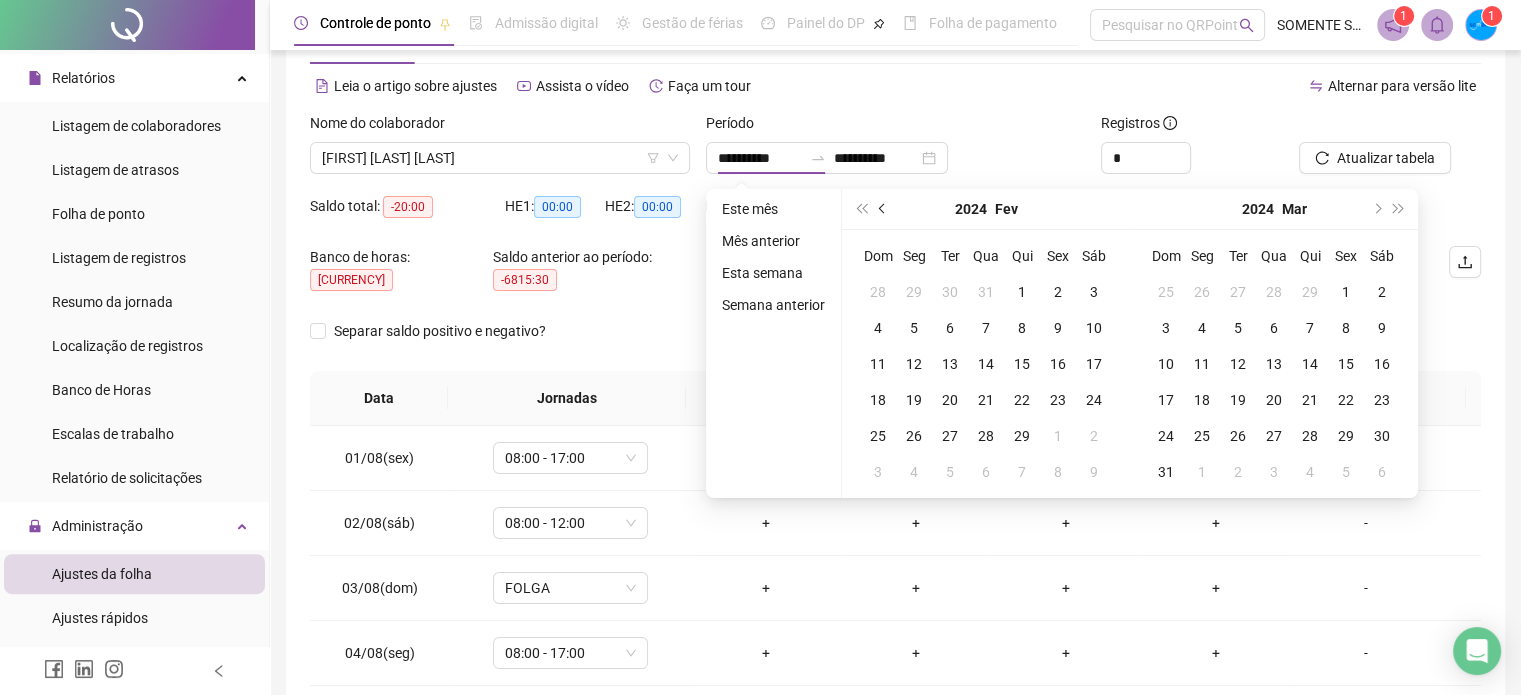 click at bounding box center [883, 209] 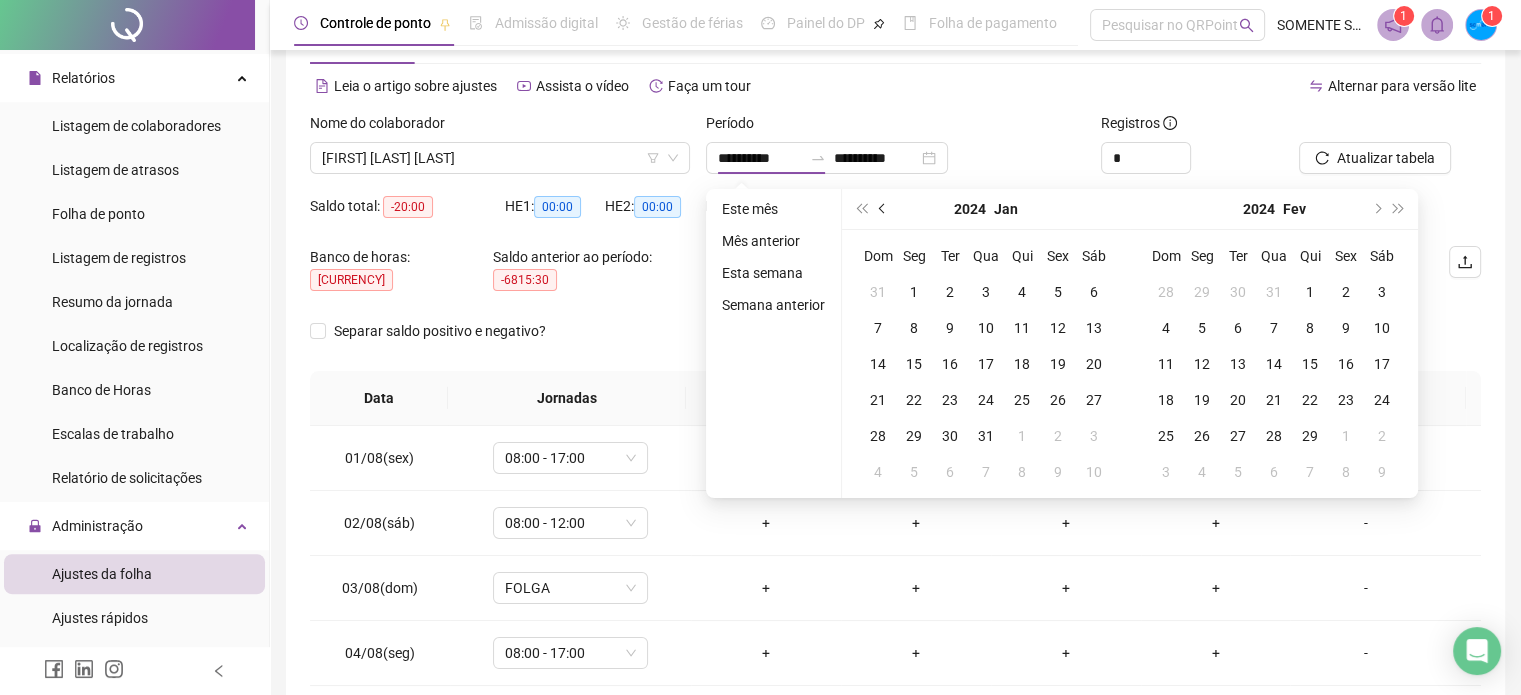 click at bounding box center [883, 209] 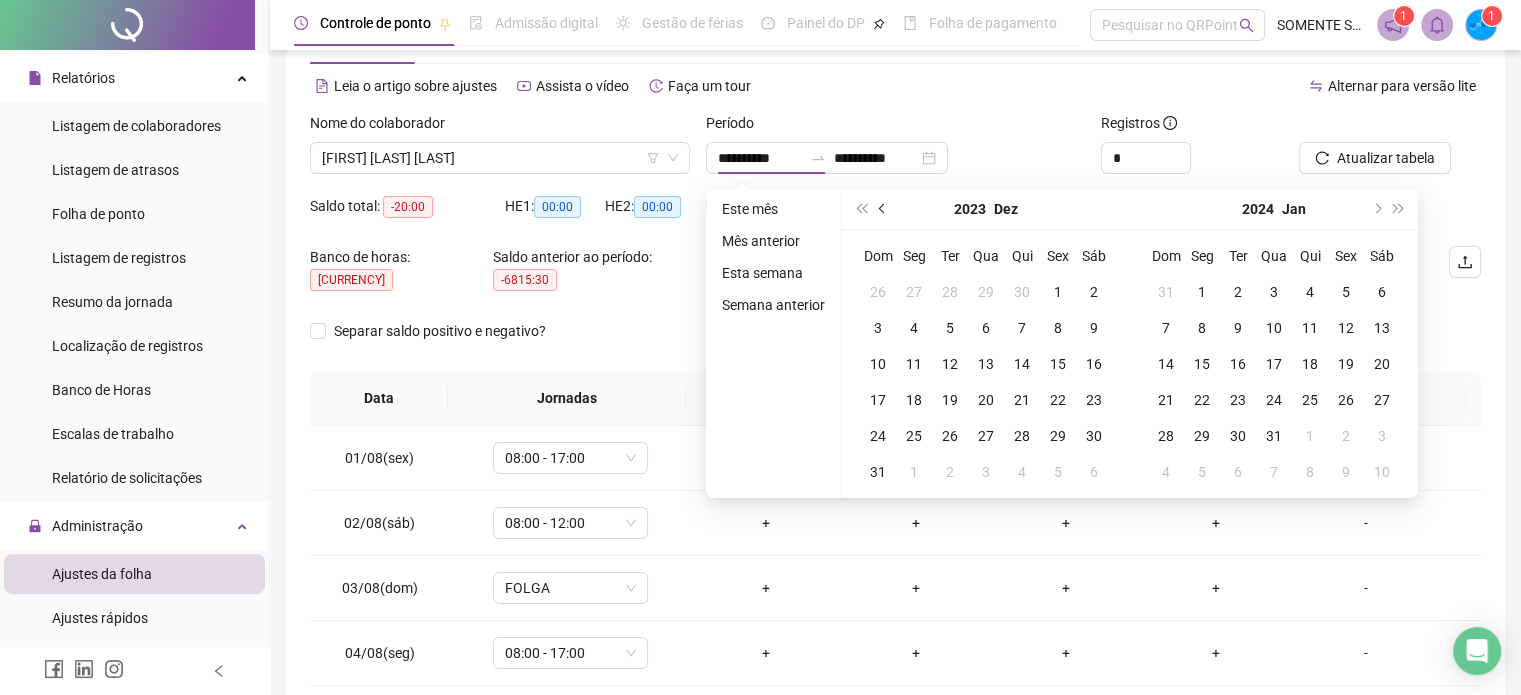 click at bounding box center (883, 209) 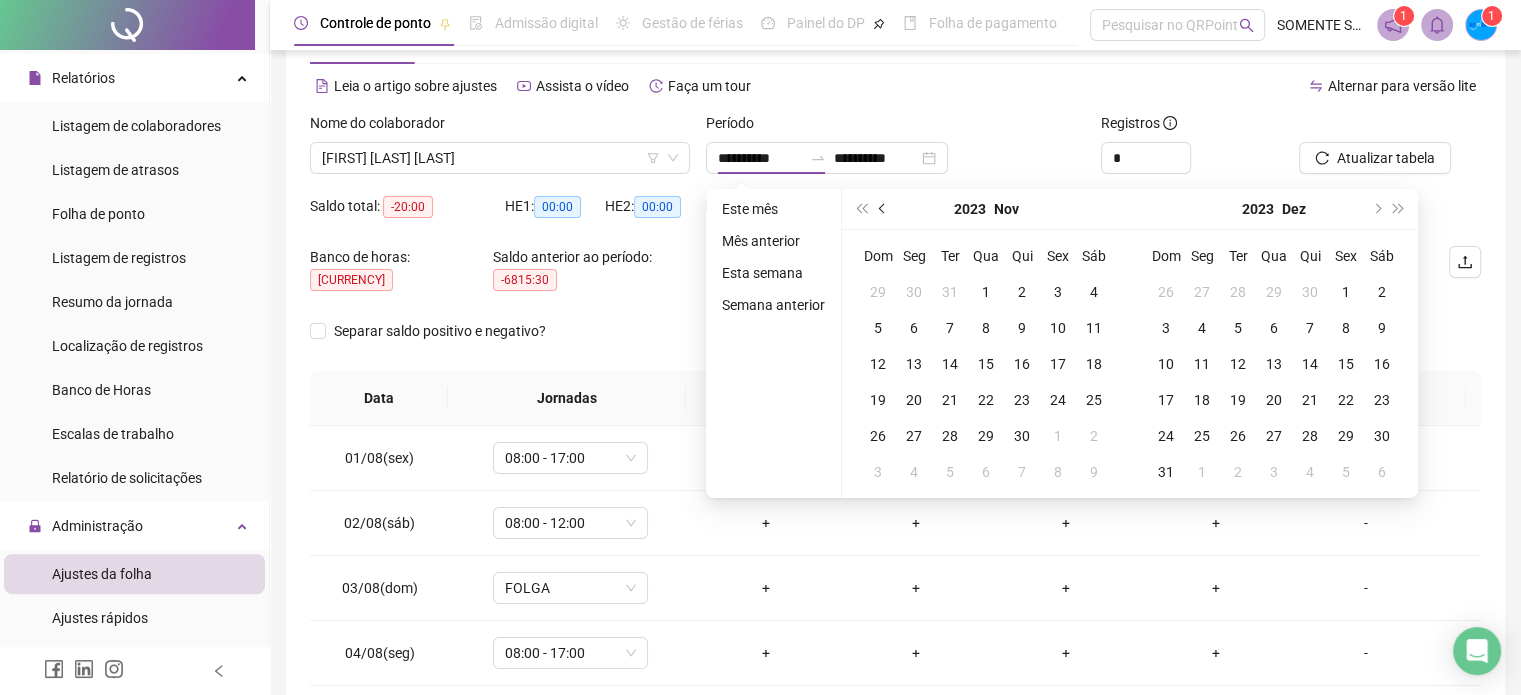 click at bounding box center (883, 209) 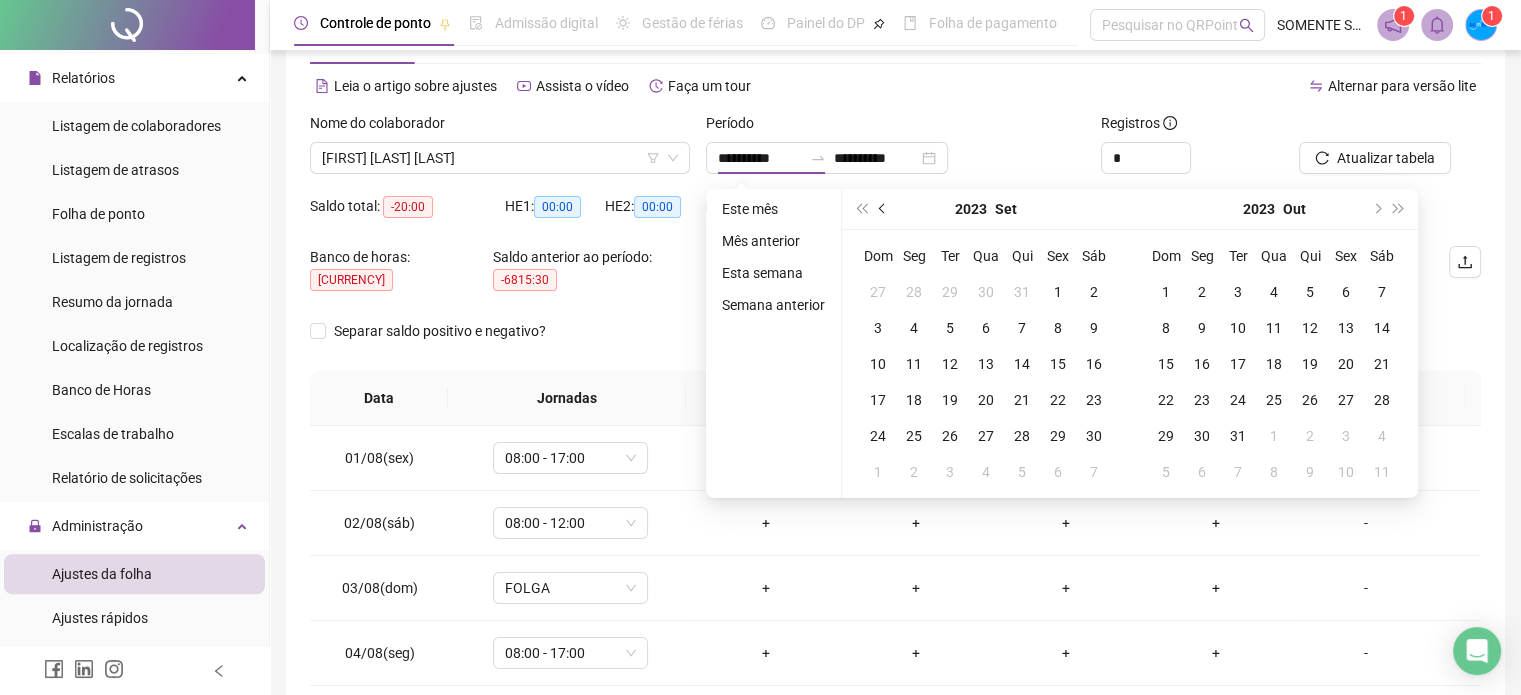 click at bounding box center (883, 209) 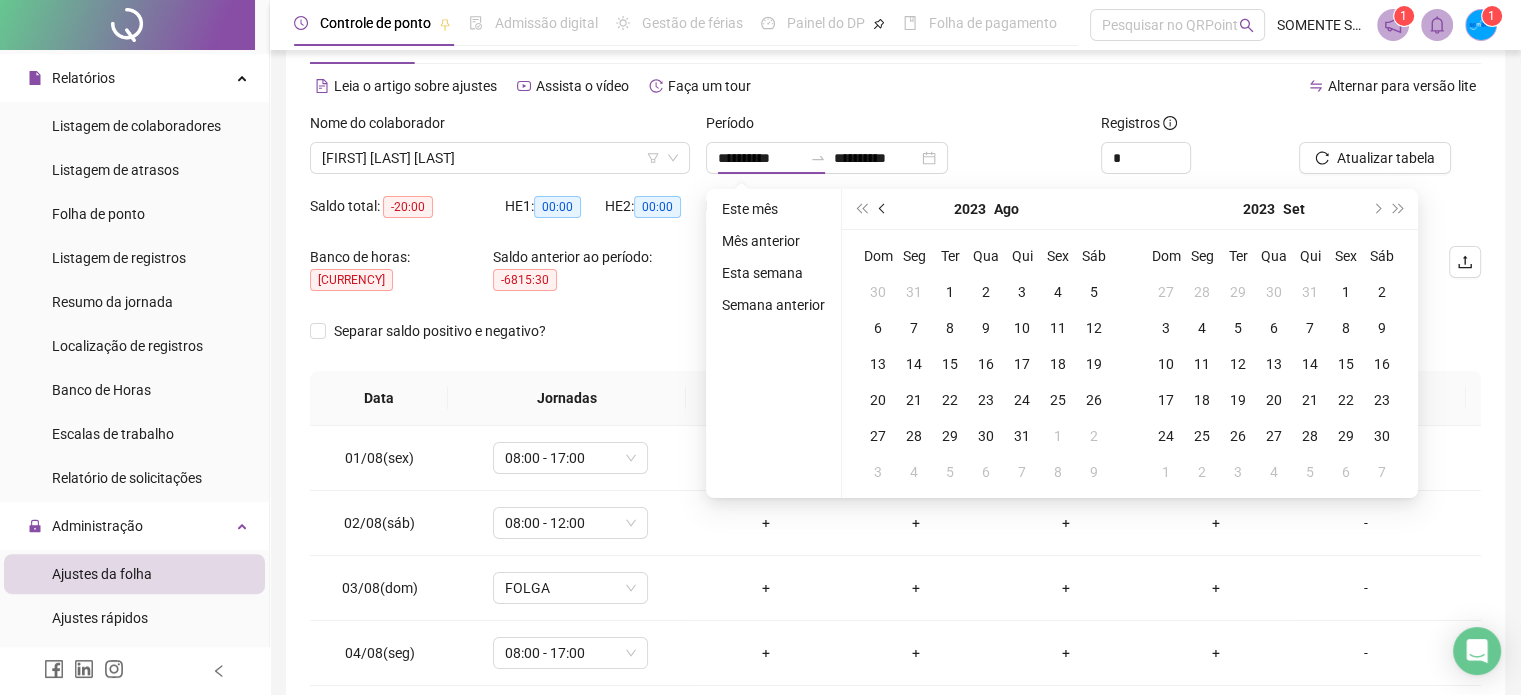 click at bounding box center (883, 209) 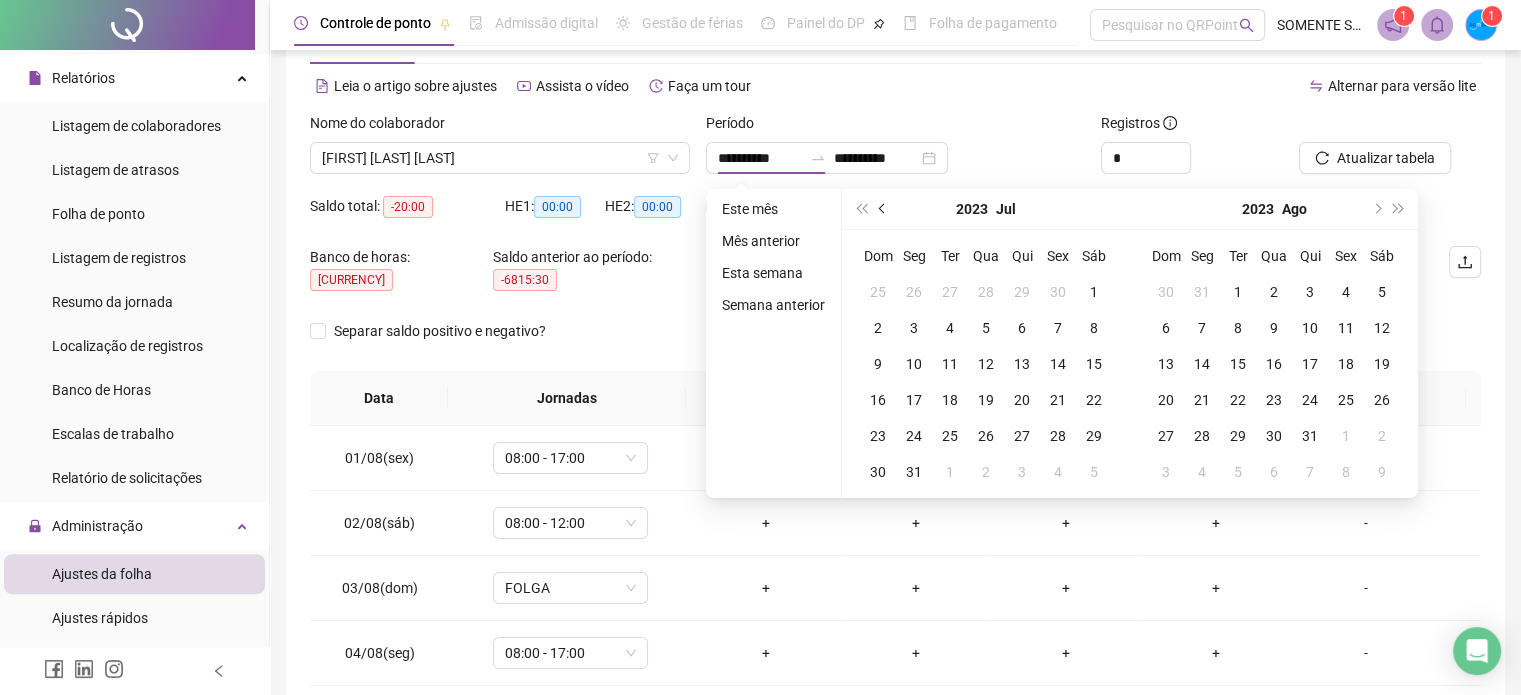 click at bounding box center [883, 209] 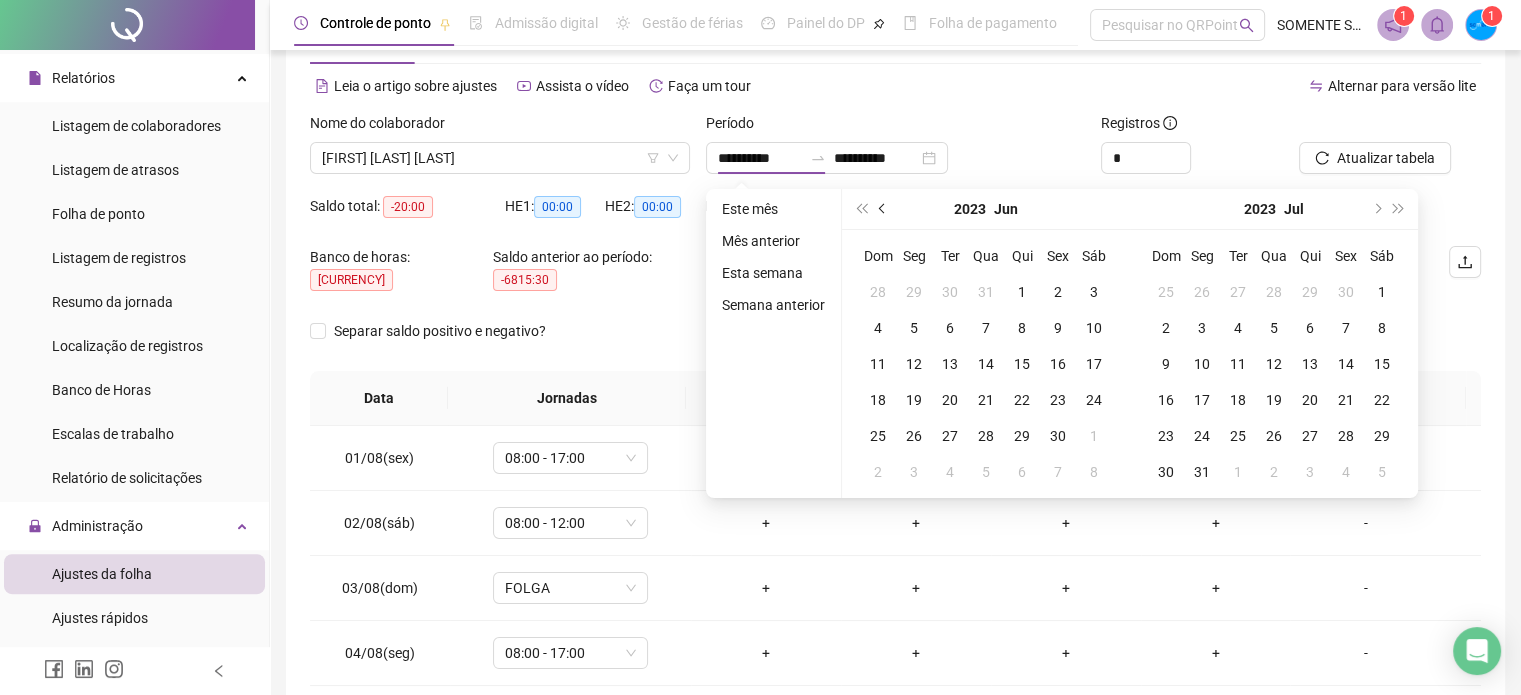 click at bounding box center (883, 209) 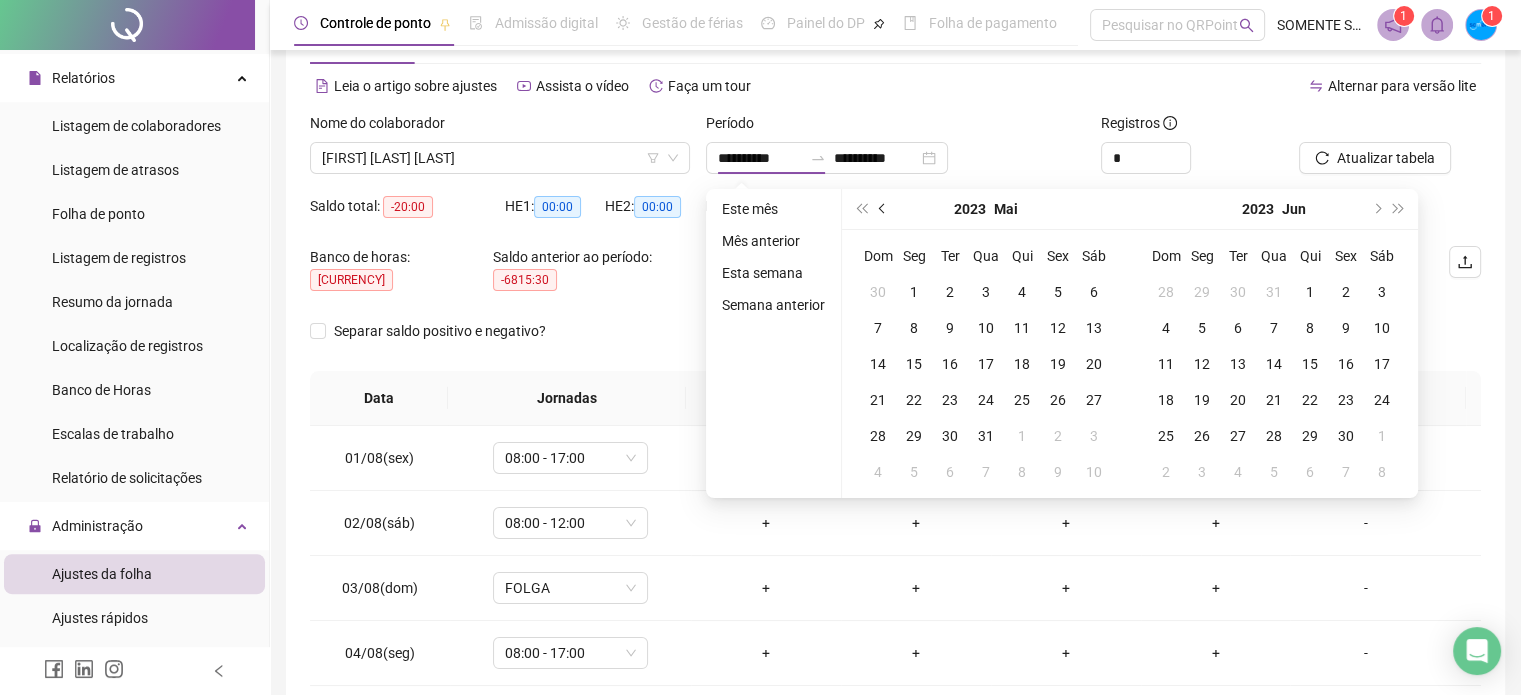 click at bounding box center [883, 209] 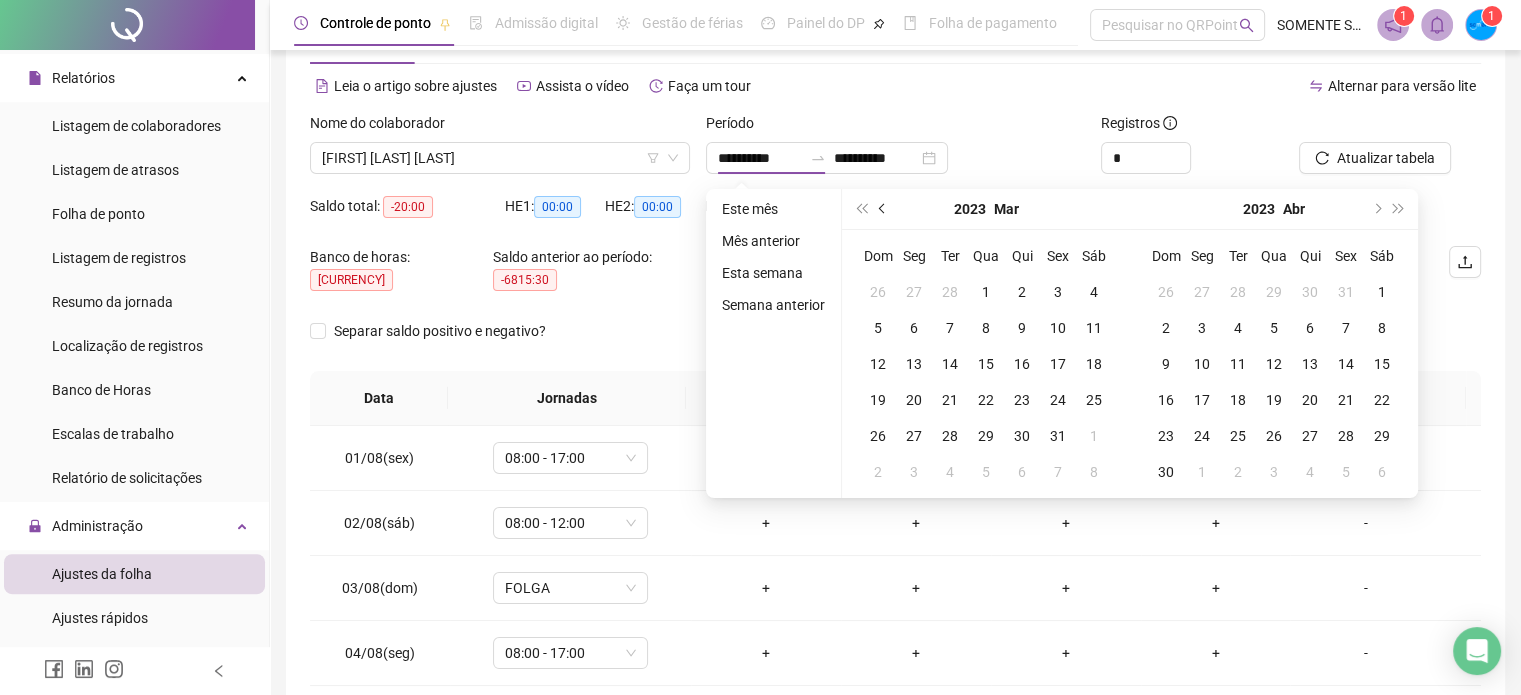 click at bounding box center [883, 209] 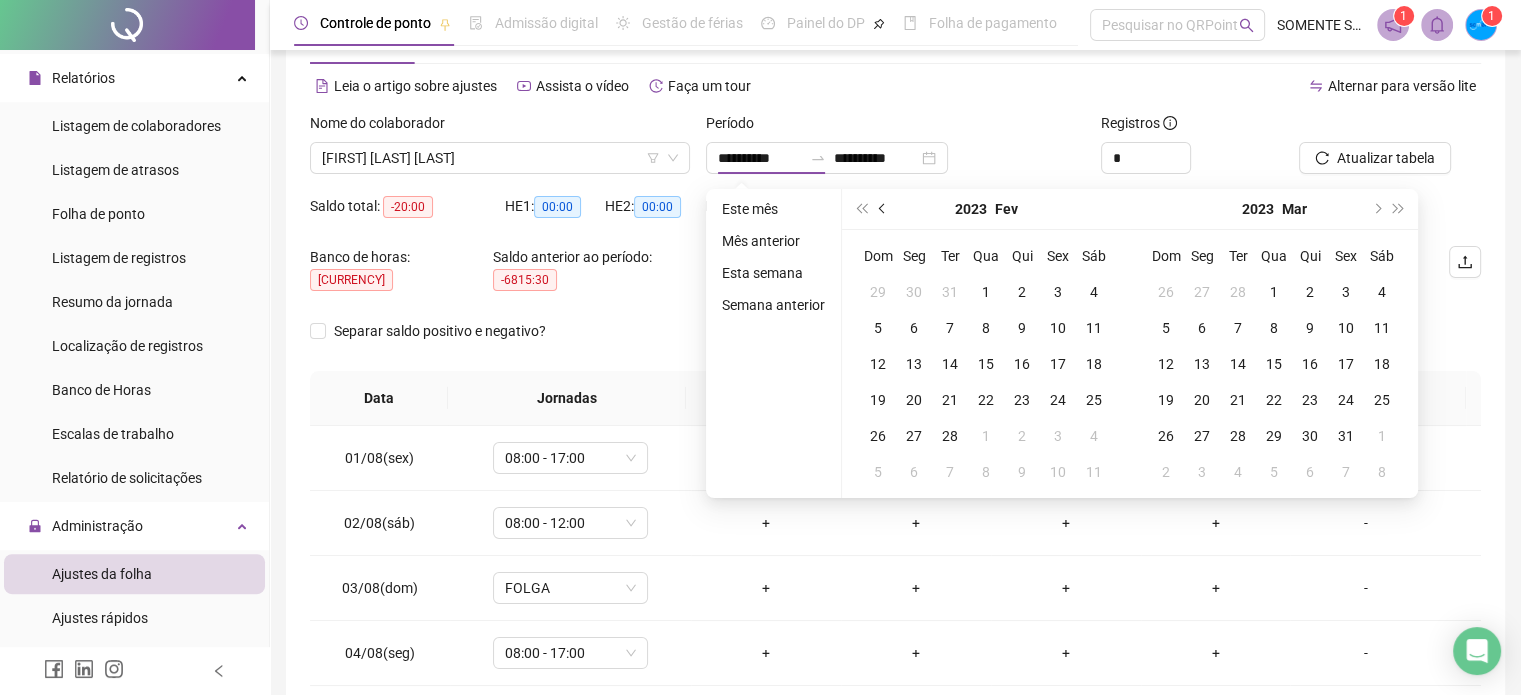 click at bounding box center [883, 209] 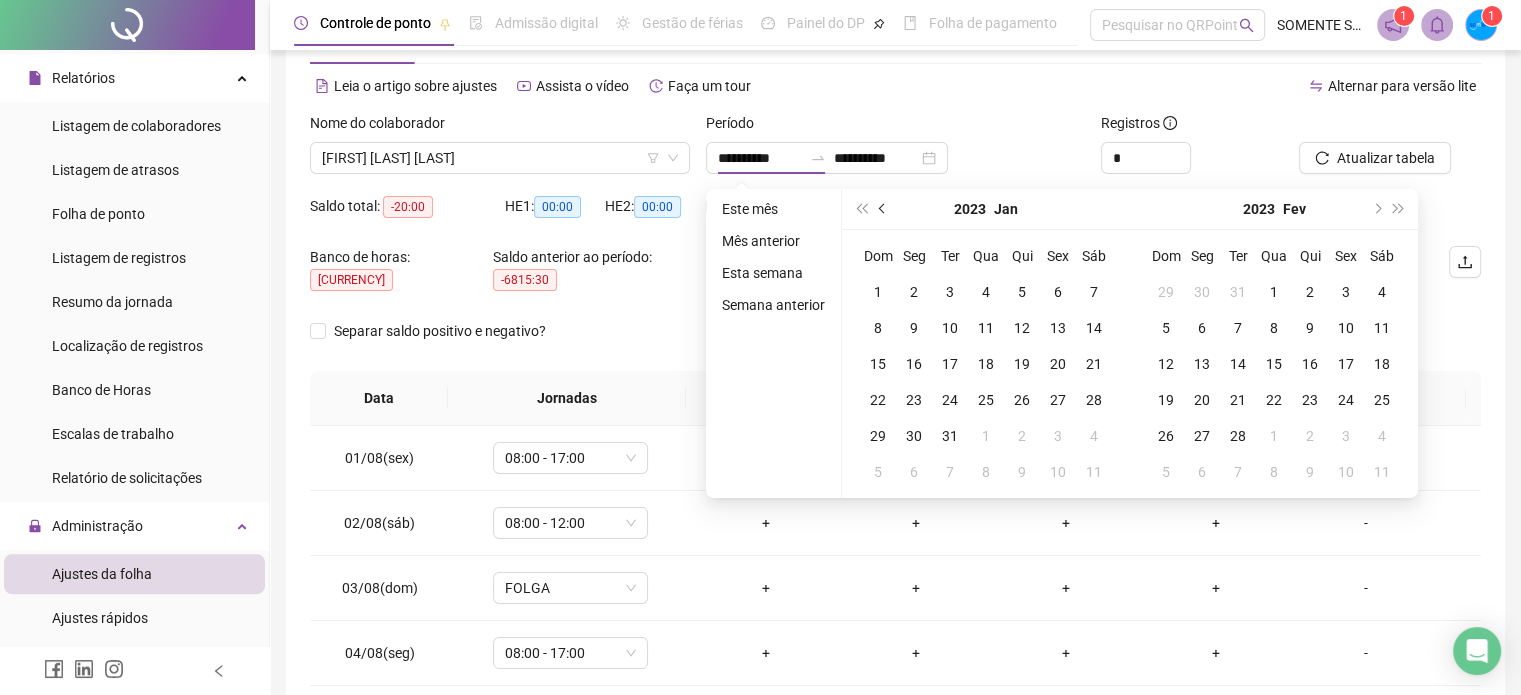 click at bounding box center (883, 209) 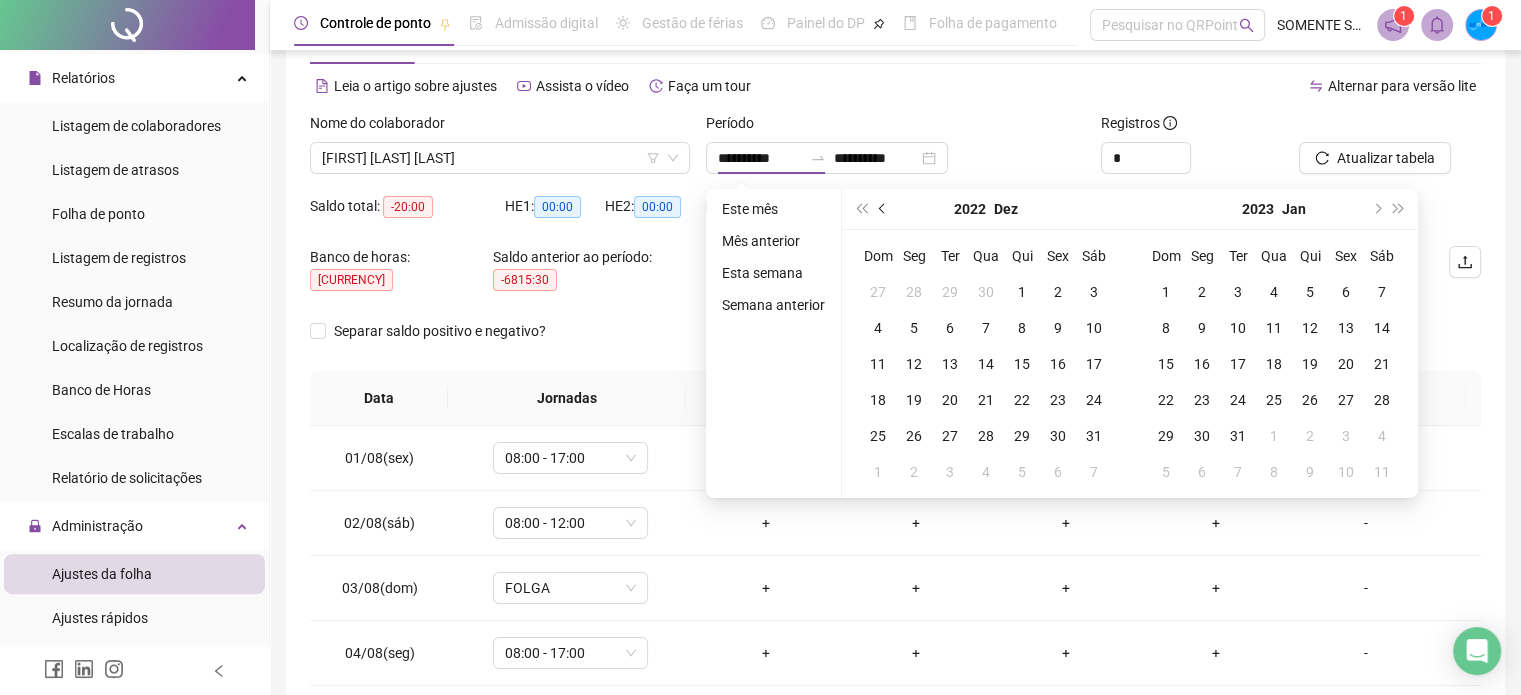 click at bounding box center (883, 209) 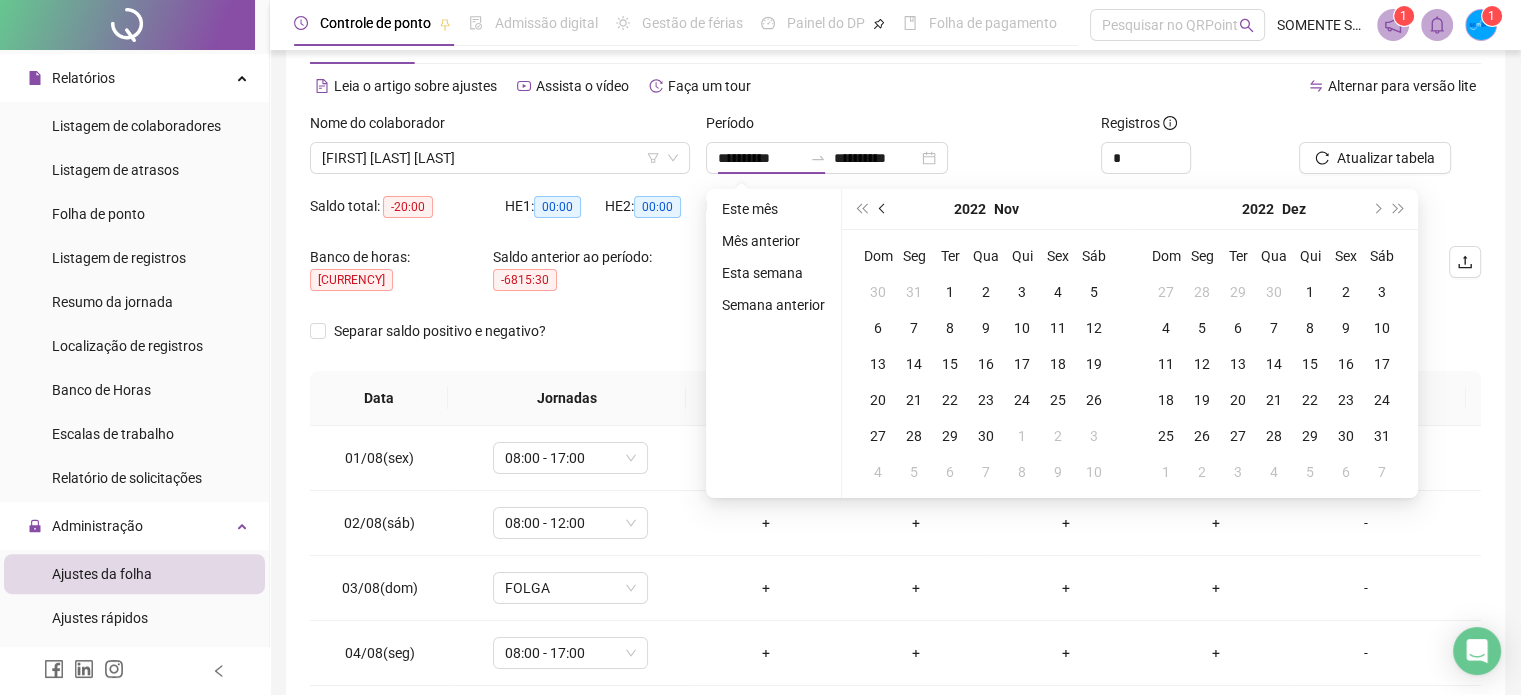 click at bounding box center (883, 209) 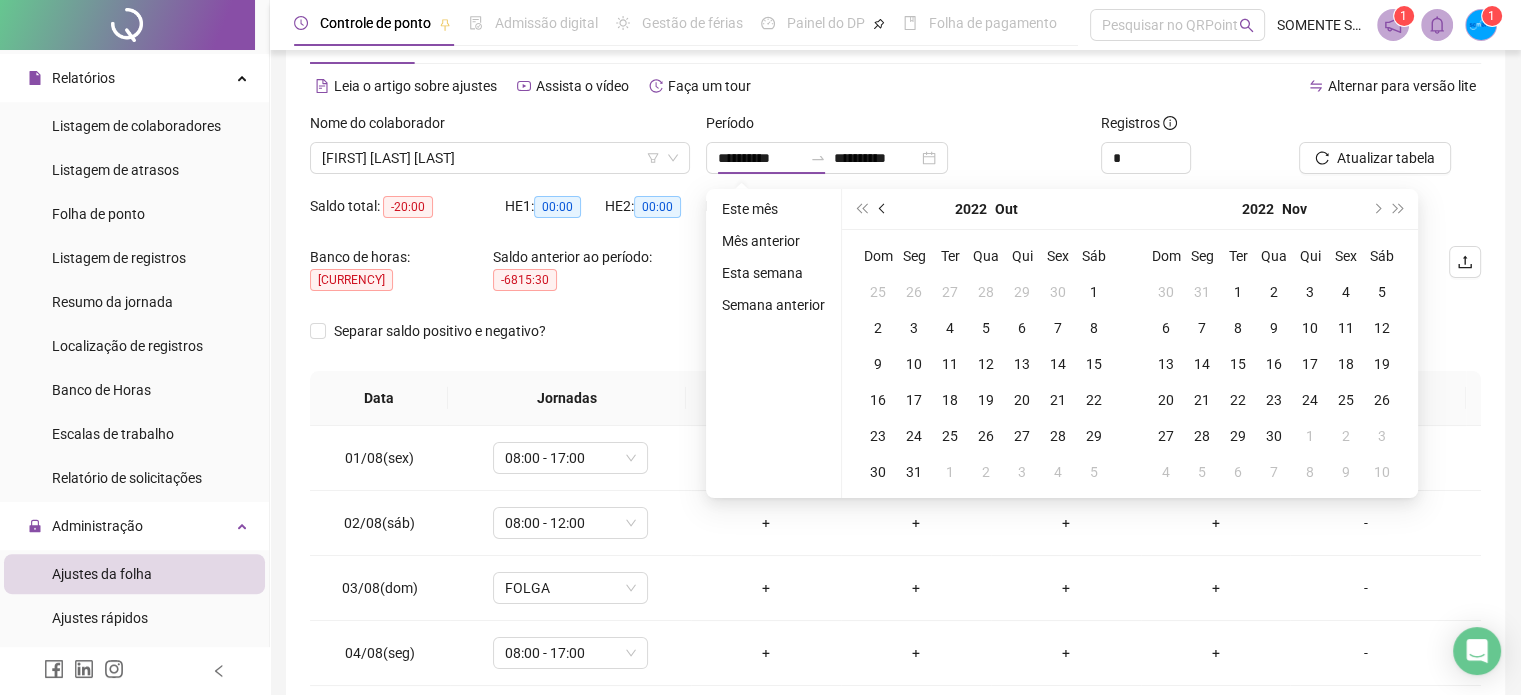 click at bounding box center [883, 209] 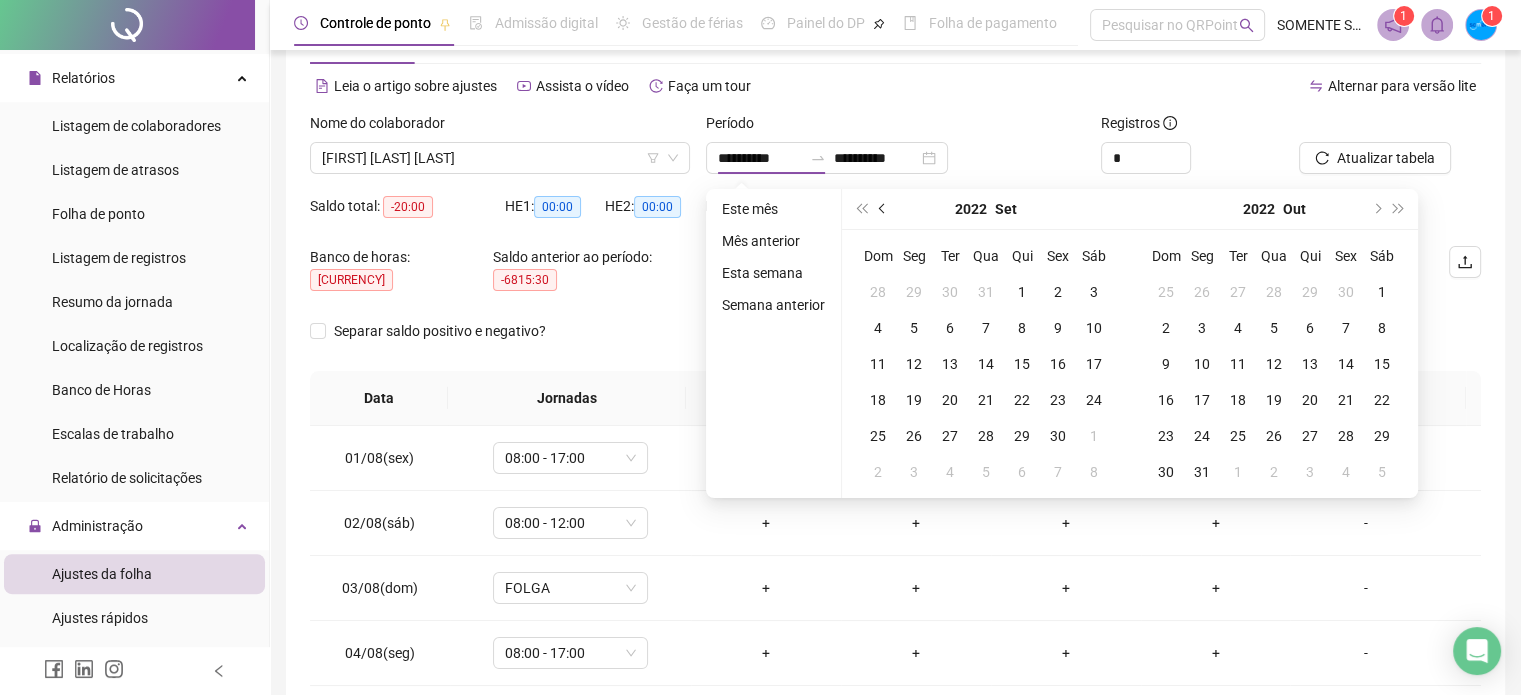 click at bounding box center [883, 209] 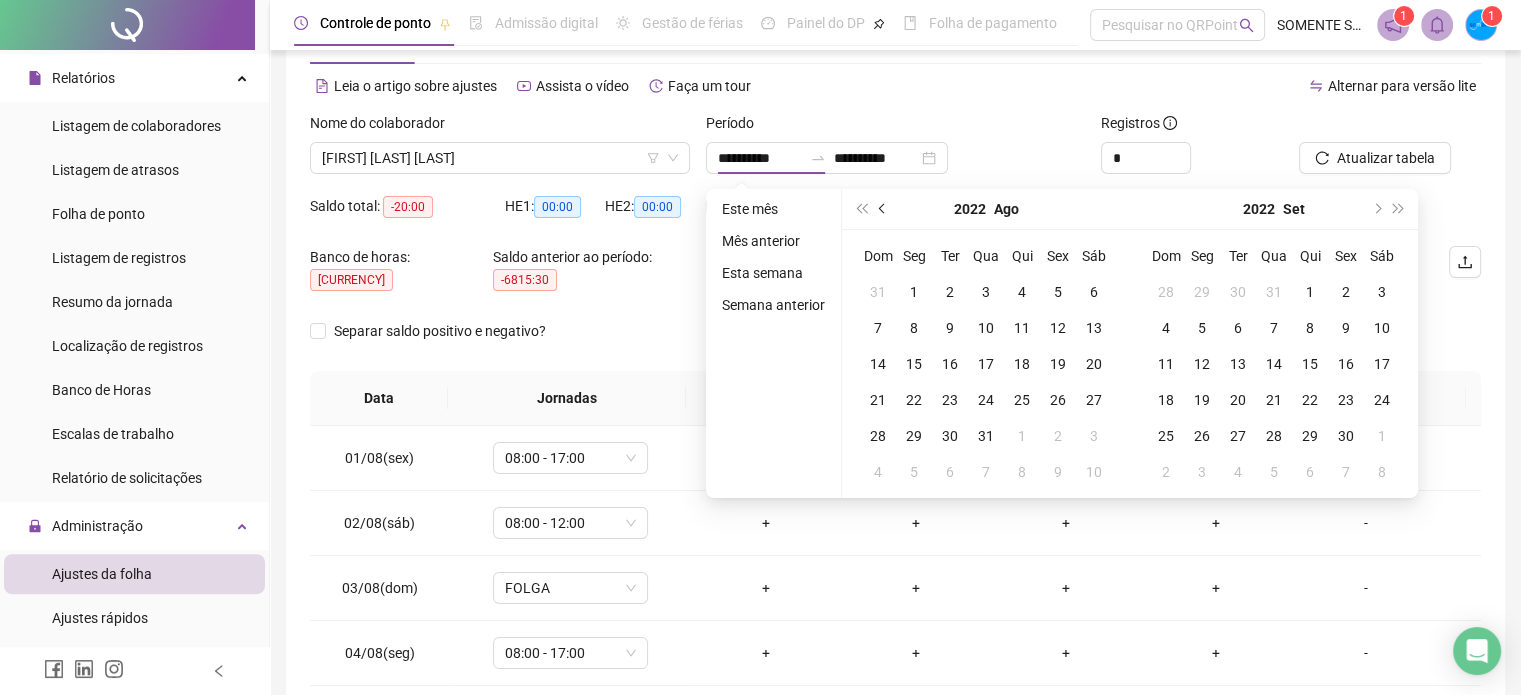 click at bounding box center (883, 209) 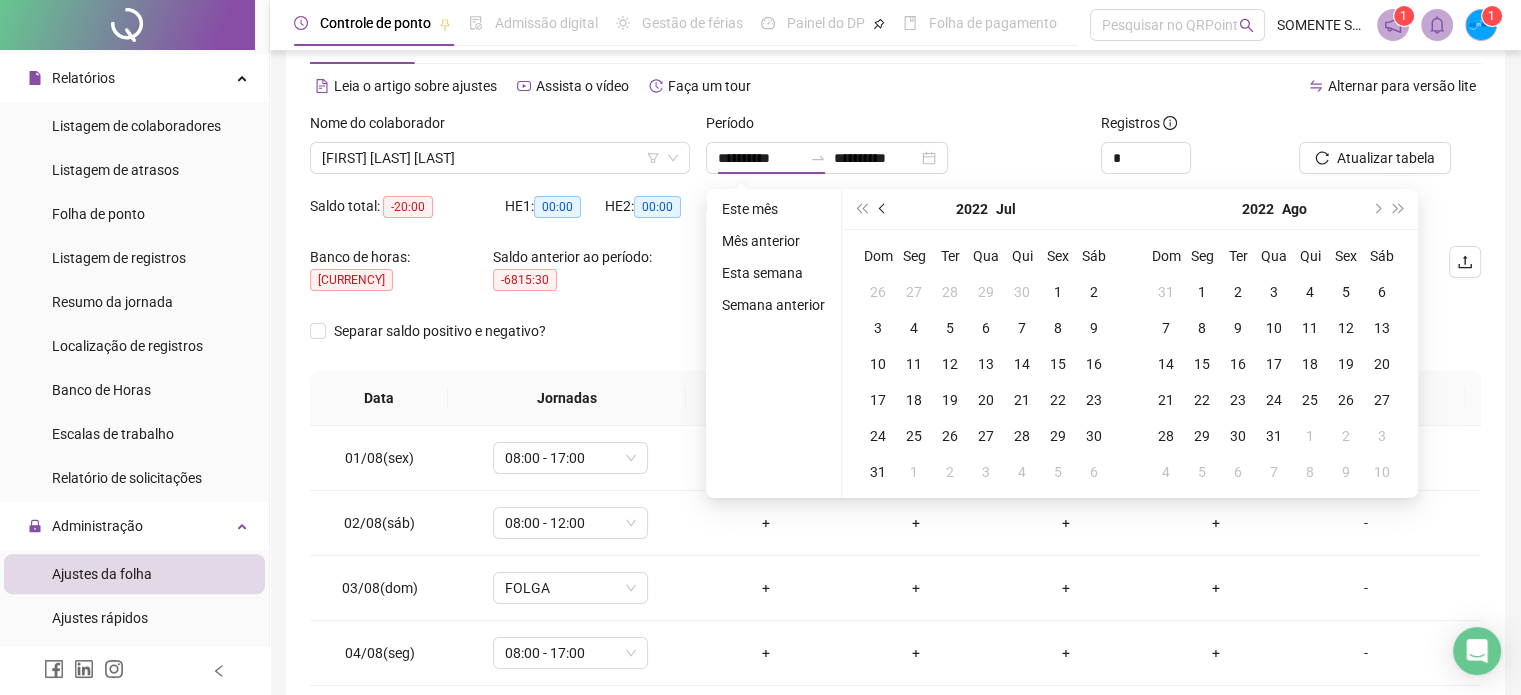 click at bounding box center (883, 209) 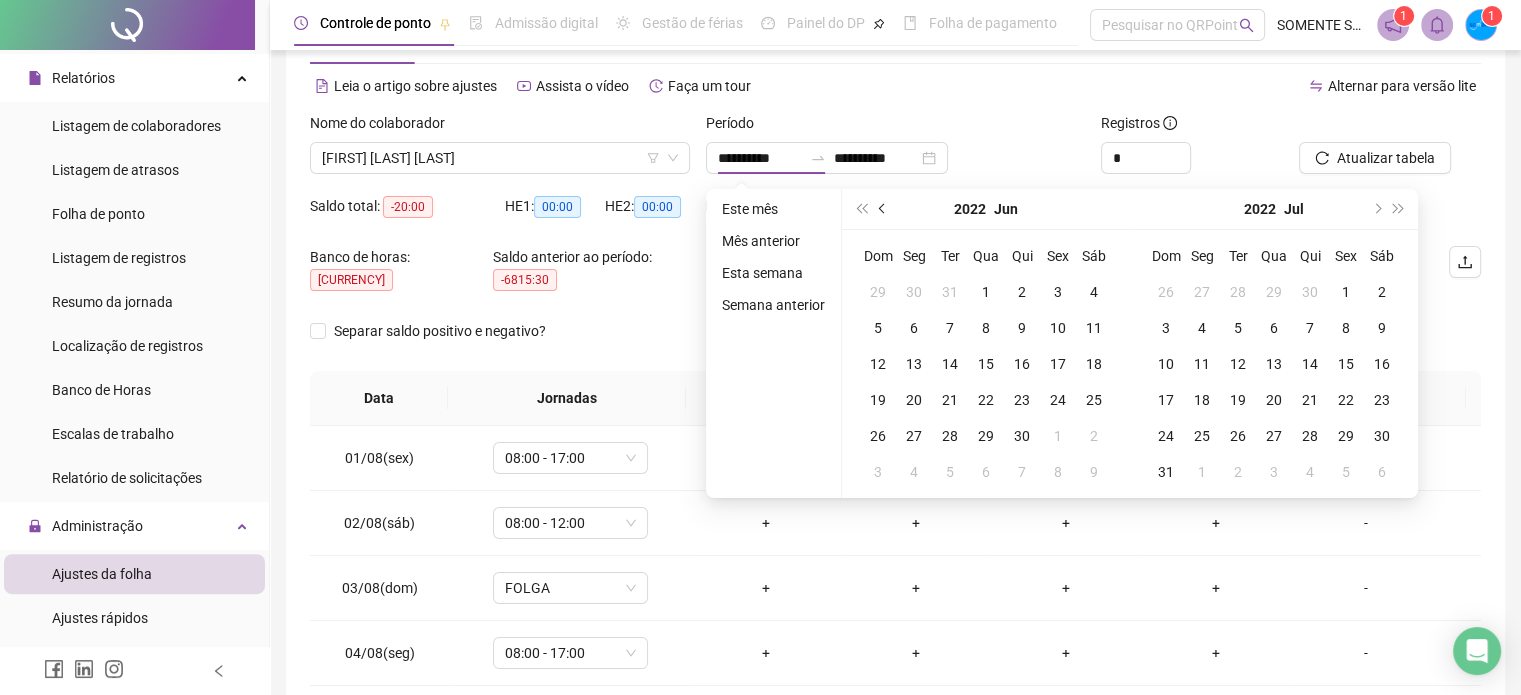 click at bounding box center (883, 209) 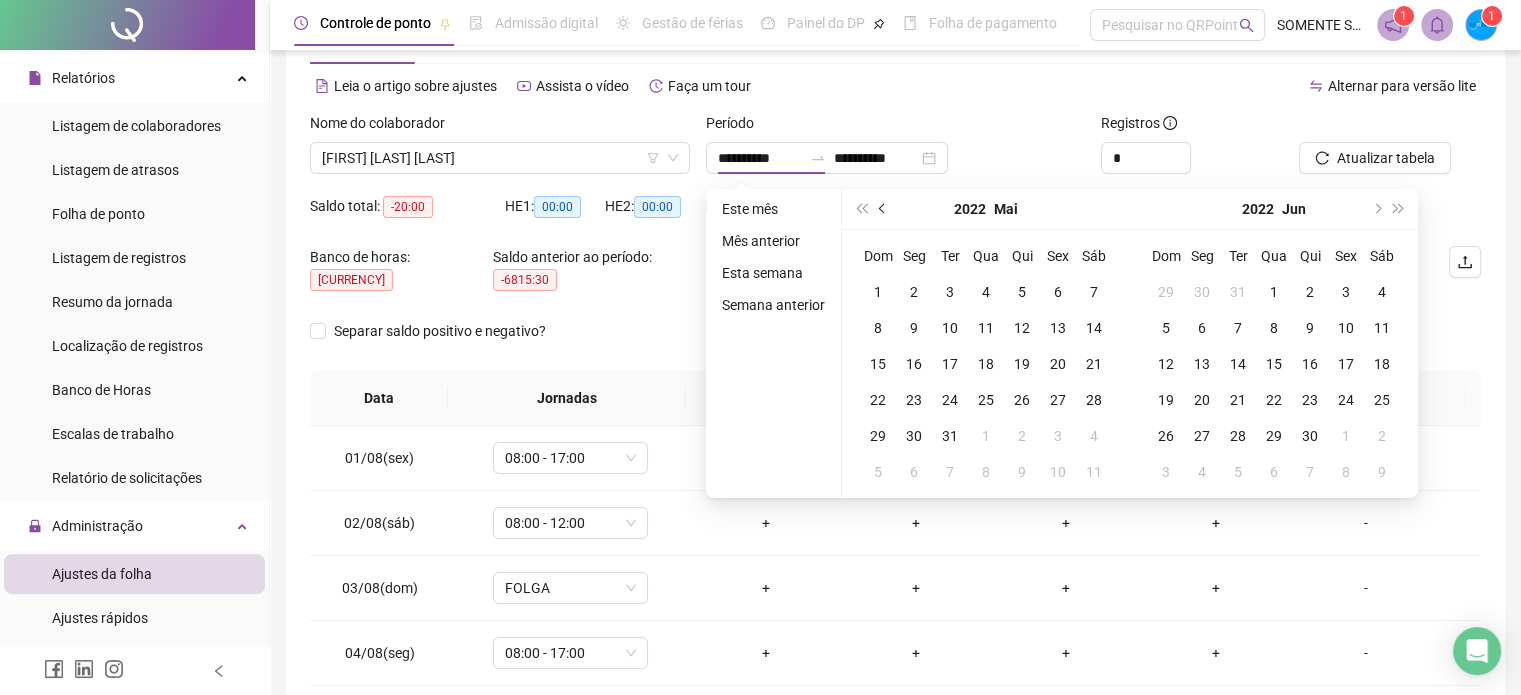 click at bounding box center [883, 209] 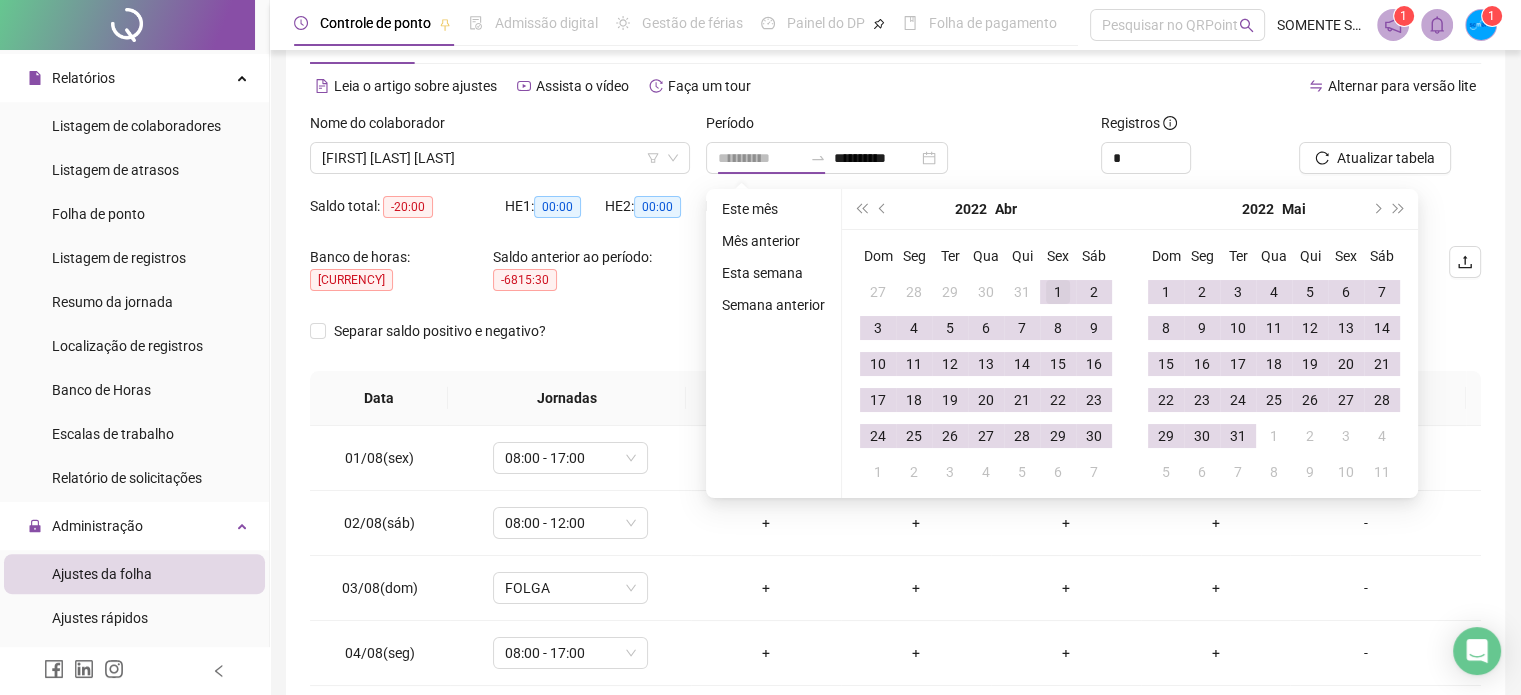 type on "**********" 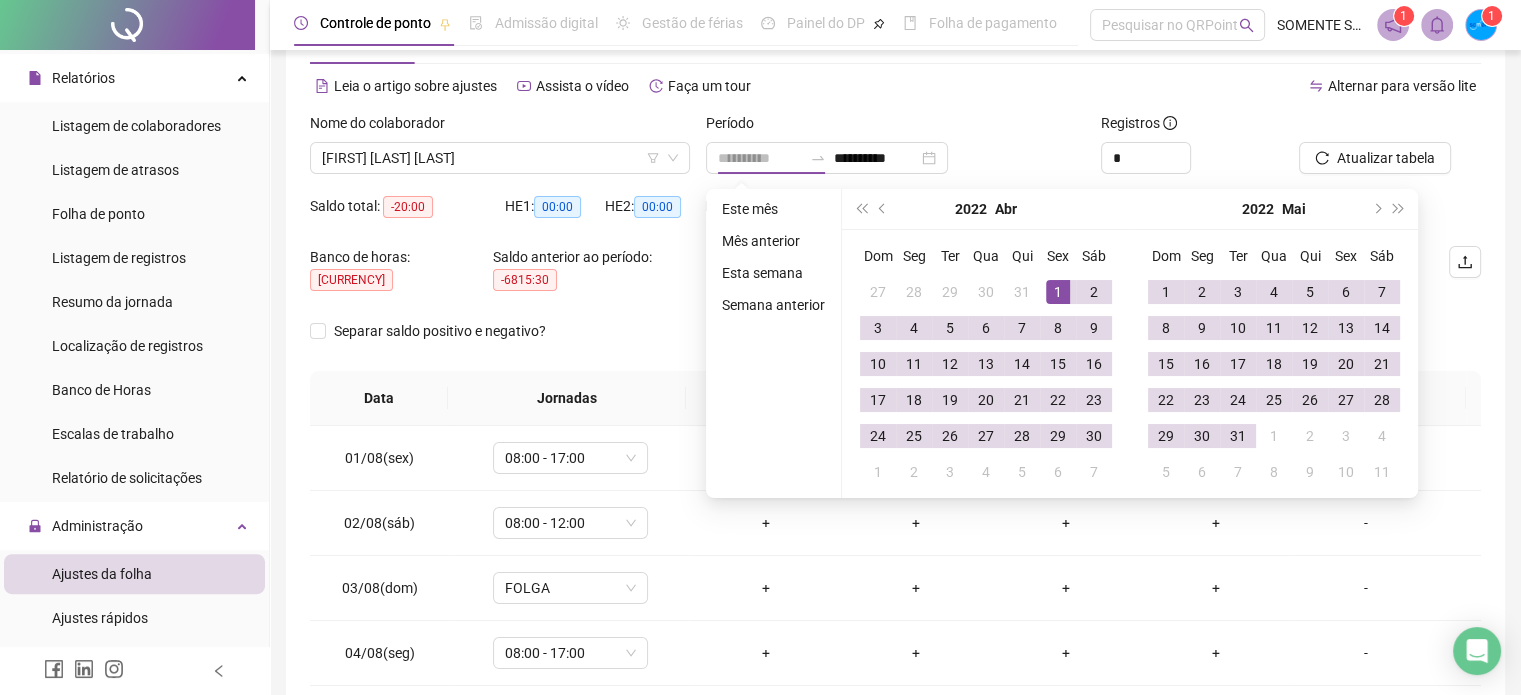 click on "1" at bounding box center [1058, 292] 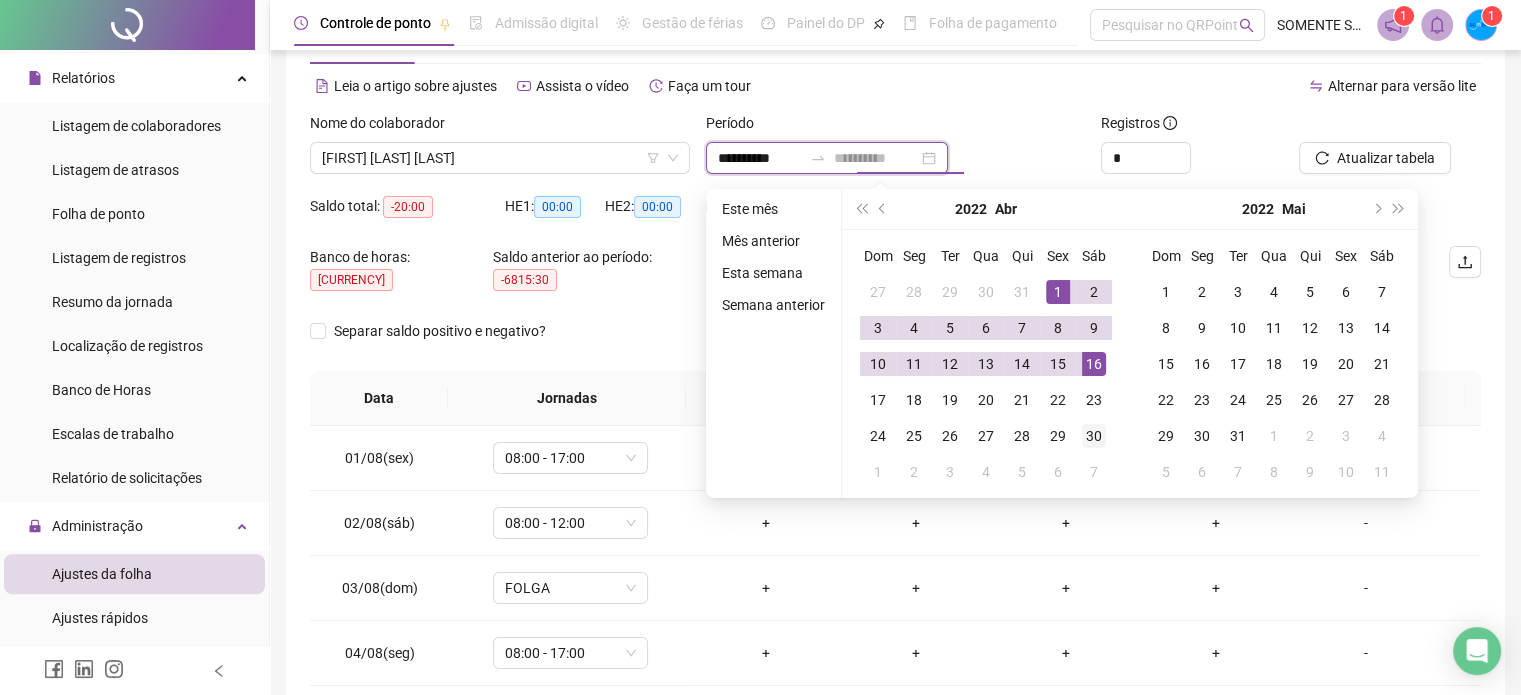 type on "**********" 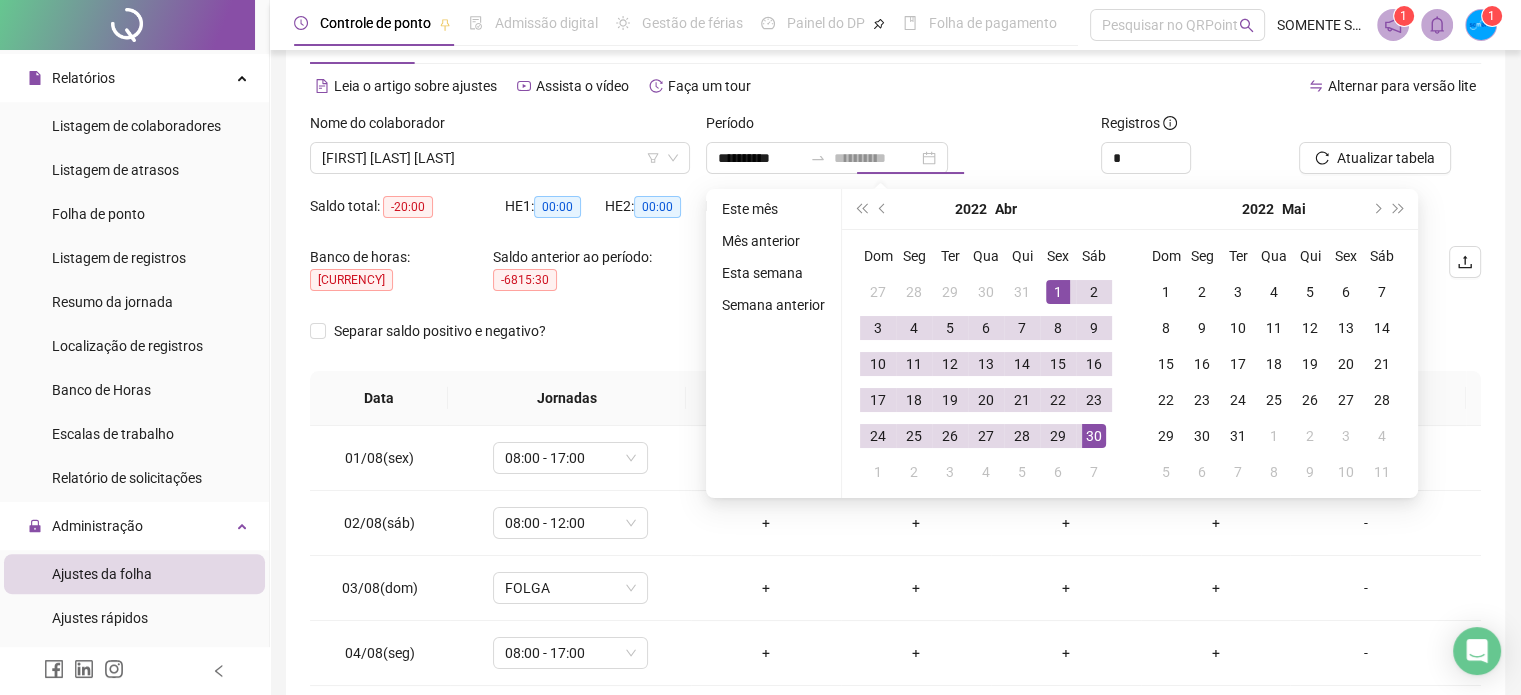 click on "30" at bounding box center (1094, 436) 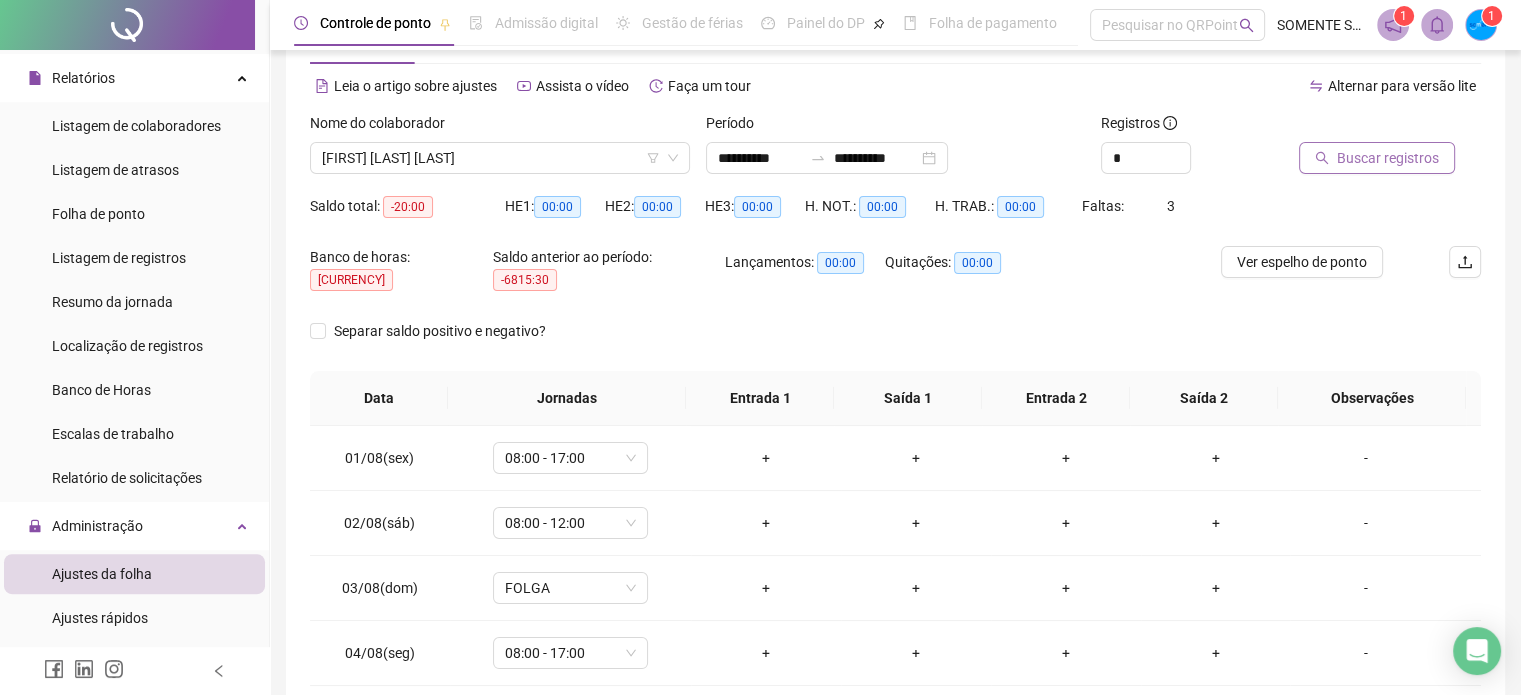 click on "Buscar registros" at bounding box center [1388, 158] 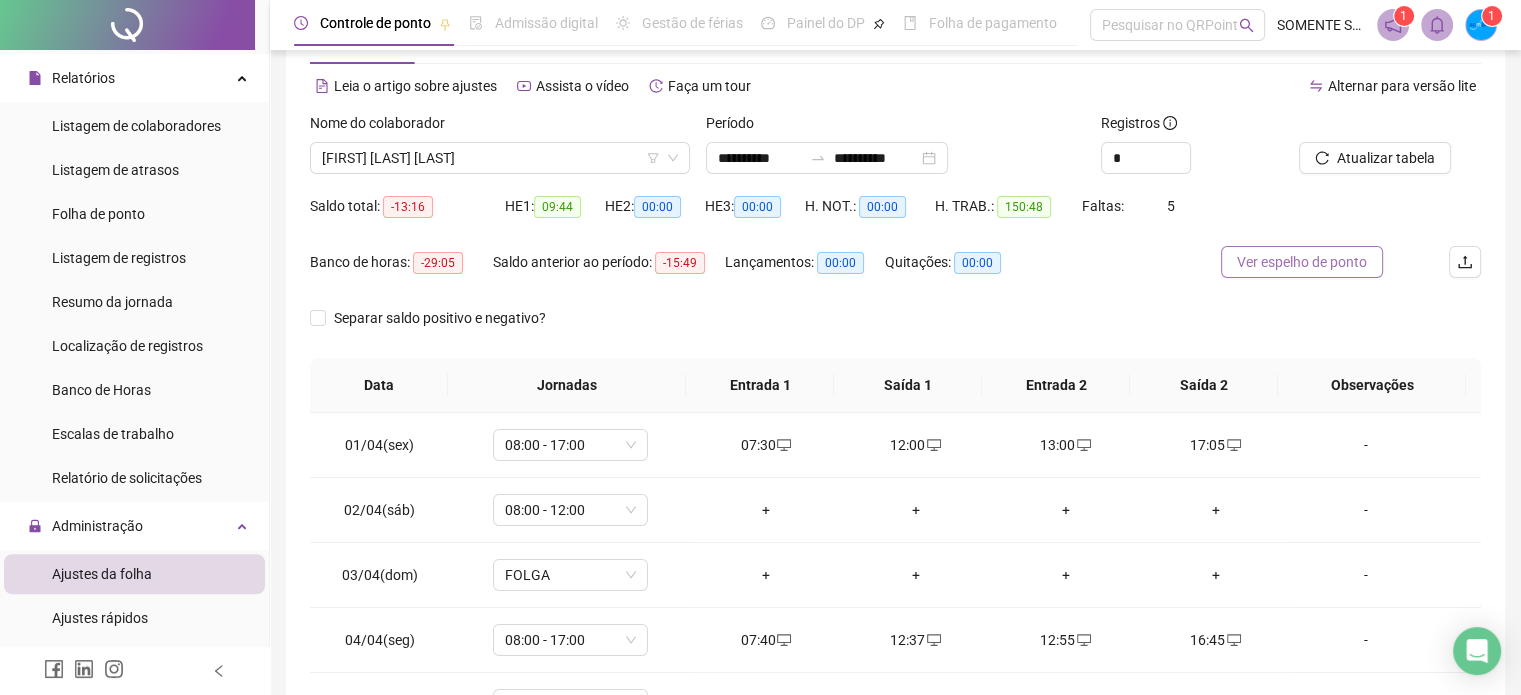 click on "Ver espelho de ponto" at bounding box center (1302, 262) 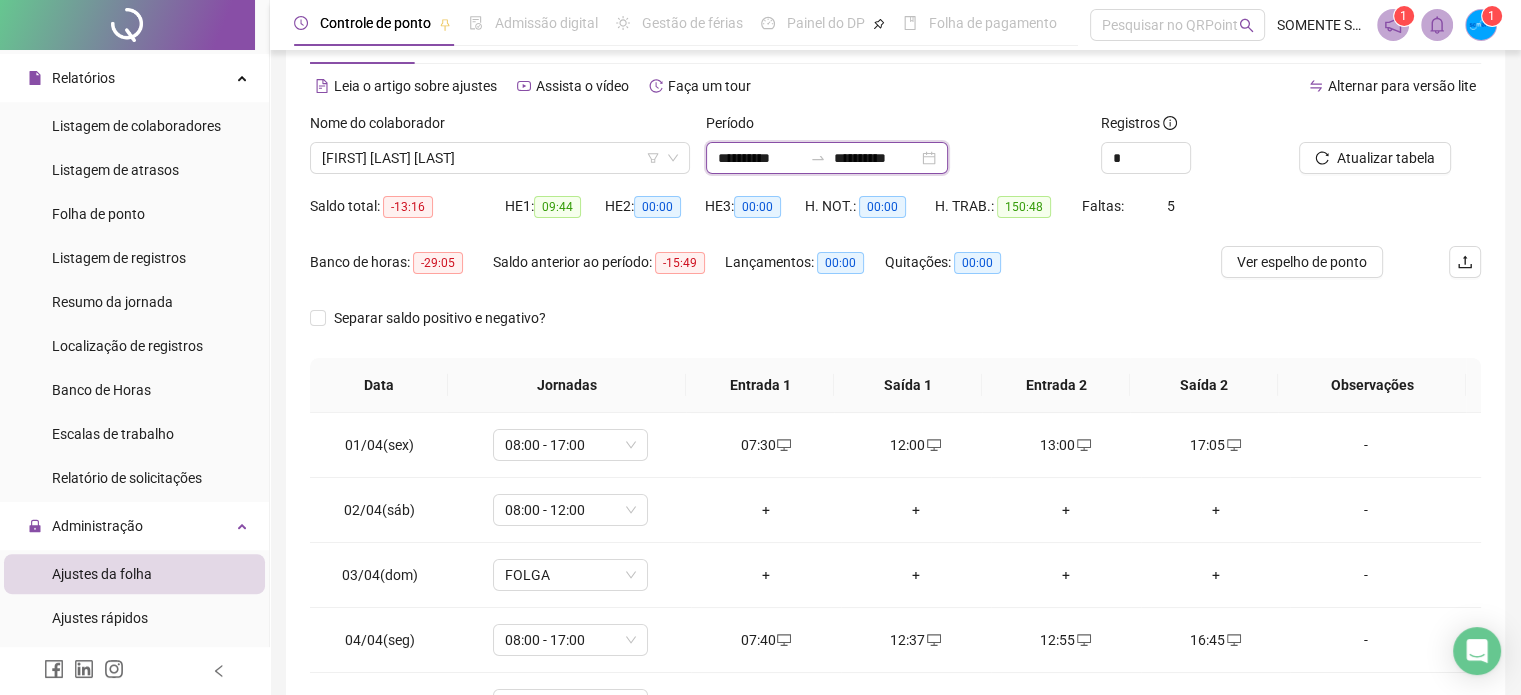 click on "**********" at bounding box center (760, 158) 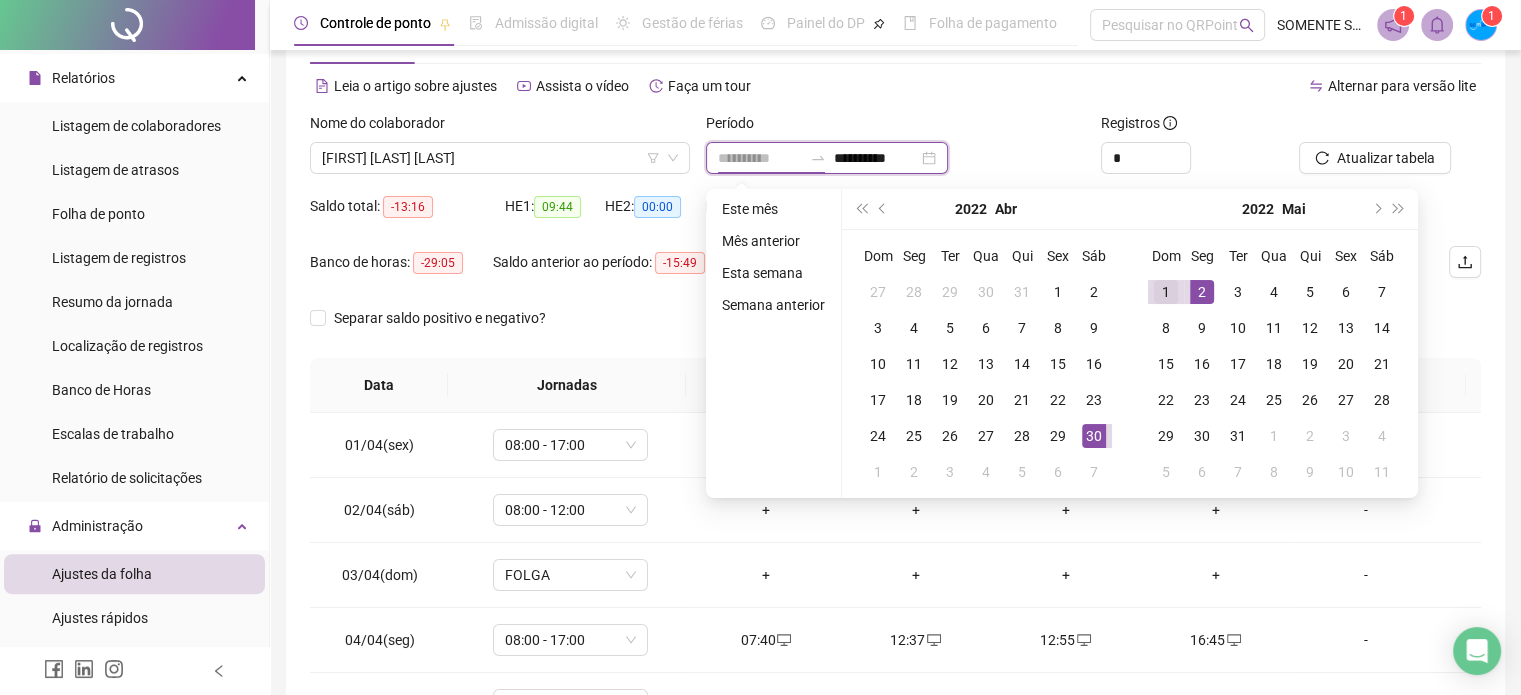 type on "**********" 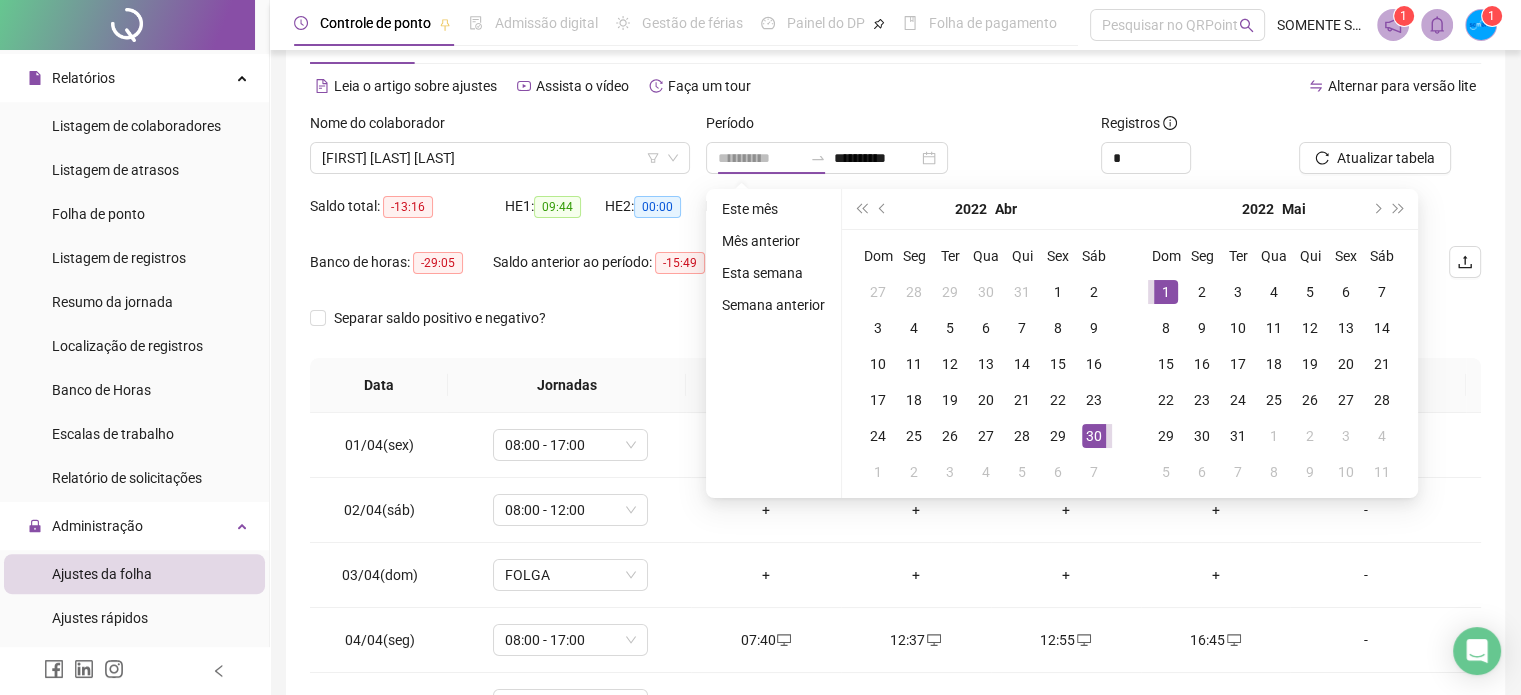 click on "1" at bounding box center (1166, 292) 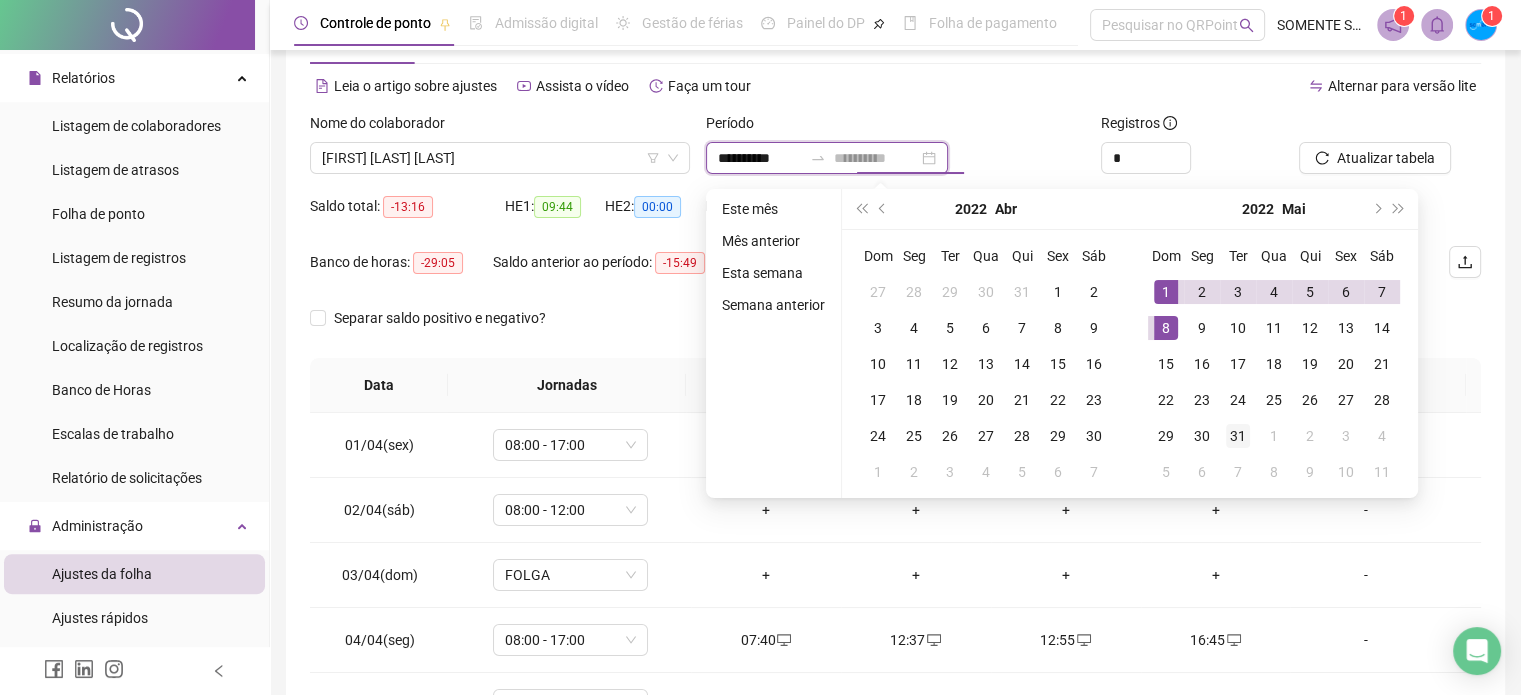 type on "**********" 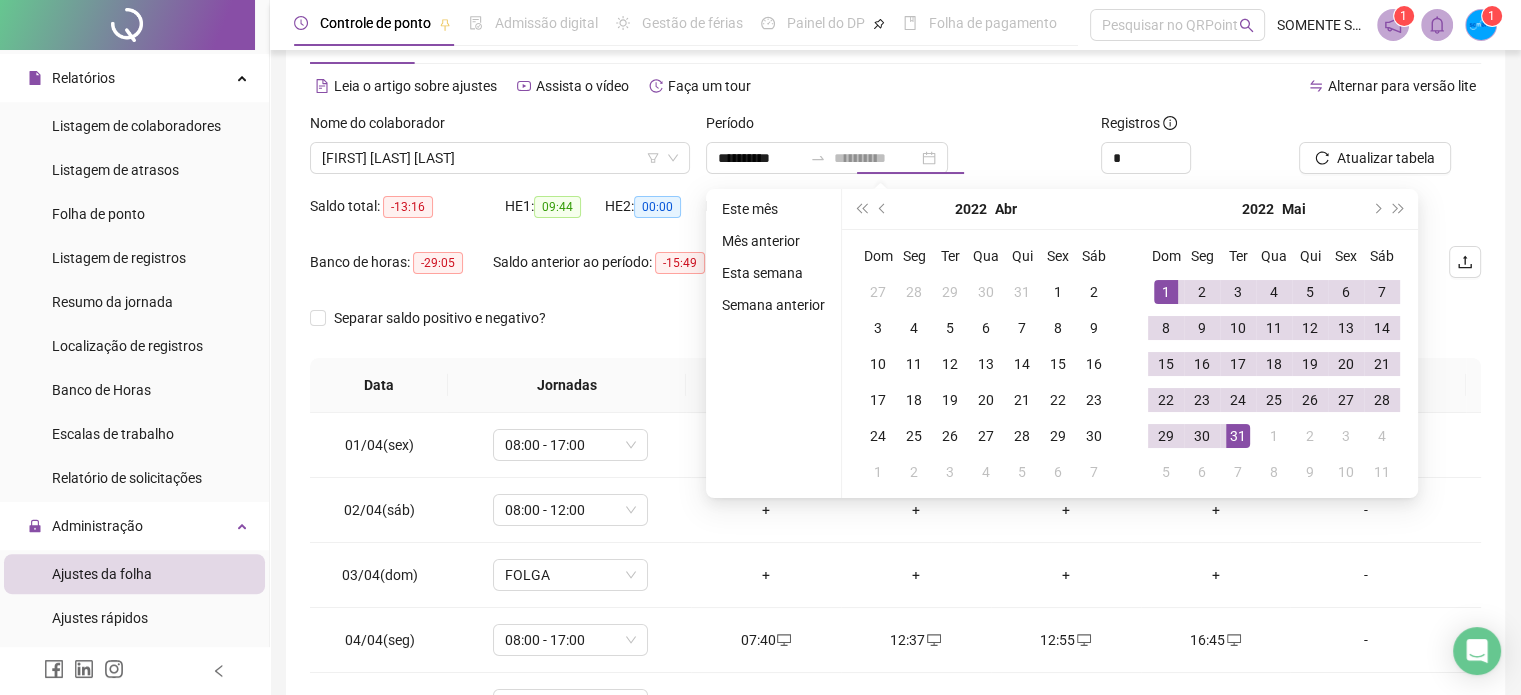 click on "31" at bounding box center [1238, 436] 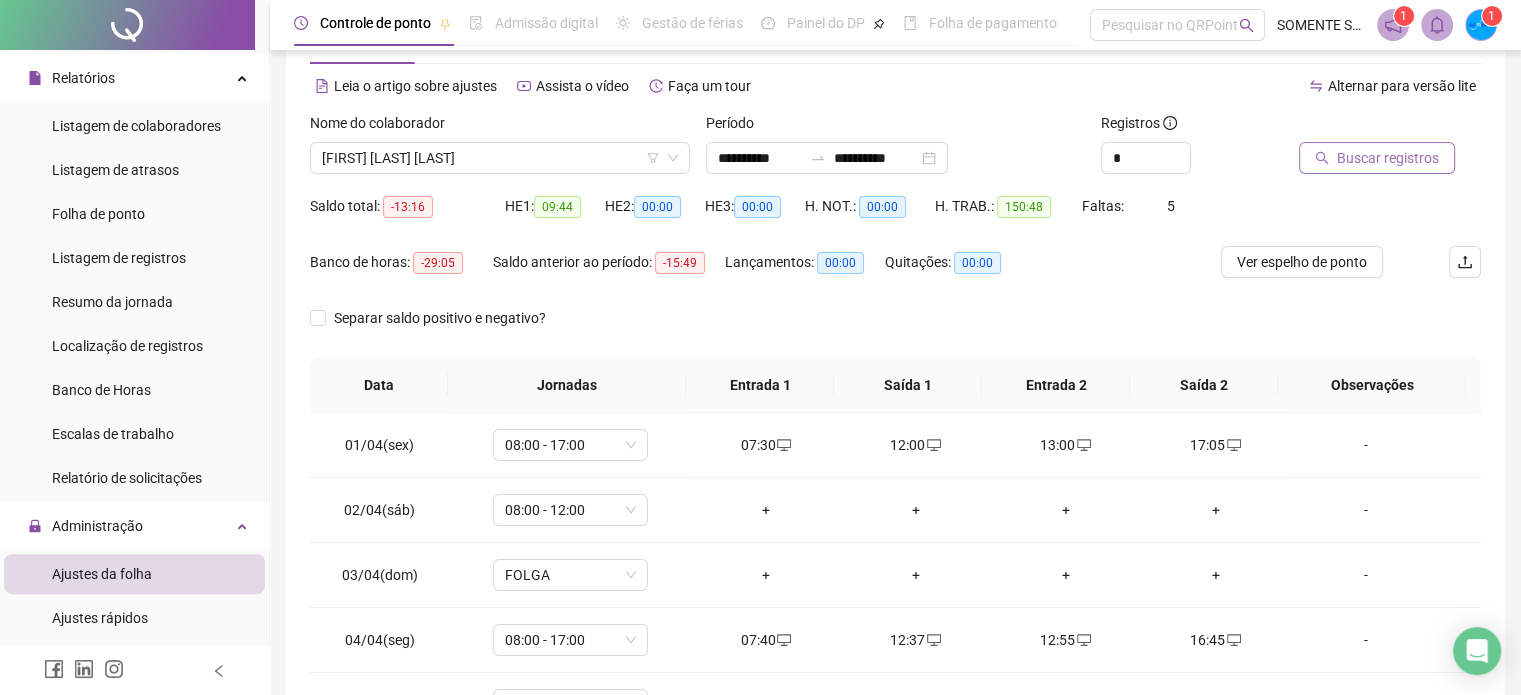 click on "Buscar registros" at bounding box center [1388, 158] 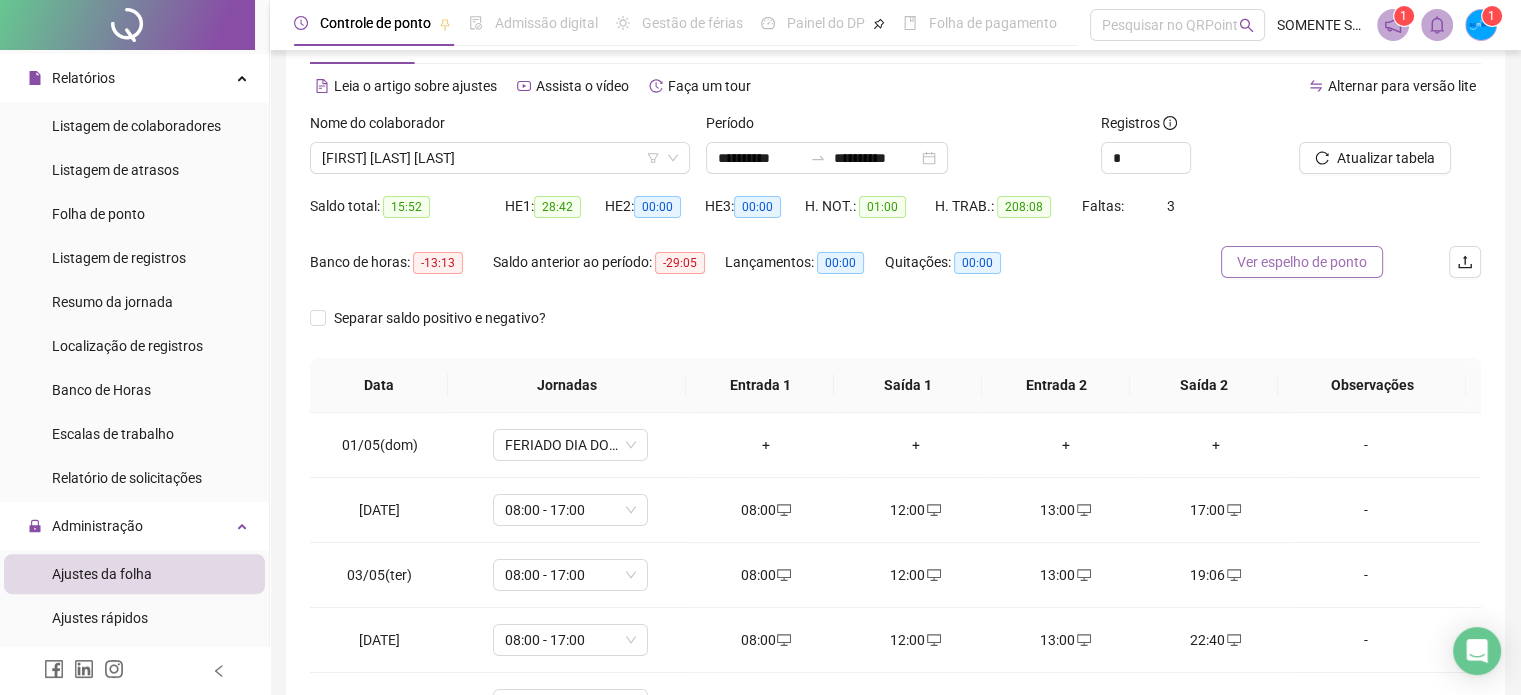 click on "Ver espelho de ponto" at bounding box center [1302, 262] 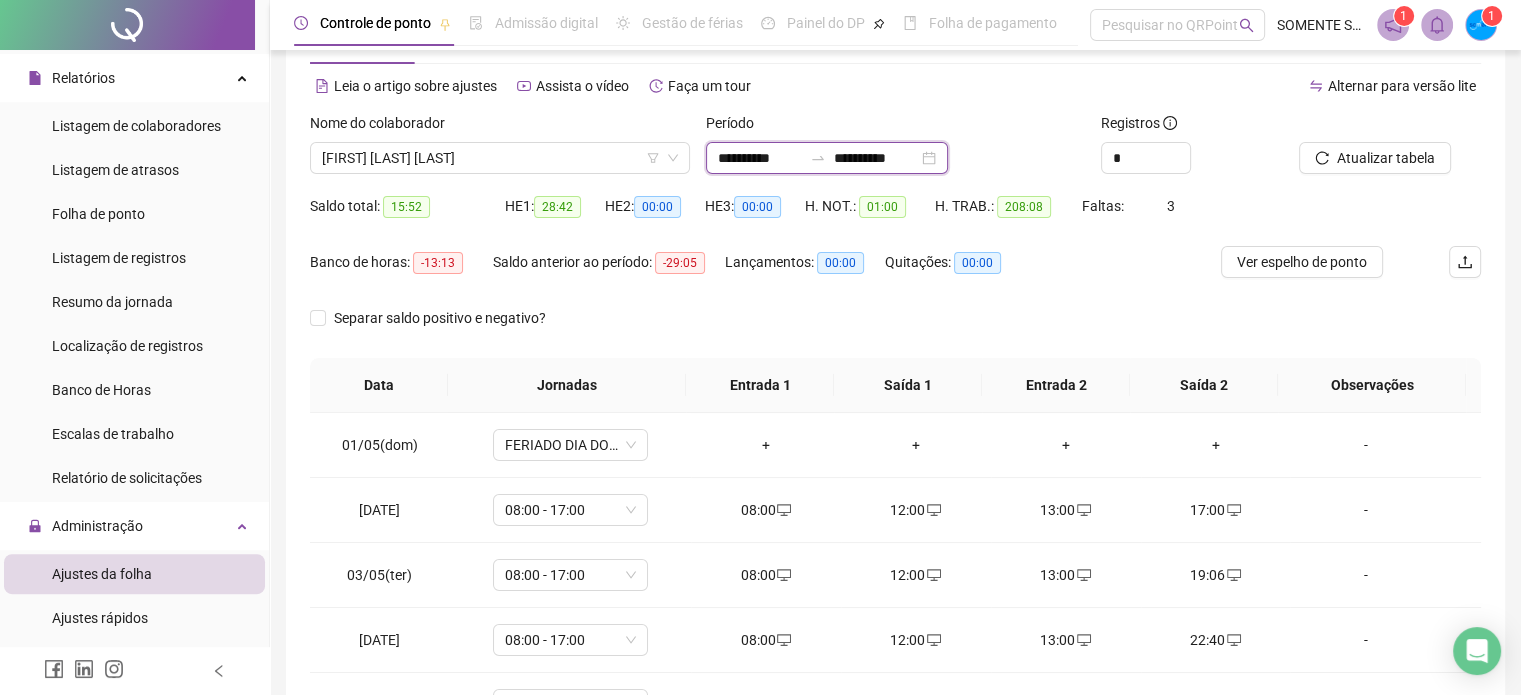 click on "**********" at bounding box center [760, 158] 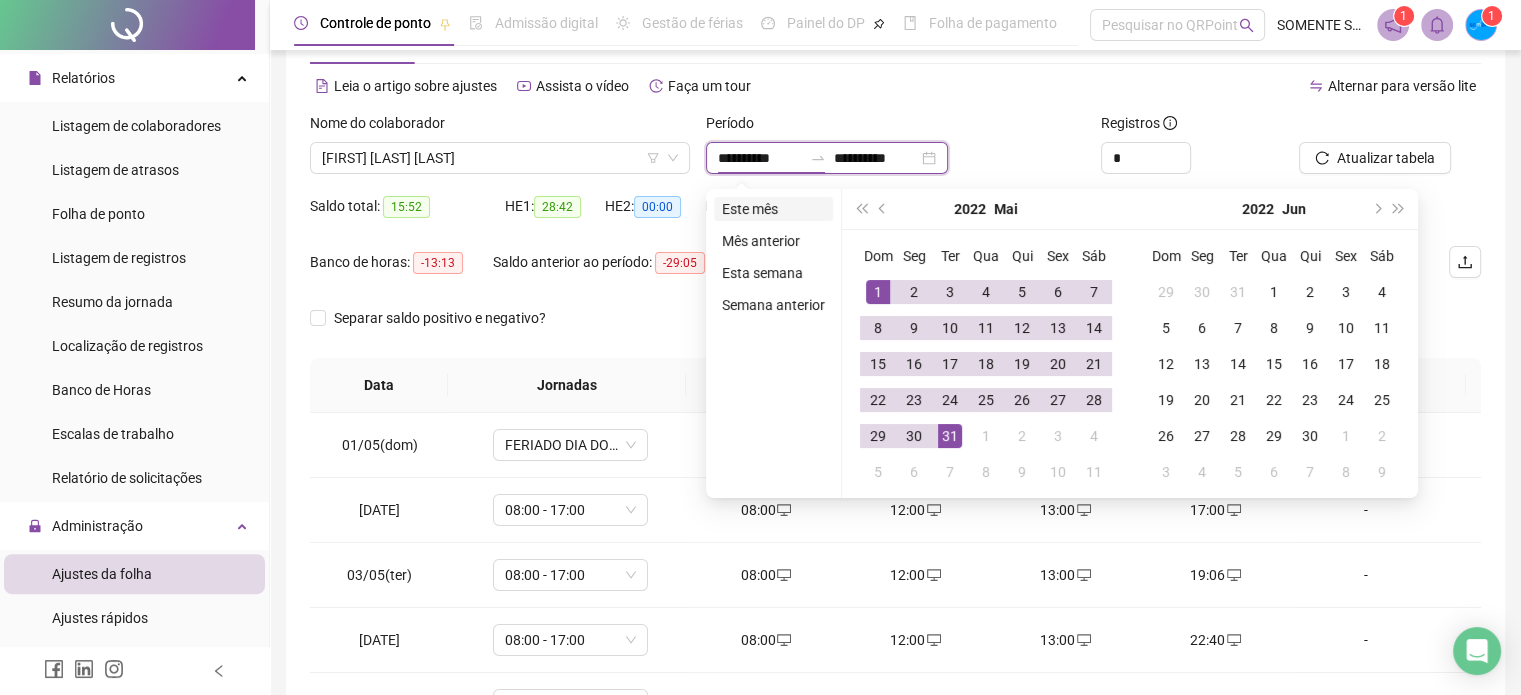 type on "**********" 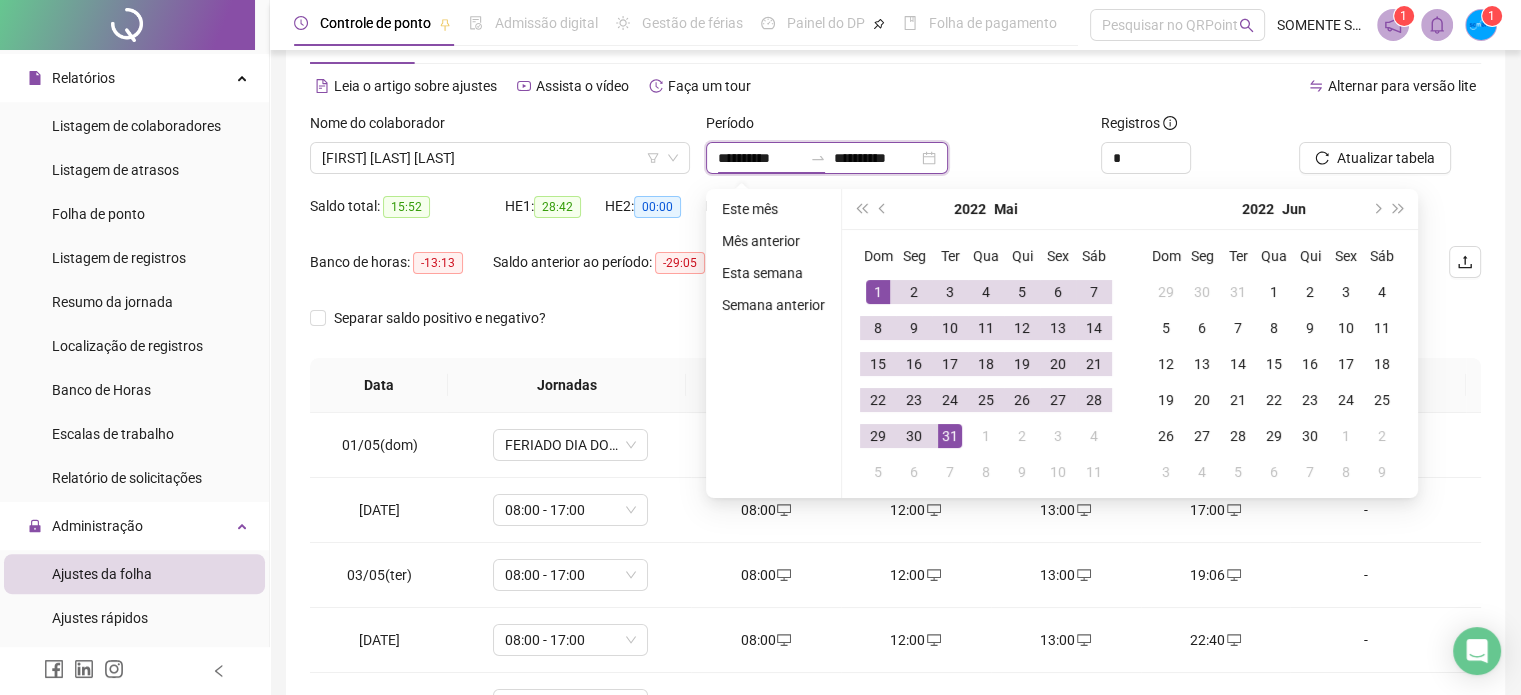 type on "**********" 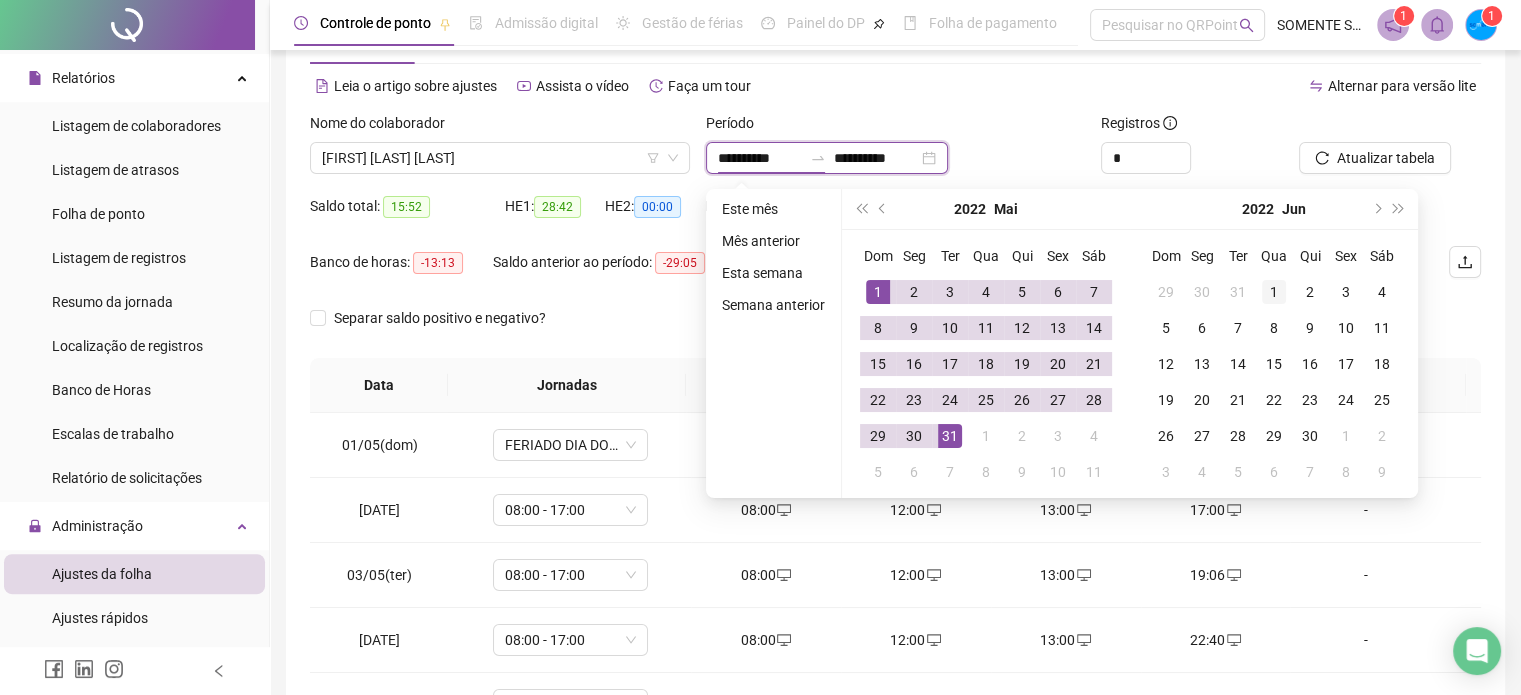 type on "**********" 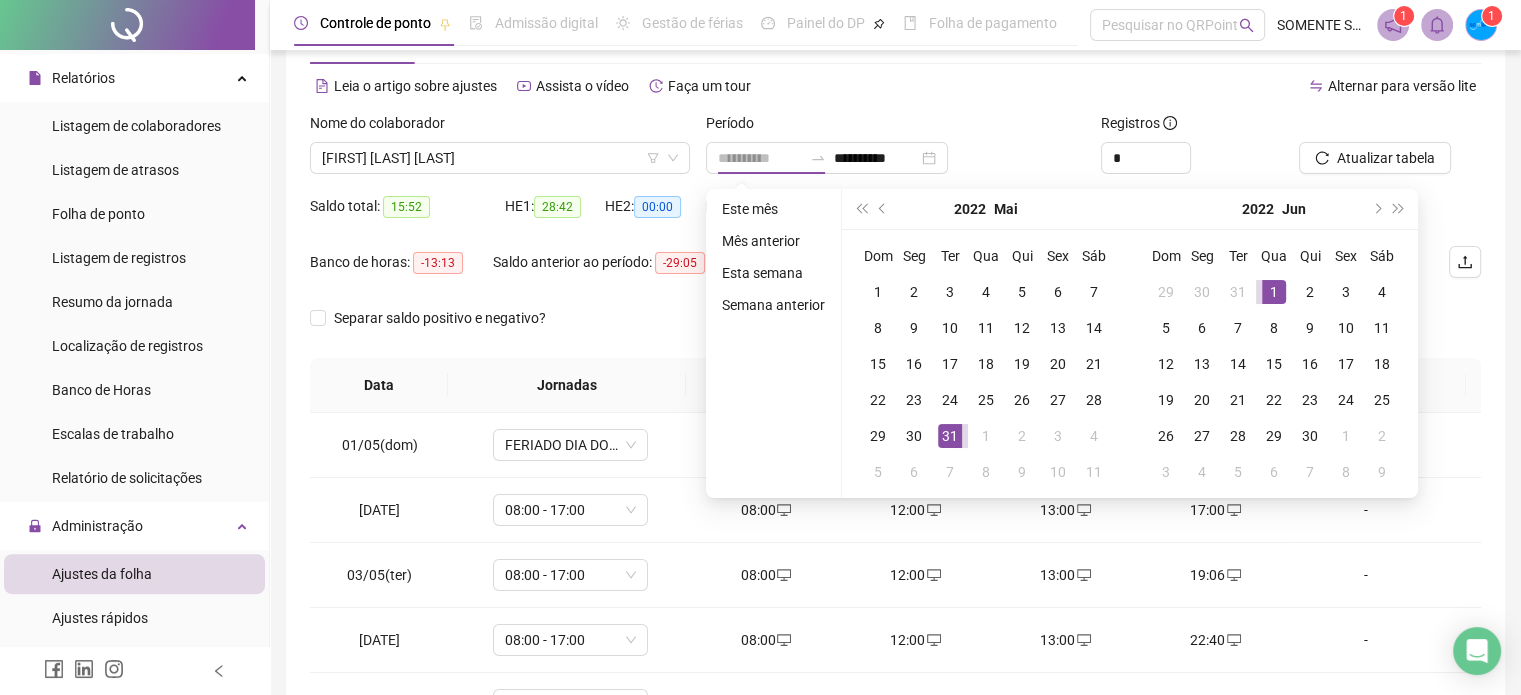 click on "1" at bounding box center [1274, 292] 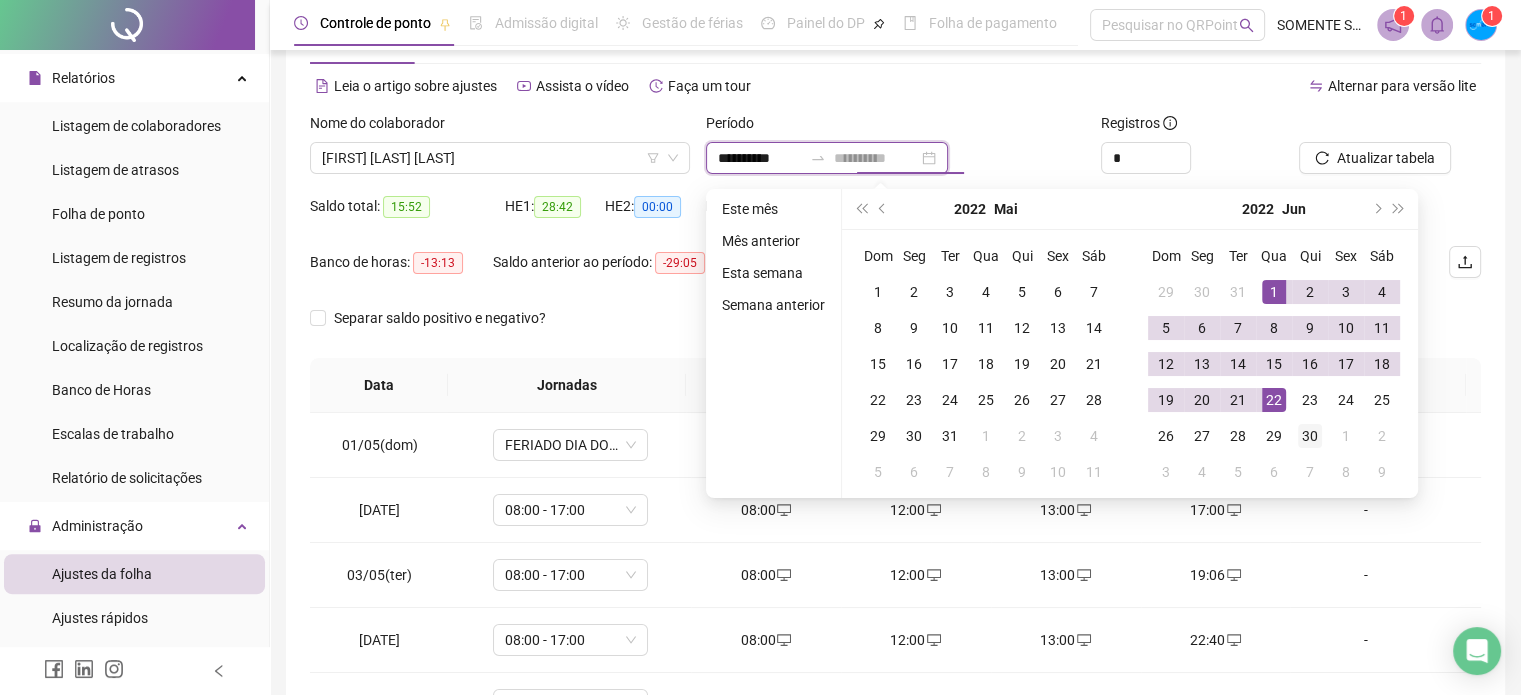type on "**********" 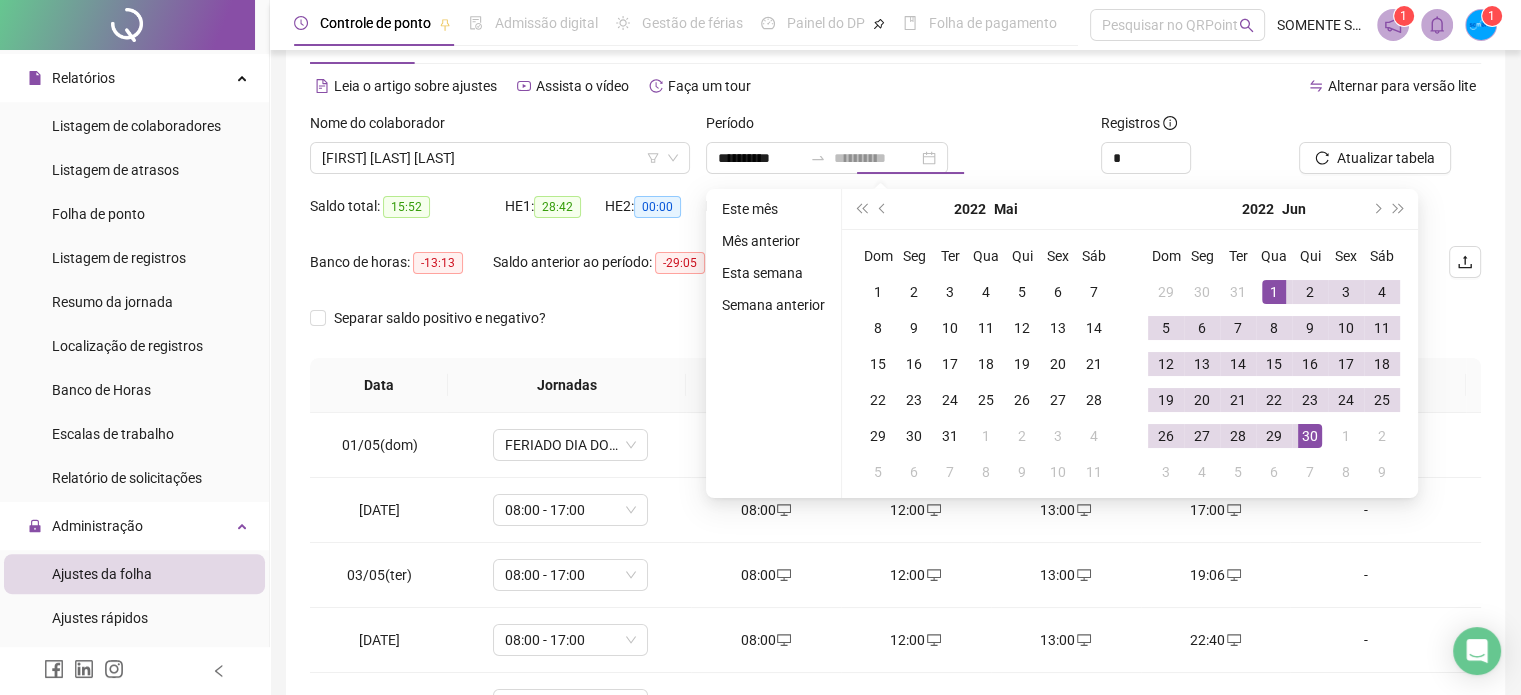 click on "30" at bounding box center [1310, 436] 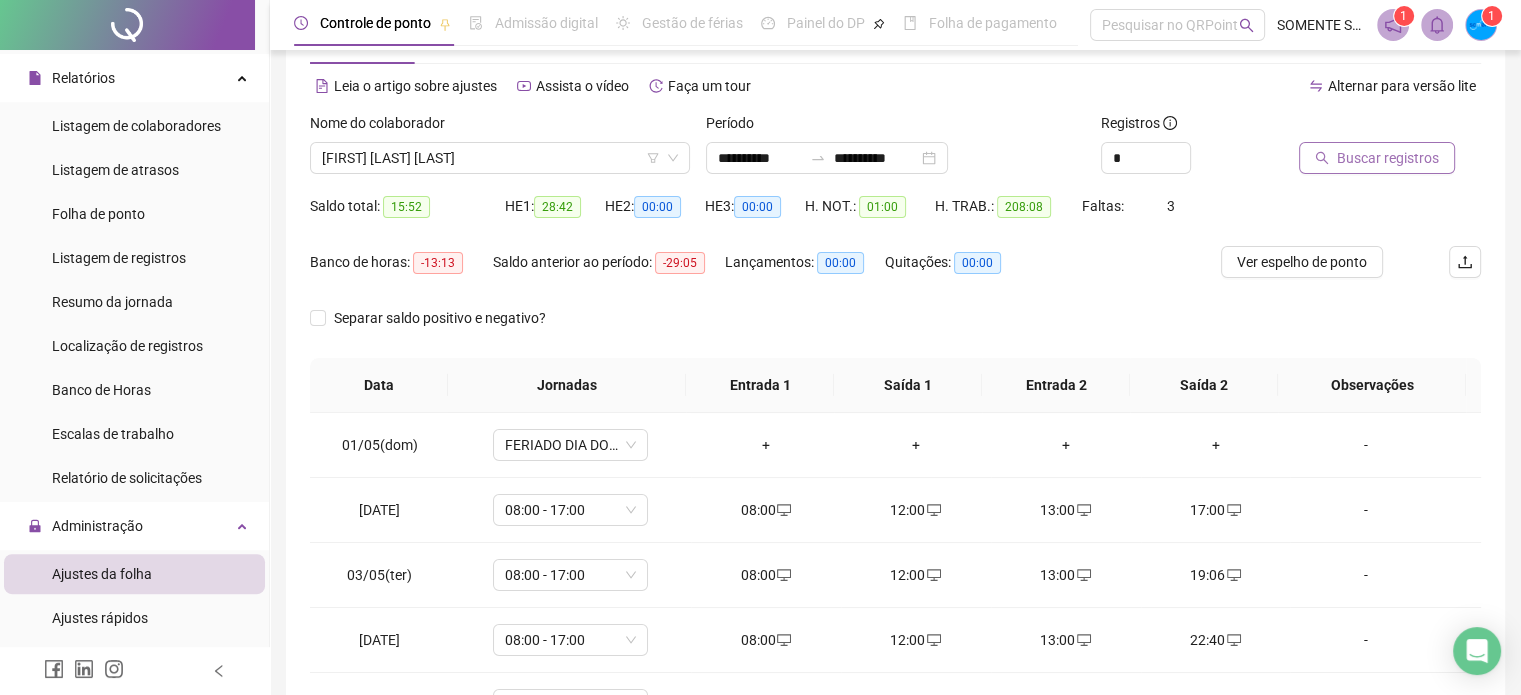 click on "Buscar registros" at bounding box center (1388, 158) 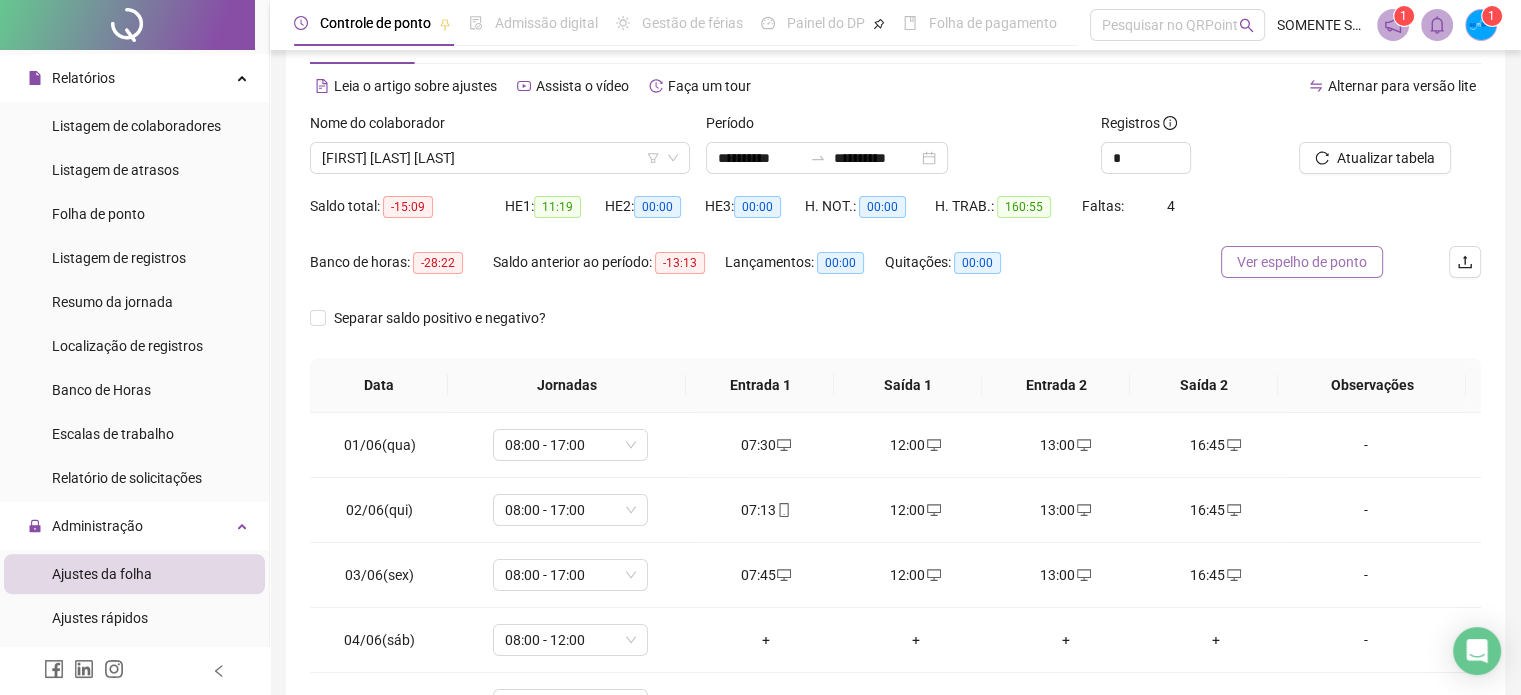 click on "Ver espelho de ponto" at bounding box center (1302, 262) 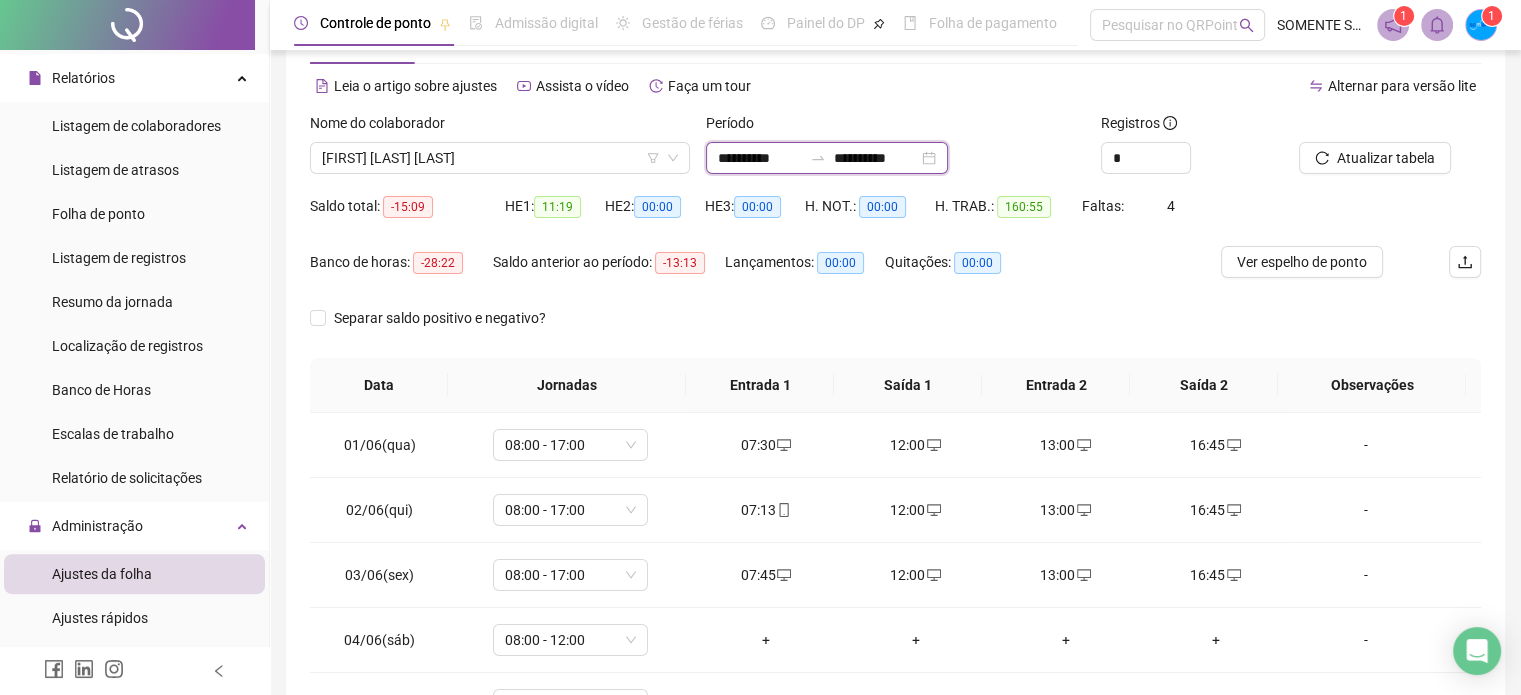 click on "**********" at bounding box center (760, 158) 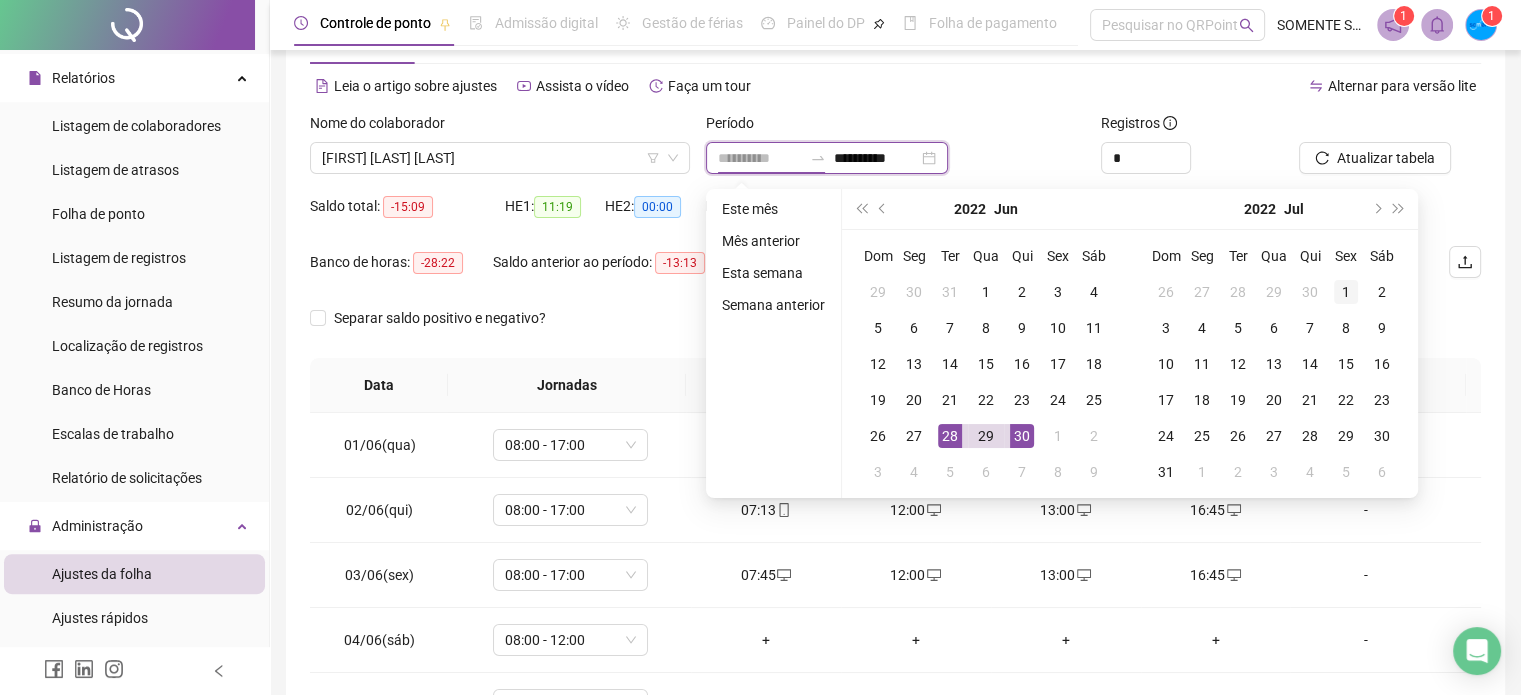 type on "**********" 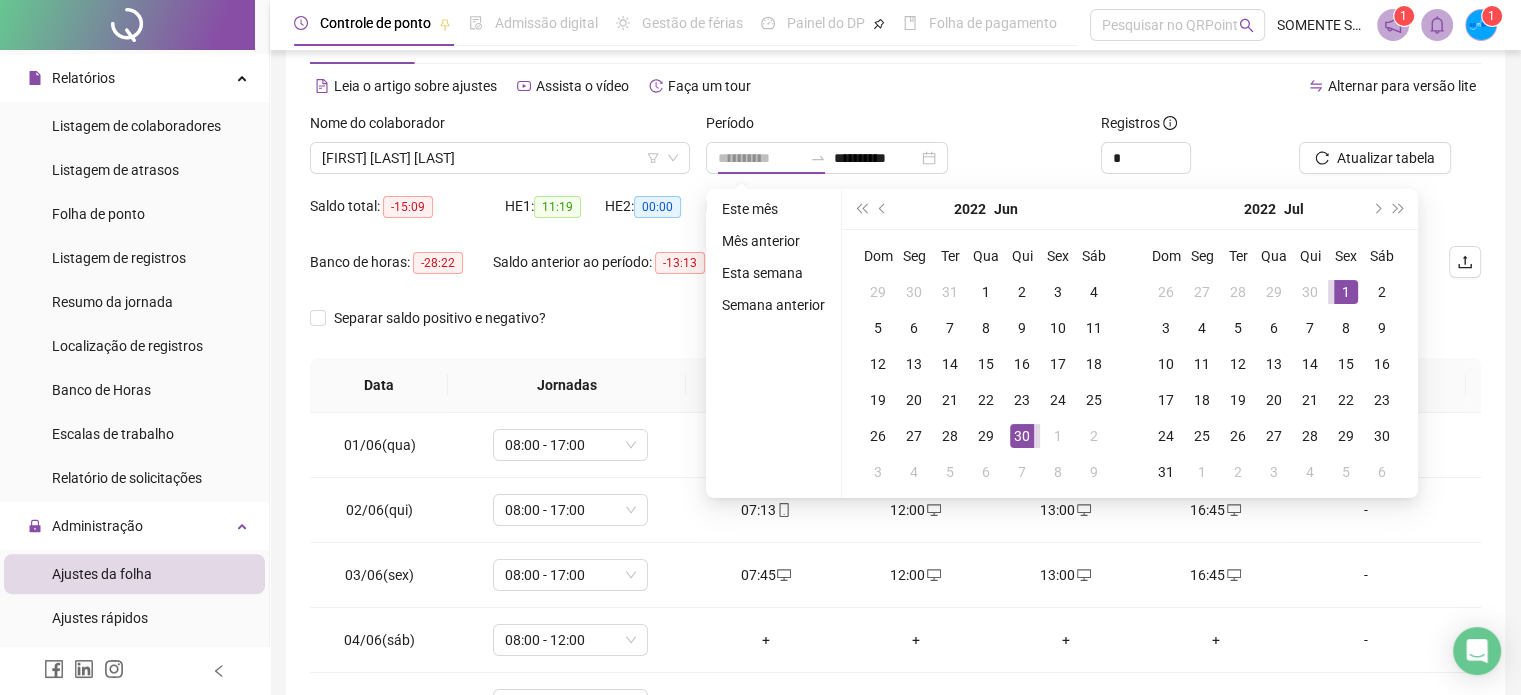 click on "1" at bounding box center (1346, 292) 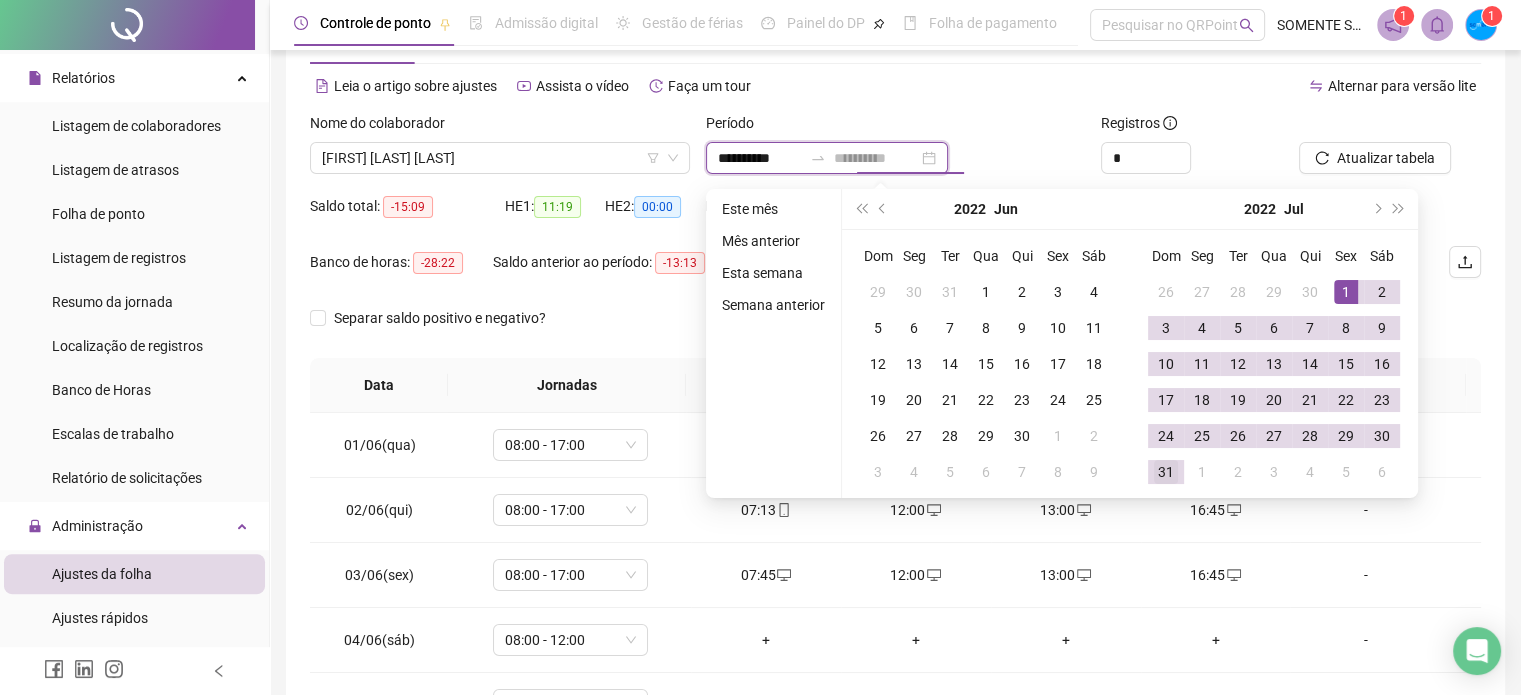 type on "**********" 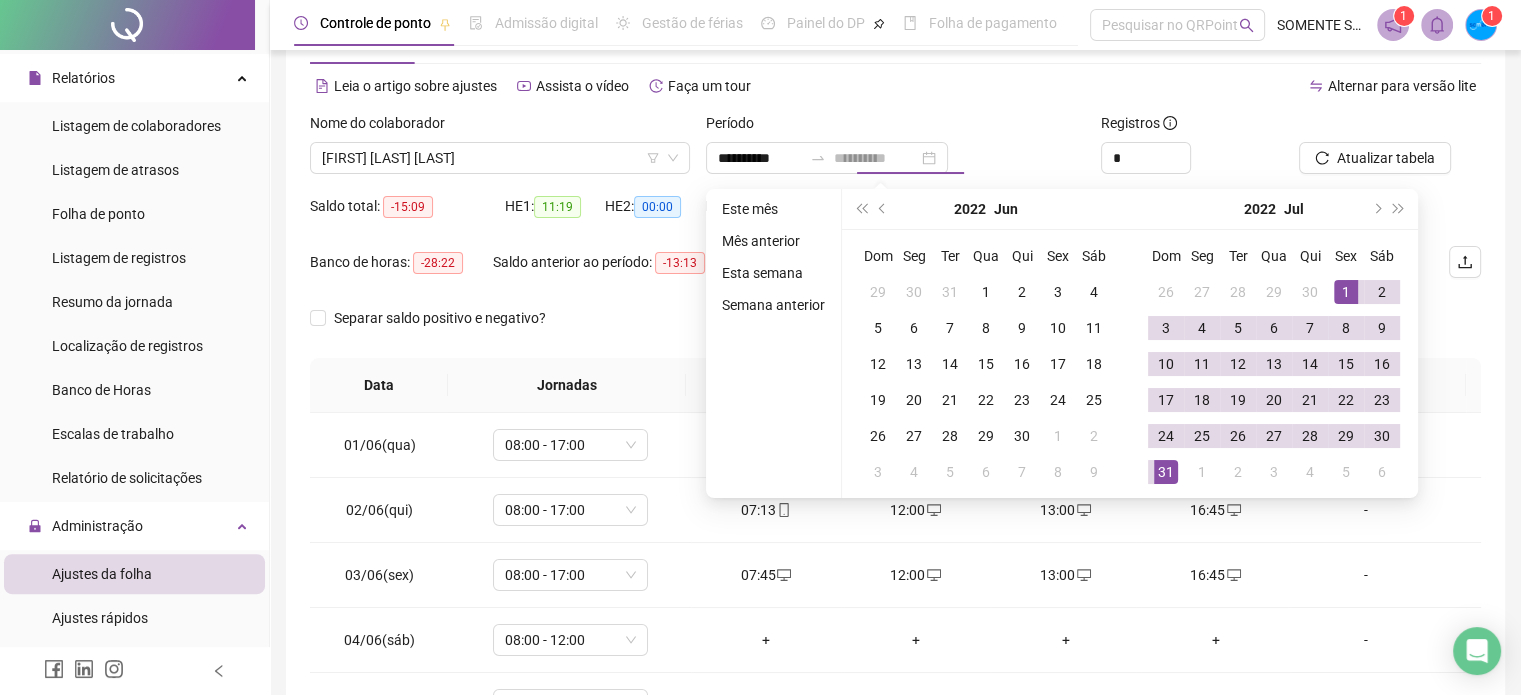 click on "31" at bounding box center [1166, 472] 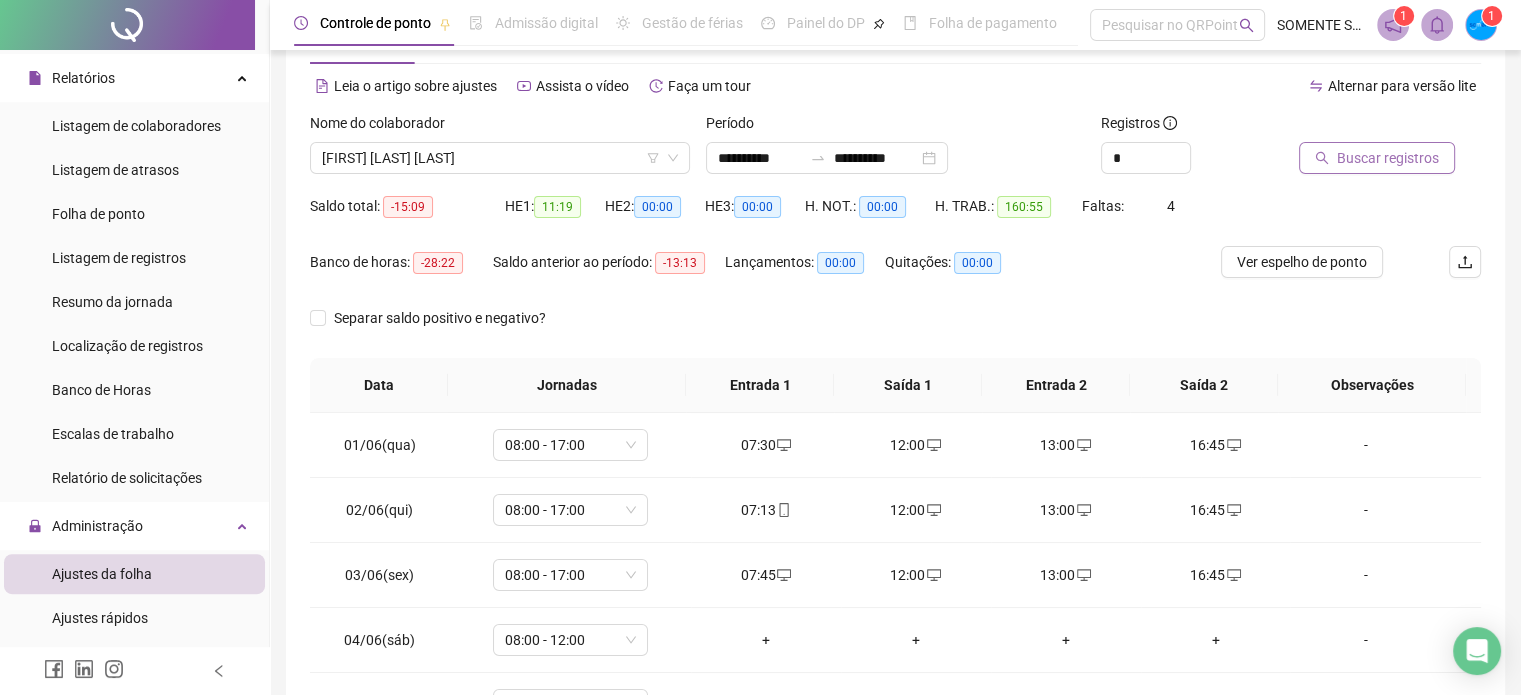 click on "Buscar registros" at bounding box center (1388, 158) 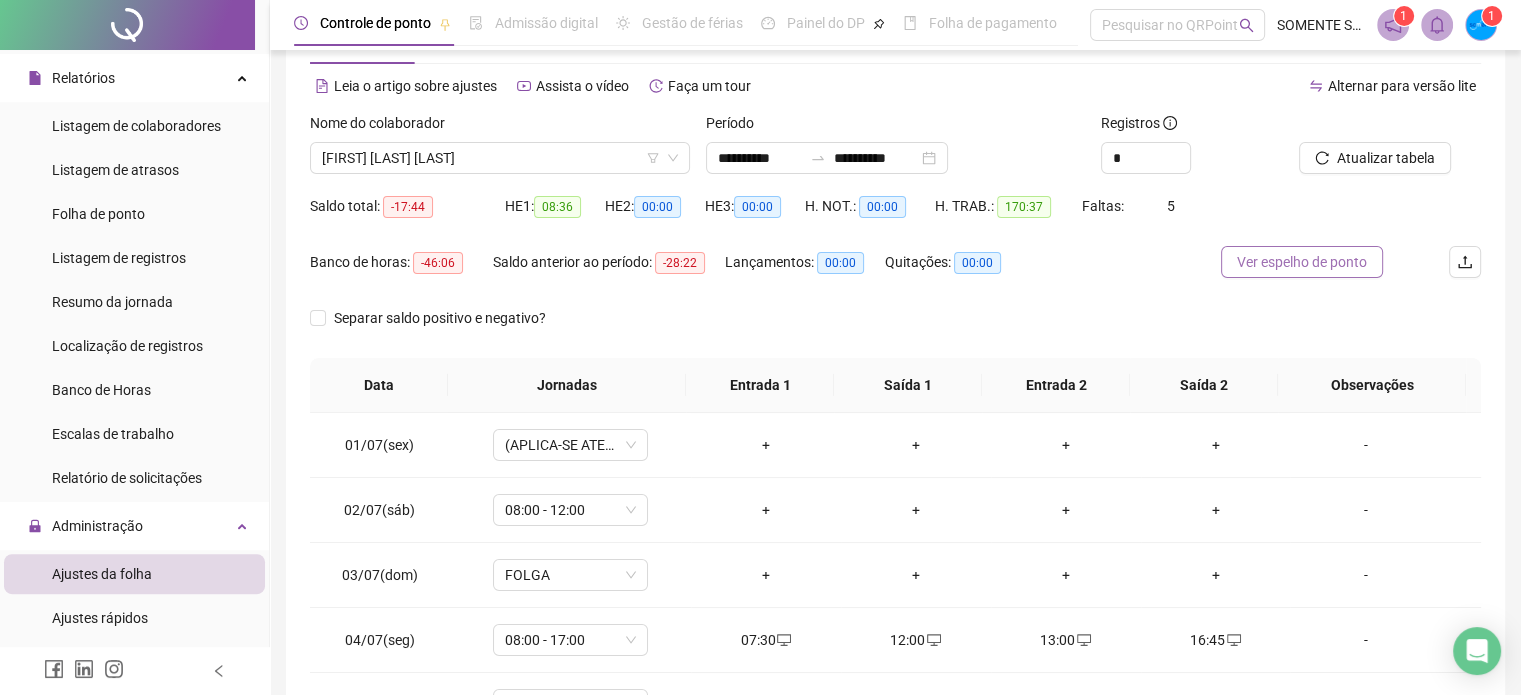 click on "Ver espelho de ponto" at bounding box center (1302, 262) 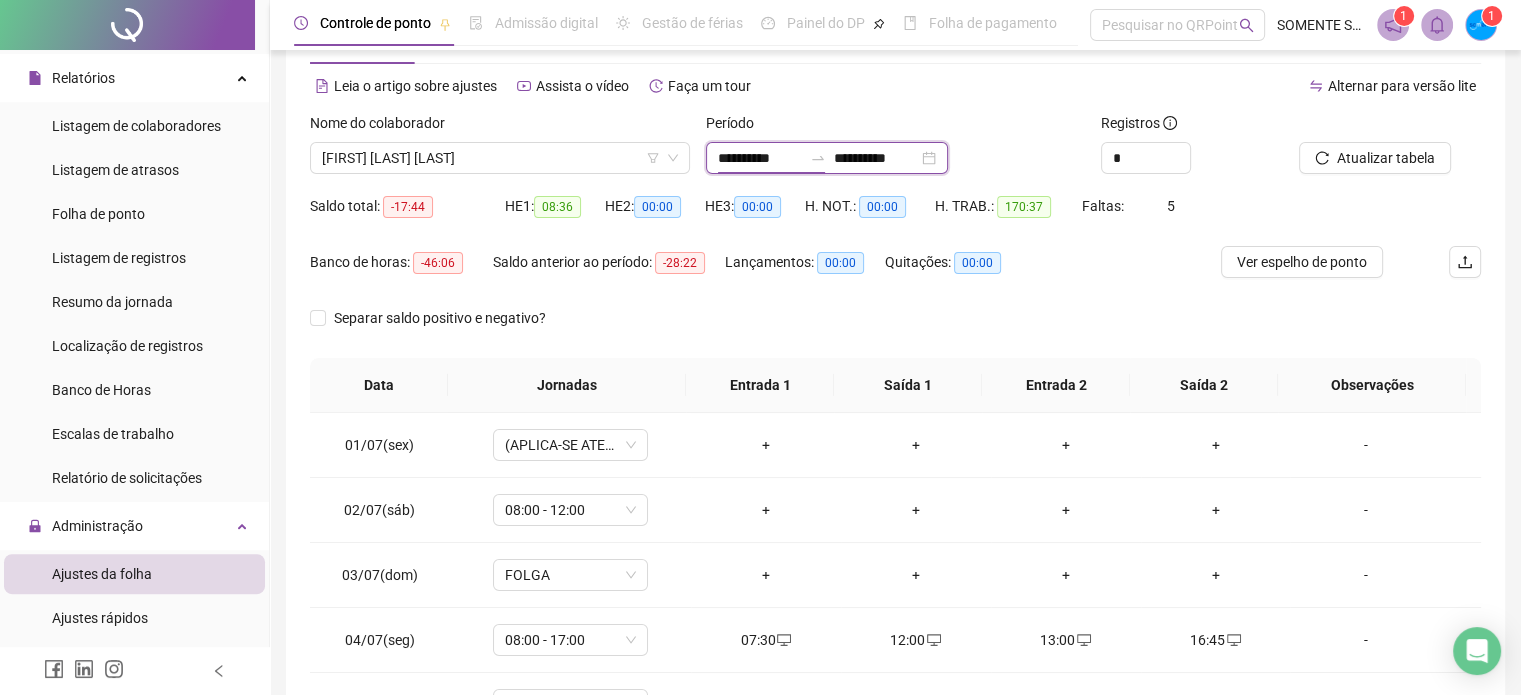 click on "**********" at bounding box center [760, 158] 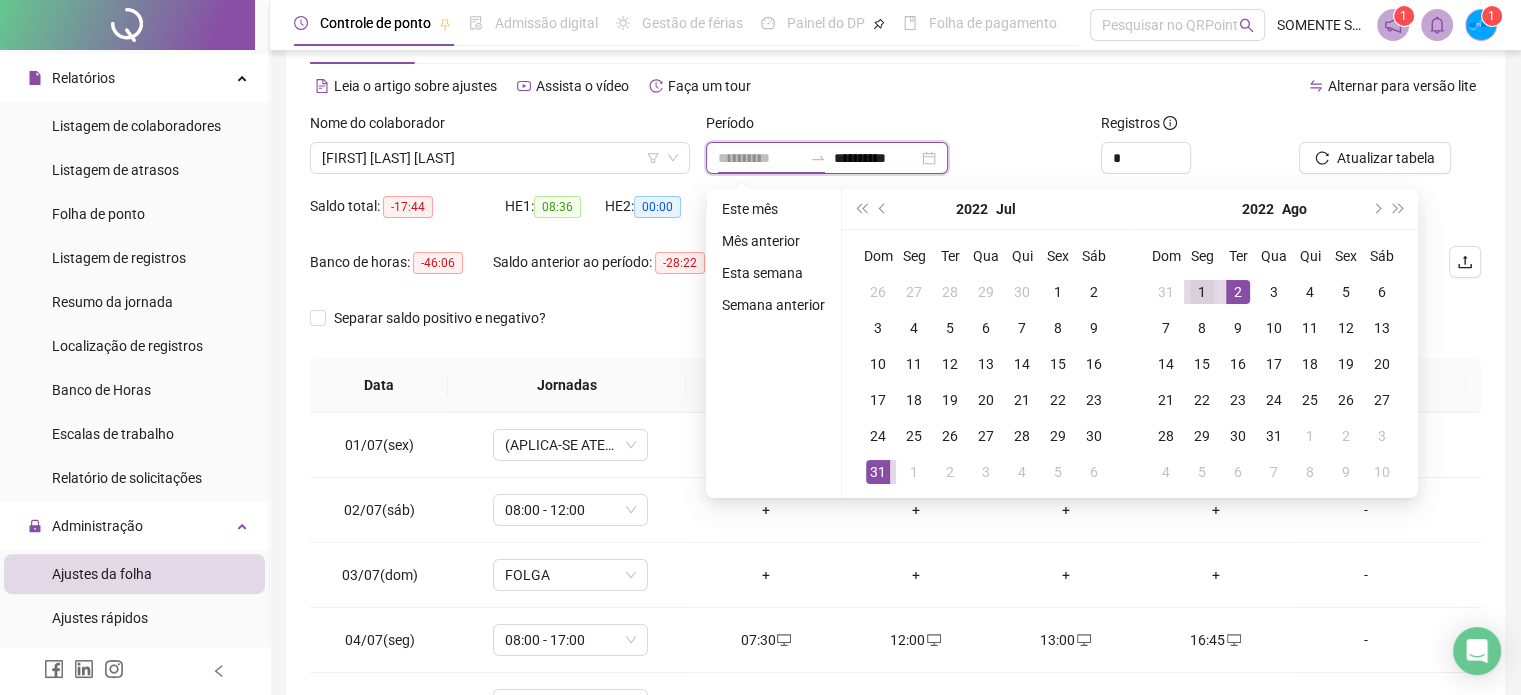 type on "**********" 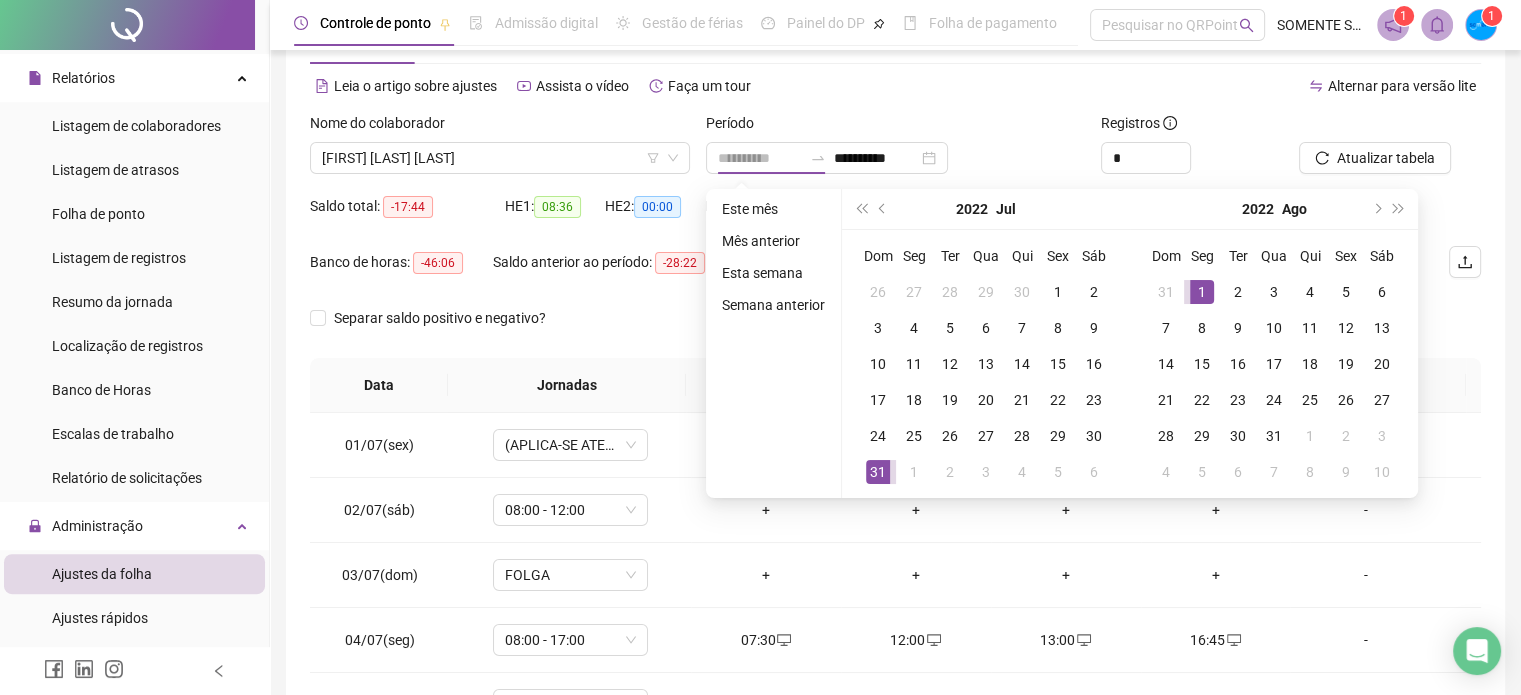 click on "1" at bounding box center (1202, 292) 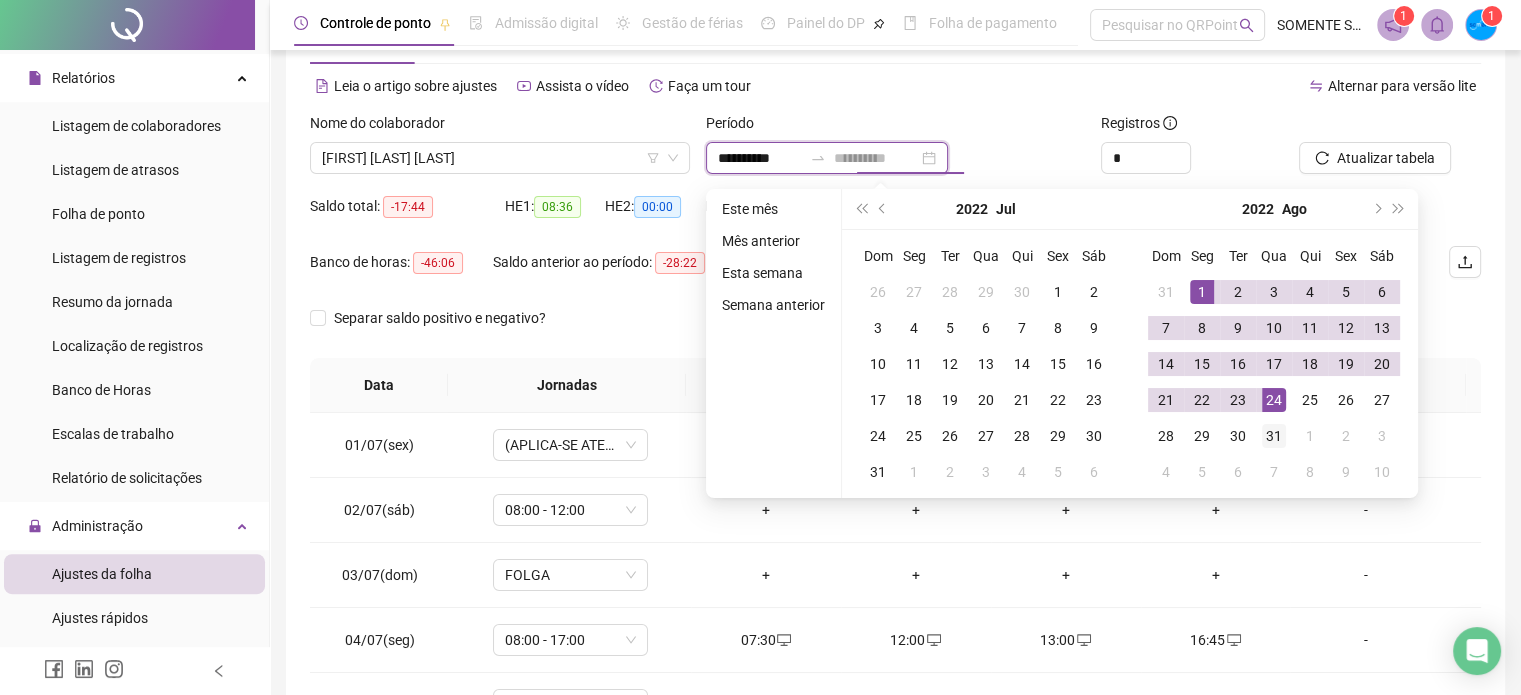 type on "**********" 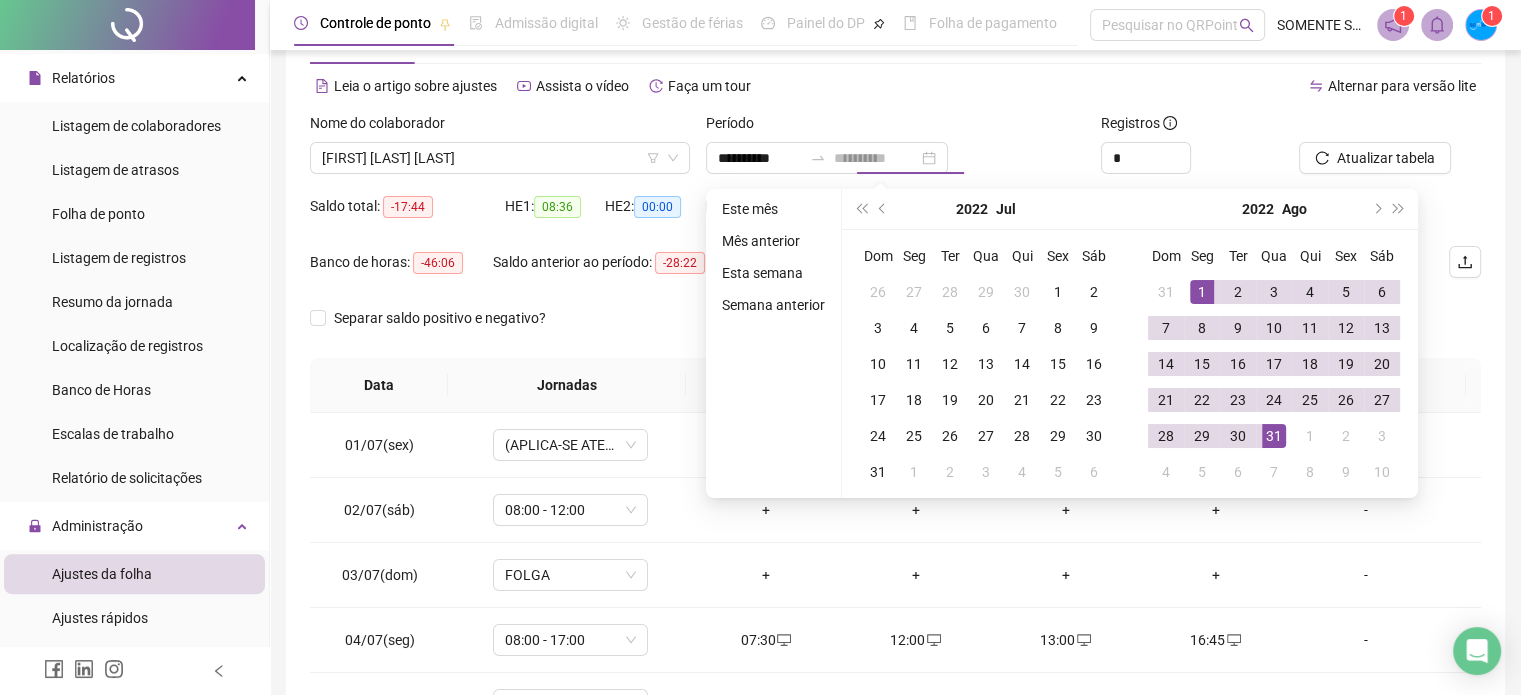 click on "31" at bounding box center (1274, 436) 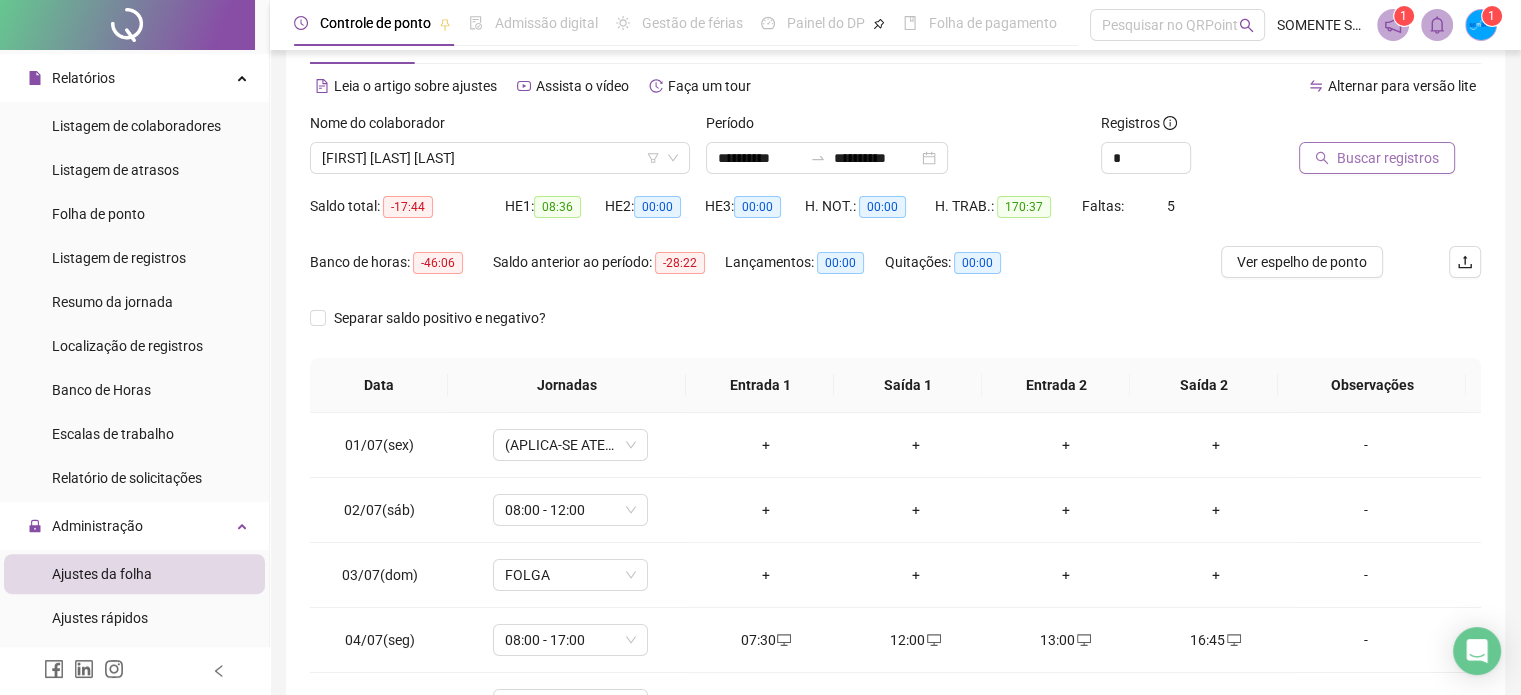 click on "Buscar registros" at bounding box center (1388, 158) 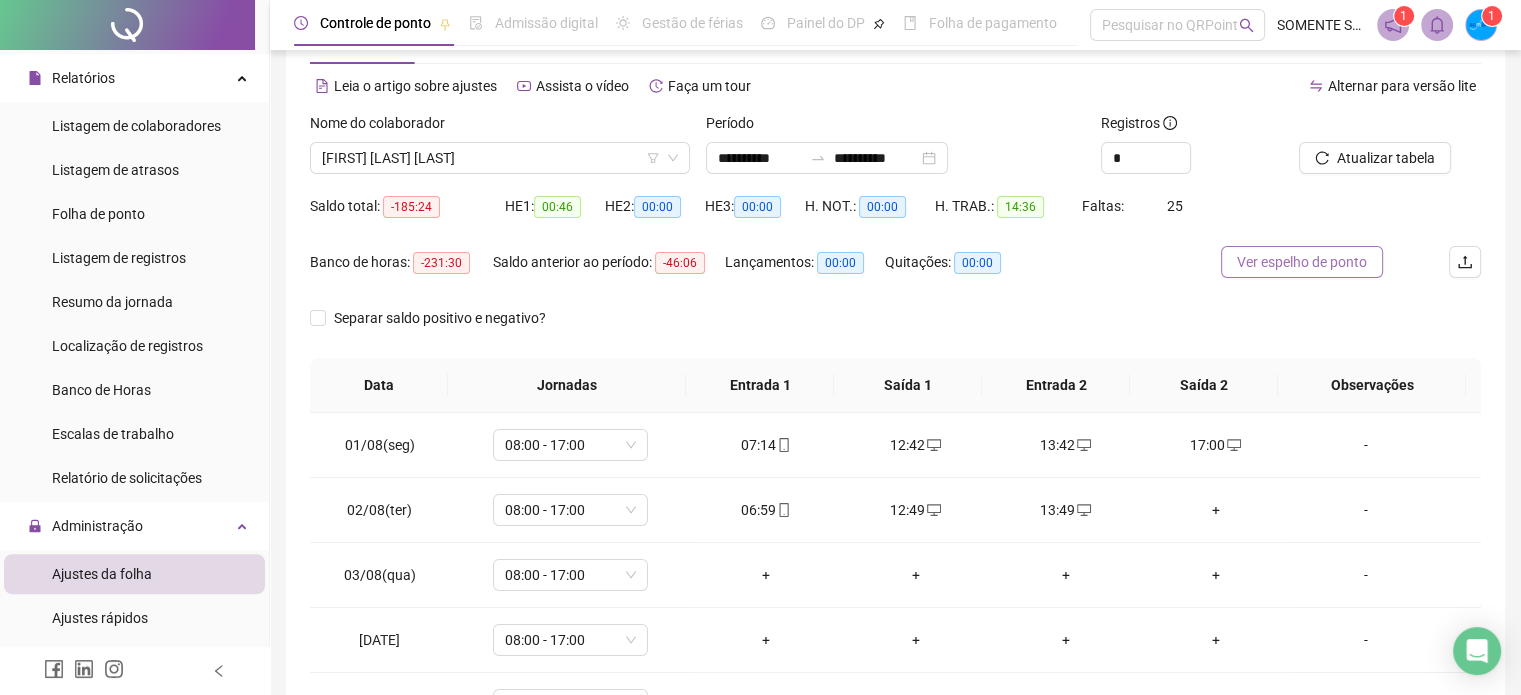 click on "Ver espelho de ponto" at bounding box center [1302, 262] 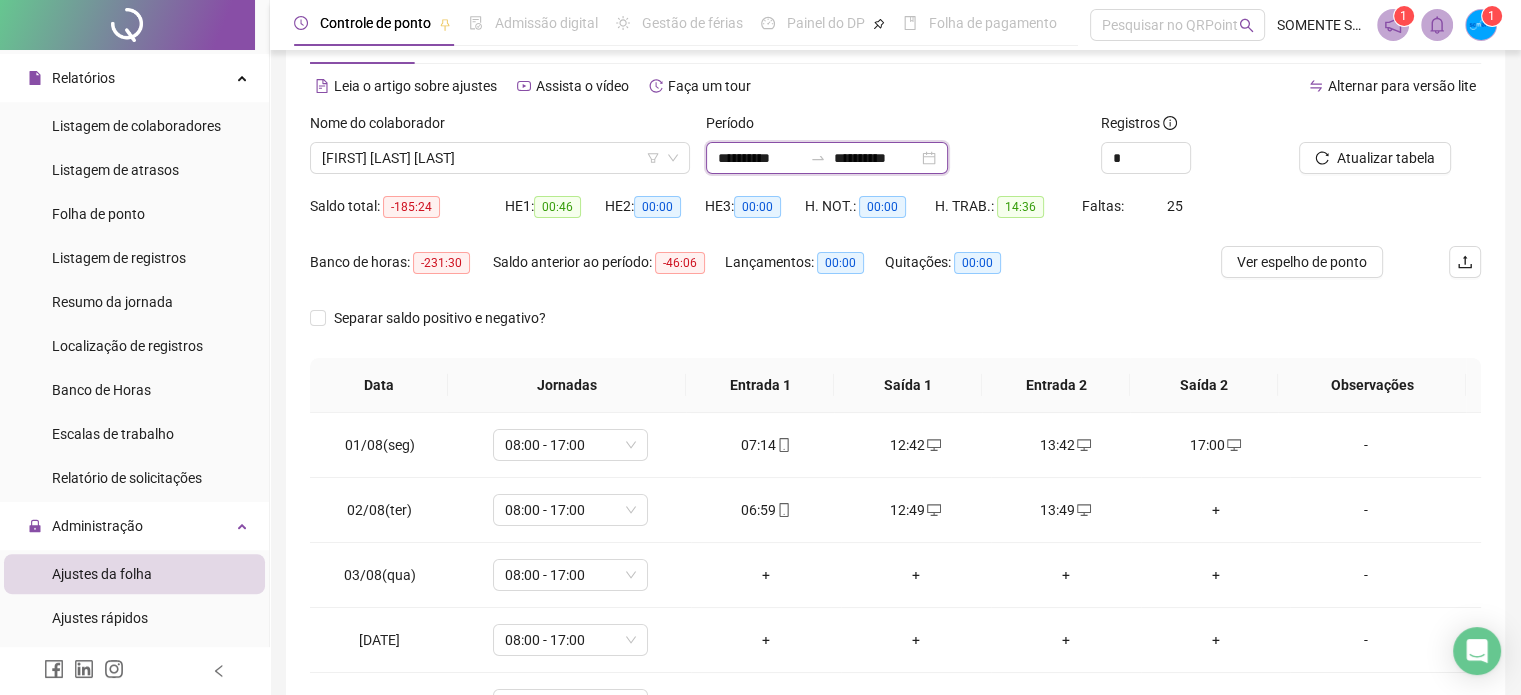 click on "**********" at bounding box center (760, 158) 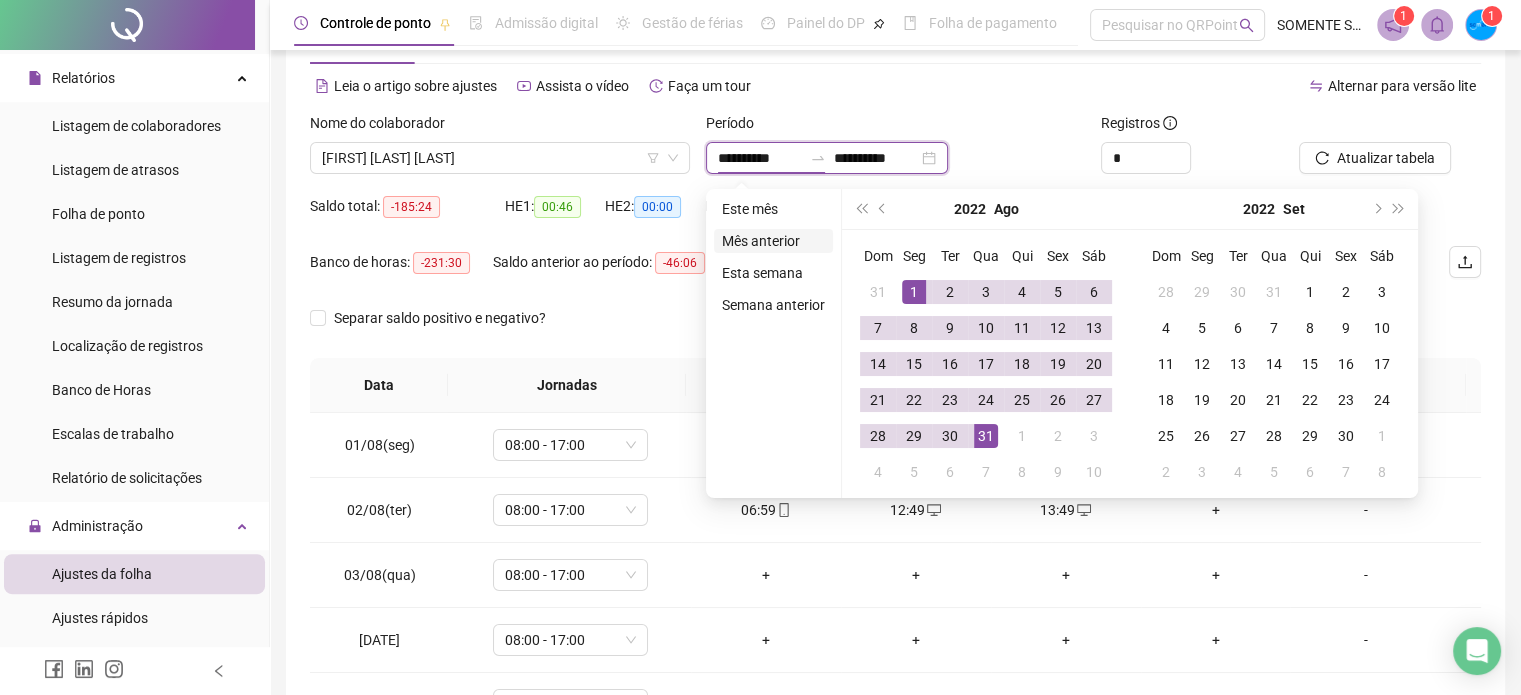 type on "**********" 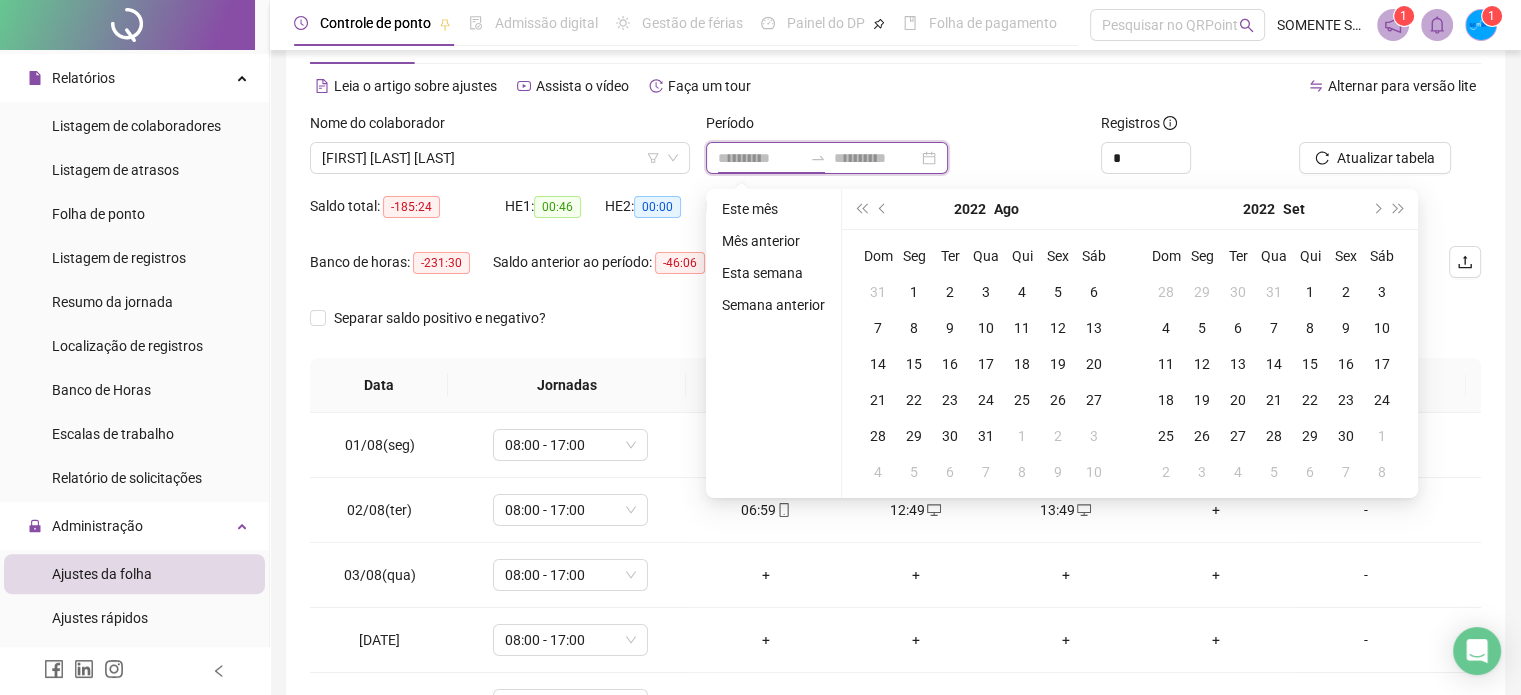type on "**********" 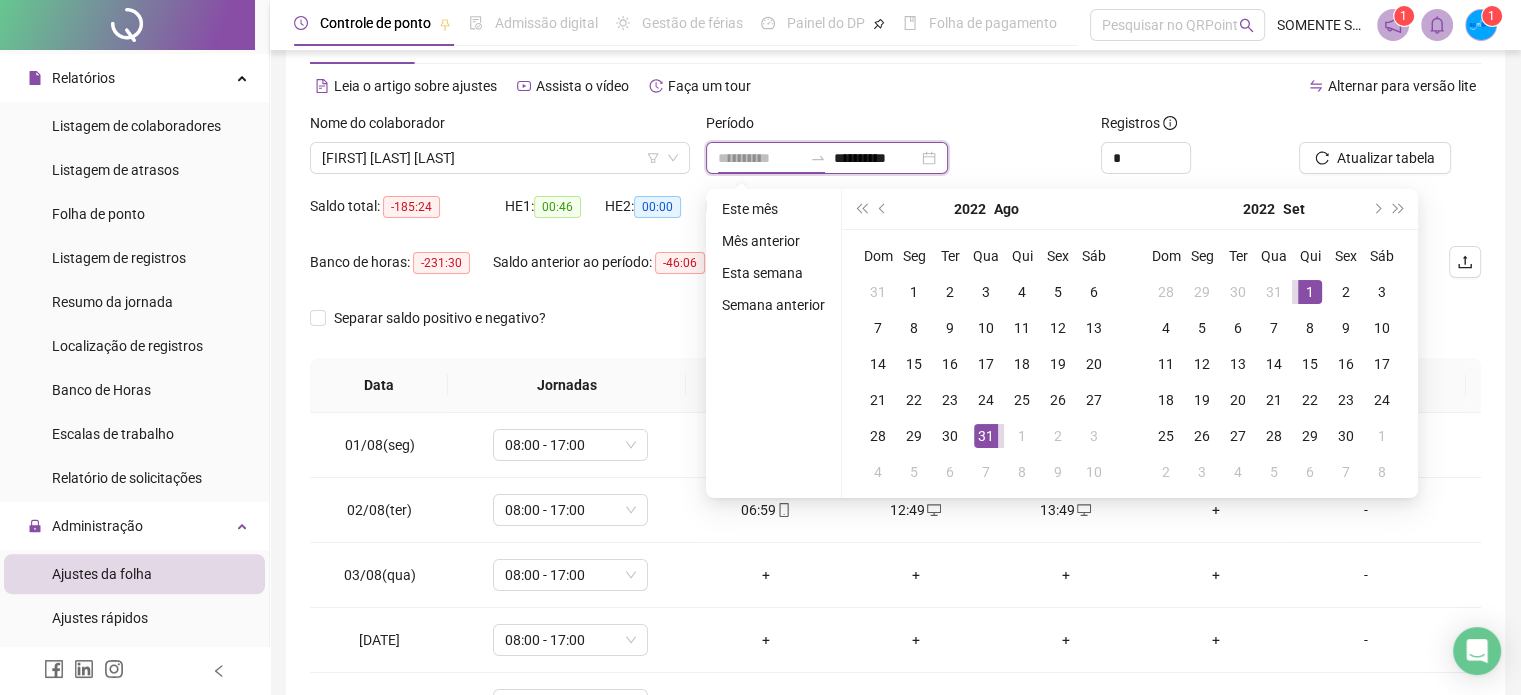 type on "**********" 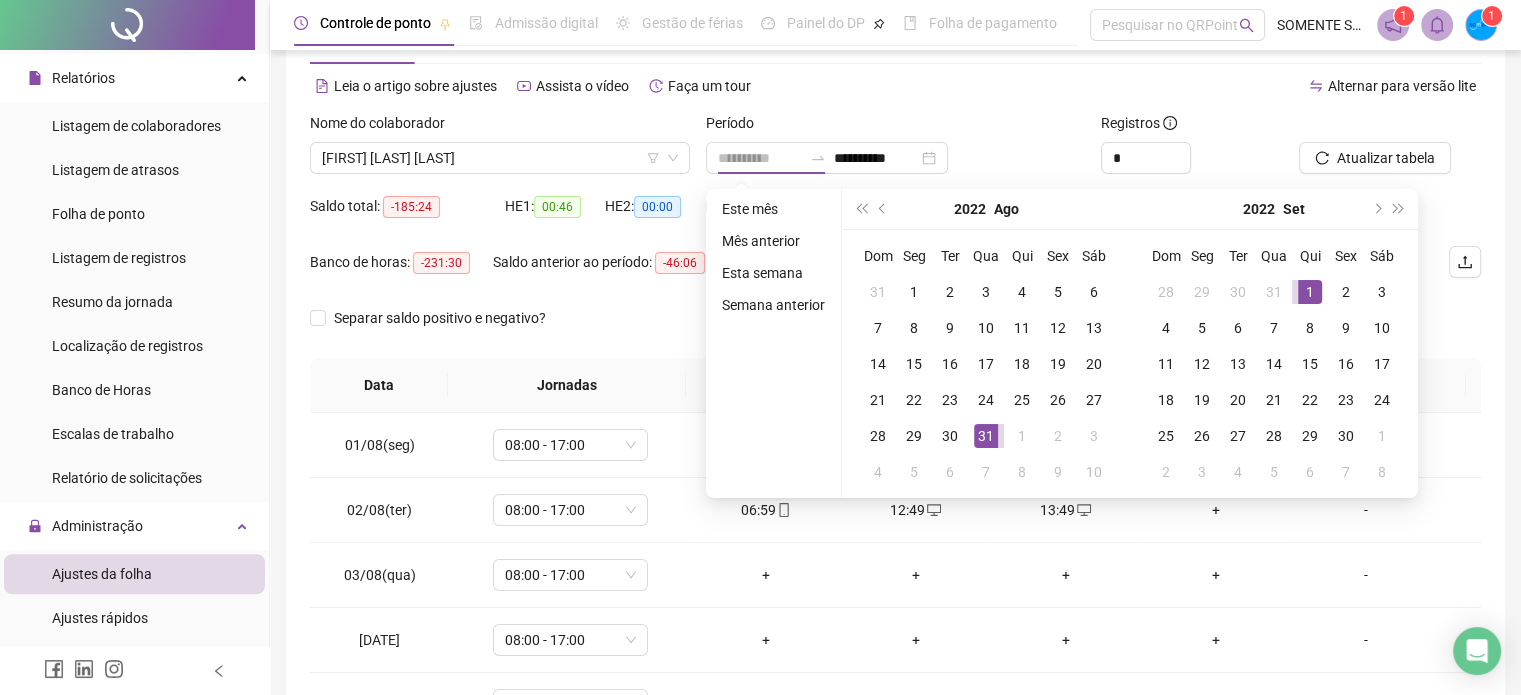 click on "1" at bounding box center [1310, 292] 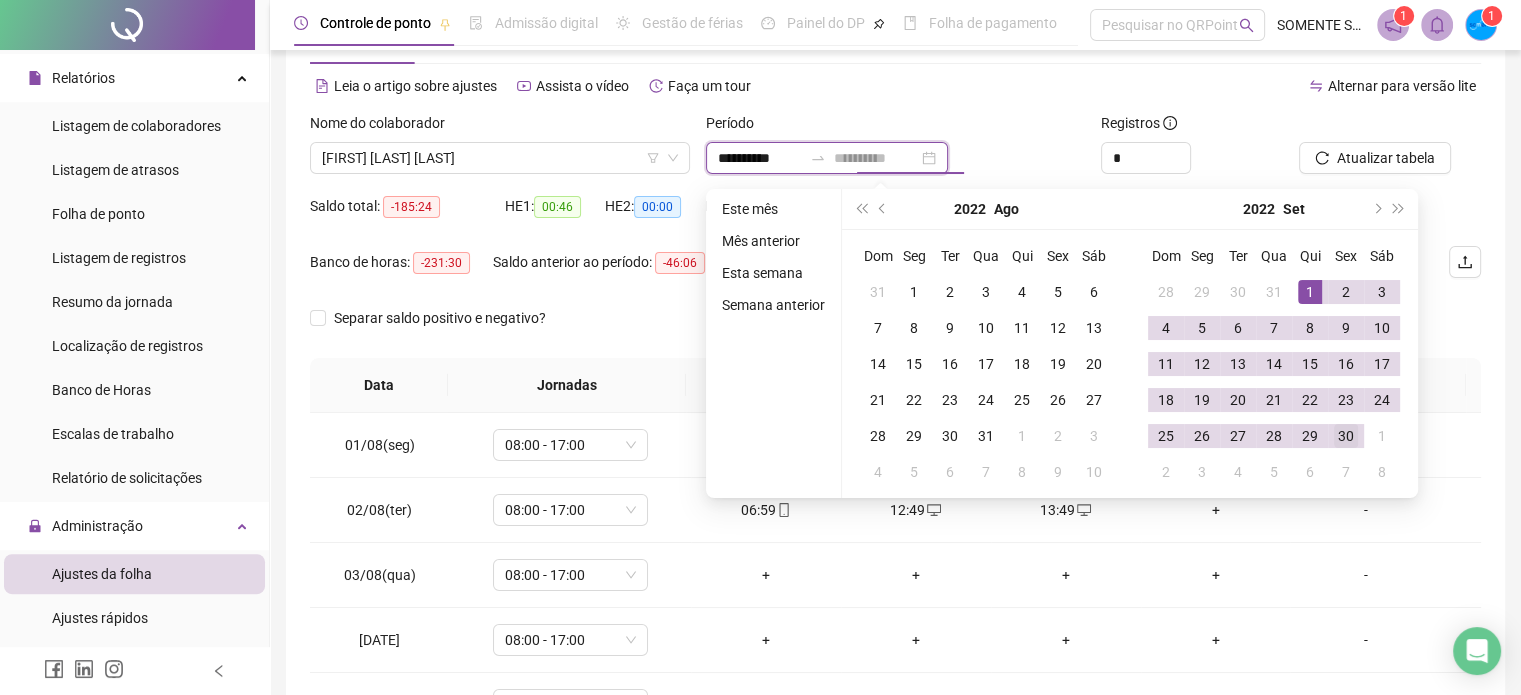 type on "**********" 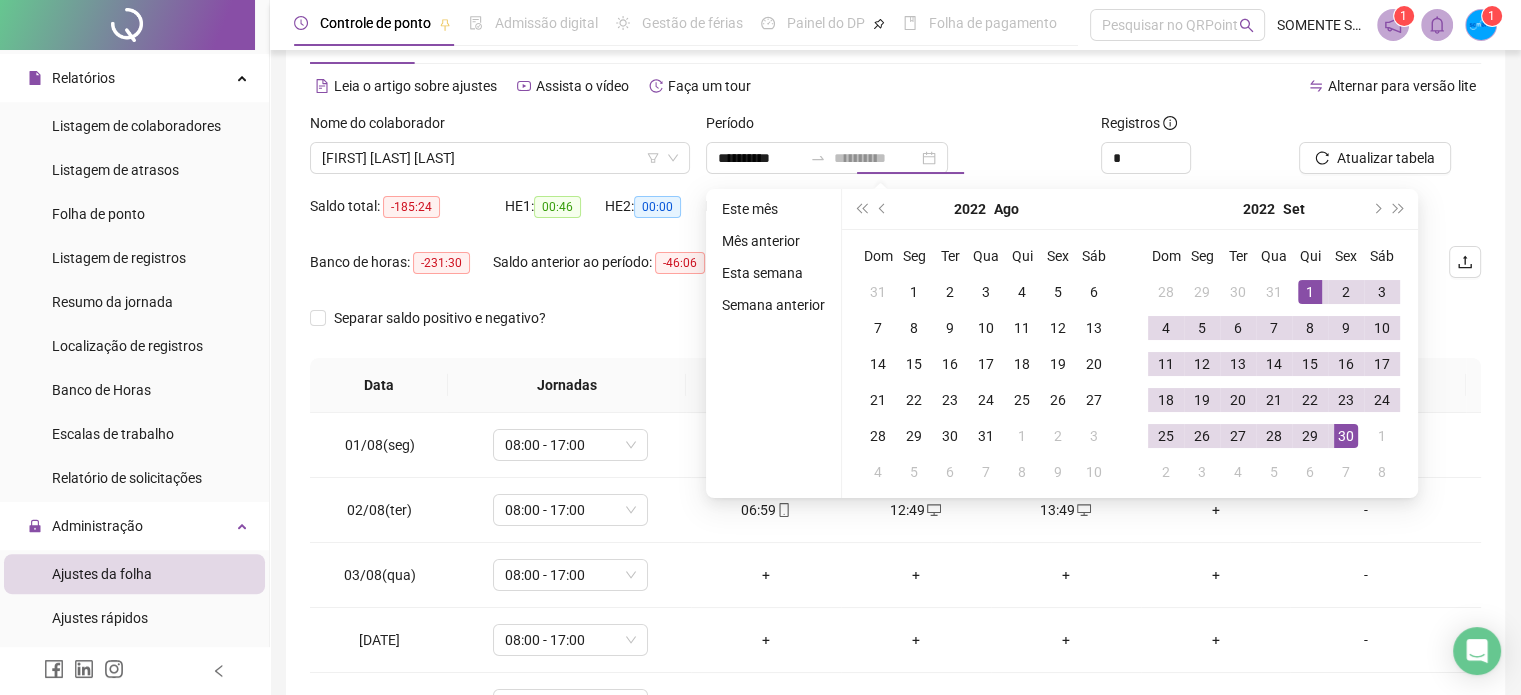 drag, startPoint x: 1355, startPoint y: 440, endPoint x: 1368, endPoint y: 440, distance: 13 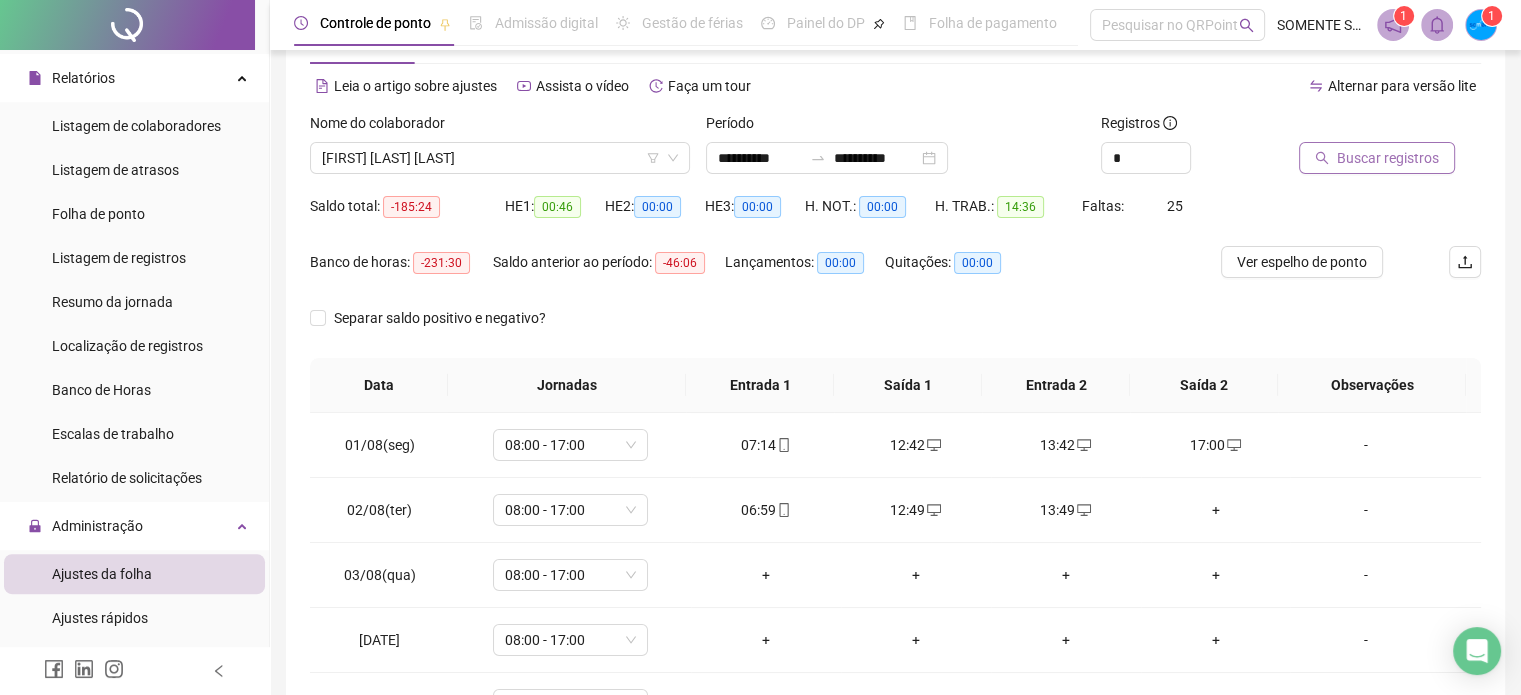 click on "Buscar registros" at bounding box center [1388, 158] 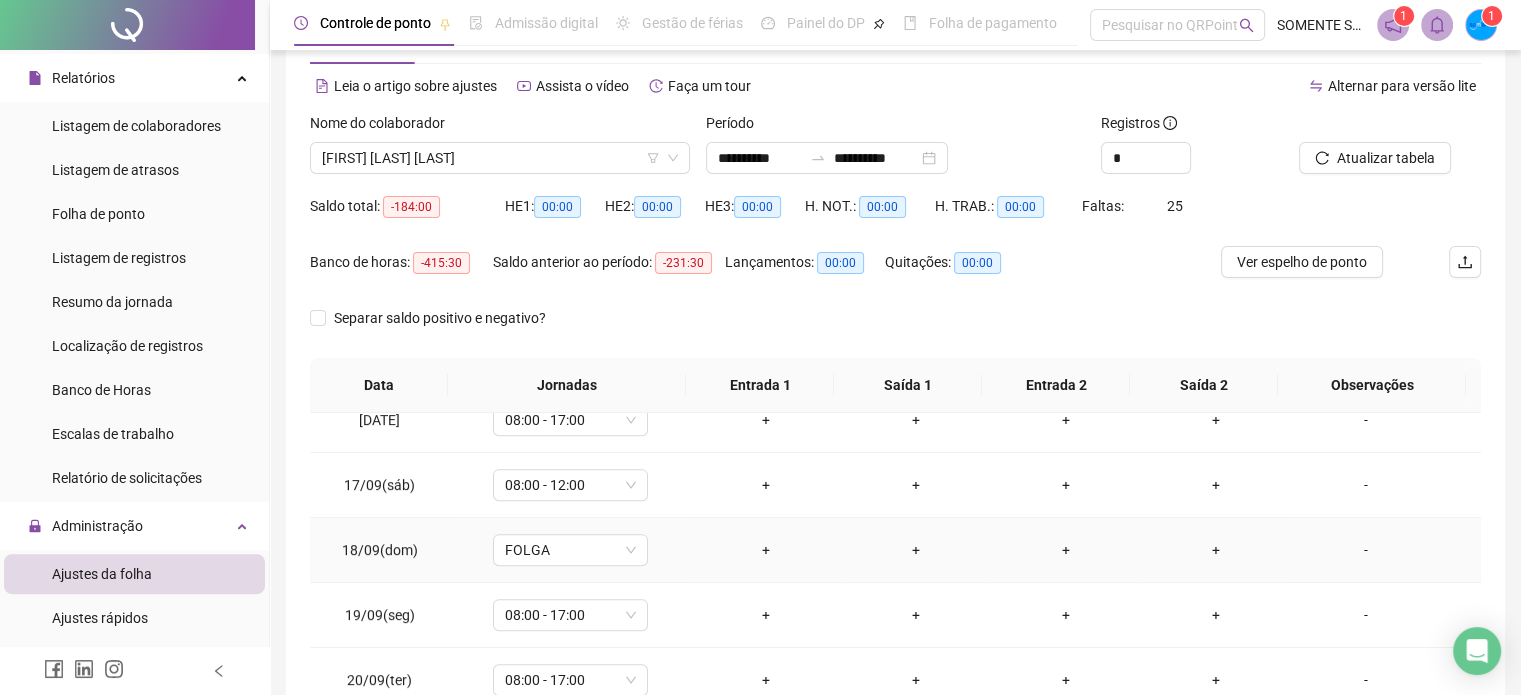 scroll, scrollTop: 1516, scrollLeft: 0, axis: vertical 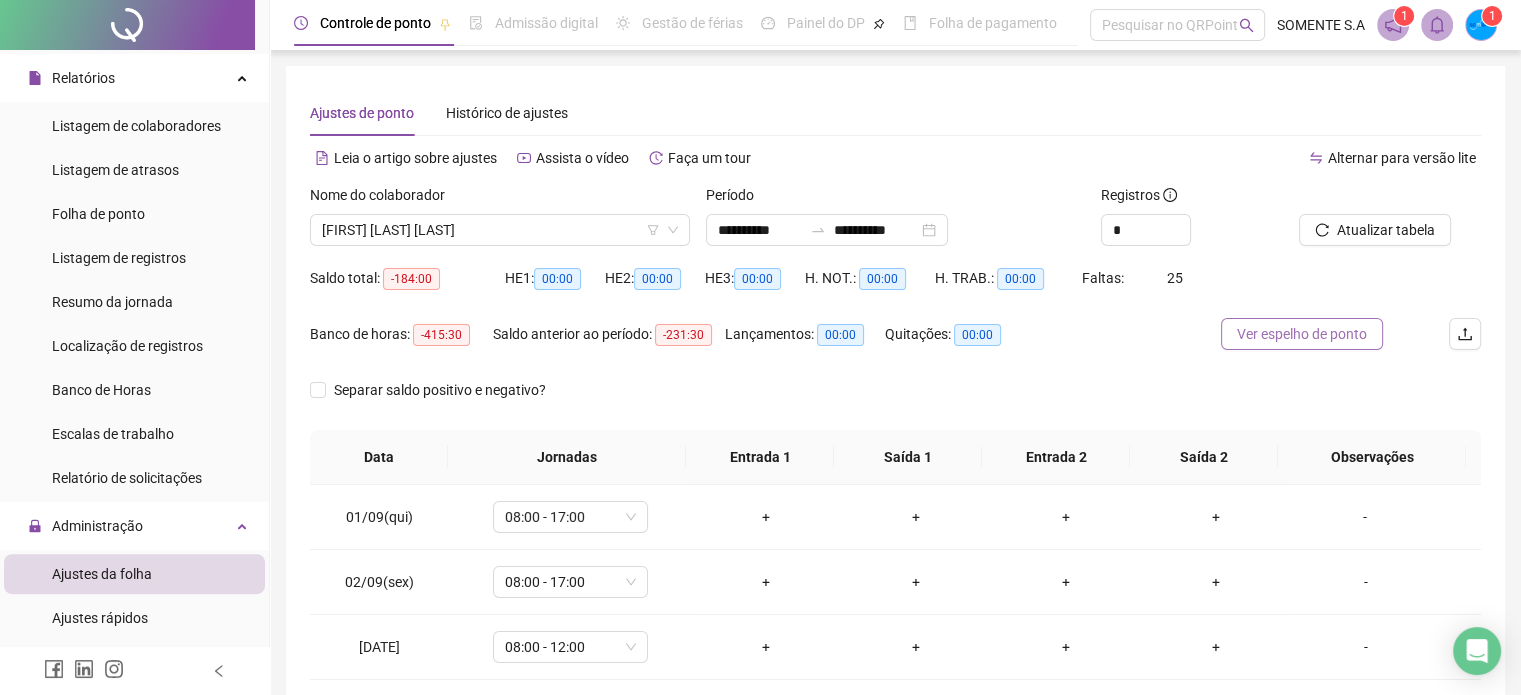 click on "Ver espelho de ponto" at bounding box center [1302, 334] 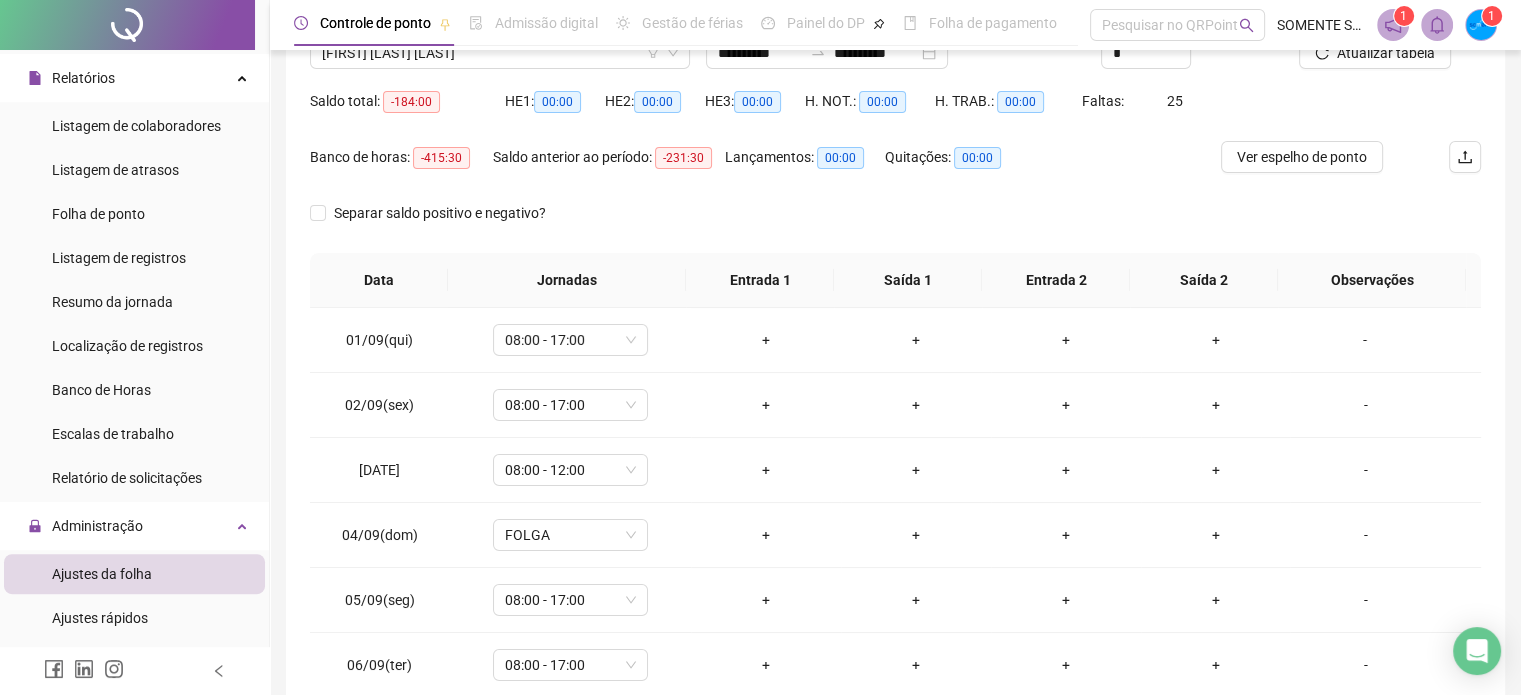 scroll, scrollTop: 0, scrollLeft: 0, axis: both 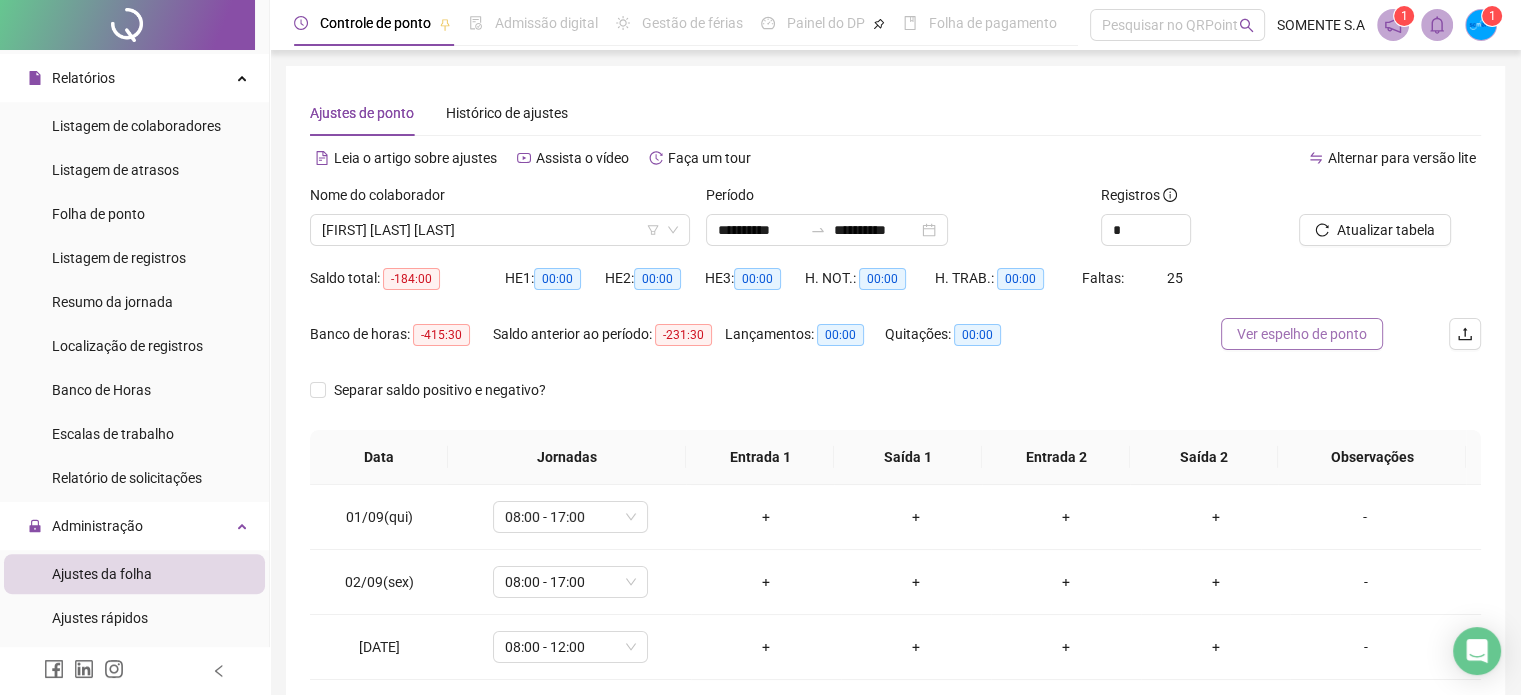 click on "Ver espelho de ponto" at bounding box center (1302, 334) 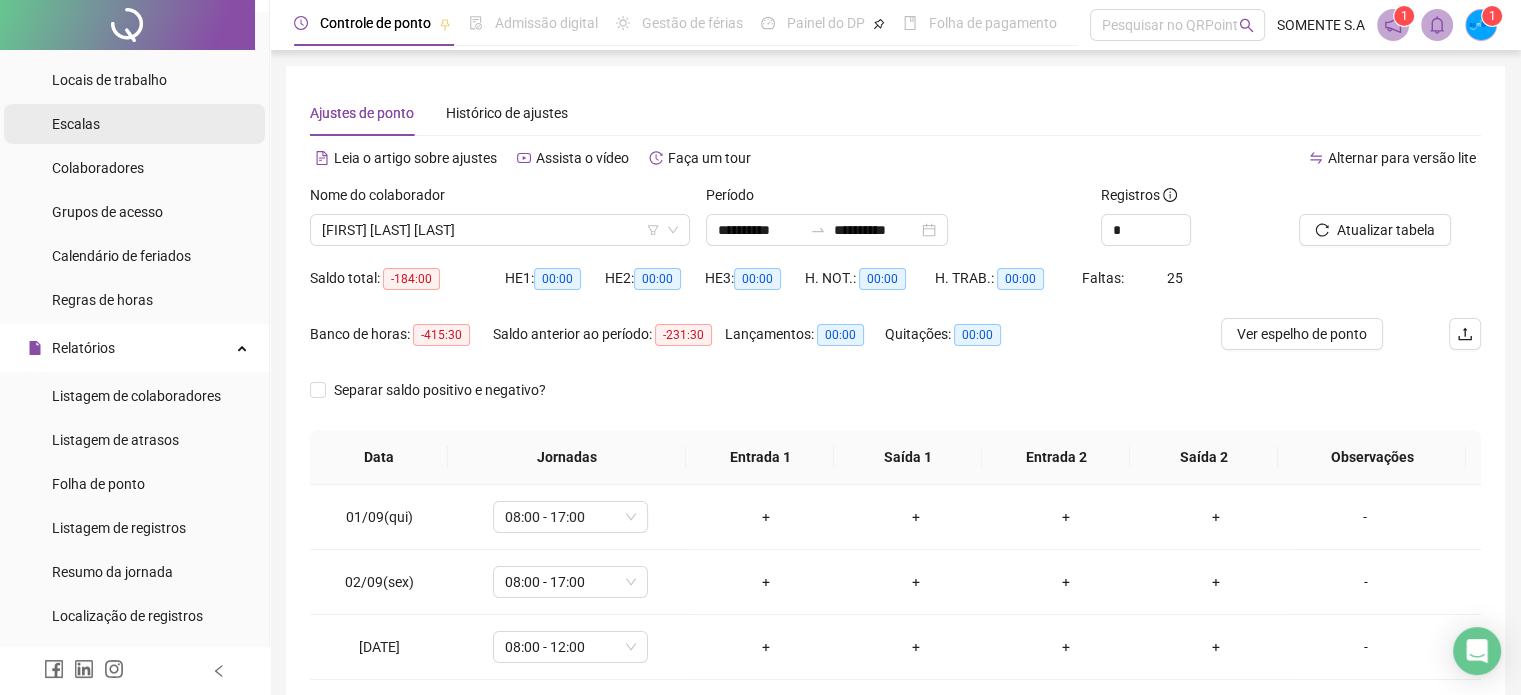 scroll, scrollTop: 0, scrollLeft: 0, axis: both 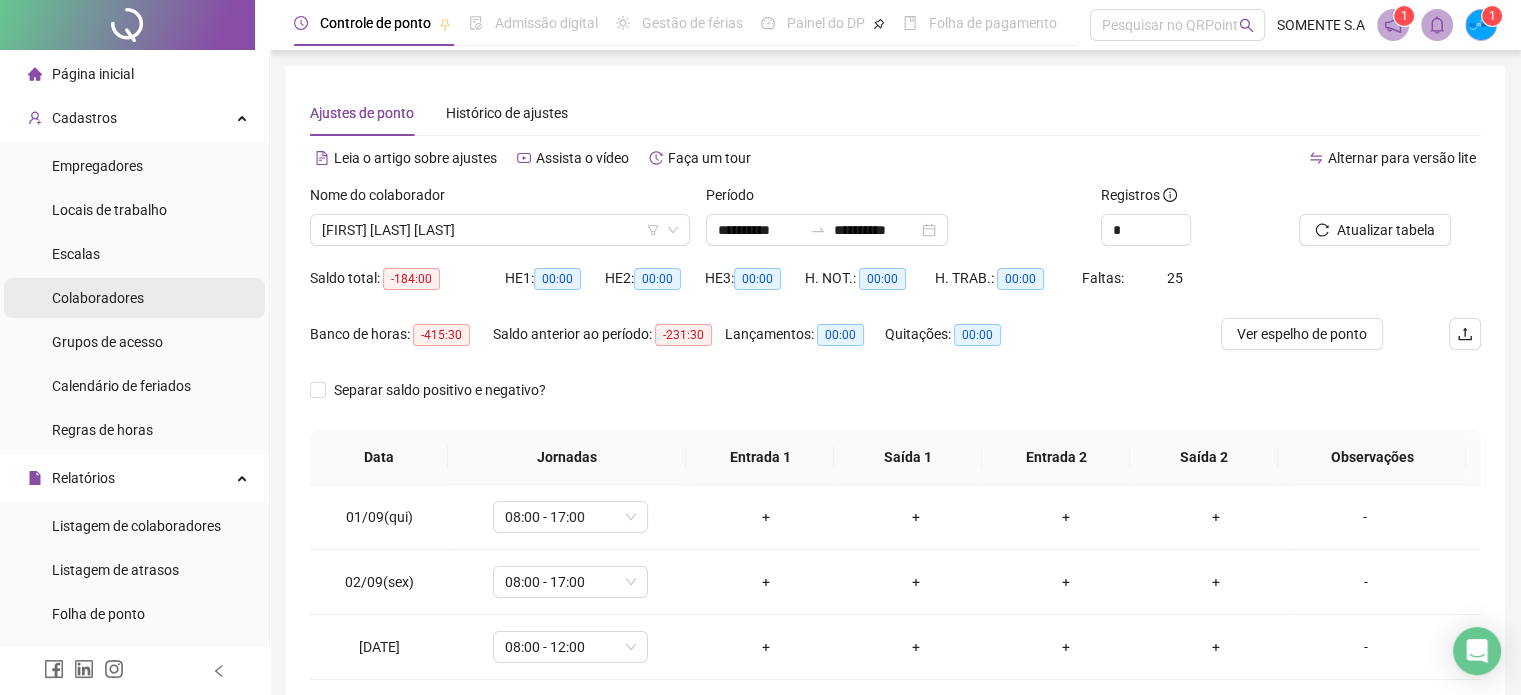 click on "Colaboradores" at bounding box center (98, 298) 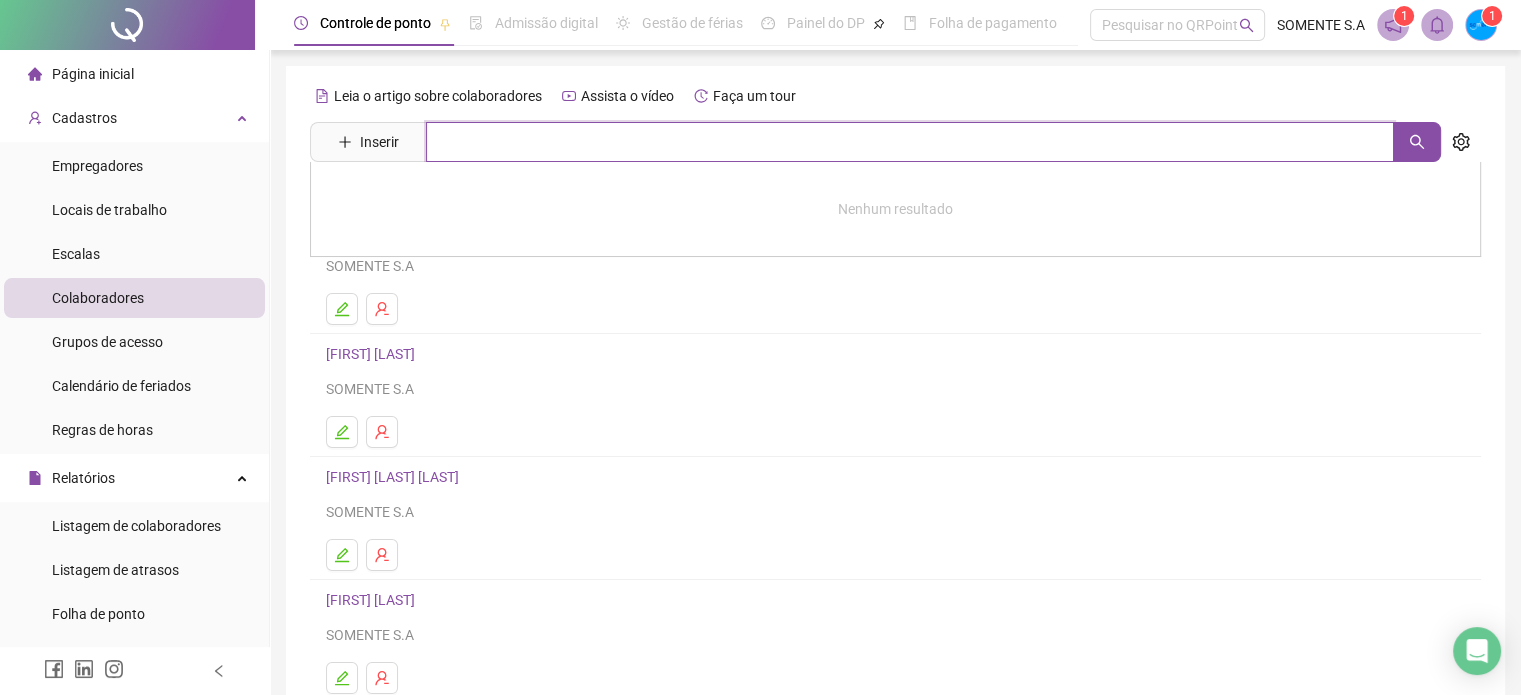 click at bounding box center [910, 142] 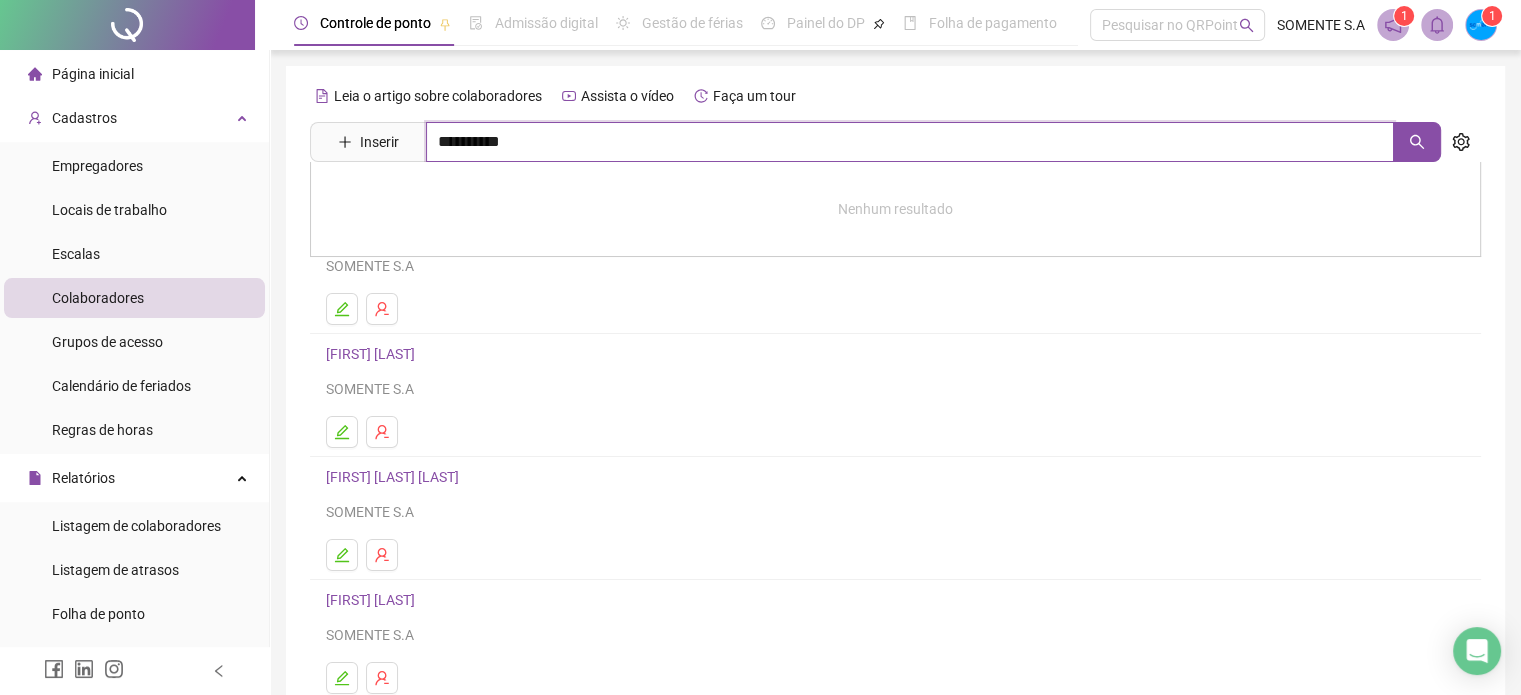 type on "**********" 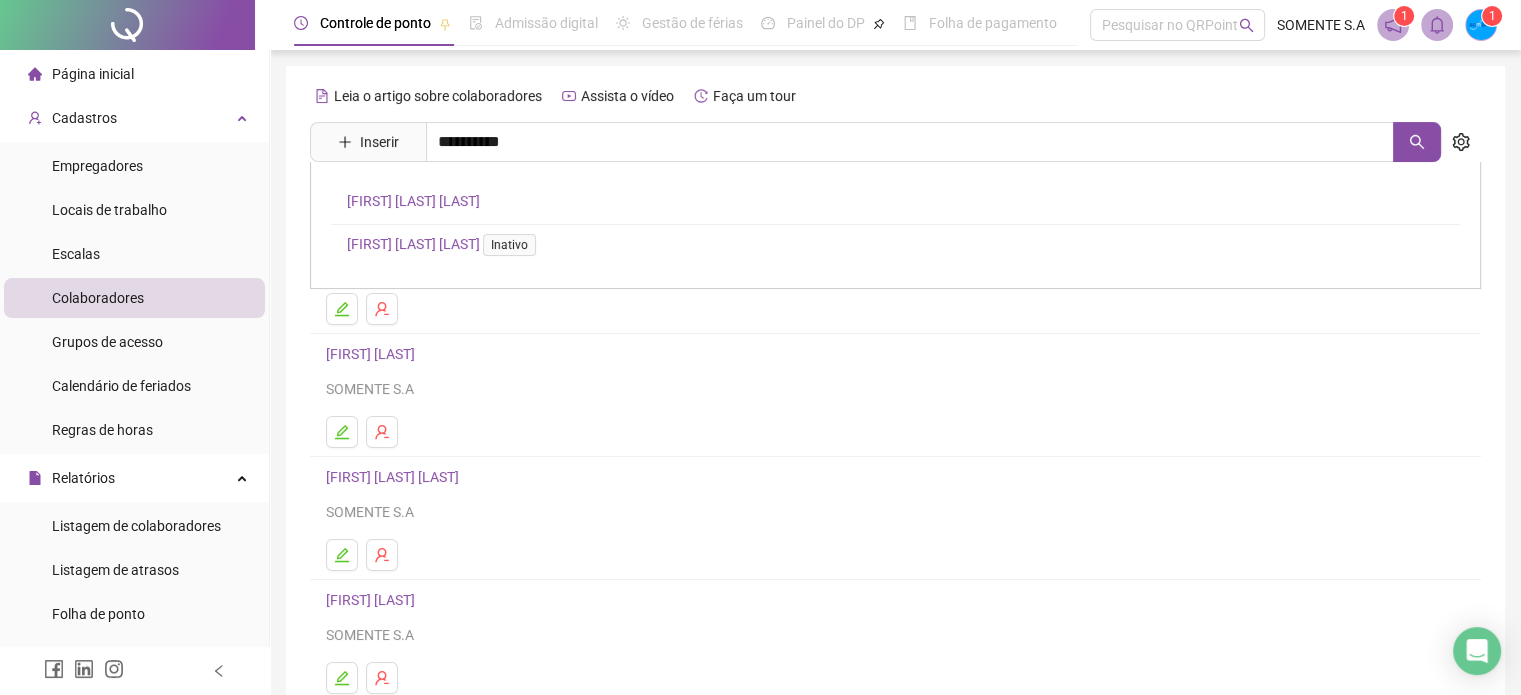 click on "BEATRIZ RODRIGUES FELSO" at bounding box center (413, 201) 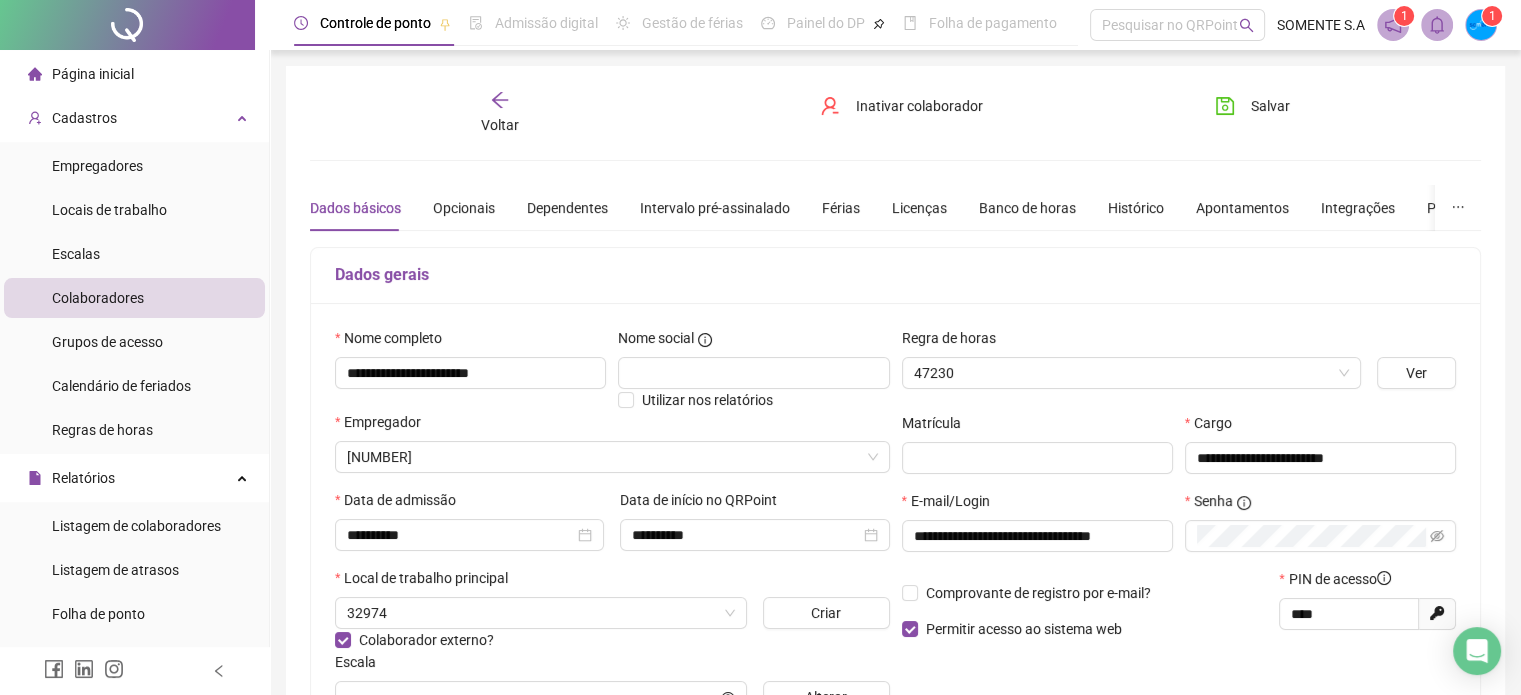 type on "*****" 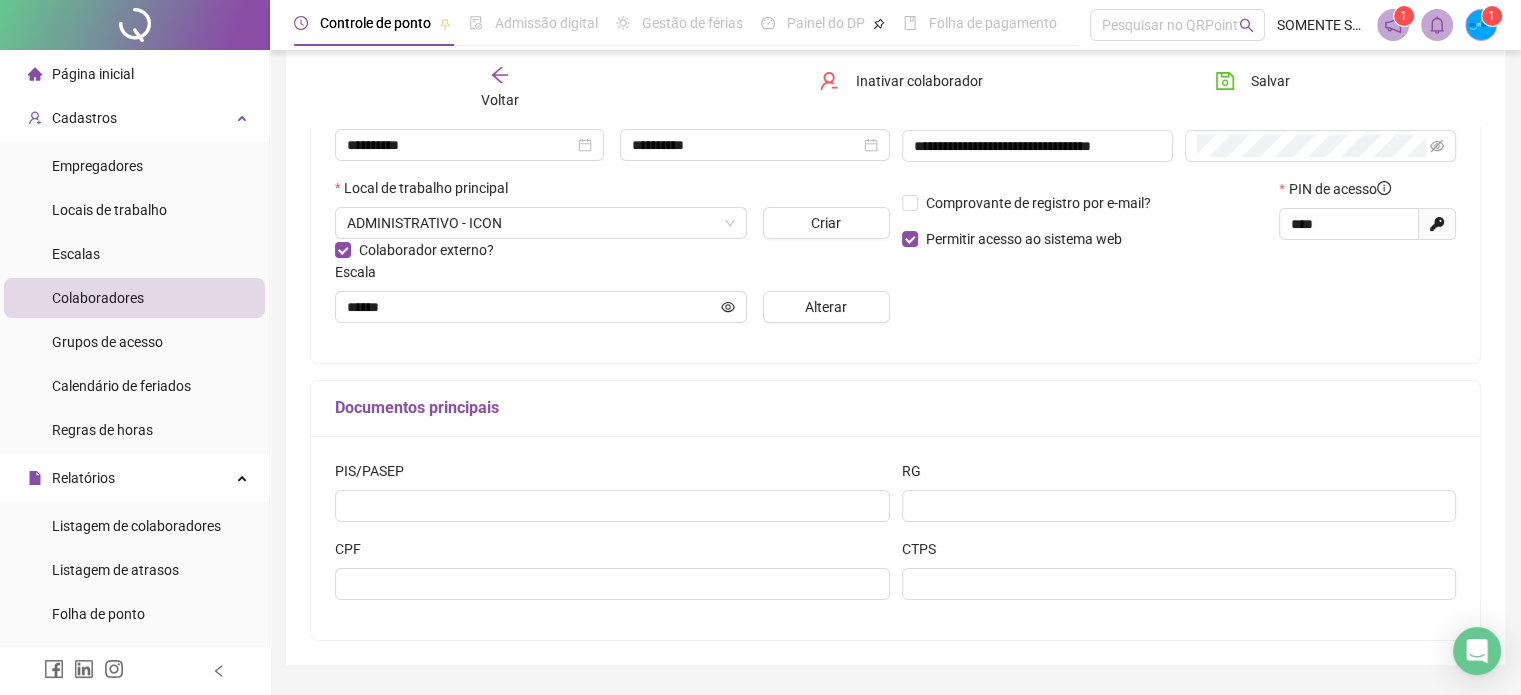 scroll, scrollTop: 0, scrollLeft: 0, axis: both 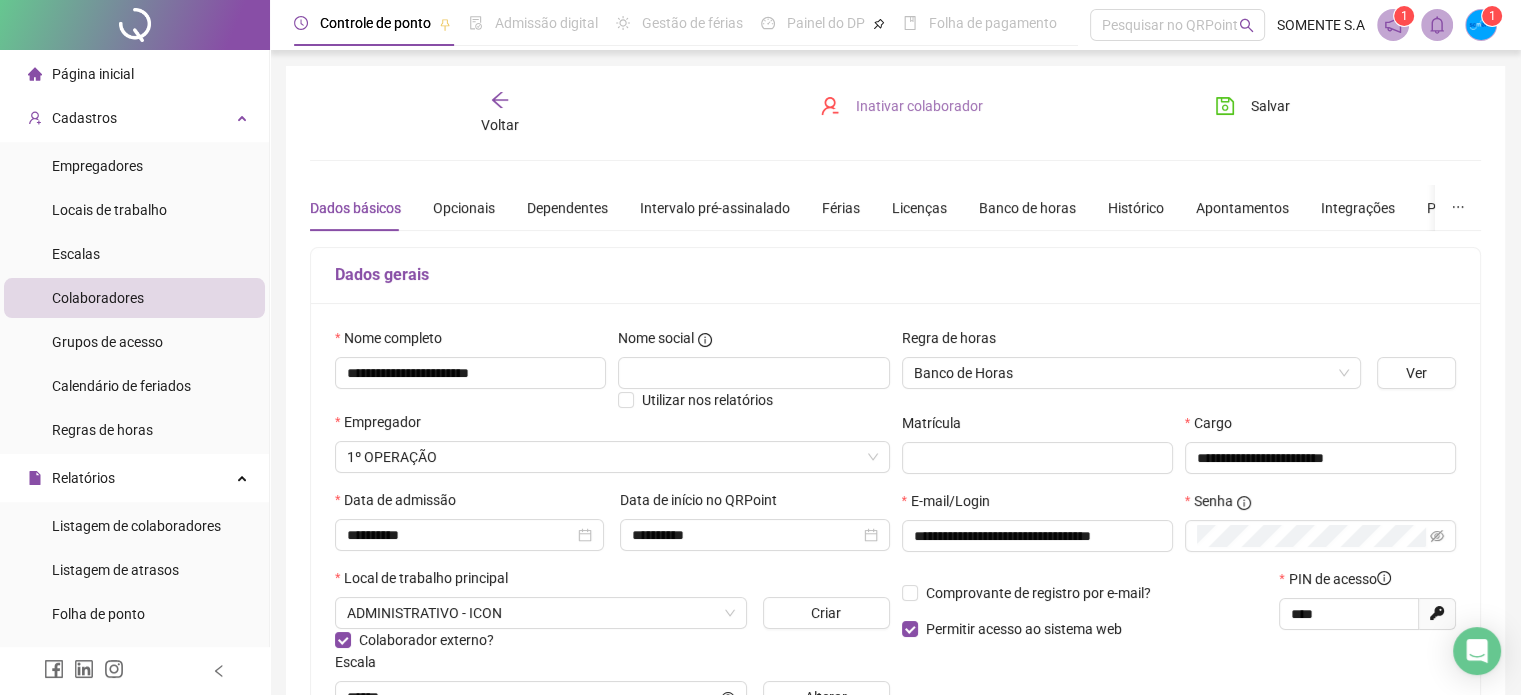 click on "Inativar colaborador" at bounding box center [919, 106] 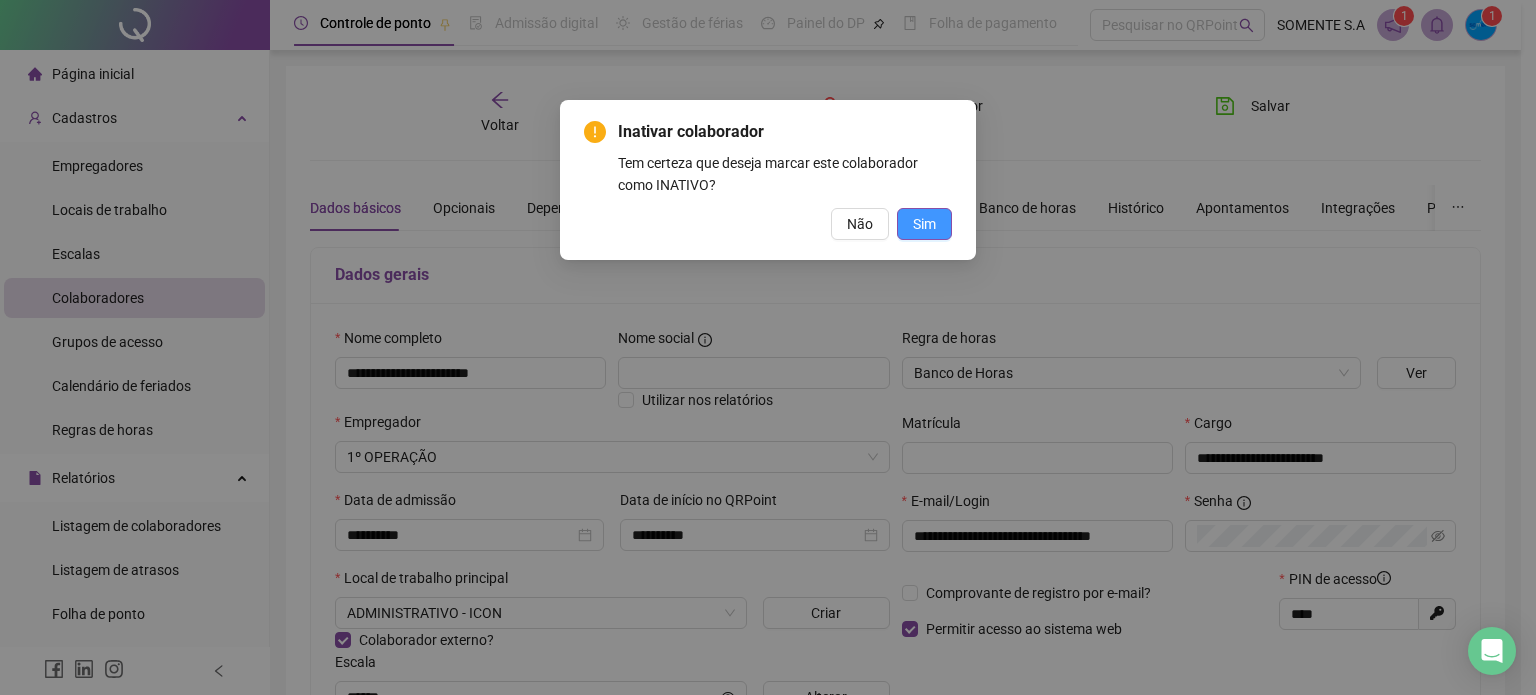 click on "Sim" at bounding box center [924, 224] 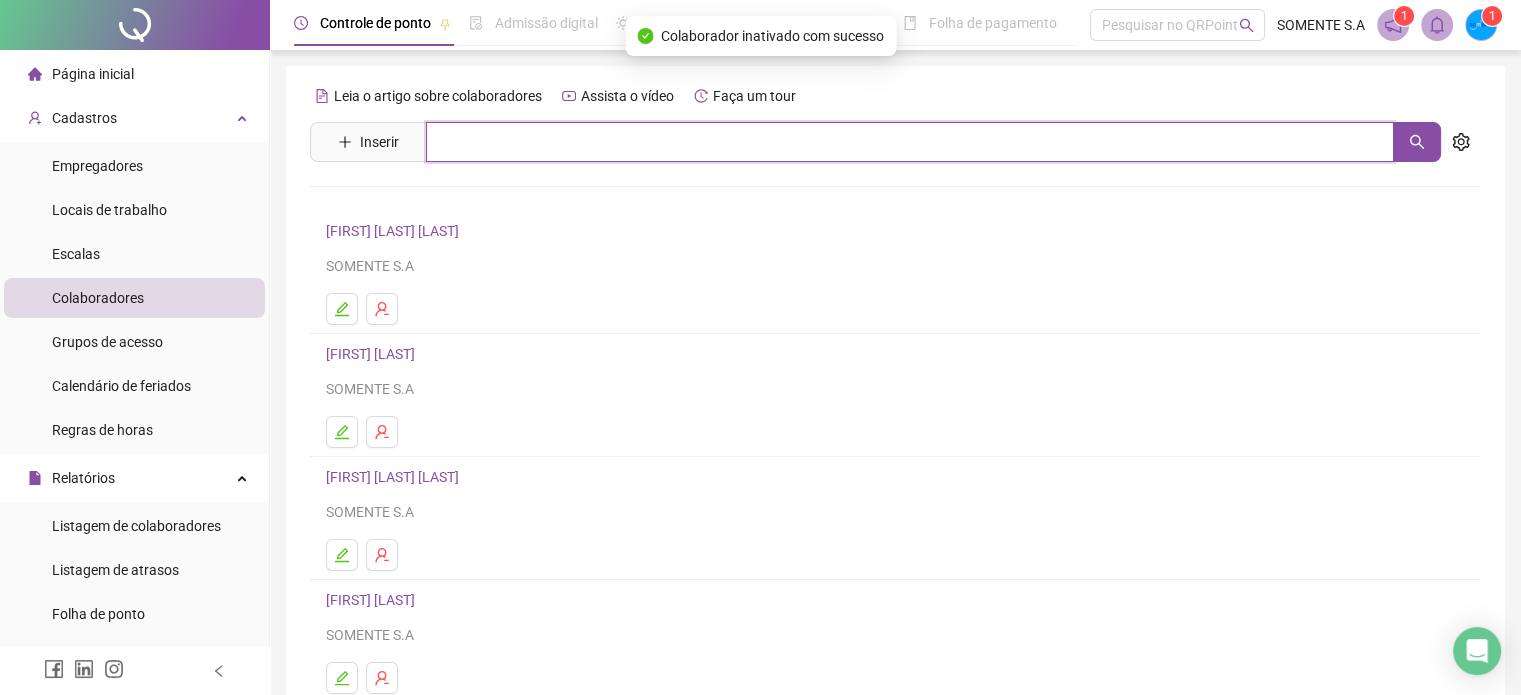 click at bounding box center [910, 142] 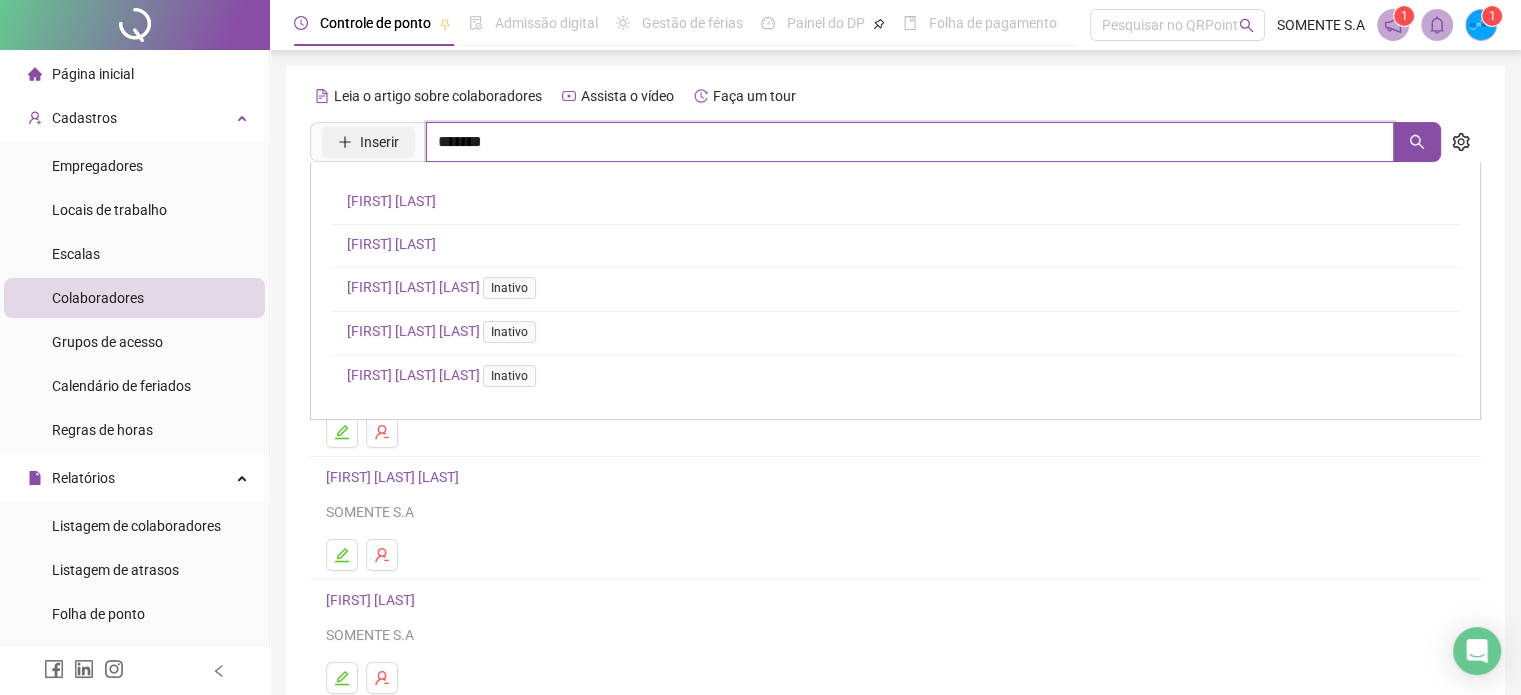 click on "Inserir *******" at bounding box center [875, 142] 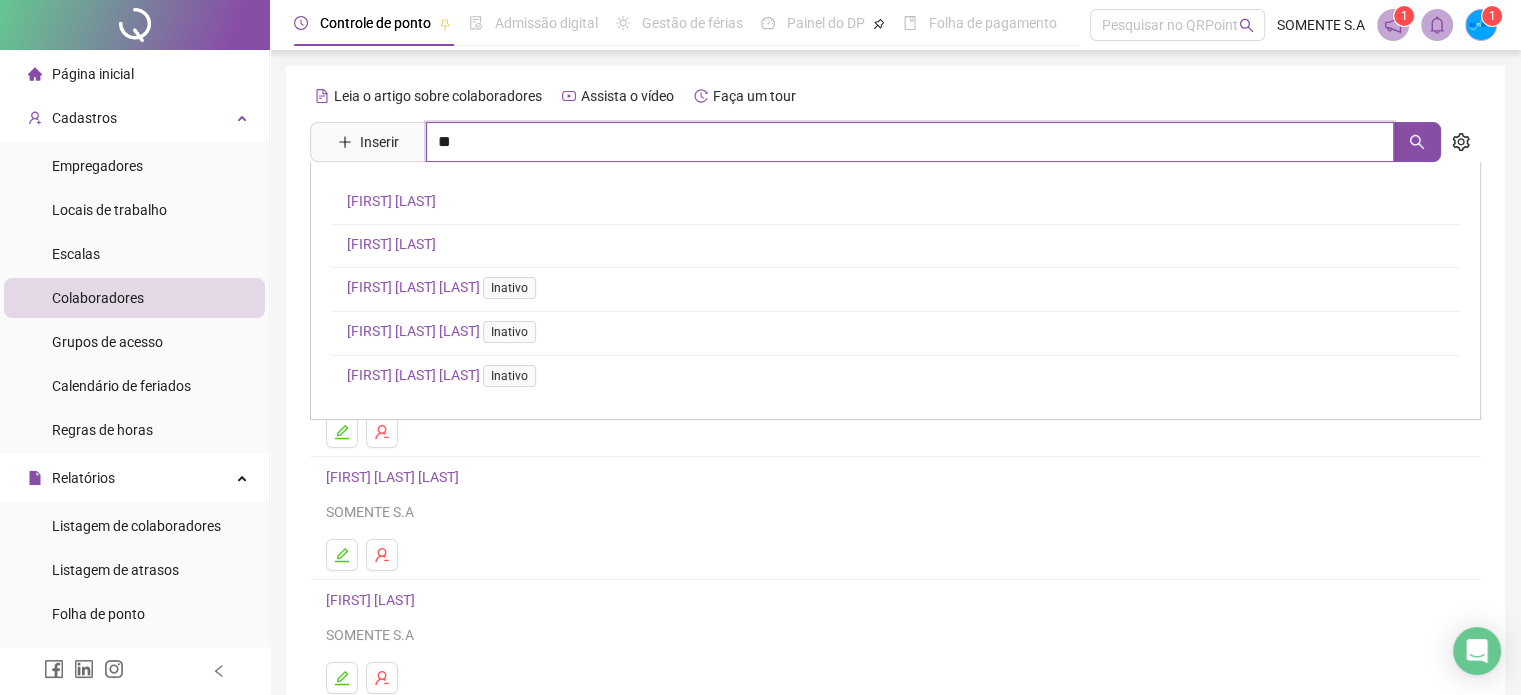 type on "*" 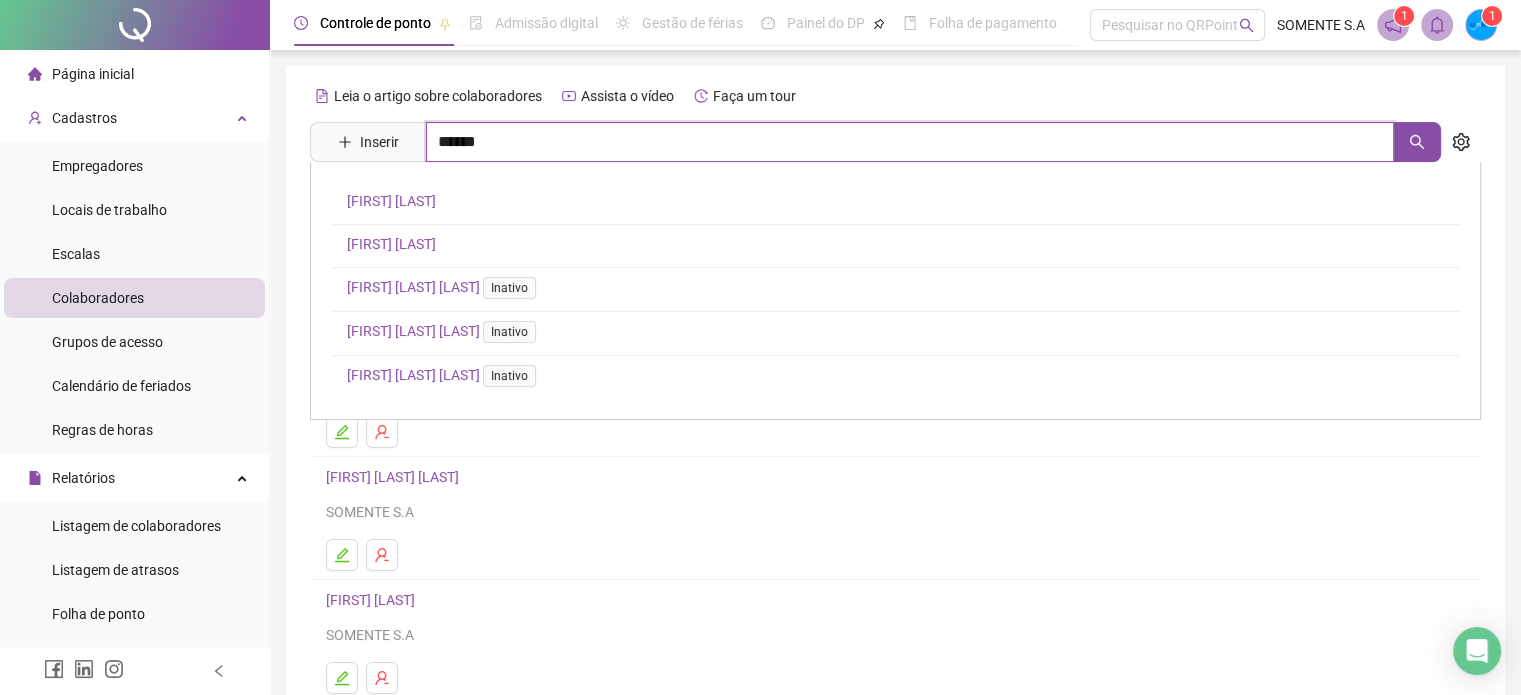 type on "******" 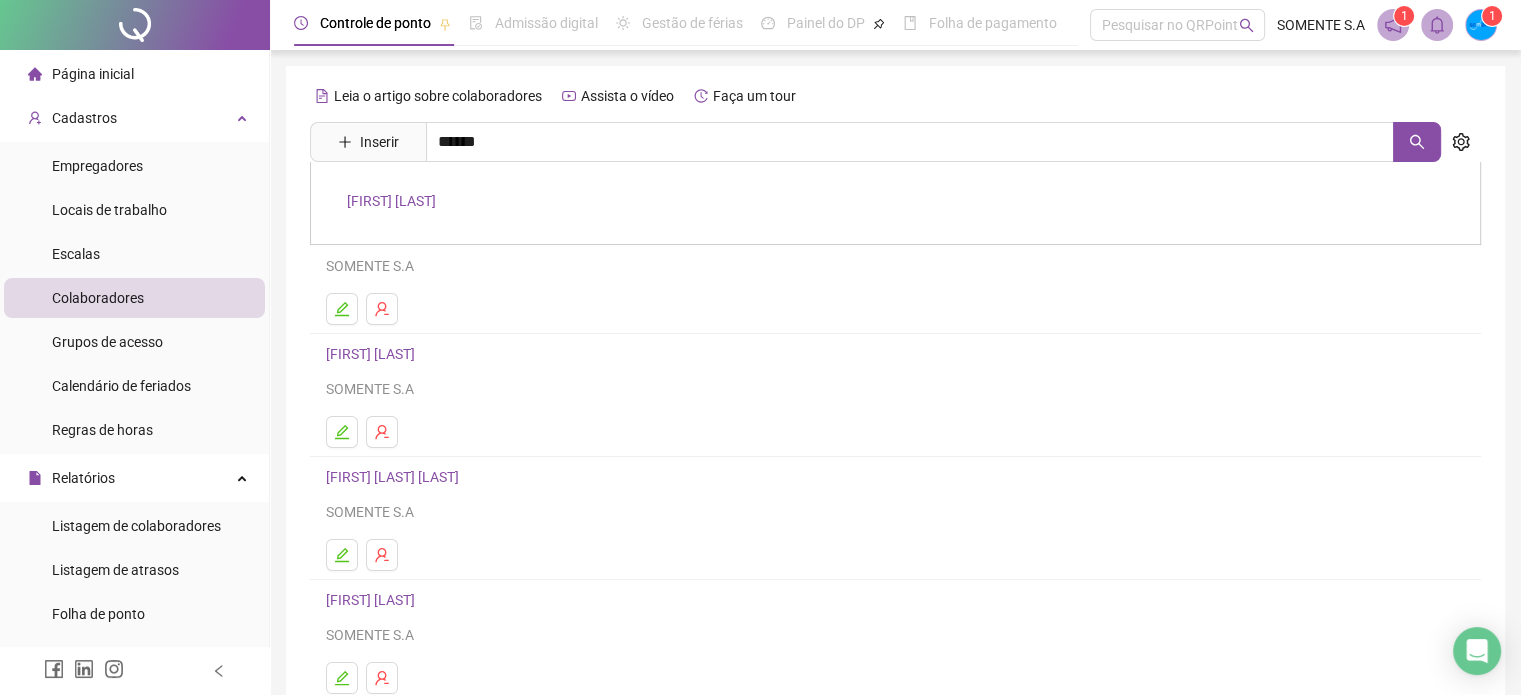 click on "[FIRST] [LAST] [LAST]" at bounding box center (391, 201) 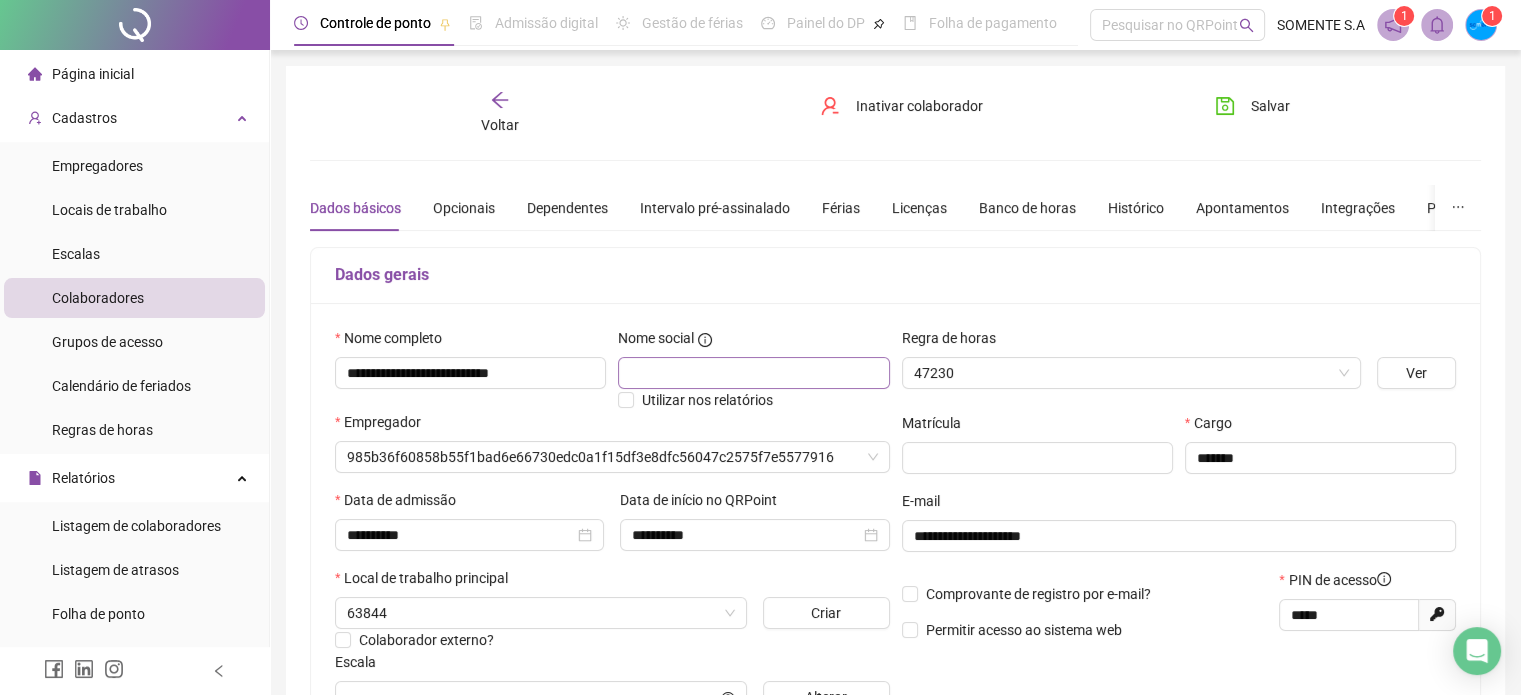 type on "**********" 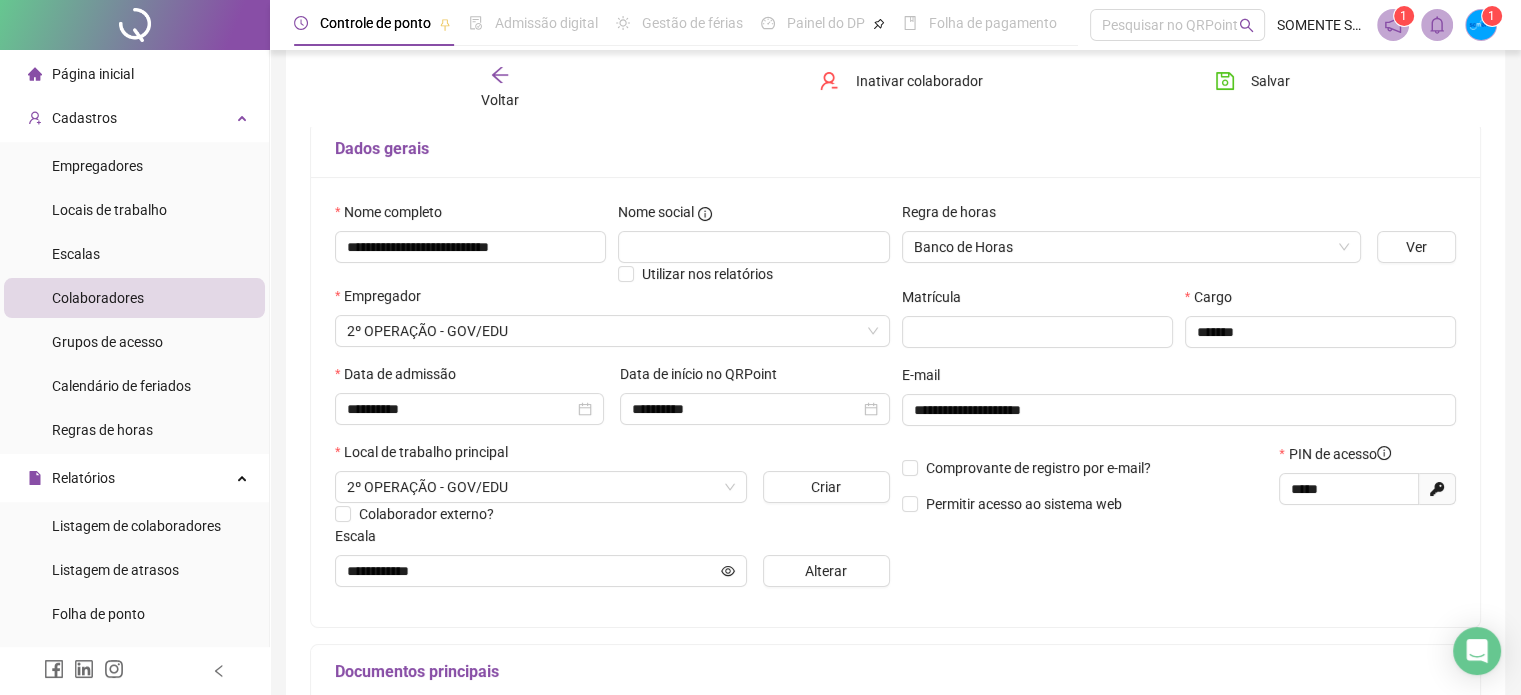 scroll, scrollTop: 0, scrollLeft: 0, axis: both 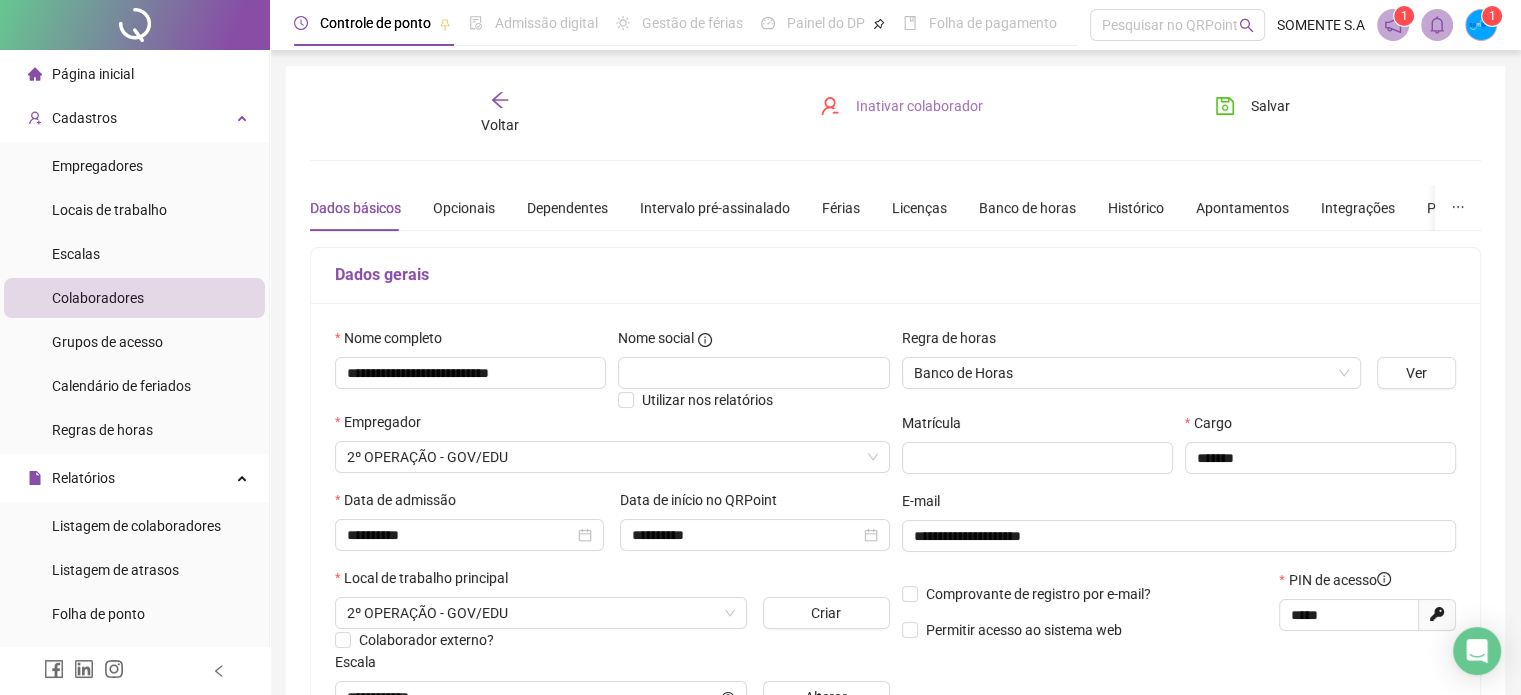 click on "Inativar colaborador" at bounding box center (919, 106) 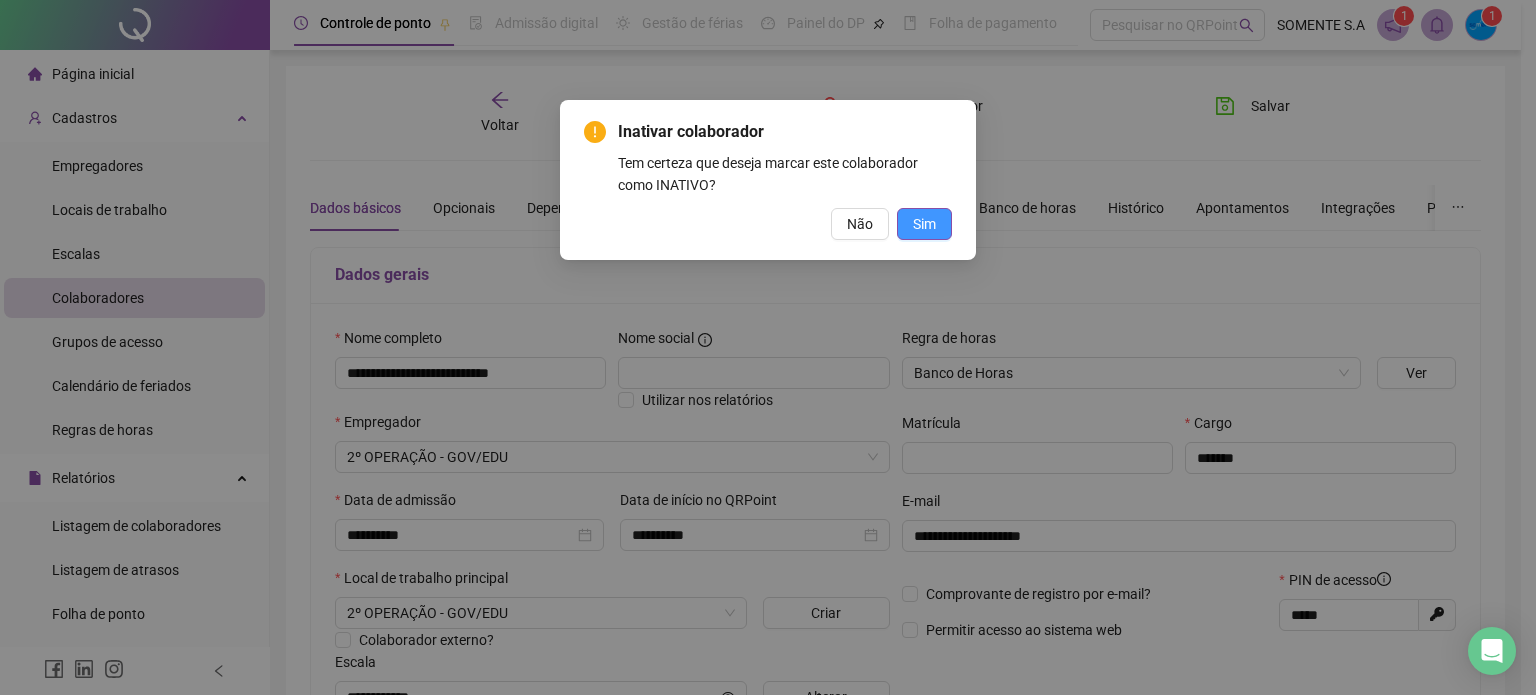 click on "Sim" at bounding box center (924, 224) 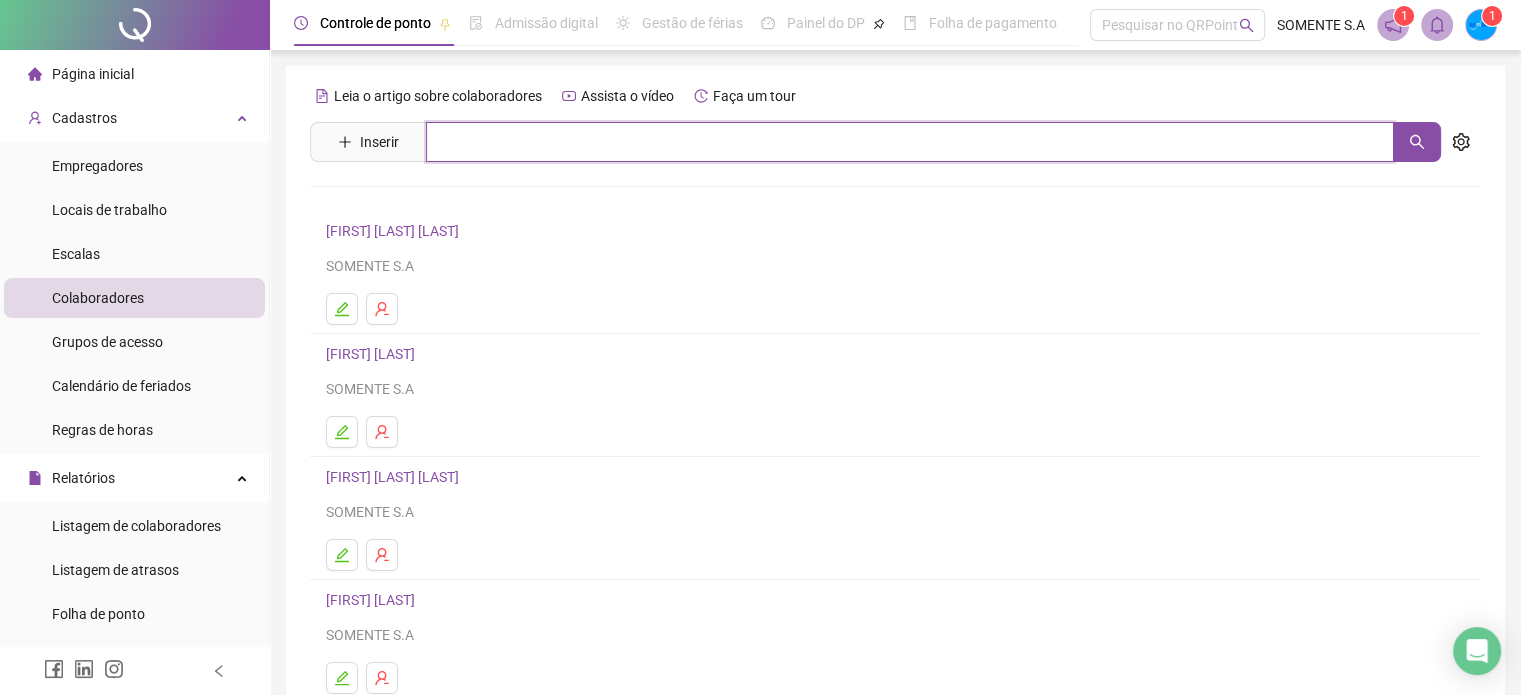 click at bounding box center (910, 142) 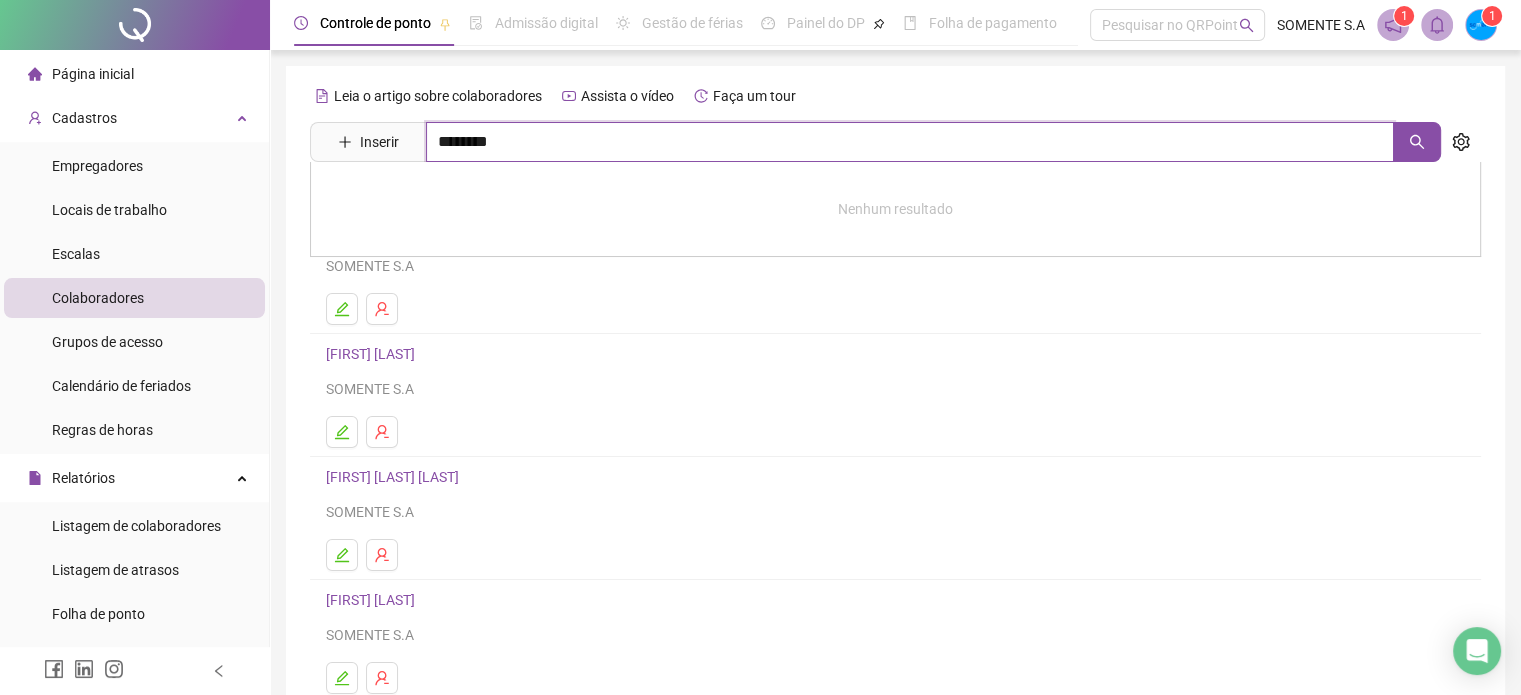 type on "*******" 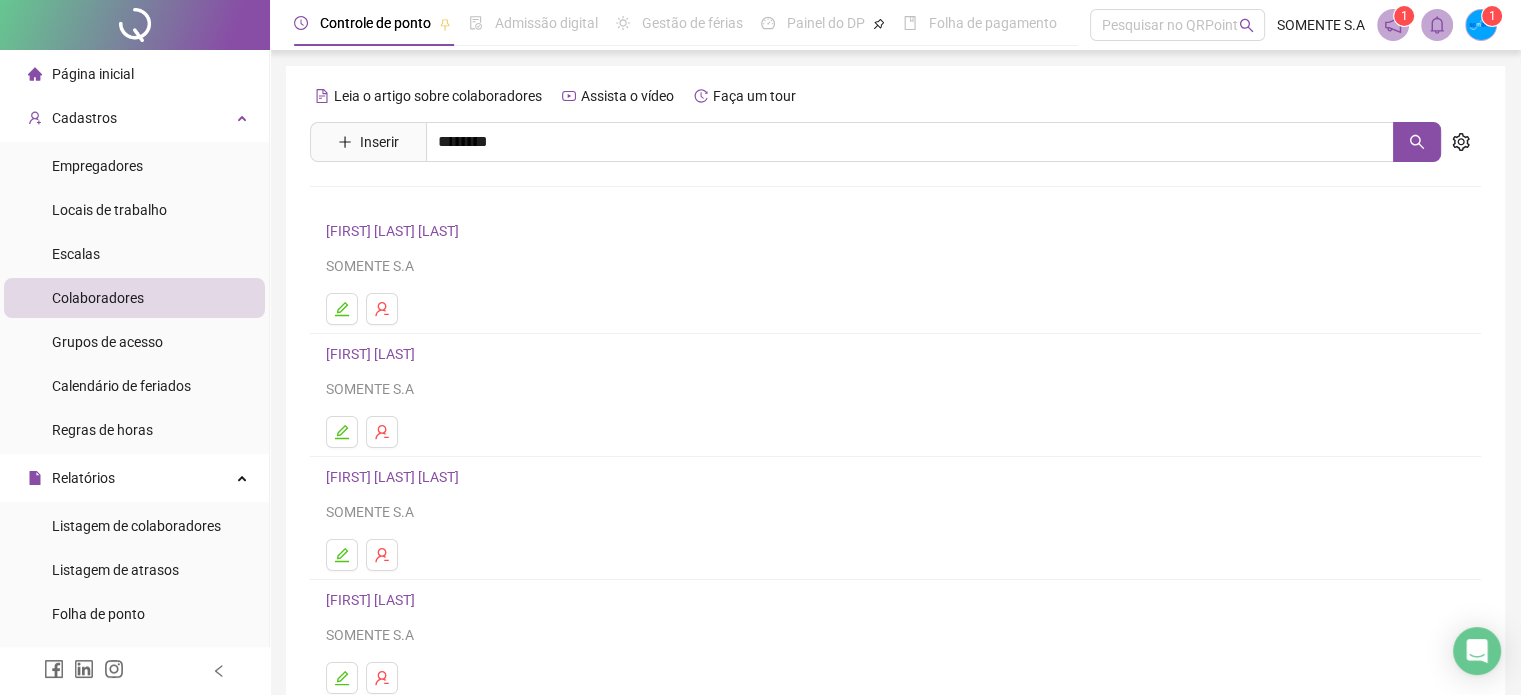 click on "ISABELA OLIVEIRA BARBOSA   Inativo" at bounding box center [423, 245] 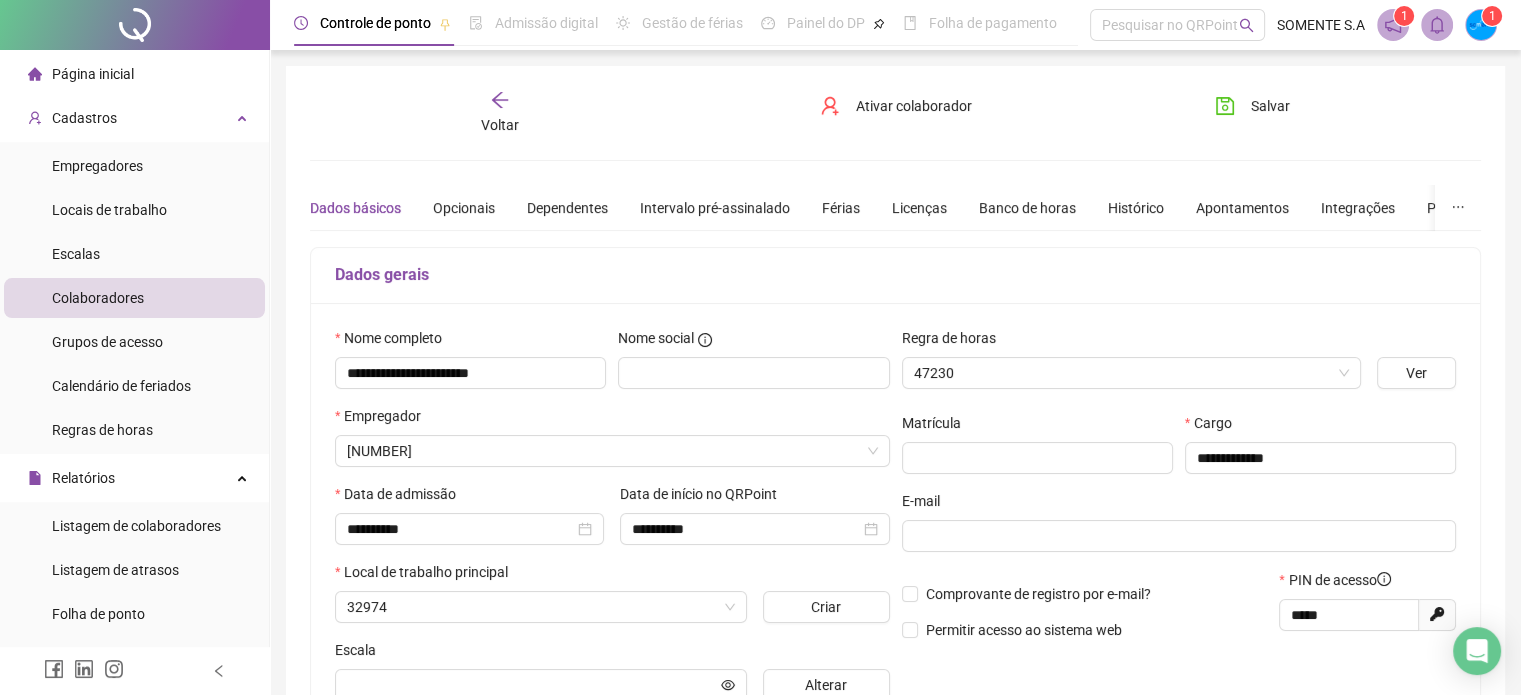 type on "*****" 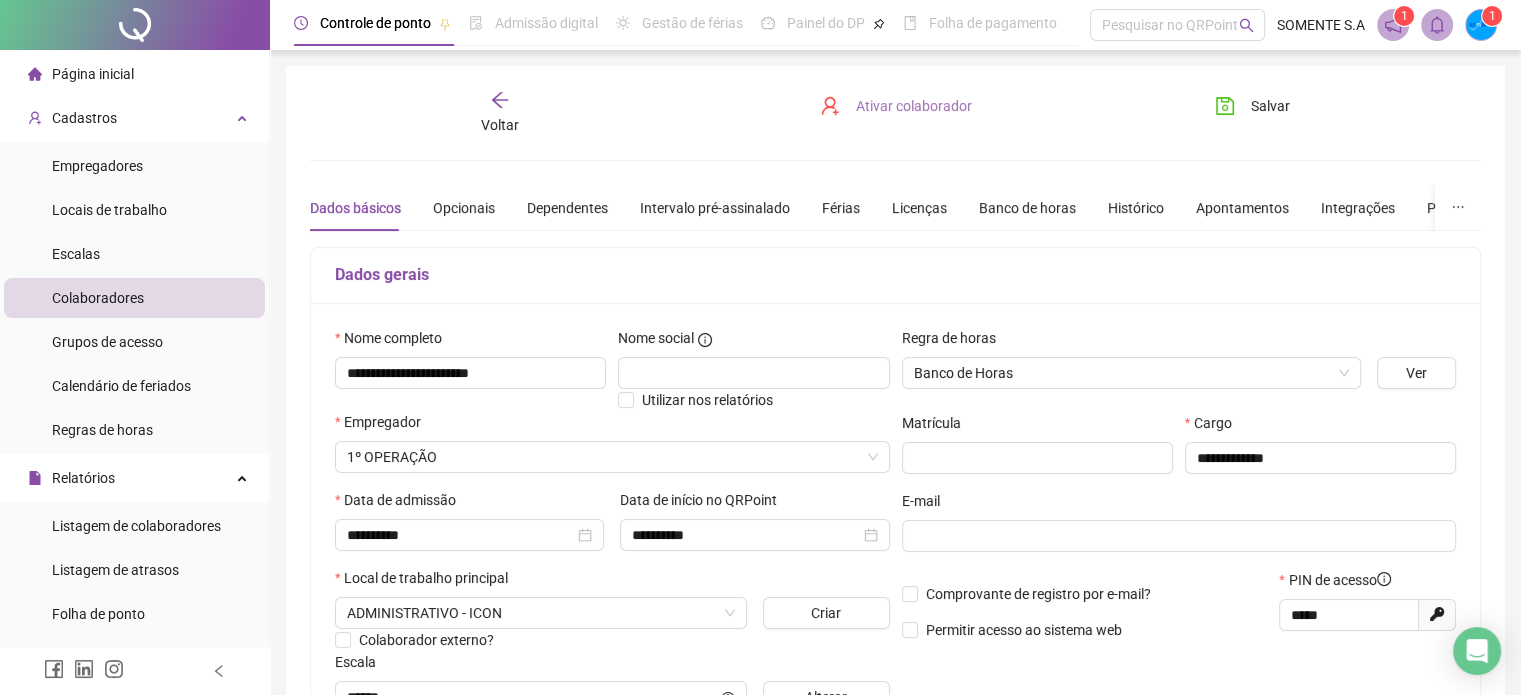 click on "Ativar colaborador" at bounding box center (914, 106) 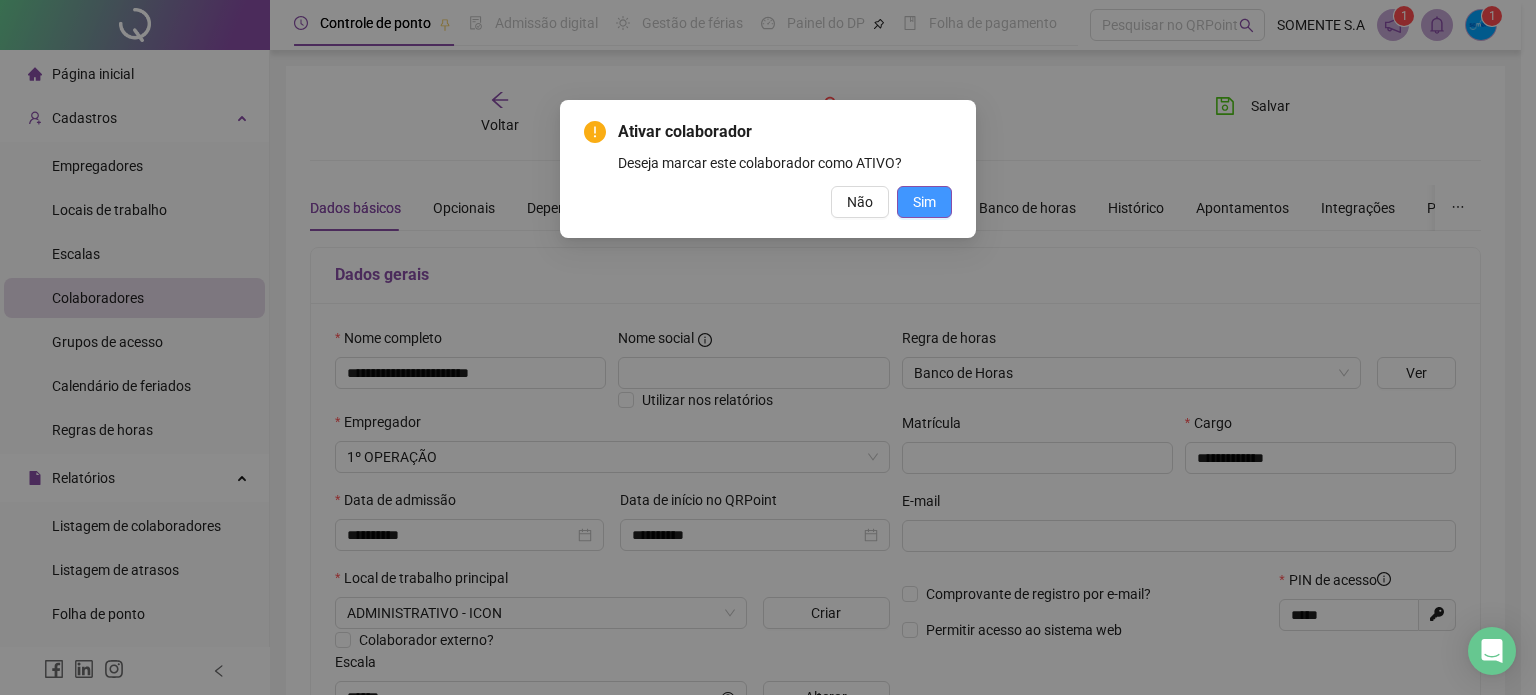 click on "Sim" at bounding box center [924, 202] 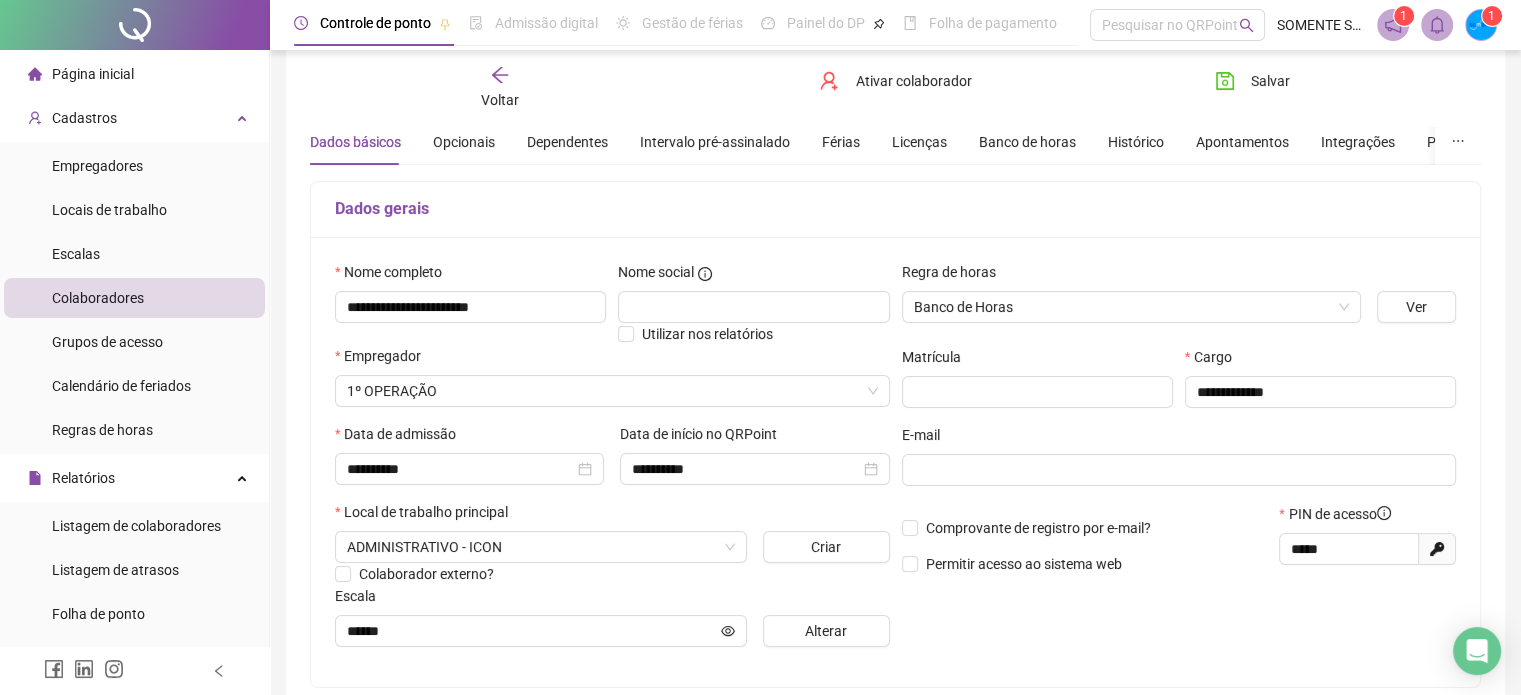 scroll, scrollTop: 100, scrollLeft: 0, axis: vertical 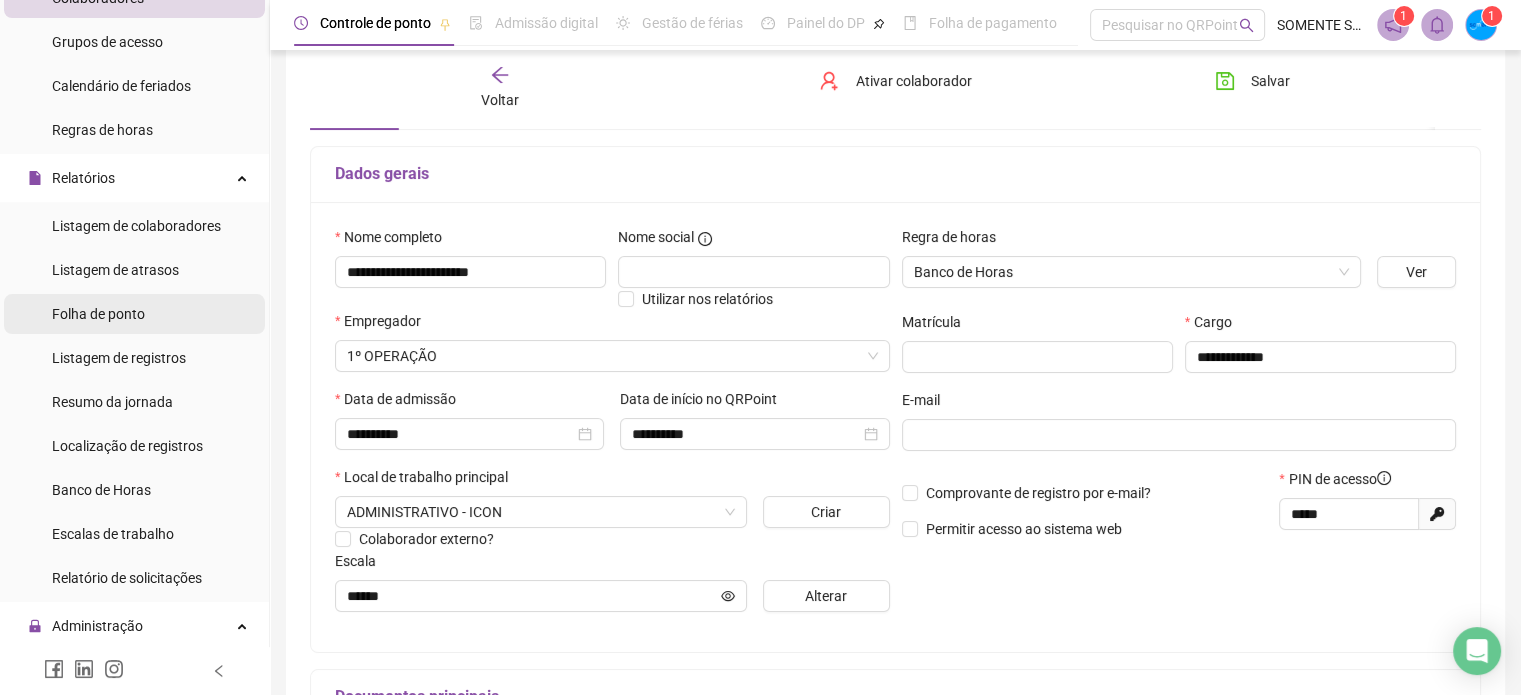 click on "Folha de ponto" at bounding box center (98, 314) 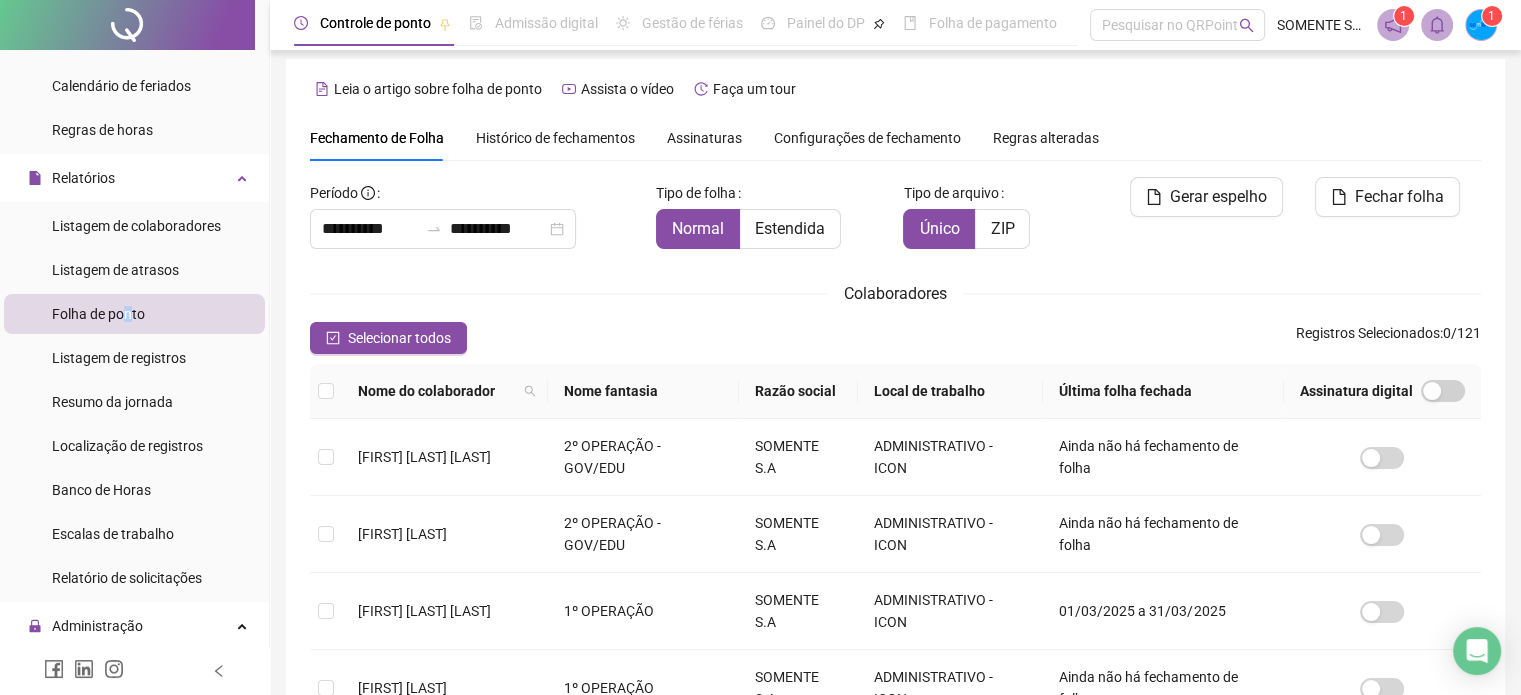 scroll, scrollTop: 51, scrollLeft: 0, axis: vertical 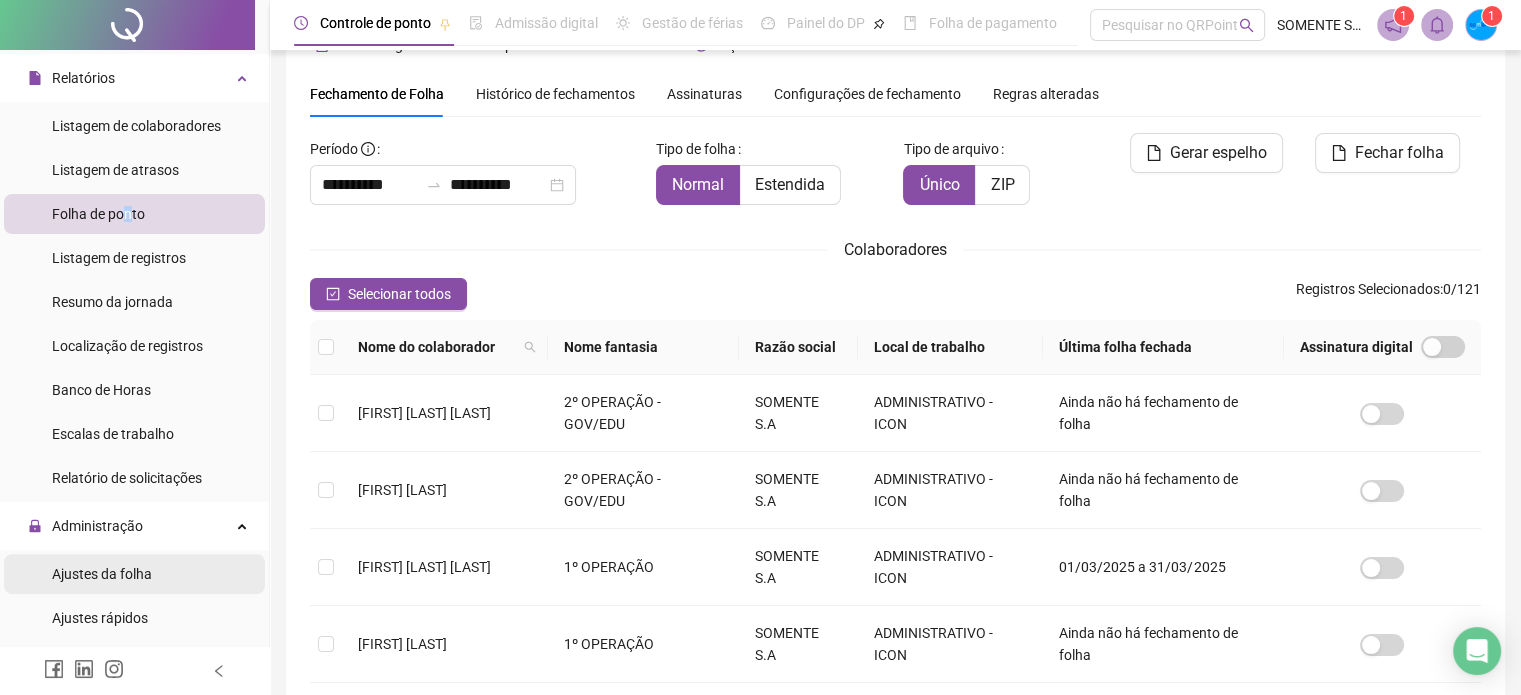 click on "Ajustes da folha" at bounding box center [102, 574] 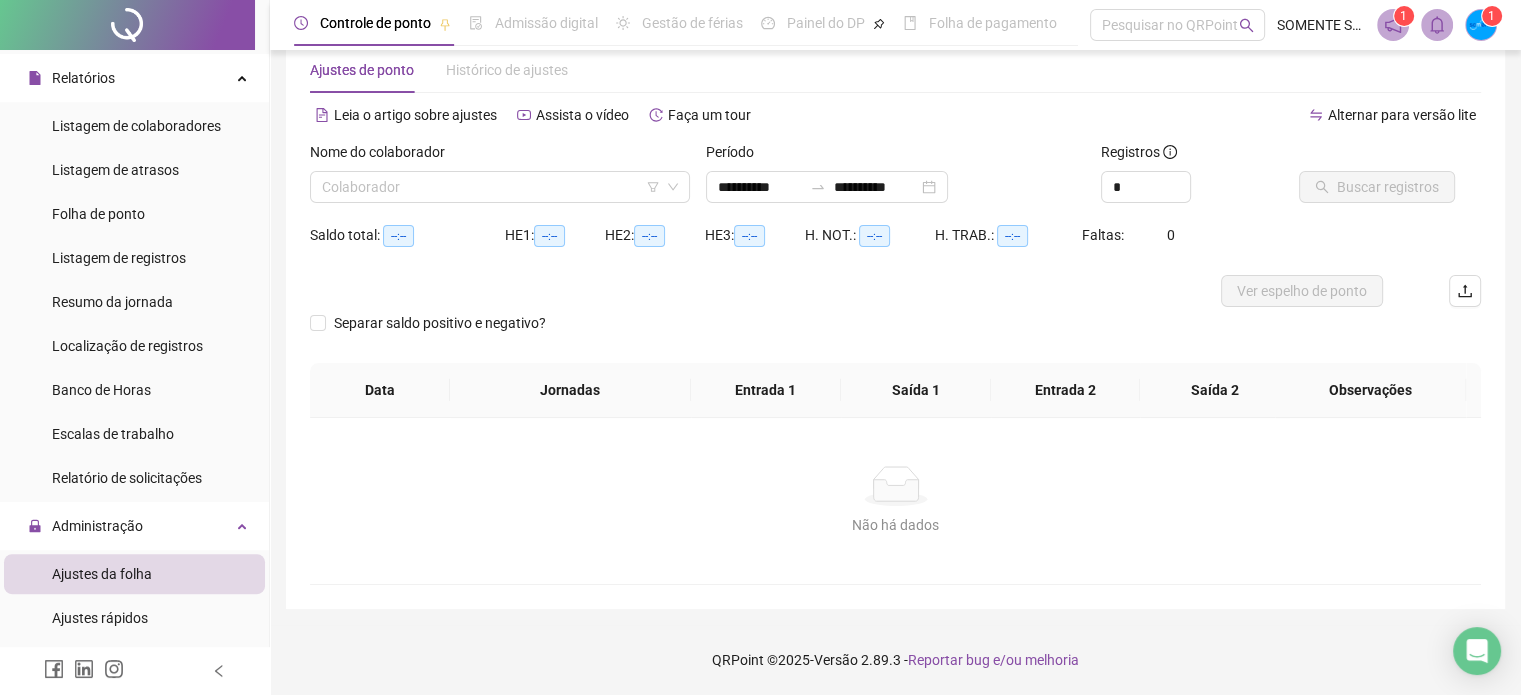 scroll, scrollTop: 42, scrollLeft: 0, axis: vertical 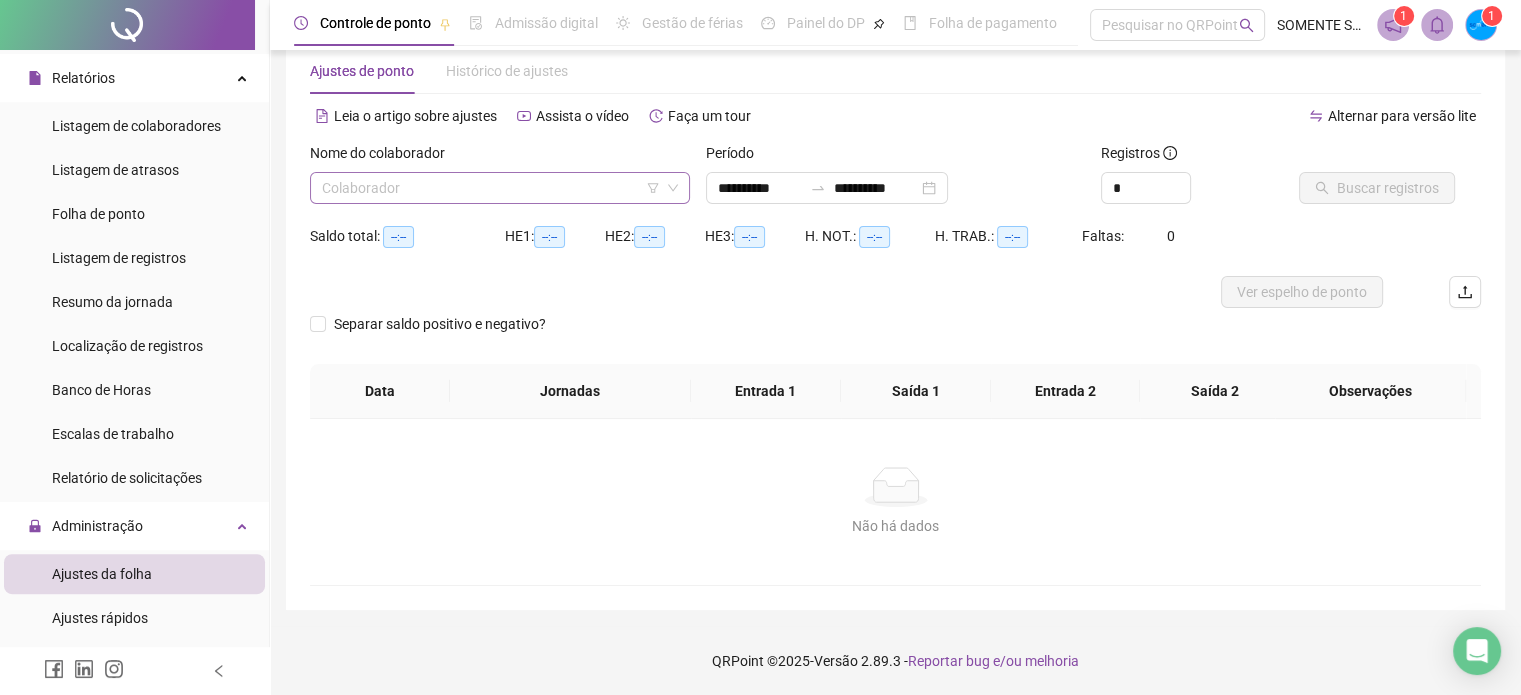 click at bounding box center [491, 188] 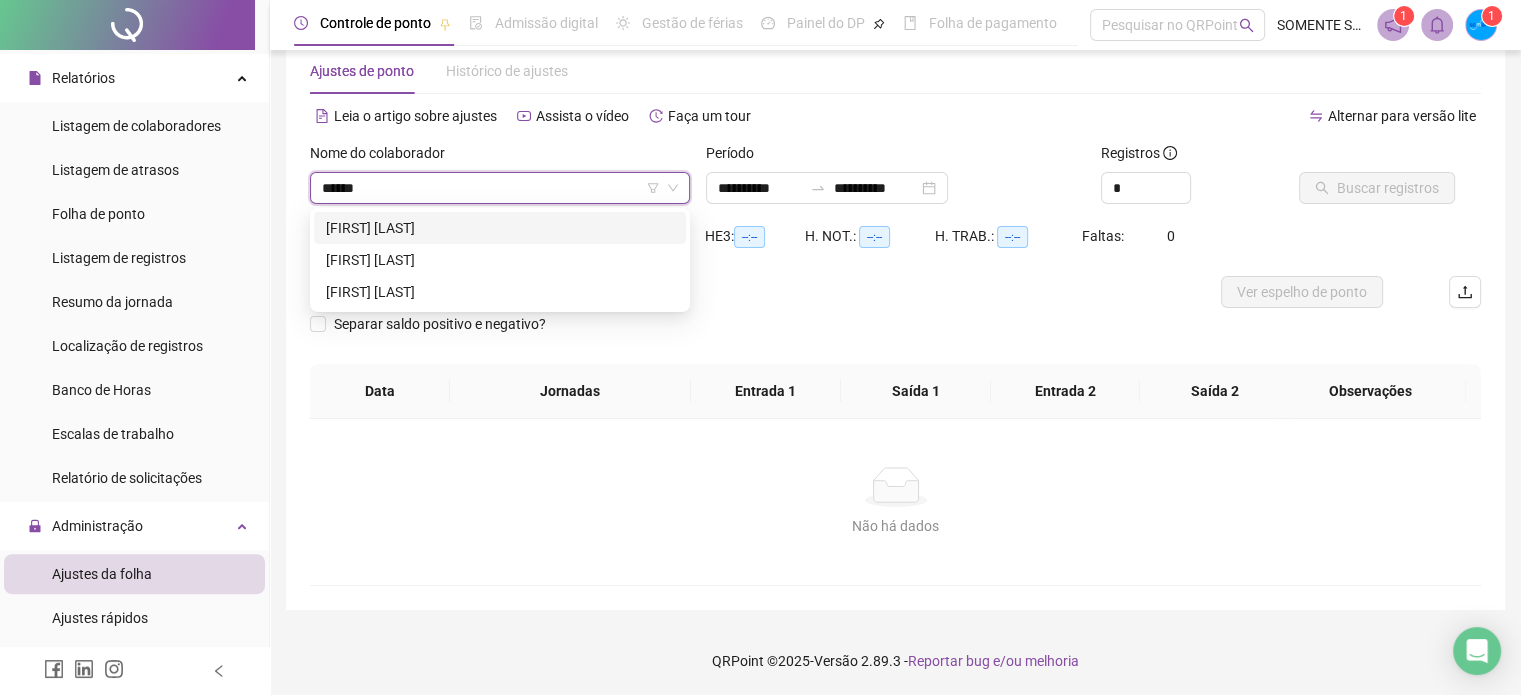 type on "*******" 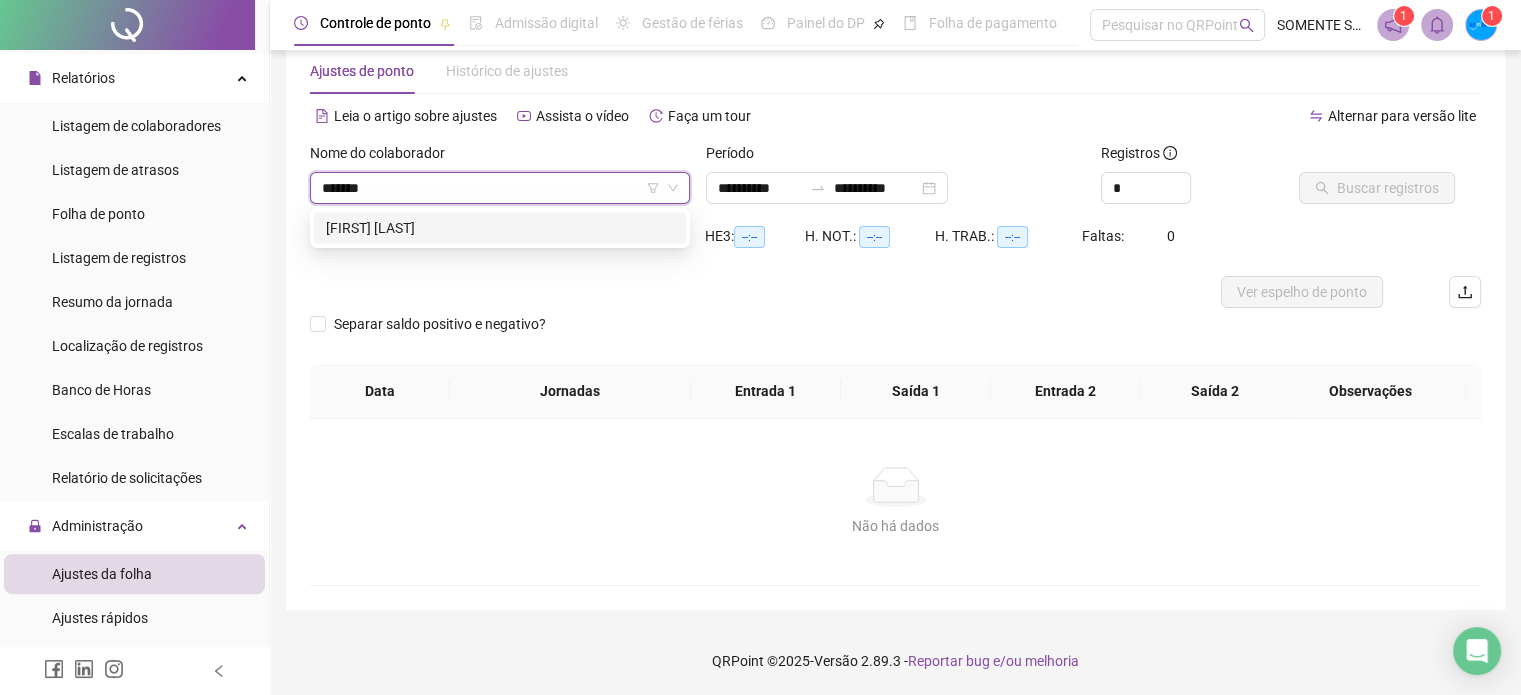 type 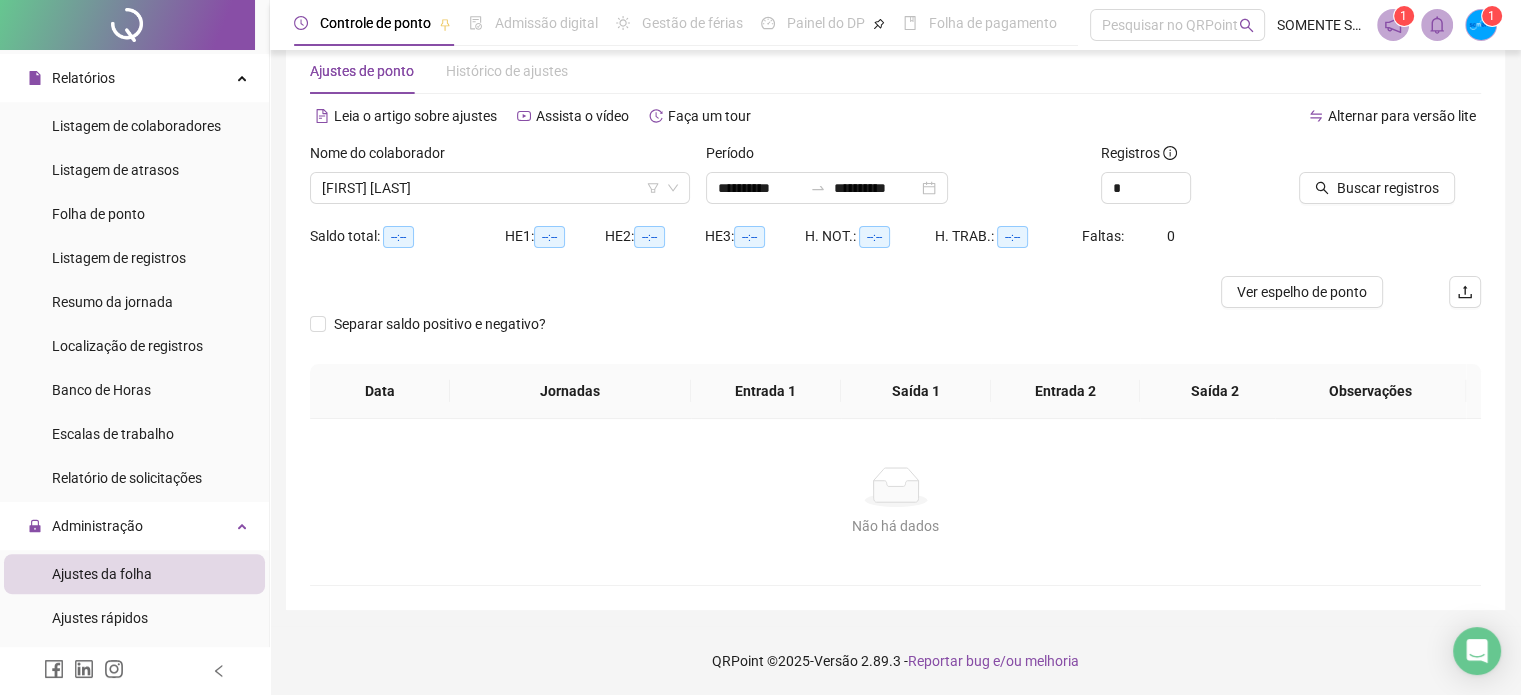 click on "Nome do colaborador ISABELA OLIVEIRA BARBOSA" at bounding box center (500, 181) 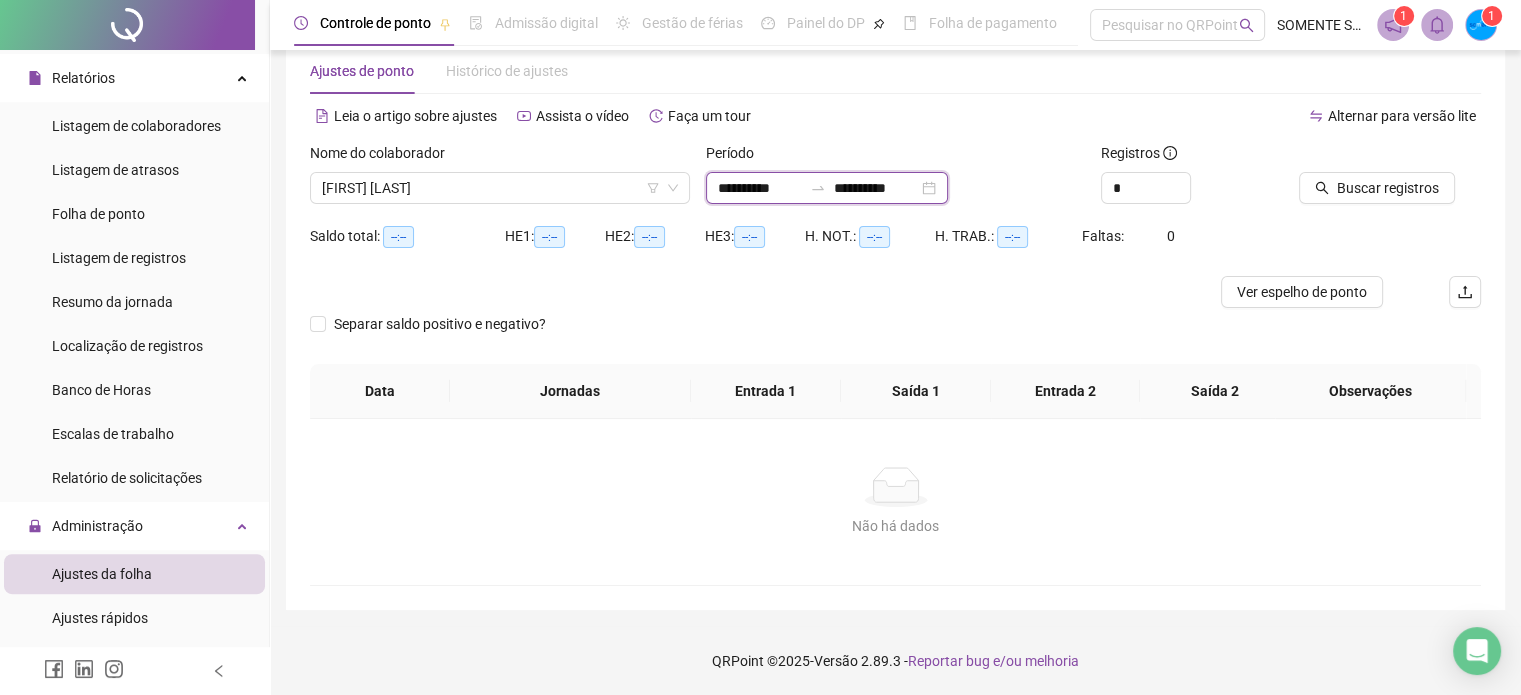 click on "**********" at bounding box center (760, 188) 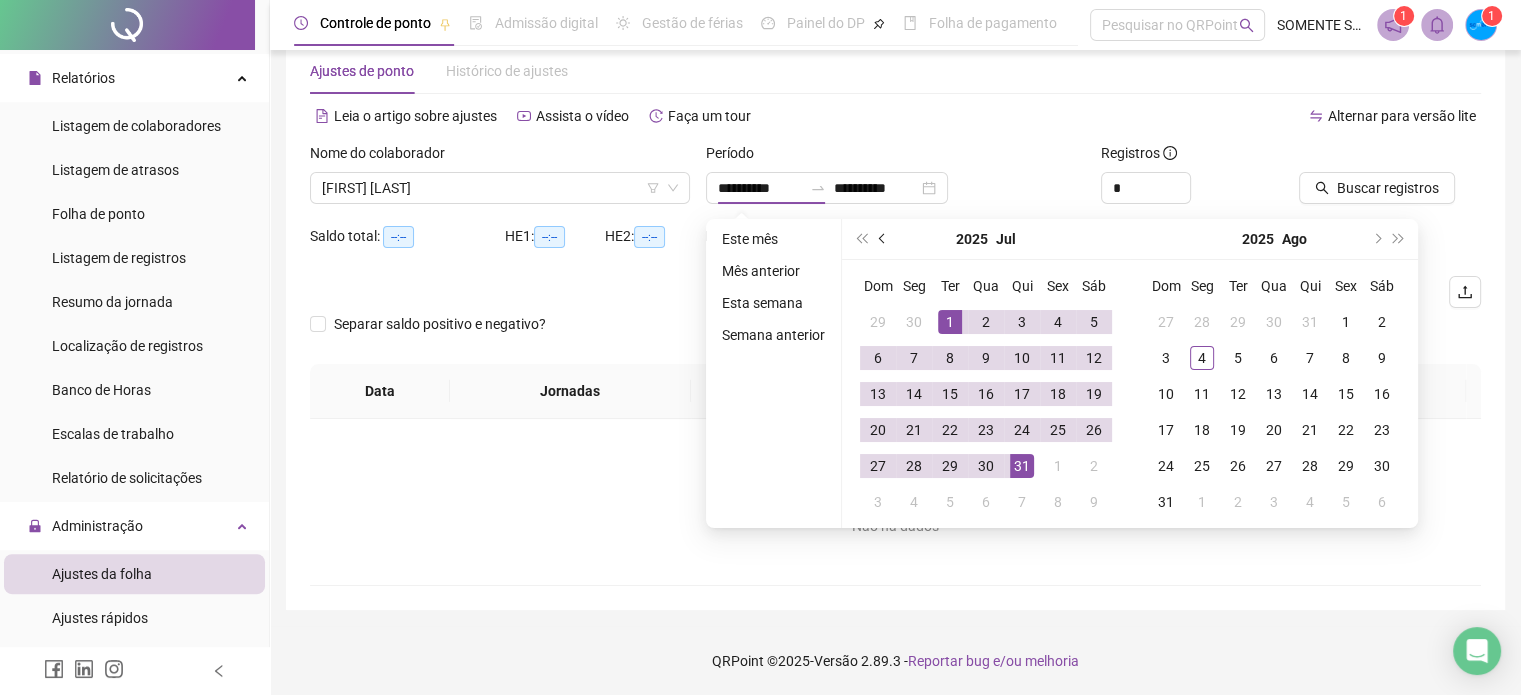 click at bounding box center [883, 239] 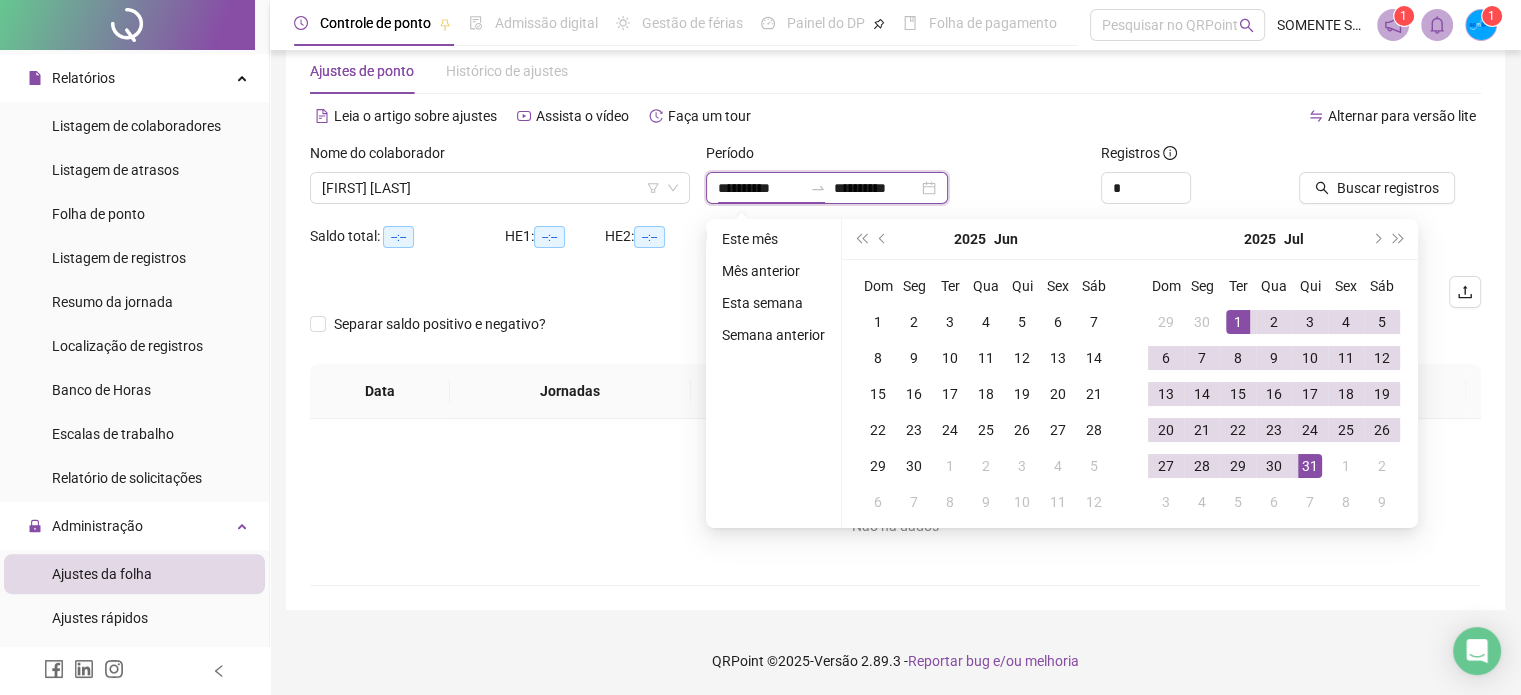 click on "**********" at bounding box center [760, 188] 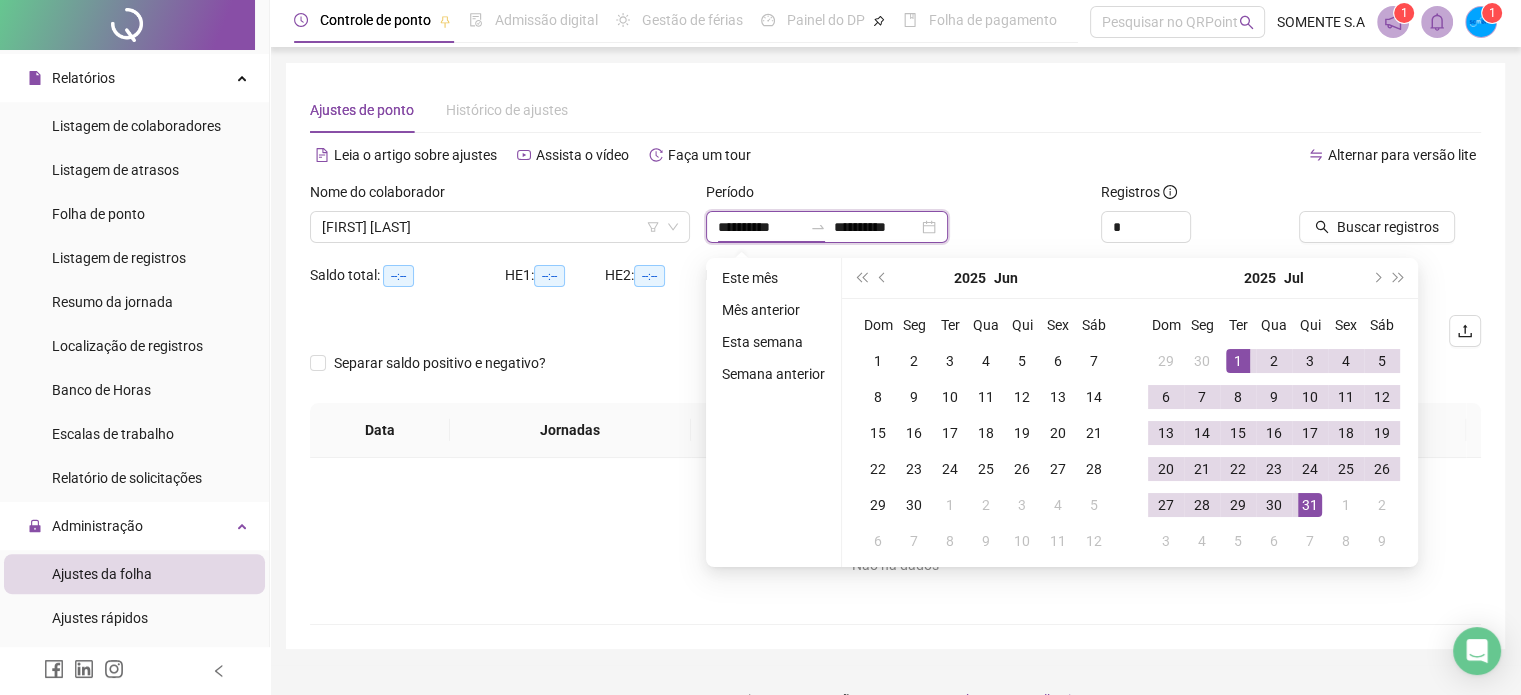 scroll, scrollTop: 0, scrollLeft: 0, axis: both 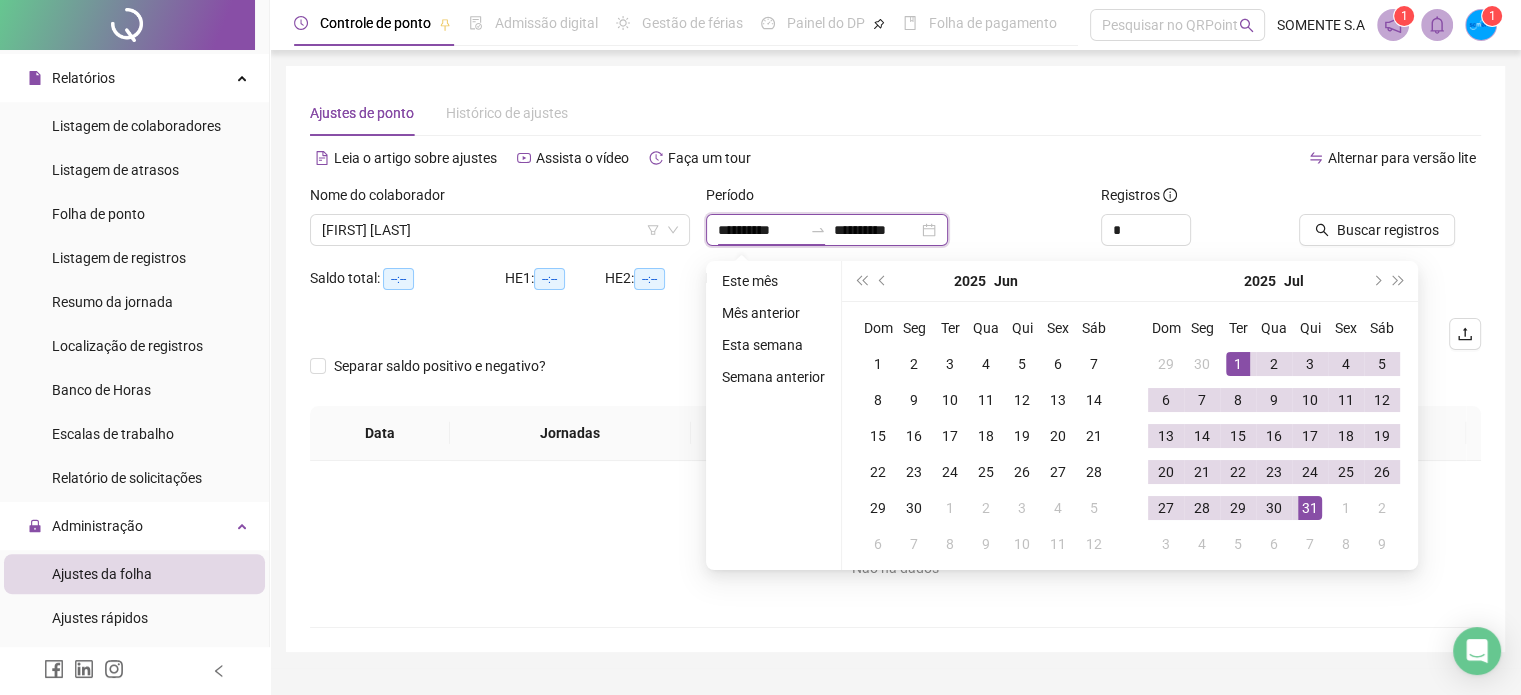 type on "**********" 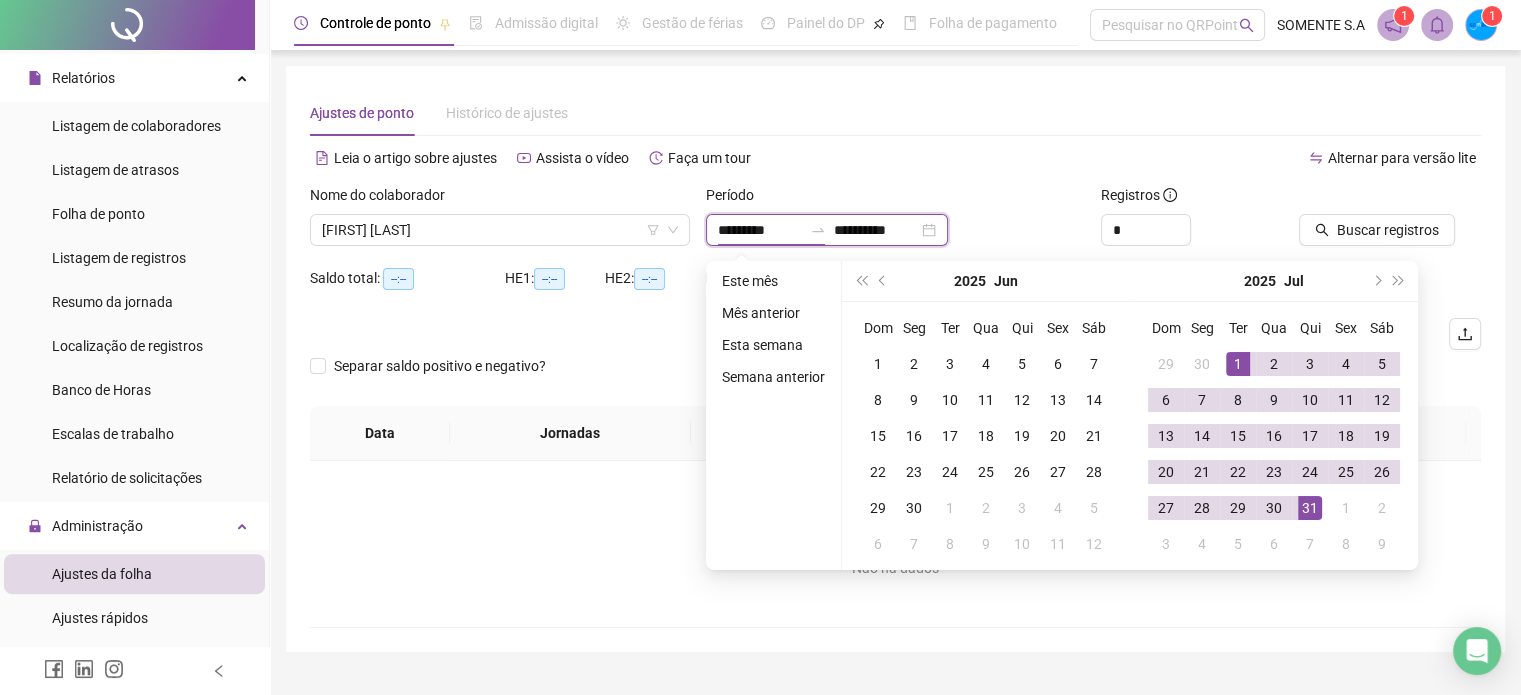 click on "**********" at bounding box center [827, 230] 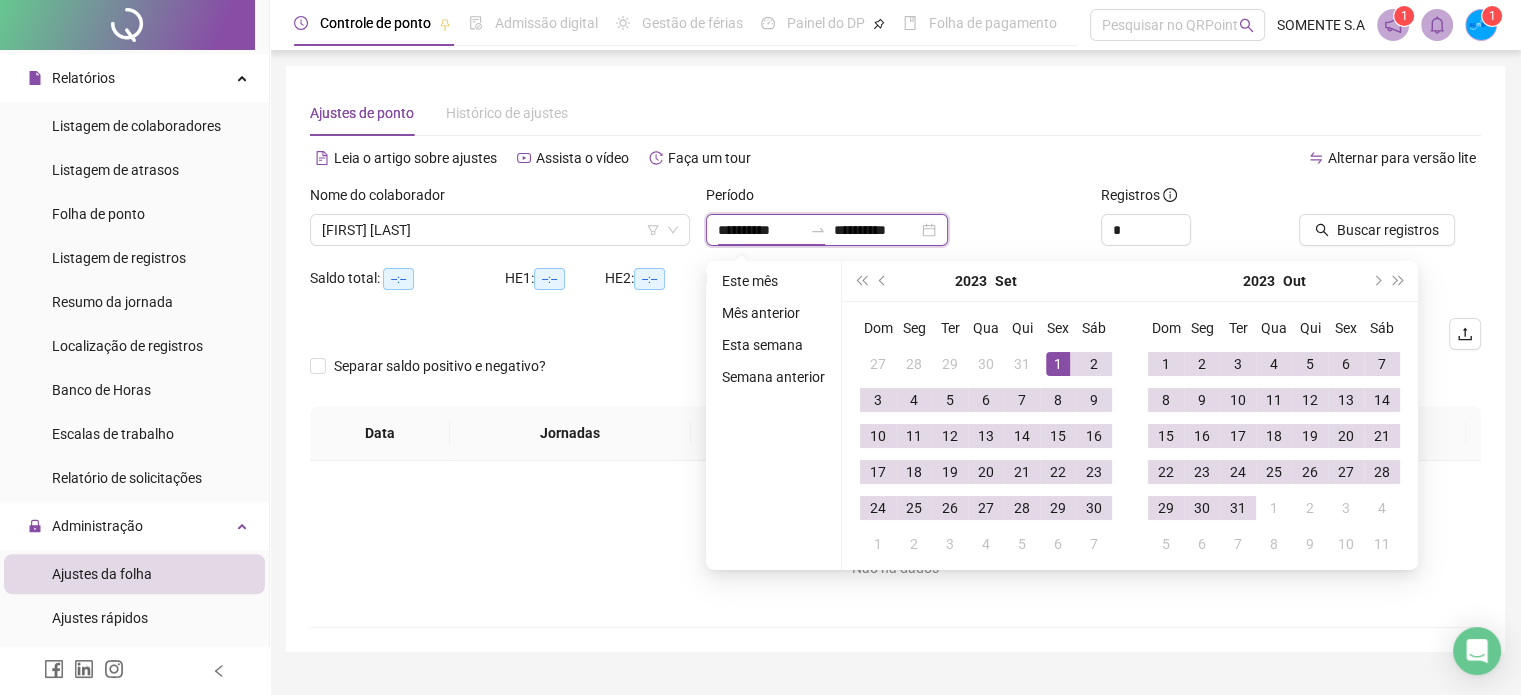 type on "**********" 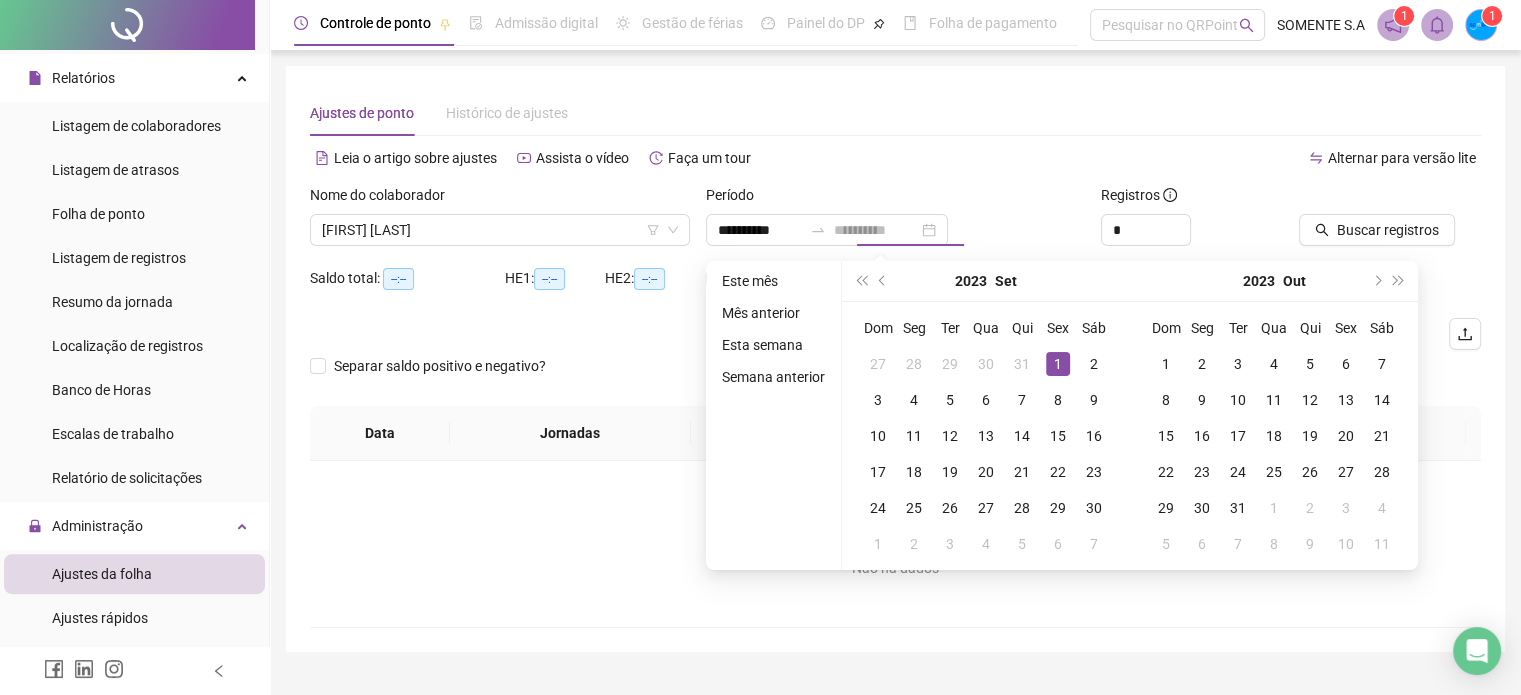 click on "1" at bounding box center [1058, 364] 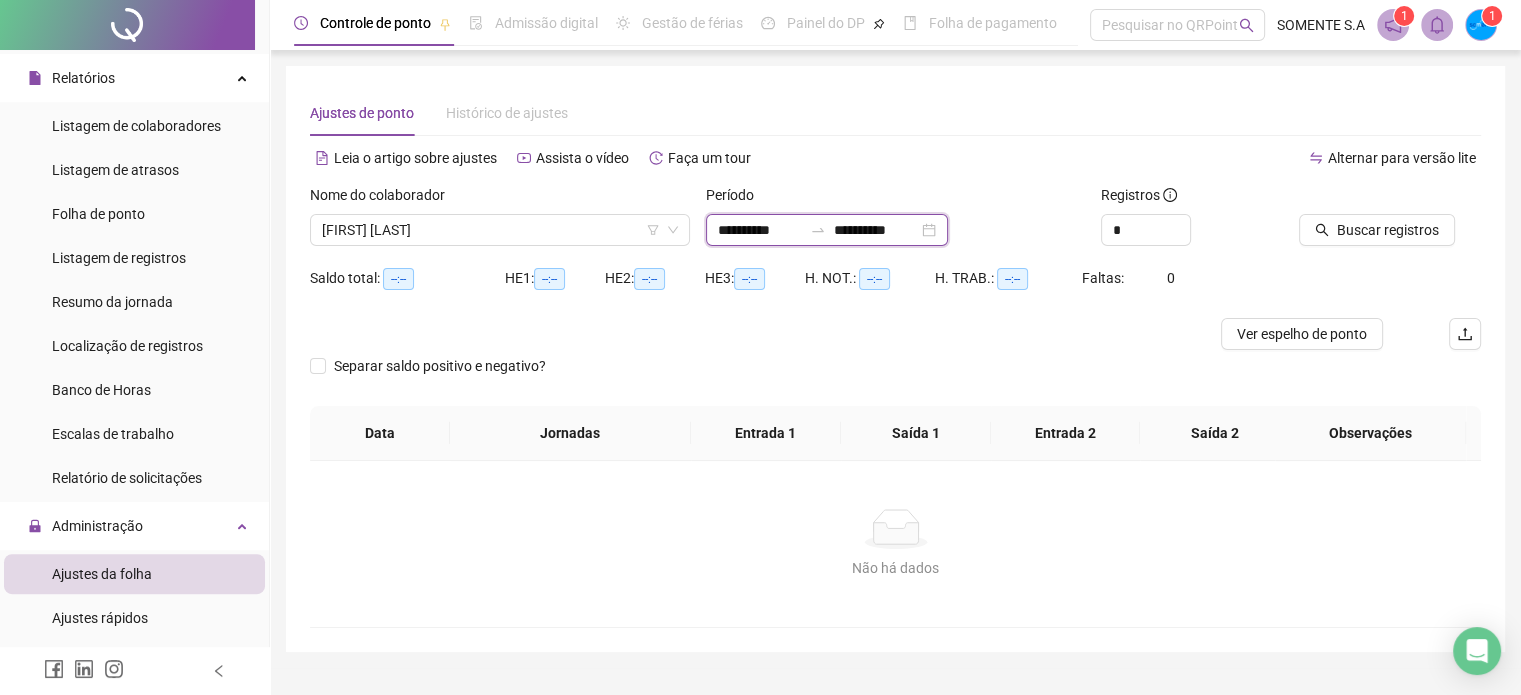 click on "**********" at bounding box center [876, 230] 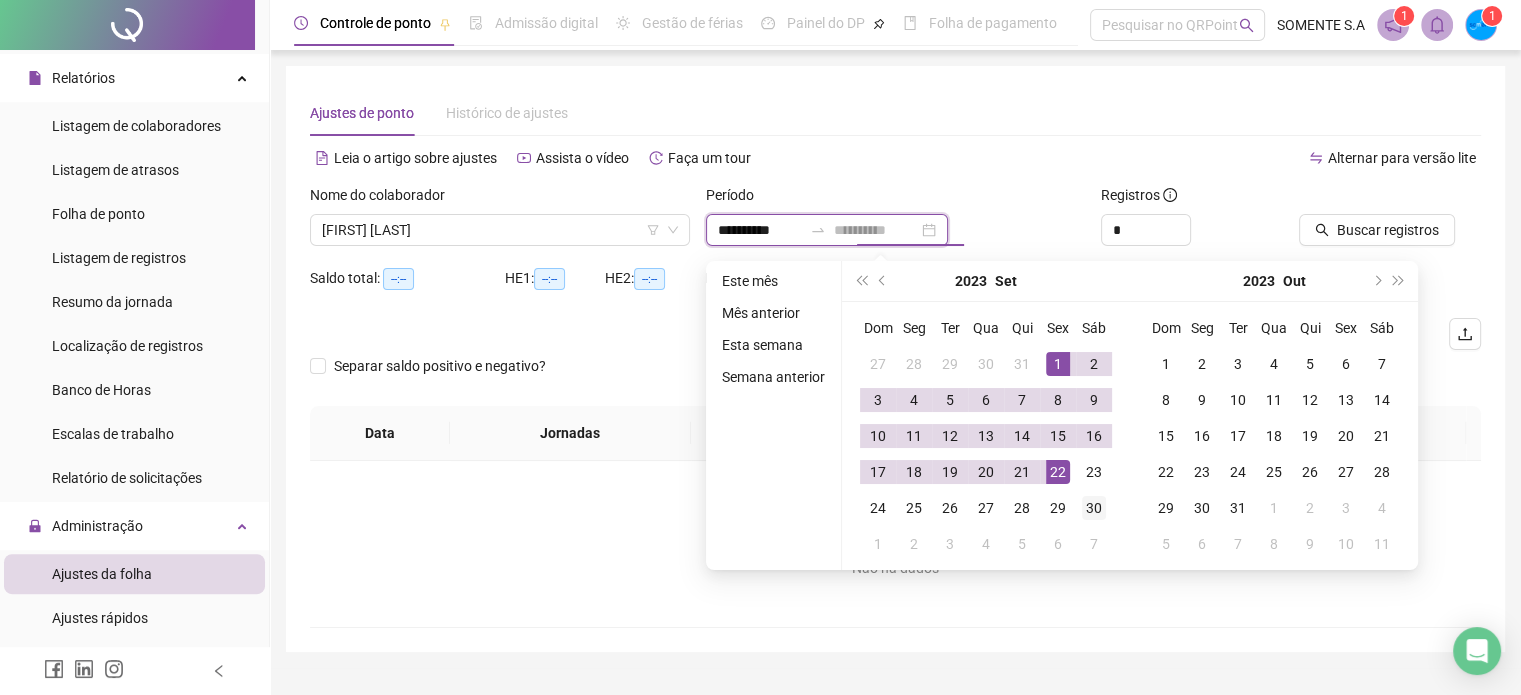 type on "**********" 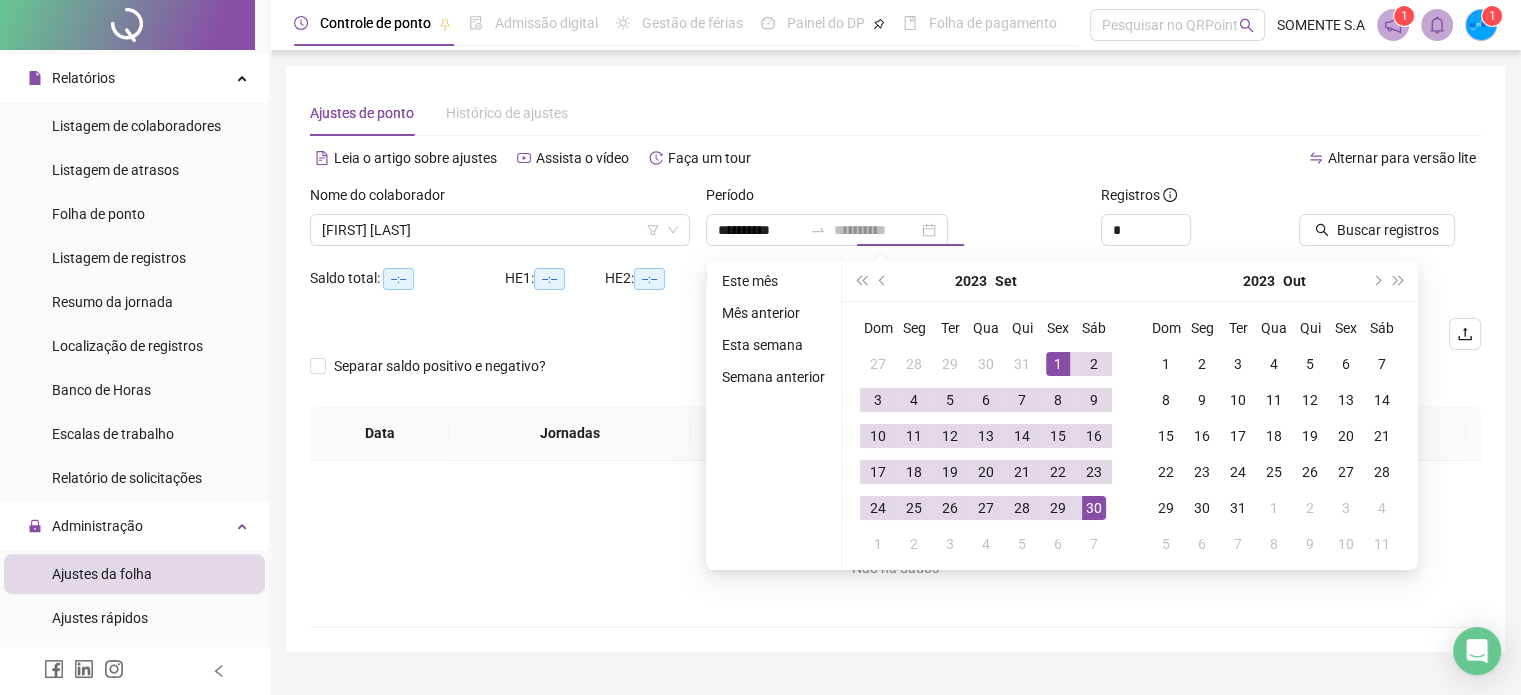 click on "30" at bounding box center [1094, 508] 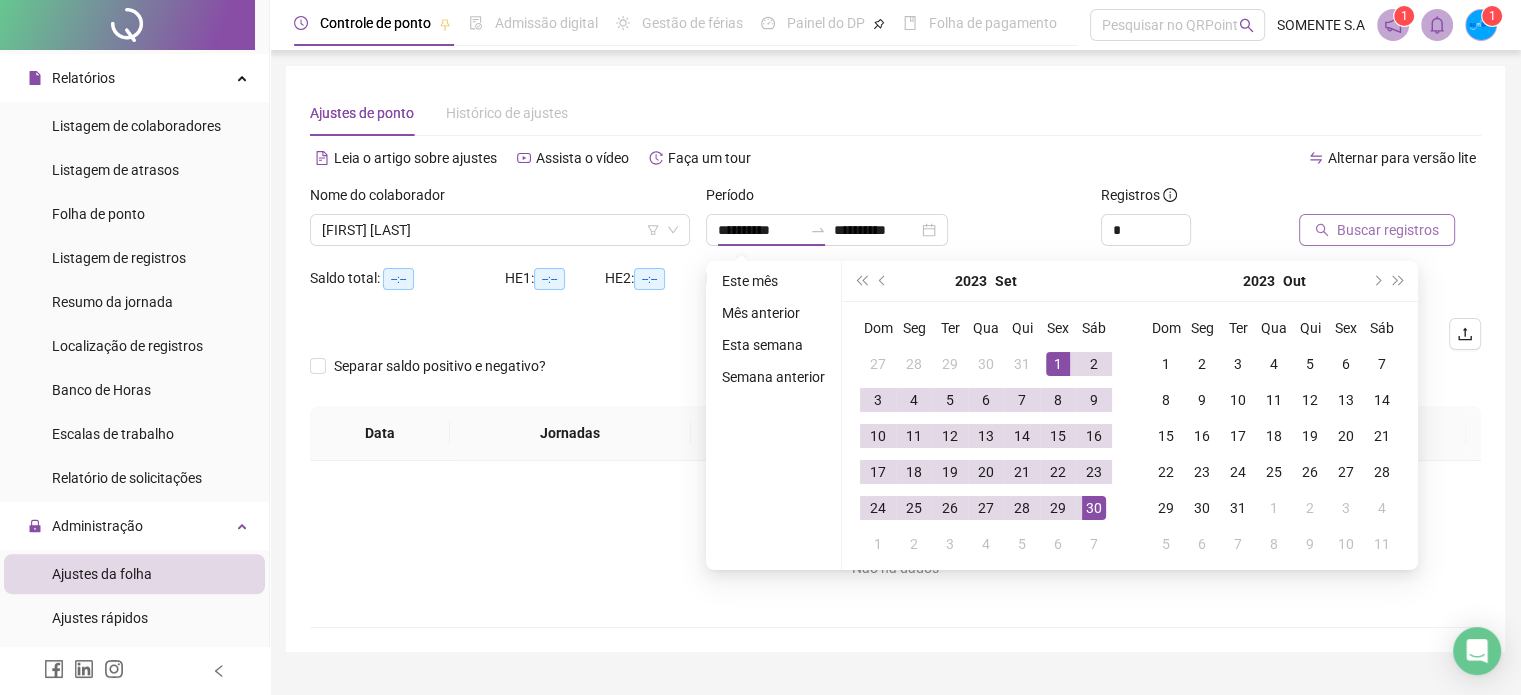 click on "Buscar registros" at bounding box center [1388, 230] 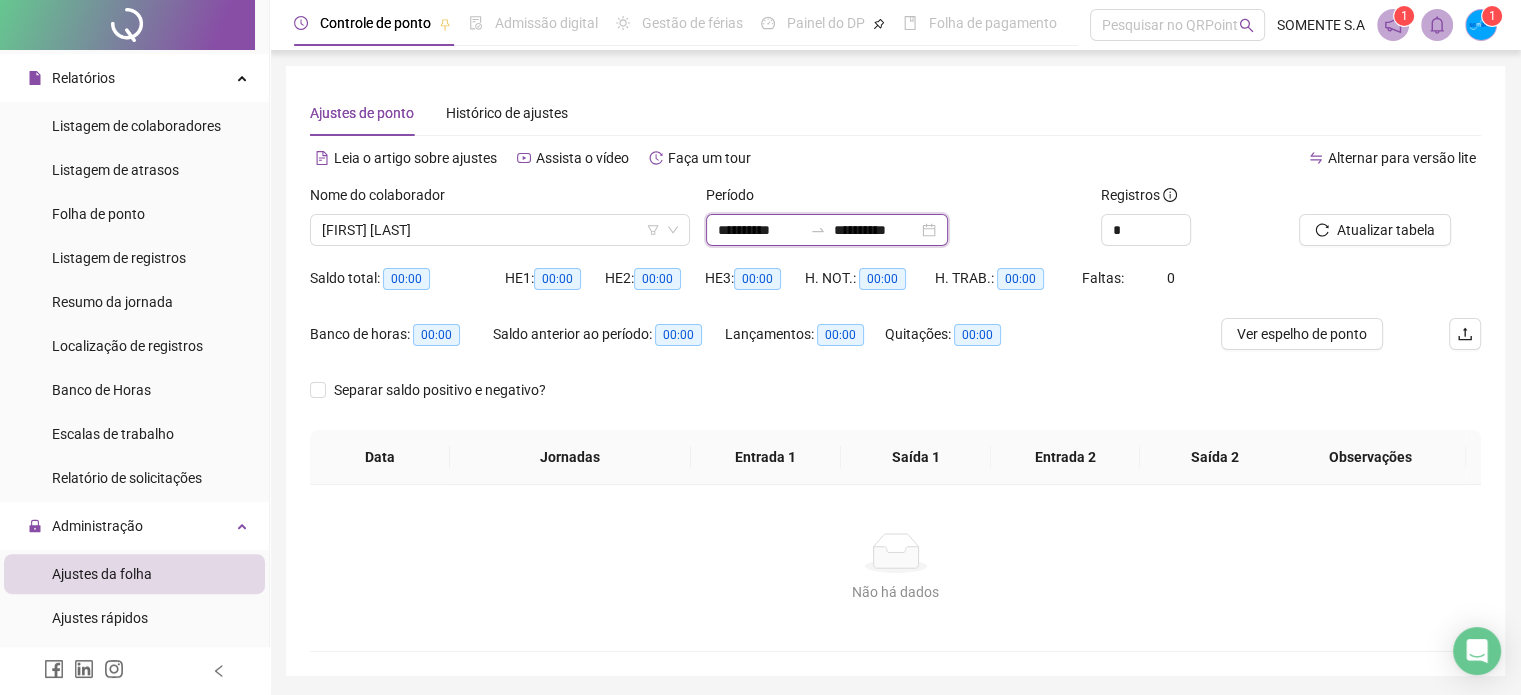 click on "**********" at bounding box center [760, 230] 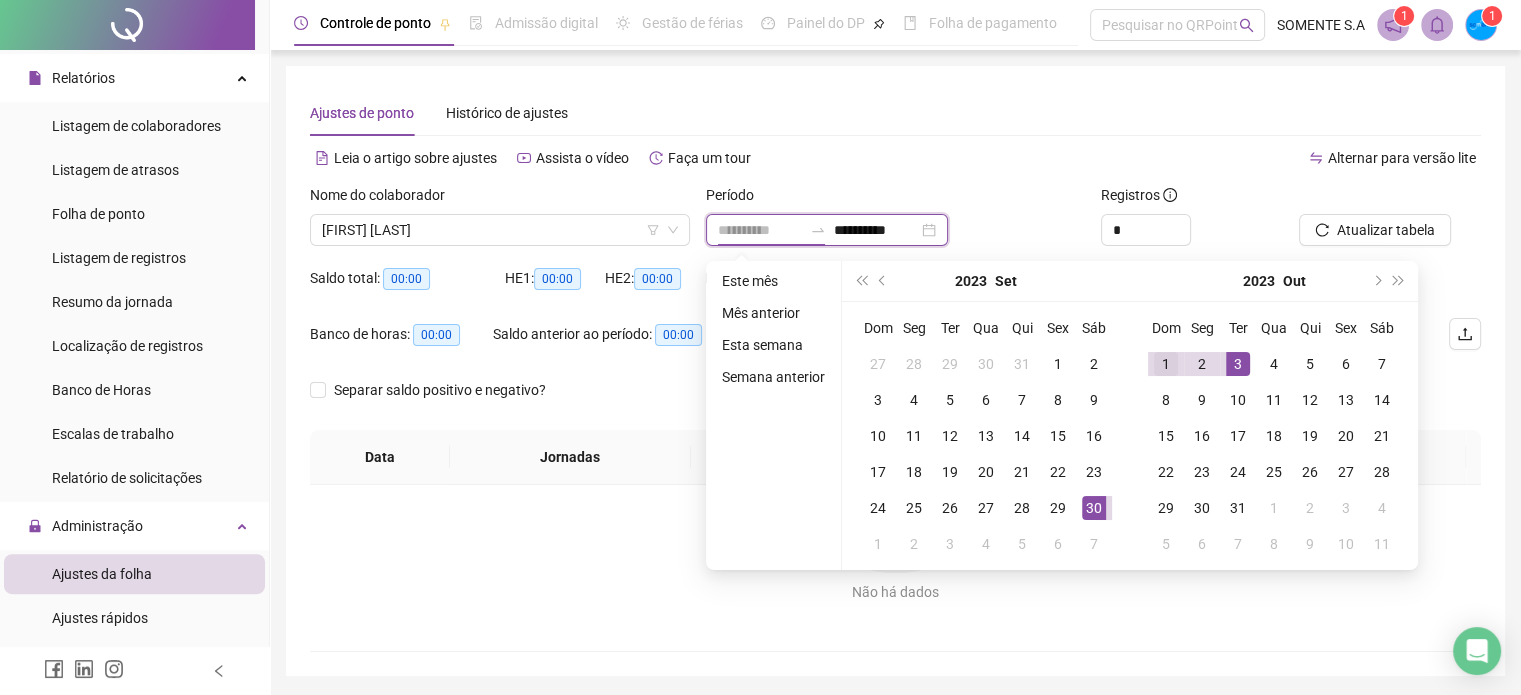 type on "**********" 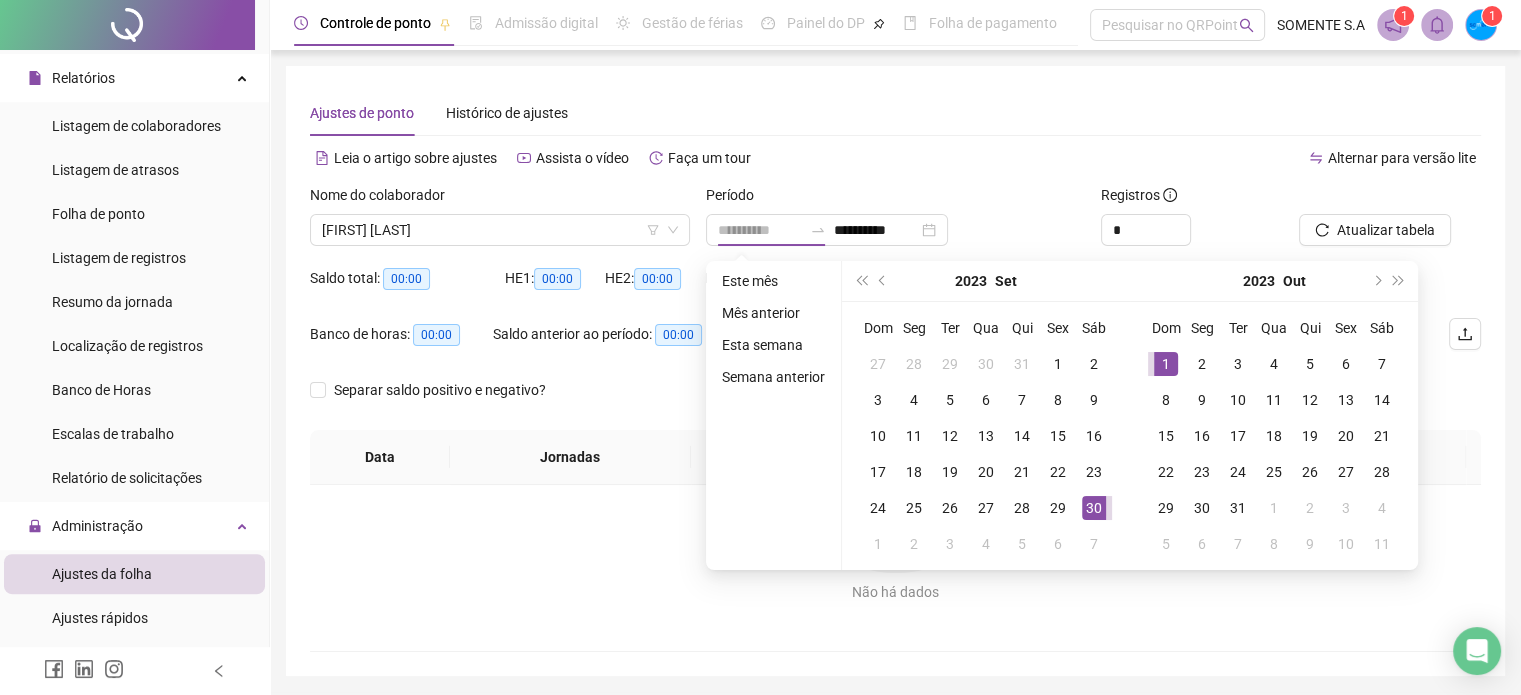 click on "1" at bounding box center (1166, 364) 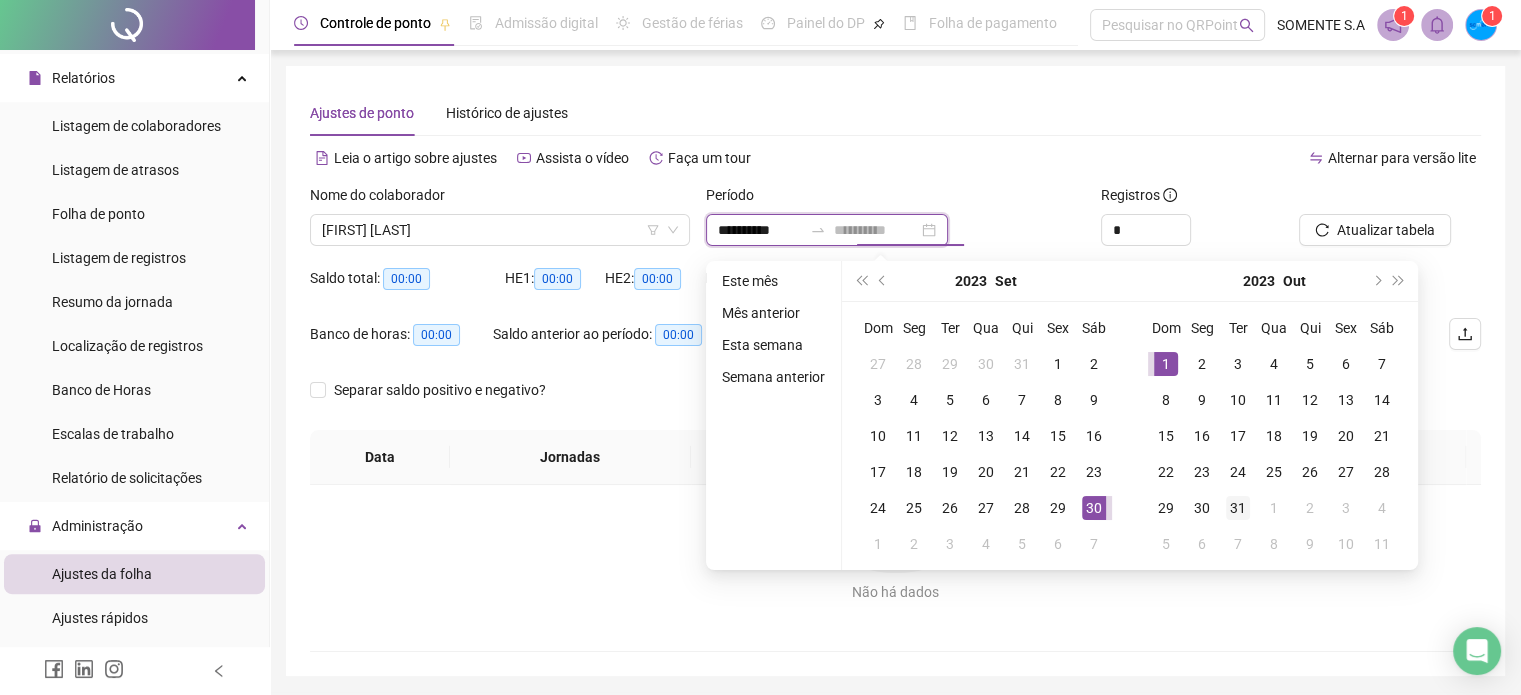 type on "**********" 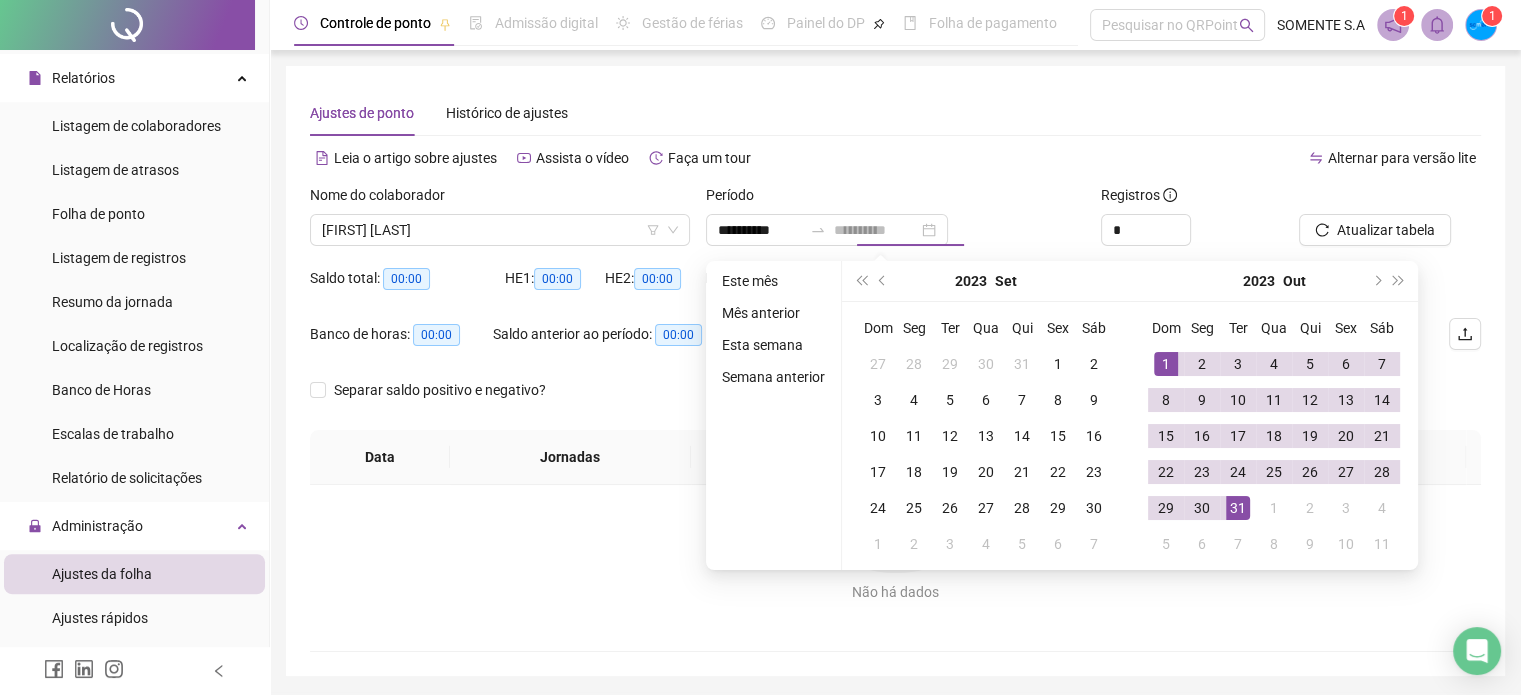 click on "31" at bounding box center (1238, 508) 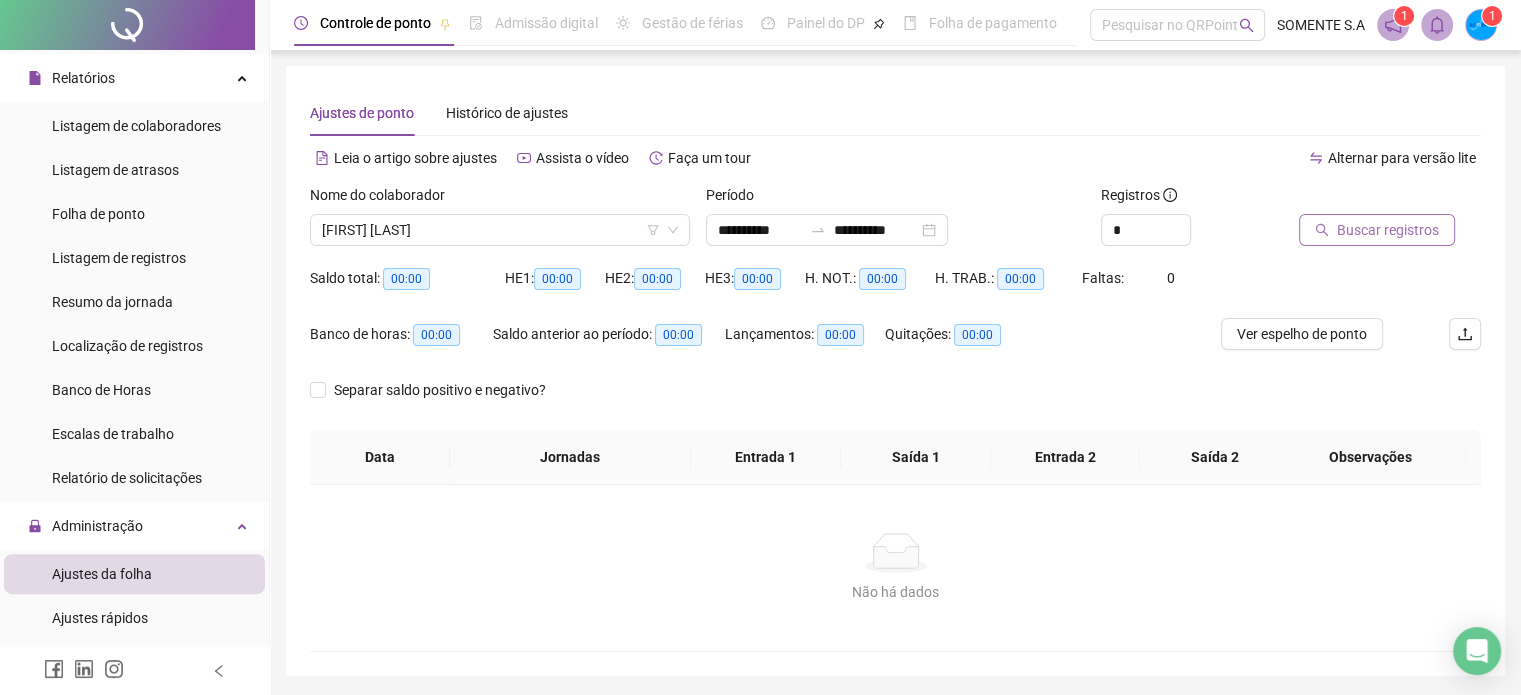 click on "Buscar registros" at bounding box center (1388, 230) 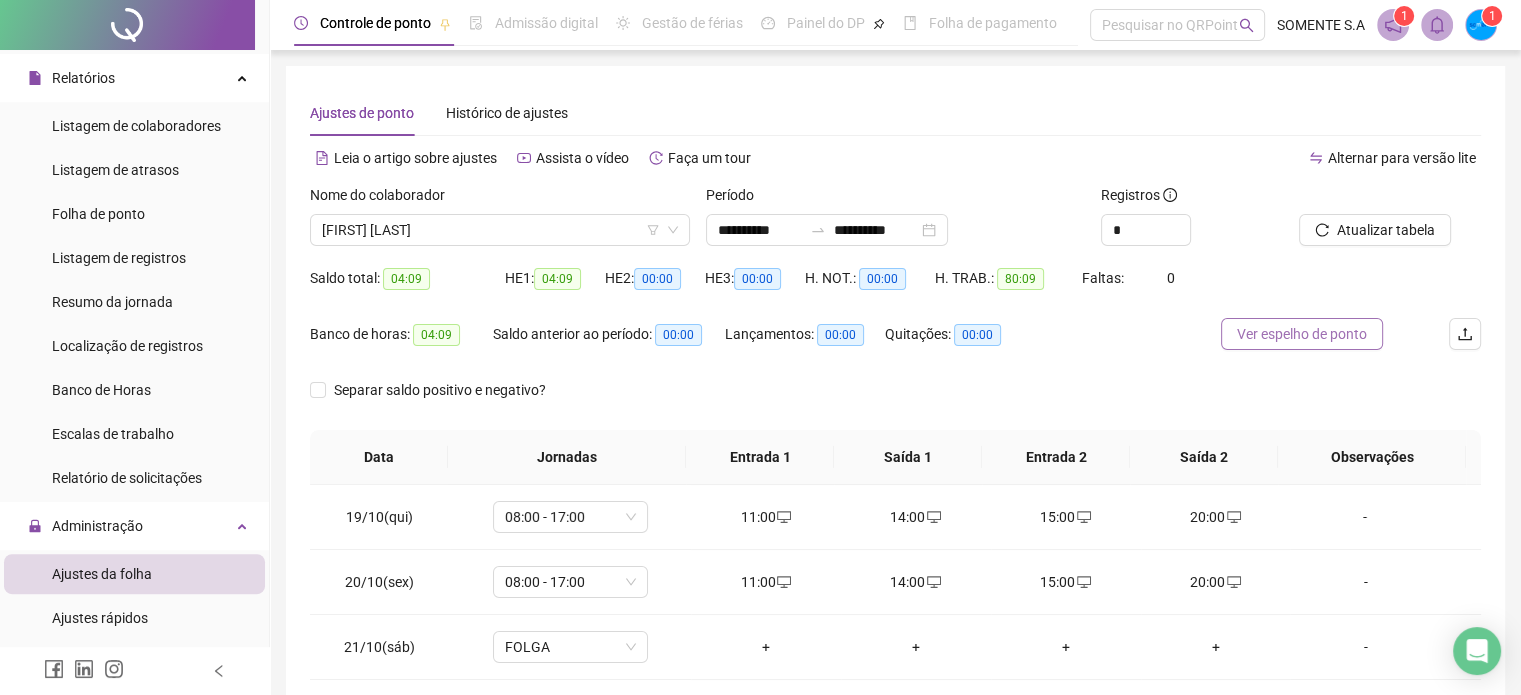 click on "Ver espelho de ponto" at bounding box center [1302, 334] 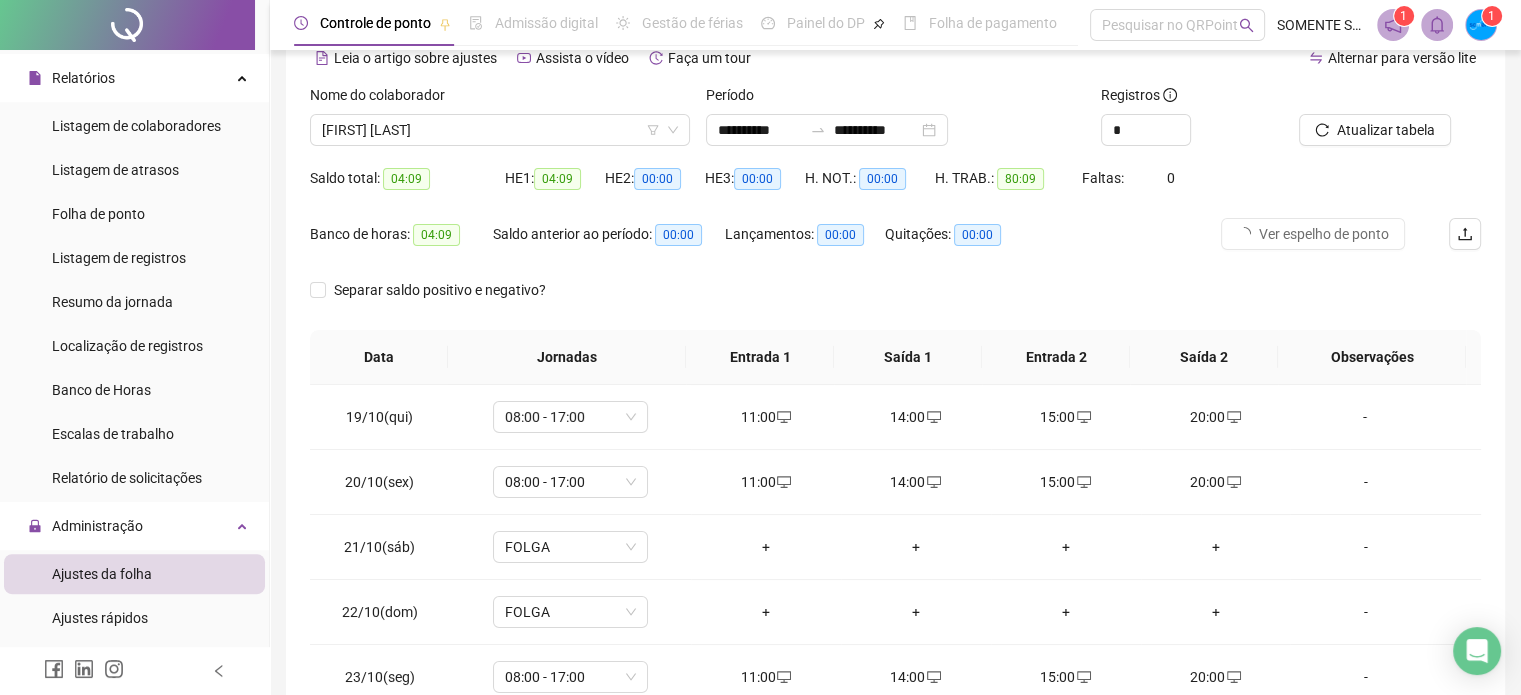 scroll, scrollTop: 0, scrollLeft: 0, axis: both 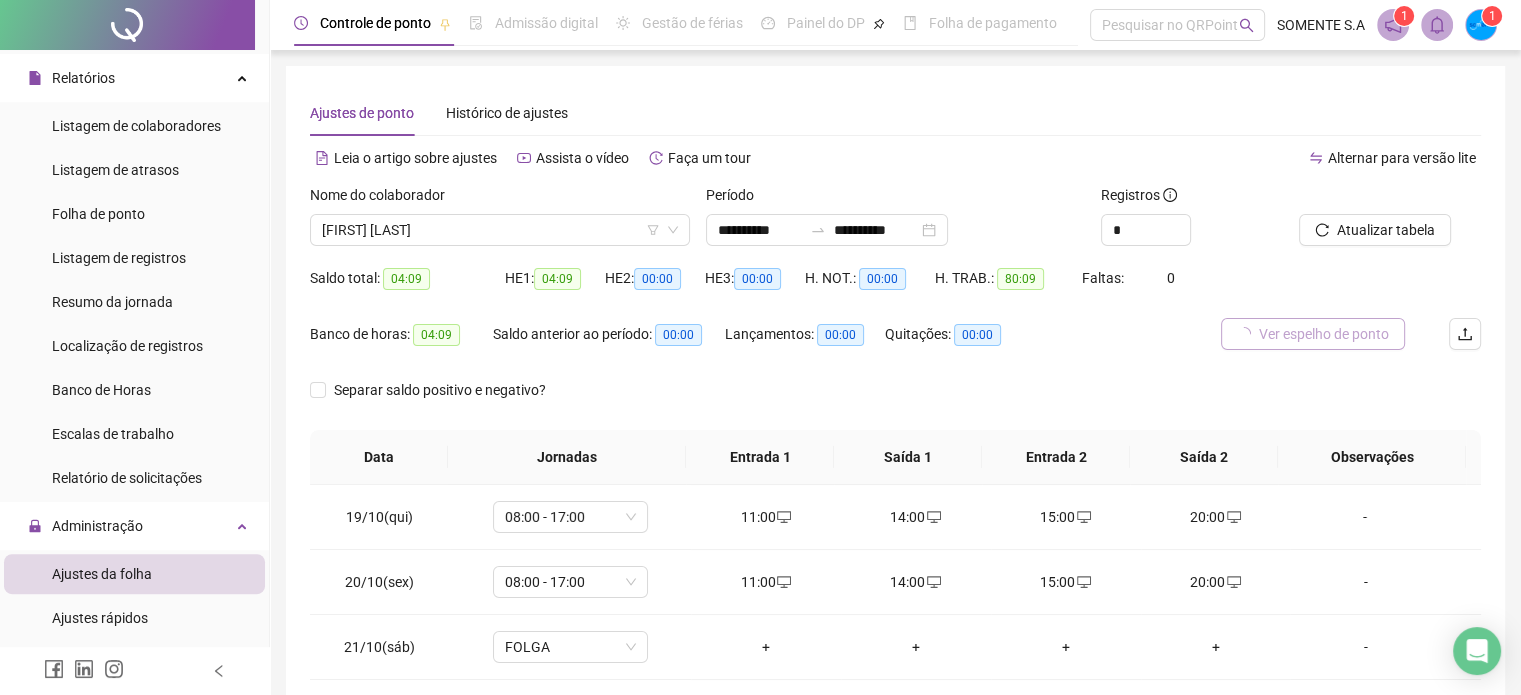 click on "Ver espelho de ponto" at bounding box center (1324, 334) 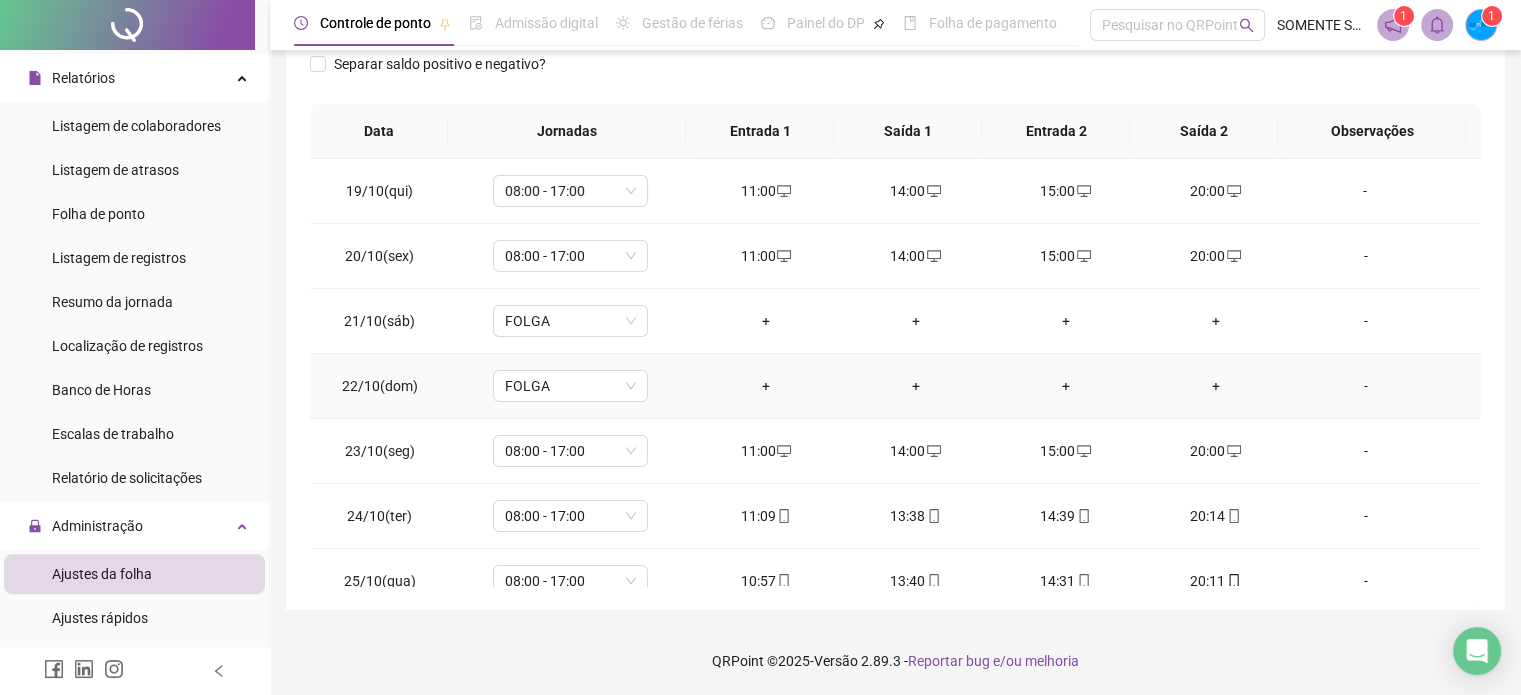 scroll, scrollTop: 0, scrollLeft: 0, axis: both 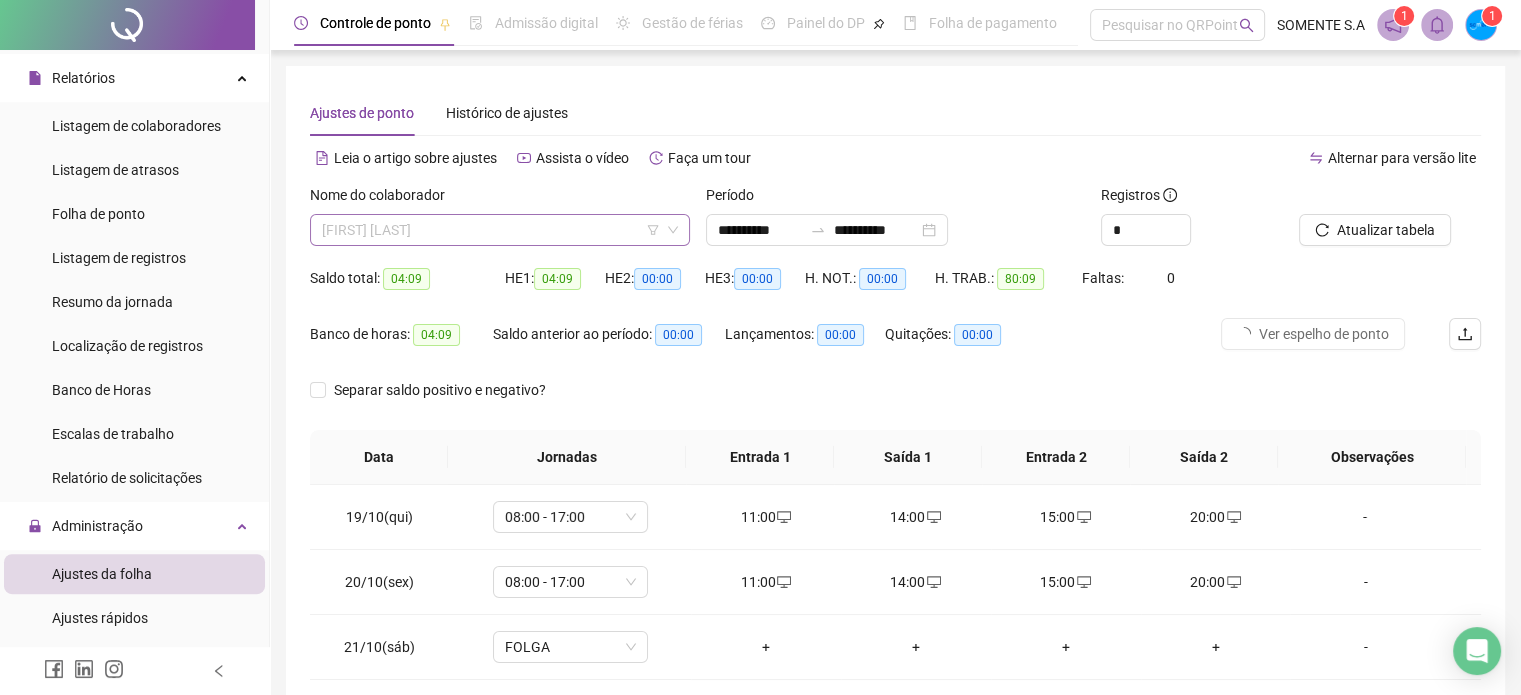 click on "[FIRST] [LAST]" at bounding box center (500, 230) 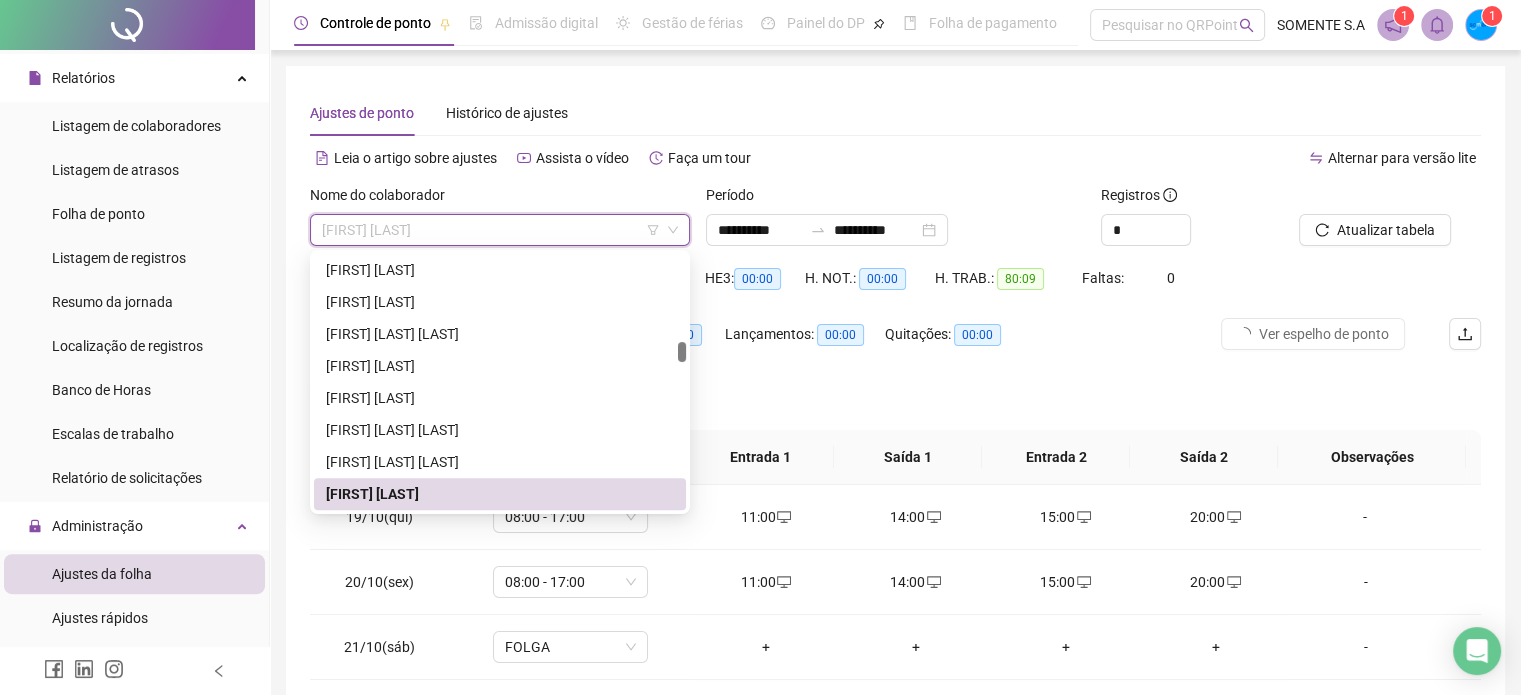 click on "Registros   *" at bounding box center [1192, 223] 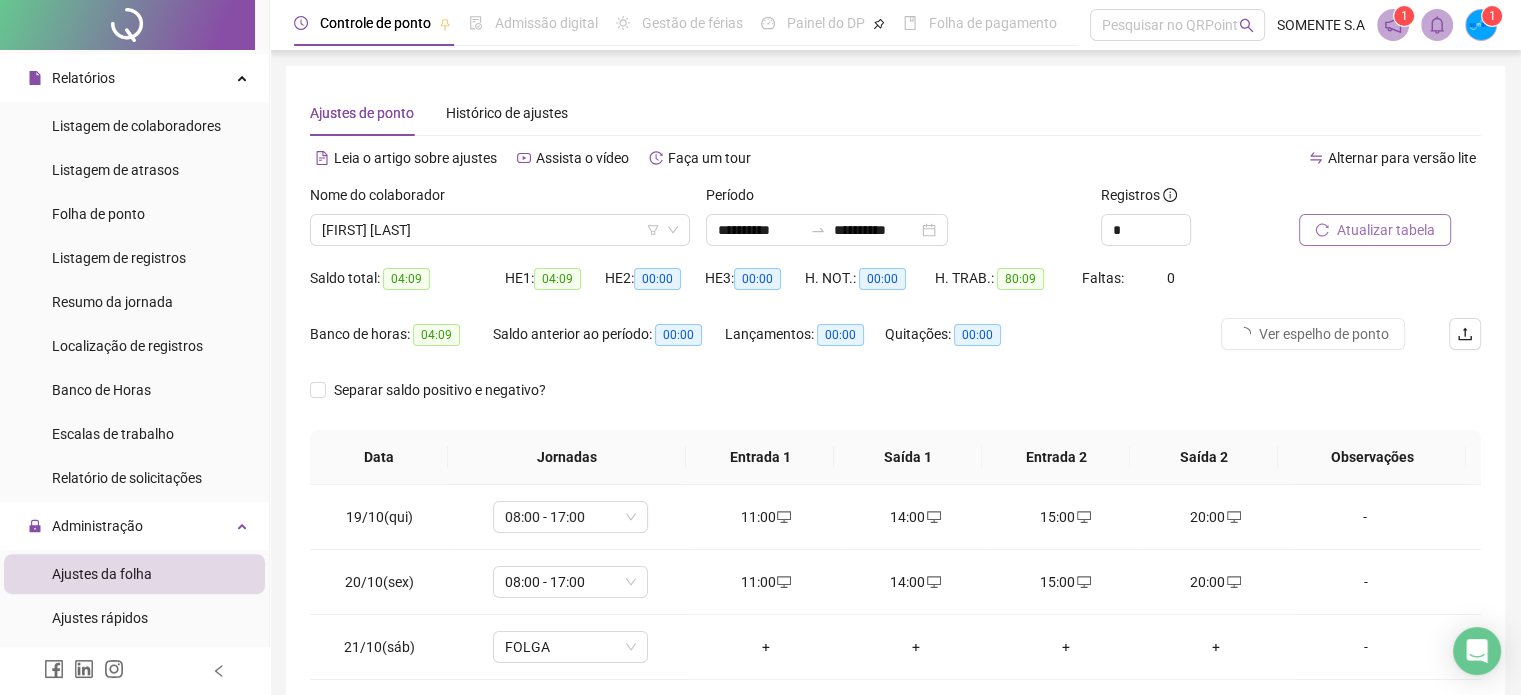 click on "Atualizar tabela" at bounding box center (1386, 230) 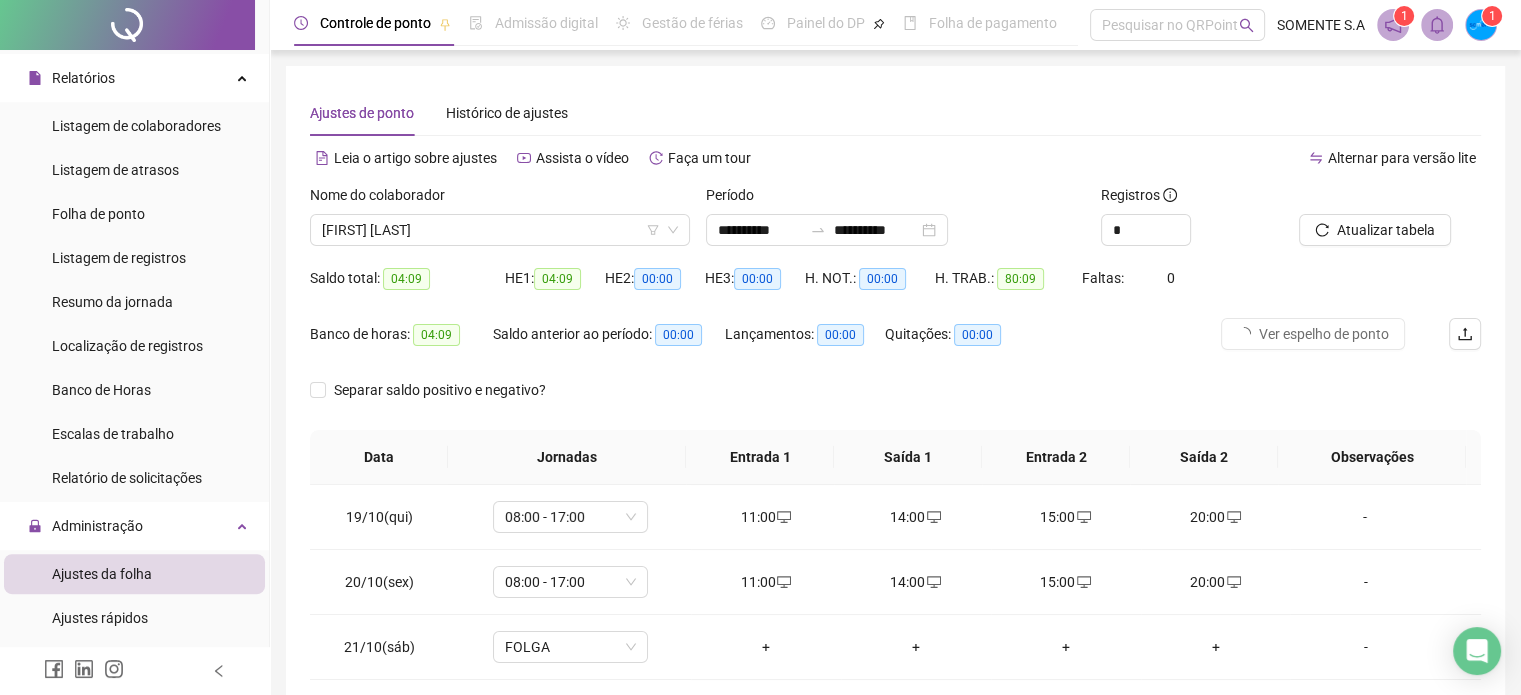 click on "Banco de horas:   04:09 Saldo anterior ao período:   00:00 Lançamentos:   00:00 Quitações:   00:00" at bounding box center (749, 346) 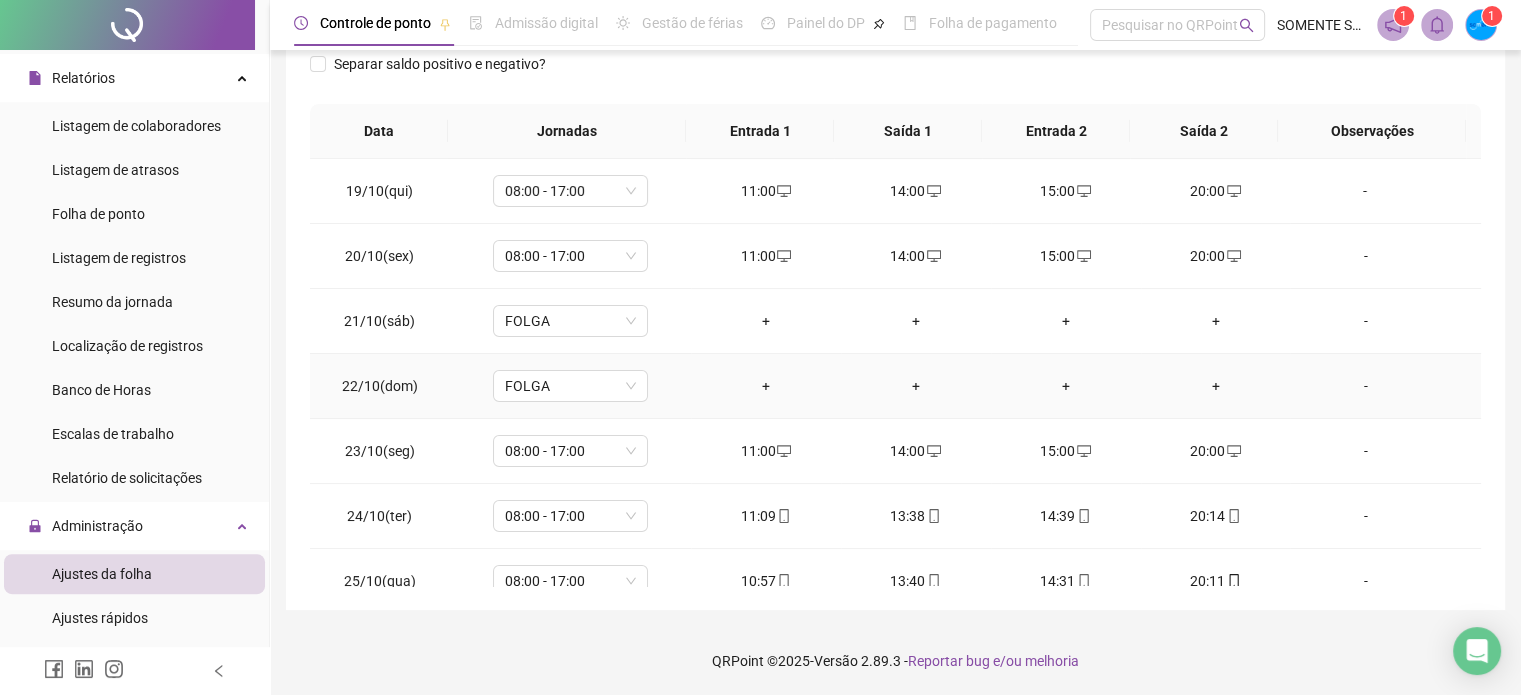 scroll, scrollTop: 0, scrollLeft: 0, axis: both 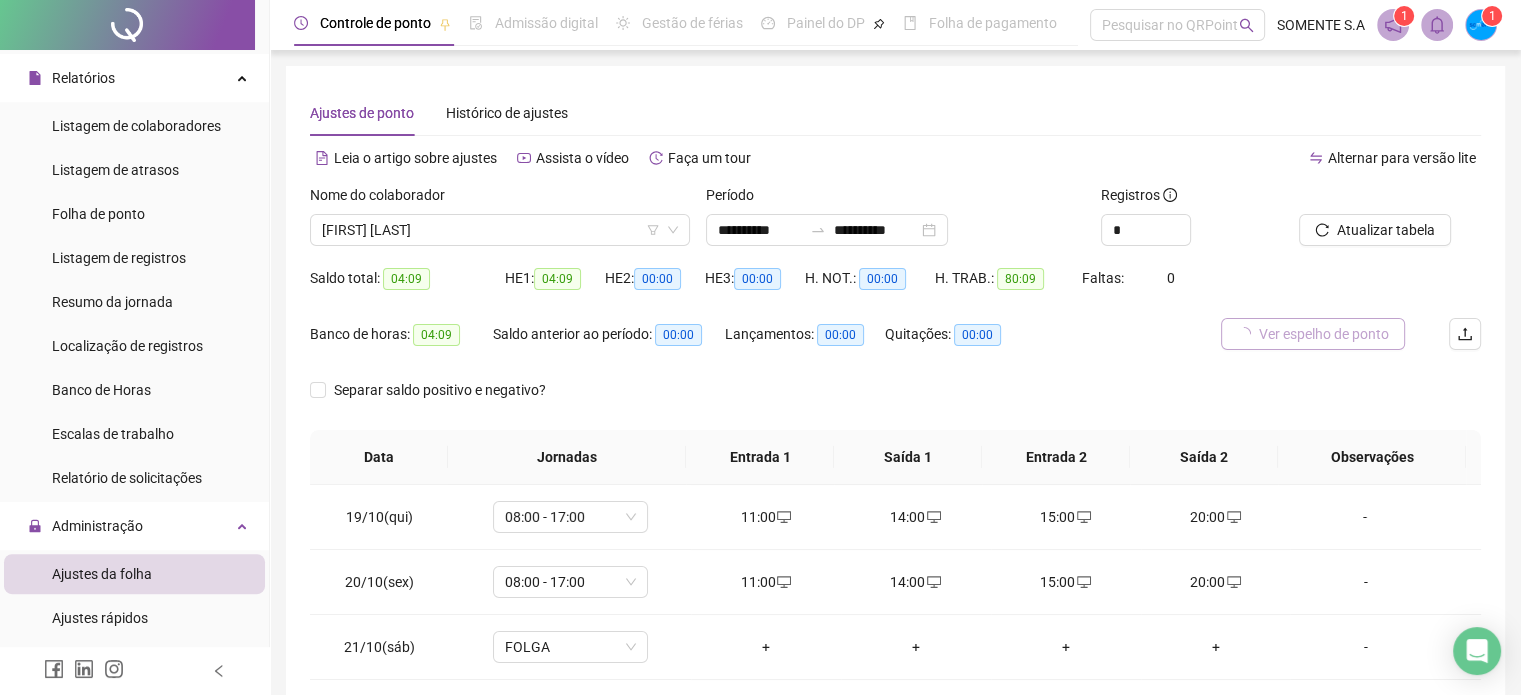 click on "Ver espelho de ponto" at bounding box center (1324, 334) 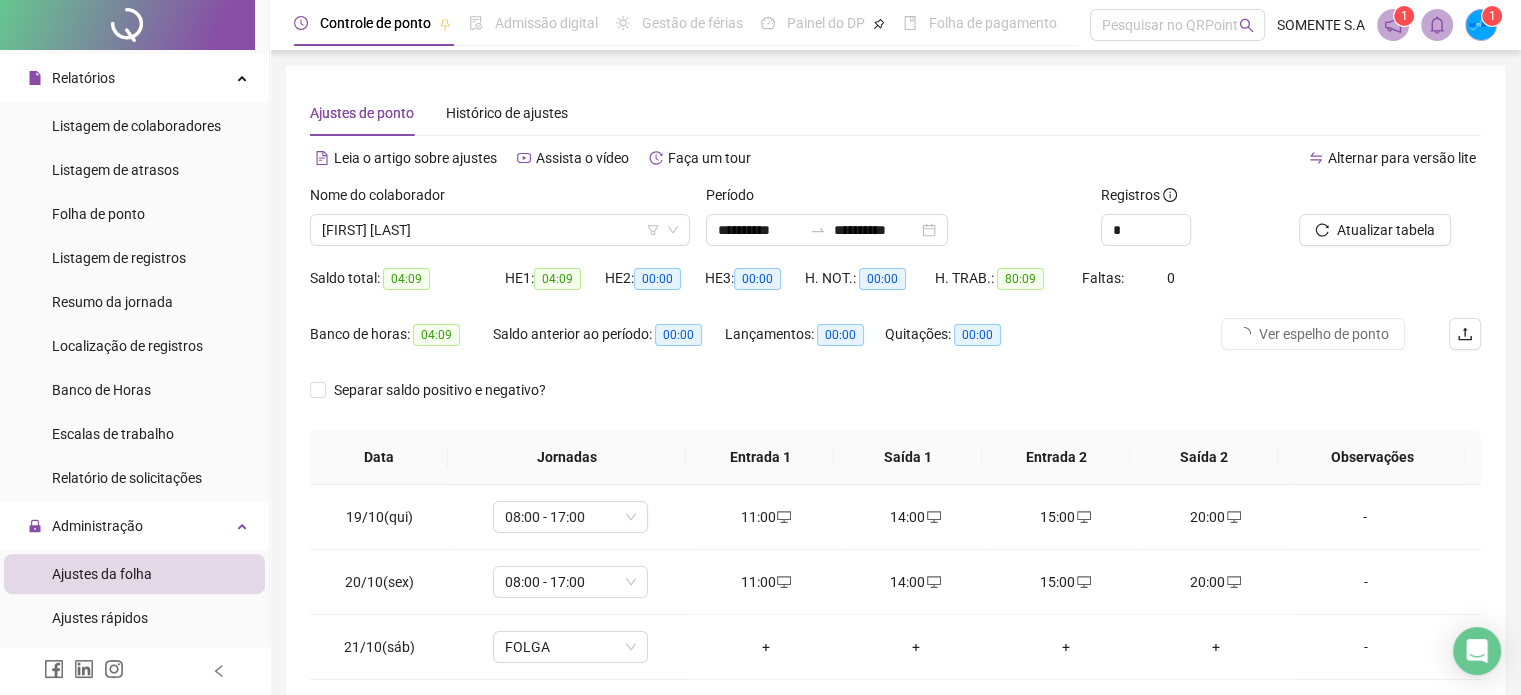 click on "Banco de horas:   04:09 Saldo anterior ao período:   00:00 Lançamentos:   00:00 Quitações:   00:00" at bounding box center [749, 346] 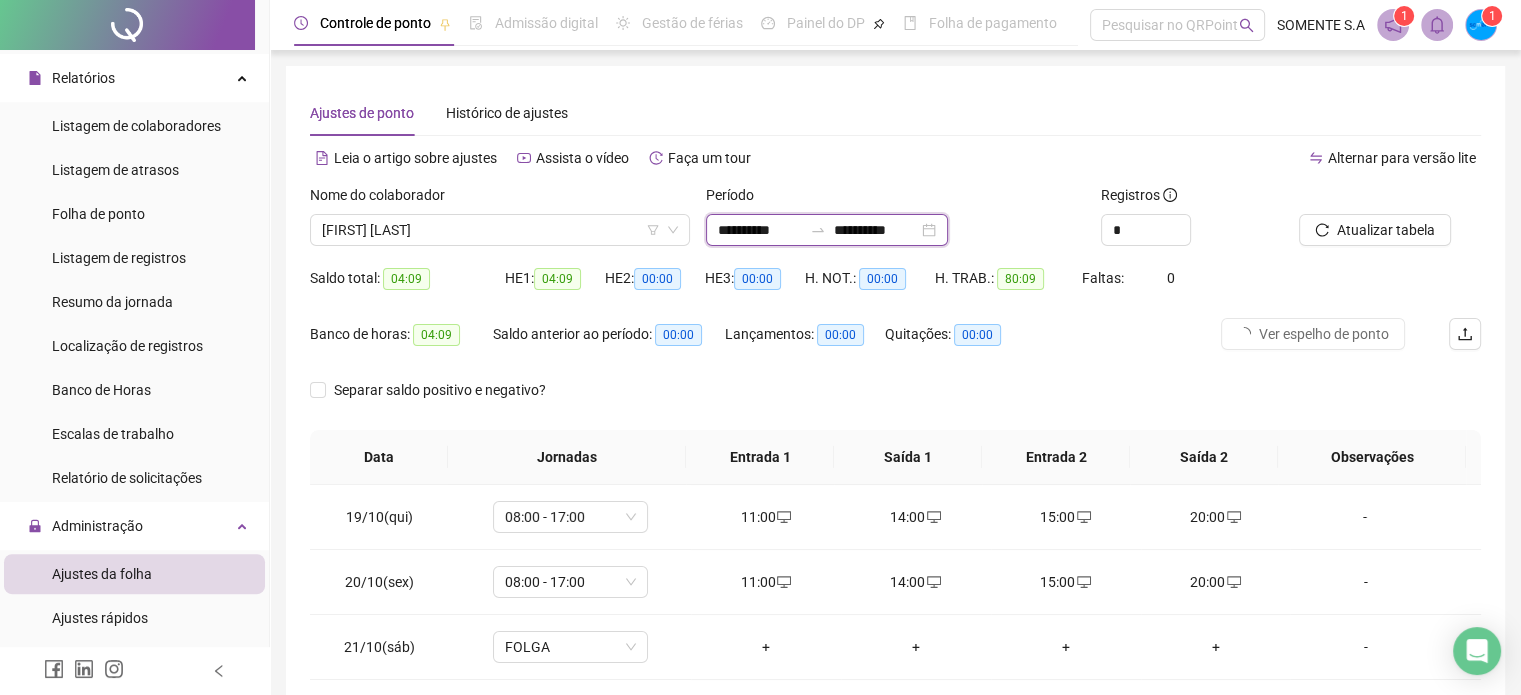 click on "**********" at bounding box center [760, 230] 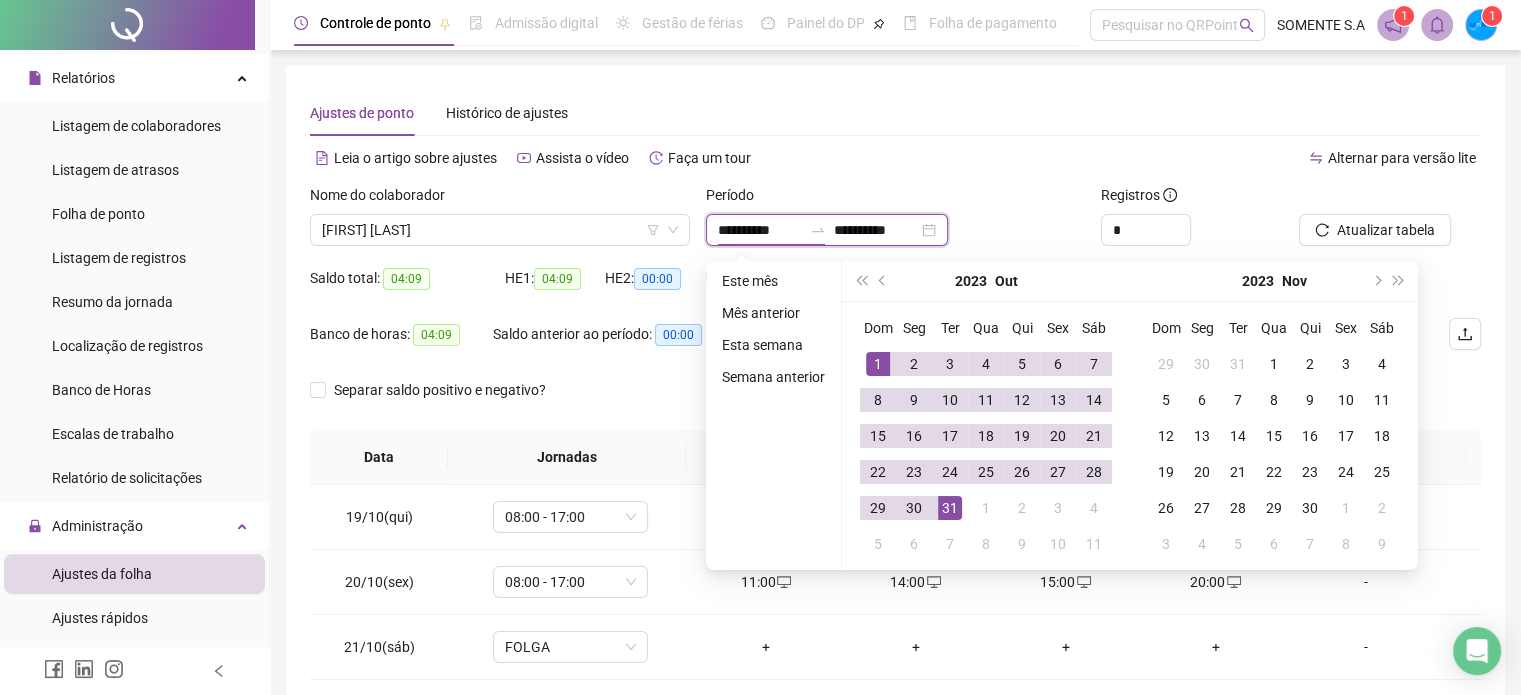 type on "**********" 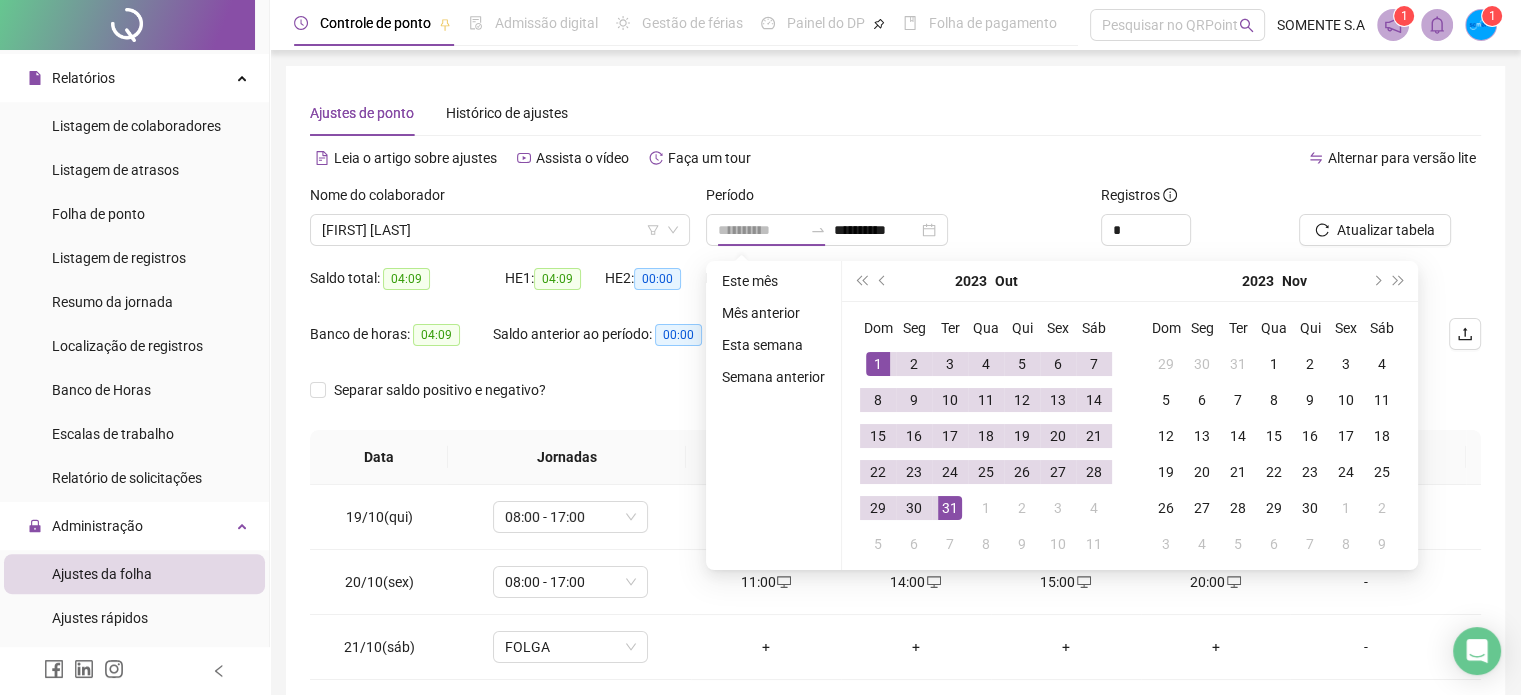 click on "1" at bounding box center [878, 364] 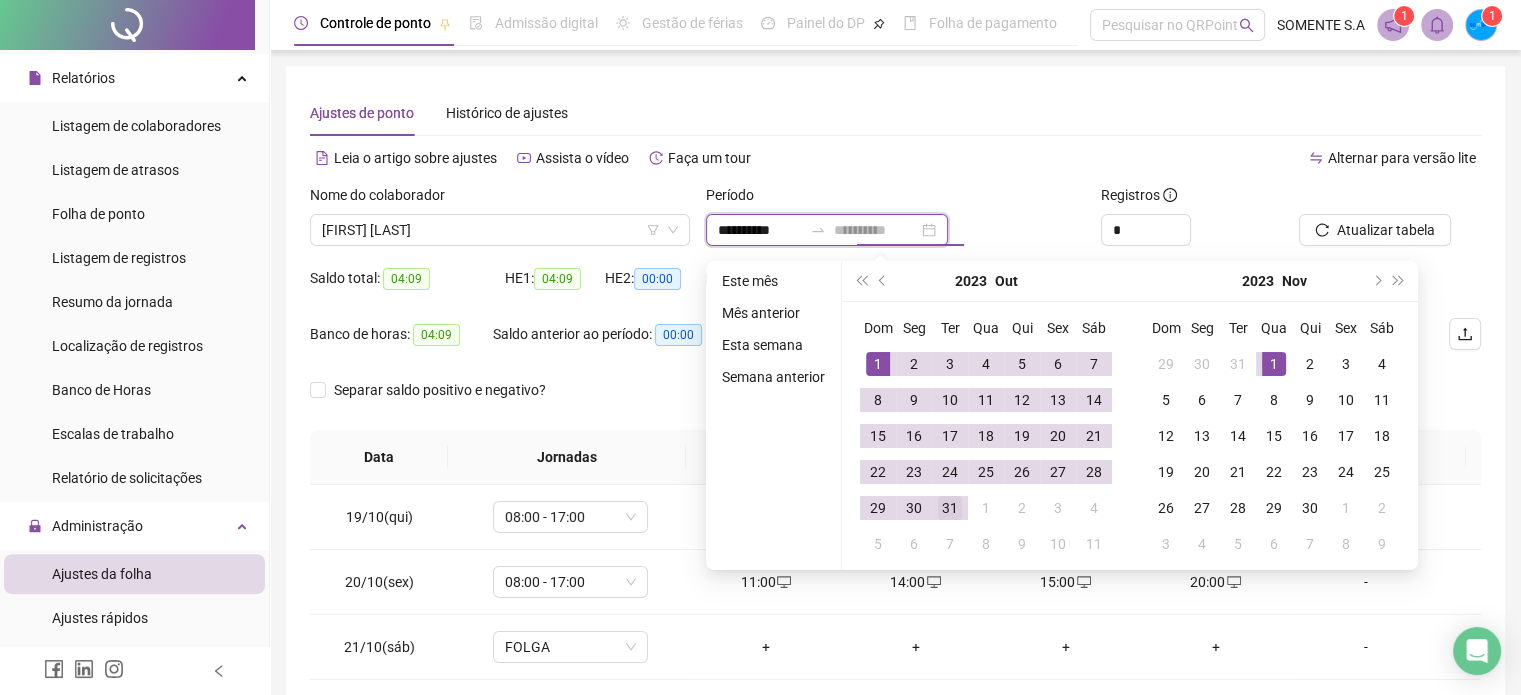 type on "**********" 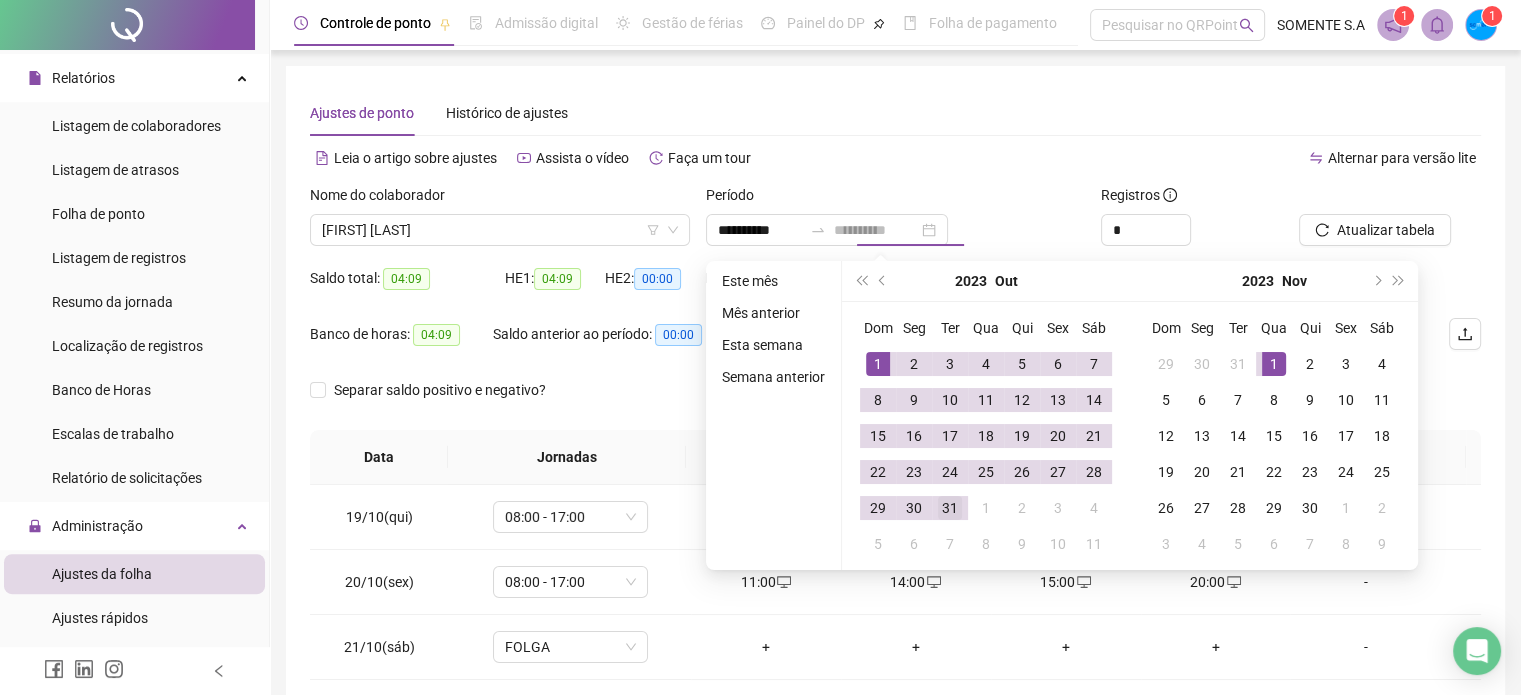 click on "31" at bounding box center (950, 508) 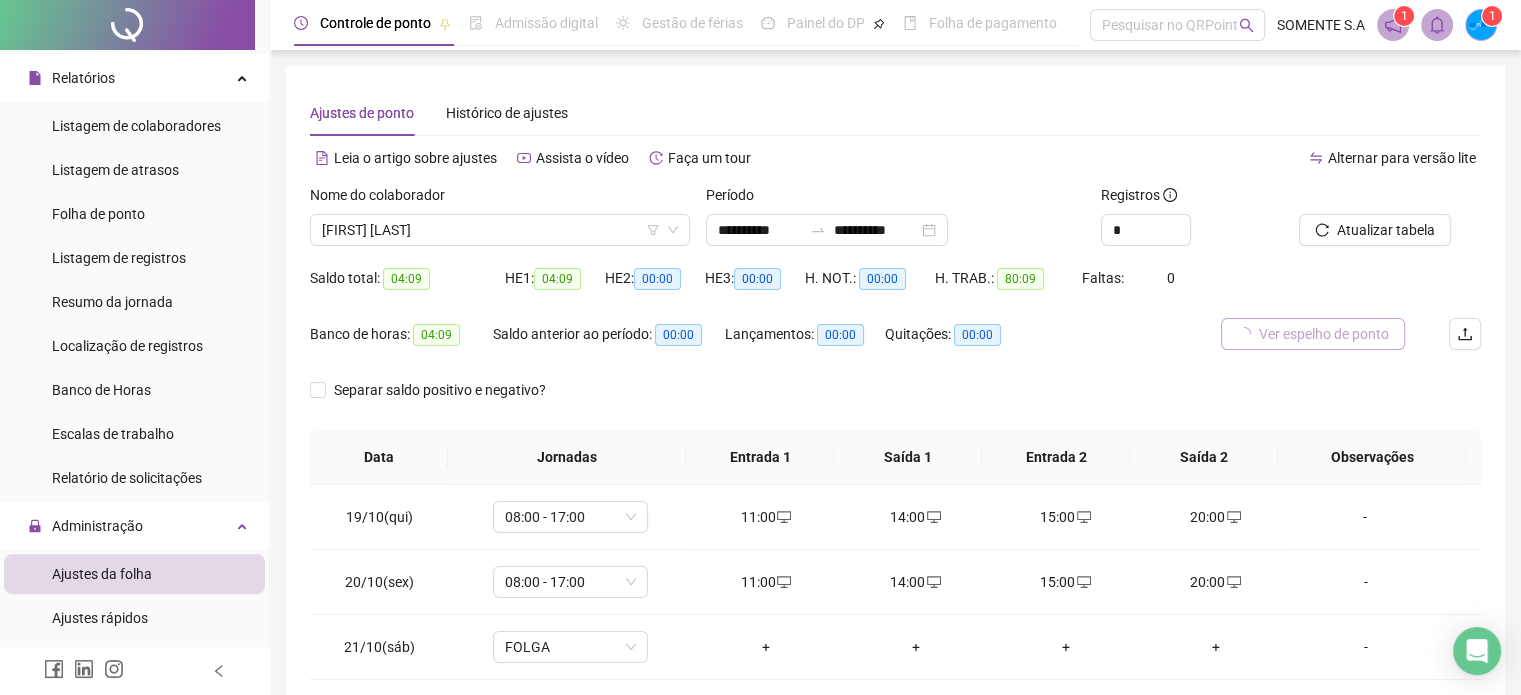 click on "Ver espelho de ponto" at bounding box center (1324, 334) 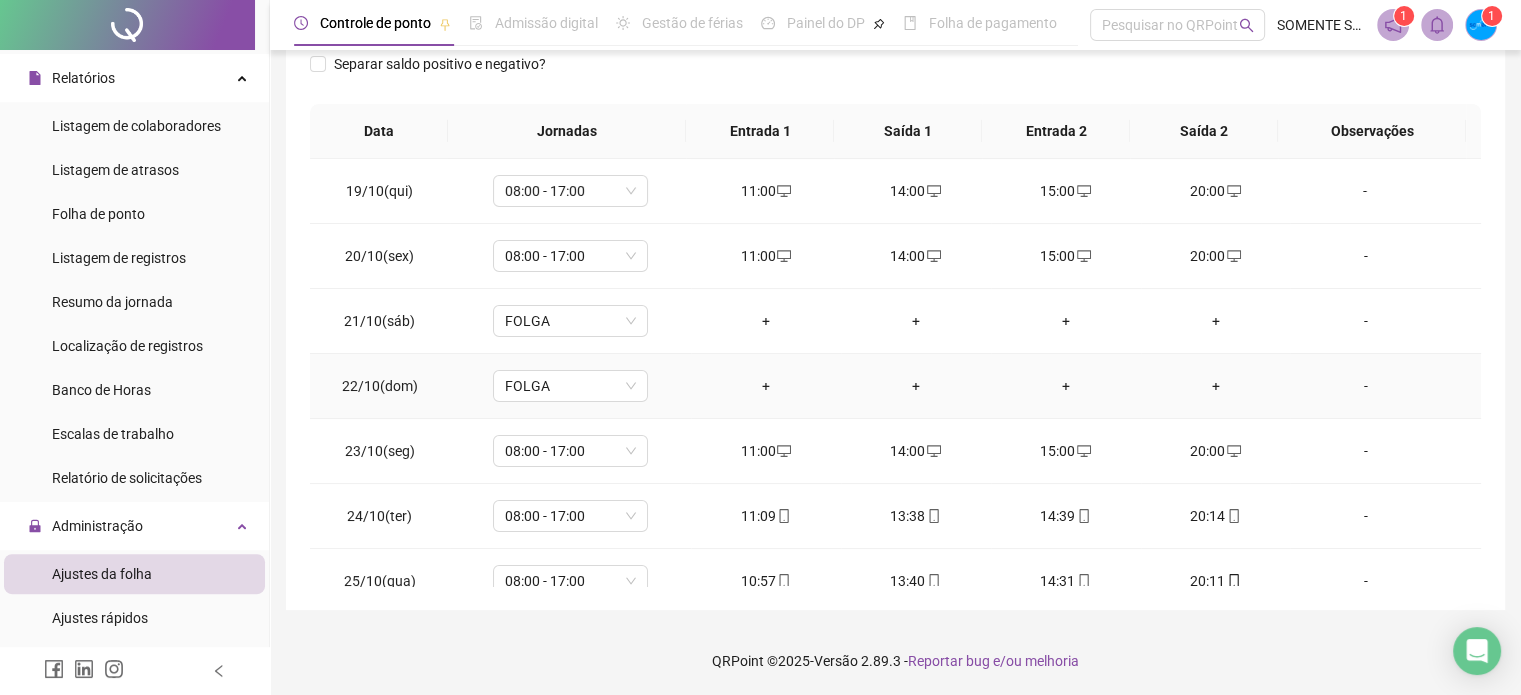 scroll, scrollTop: 0, scrollLeft: 0, axis: both 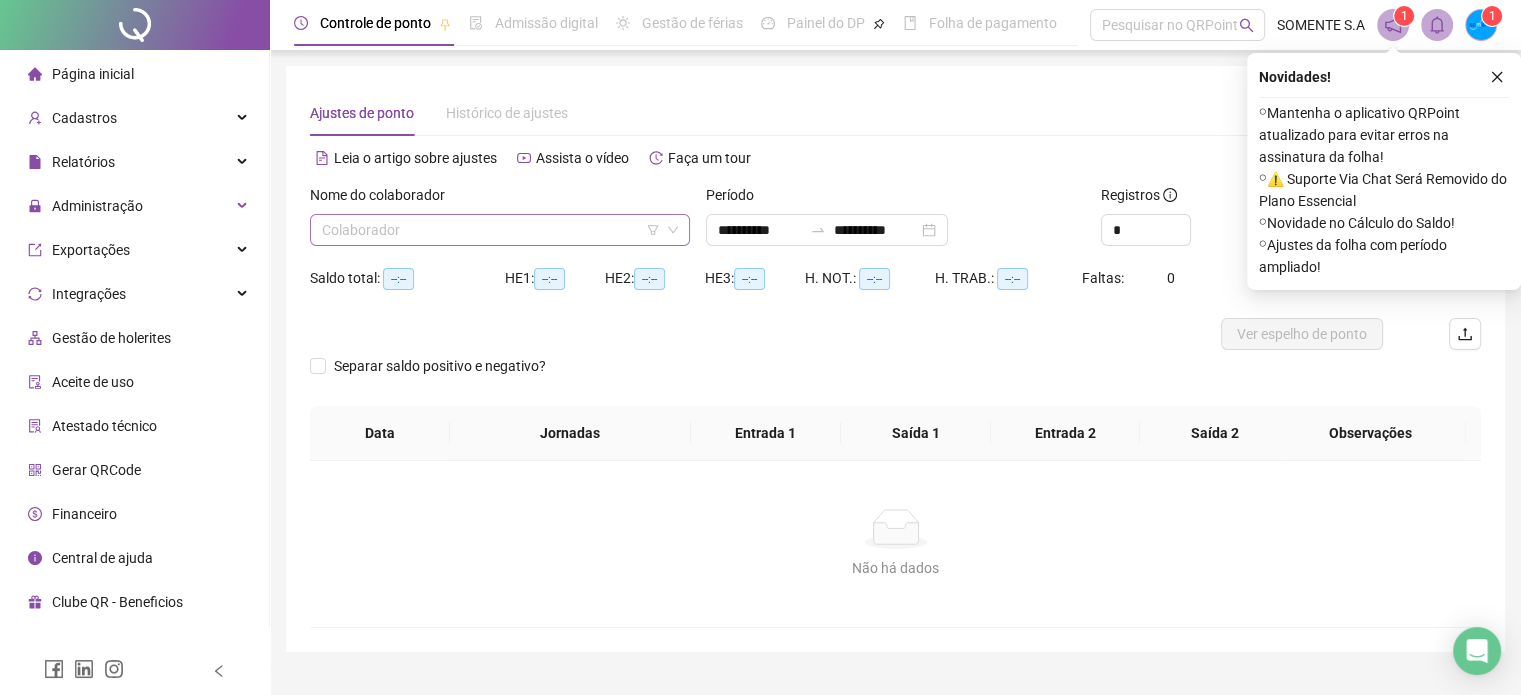 click at bounding box center [491, 230] 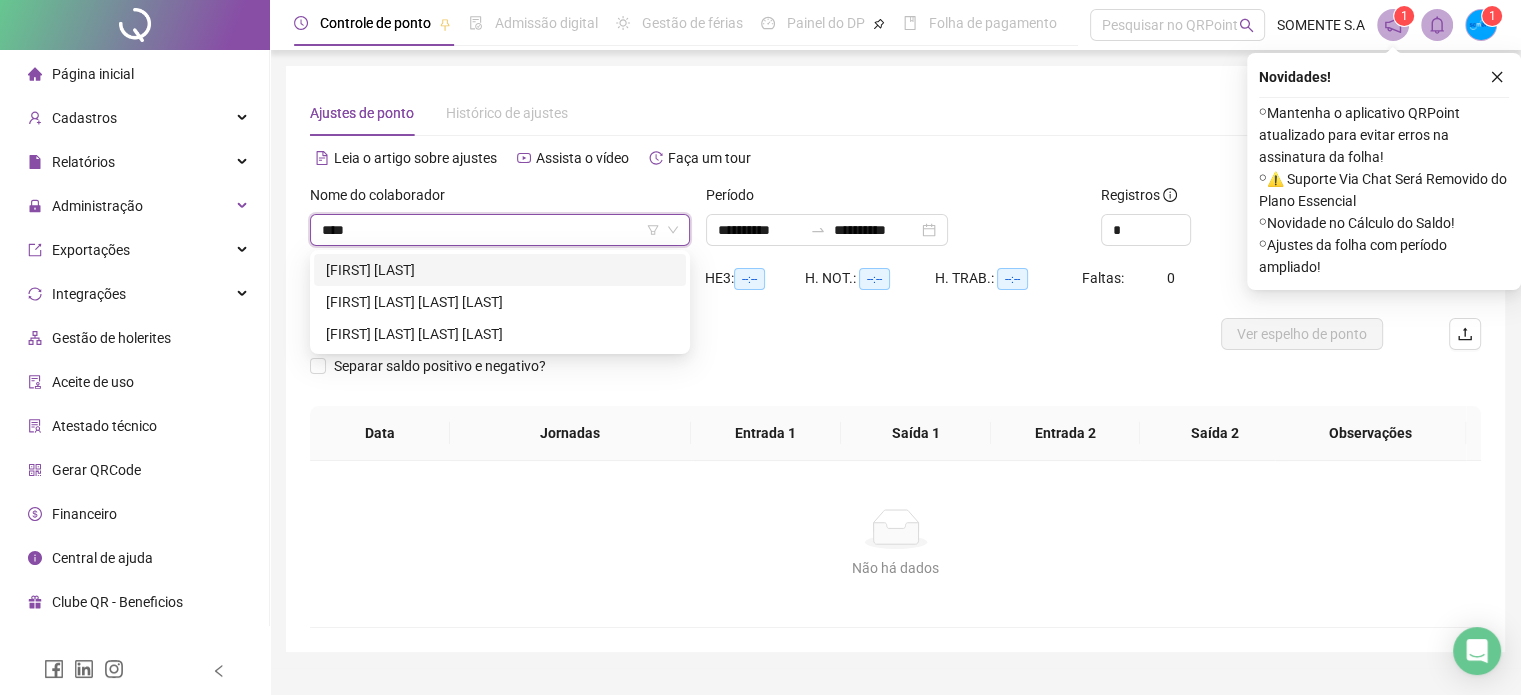 type on "*****" 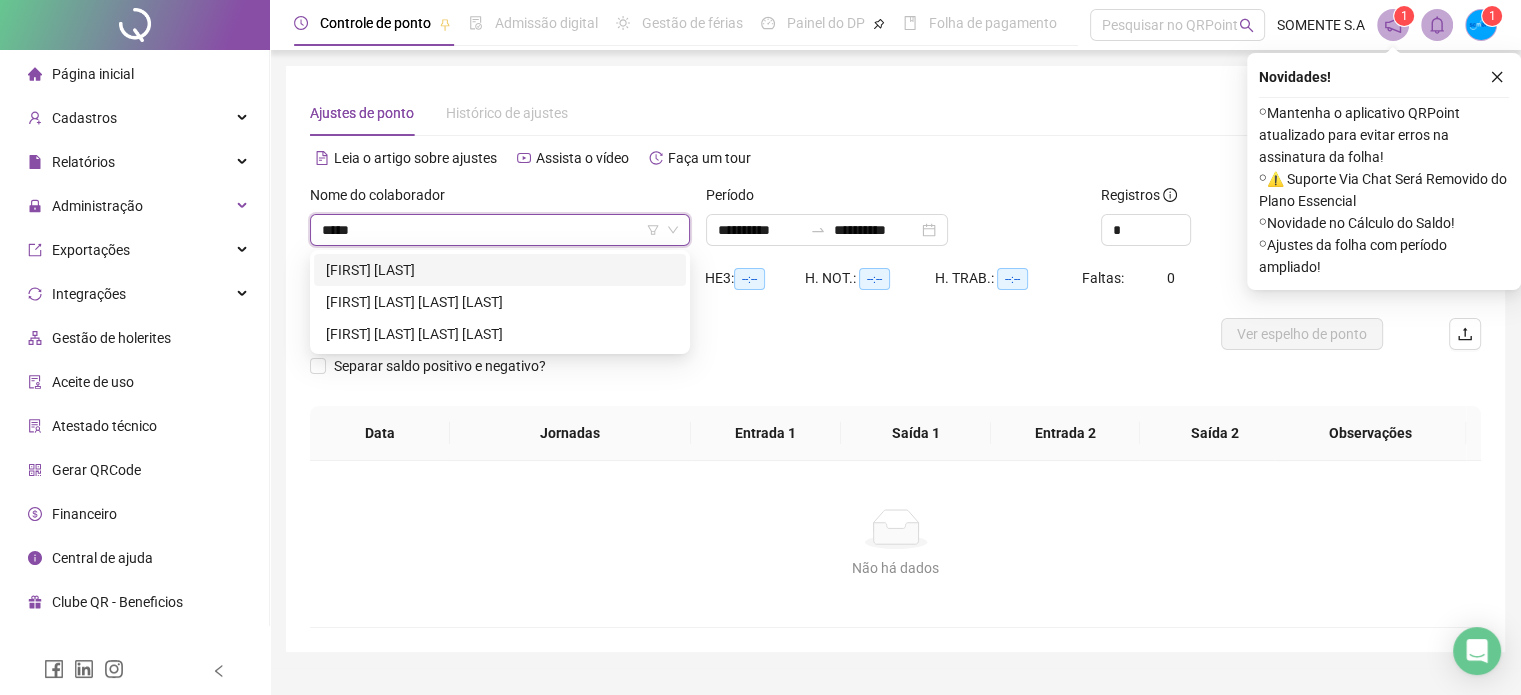 click on "[FIRST] [LAST]" at bounding box center [500, 270] 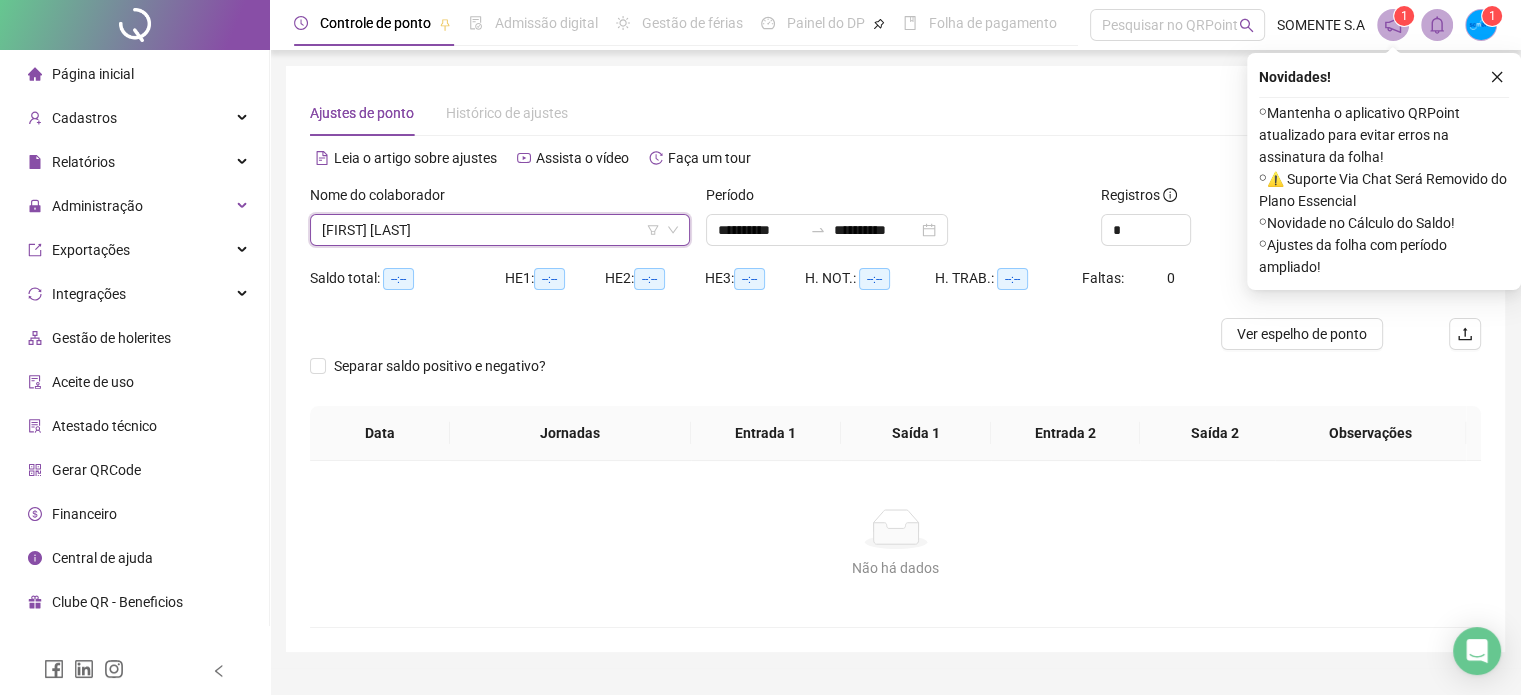 click on "Período" at bounding box center [896, 199] 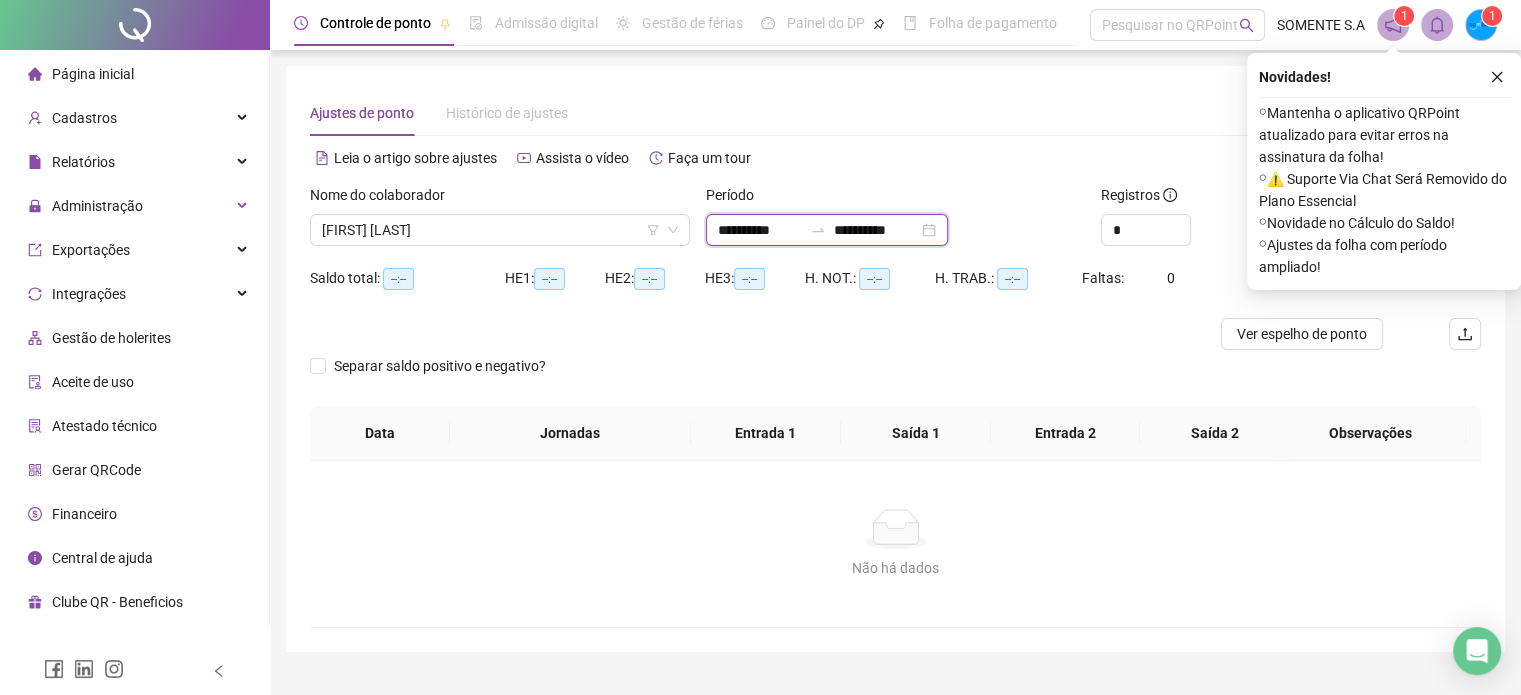click on "**********" at bounding box center [760, 230] 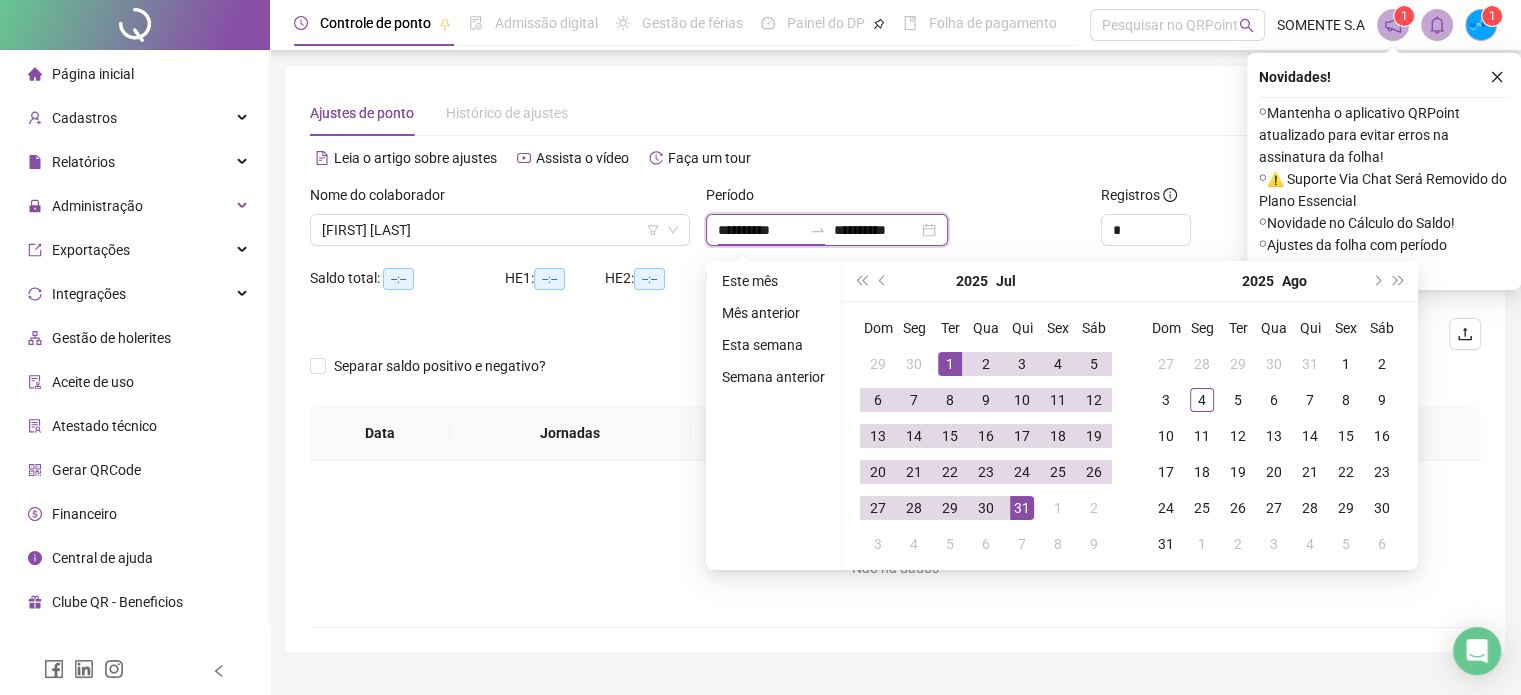 click on "**********" at bounding box center [760, 230] 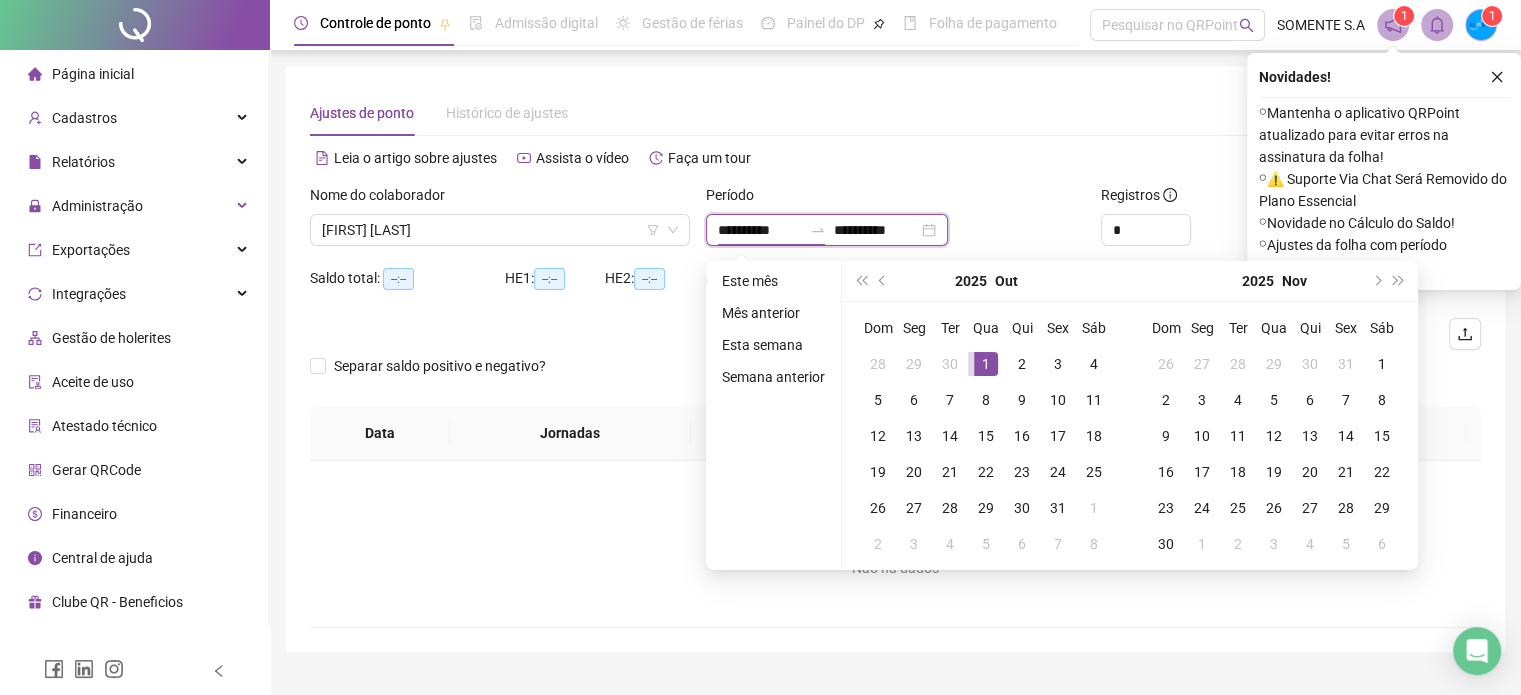 click on "**********" at bounding box center [760, 230] 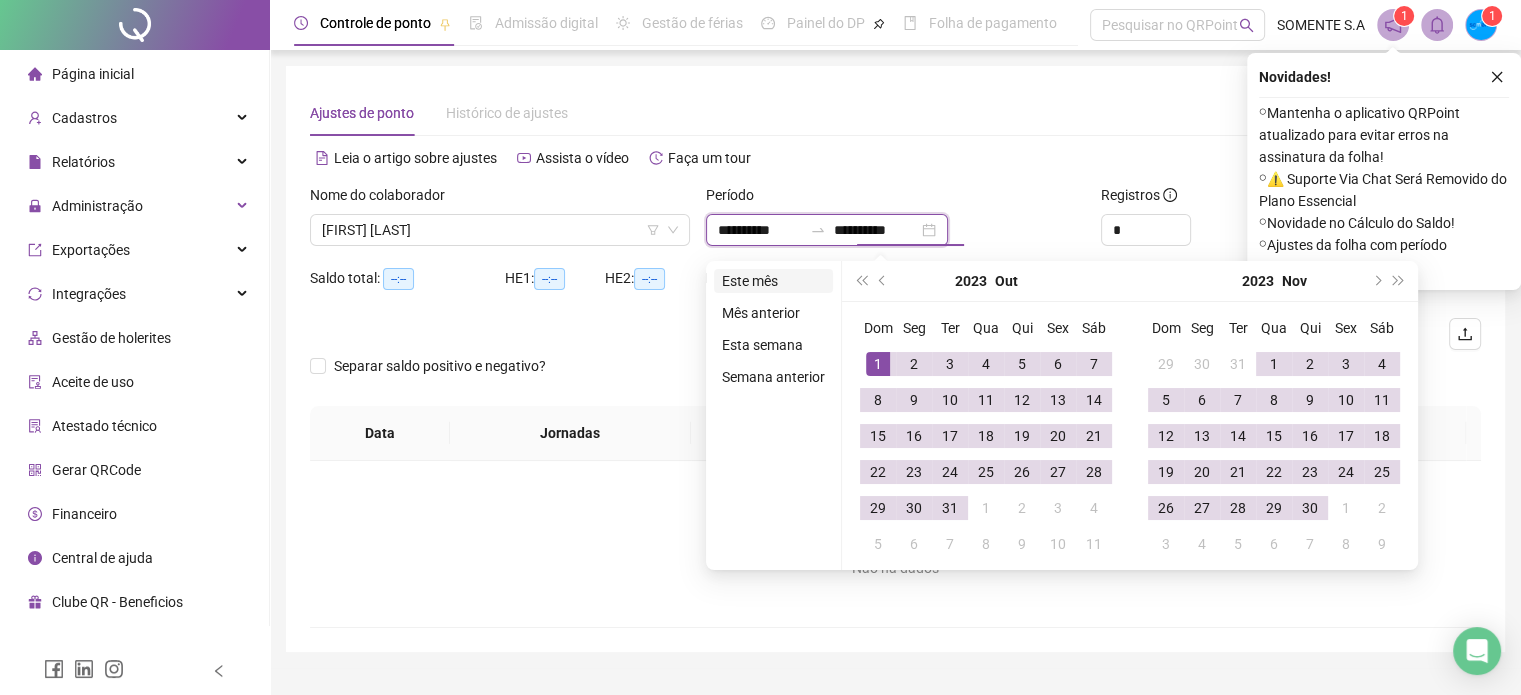 type on "**********" 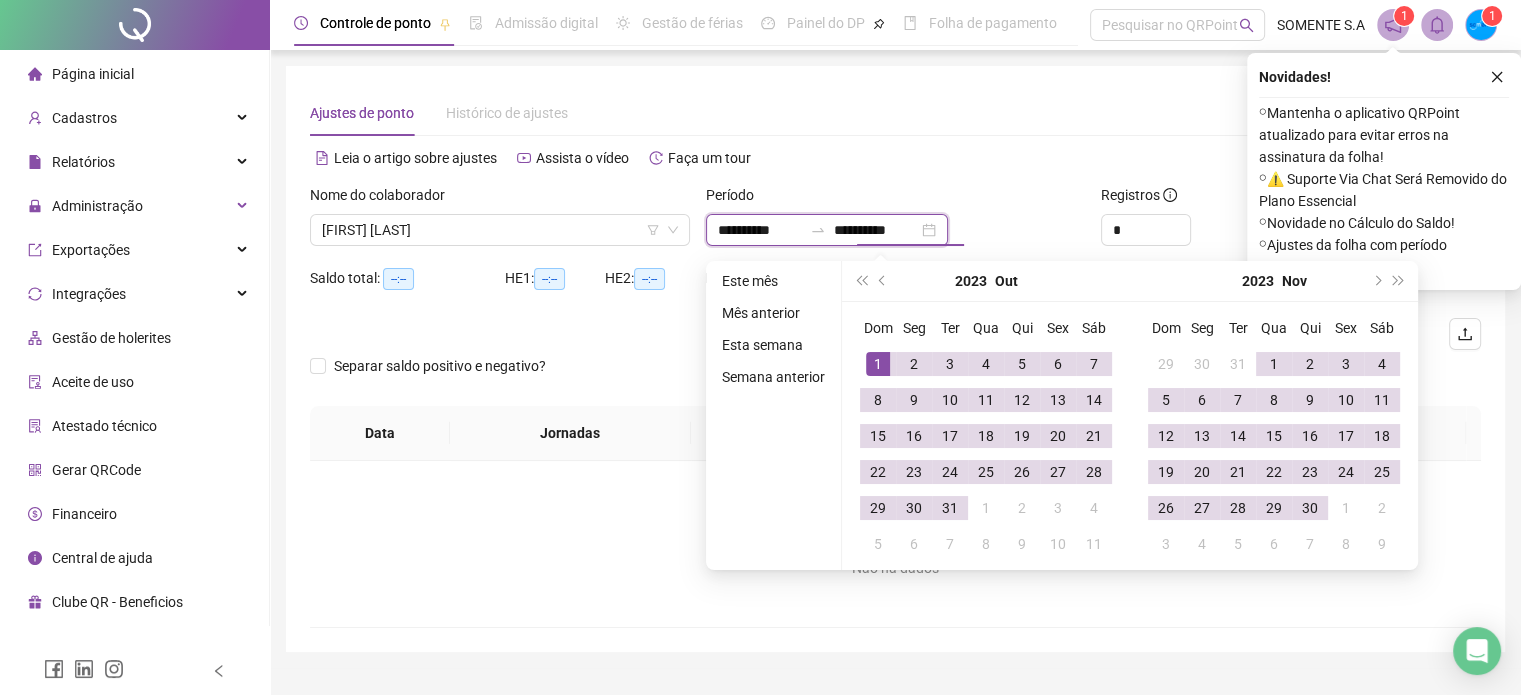 type on "**********" 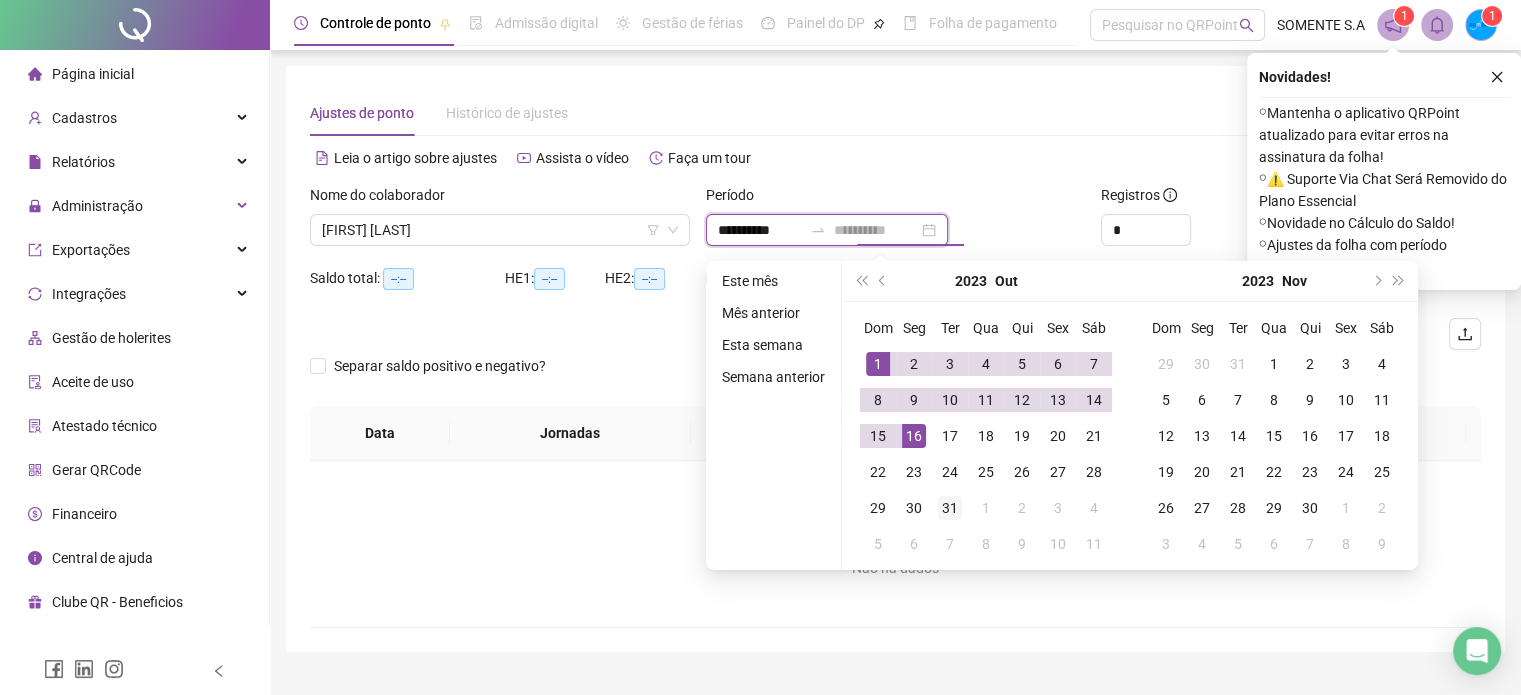 type on "**********" 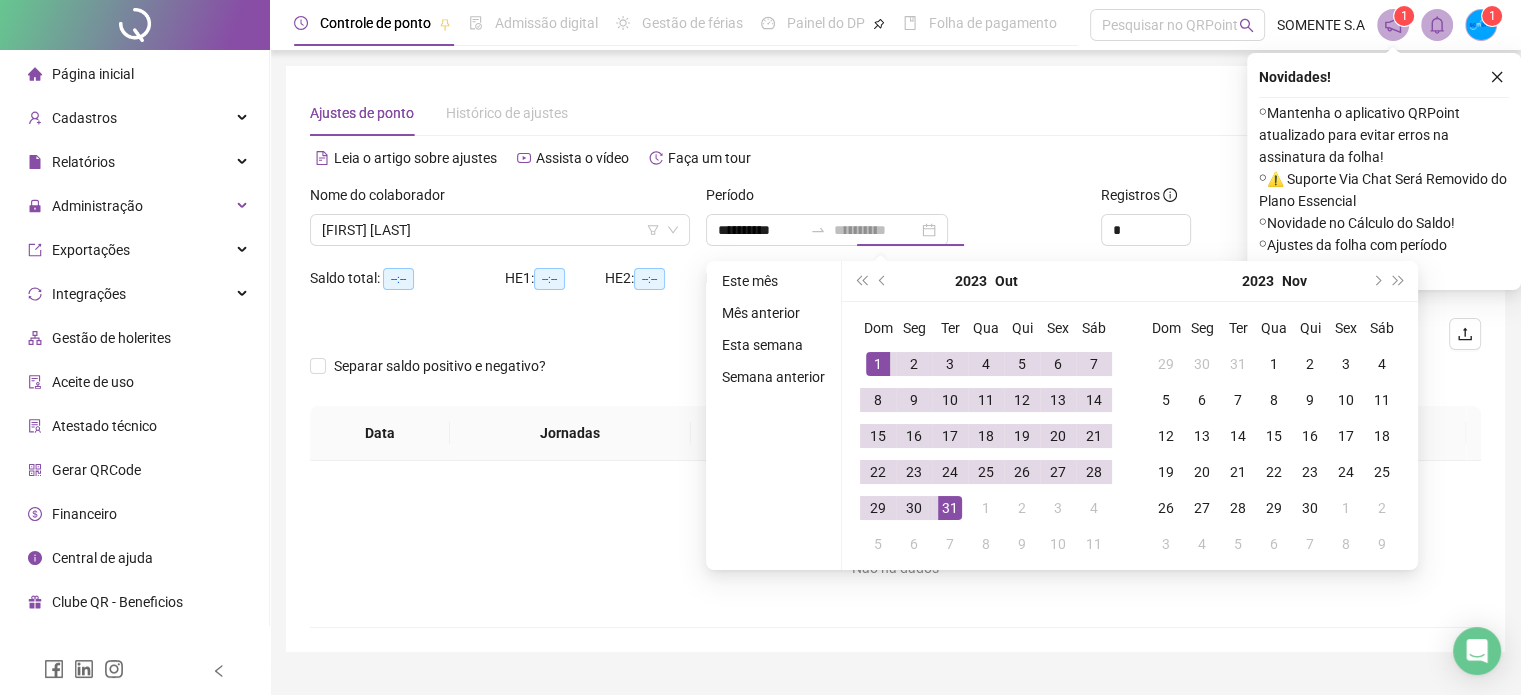 click on "31" at bounding box center (950, 508) 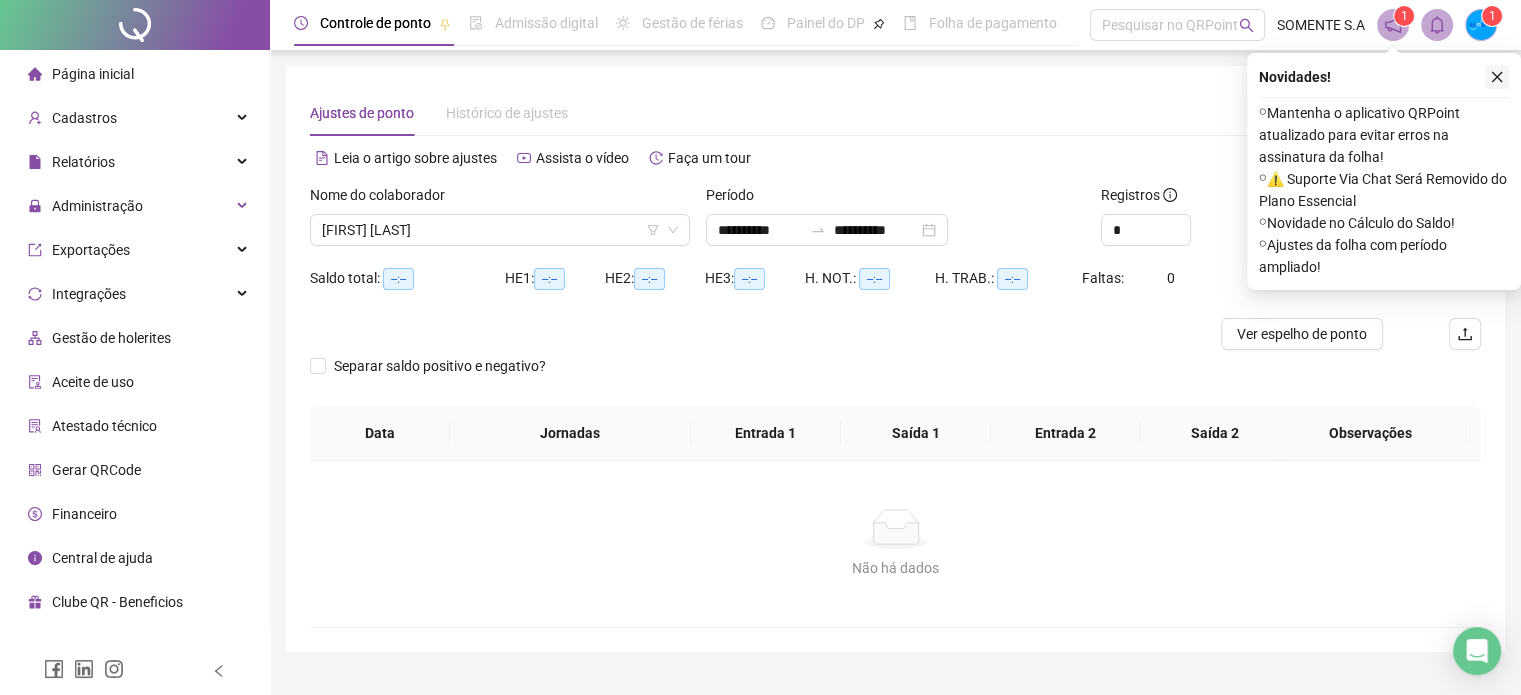 click at bounding box center [1497, 77] 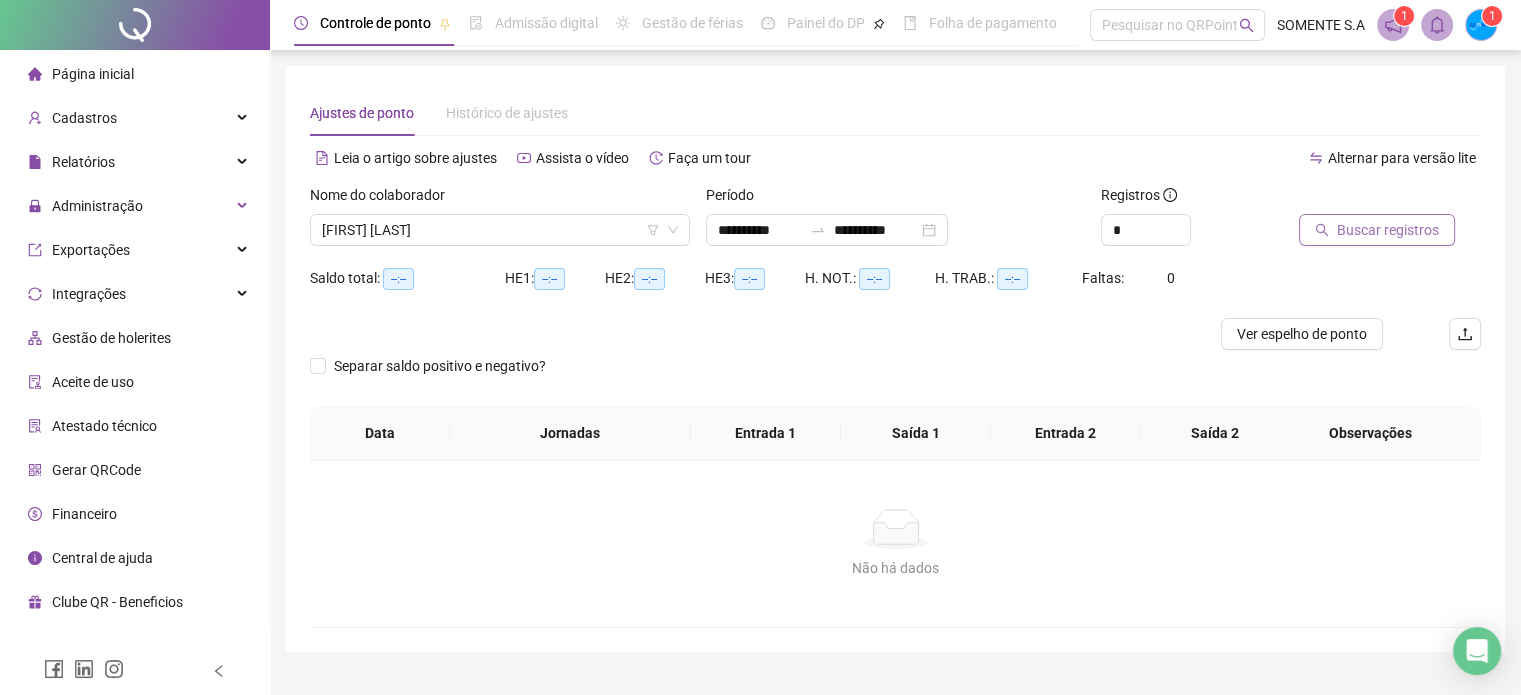 click on "Buscar registros" at bounding box center [1388, 230] 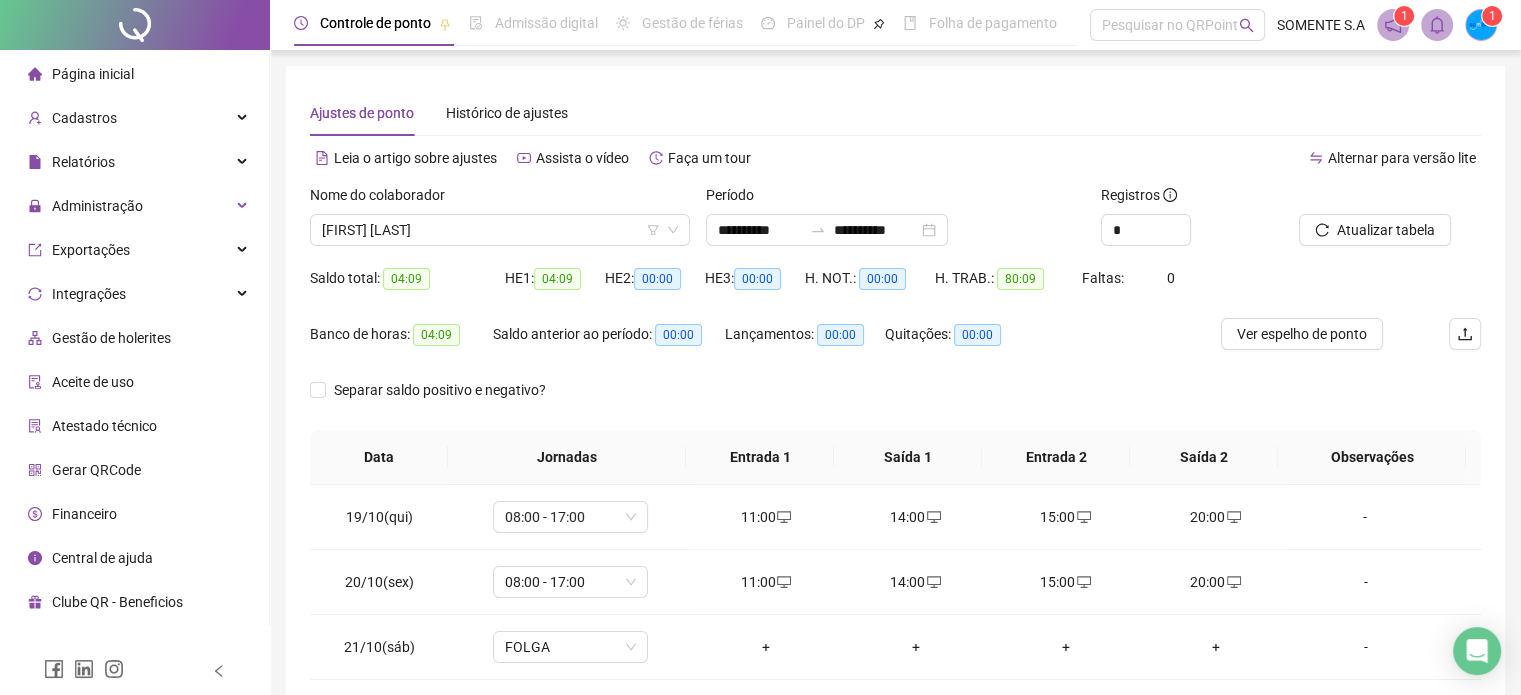 drag, startPoint x: 1287, startPoint y: 329, endPoint x: 1036, endPoint y: 531, distance: 322.18784 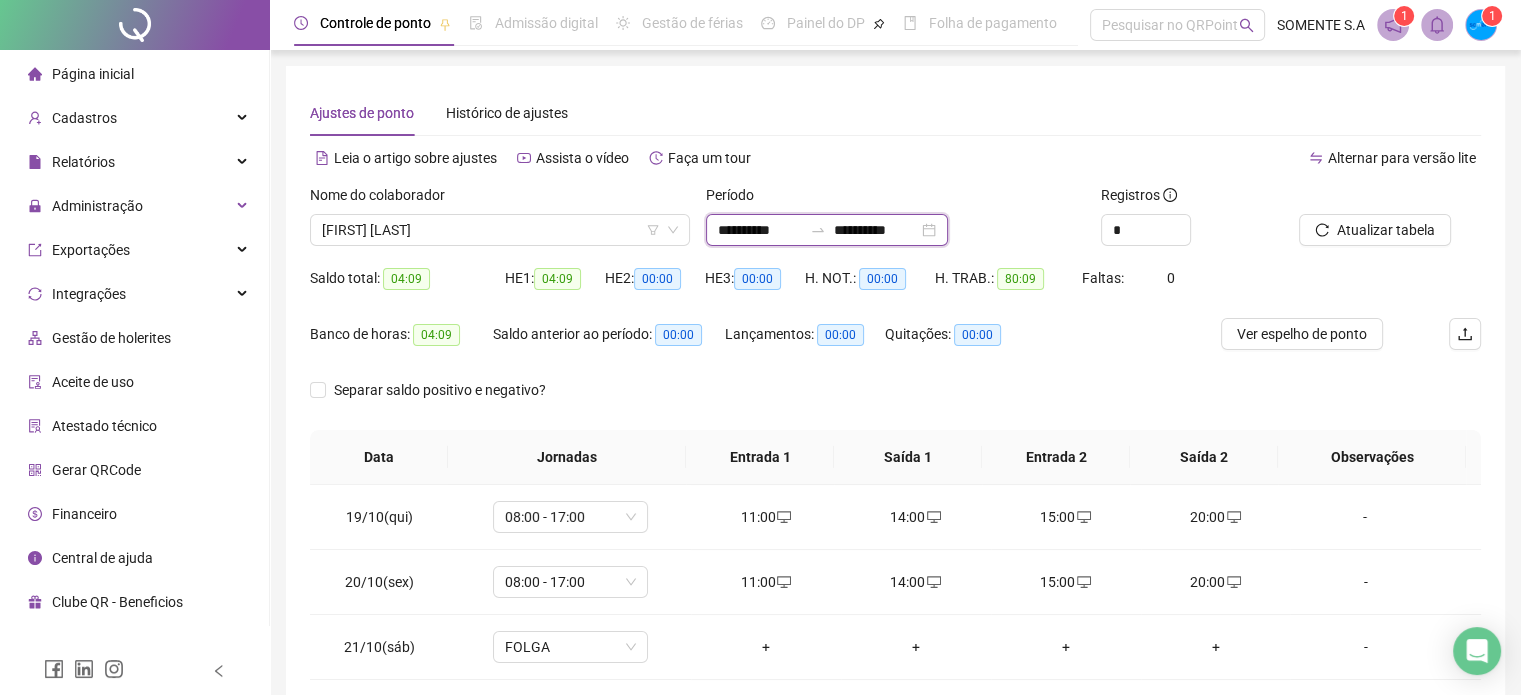 click on "**********" at bounding box center [760, 230] 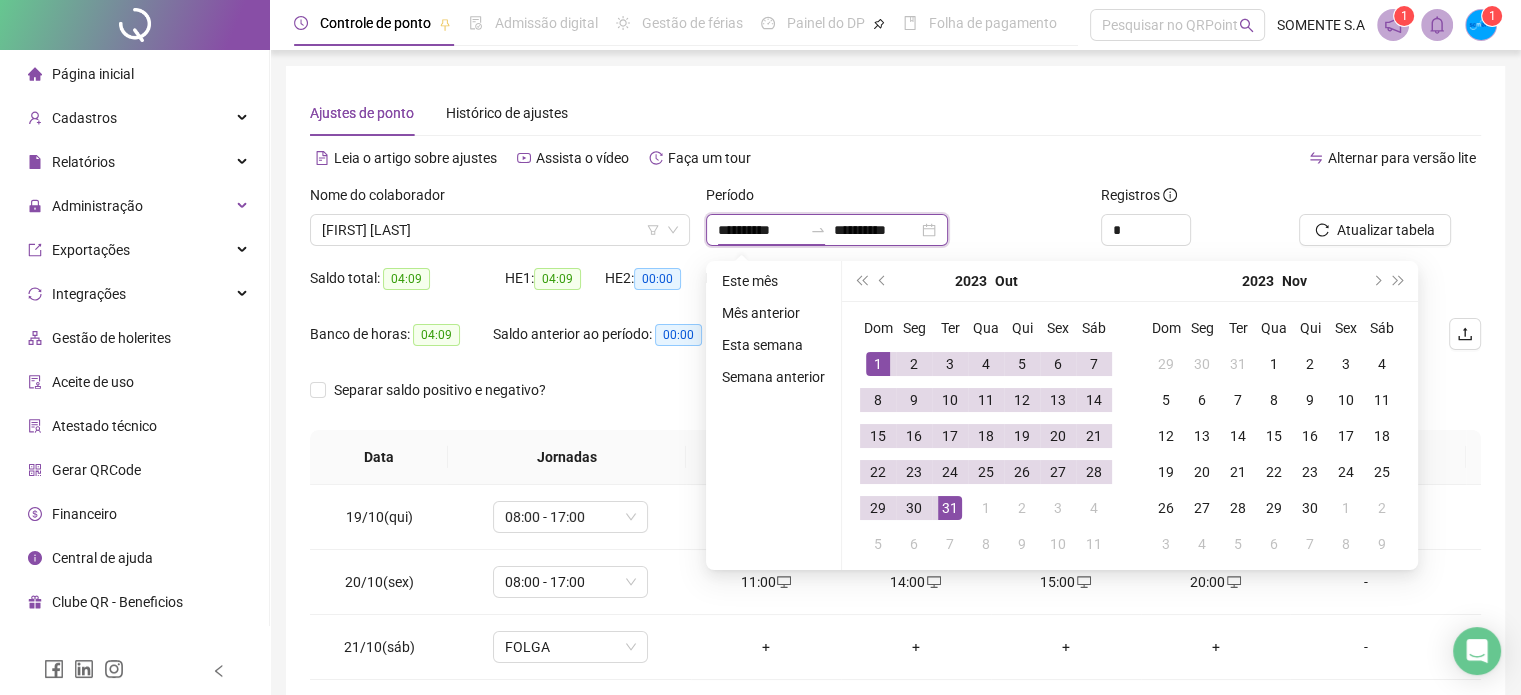 type on "**********" 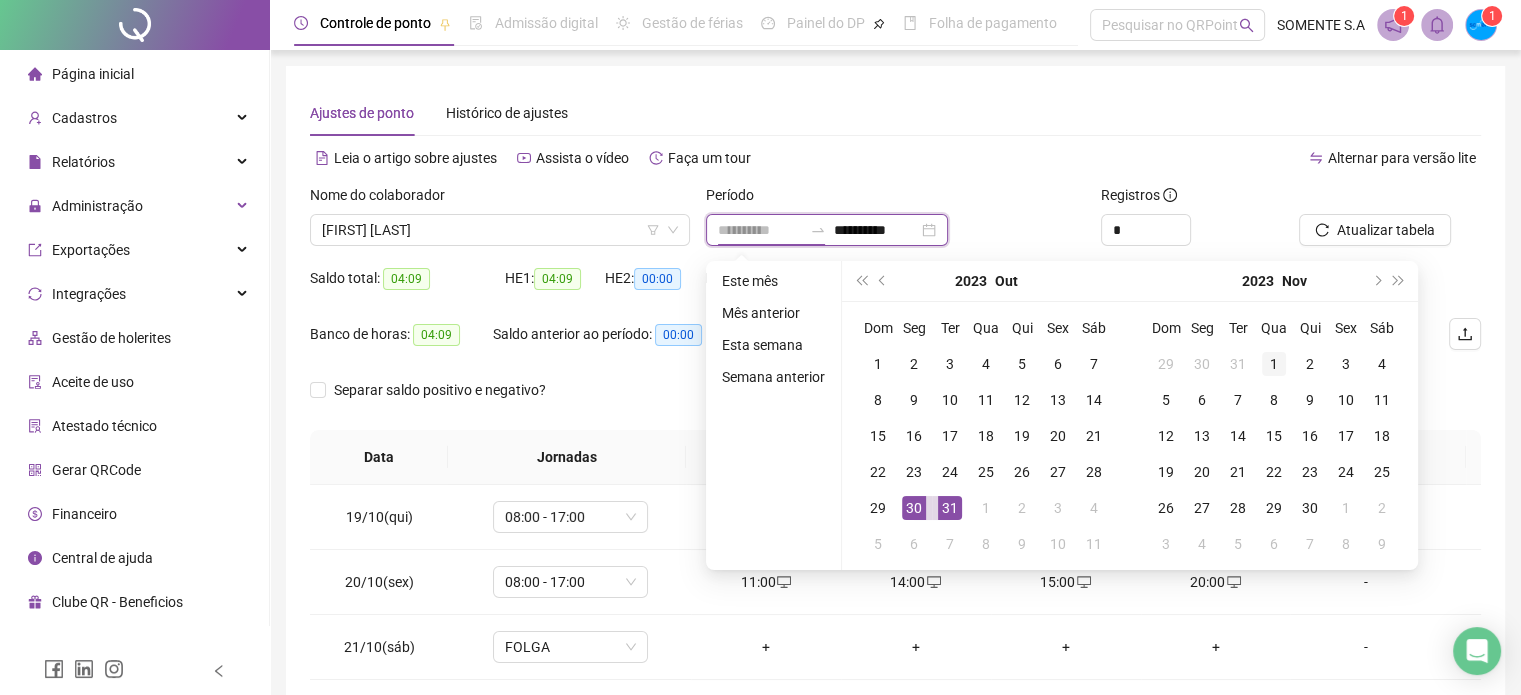 type on "**********" 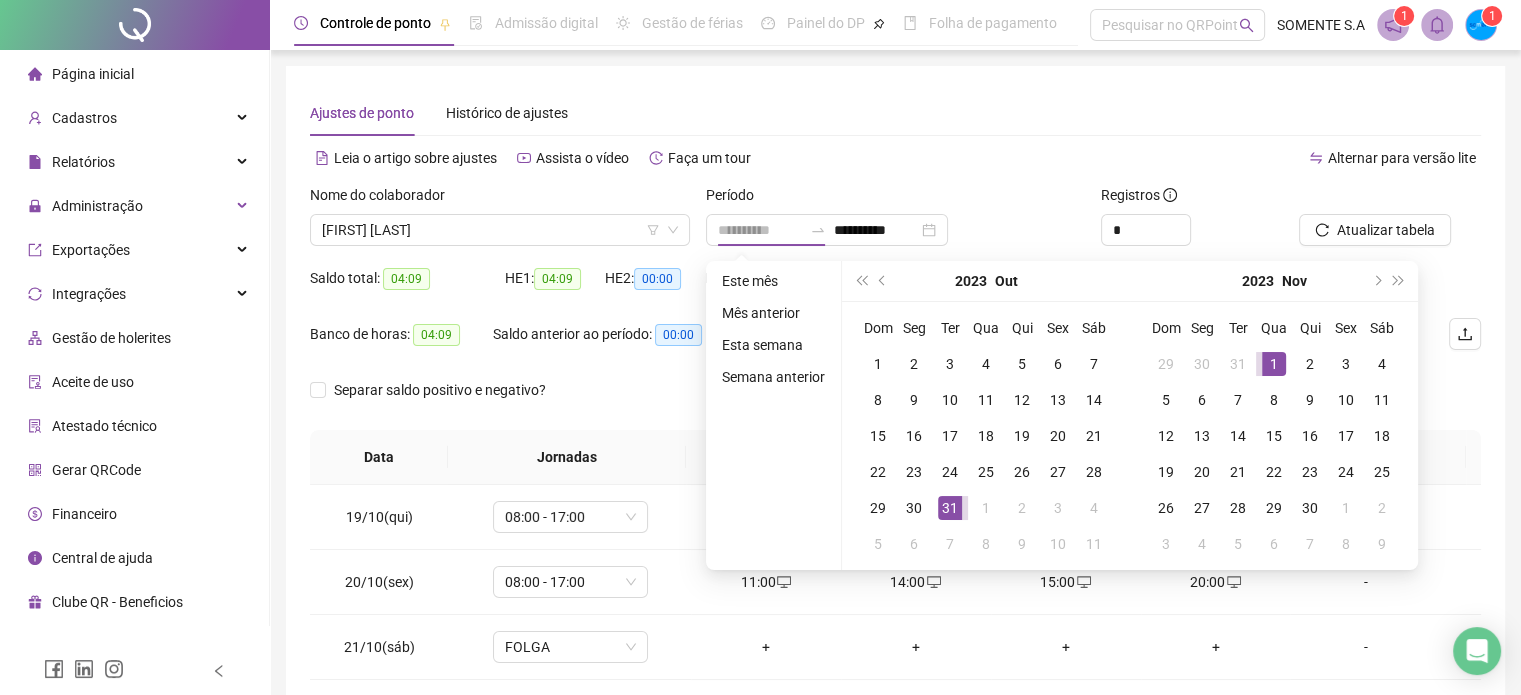click on "1" at bounding box center [1274, 364] 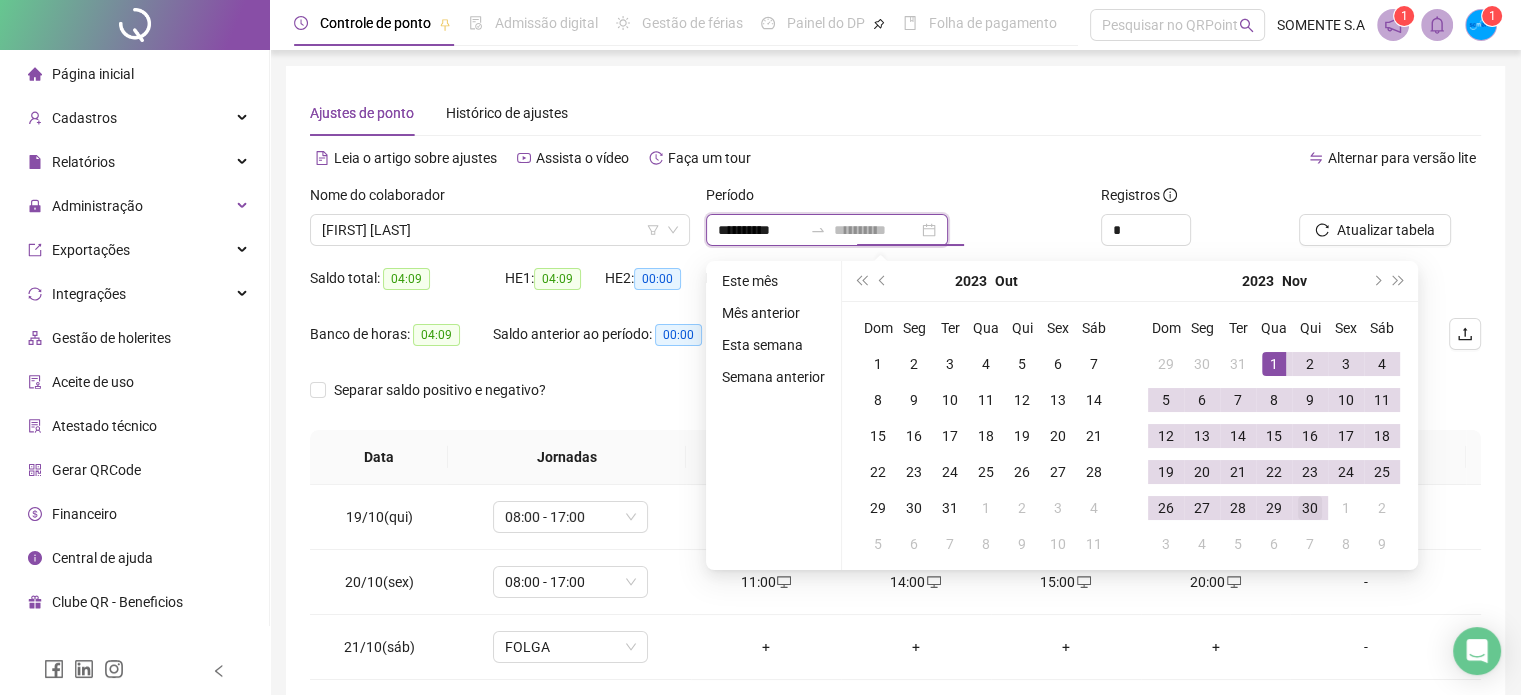 type on "**********" 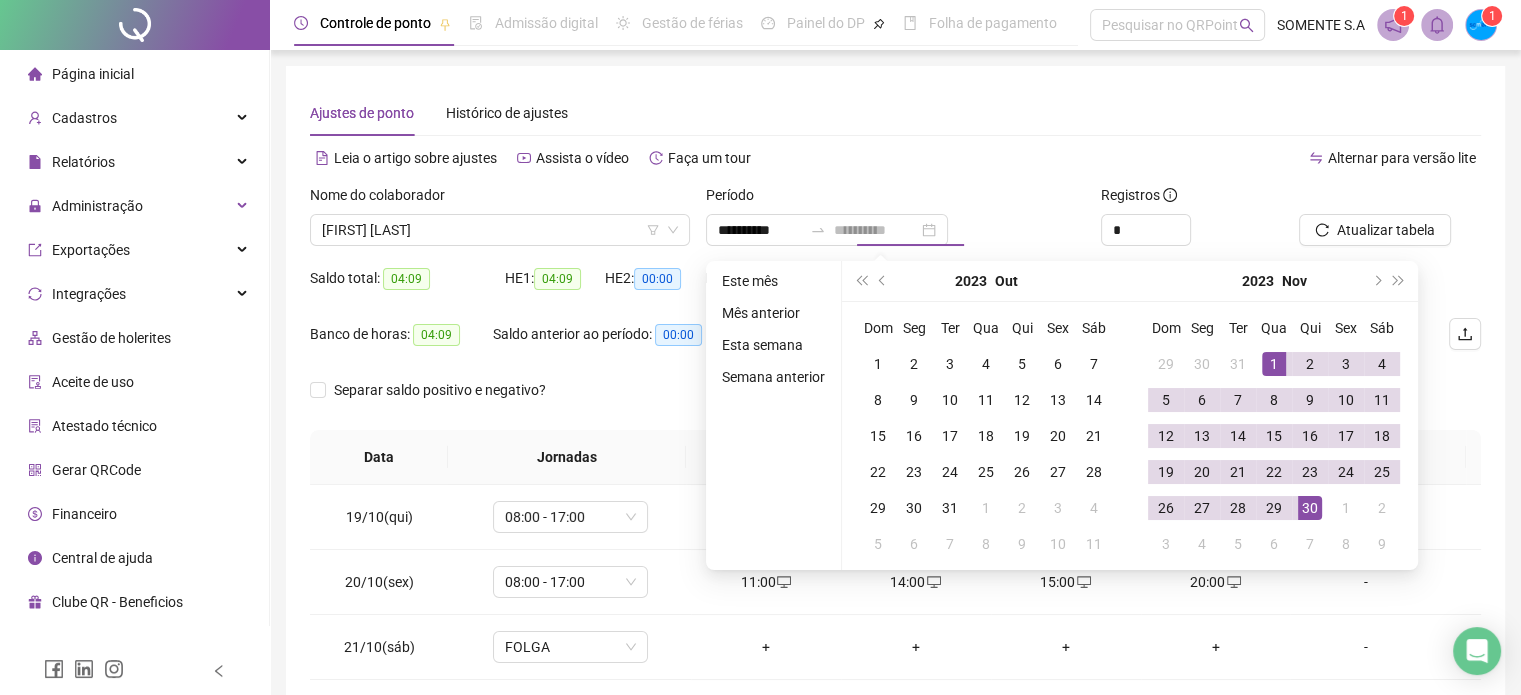 click on "30" at bounding box center (1310, 508) 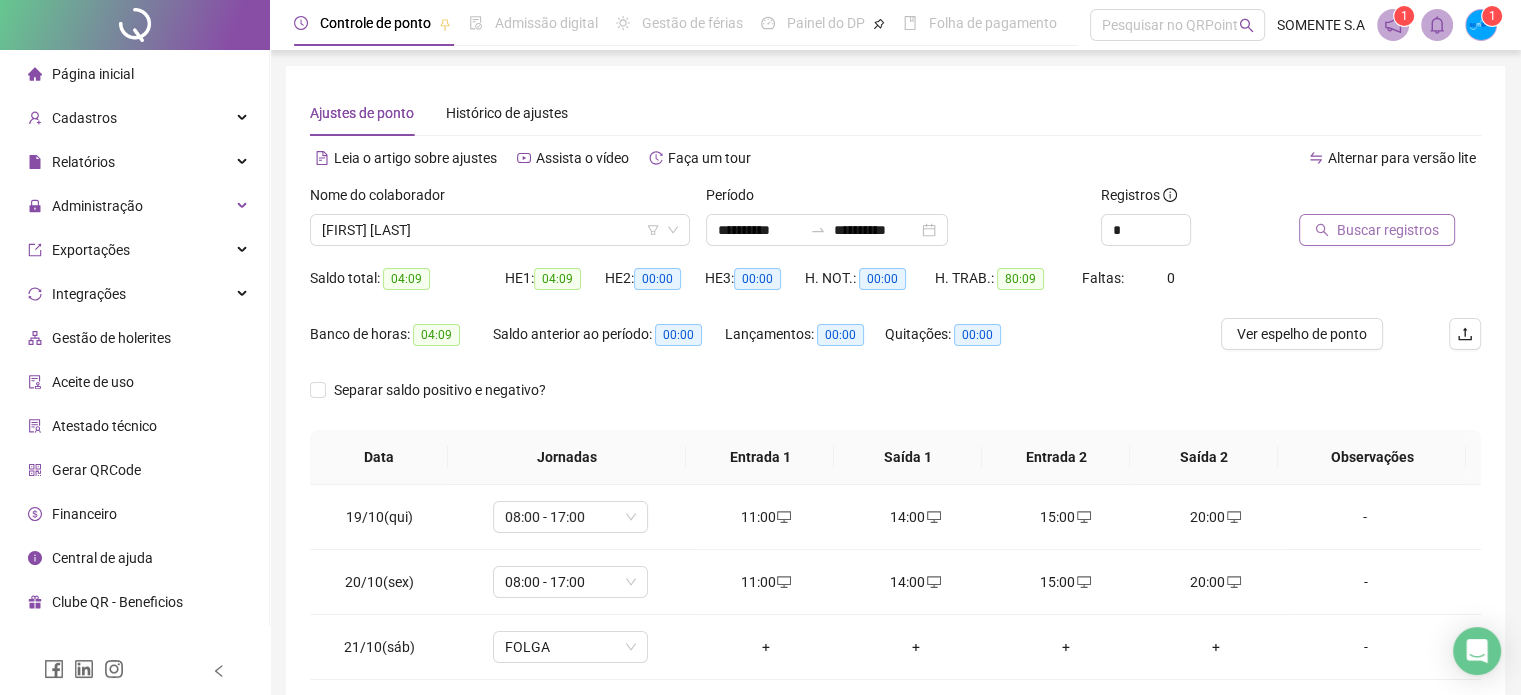 click on "Buscar registros" at bounding box center (1388, 230) 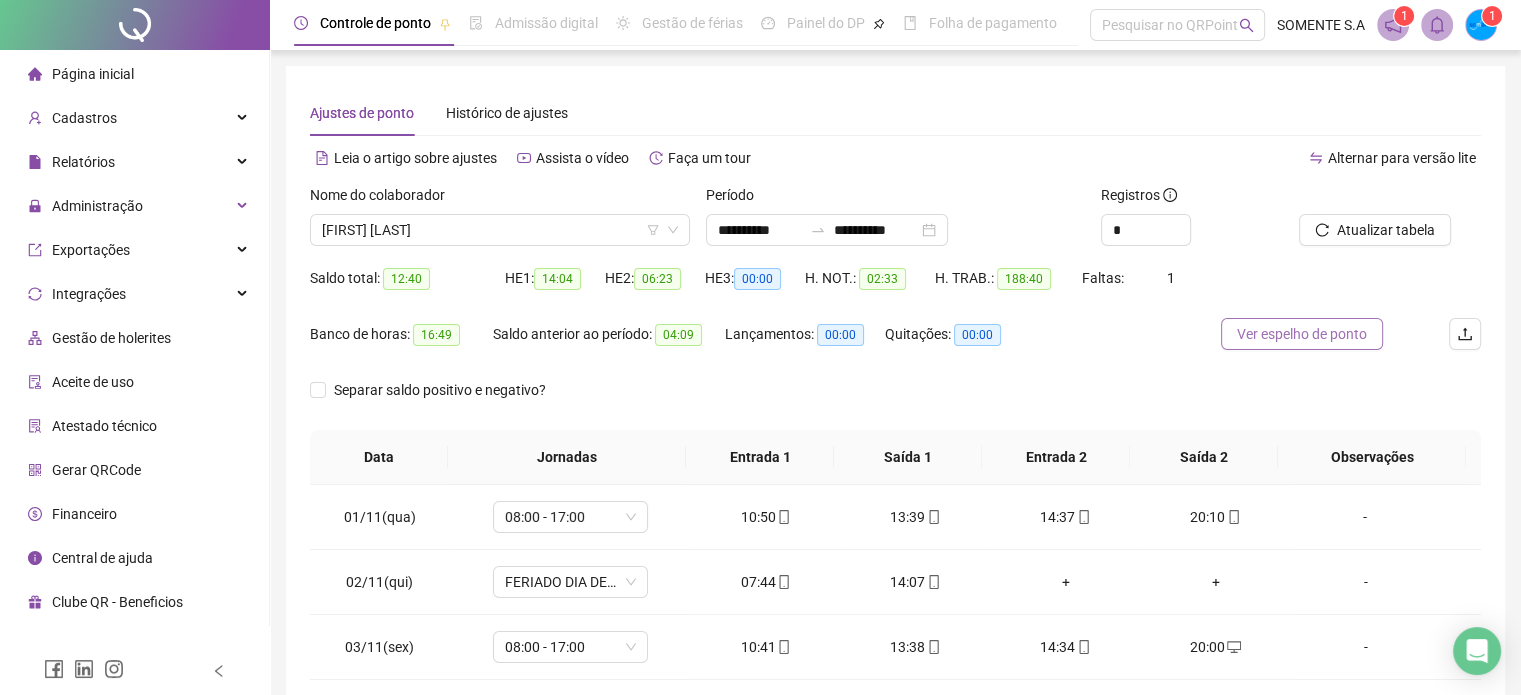 click on "Ver espelho de ponto" at bounding box center (1302, 334) 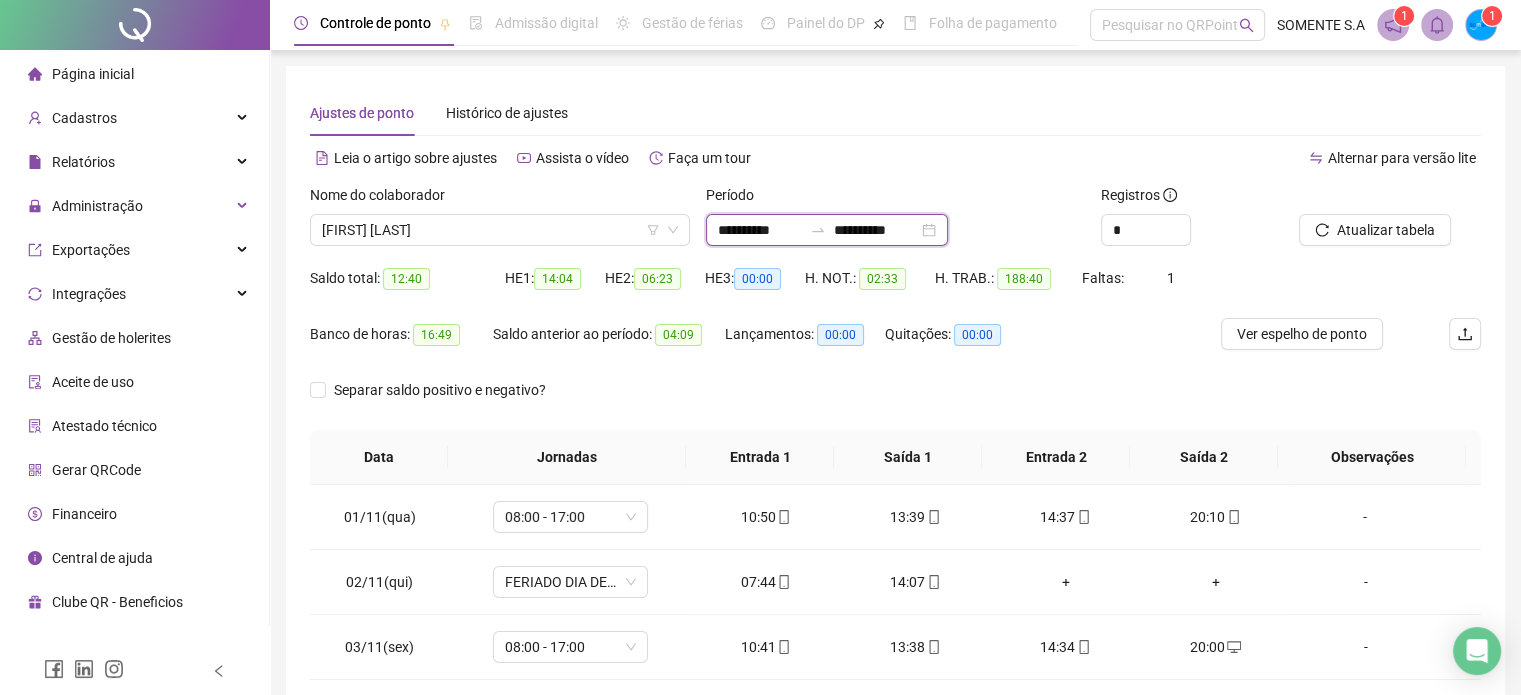 click on "**********" at bounding box center [760, 230] 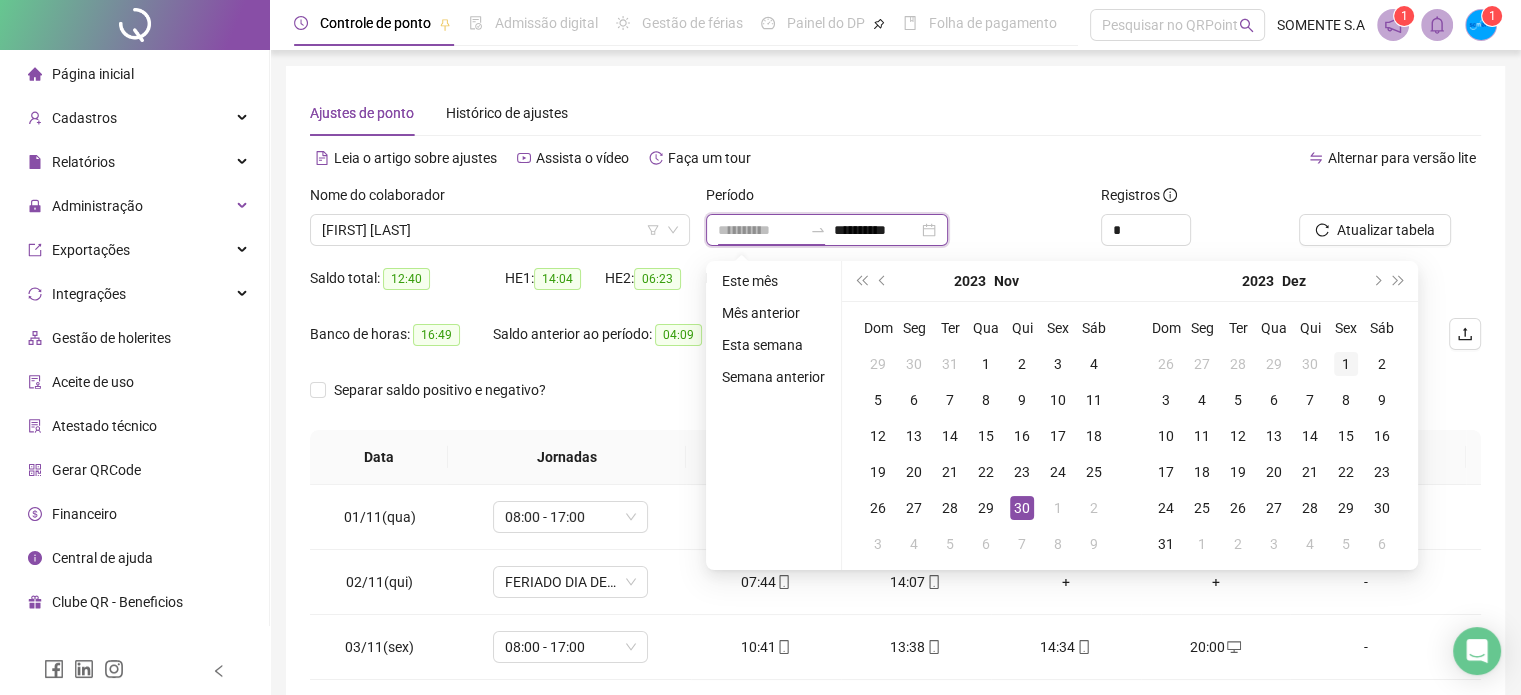 type on "**********" 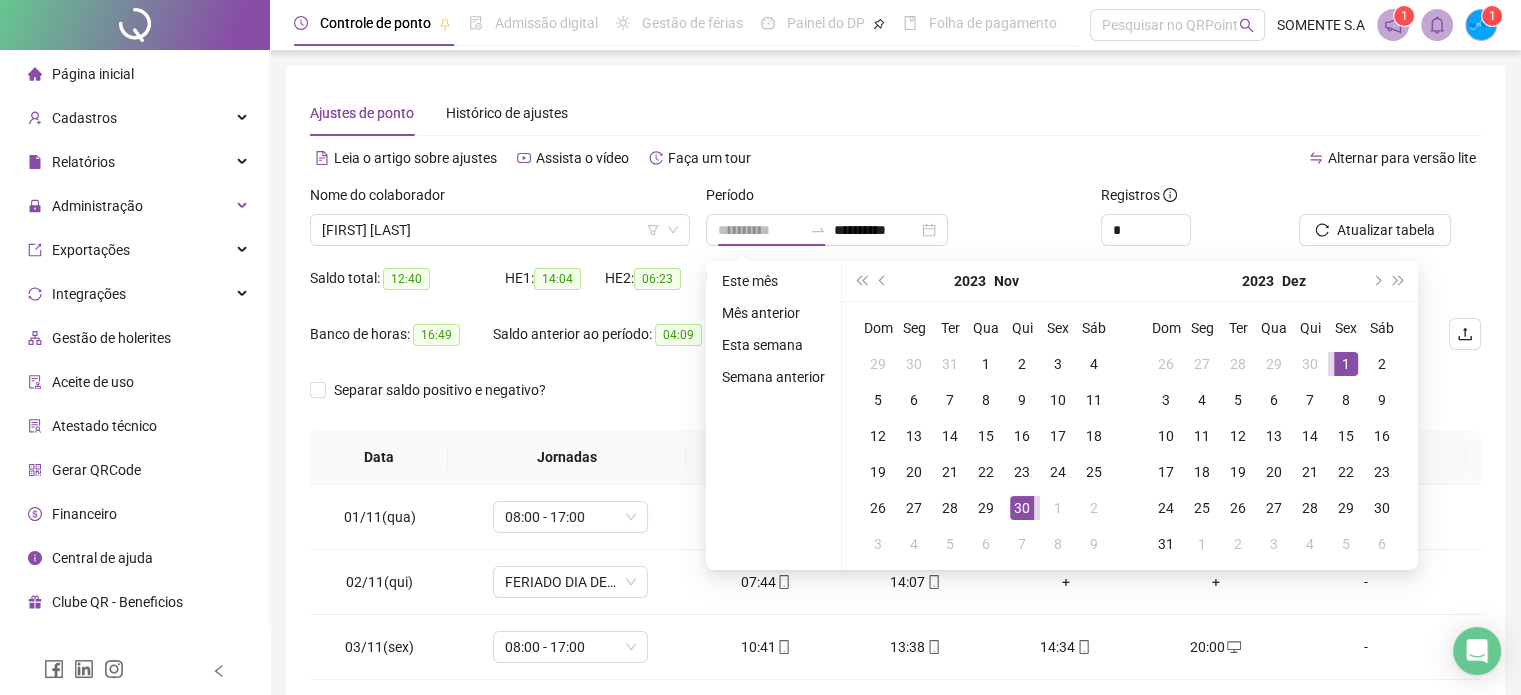 click on "1" at bounding box center [1346, 364] 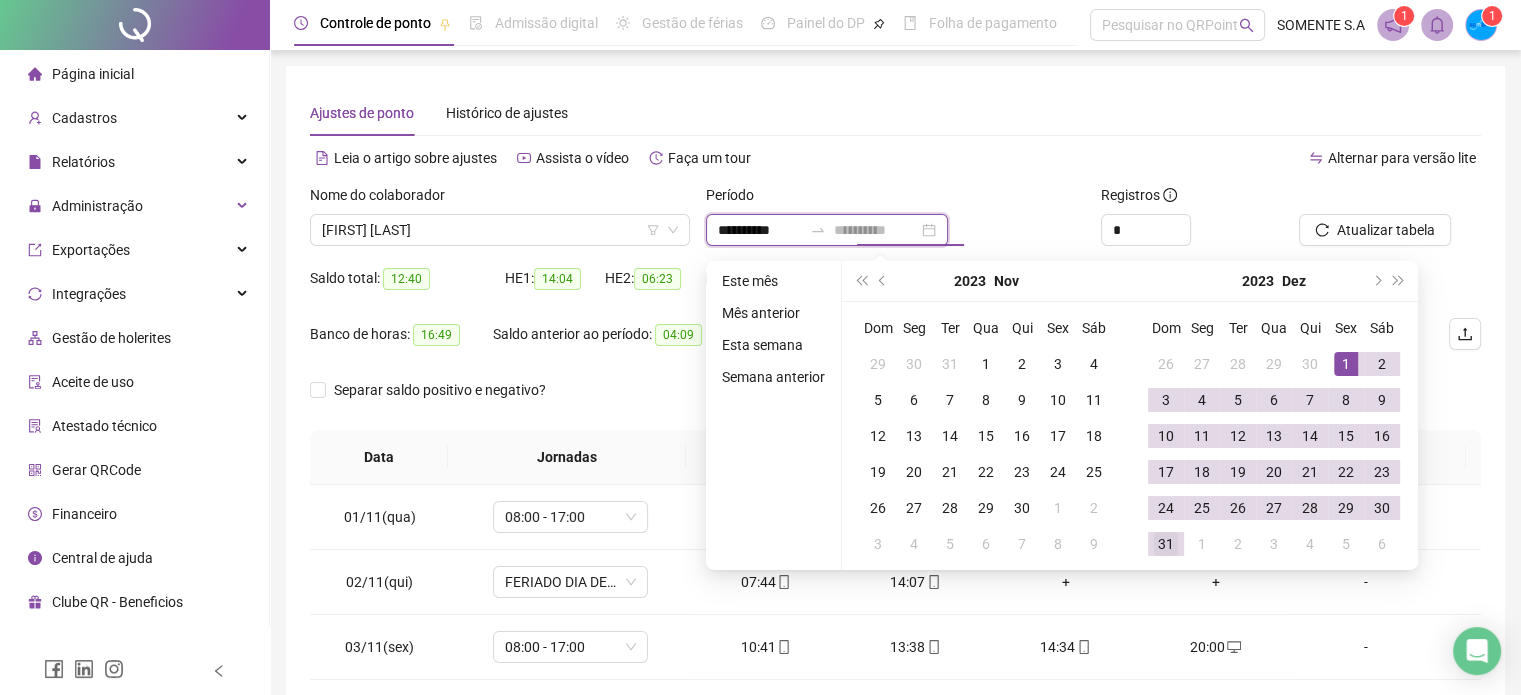 type on "**********" 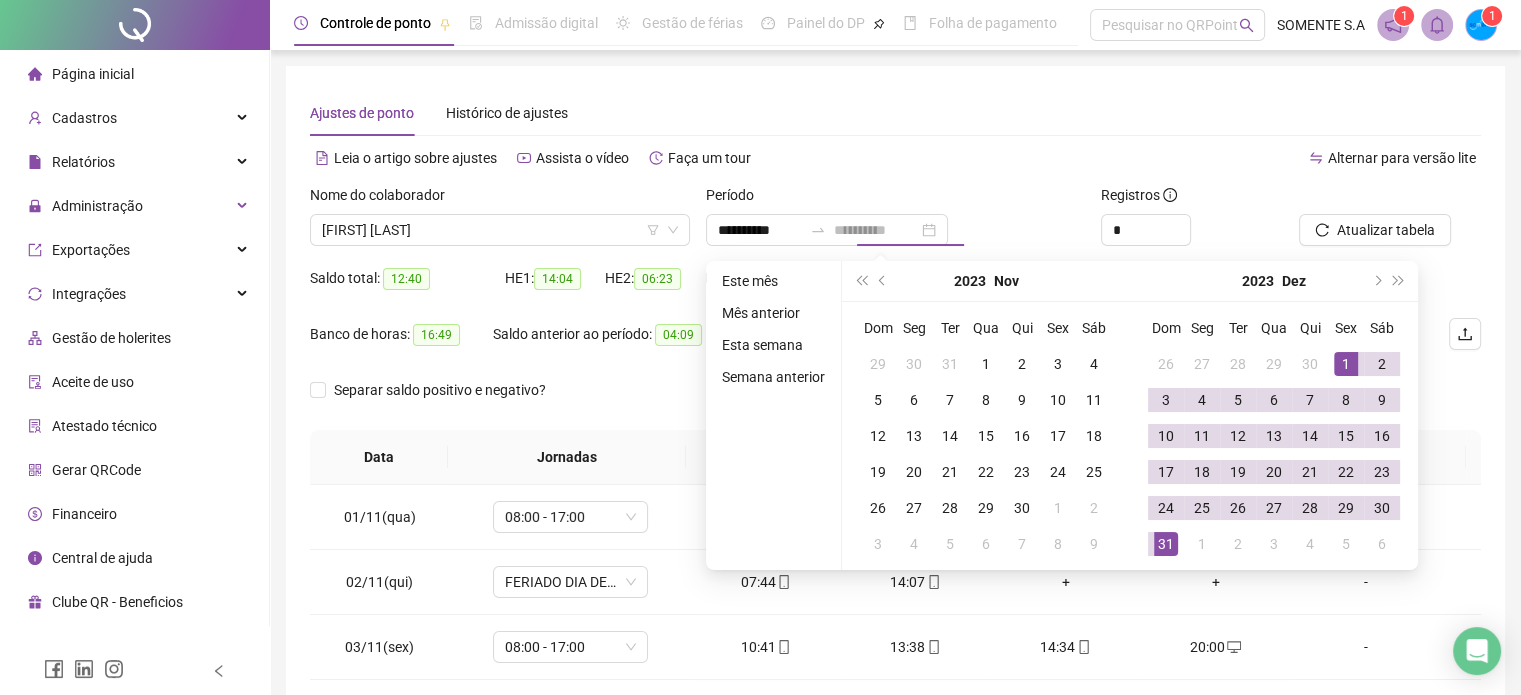 click on "31" at bounding box center (1166, 544) 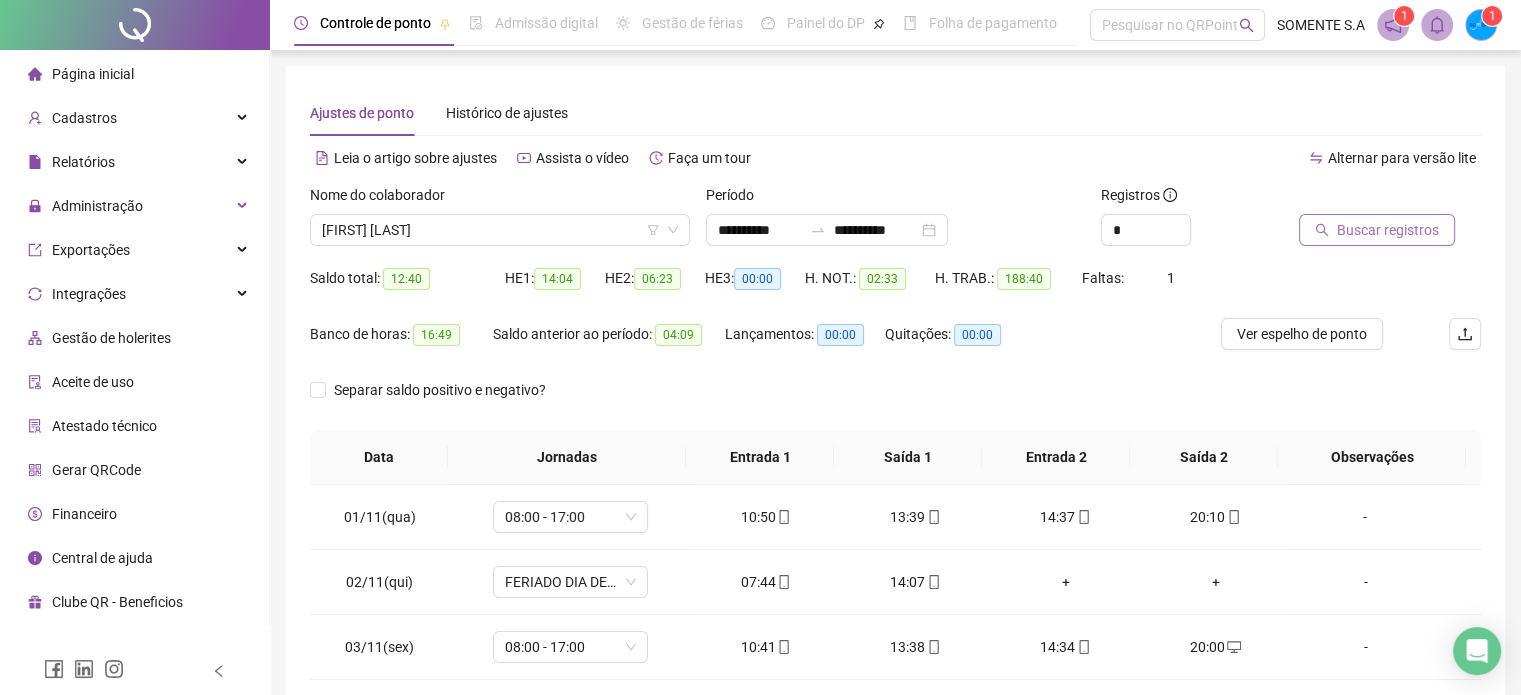 click on "Buscar registros" at bounding box center [1388, 230] 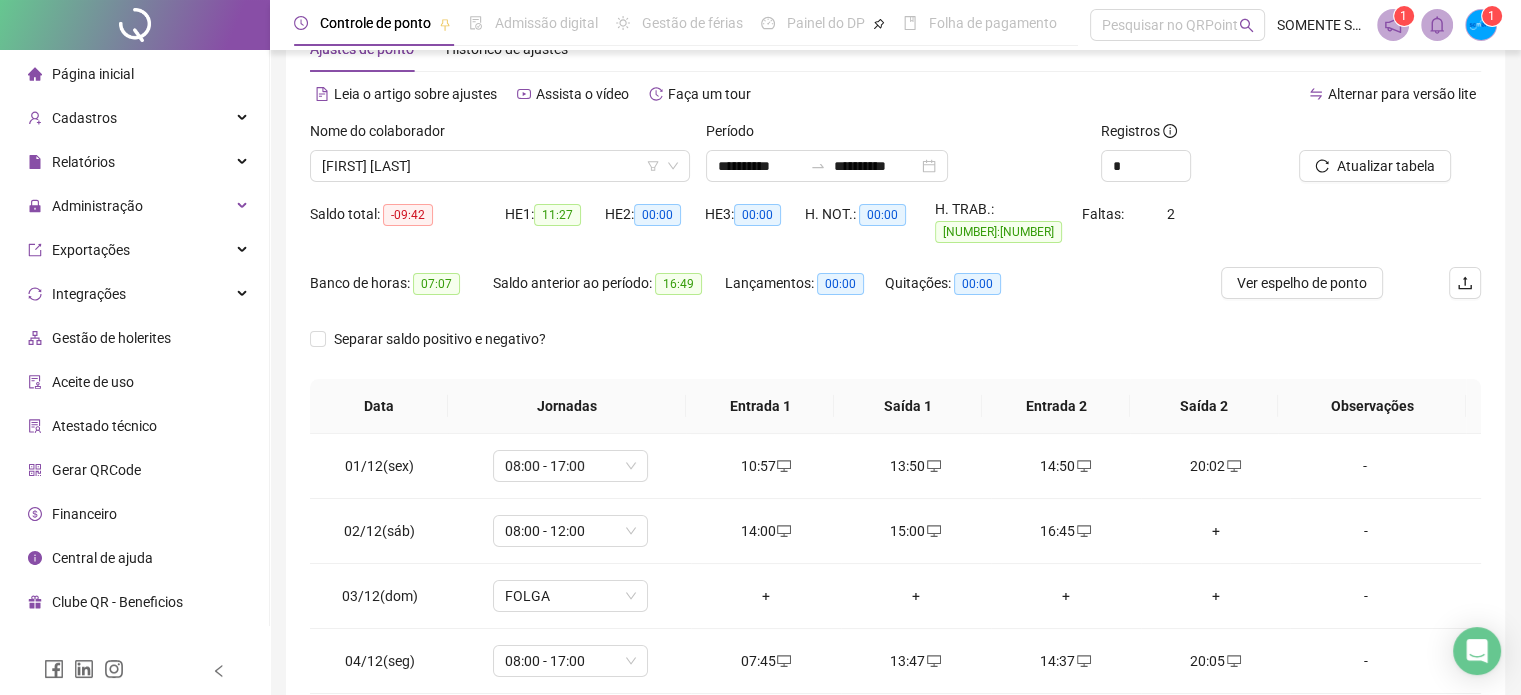 scroll, scrollTop: 100, scrollLeft: 0, axis: vertical 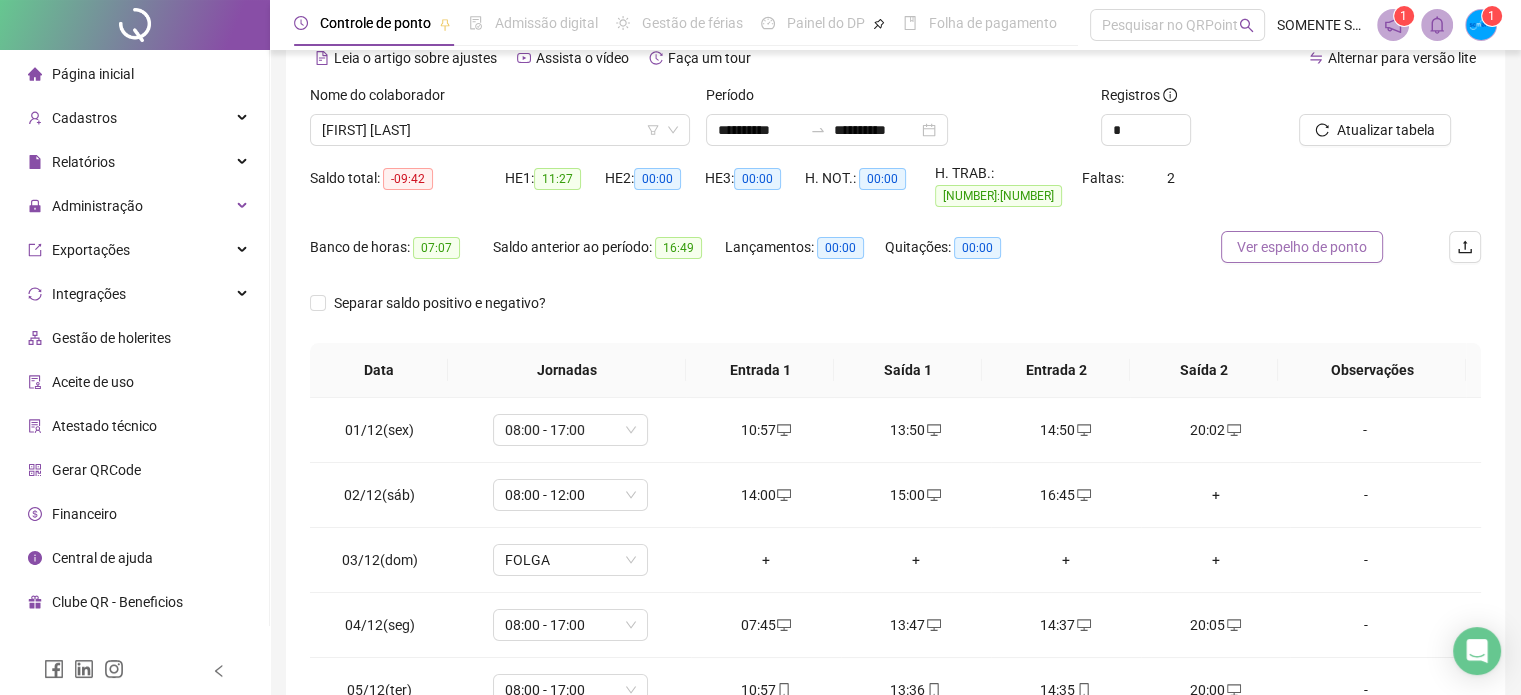 click on "Ver espelho de ponto" at bounding box center (1302, 247) 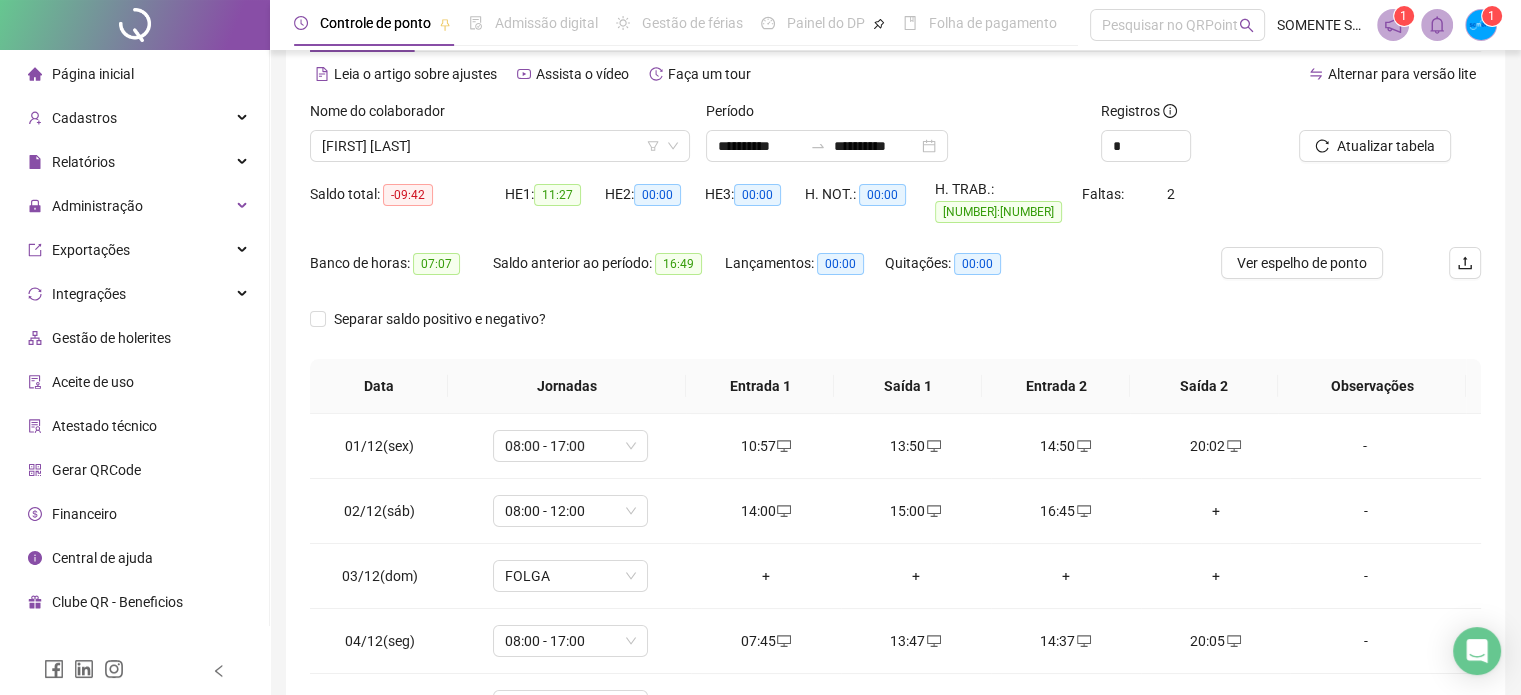 scroll, scrollTop: 0, scrollLeft: 0, axis: both 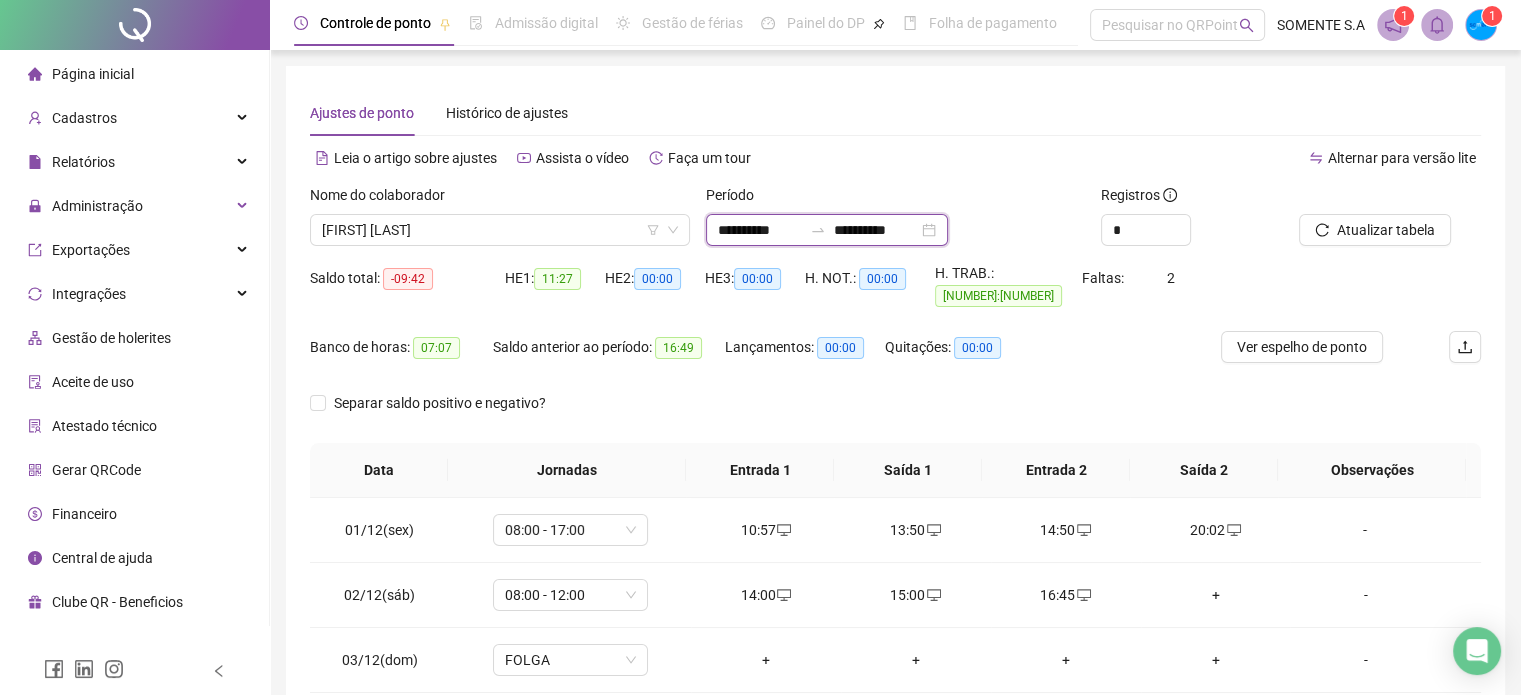 click on "**********" at bounding box center [760, 230] 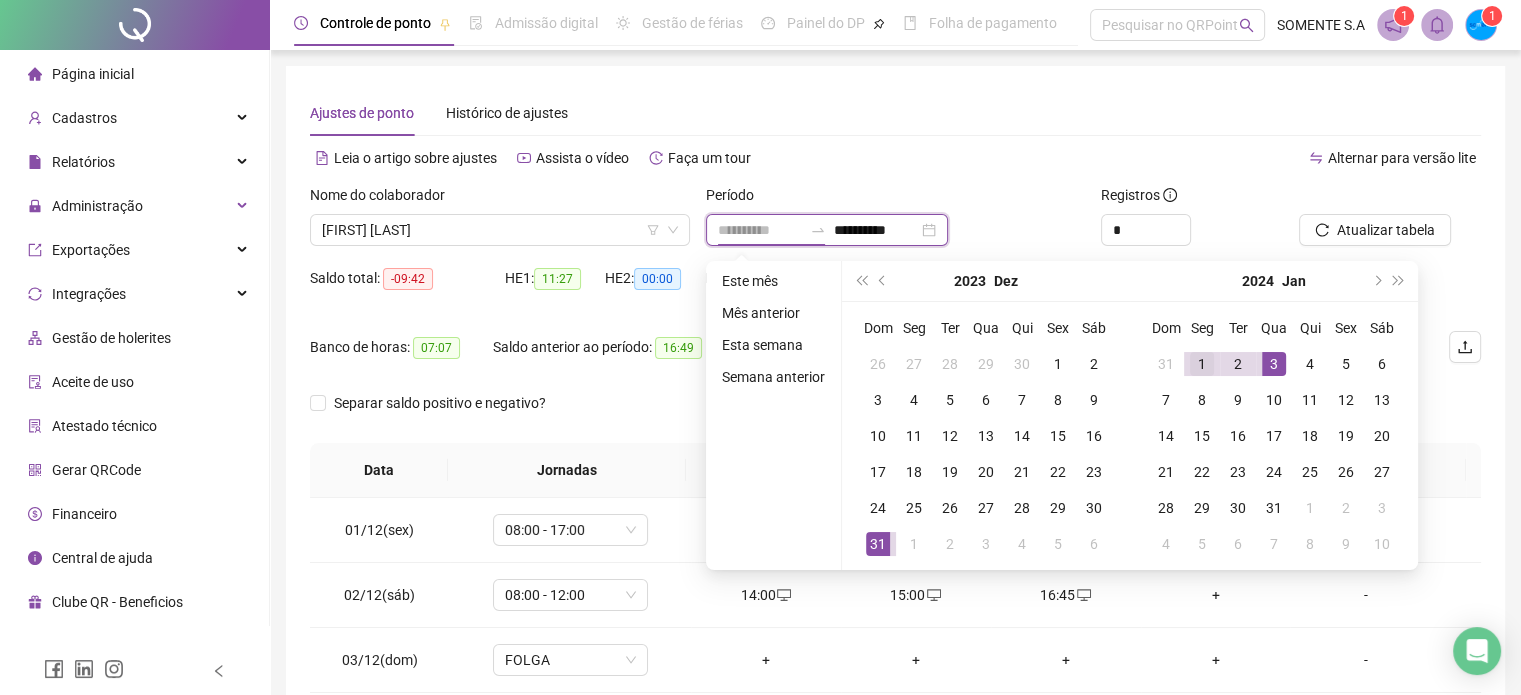 type on "**********" 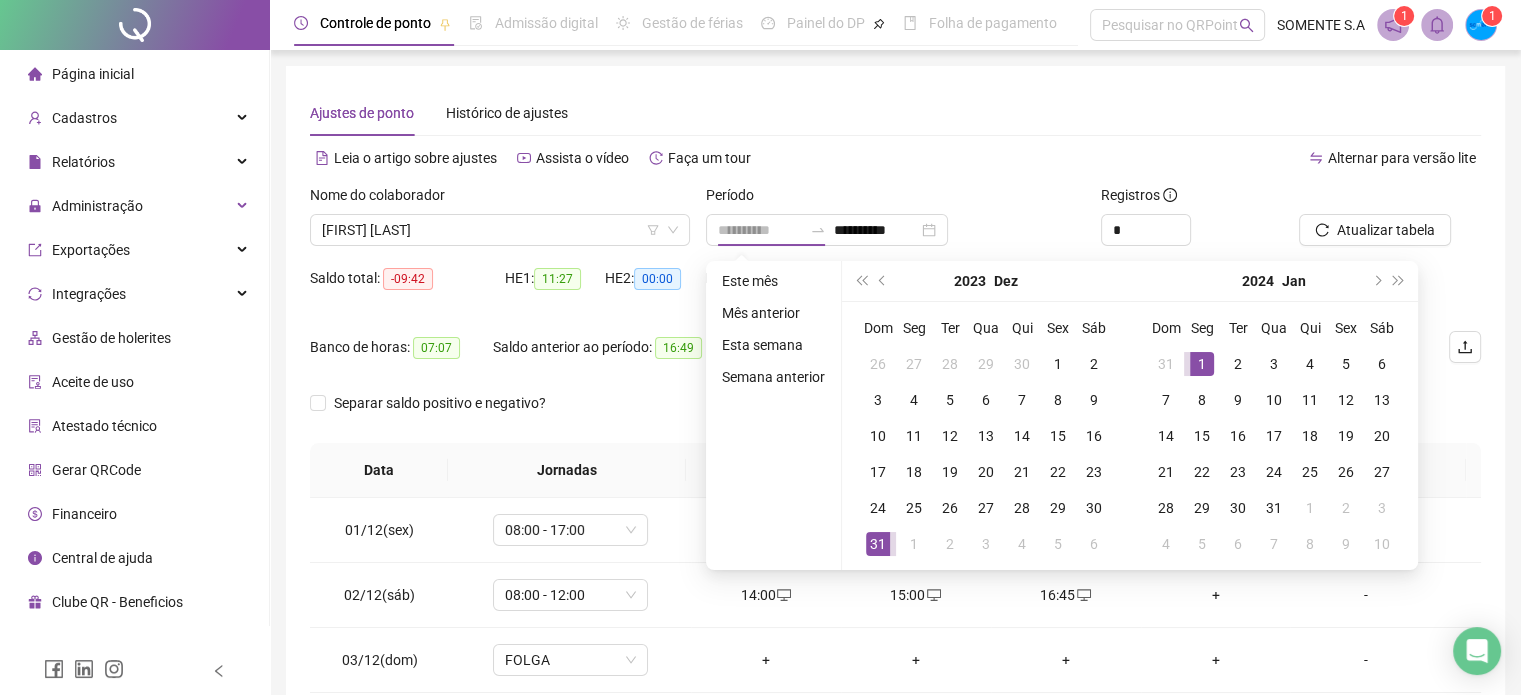 click on "1" at bounding box center [1202, 364] 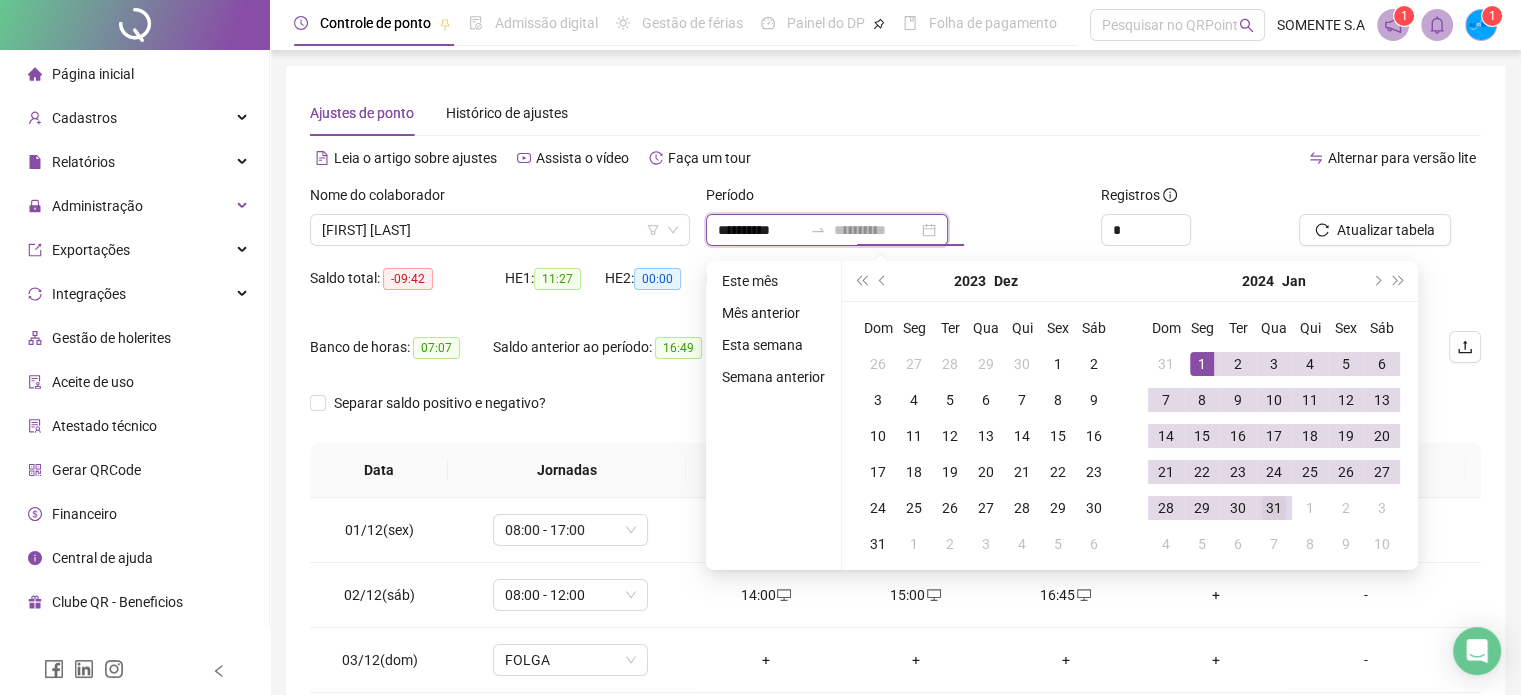 type on "**********" 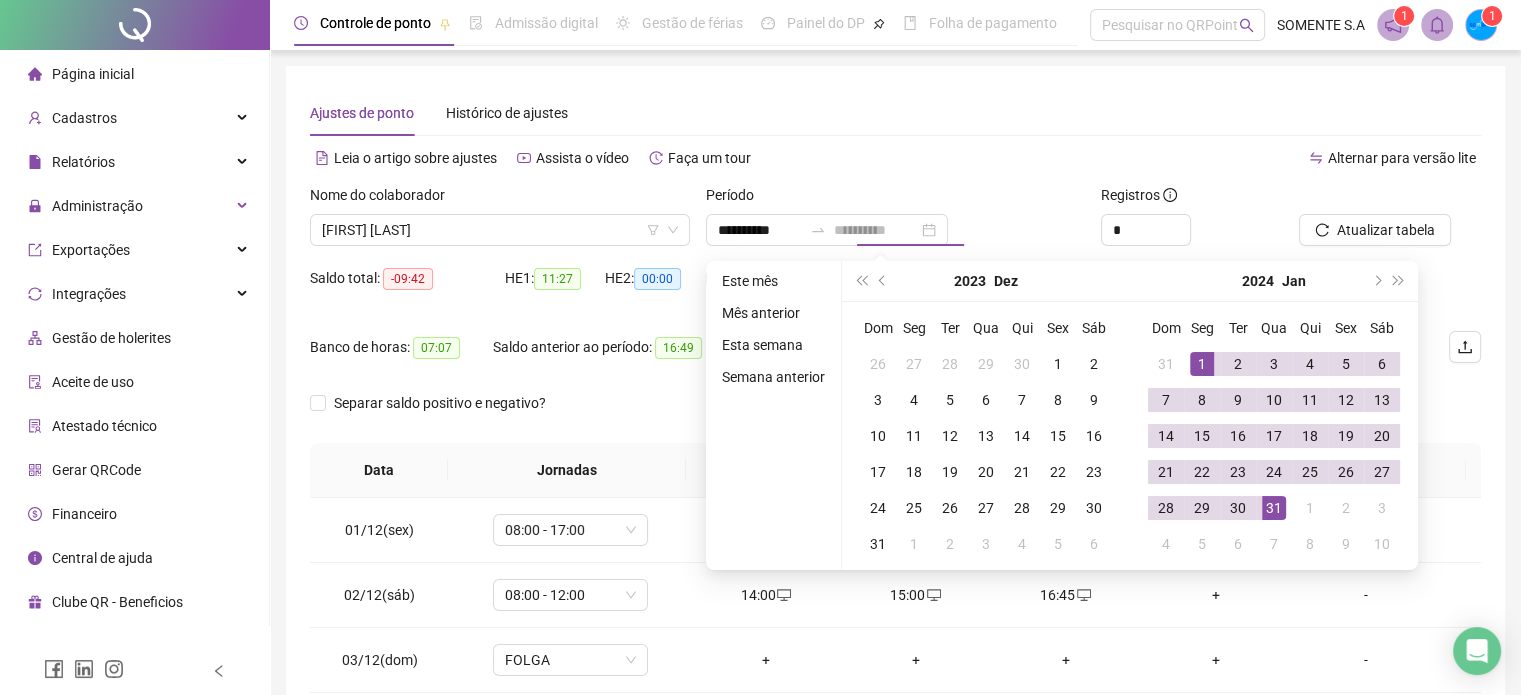 click on "31" at bounding box center (1274, 508) 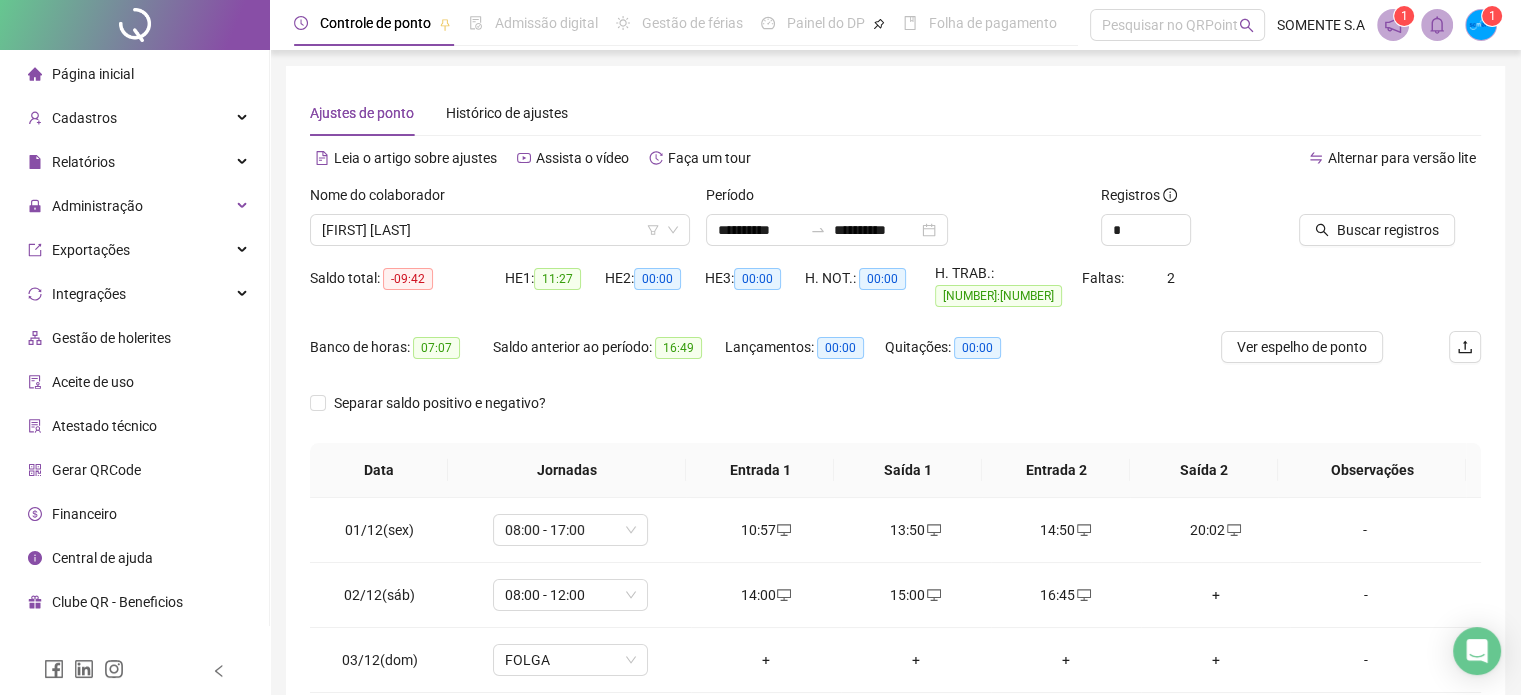 click on "Buscar registros" at bounding box center (1365, 230) 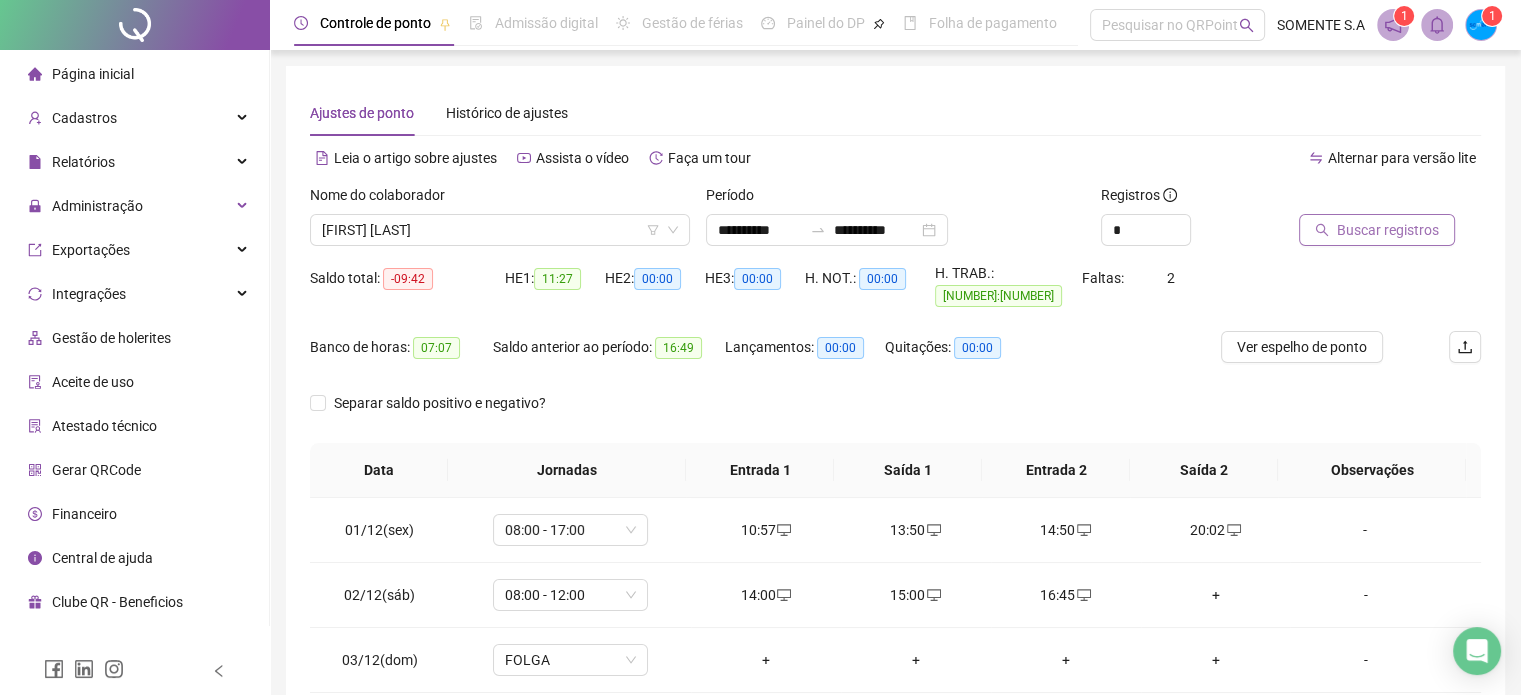 click on "Buscar registros" at bounding box center (1377, 230) 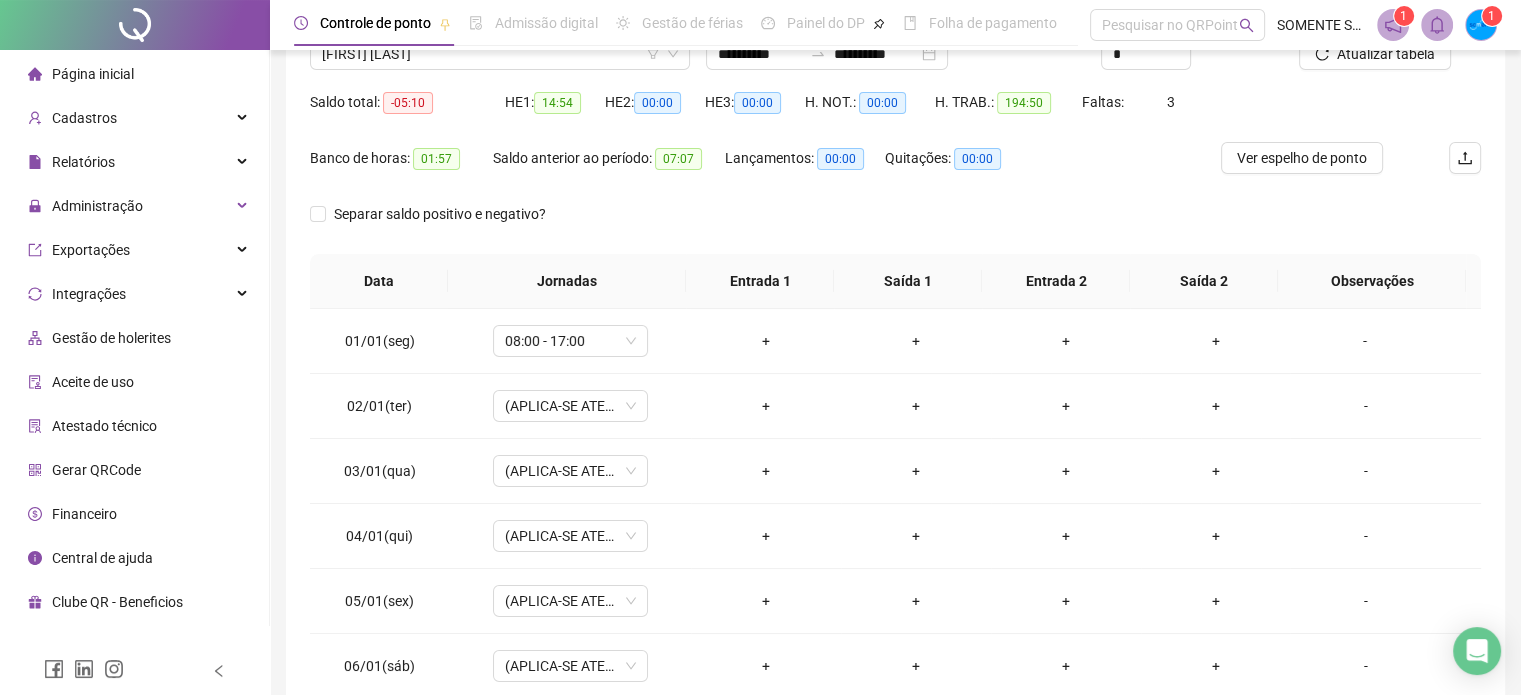scroll, scrollTop: 200, scrollLeft: 0, axis: vertical 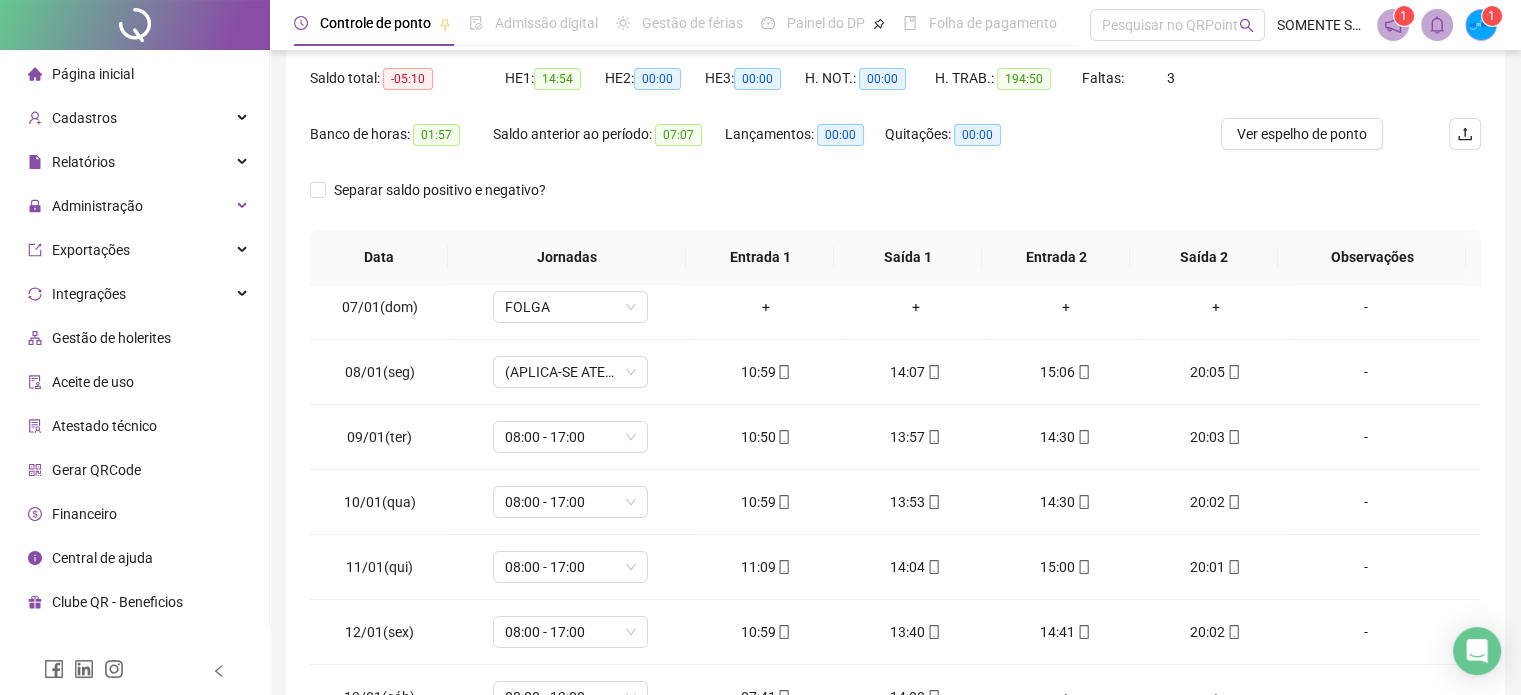 drag, startPoint x: 1326, startPoint y: 147, endPoint x: 1240, endPoint y: 206, distance: 104.292854 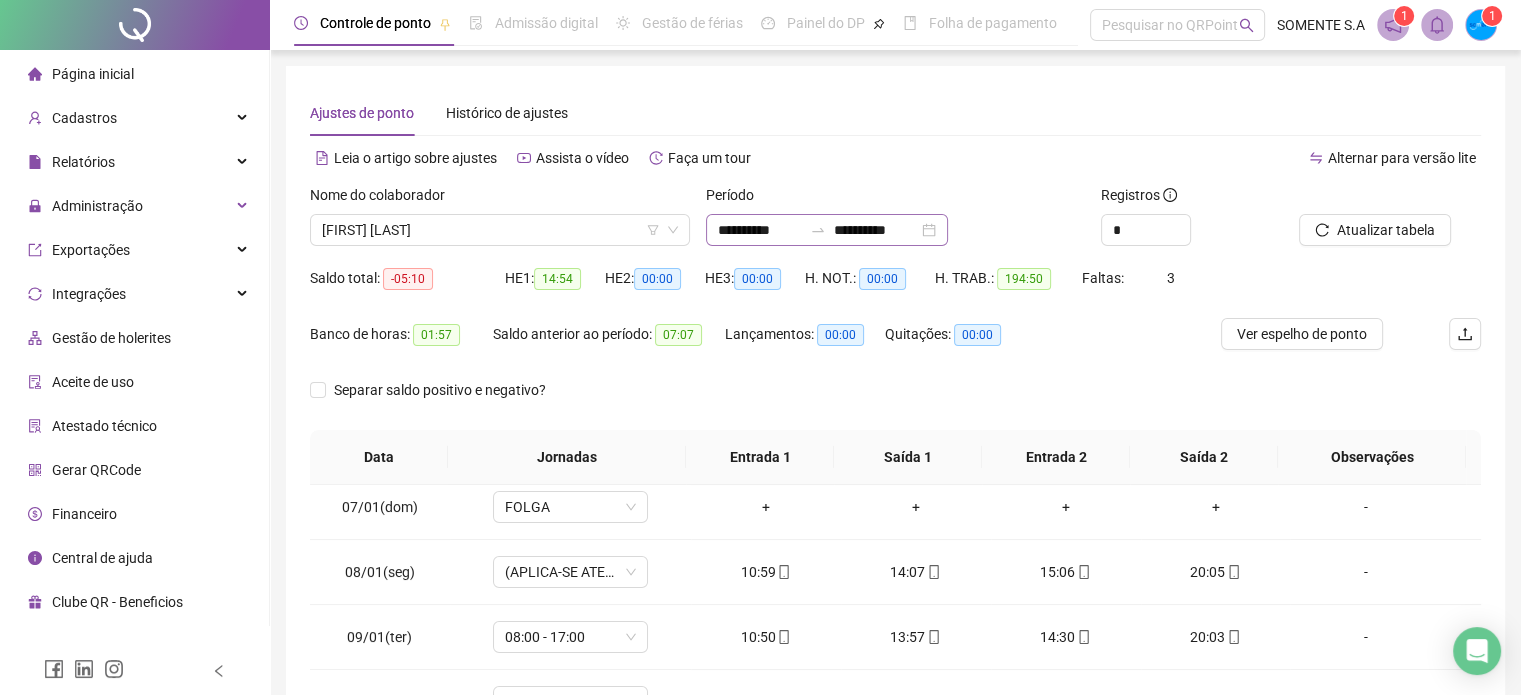 click on "**********" at bounding box center (827, 230) 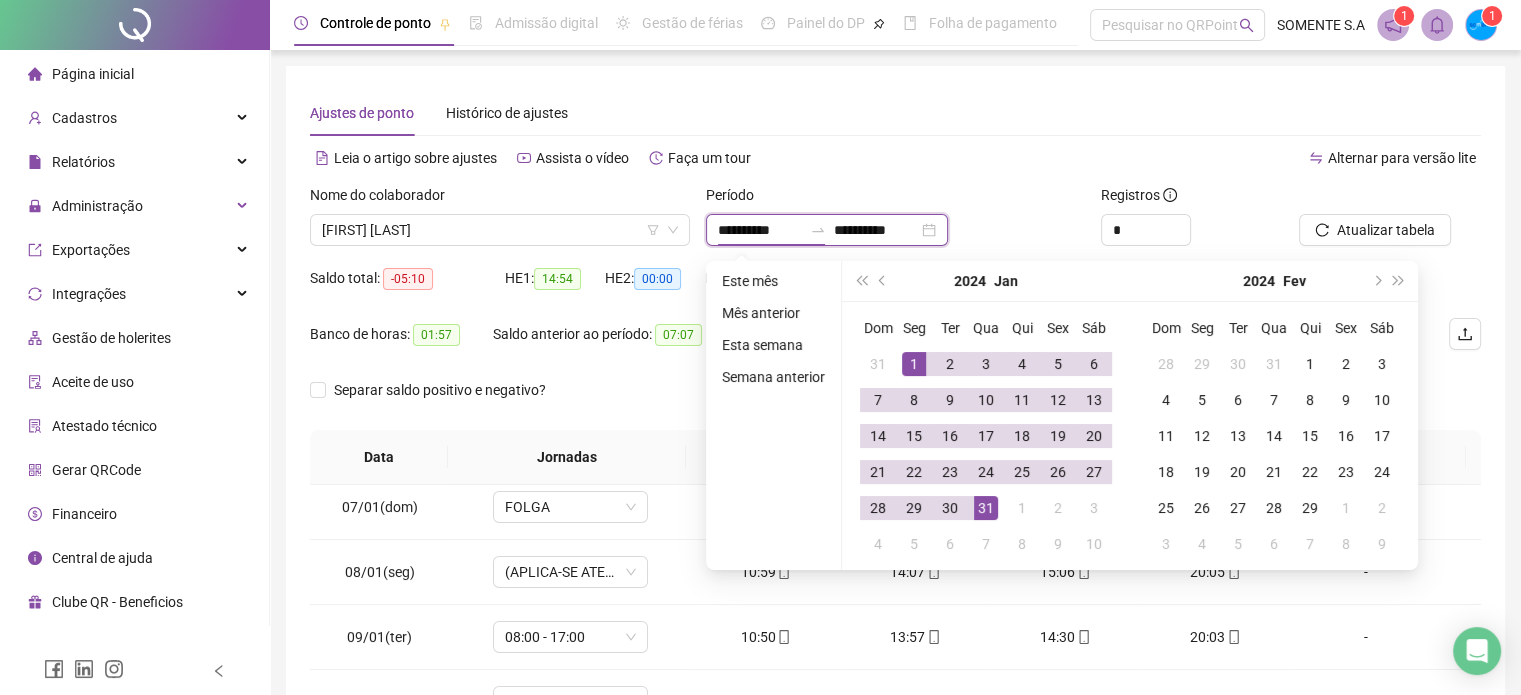 click on "**********" at bounding box center (760, 230) 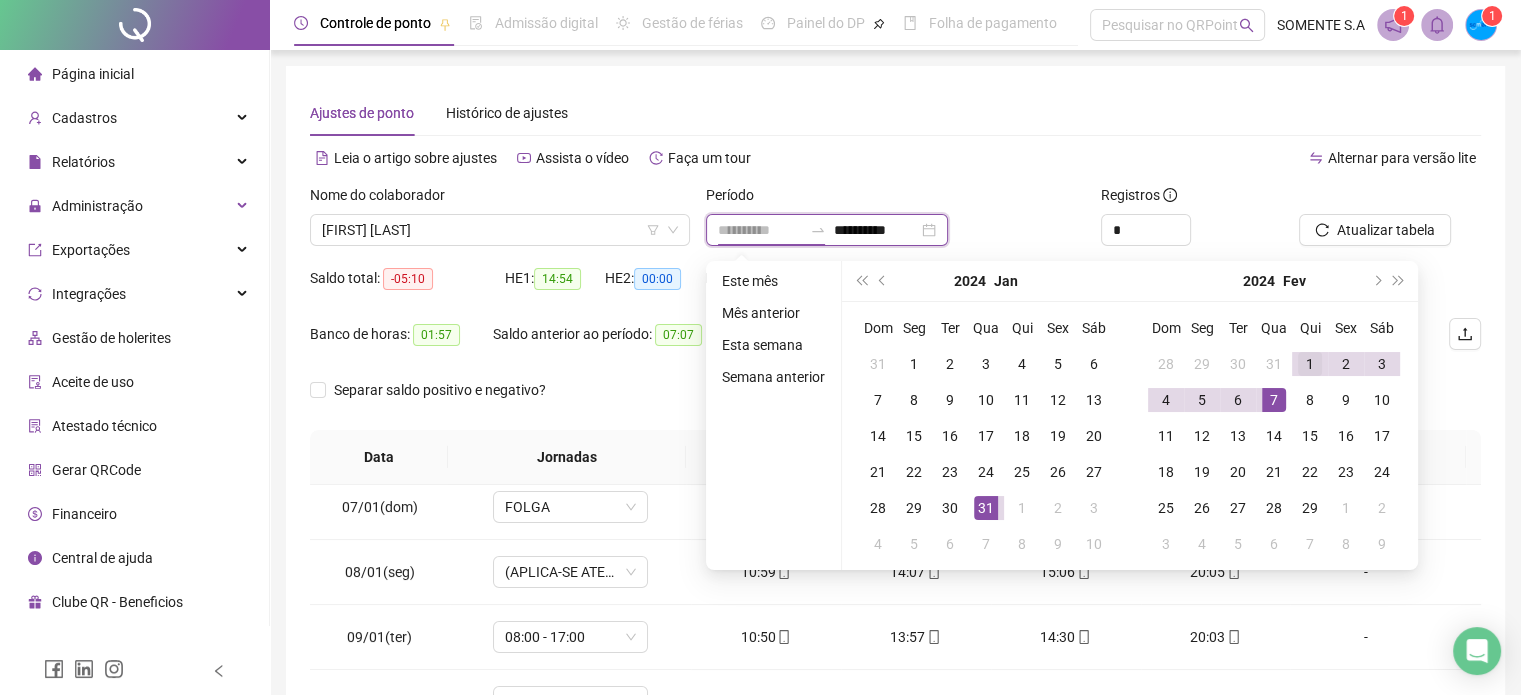 type on "**********" 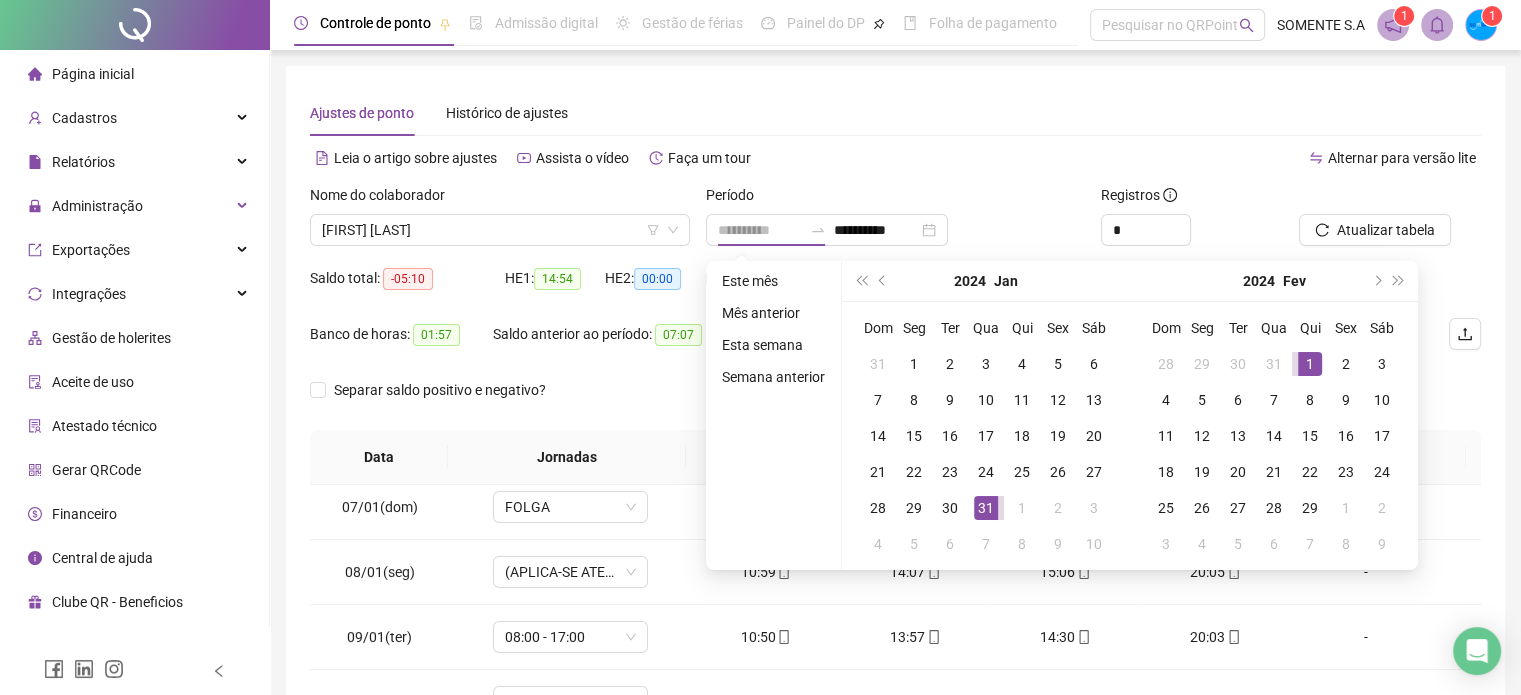 click on "1" at bounding box center (1310, 364) 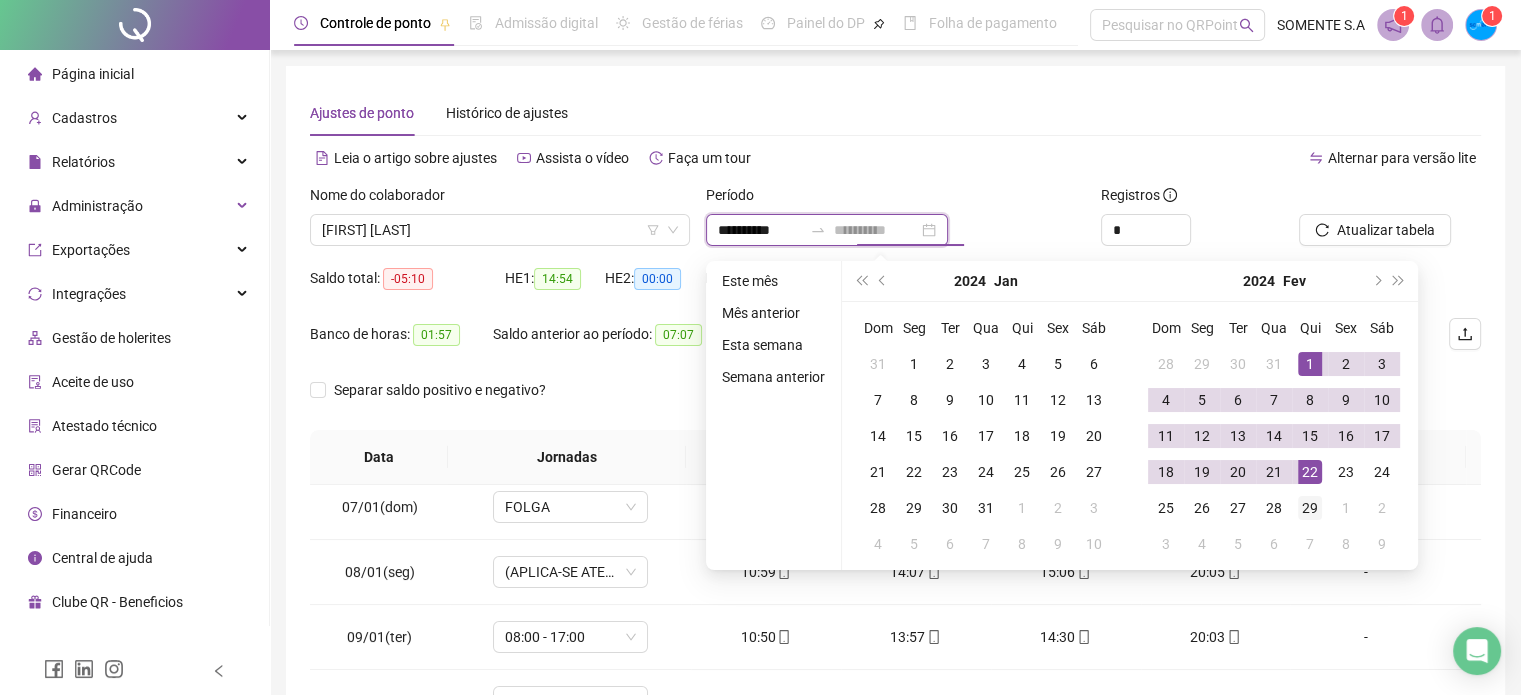 type on "**********" 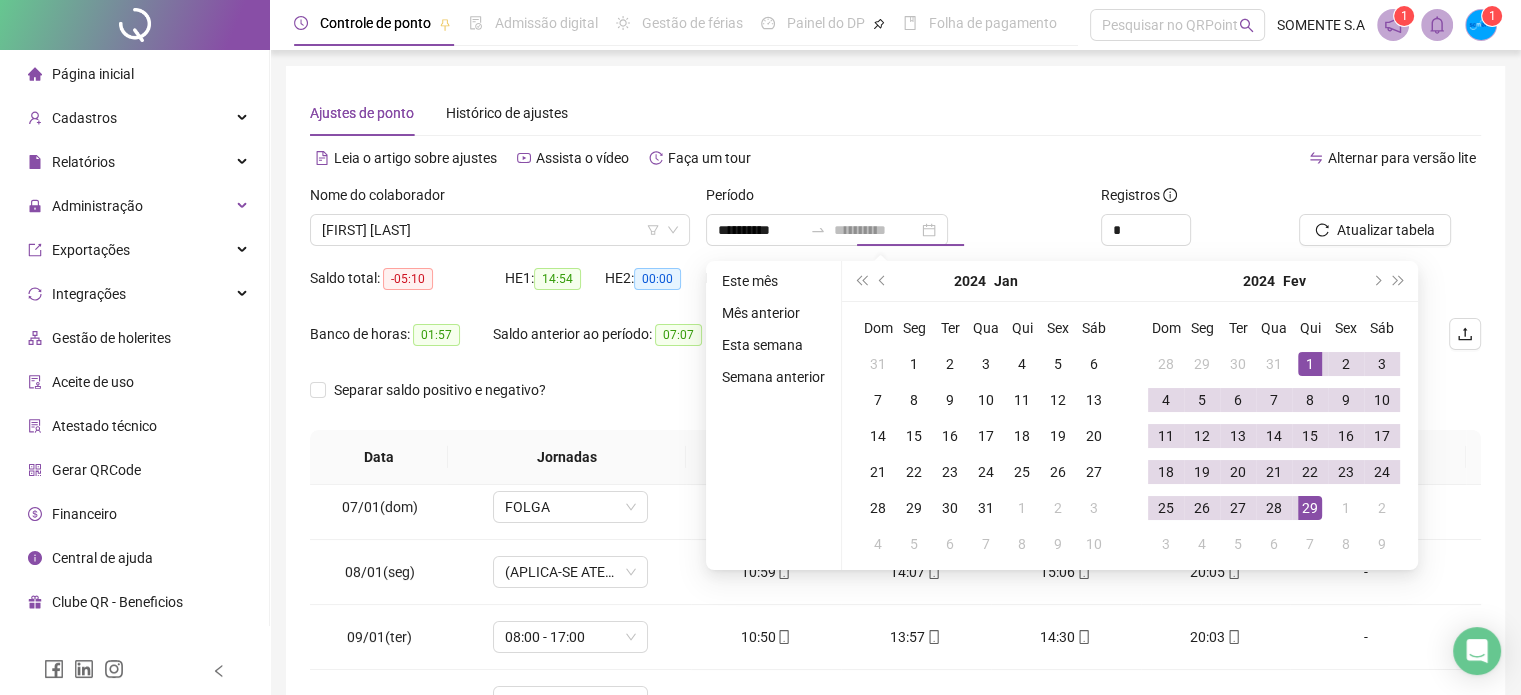 click on "29" at bounding box center (1310, 508) 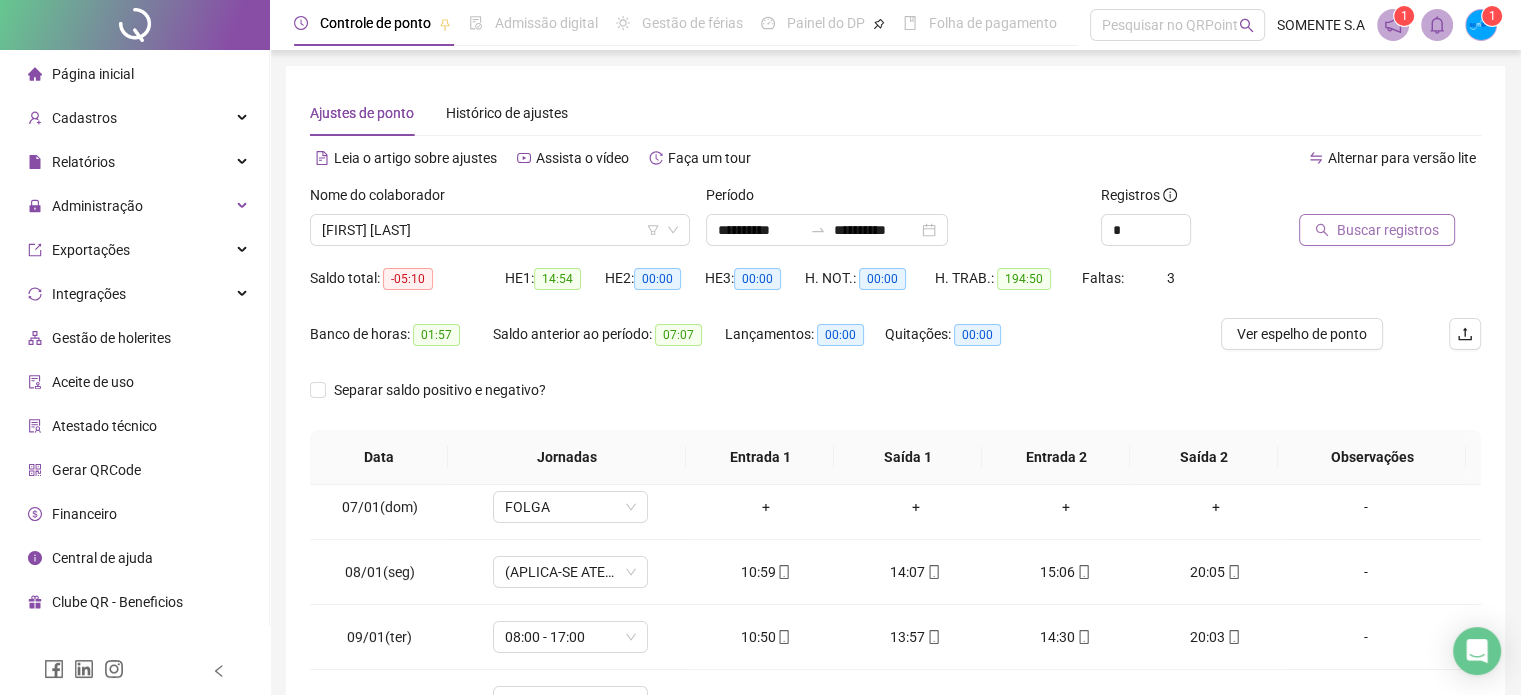 click on "Buscar registros" at bounding box center (1388, 230) 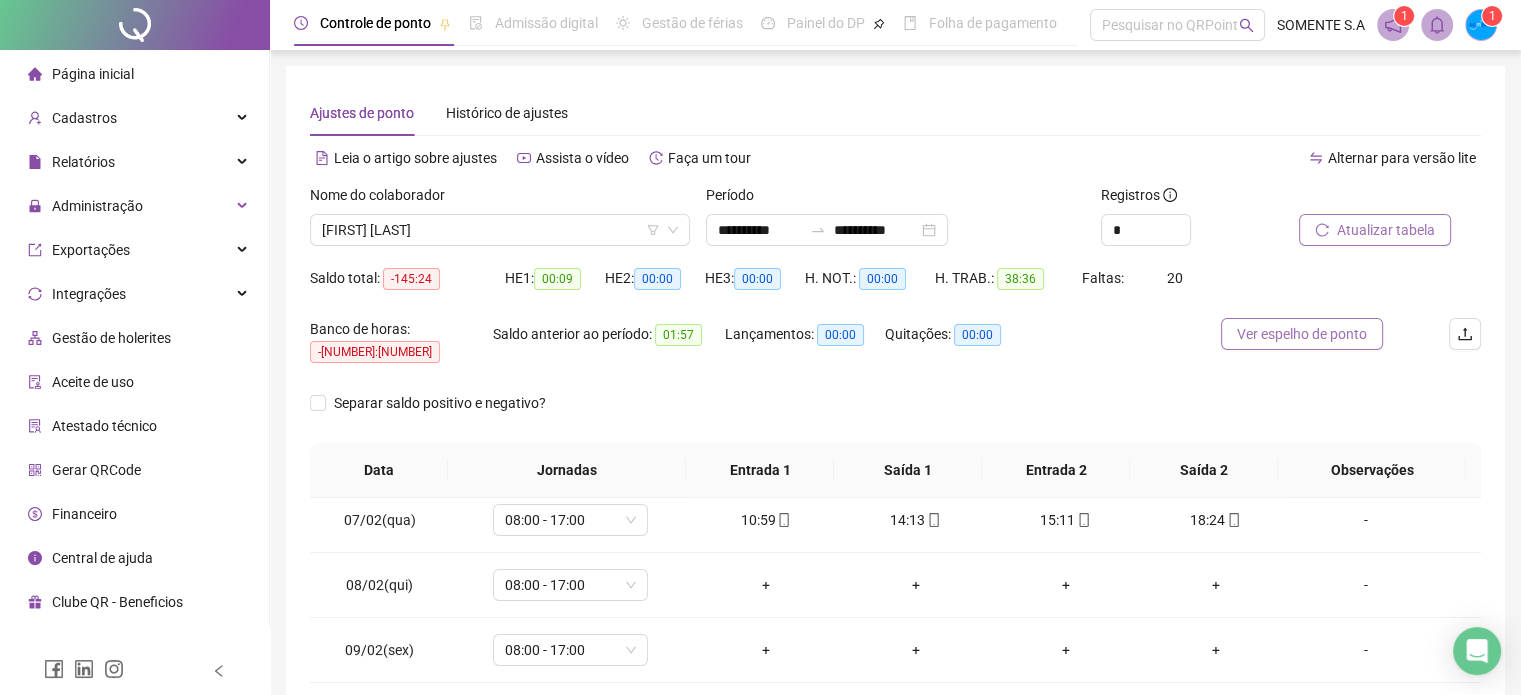click on "Ver espelho de ponto" at bounding box center [1302, 334] 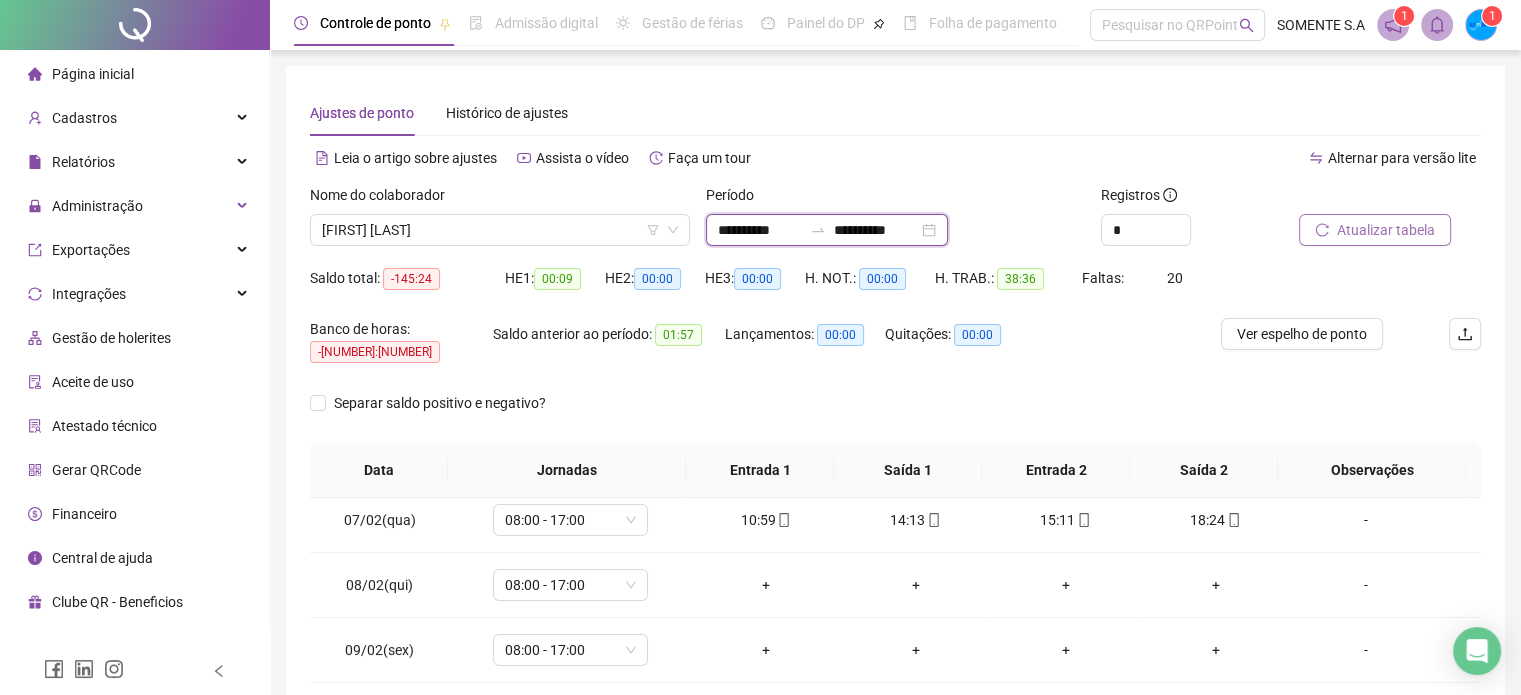 click on "**********" at bounding box center [760, 230] 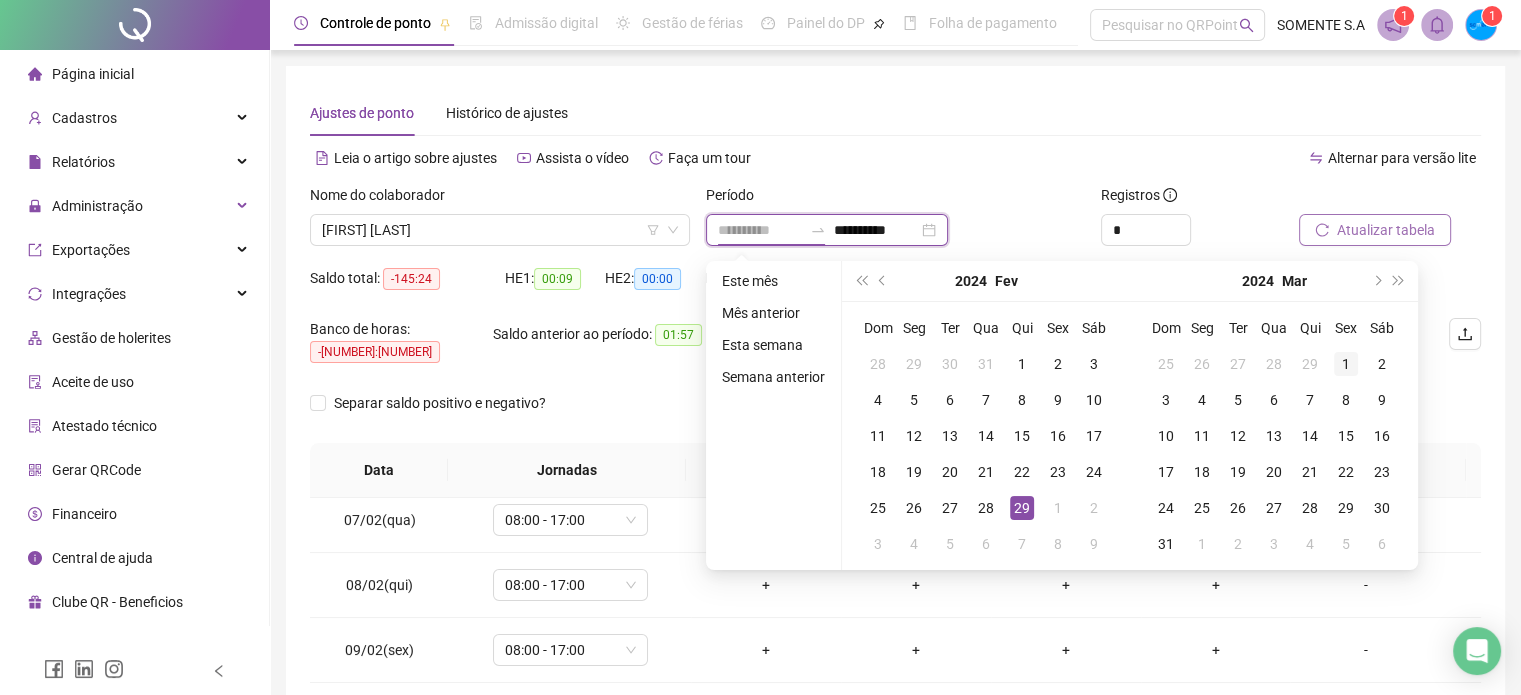 type on "**********" 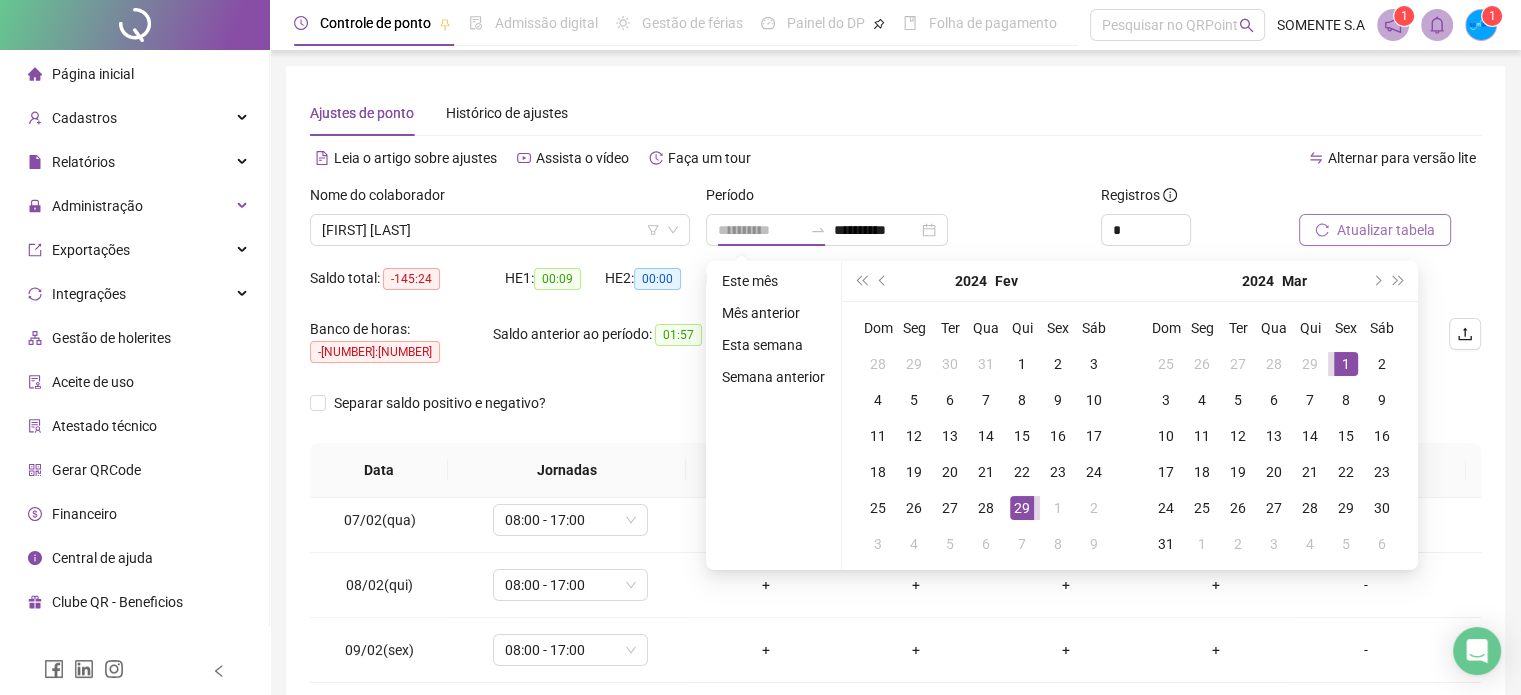 click on "1" at bounding box center [1346, 364] 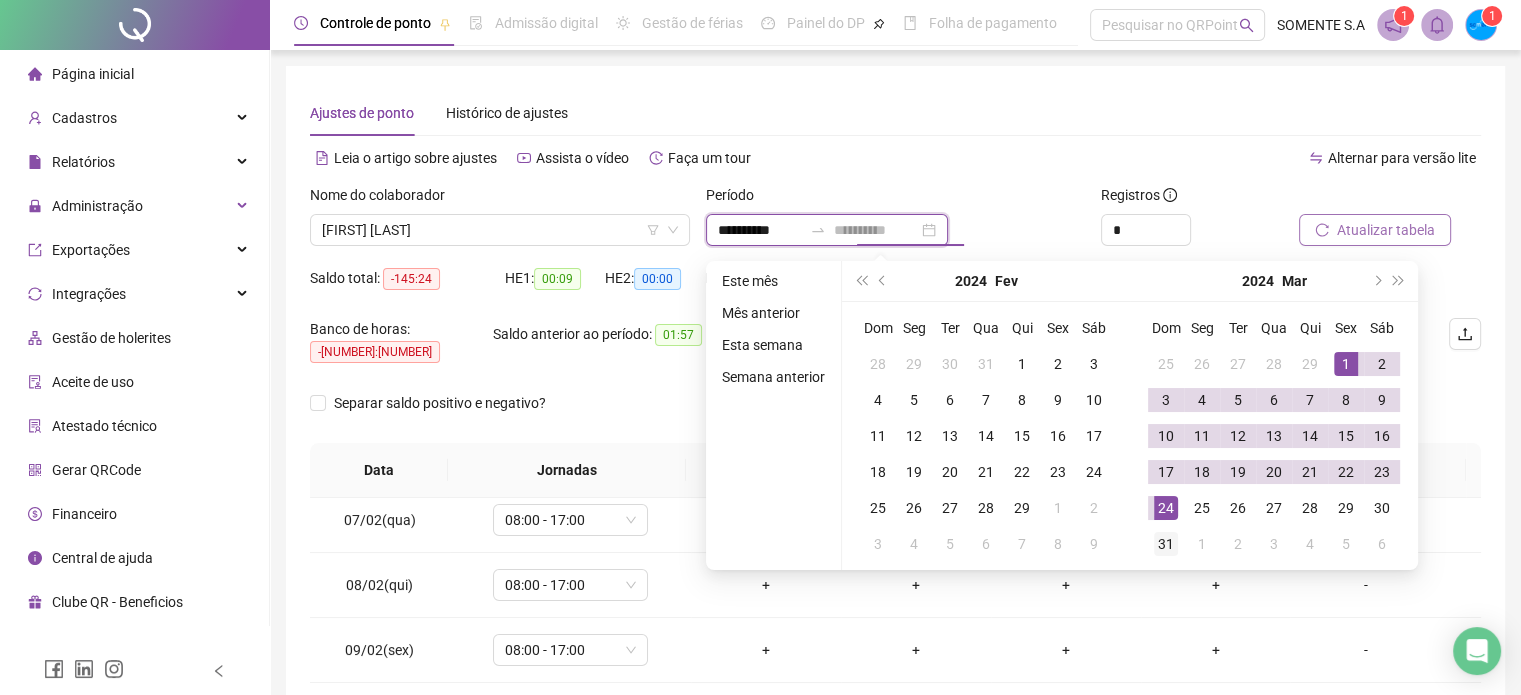 type on "**********" 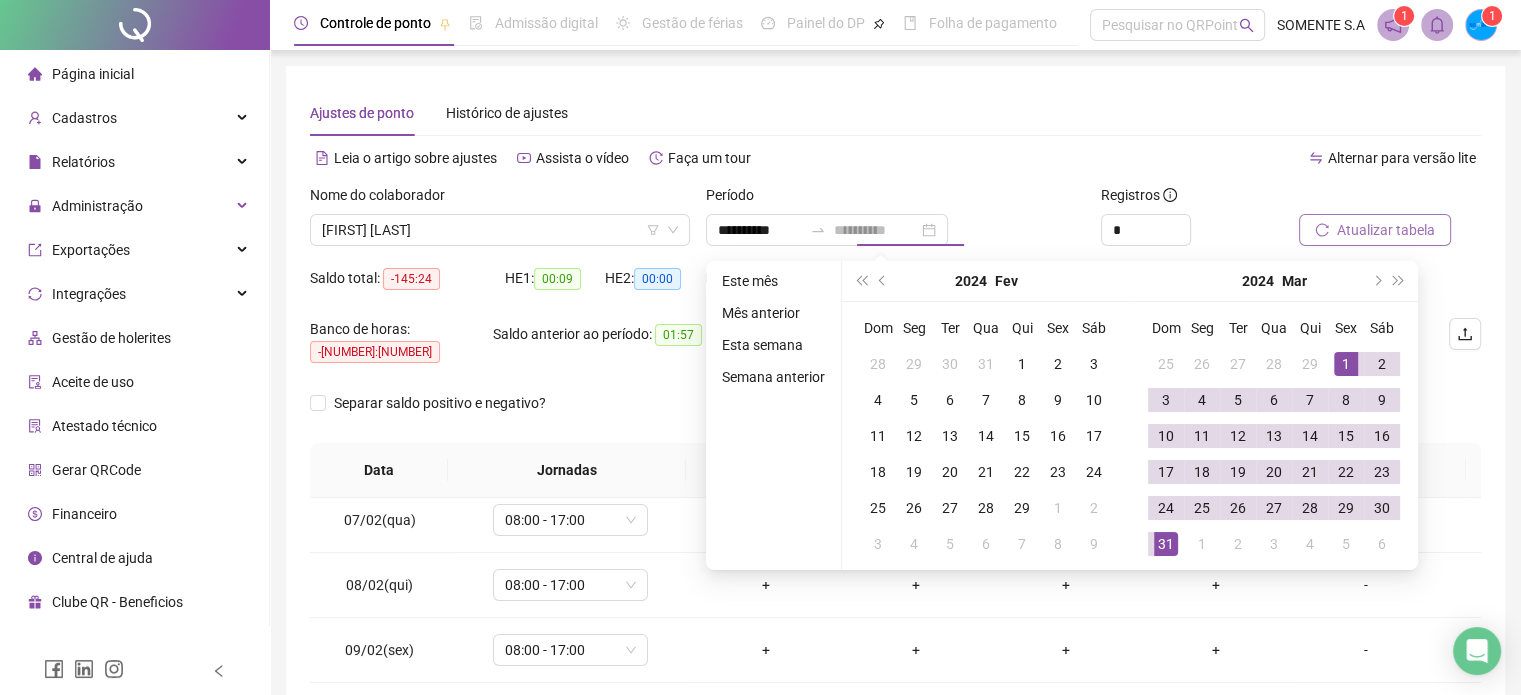 click on "31" at bounding box center [1166, 544] 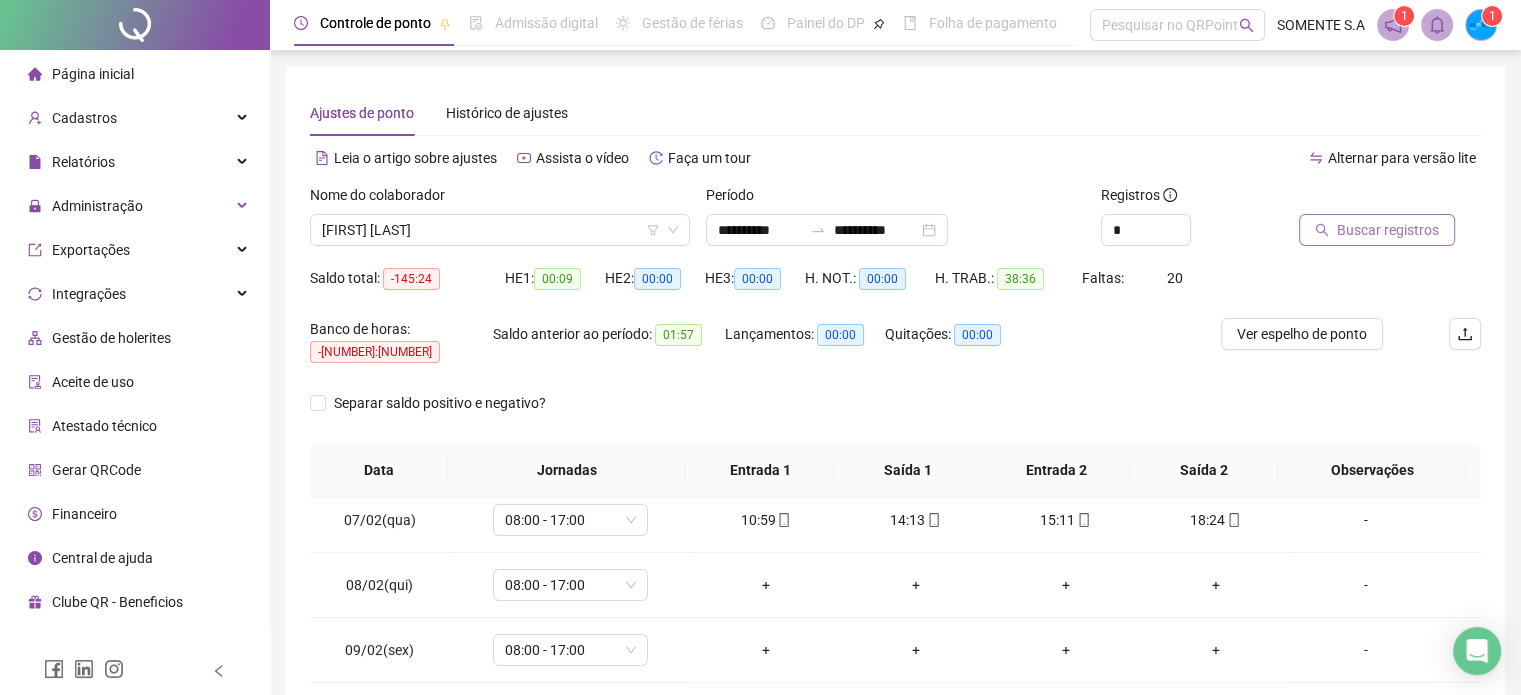 click on "Buscar registros" at bounding box center [1388, 230] 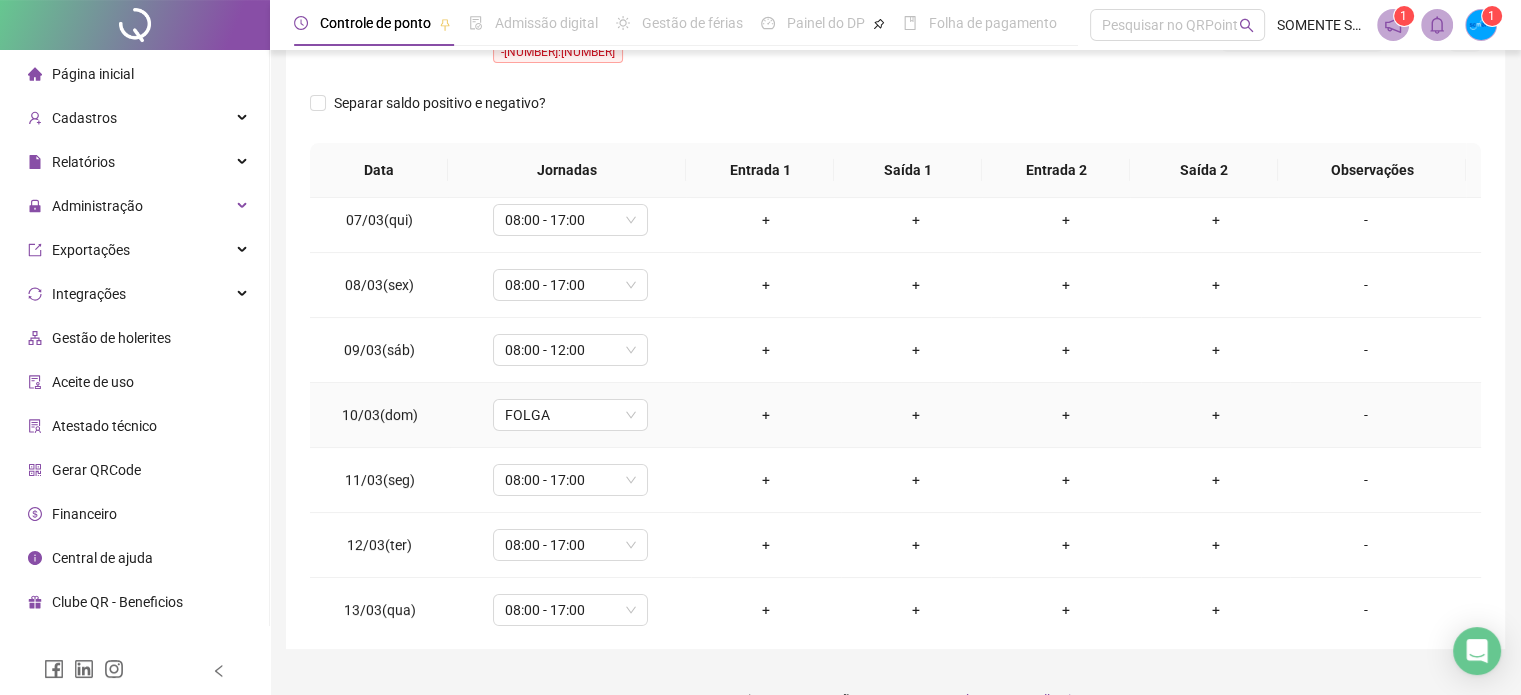 scroll, scrollTop: 326, scrollLeft: 0, axis: vertical 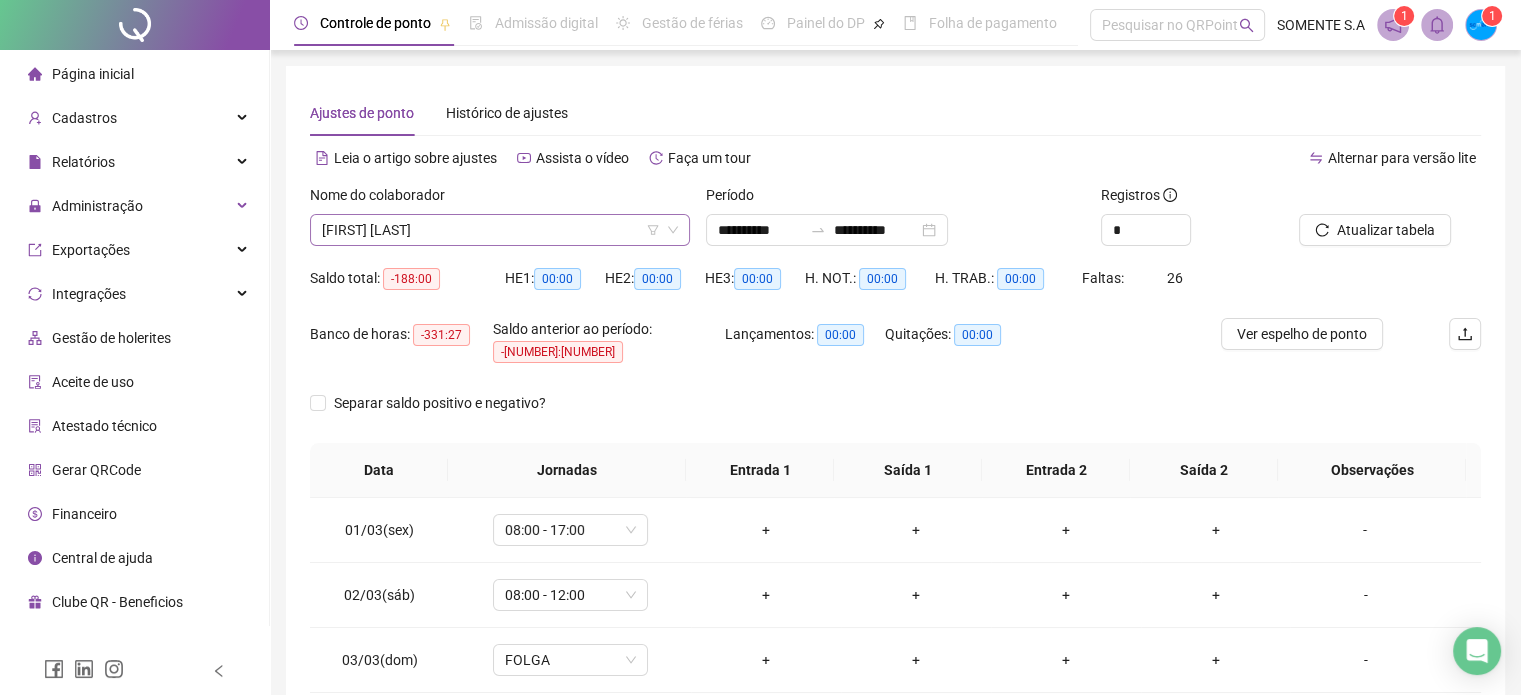 click on "[FIRST] [LAST]" at bounding box center [500, 230] 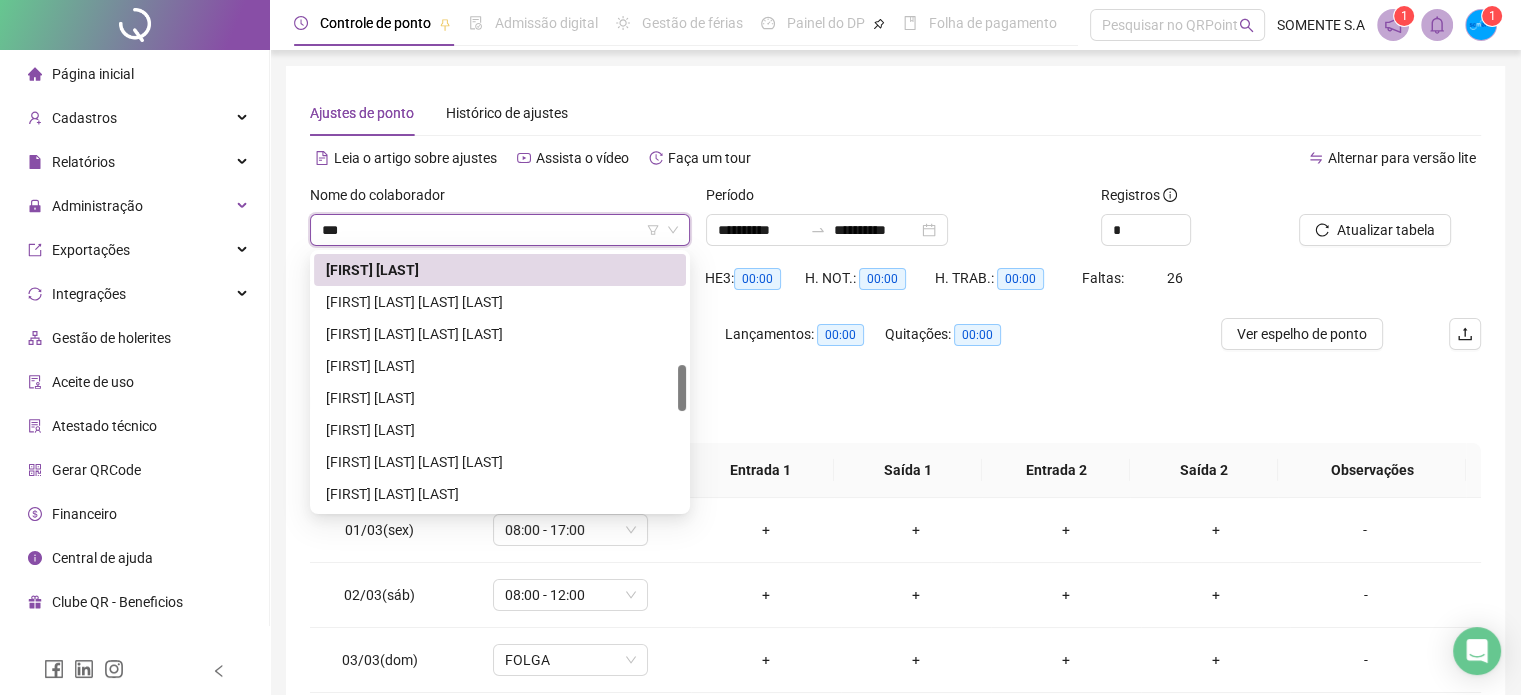 scroll, scrollTop: 0, scrollLeft: 0, axis: both 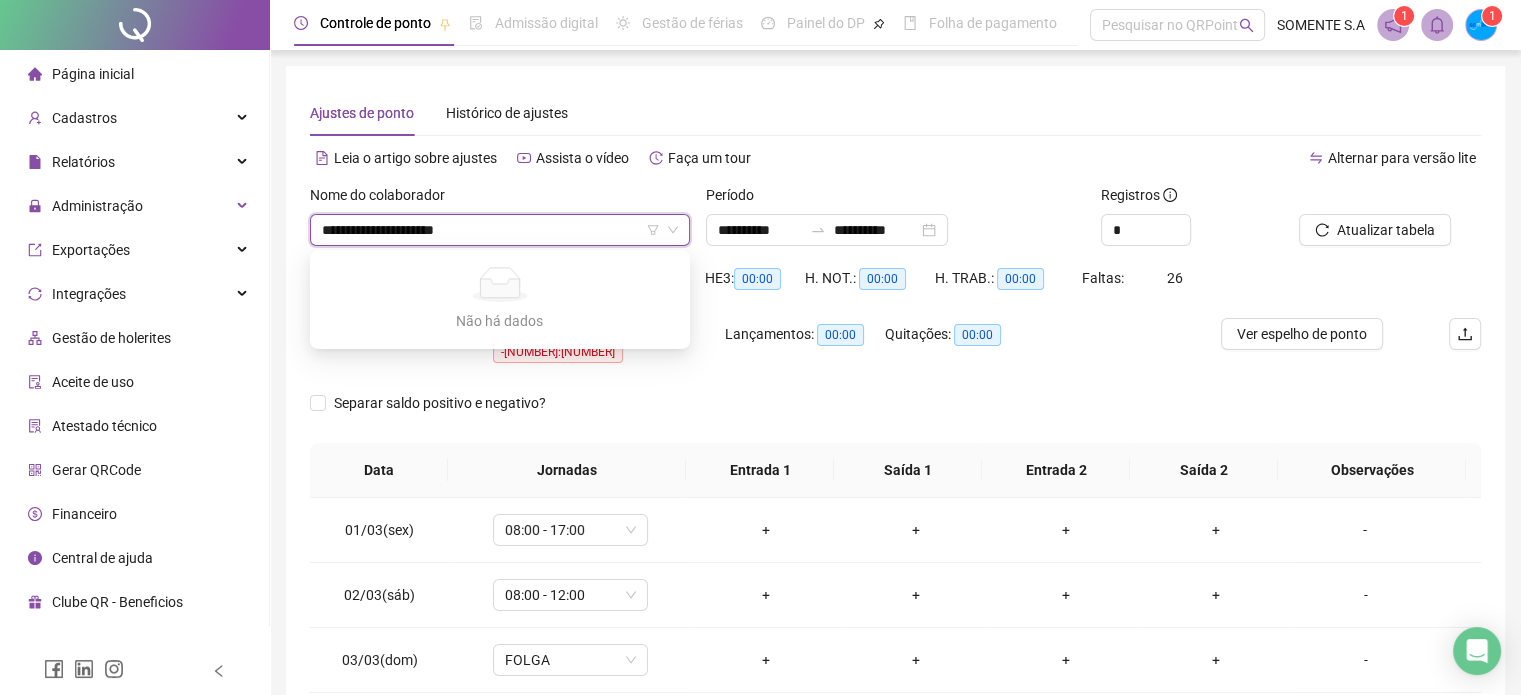 type on "**********" 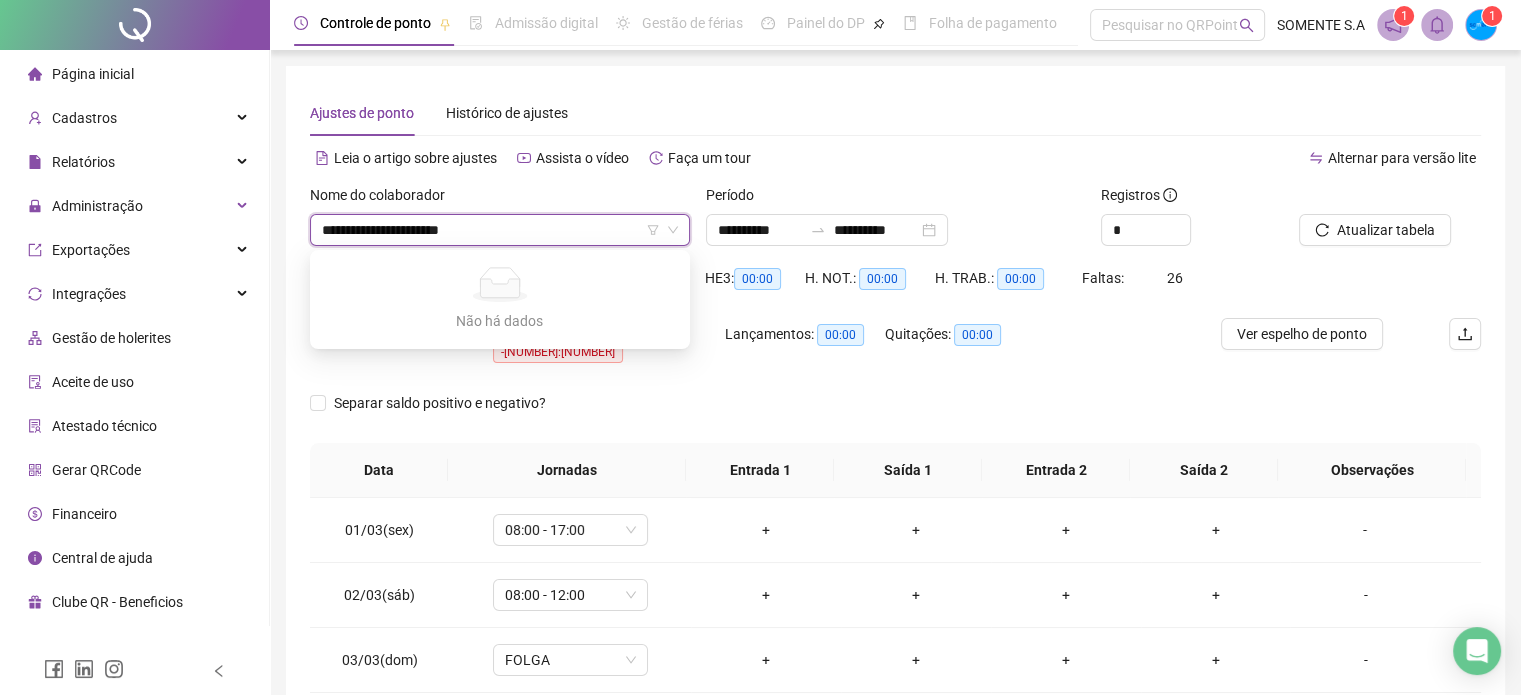type 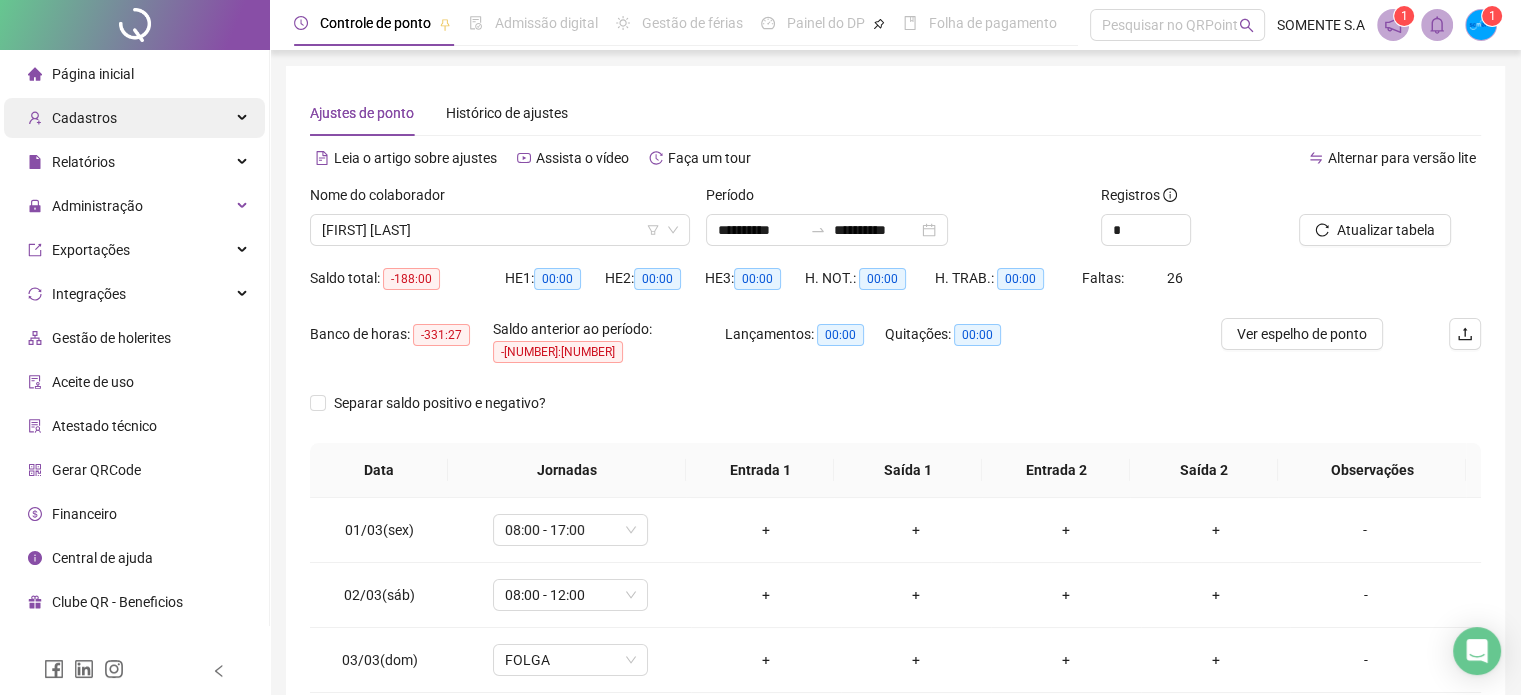 click on "Cadastros" at bounding box center [134, 118] 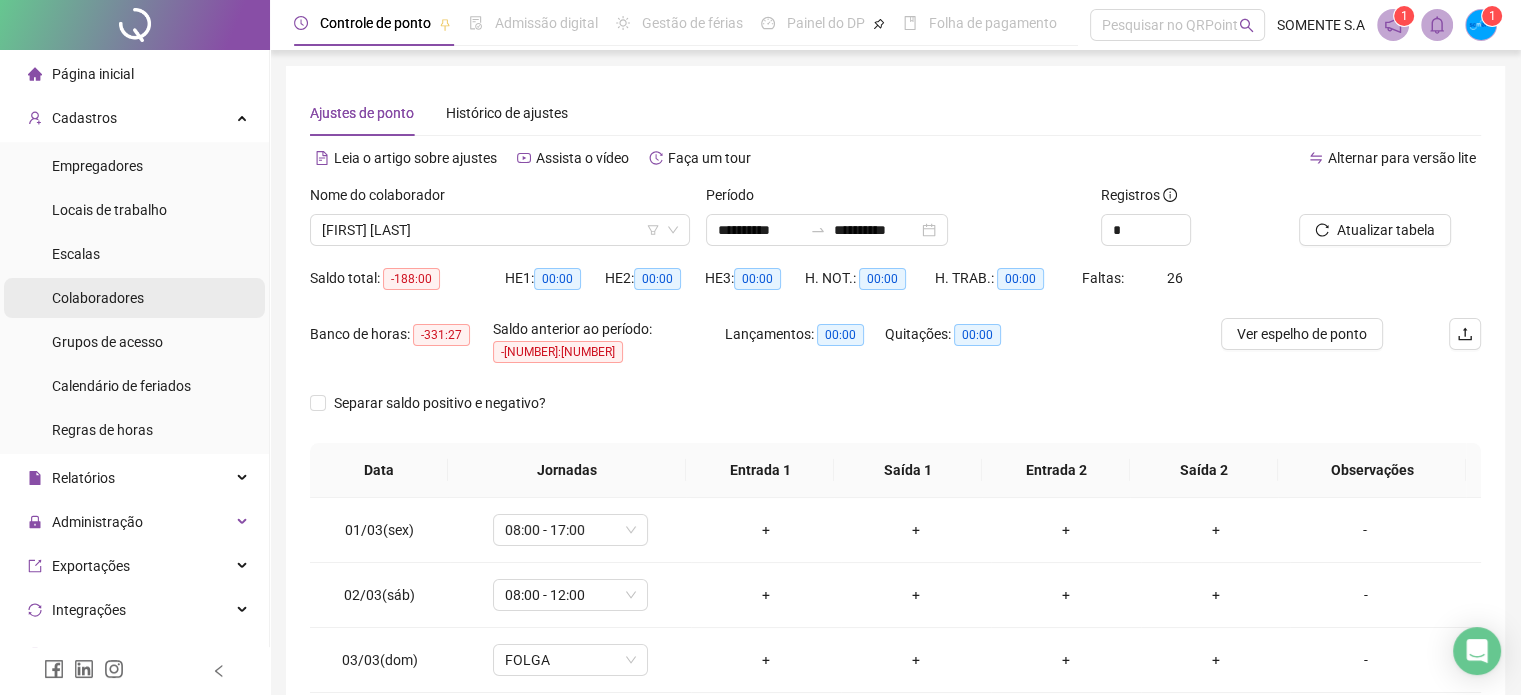 click on "Colaboradores" at bounding box center [134, 298] 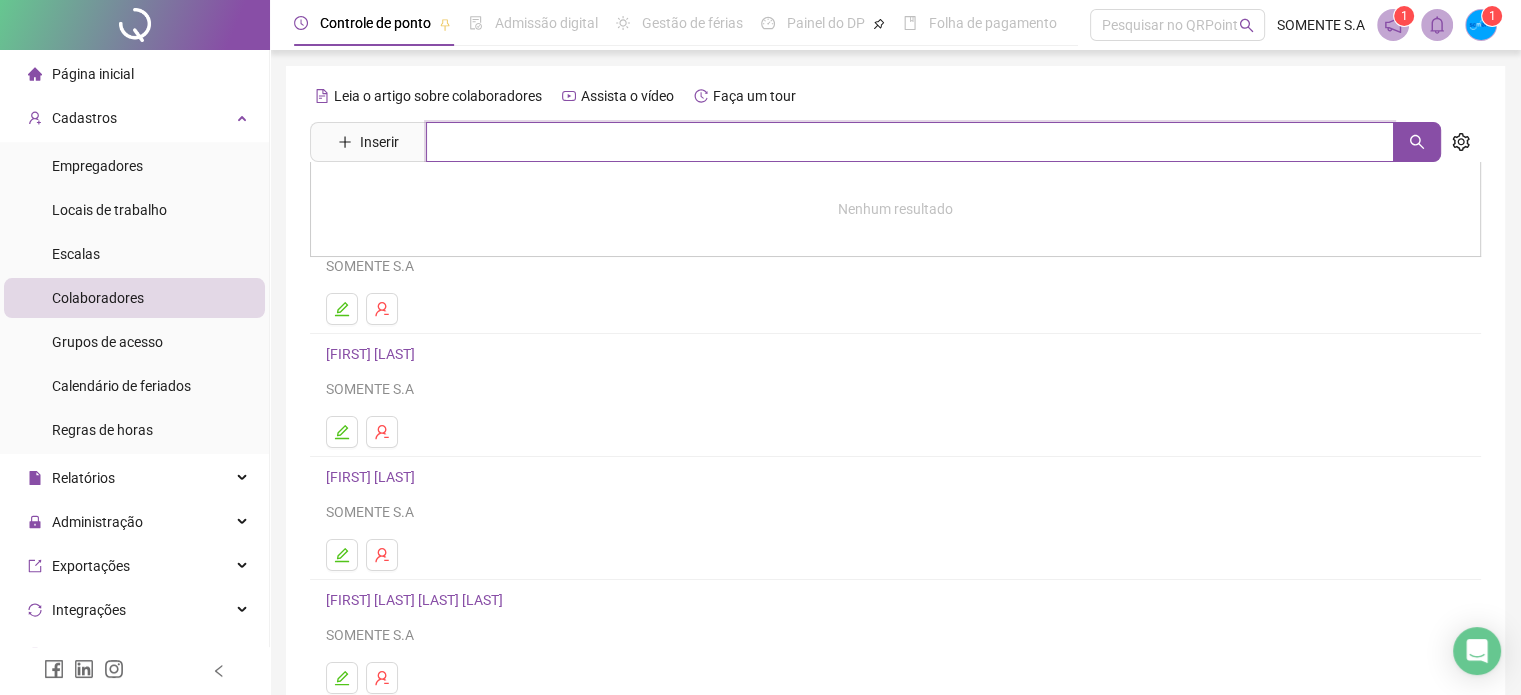 click at bounding box center (910, 142) 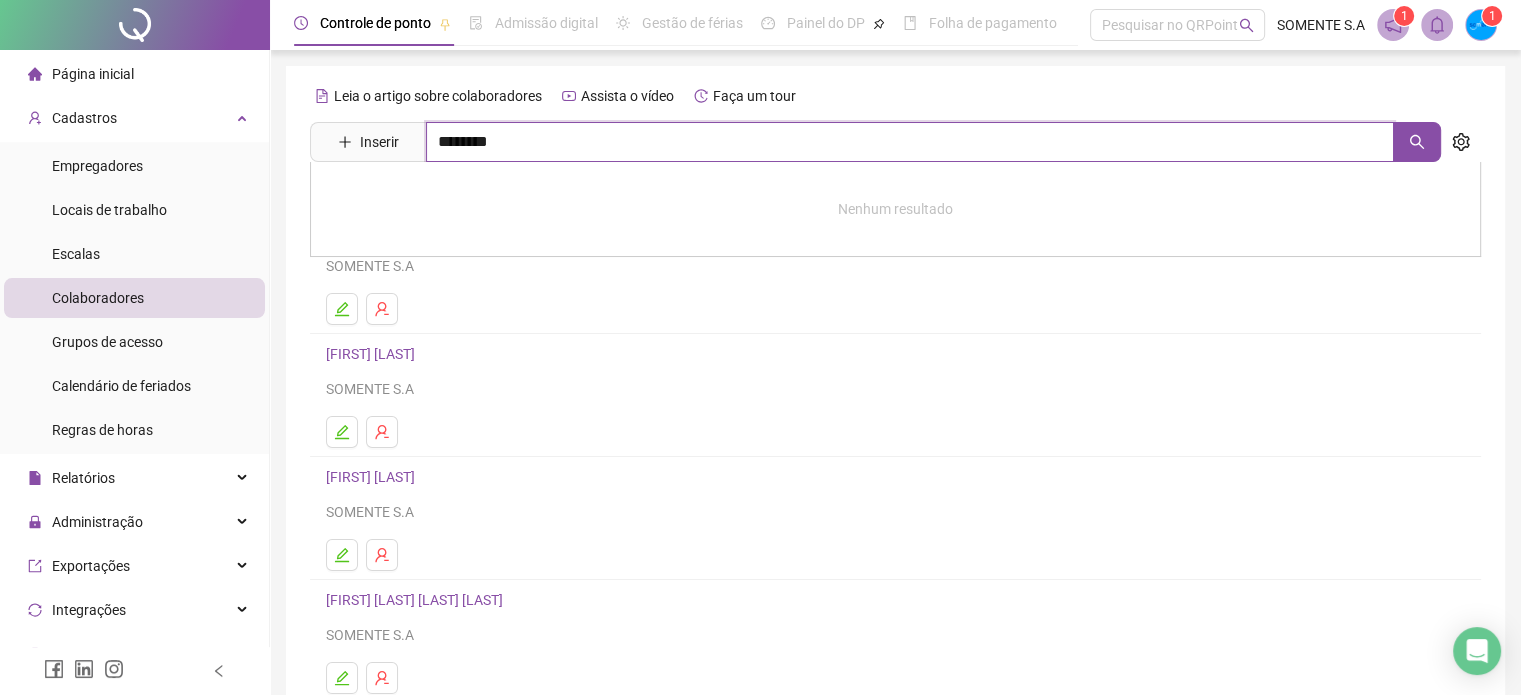 type on "*******" 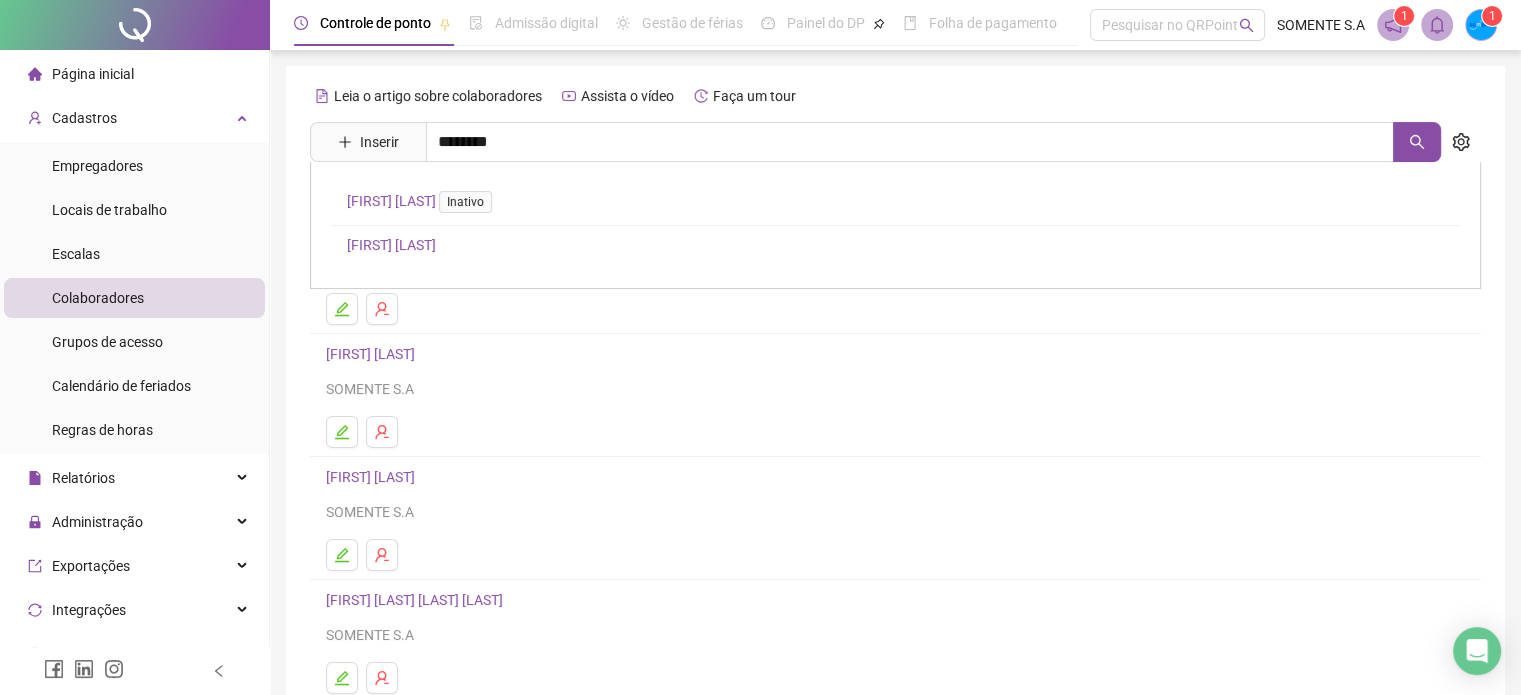 click on "[FIRST] [LAST]" at bounding box center (391, 245) 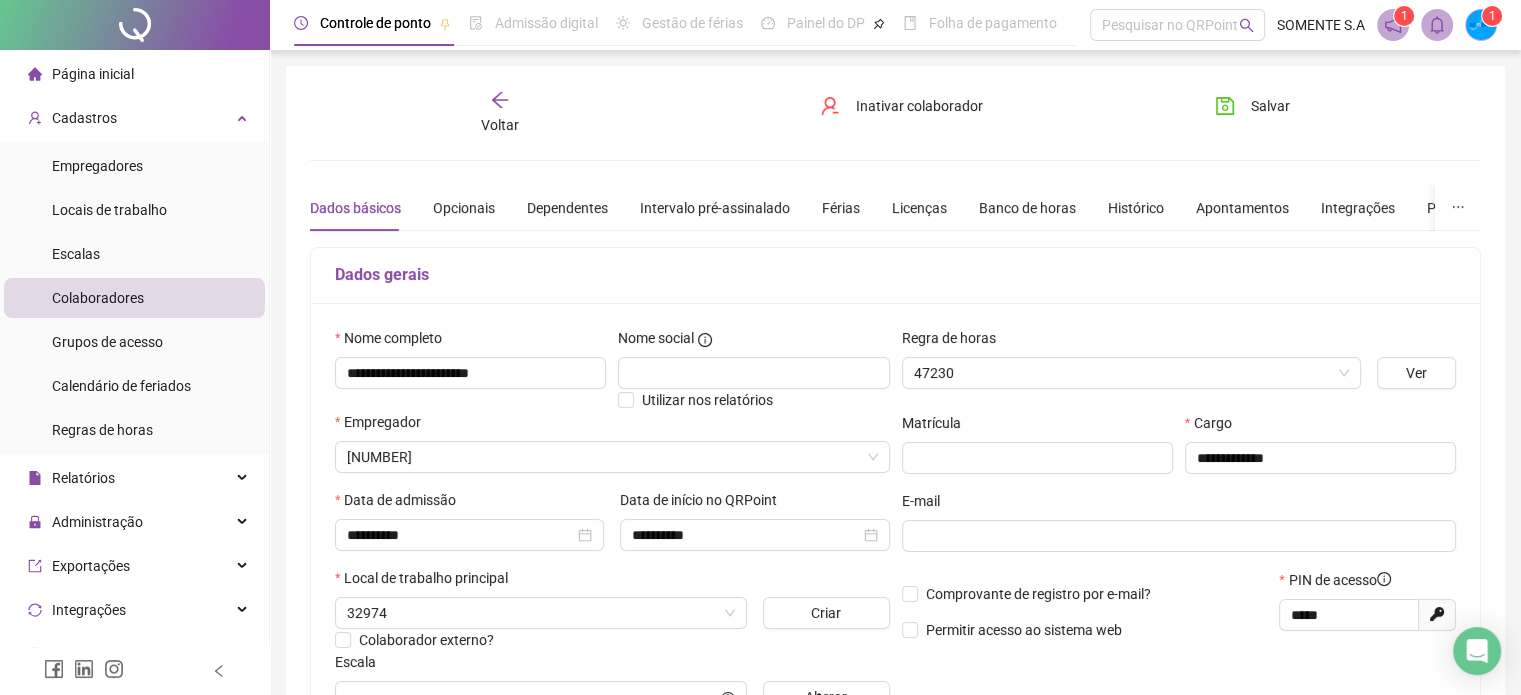 type on "*****" 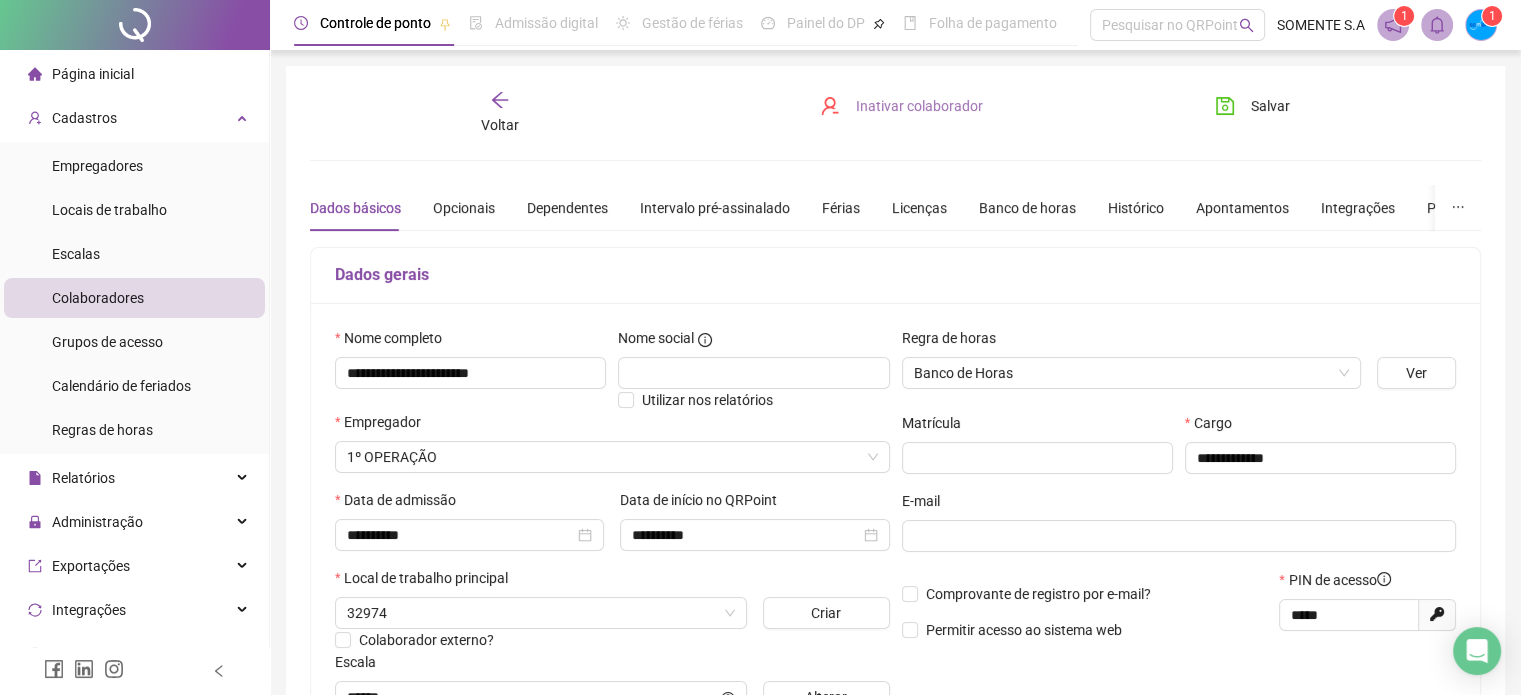 click on "Inativar colaborador" at bounding box center (919, 106) 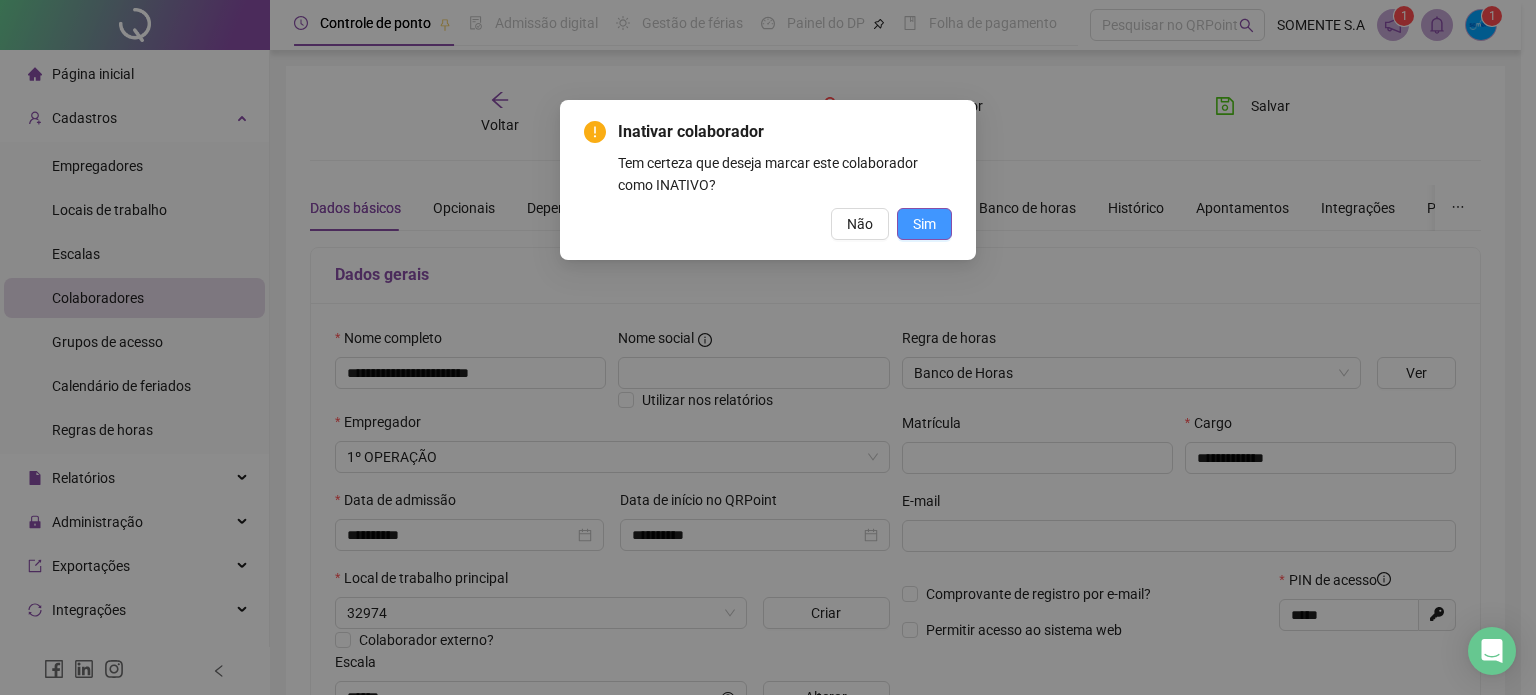 click on "Sim" at bounding box center [924, 224] 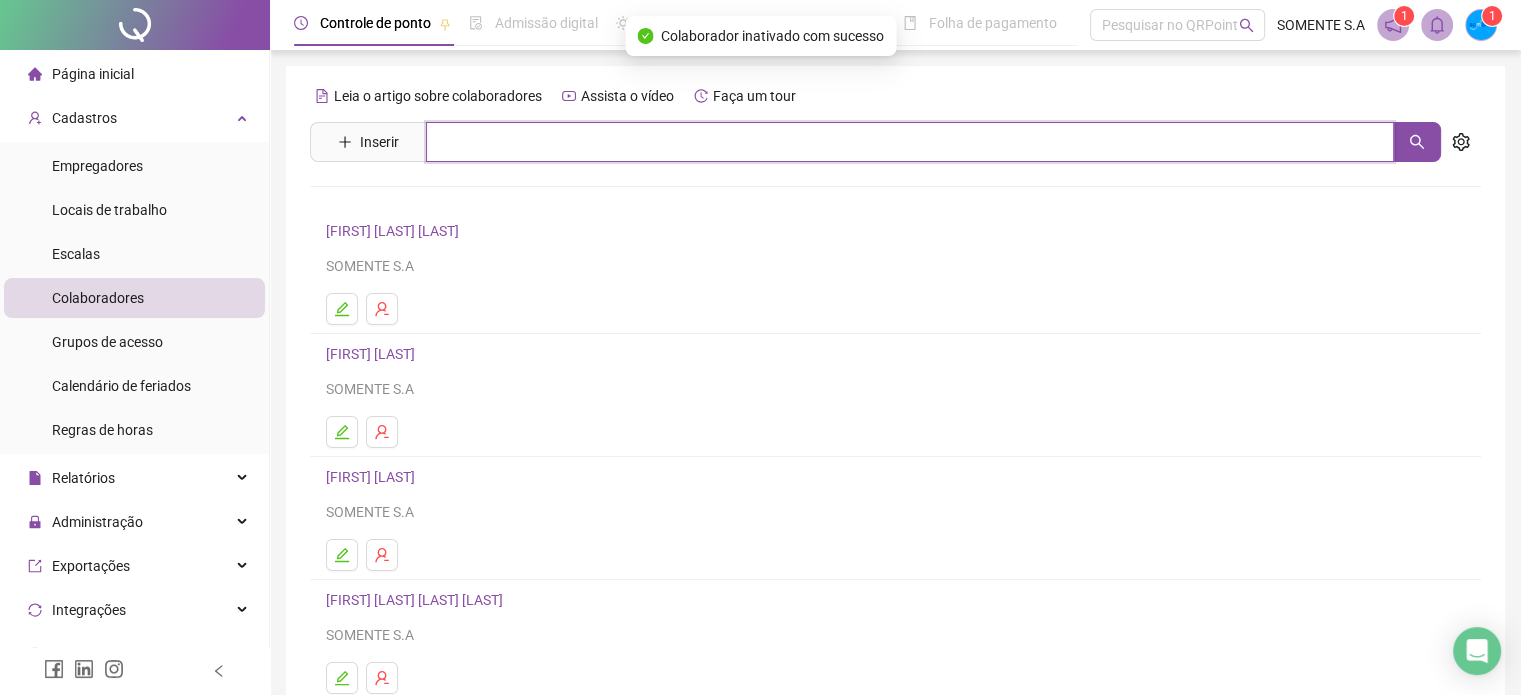 drag, startPoint x: 475, startPoint y: 143, endPoint x: 509, endPoint y: 201, distance: 67.23094 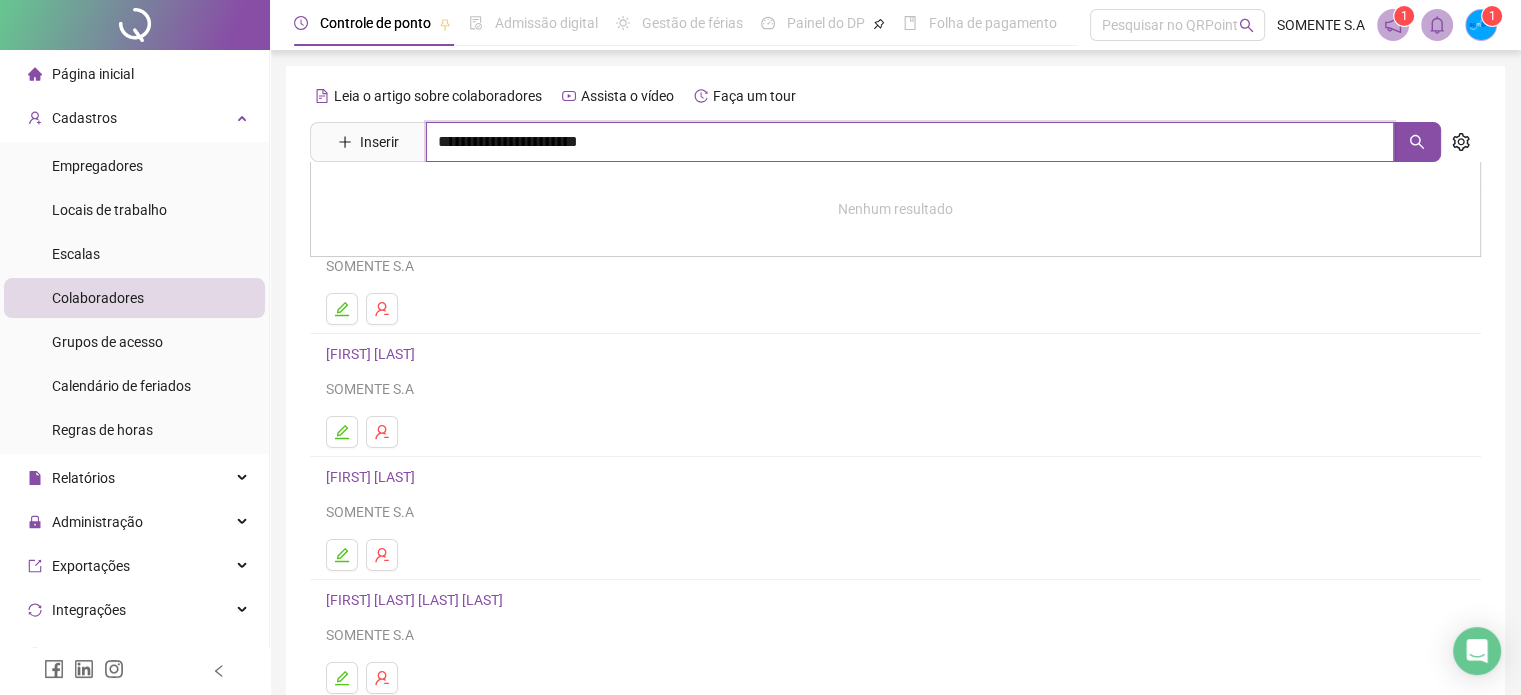 type on "**********" 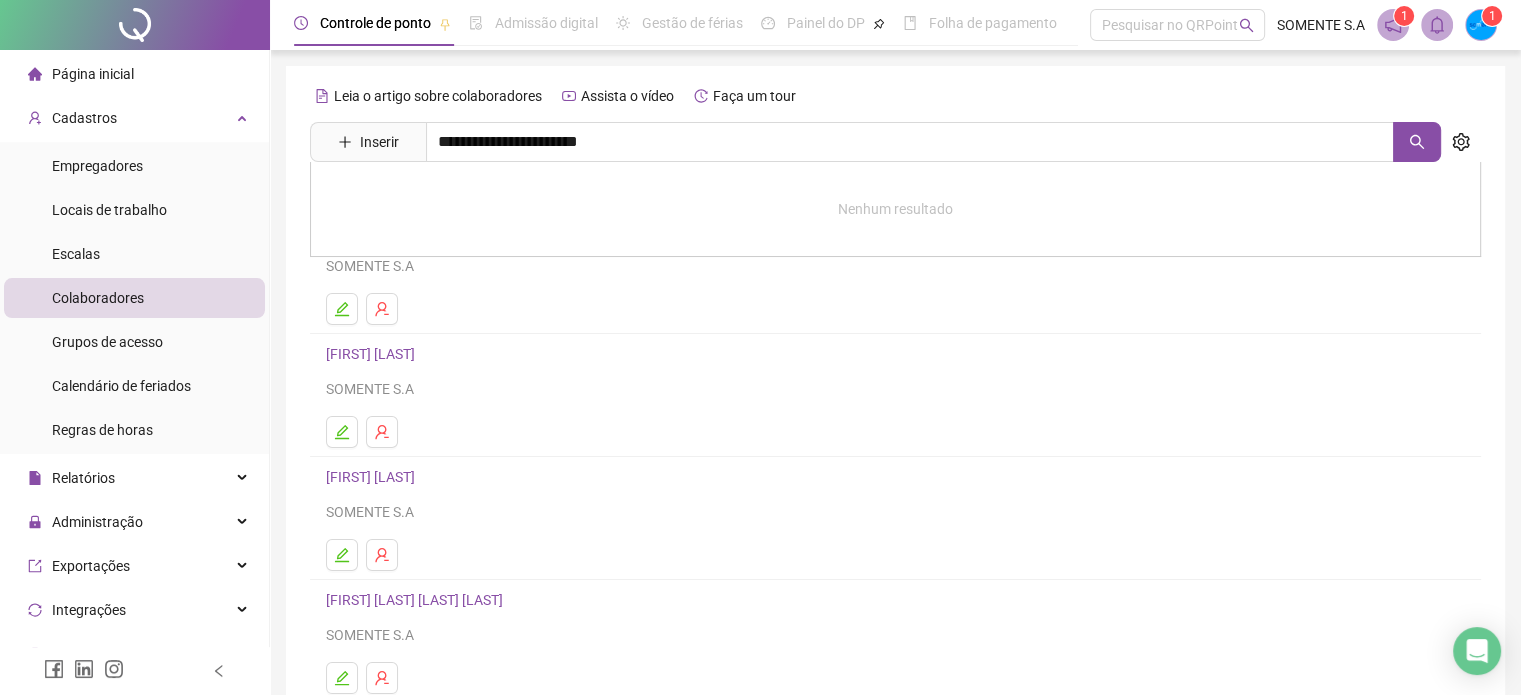click on "Colaboradores" at bounding box center (98, 298) 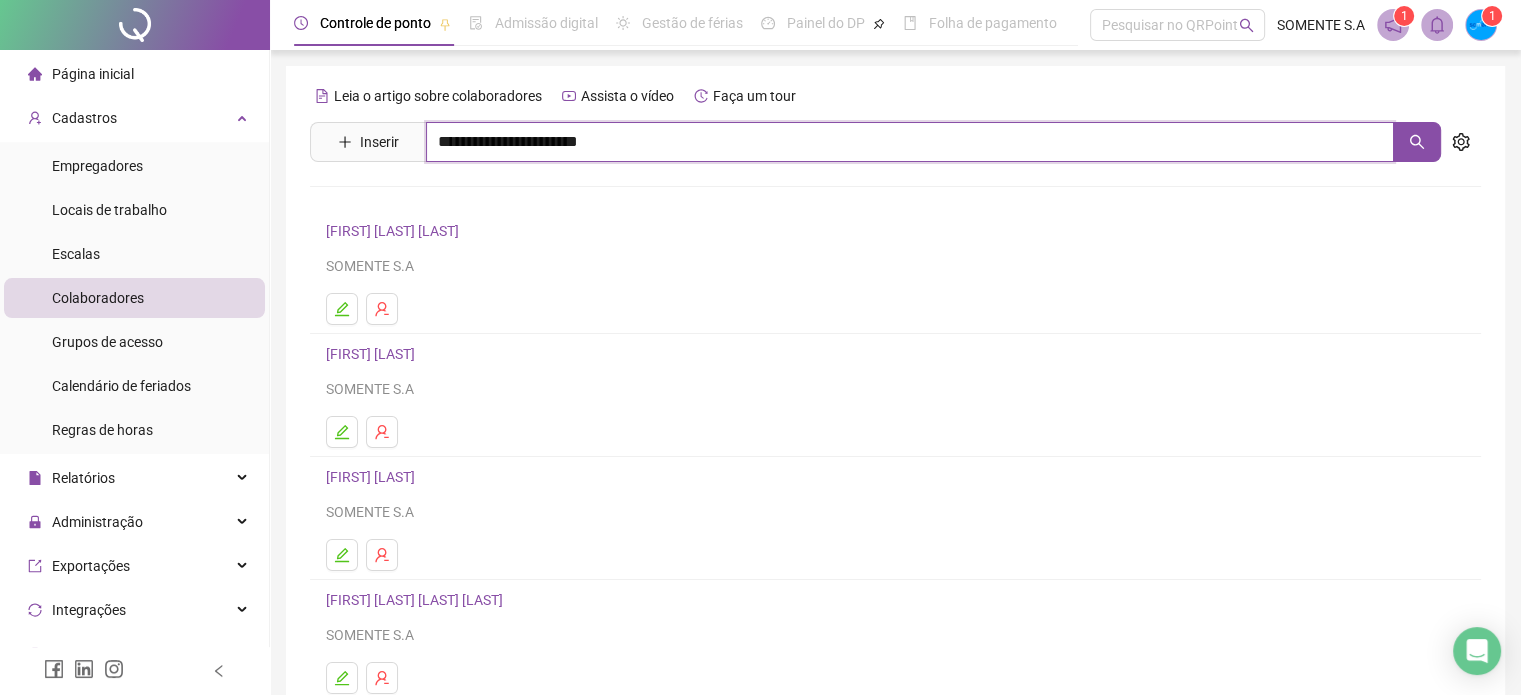 click on "**********" at bounding box center [910, 142] 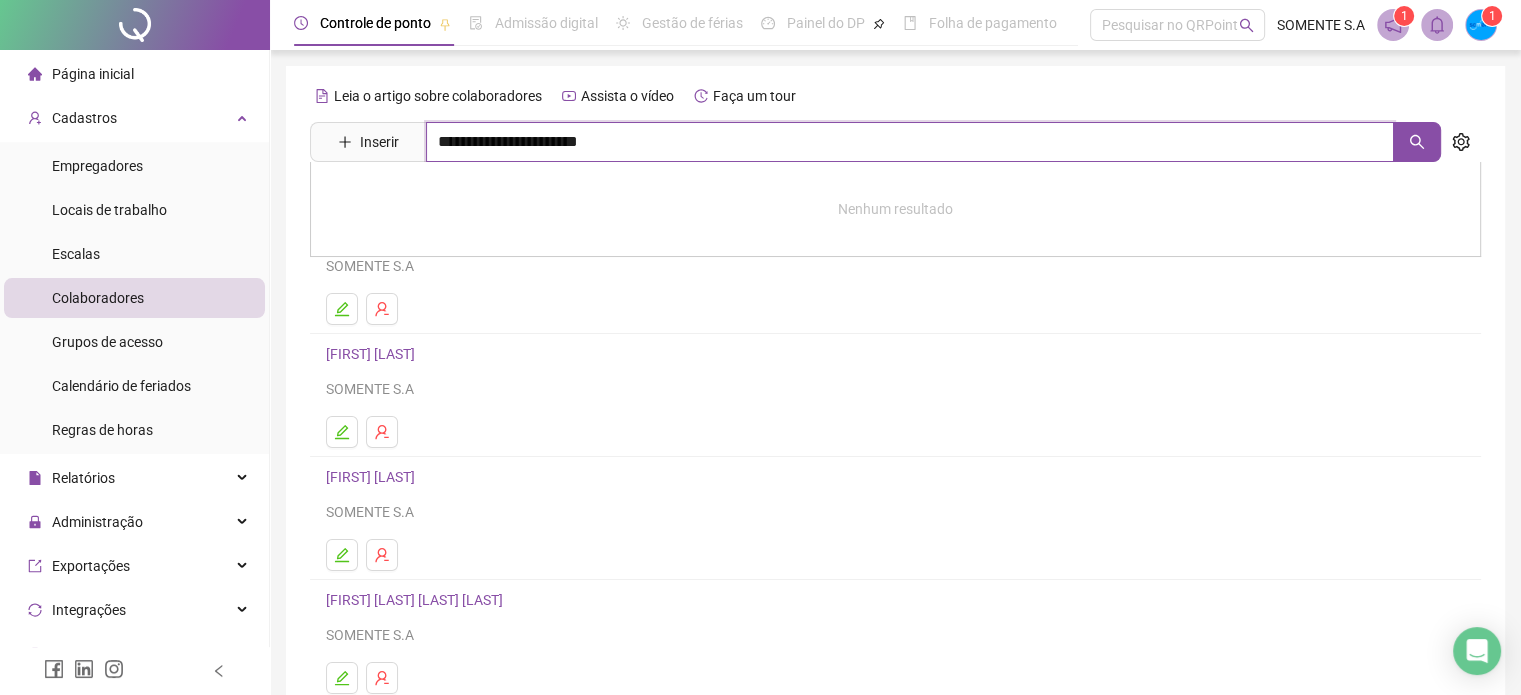 click on "**********" at bounding box center [910, 142] 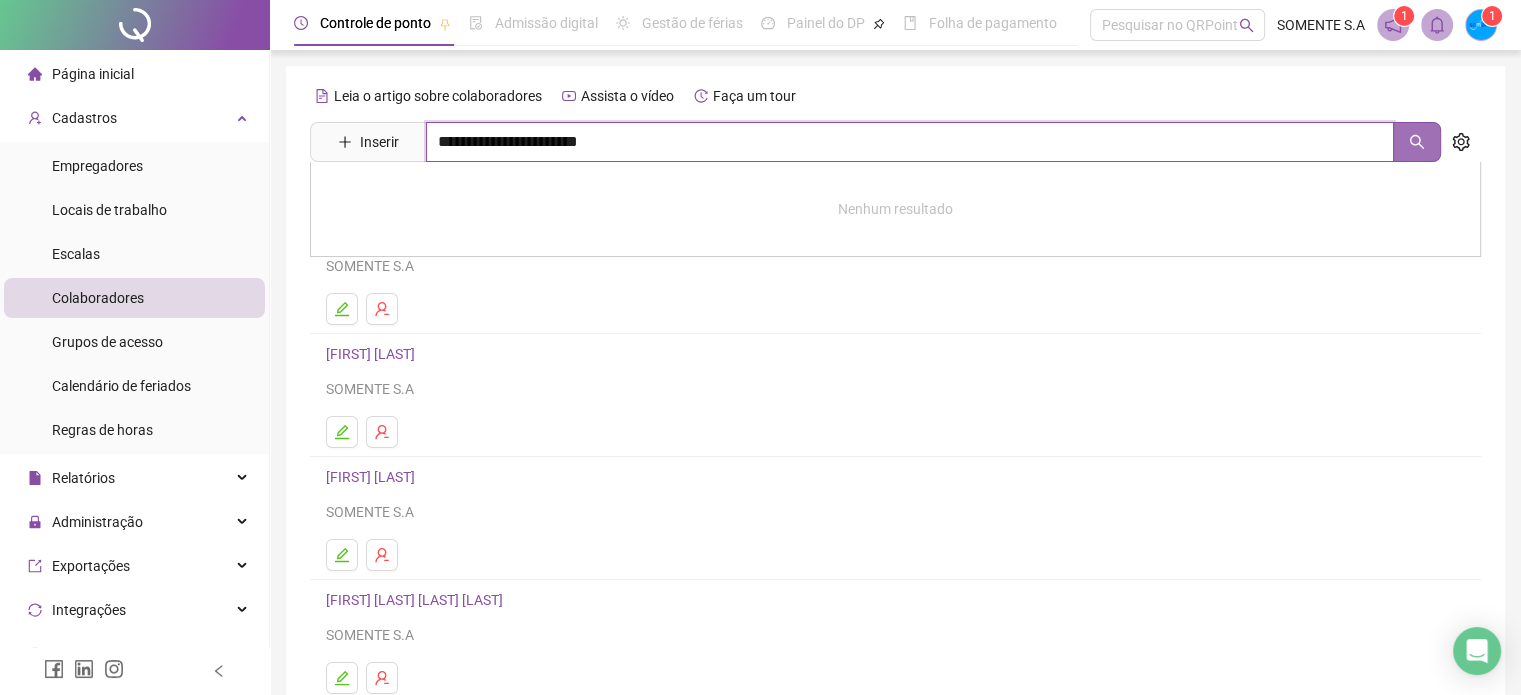 click 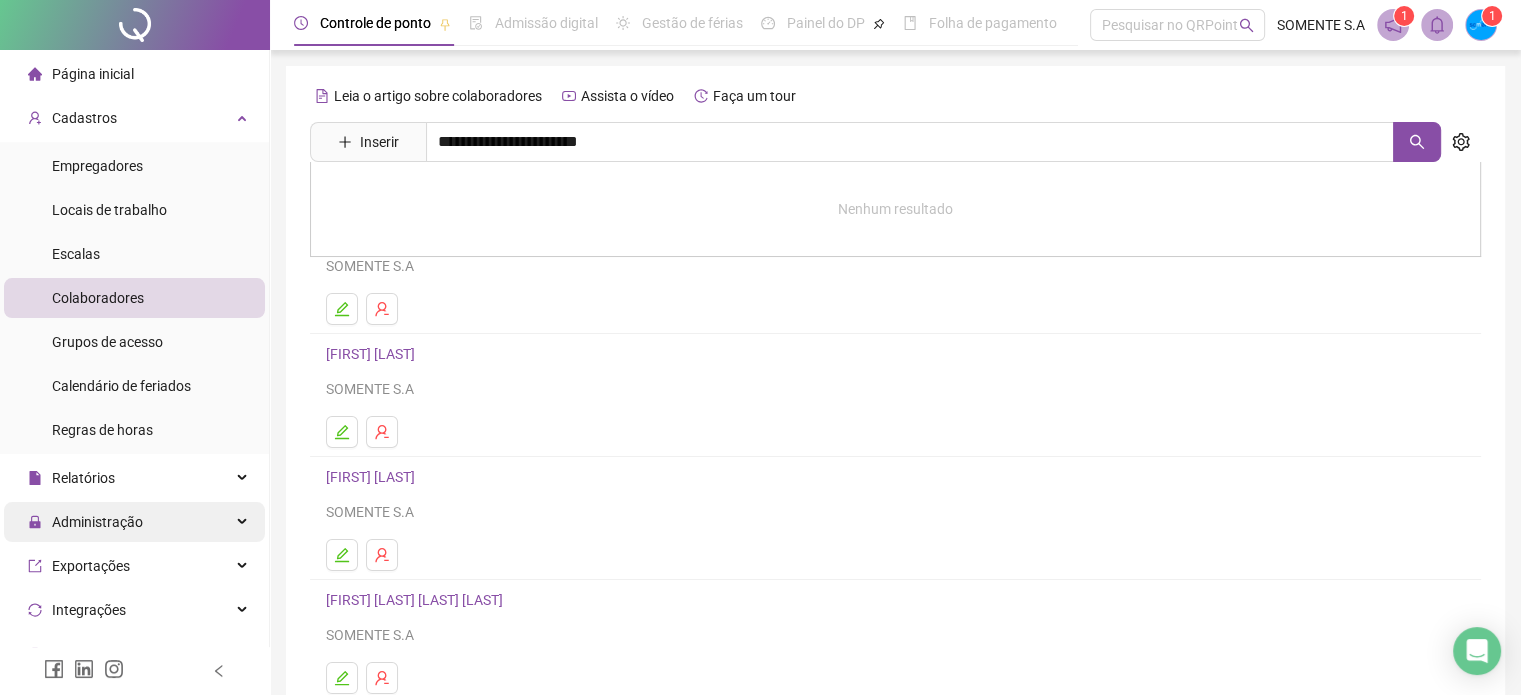 click on "Administração" at bounding box center (97, 522) 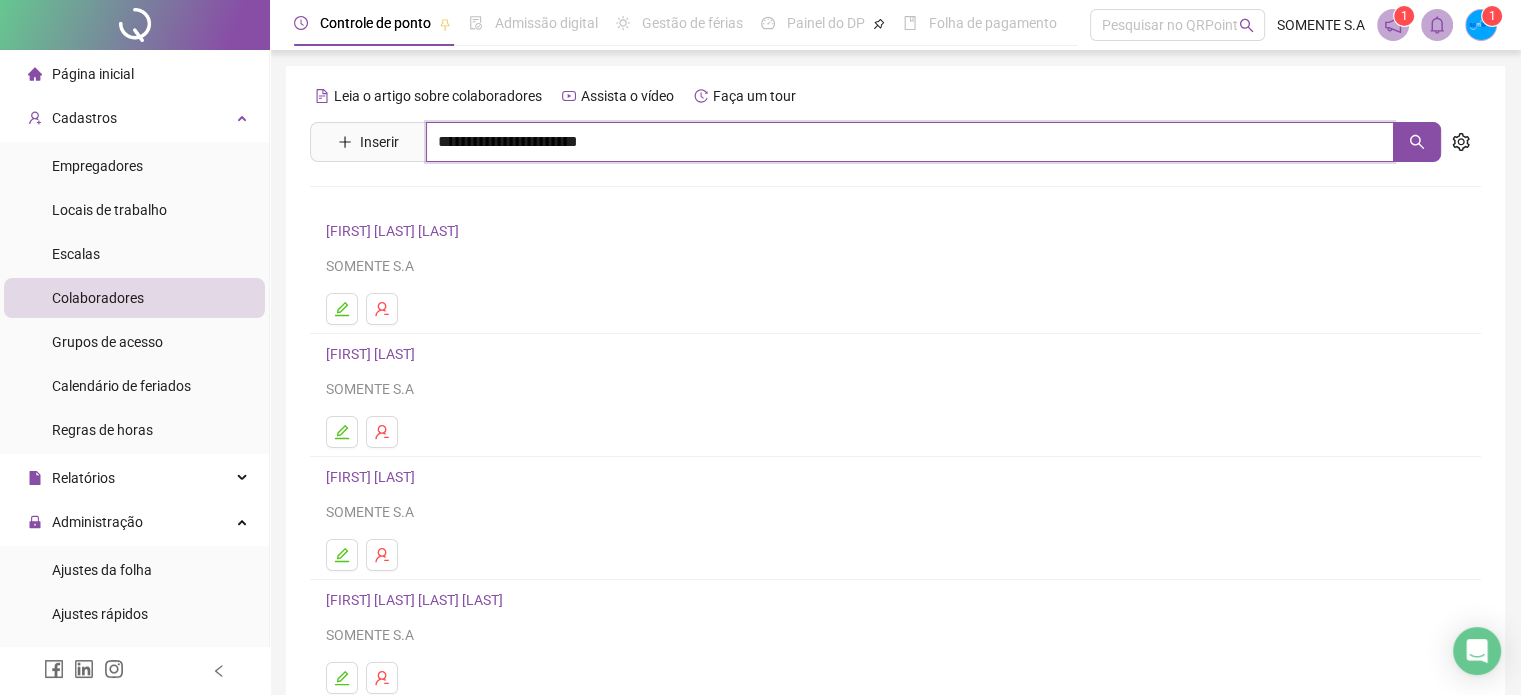 click on "**********" at bounding box center [910, 142] 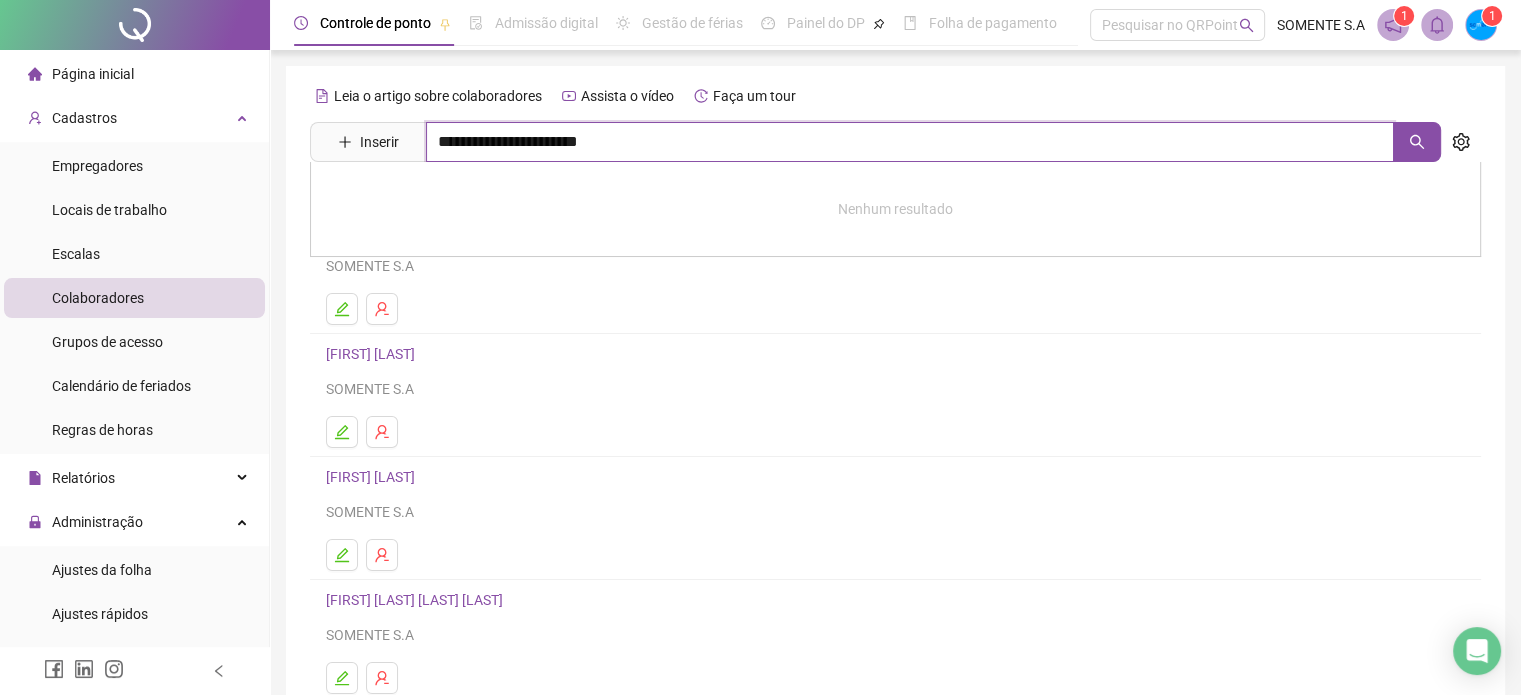 click on "**********" at bounding box center [910, 142] 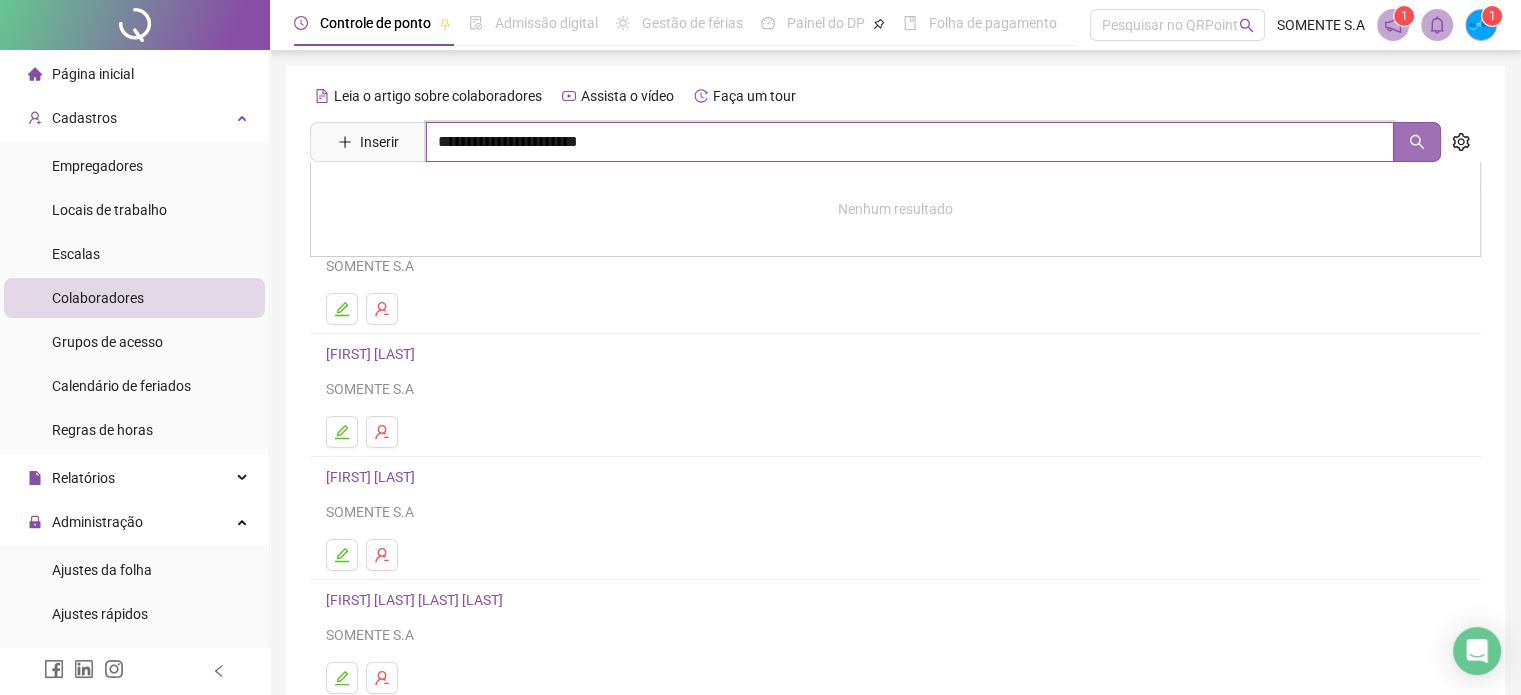 click at bounding box center [1417, 142] 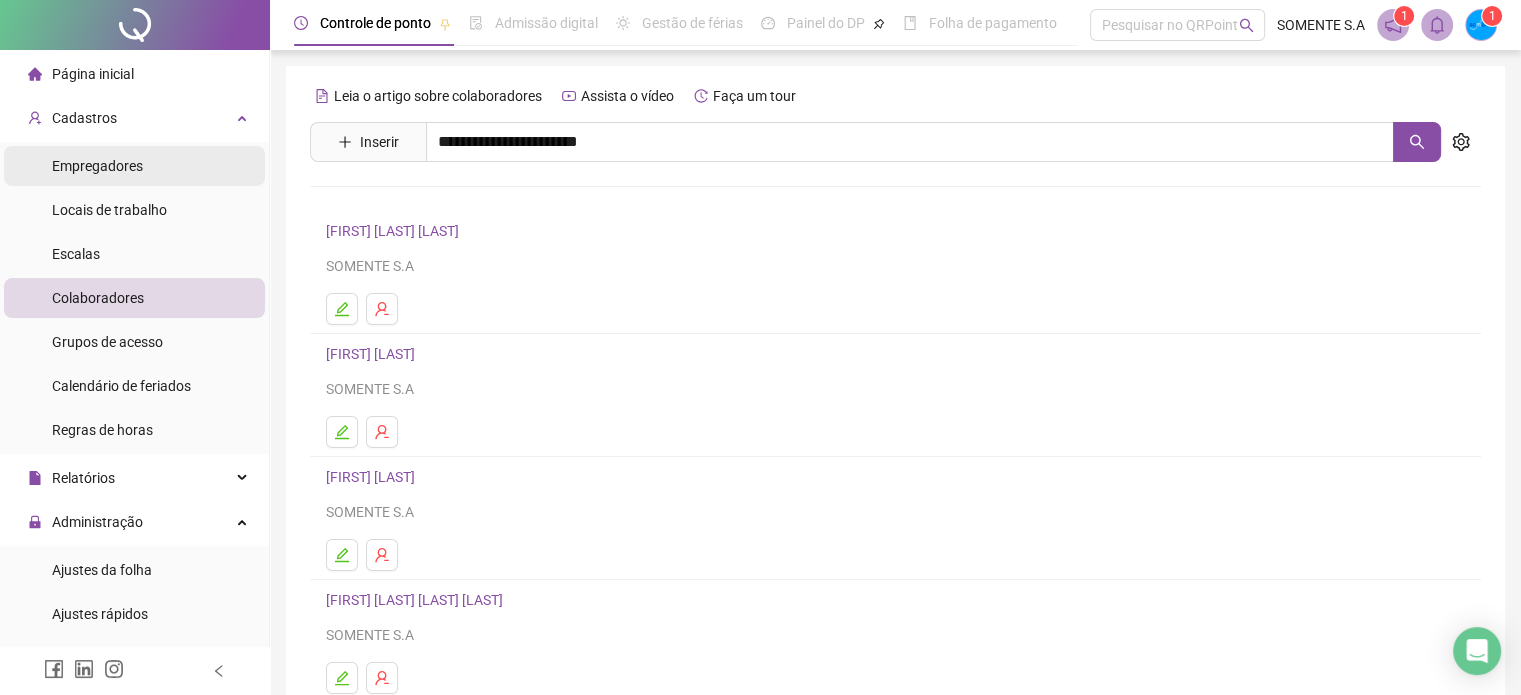 click on "Empregadores" at bounding box center [97, 166] 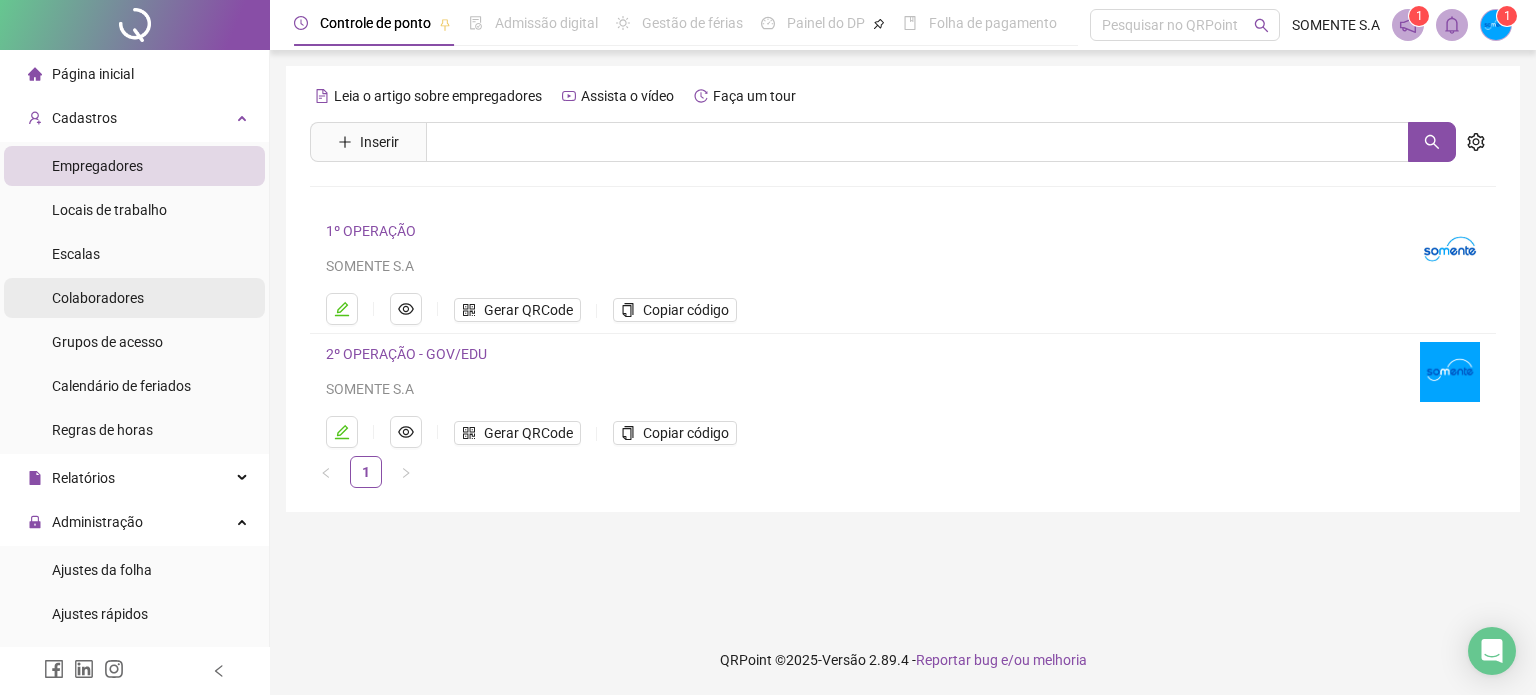 click on "Colaboradores" at bounding box center (98, 298) 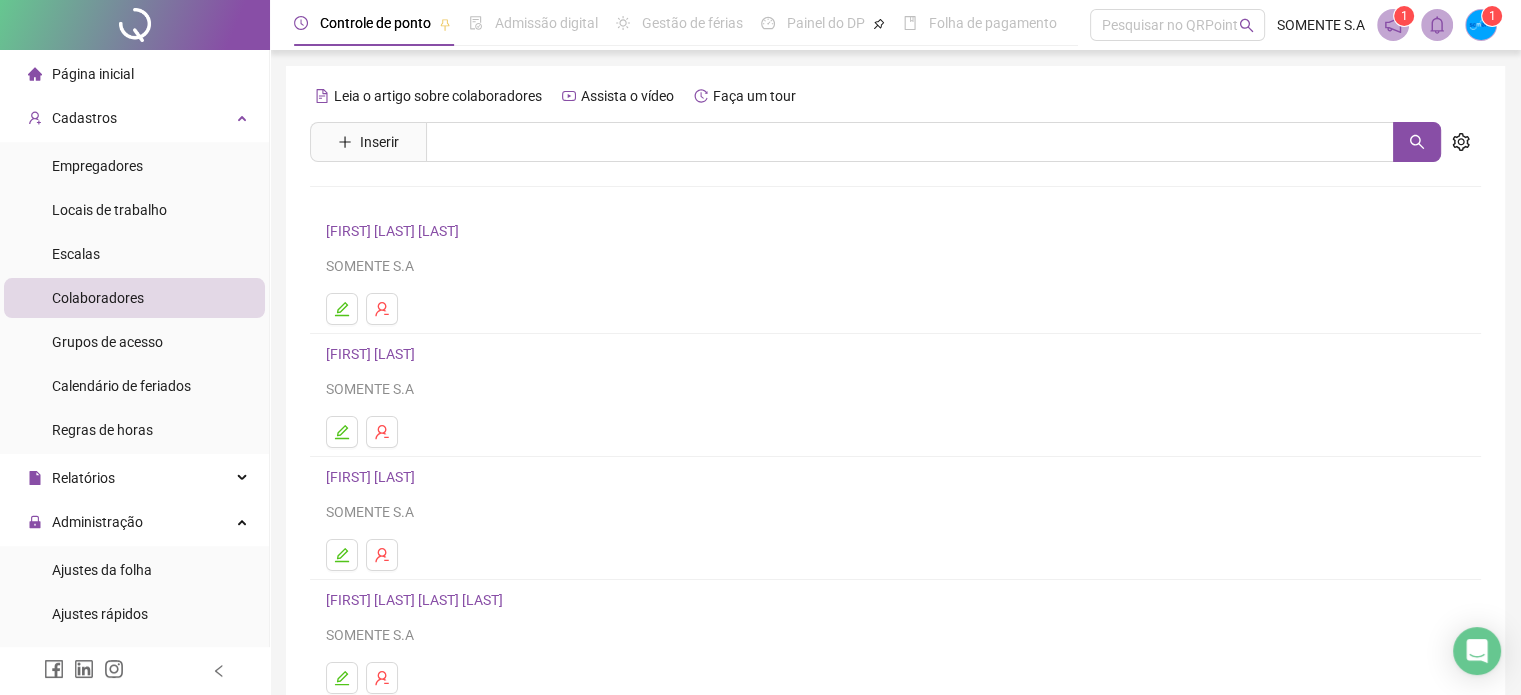 click on "Leia o artigo sobre colaboradores Assista o vídeo Faça um tour Inserir Nenhum resultado [FIRST] [LAST]     SOMENTE S.A  [FIRST] [LAST]    SOMENTE S.A  [FIRST] [LAST]    SOMENTE S.A  [FIRST] [LAST]    SOMENTE S.A  [FIRST] [LAST]    SOMENTE S.A  1 2 3 4 5 ••• 24" at bounding box center (895, 468) 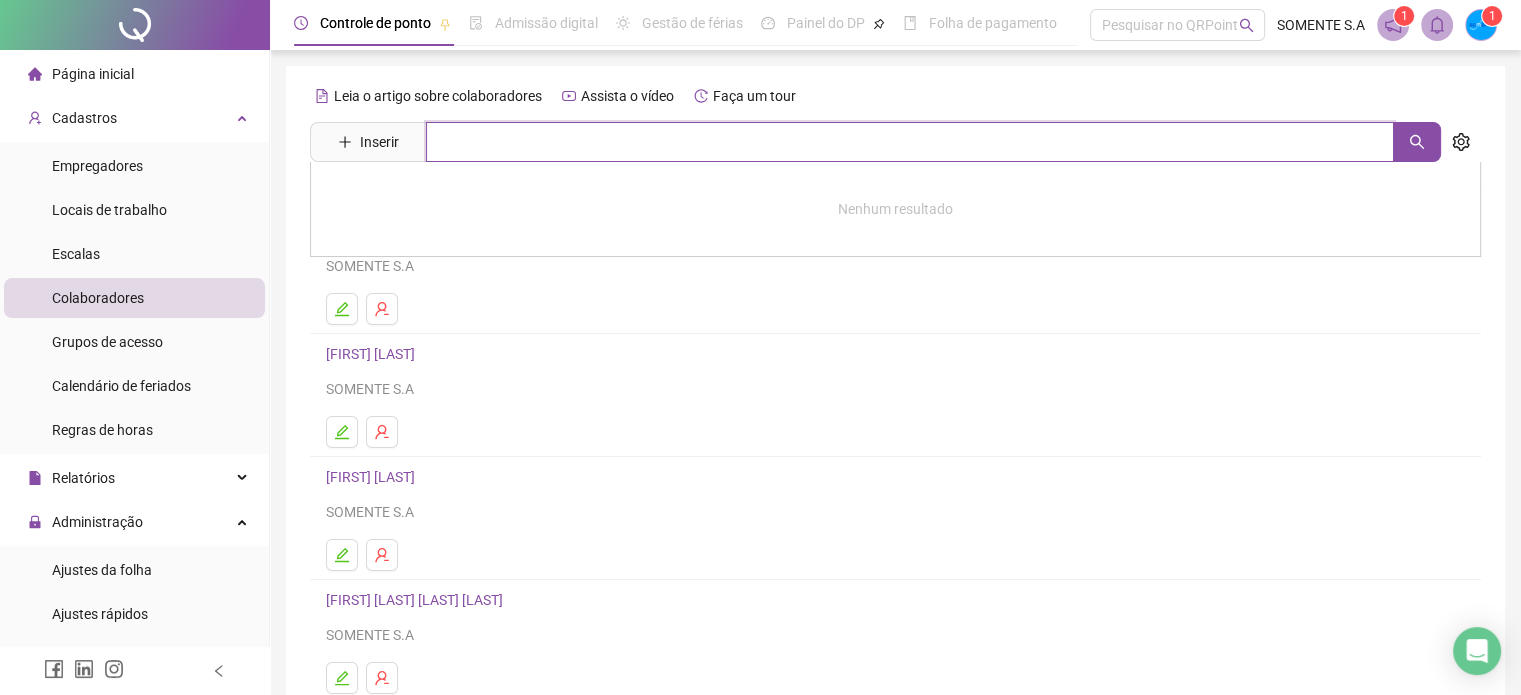 click at bounding box center [910, 142] 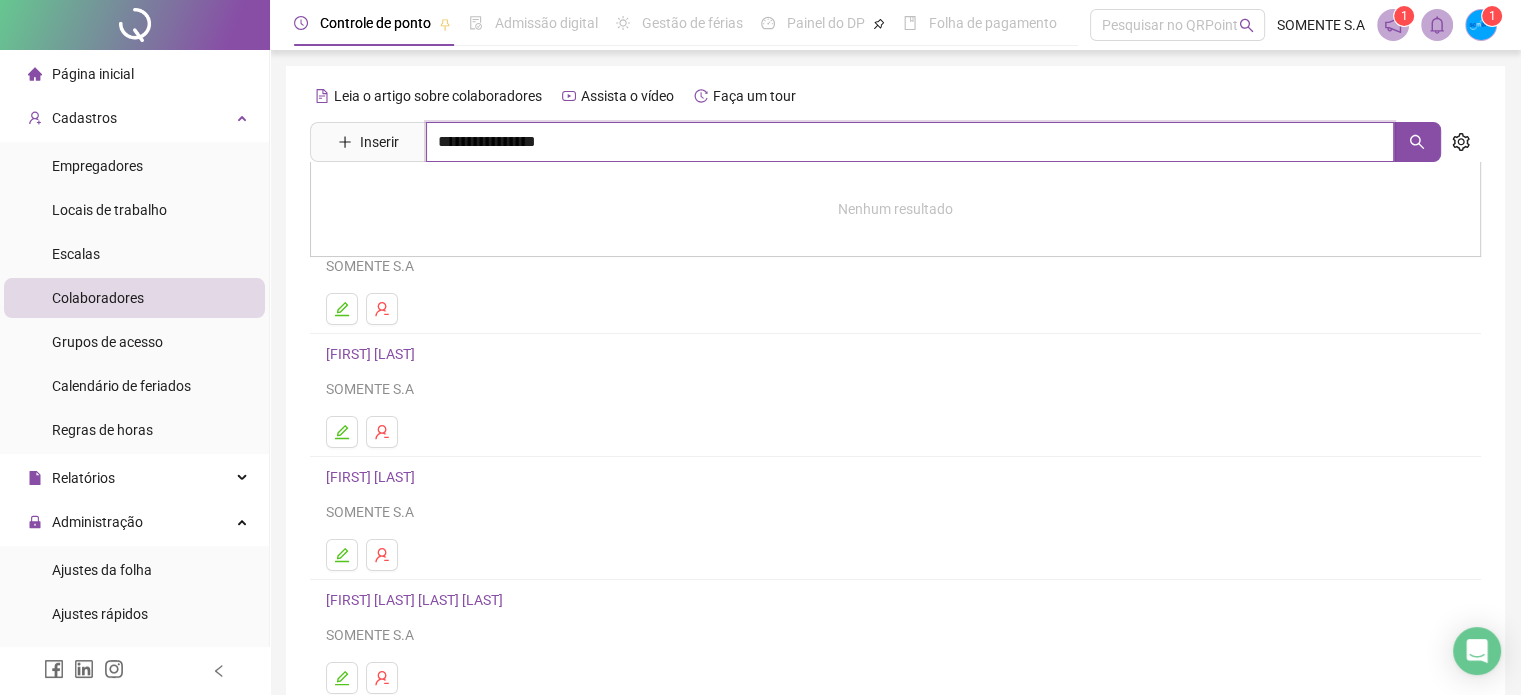 drag, startPoint x: 609, startPoint y: 145, endPoint x: 519, endPoint y: 162, distance: 91.591484 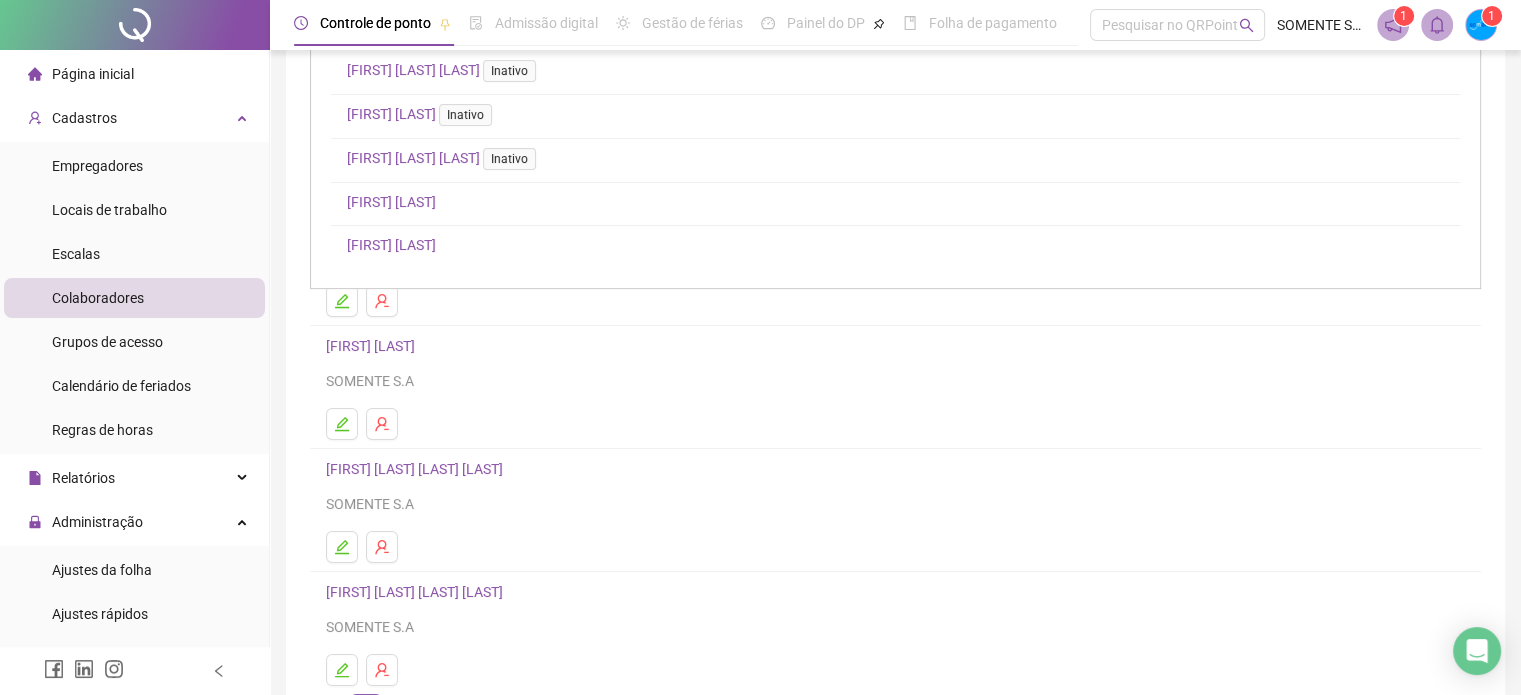 scroll, scrollTop: 0, scrollLeft: 0, axis: both 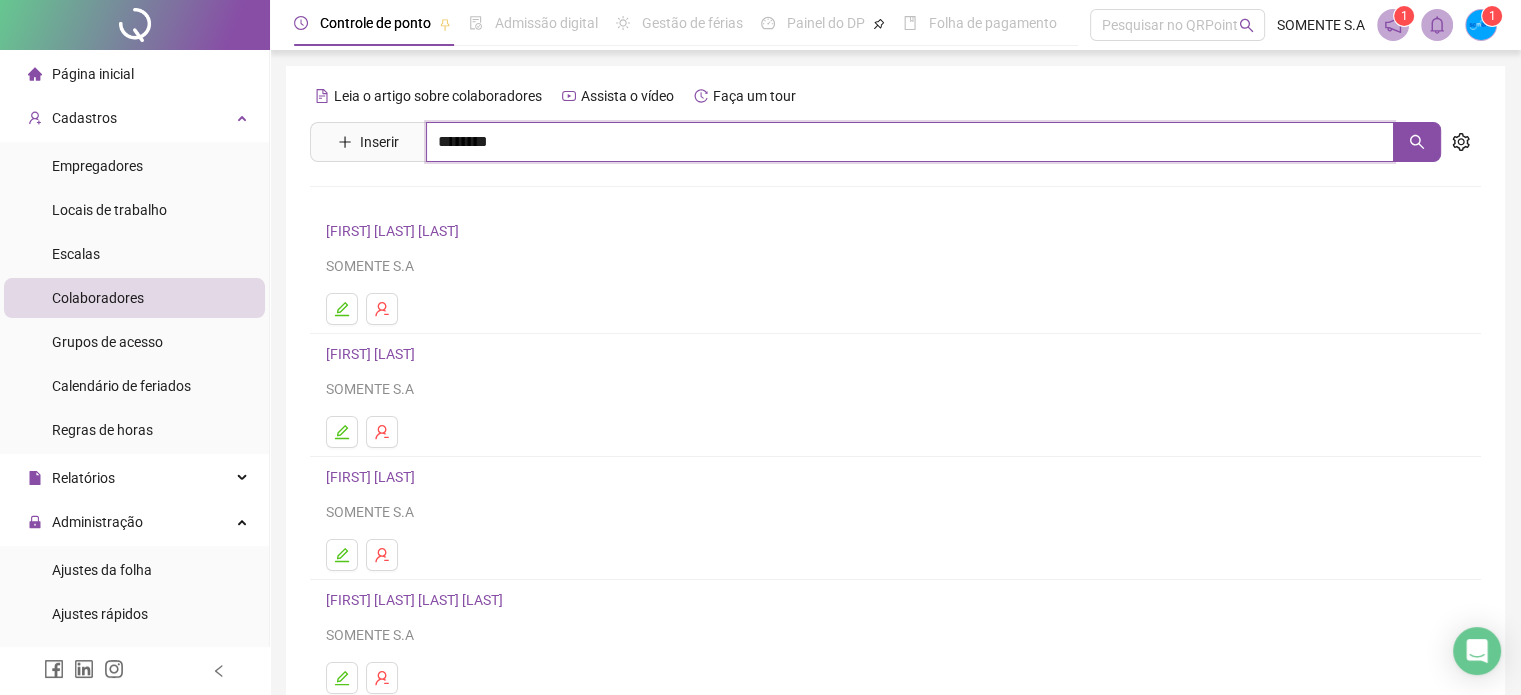 click on "*******" at bounding box center [910, 142] 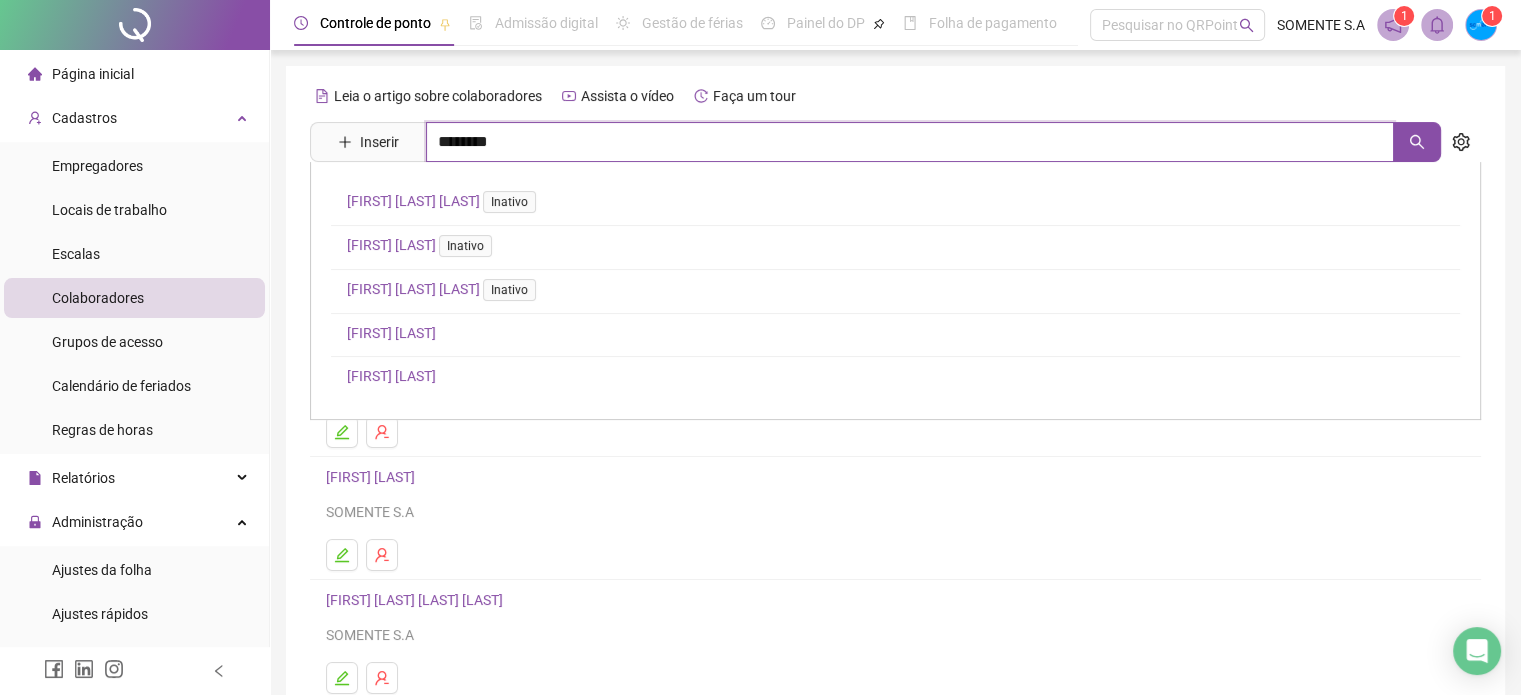 click on "*******" at bounding box center (910, 142) 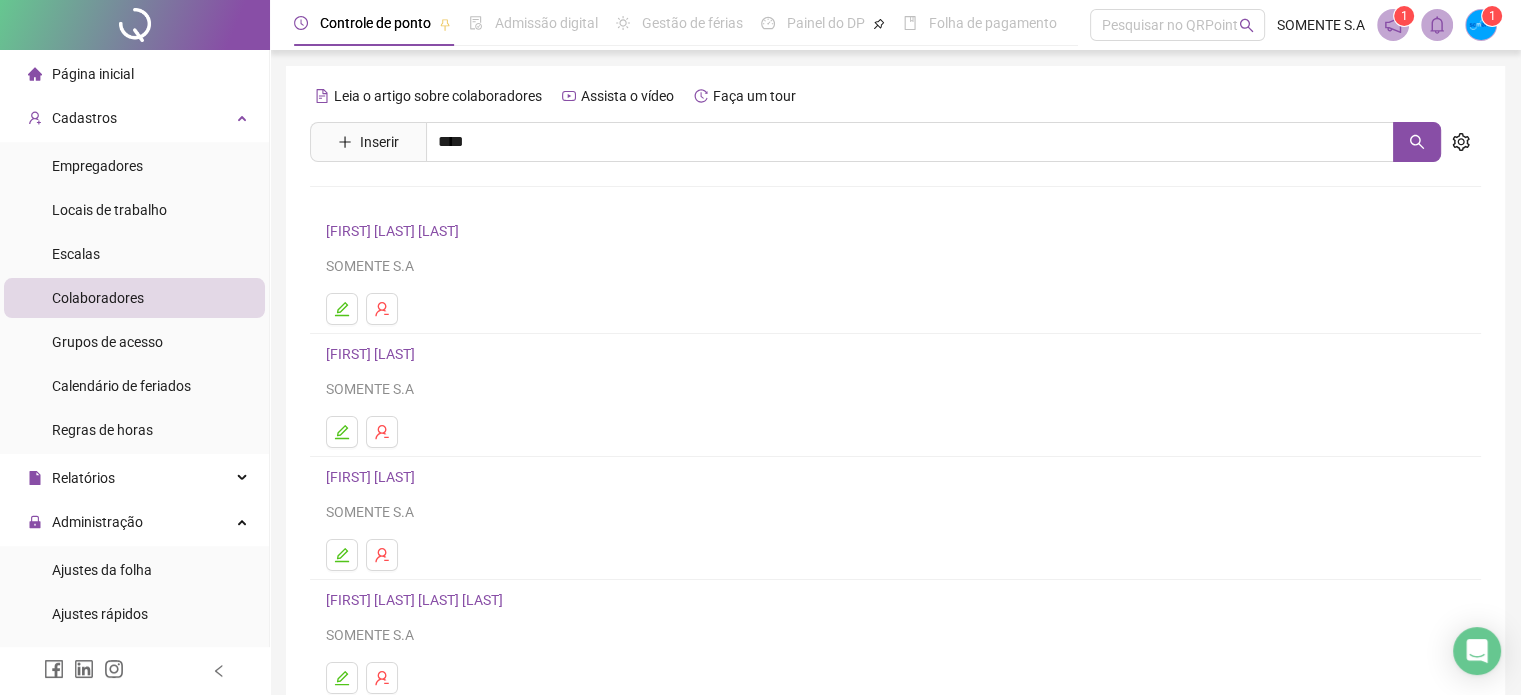 click on "Colaboradores" at bounding box center [134, 298] 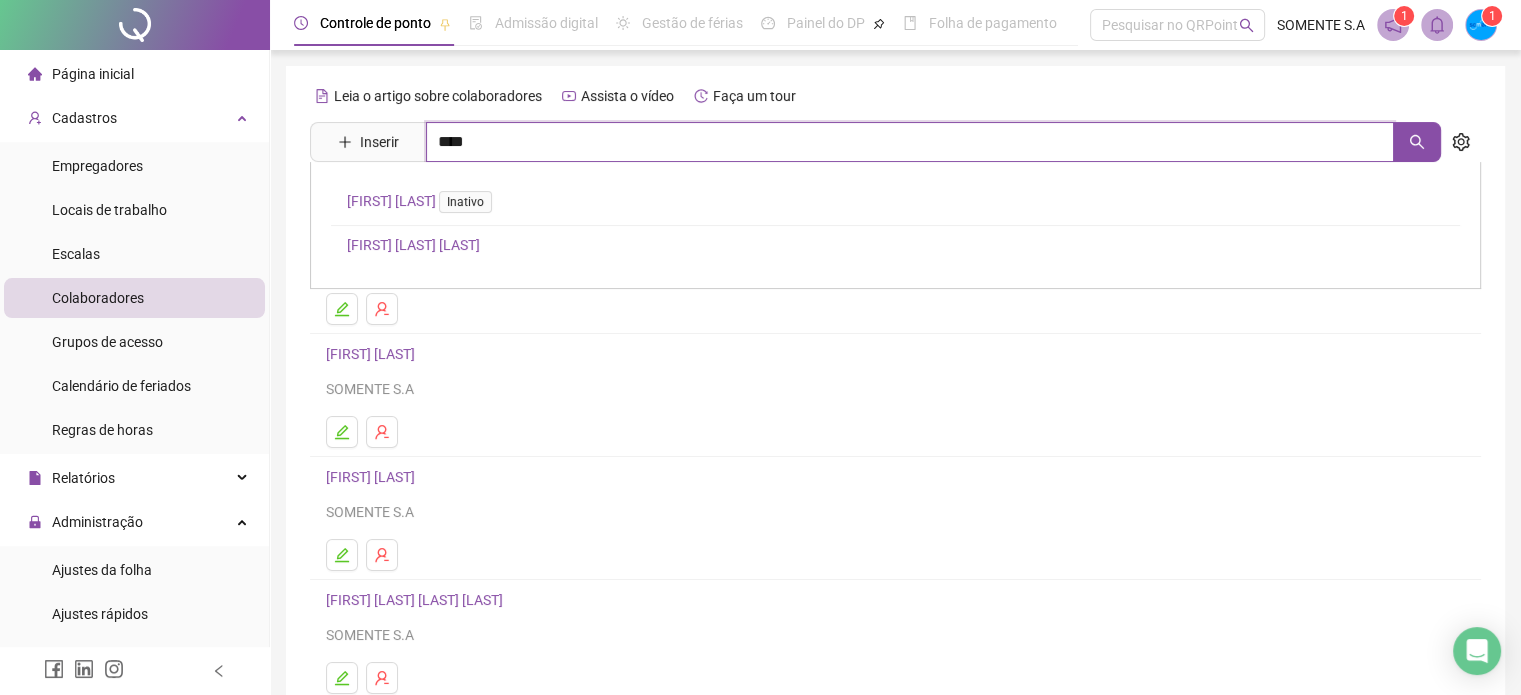 click on "****" at bounding box center [910, 142] 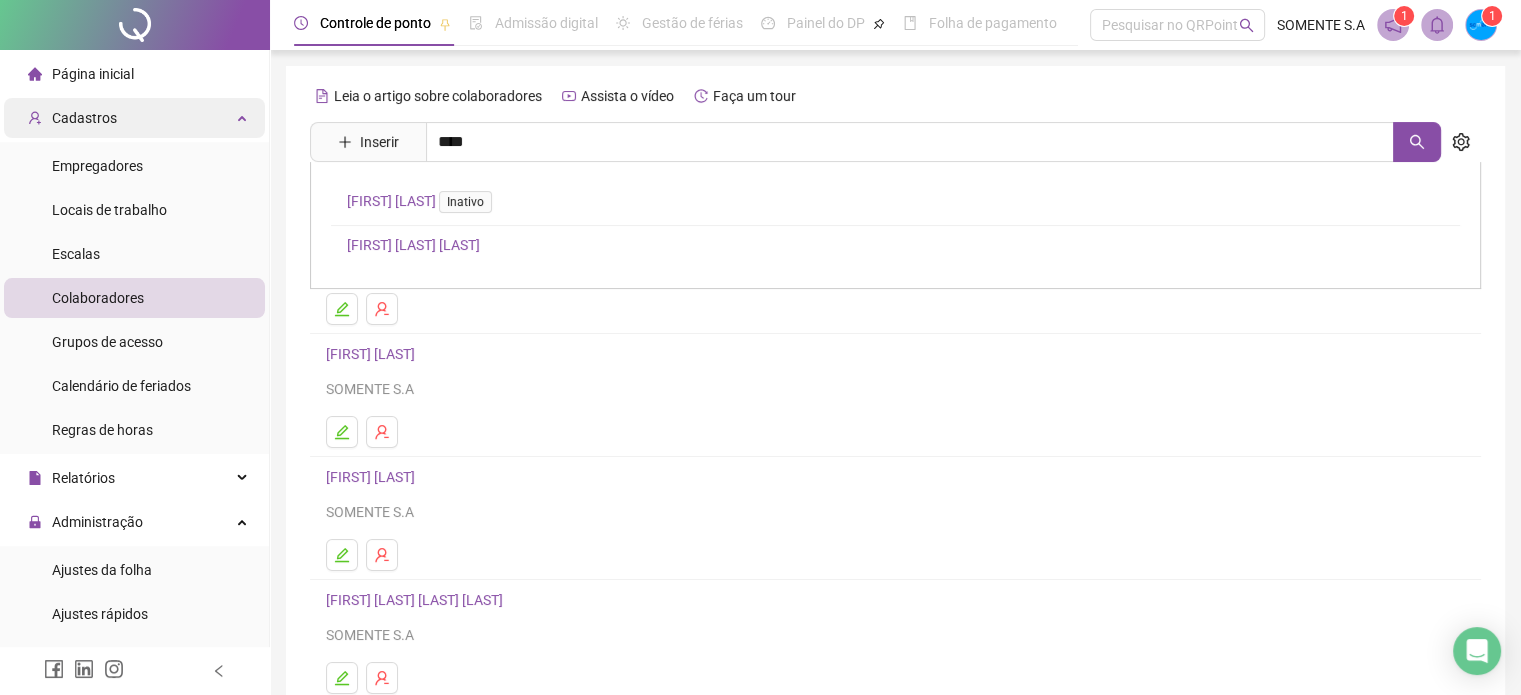 click on "Cadastros" at bounding box center [134, 118] 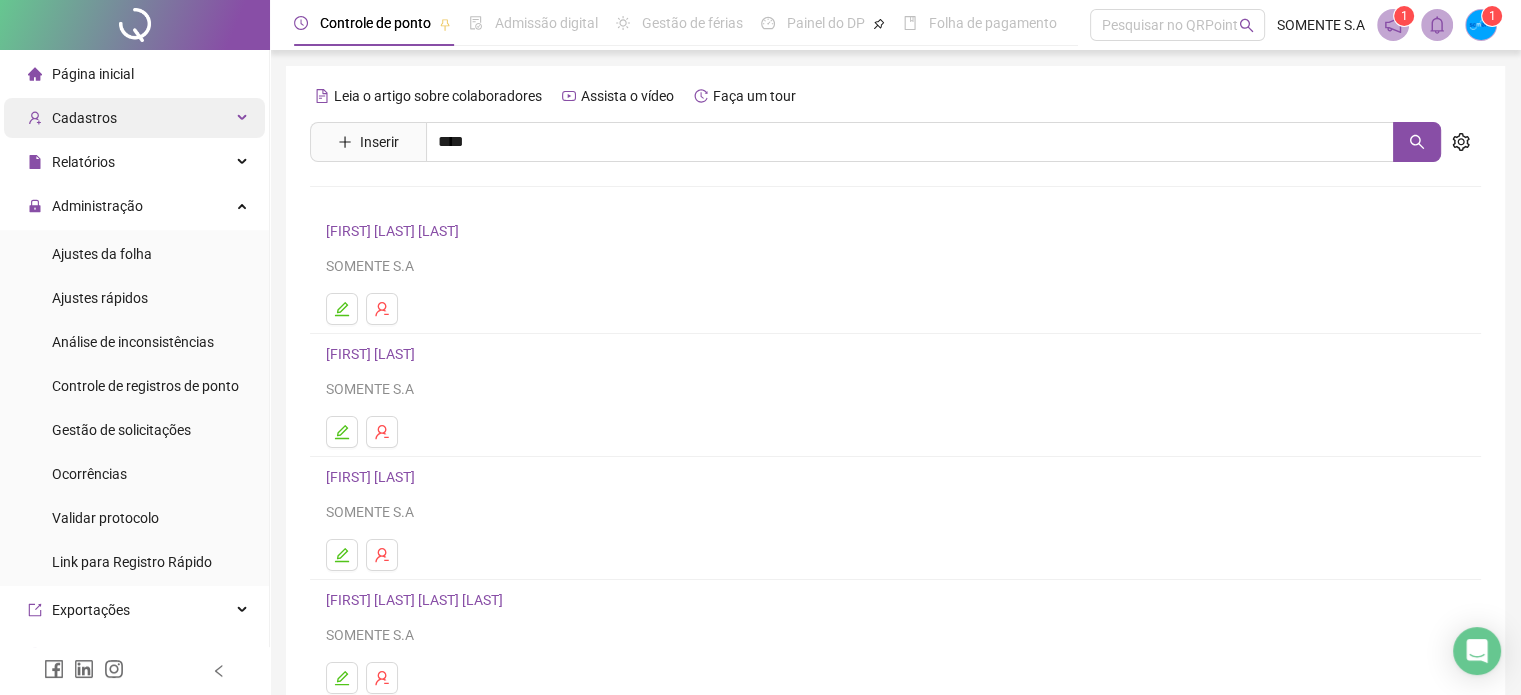 click on "Cadastros" at bounding box center (134, 118) 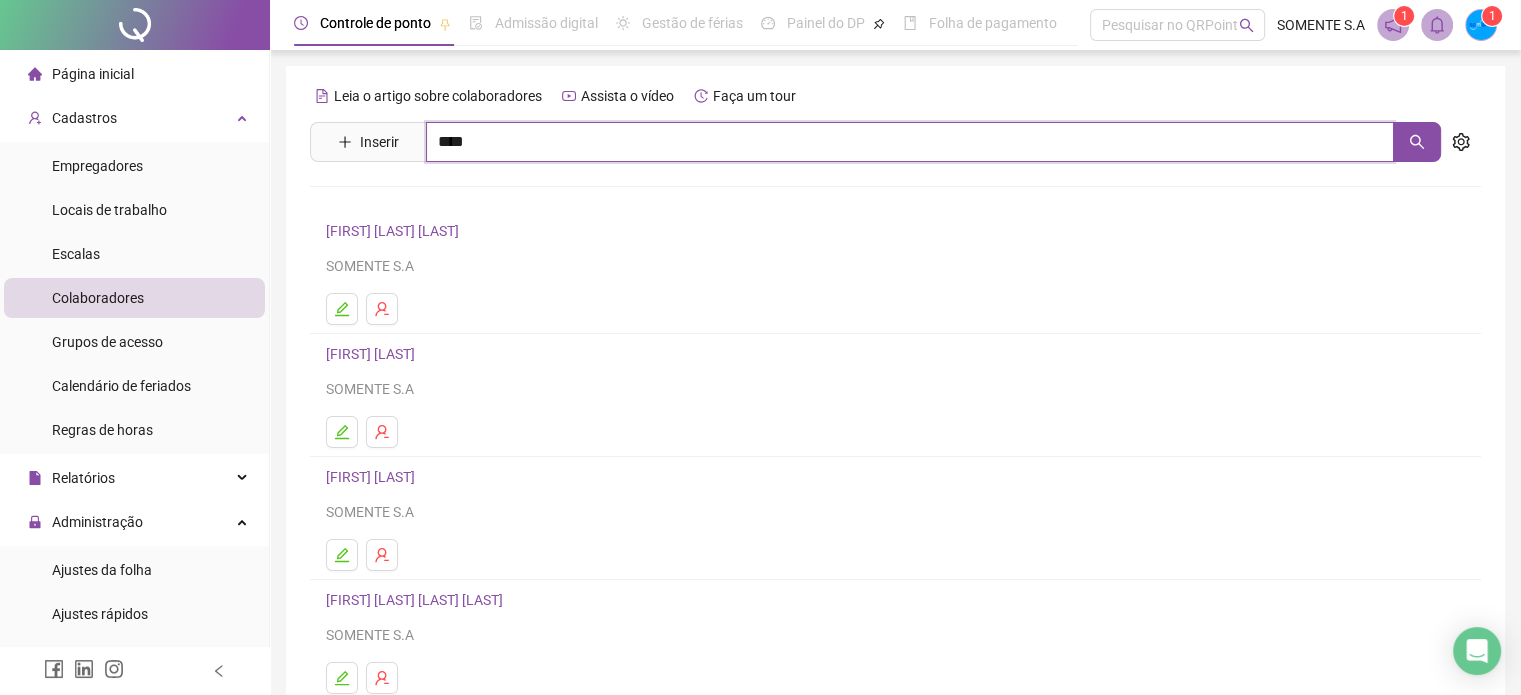 click on "****" at bounding box center [910, 142] 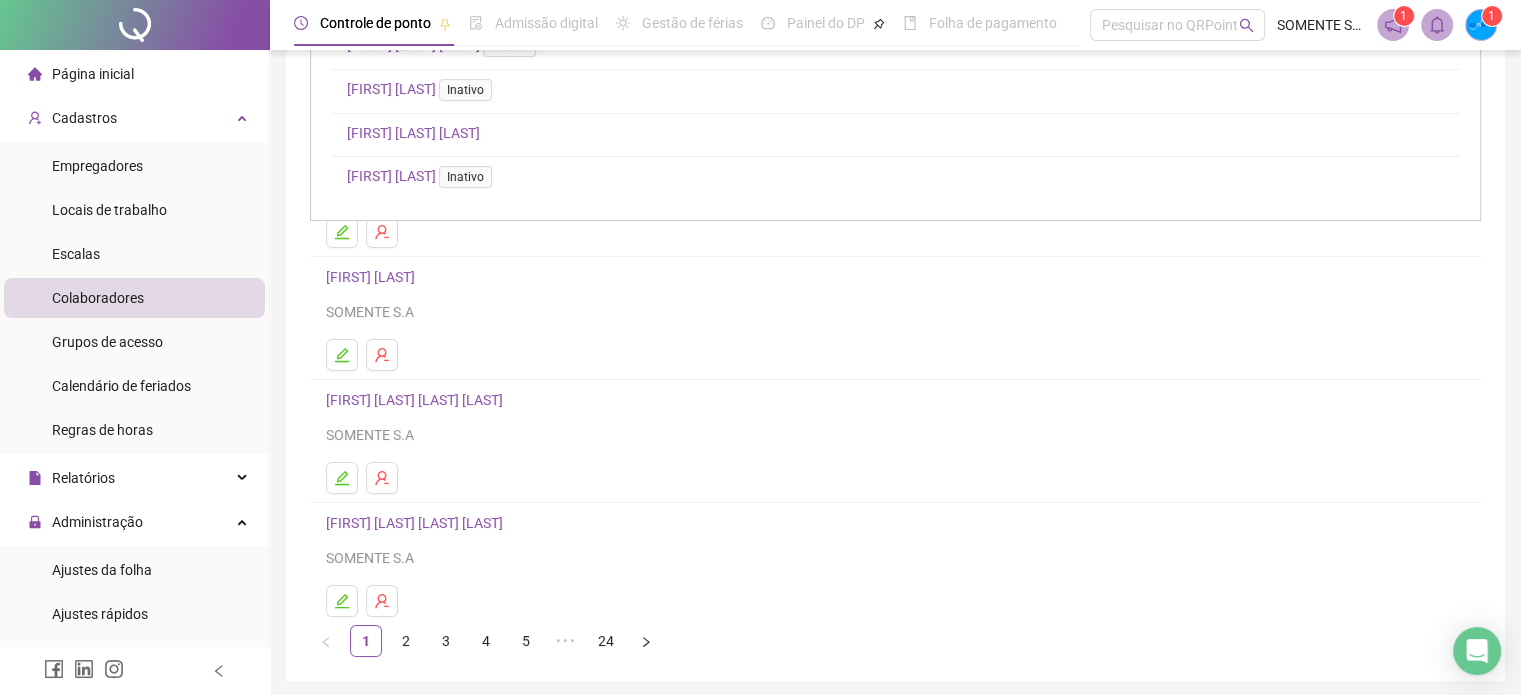 scroll, scrollTop: 0, scrollLeft: 0, axis: both 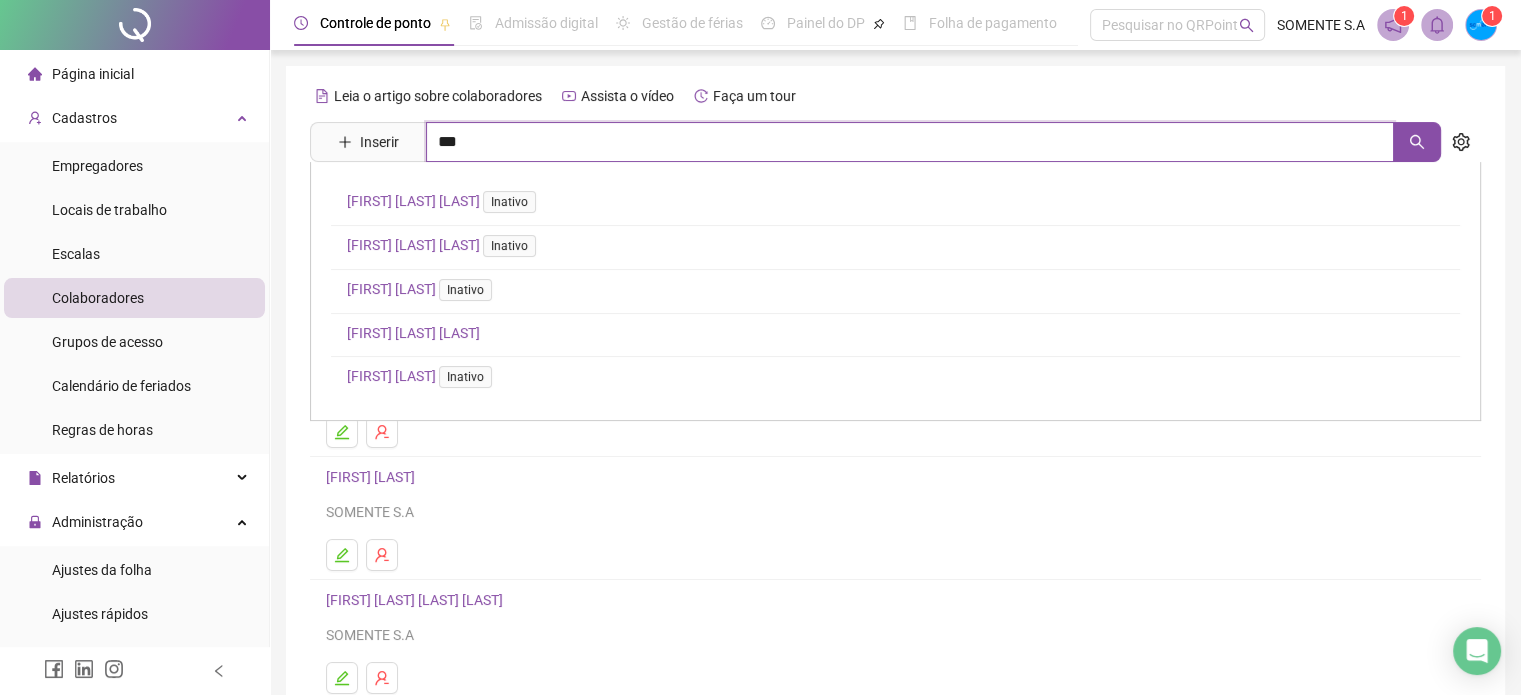 drag, startPoint x: 473, startPoint y: 143, endPoint x: 432, endPoint y: 143, distance: 41 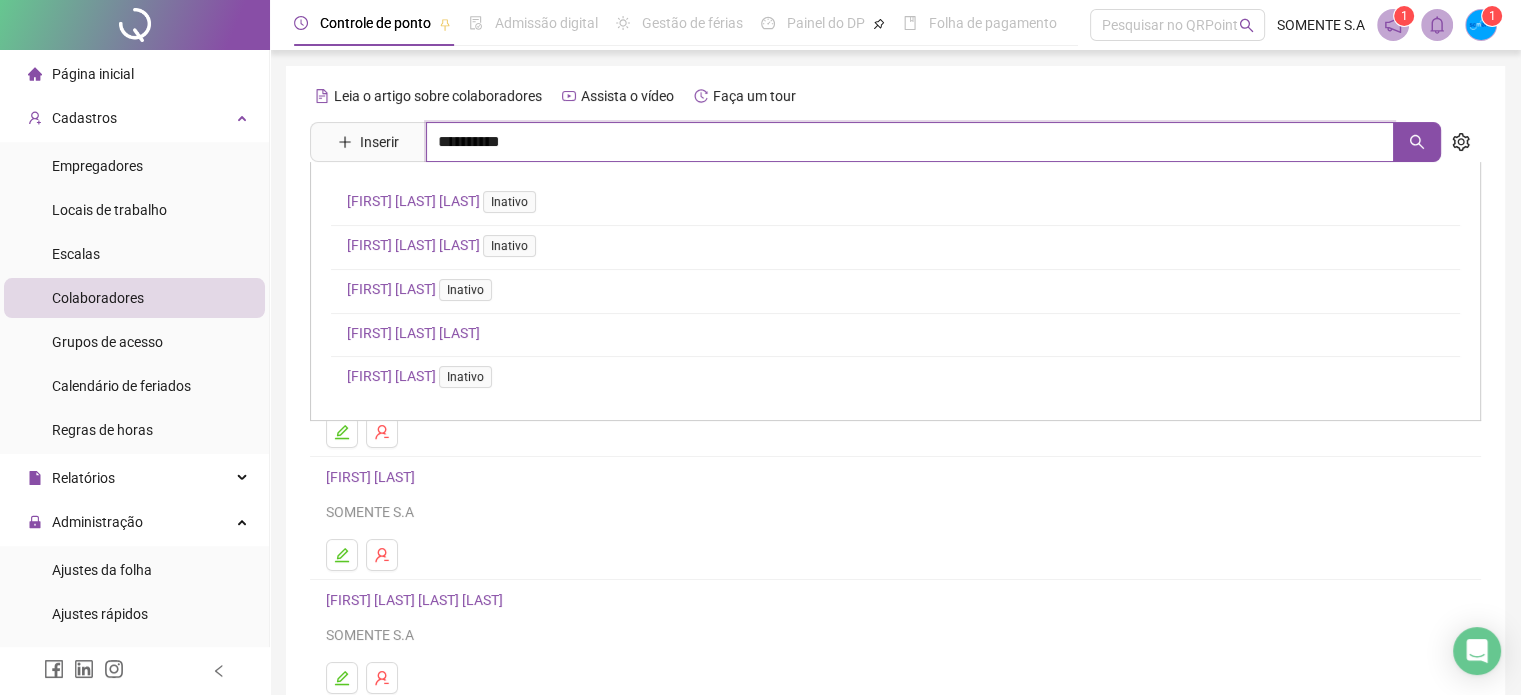 type on "**********" 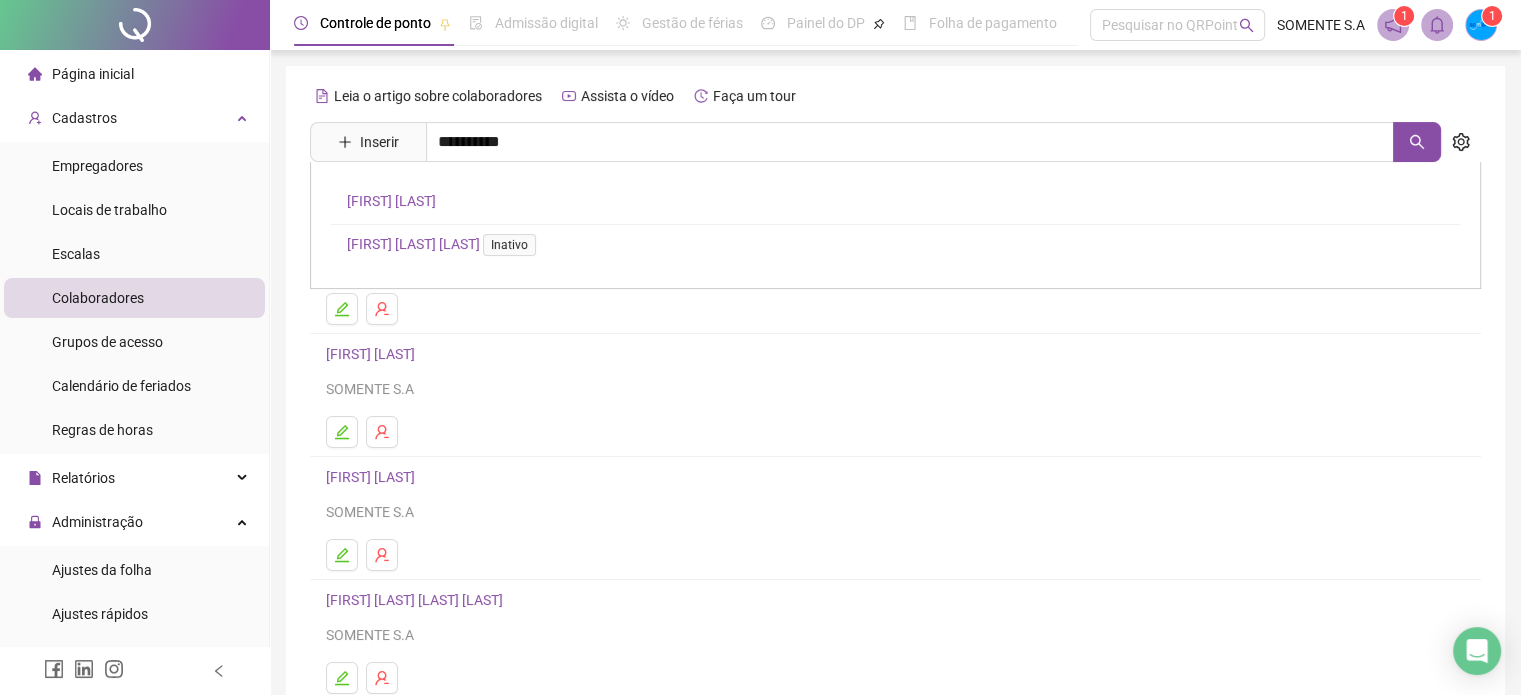 click on "[FIRST] [LAST] [LAST]   Inativo" at bounding box center (445, 244) 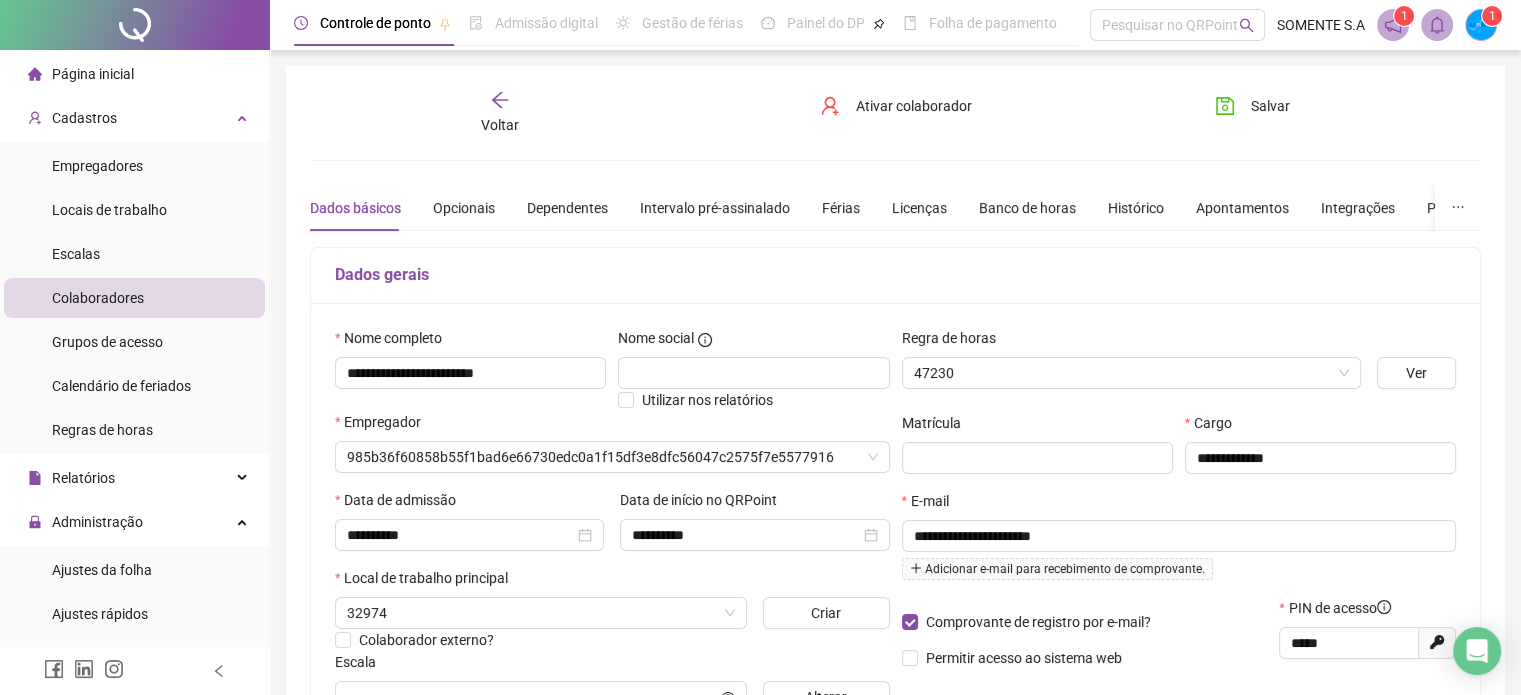 type on "**********" 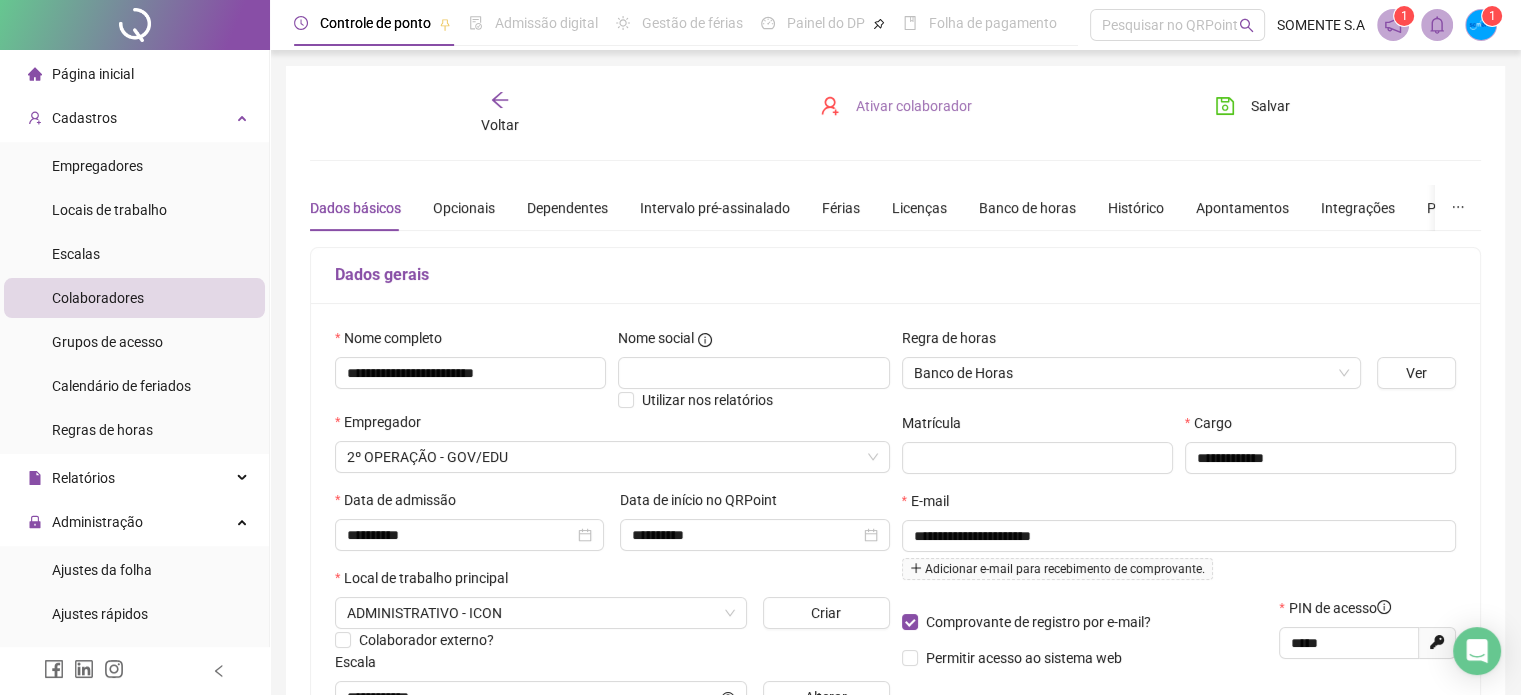click on "Ativar colaborador" at bounding box center (914, 106) 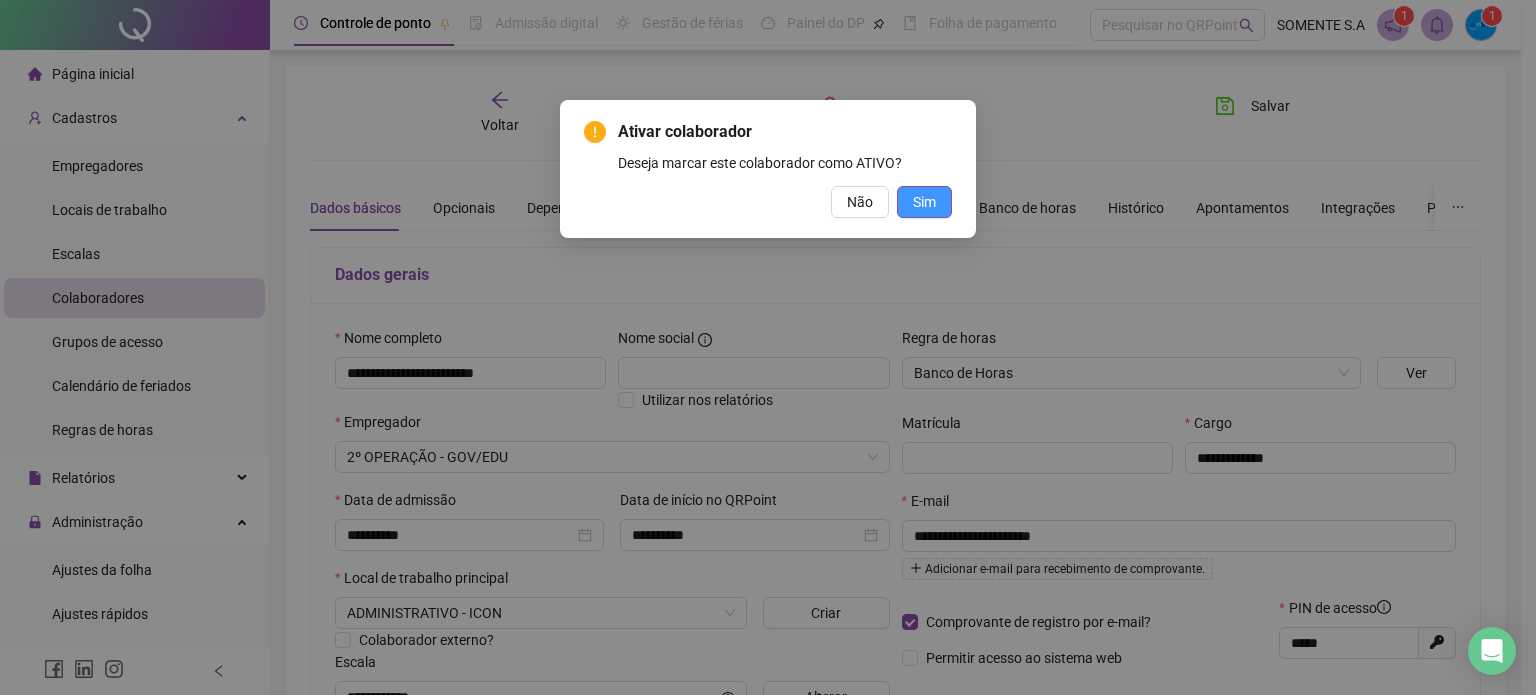 click on "Sim" at bounding box center (924, 202) 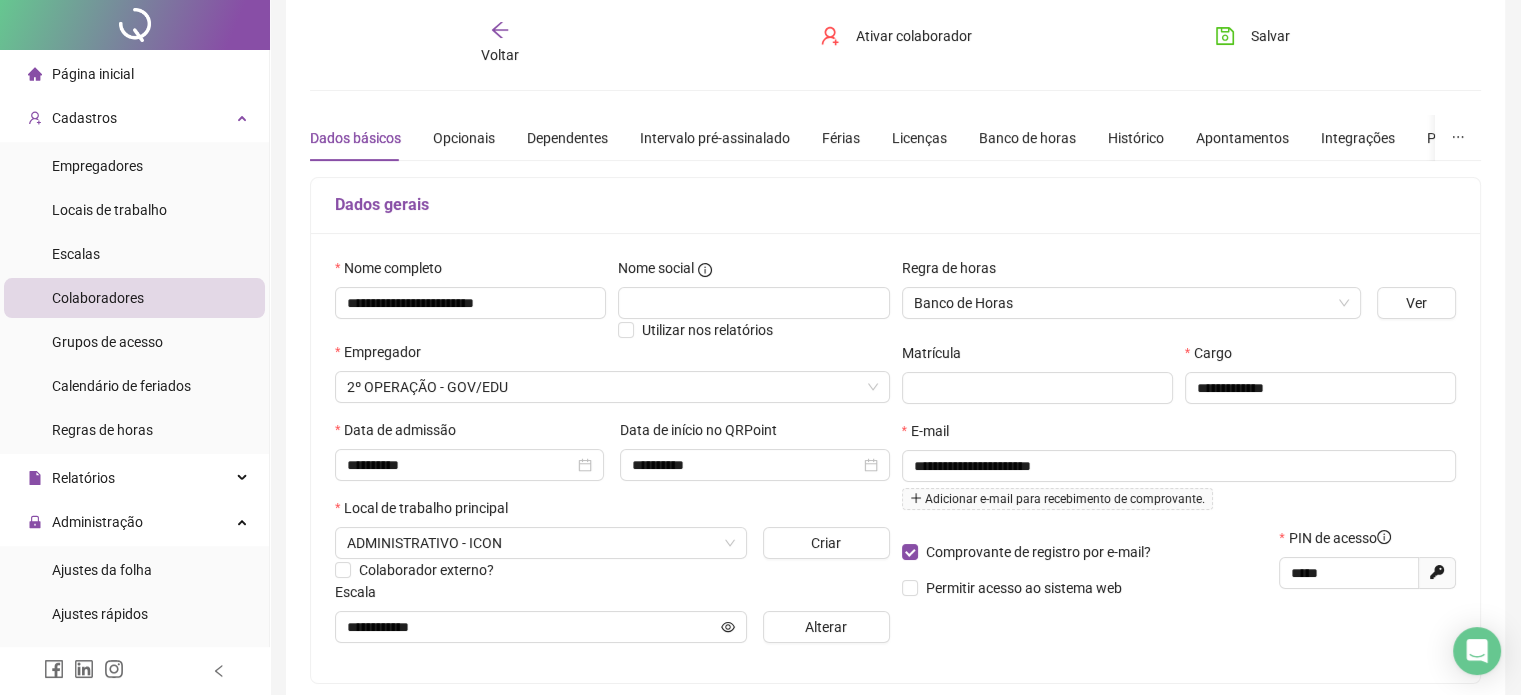 scroll, scrollTop: 0, scrollLeft: 0, axis: both 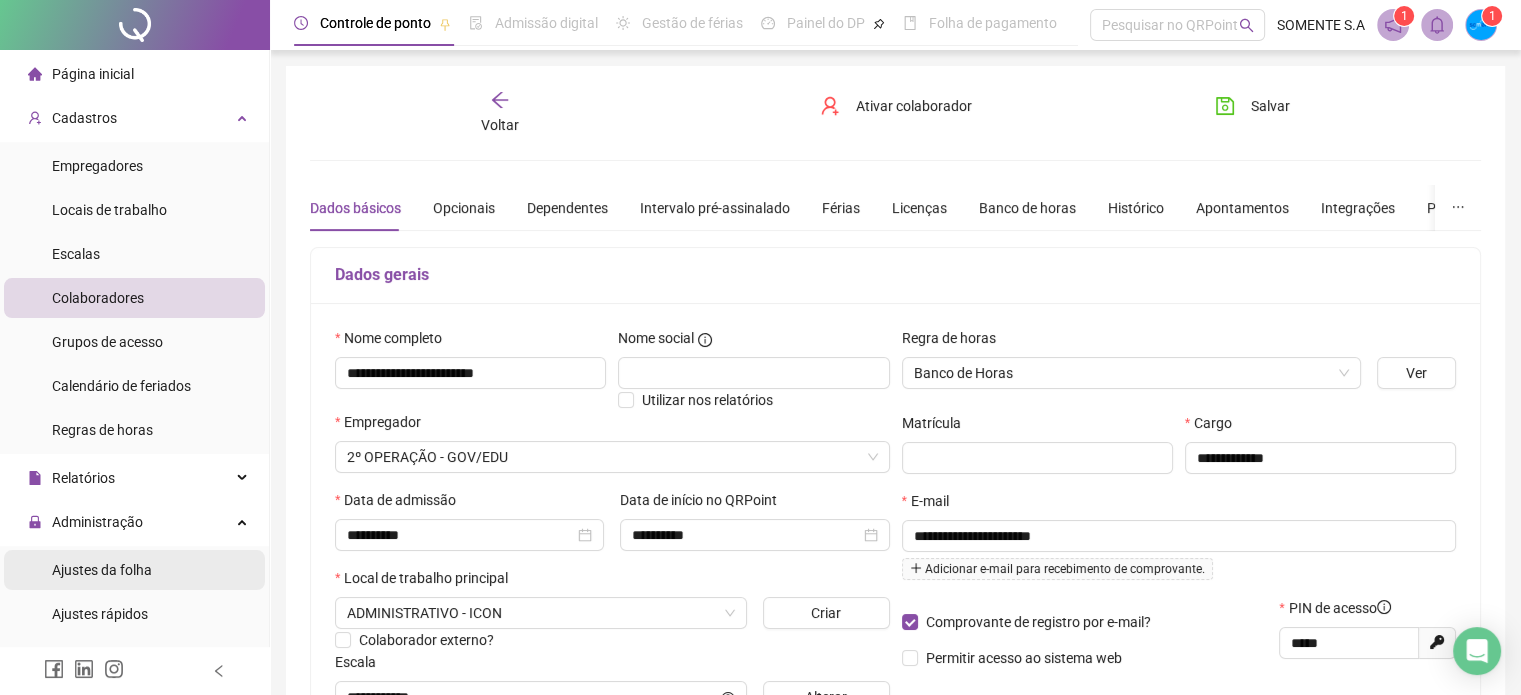 click on "Ajustes da folha" at bounding box center [102, 570] 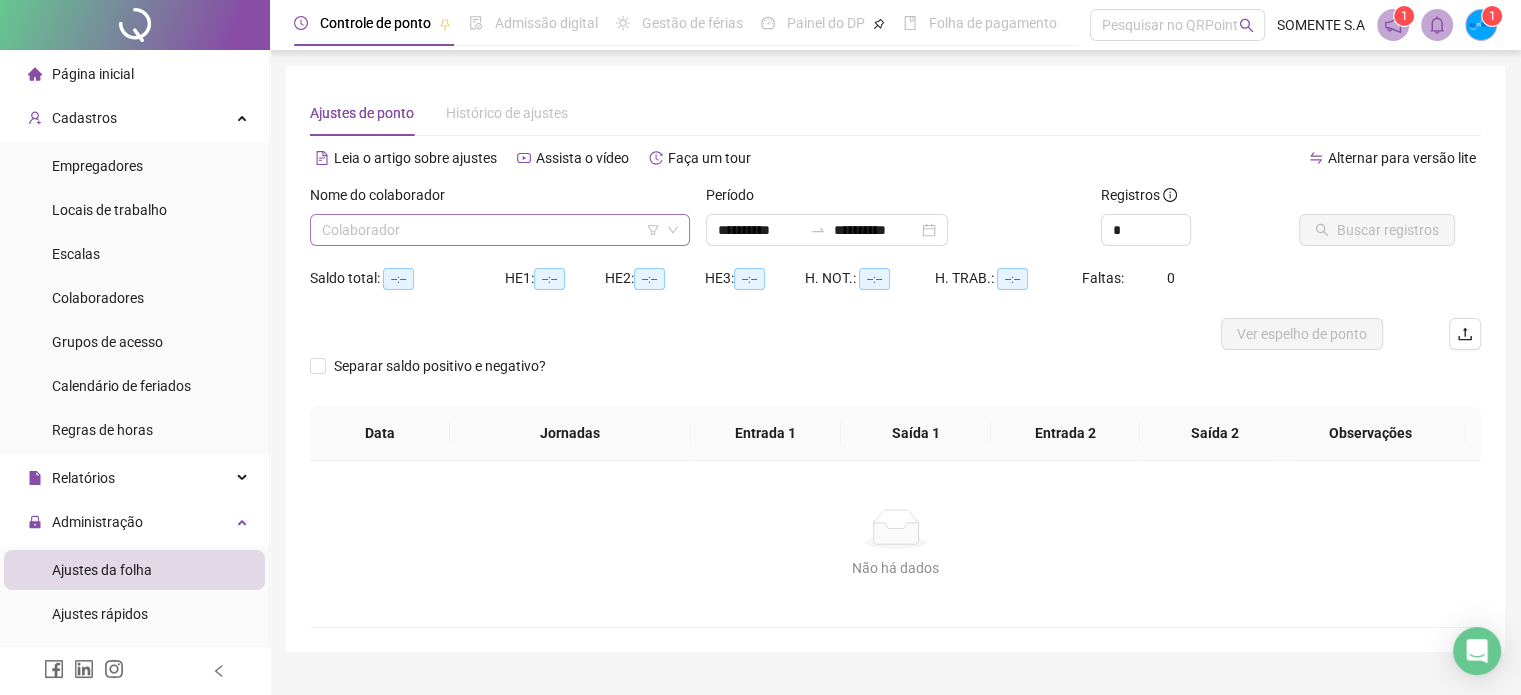 click at bounding box center (491, 230) 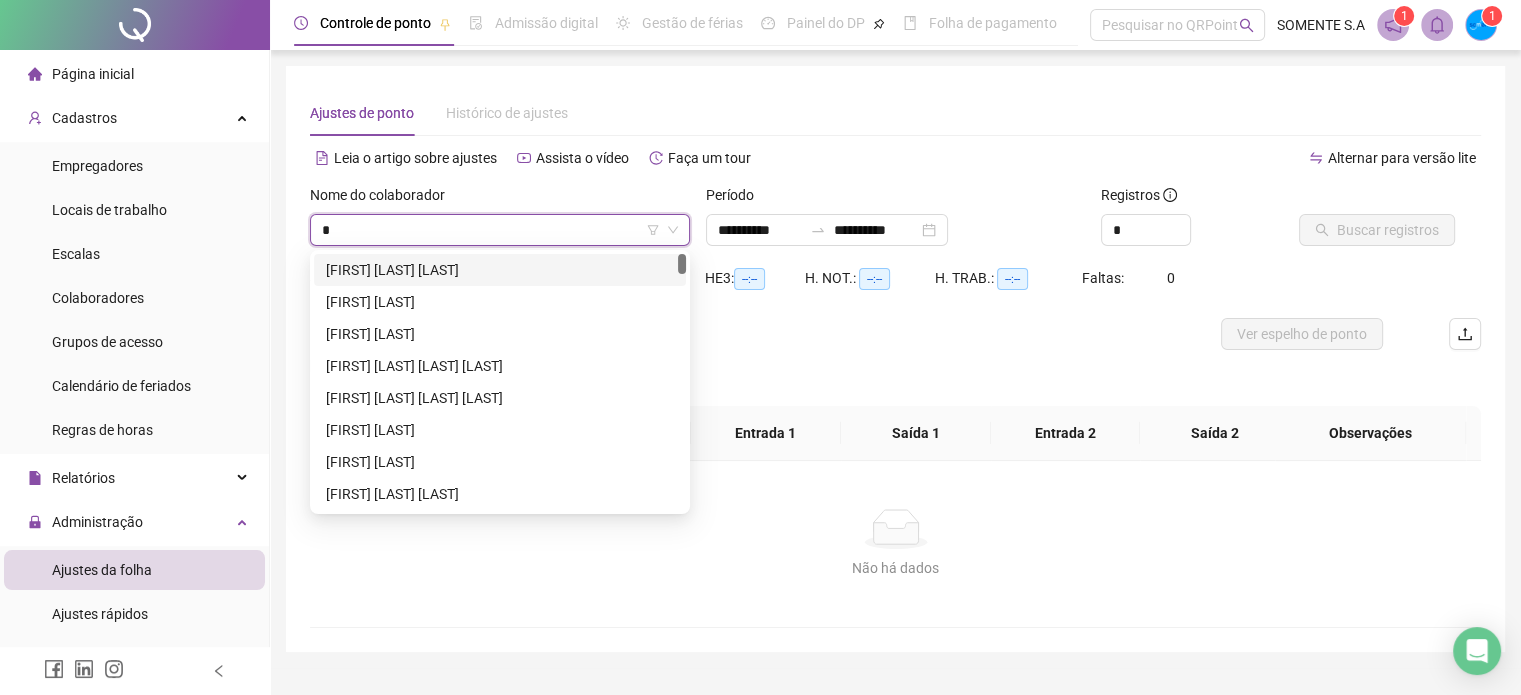 type on "**" 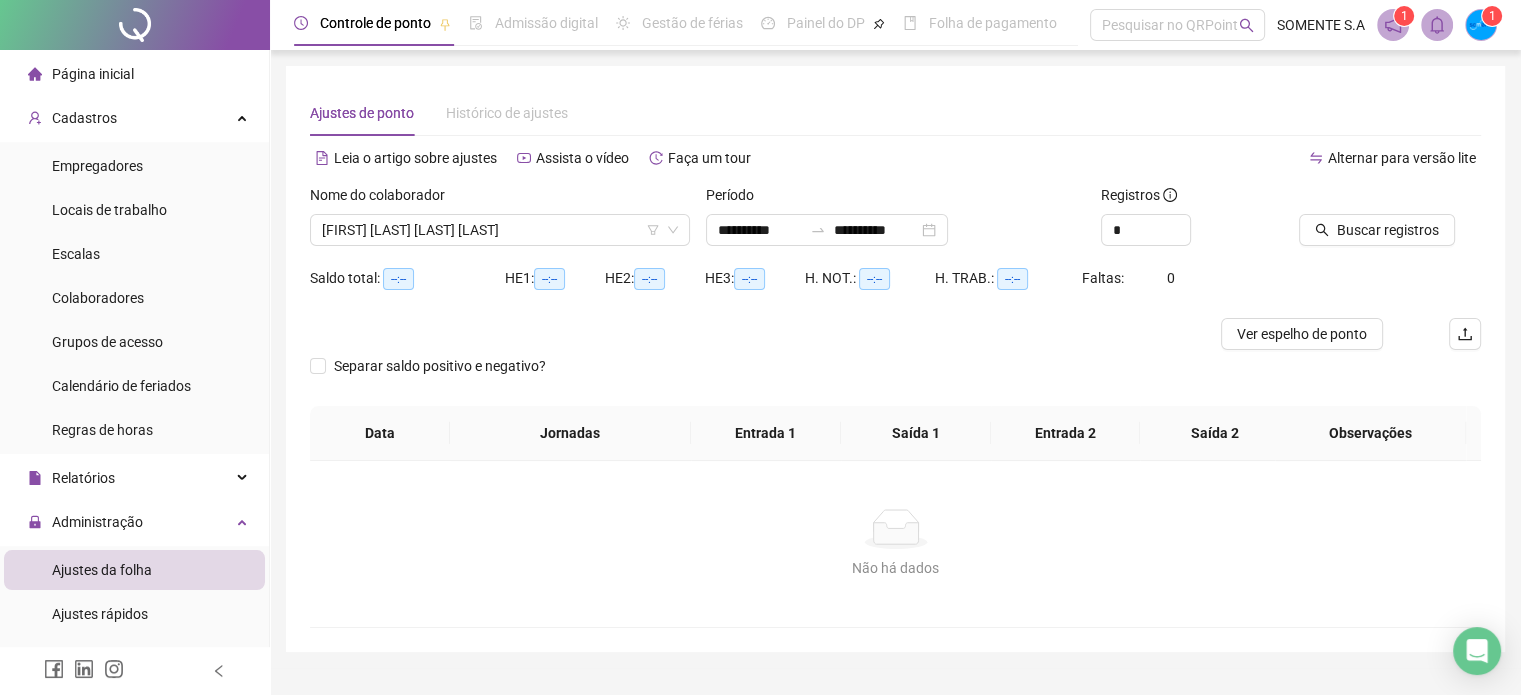 click on "Nome do colaborador" at bounding box center [500, 199] 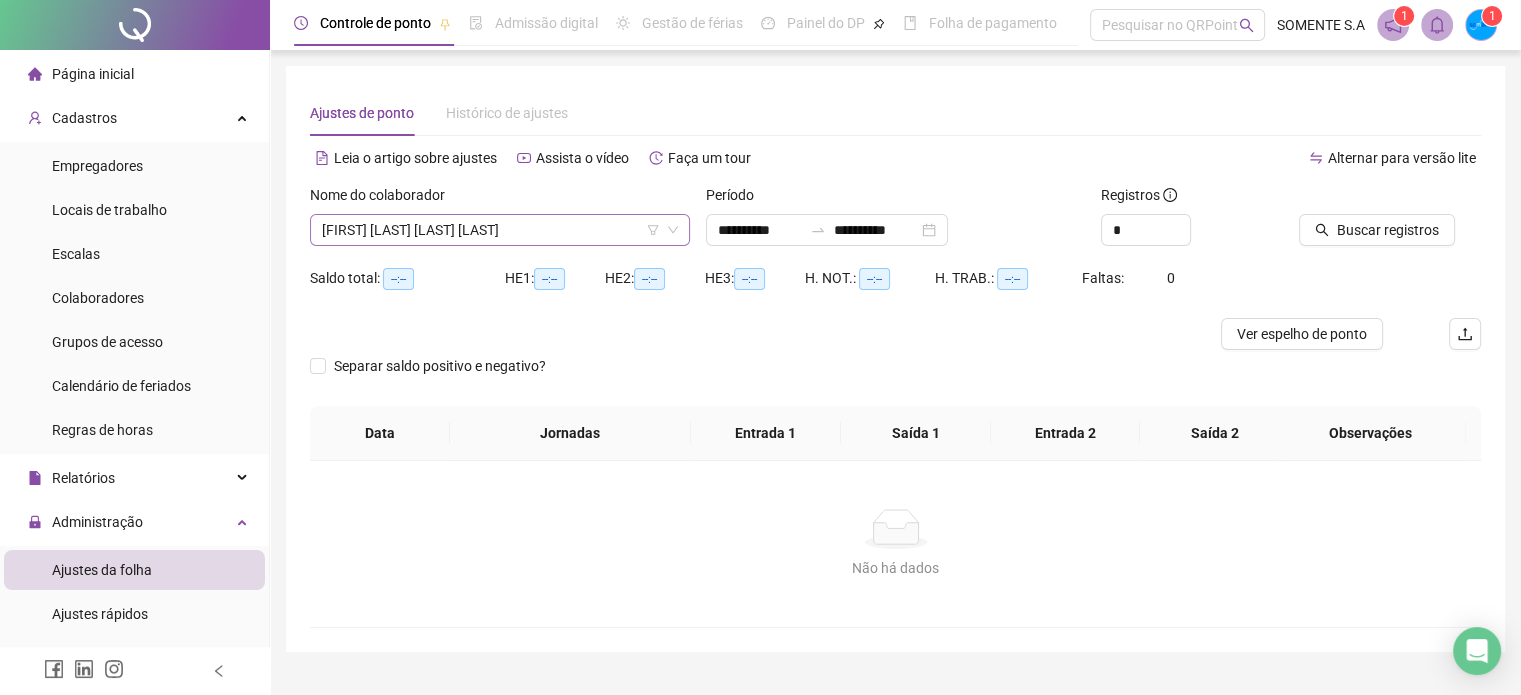 click on "[FIRST] [LAST] [LAST] [LAST]" at bounding box center [500, 230] 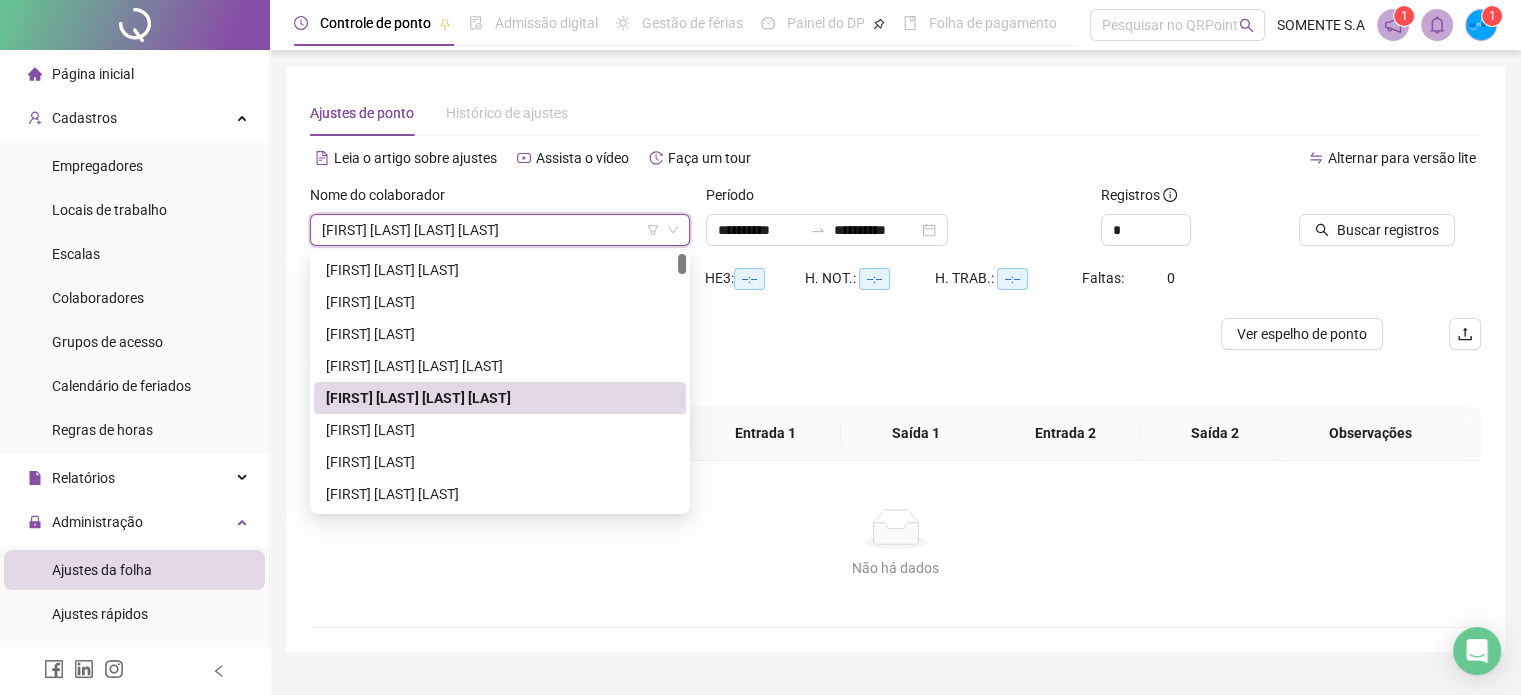 click on "[FIRST] [LAST] [LAST] [LAST]" at bounding box center (500, 230) 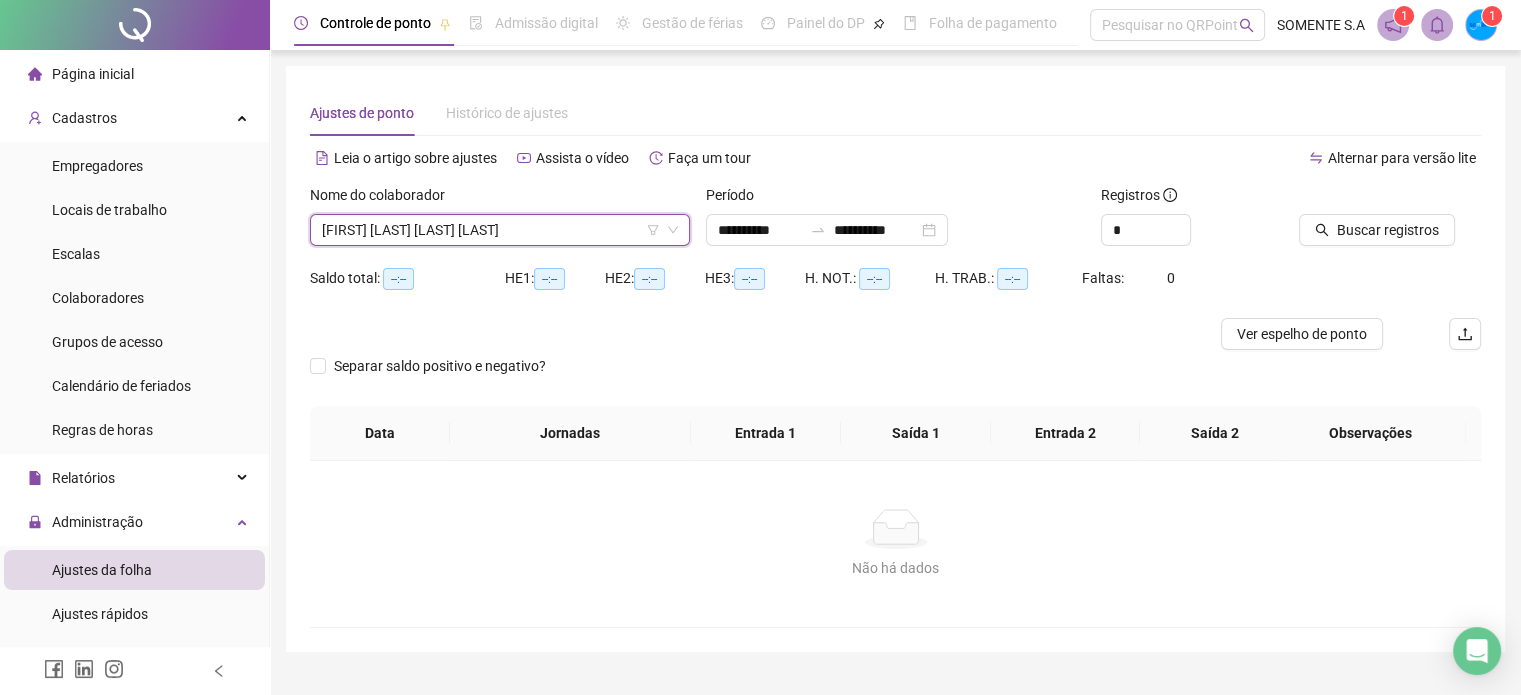 click on "[FIRST] [LAST] [LAST] [LAST]" at bounding box center (500, 230) 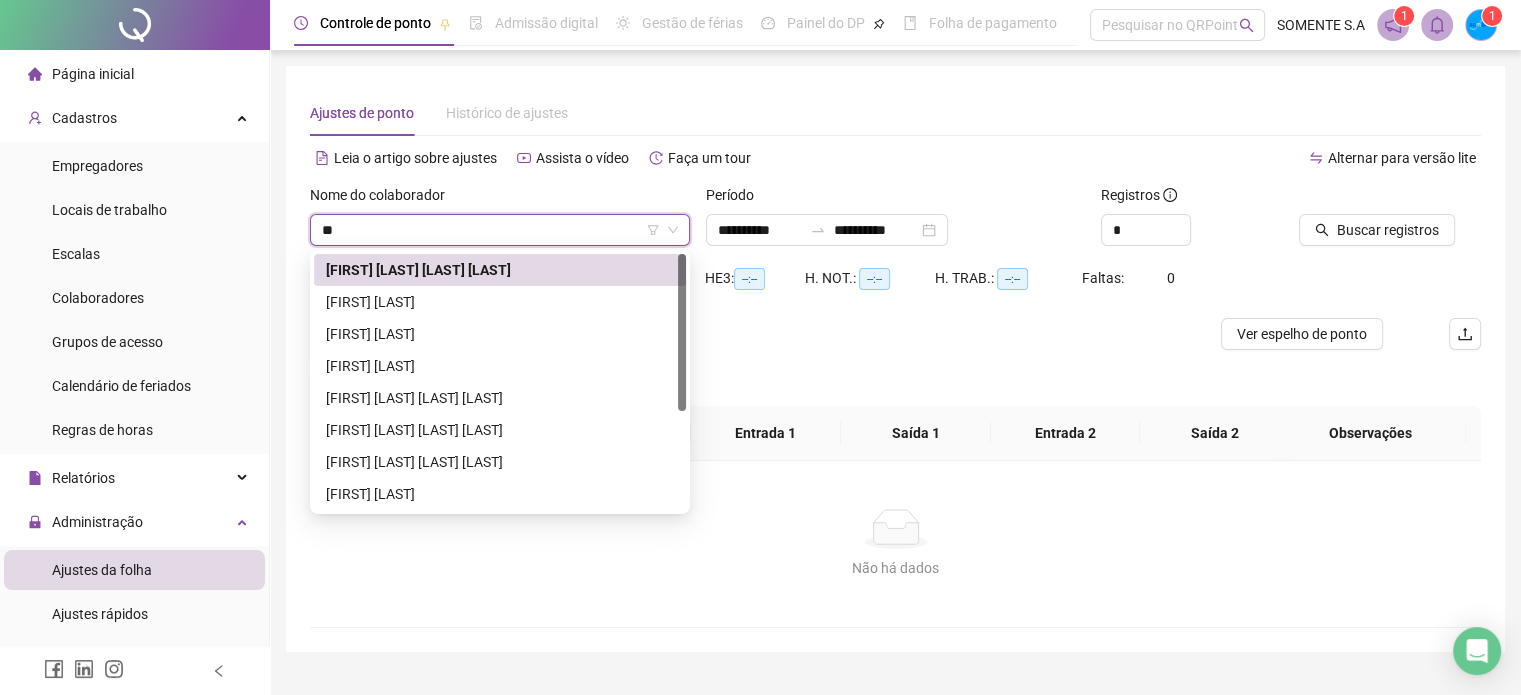 type on "***" 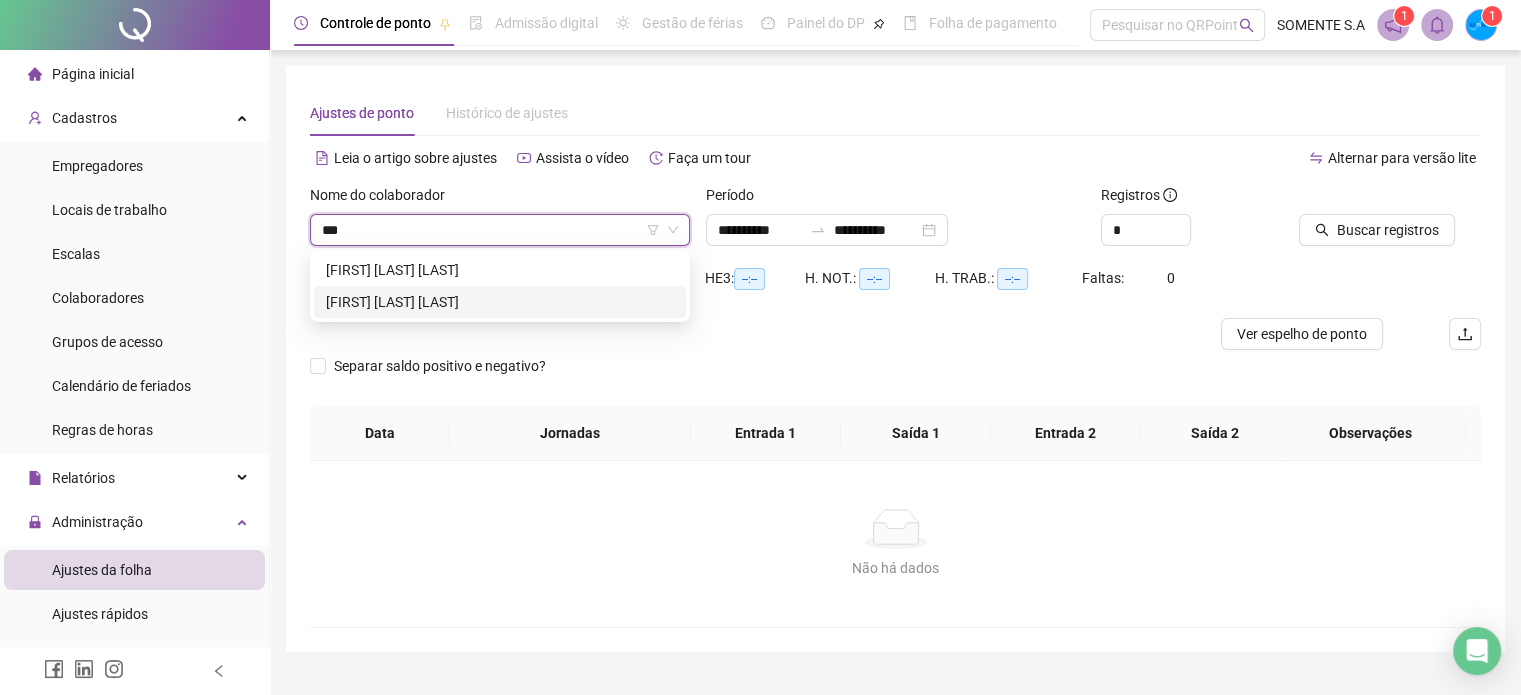 click on "[FIRST] [LAST] [LAST]" at bounding box center (500, 302) 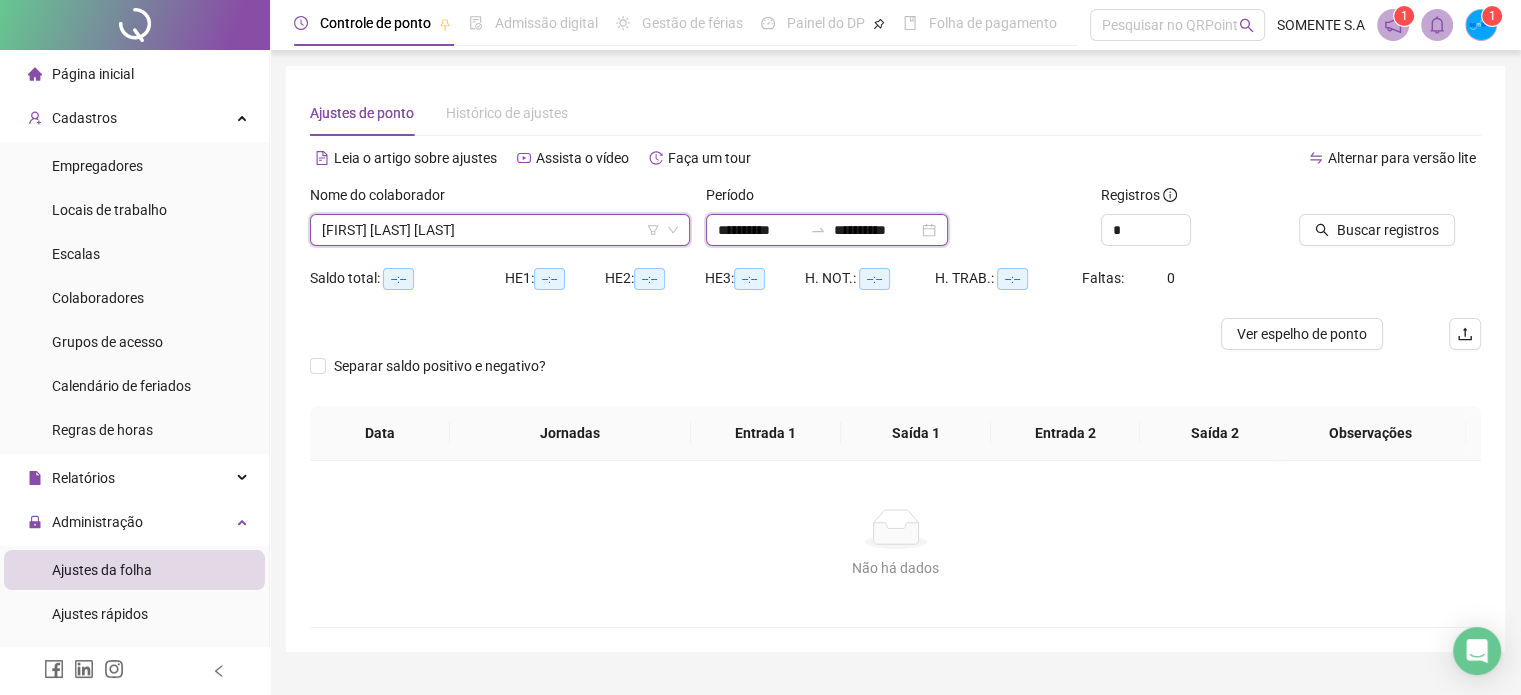 click on "**********" at bounding box center (760, 230) 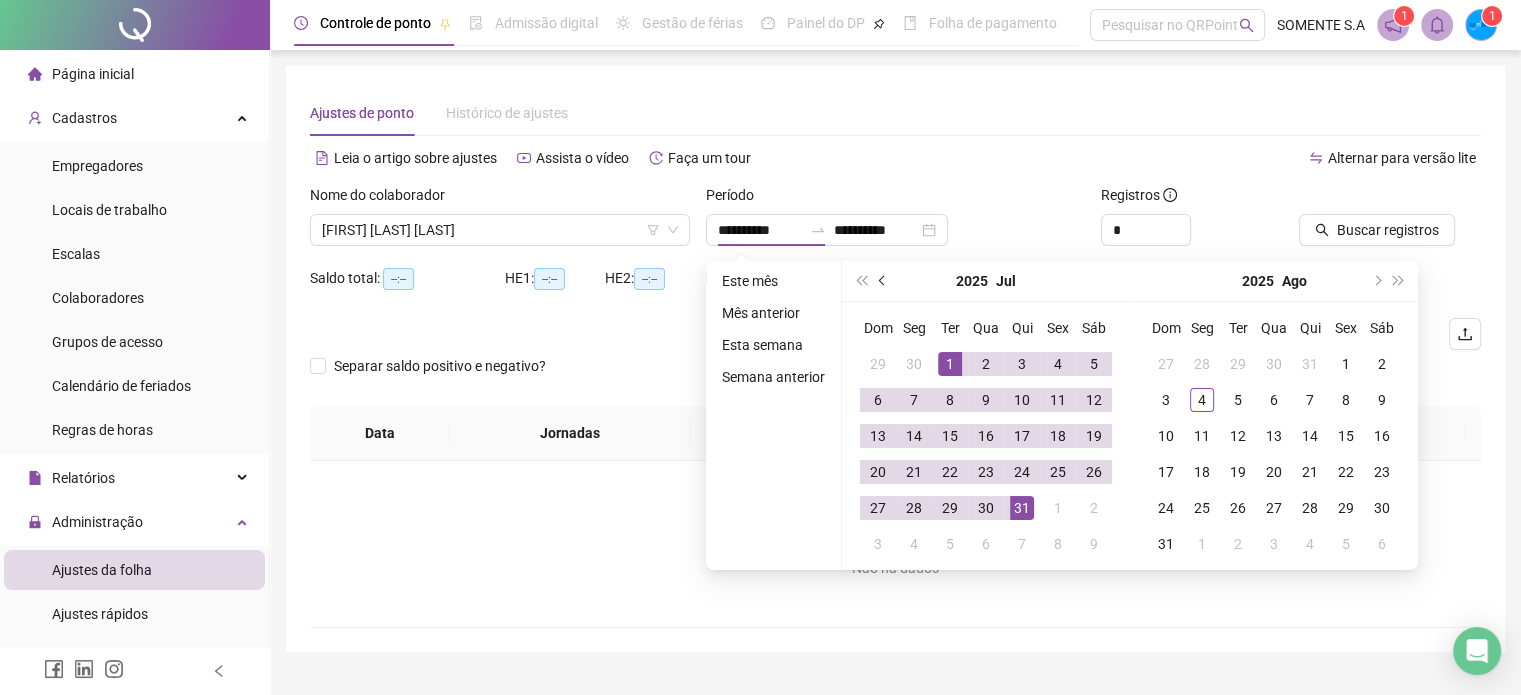click at bounding box center [883, 281] 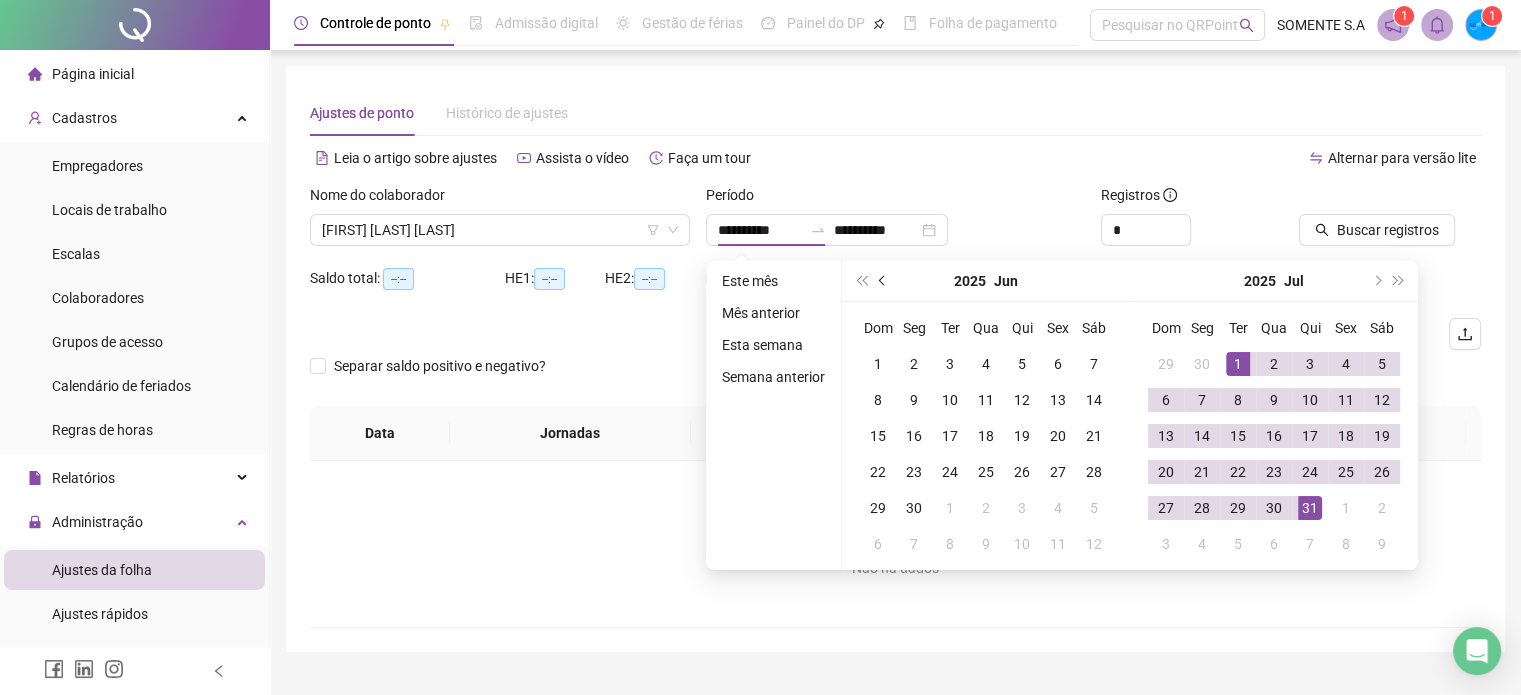 click at bounding box center [883, 281] 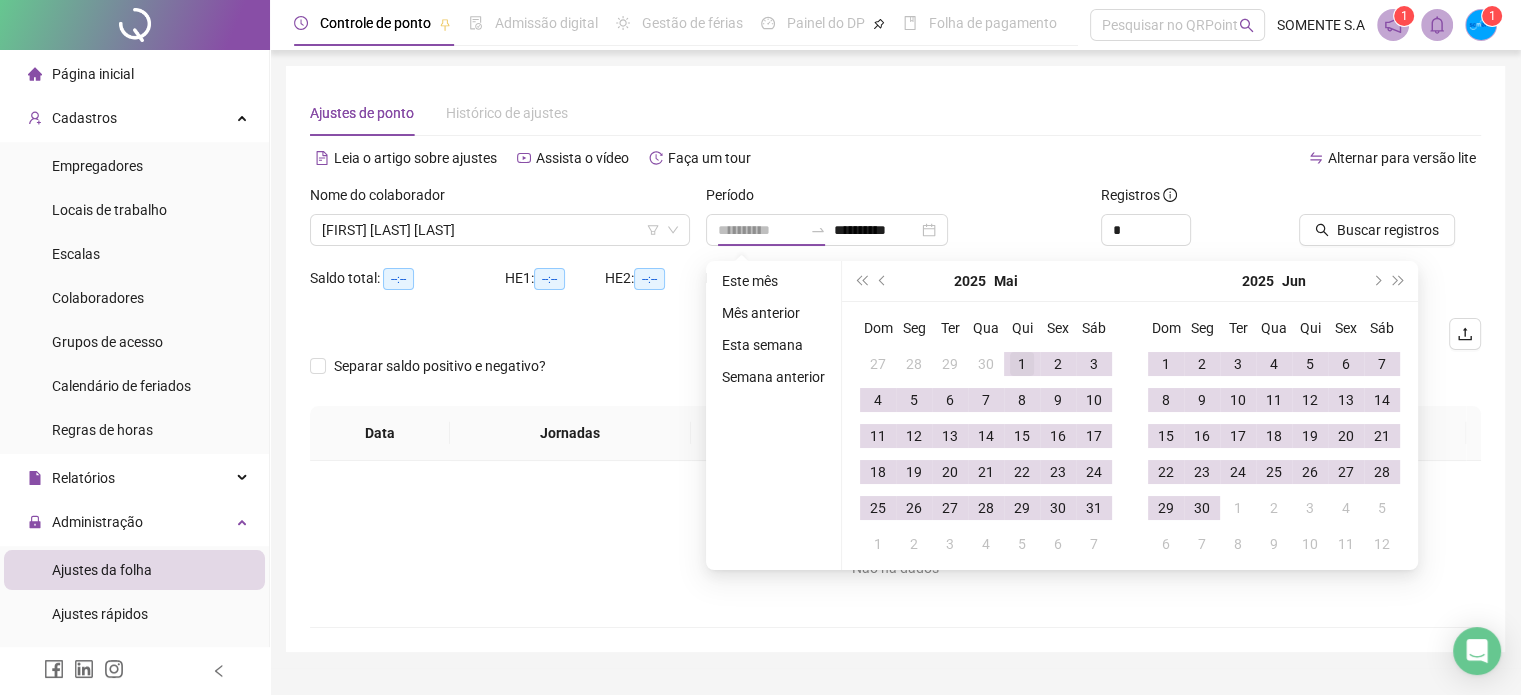 type on "**********" 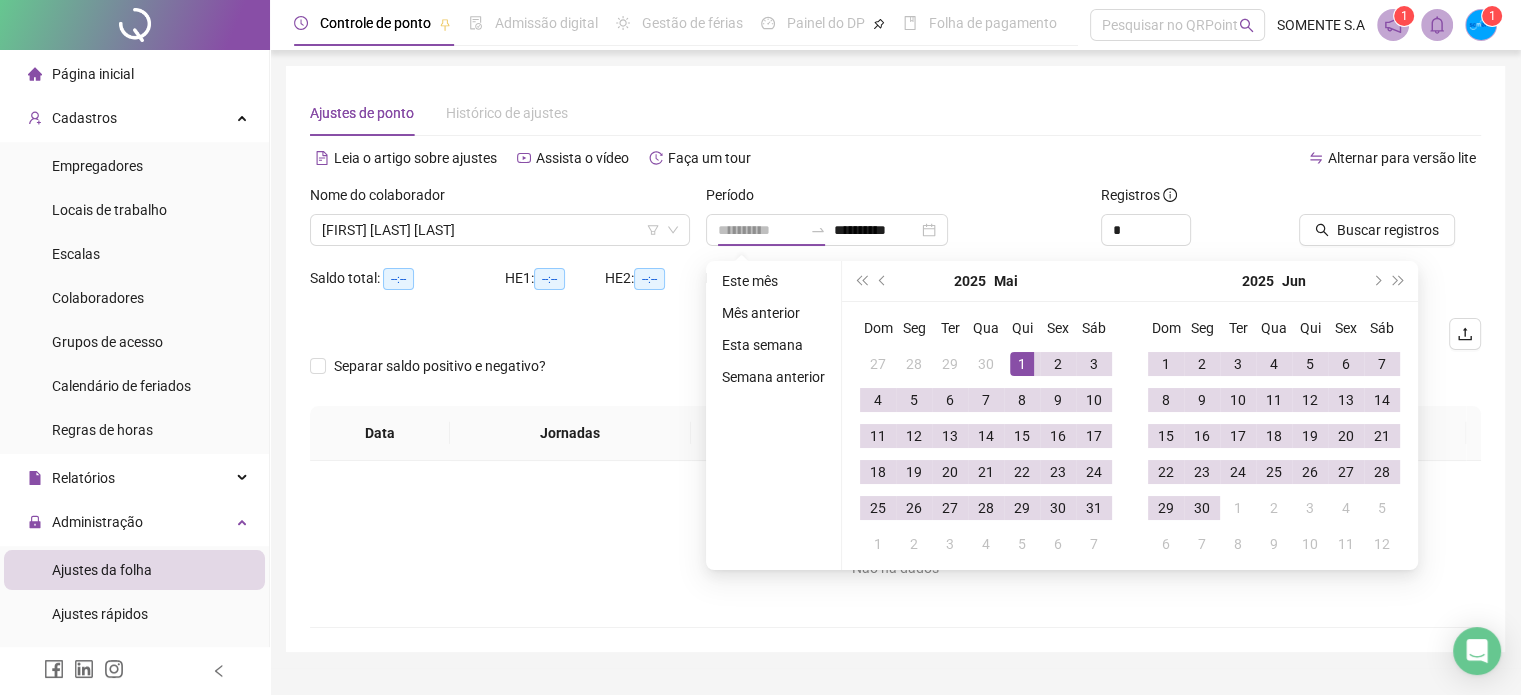 click on "1" at bounding box center [1022, 364] 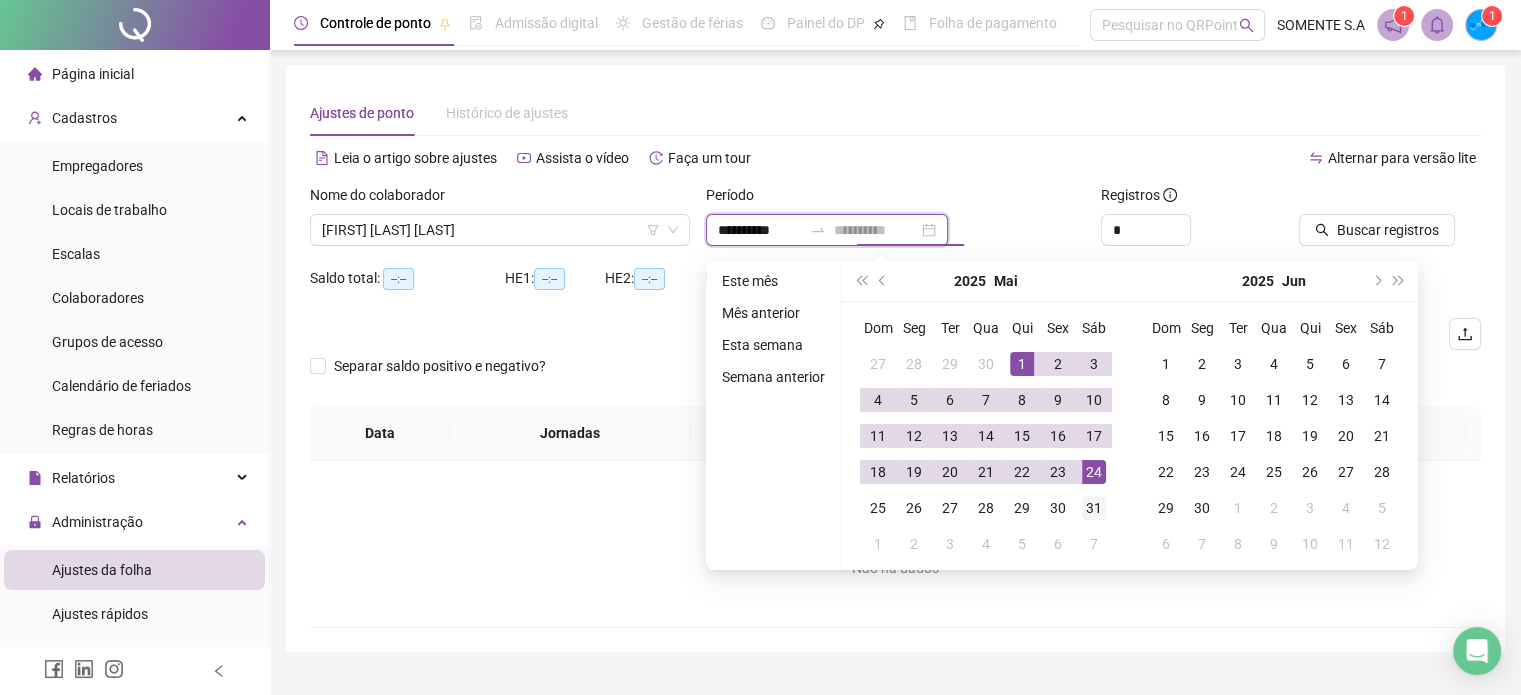 type on "**********" 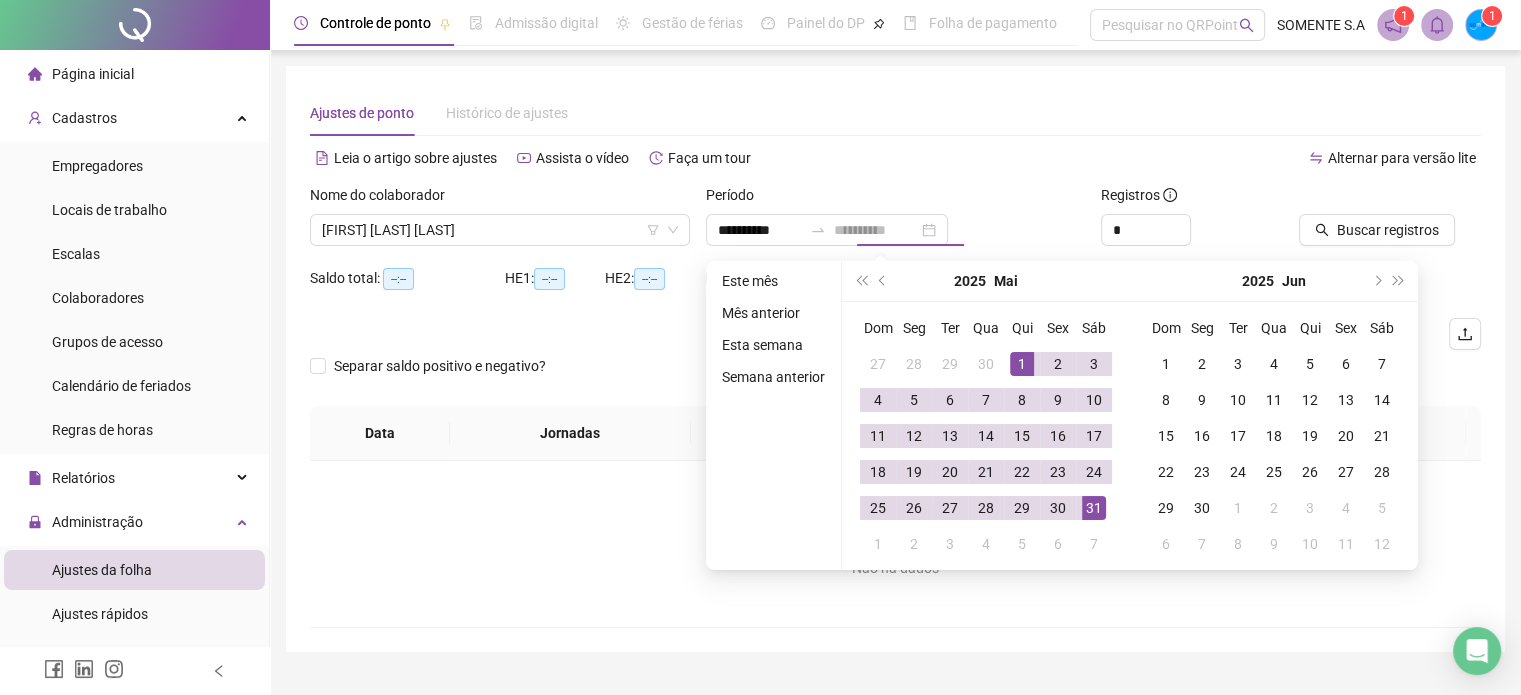 click on "31" at bounding box center [1094, 508] 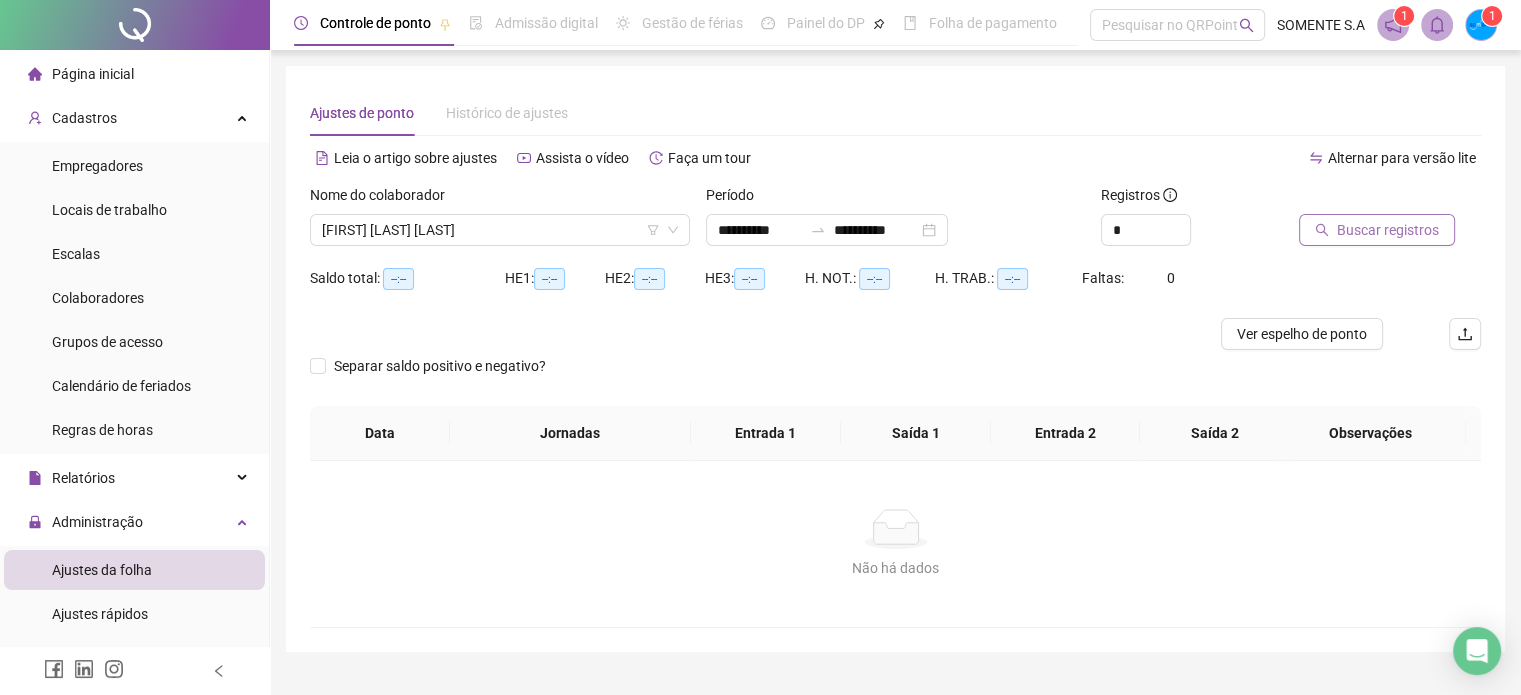 click on "Buscar registros" at bounding box center (1388, 230) 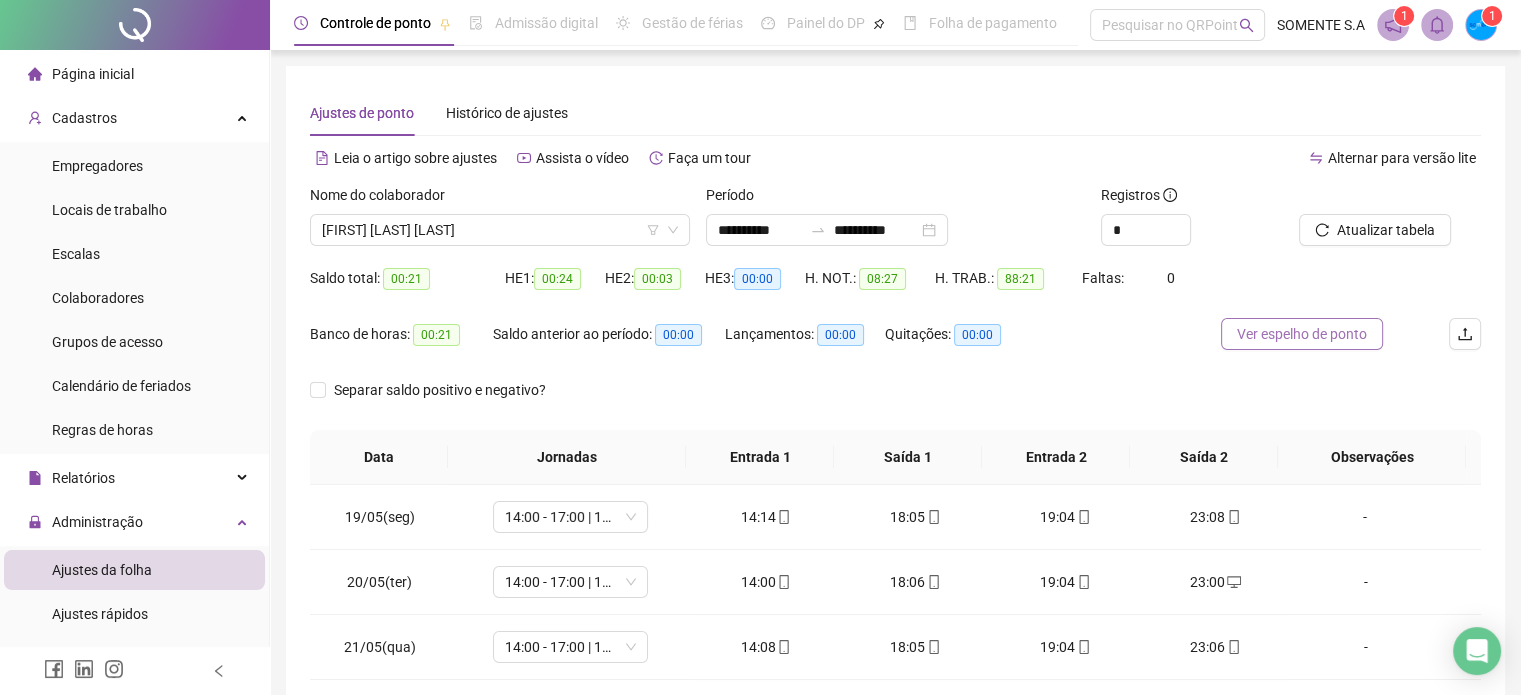 click on "Ver espelho de ponto" at bounding box center [1302, 334] 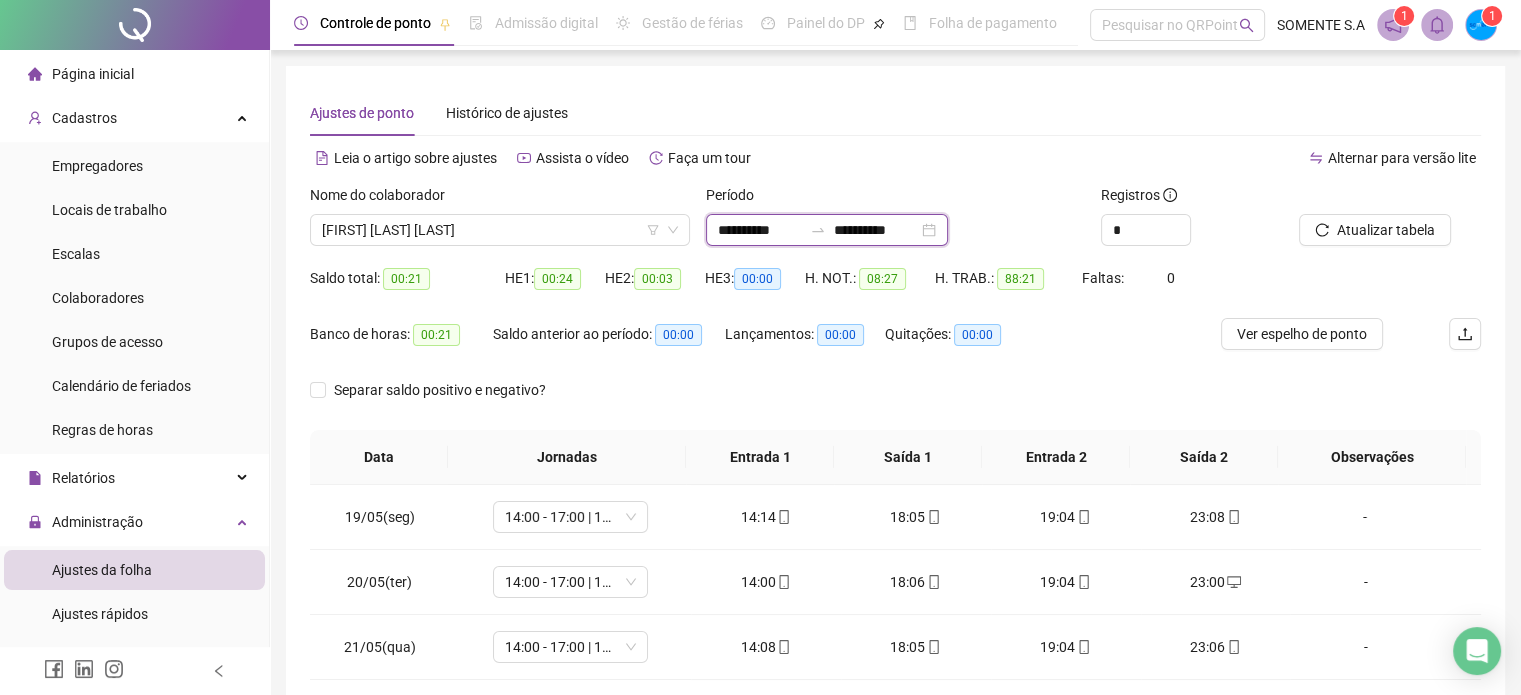 click on "**********" at bounding box center (760, 230) 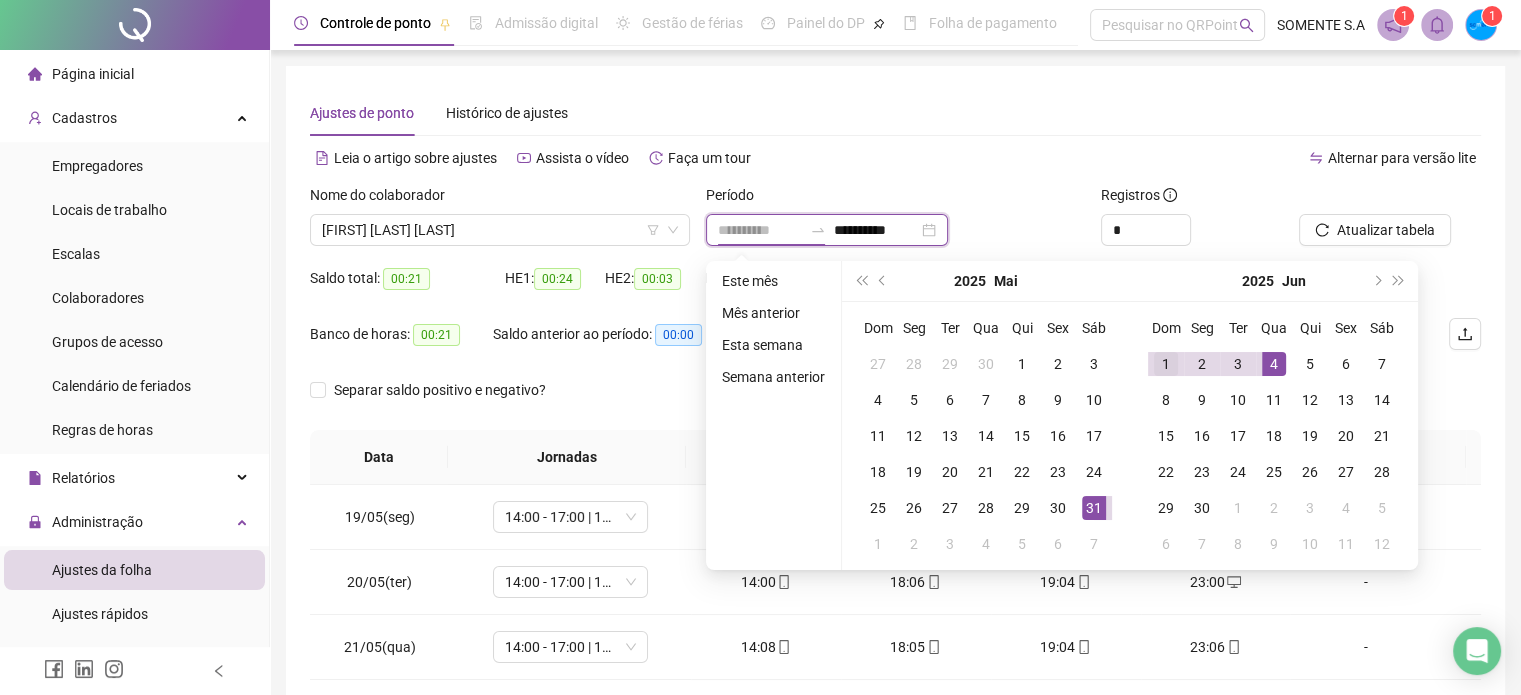 type on "**********" 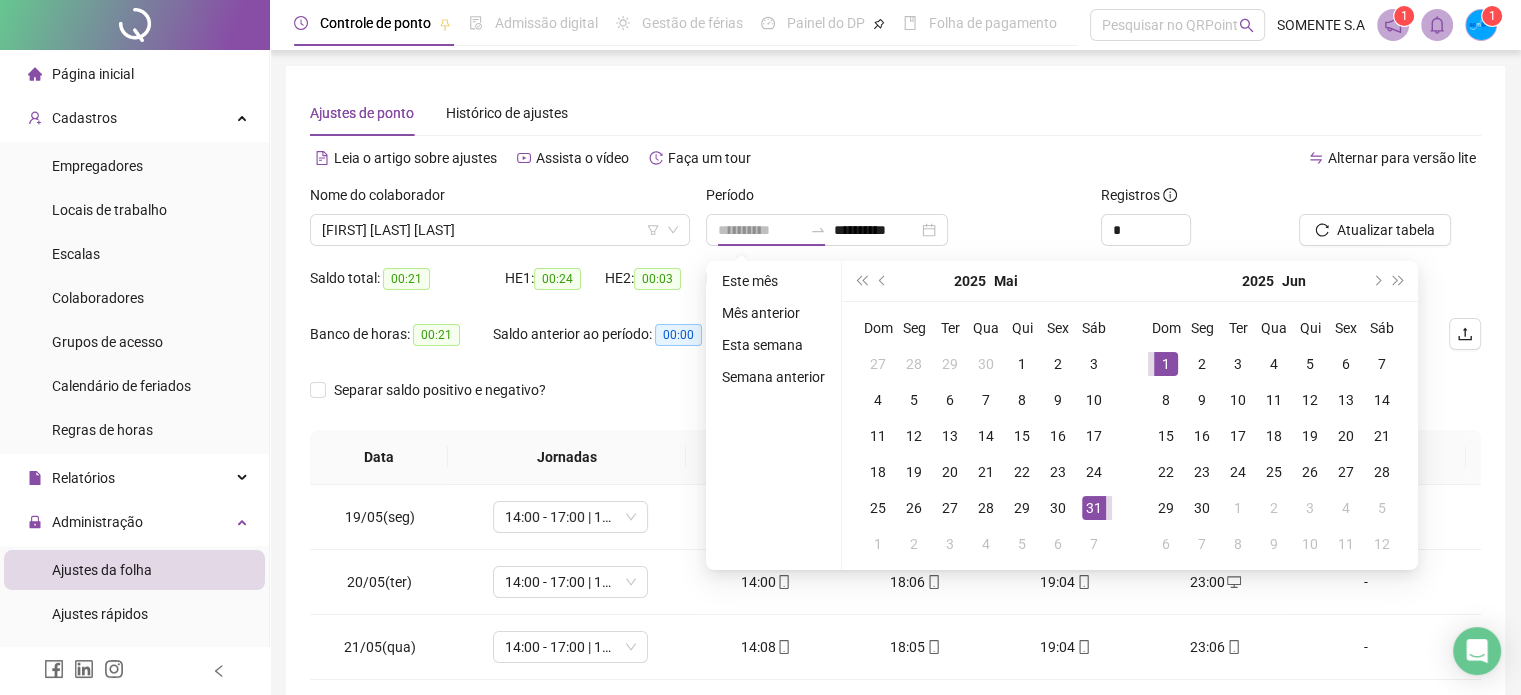 click on "1" at bounding box center [1166, 364] 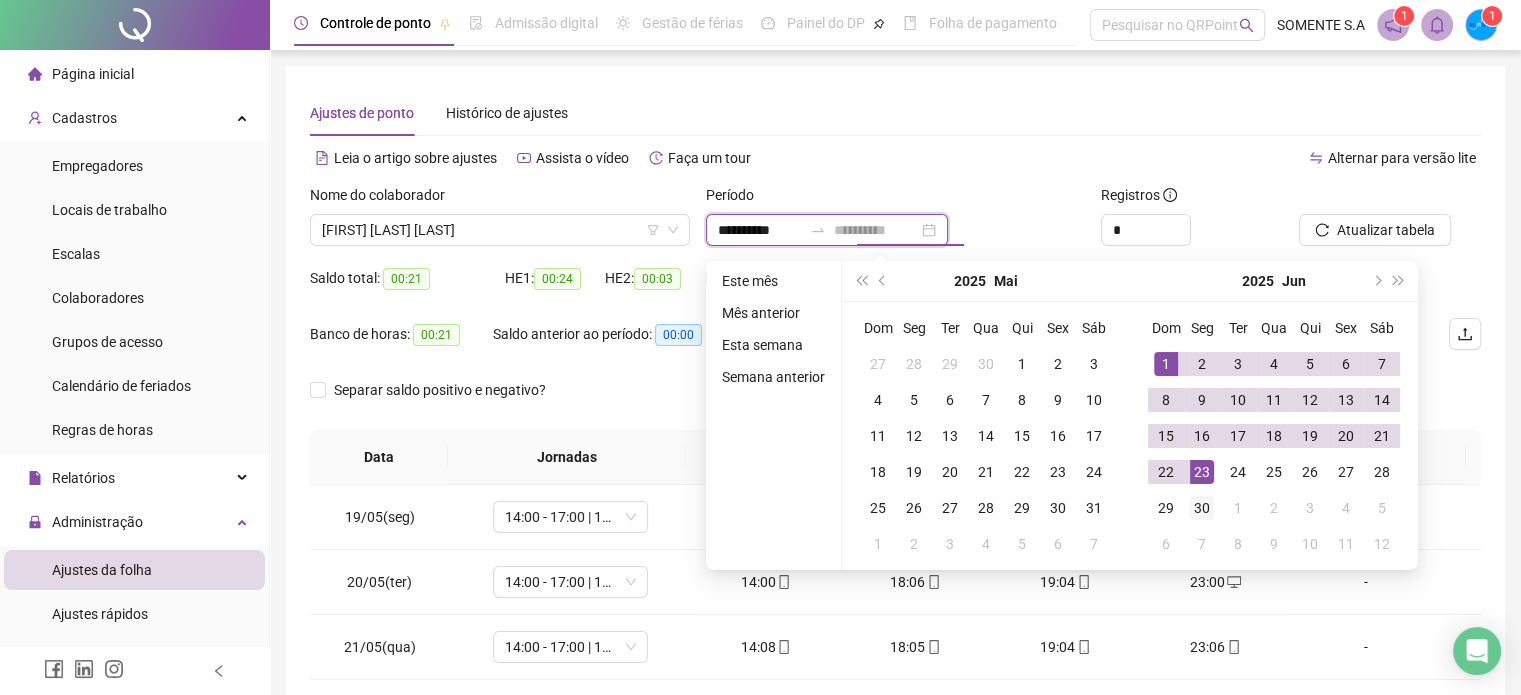 type on "**********" 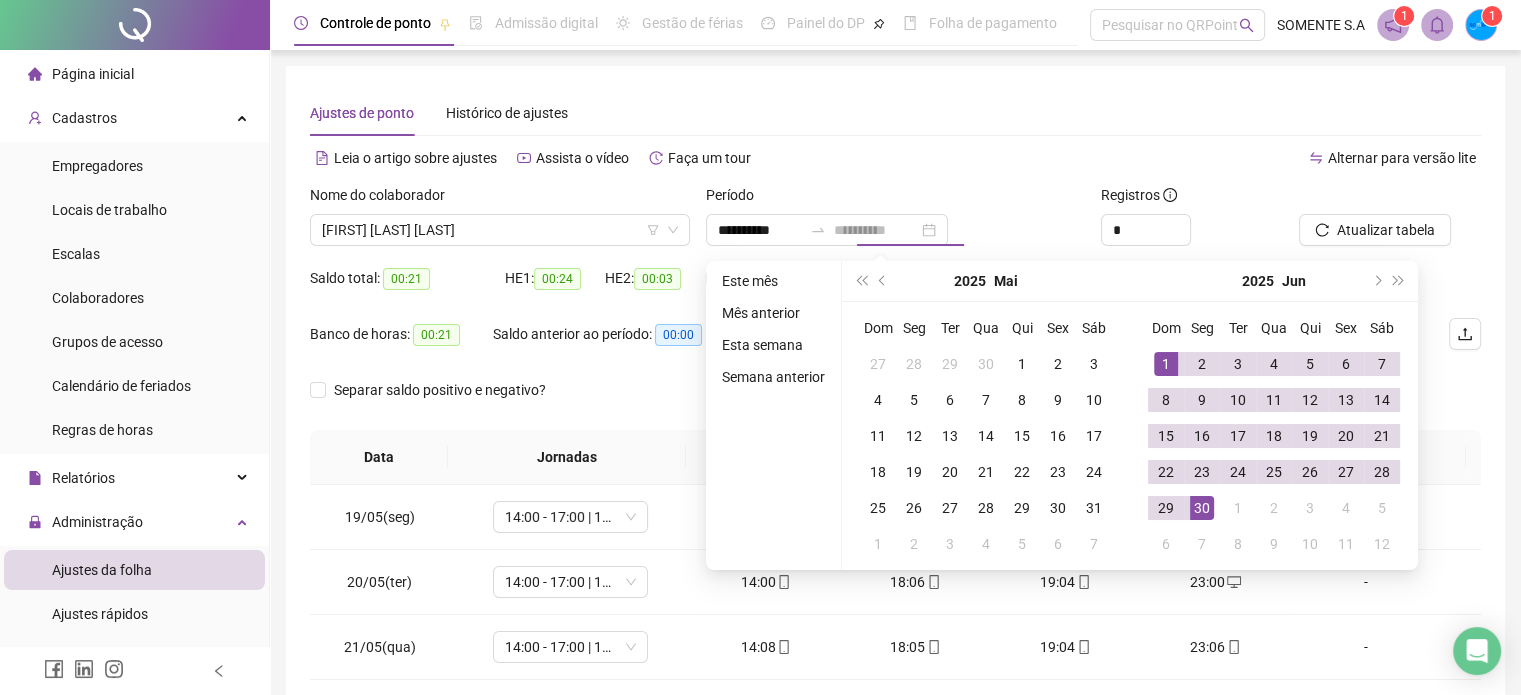 click on "30" at bounding box center [1202, 508] 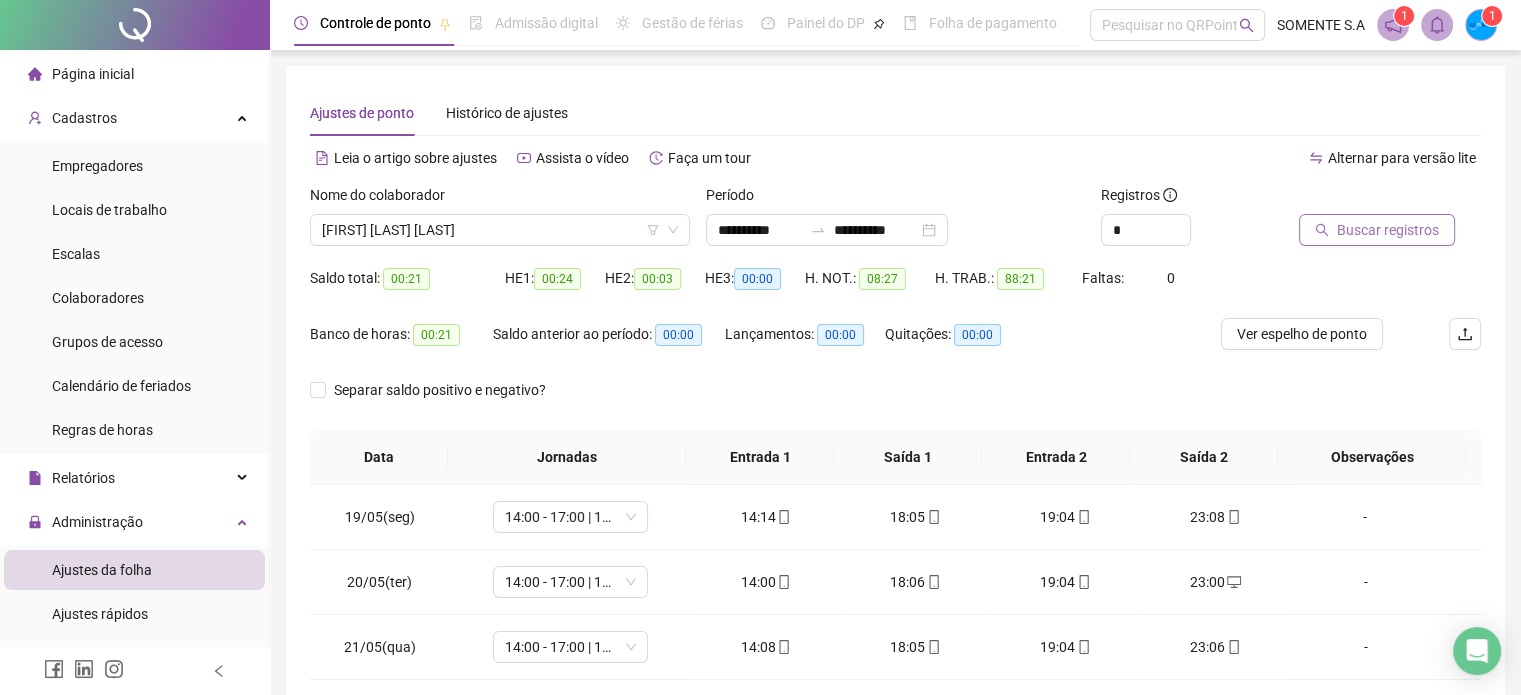 click on "Buscar registros" at bounding box center (1388, 230) 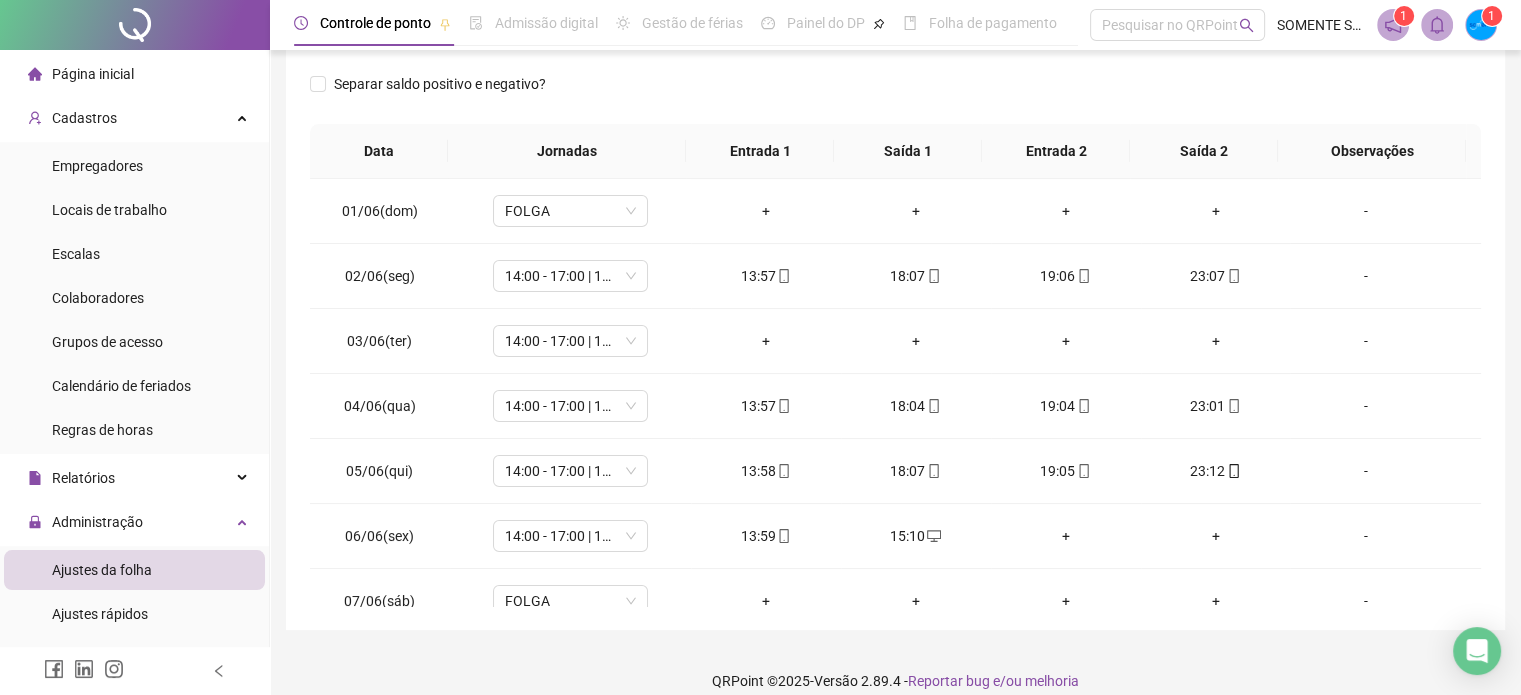 scroll, scrollTop: 326, scrollLeft: 0, axis: vertical 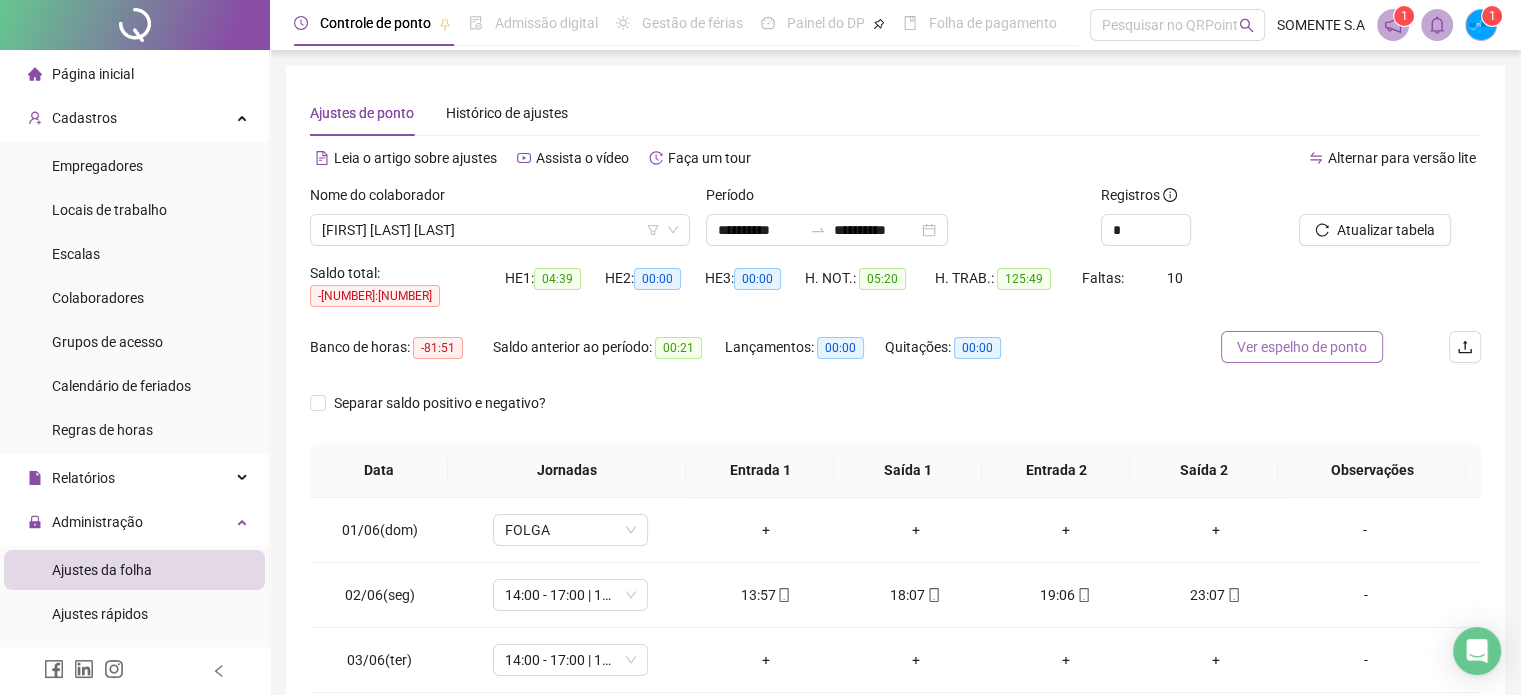 click on "Ver espelho de ponto" at bounding box center (1302, 347) 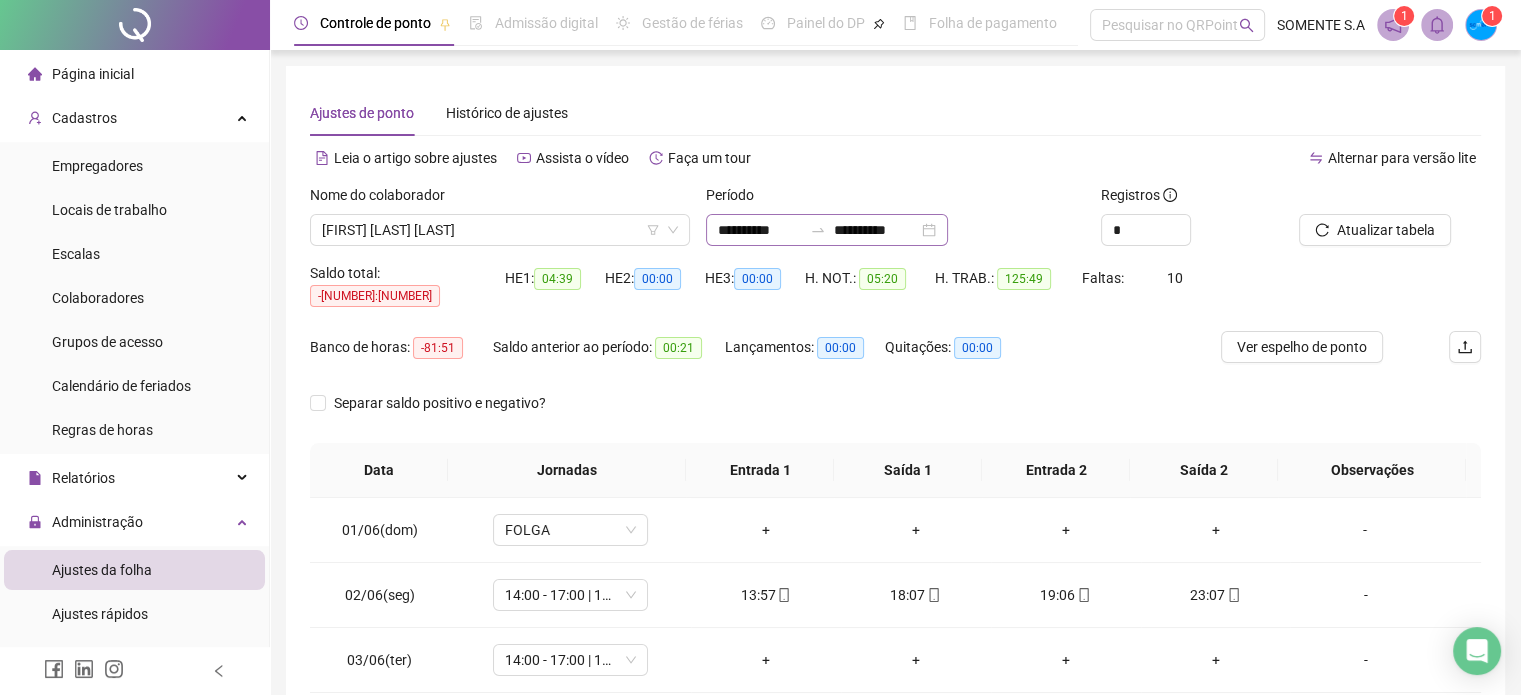 click on "**********" at bounding box center [827, 230] 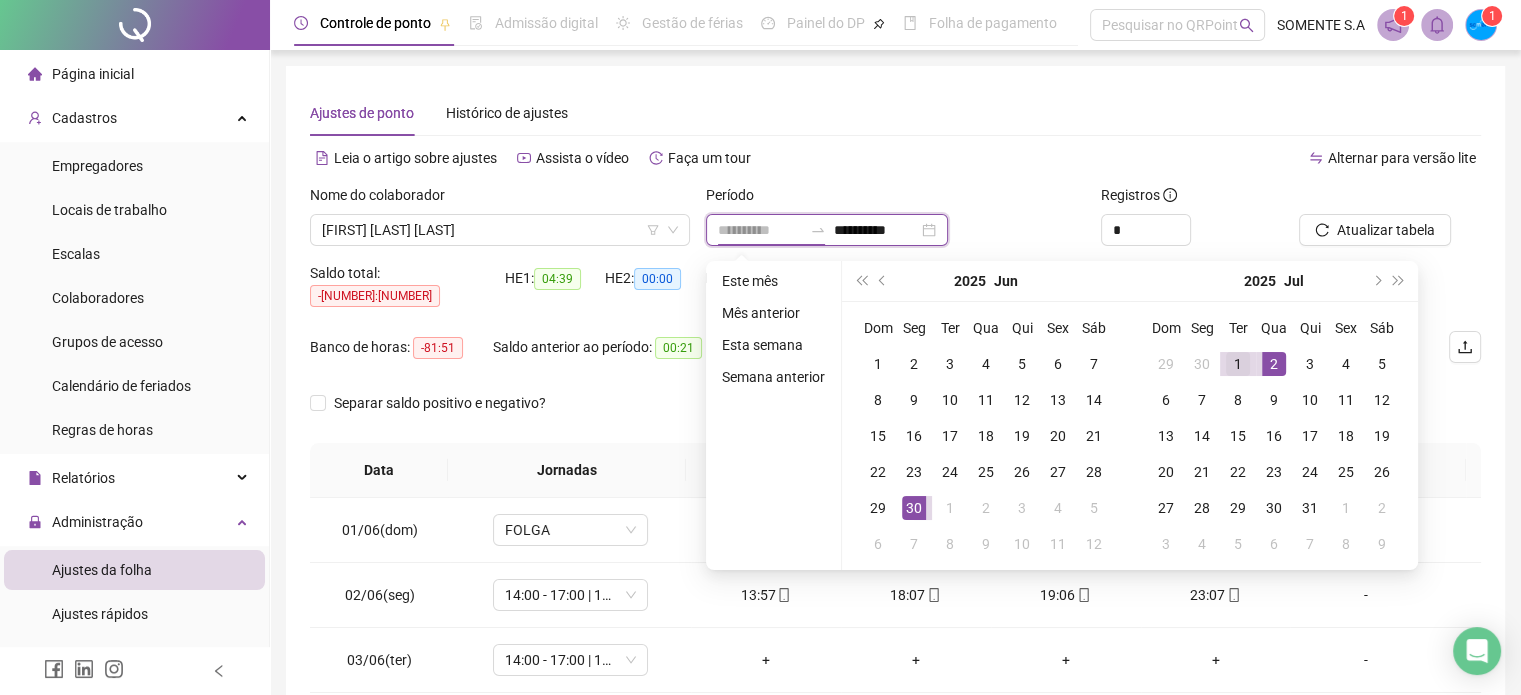 type on "**********" 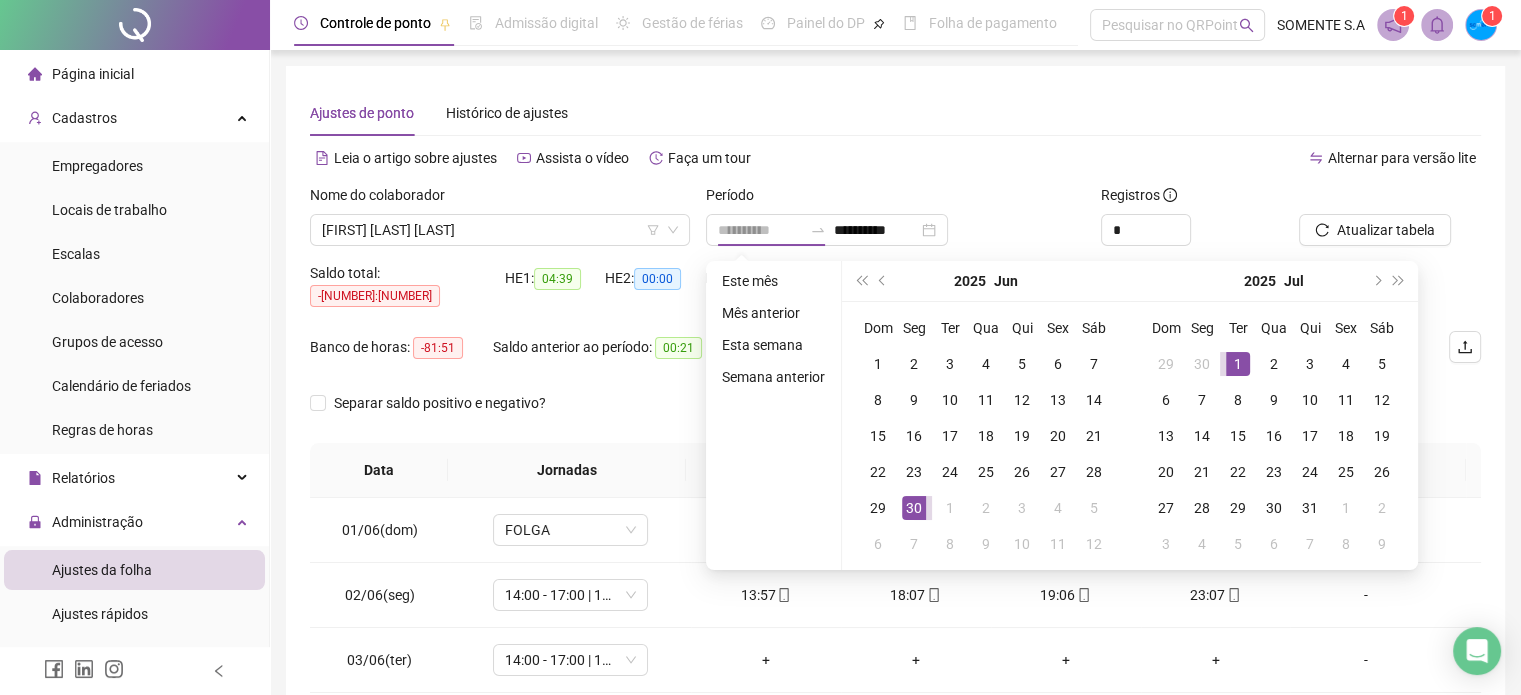 click on "1" at bounding box center [1238, 364] 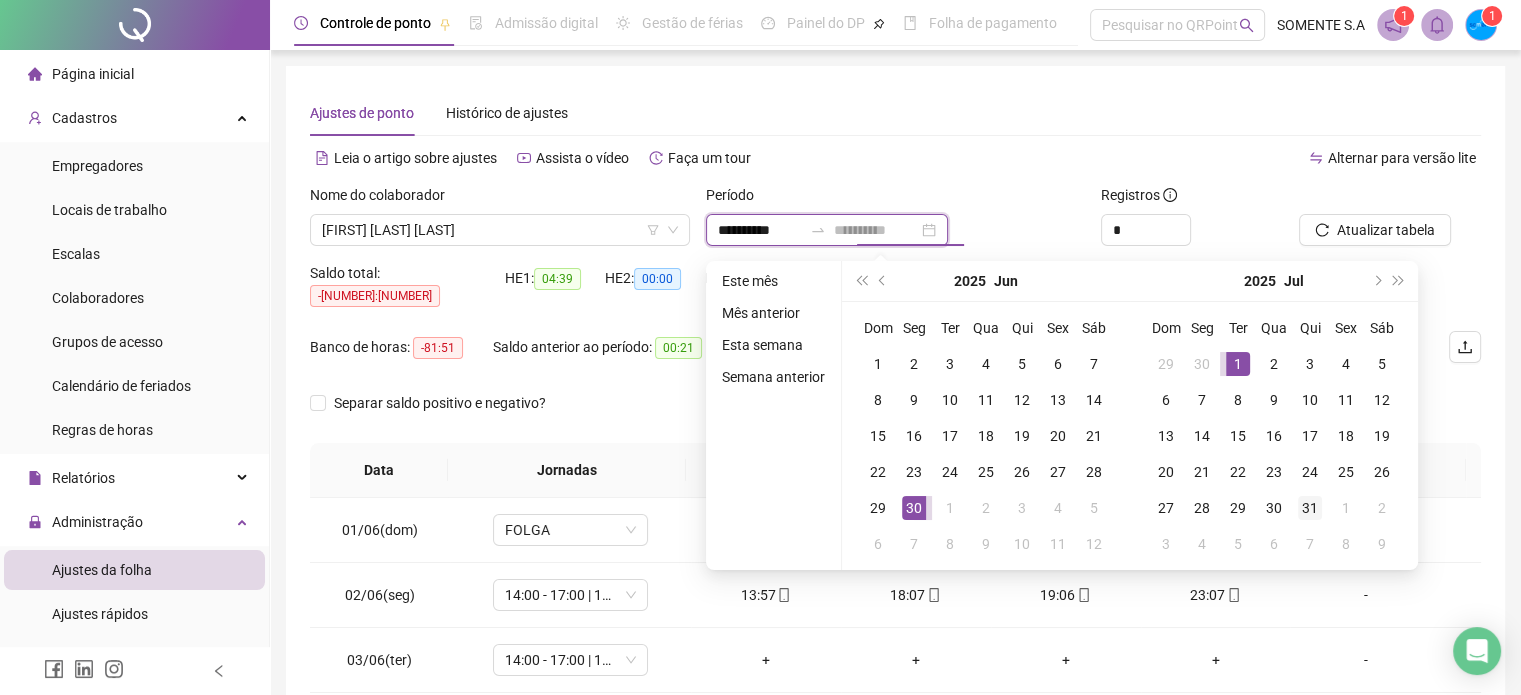 type on "**********" 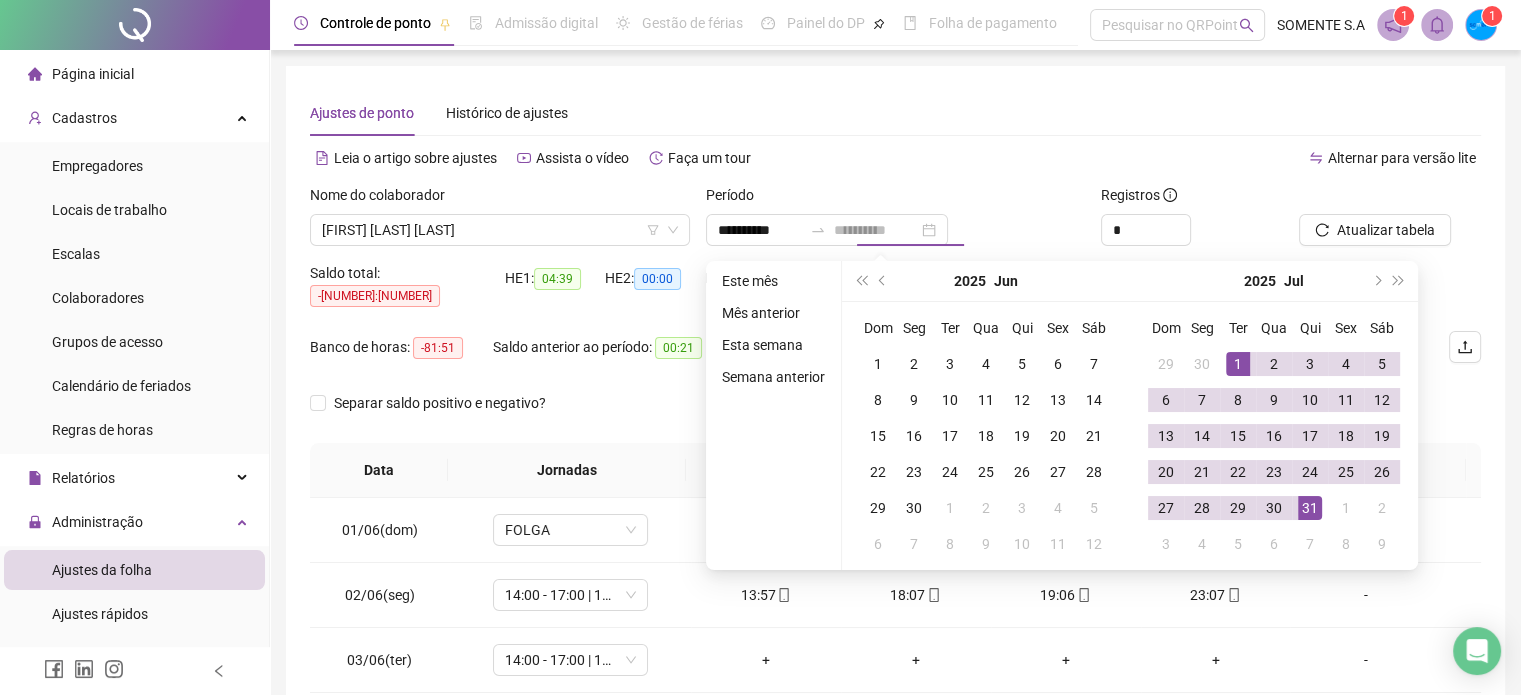 click on "31" at bounding box center (1310, 508) 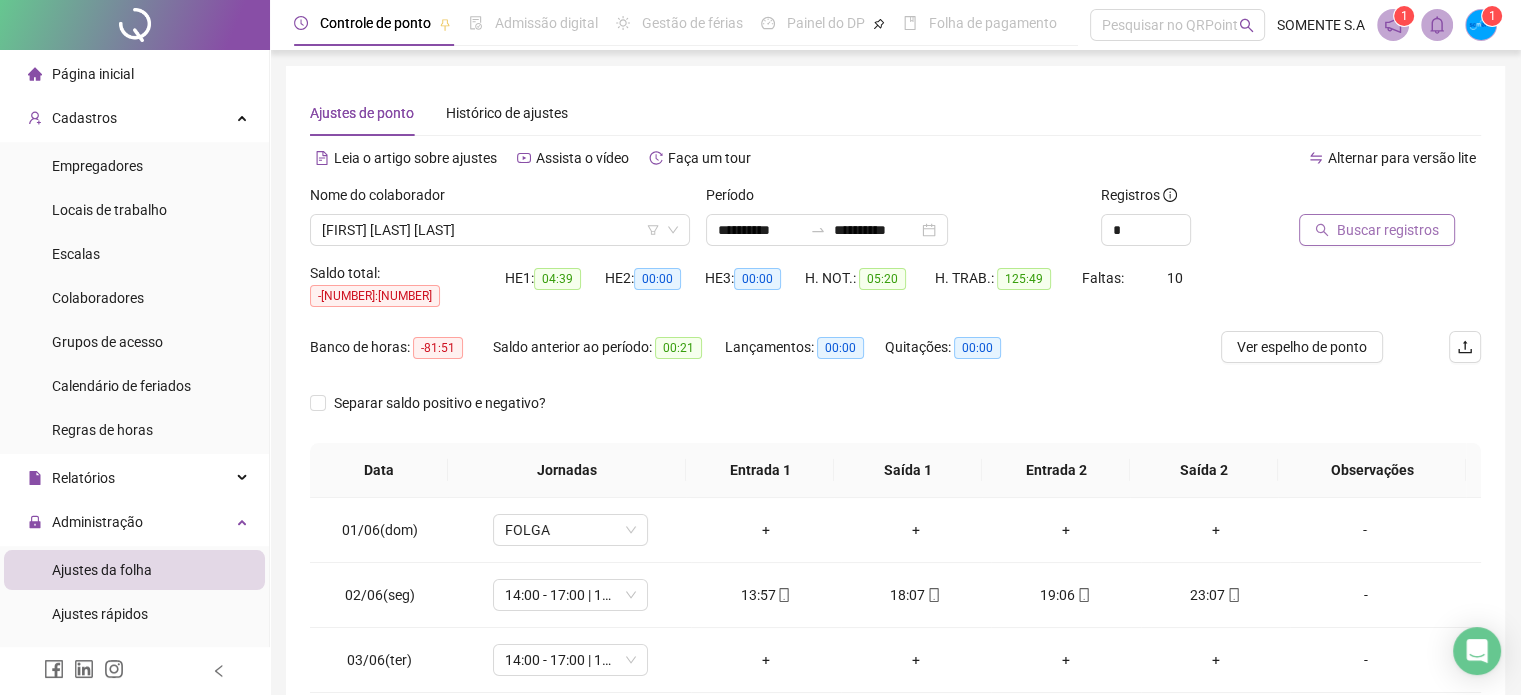 click on "Buscar registros" at bounding box center (1388, 230) 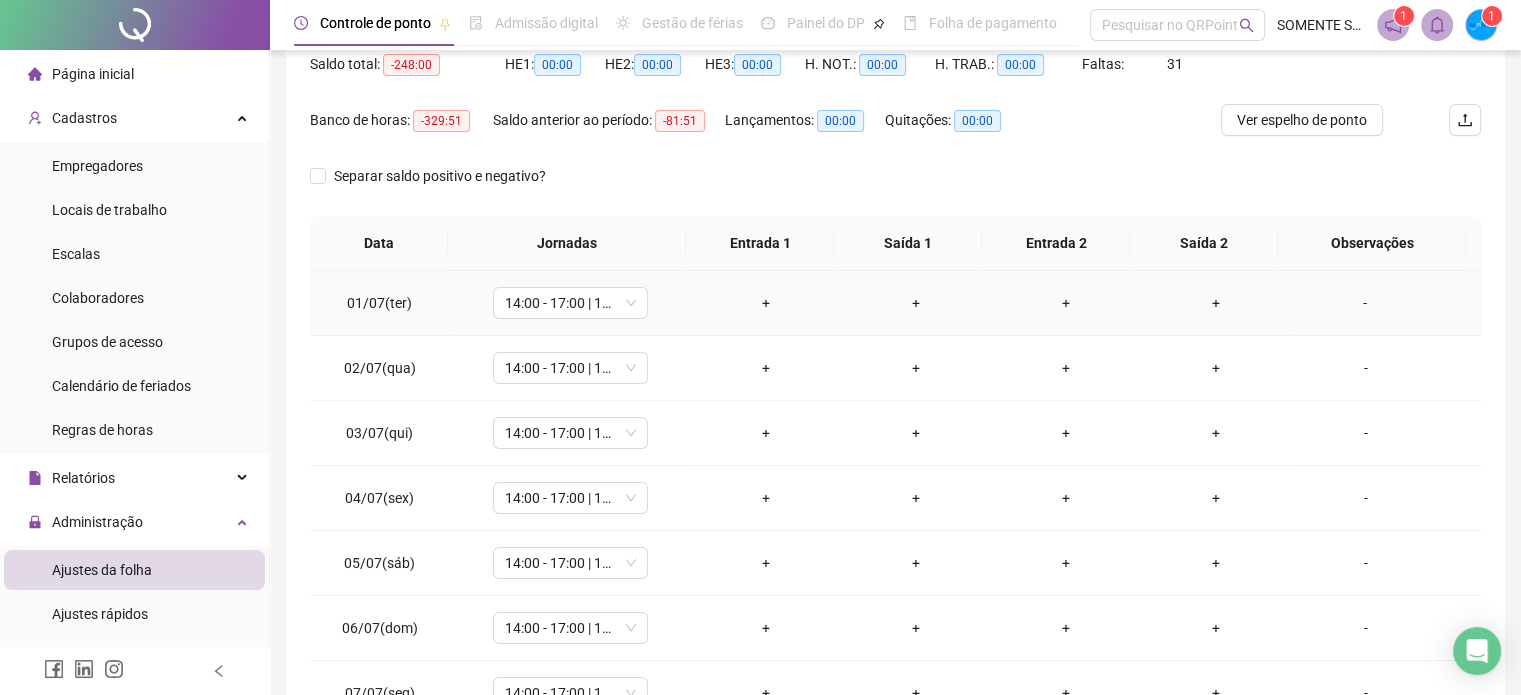 scroll, scrollTop: 326, scrollLeft: 0, axis: vertical 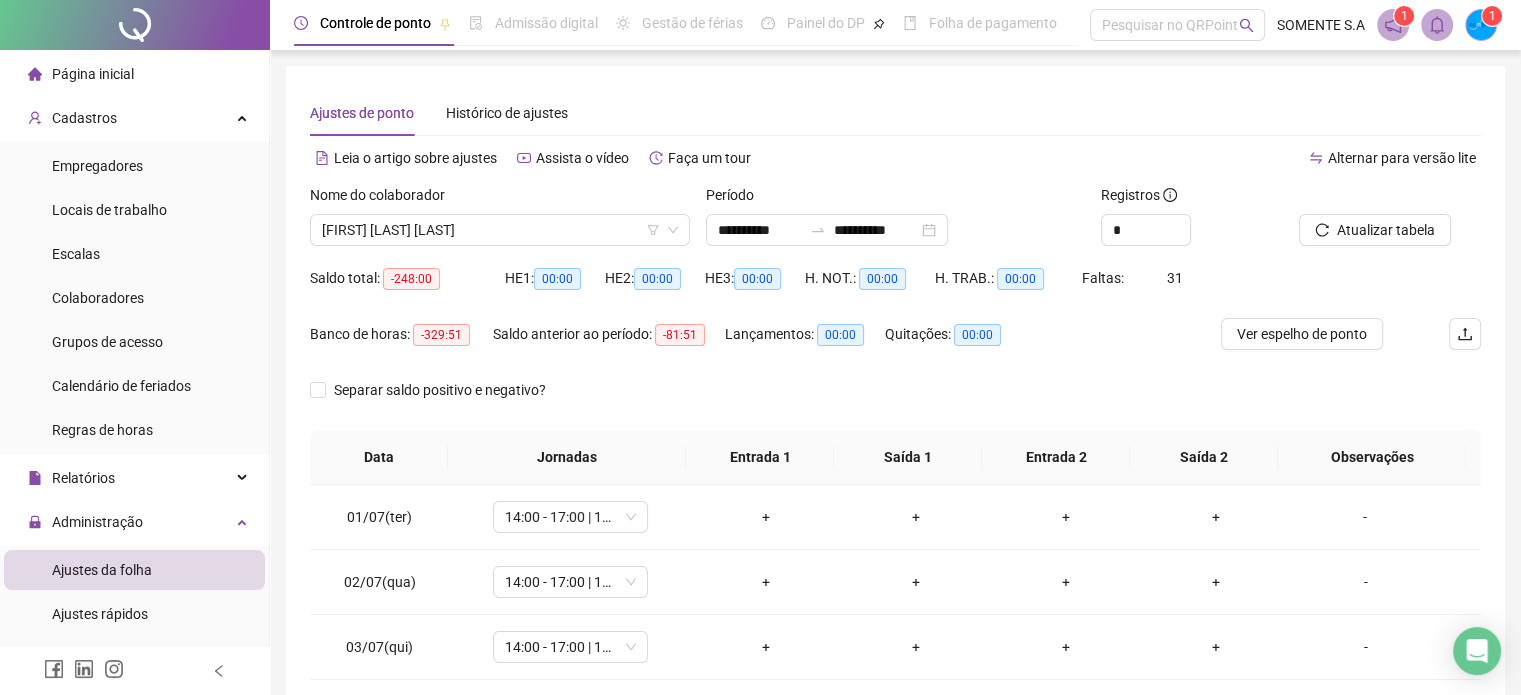 click on "Separar saldo positivo e negativo?" at bounding box center (895, 402) 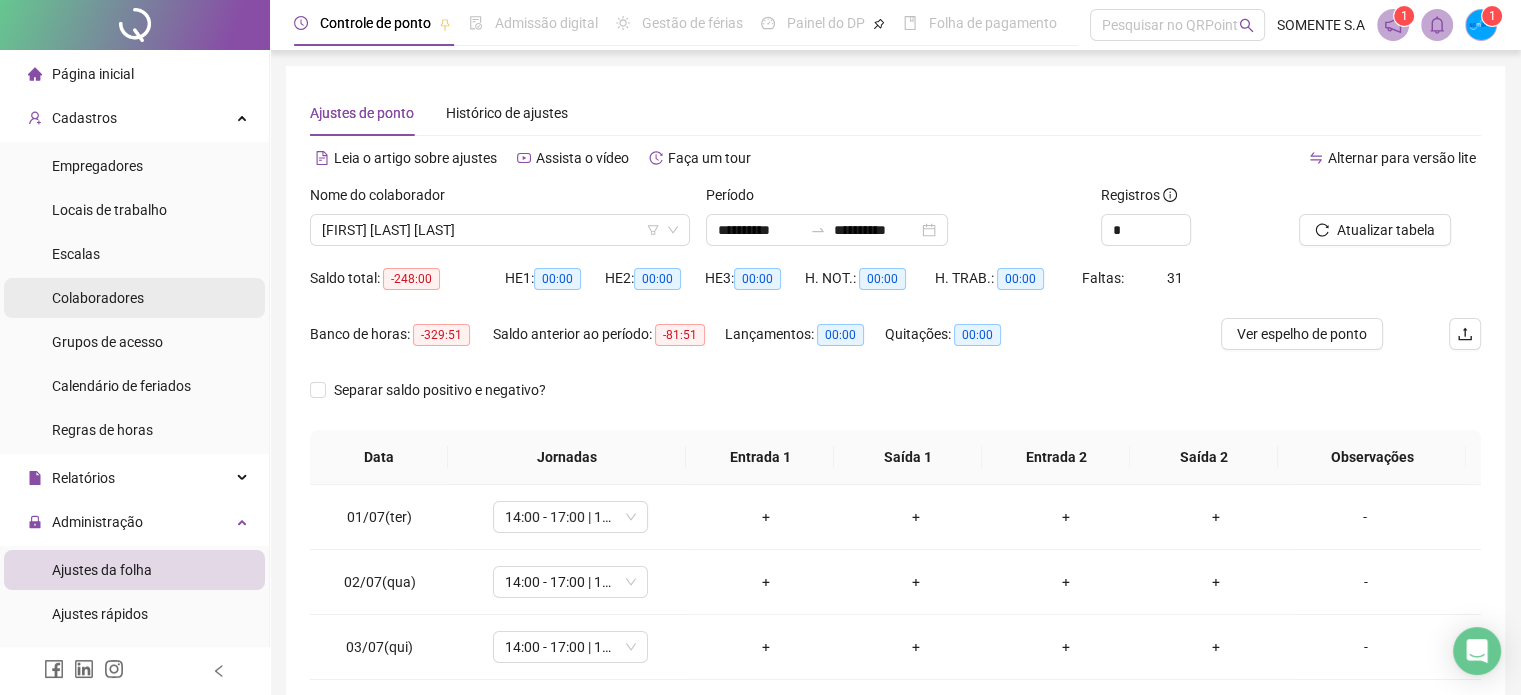 click on "Colaboradores" at bounding box center [98, 298] 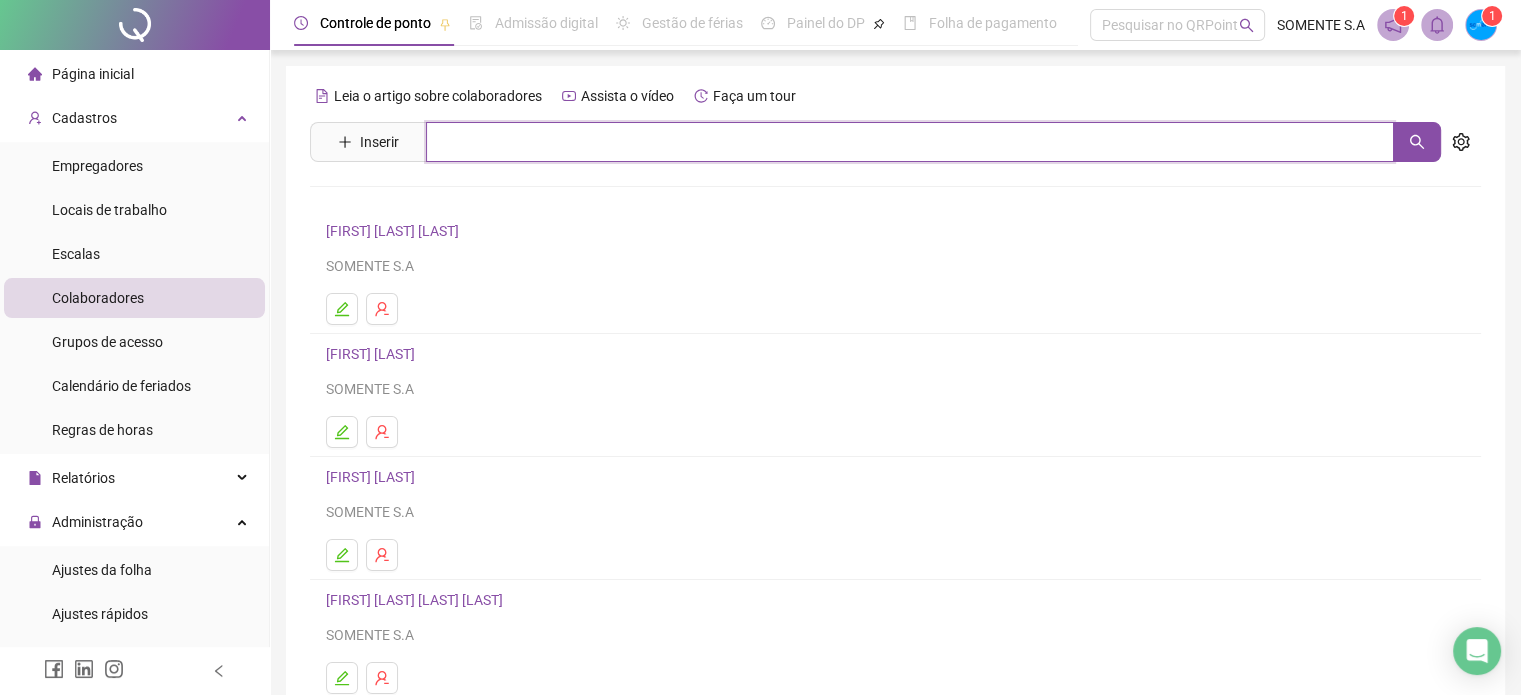 click at bounding box center [910, 142] 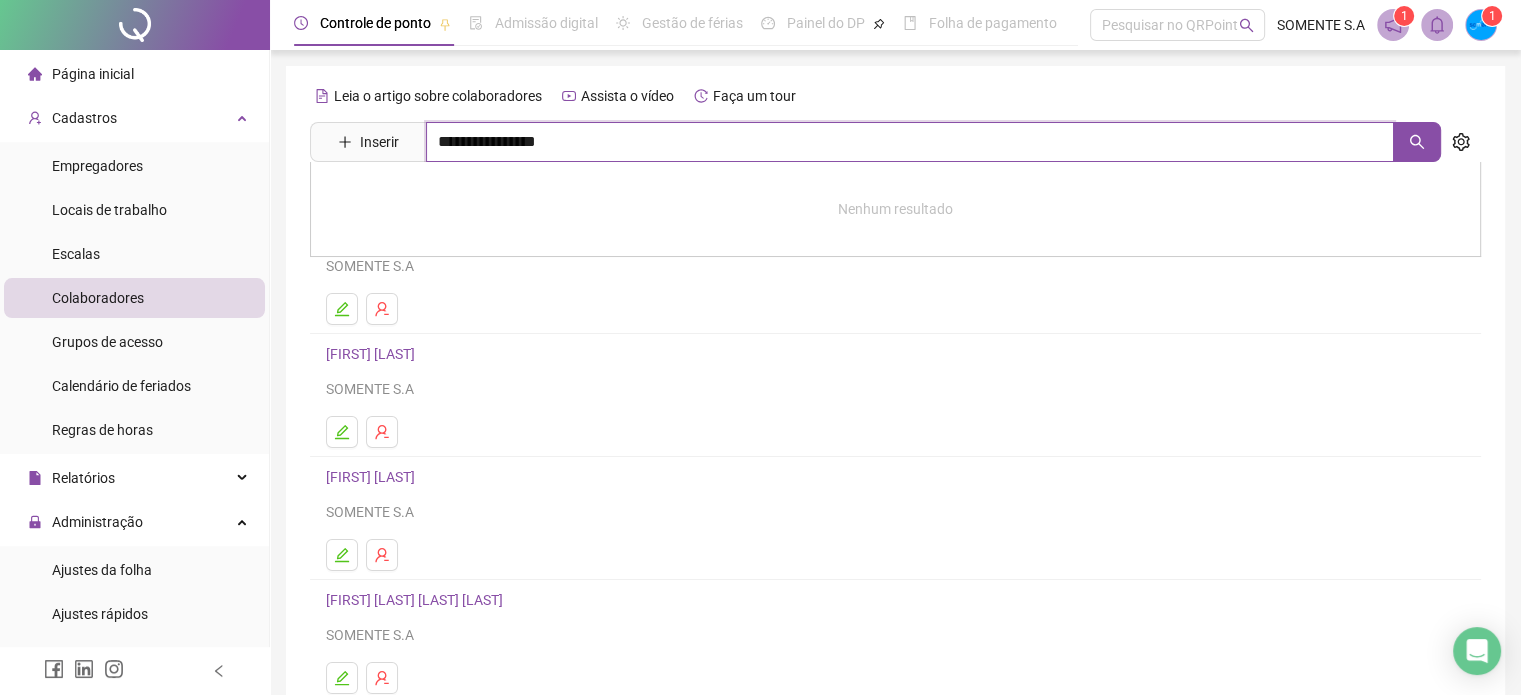 type on "**********" 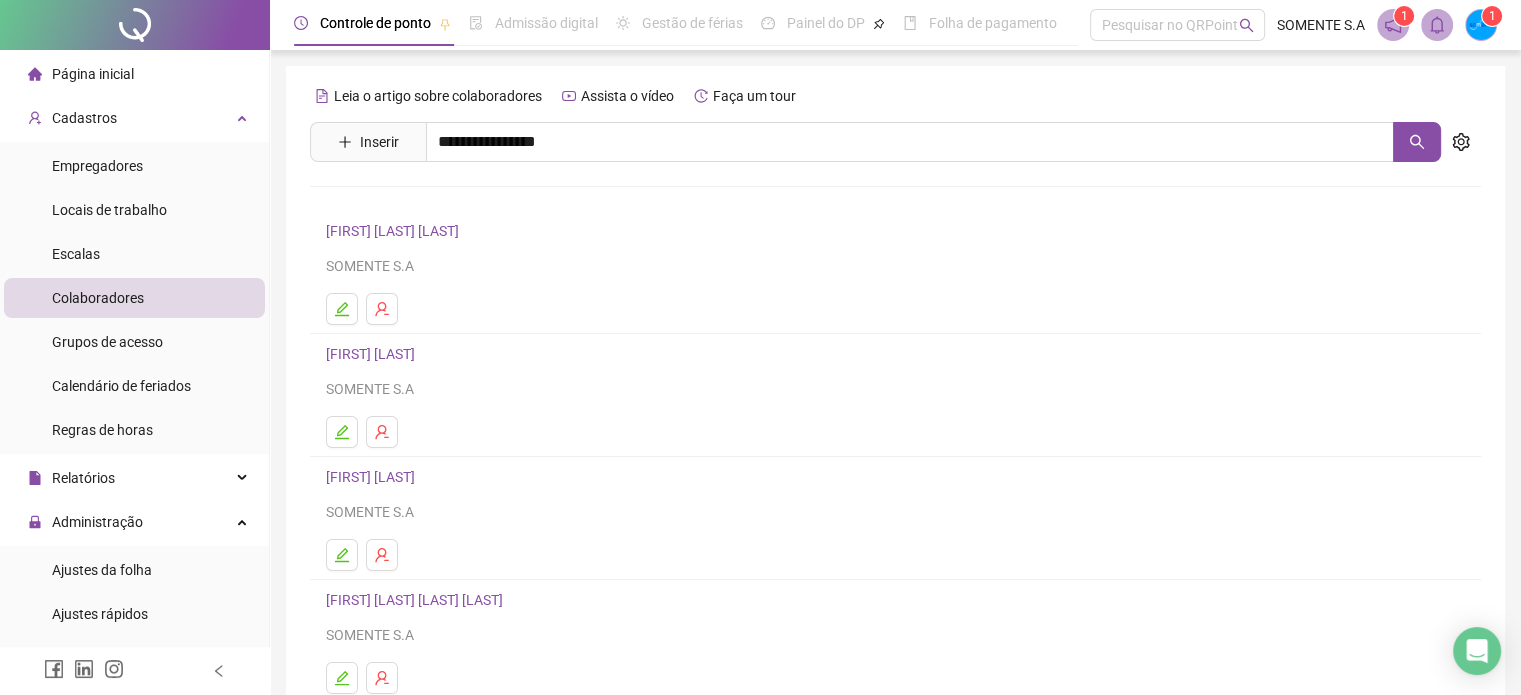 click on "[FIRST] [LAST] [LAST]" at bounding box center [413, 244] 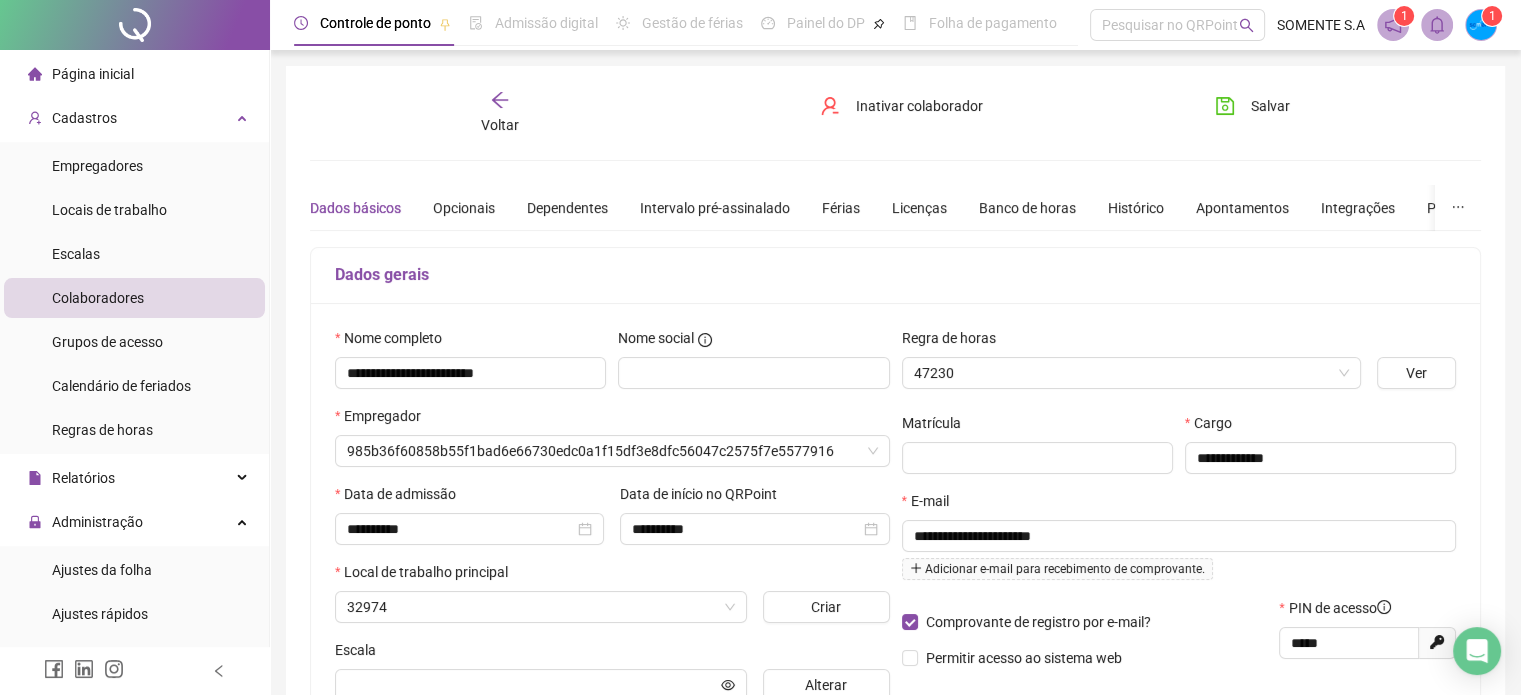 type on "**********" 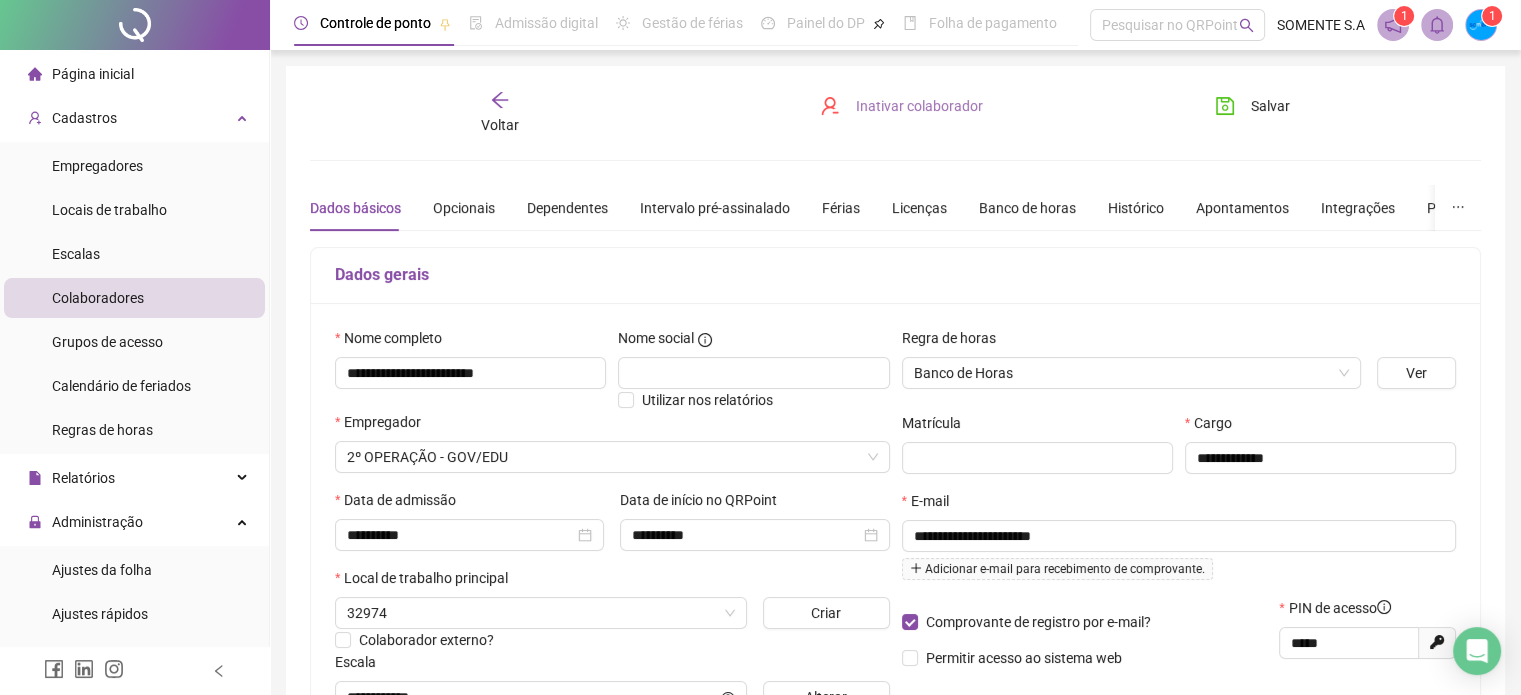 click on "Inativar colaborador" at bounding box center (919, 106) 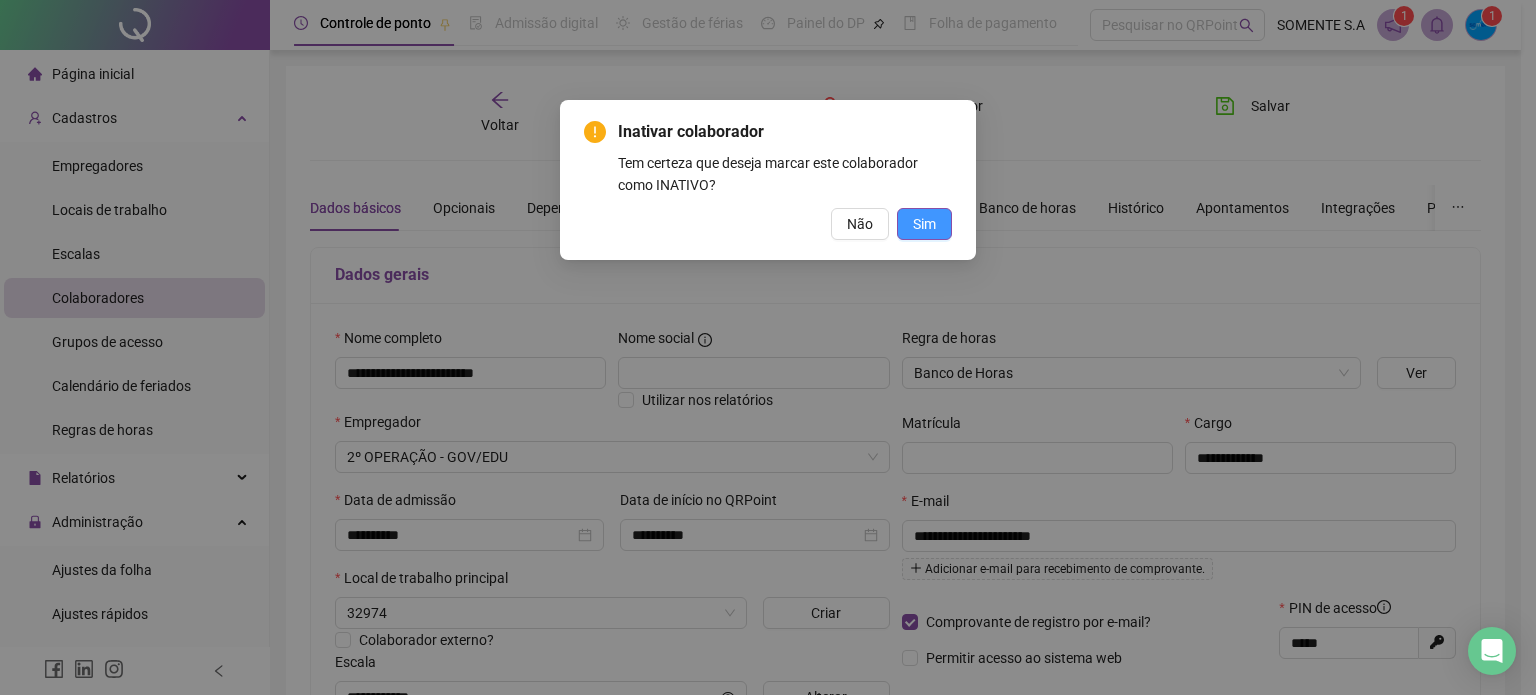 click on "Sim" at bounding box center [924, 224] 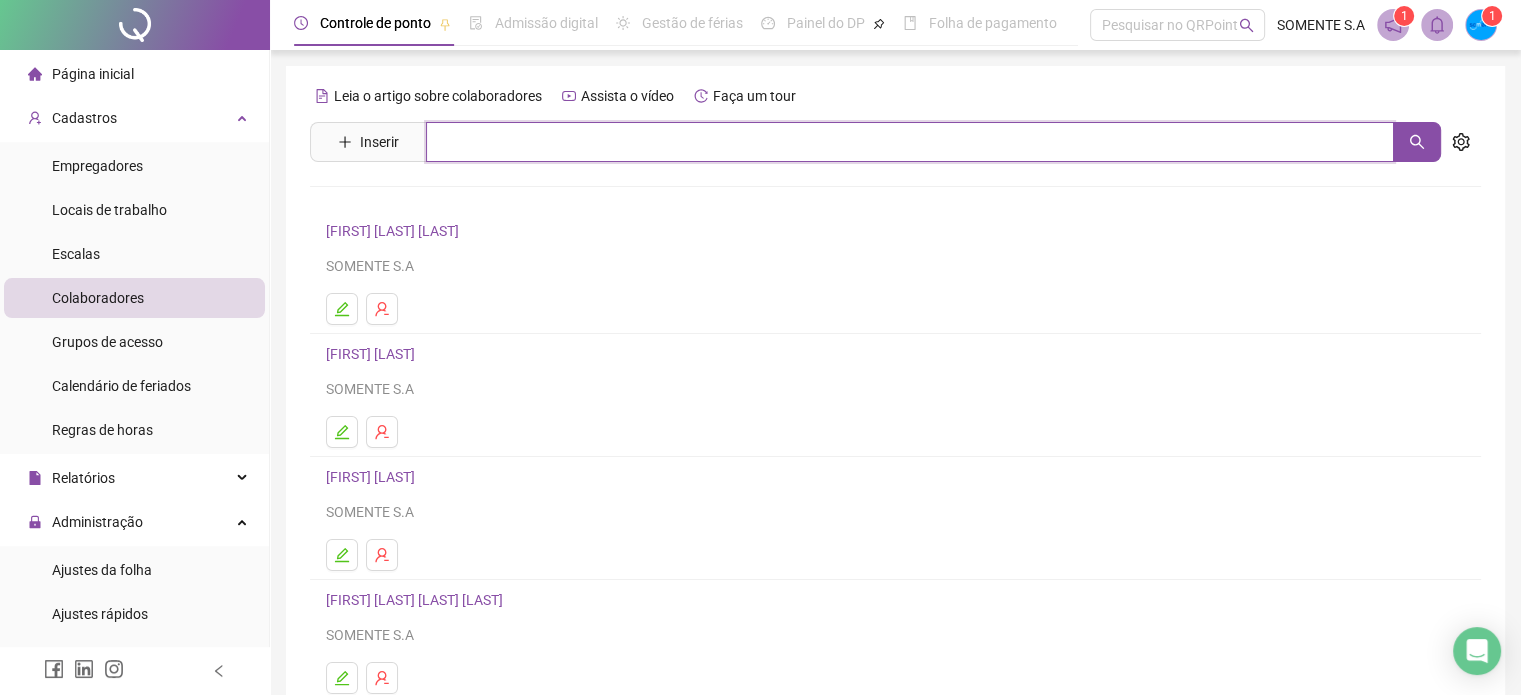 click at bounding box center (910, 142) 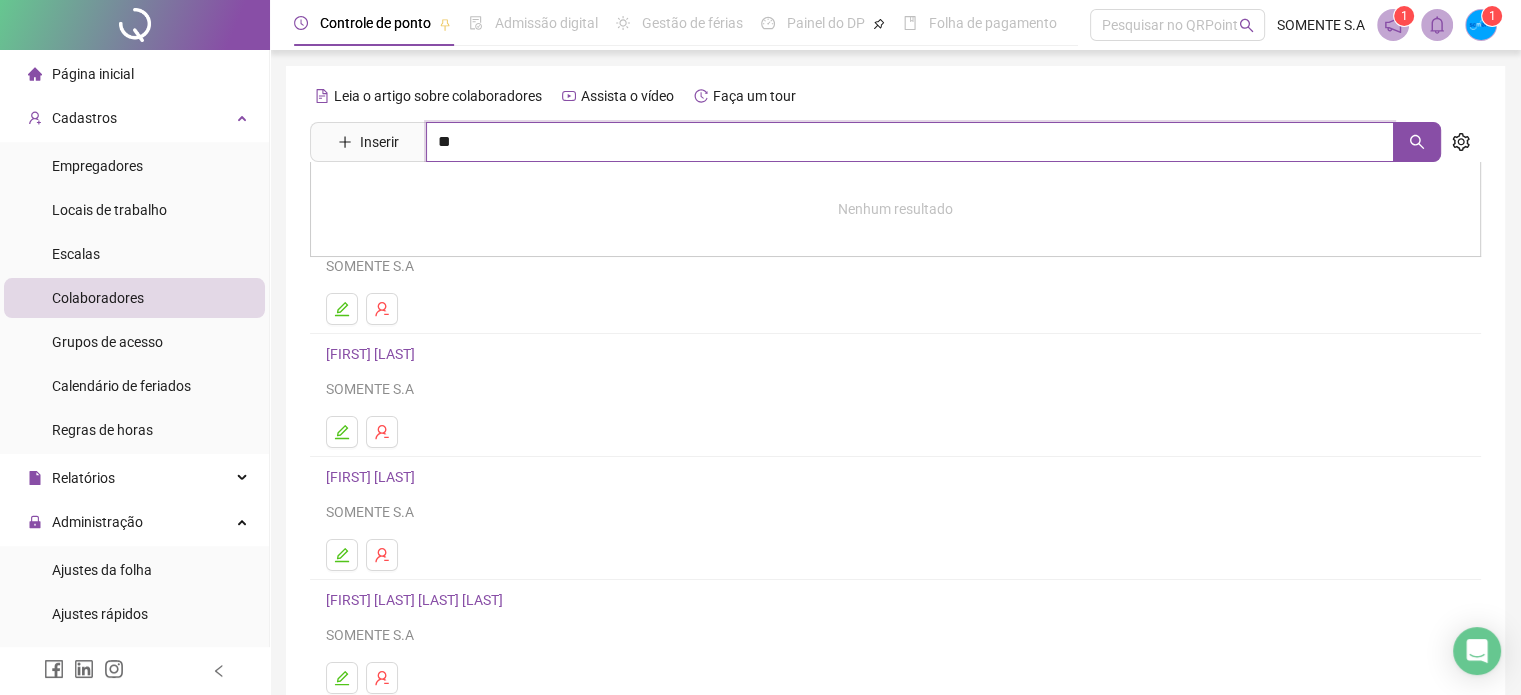 type on "*" 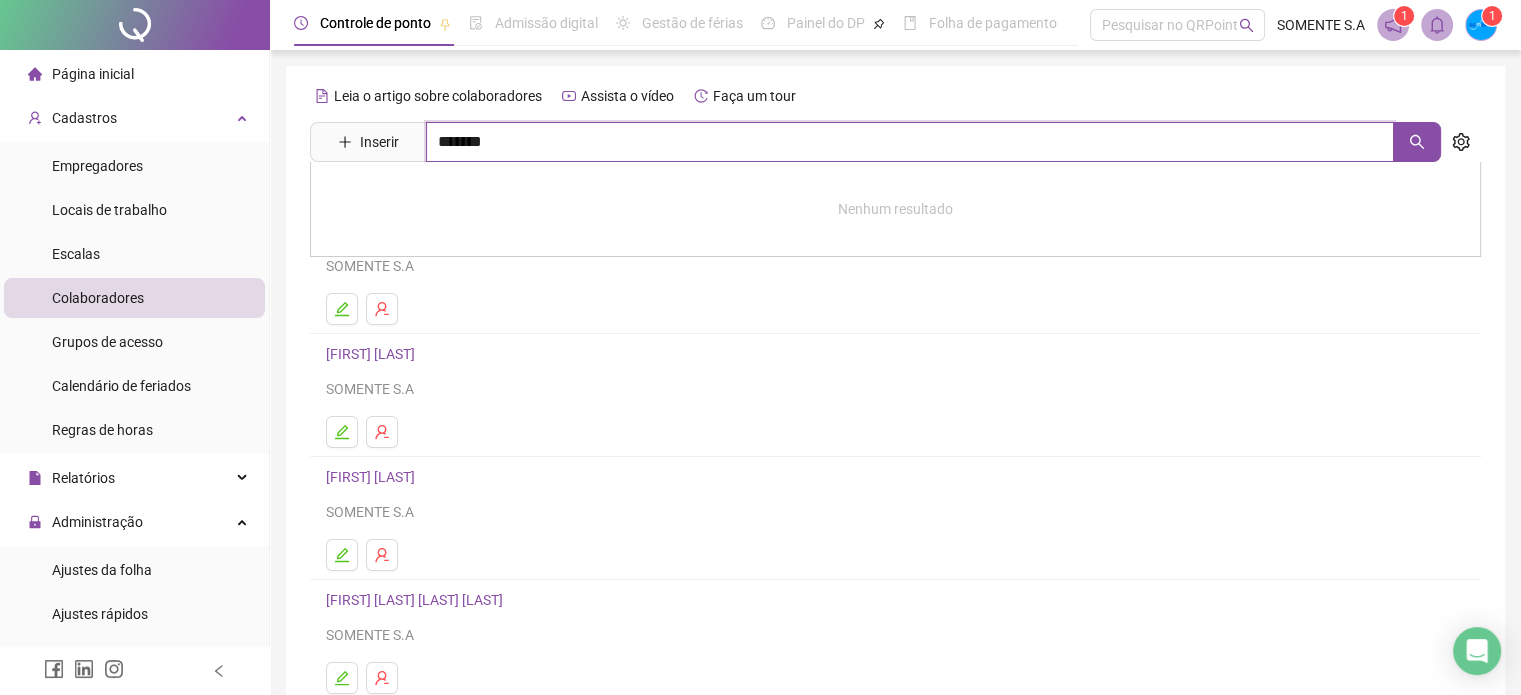 type on "*******" 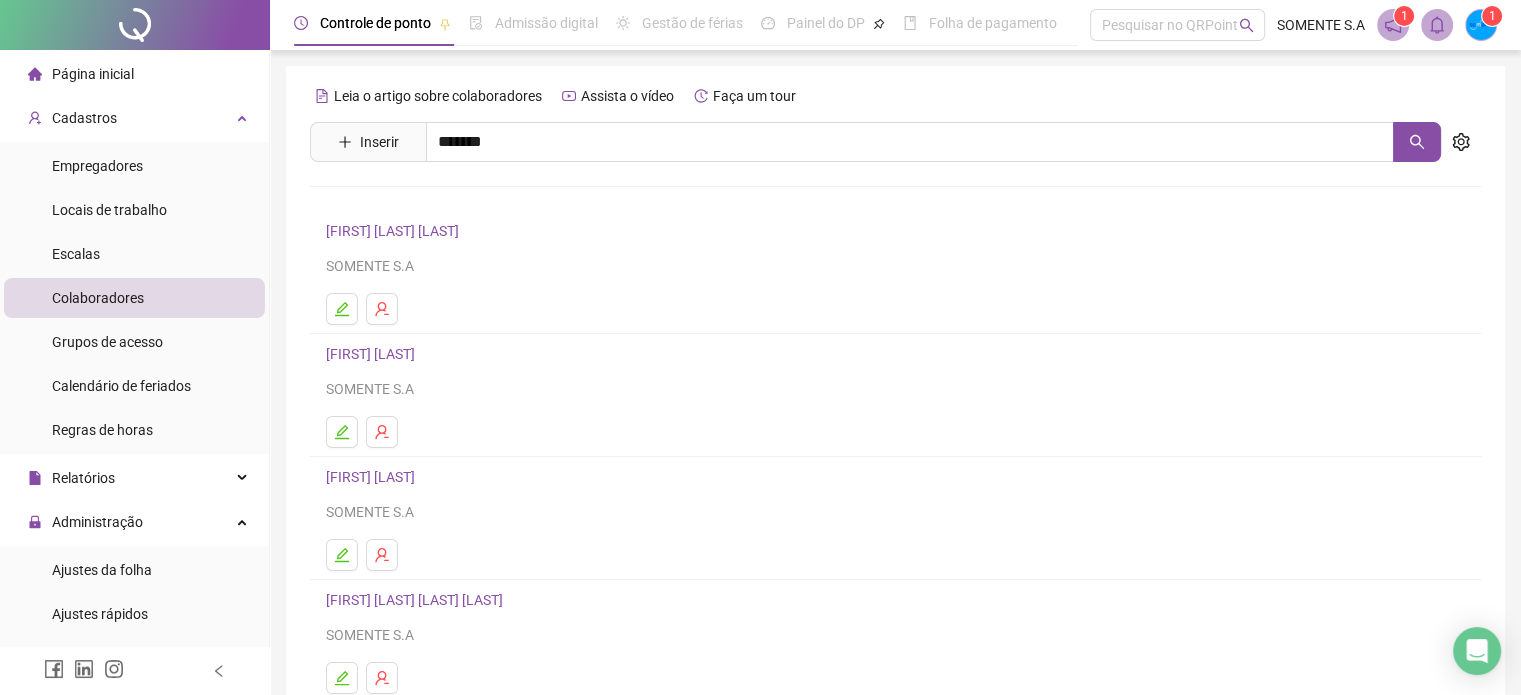 click on "[FIRST] [LAST] [LAST]   Inativo" at bounding box center (423, 201) 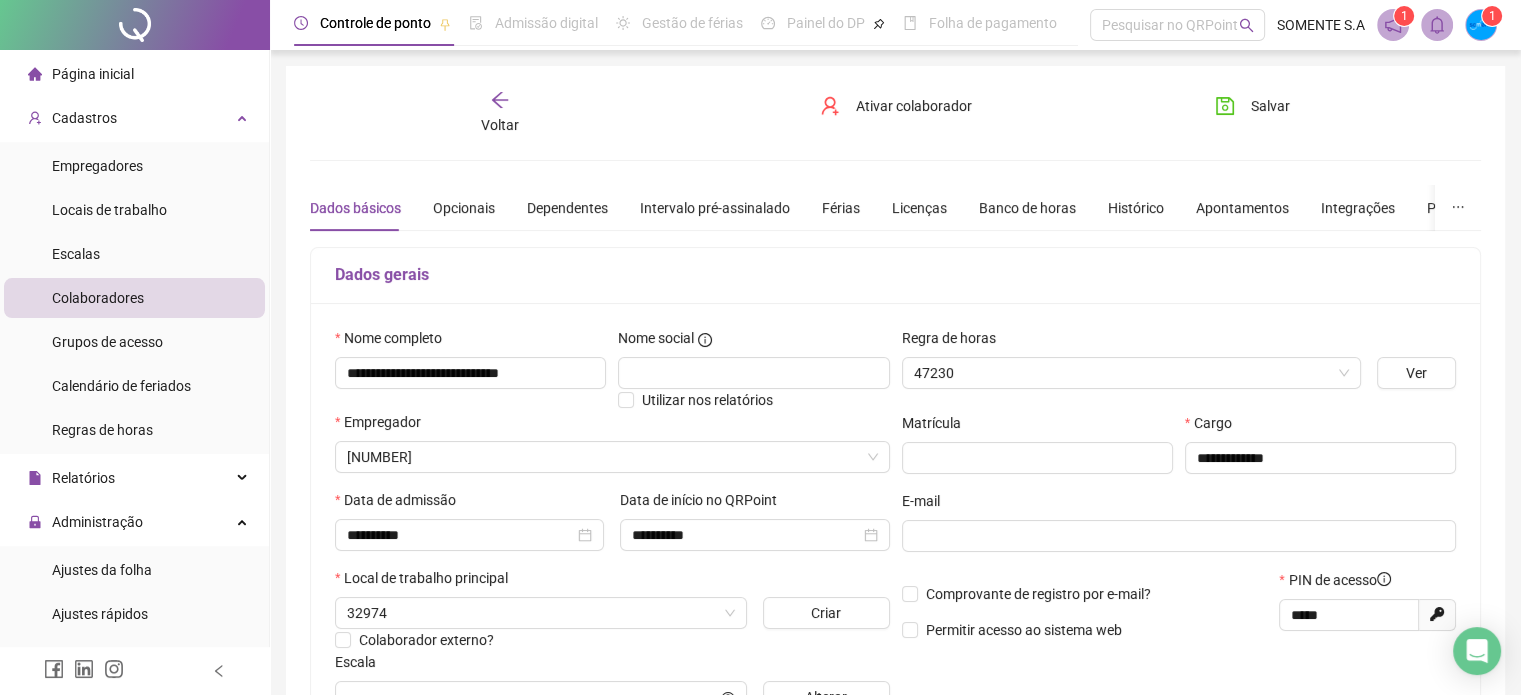 type on "*****" 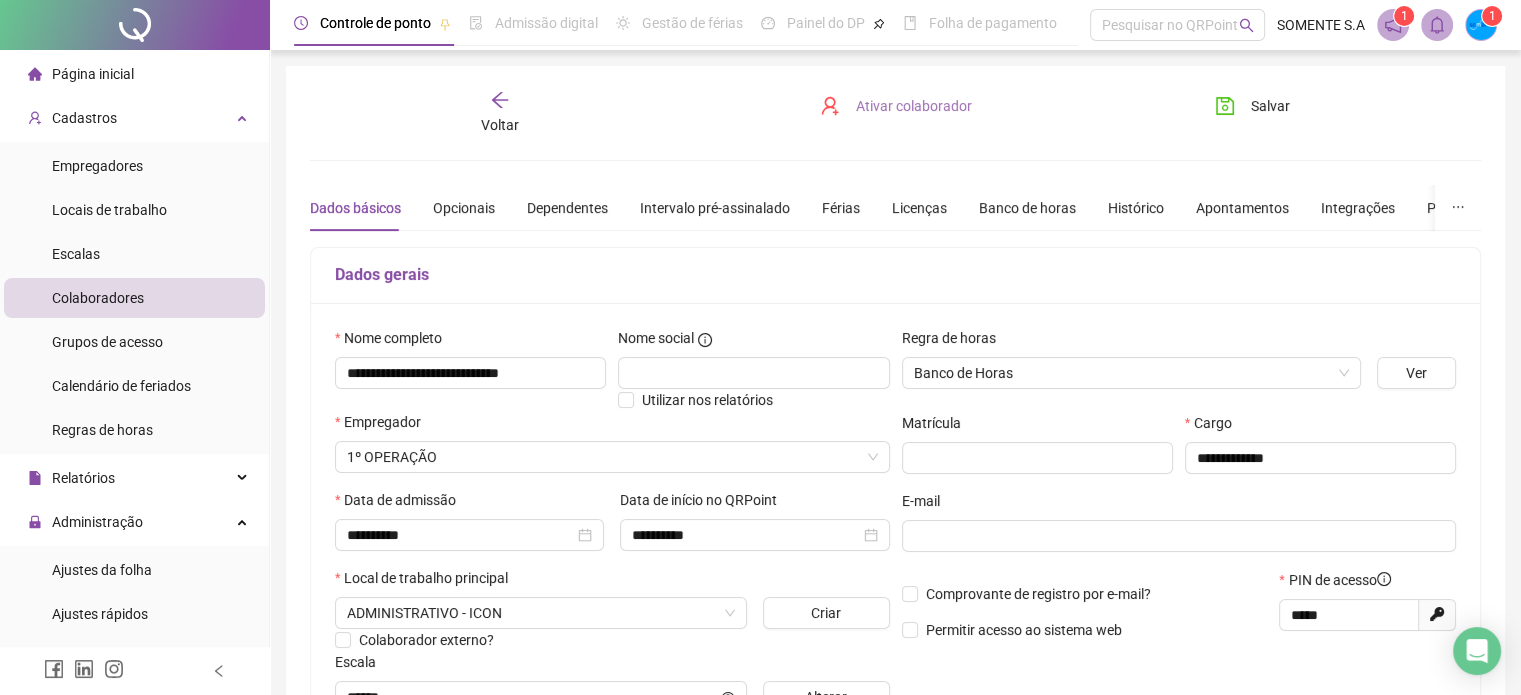 click on "Ativar colaborador" at bounding box center [914, 106] 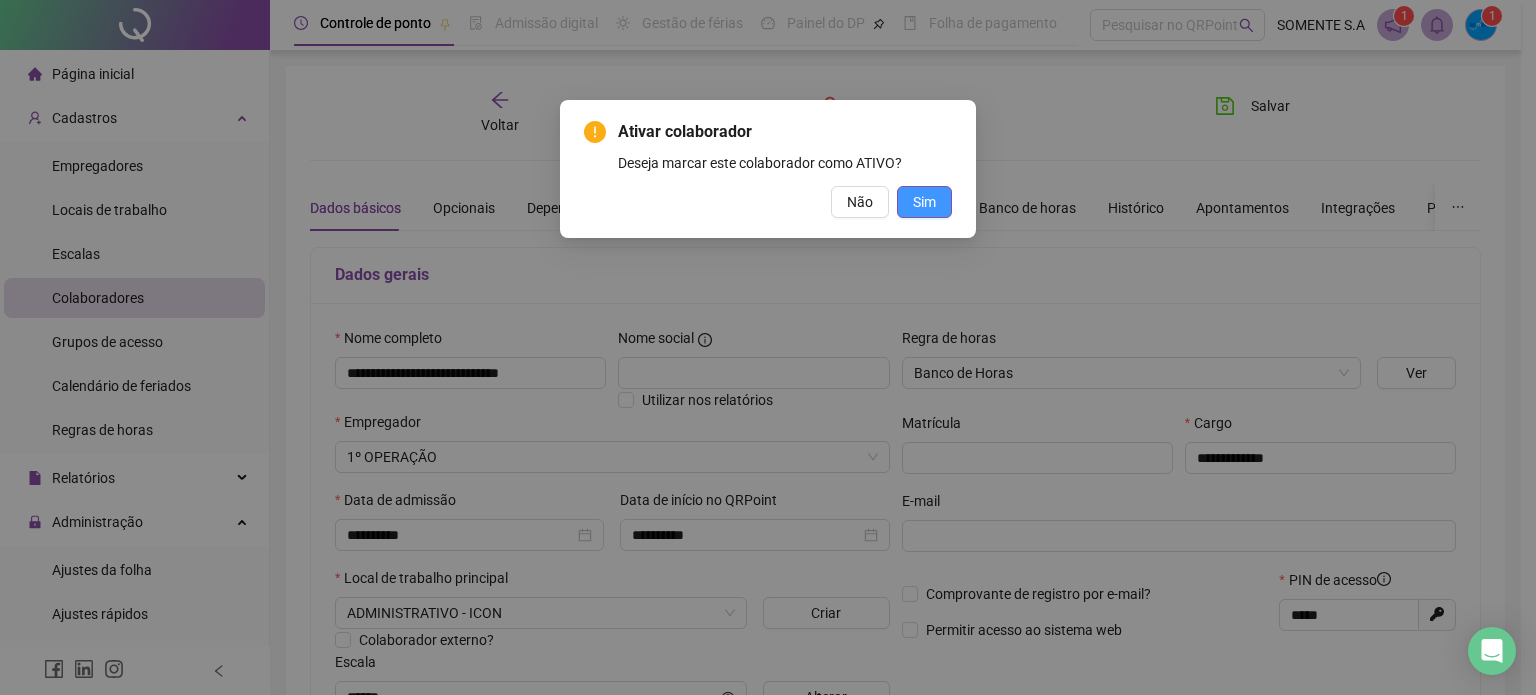 drag, startPoint x: 908, startPoint y: 199, endPoint x: 952, endPoint y: 210, distance: 45.35416 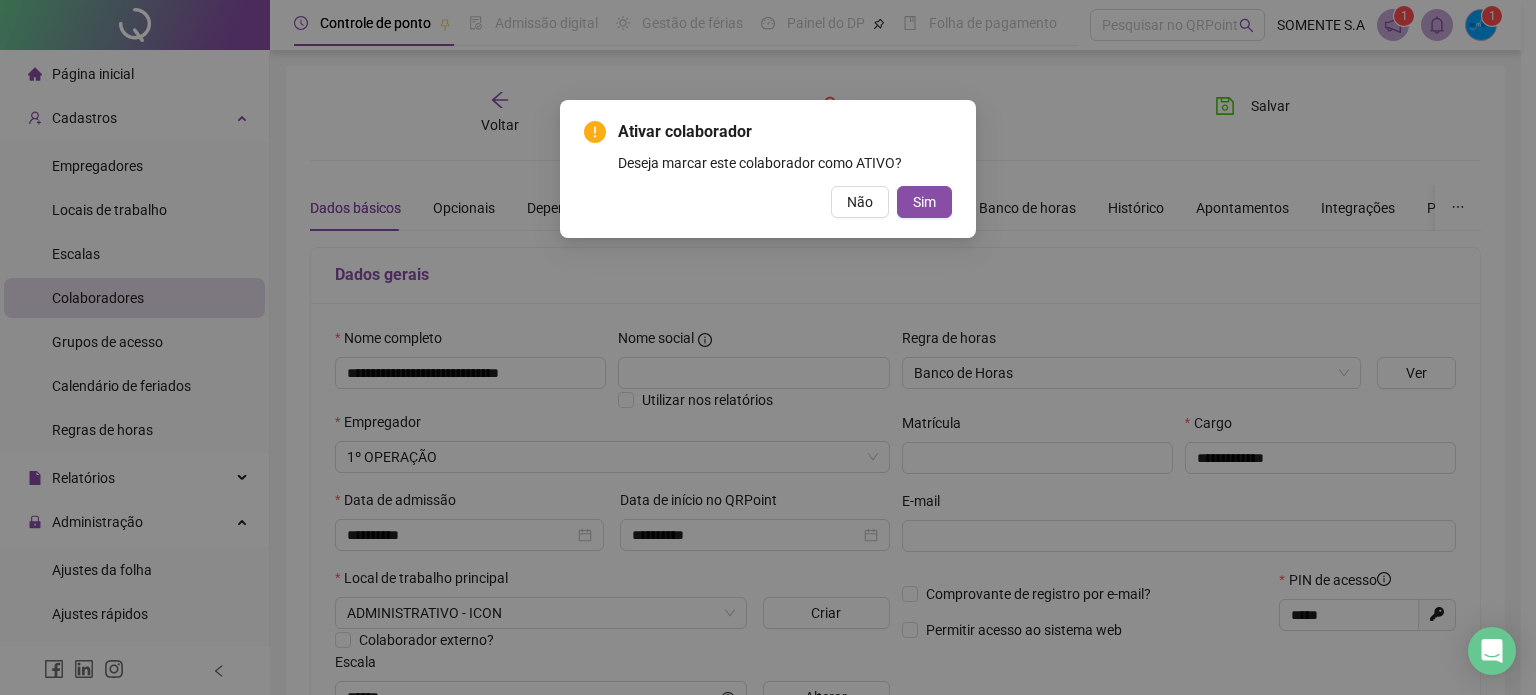 click on "Sim" at bounding box center (924, 202) 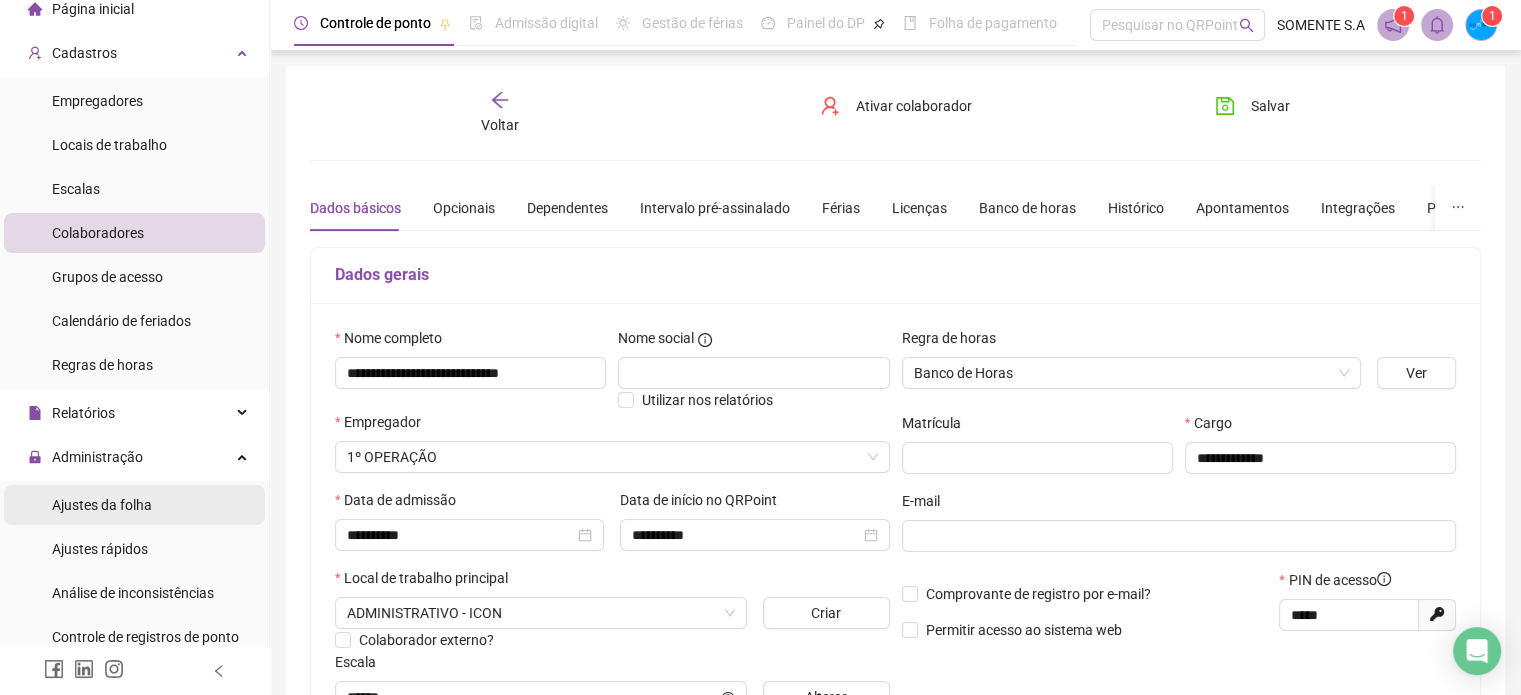 scroll, scrollTop: 100, scrollLeft: 0, axis: vertical 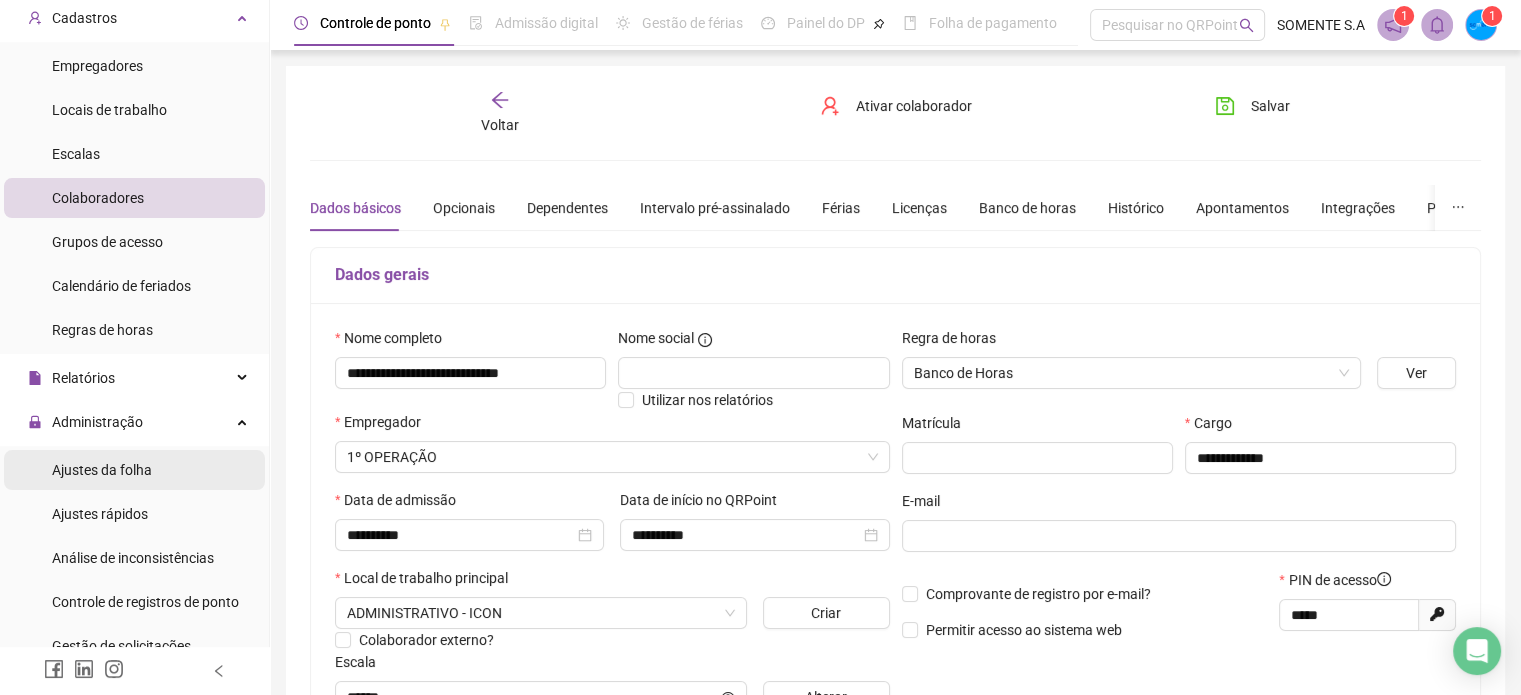 click on "Ajustes da folha" at bounding box center (102, 470) 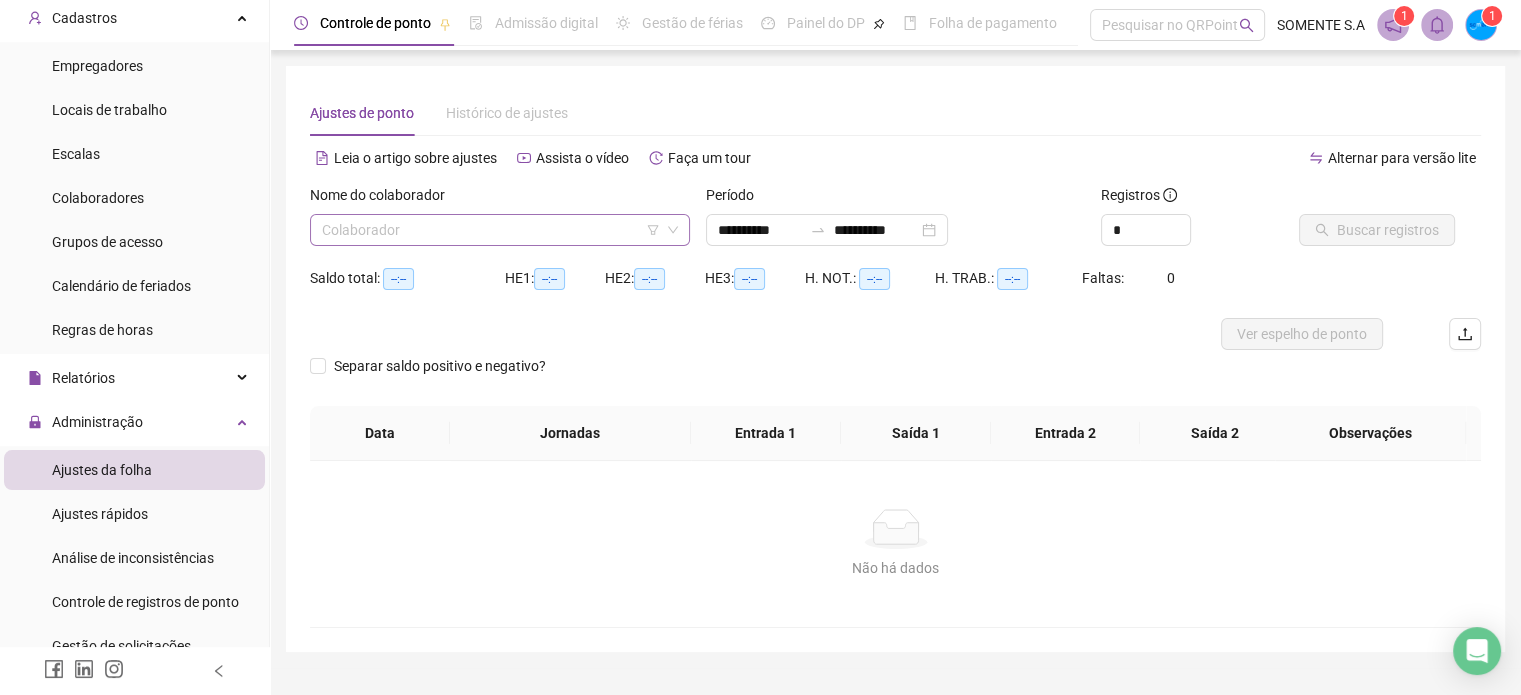click on "Colaborador" at bounding box center [500, 230] 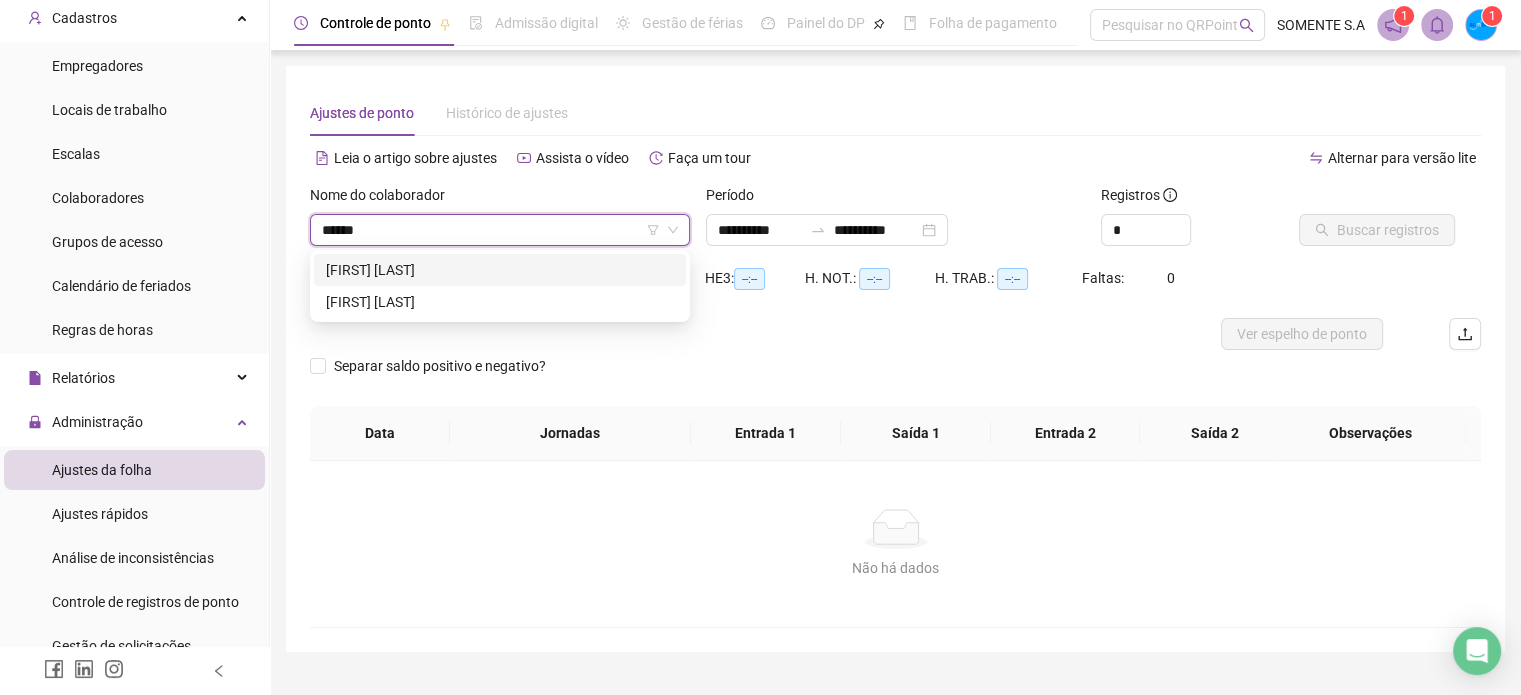 type on "*******" 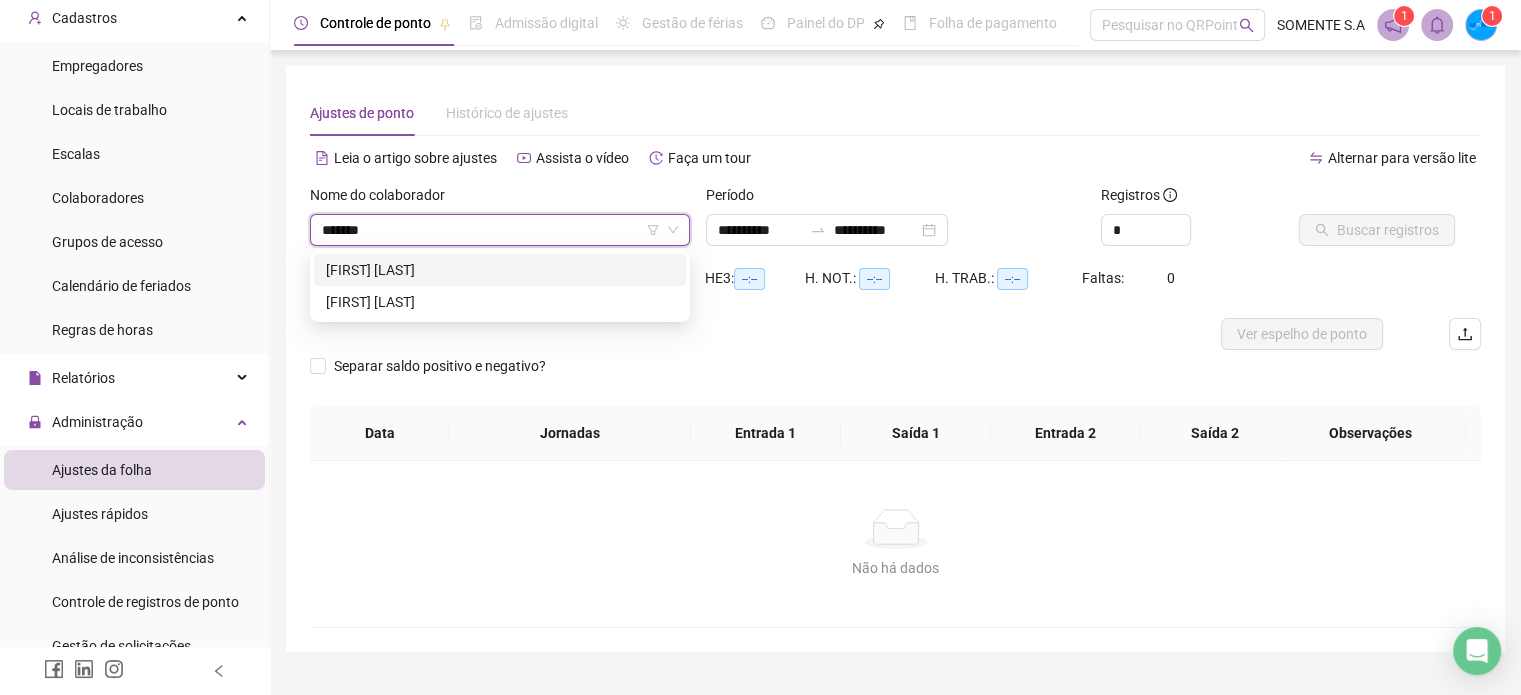 click on "[FIRST] [LAST]" at bounding box center [500, 270] 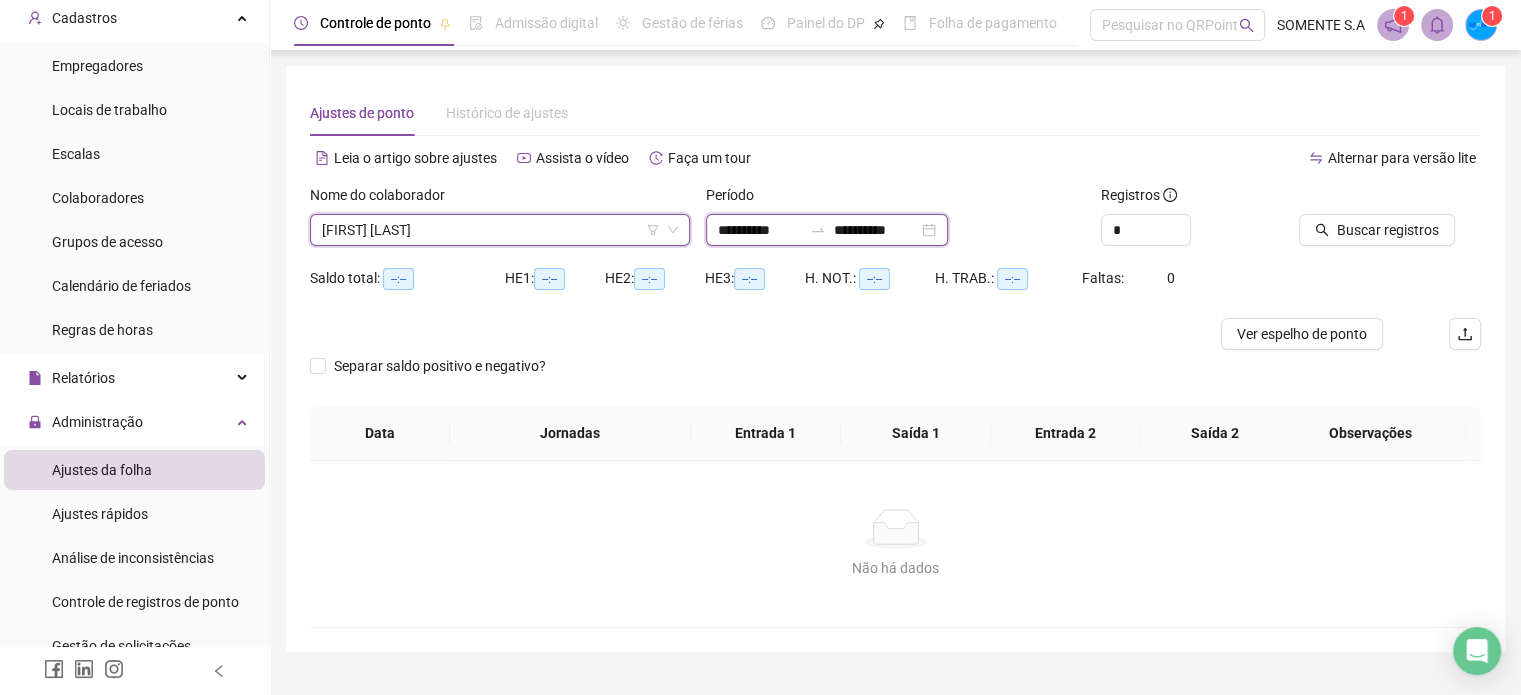 click on "**********" at bounding box center [760, 230] 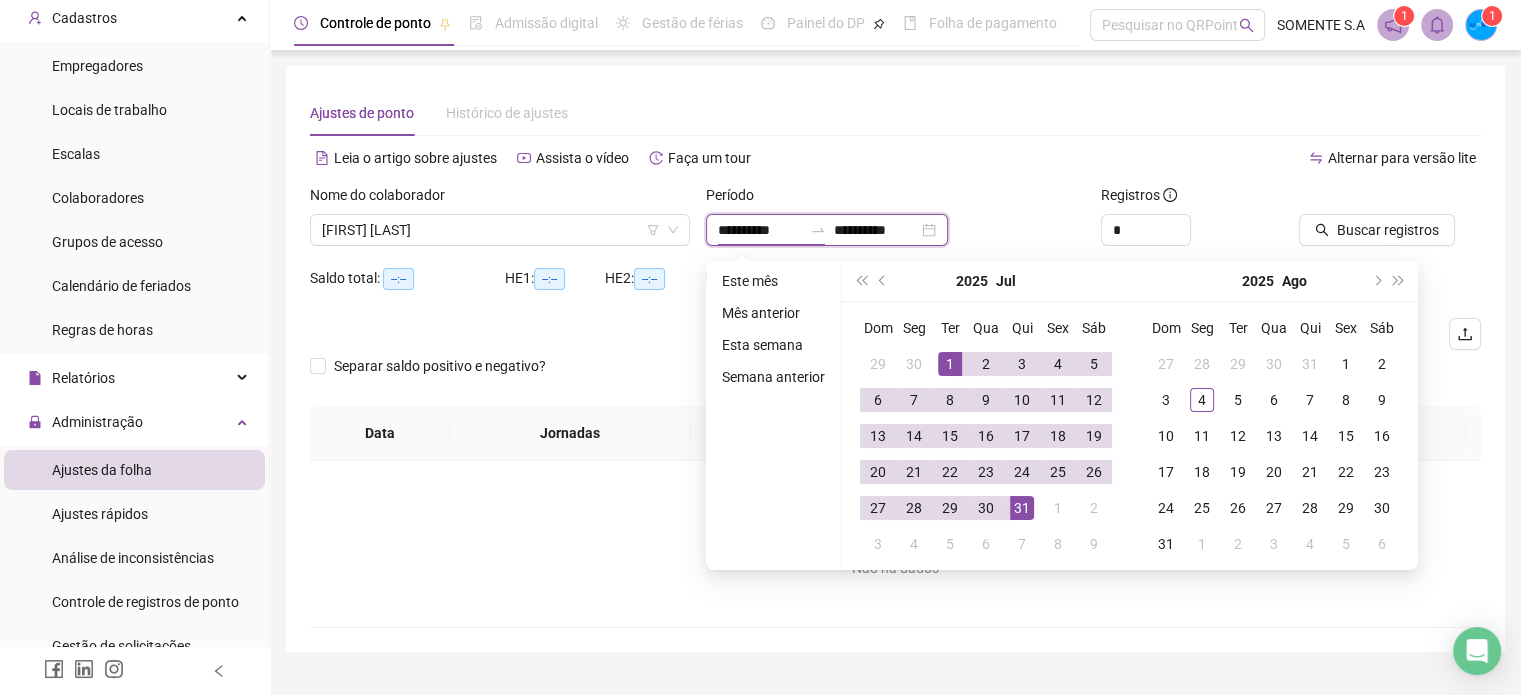 click on "**********" at bounding box center (760, 230) 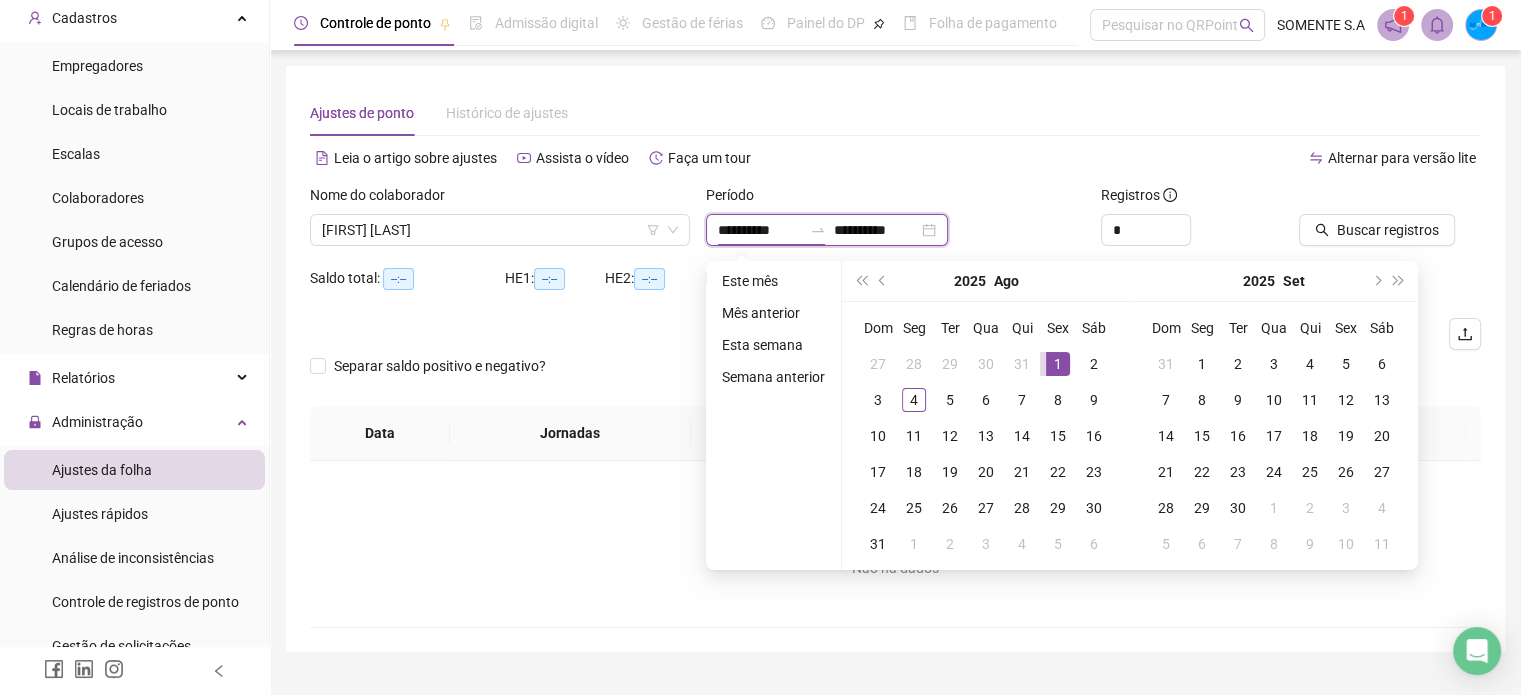 click on "**********" at bounding box center (760, 230) 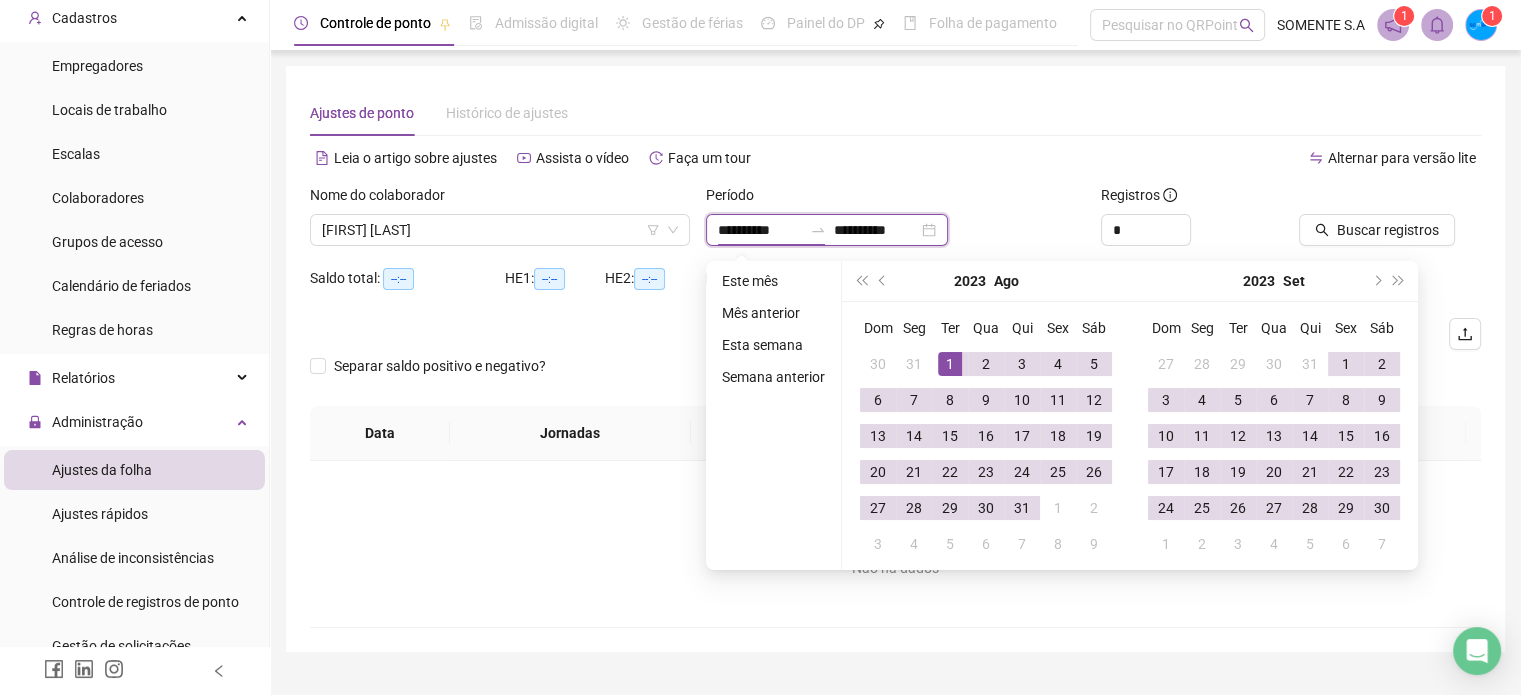 type on "**********" 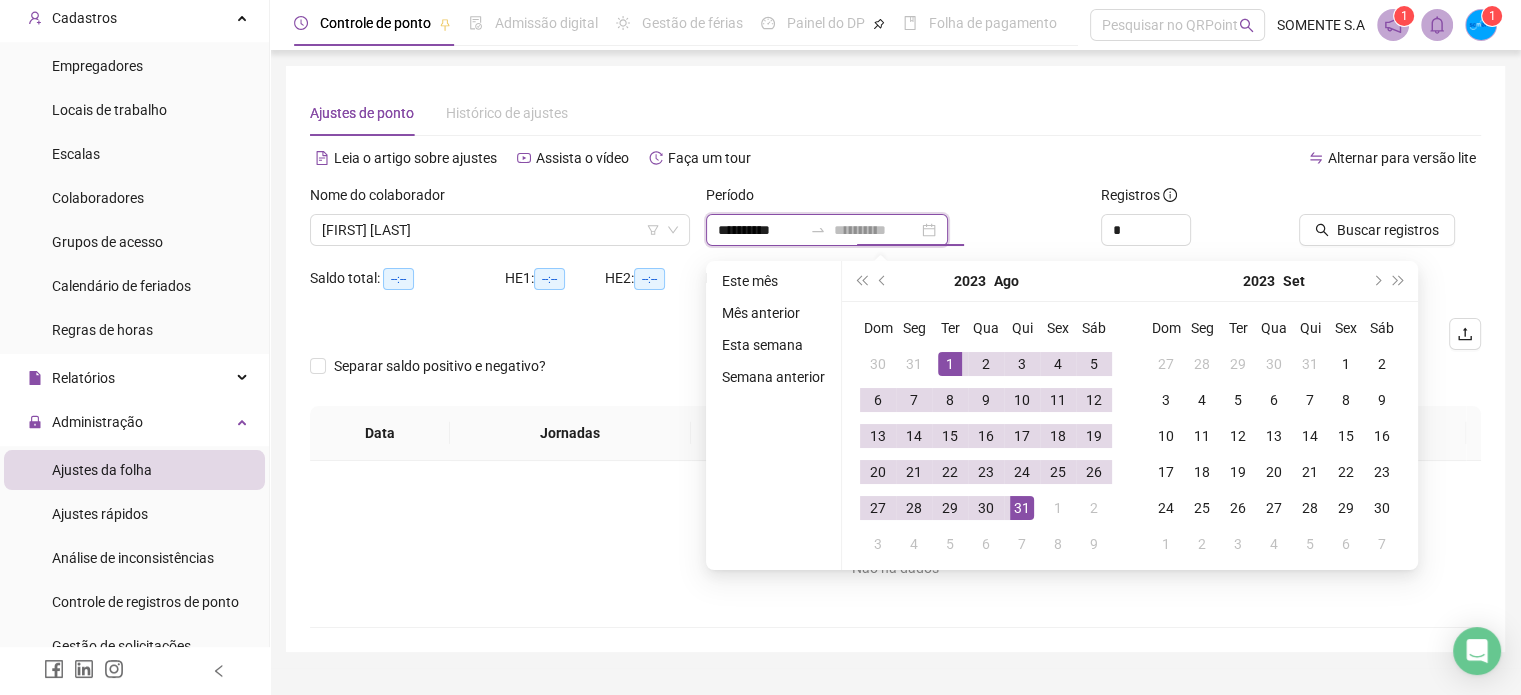type on "**********" 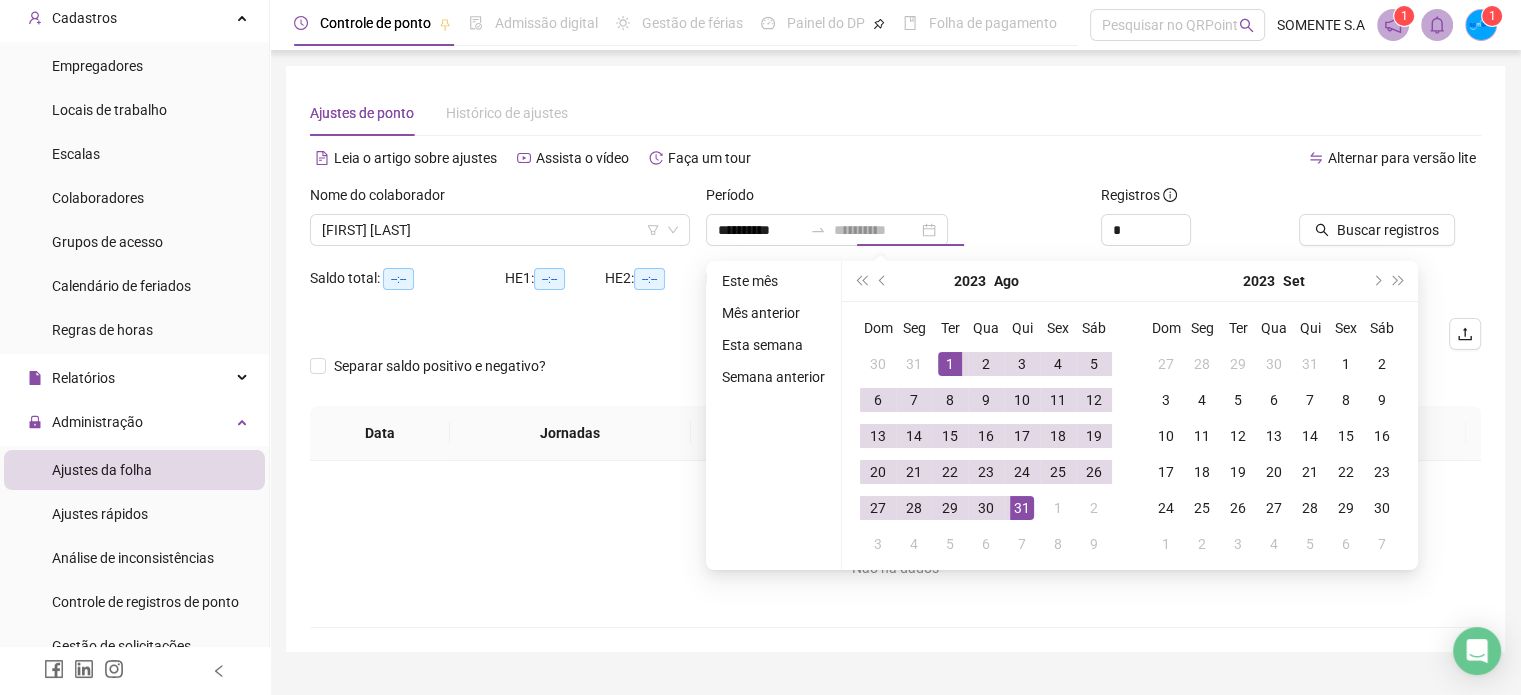 click on "31" at bounding box center (1022, 508) 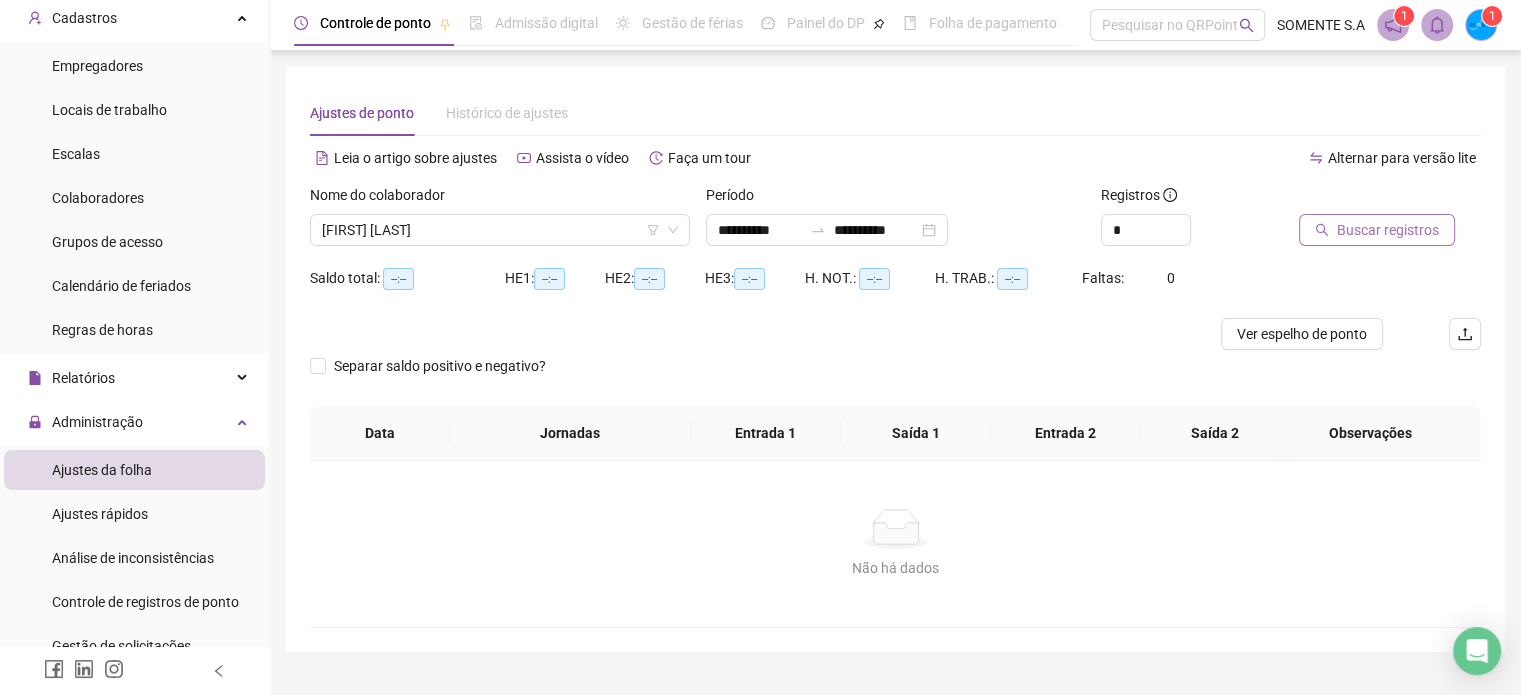 click on "Buscar registros" at bounding box center (1388, 230) 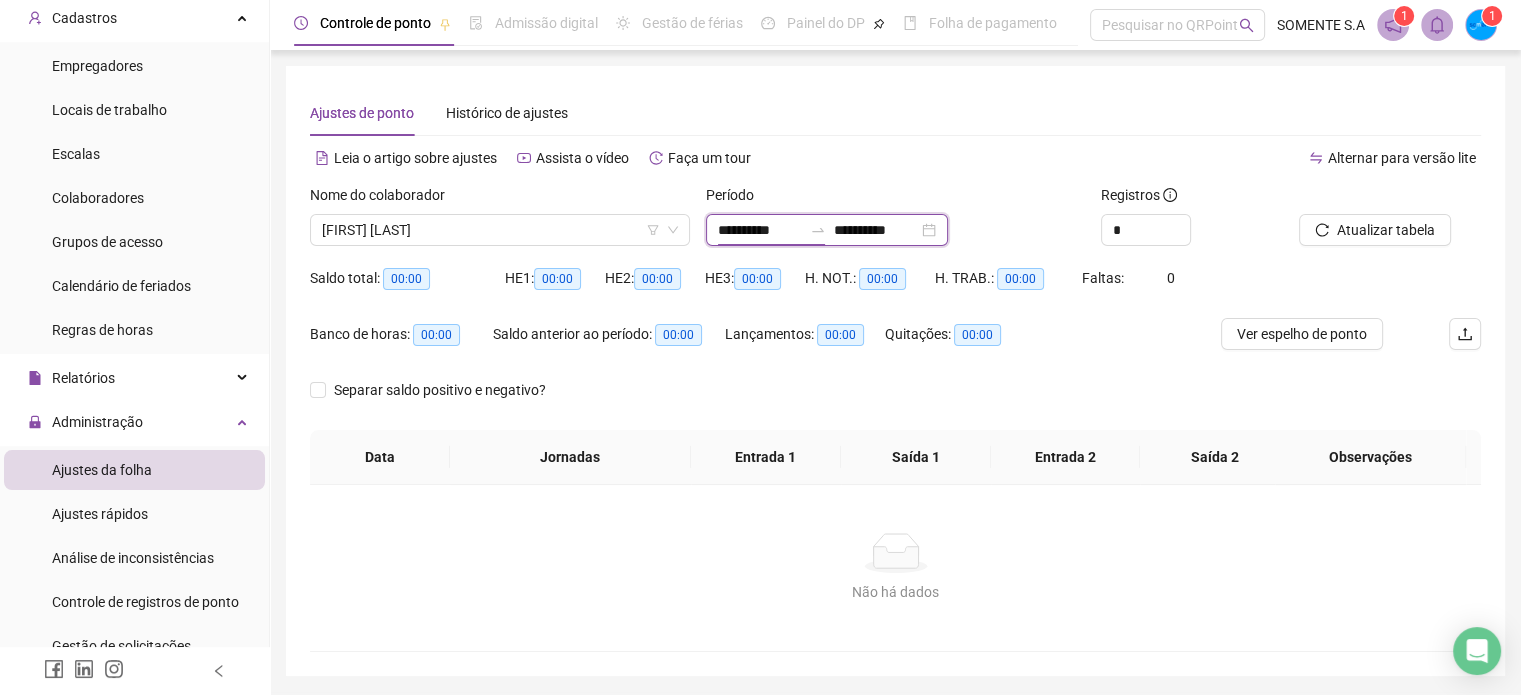 click on "**********" at bounding box center [760, 230] 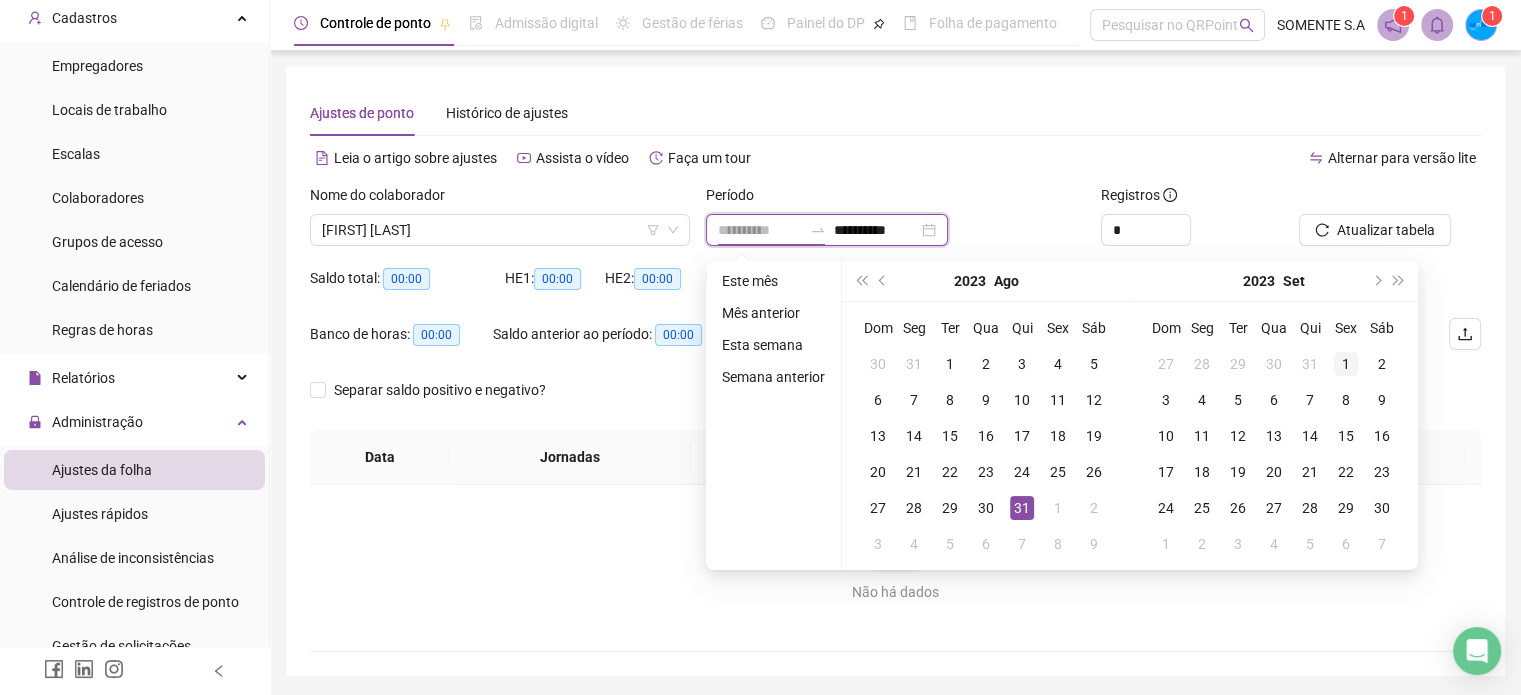 type on "**********" 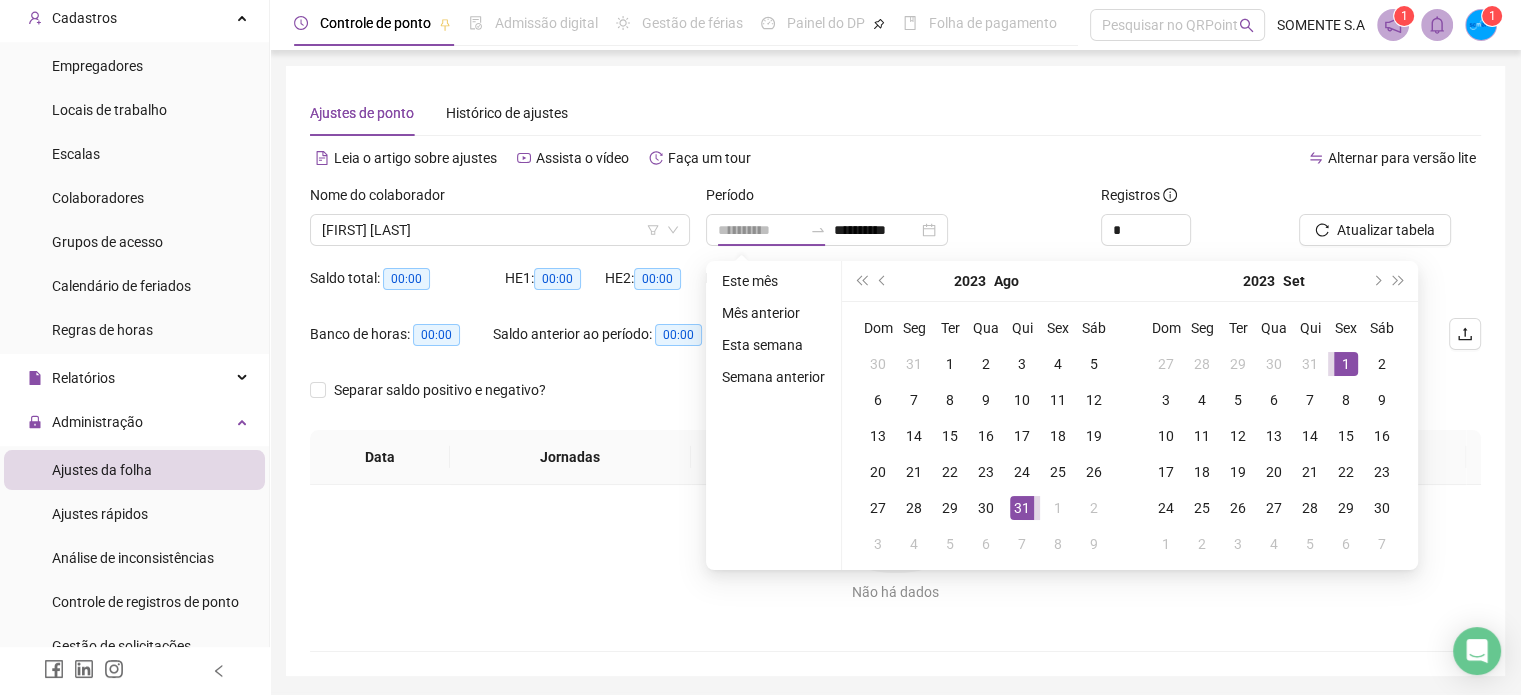 click on "1" at bounding box center [1346, 364] 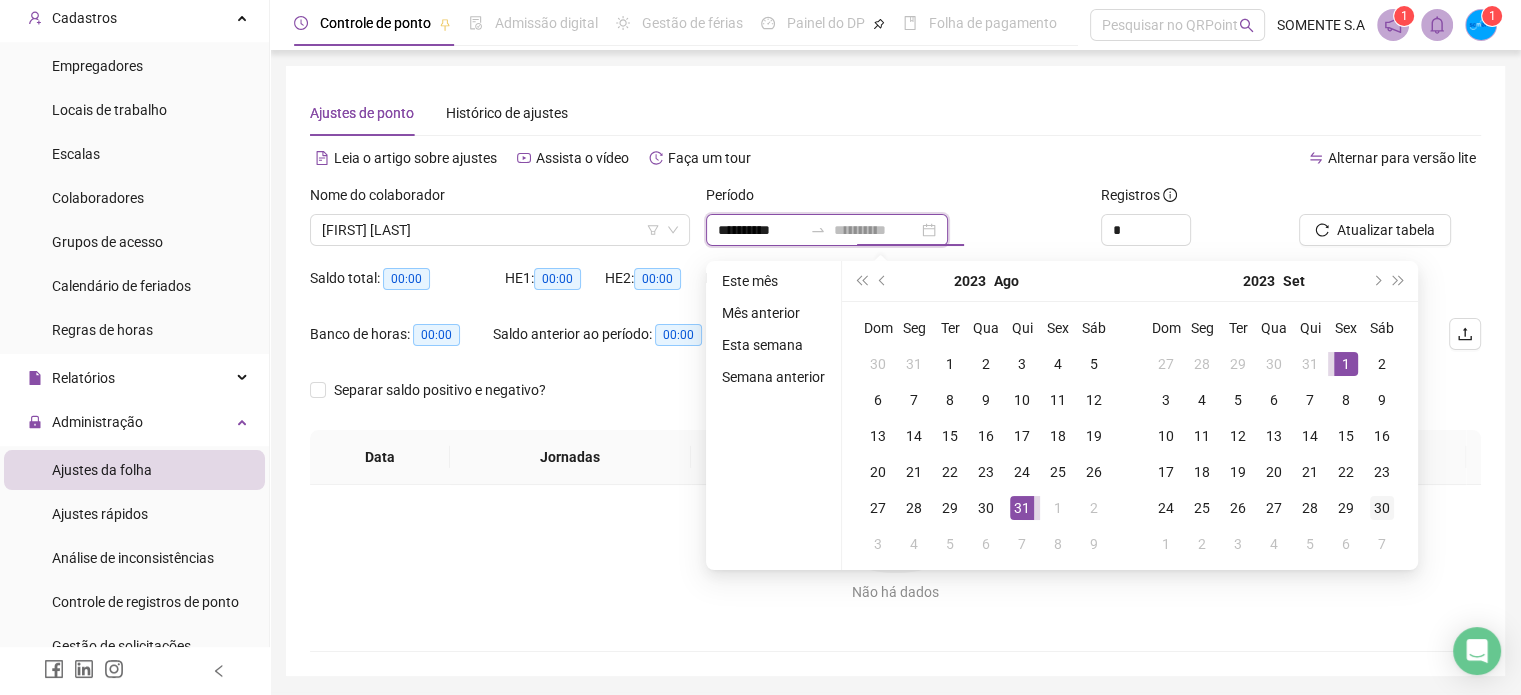 type on "**********" 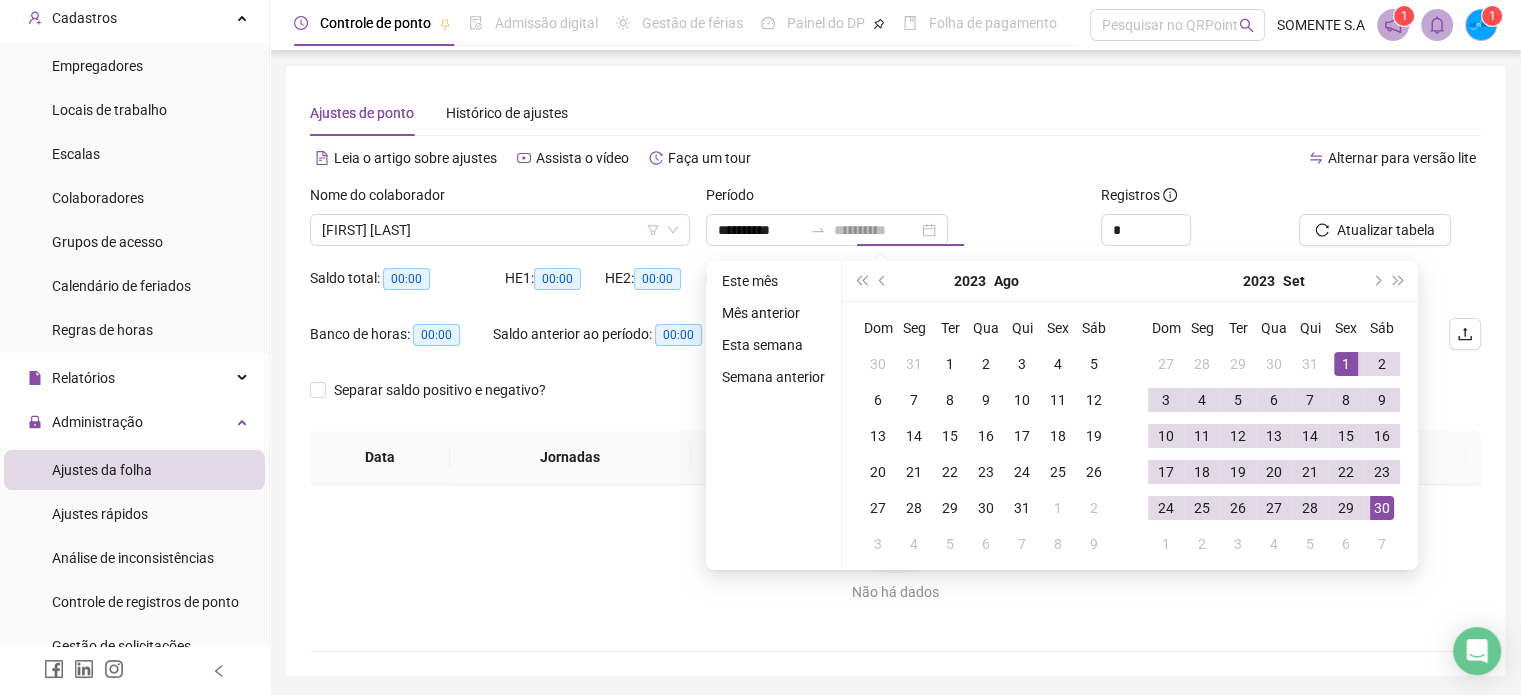 click on "30" at bounding box center [1382, 508] 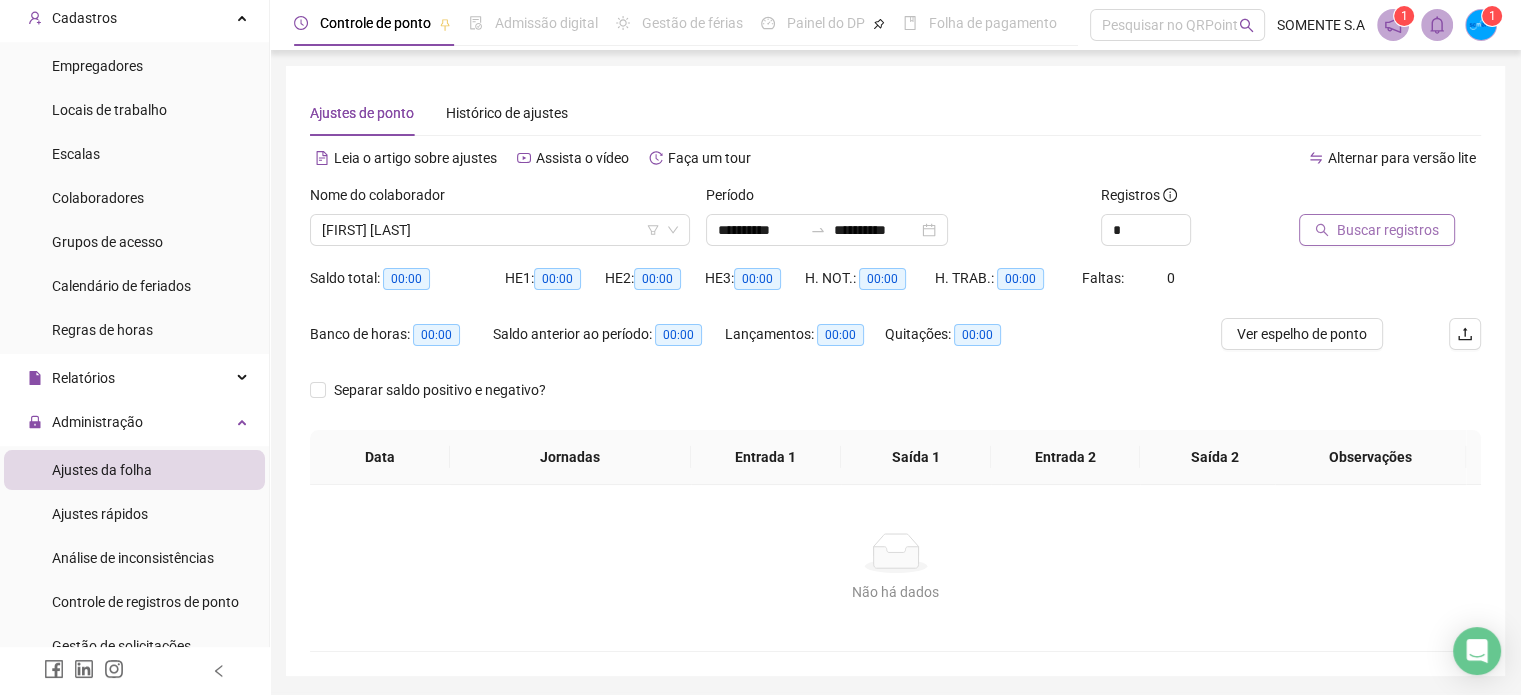 click on "Buscar registros" at bounding box center (1388, 230) 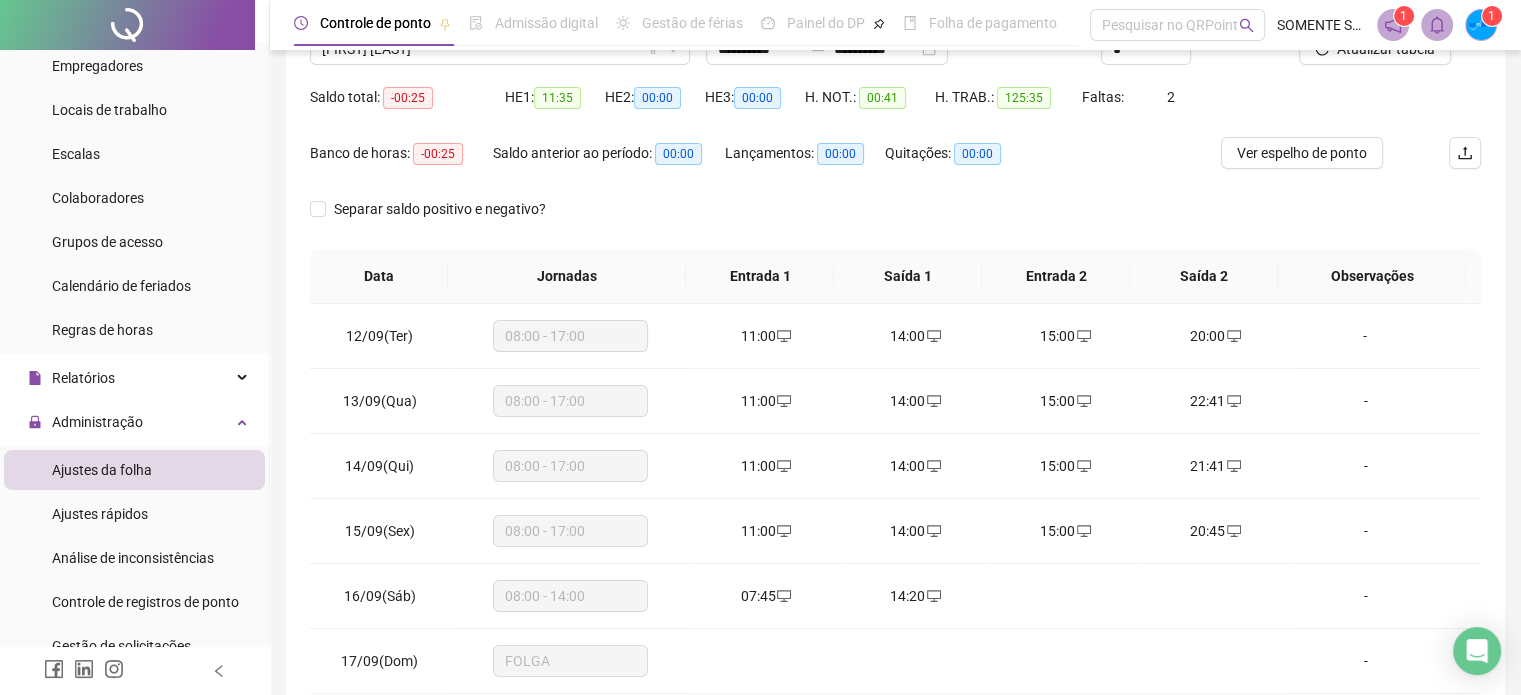 scroll, scrollTop: 326, scrollLeft: 0, axis: vertical 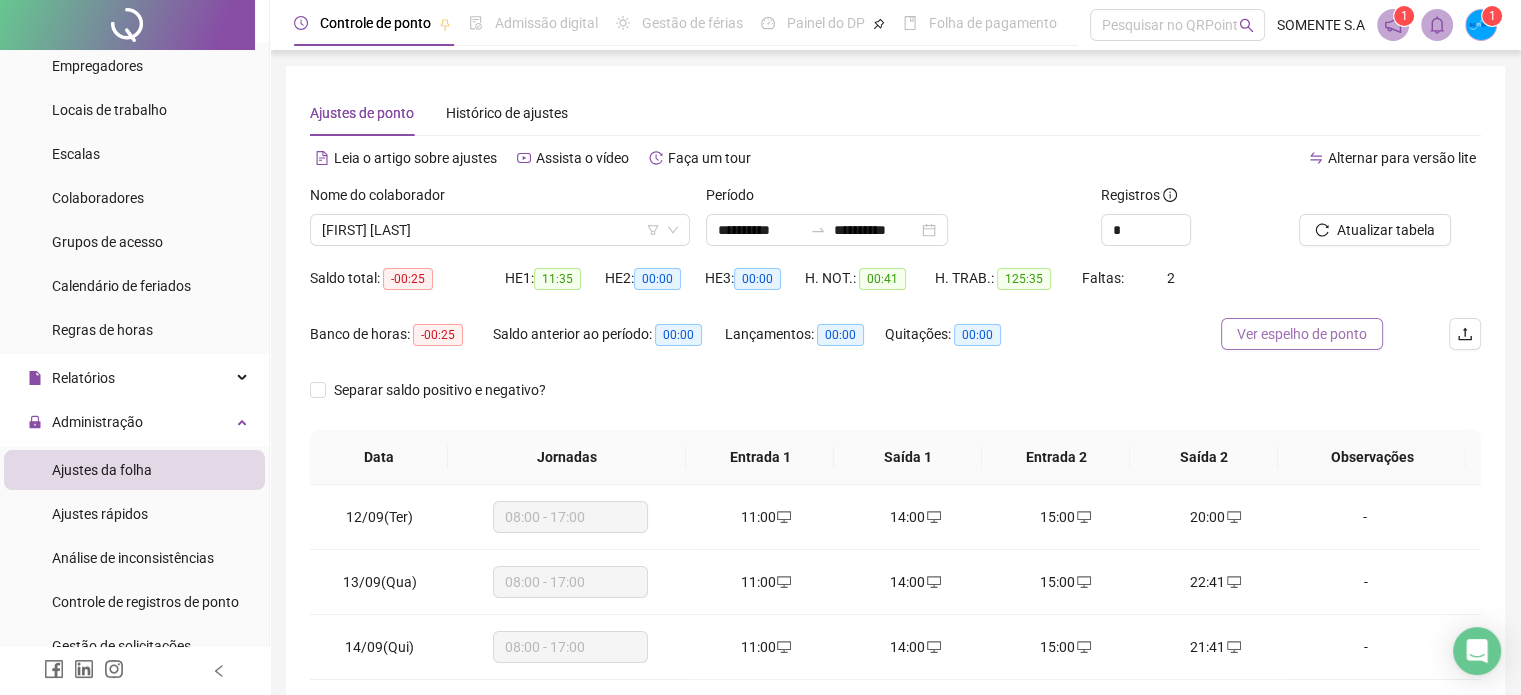 click on "Ver espelho de ponto" at bounding box center (1302, 334) 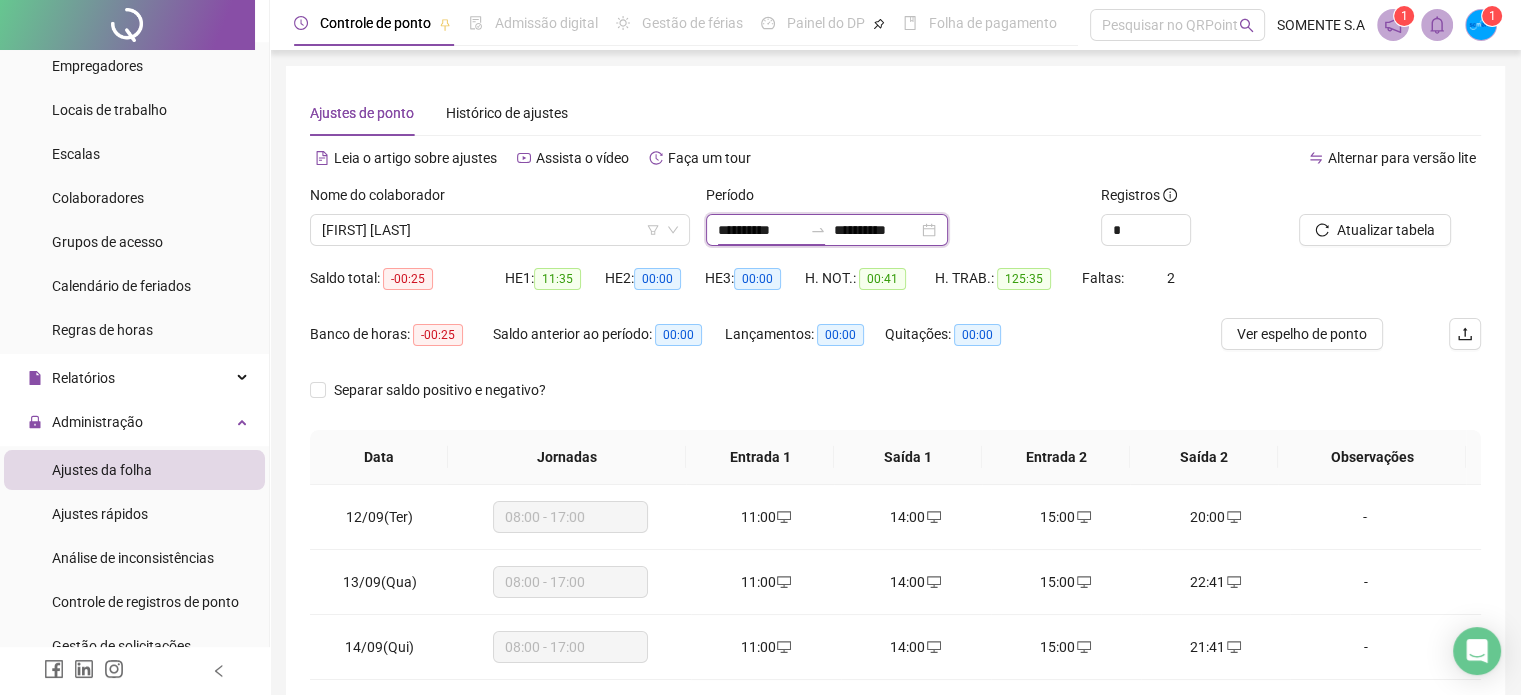 click on "**********" at bounding box center [760, 230] 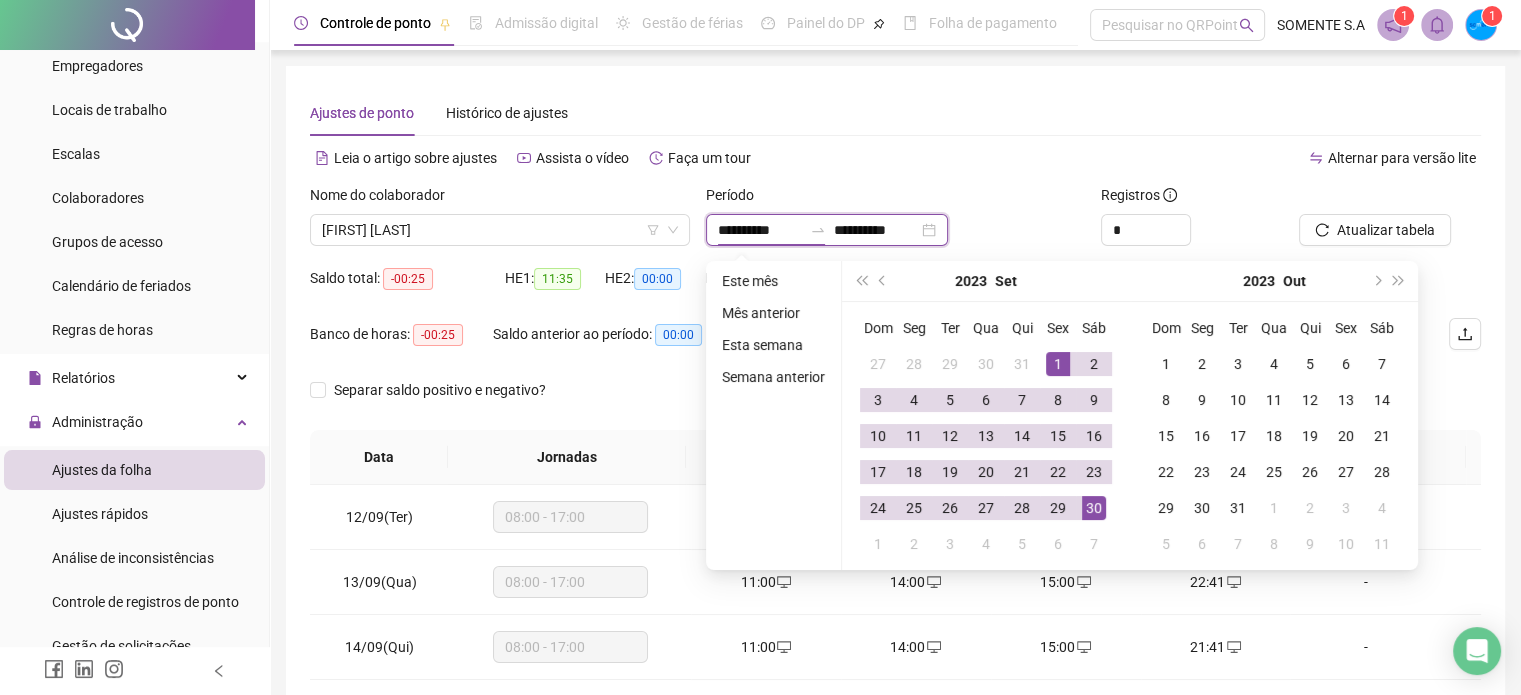 type on "**********" 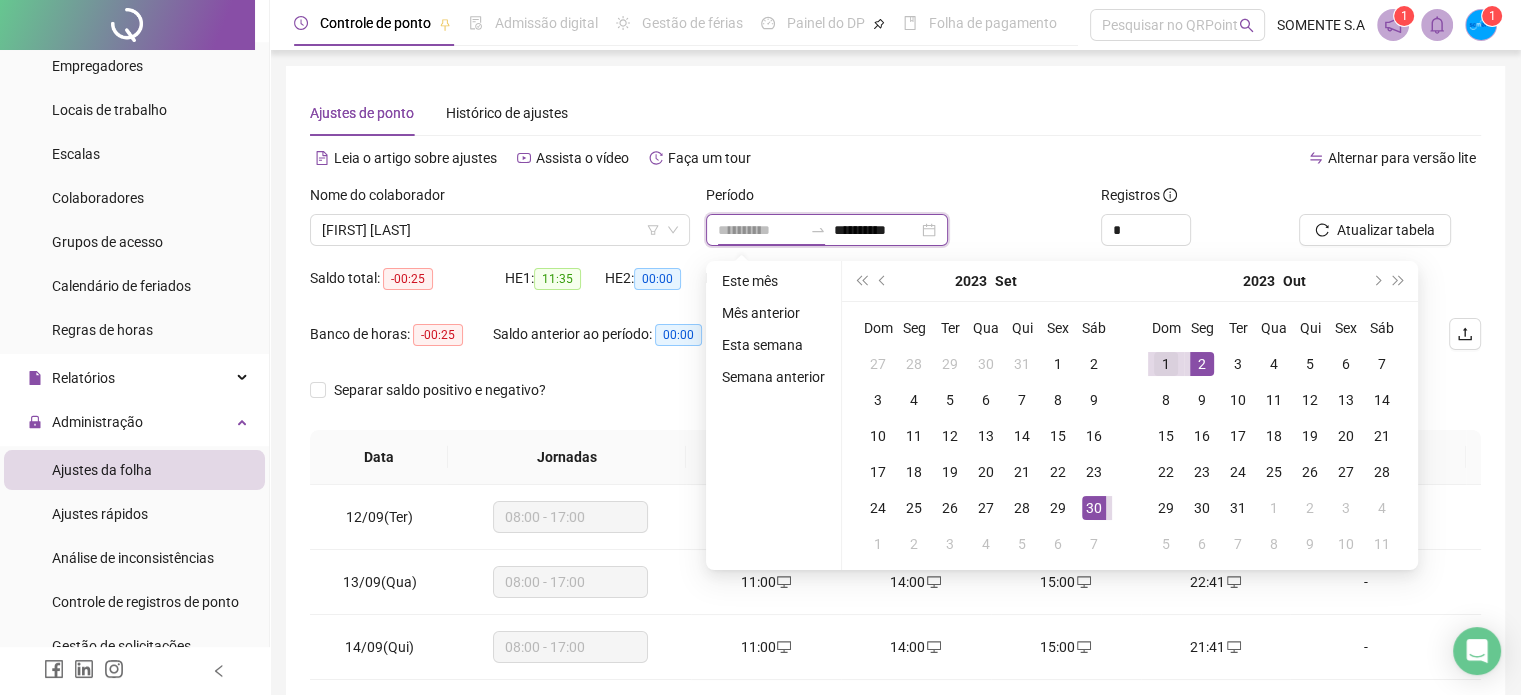type on "**********" 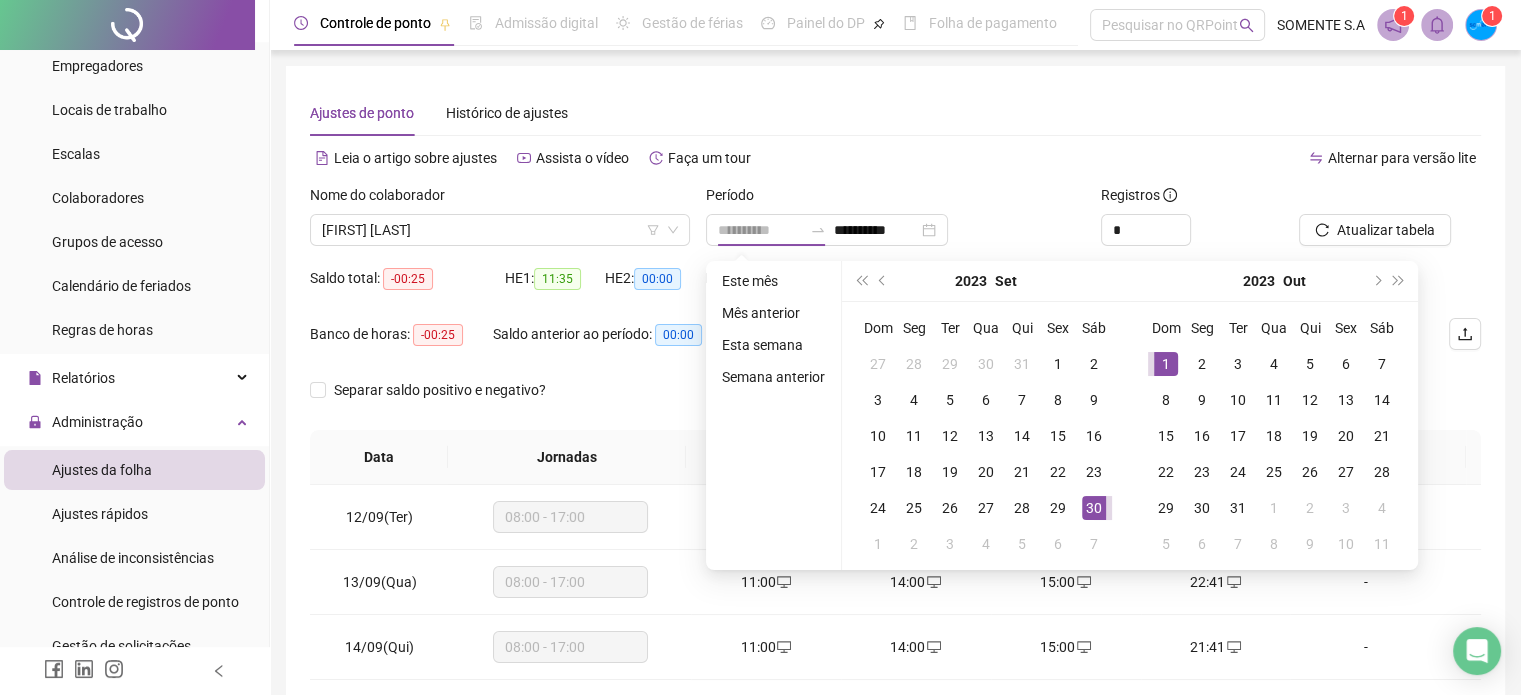 click on "1" at bounding box center (1166, 364) 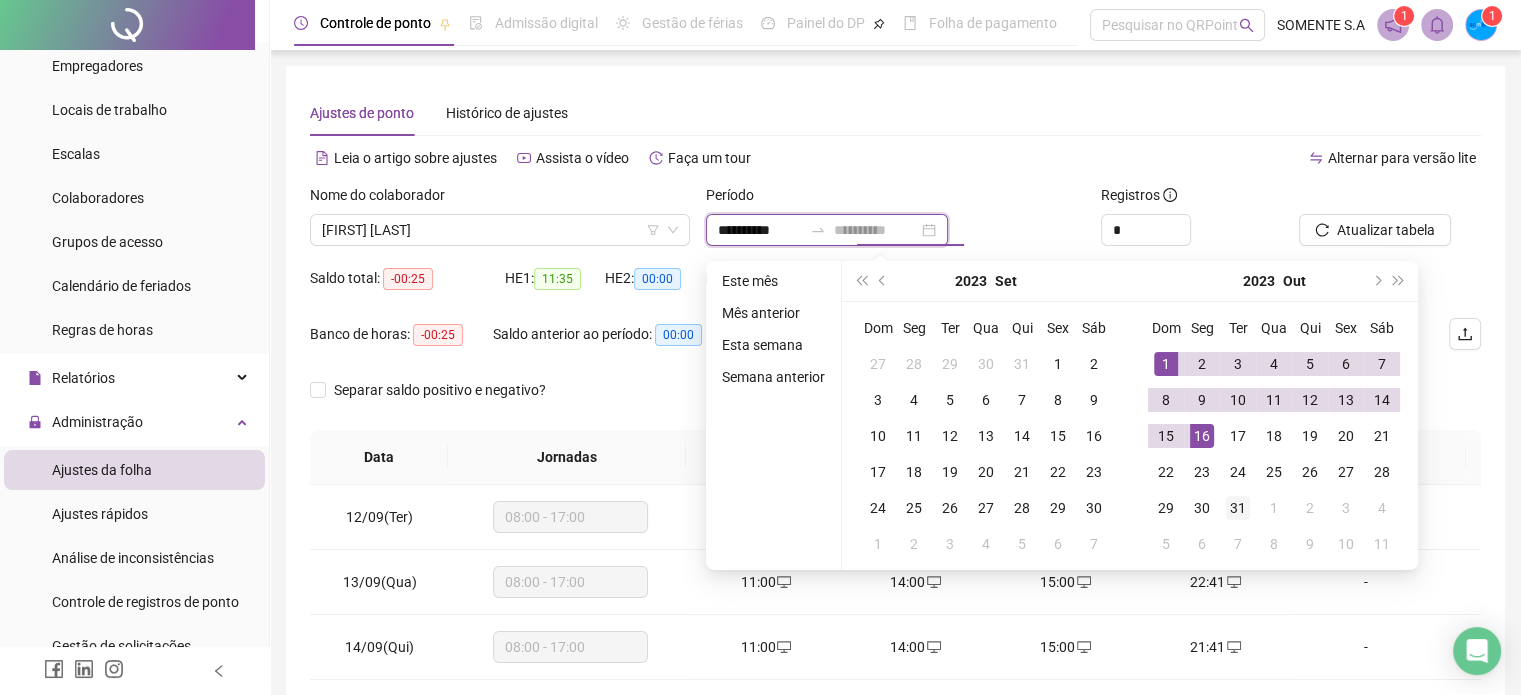 type on "**********" 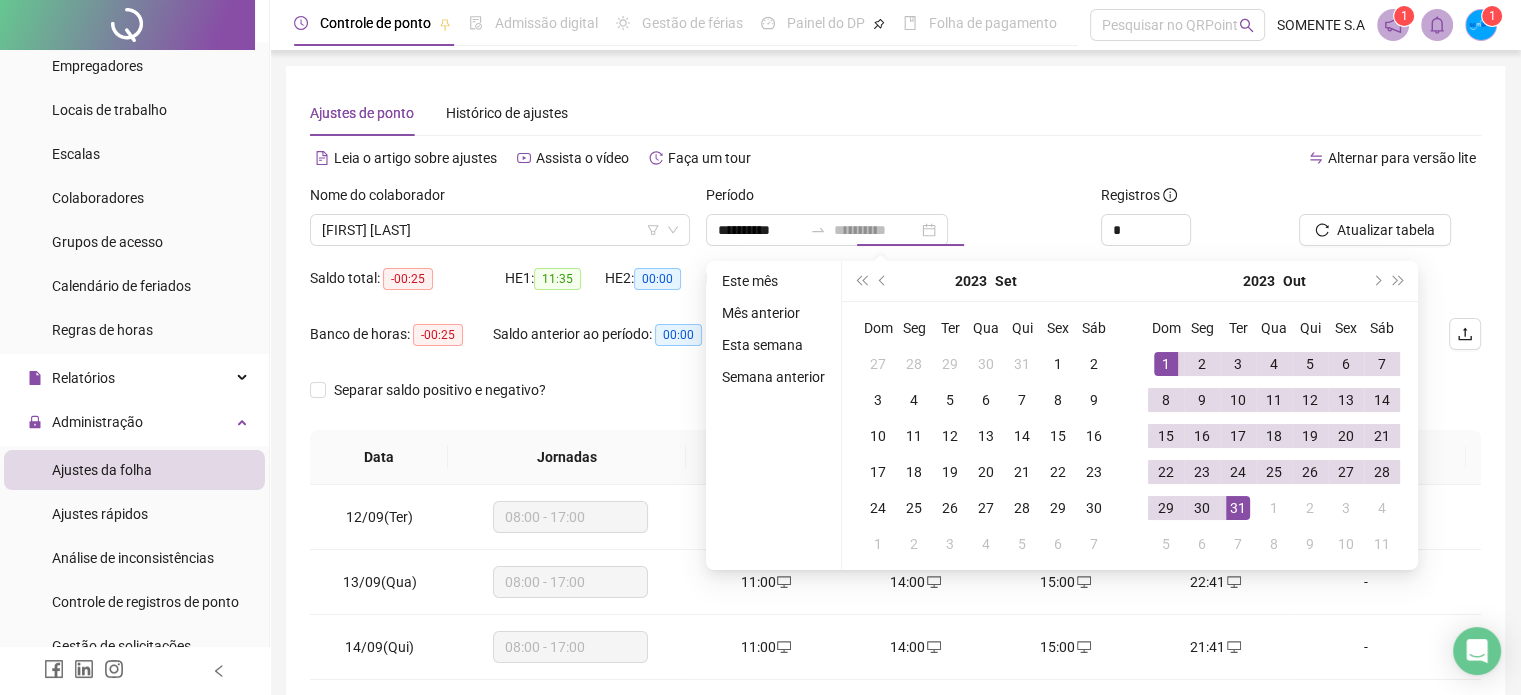 click on "31" at bounding box center (1238, 508) 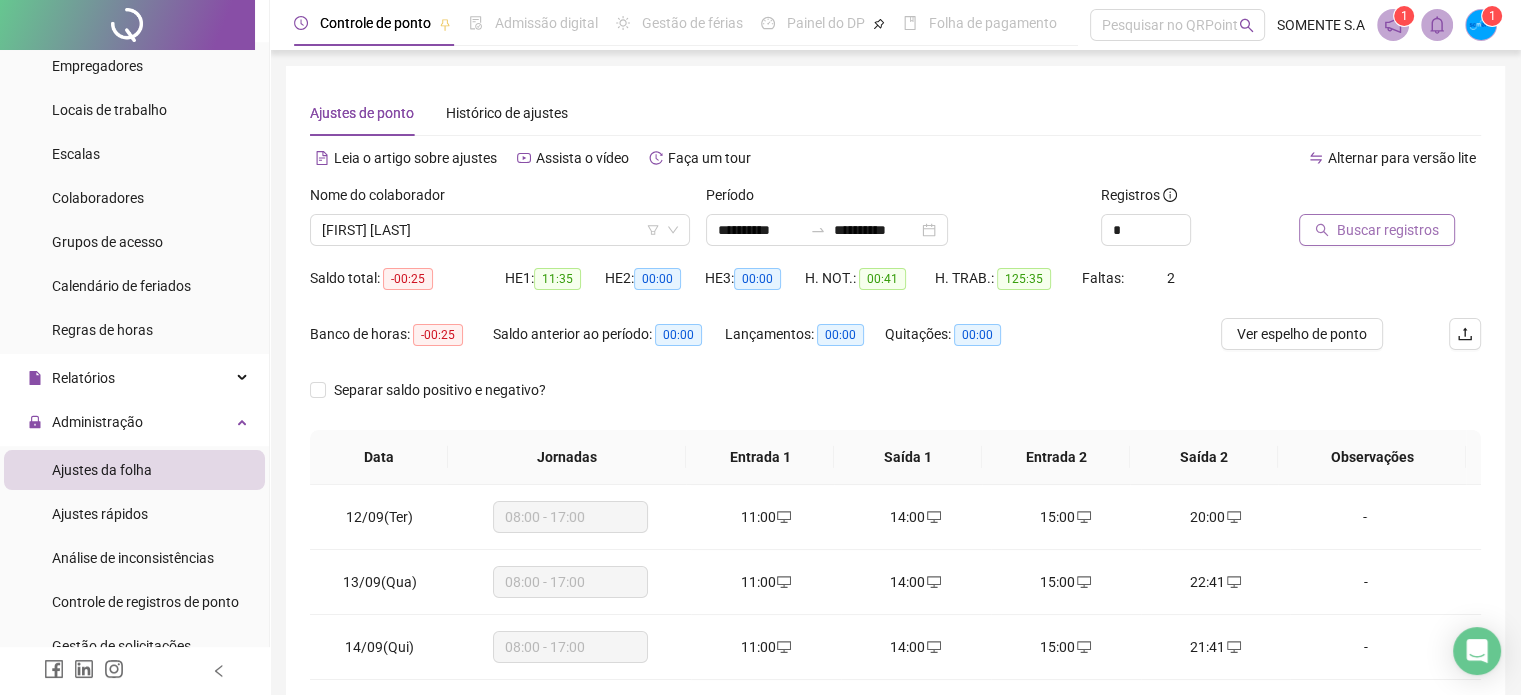 click on "Buscar registros" at bounding box center (1388, 230) 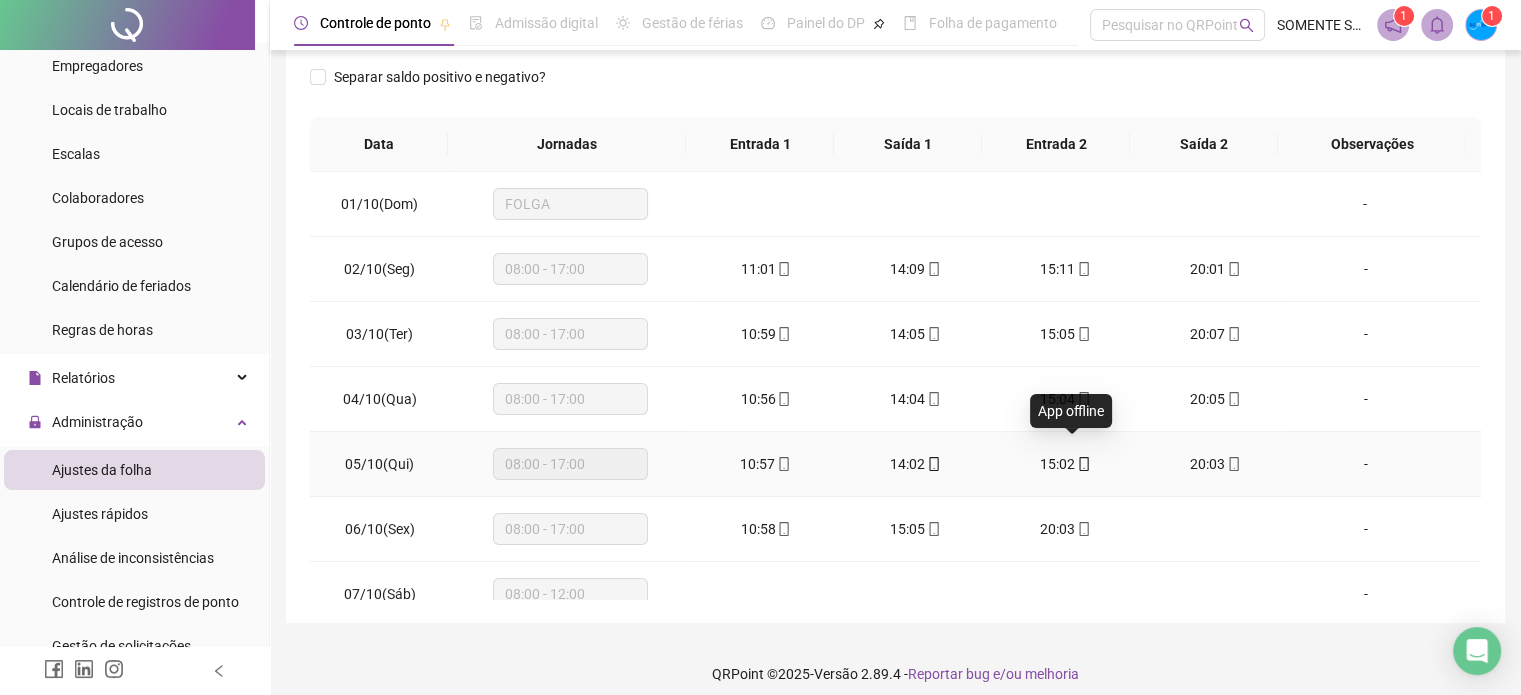 scroll, scrollTop: 0, scrollLeft: 0, axis: both 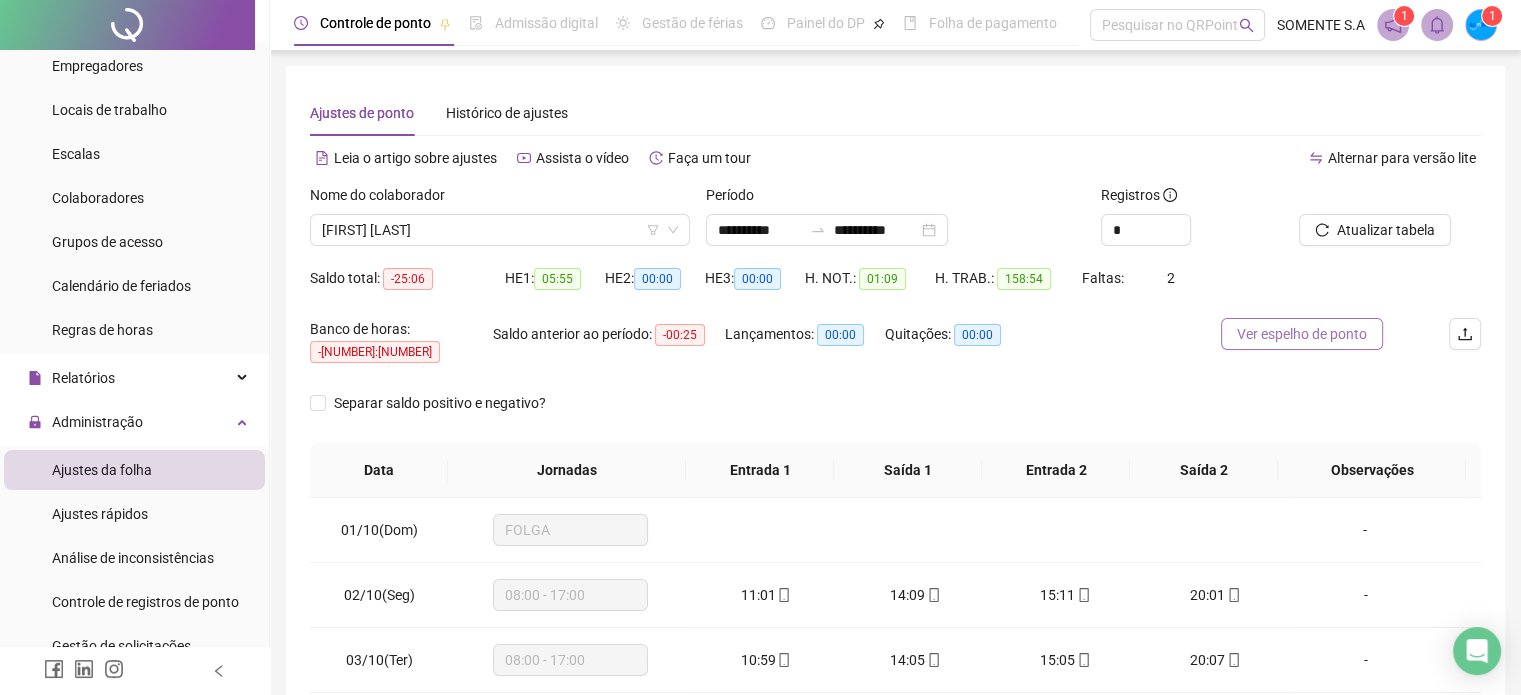 click on "Ver espelho de ponto" at bounding box center (1302, 334) 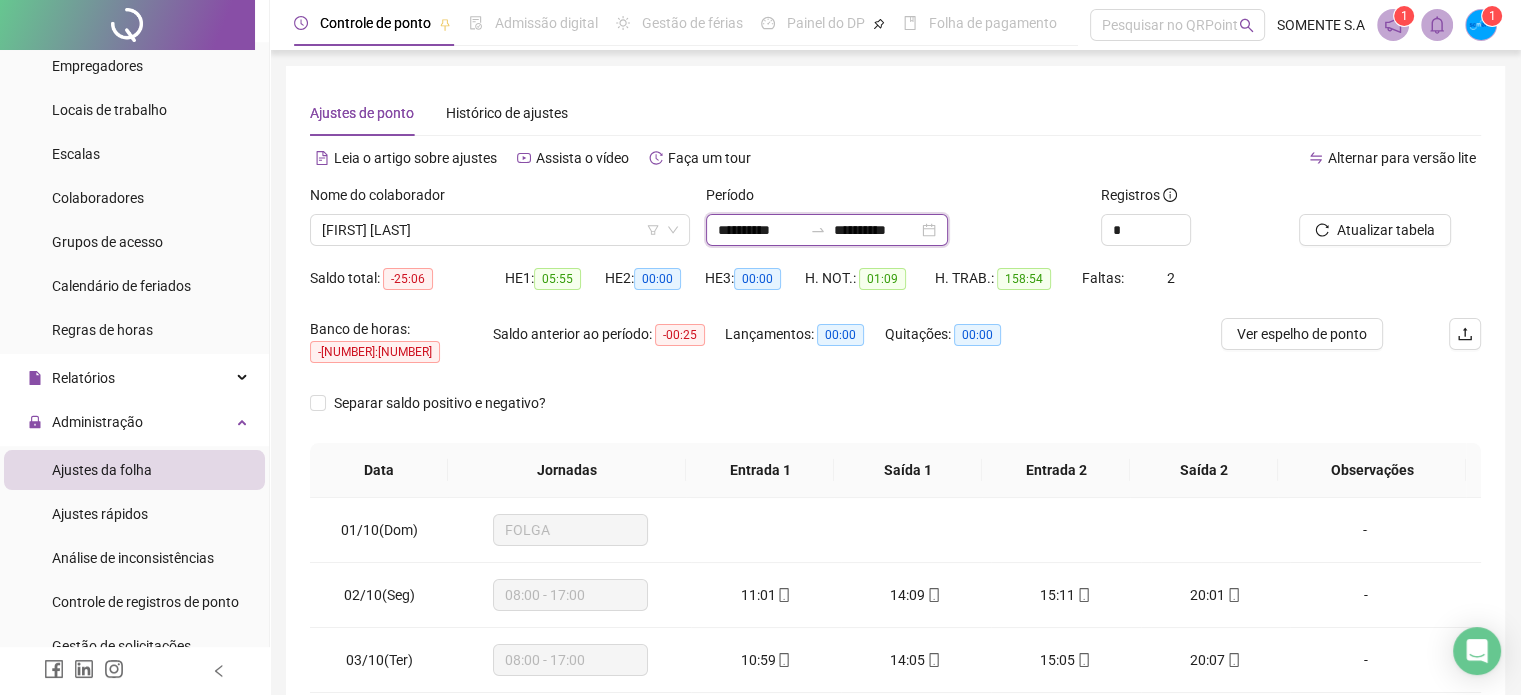 click on "**********" at bounding box center [760, 230] 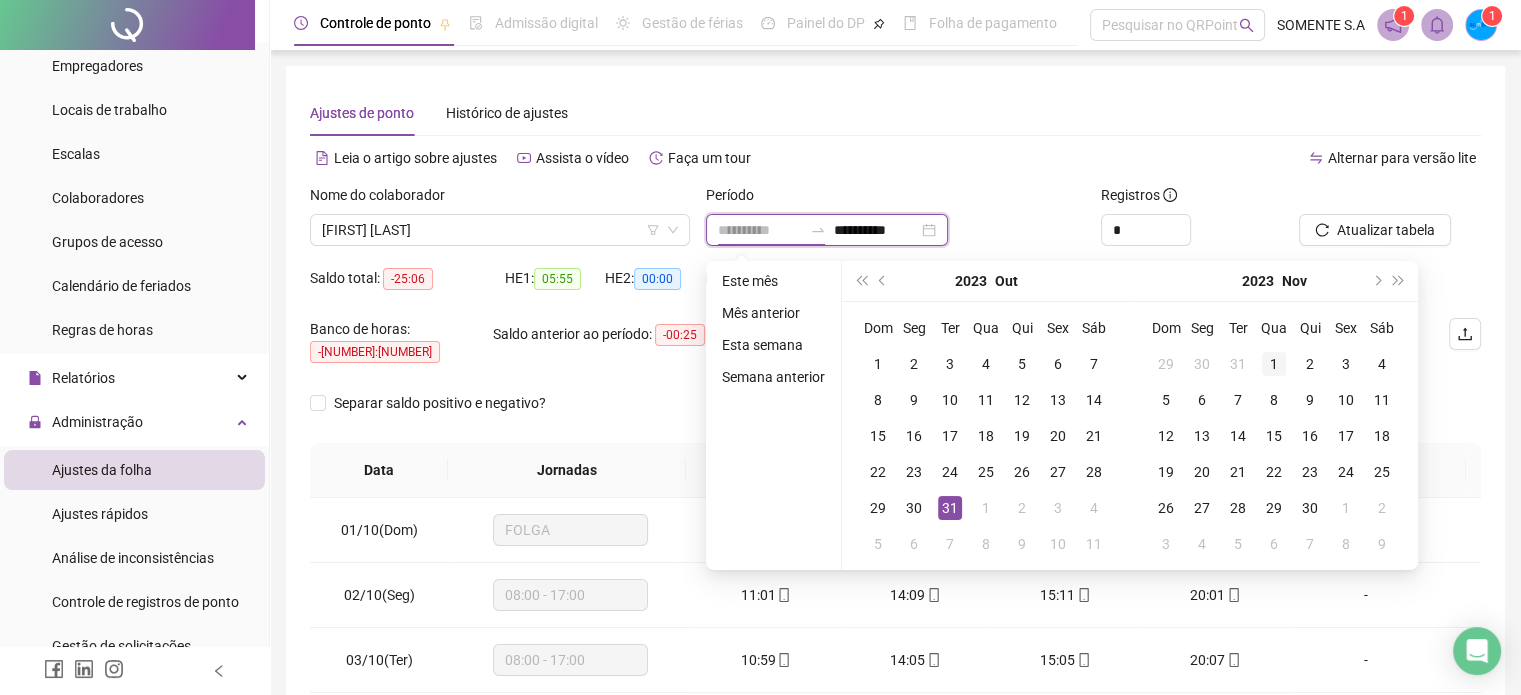 type on "**********" 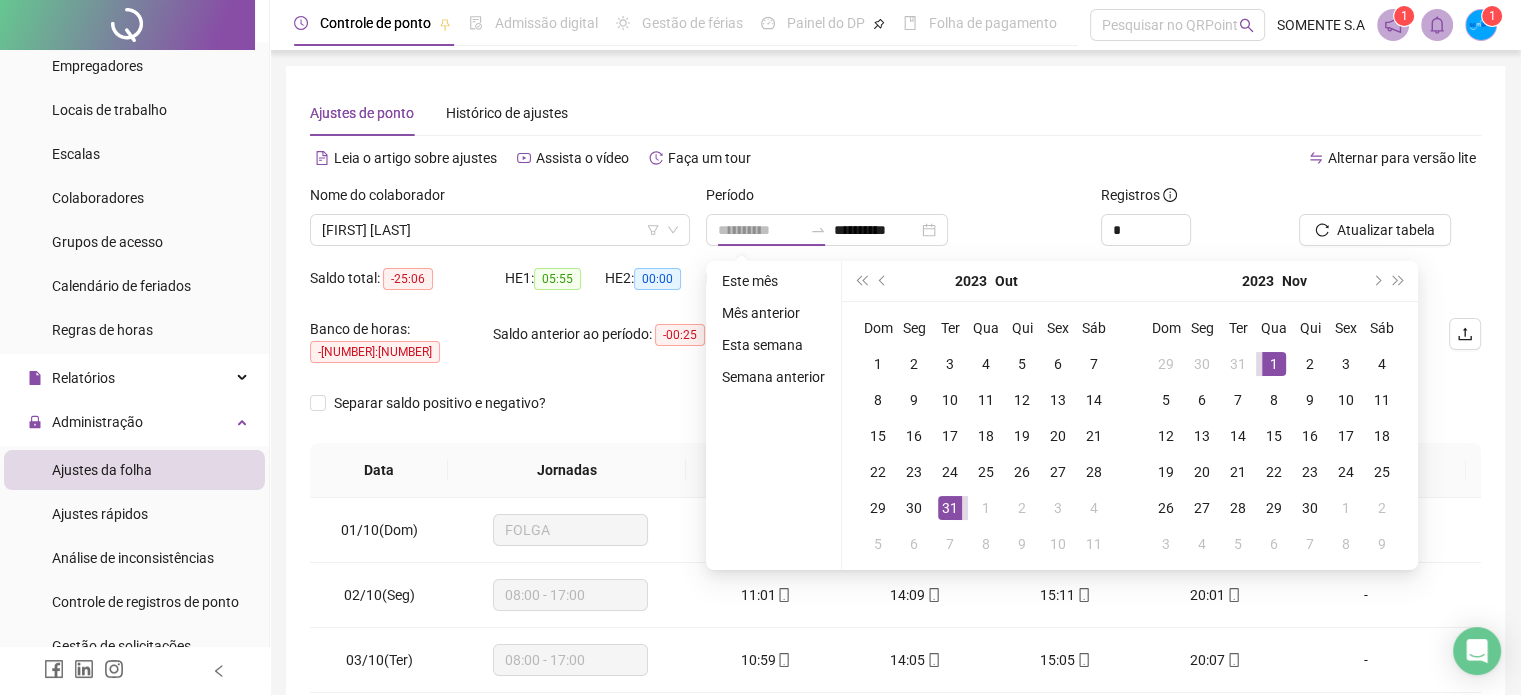 click on "1" at bounding box center [1274, 364] 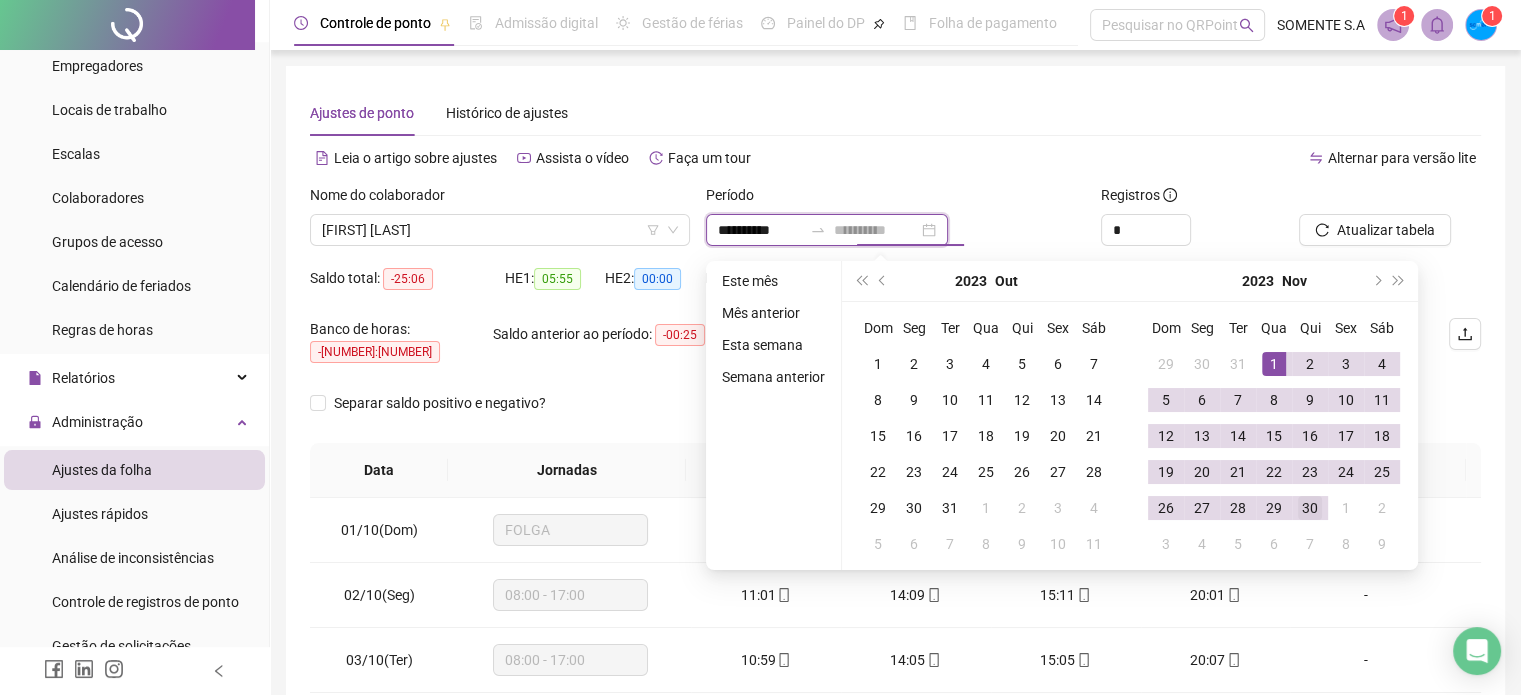 type on "**********" 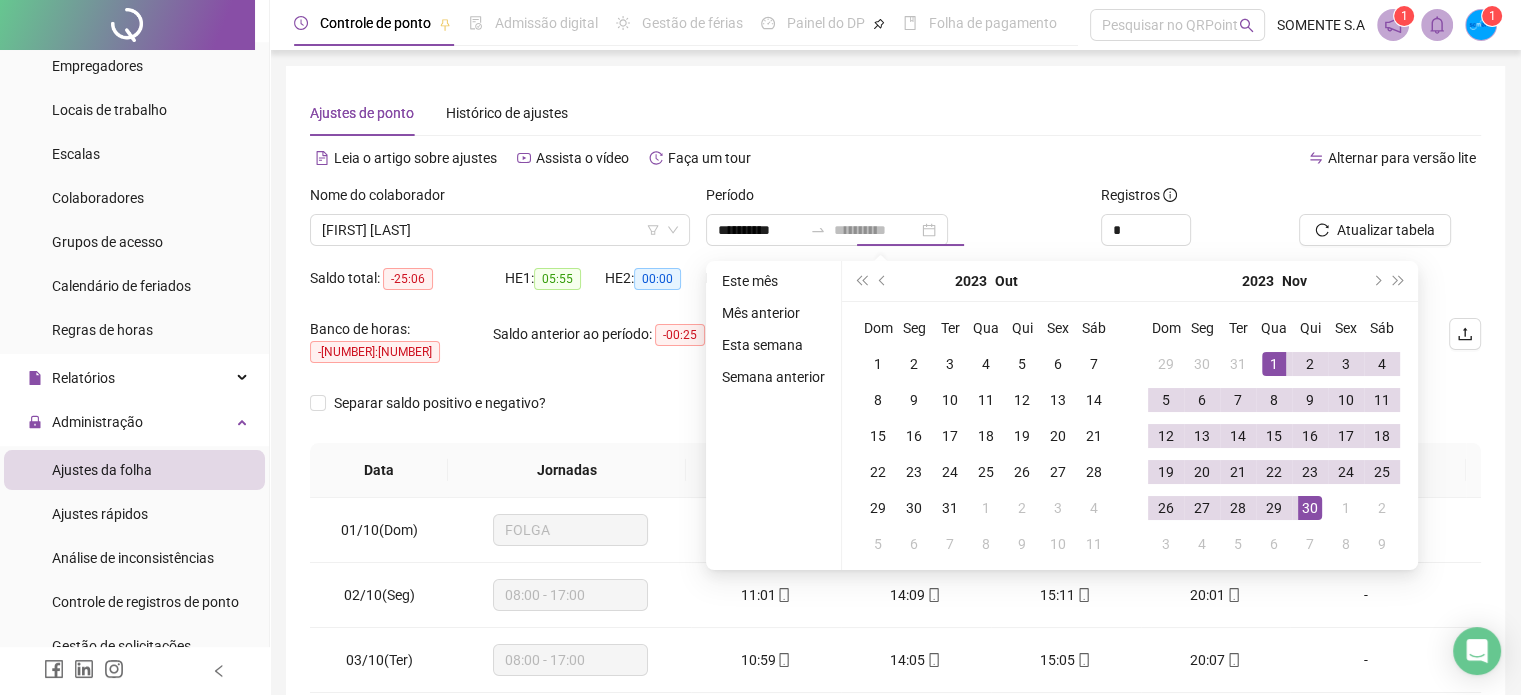 click on "30" at bounding box center (1310, 508) 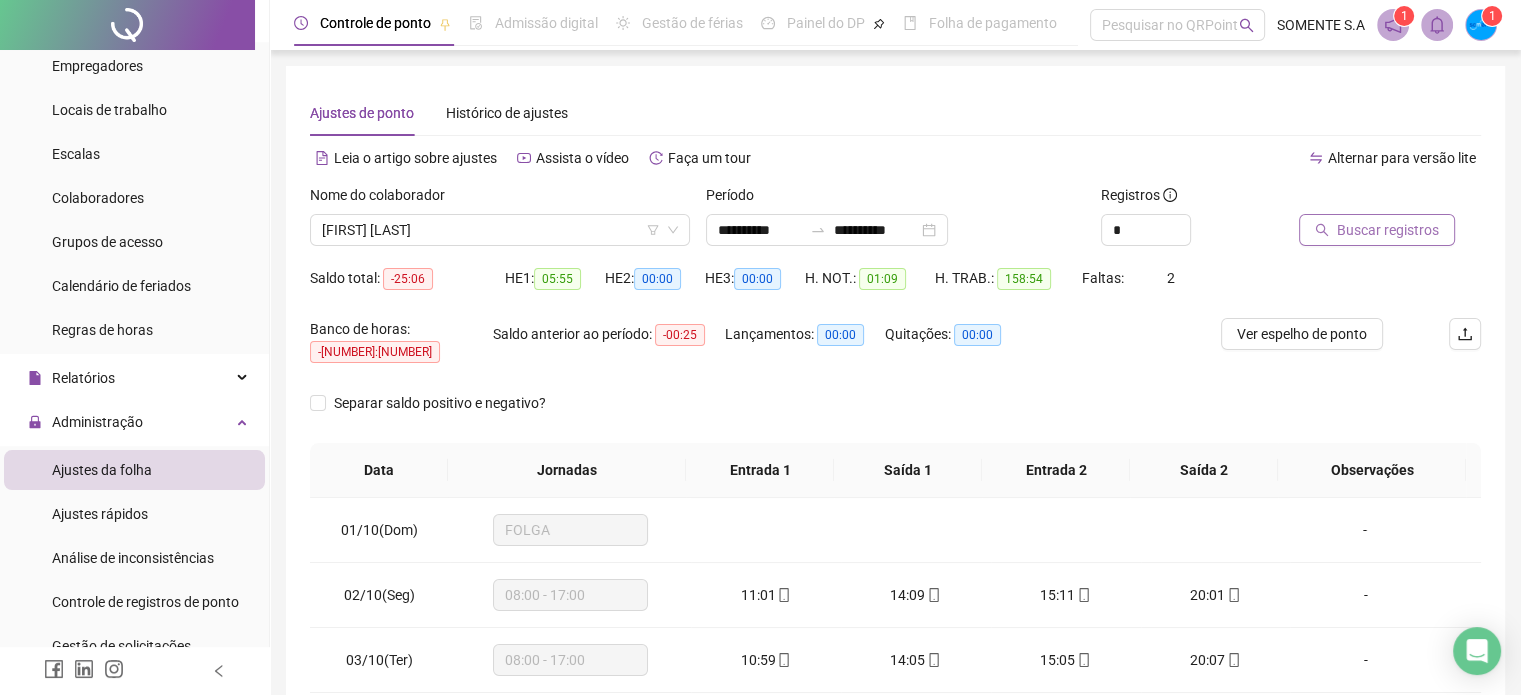 click on "Buscar registros" at bounding box center [1388, 230] 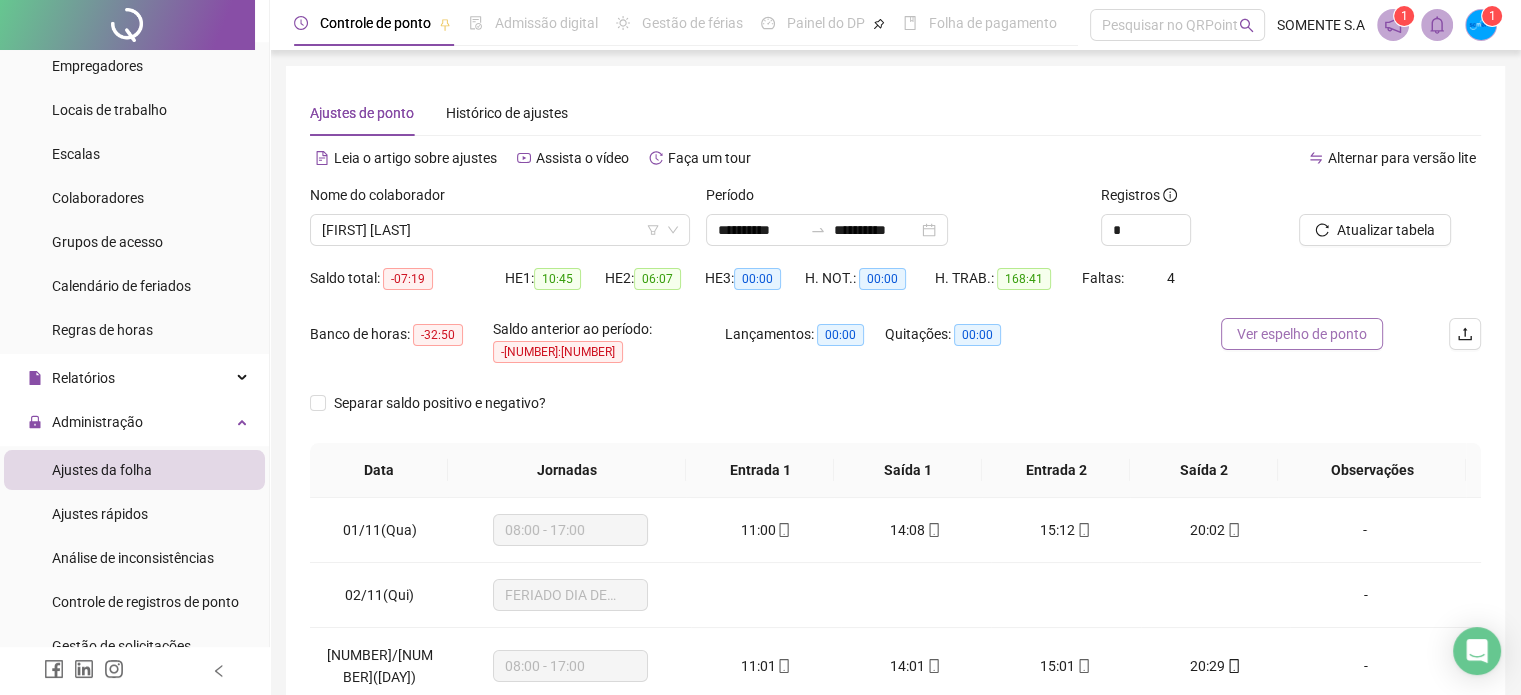 click on "Ver espelho de ponto" at bounding box center (1302, 334) 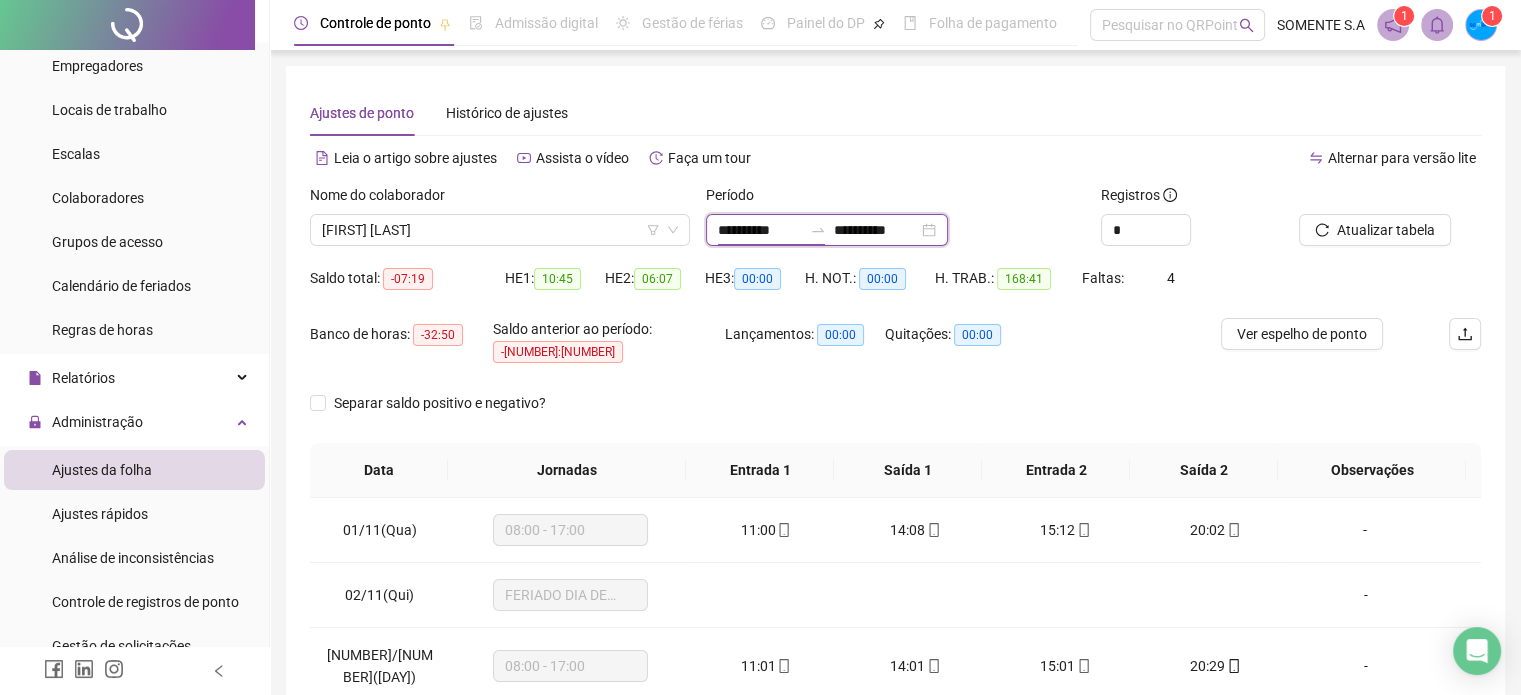 click on "**********" at bounding box center (760, 230) 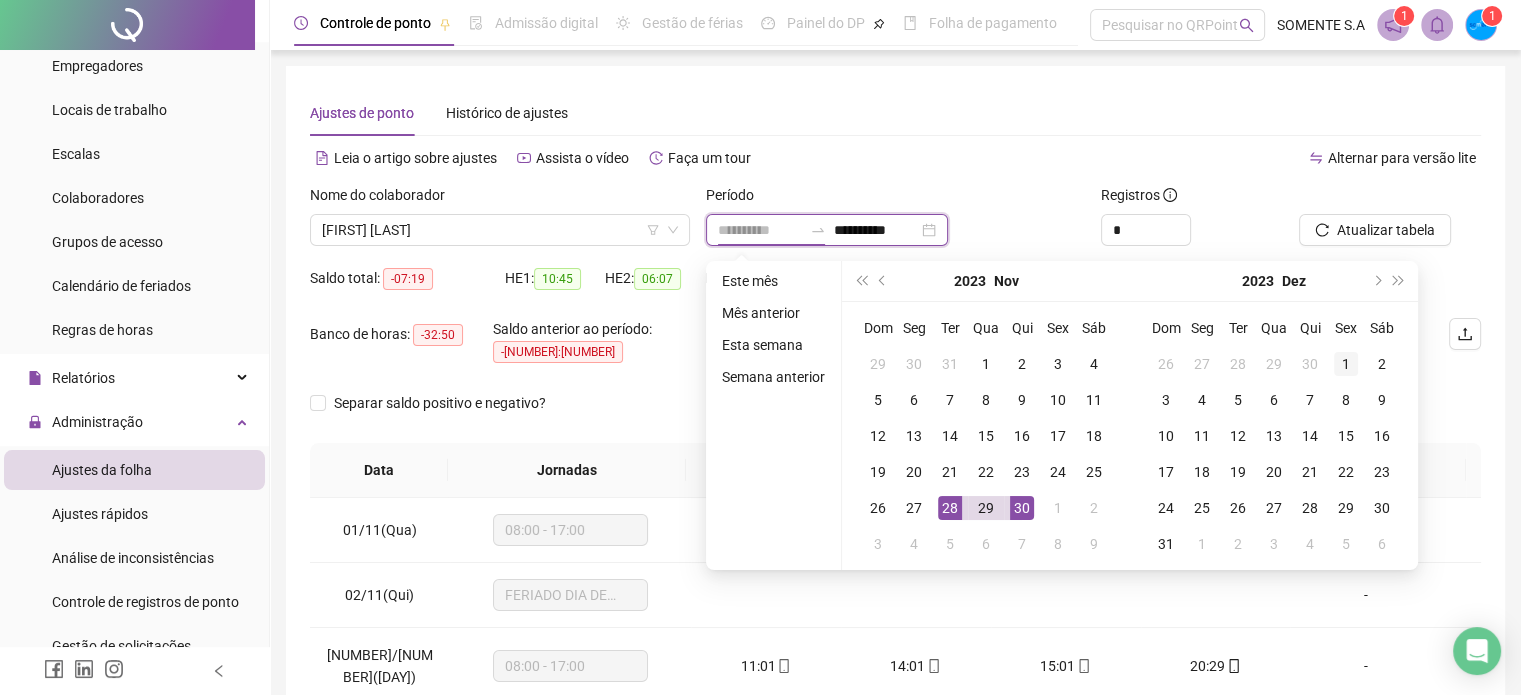 type on "**********" 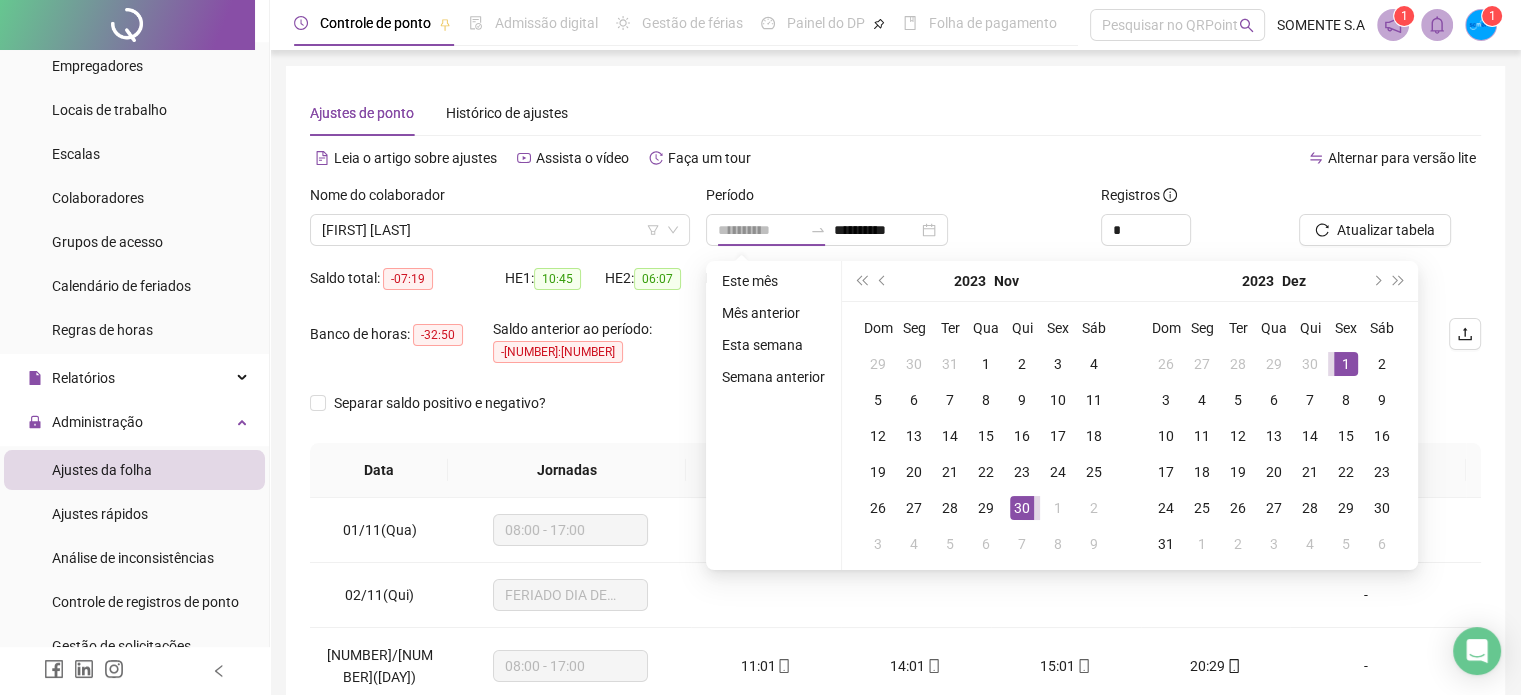 click on "1" at bounding box center [1346, 364] 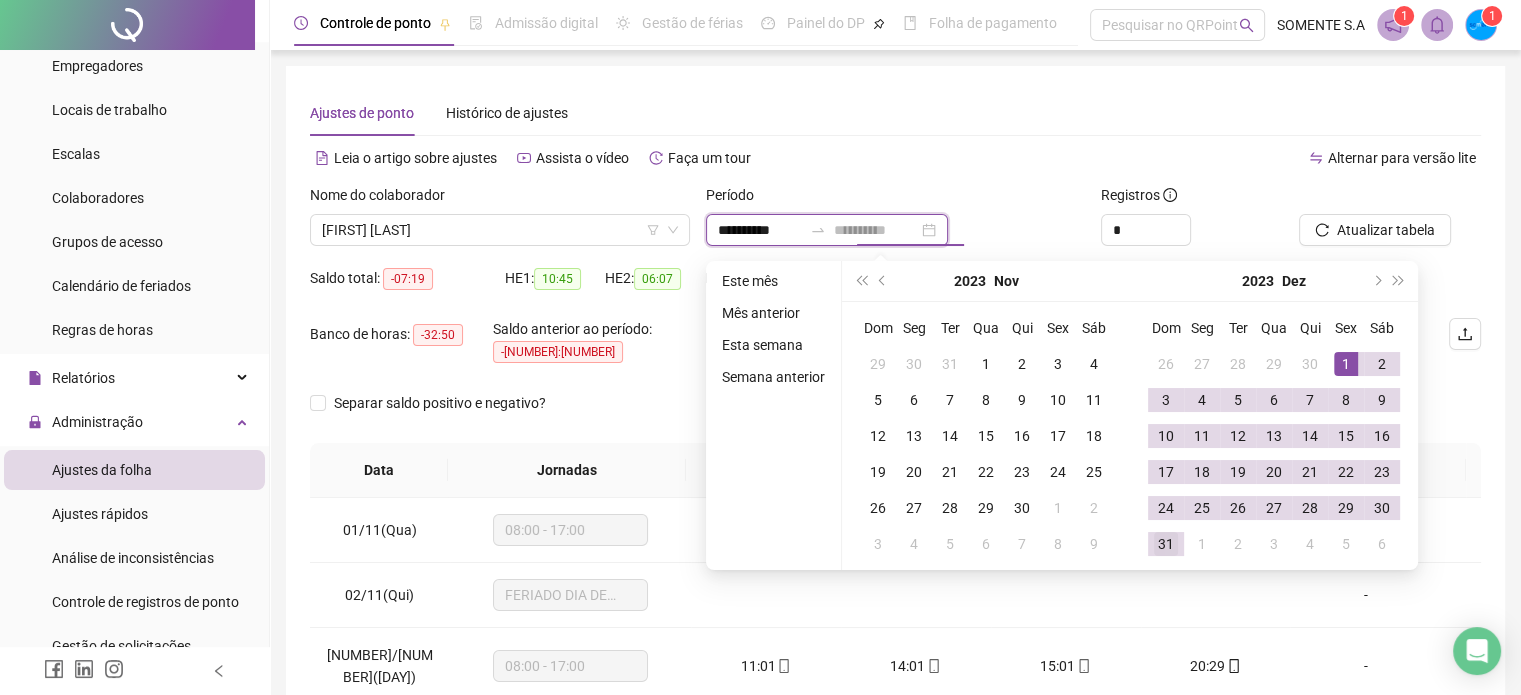 type on "**********" 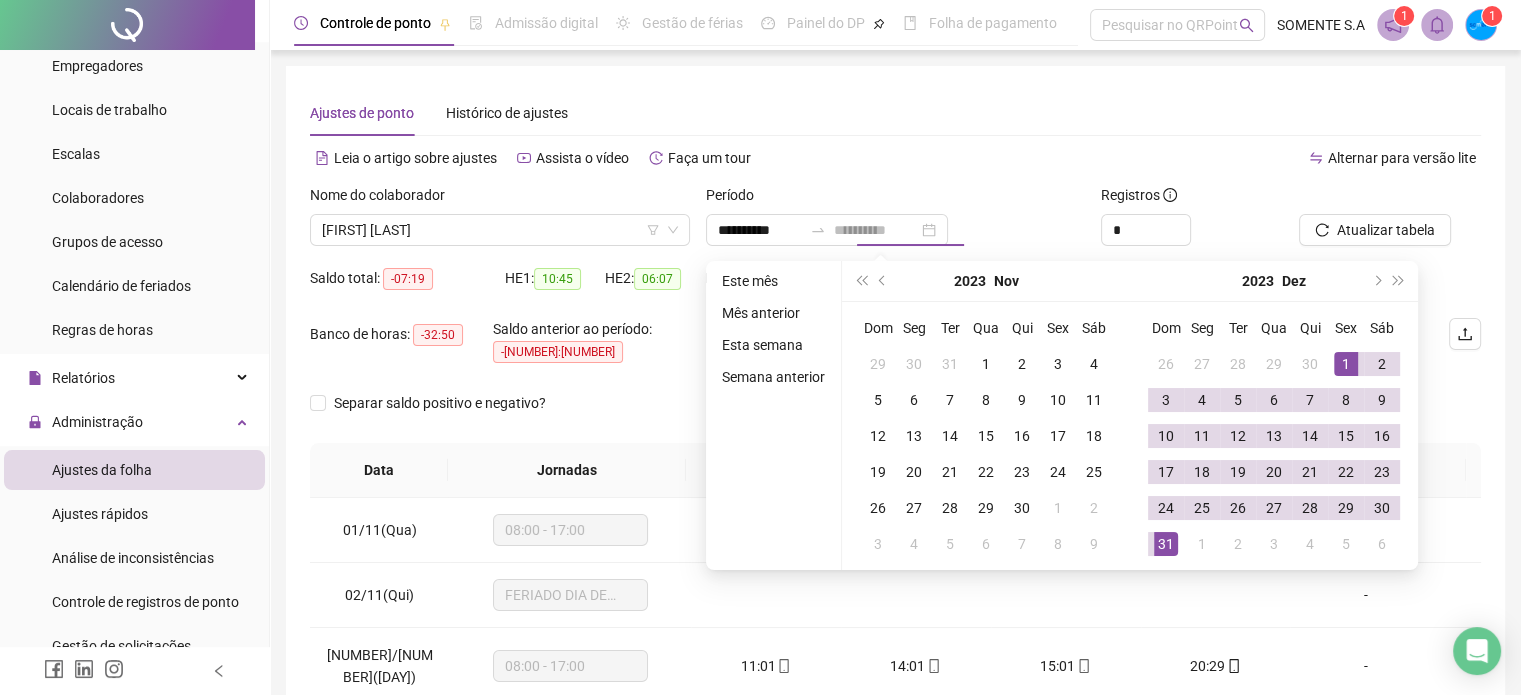 click on "31" at bounding box center [1166, 544] 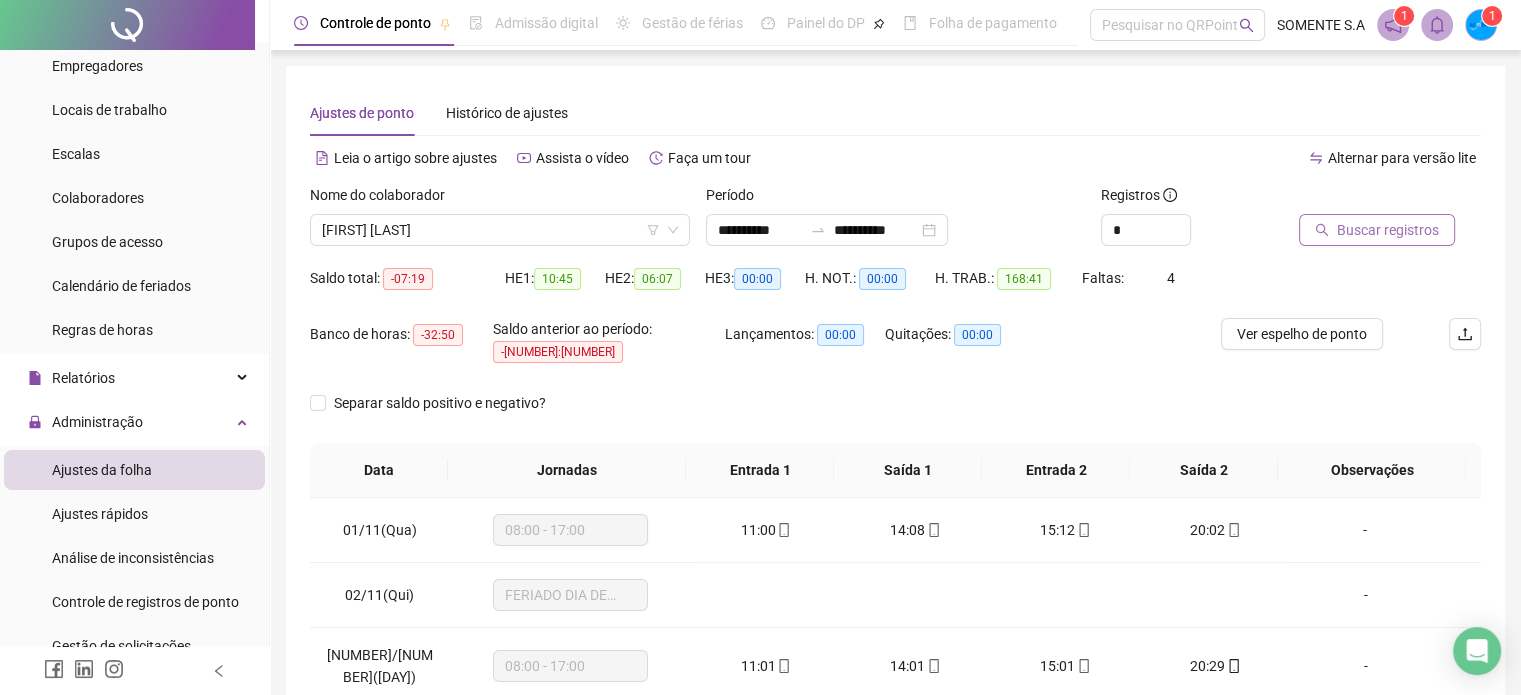 click on "Buscar registros" at bounding box center [1377, 230] 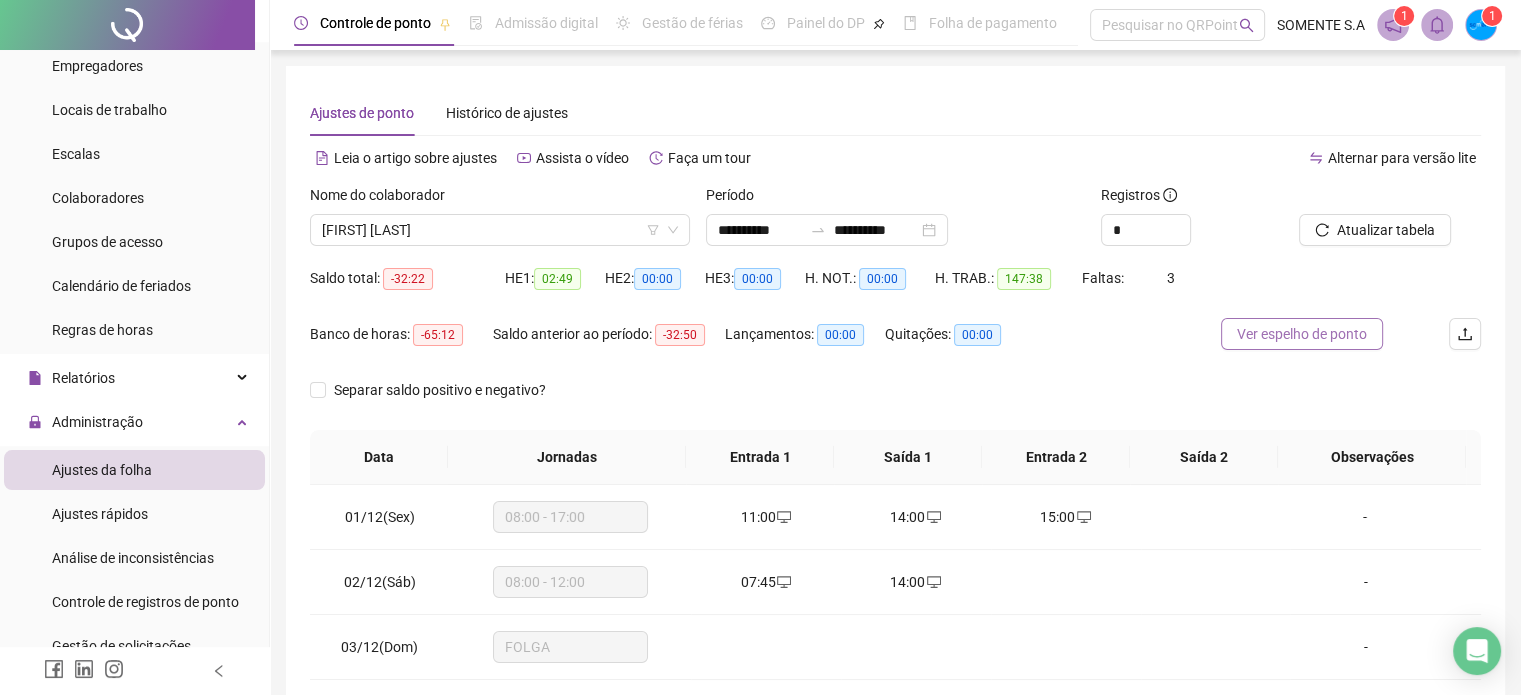 drag, startPoint x: 1288, startPoint y: 331, endPoint x: 1274, endPoint y: 342, distance: 17.804493 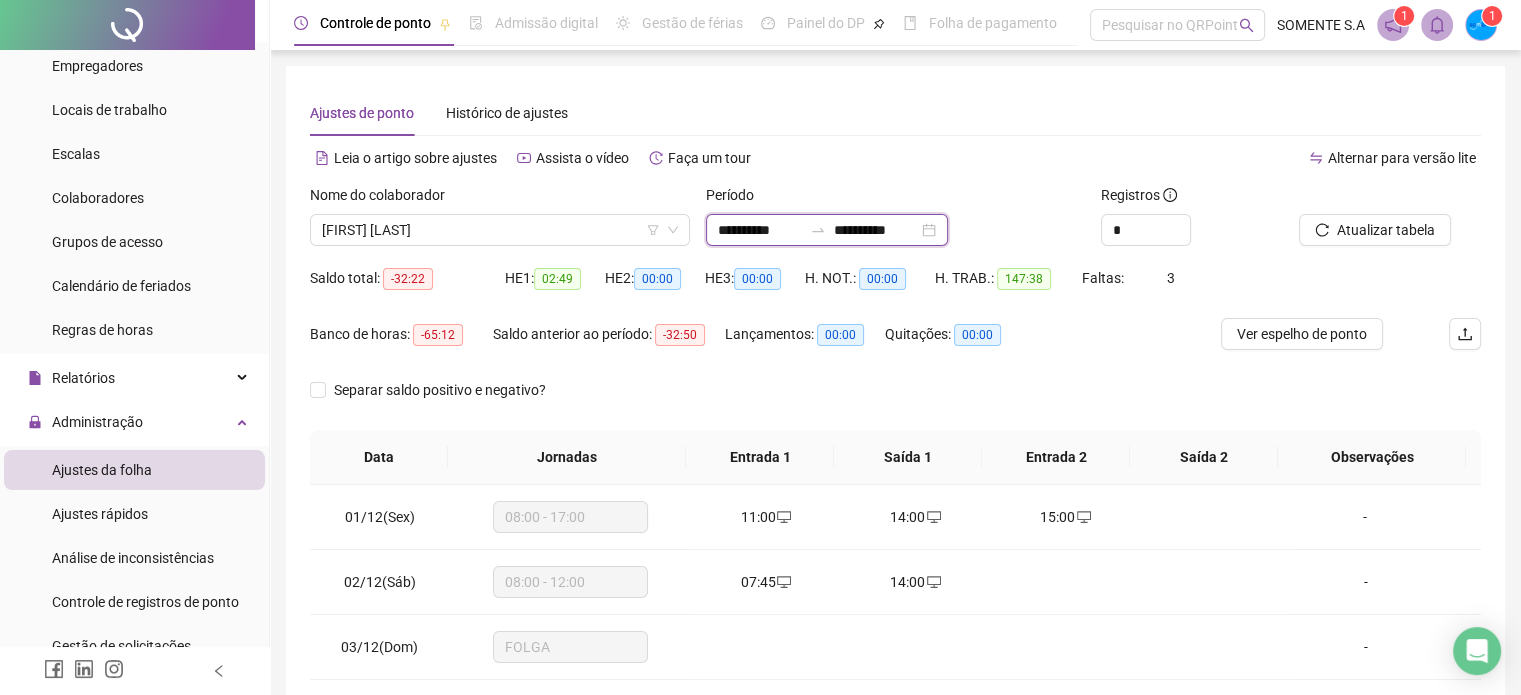 click on "**********" at bounding box center (760, 230) 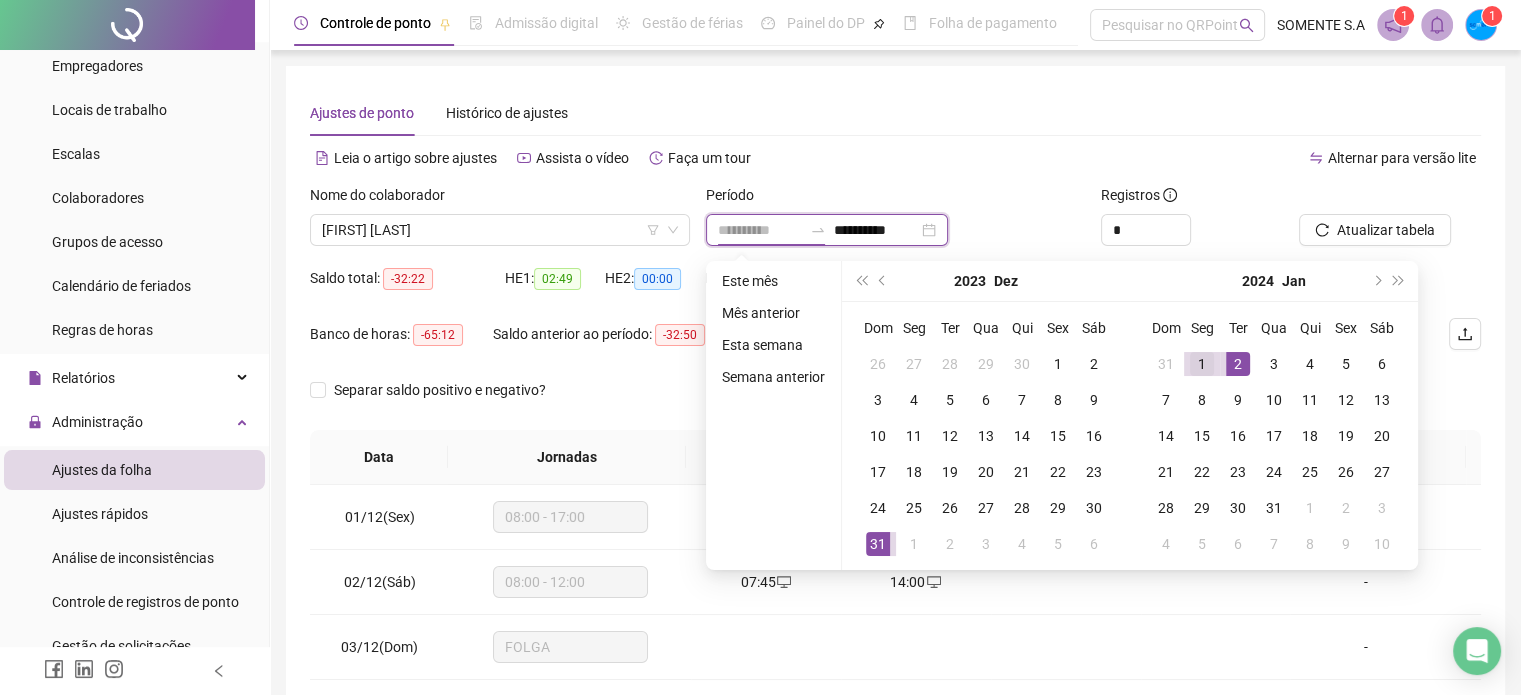 type on "**********" 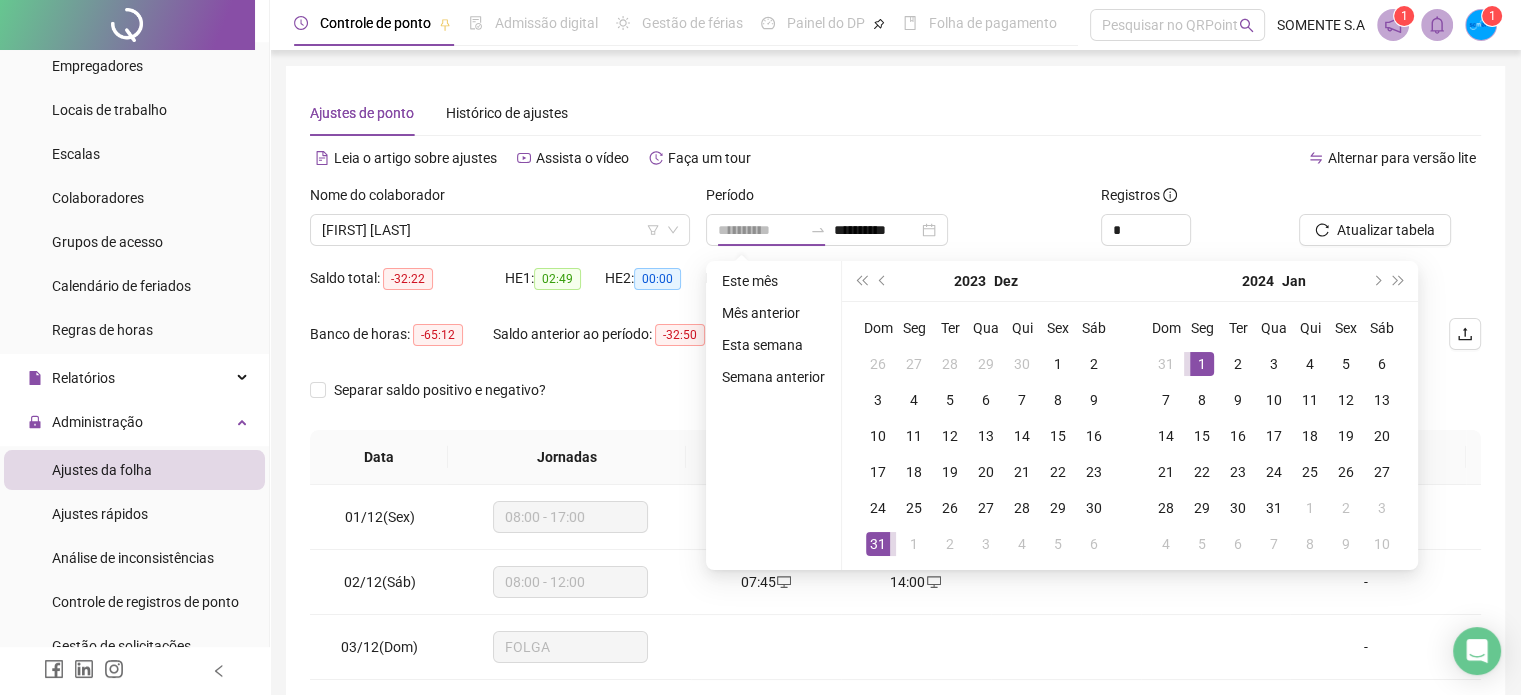 click on "1" at bounding box center (1202, 364) 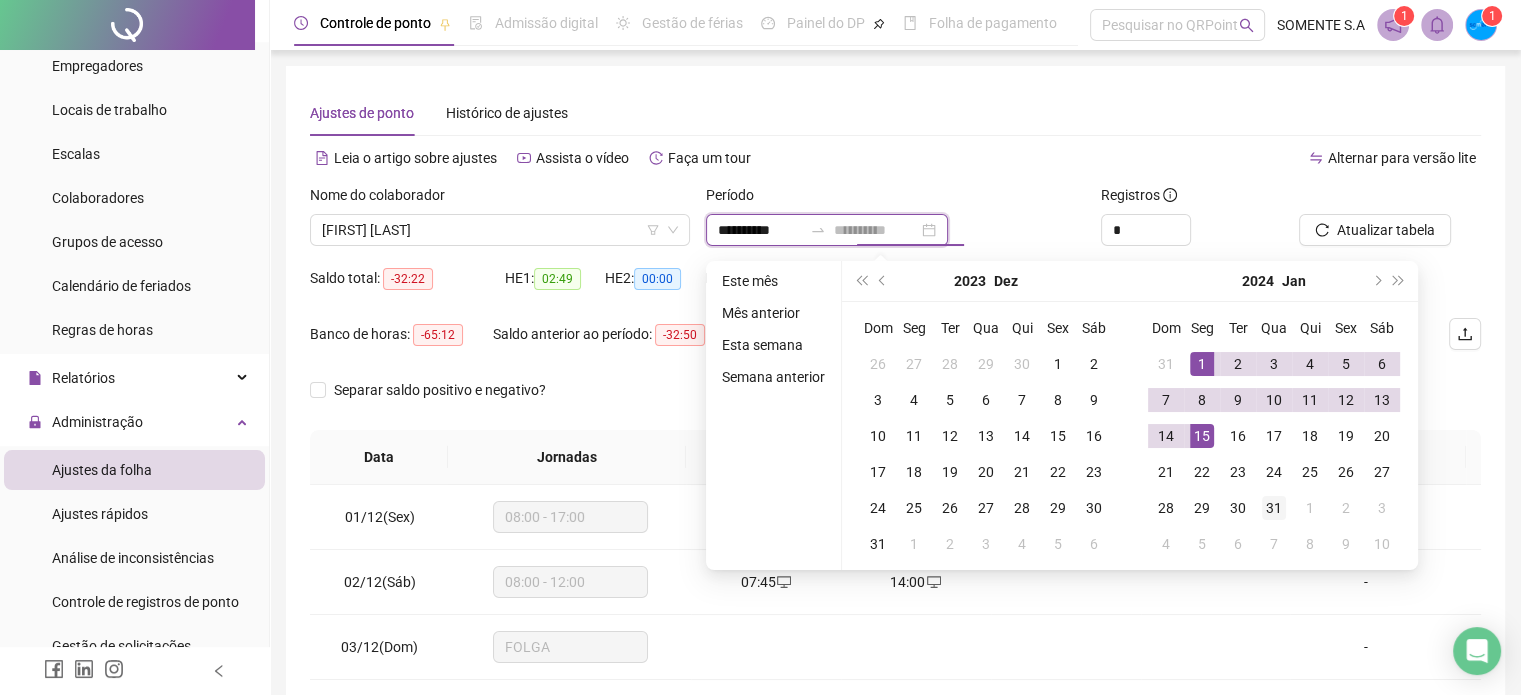 type on "**********" 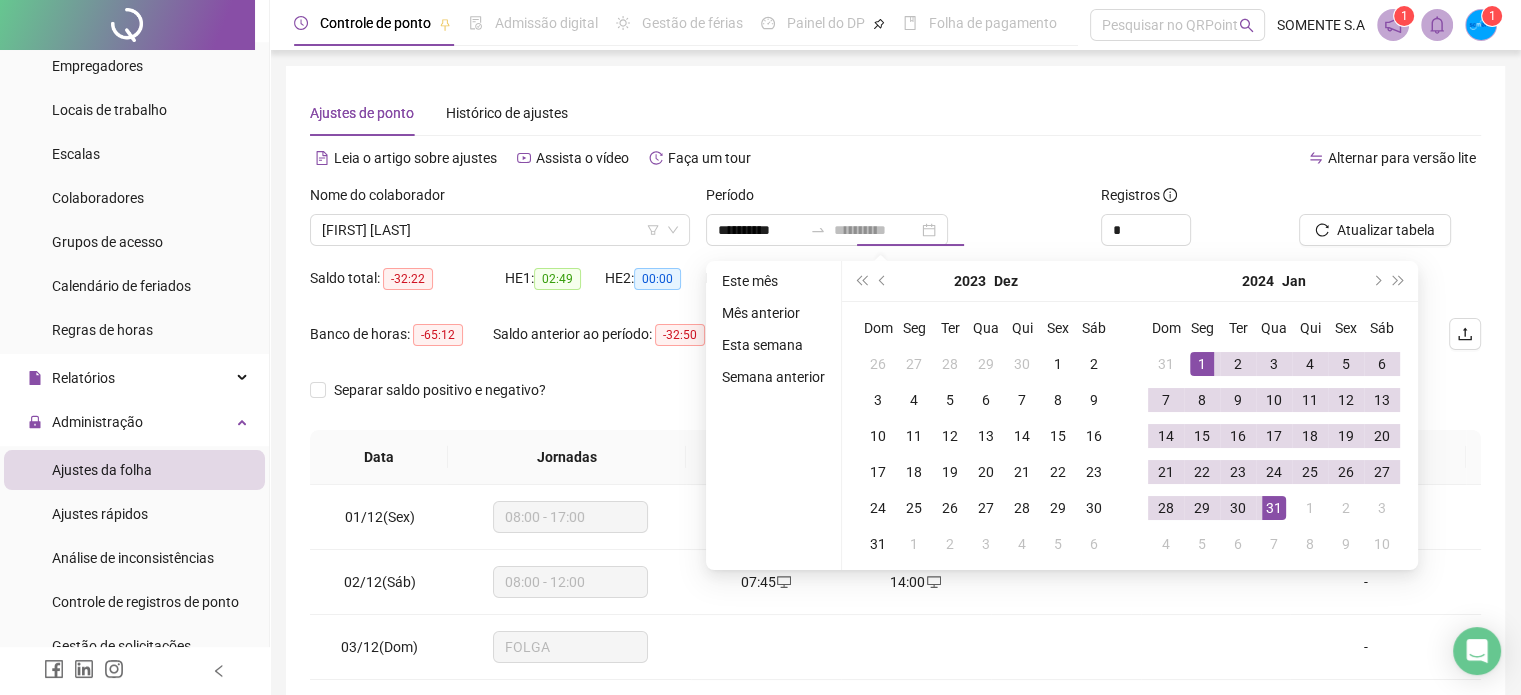 click on "31" at bounding box center [1274, 508] 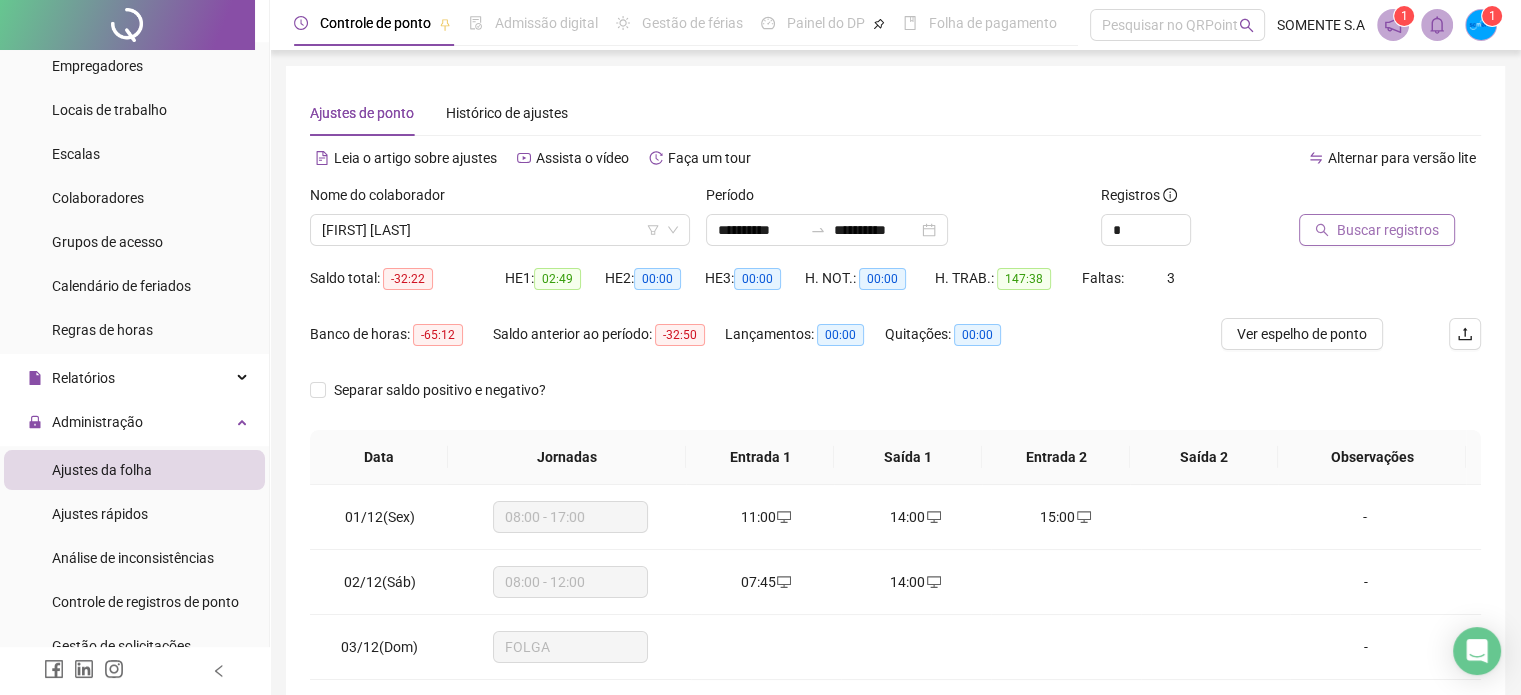 click on "Buscar registros" at bounding box center [1388, 230] 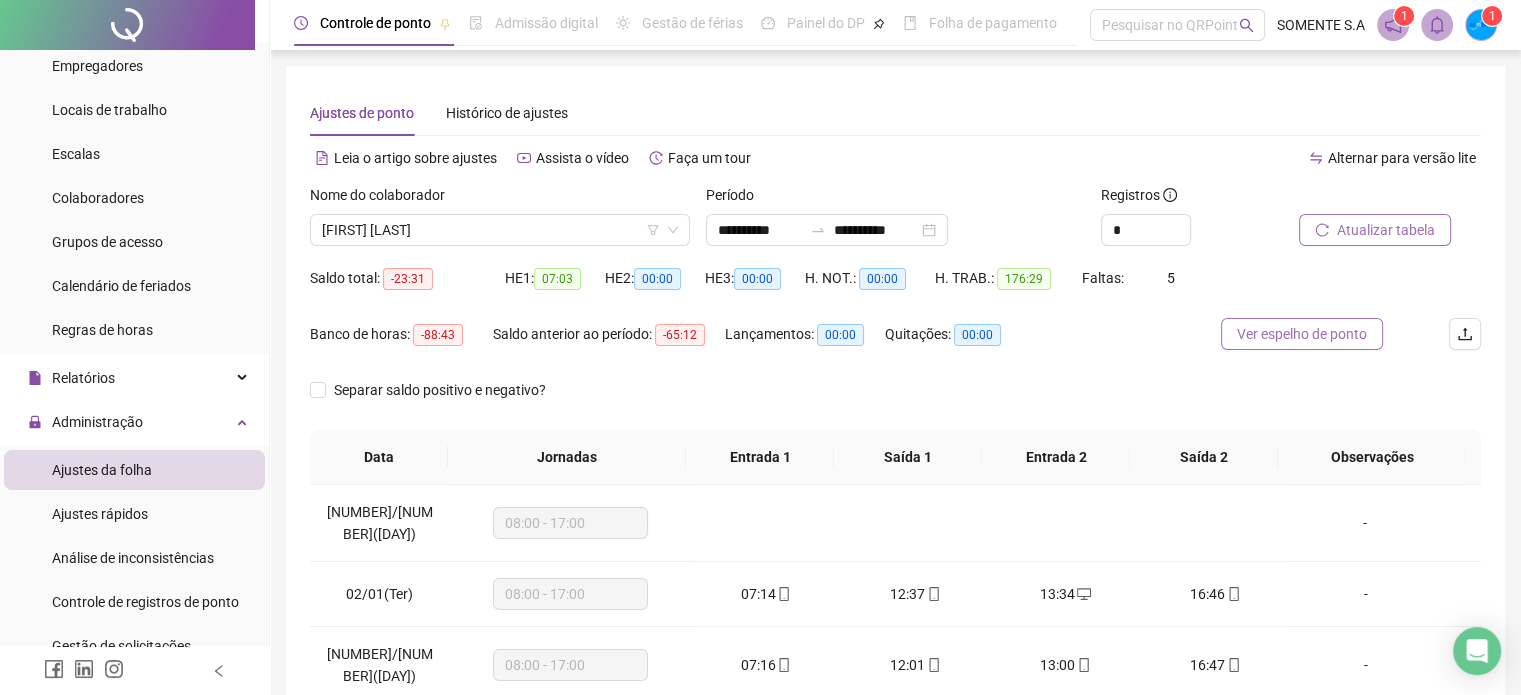 click on "Ver espelho de ponto" at bounding box center (1302, 334) 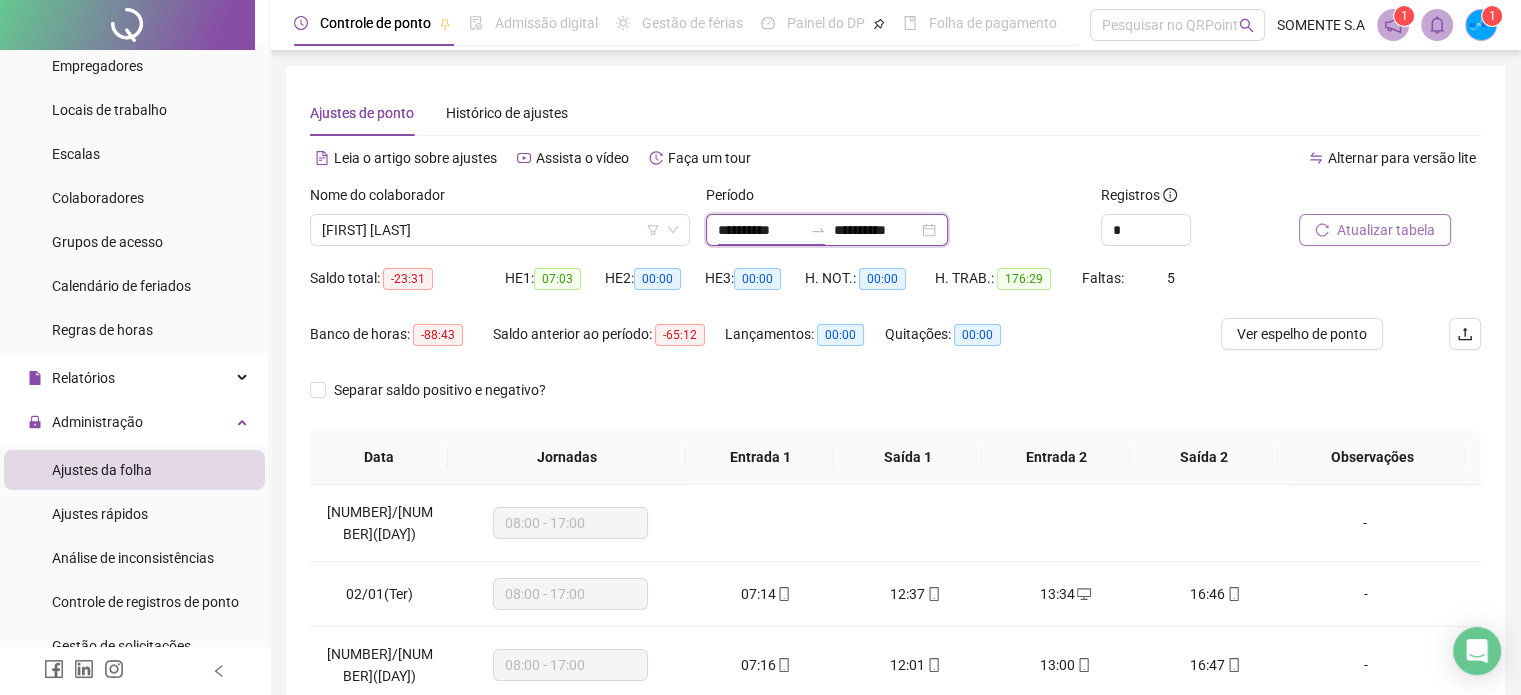 click on "**********" at bounding box center [760, 230] 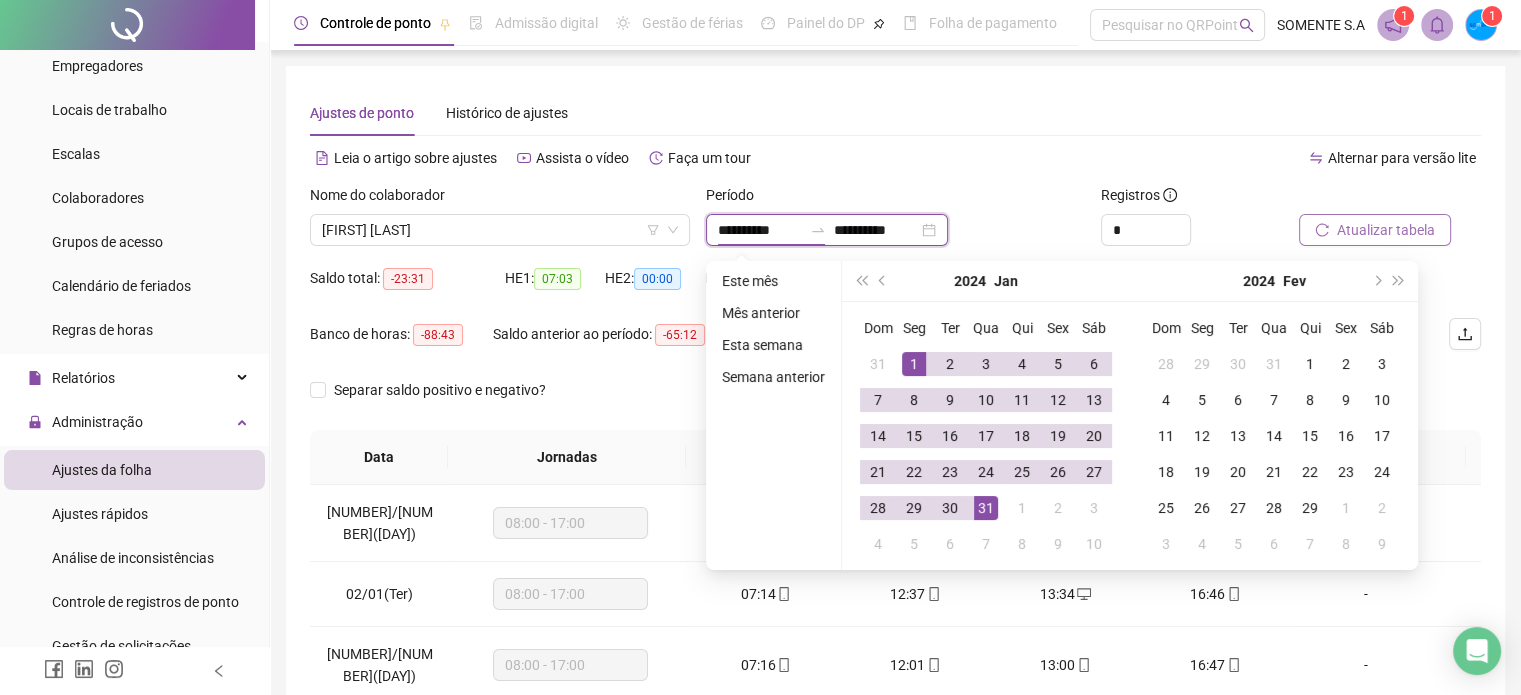 type on "**********" 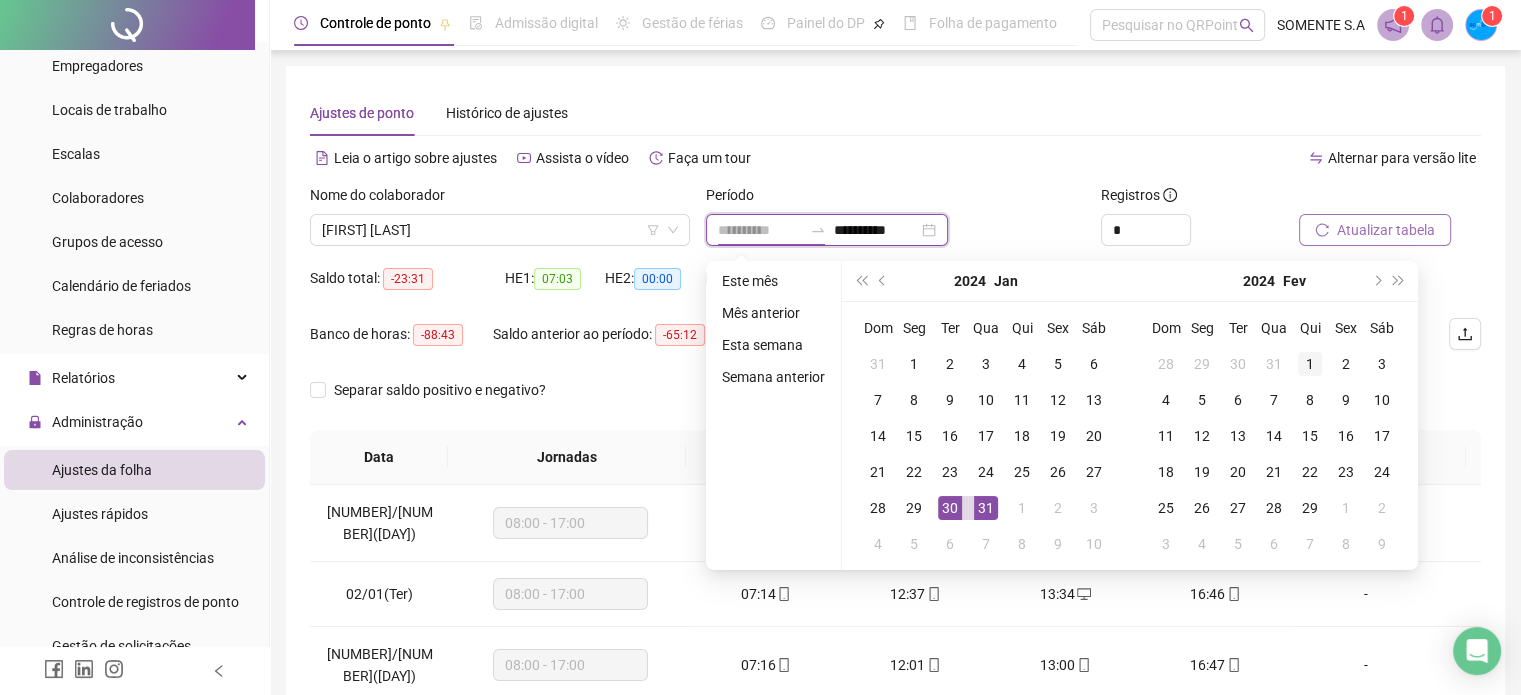 type on "**********" 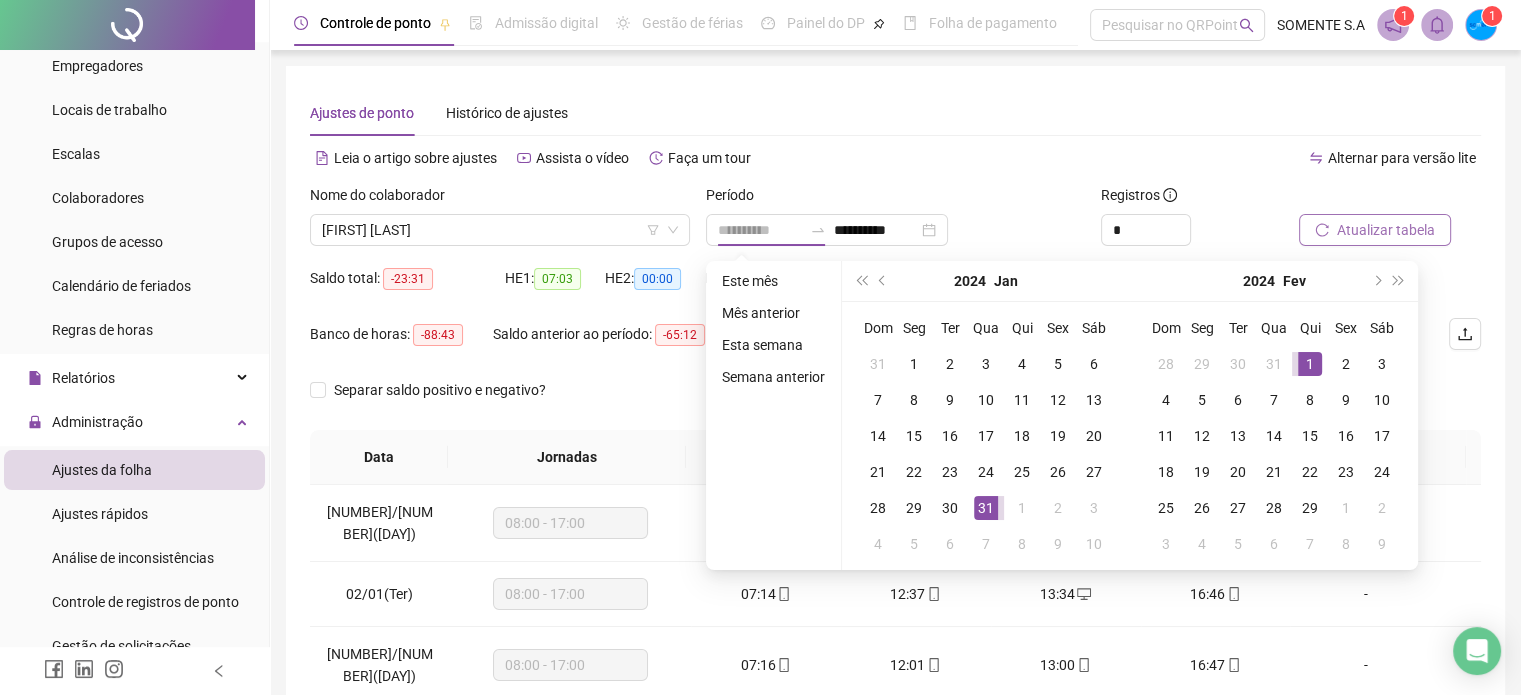 click on "1" at bounding box center [1310, 364] 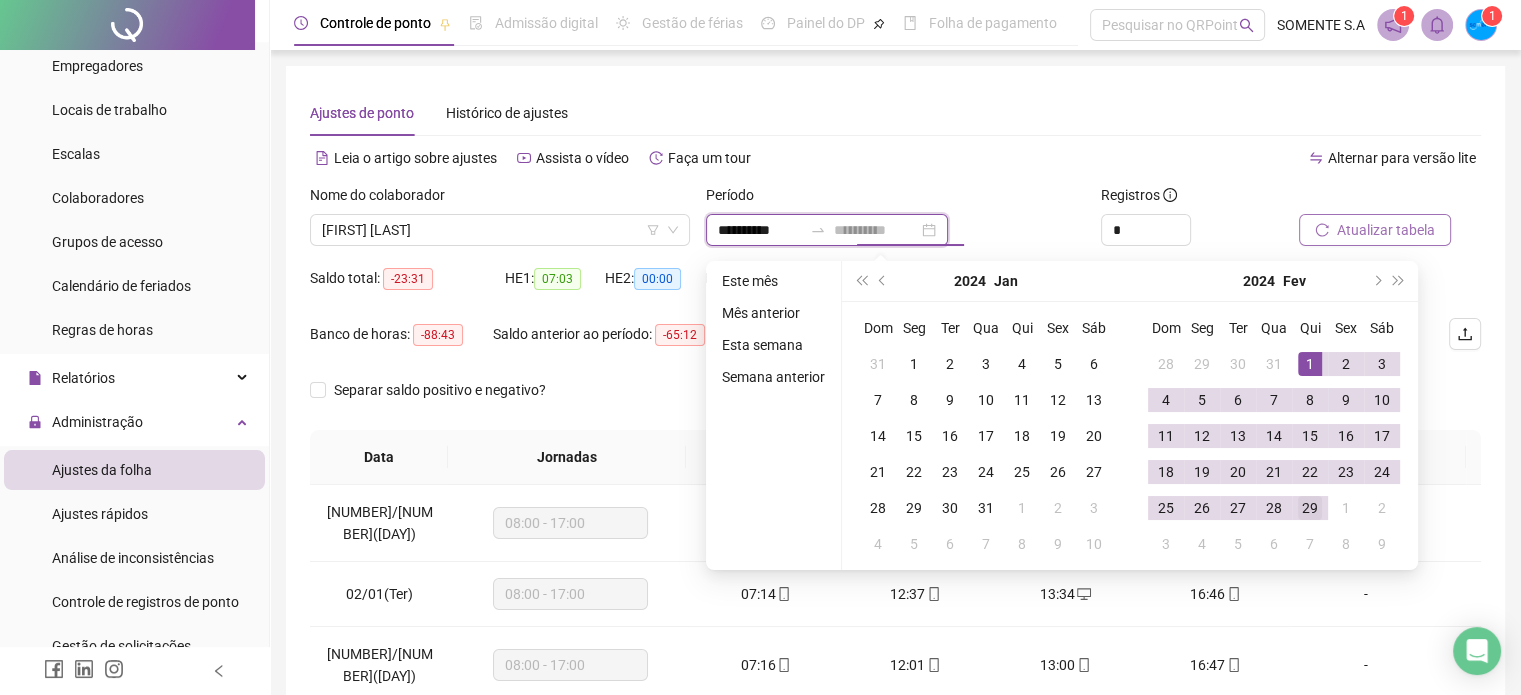 type on "**********" 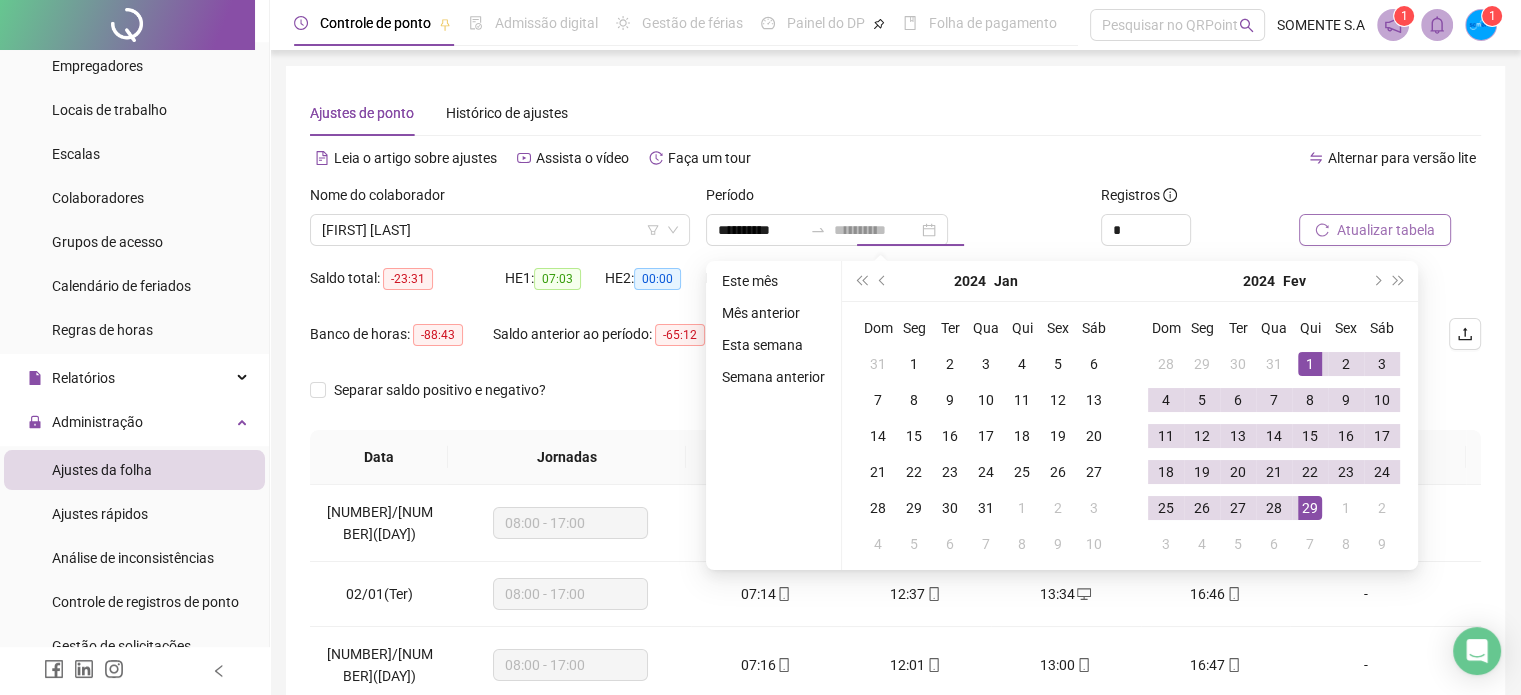 click on "29" at bounding box center [1310, 508] 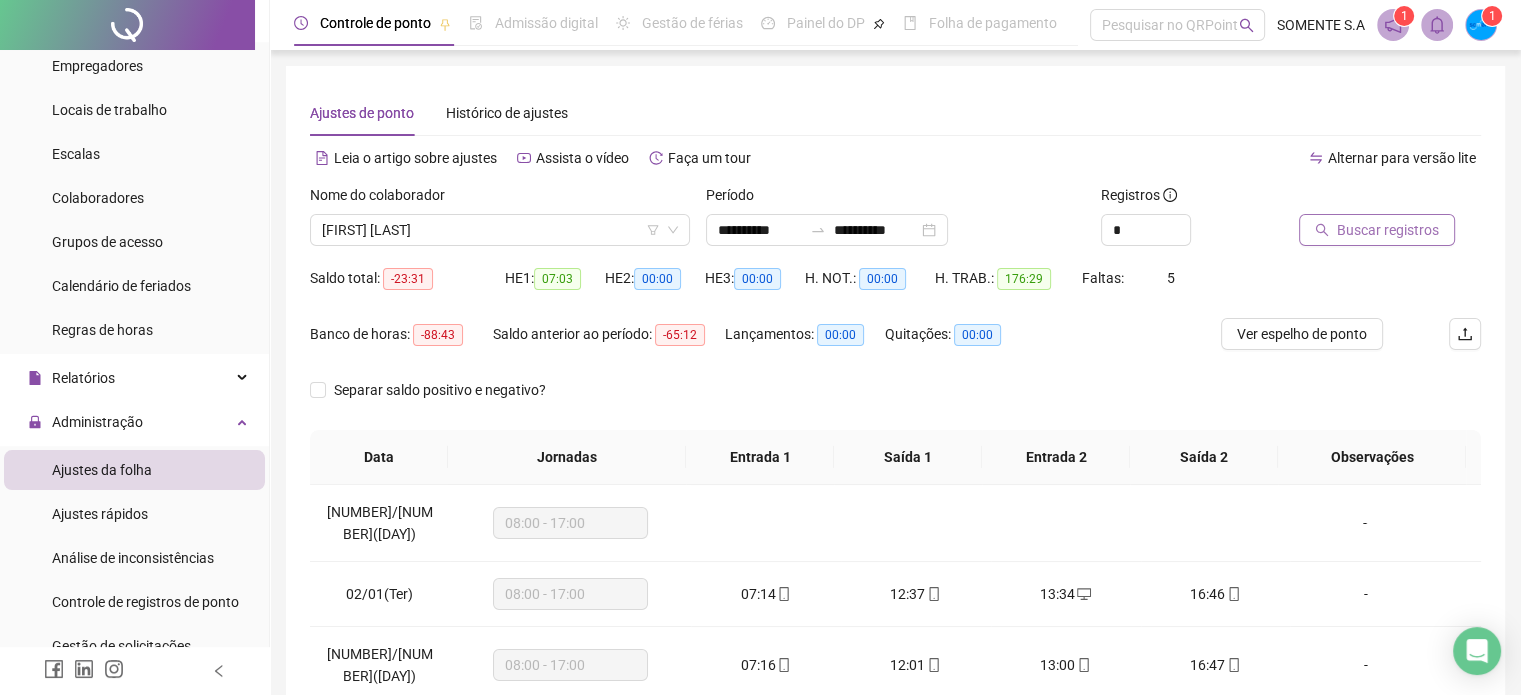 click on "Buscar registros" at bounding box center (1388, 230) 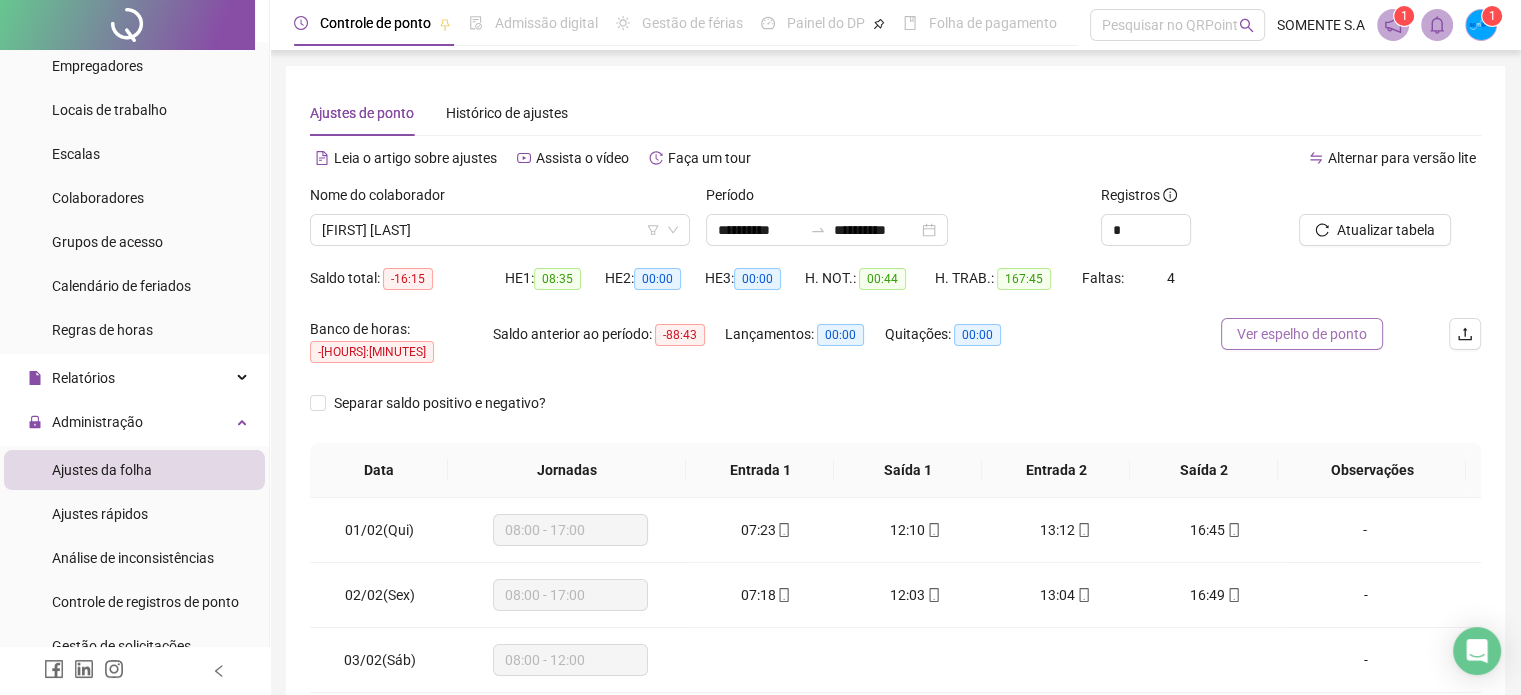 click on "Ver espelho de ponto" at bounding box center (1302, 334) 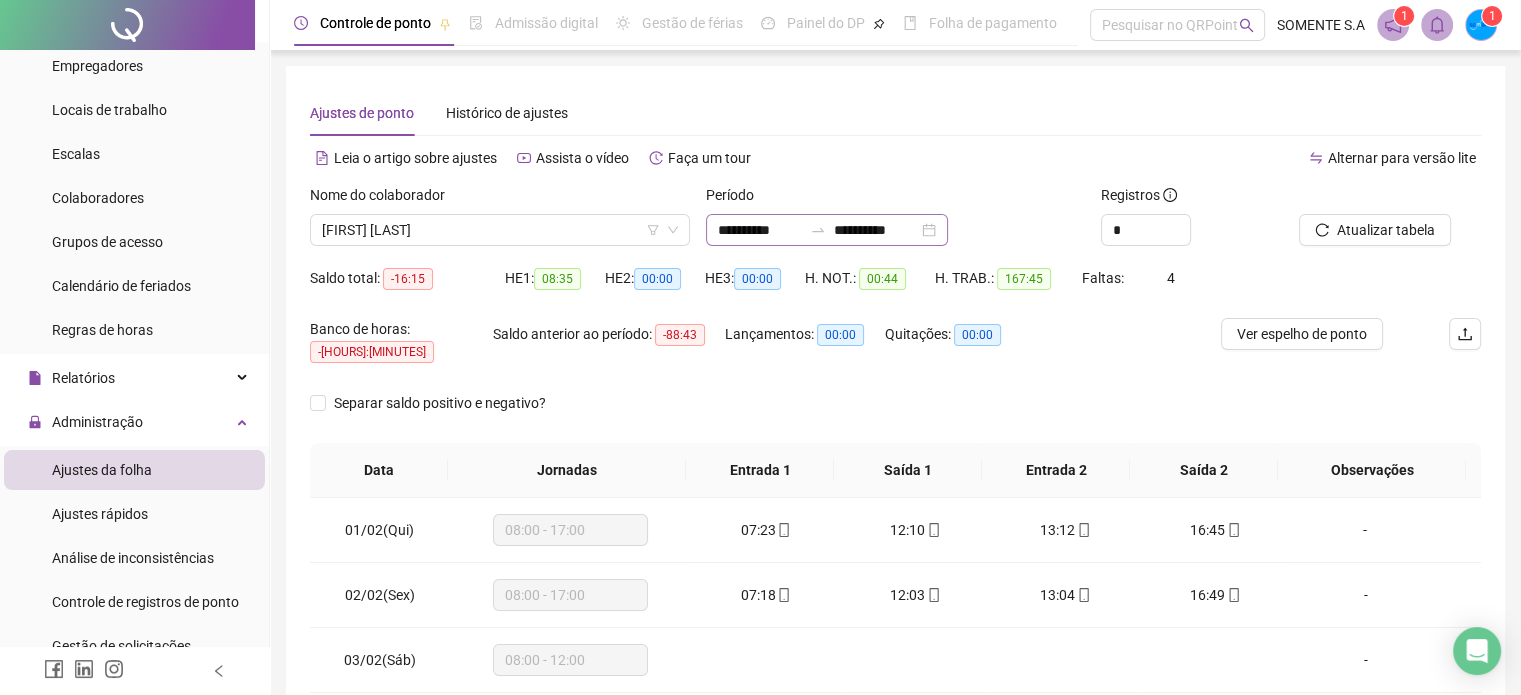 click on "**********" at bounding box center [827, 230] 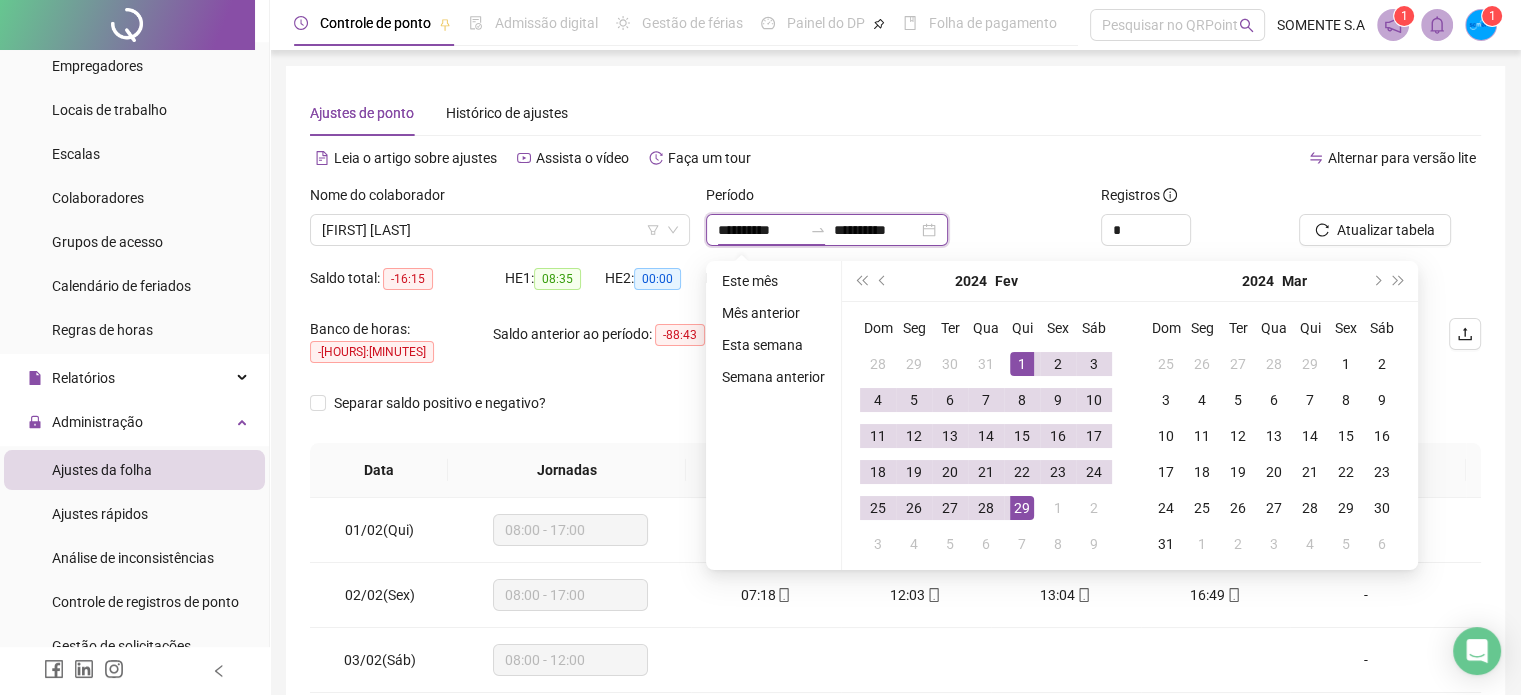 type on "**********" 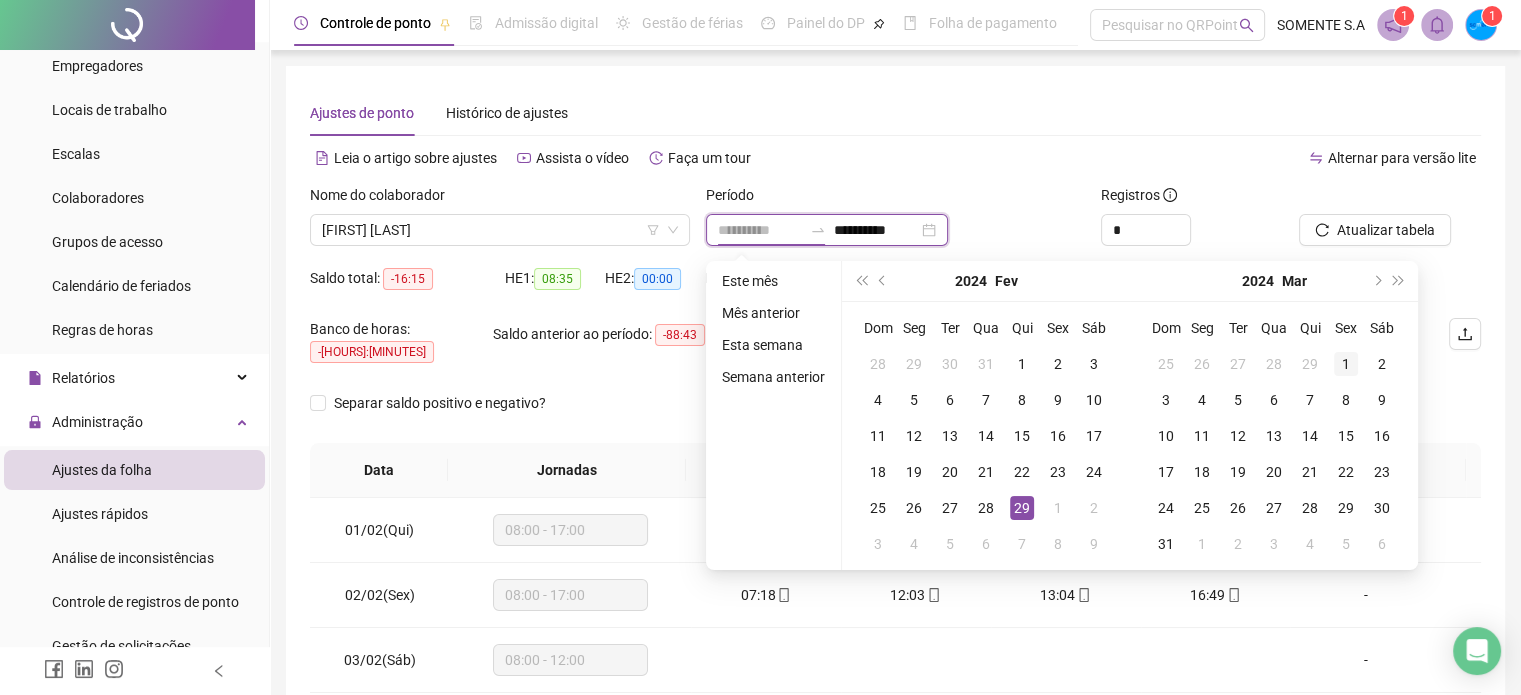 type on "**********" 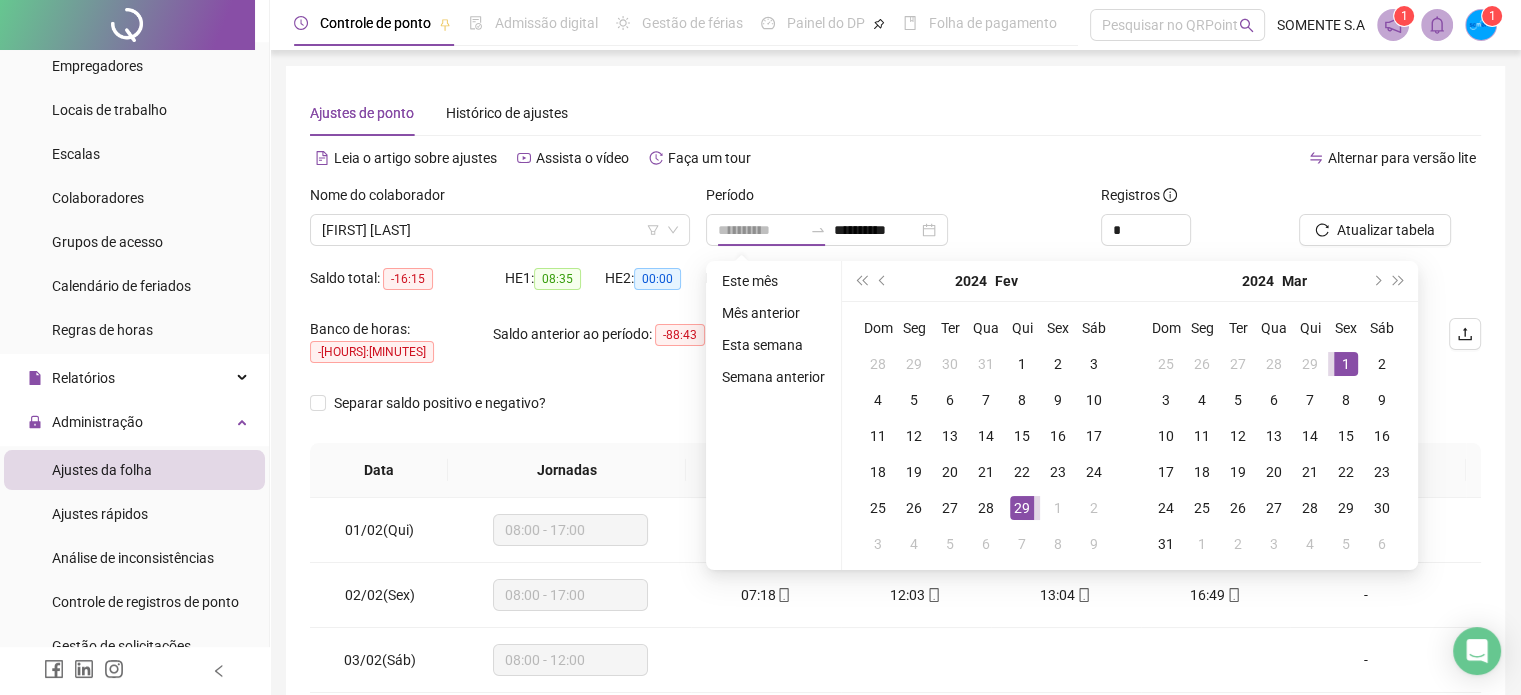 click on "1" at bounding box center [1346, 364] 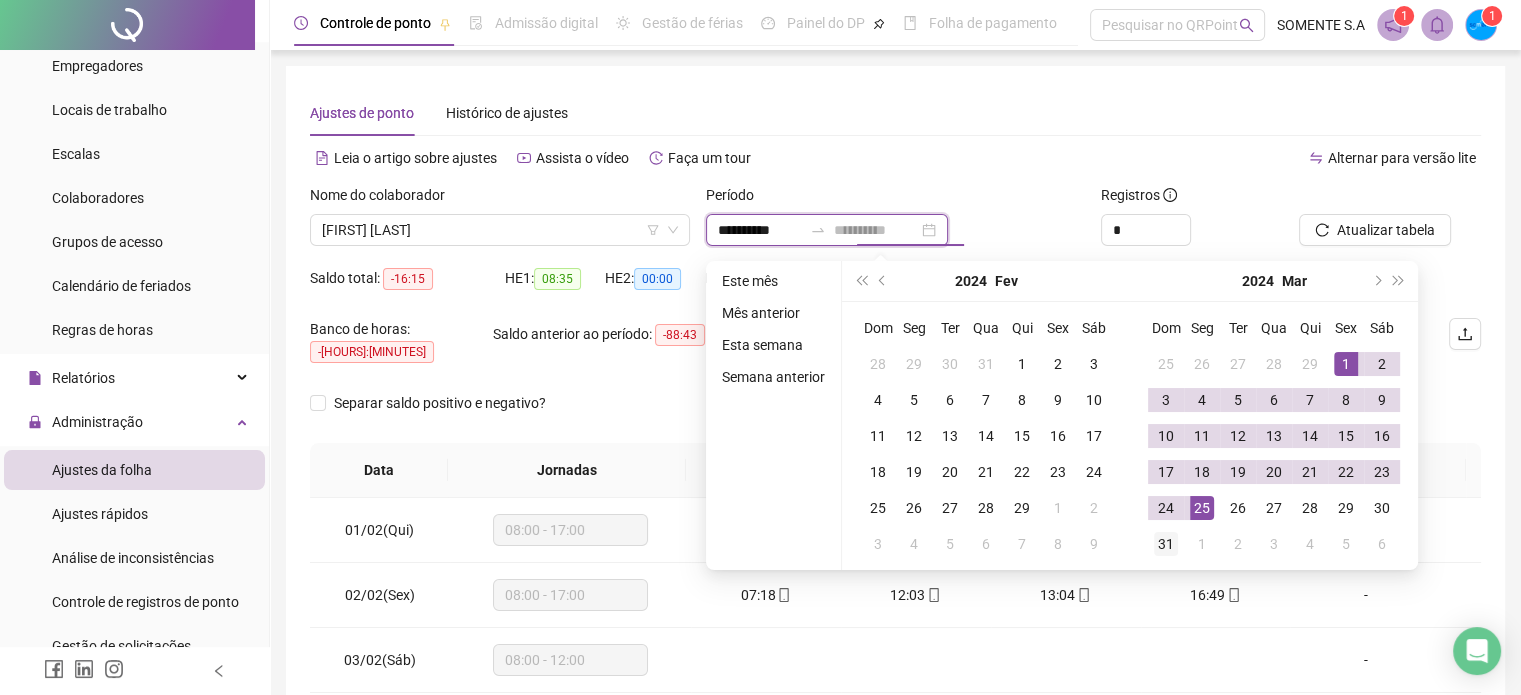 type on "**********" 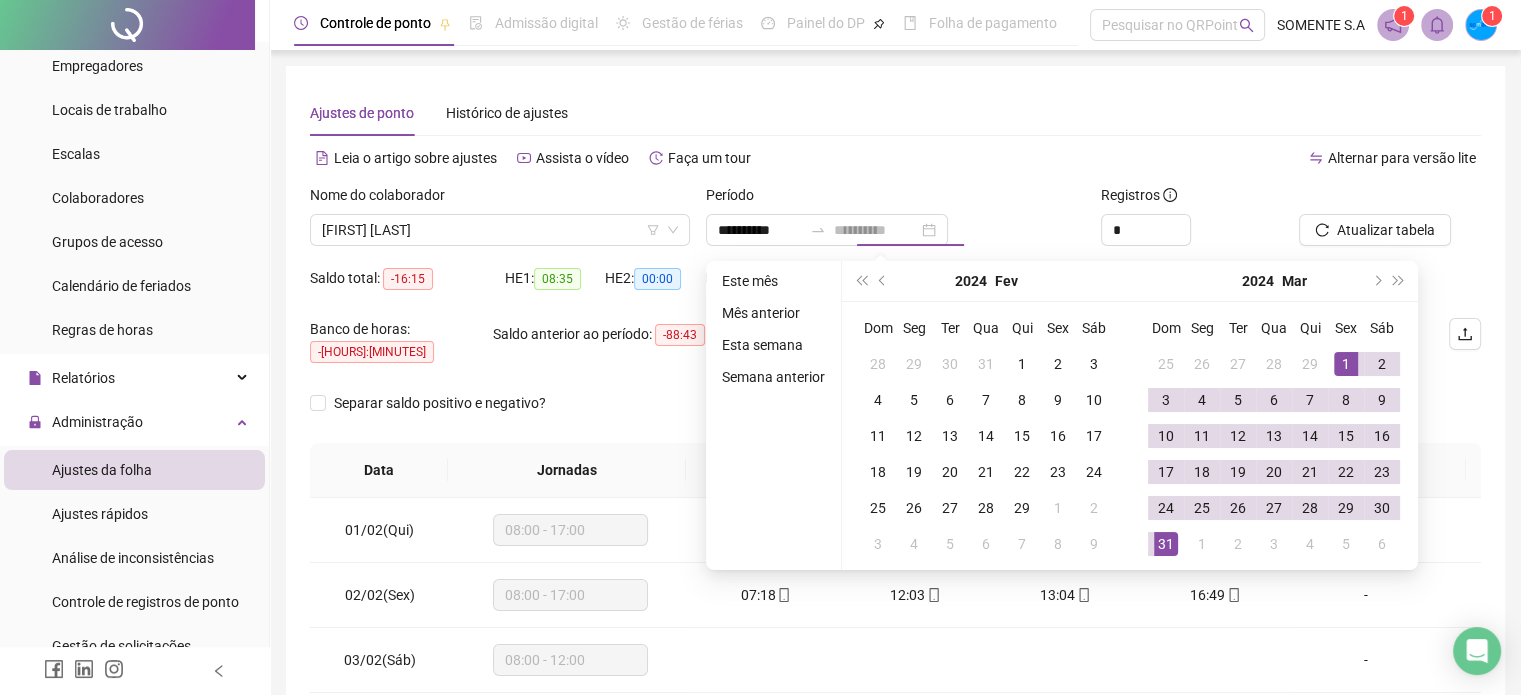 drag, startPoint x: 1172, startPoint y: 541, endPoint x: 1262, endPoint y: 475, distance: 111.60645 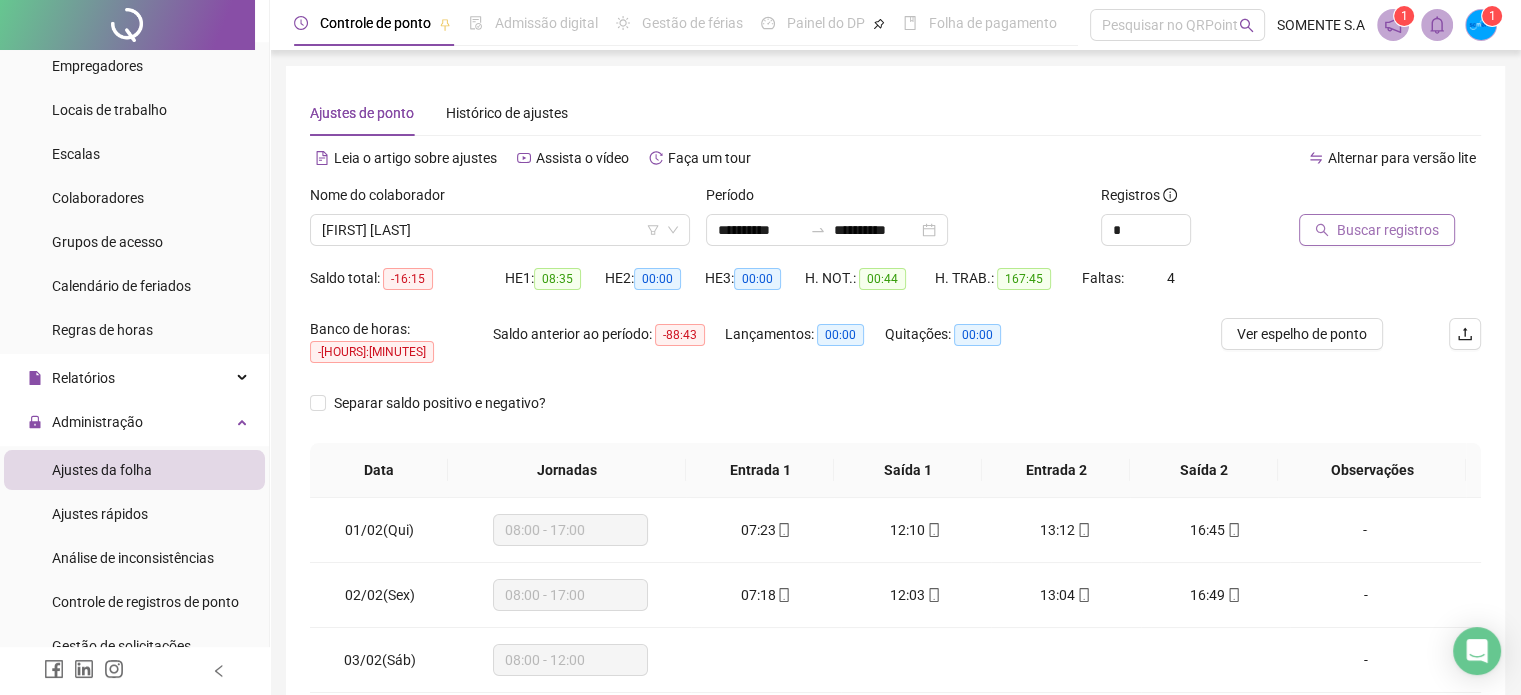 click on "Buscar registros" at bounding box center [1388, 230] 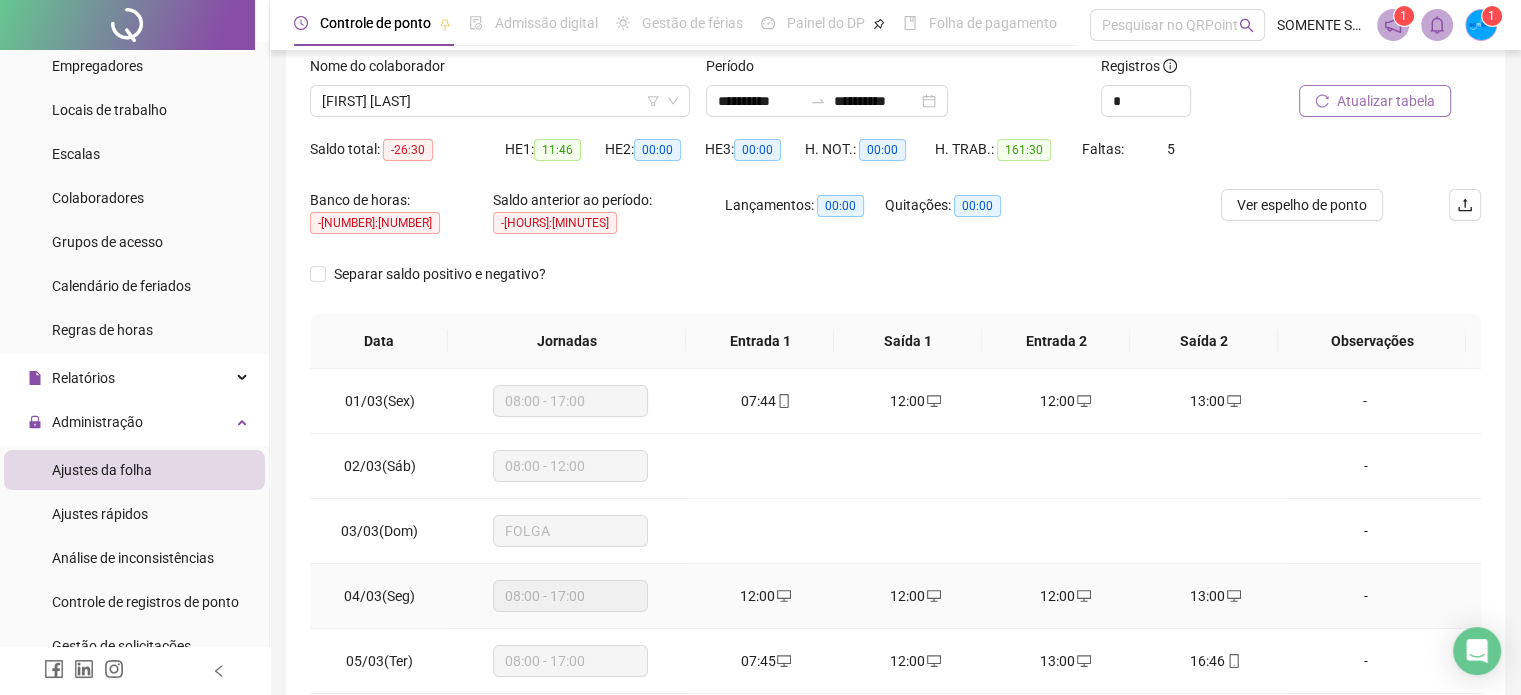 scroll, scrollTop: 0, scrollLeft: 0, axis: both 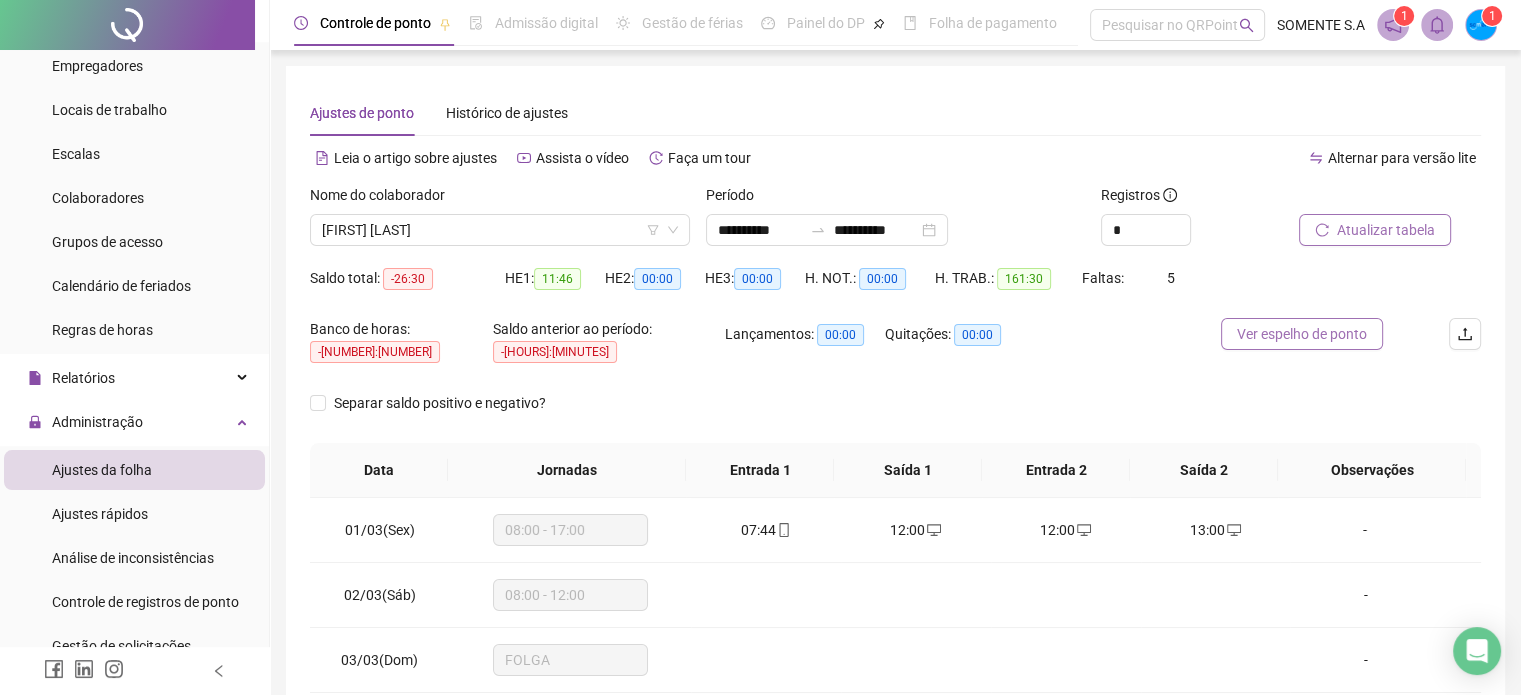 click on "Ver espelho de ponto" at bounding box center (1302, 334) 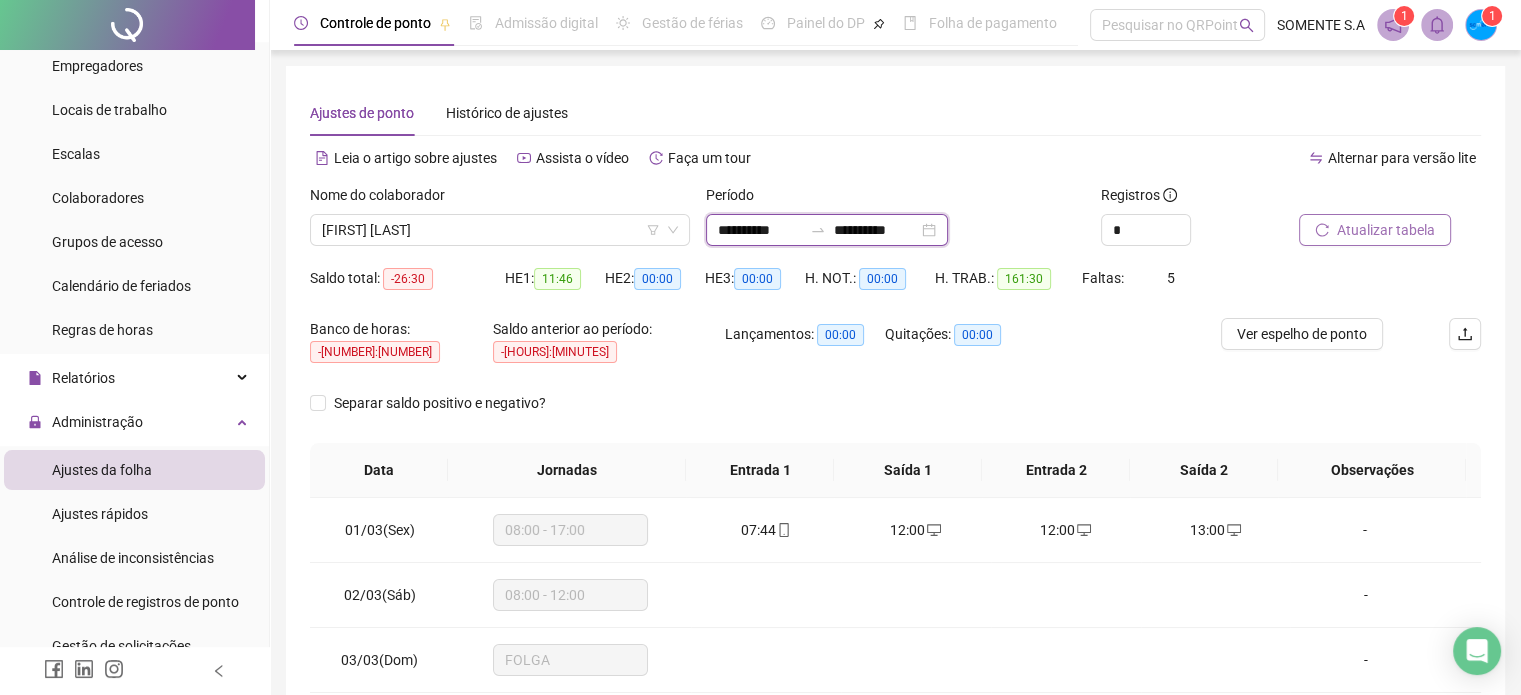 click on "**********" at bounding box center [760, 230] 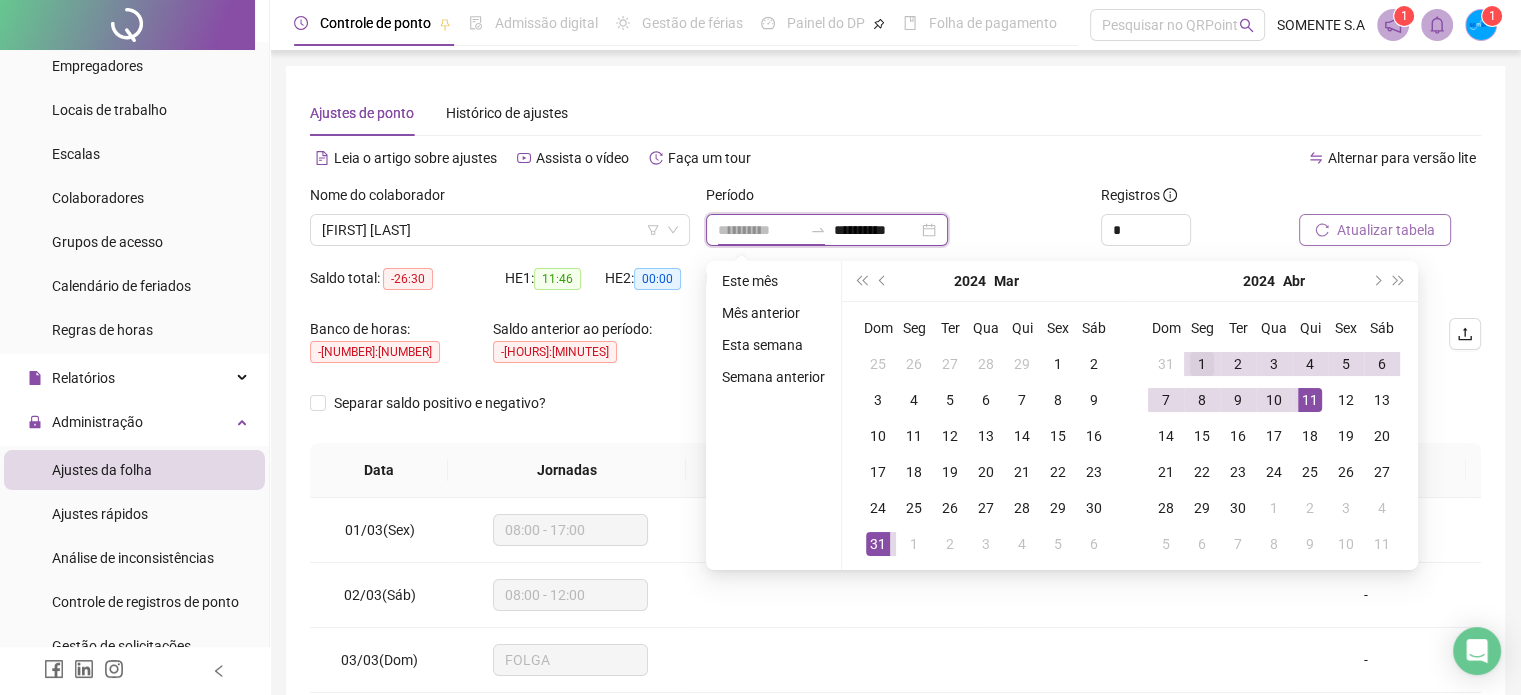 type on "**********" 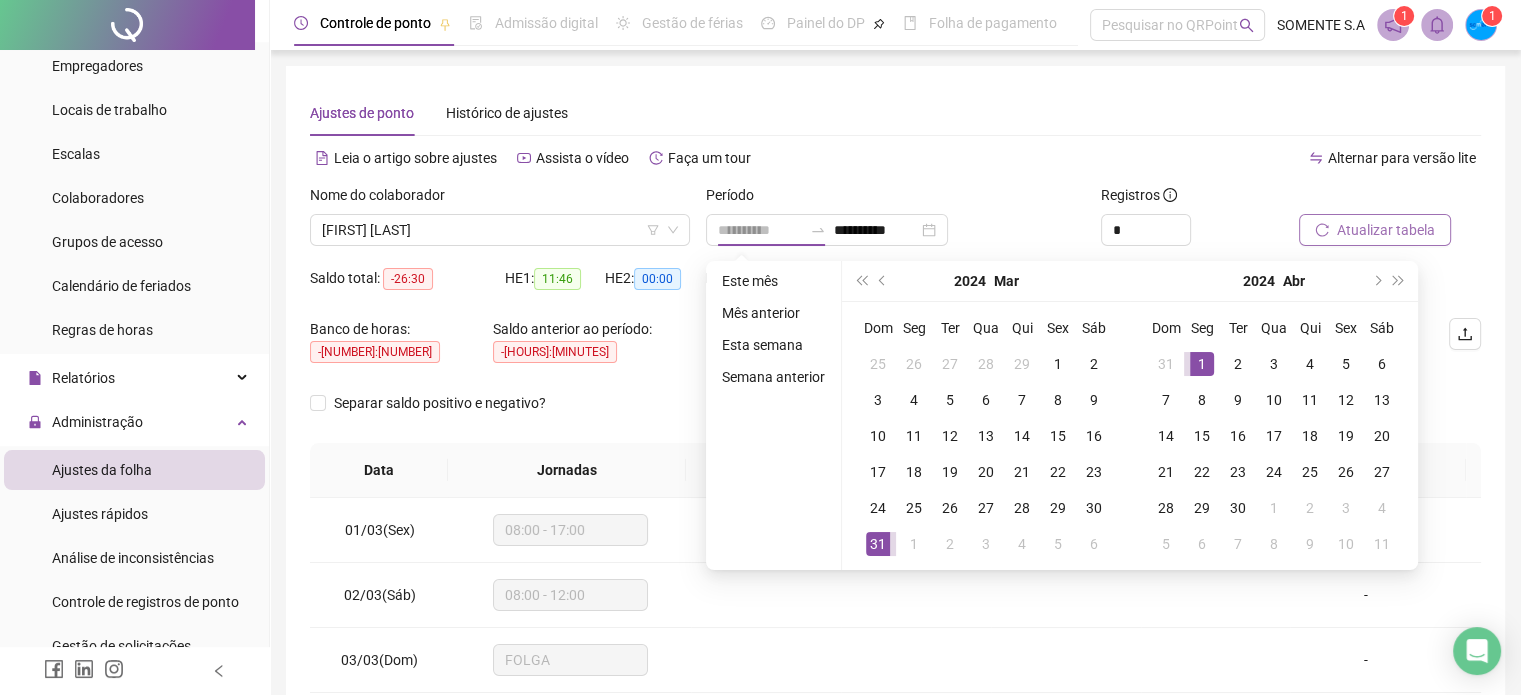 click on "1" at bounding box center [1202, 364] 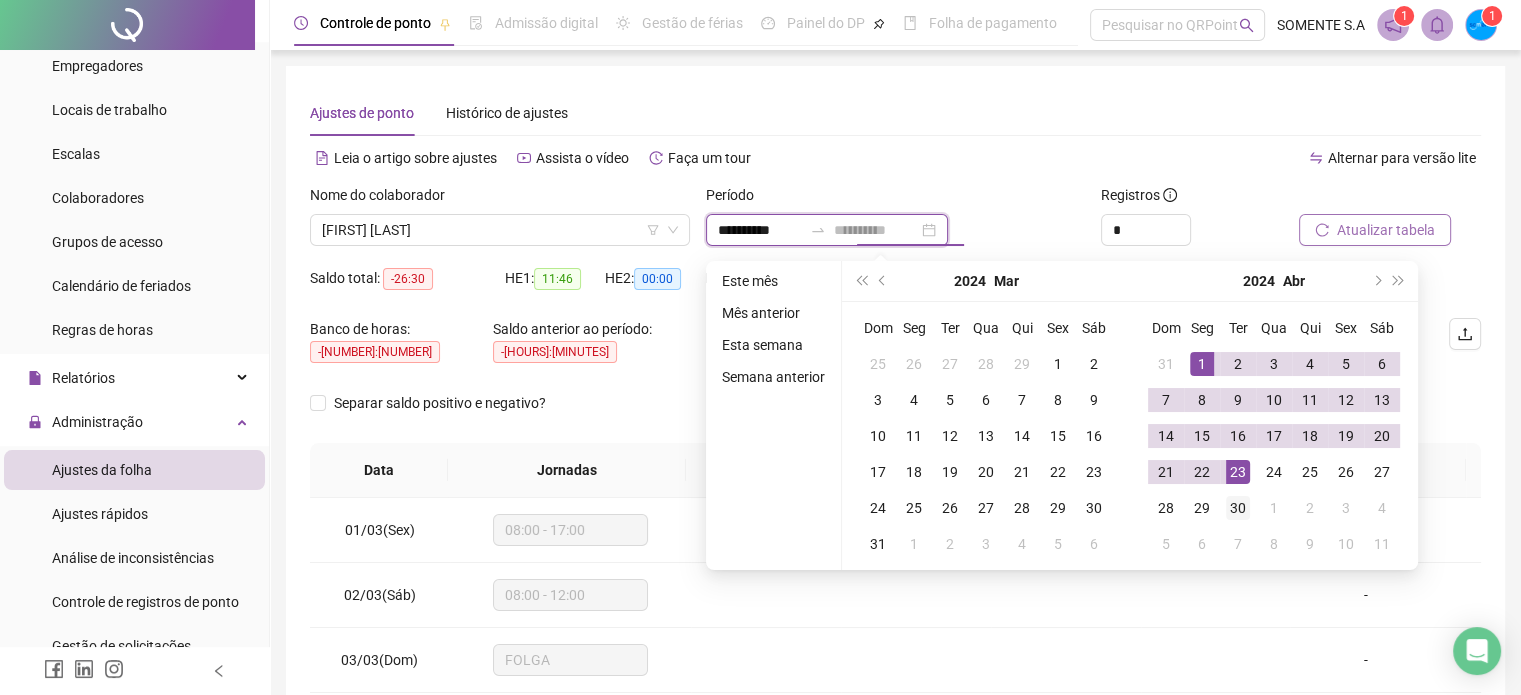 type on "**********" 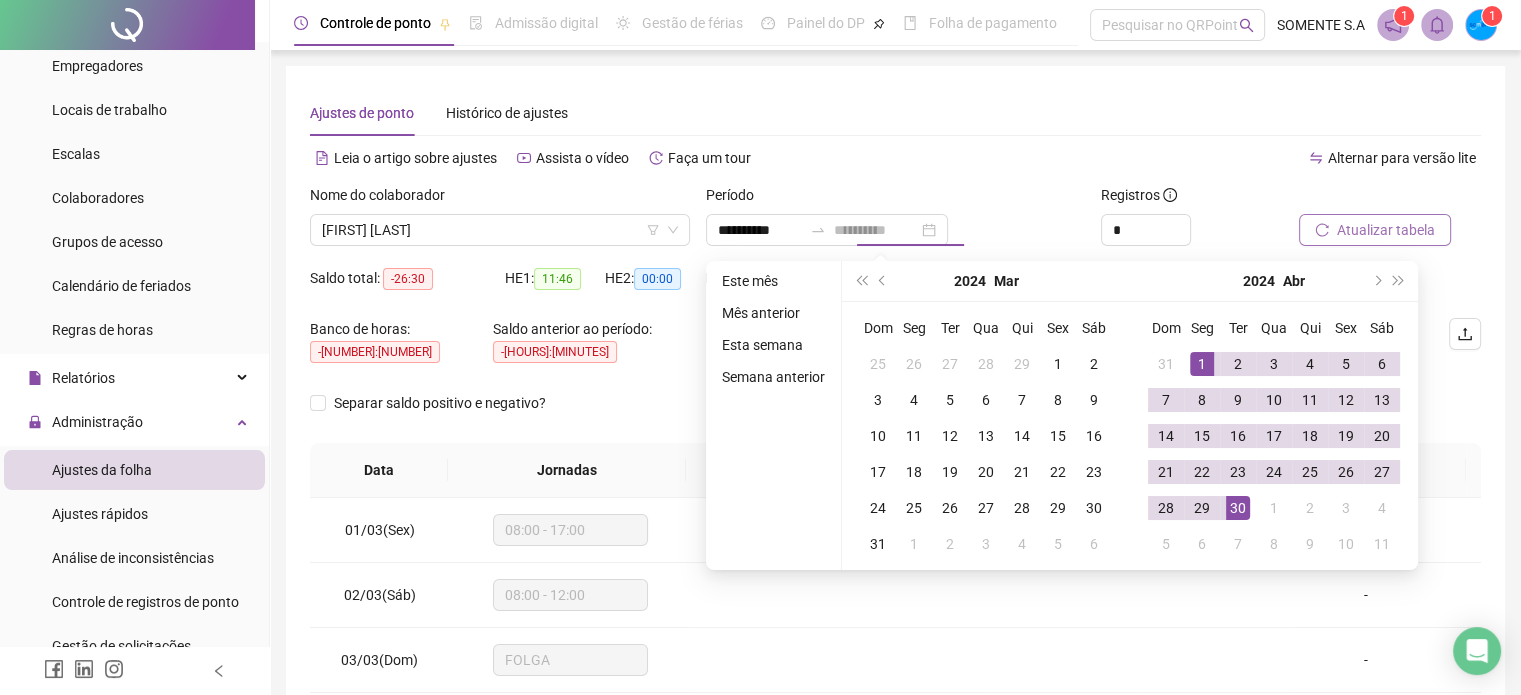 click on "30" at bounding box center (1238, 508) 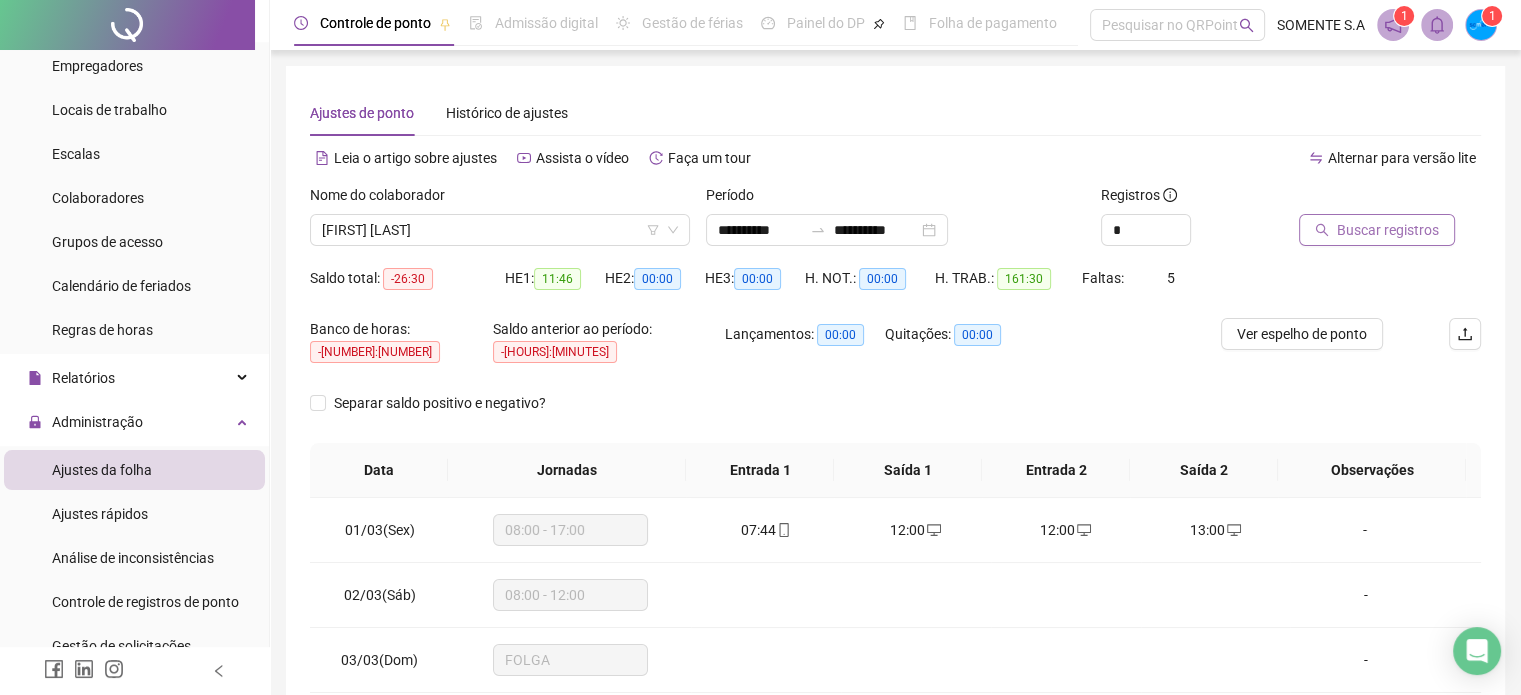 click on "Buscar registros" at bounding box center [1388, 230] 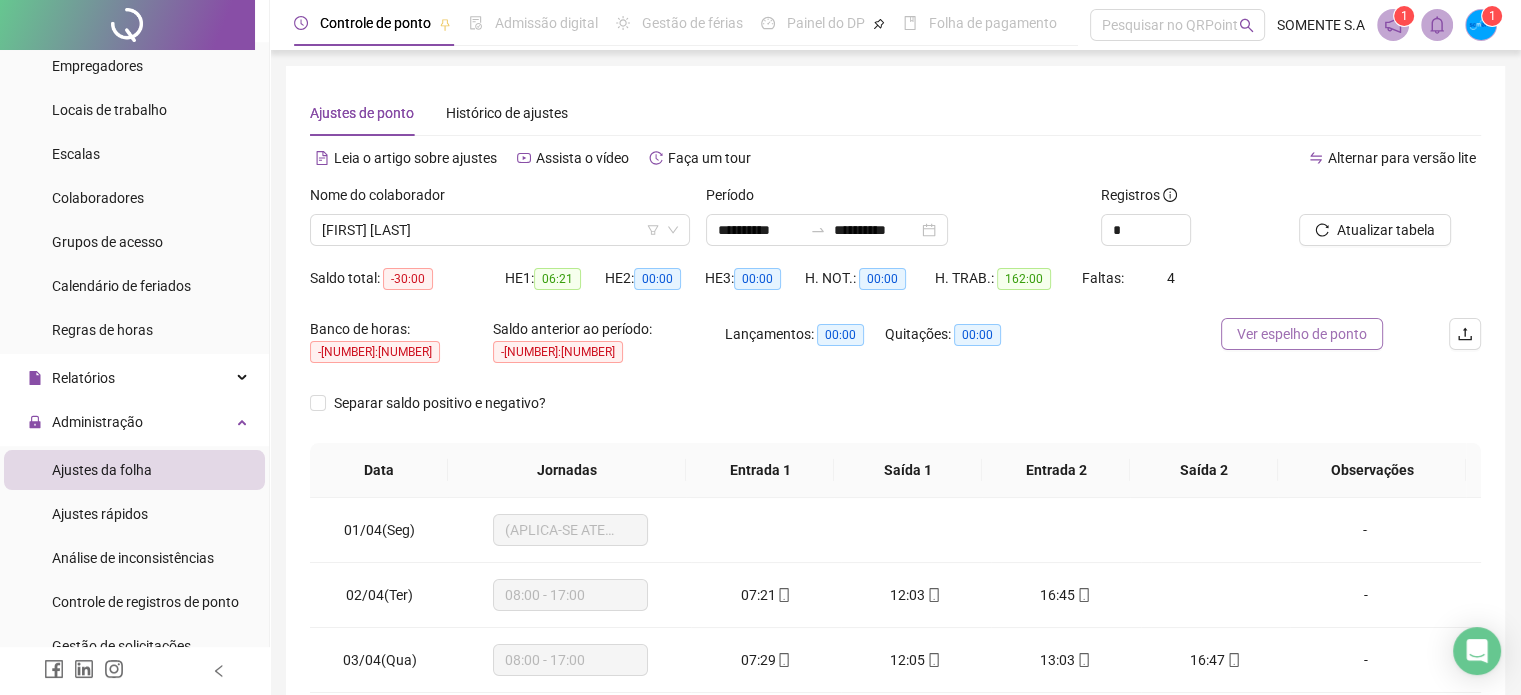 click on "Ver espelho de ponto" at bounding box center (1302, 334) 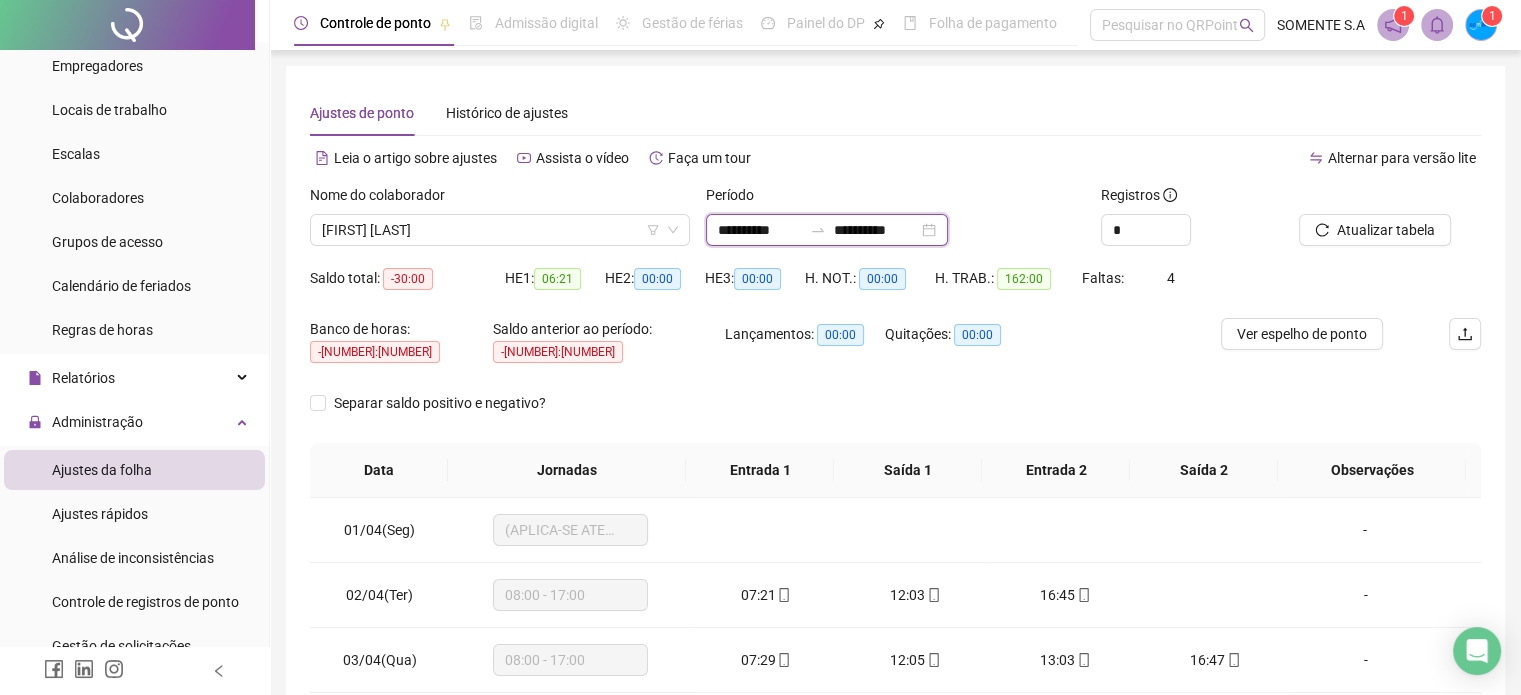 click on "**********" at bounding box center [760, 230] 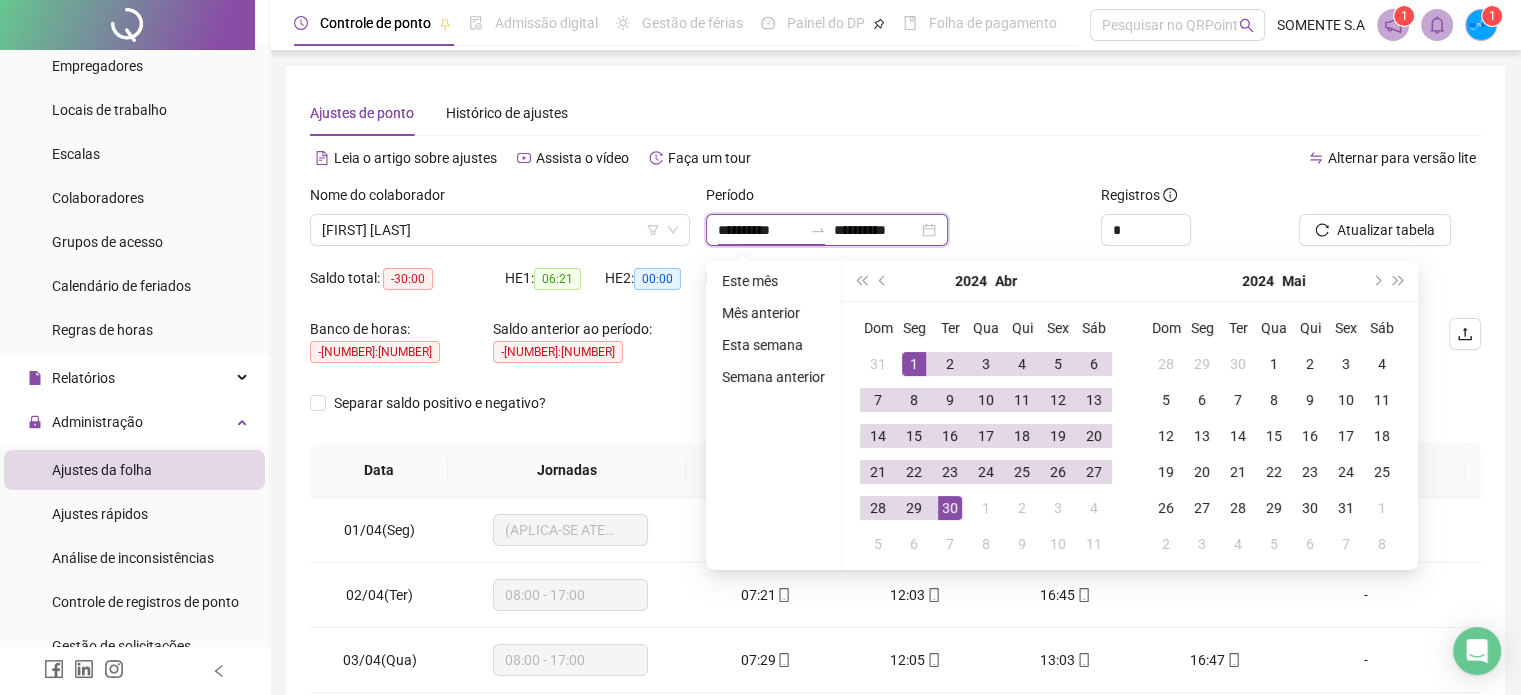 type on "**********" 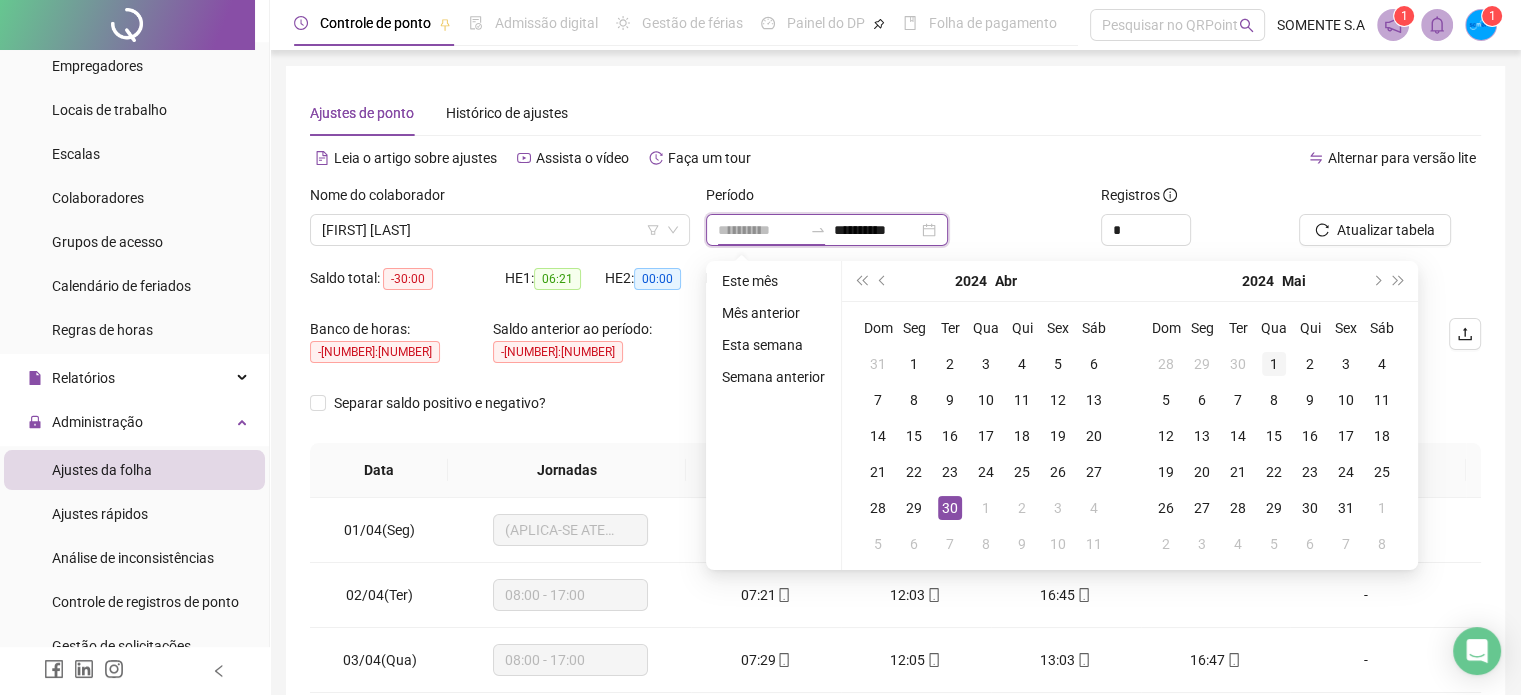 type on "**********" 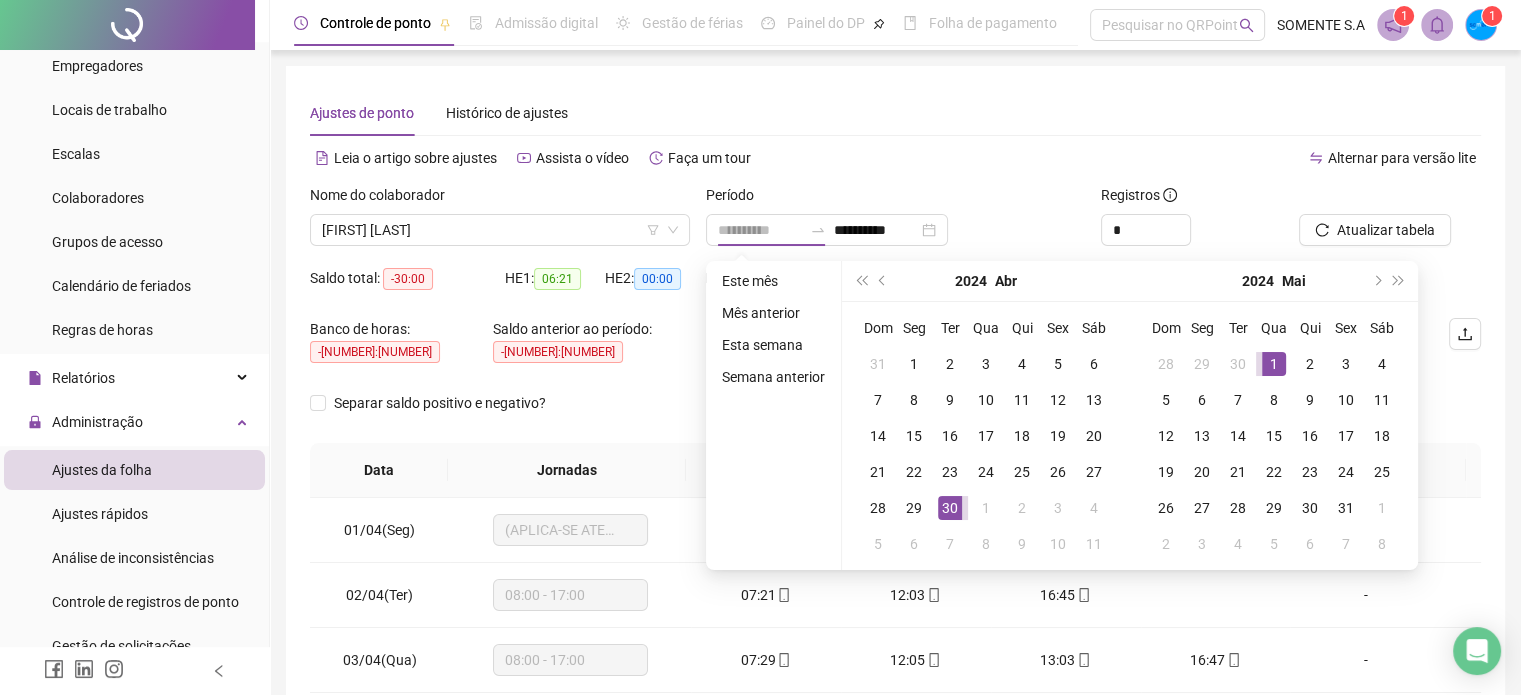 click on "1" at bounding box center [1274, 364] 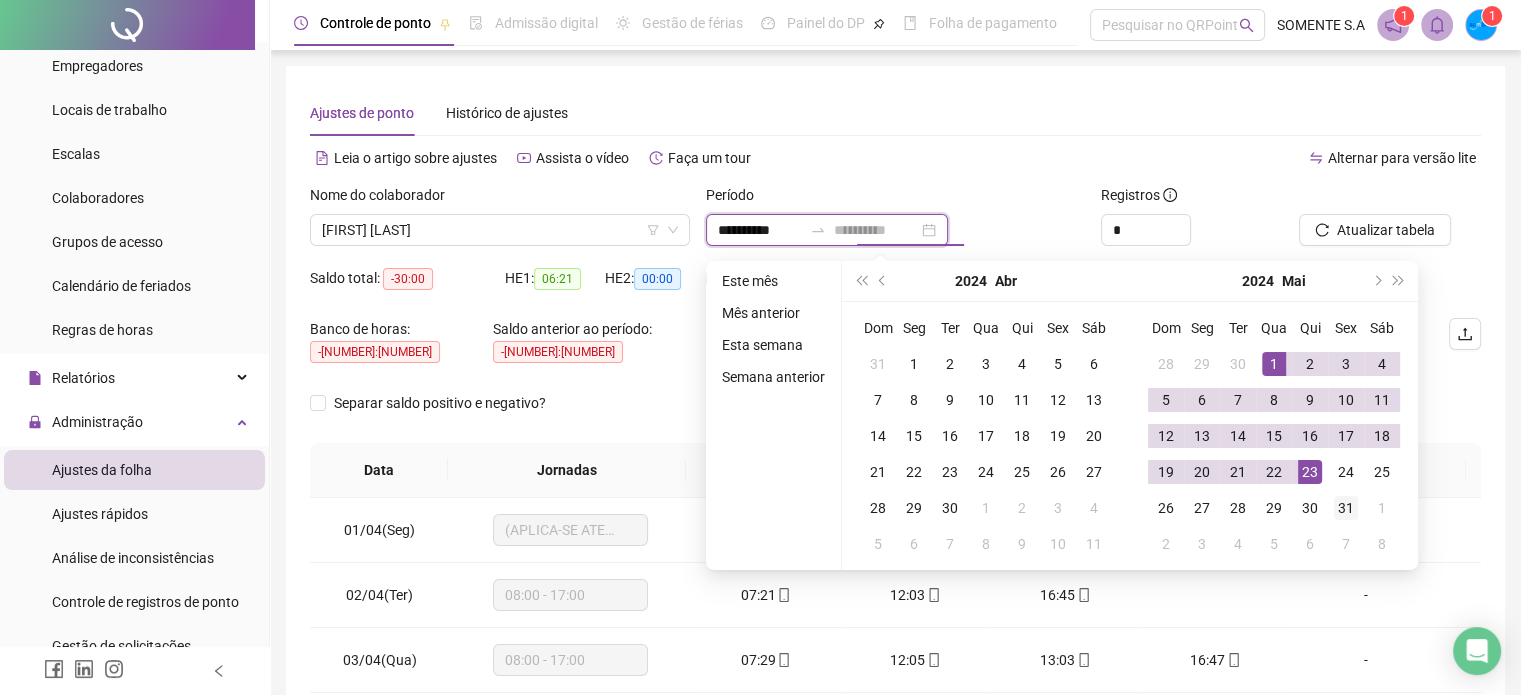 type on "**********" 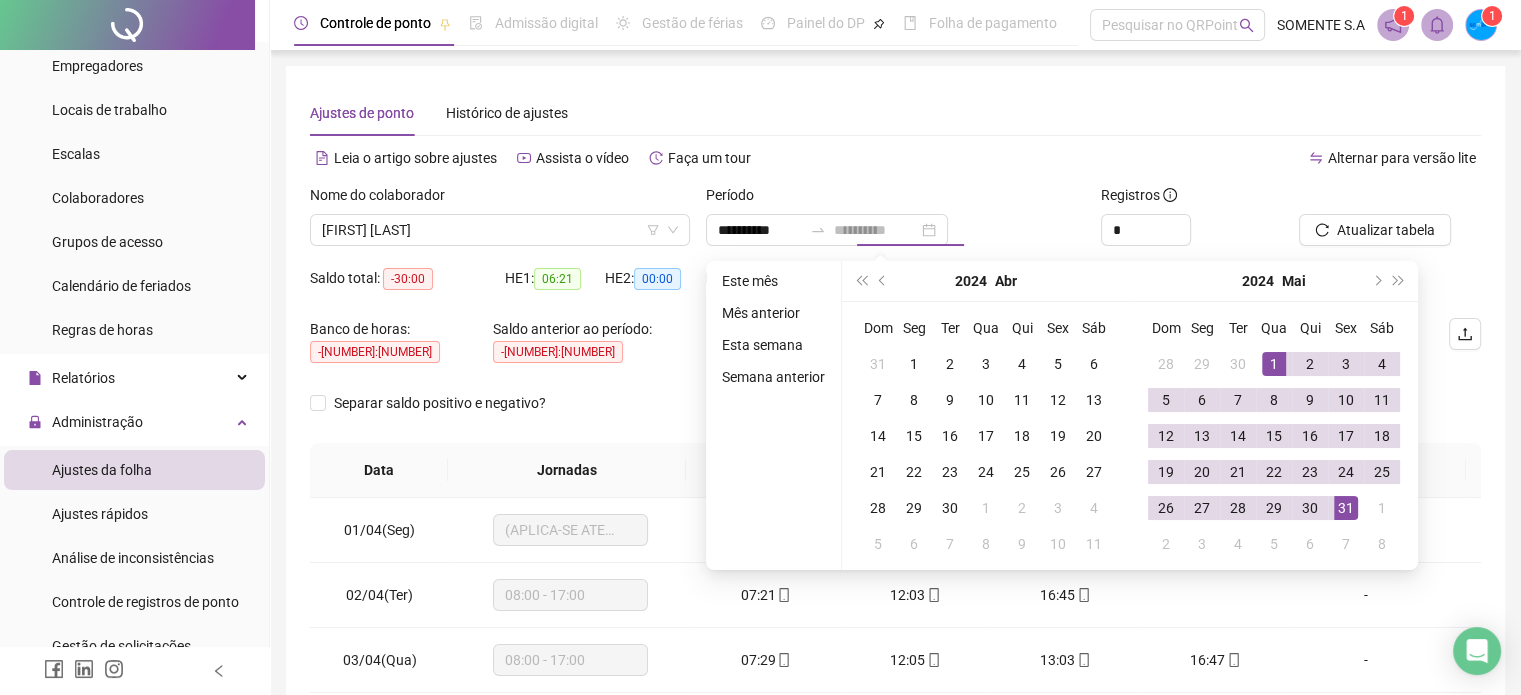 click on "31" at bounding box center [1346, 508] 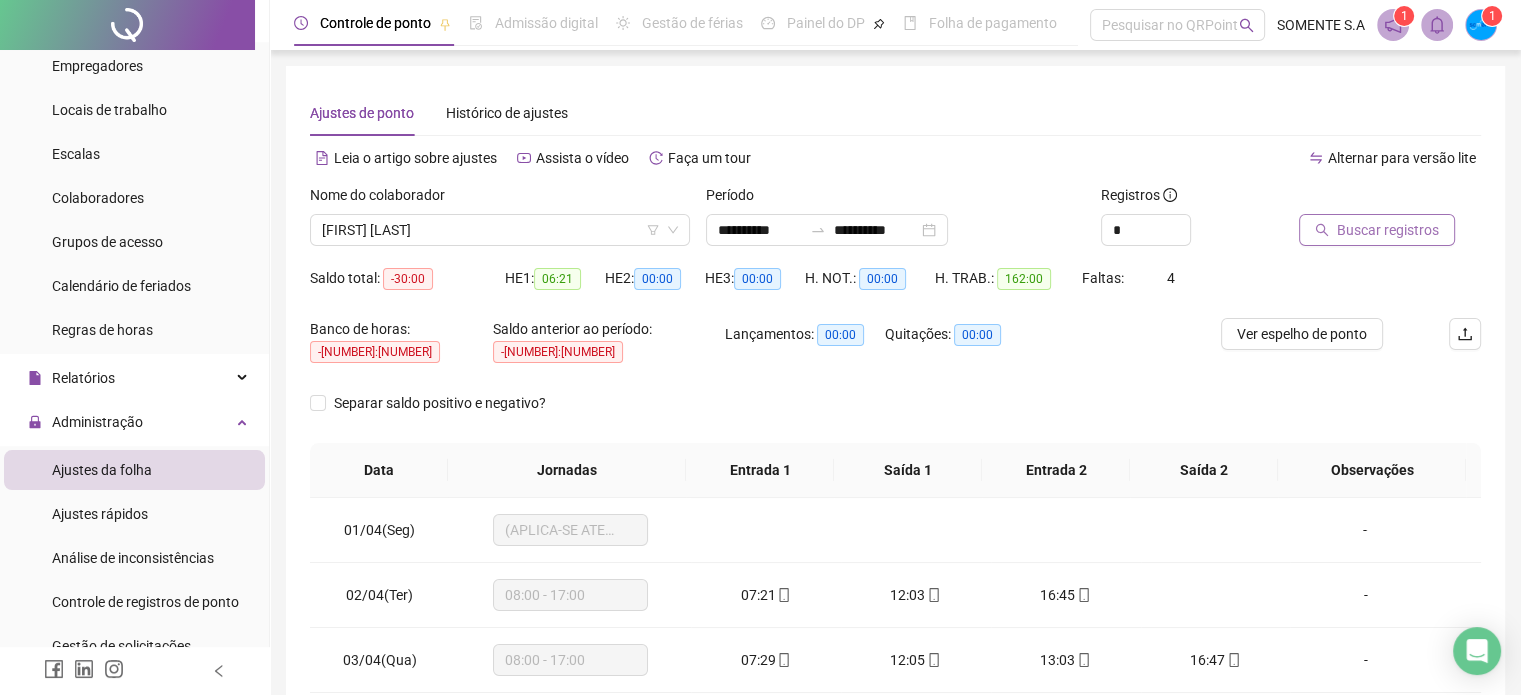 click on "Buscar registros" at bounding box center (1388, 230) 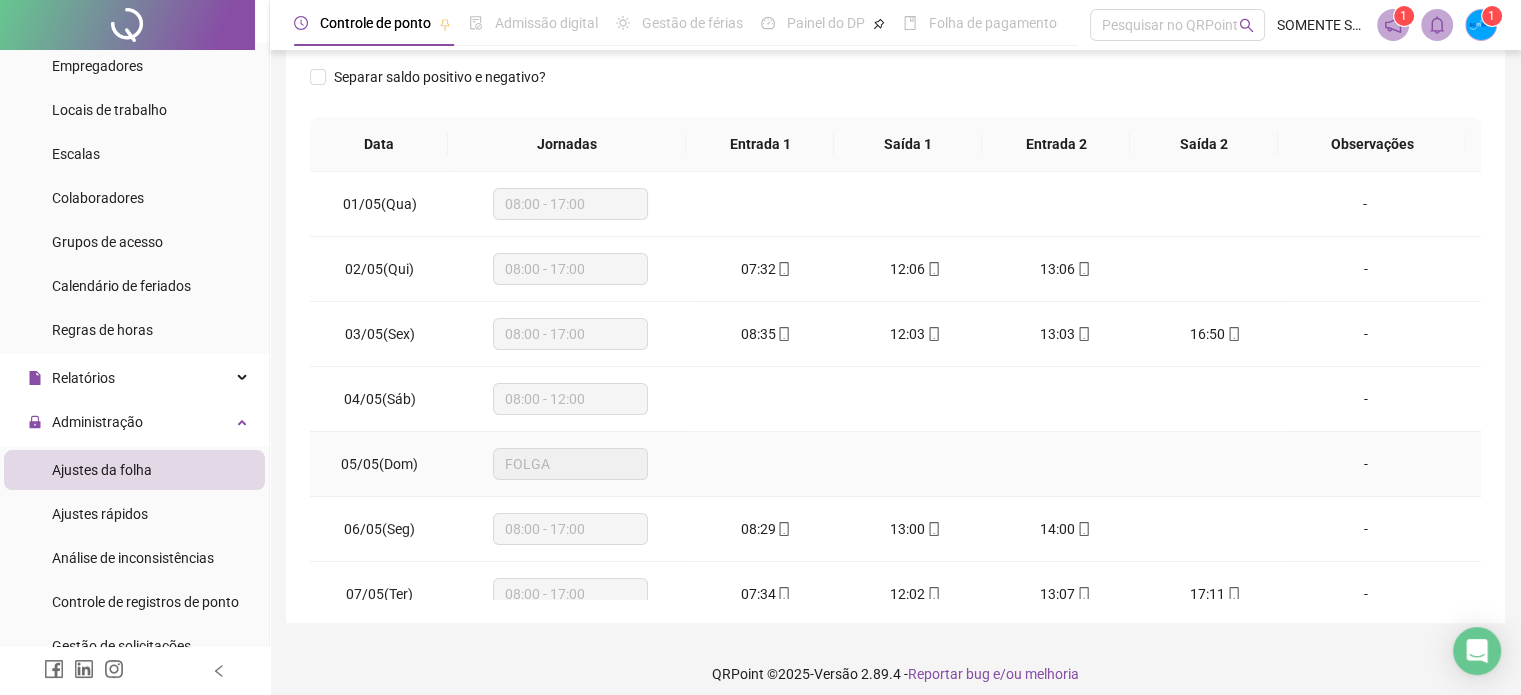 scroll, scrollTop: 0, scrollLeft: 0, axis: both 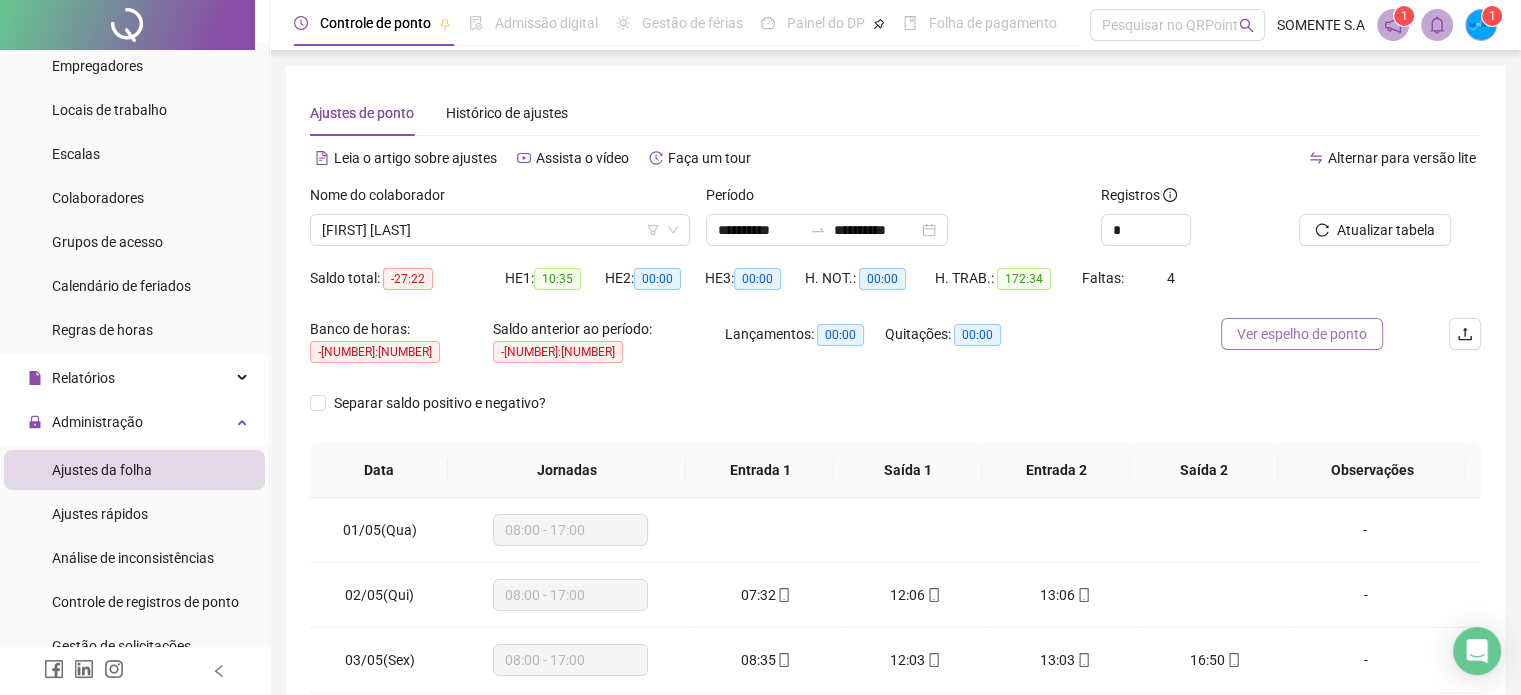 click on "Ver espelho de ponto" at bounding box center (1302, 334) 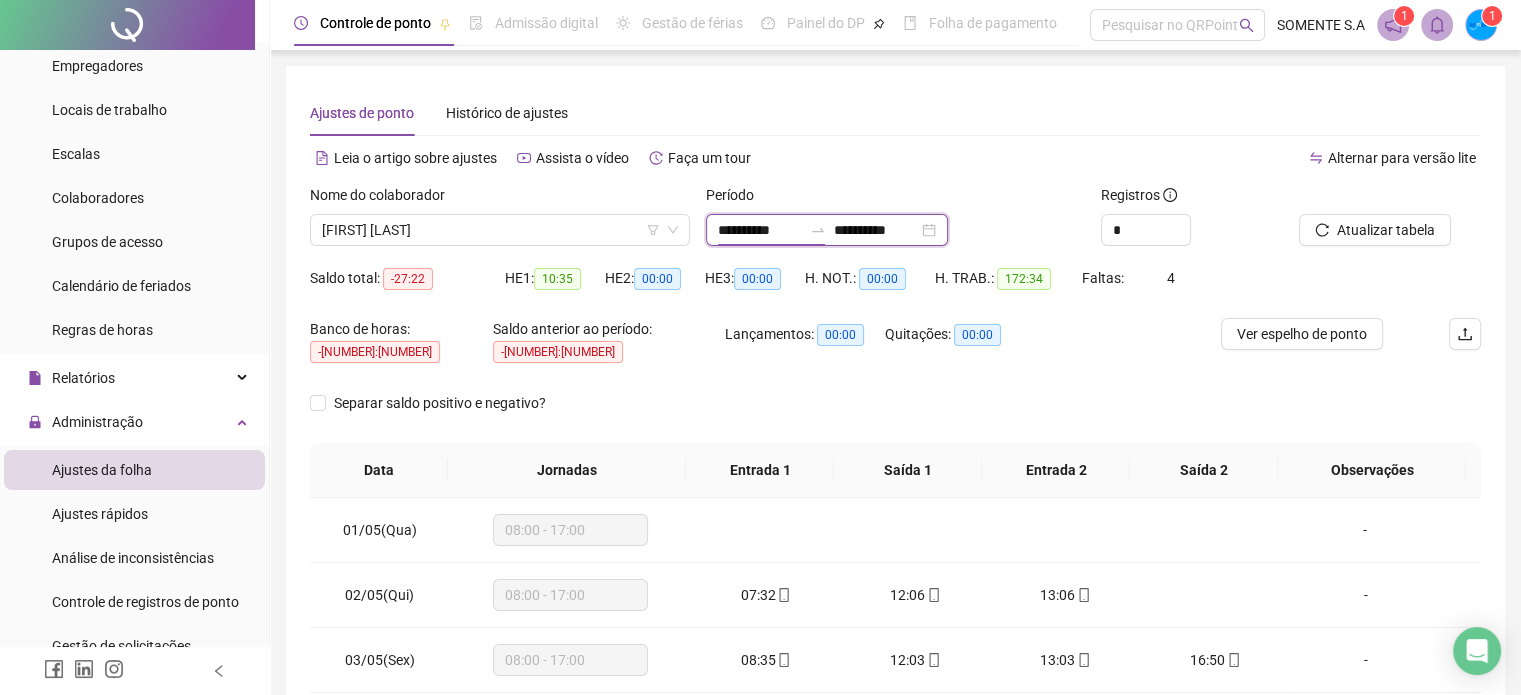 click on "**********" at bounding box center (760, 230) 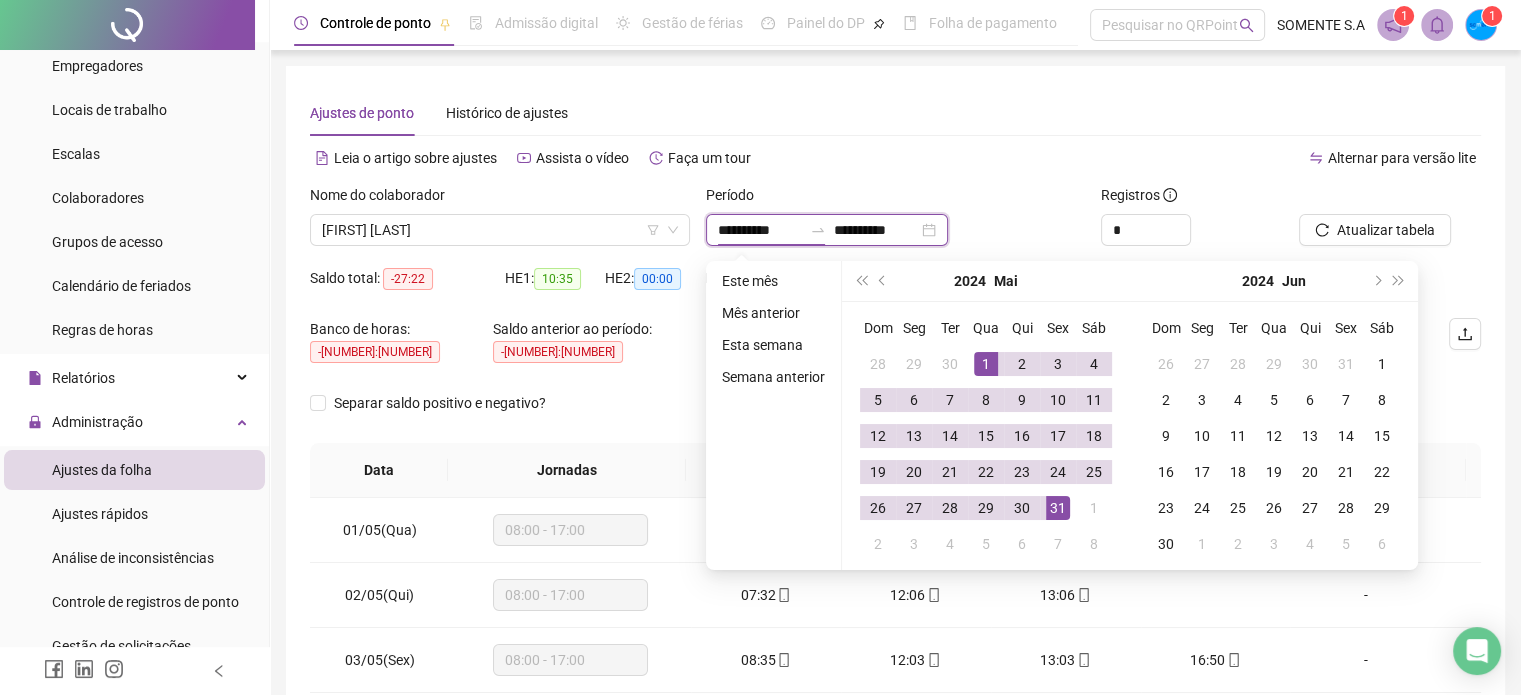type on "**********" 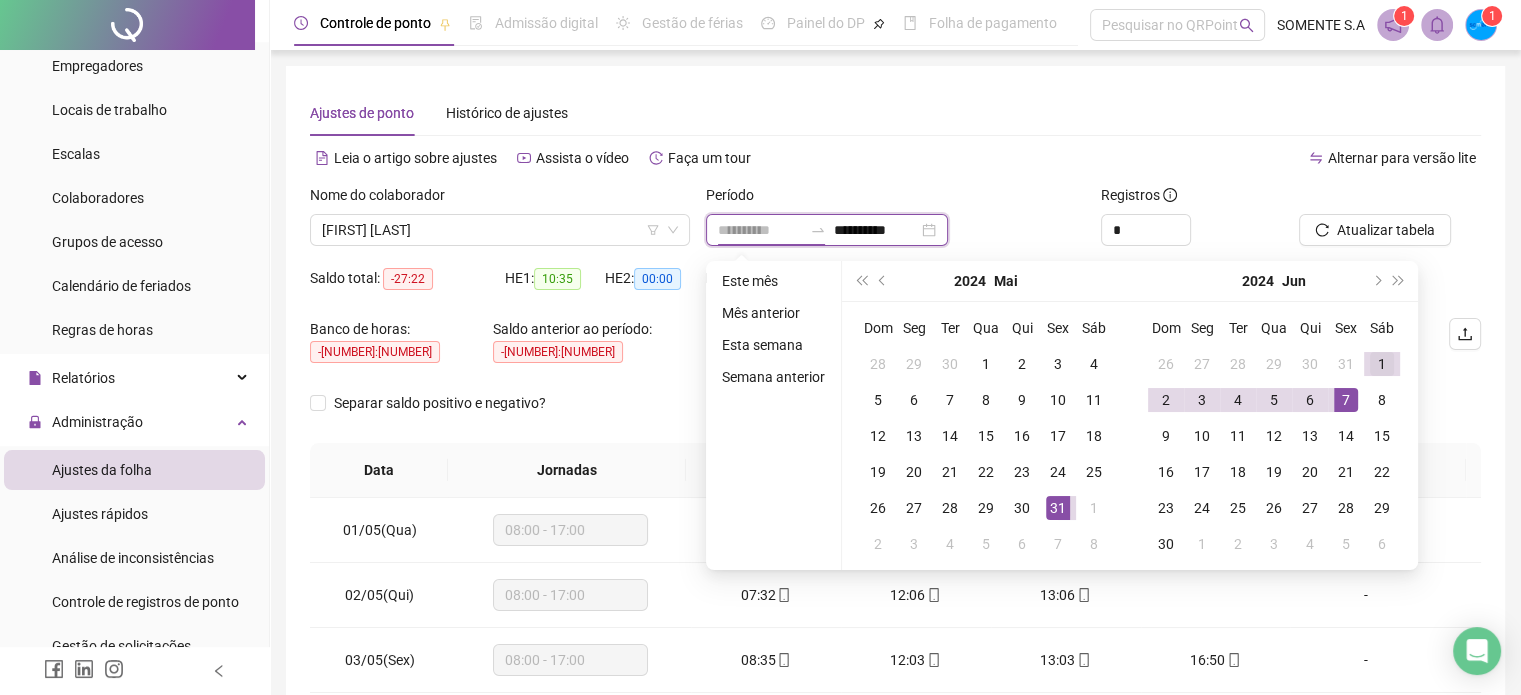 type on "**********" 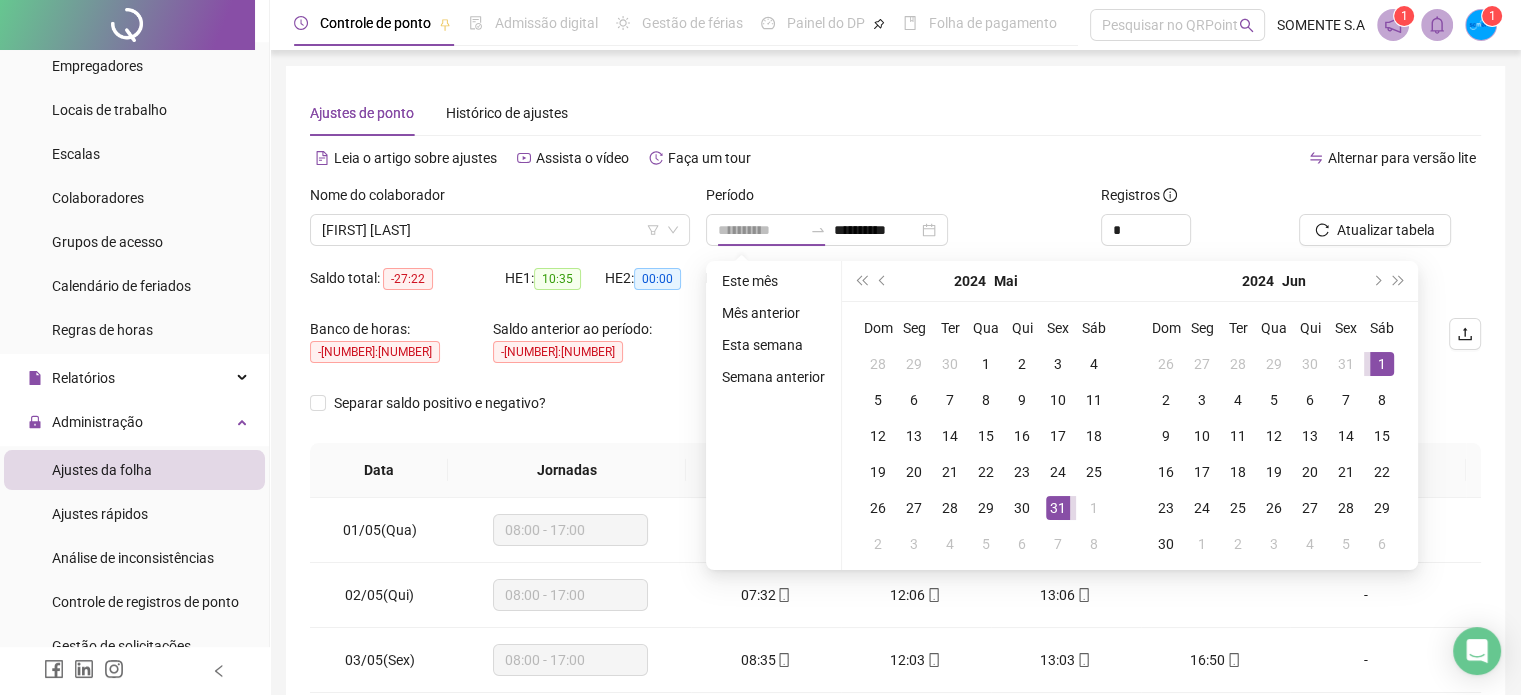 click on "1" at bounding box center [1382, 364] 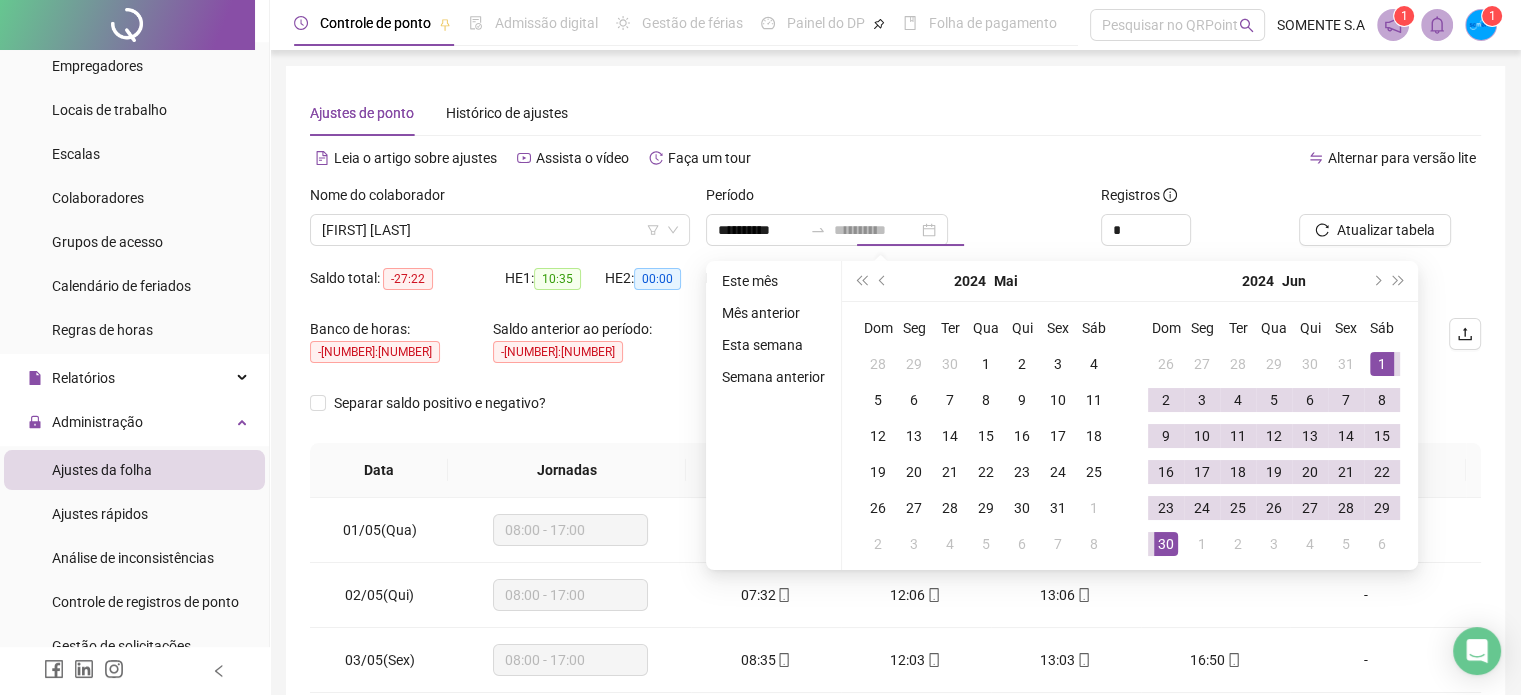 type on "**********" 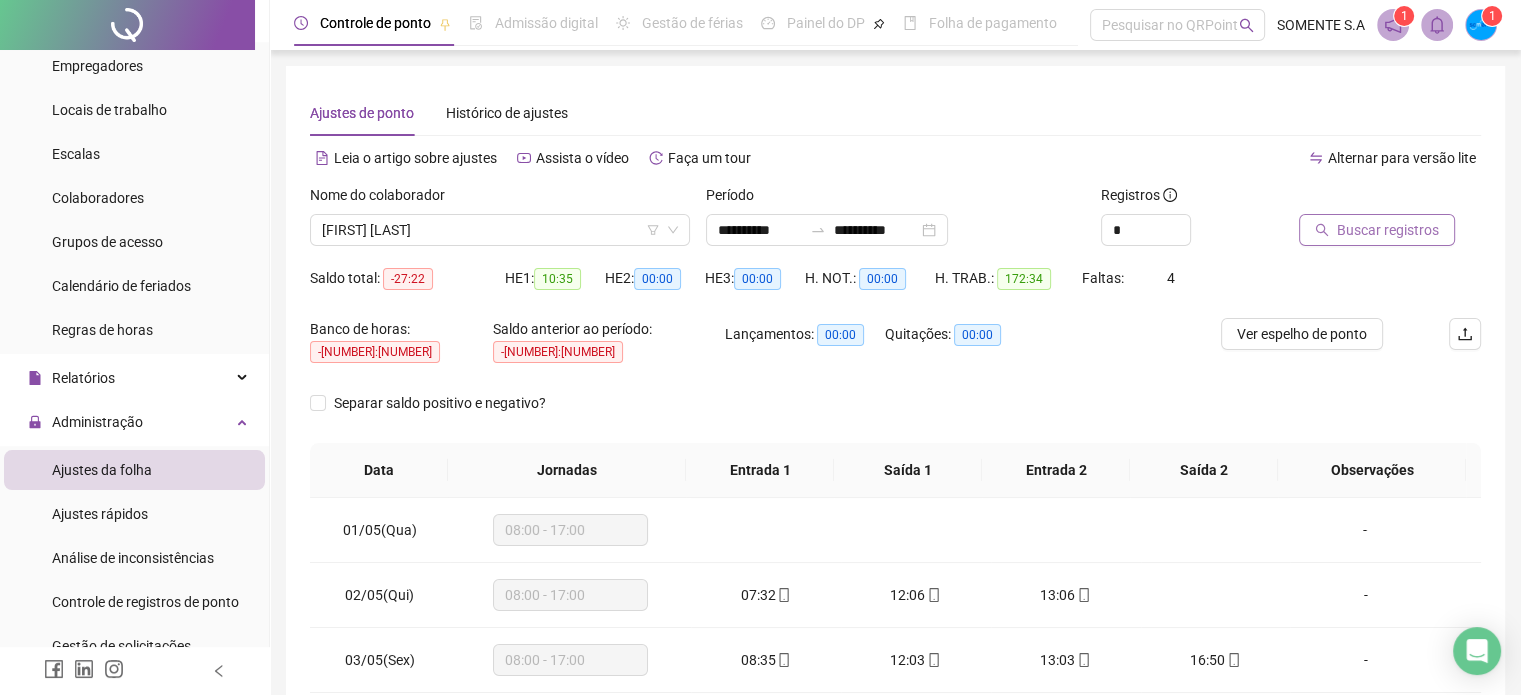 click on "Buscar registros" at bounding box center [1388, 230] 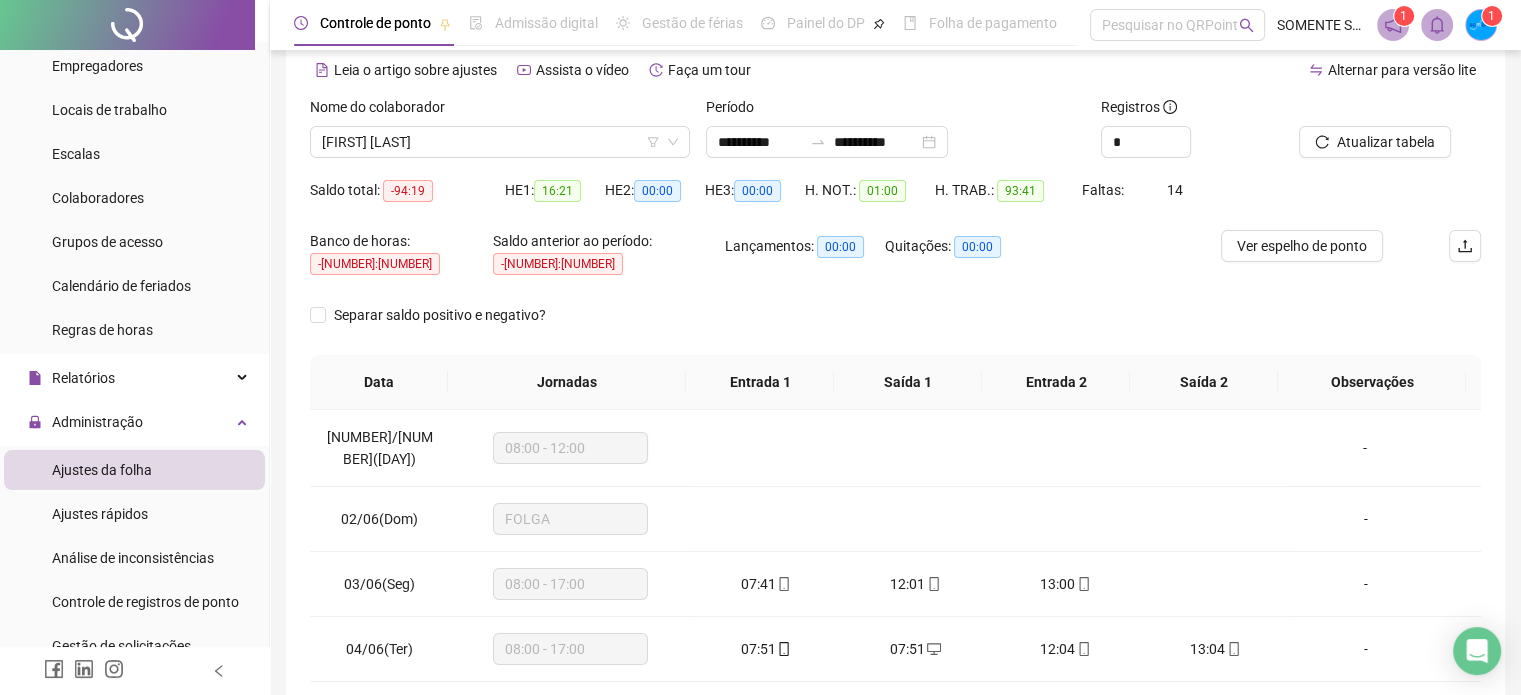 scroll, scrollTop: 200, scrollLeft: 0, axis: vertical 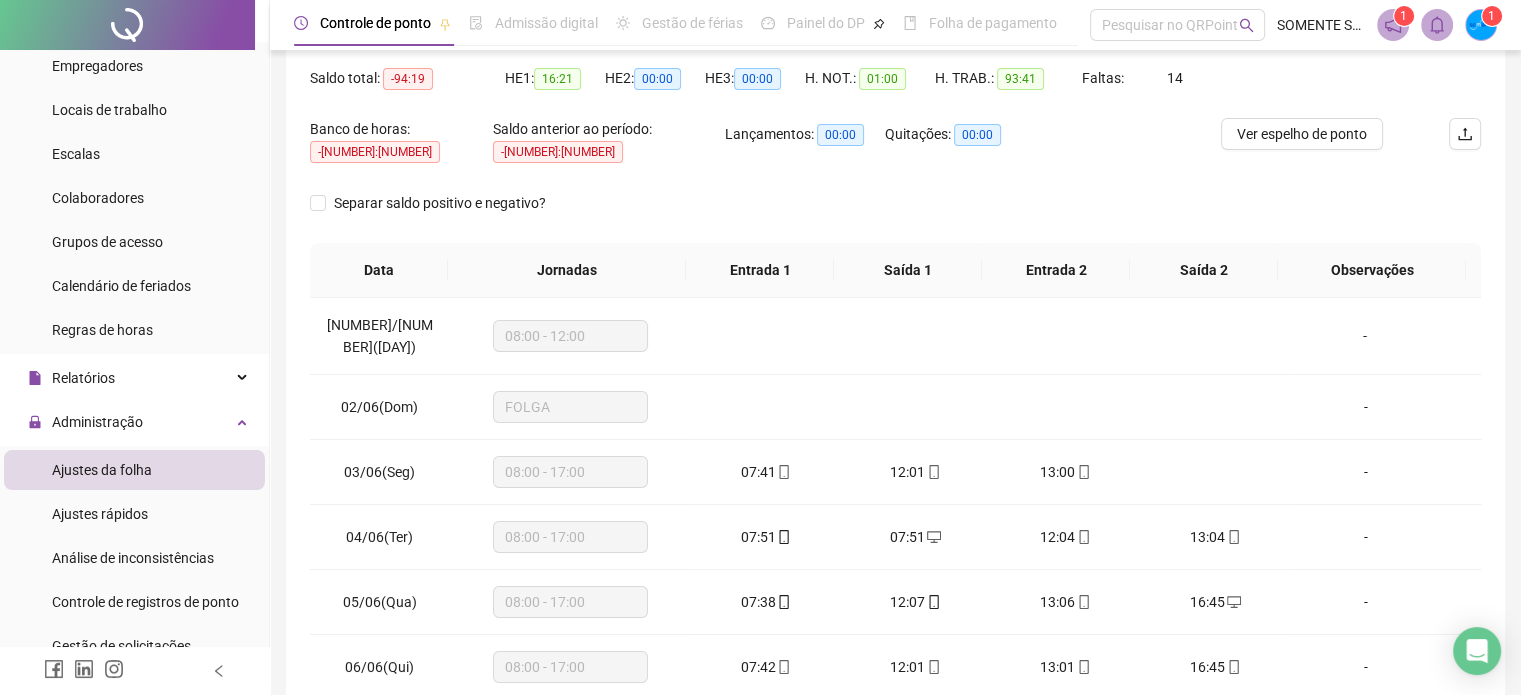 click on "Ver espelho de ponto" at bounding box center [1302, 134] 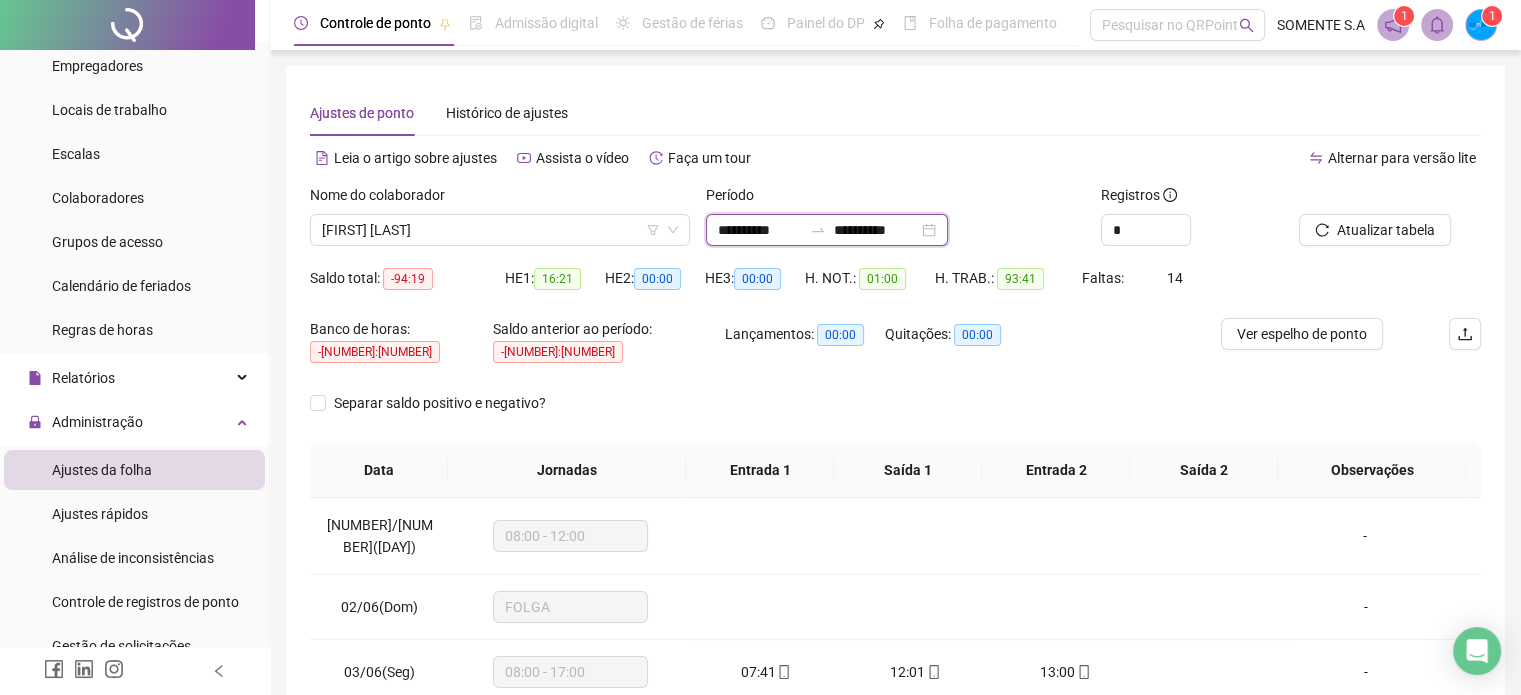 click on "**********" at bounding box center [760, 230] 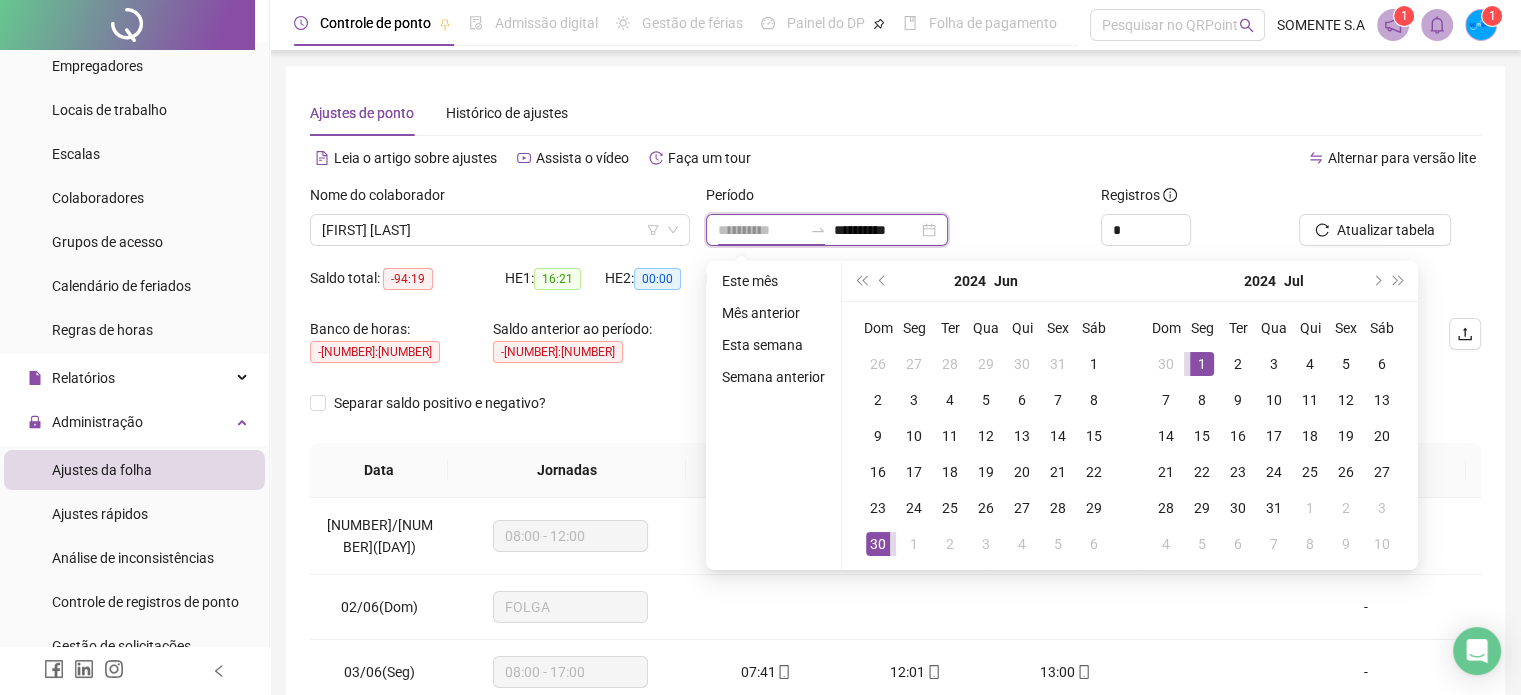 type on "**********" 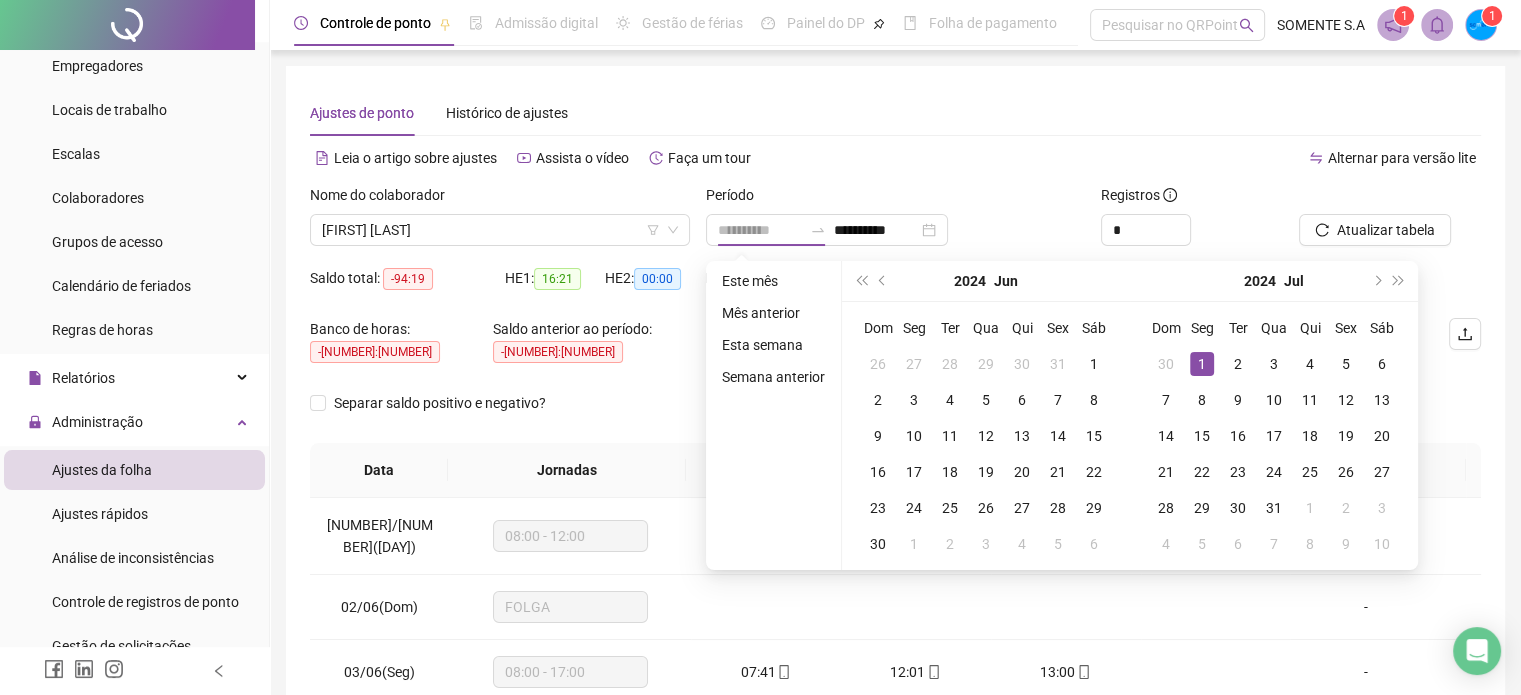 click on "1" at bounding box center [1202, 364] 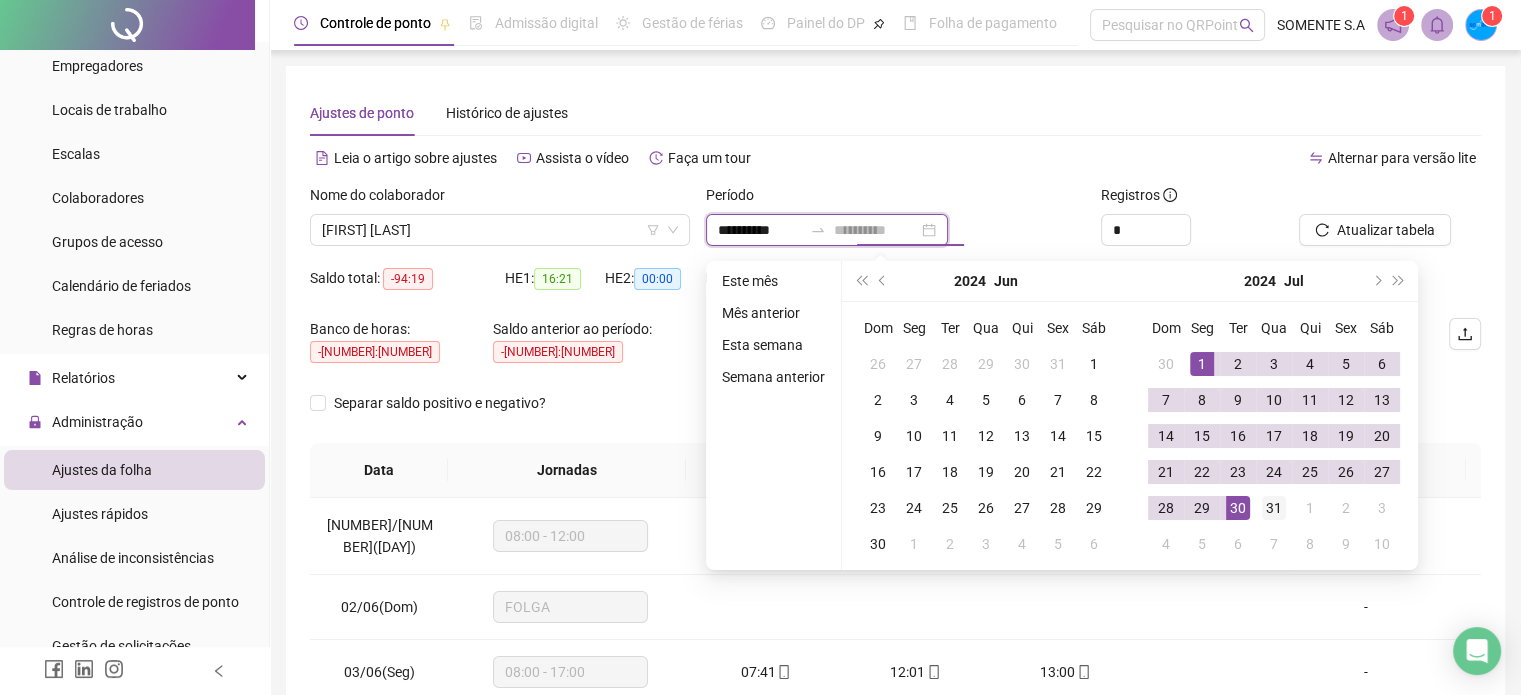 type on "**********" 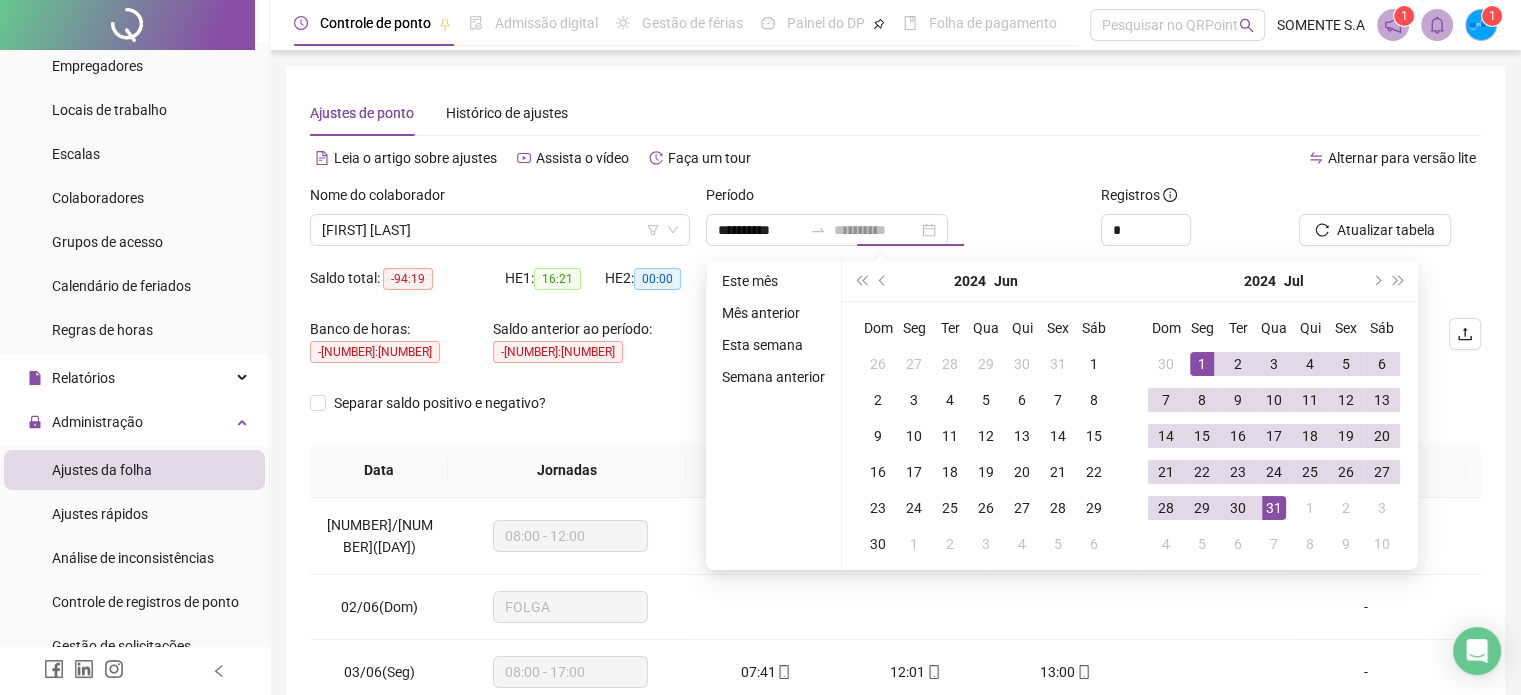 click on "31" at bounding box center (1274, 508) 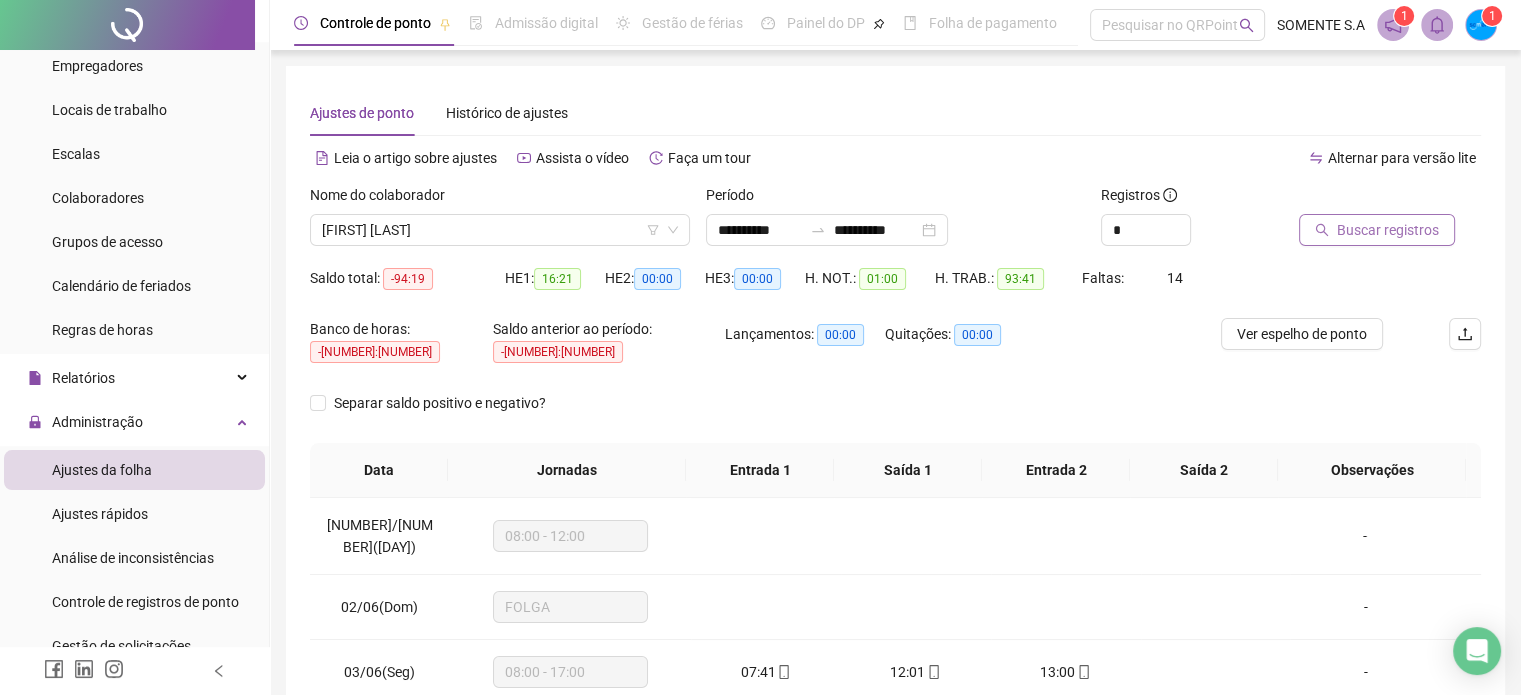 click on "Buscar registros" at bounding box center [1388, 230] 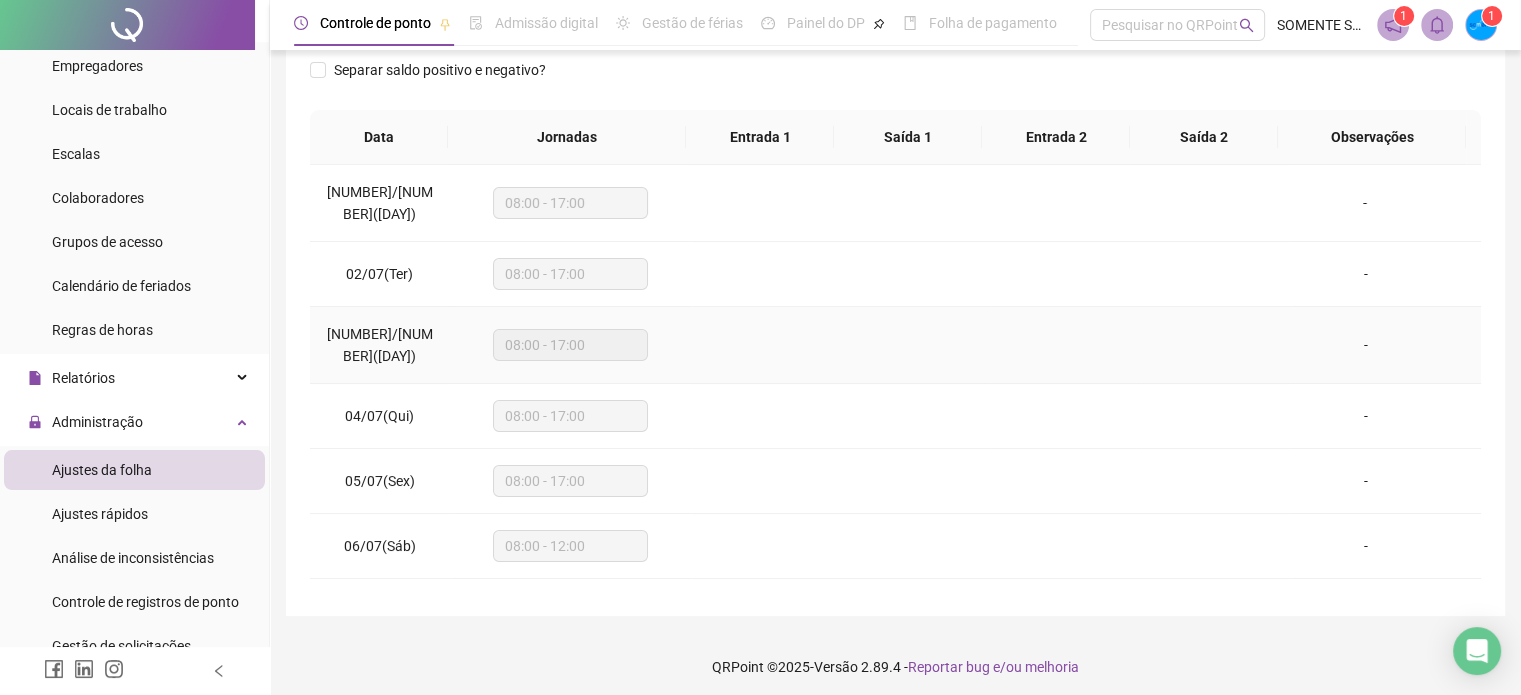 scroll, scrollTop: 326, scrollLeft: 0, axis: vertical 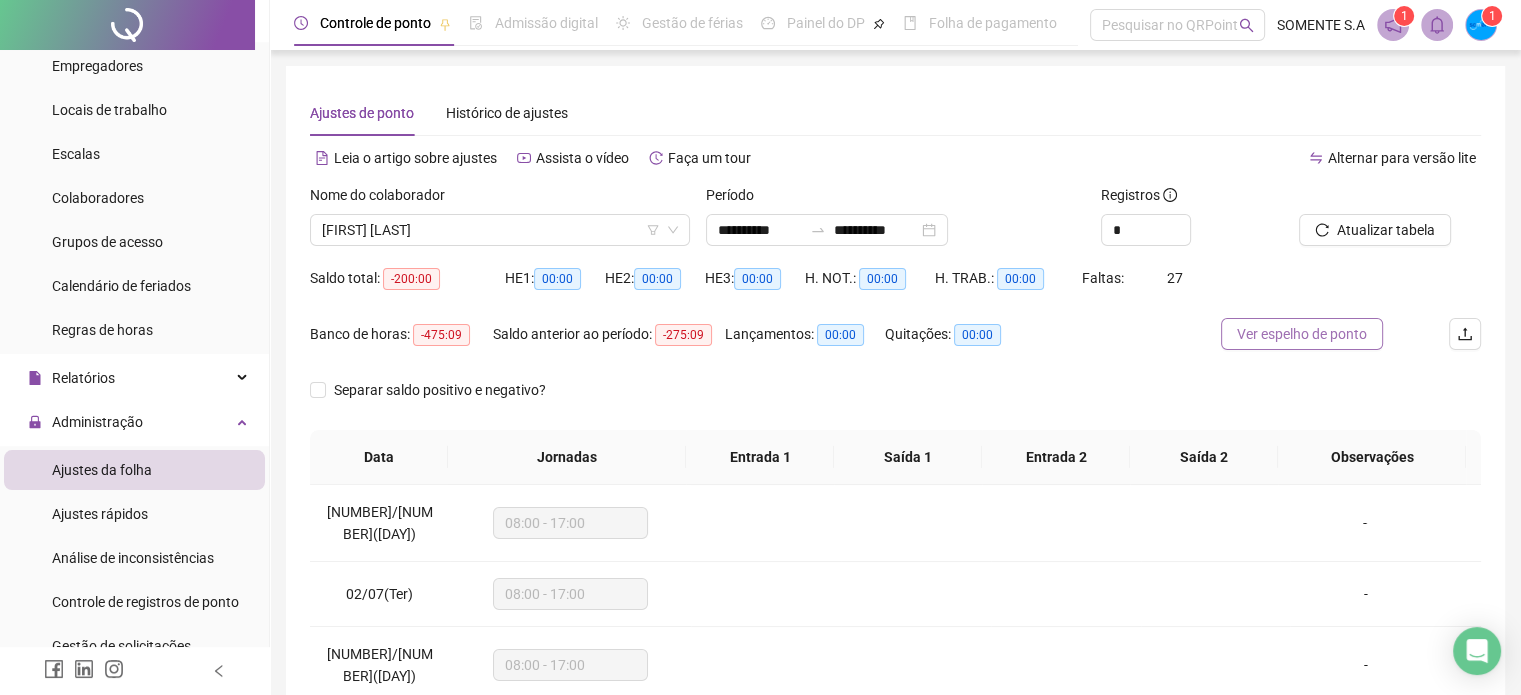 click on "Ver espelho de ponto" at bounding box center (1302, 334) 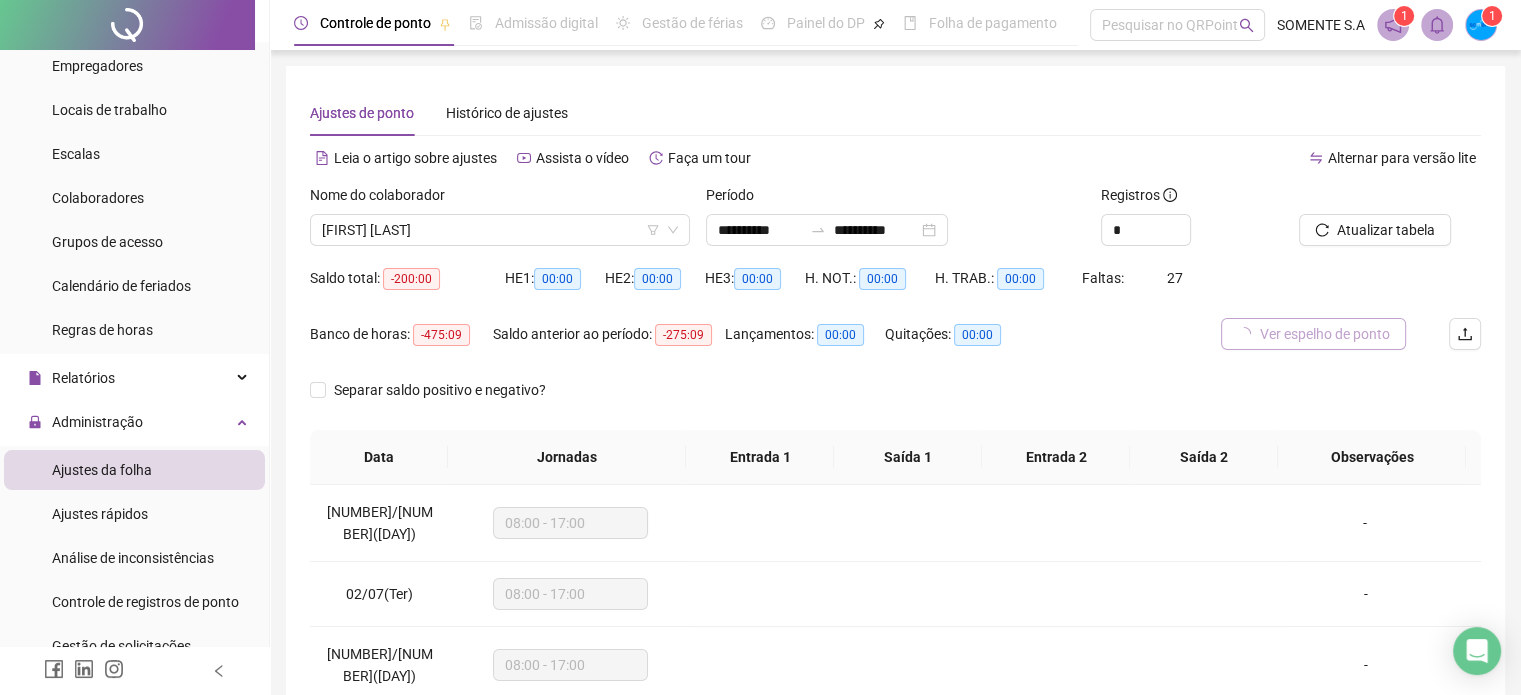 click on "Ver espelho de ponto" at bounding box center (1325, 334) 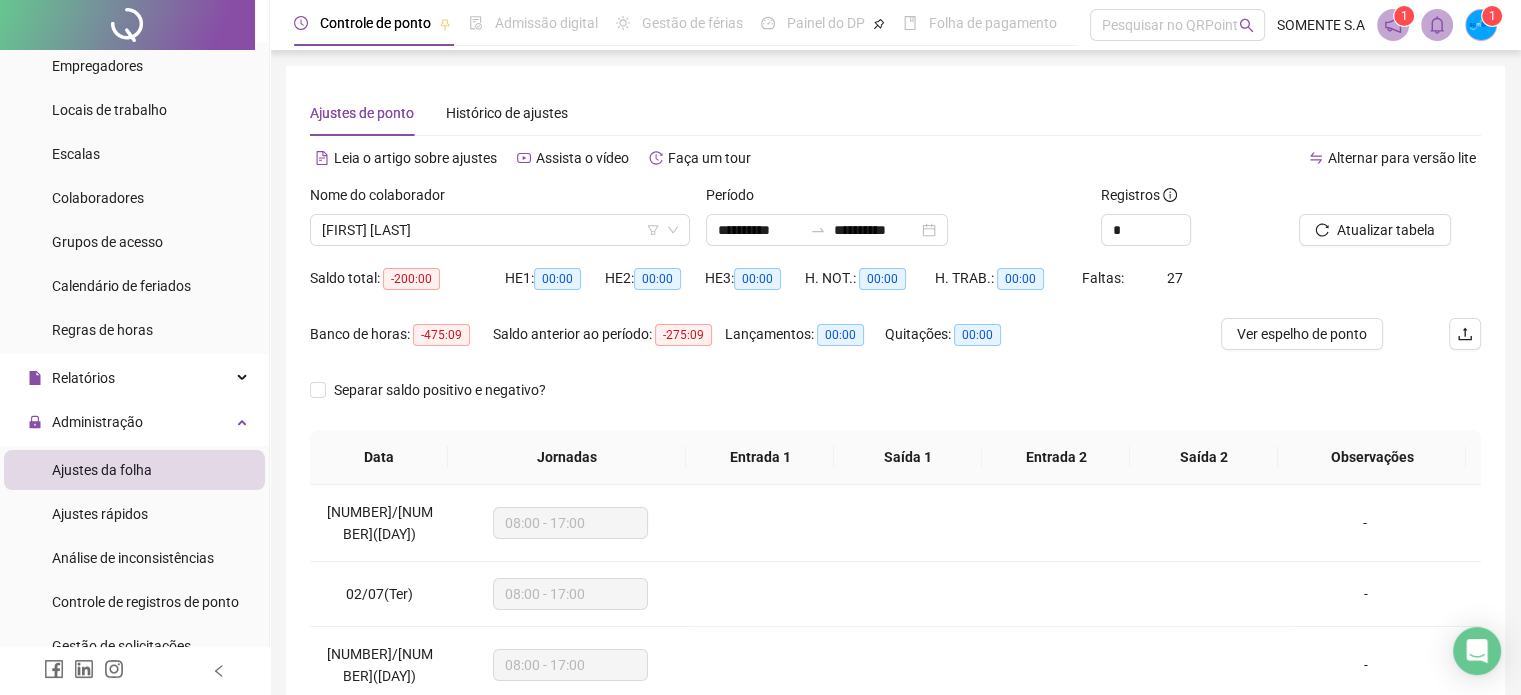 click on "Nome do colaborador [FIRST] [LAST]" at bounding box center [500, 223] 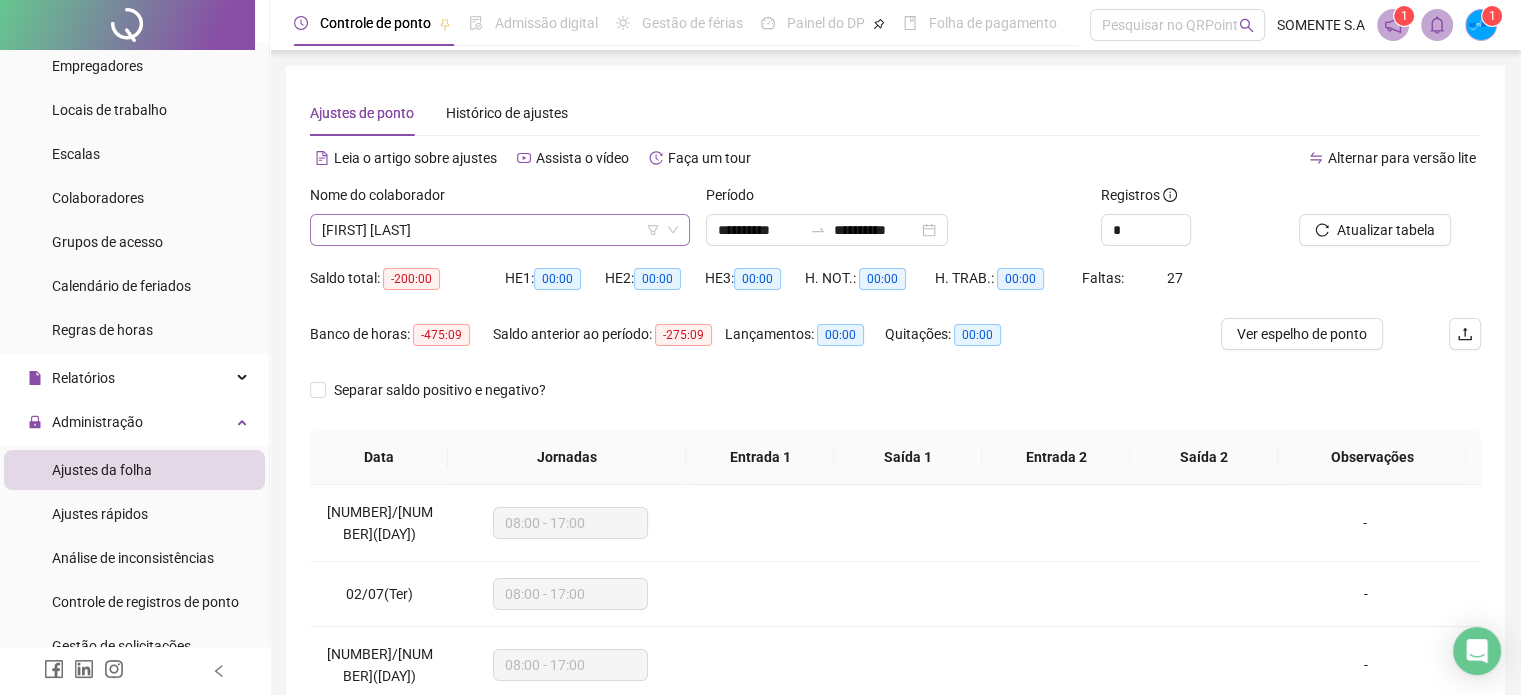 click on "[FIRST] [LAST]" at bounding box center (500, 230) 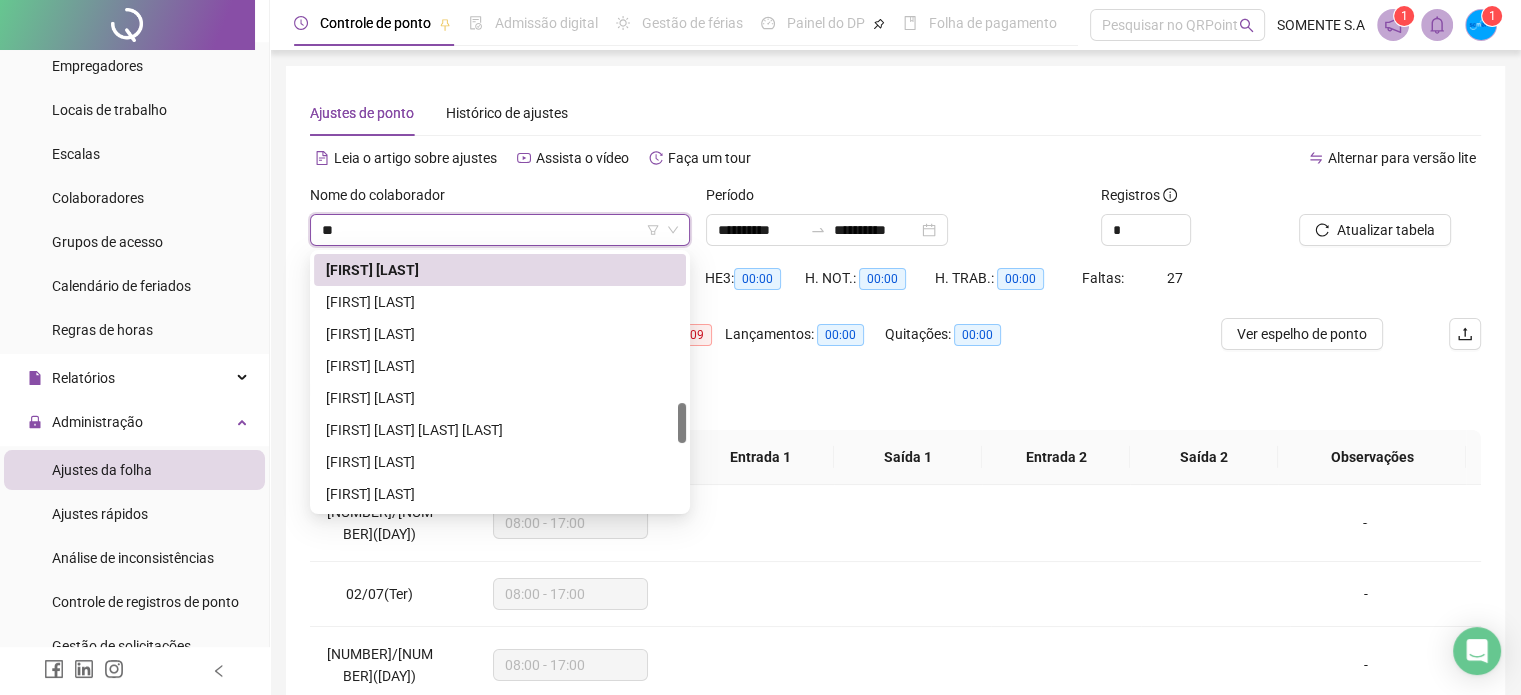 scroll, scrollTop: 0, scrollLeft: 0, axis: both 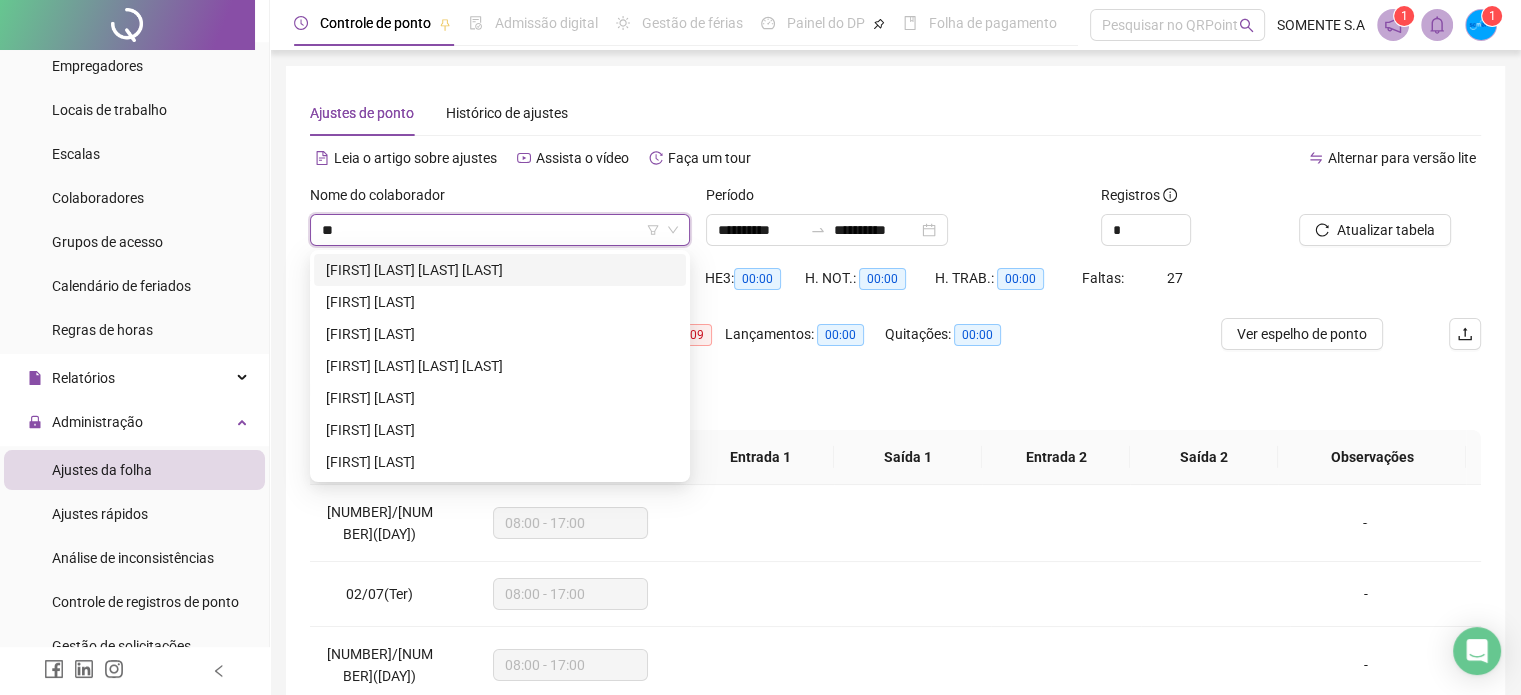 type on "*" 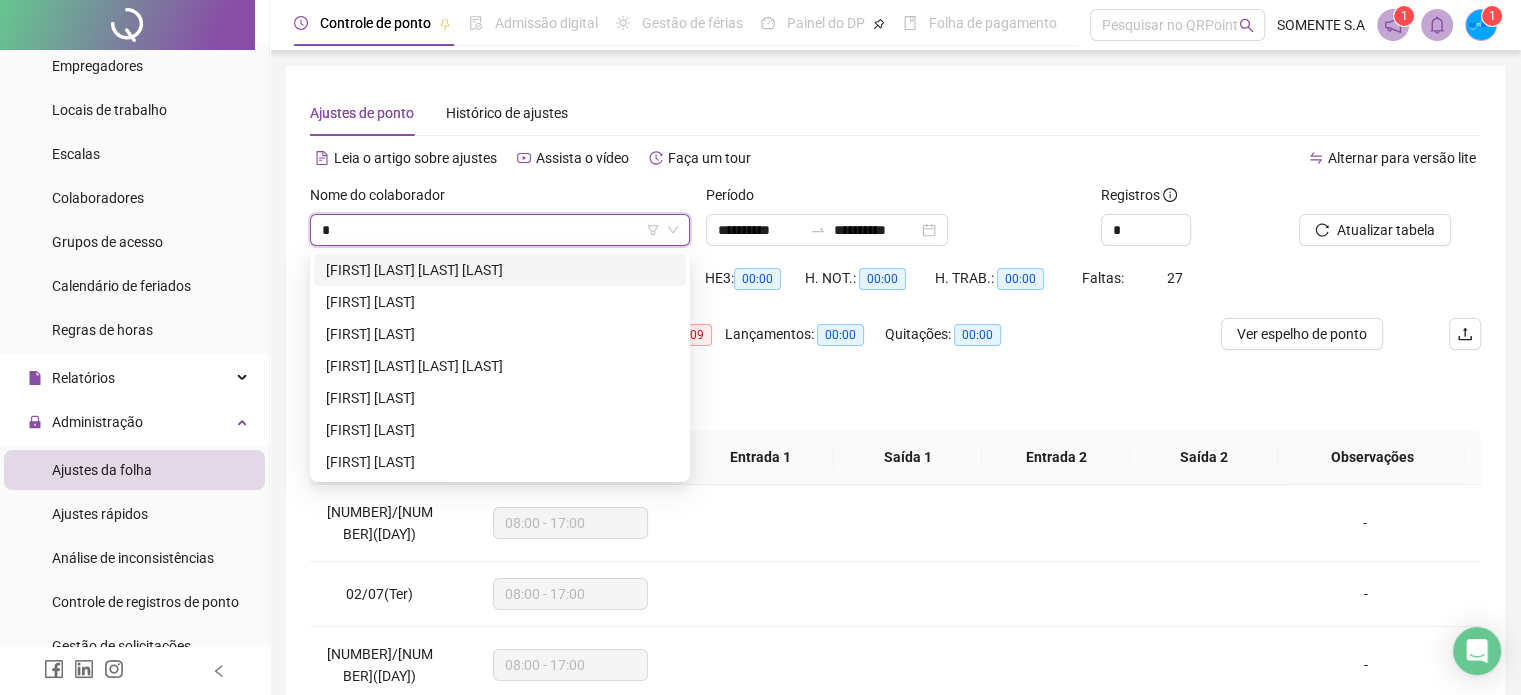 type 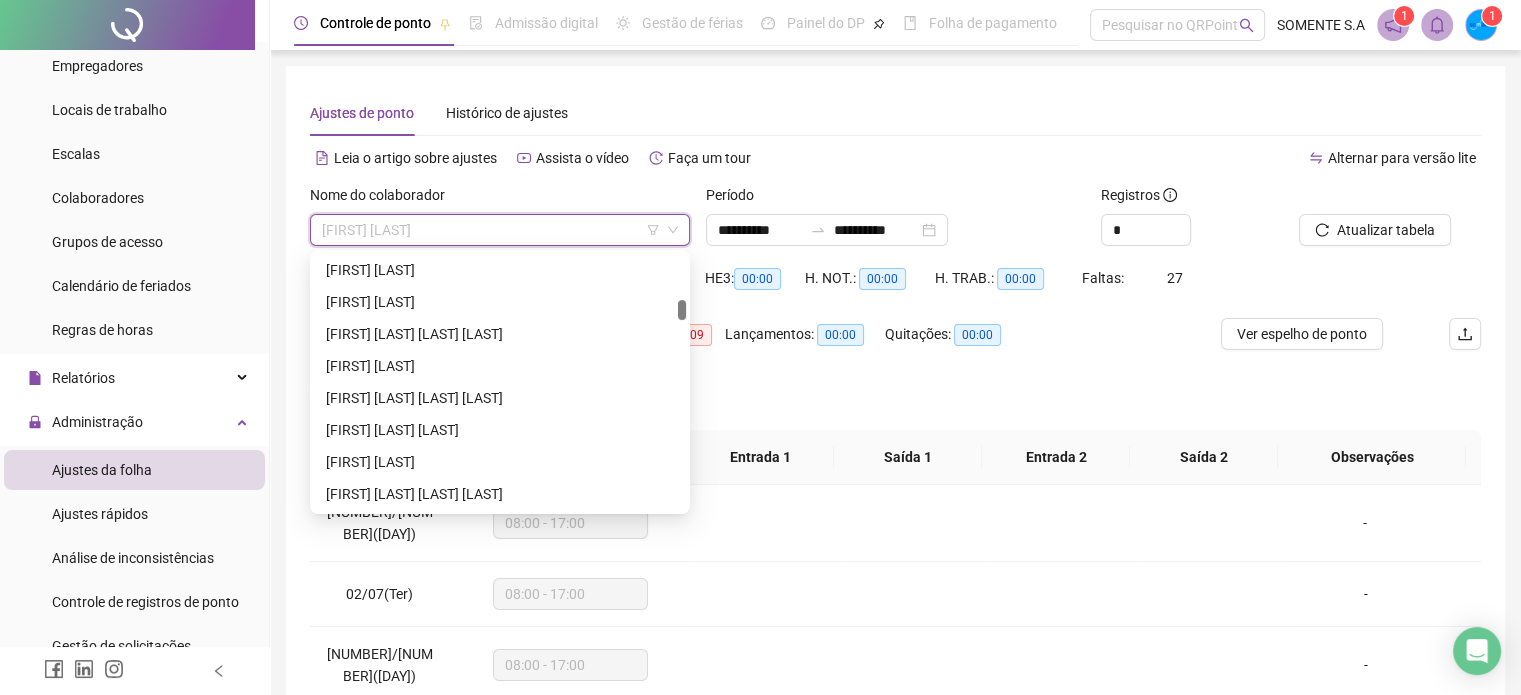 scroll, scrollTop: 1888, scrollLeft: 0, axis: vertical 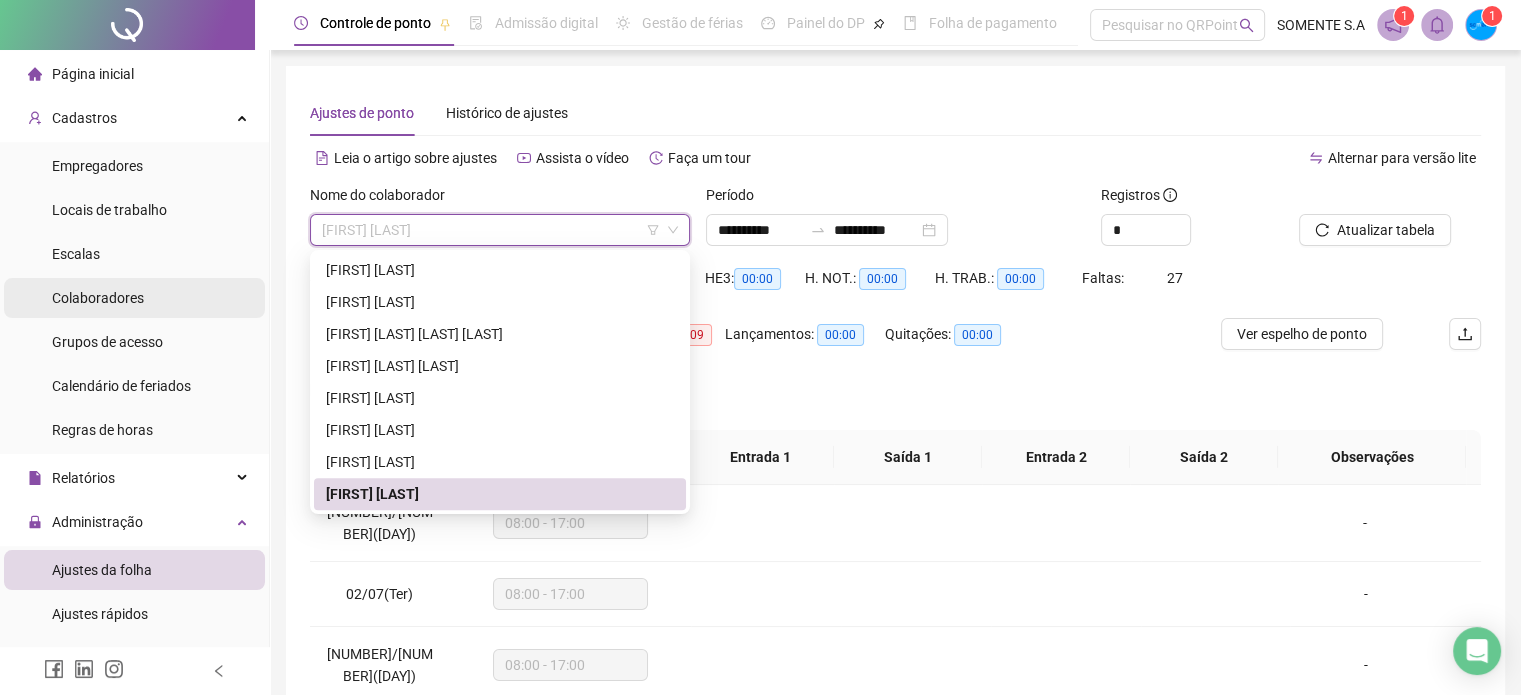 click on "Colaboradores" at bounding box center [98, 298] 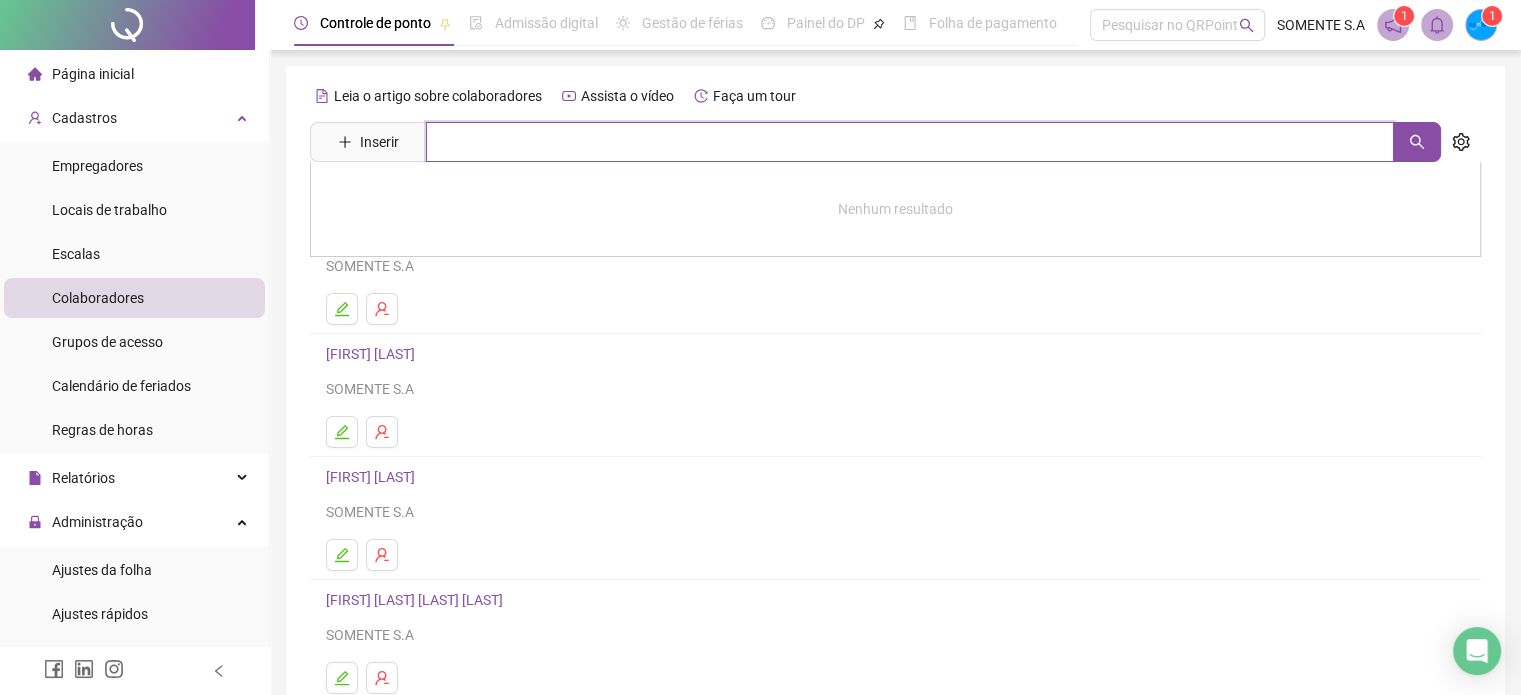 click at bounding box center [910, 142] 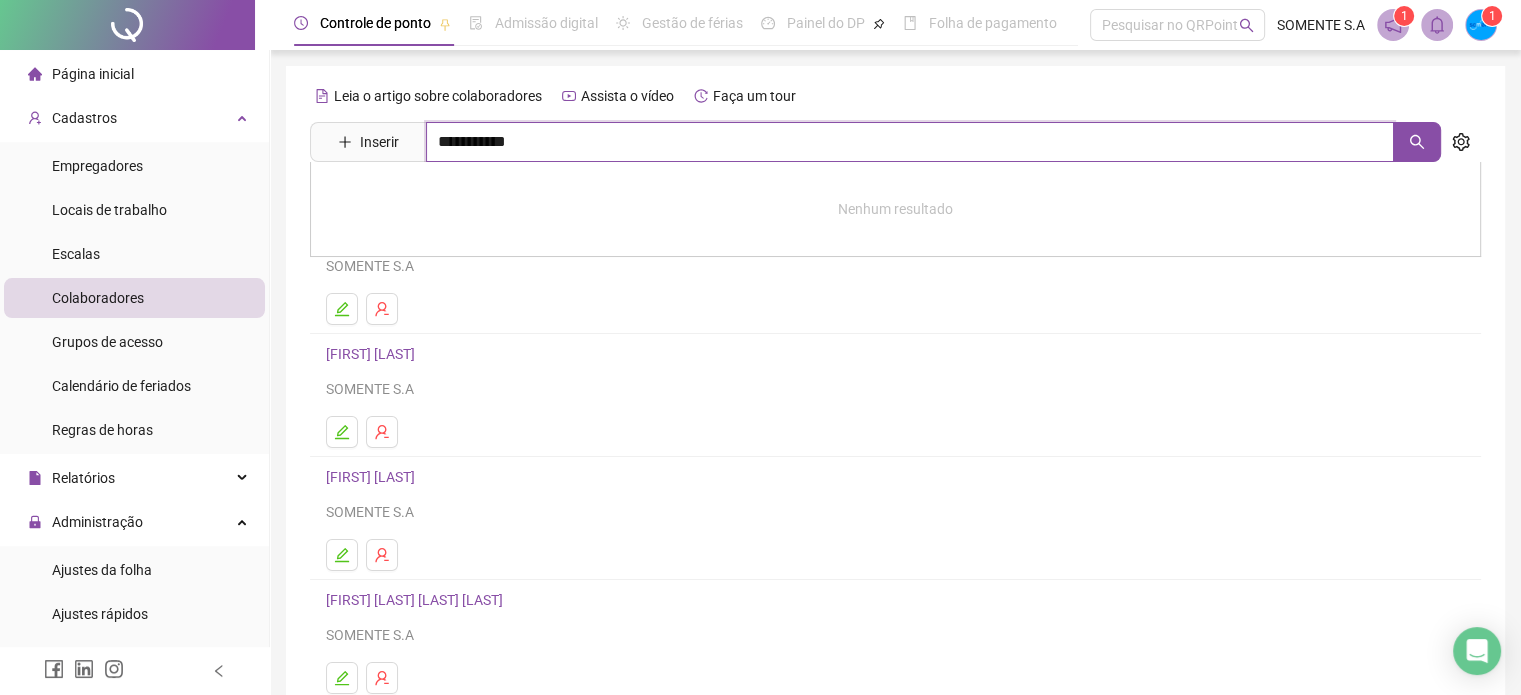 type on "**********" 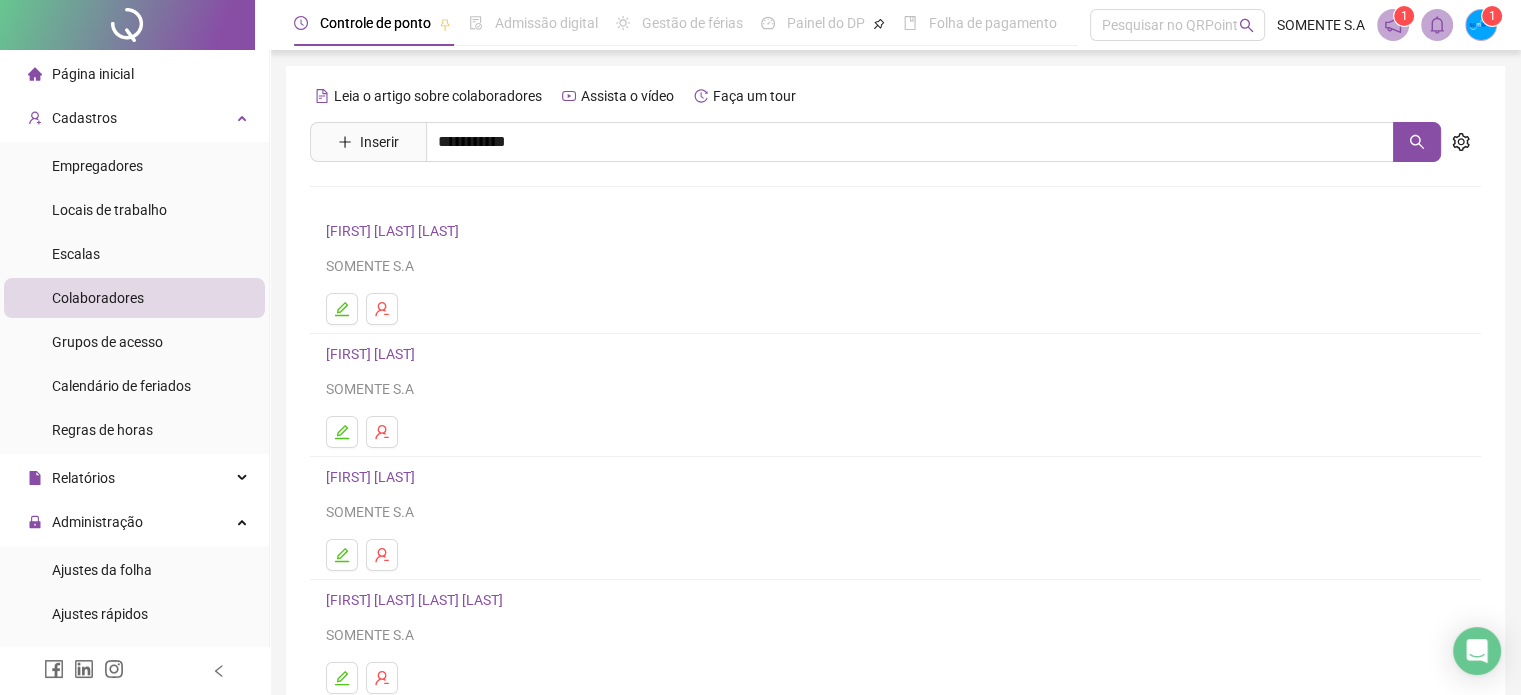 click on "[FIRST] [LAST]" at bounding box center [895, 203] 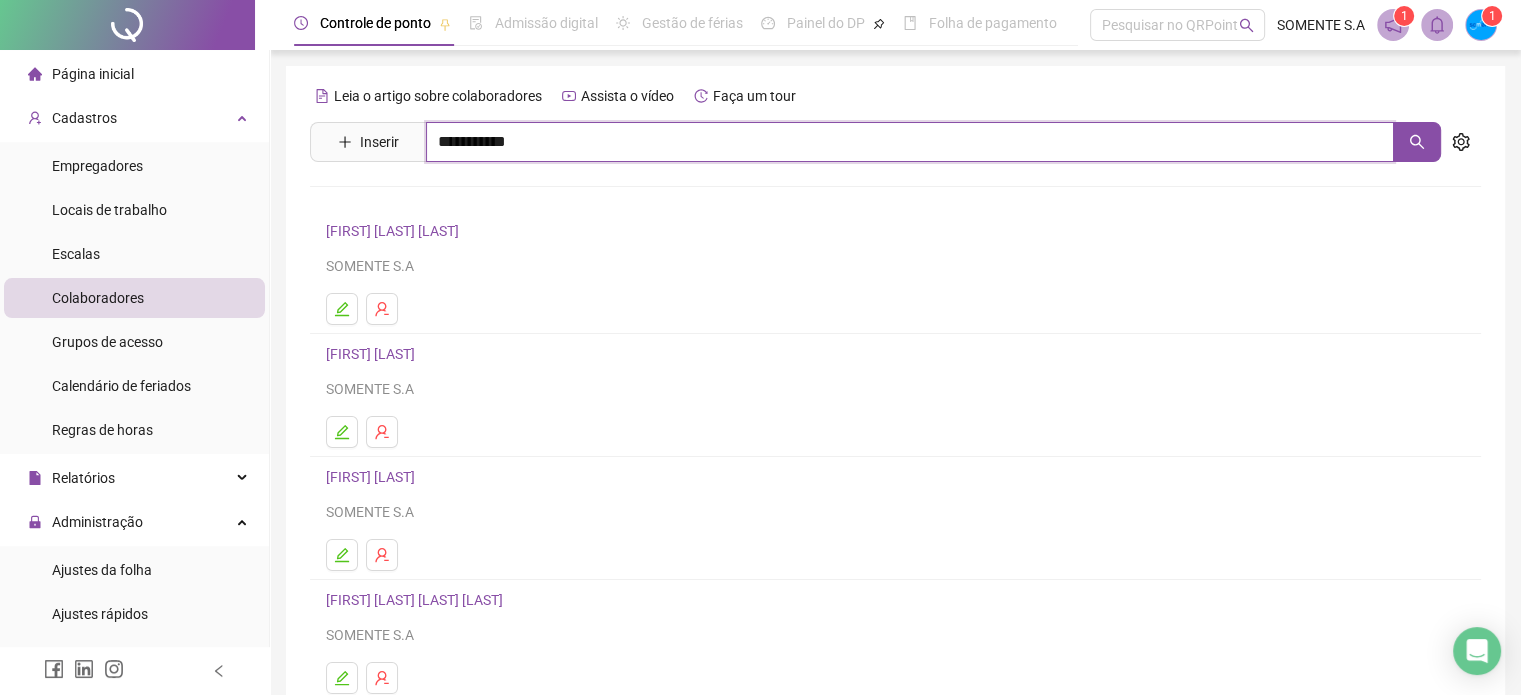 click on "**********" at bounding box center [910, 142] 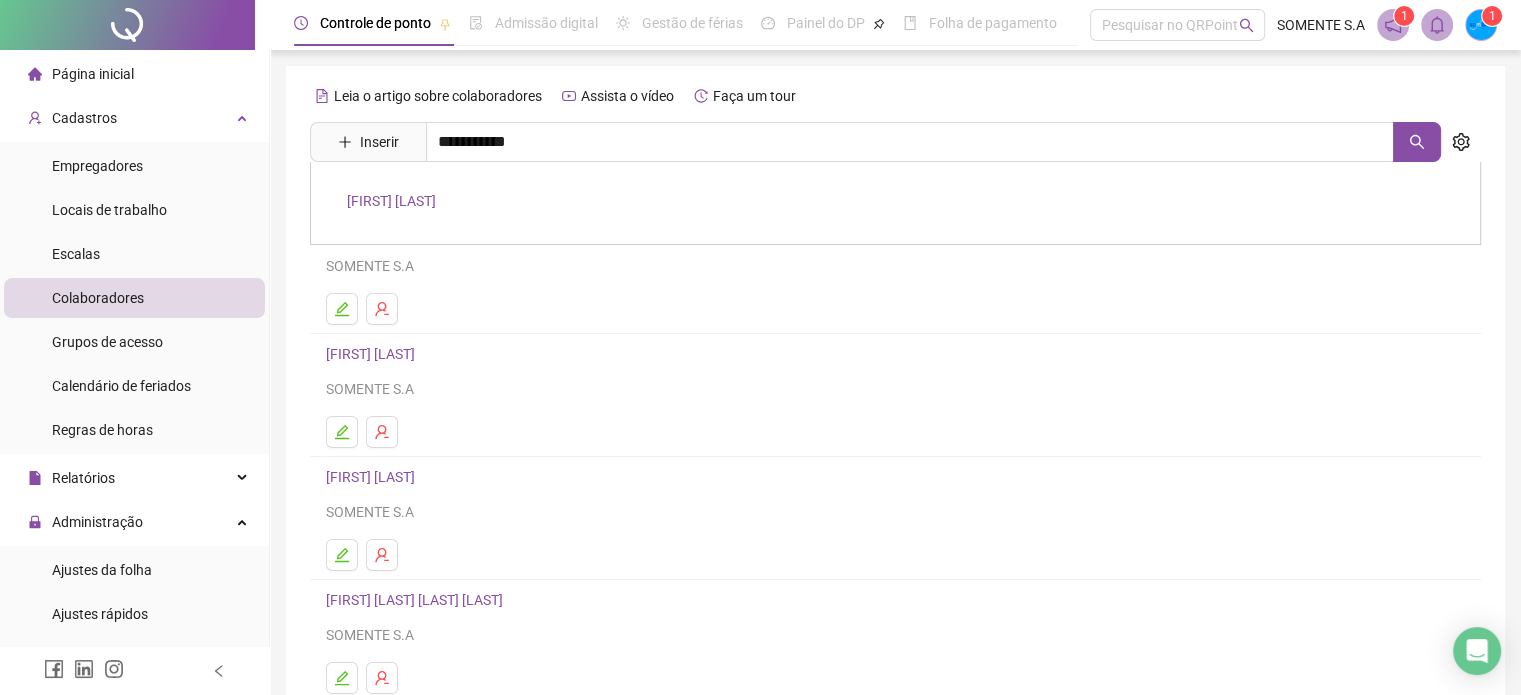 click on "[FIRST] [LAST]" at bounding box center (391, 201) 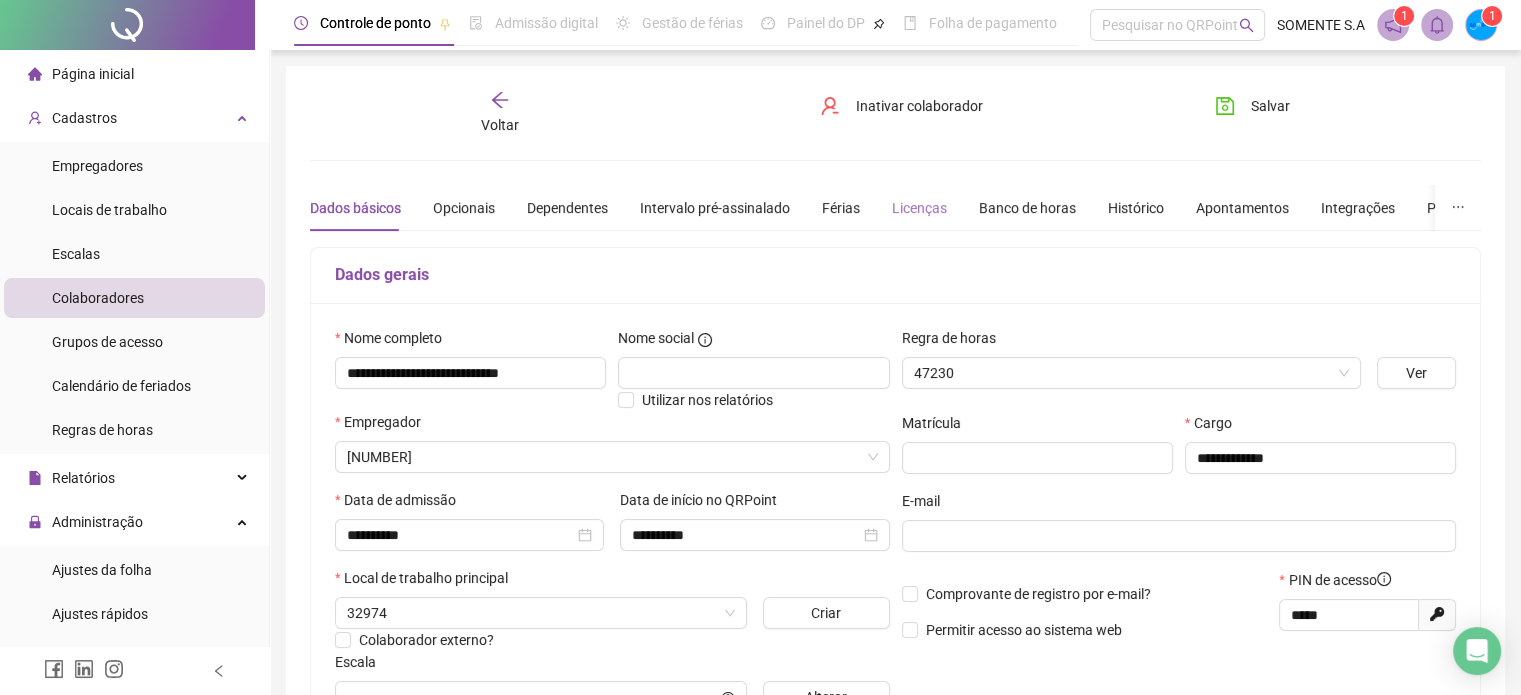 type on "*****" 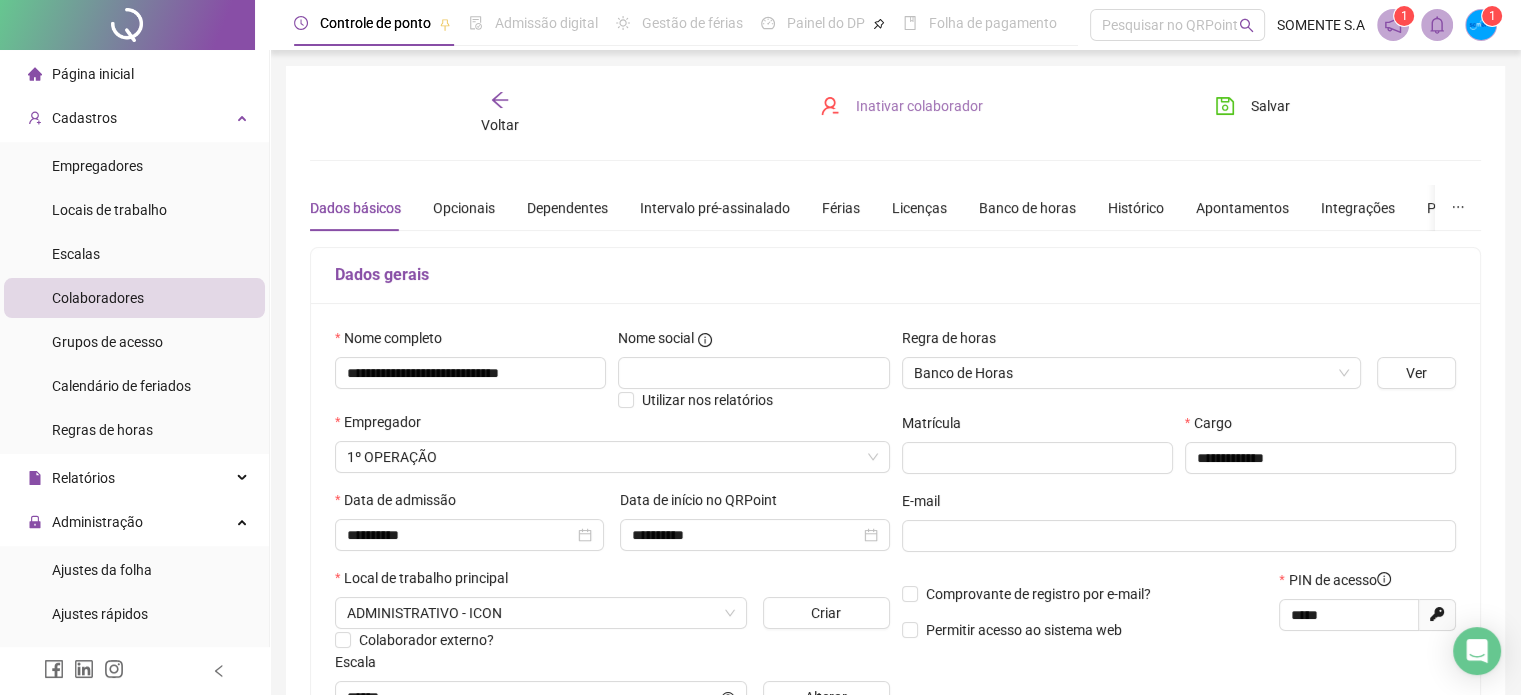 click on "Inativar colaborador" at bounding box center (901, 106) 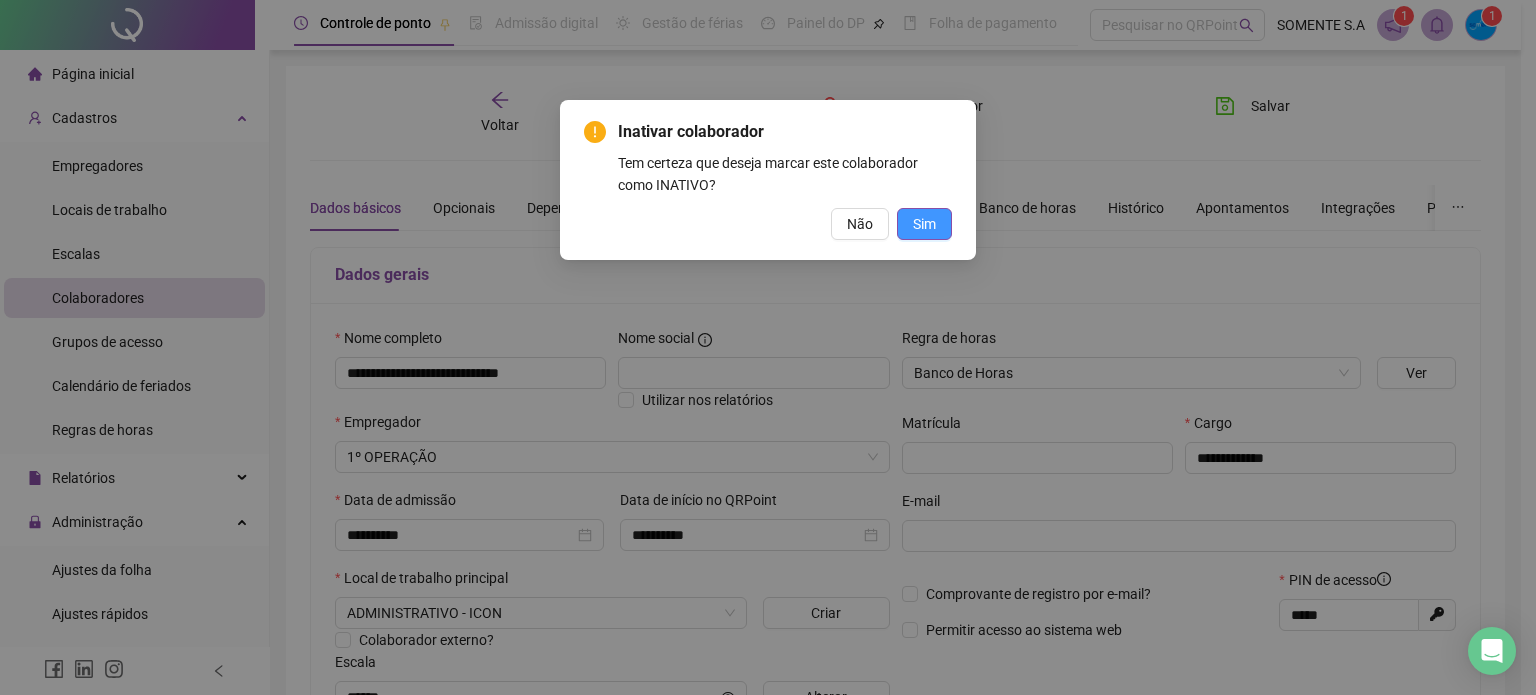 click on "Sim" at bounding box center [924, 224] 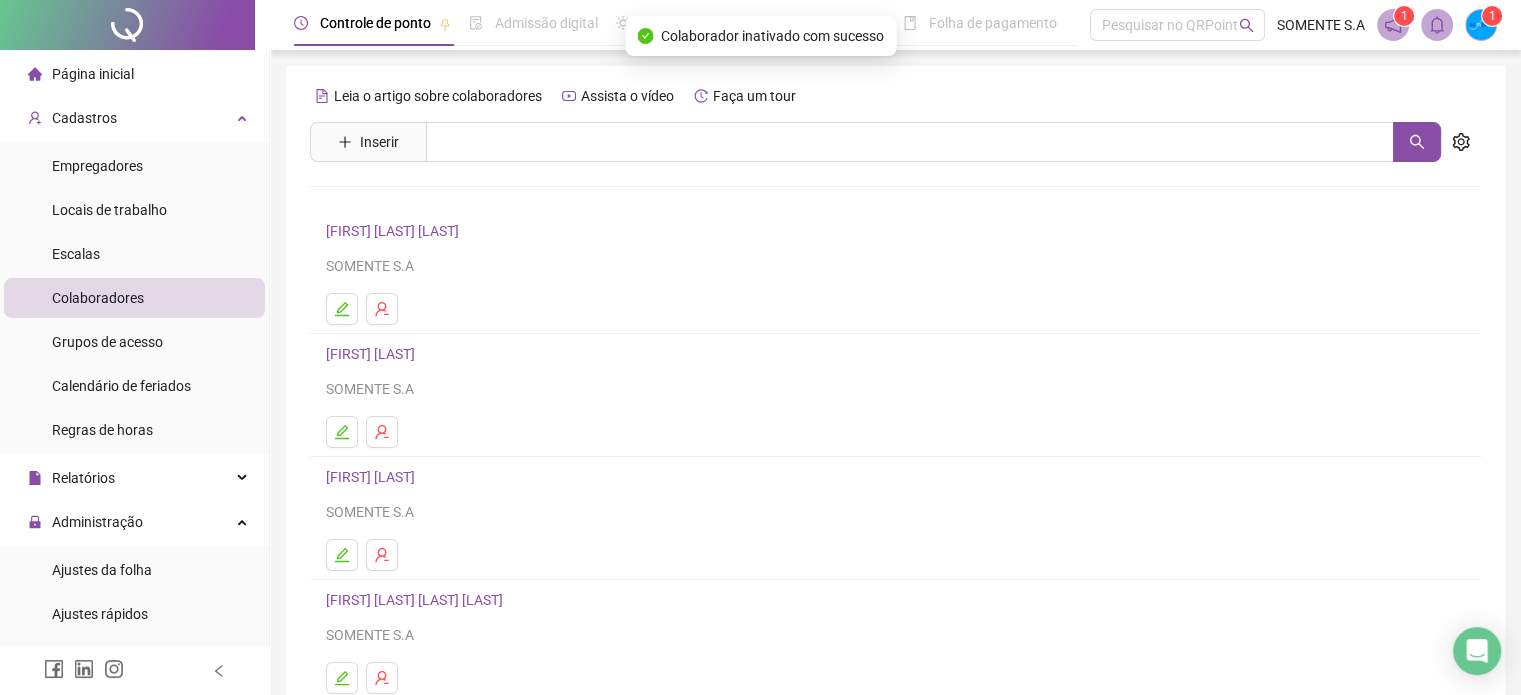 click on "Leia o artigo sobre colaboradores Assista o vídeo Faça um tour Inserir Nenhum resultado [FIRST] [LAST]     SOMENTE S.A  [FIRST] [LAST]    SOMENTE S.A  [FIRST] [LAST]    SOMENTE S.A  [FIRST] [LAST]    SOMENTE S.A  [FIRST] [LAST]    SOMENTE S.A  1 2 3 4 5 ••• 24" at bounding box center [895, 468] 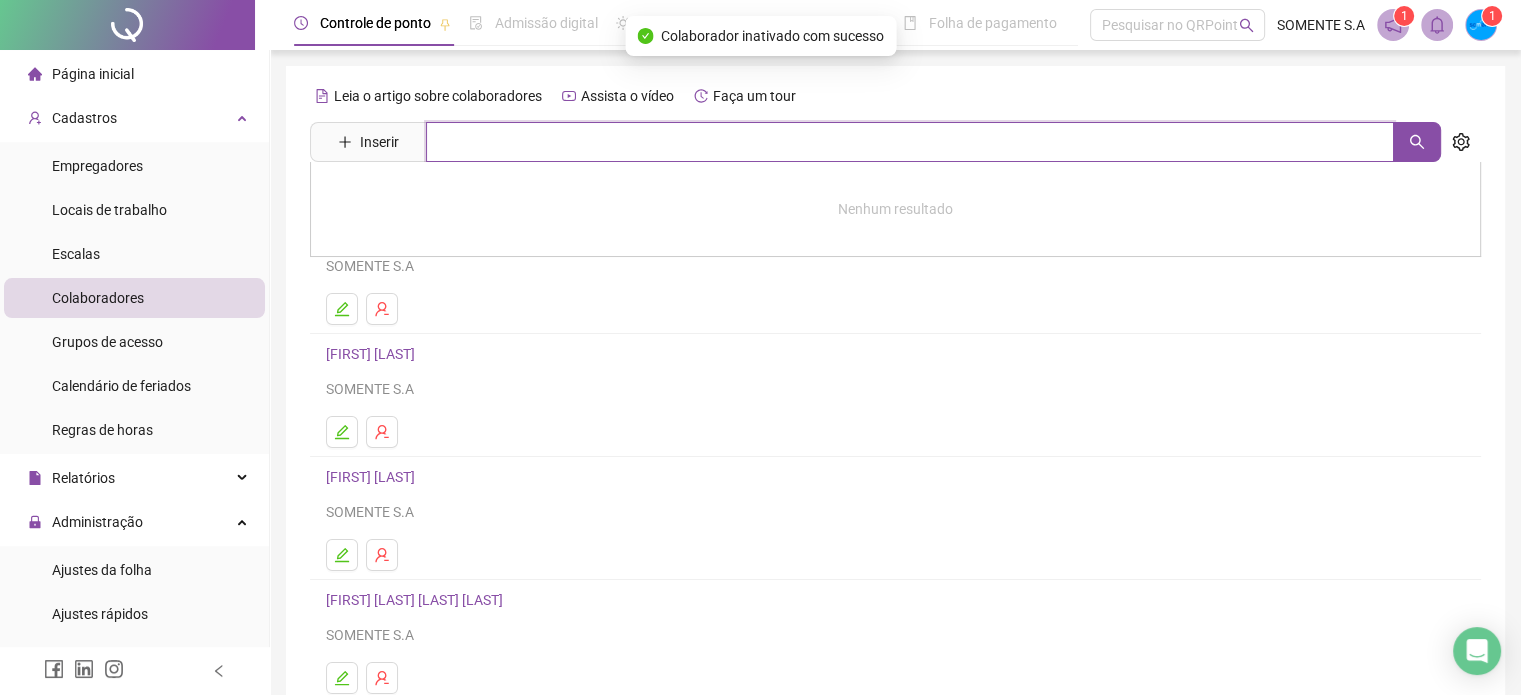 click at bounding box center (910, 142) 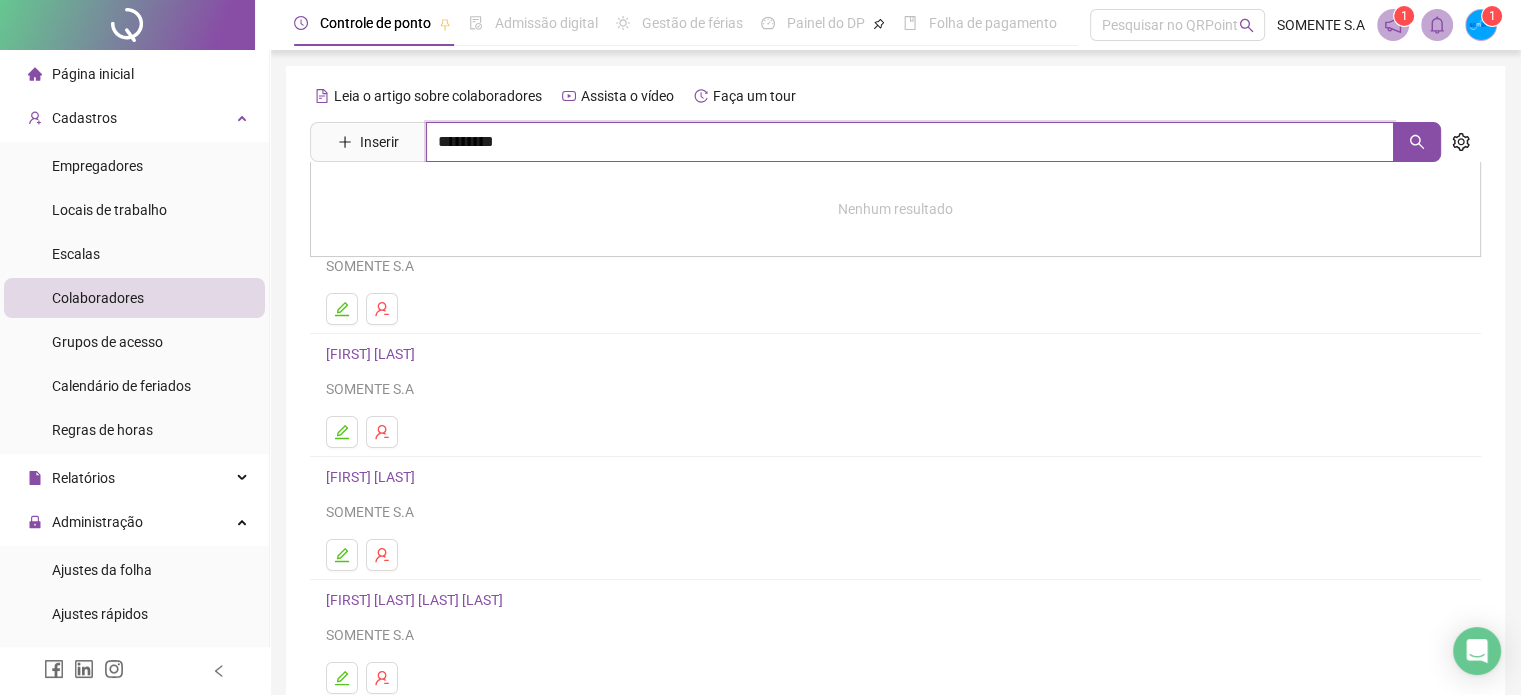 type on "********" 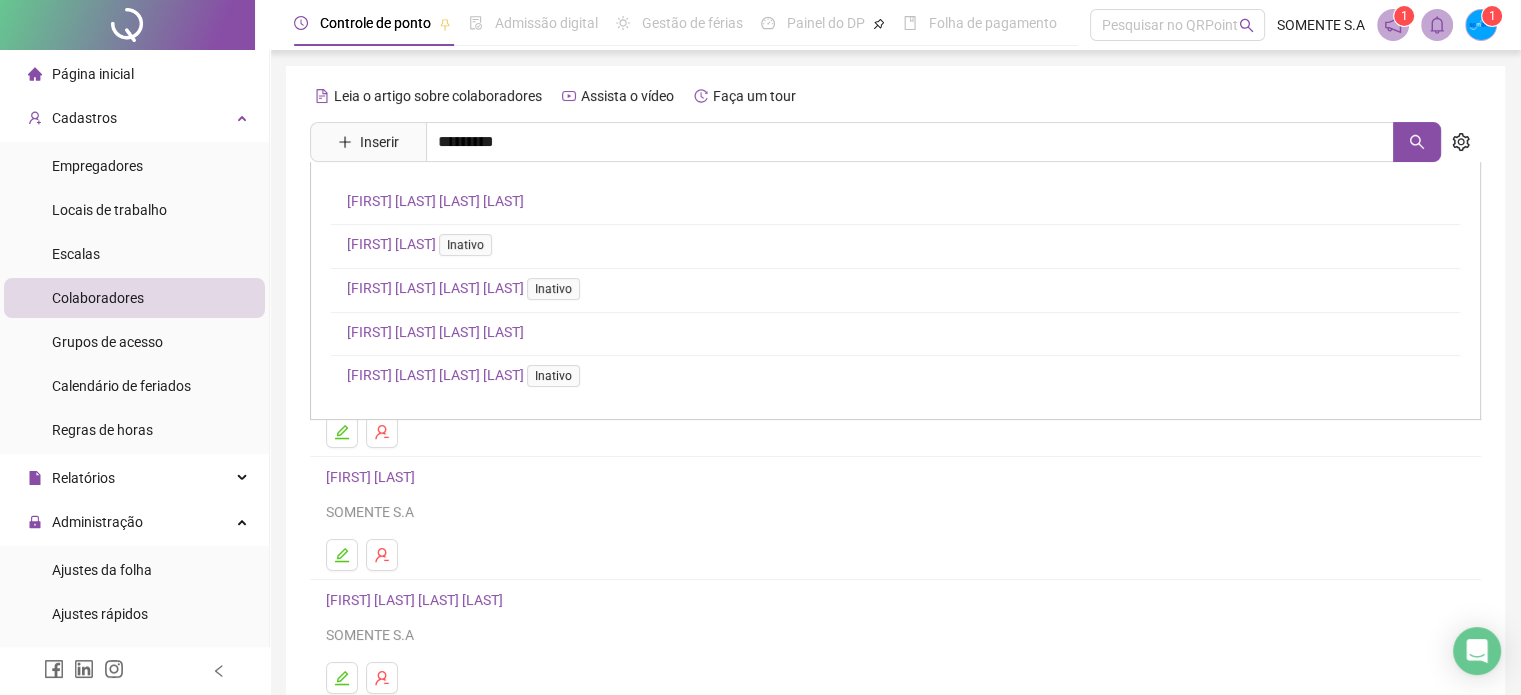 click on "[FIRST] [LAST] [LAST] [LAST]   Inativo" at bounding box center (423, 244) 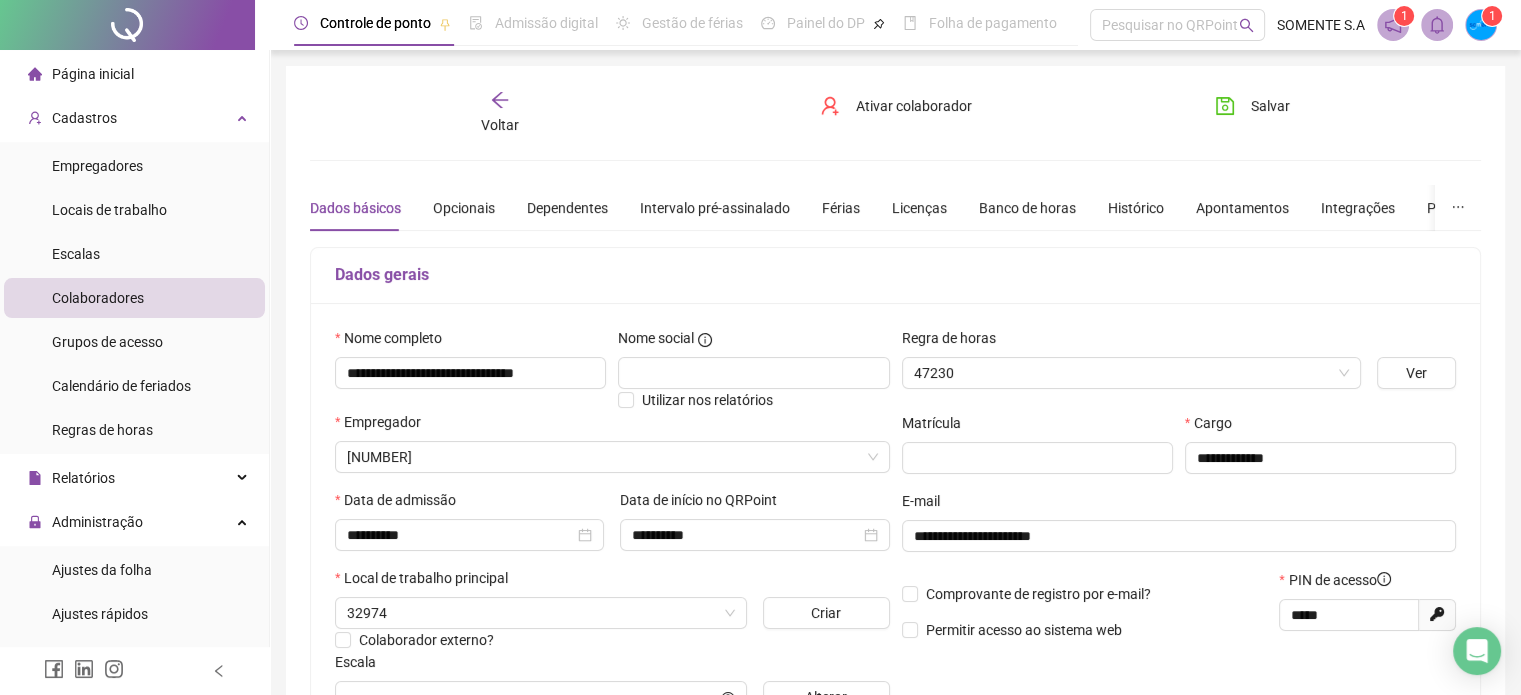 type on "*****" 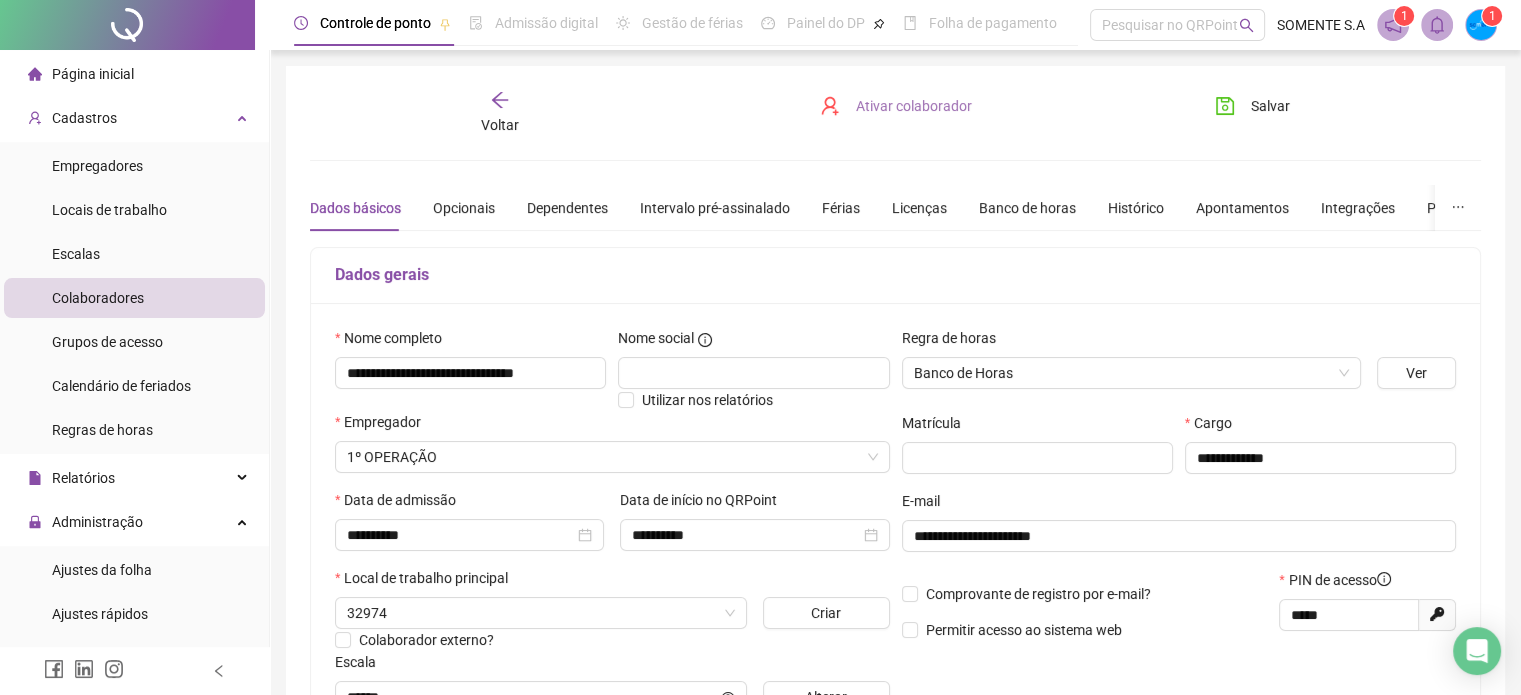 click on "Ativar colaborador" at bounding box center [914, 106] 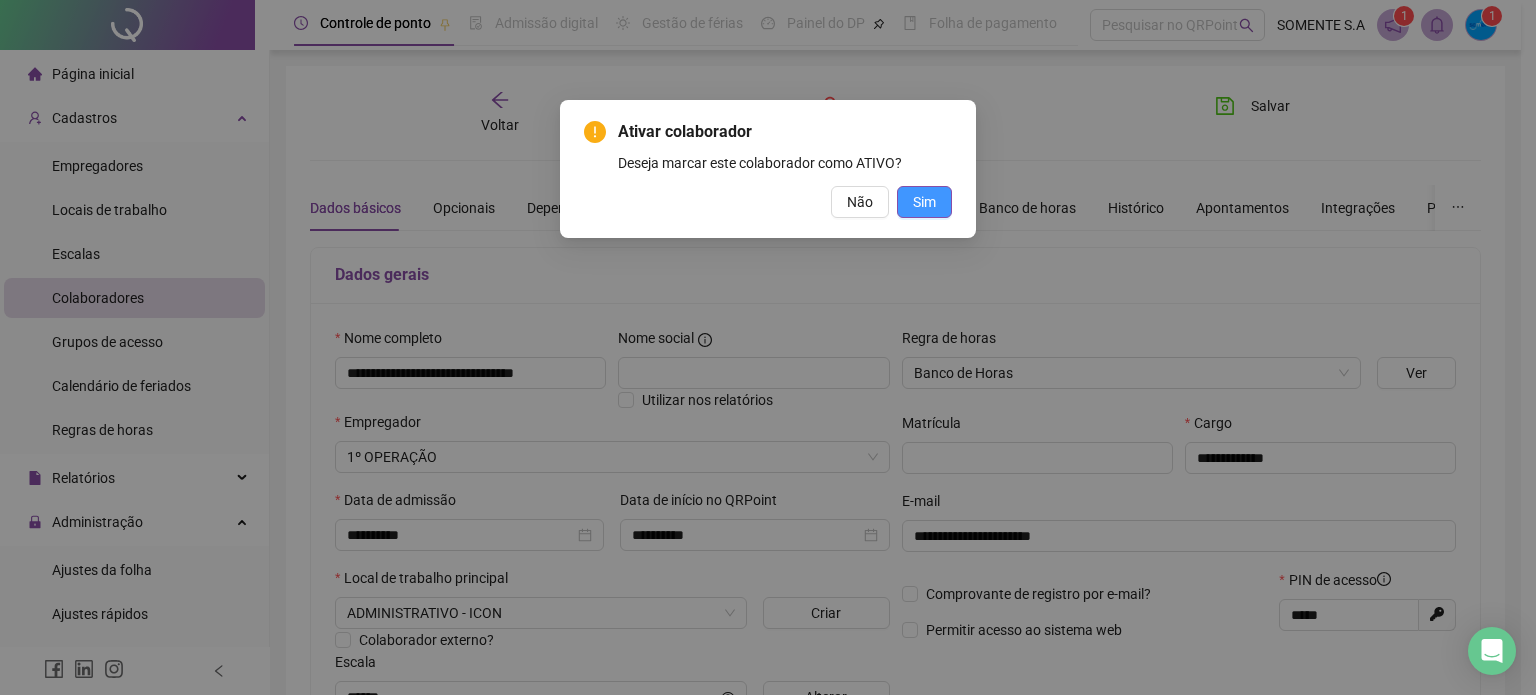 click on "Sim" at bounding box center (924, 202) 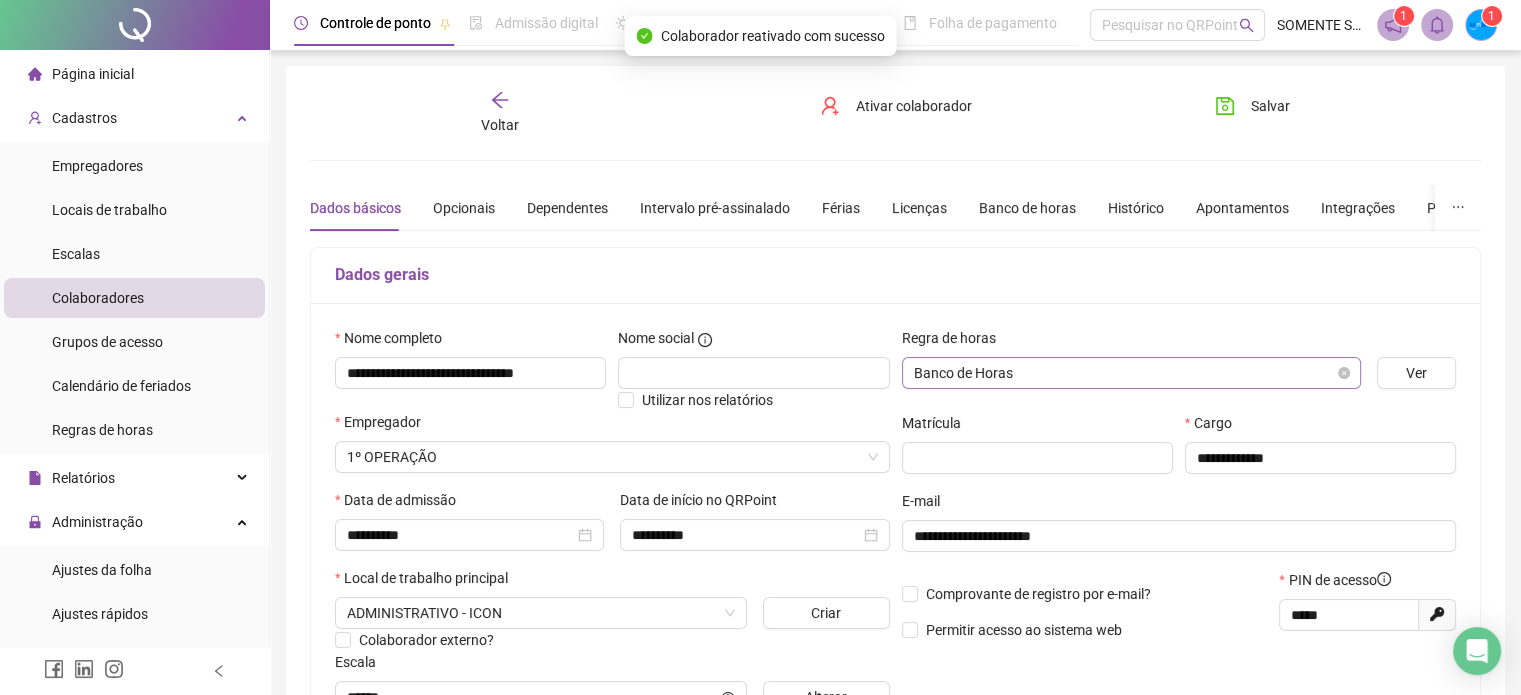 scroll, scrollTop: 100, scrollLeft: 0, axis: vertical 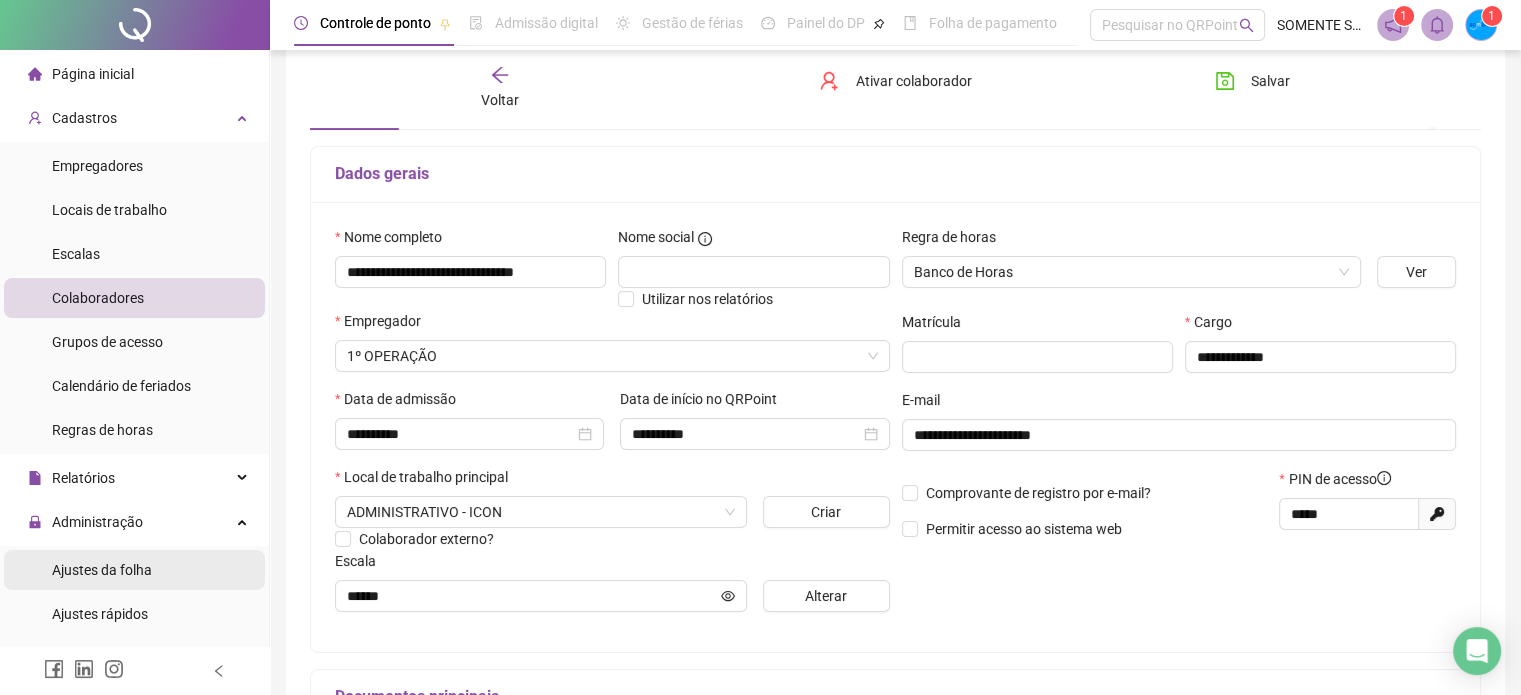 click on "Ajustes da folha" at bounding box center [102, 570] 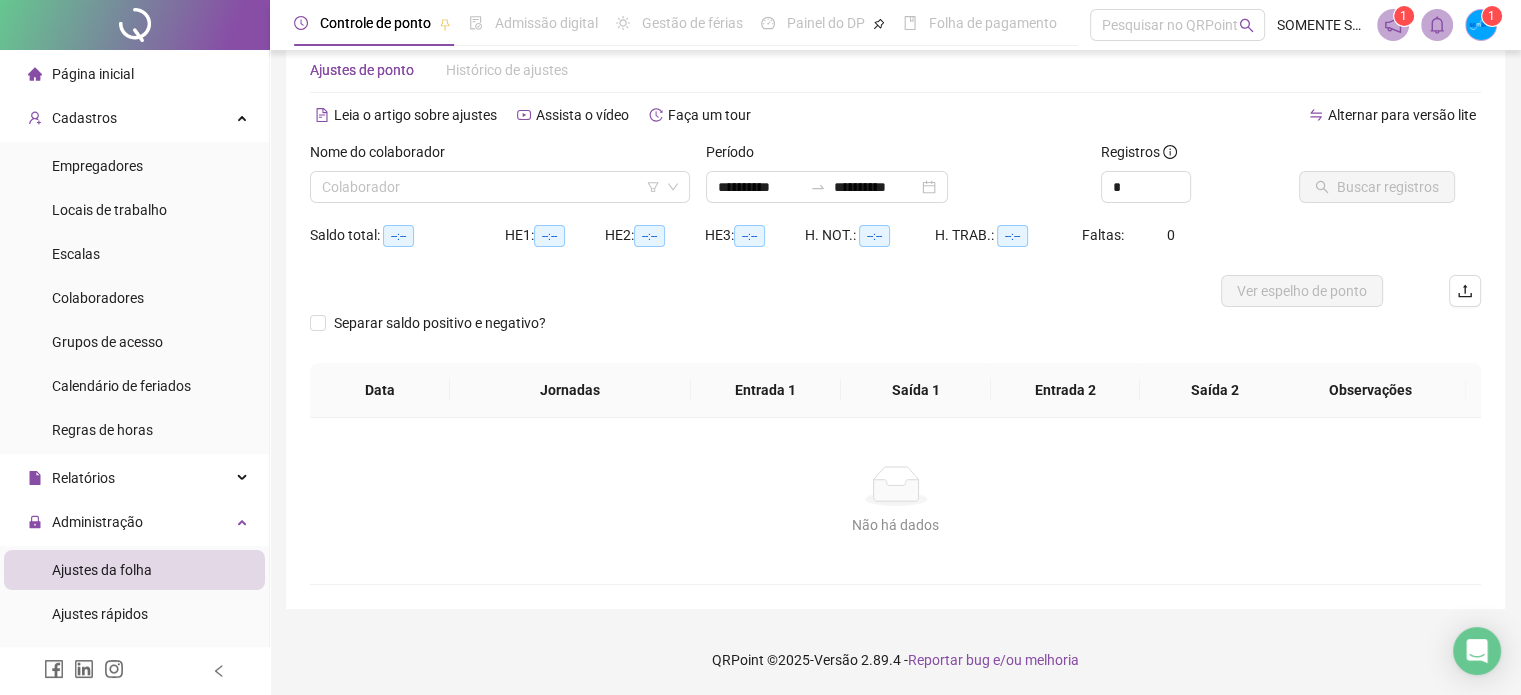 scroll, scrollTop: 42, scrollLeft: 0, axis: vertical 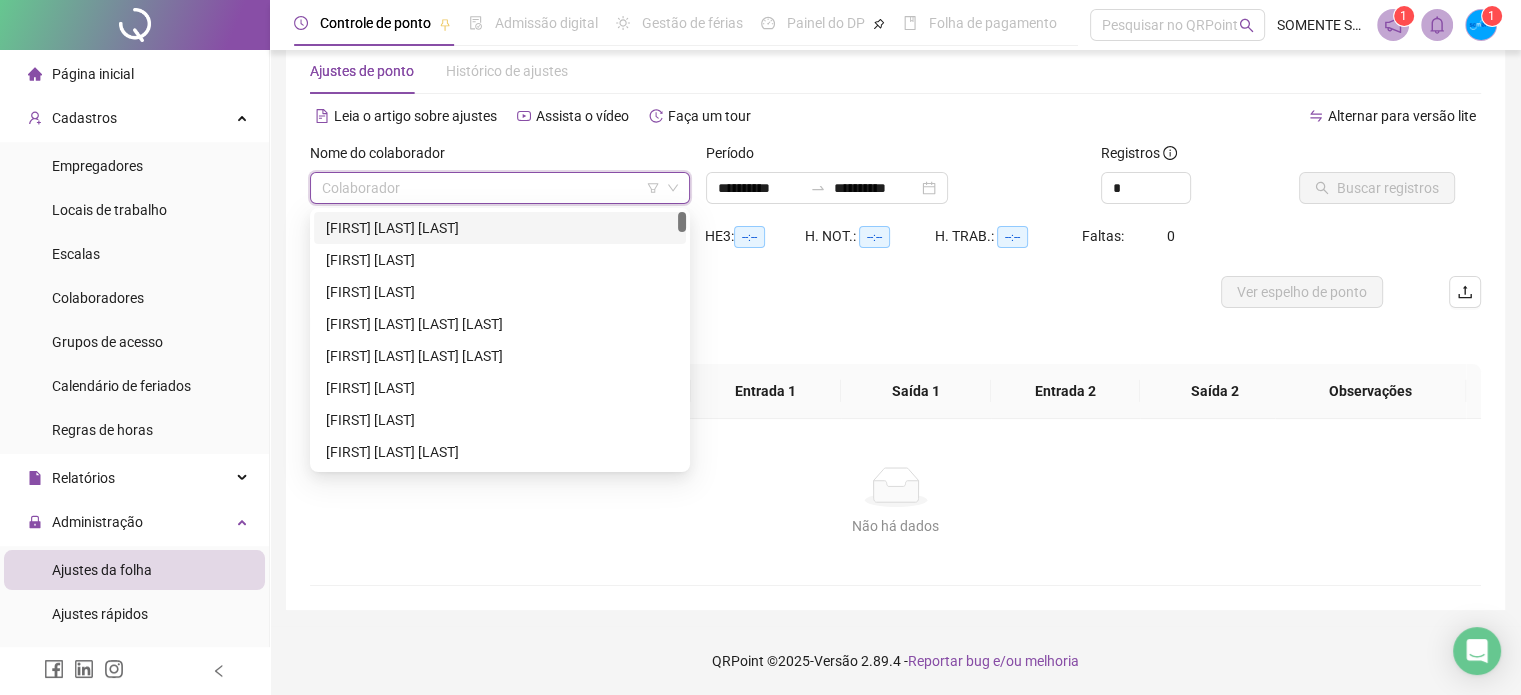 click at bounding box center (491, 188) 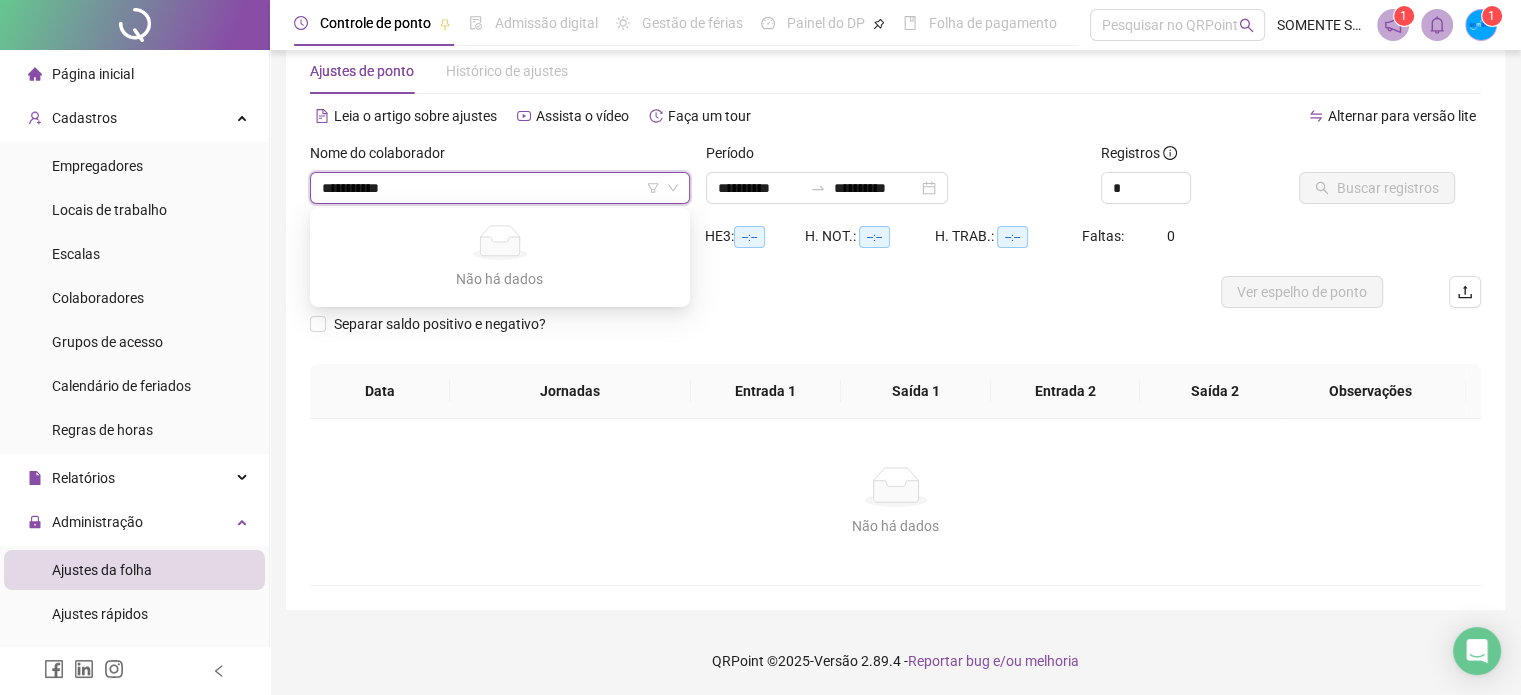type on "**********" 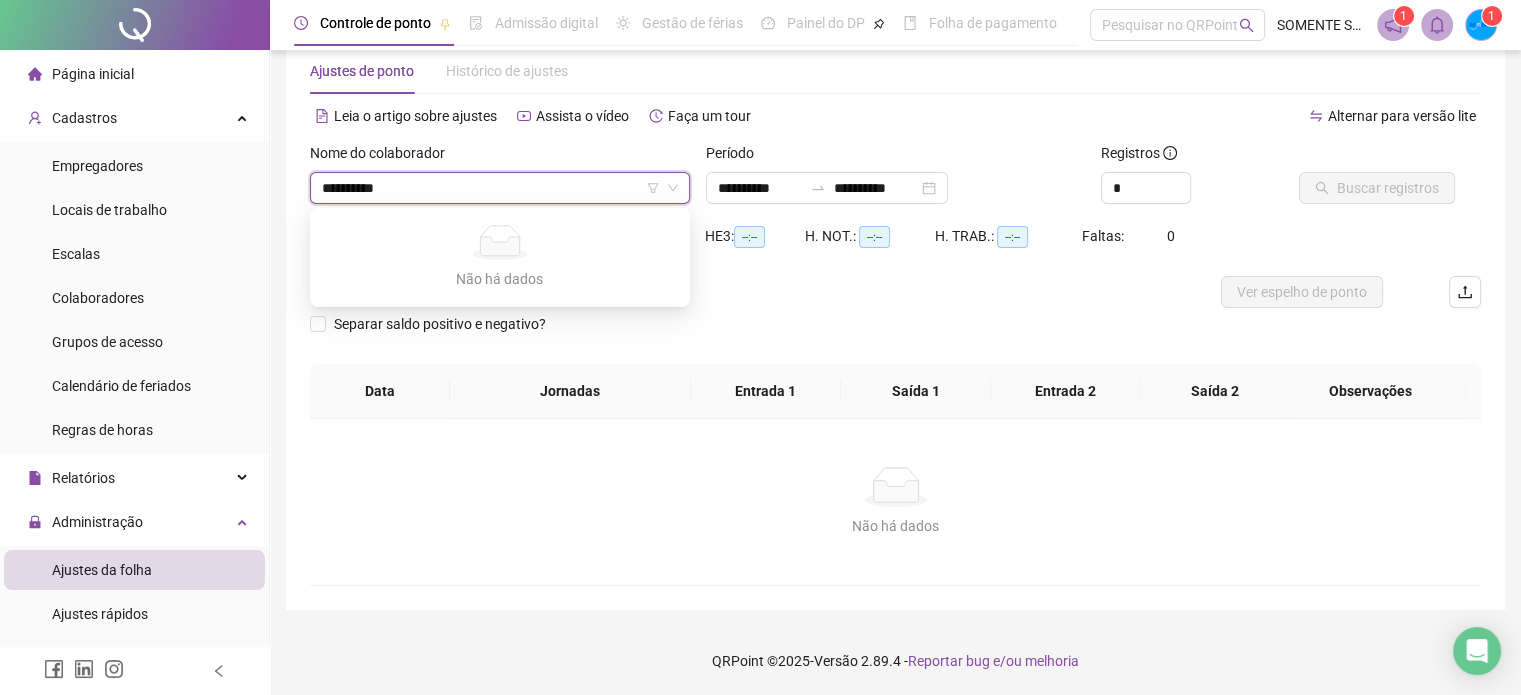 type on "********" 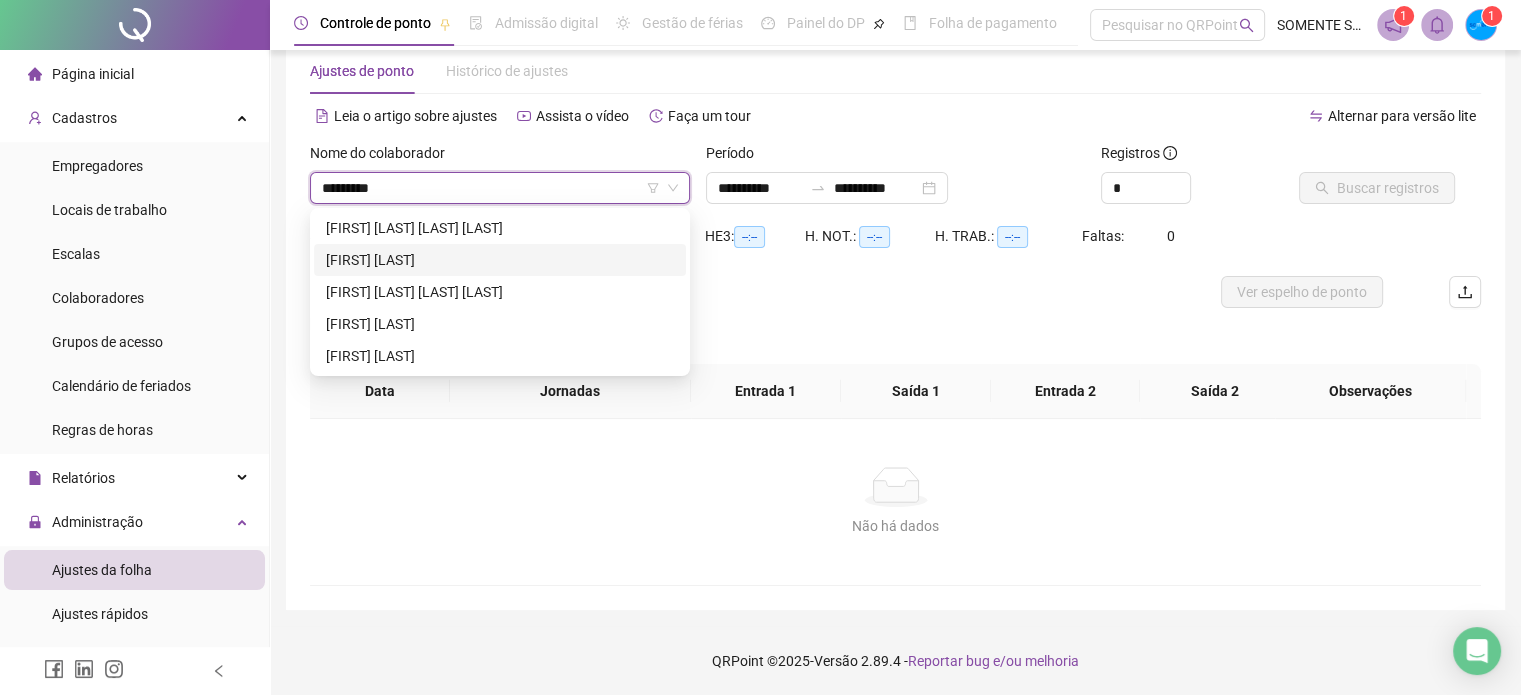 click on "[FIRST] [LAST]" at bounding box center (500, 260) 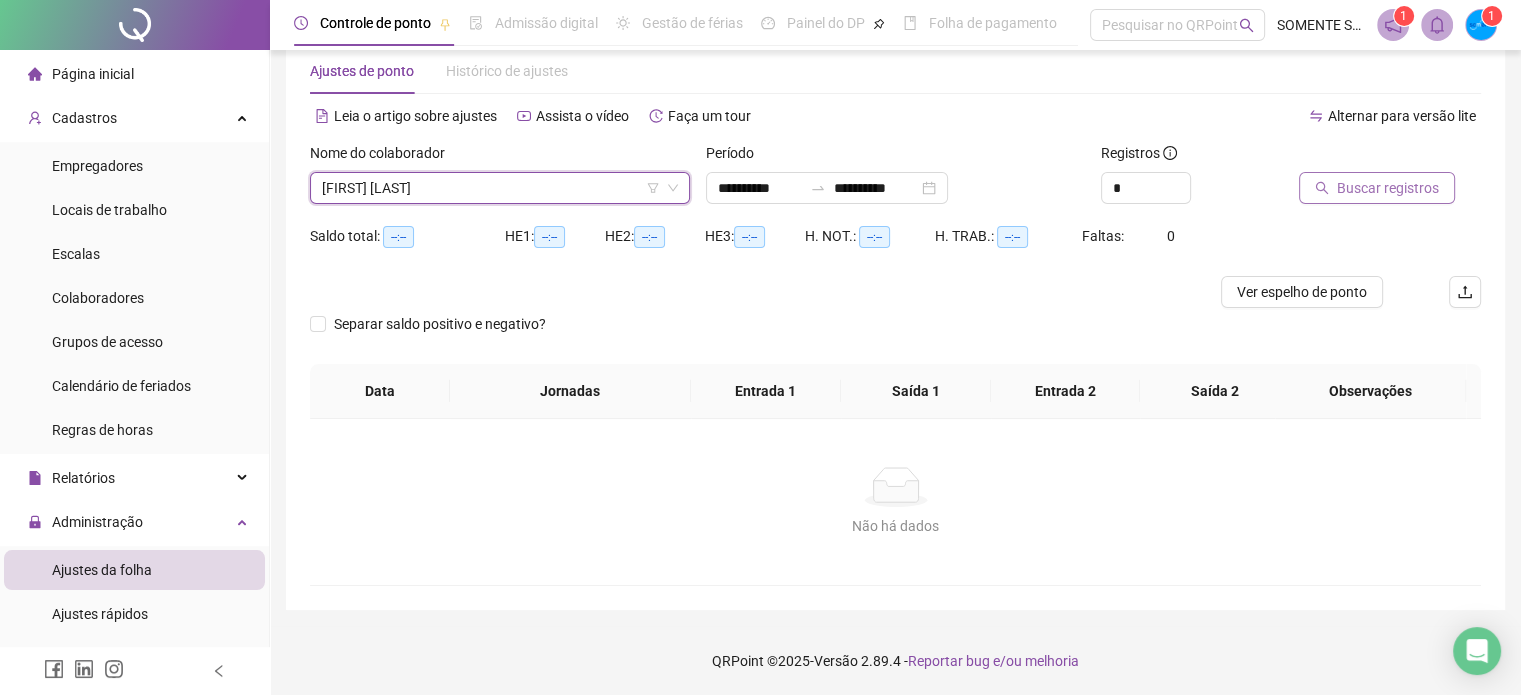 click on "Buscar registros" at bounding box center [1388, 188] 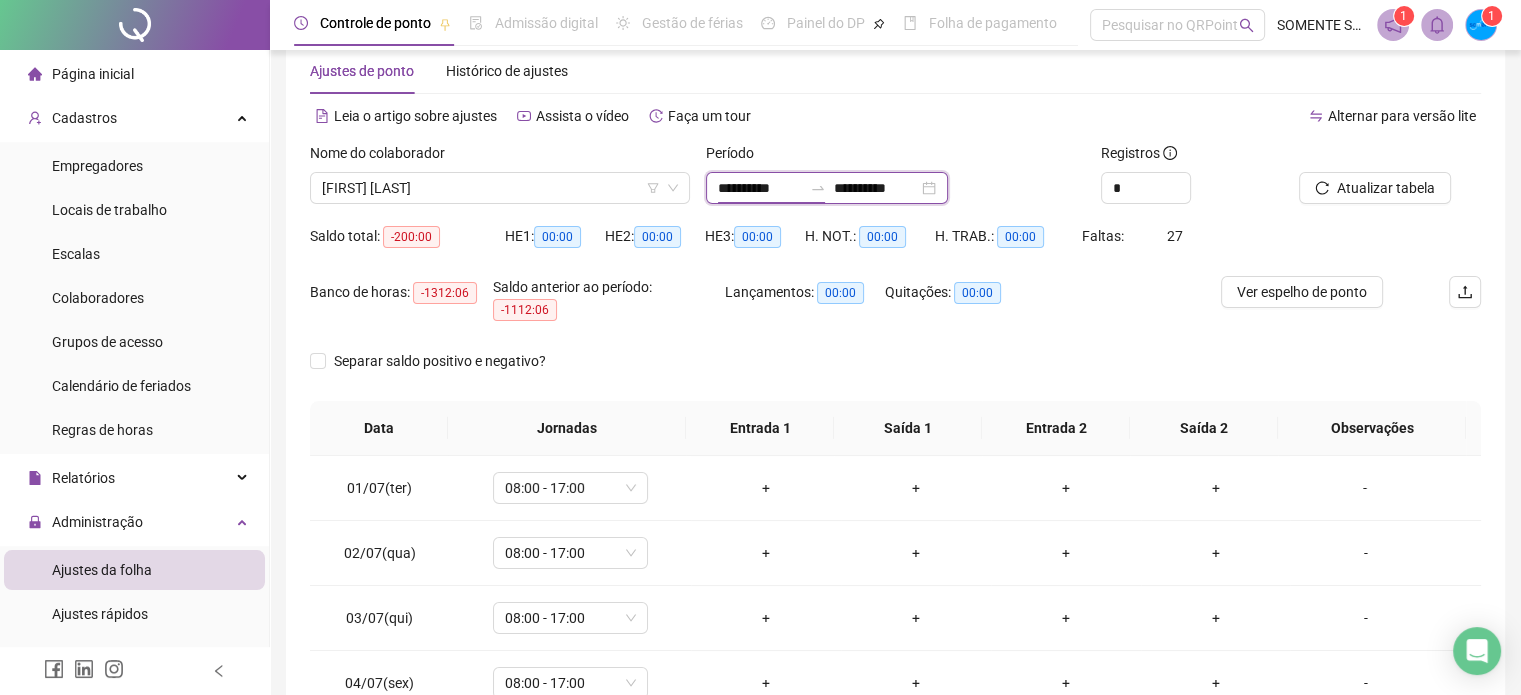 click on "**********" at bounding box center [760, 188] 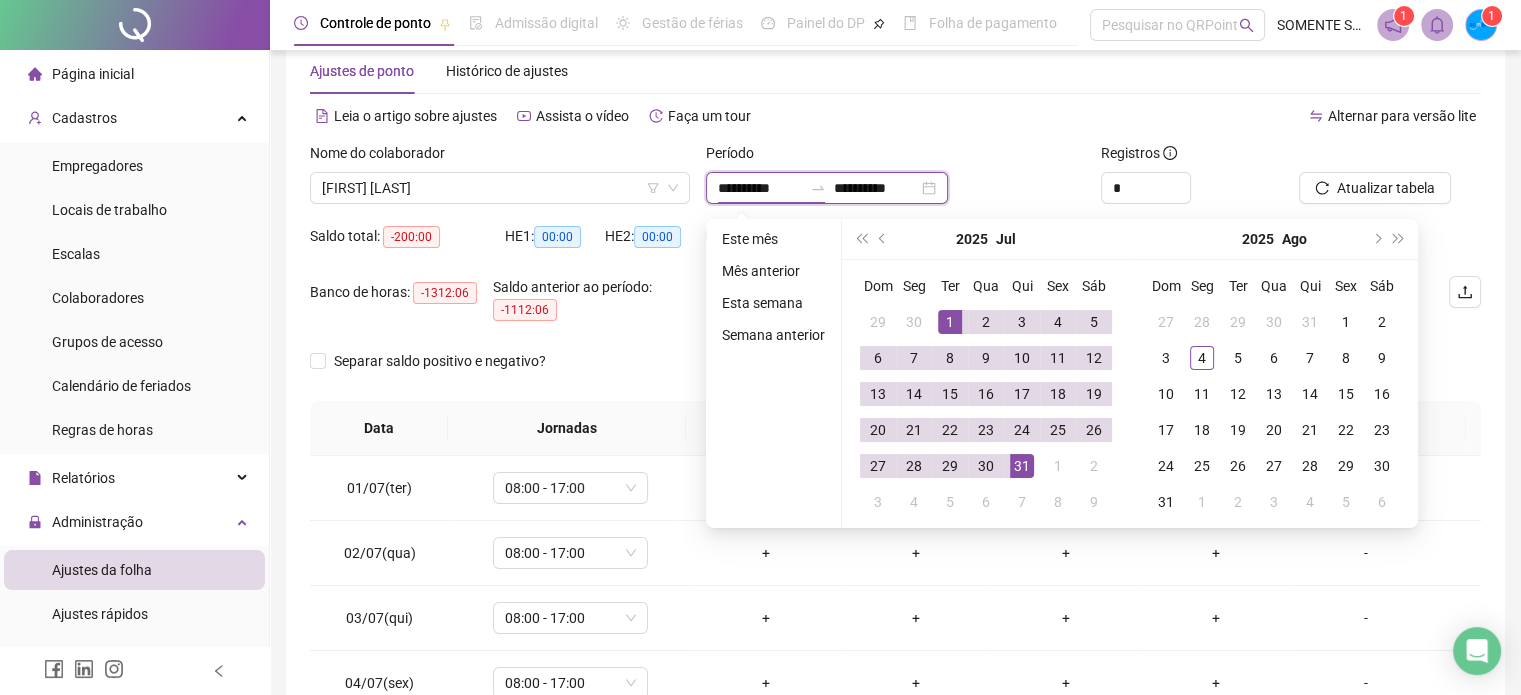 drag, startPoint x: 716, startPoint y: 186, endPoint x: 782, endPoint y: 190, distance: 66.1211 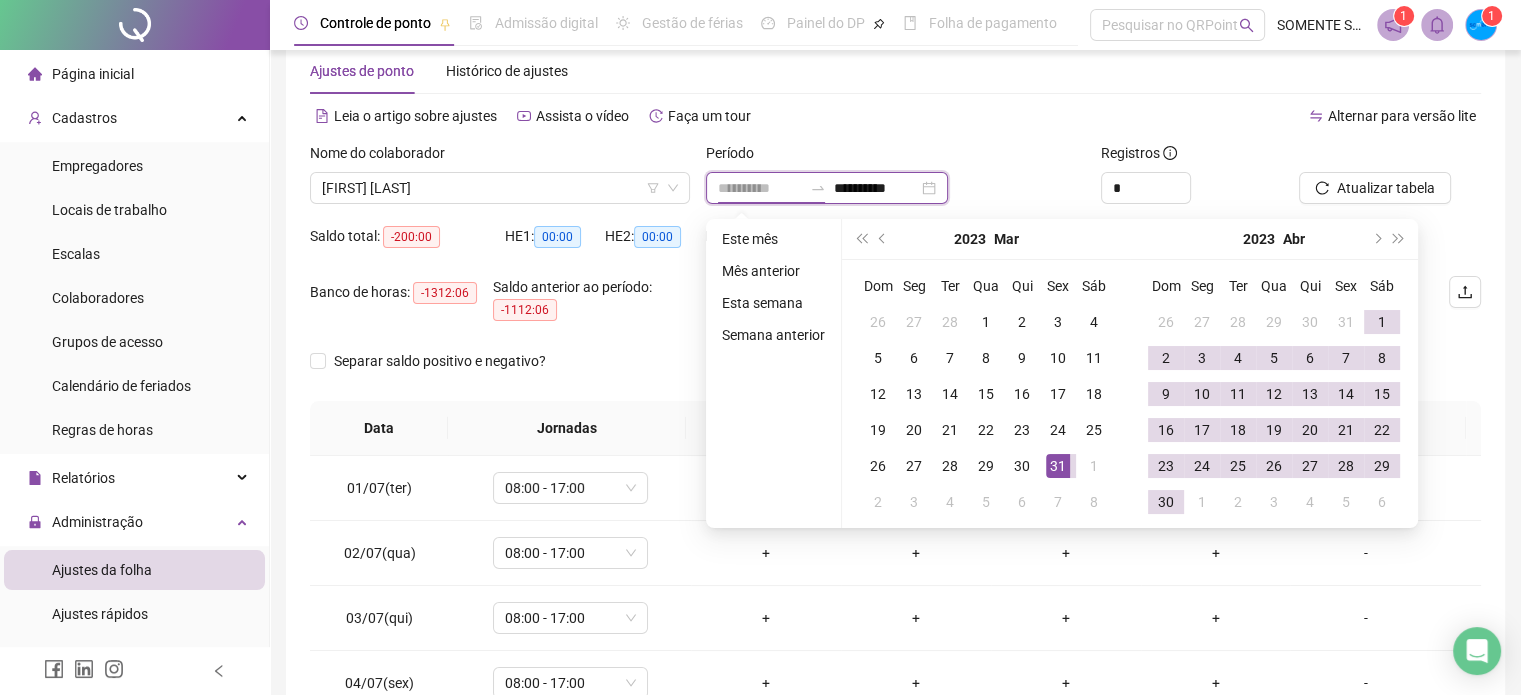 type on "**********" 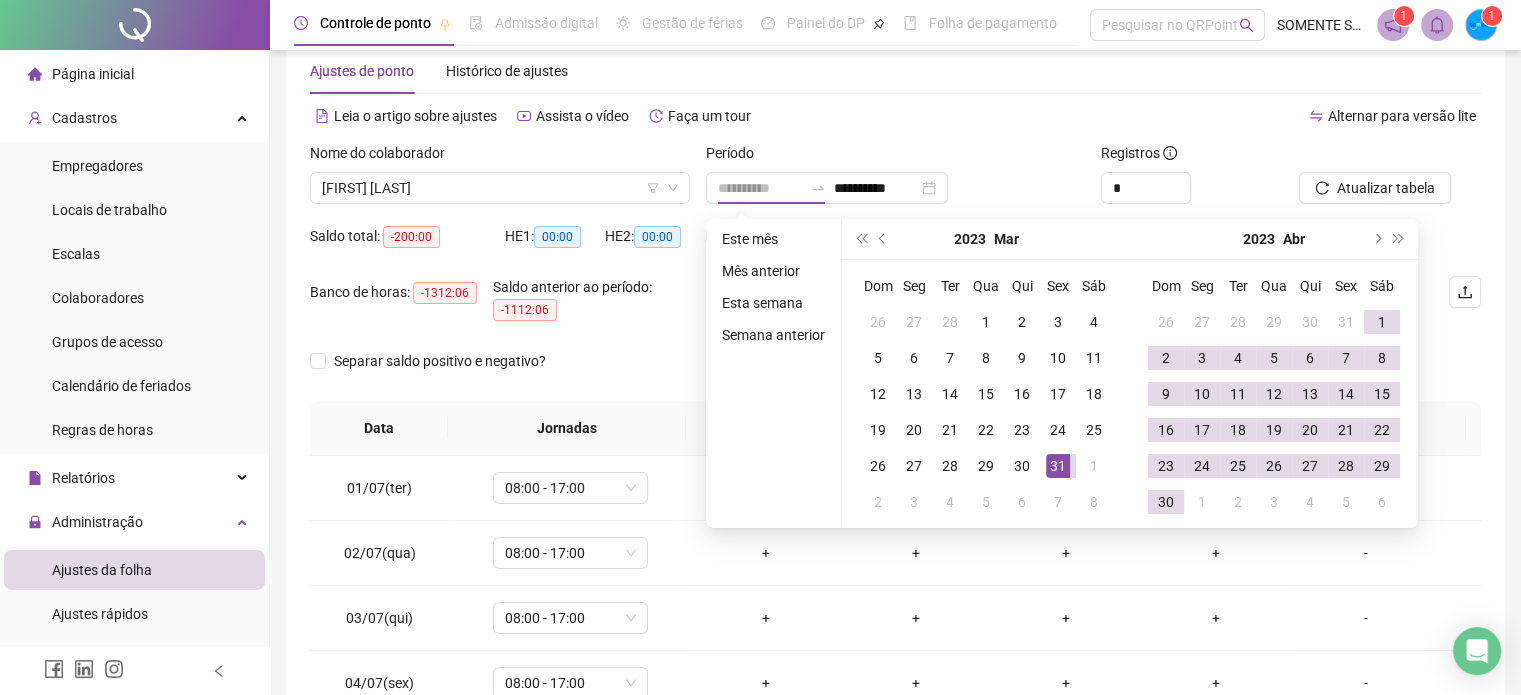 click on "31" at bounding box center (1058, 466) 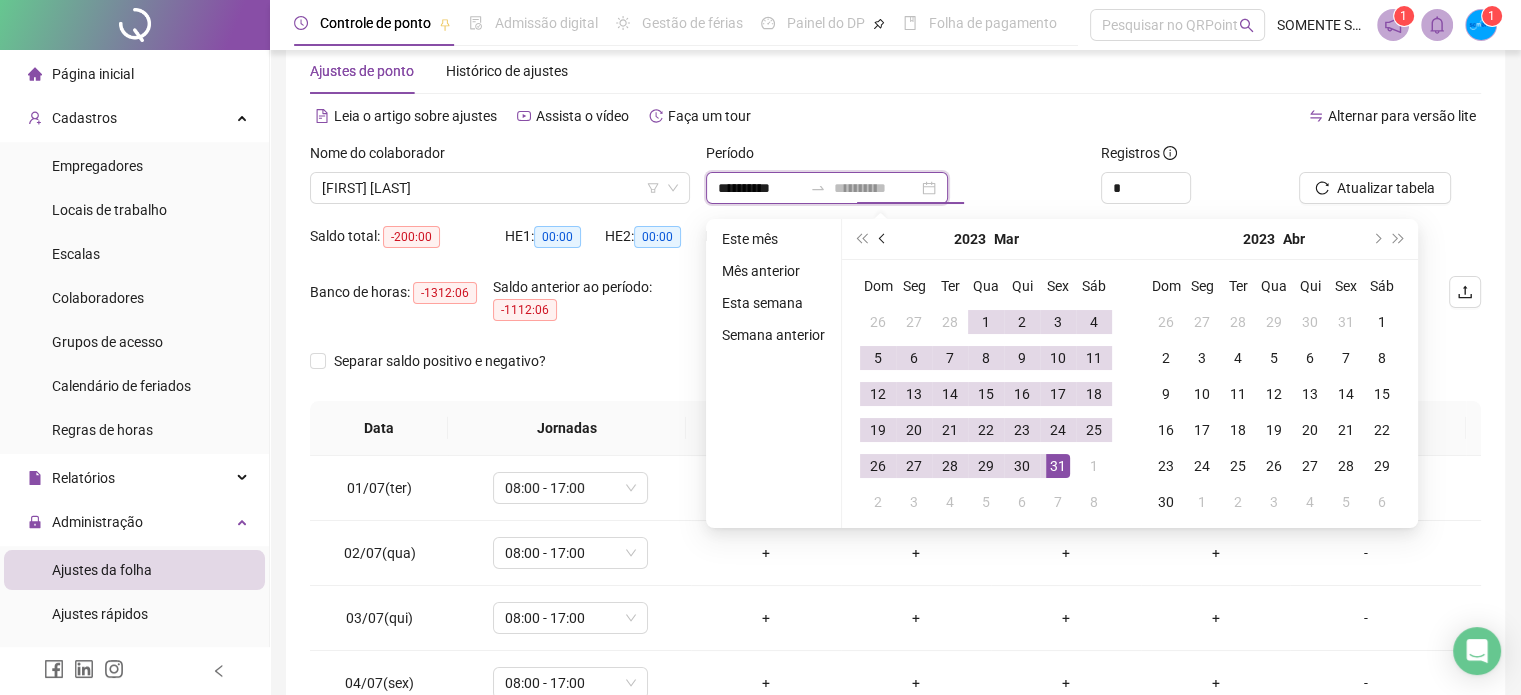 type on "**********" 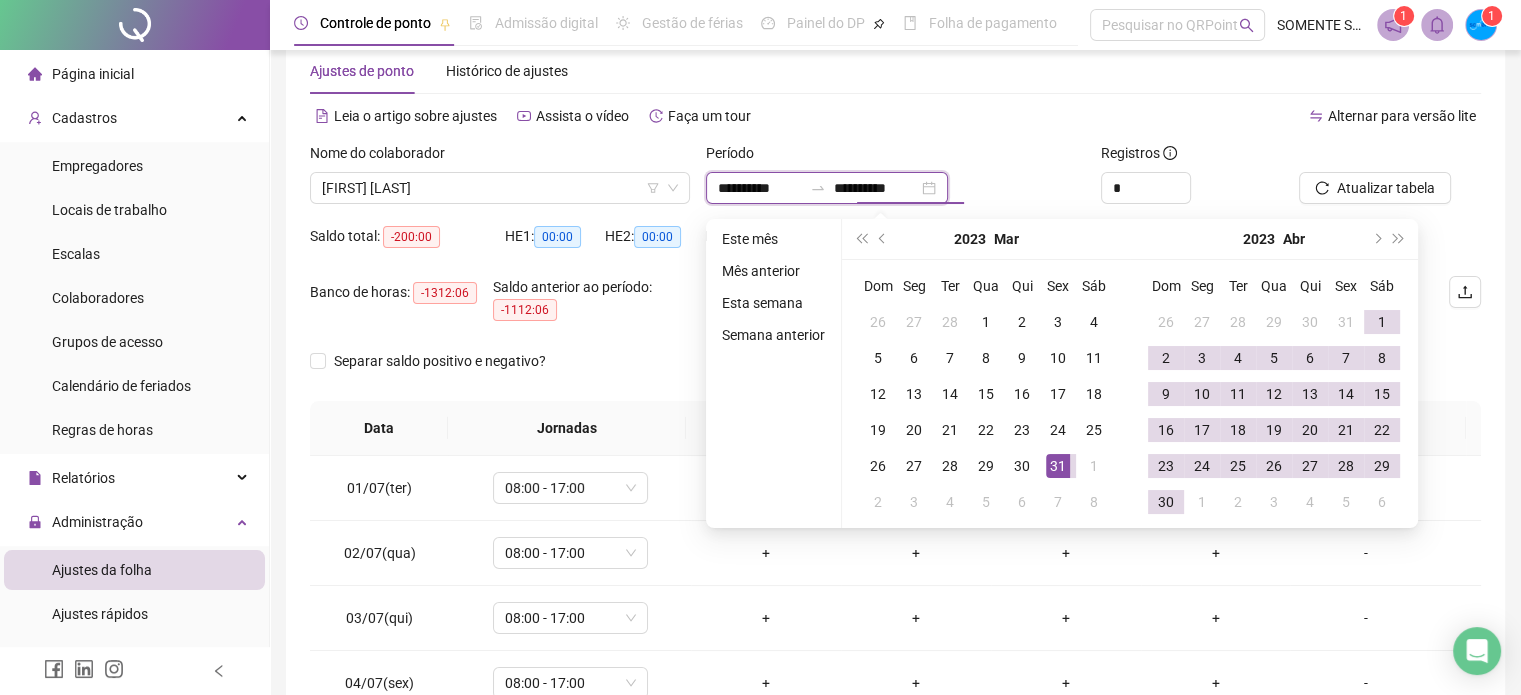 click on "**********" at bounding box center [760, 188] 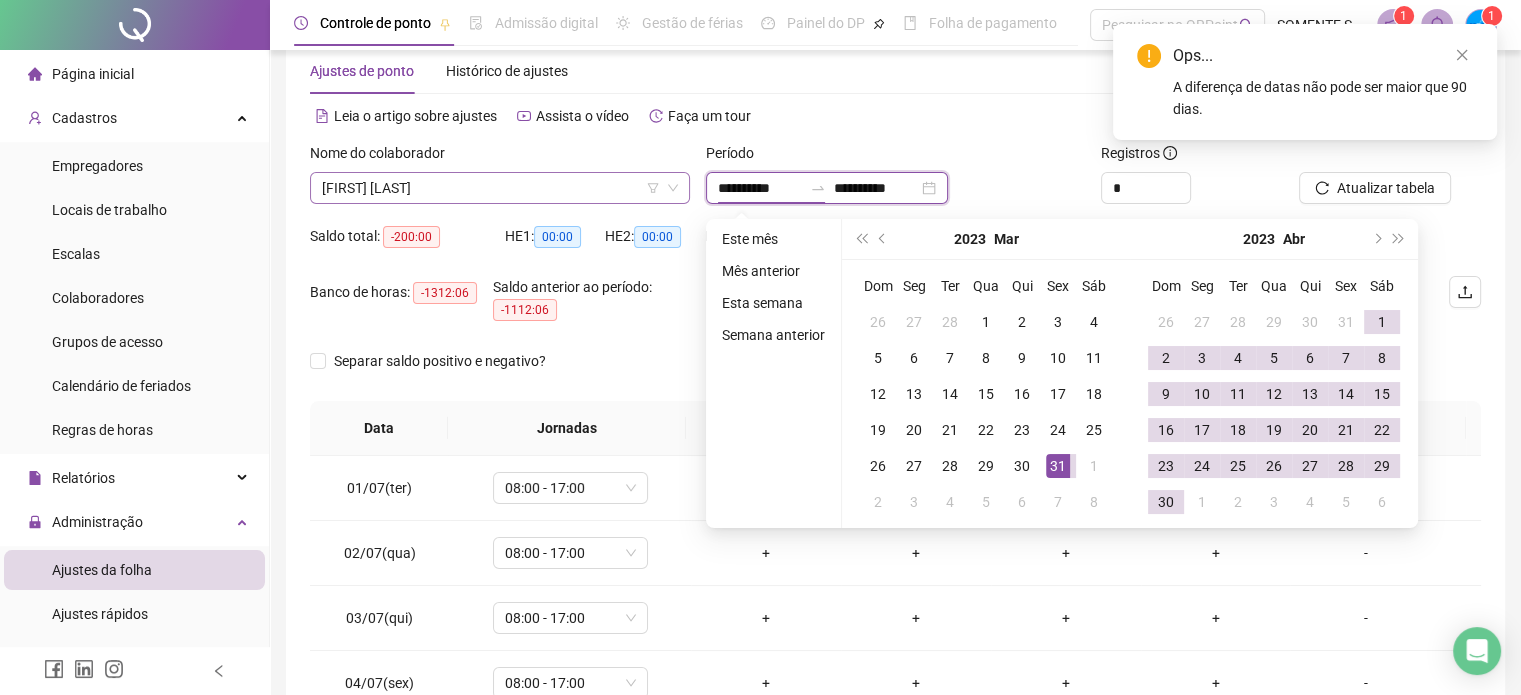 drag, startPoint x: 730, startPoint y: 186, endPoint x: 656, endPoint y: 179, distance: 74.330345 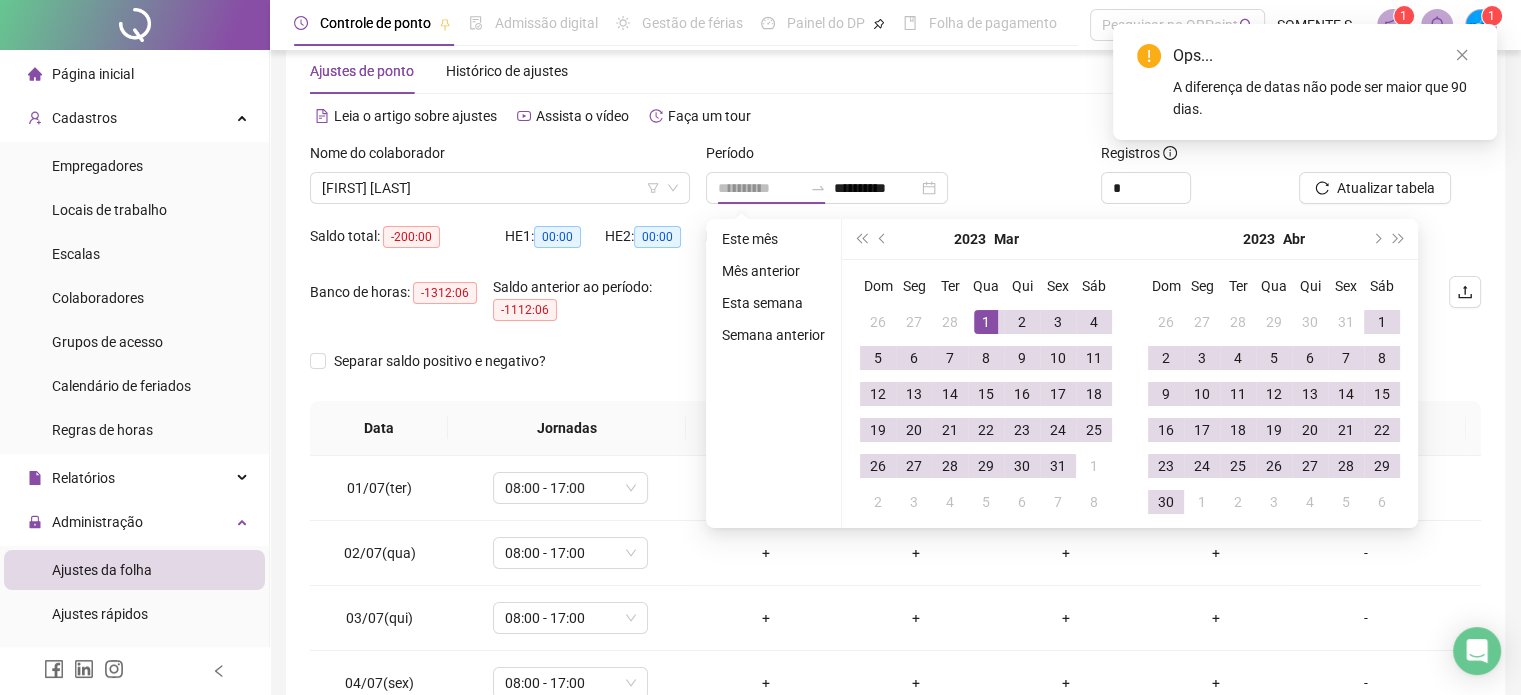 click on "1" at bounding box center (986, 322) 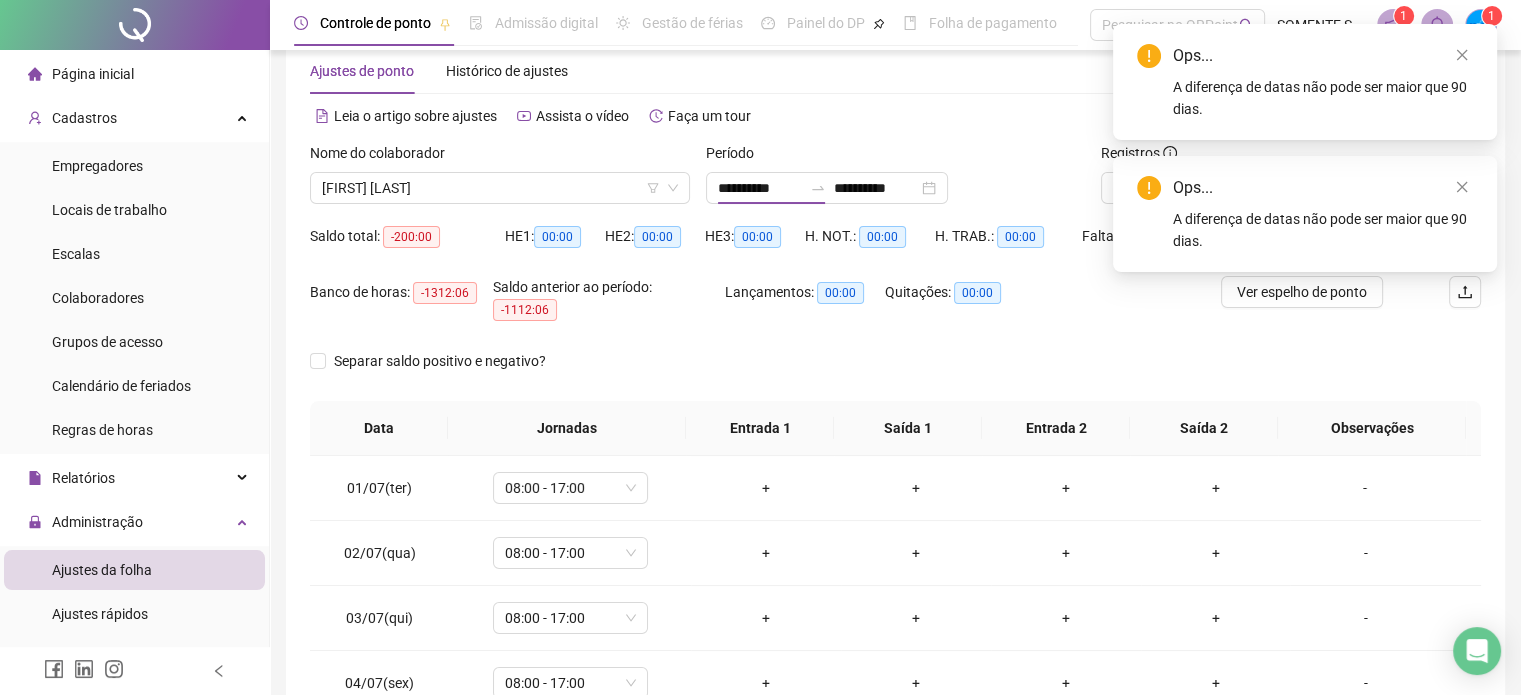 type on "**********" 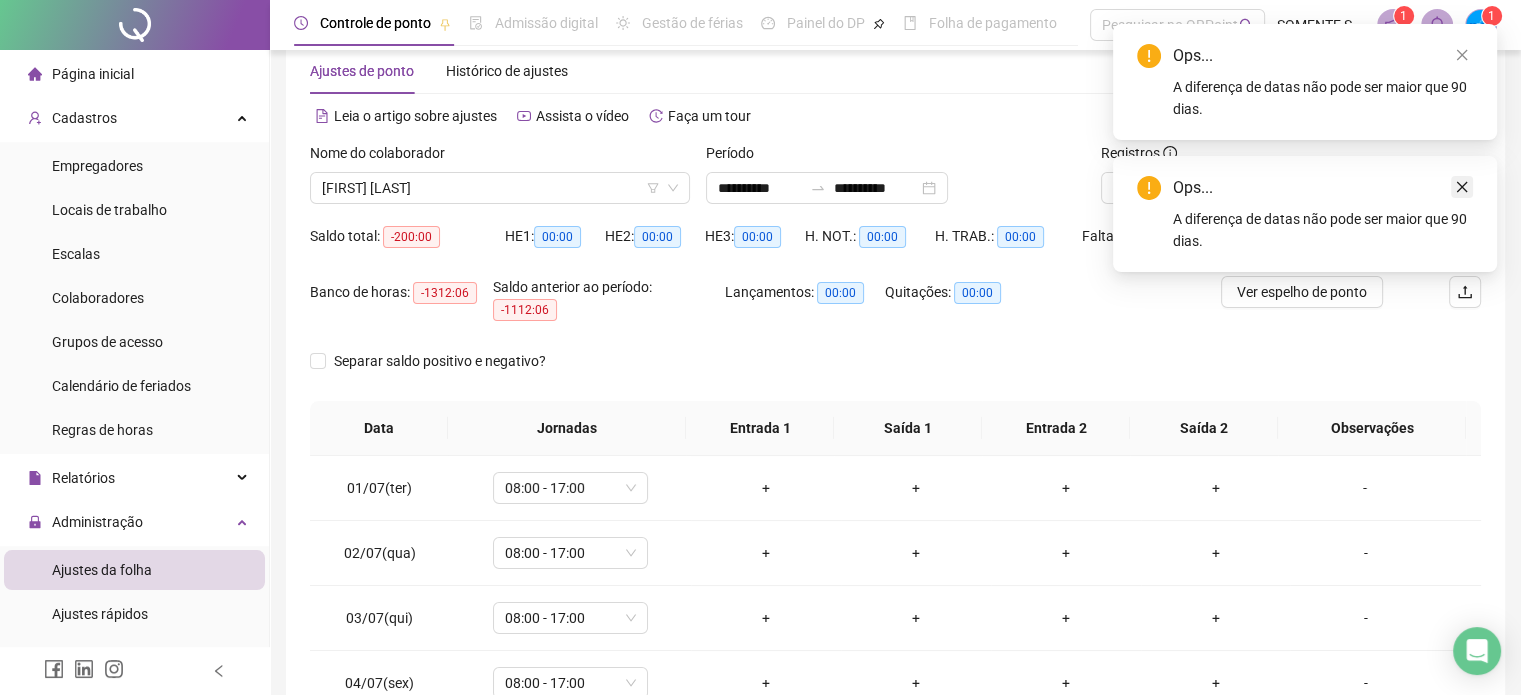 click at bounding box center [1462, 187] 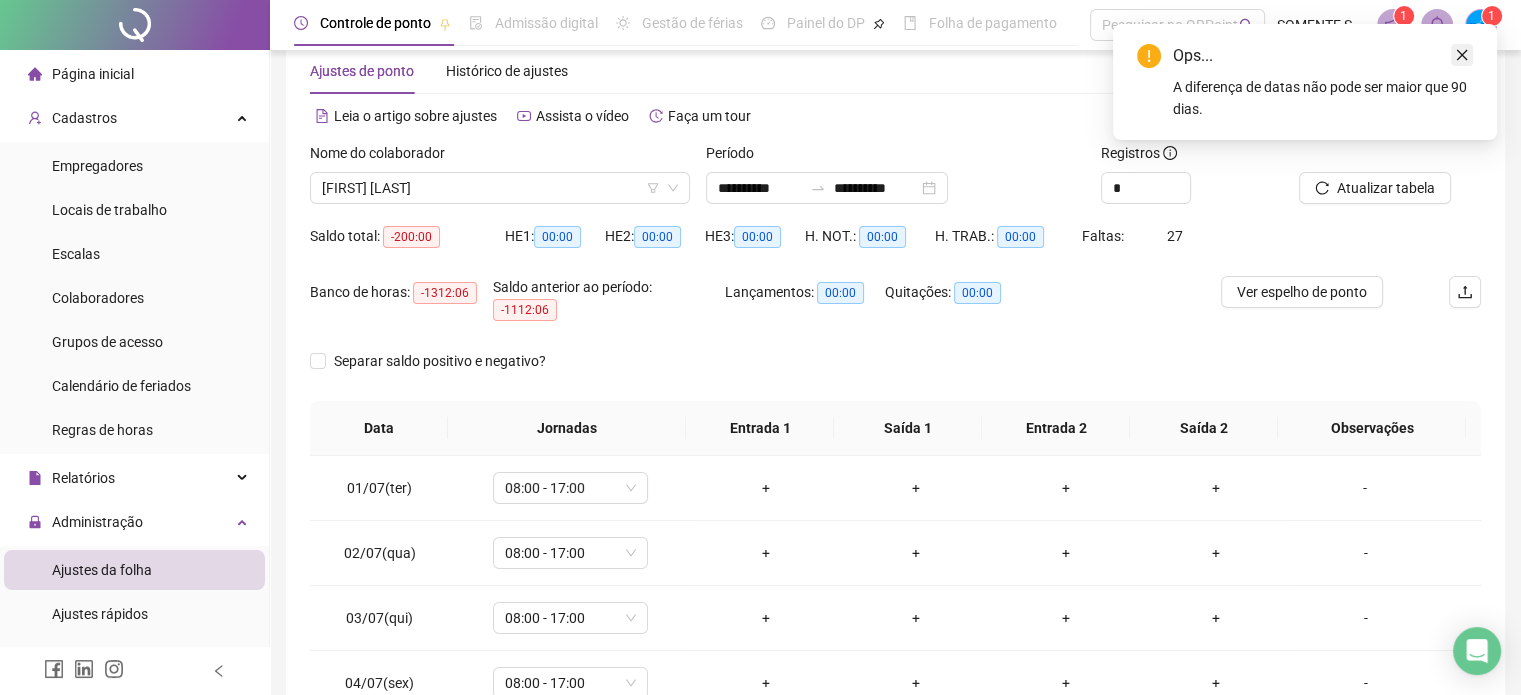 click 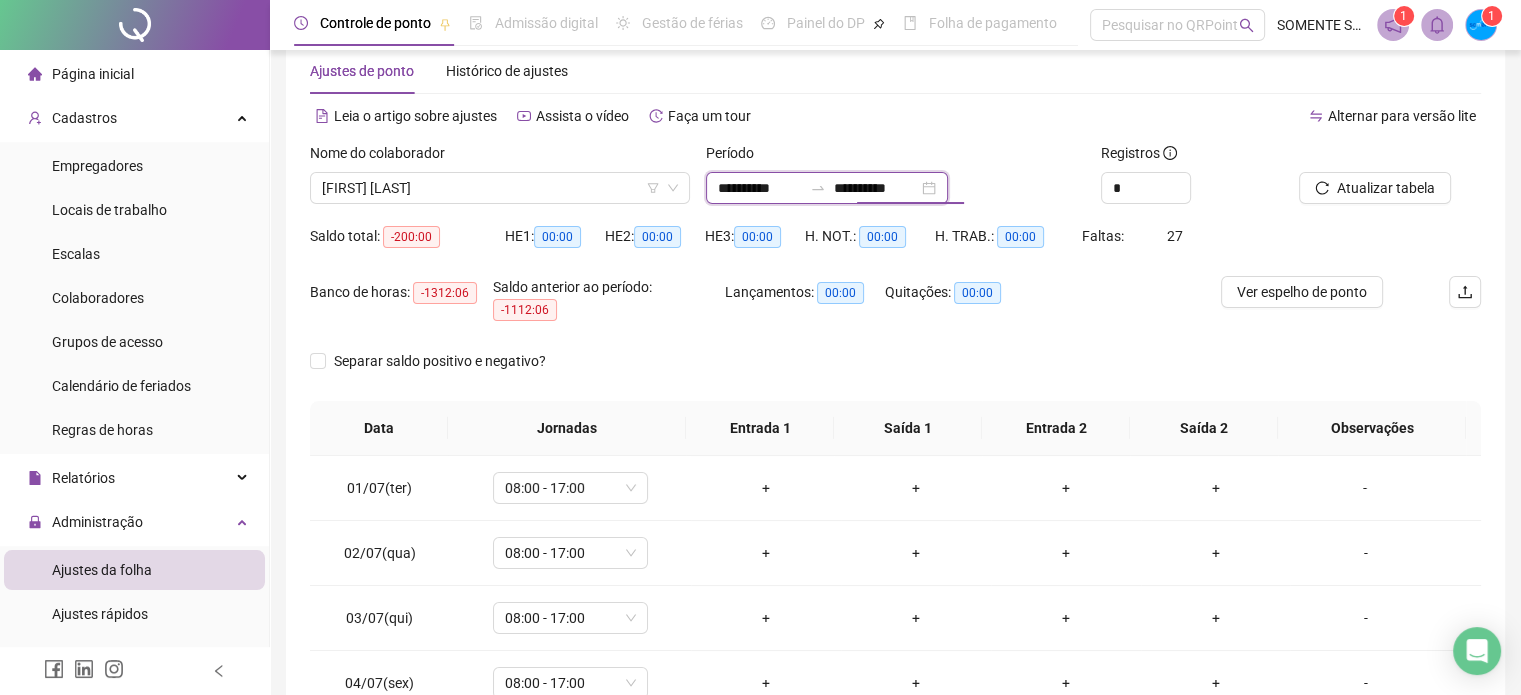 click on "**********" at bounding box center (876, 188) 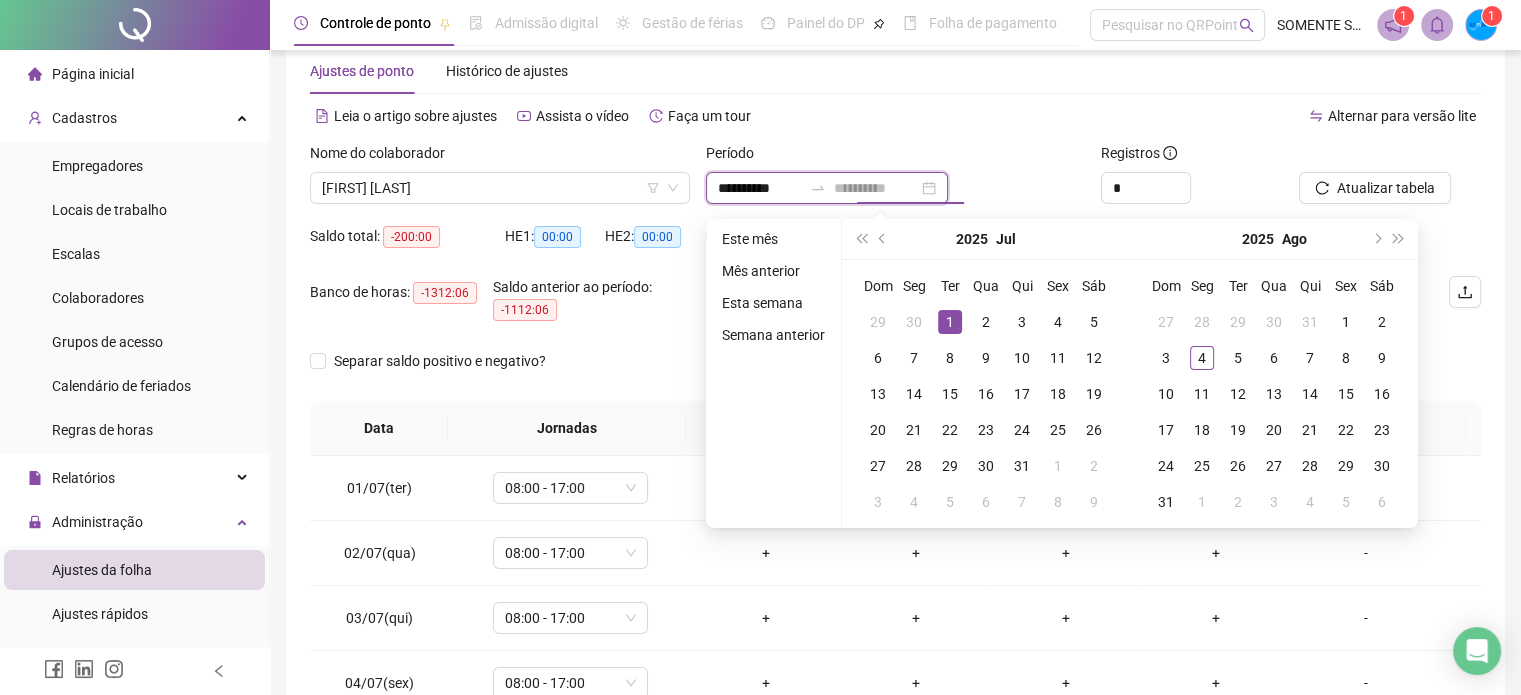 type on "**********" 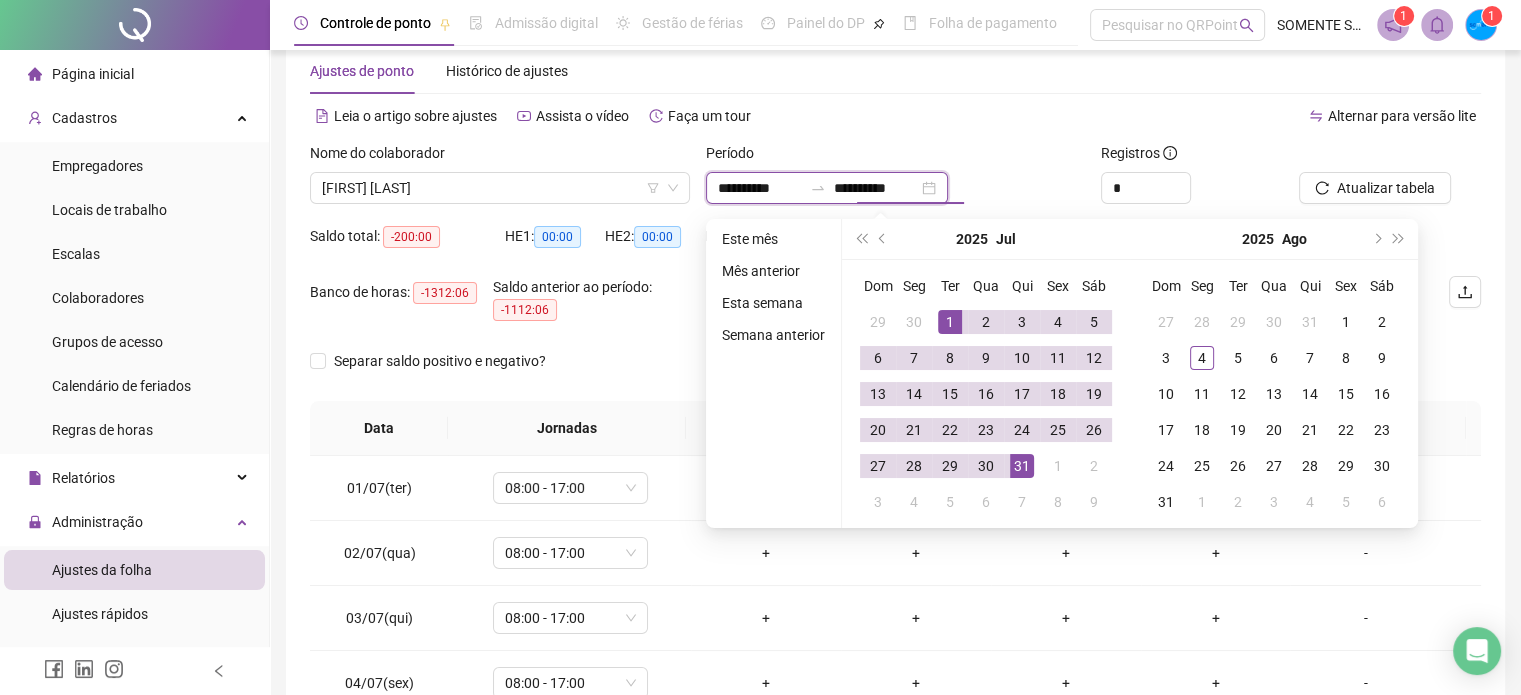click on "**********" at bounding box center [760, 188] 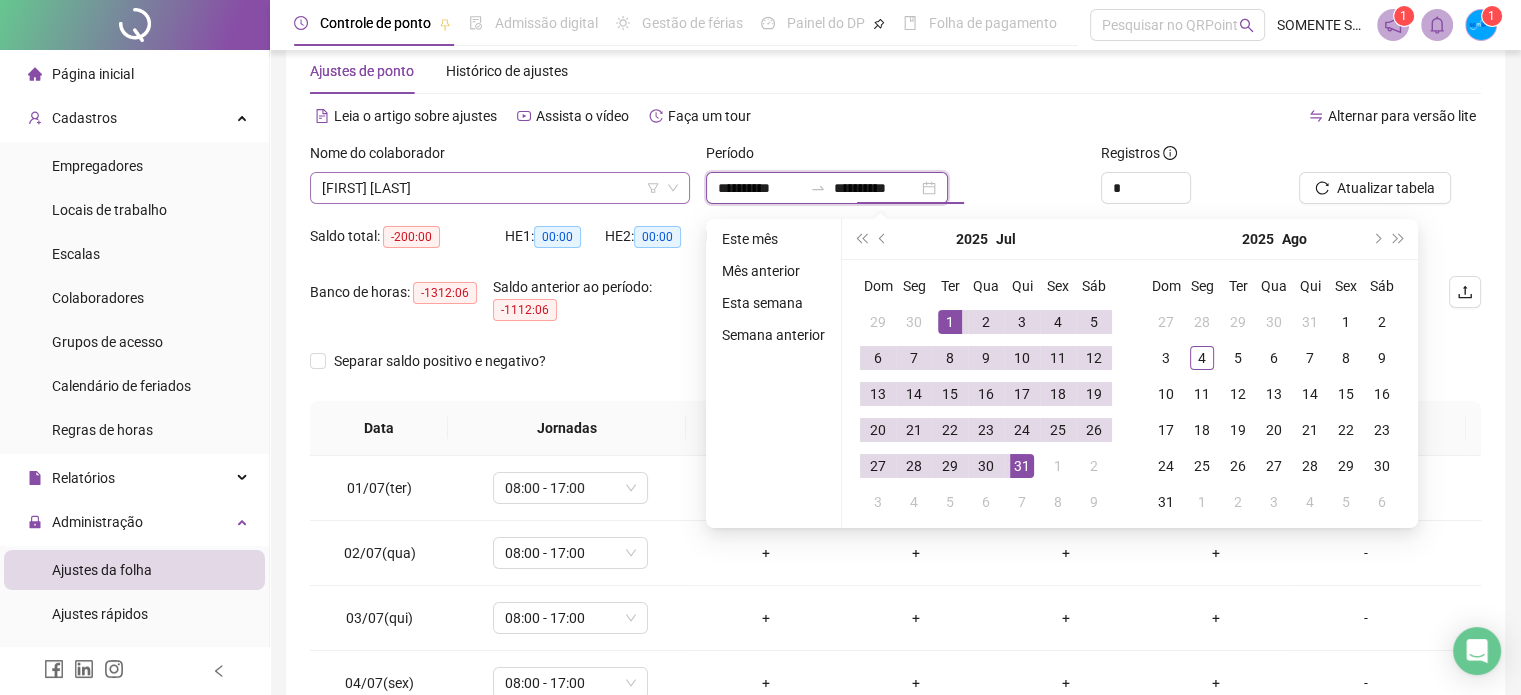 drag, startPoint x: 949, startPoint y: 183, endPoint x: 658, endPoint y: 183, distance: 291 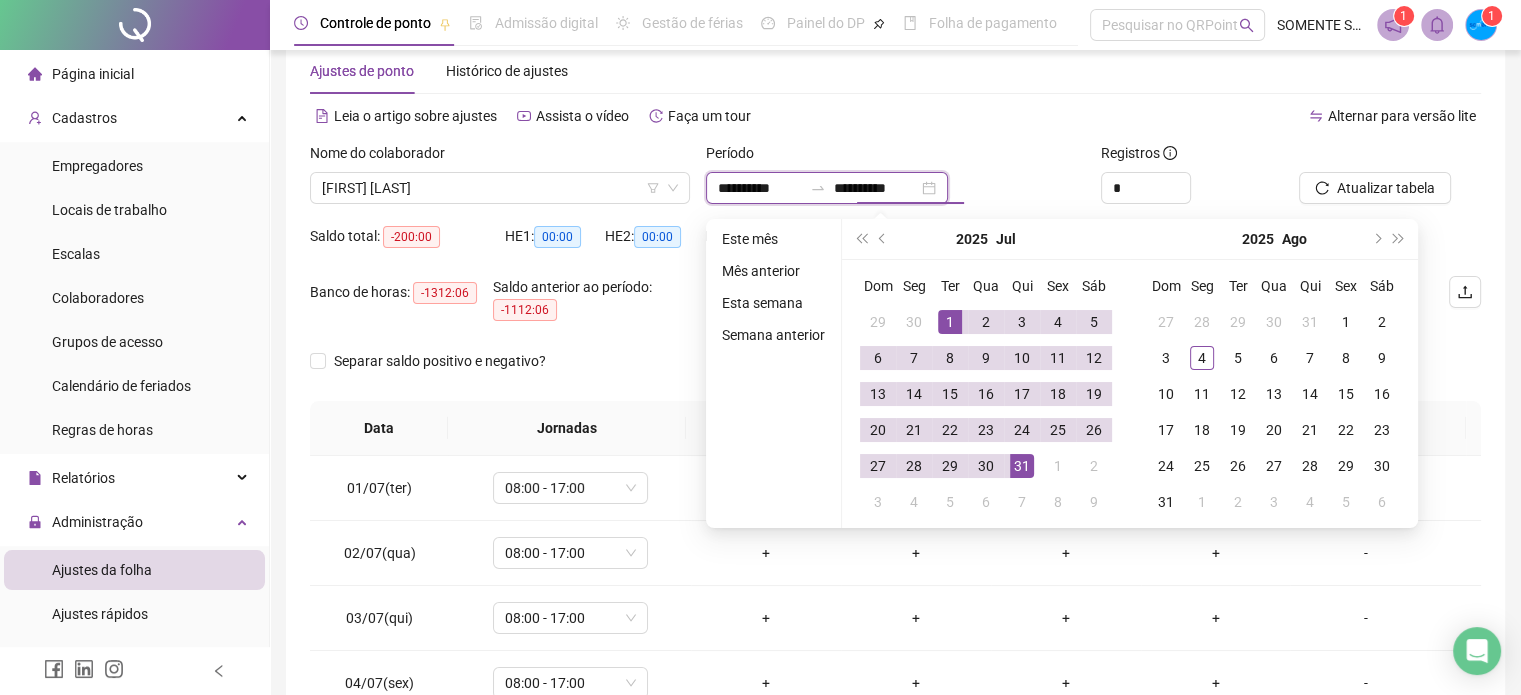 drag, startPoint x: 770, startPoint y: 177, endPoint x: 757, endPoint y: 178, distance: 13.038404 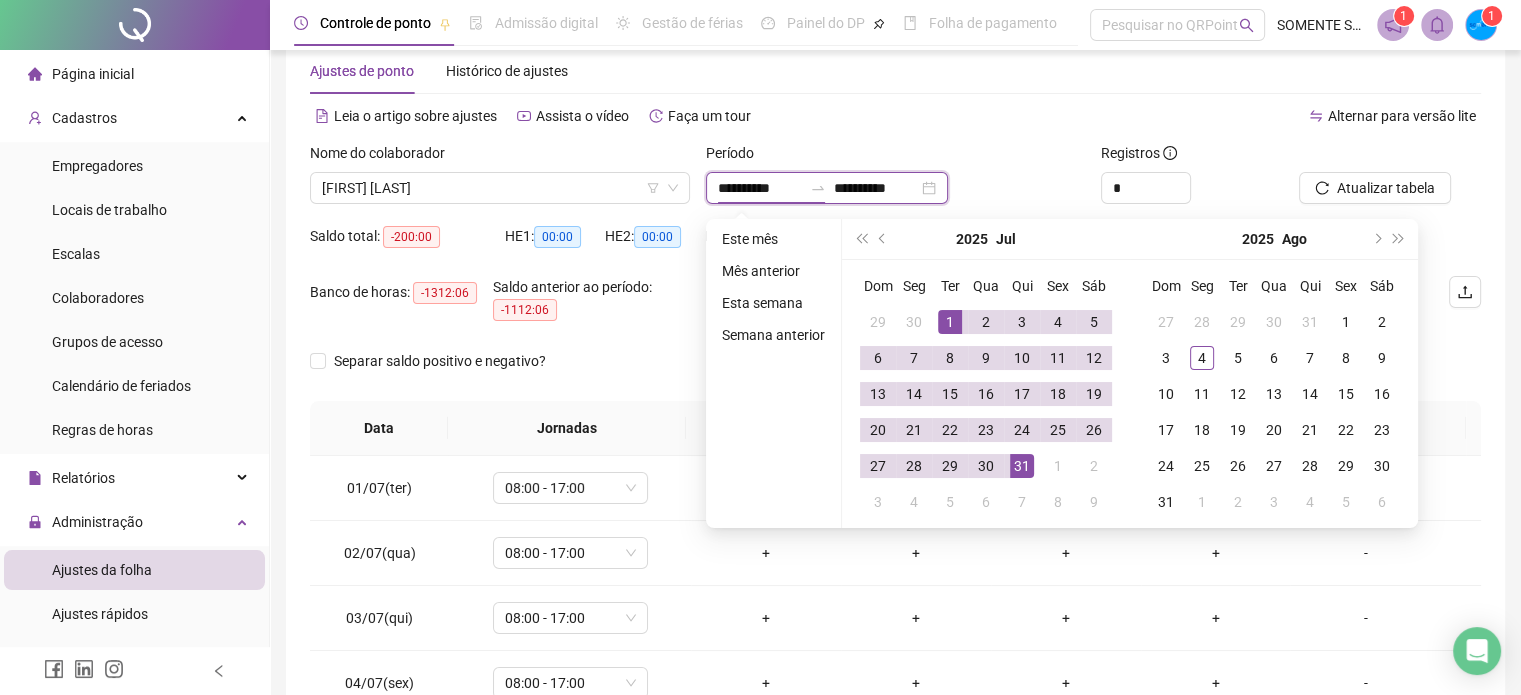 click on "**********" at bounding box center [760, 188] 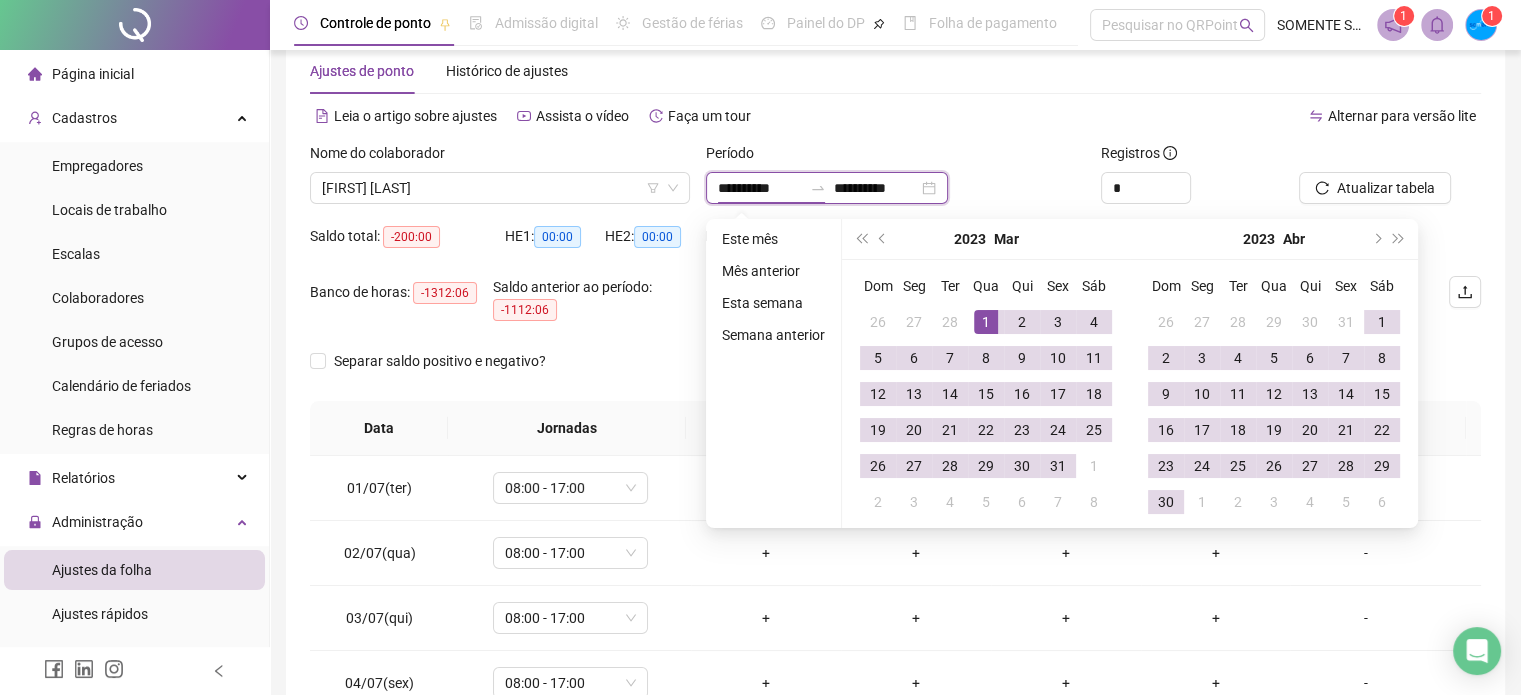 type on "**********" 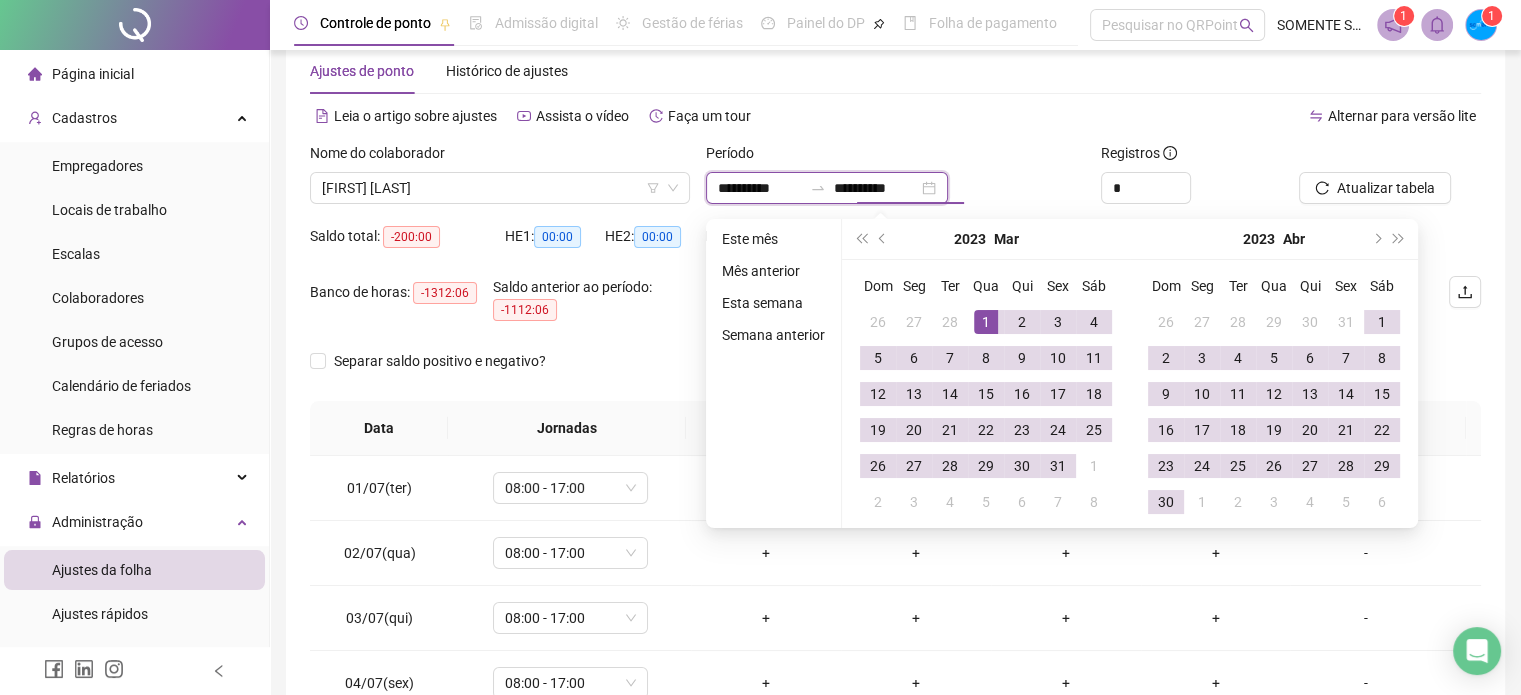 click on "**********" at bounding box center (876, 188) 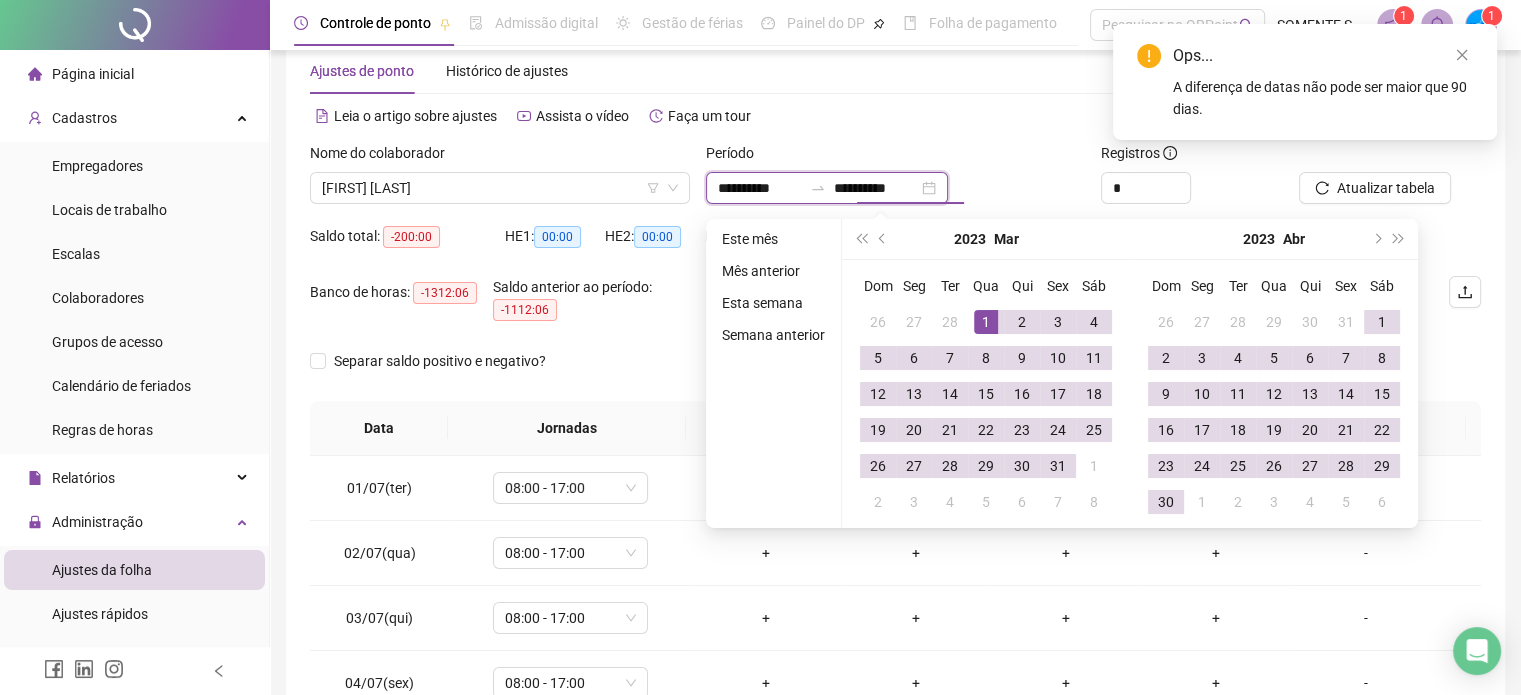 click on "**********" at bounding box center (876, 188) 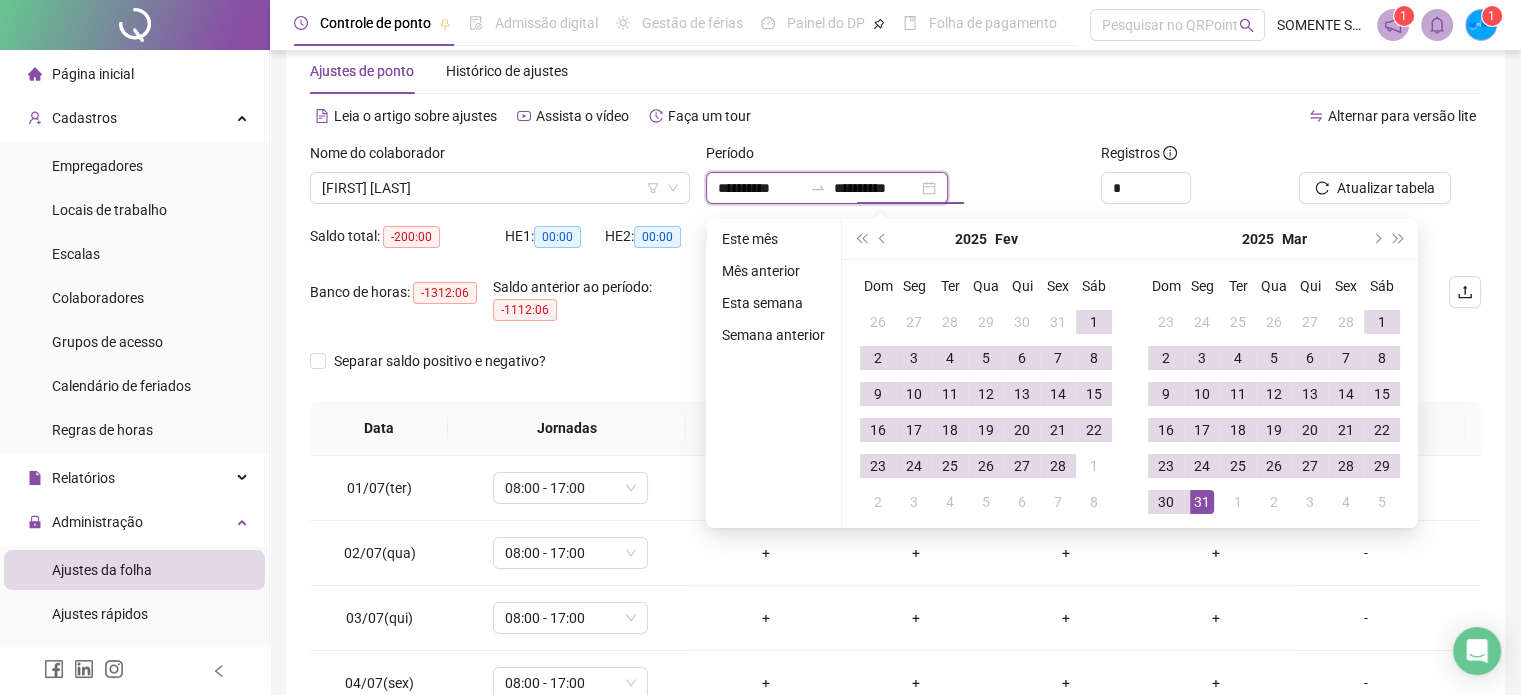click on "**********" at bounding box center [827, 188] 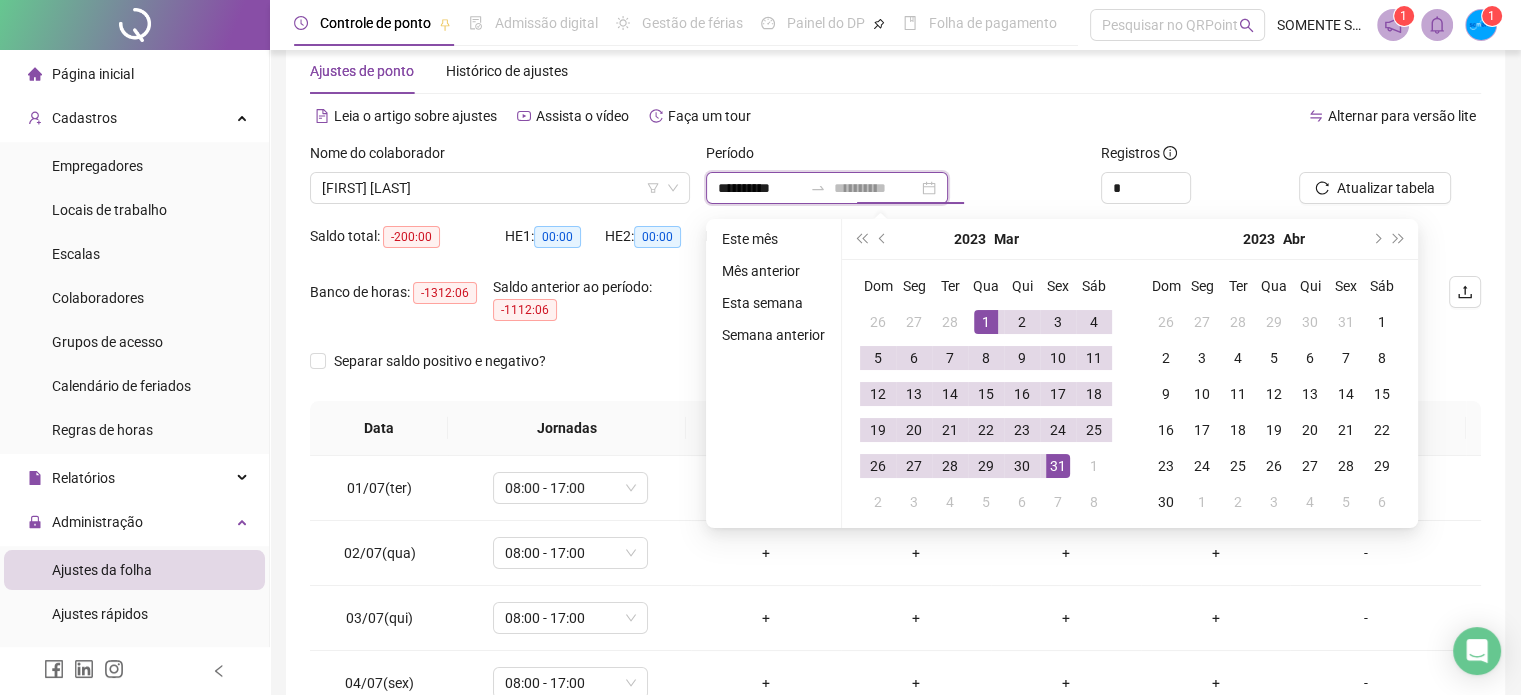 type on "**********" 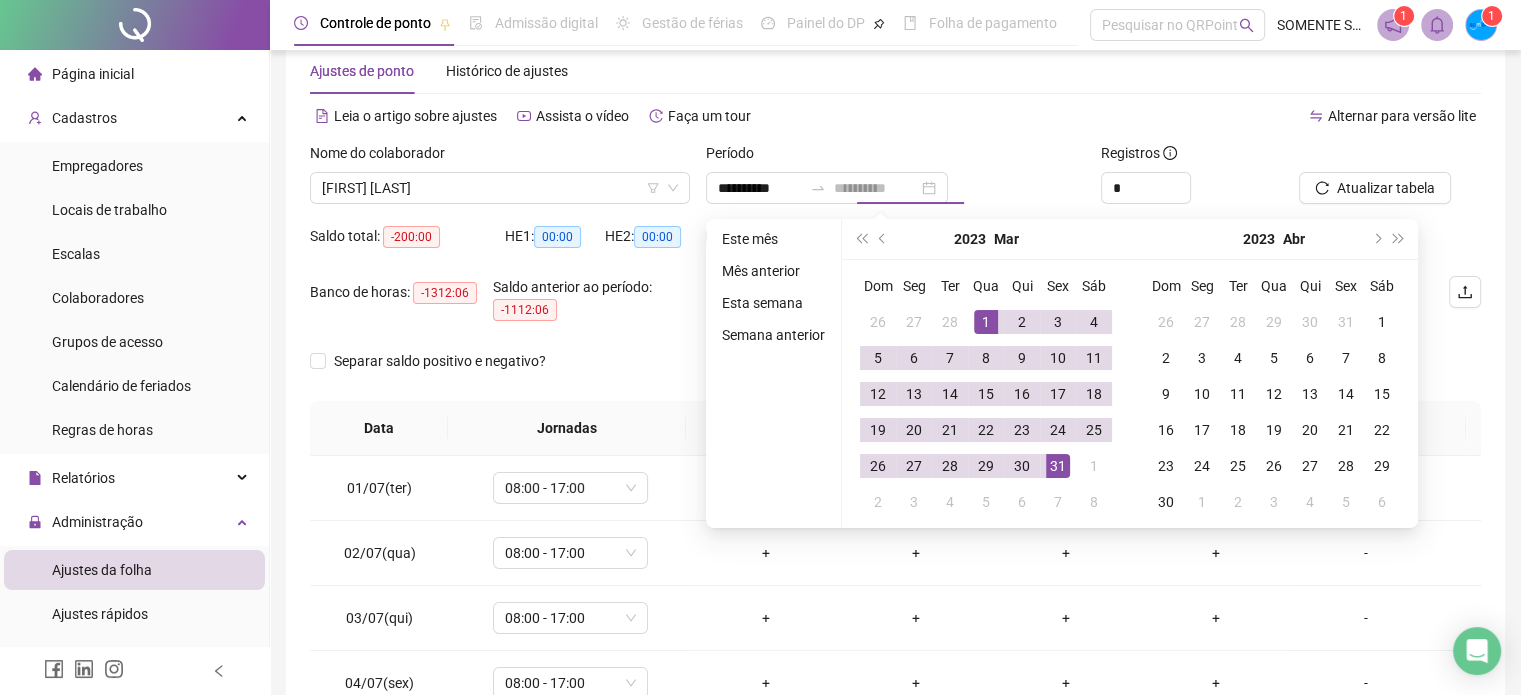 click on "31" at bounding box center (1058, 466) 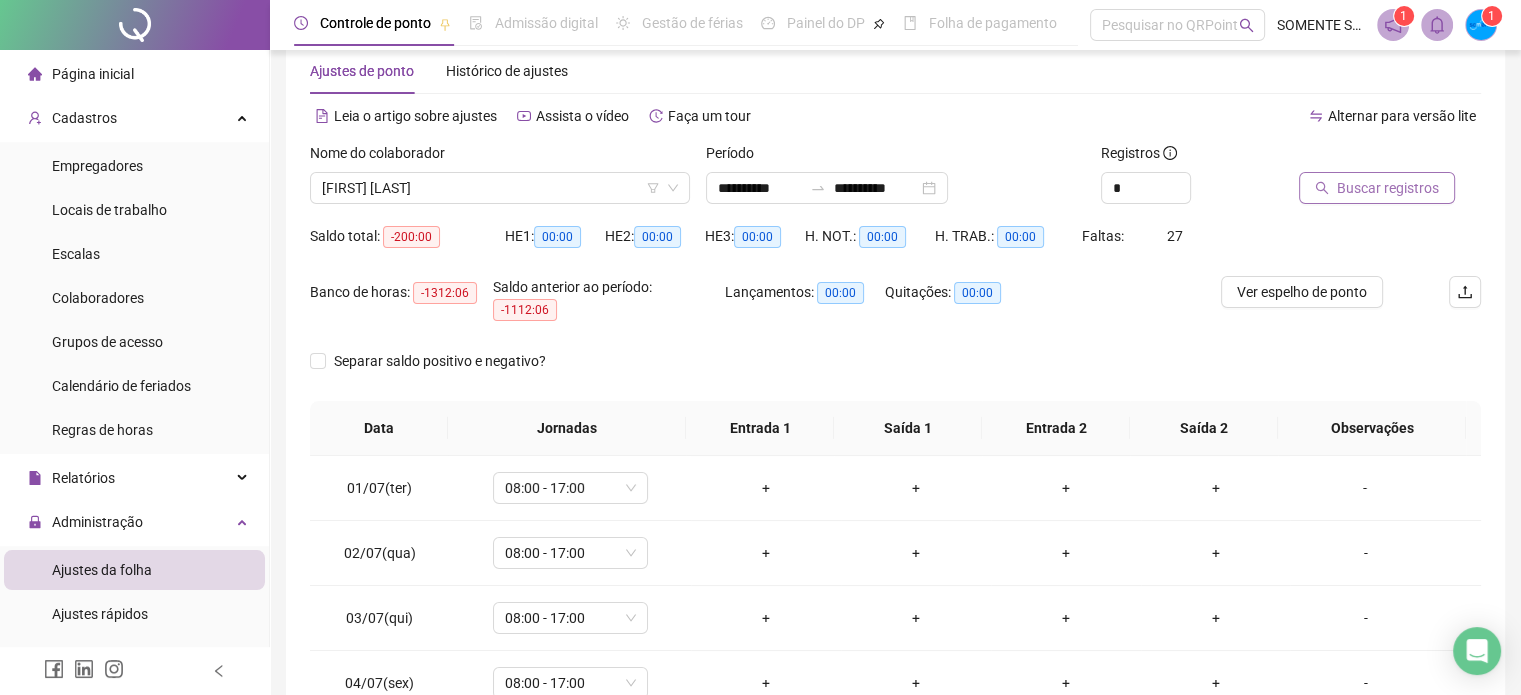 click on "Buscar registros" at bounding box center (1377, 188) 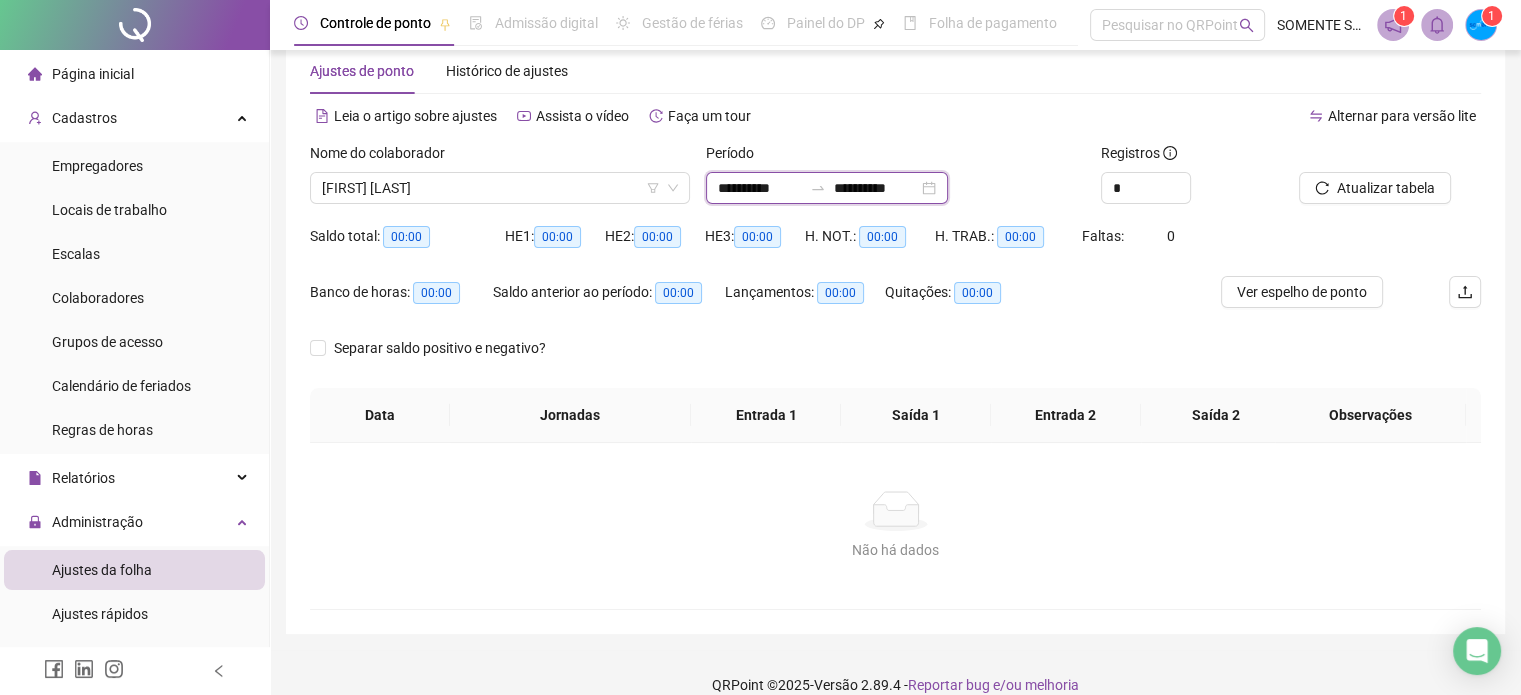 click on "**********" at bounding box center [760, 188] 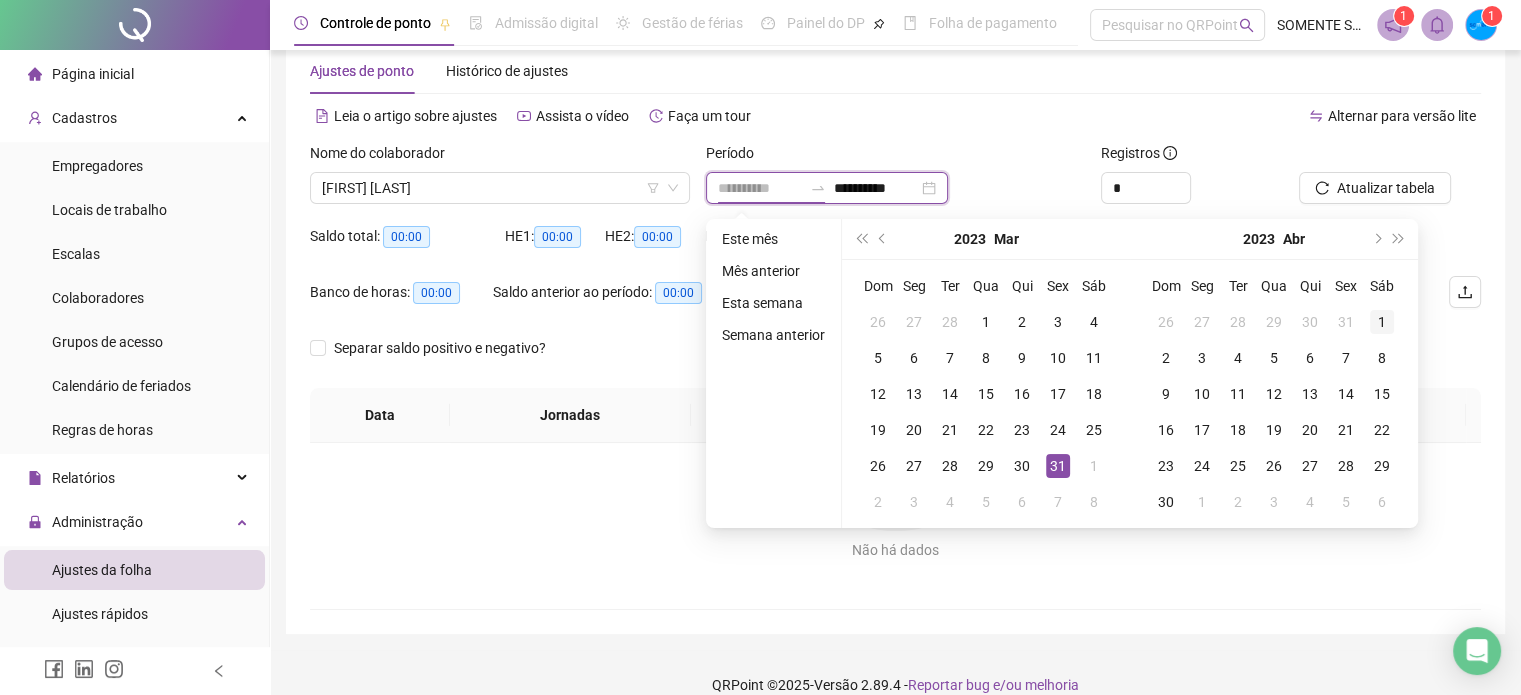 type on "**********" 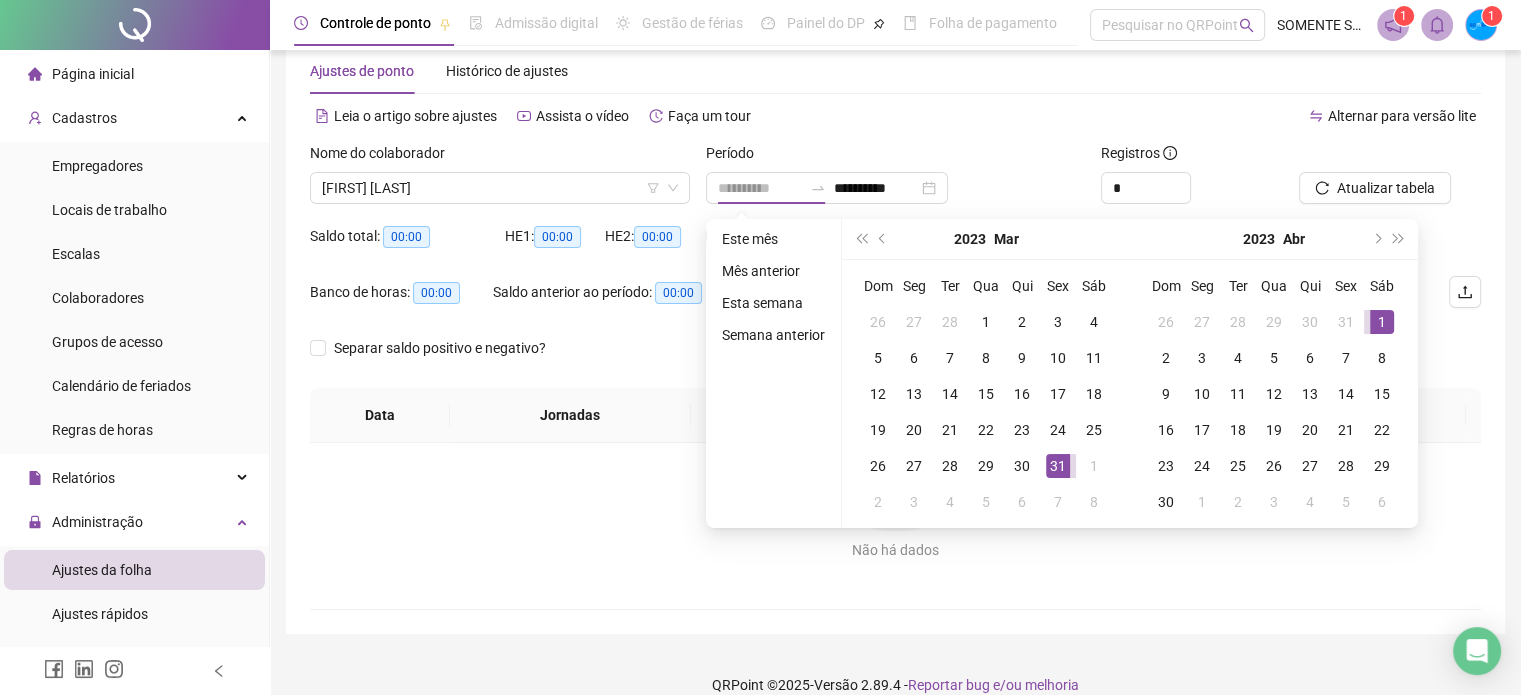 click on "1" at bounding box center (1382, 322) 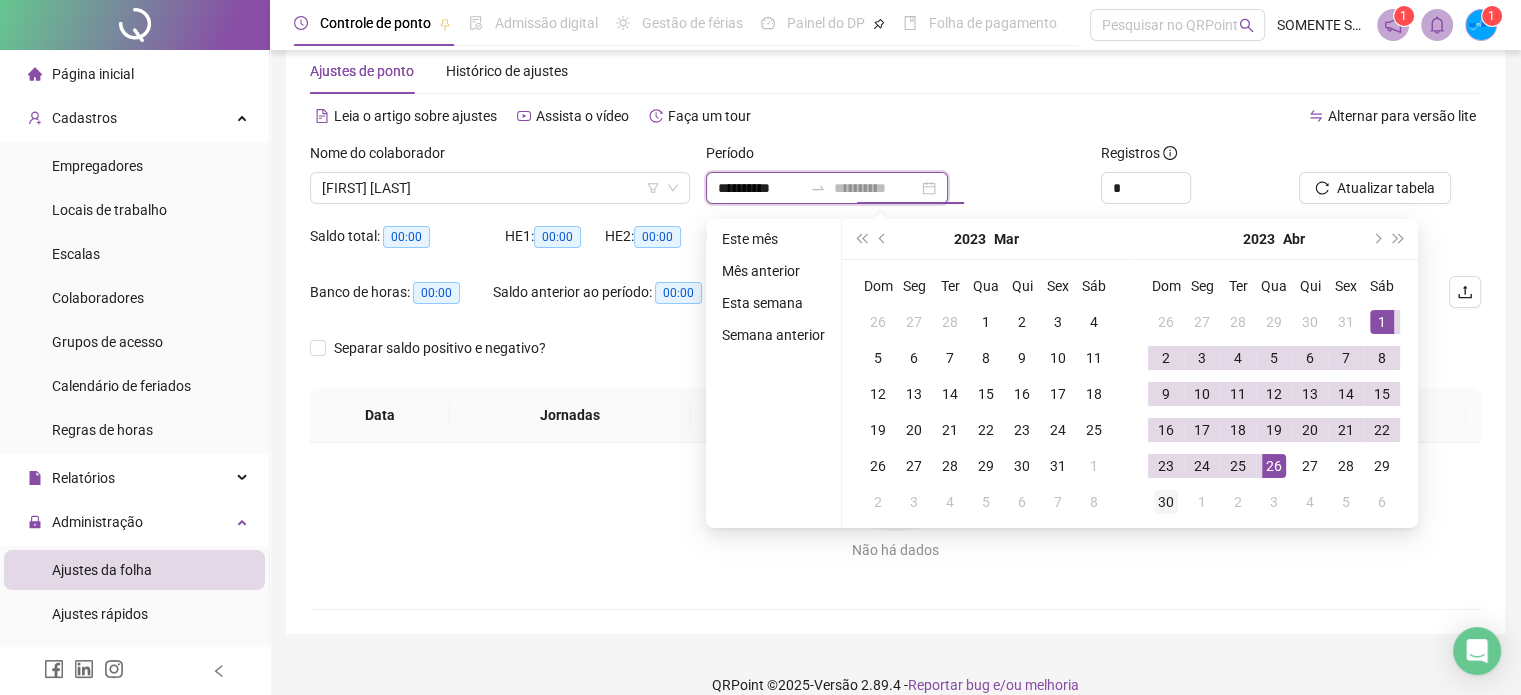 type on "**********" 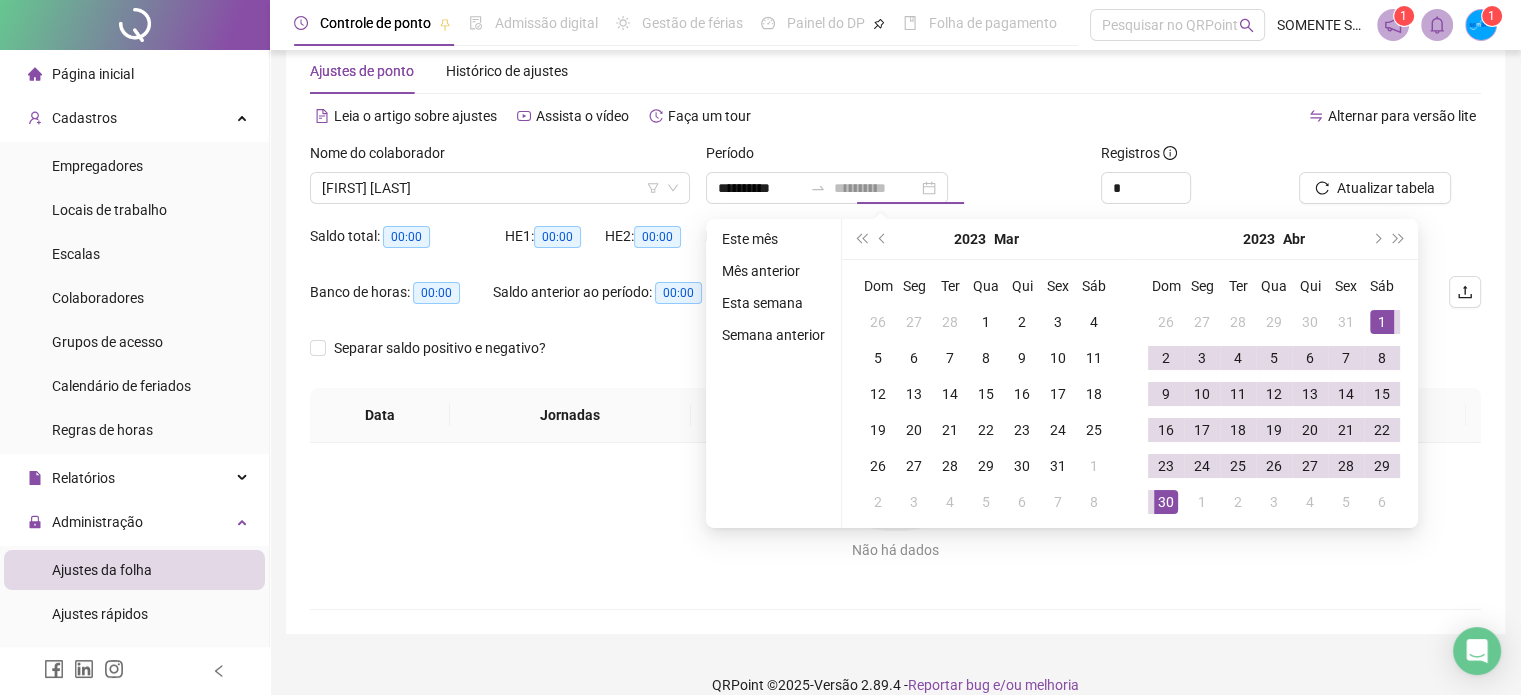 click on "30" at bounding box center (1166, 502) 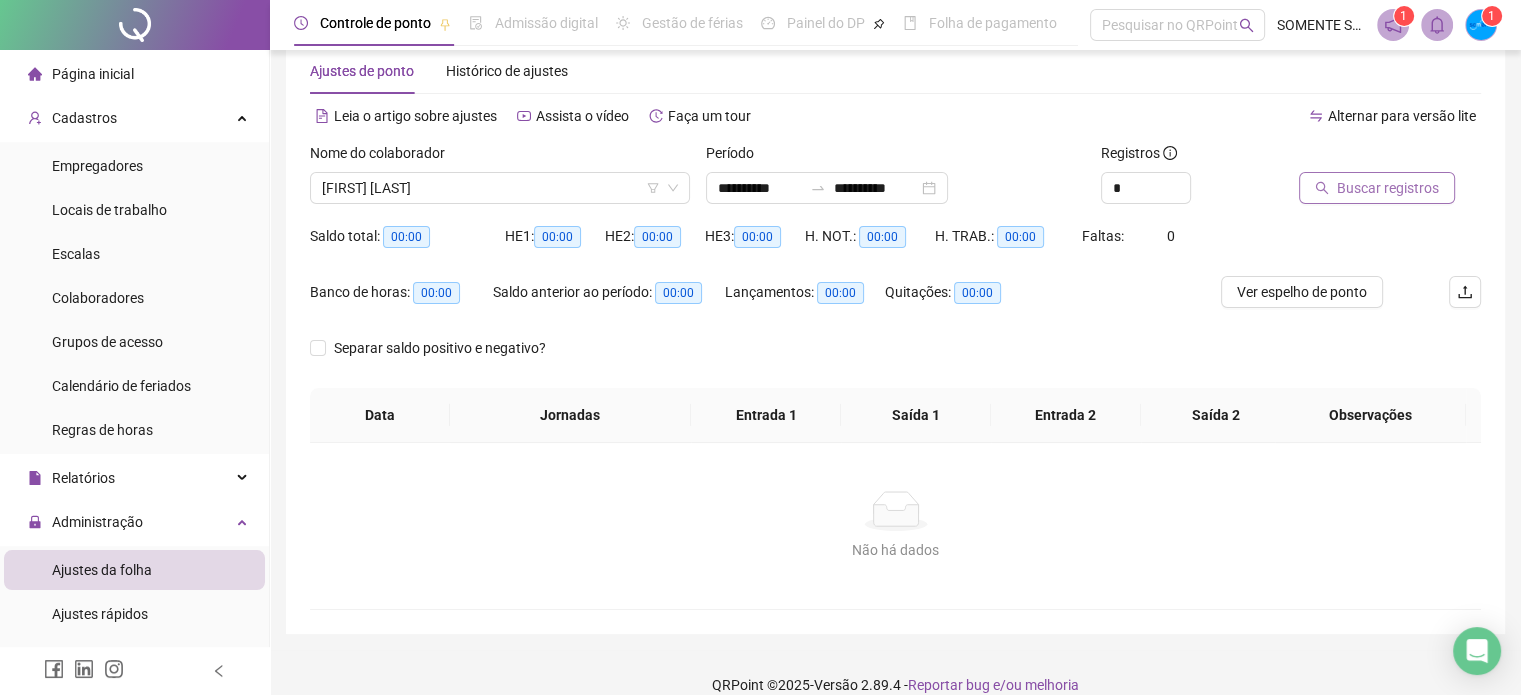click on "Buscar registros" at bounding box center [1388, 188] 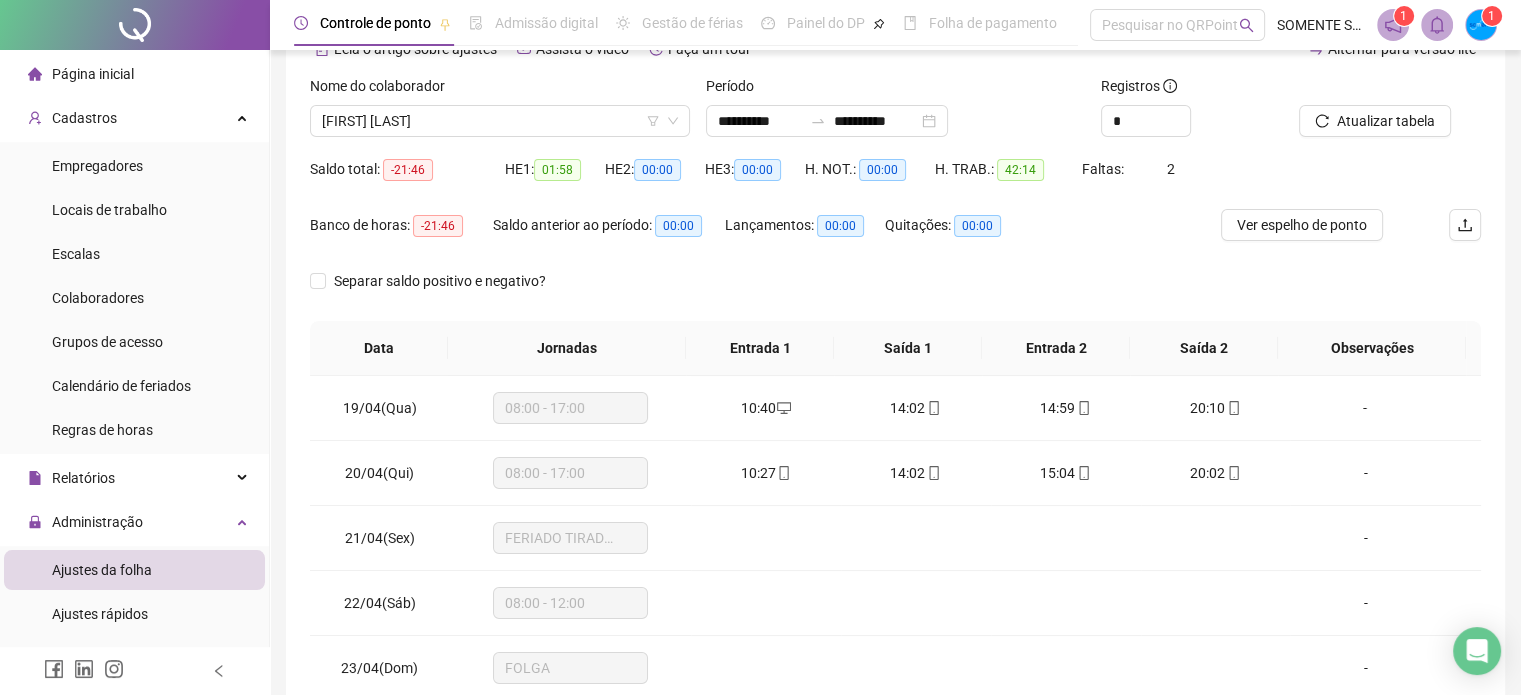 scroll, scrollTop: 326, scrollLeft: 0, axis: vertical 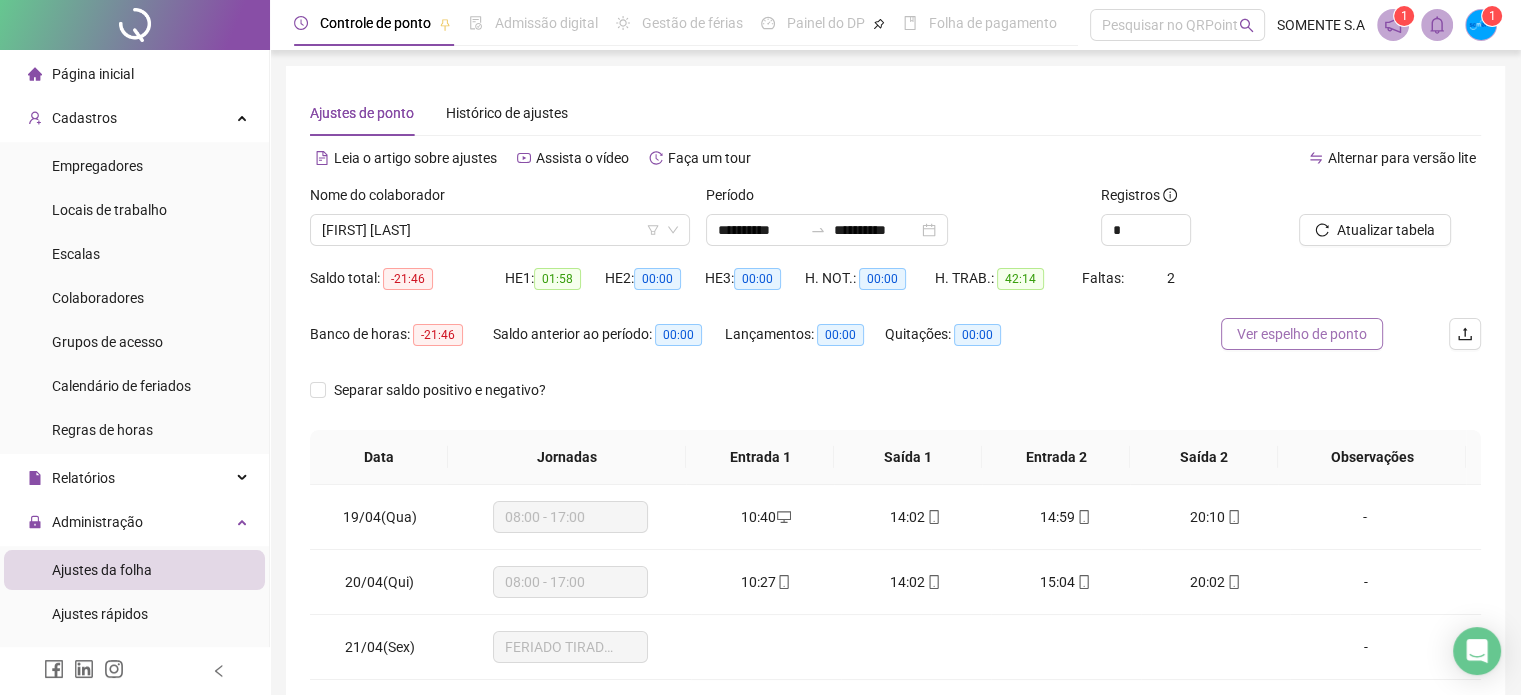click on "Ver espelho de ponto" at bounding box center (1302, 334) 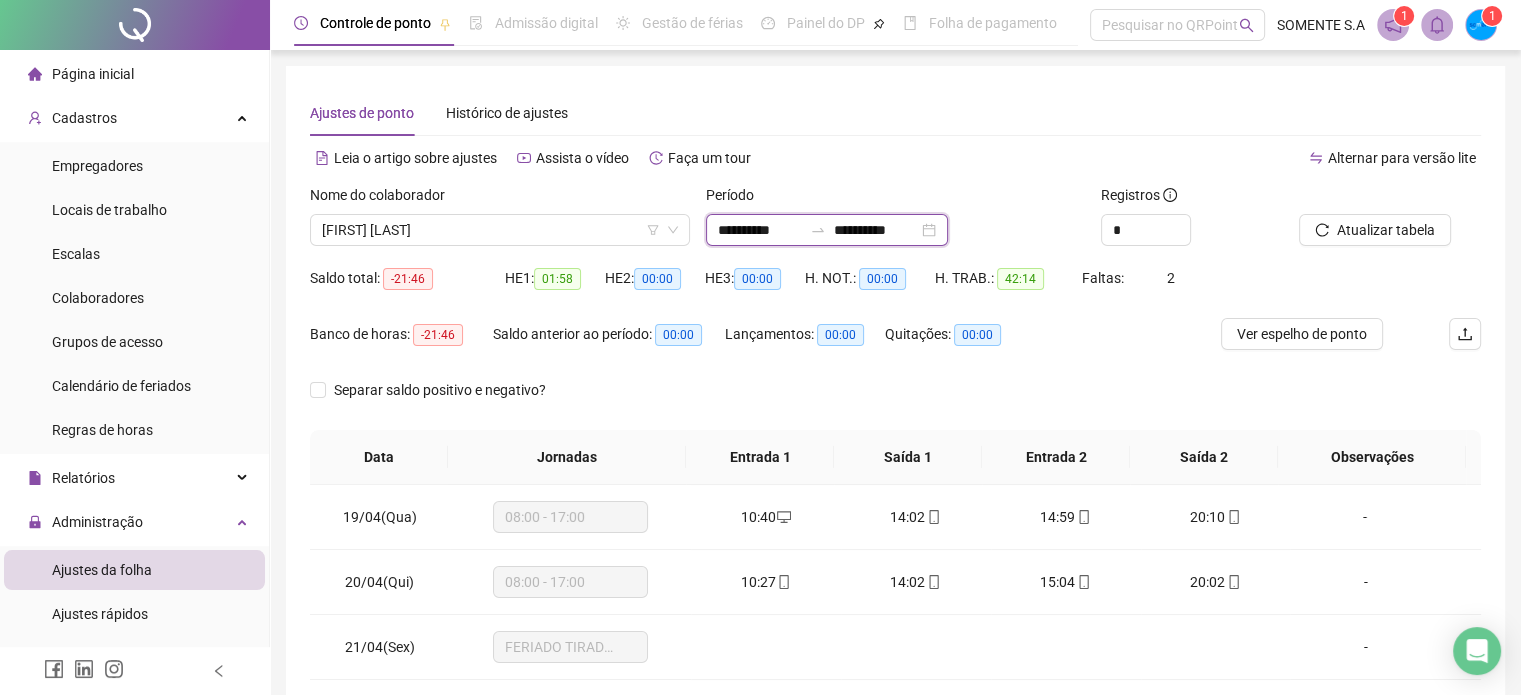 click on "**********" at bounding box center [760, 230] 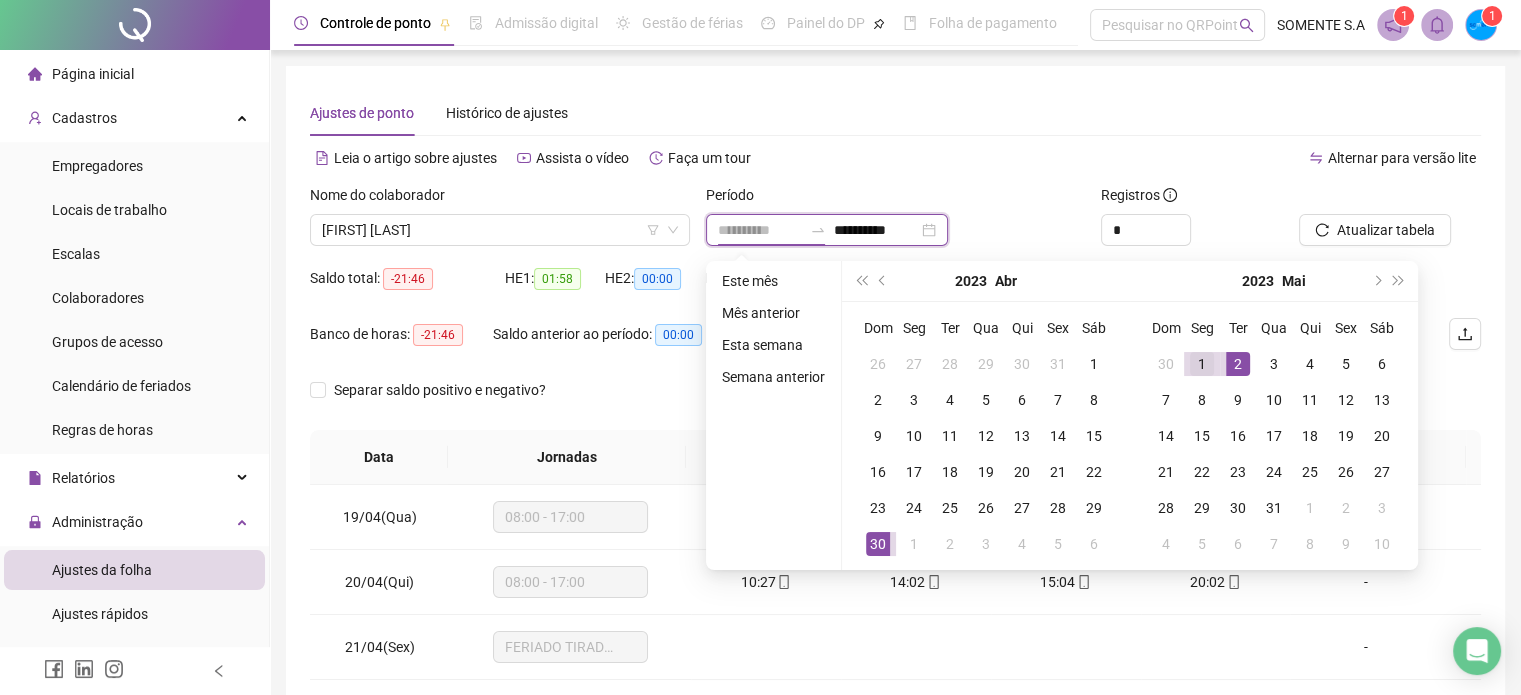 type on "**********" 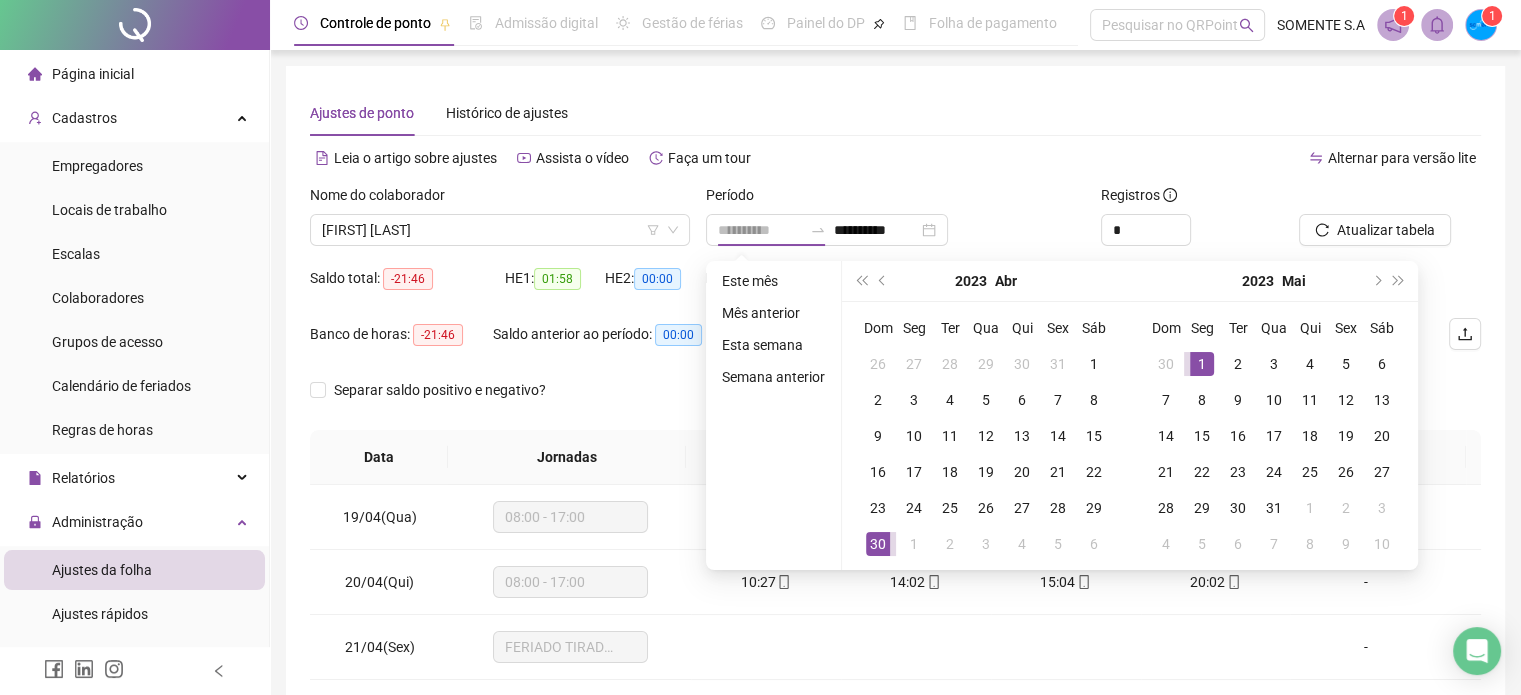 click on "1" at bounding box center (1202, 364) 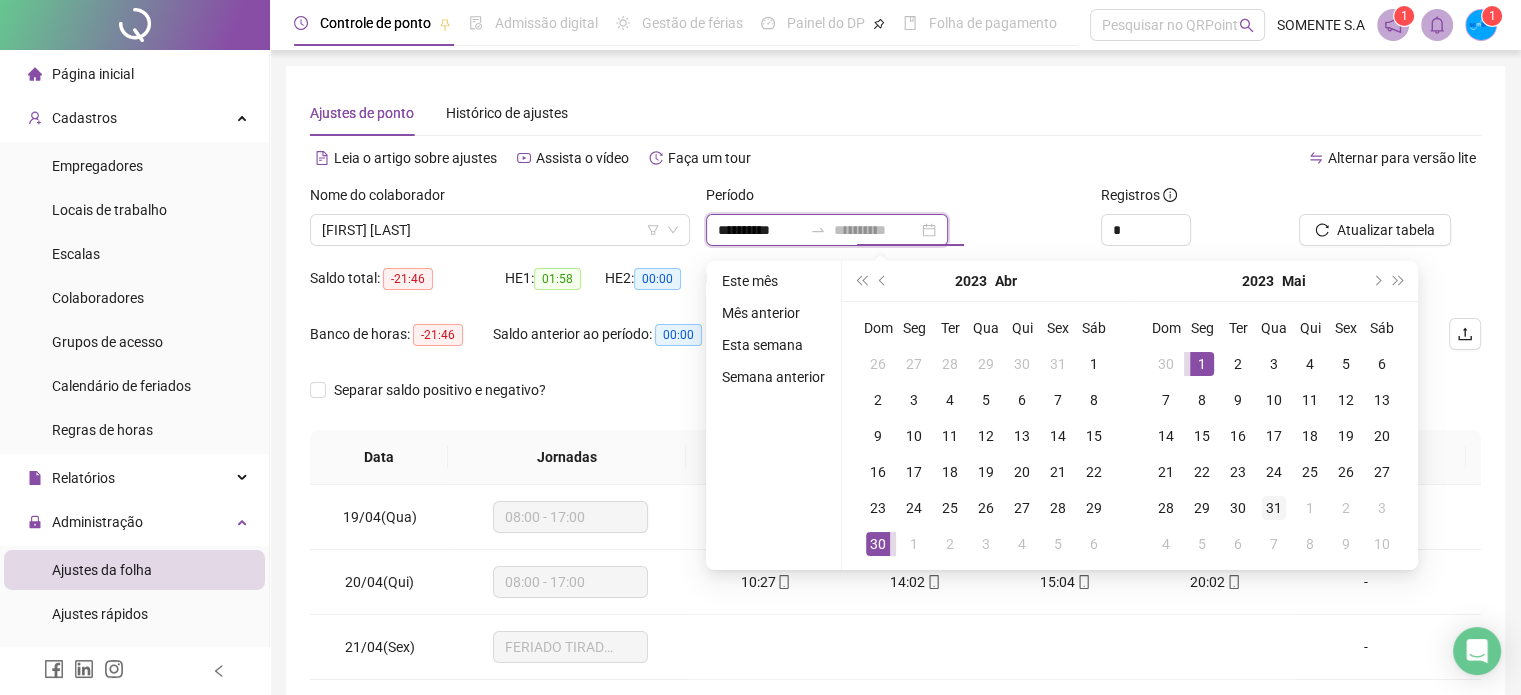 type on "**********" 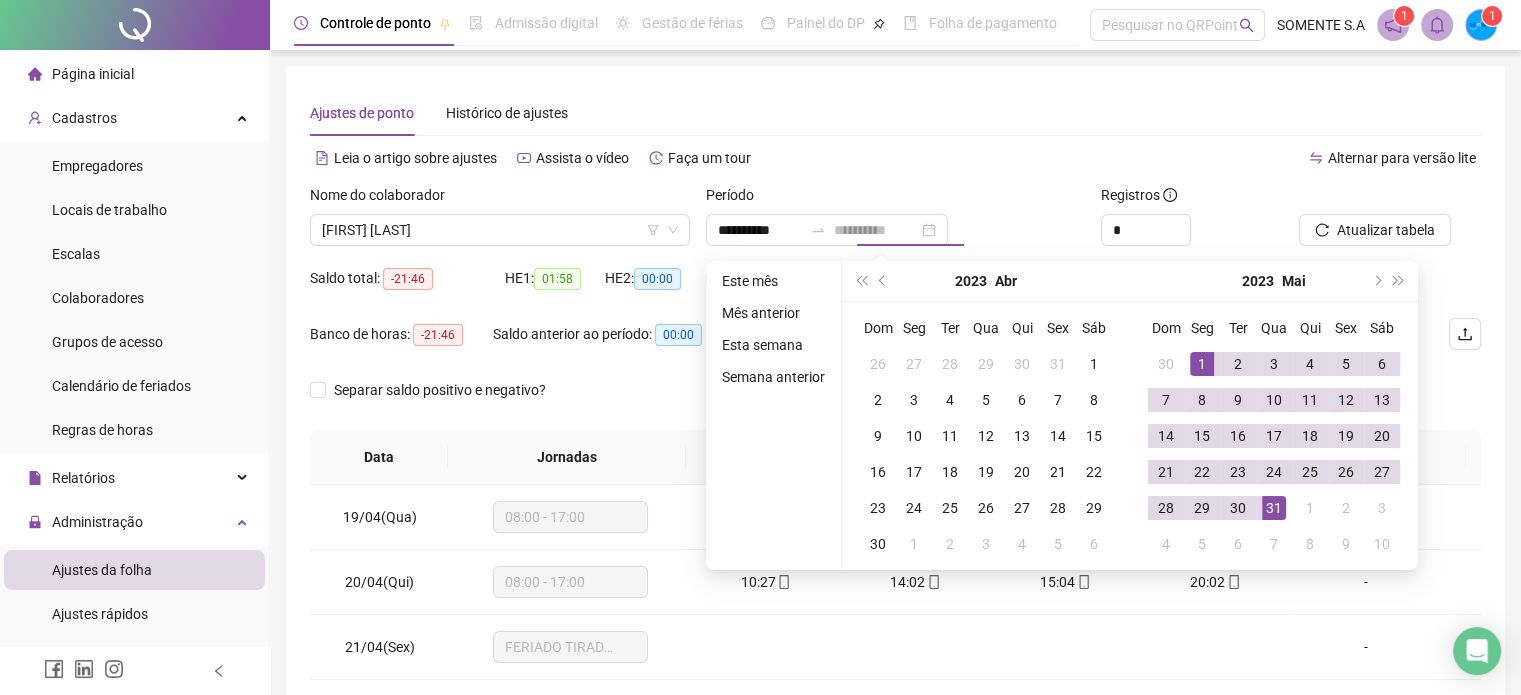 click on "31" at bounding box center (1274, 508) 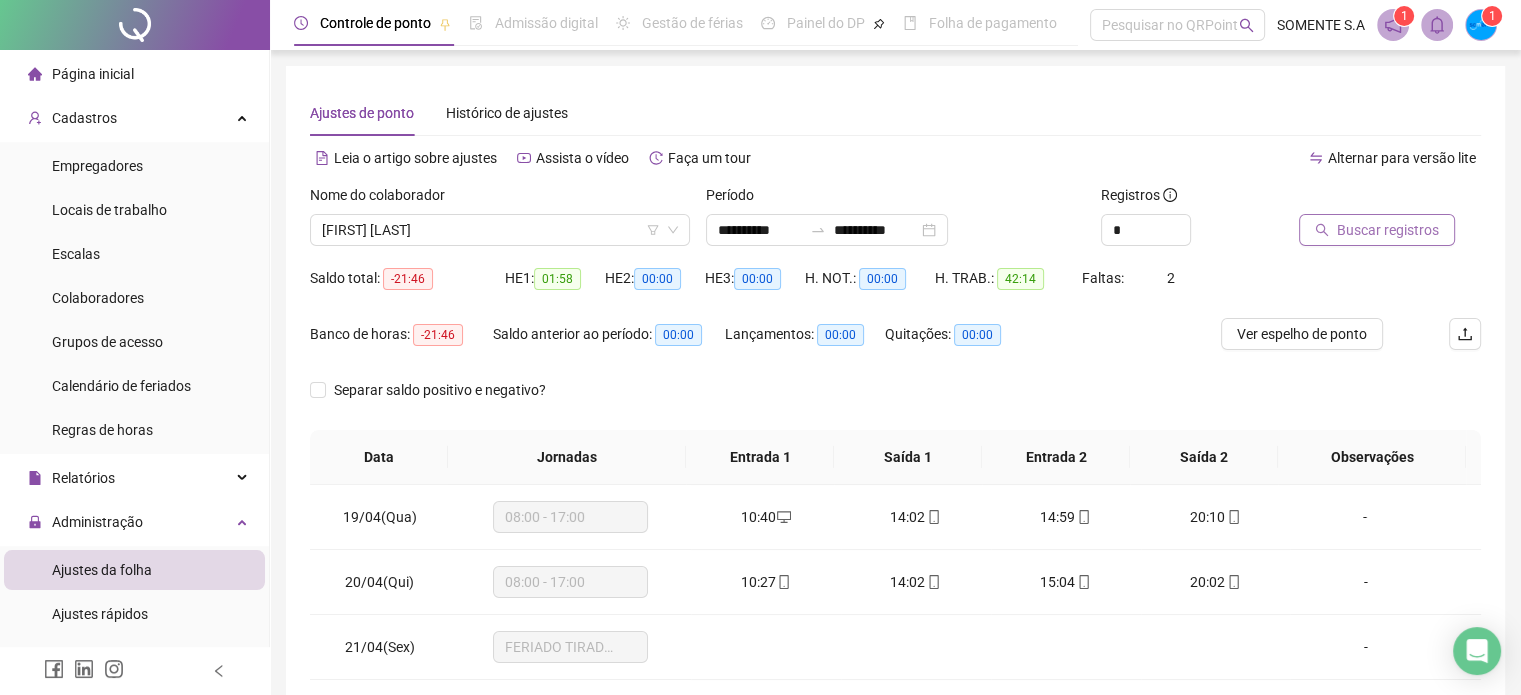 click on "Buscar registros" at bounding box center [1388, 230] 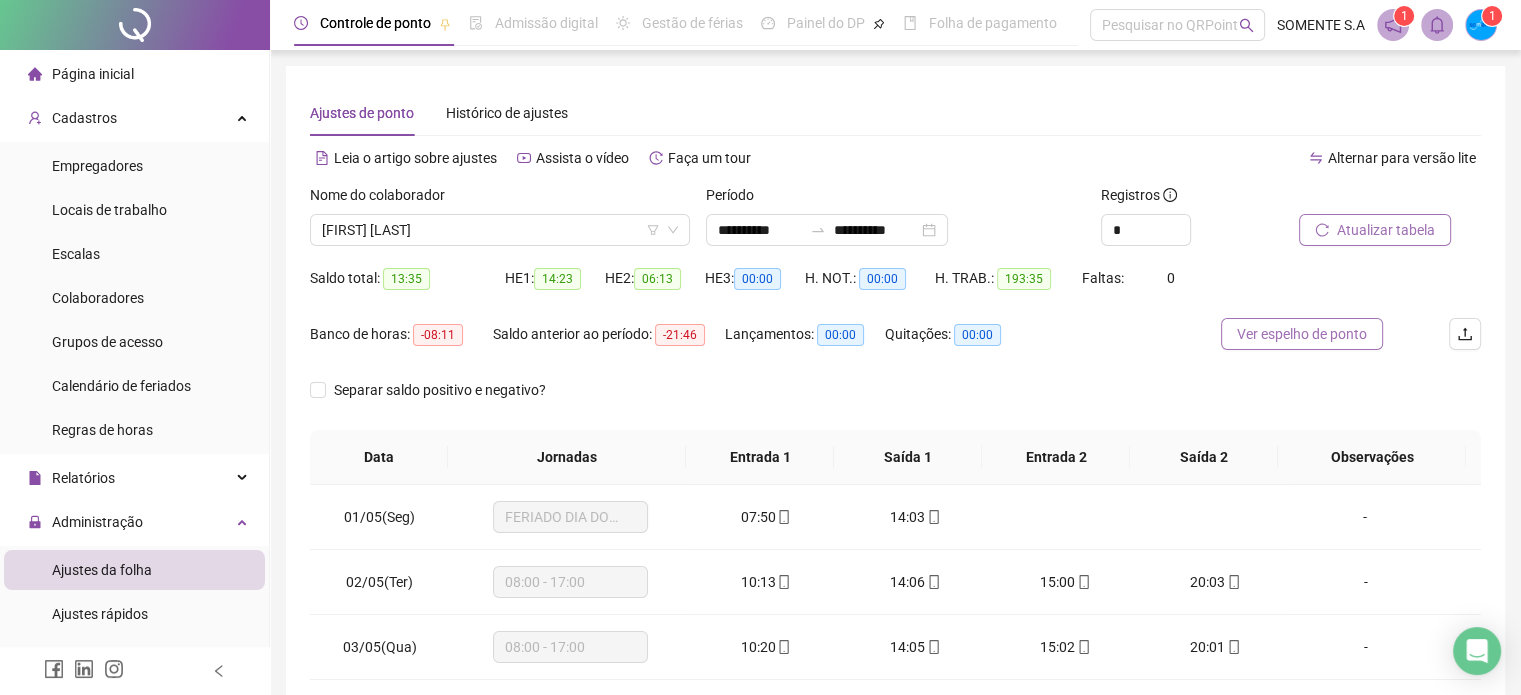 click on "Ver espelho de ponto" at bounding box center (1302, 334) 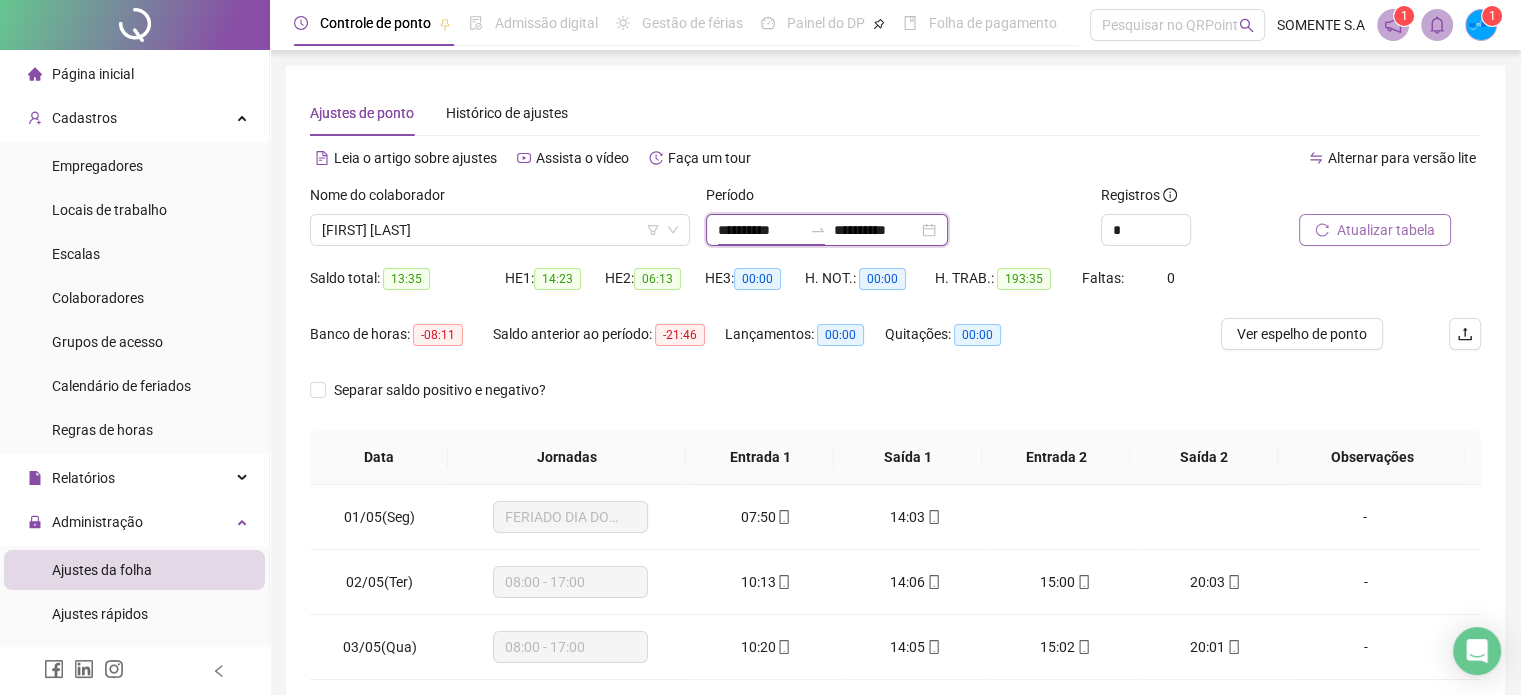 click on "**********" at bounding box center (760, 230) 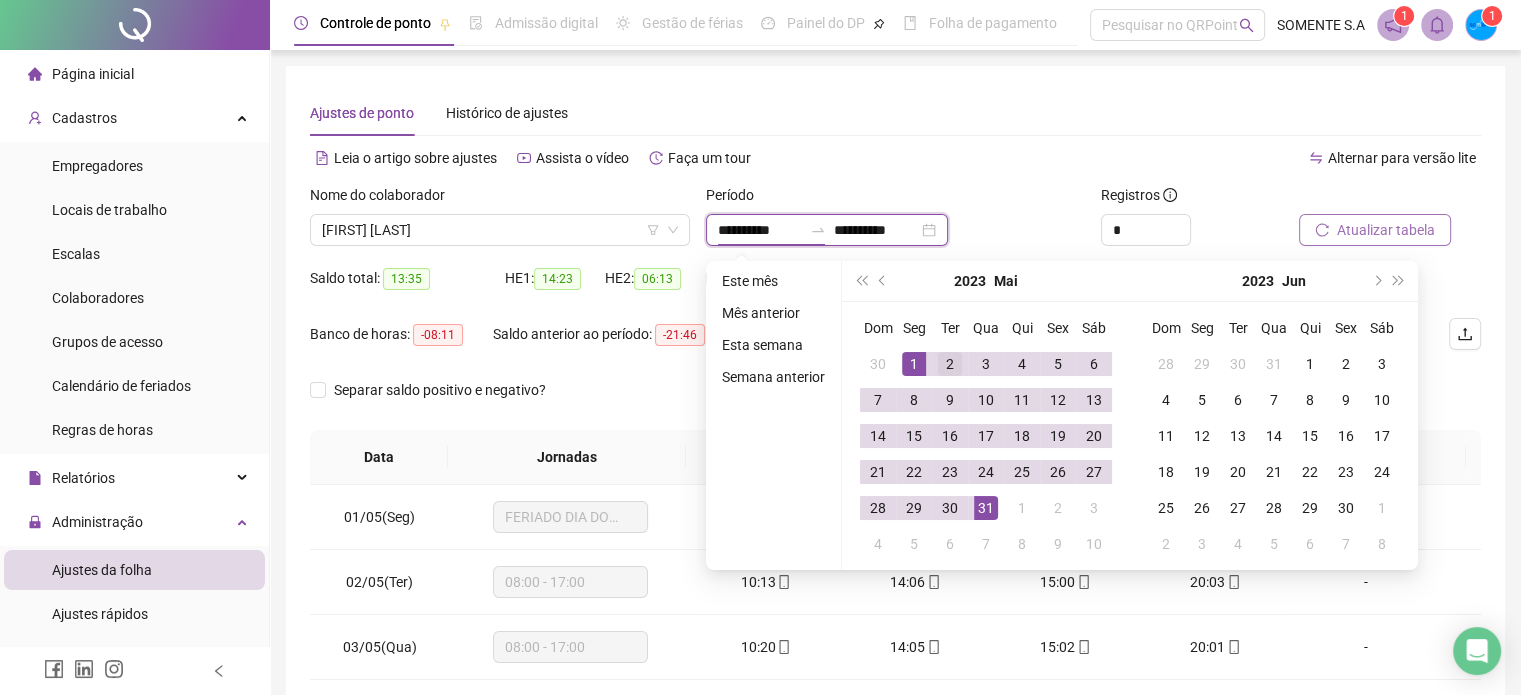 type on "**********" 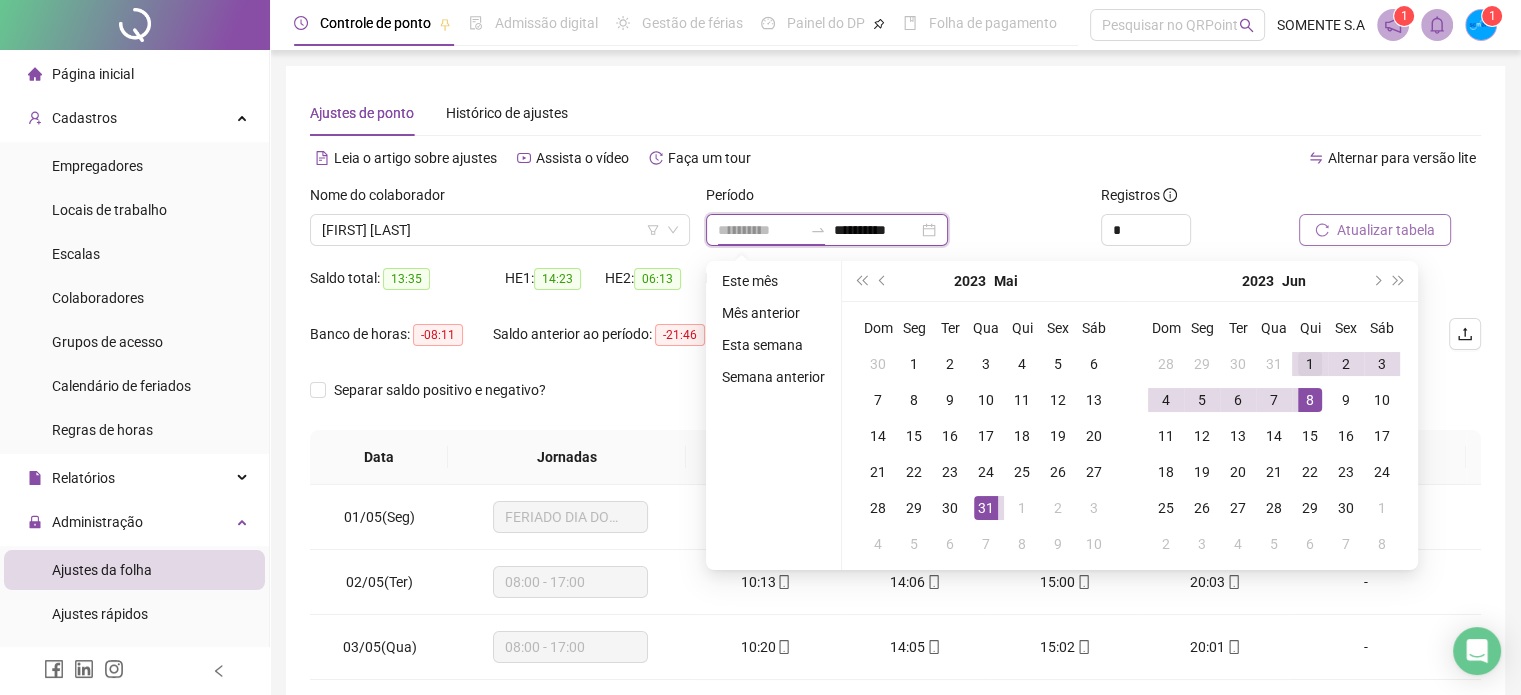 type on "**********" 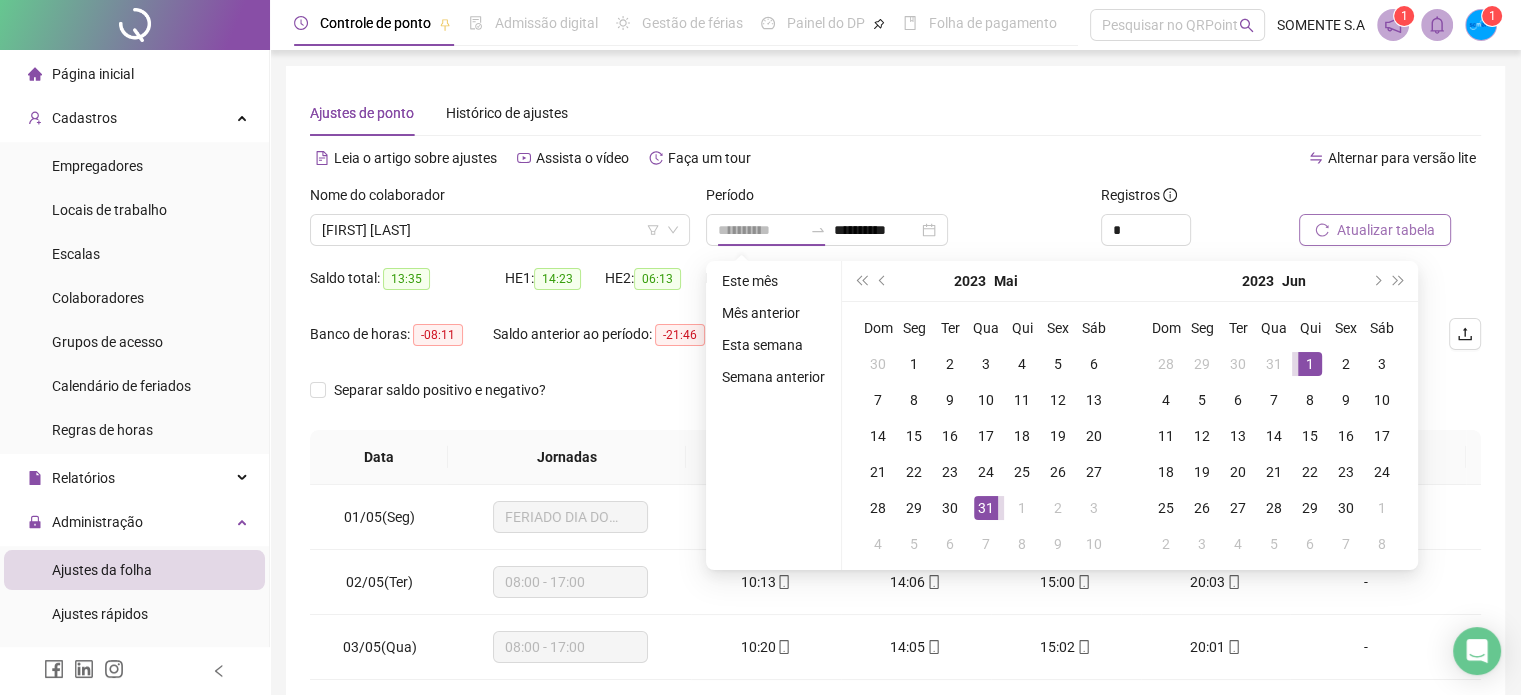 click on "1" at bounding box center [1310, 364] 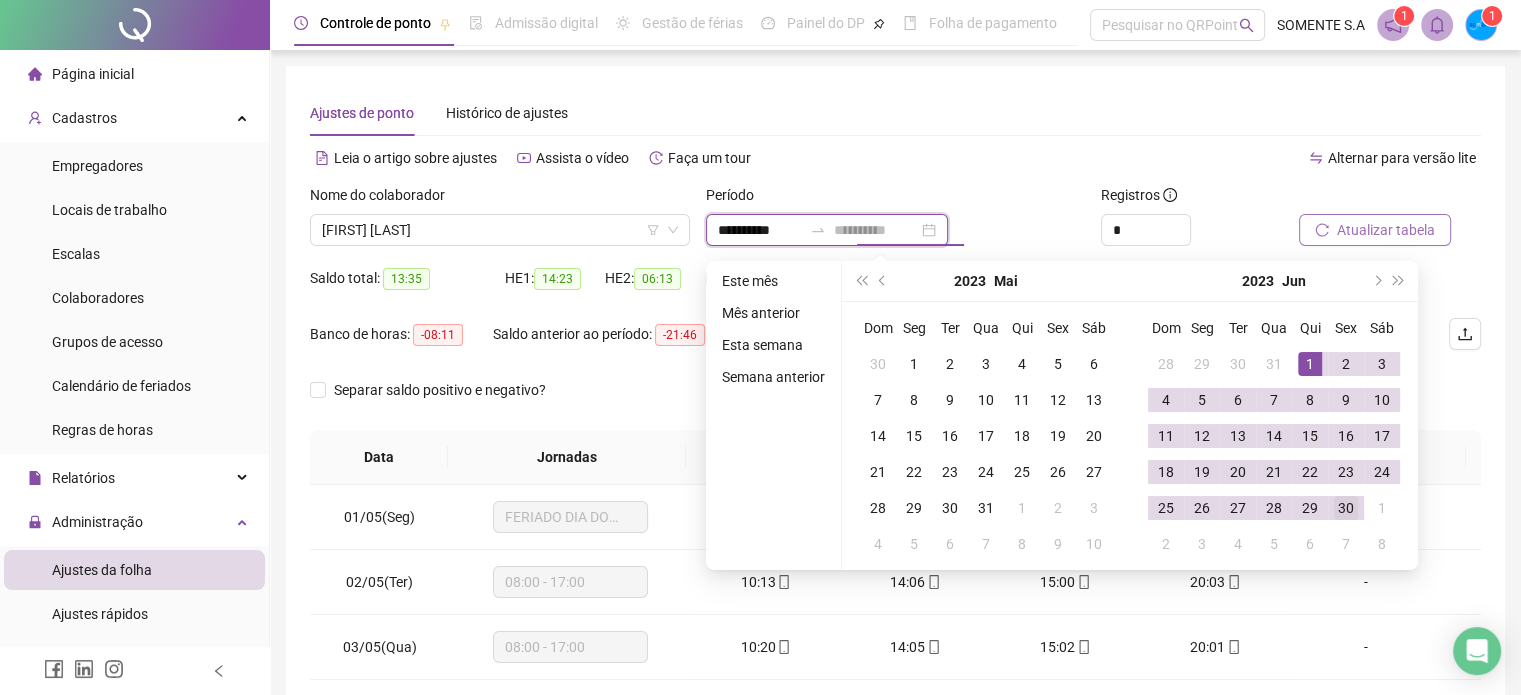 type on "**********" 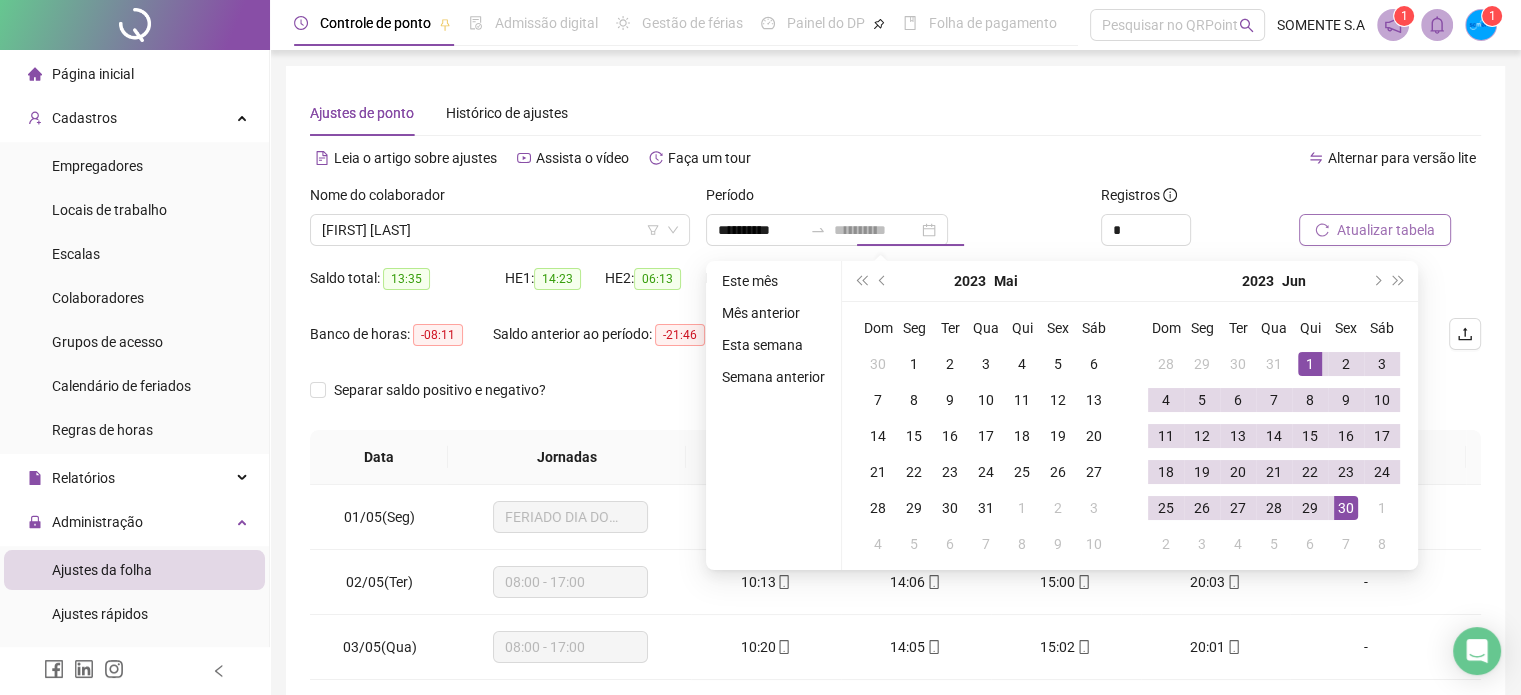 click on "30" at bounding box center [1346, 508] 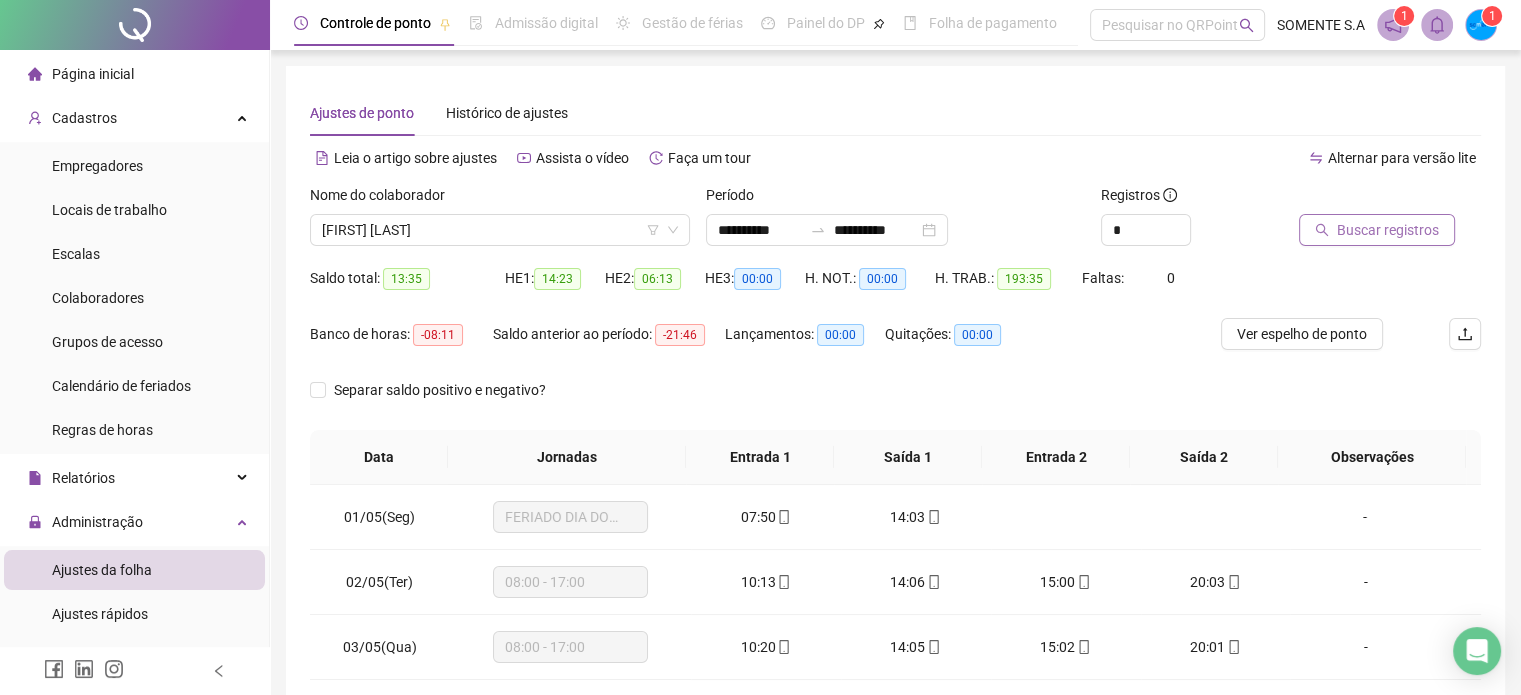 click on "Buscar registros" at bounding box center [1388, 230] 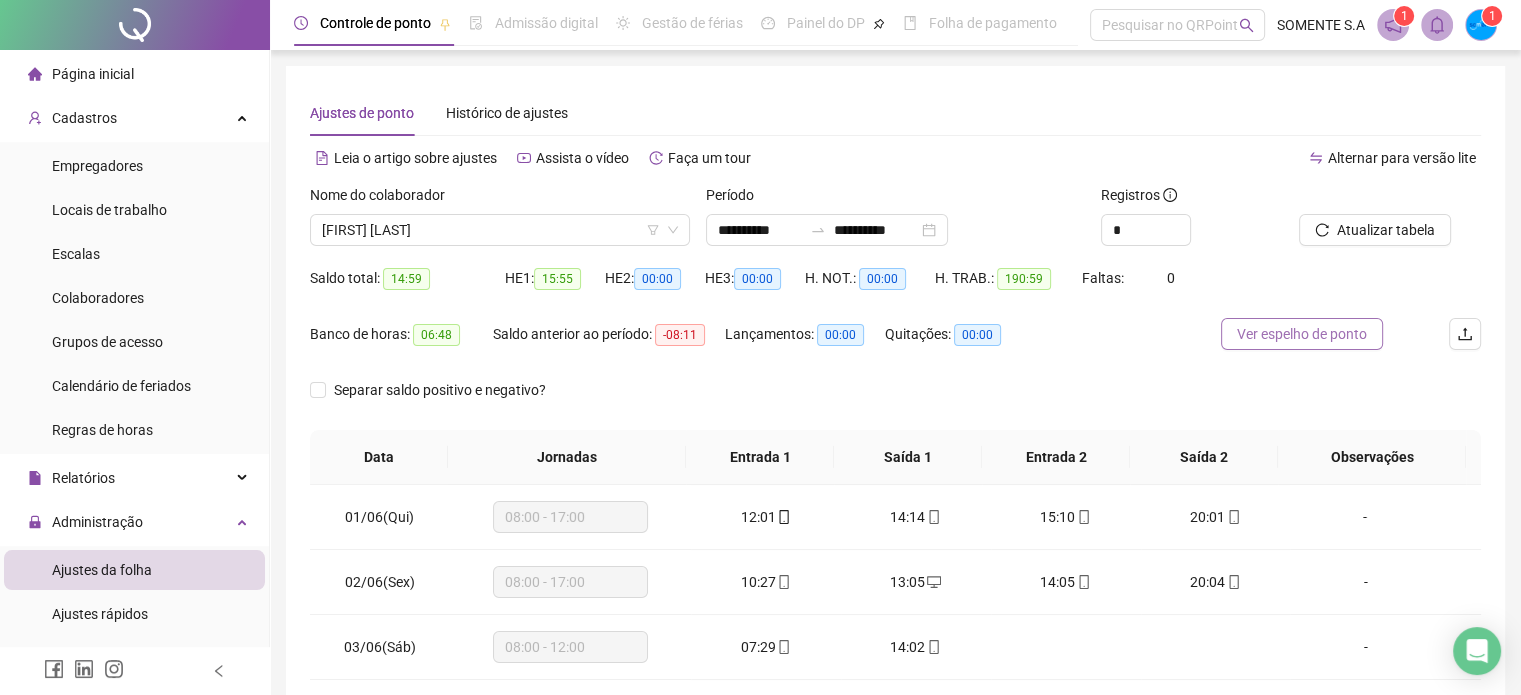 click on "Ver espelho de ponto" at bounding box center (1302, 334) 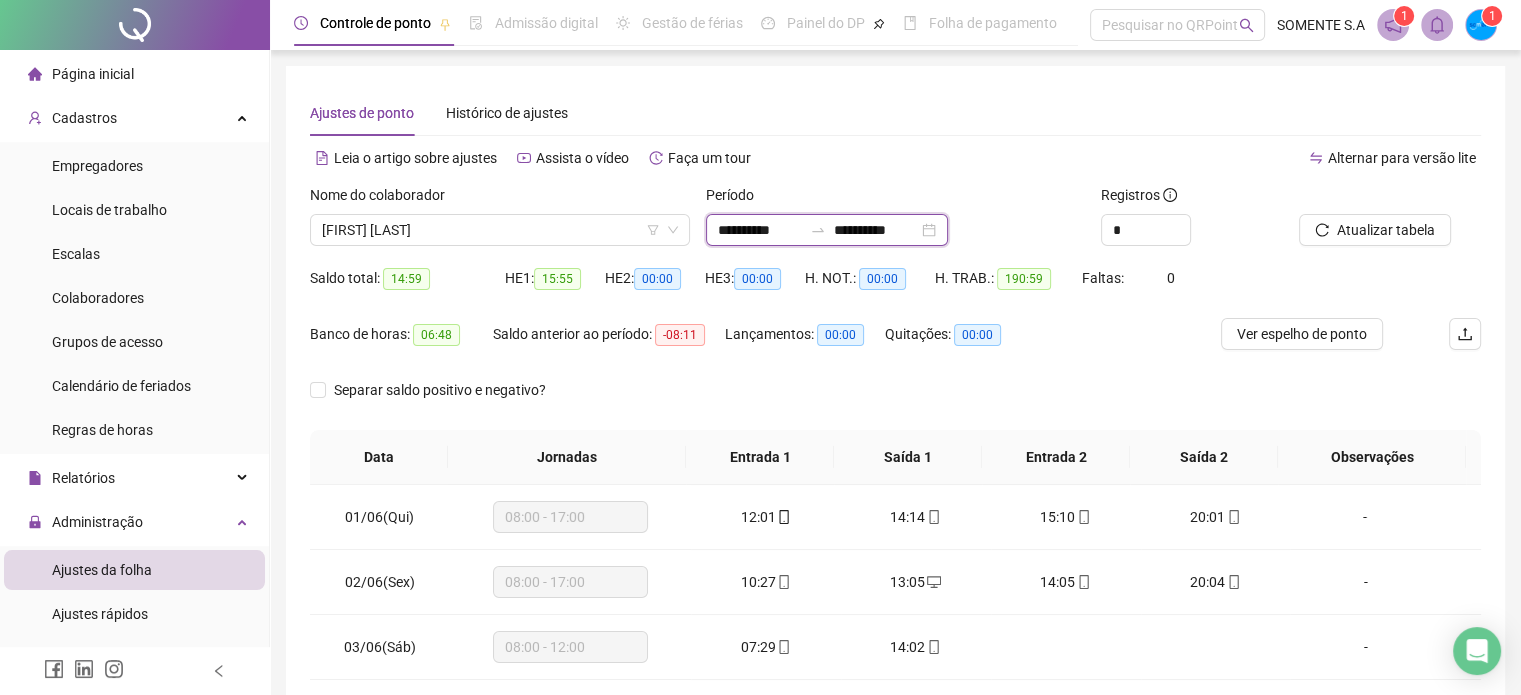 click on "**********" at bounding box center (760, 230) 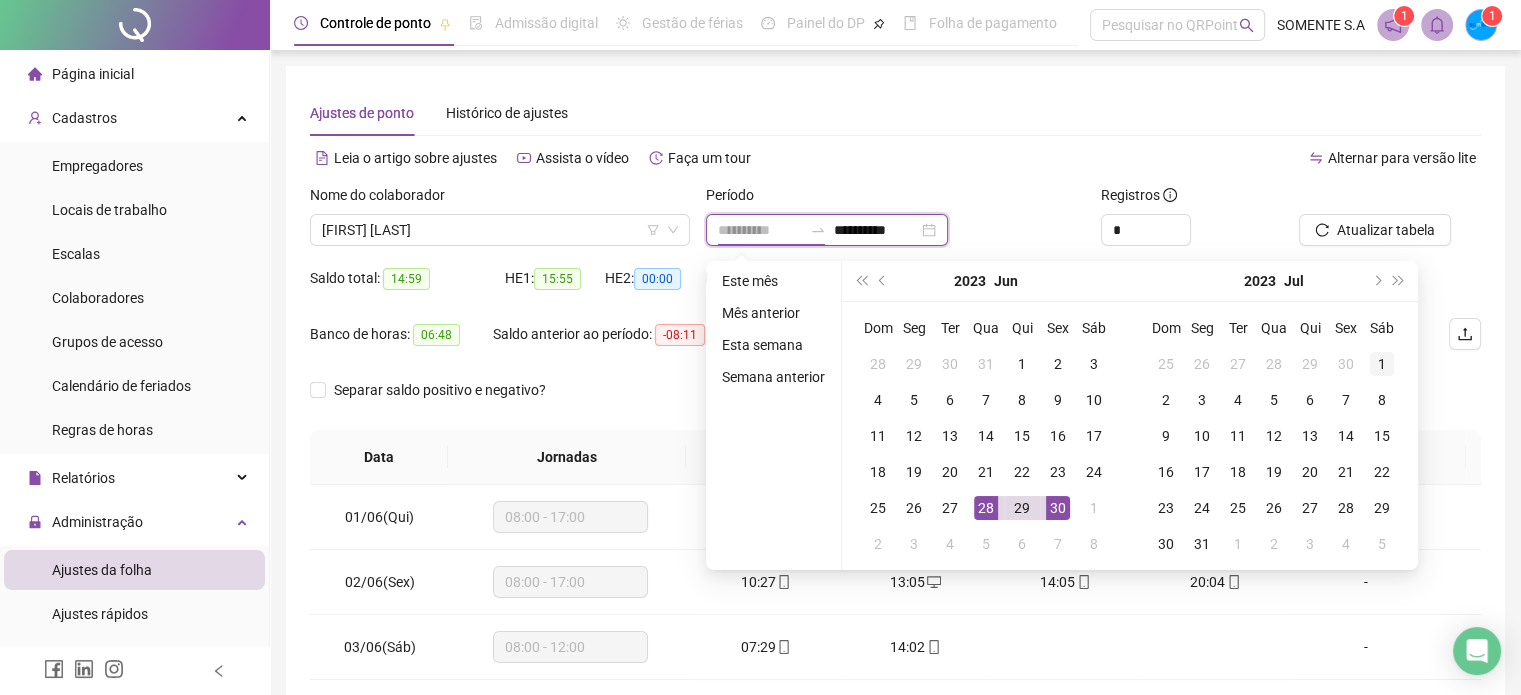 type on "**********" 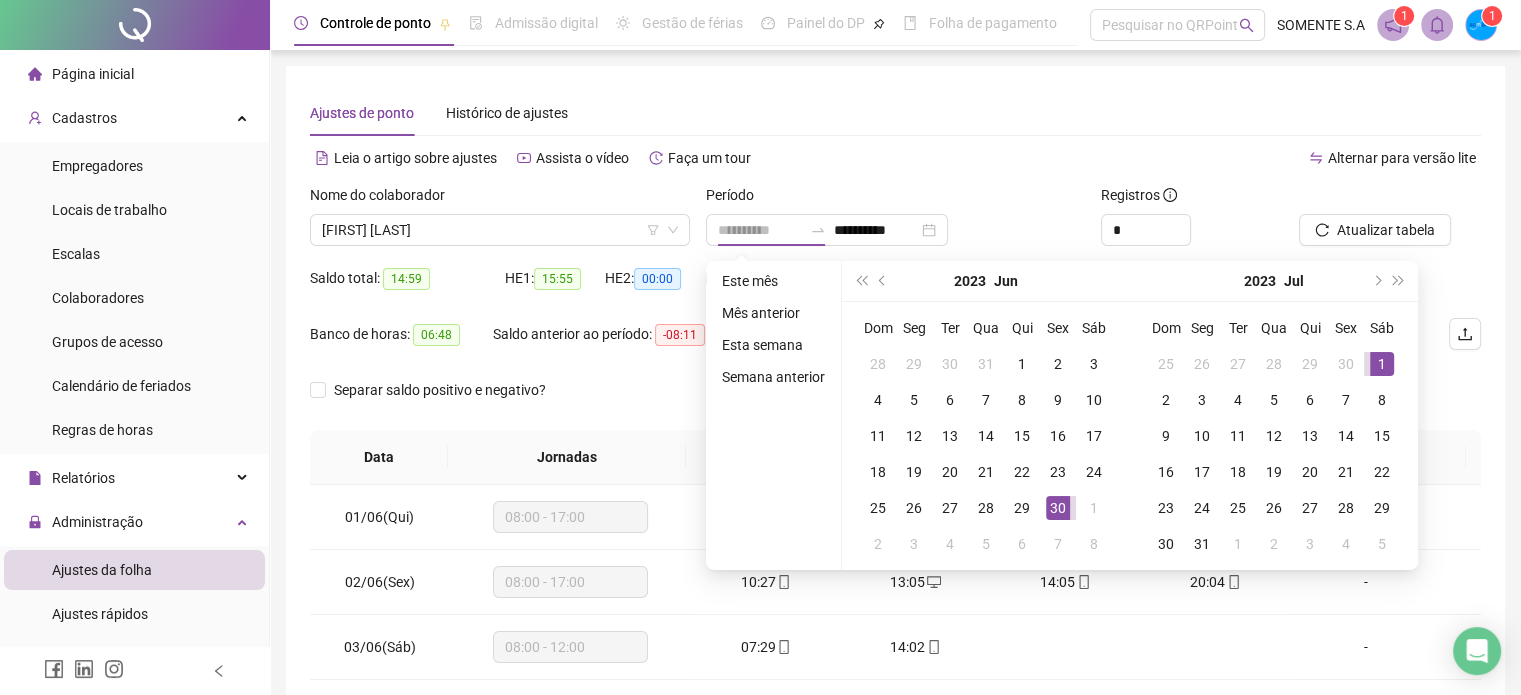 click on "1" at bounding box center [1382, 364] 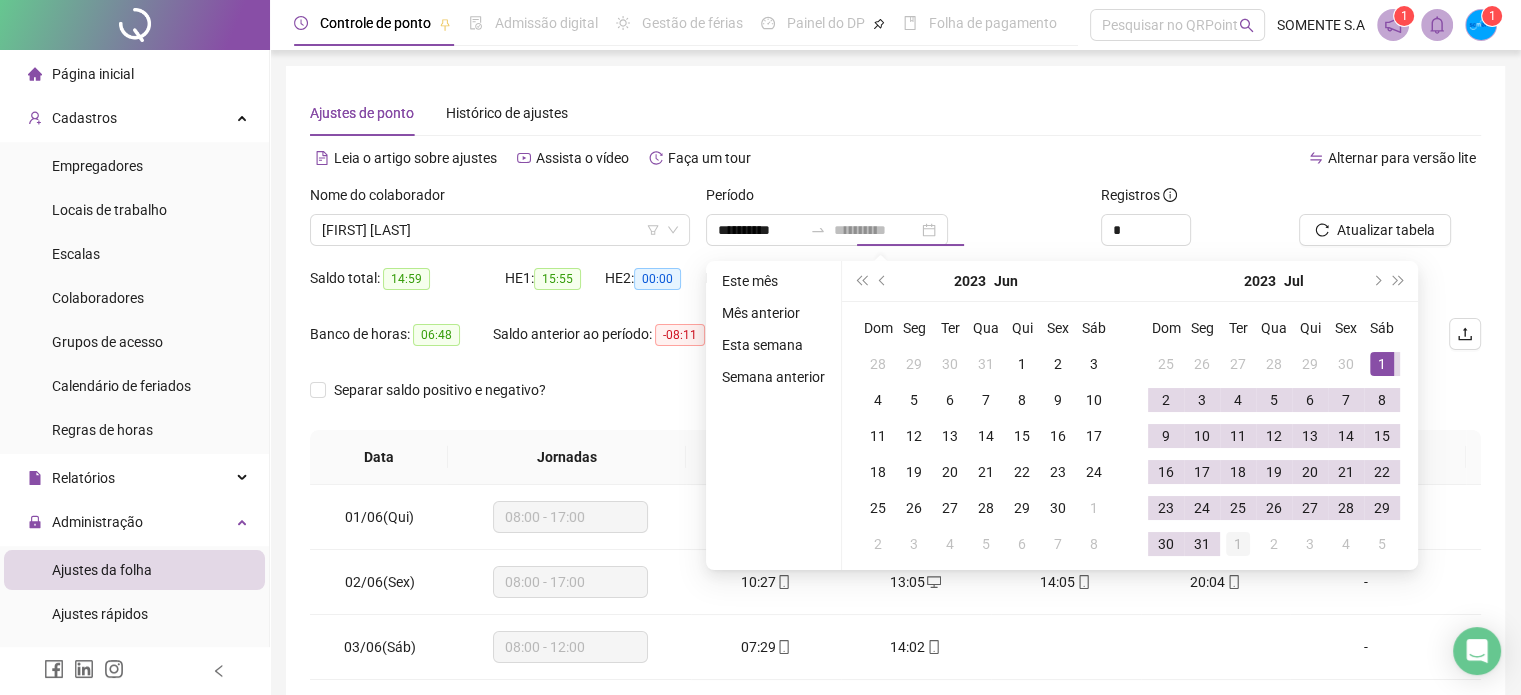 click on "1" at bounding box center (1238, 544) 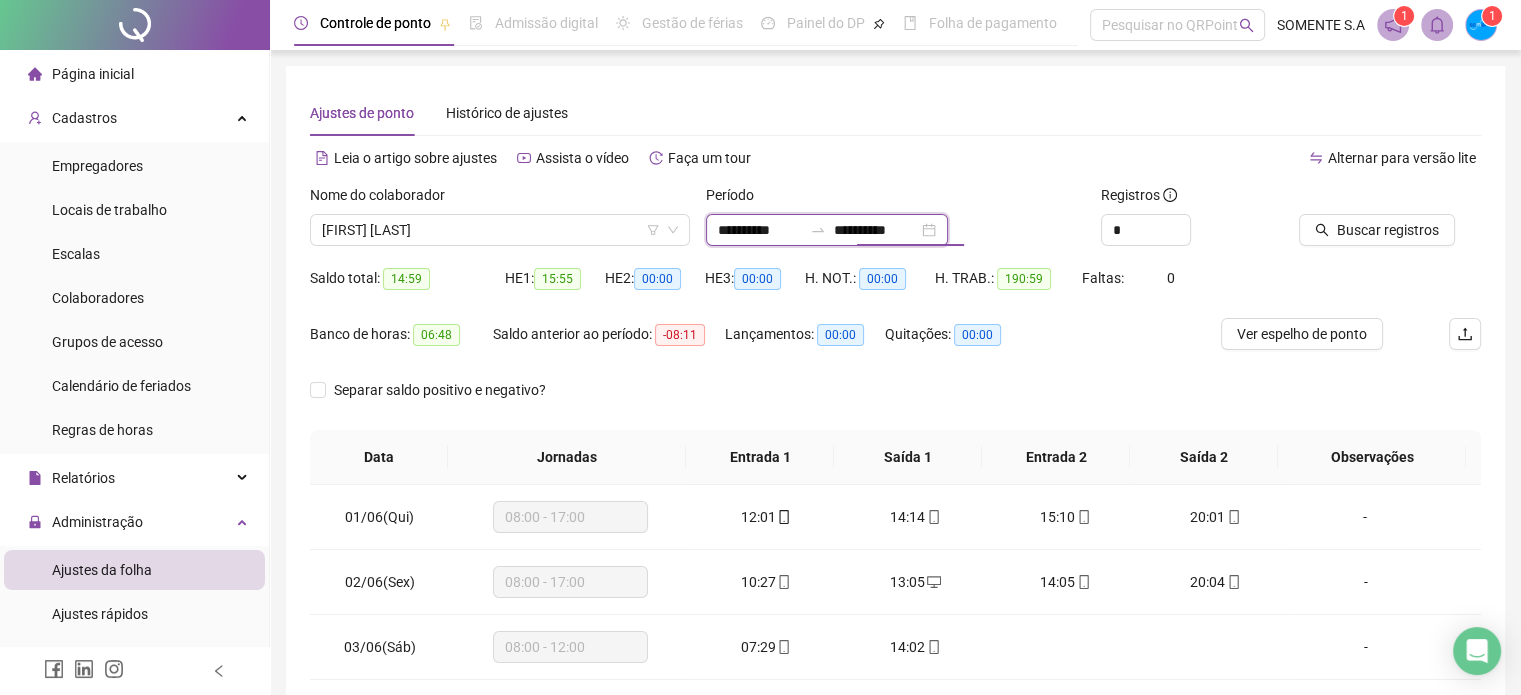 click on "**********" at bounding box center (876, 230) 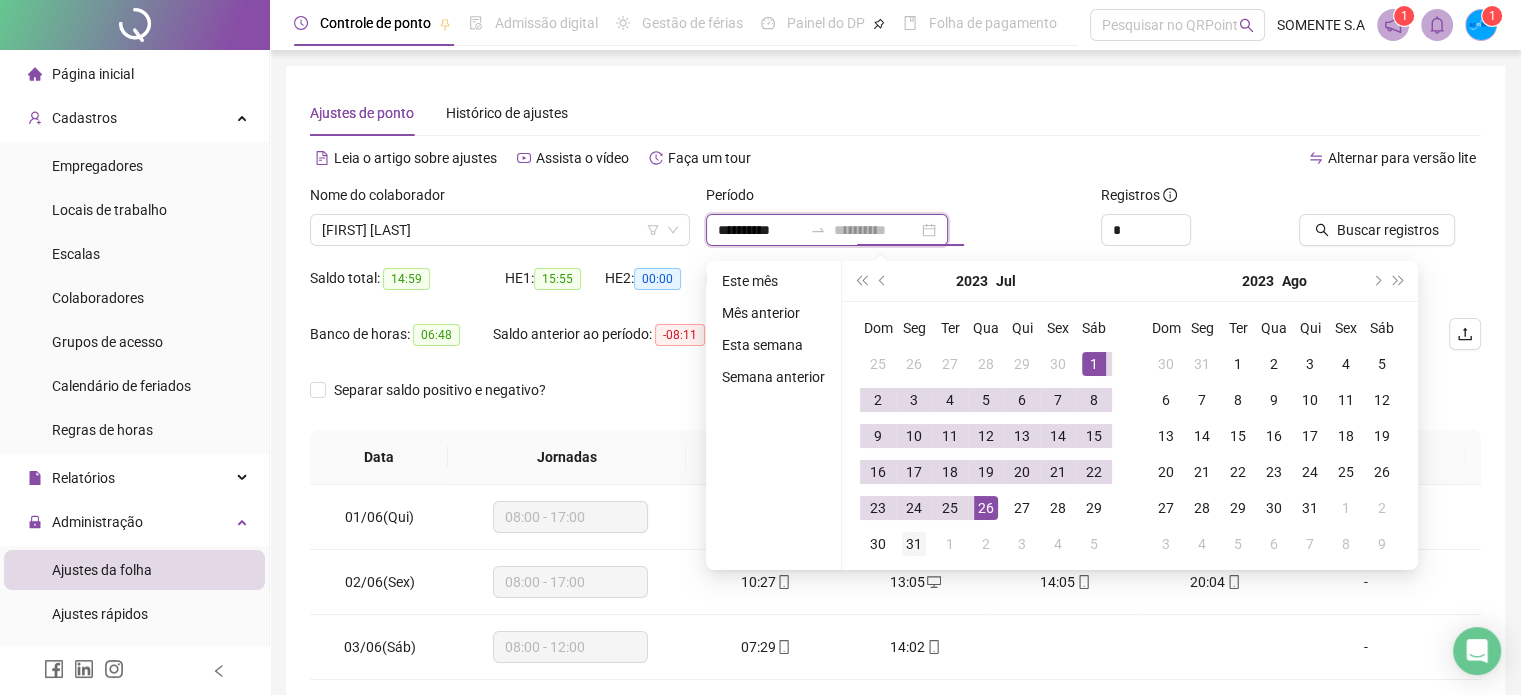 type on "**********" 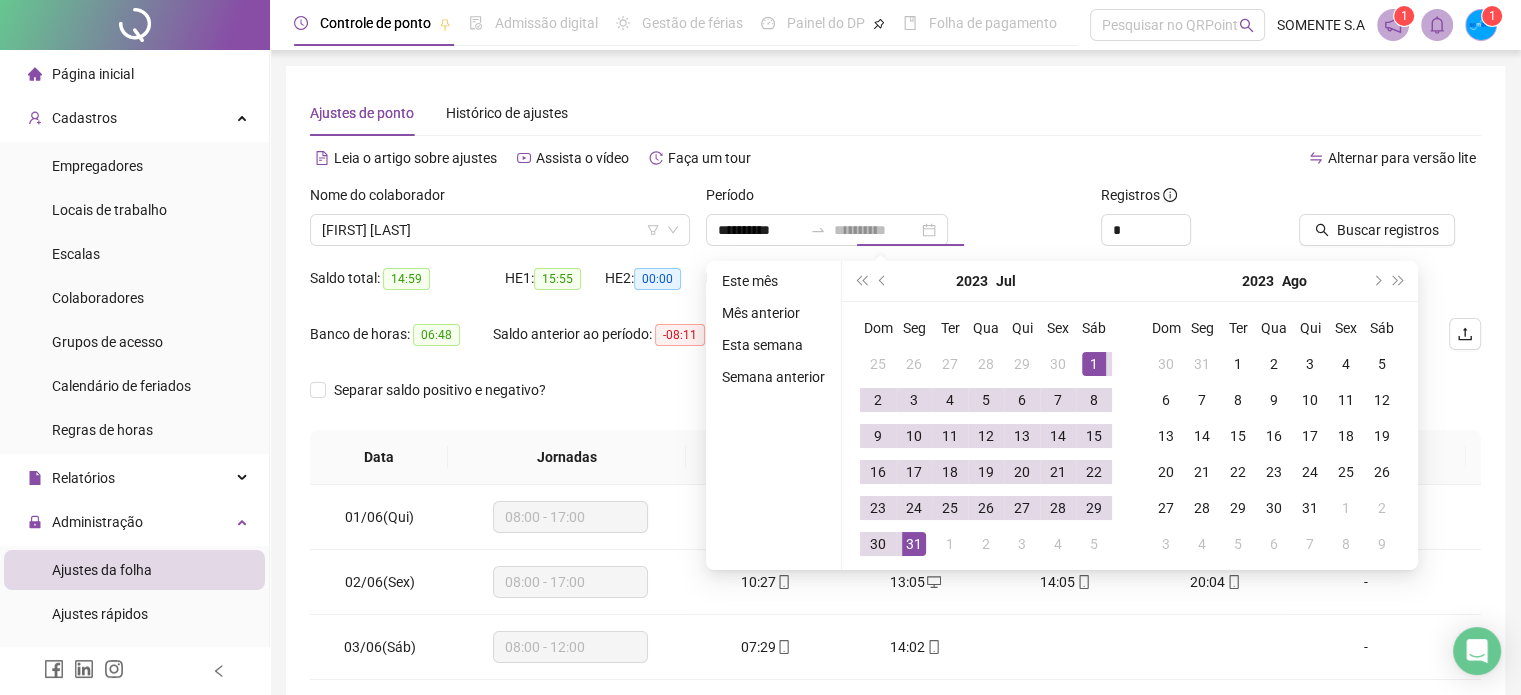 click on "31" at bounding box center (914, 544) 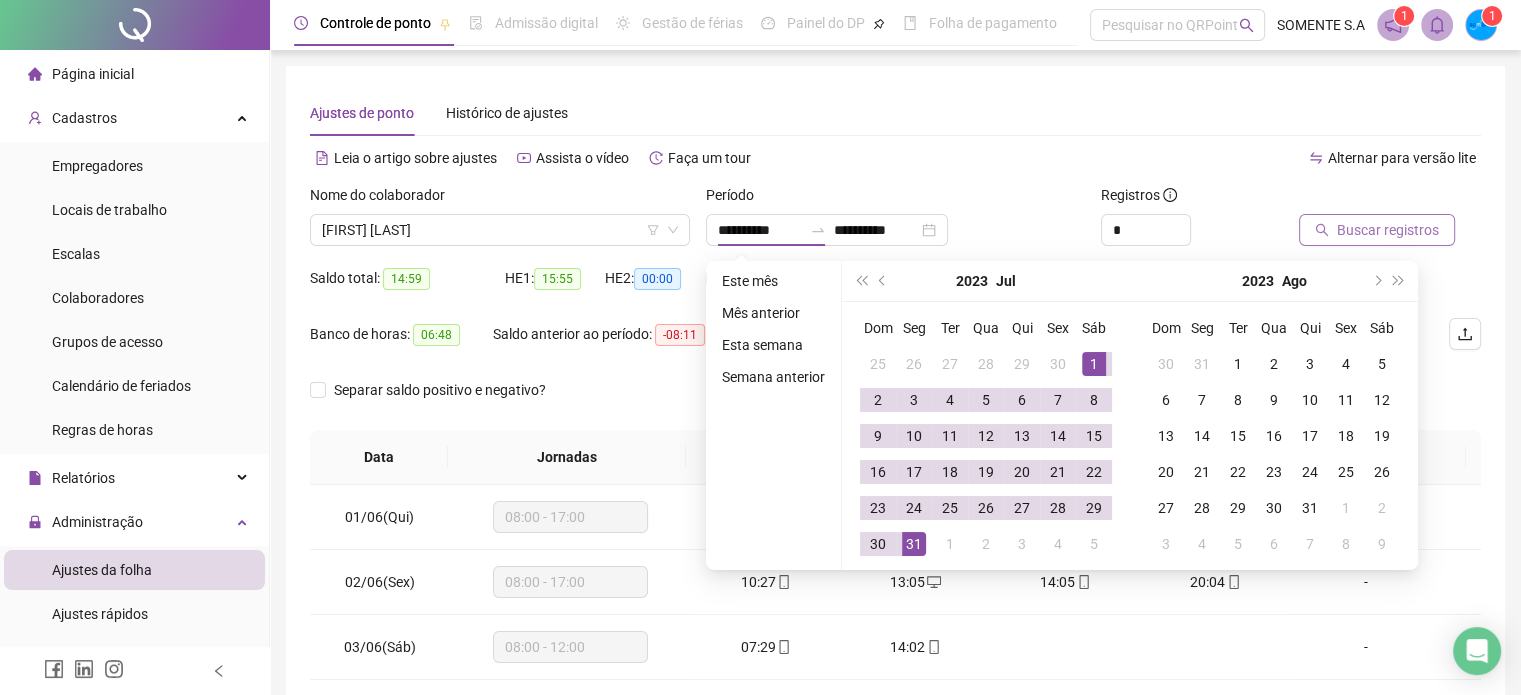 click on "Buscar registros" at bounding box center [1388, 230] 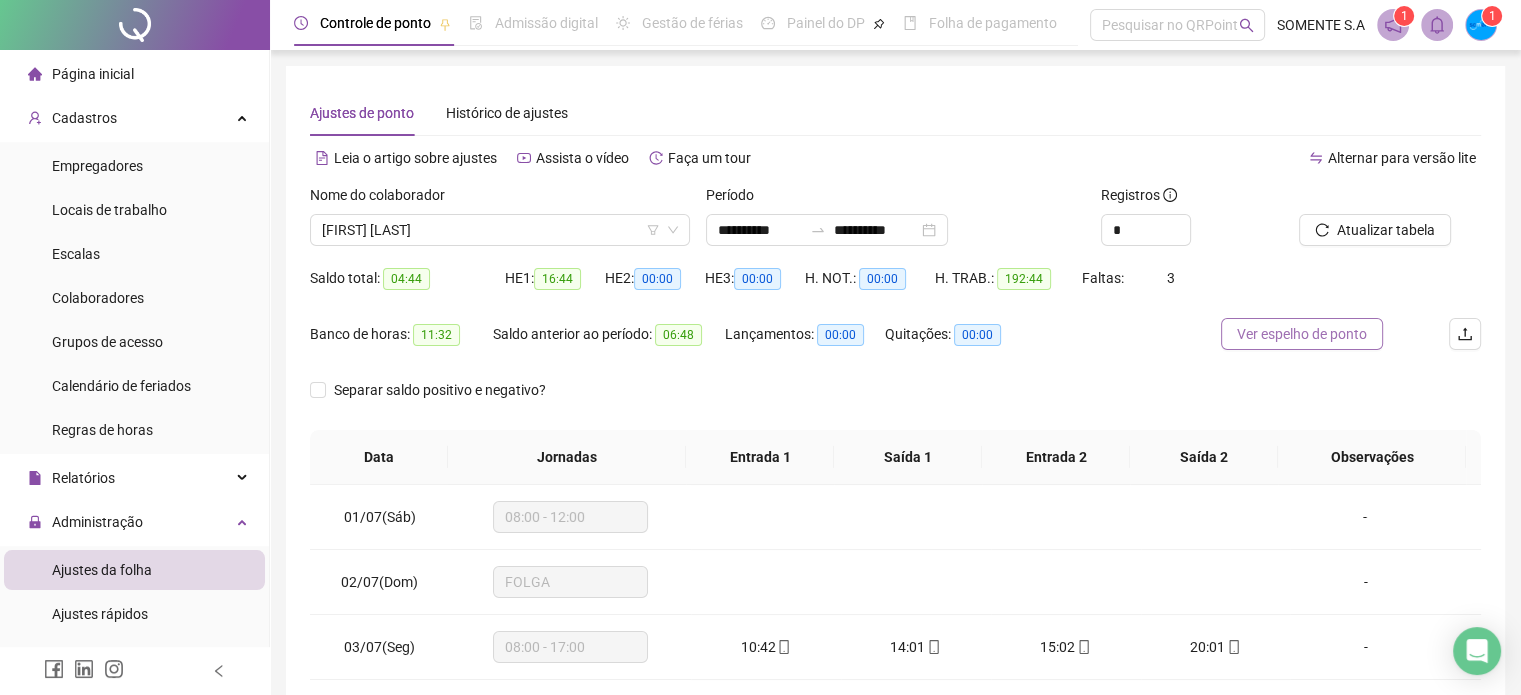 click on "Ver espelho de ponto" at bounding box center [1302, 334] 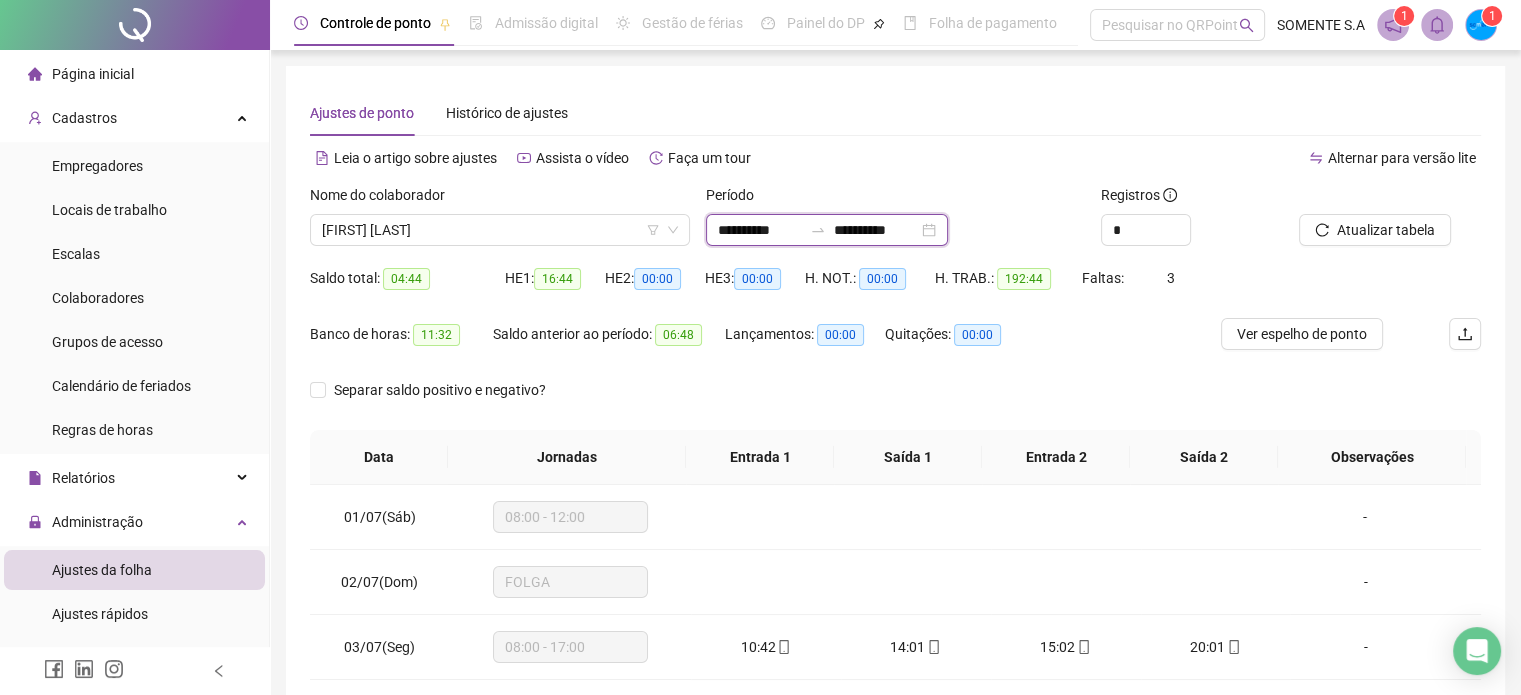 click on "**********" at bounding box center (760, 230) 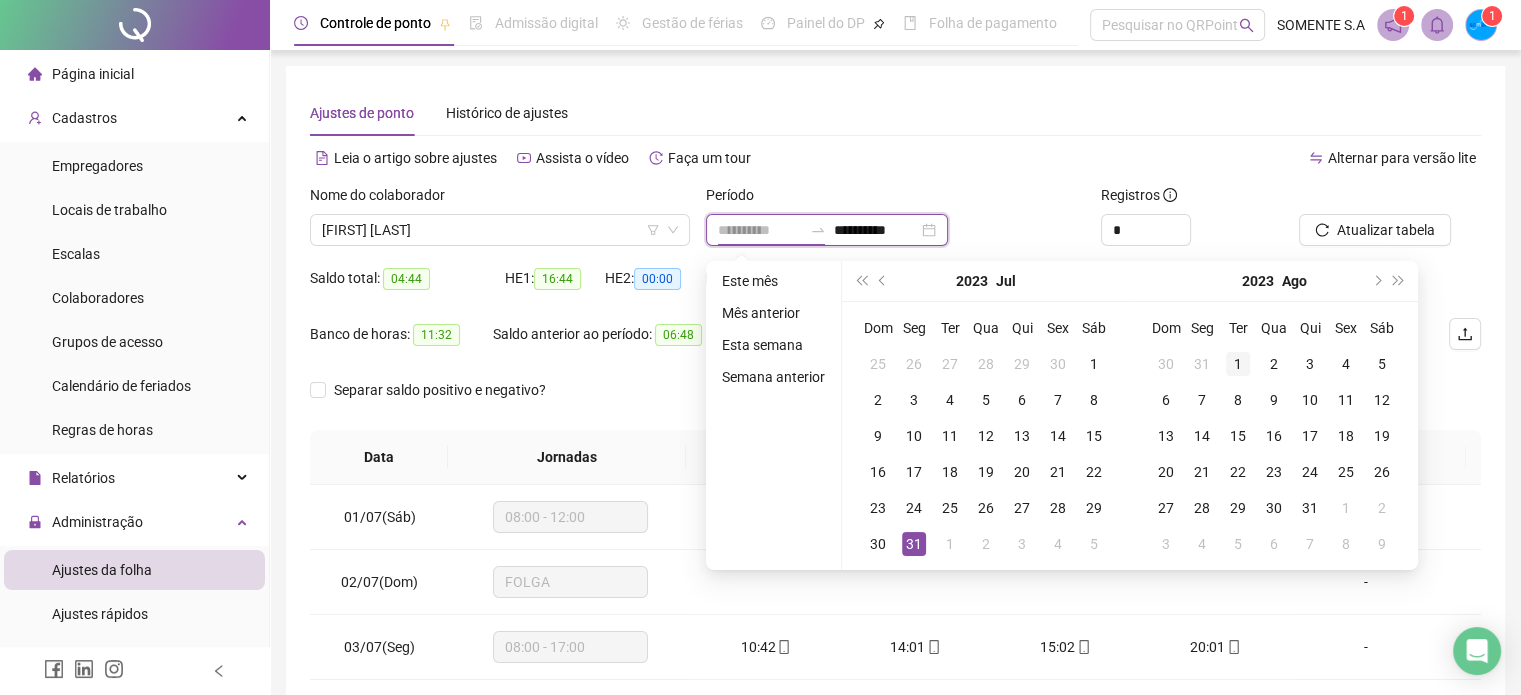 type on "**********" 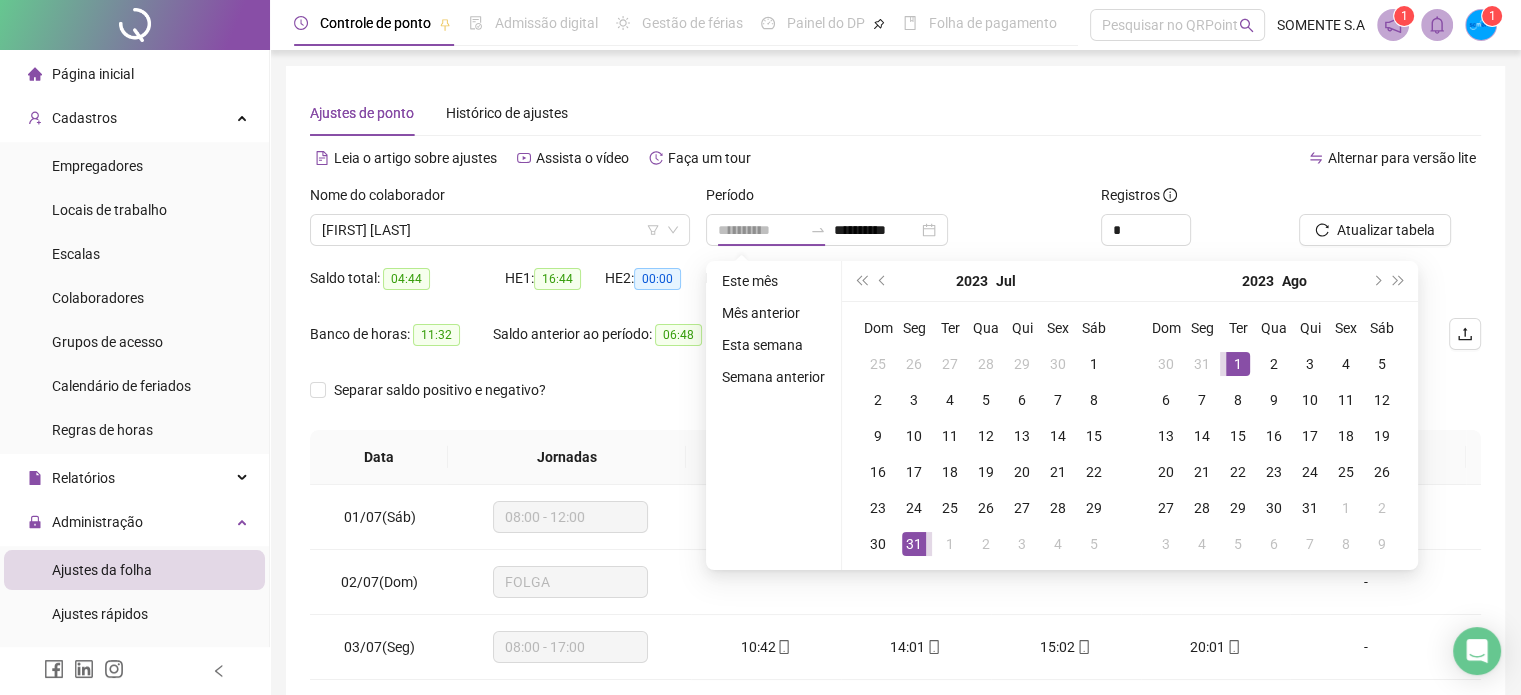 click on "1" at bounding box center [1238, 364] 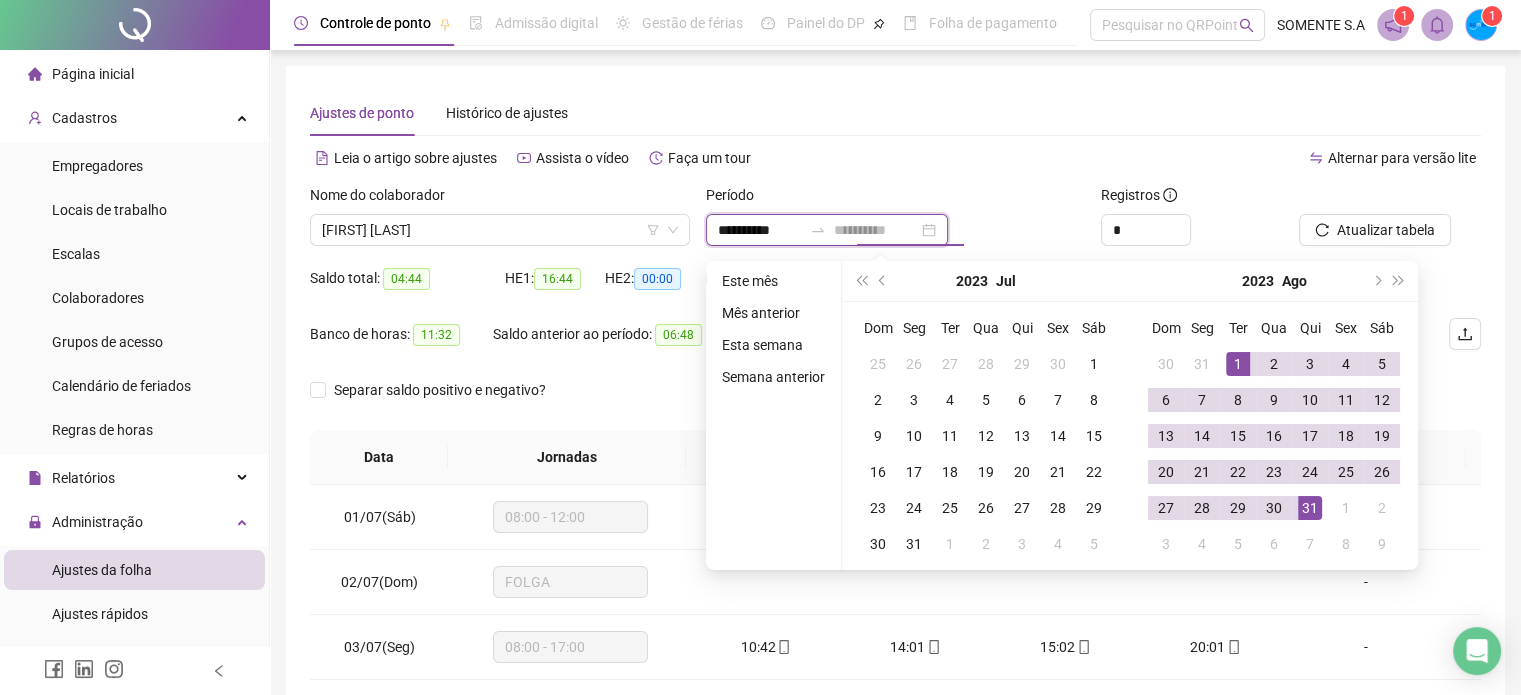 type on "**********" 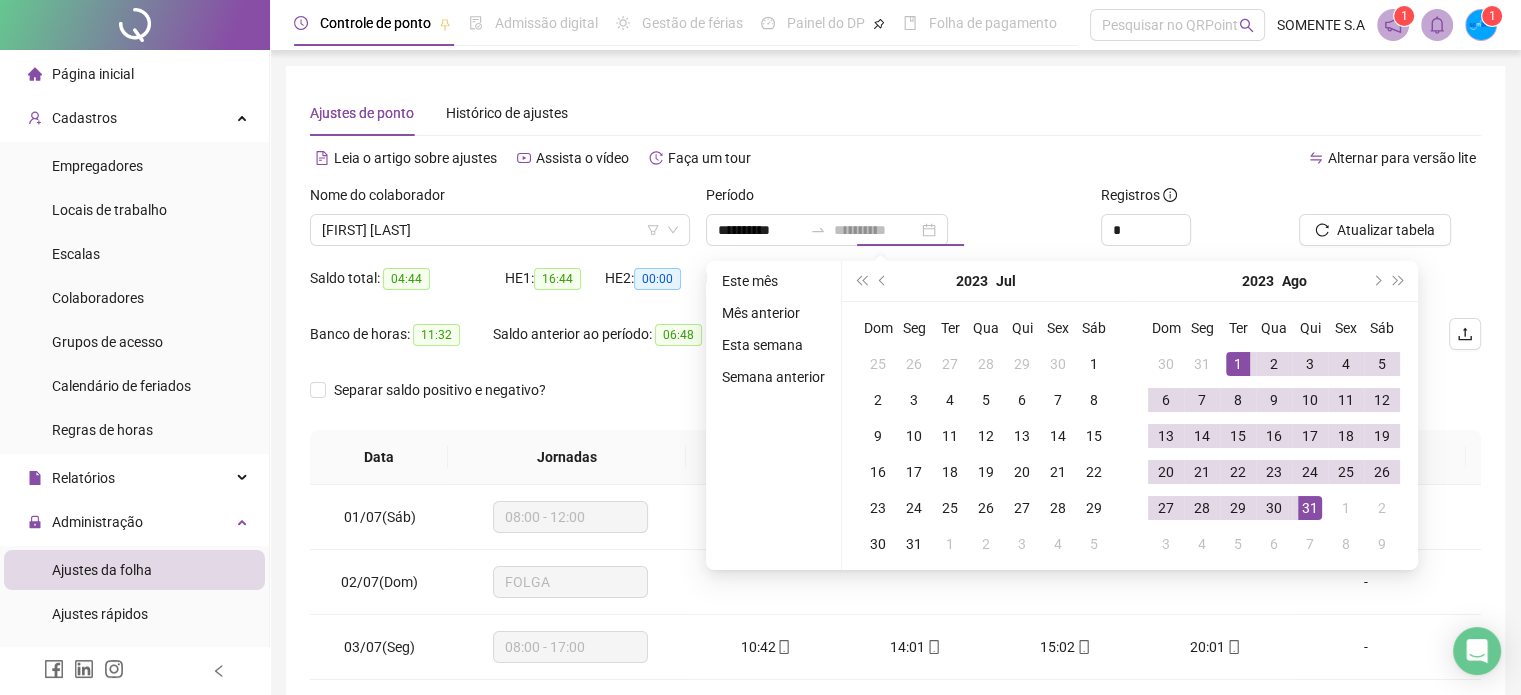 click on "31" at bounding box center (1310, 508) 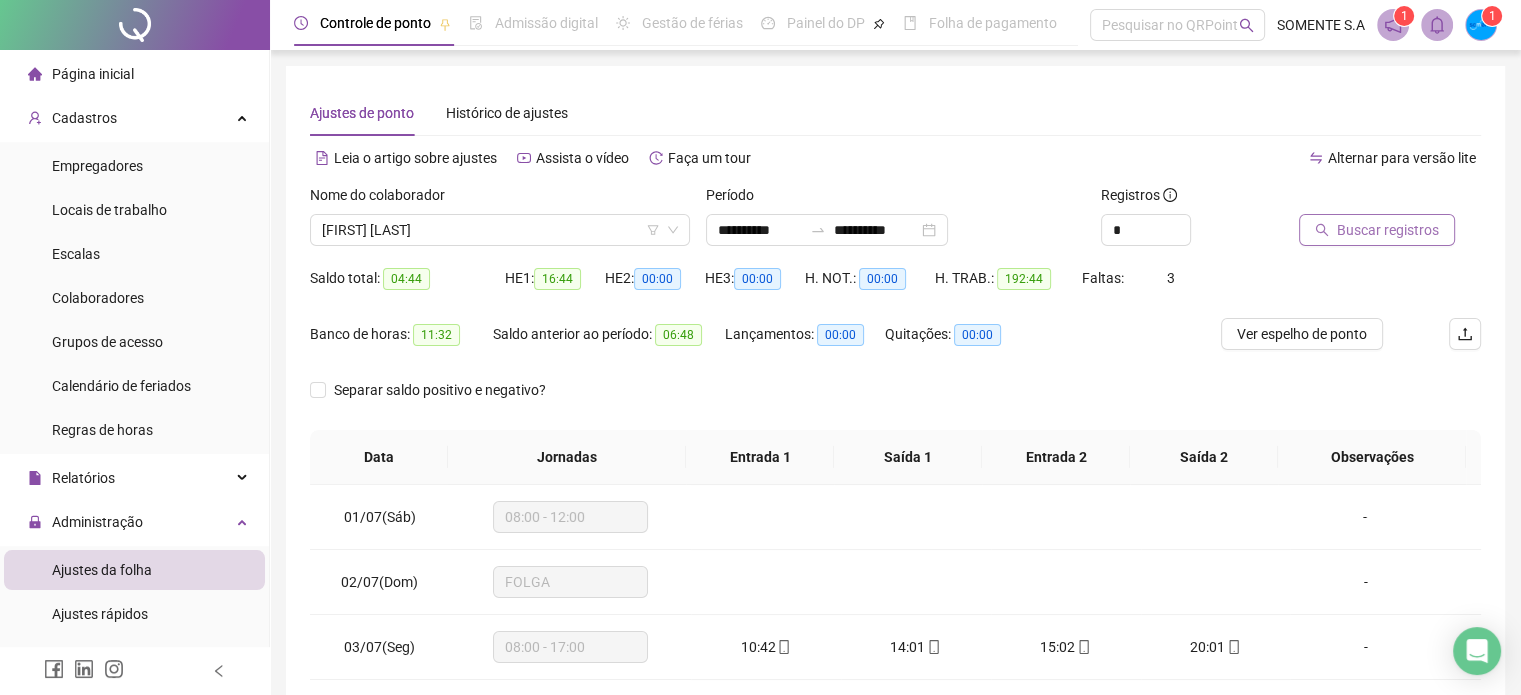 click on "Buscar registros" at bounding box center (1388, 230) 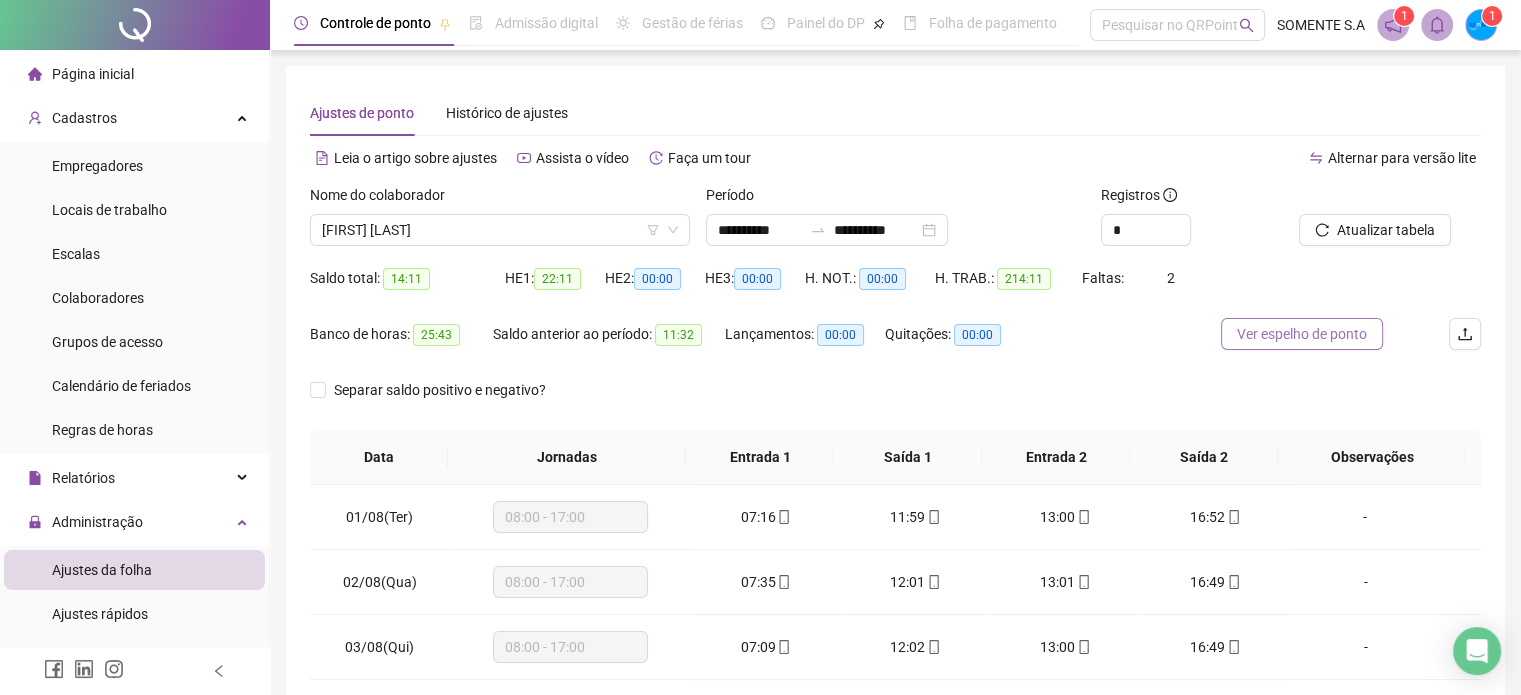 click on "Ver espelho de ponto" at bounding box center (1302, 334) 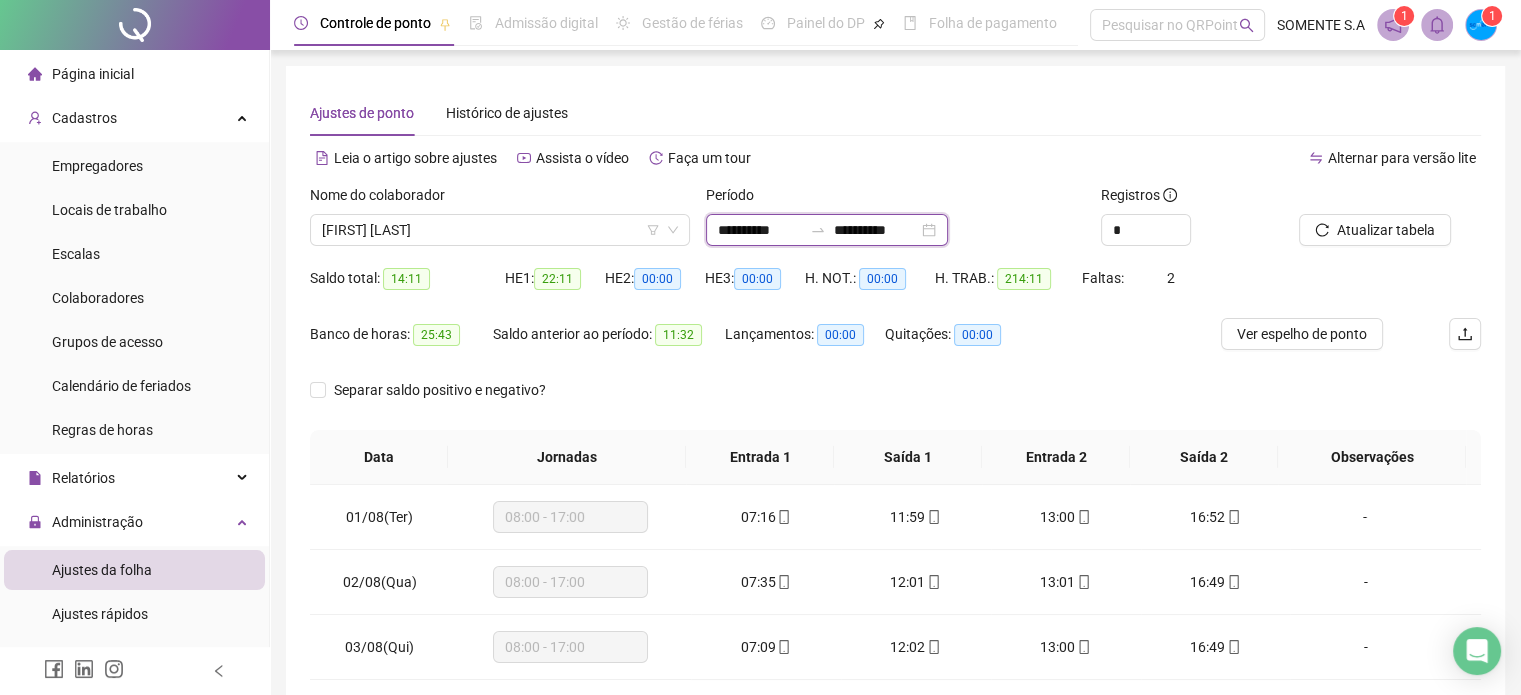 click on "**********" at bounding box center [760, 230] 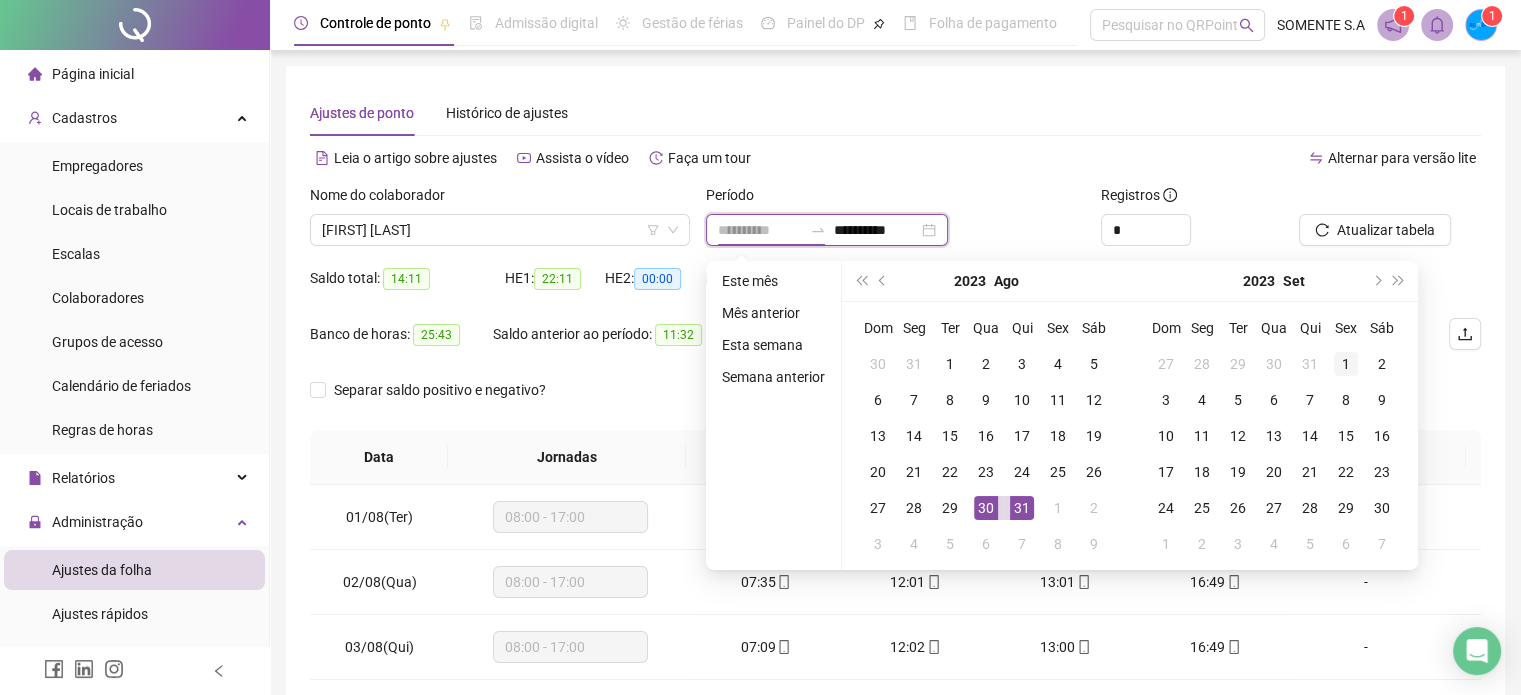 type on "**********" 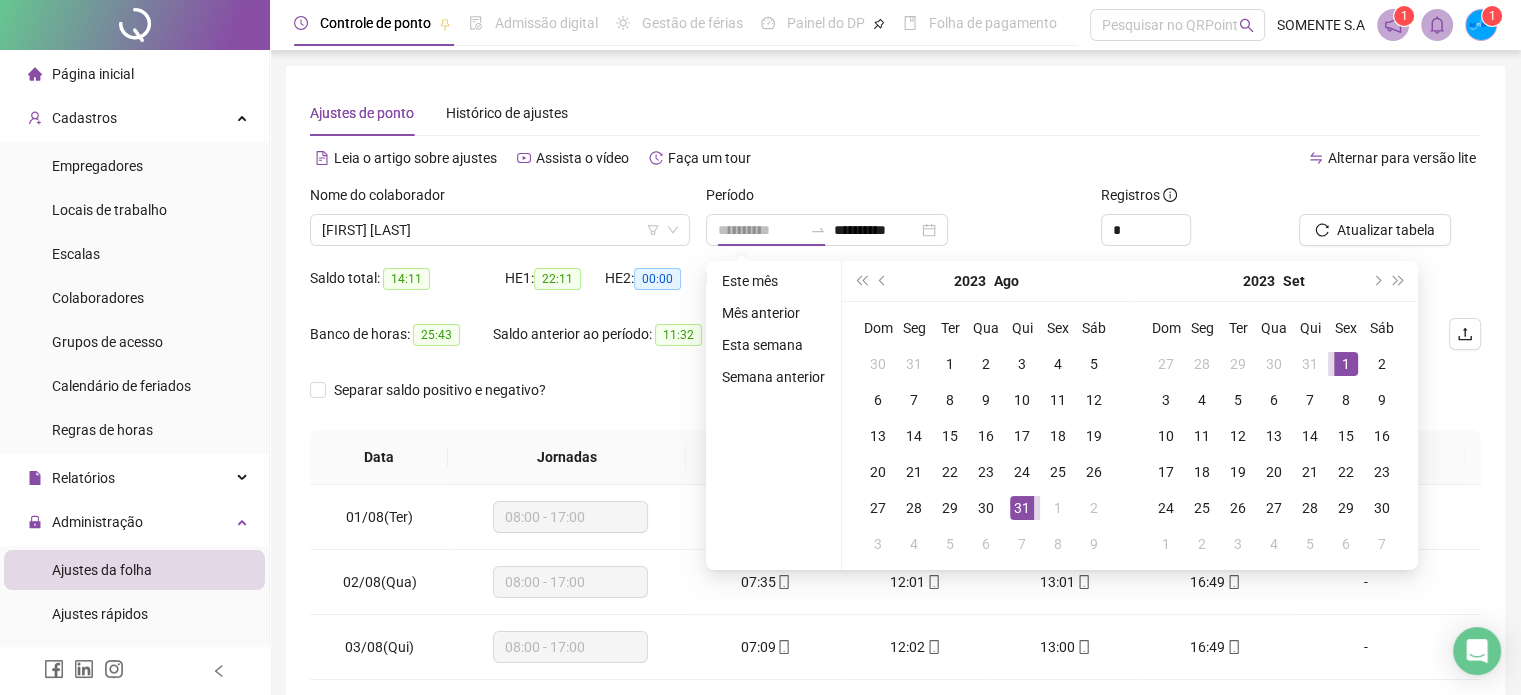click on "1" at bounding box center [1346, 364] 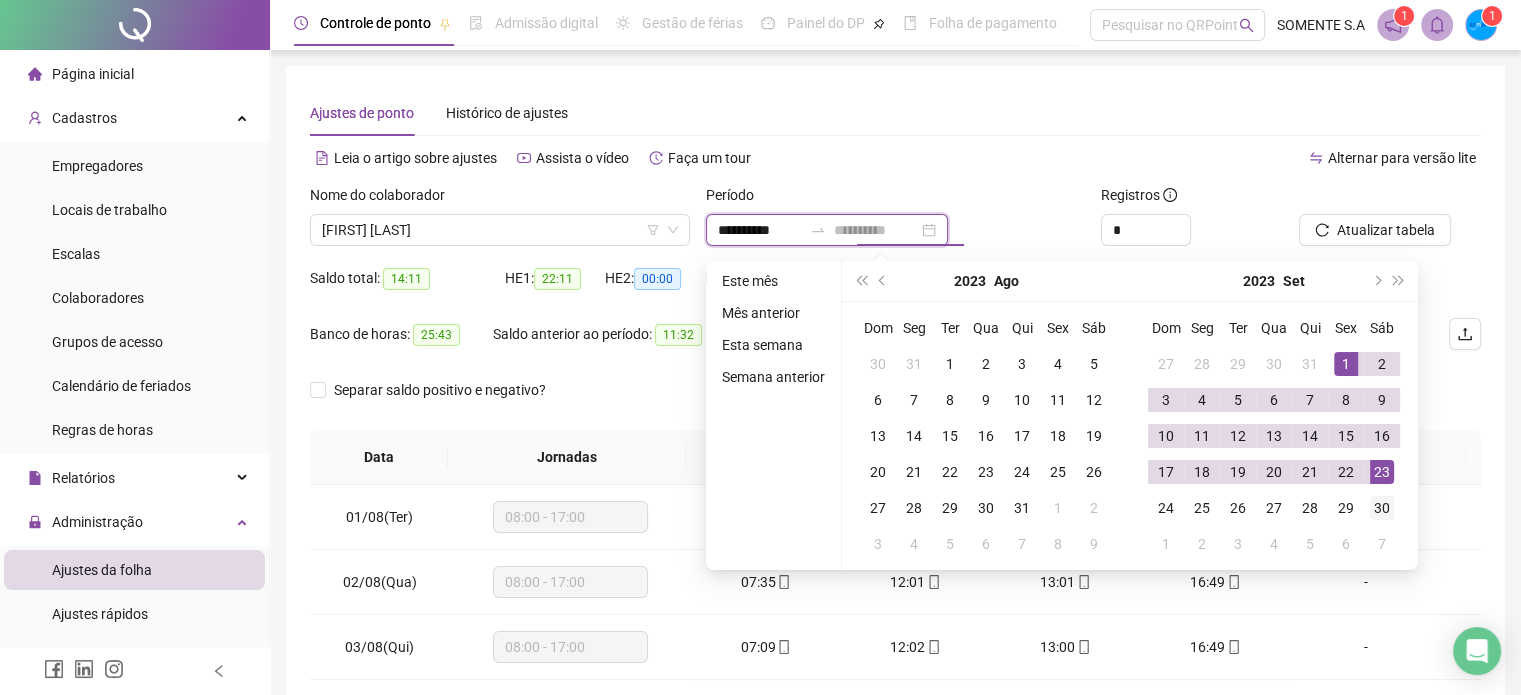 type on "**********" 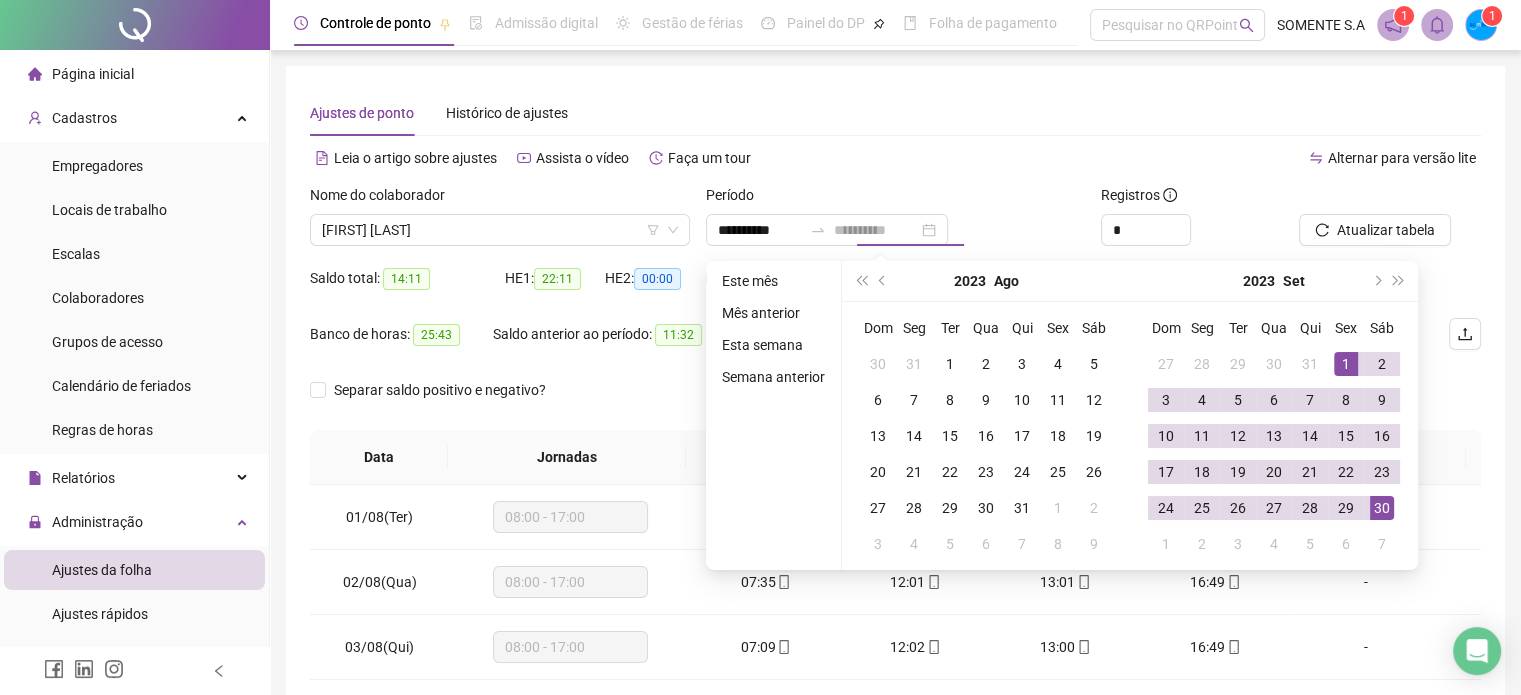 click on "30" at bounding box center (1382, 508) 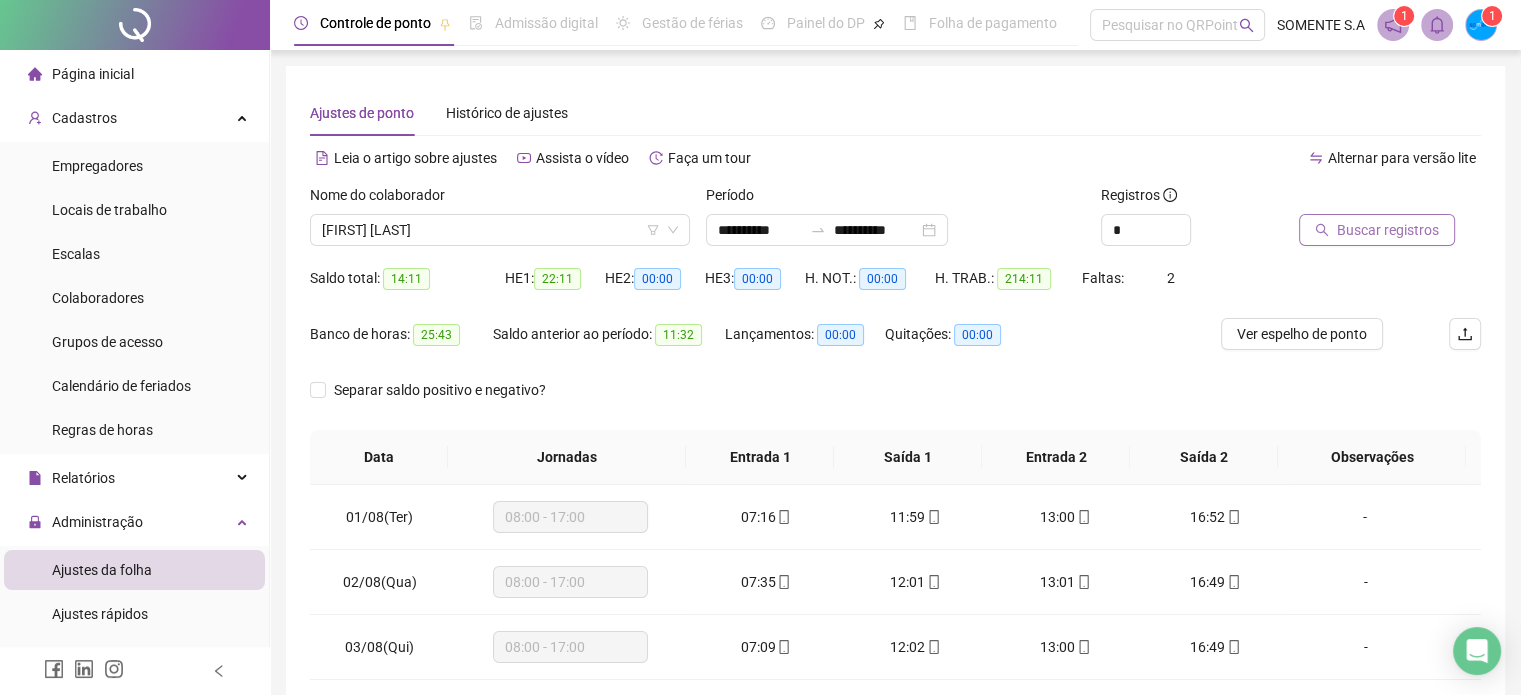 click on "Buscar registros" at bounding box center (1388, 230) 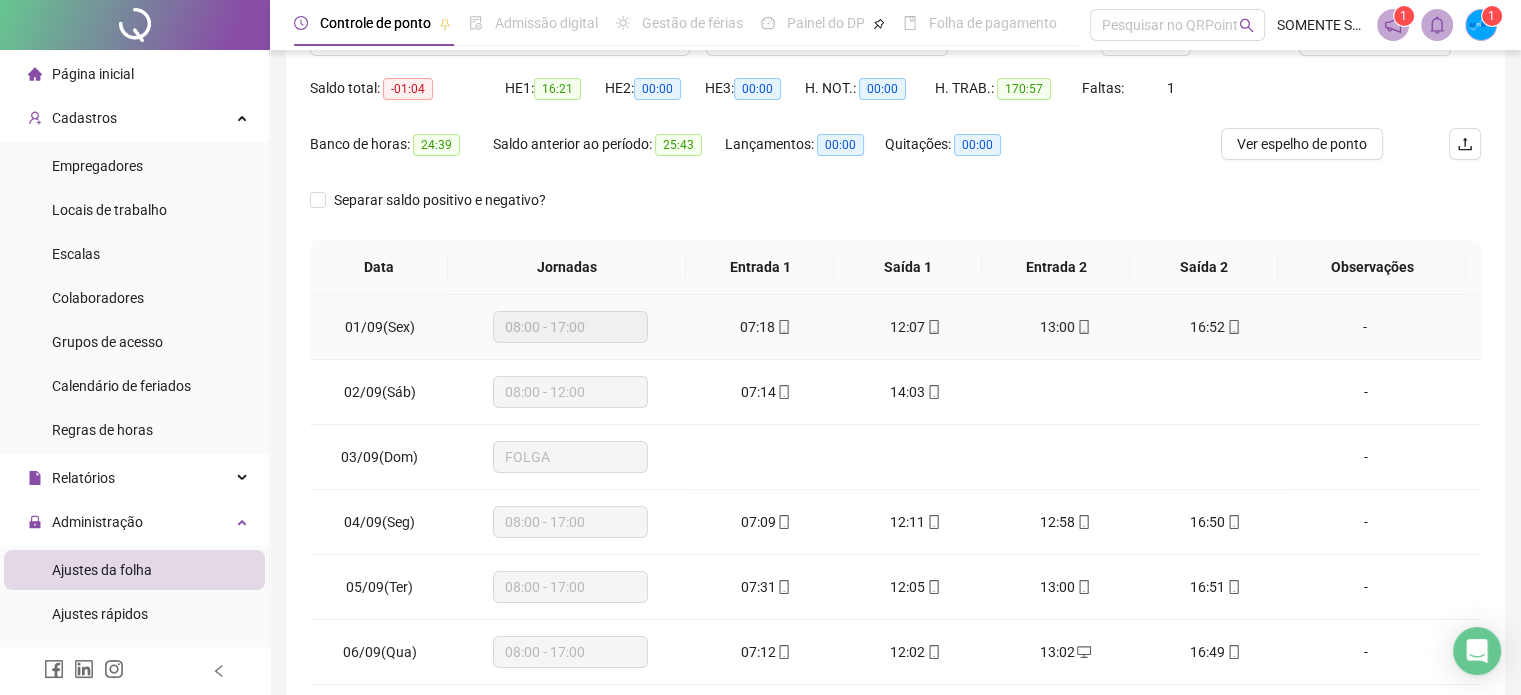 scroll, scrollTop: 0, scrollLeft: 0, axis: both 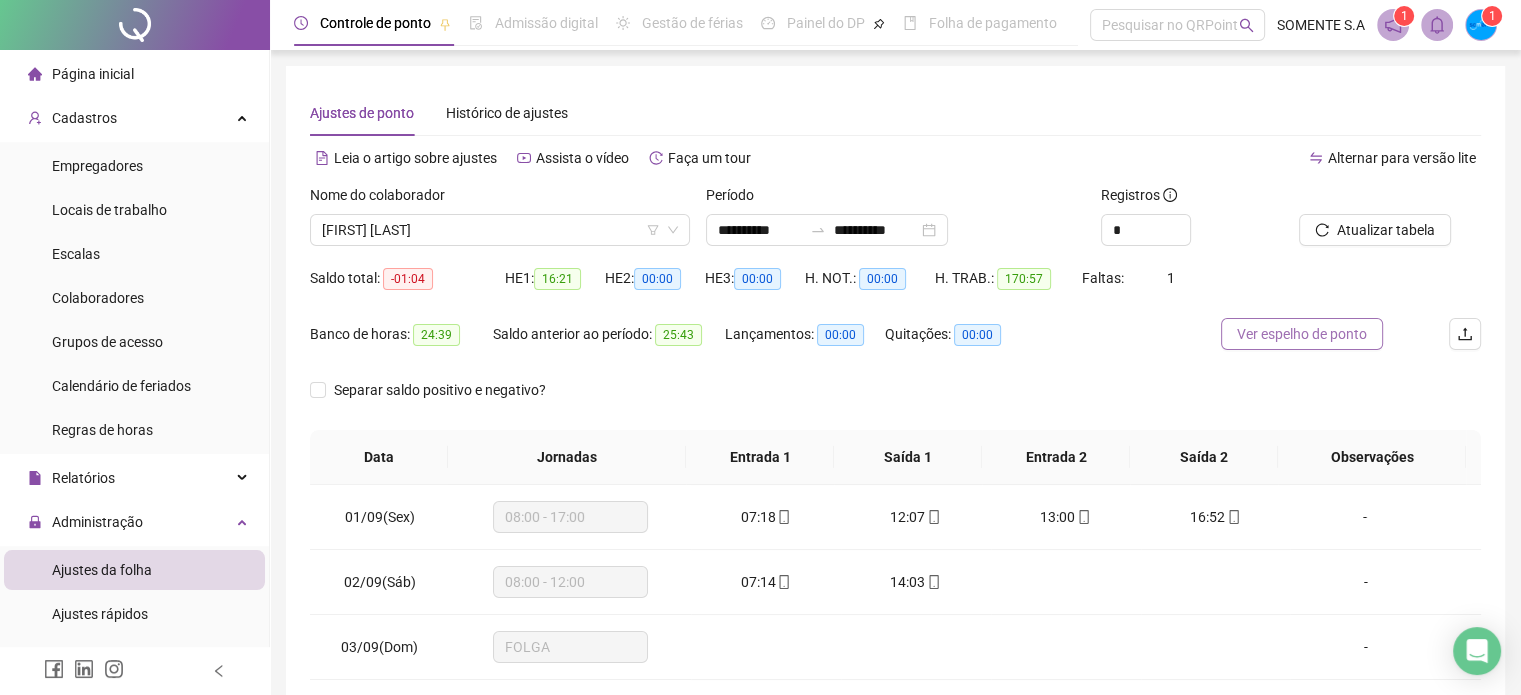 click on "Ver espelho de ponto" at bounding box center [1302, 334] 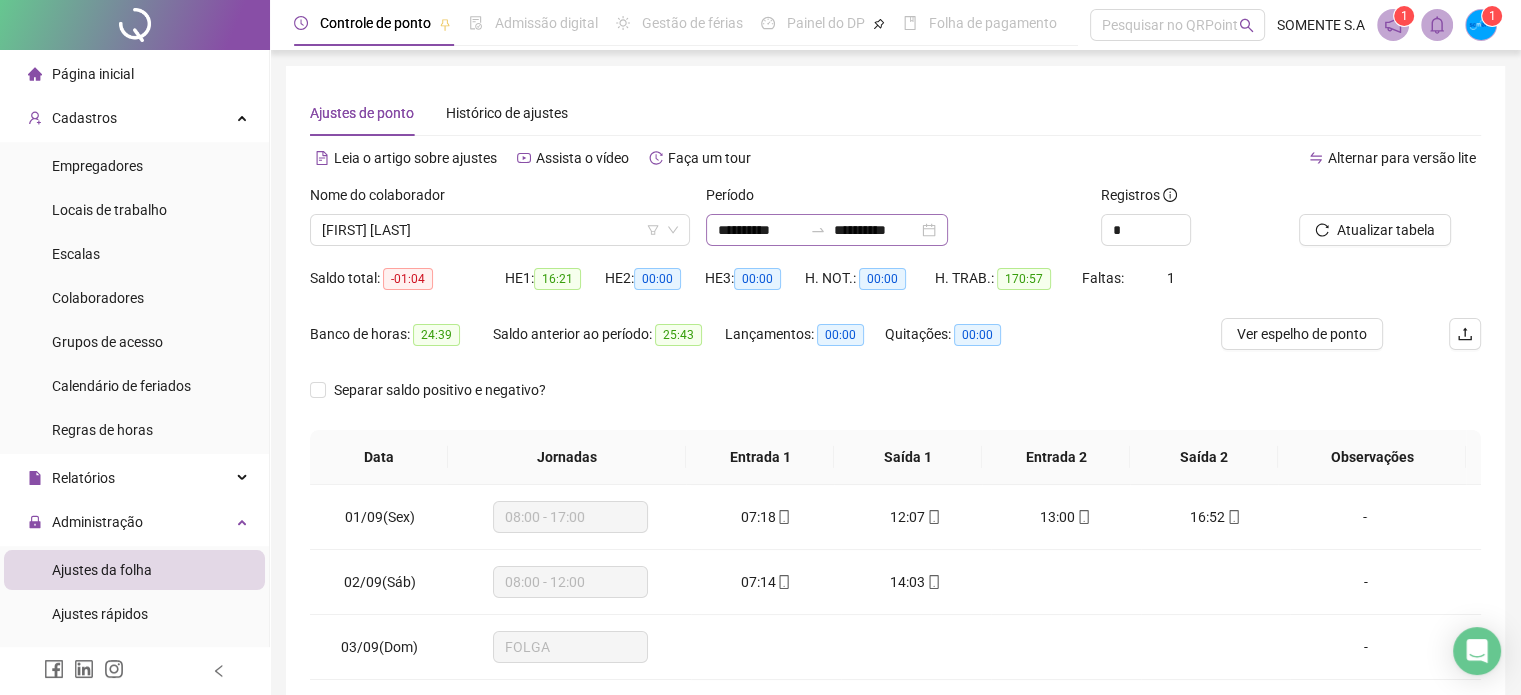 click on "**********" at bounding box center [827, 230] 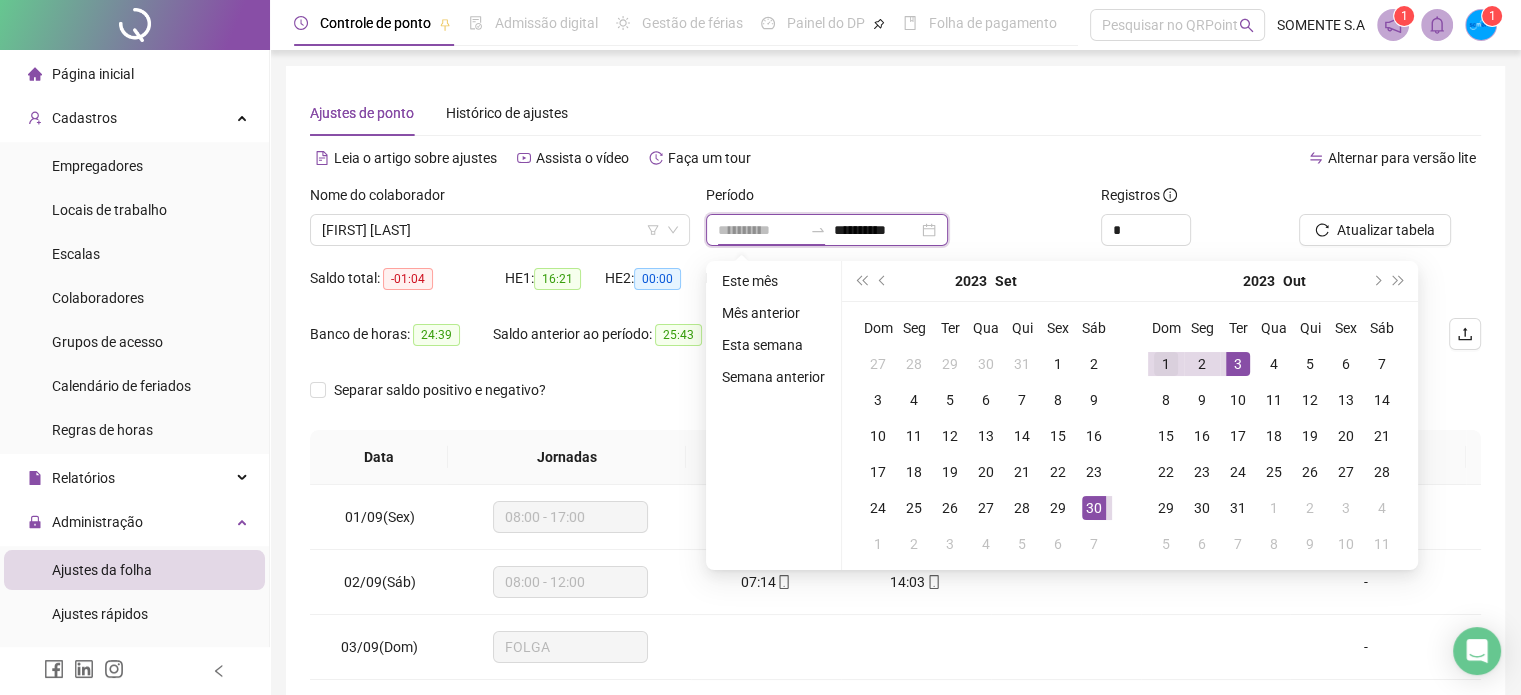 type on "**********" 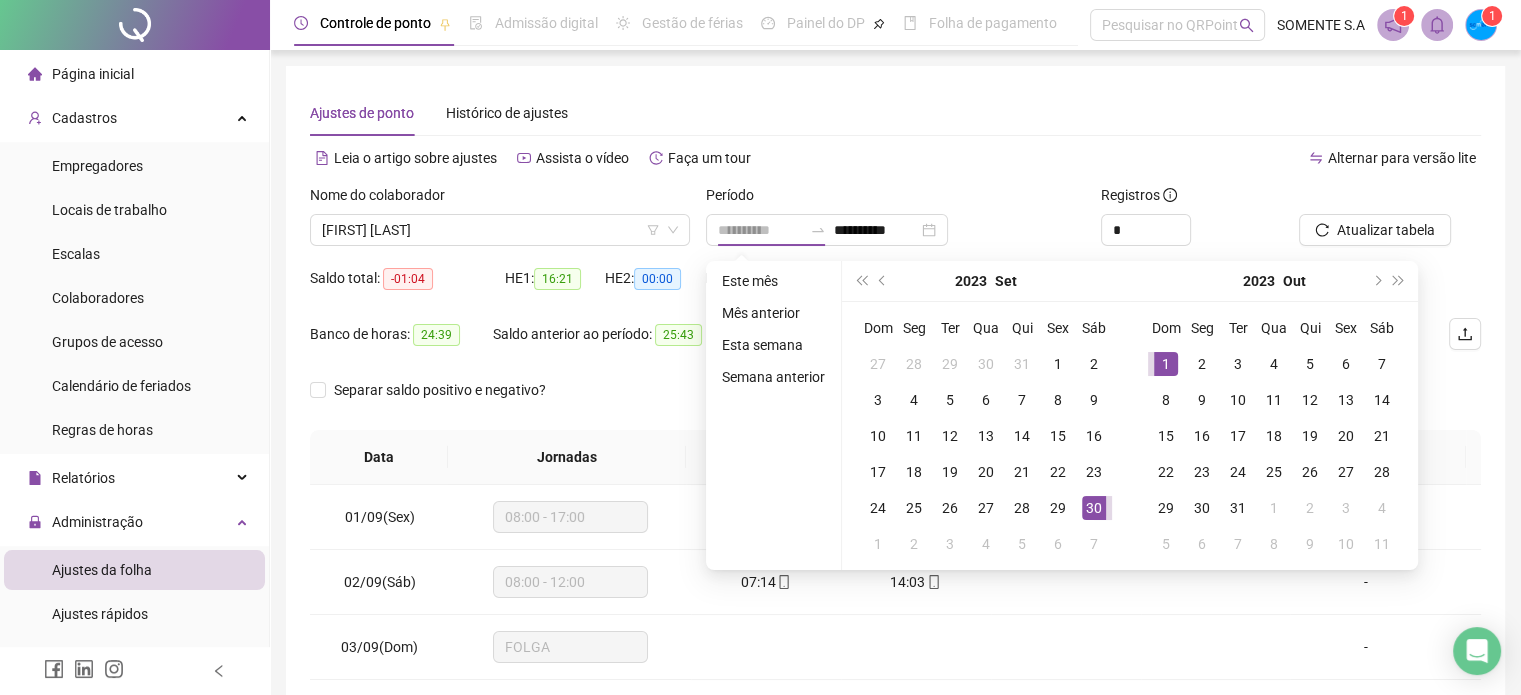 click on "1" at bounding box center (1166, 364) 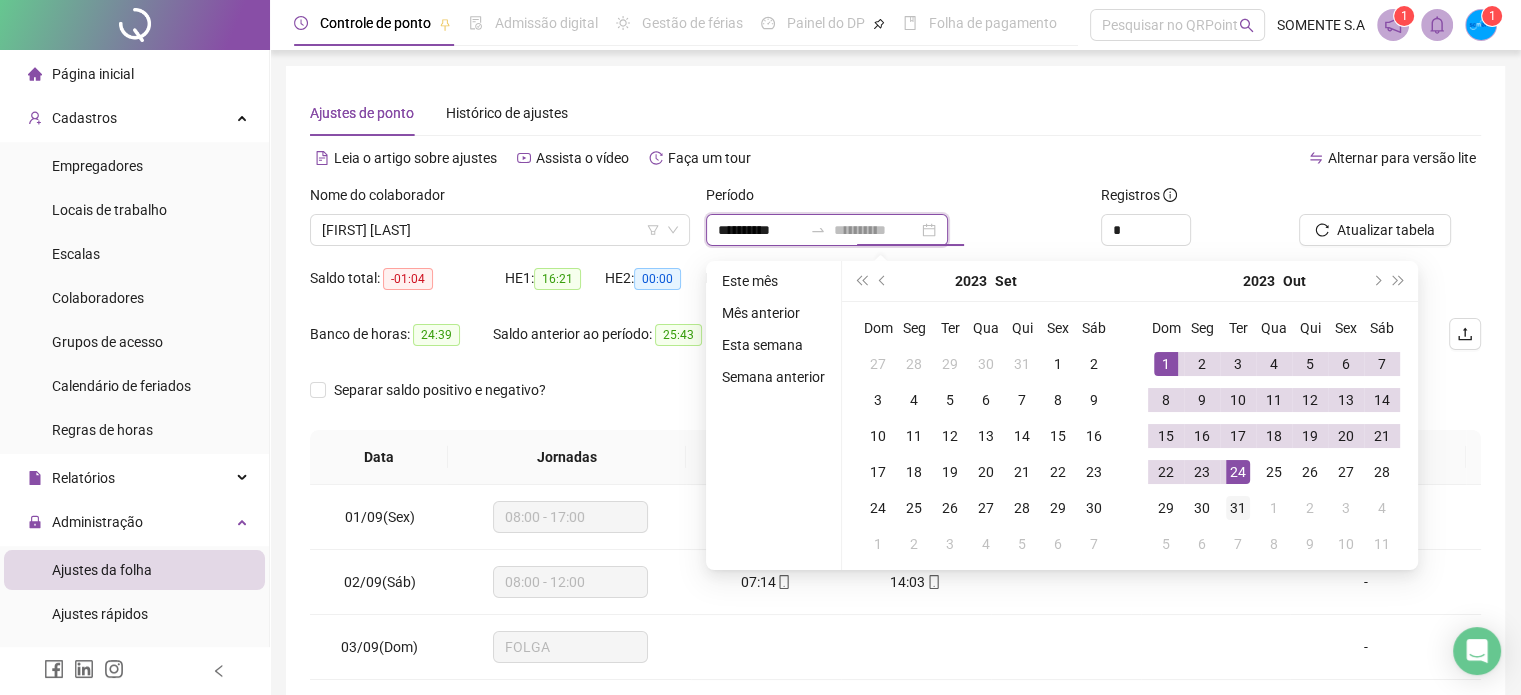 type on "**********" 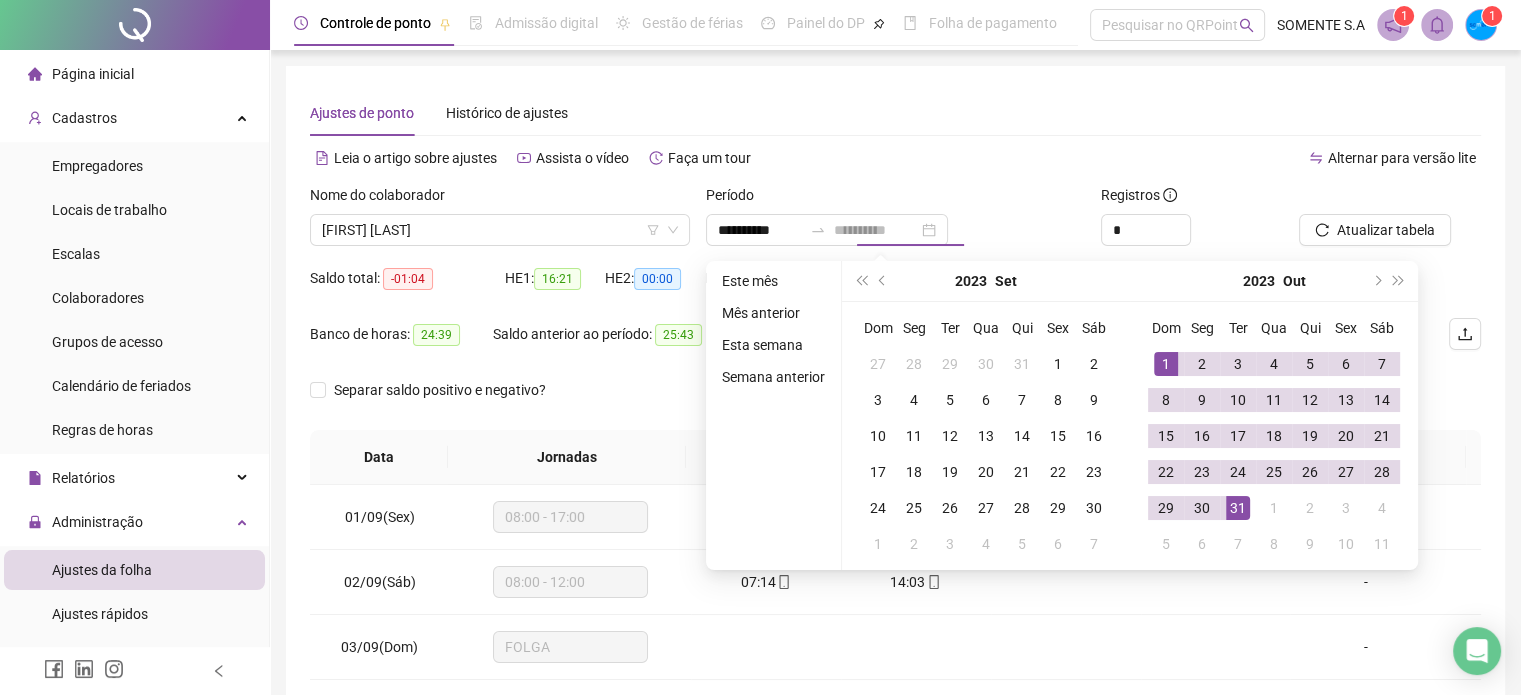 click on "31" at bounding box center (1238, 508) 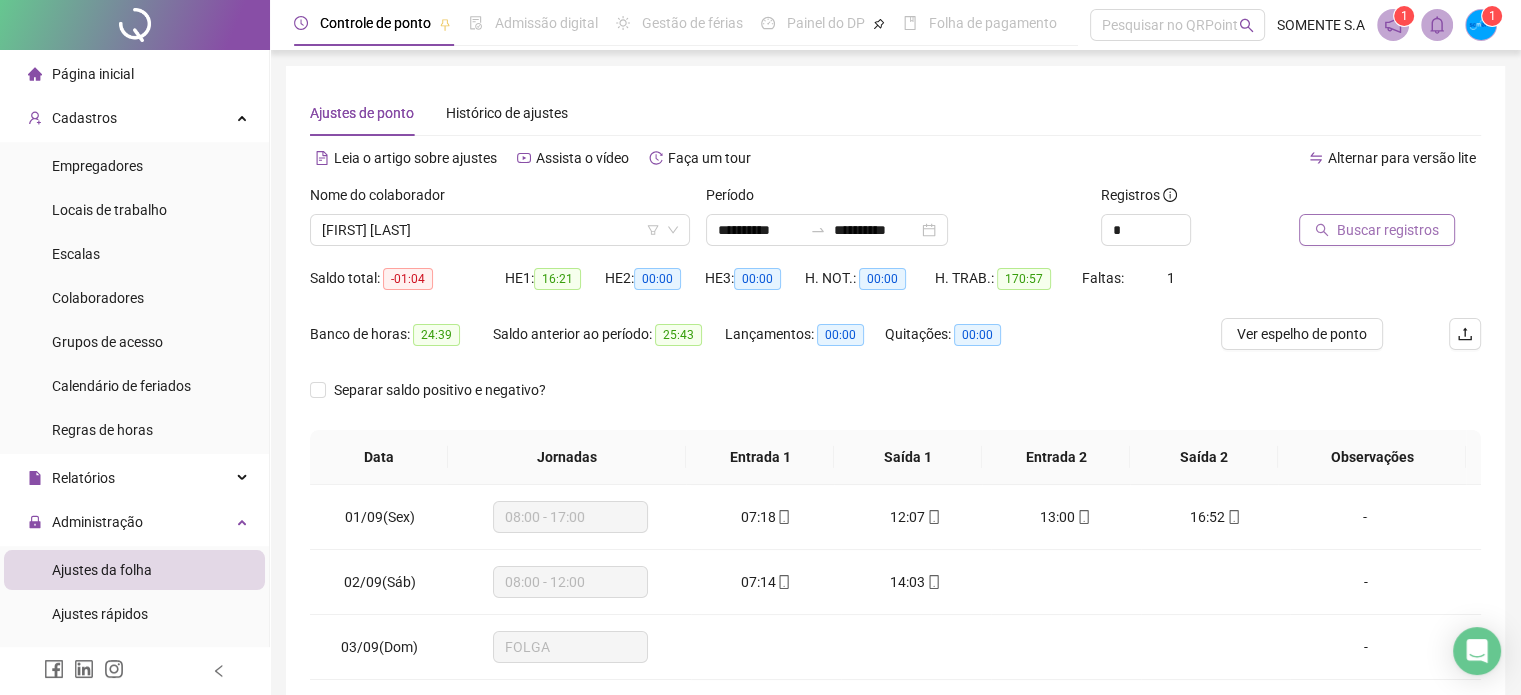 click on "Buscar registros" at bounding box center [1377, 230] 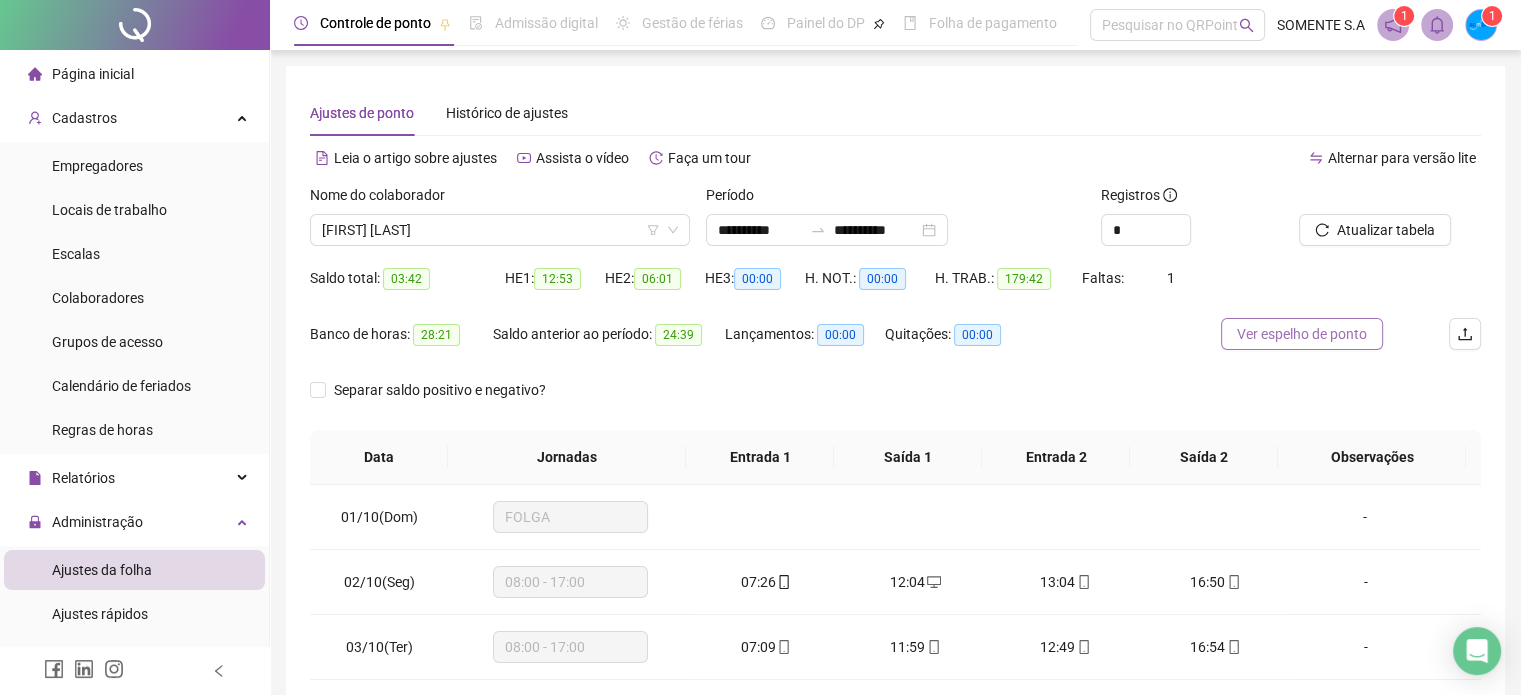 click on "Ver espelho de ponto" at bounding box center (1302, 334) 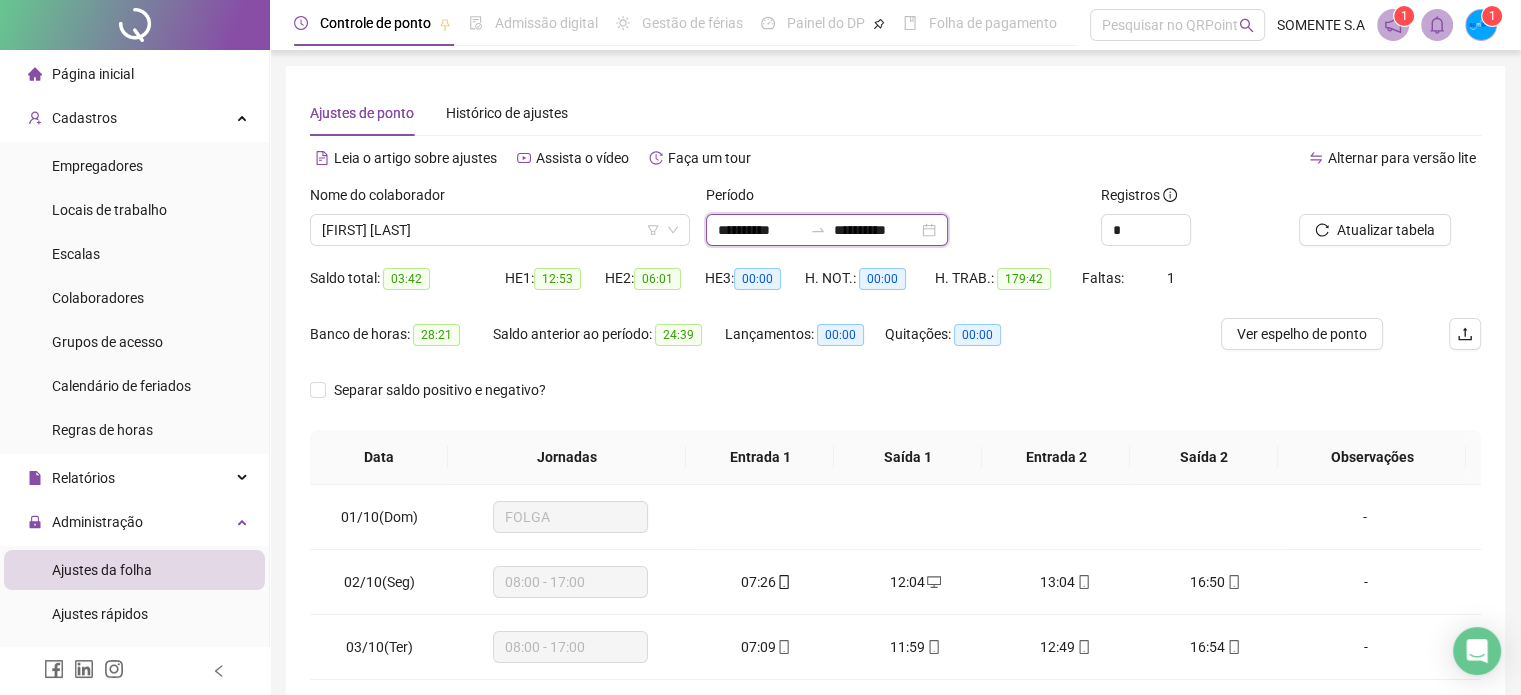 click on "**********" at bounding box center (760, 230) 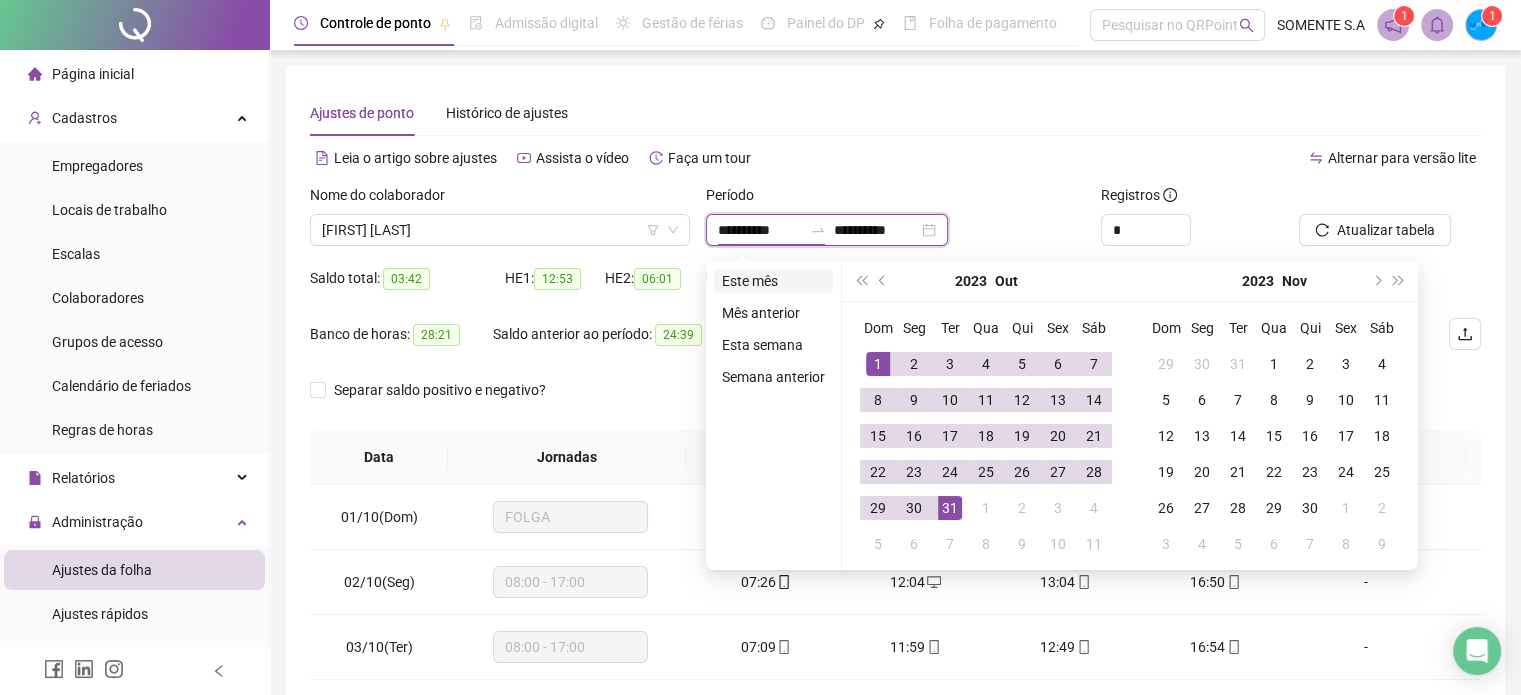 type on "**********" 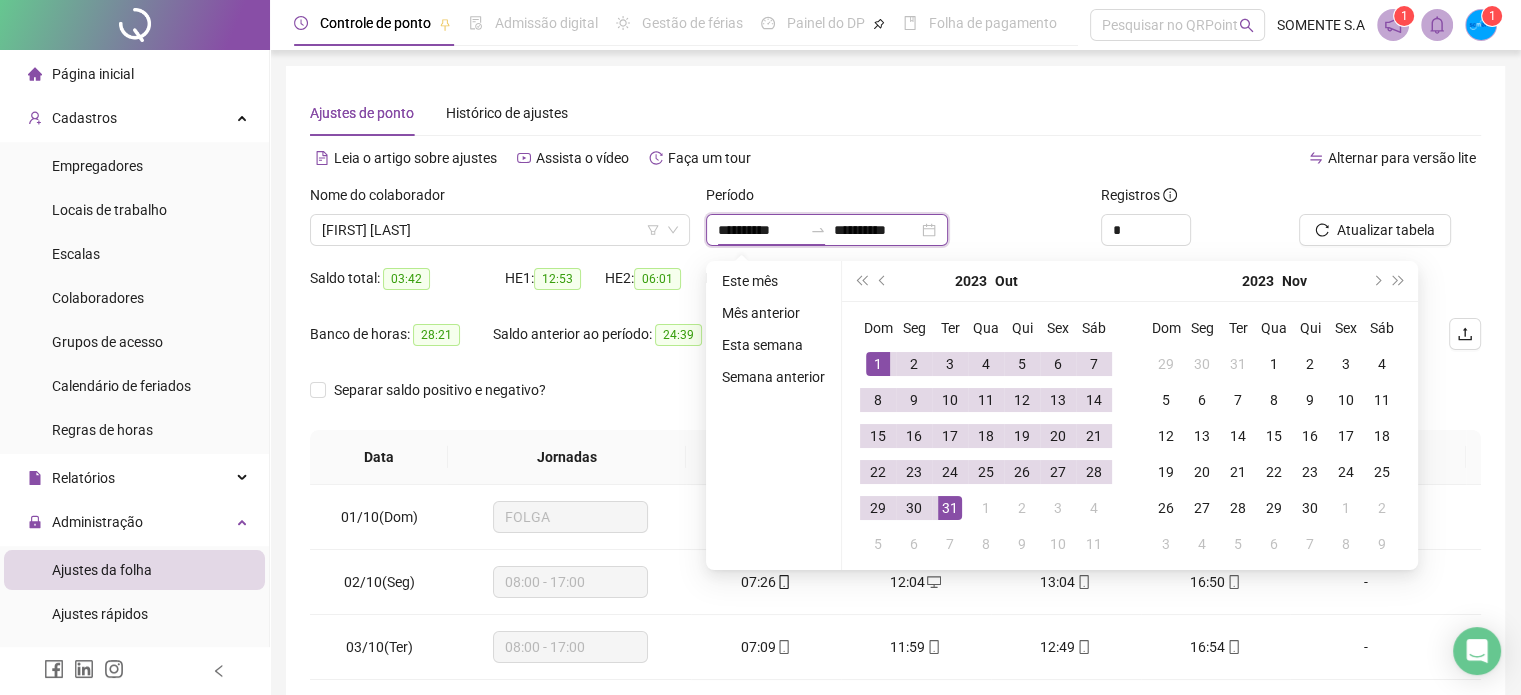 type on "**********" 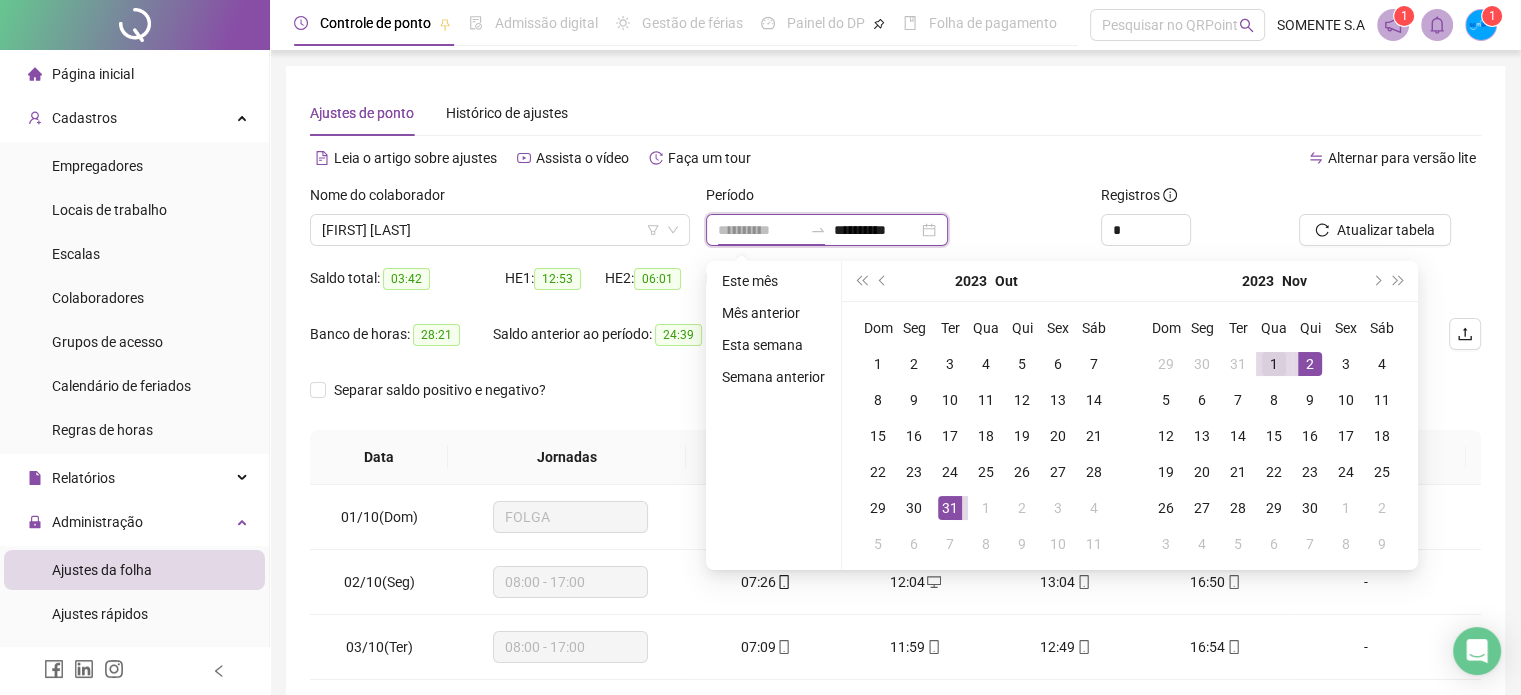 type on "**********" 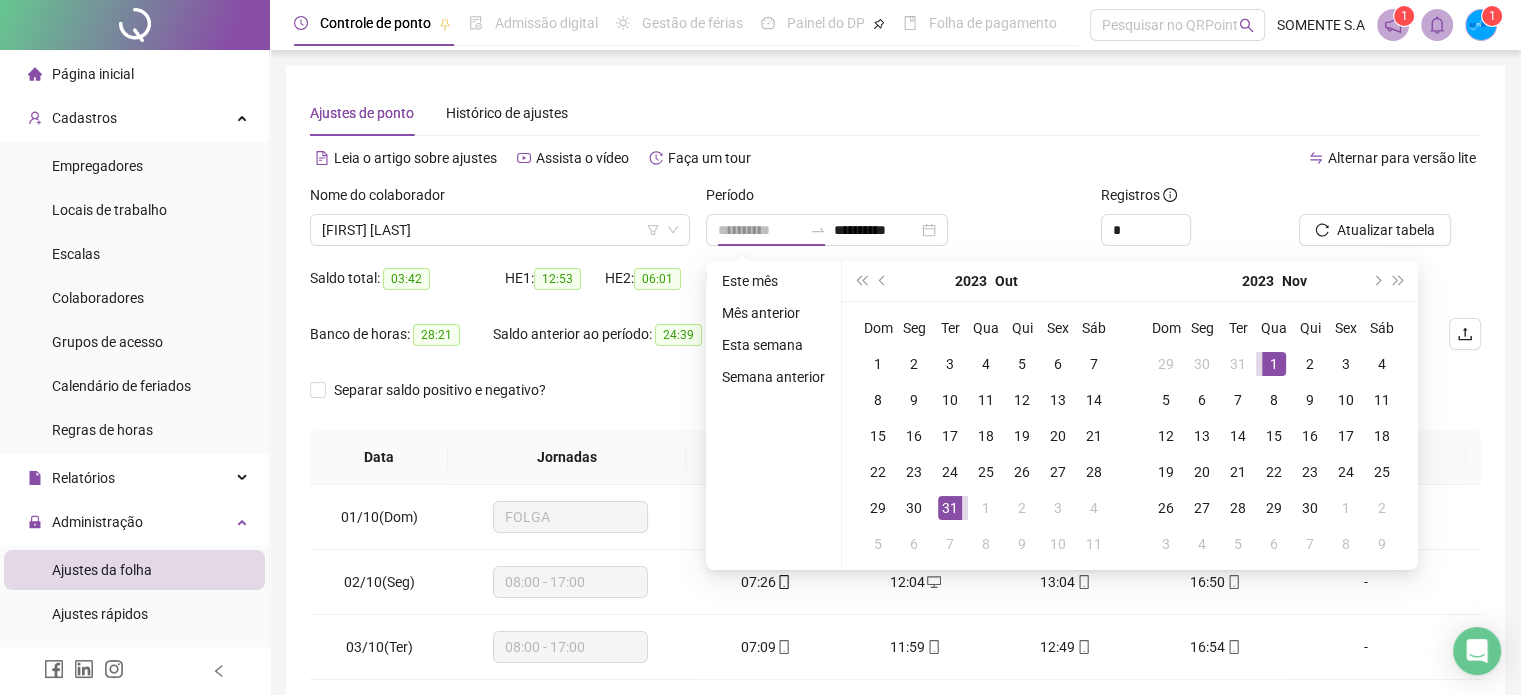 click on "1" at bounding box center (1274, 364) 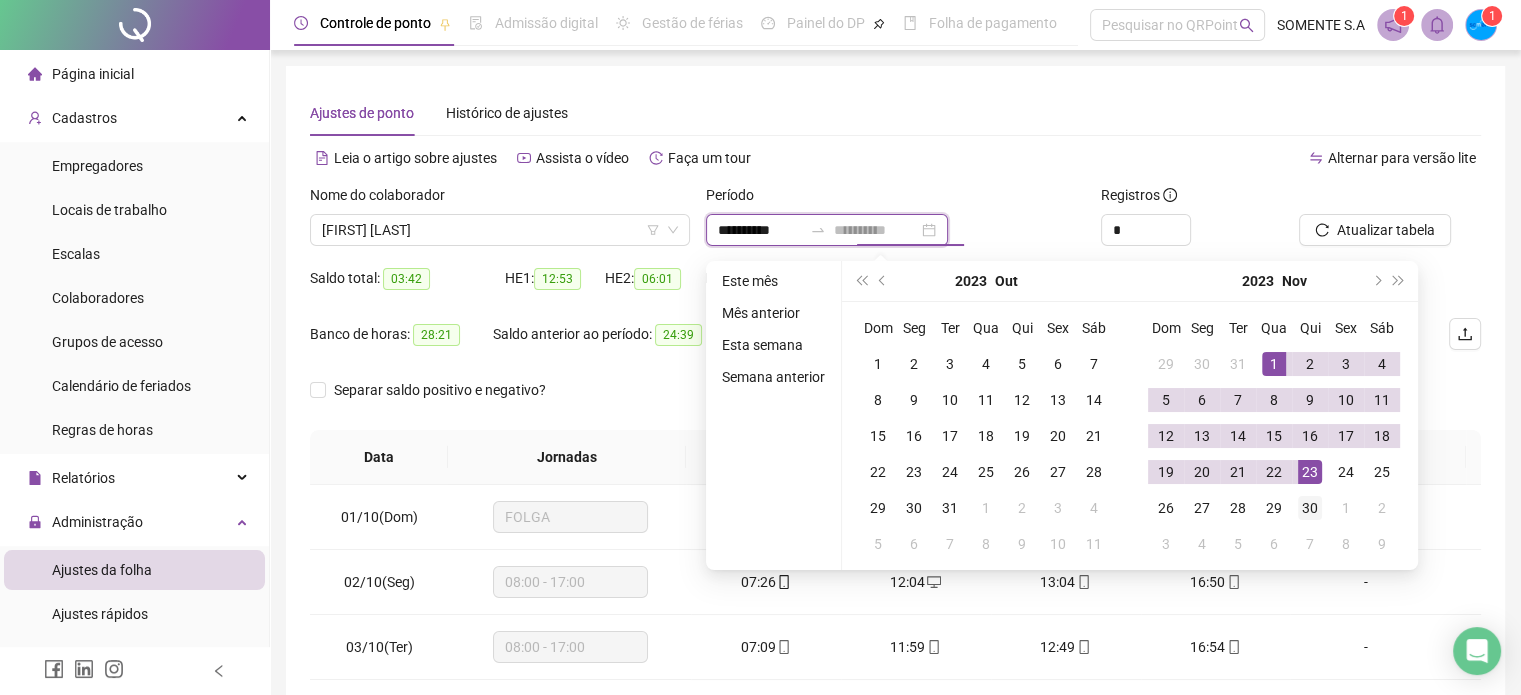 type on "**********" 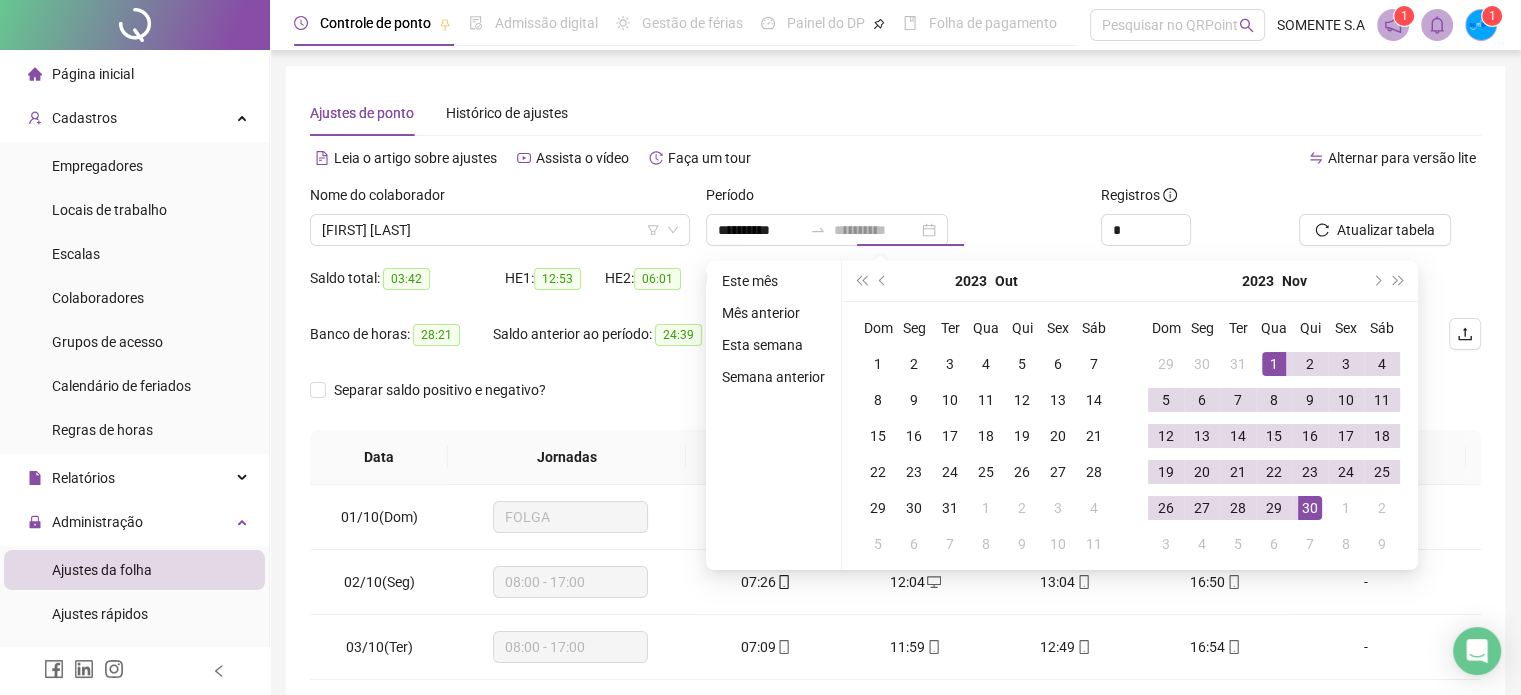 click on "30" at bounding box center (1310, 508) 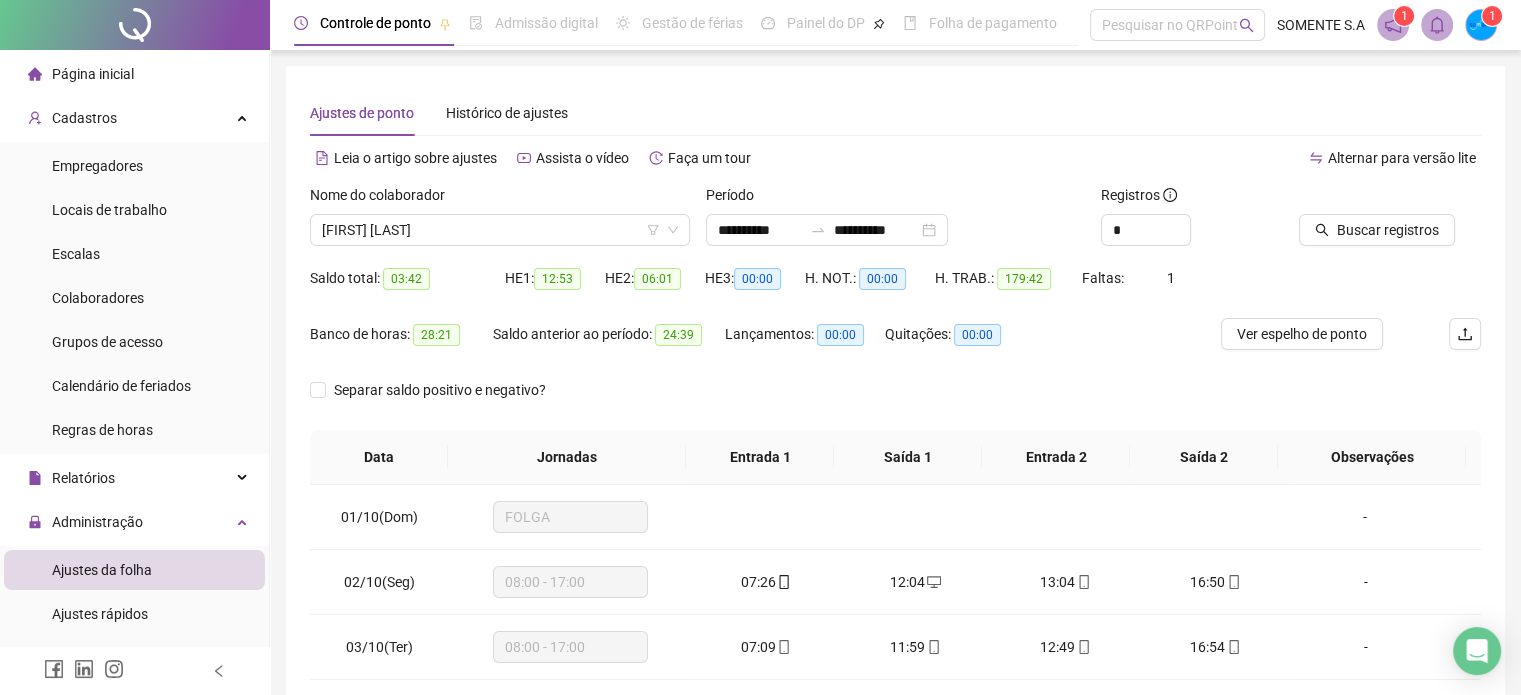 click at bounding box center [1365, 199] 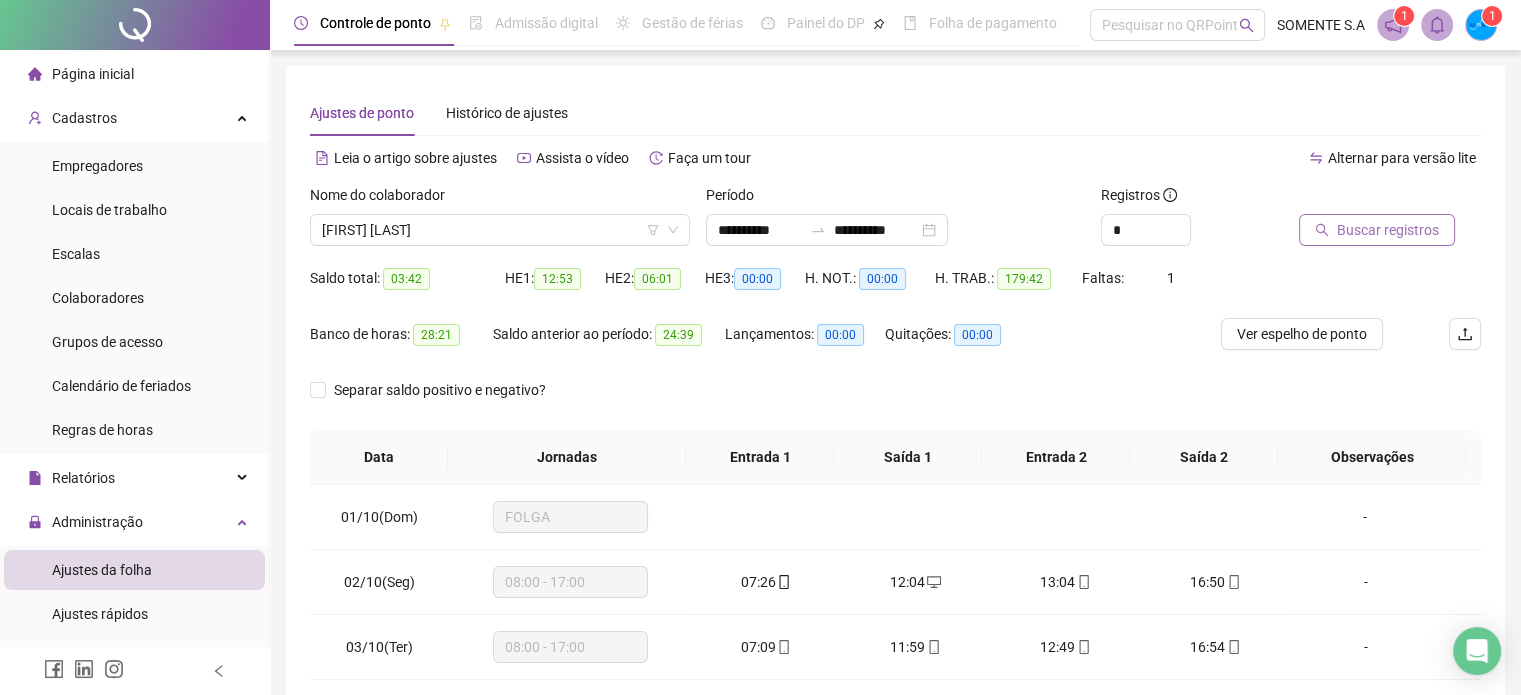 click on "Buscar registros" at bounding box center (1388, 230) 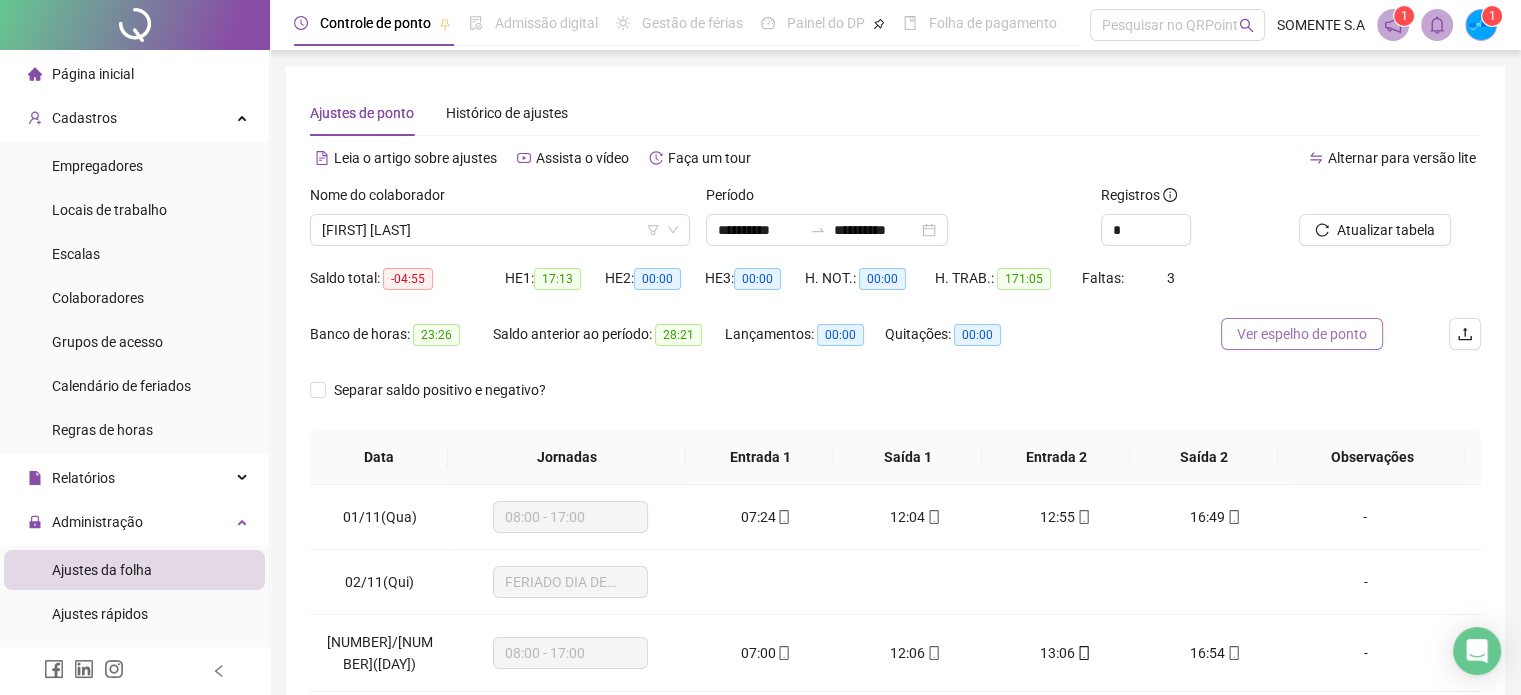 click on "Ver espelho de ponto" at bounding box center (1302, 334) 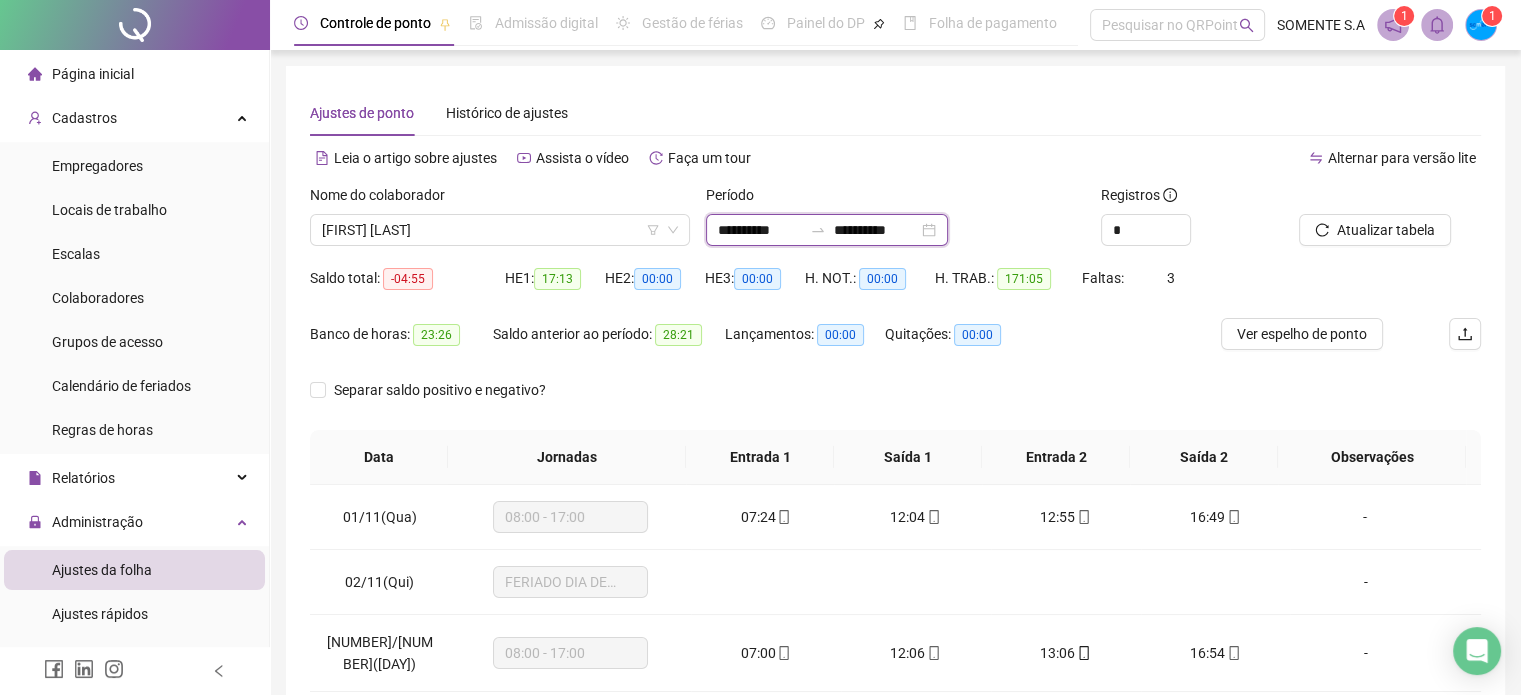 click on "**********" at bounding box center [760, 230] 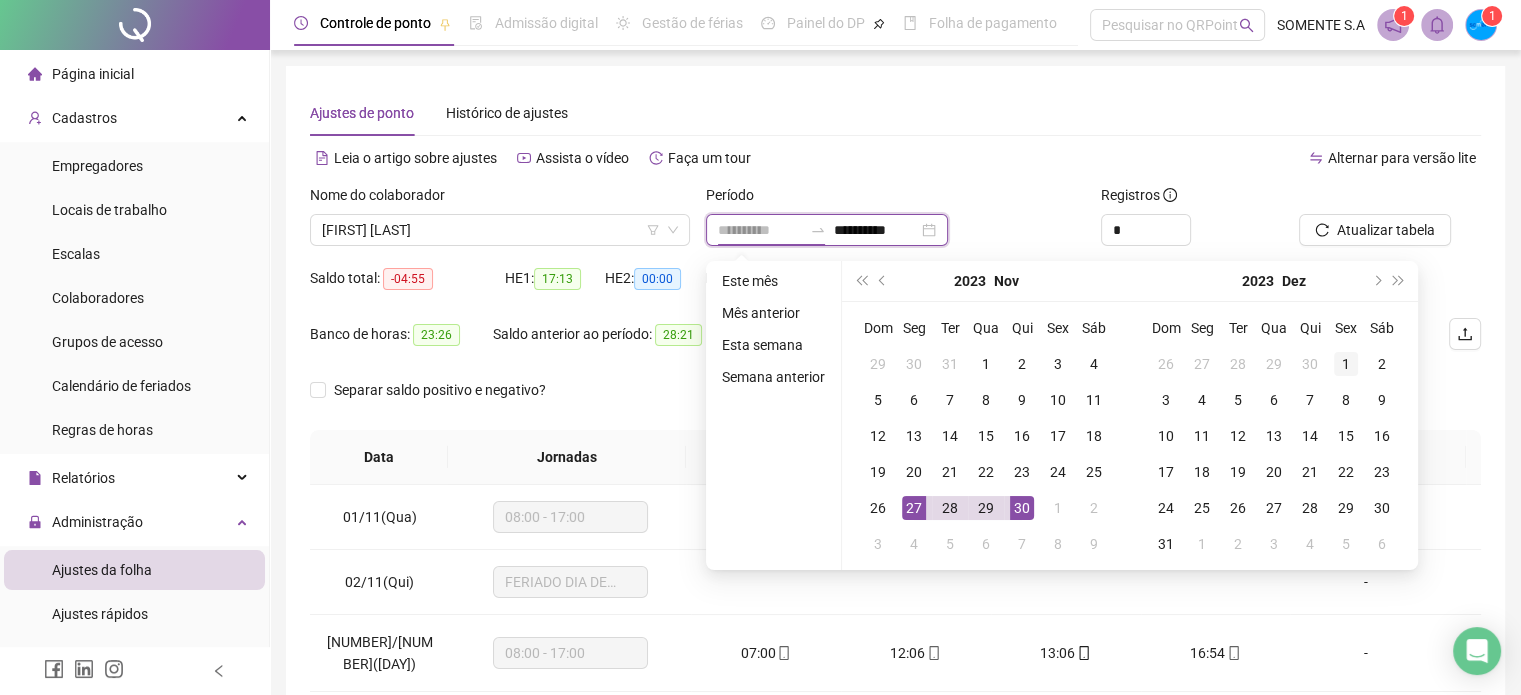type on "**********" 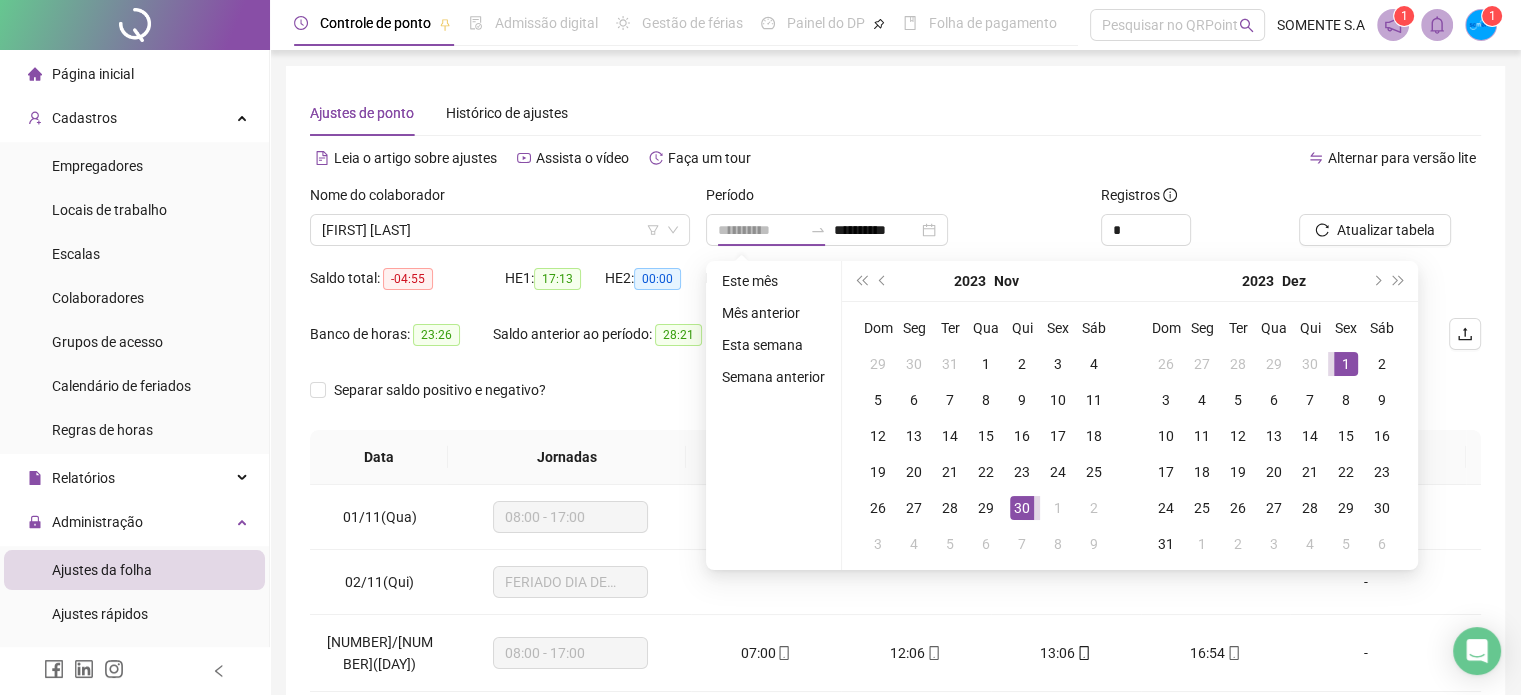 click on "1" at bounding box center (1346, 364) 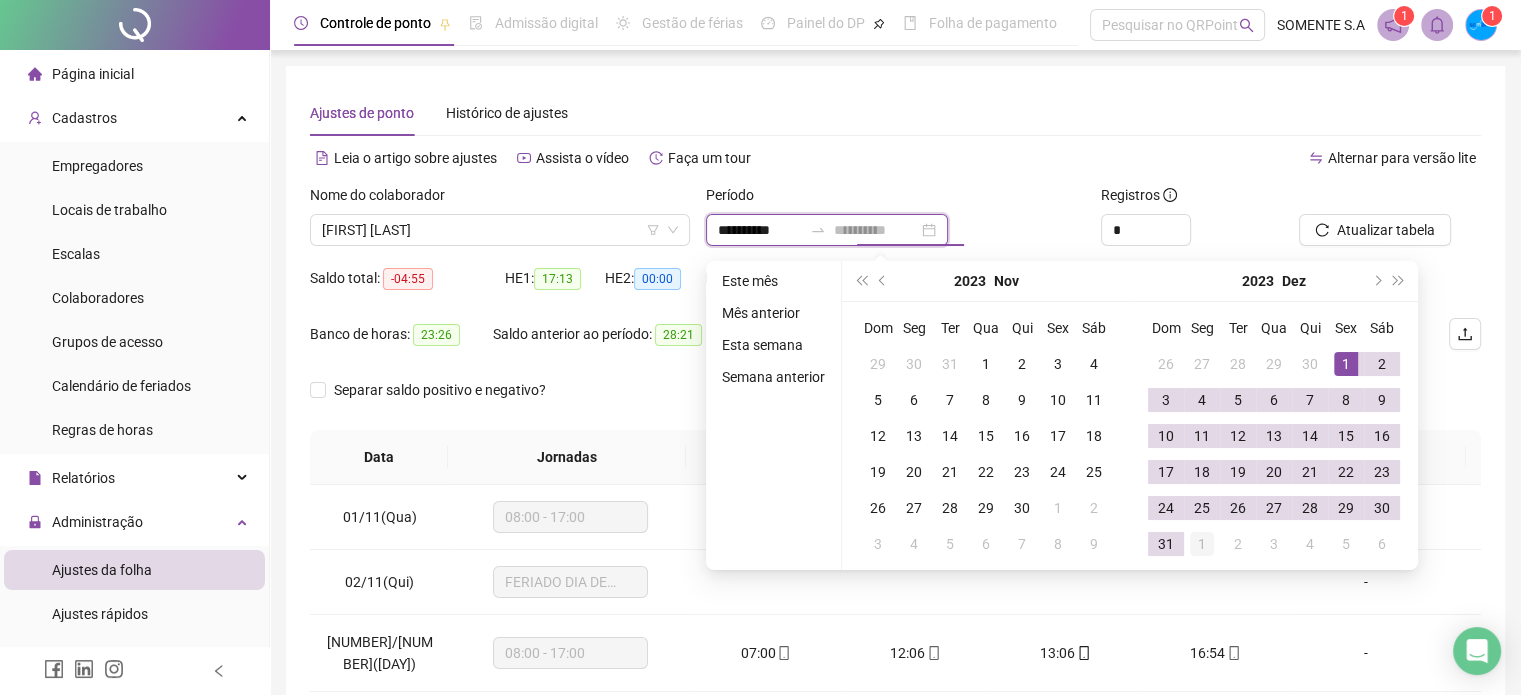 type on "**********" 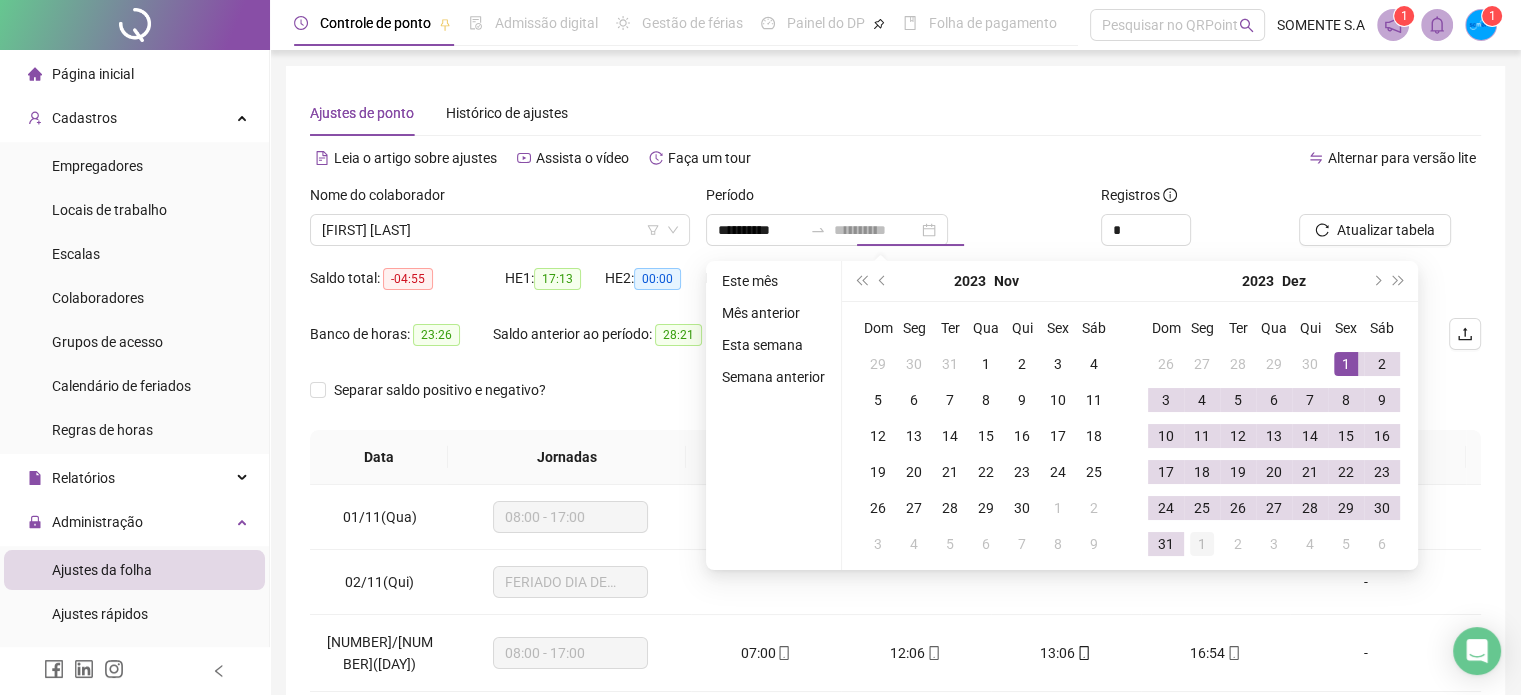 click on "1" at bounding box center [1202, 544] 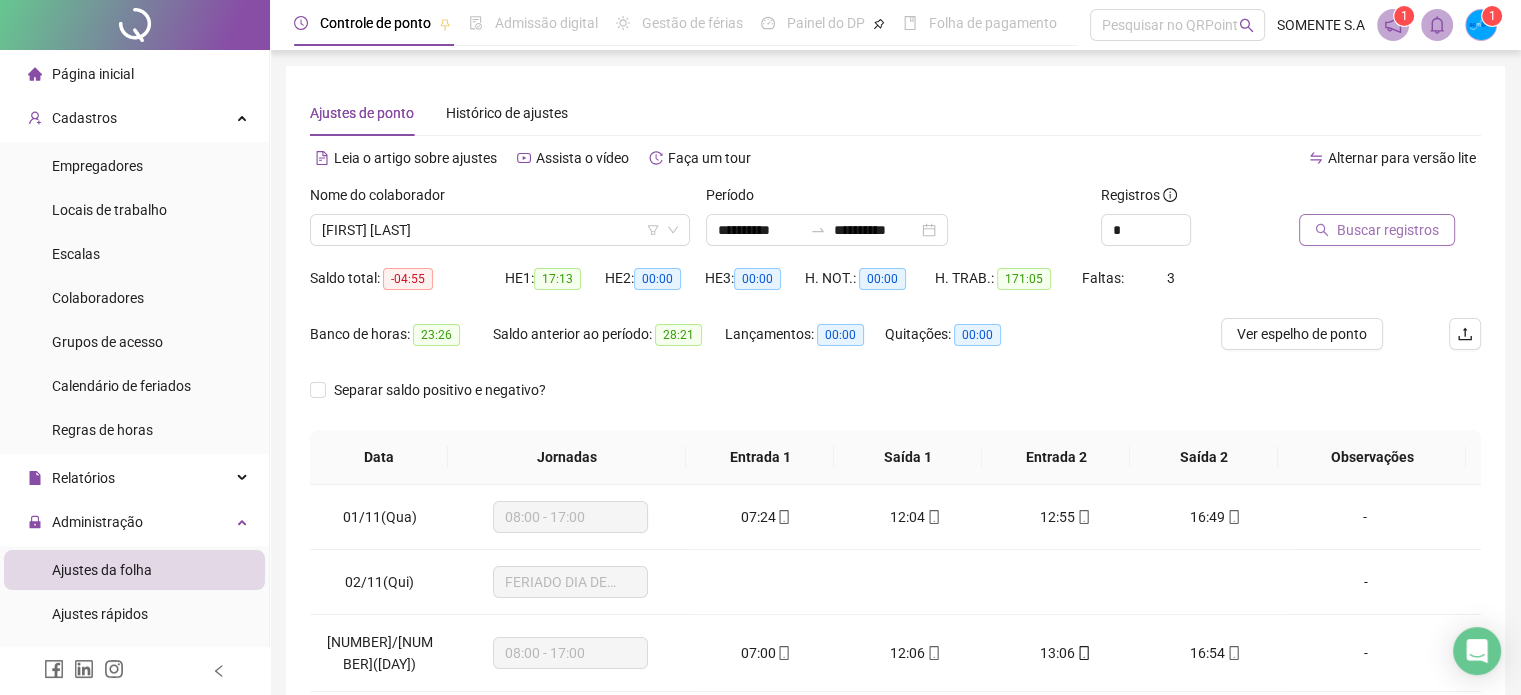 click on "Buscar registros" at bounding box center (1388, 230) 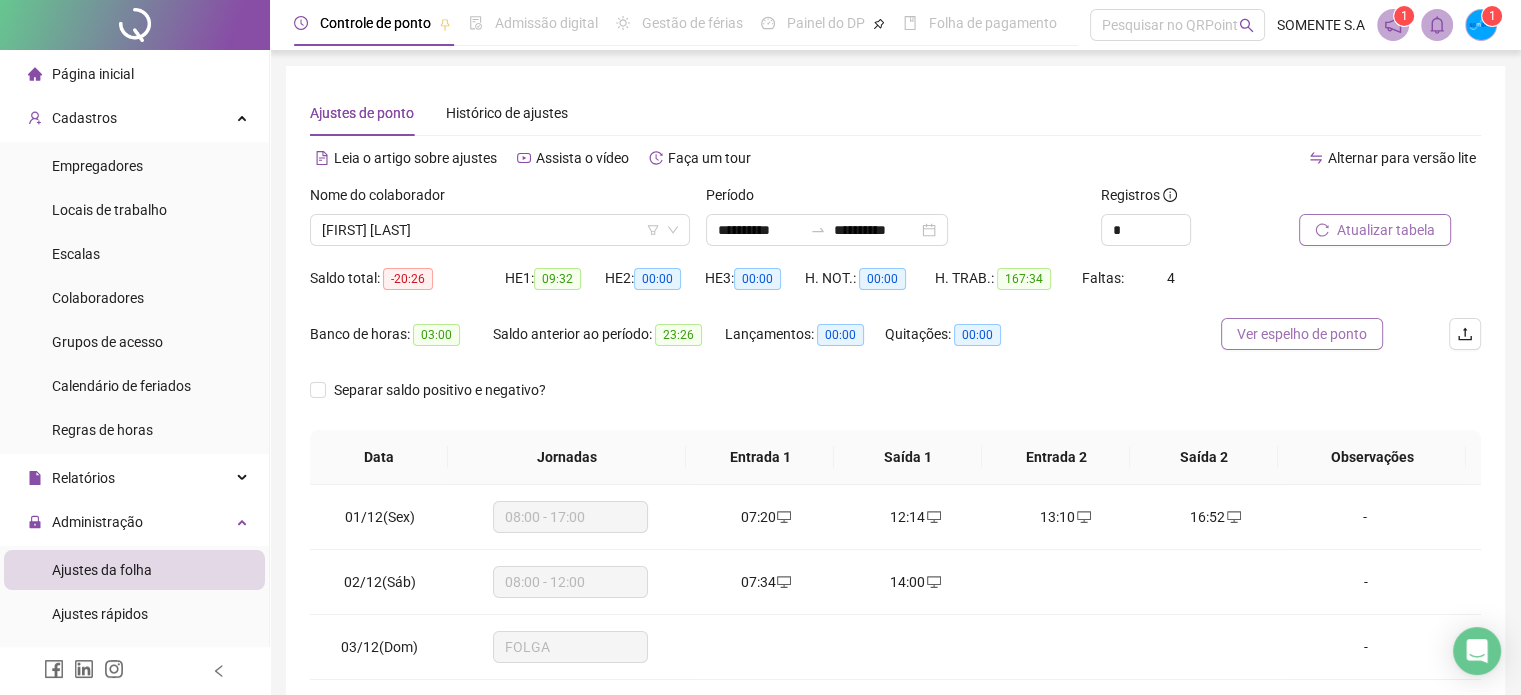 click on "Ver espelho de ponto" at bounding box center (1302, 334) 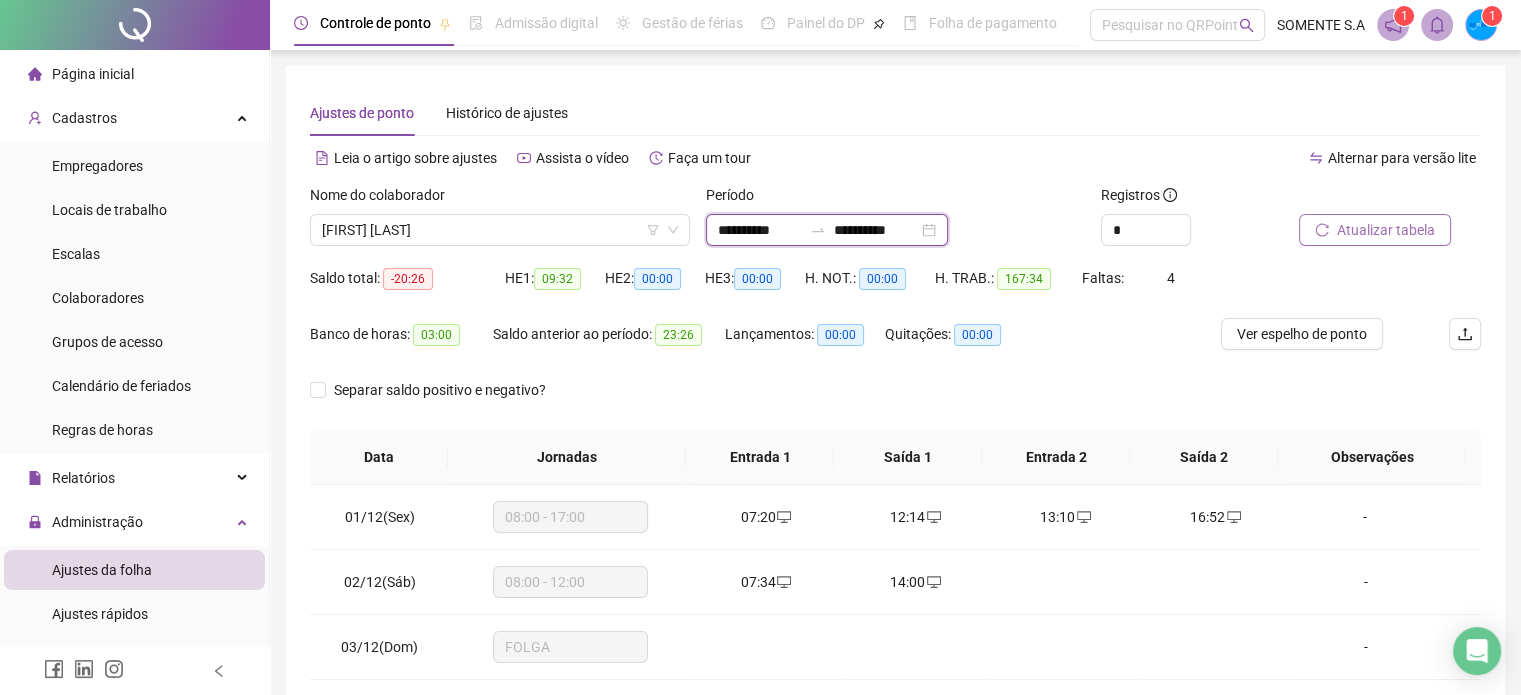 click on "**********" at bounding box center (760, 230) 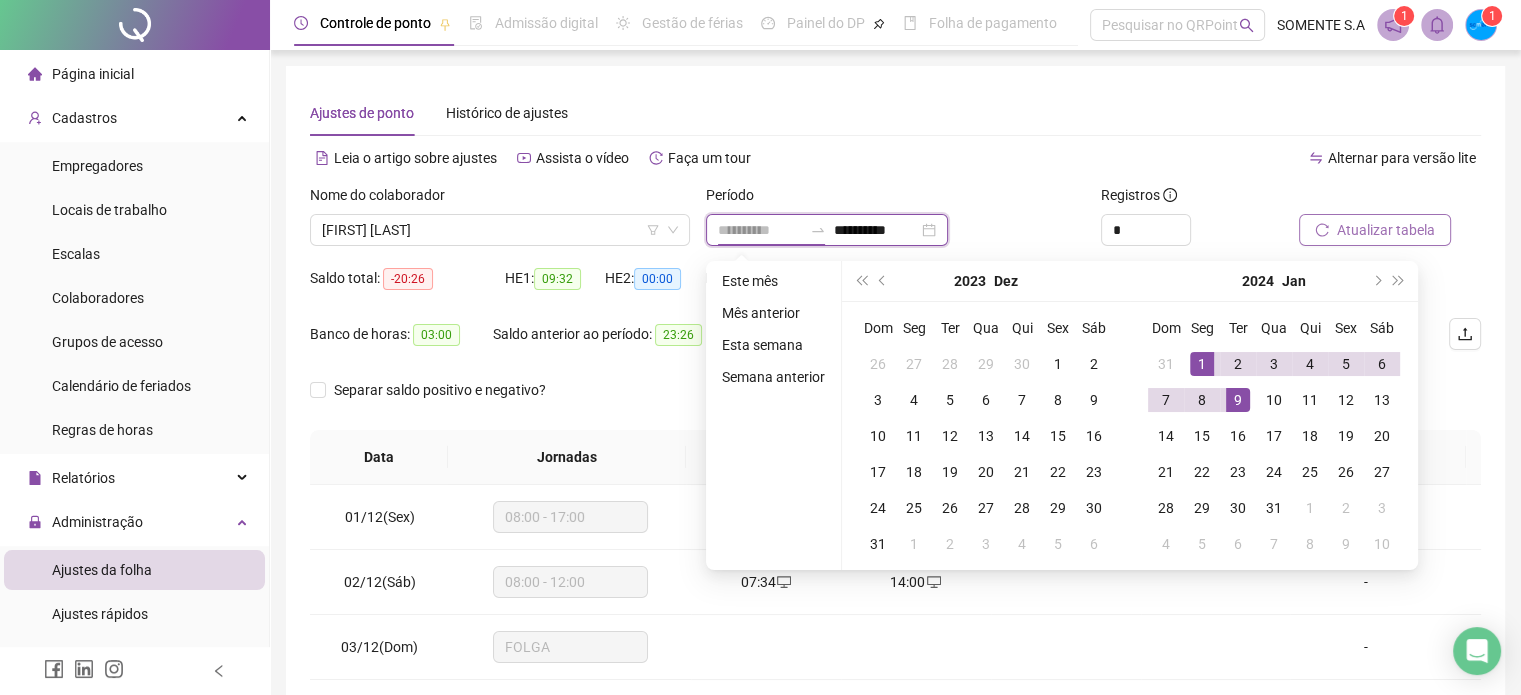 type on "**********" 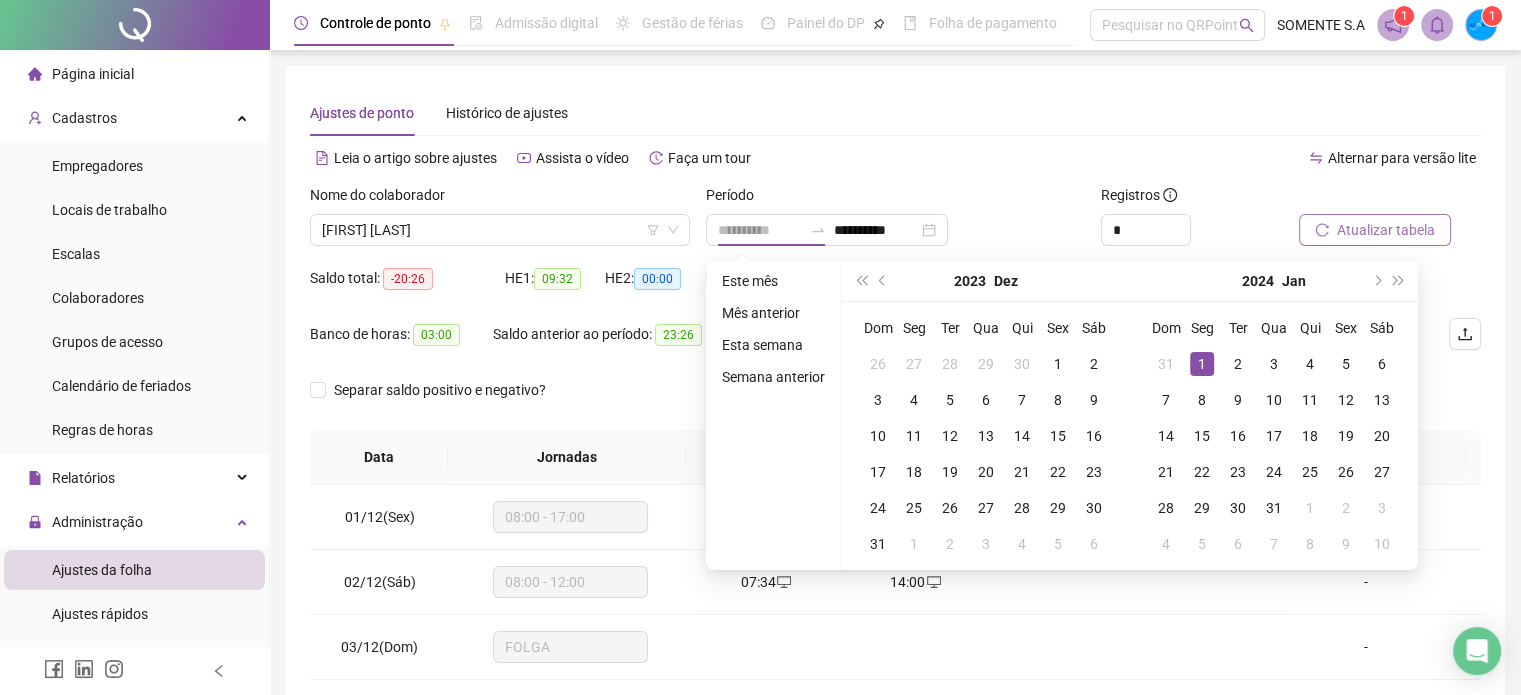 click on "1" at bounding box center (1202, 364) 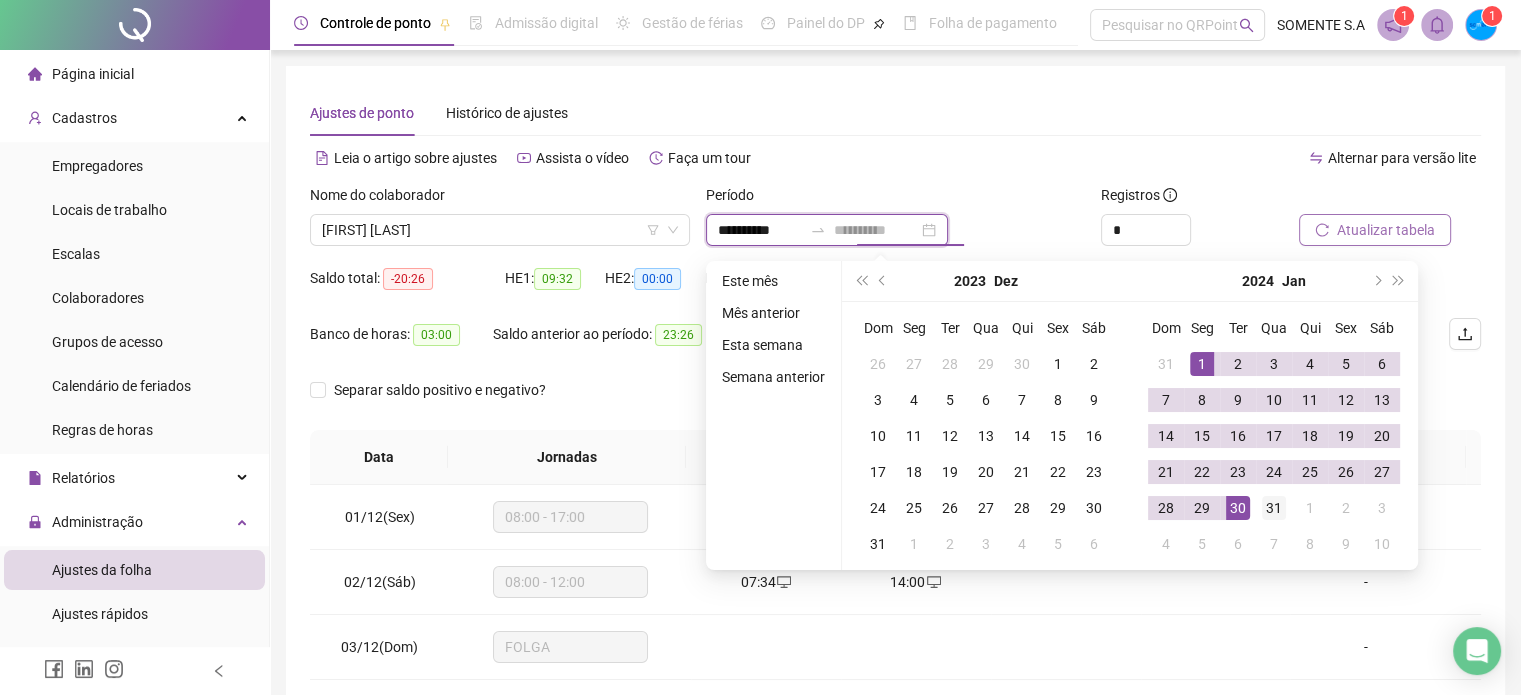 type on "**********" 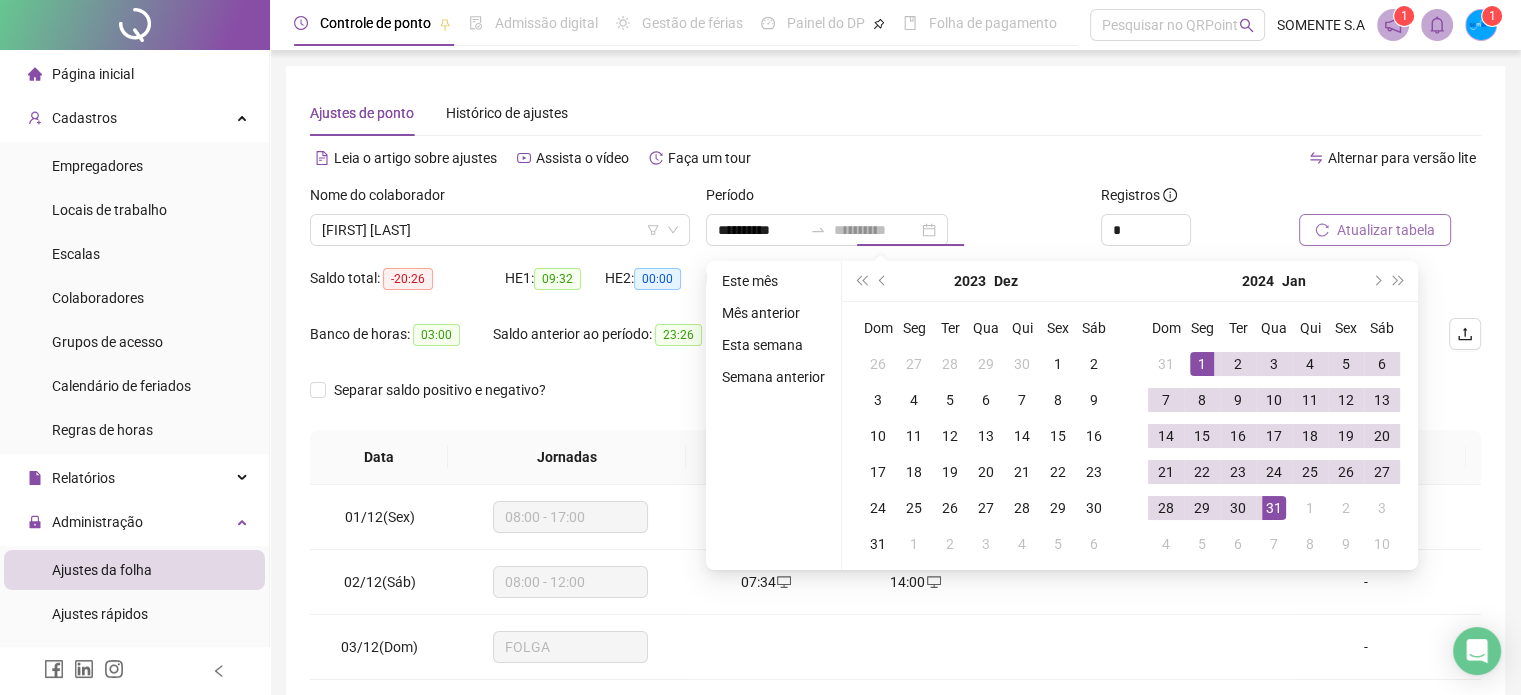 click on "31" at bounding box center (1274, 508) 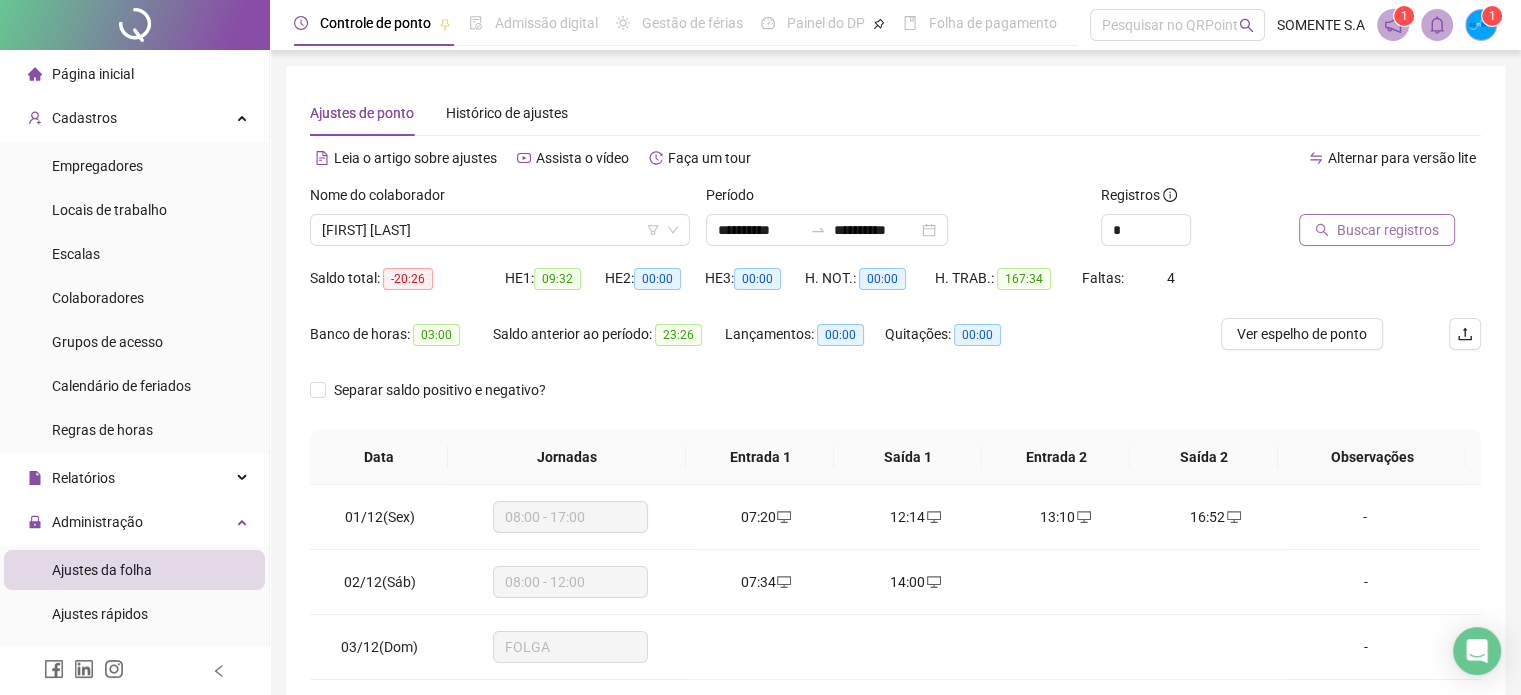 click on "Buscar registros" at bounding box center [1388, 230] 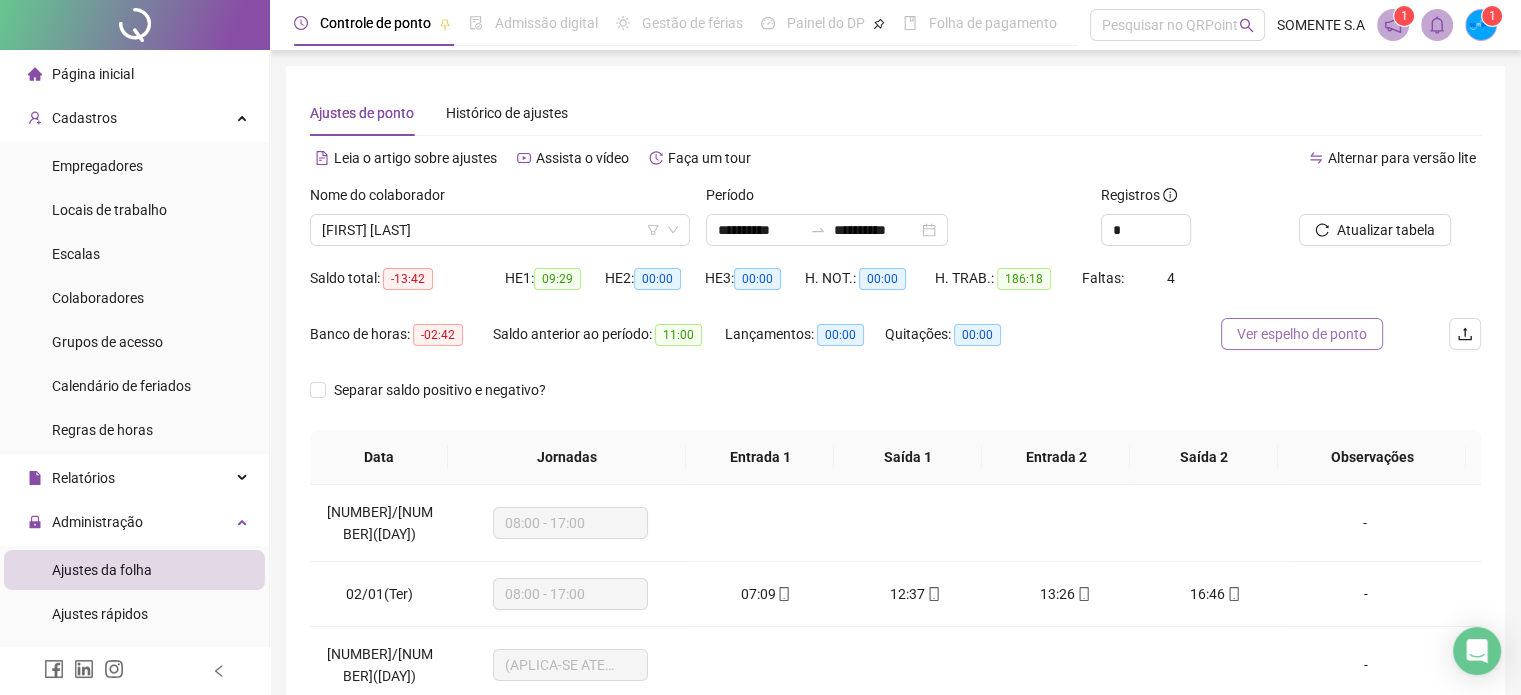 click on "Ver espelho de ponto" at bounding box center [1302, 334] 